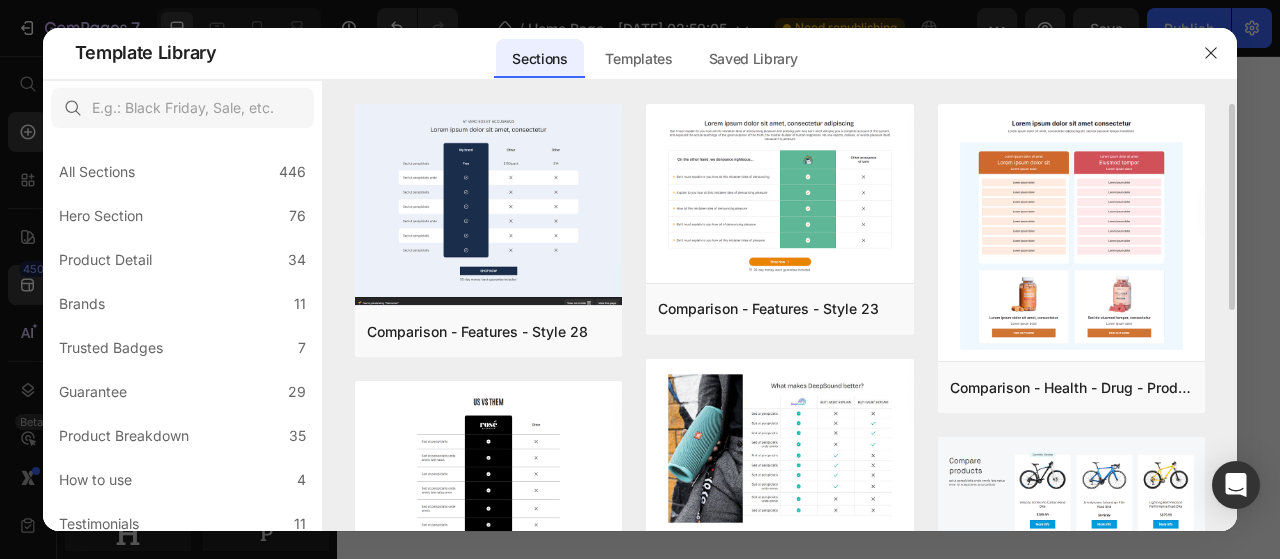 scroll, scrollTop: 0, scrollLeft: 0, axis: both 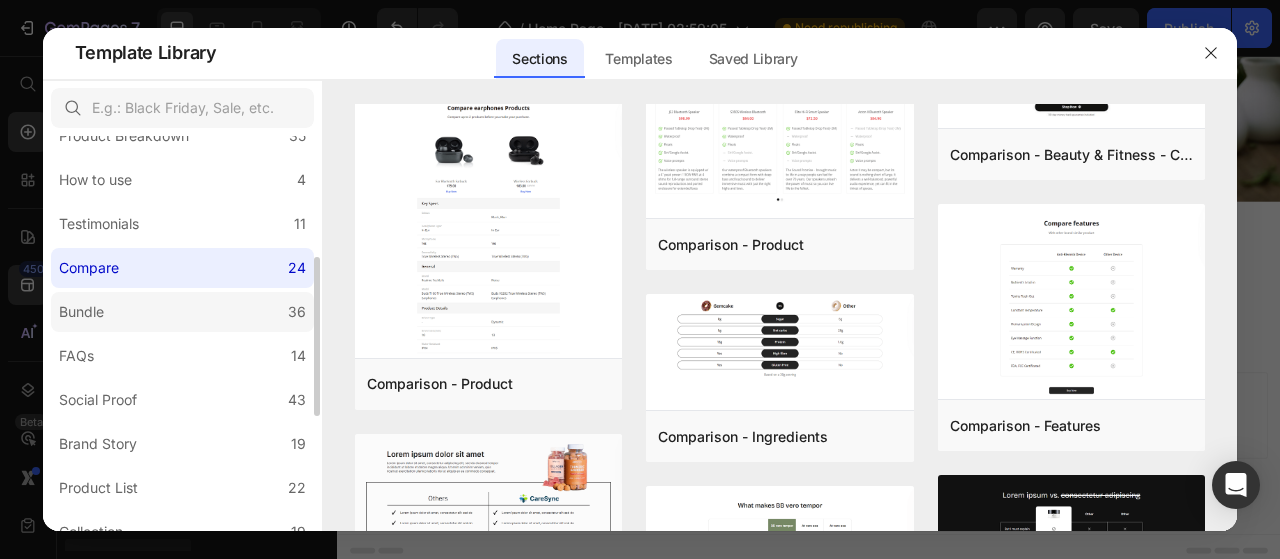 click on "Bundle 36" 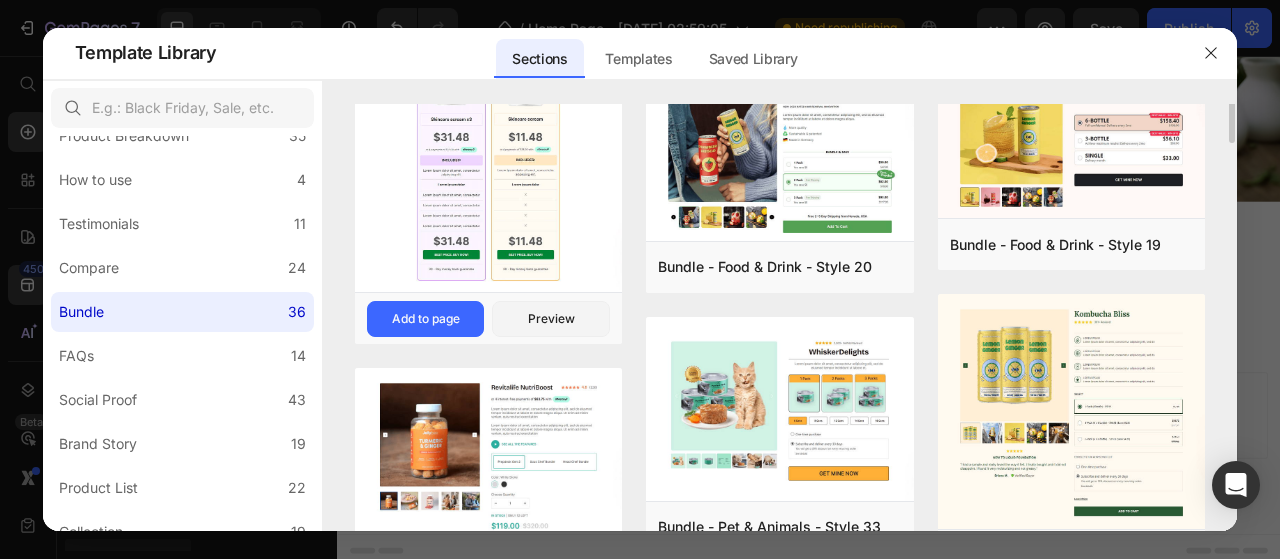 scroll, scrollTop: 0, scrollLeft: 0, axis: both 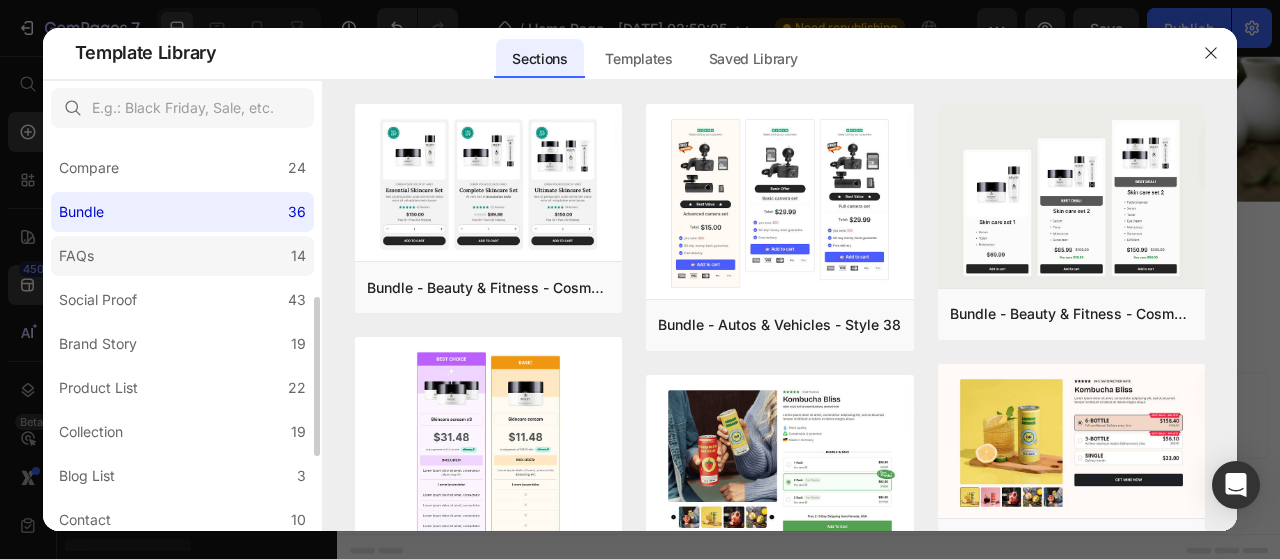 click on "FAQs 14" 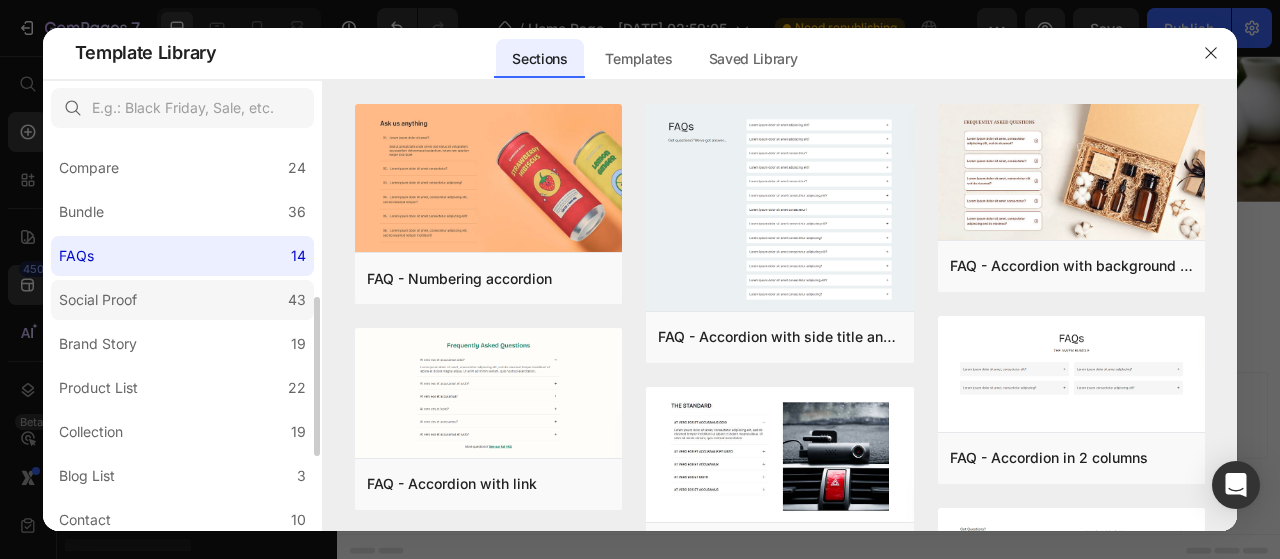 click on "Social Proof 43" 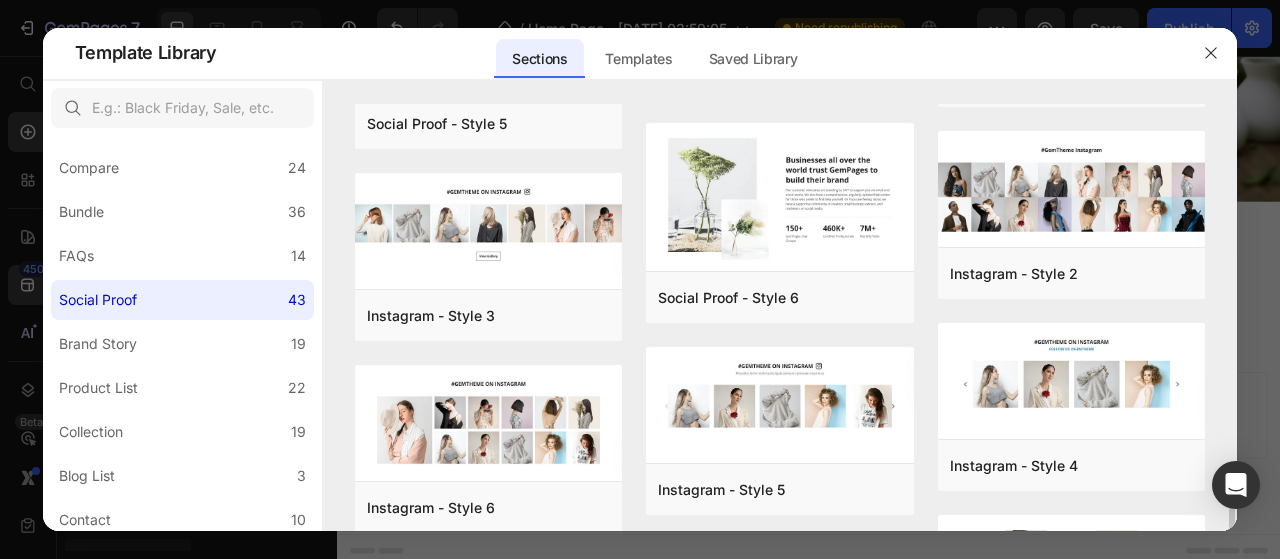 scroll, scrollTop: 600, scrollLeft: 0, axis: vertical 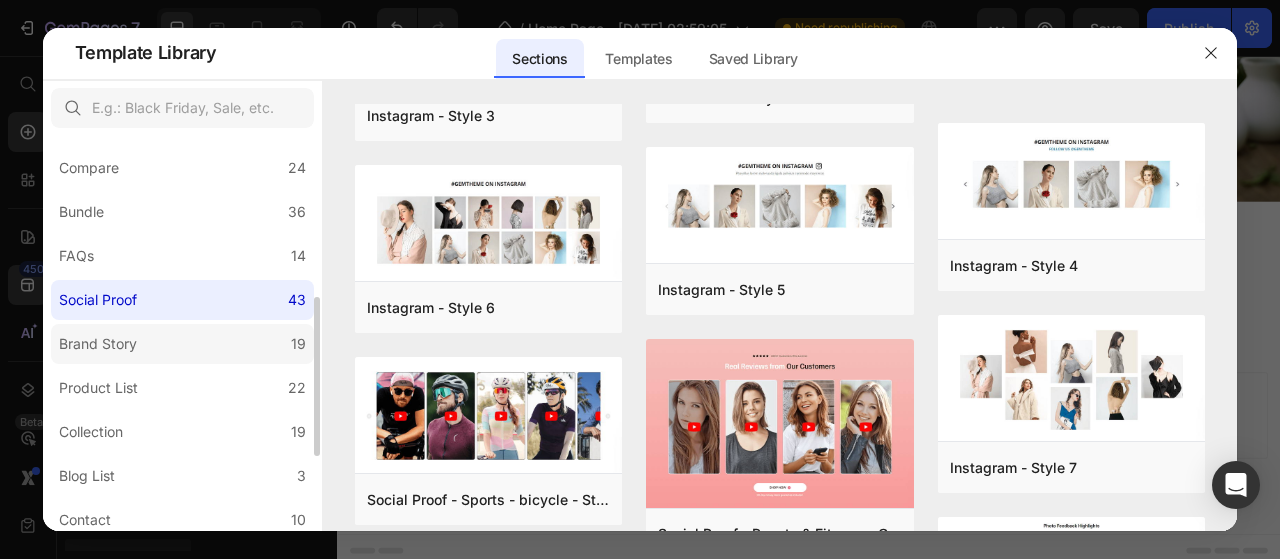 click on "Brand Story 19" 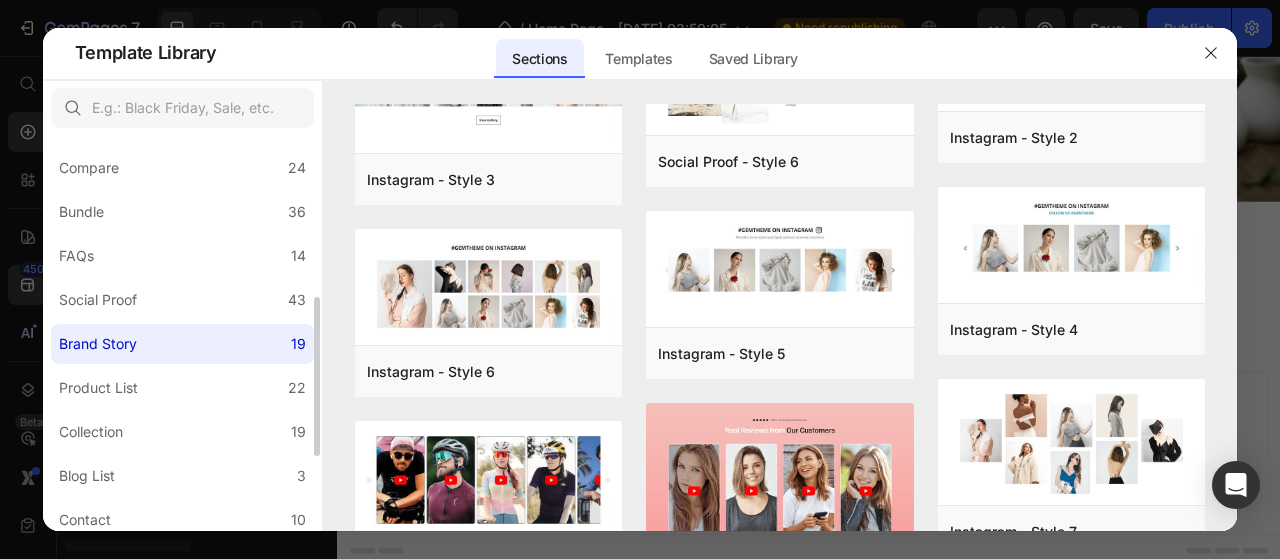 scroll, scrollTop: 0, scrollLeft: 0, axis: both 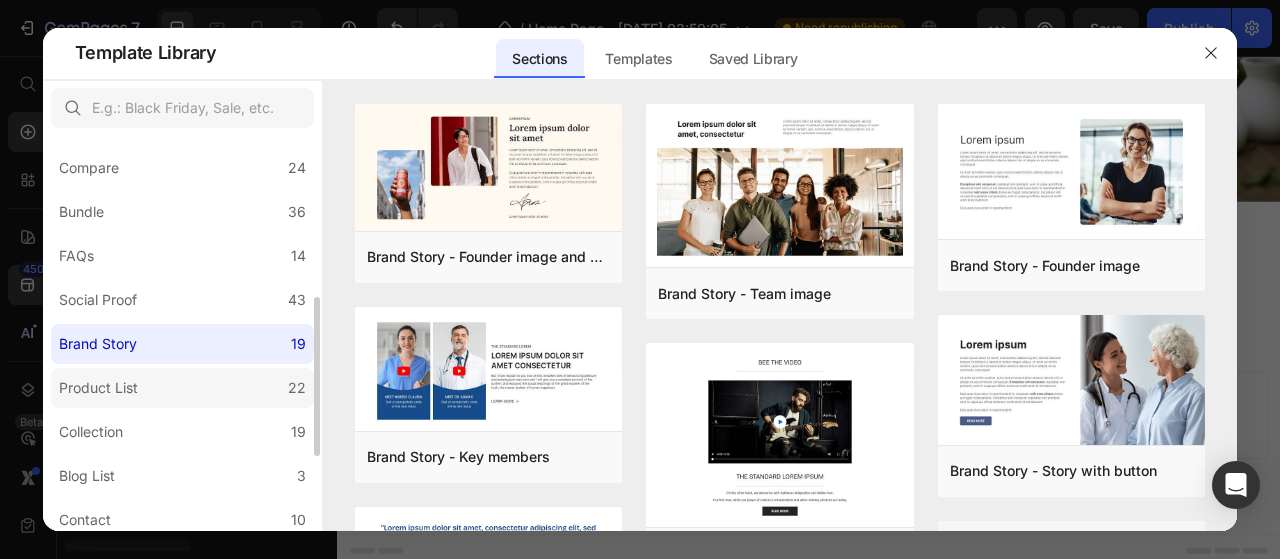 click on "Product List 22" 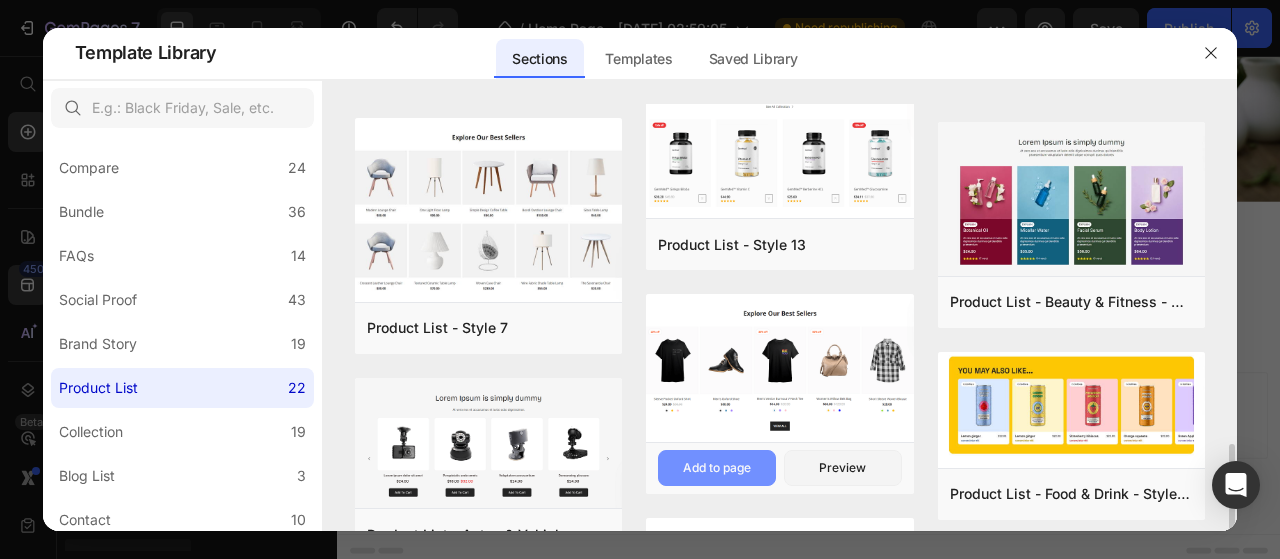 scroll, scrollTop: 900, scrollLeft: 0, axis: vertical 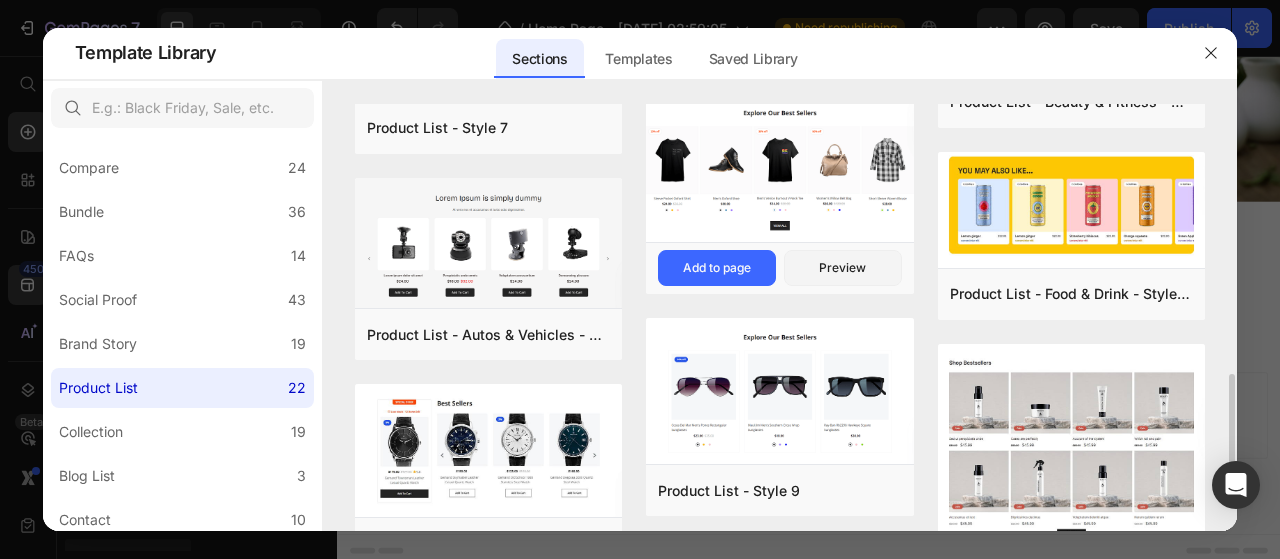 click at bounding box center (780, 169) 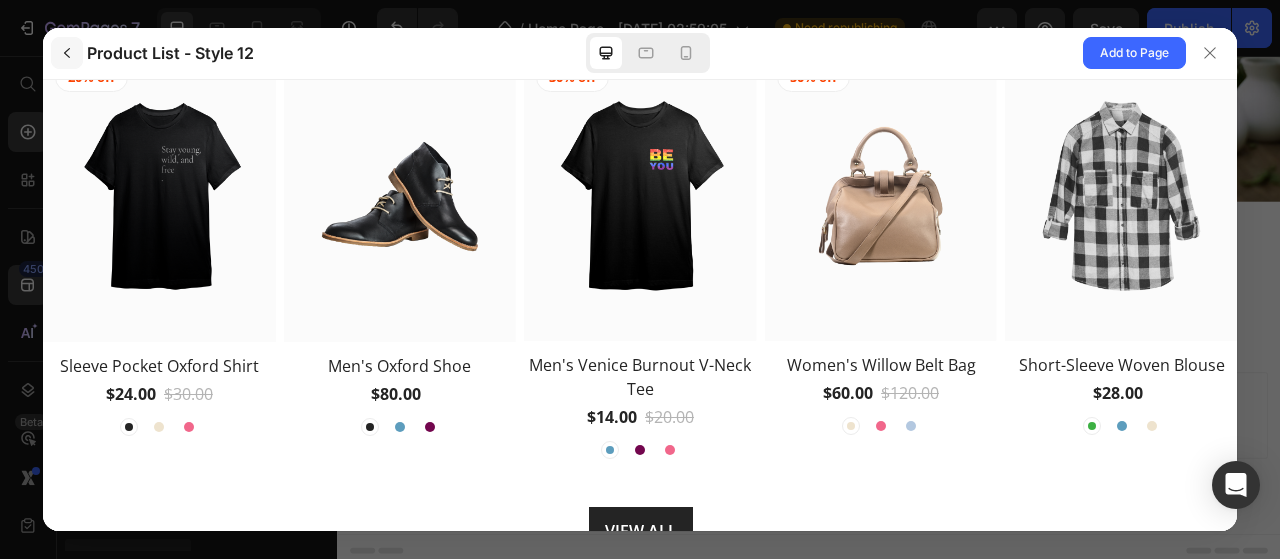 click 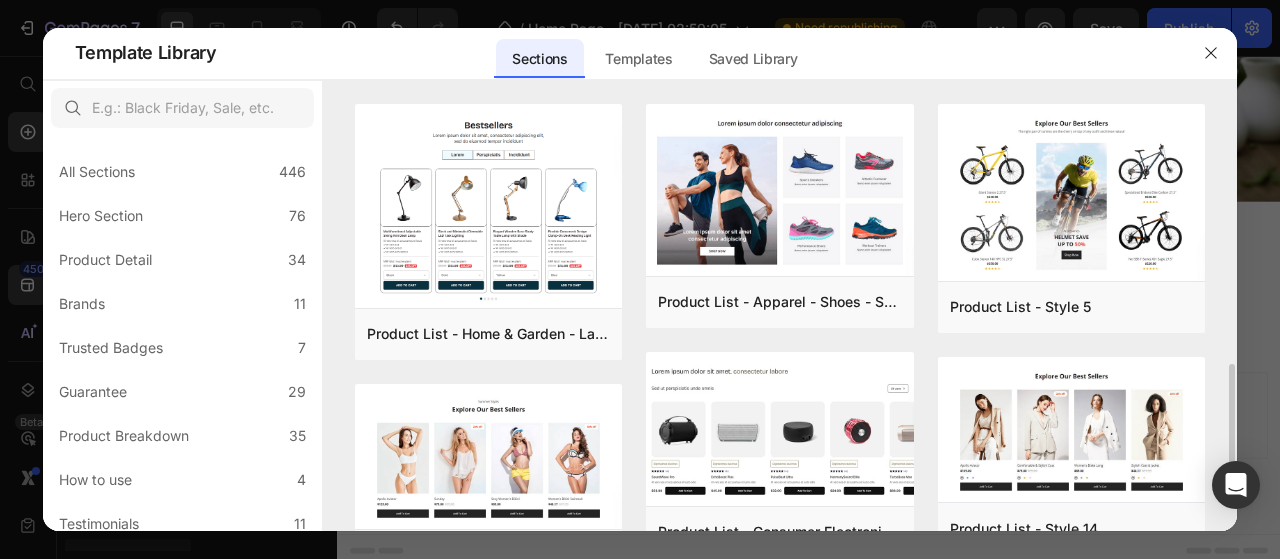 scroll, scrollTop: 300, scrollLeft: 0, axis: vertical 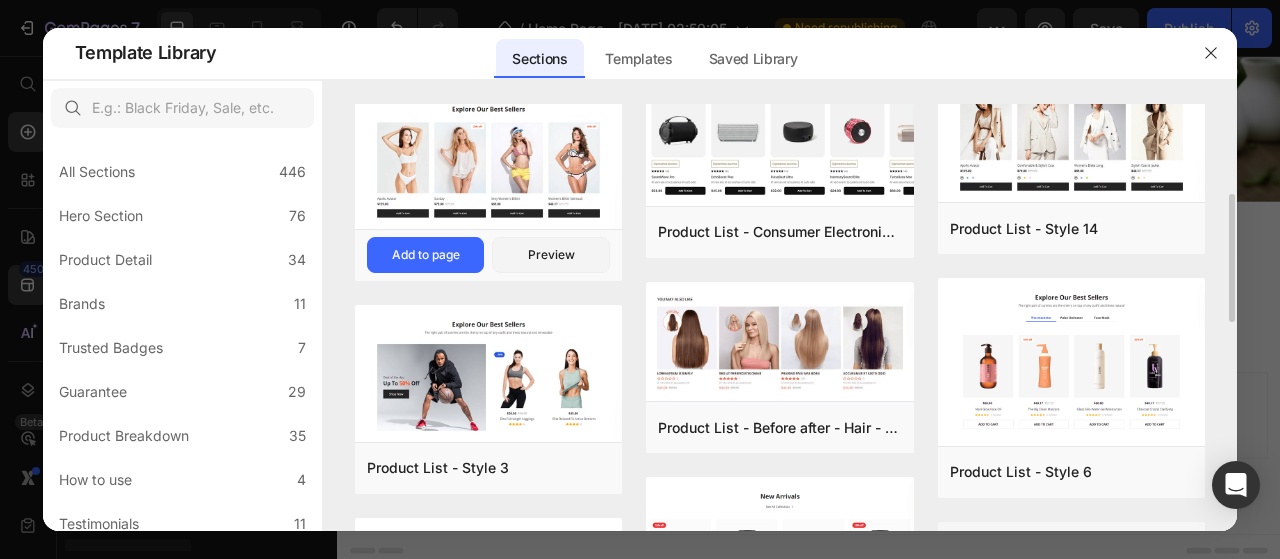 click at bounding box center [489, 157] 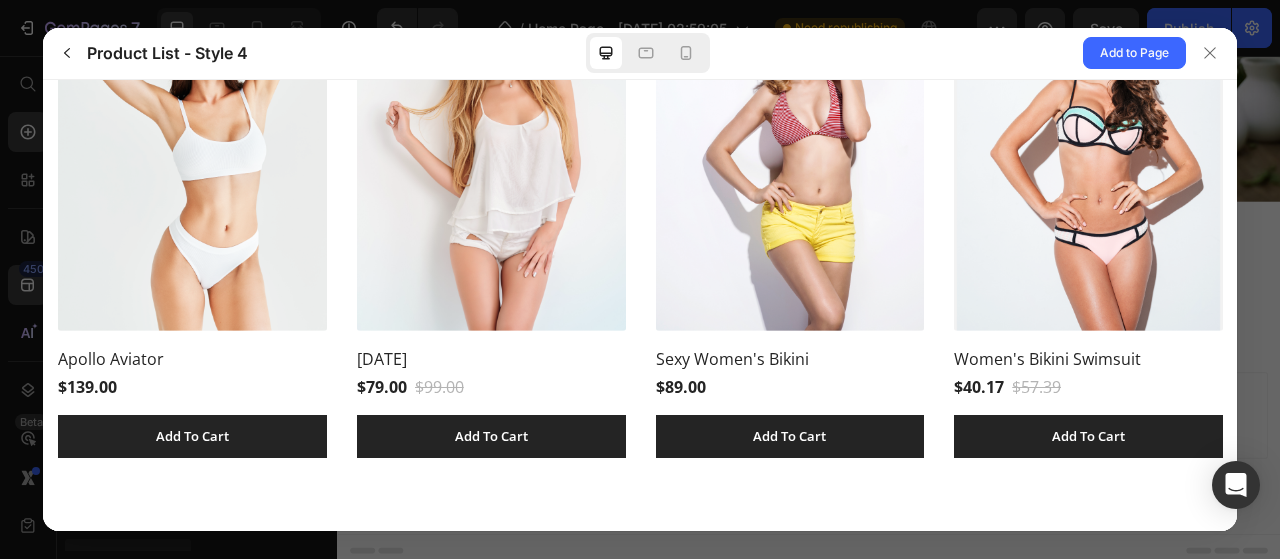 scroll, scrollTop: 313, scrollLeft: 0, axis: vertical 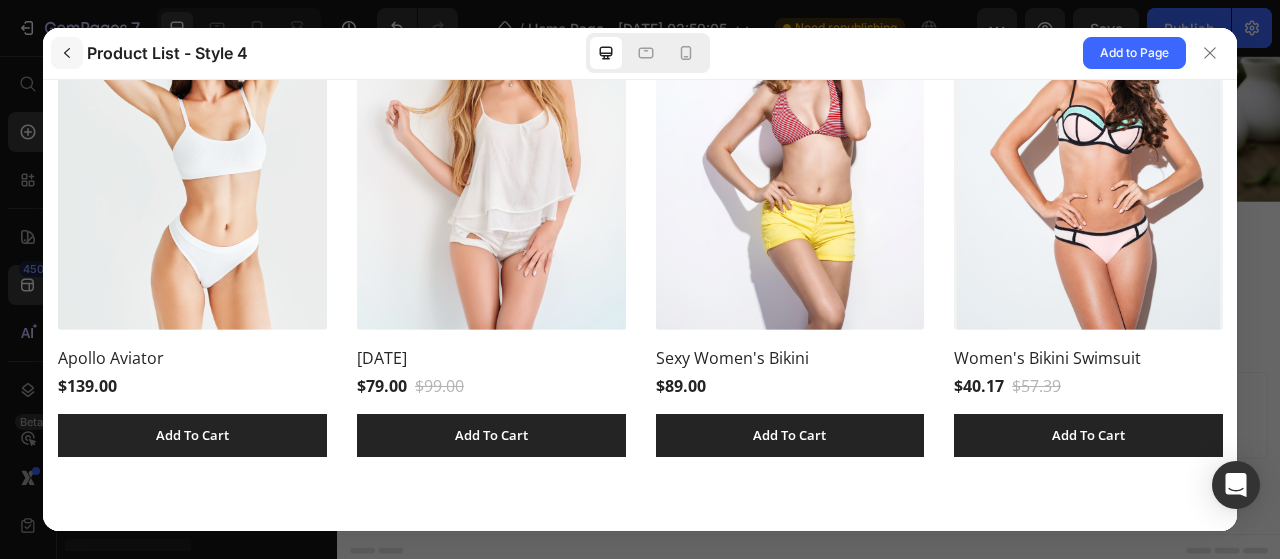 click 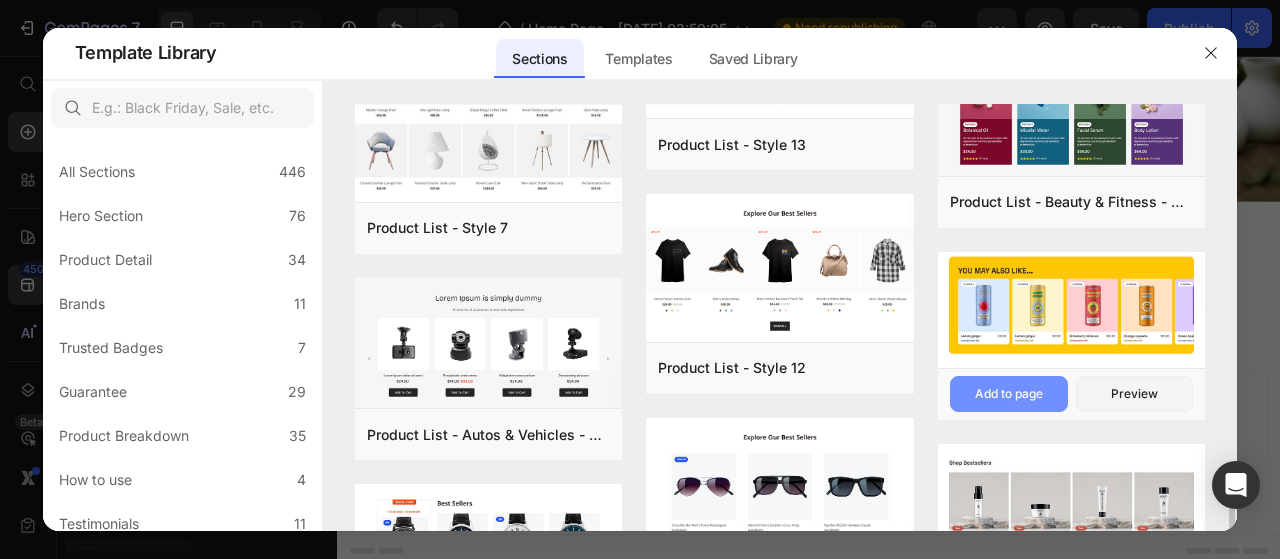 scroll, scrollTop: 900, scrollLeft: 0, axis: vertical 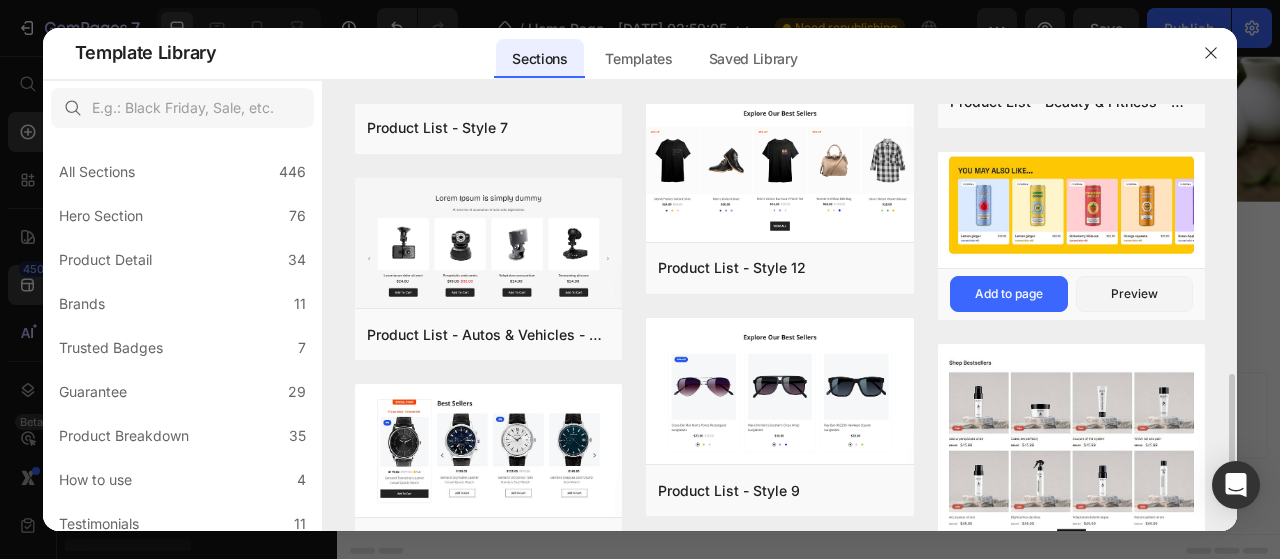 click at bounding box center [1072, 205] 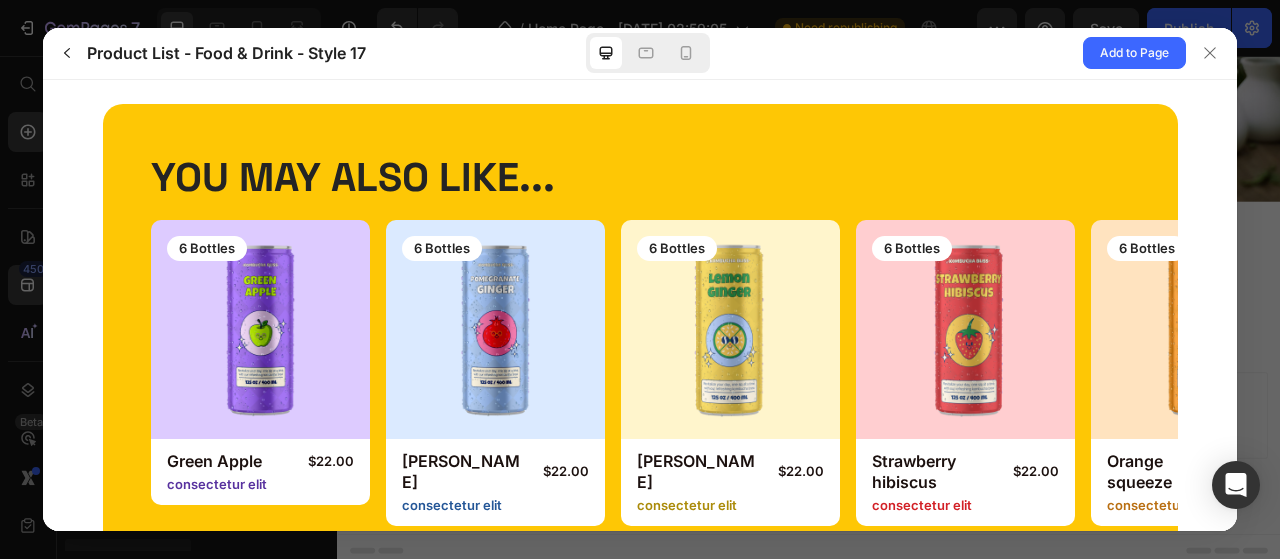 scroll, scrollTop: 0, scrollLeft: 0, axis: both 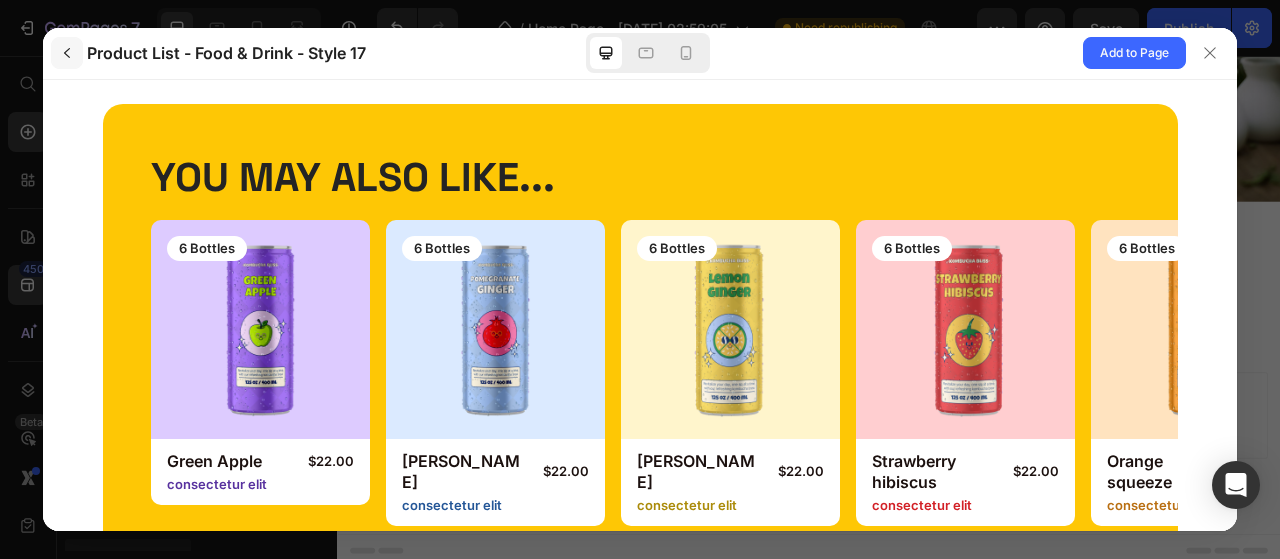 click 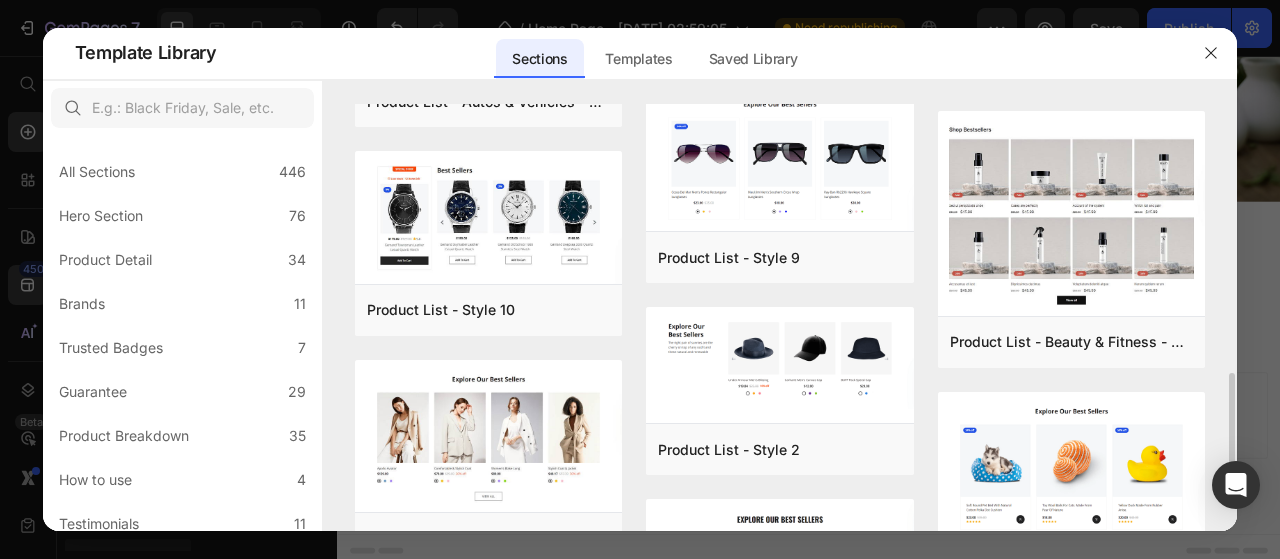 scroll, scrollTop: 1370, scrollLeft: 0, axis: vertical 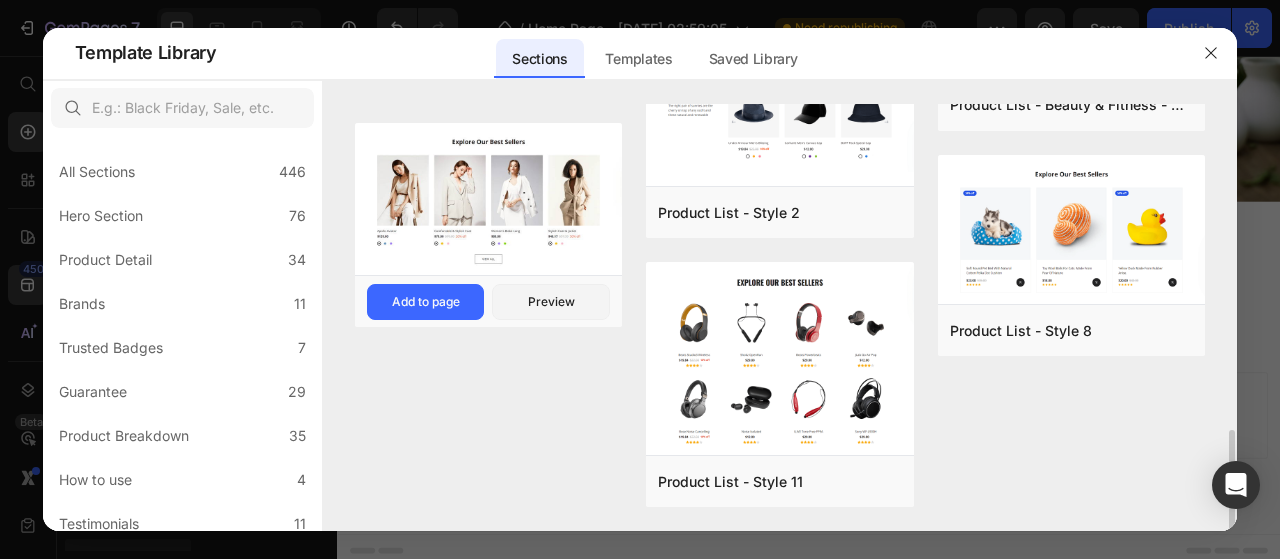 click at bounding box center (489, 200) 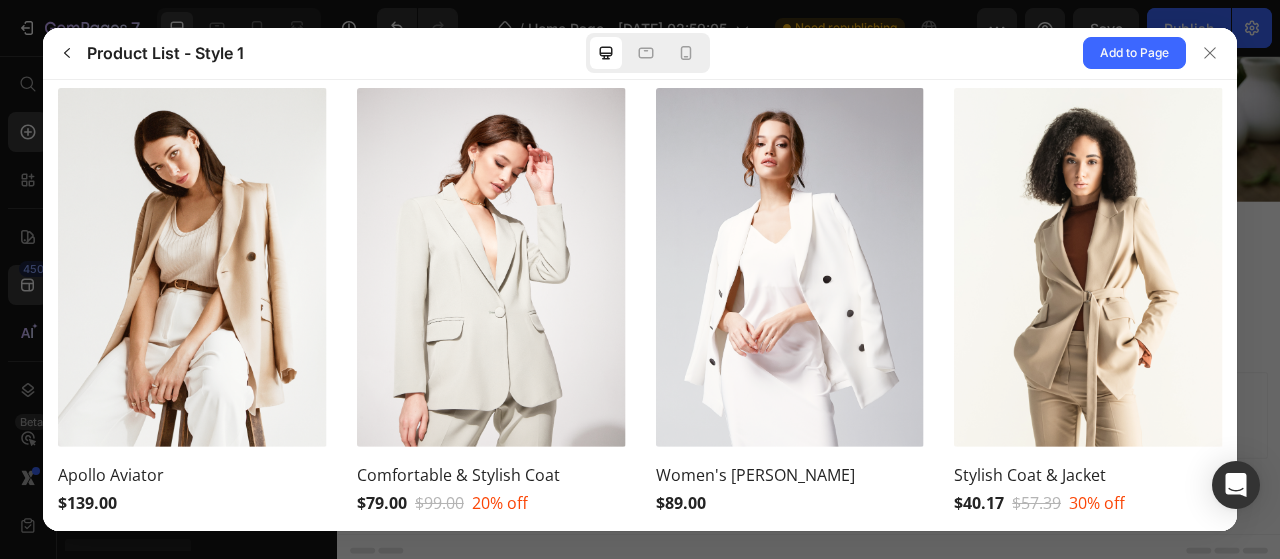 scroll, scrollTop: 151, scrollLeft: 0, axis: vertical 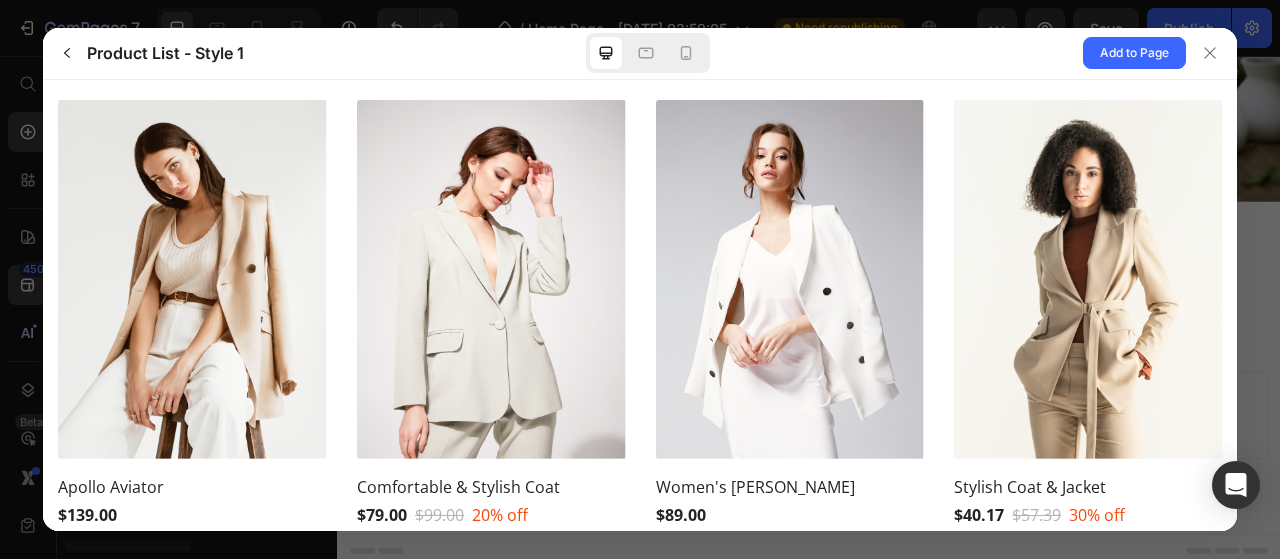 drag, startPoint x: 1212, startPoint y: 47, endPoint x: 906, endPoint y: 3, distance: 309.14722 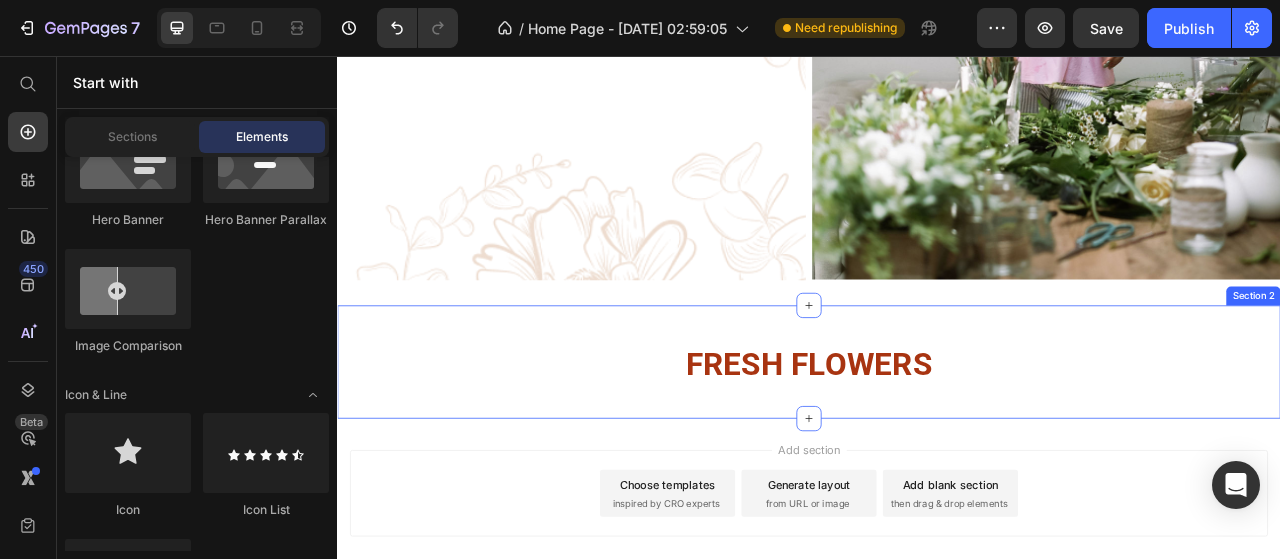 scroll, scrollTop: 1253, scrollLeft: 0, axis: vertical 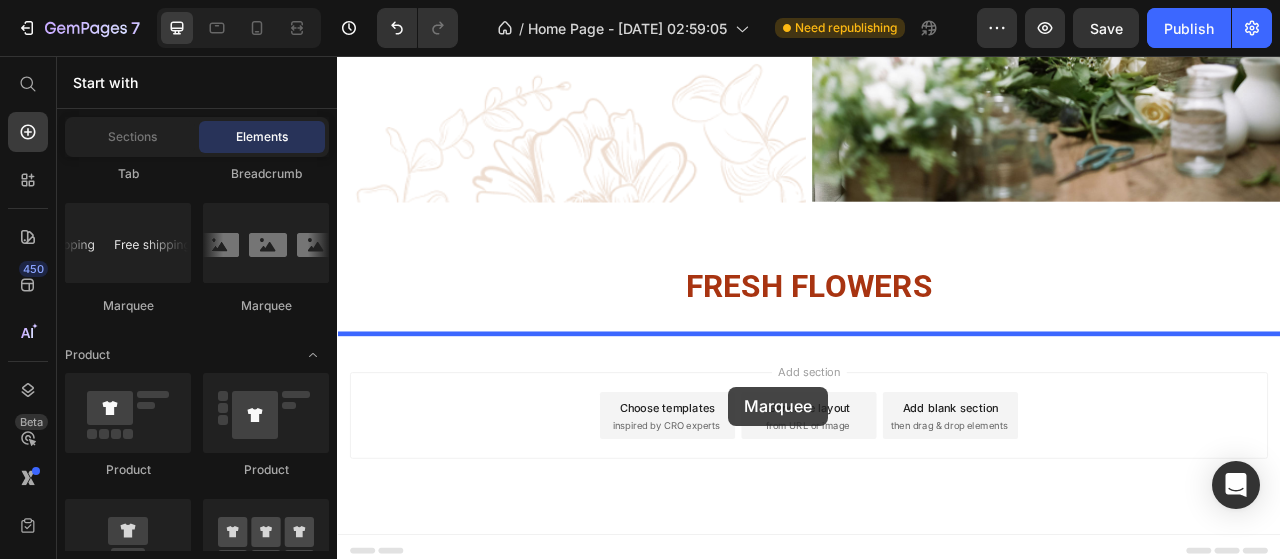 drag, startPoint x: 583, startPoint y: 329, endPoint x: 835, endPoint y: 477, distance: 292.24646 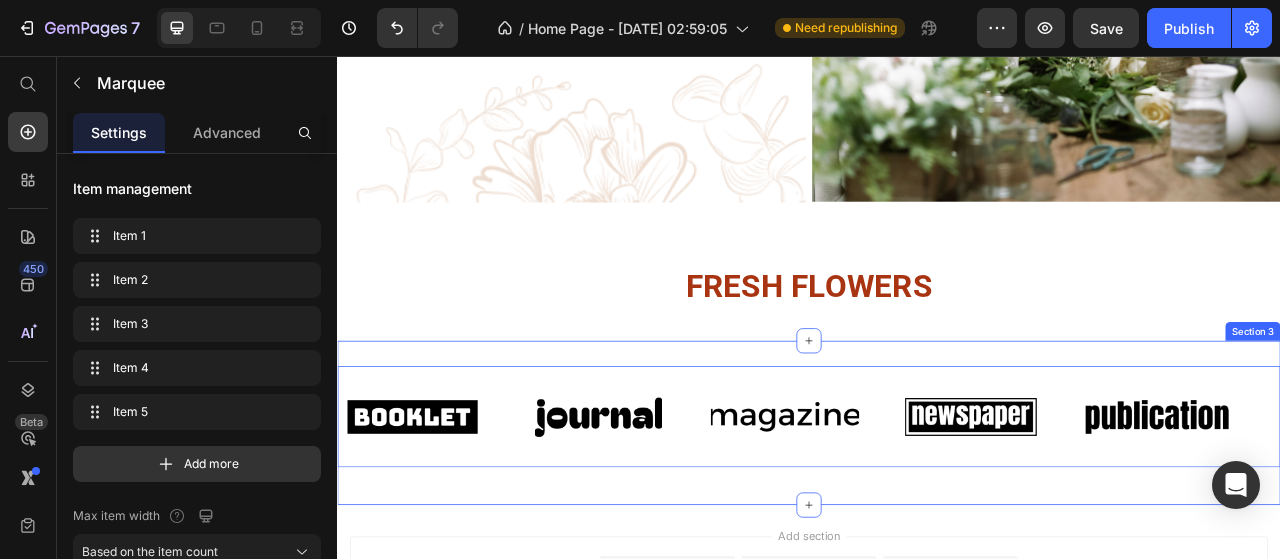 click on "Section 3" at bounding box center [1502, 407] 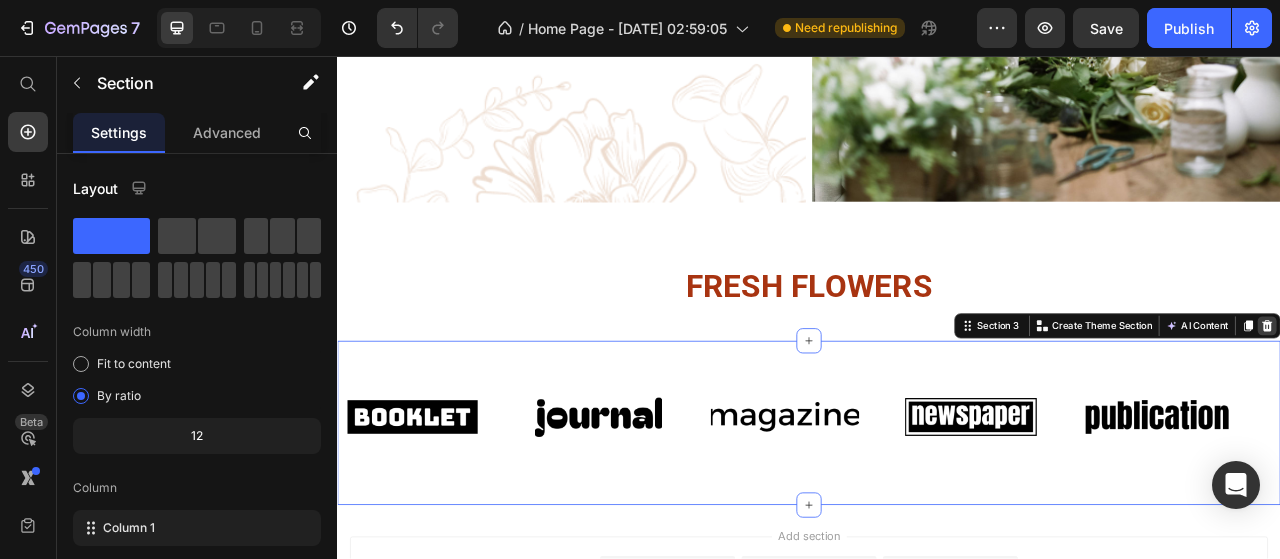 click 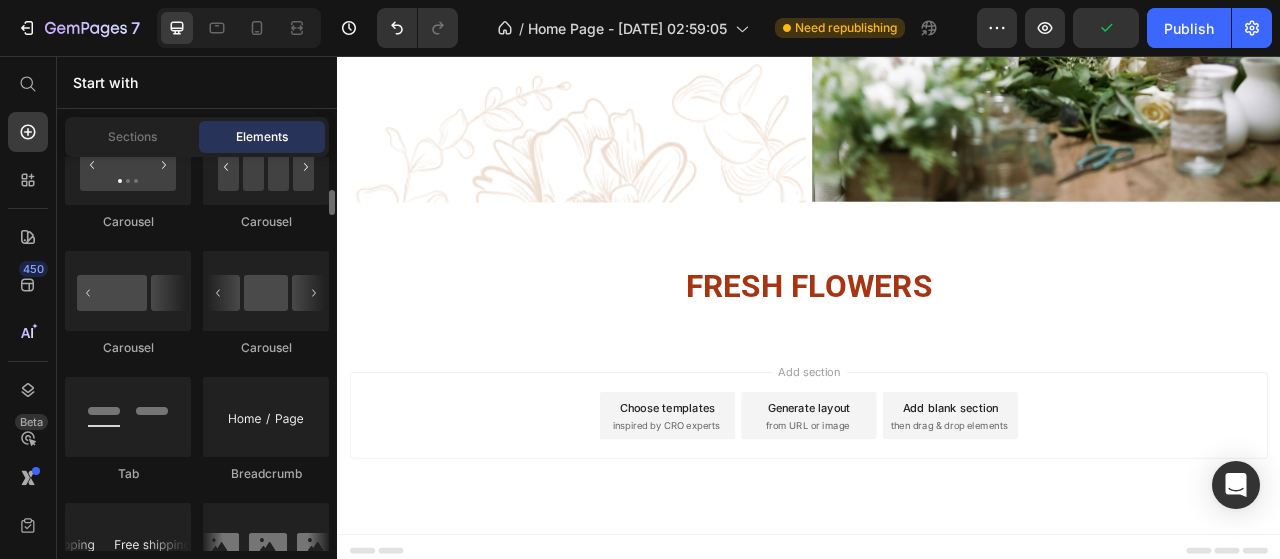 scroll, scrollTop: 2000, scrollLeft: 0, axis: vertical 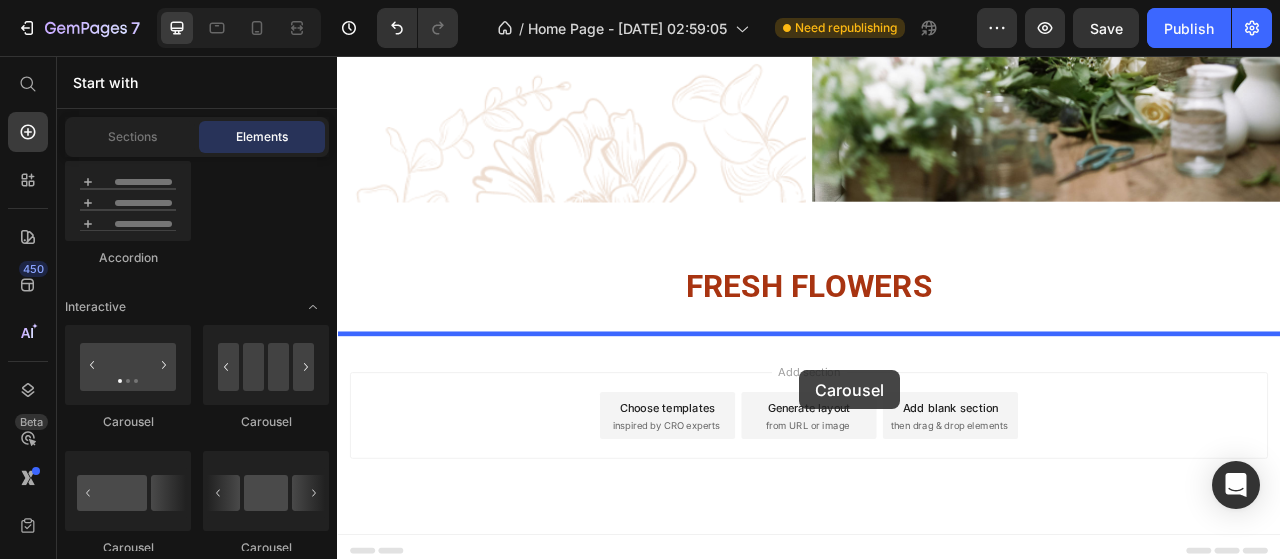 drag, startPoint x: 601, startPoint y: 457, endPoint x: 925, endPoint y: 456, distance: 324.00156 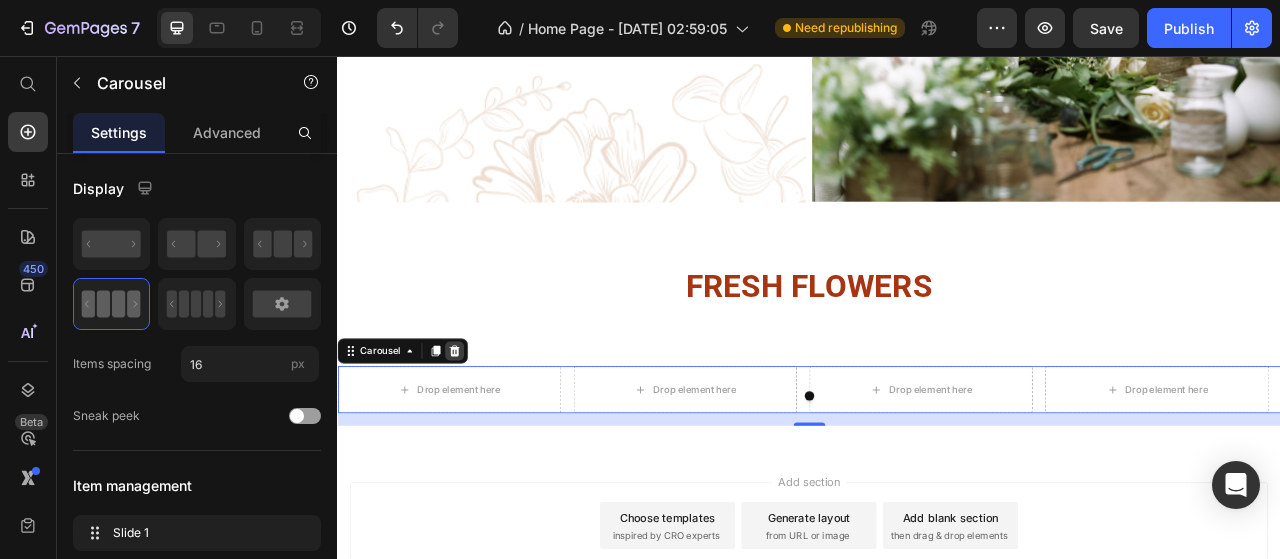 scroll, scrollTop: 1153, scrollLeft: 0, axis: vertical 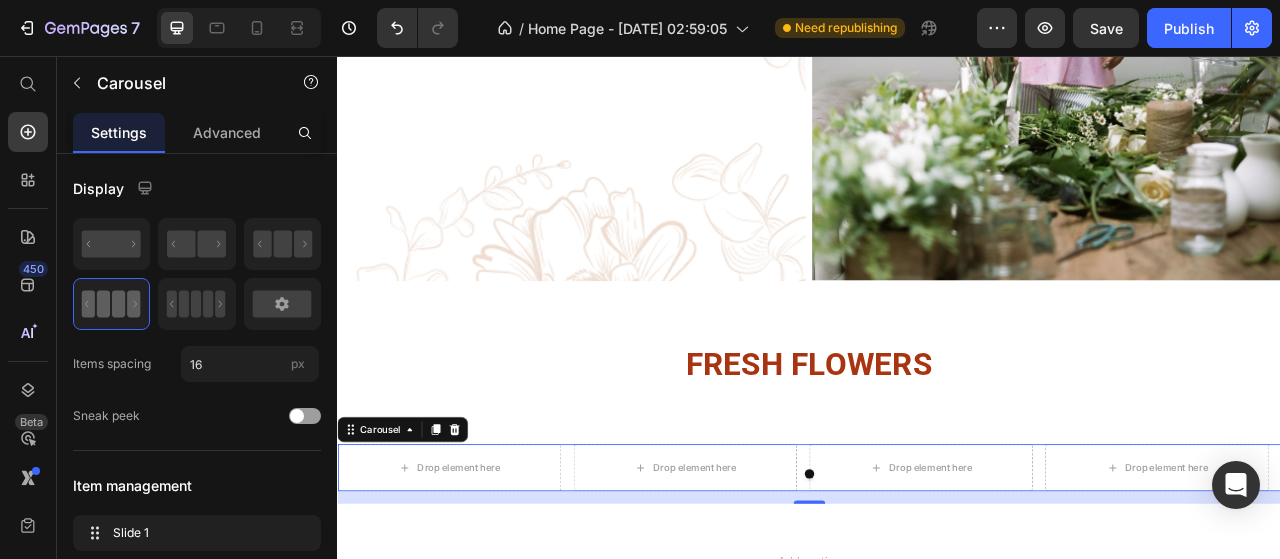 click at bounding box center [937, 589] 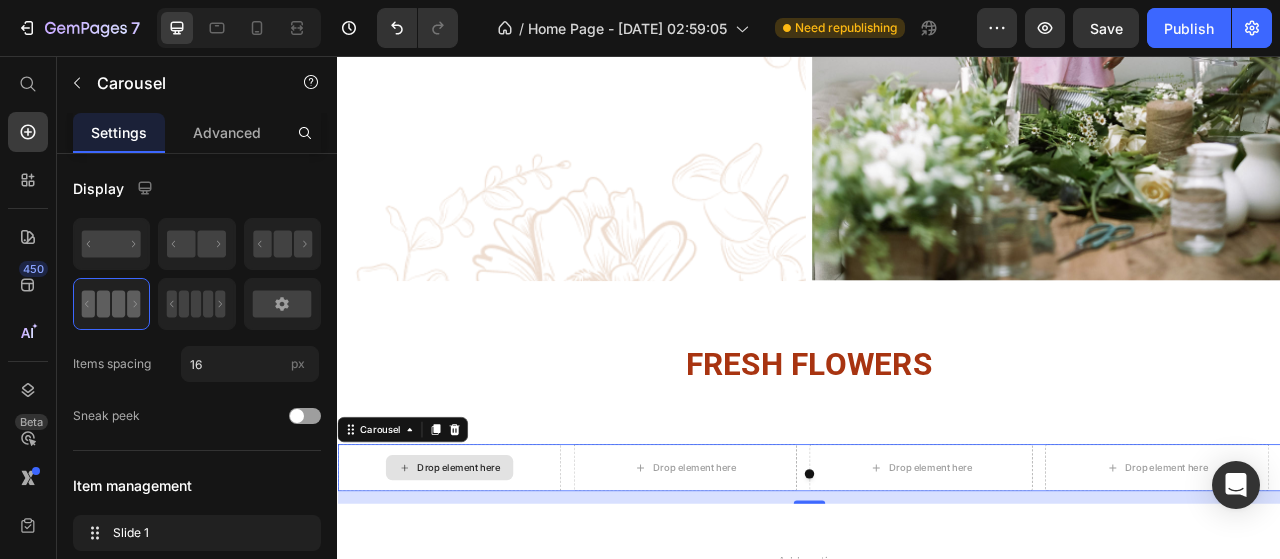 click 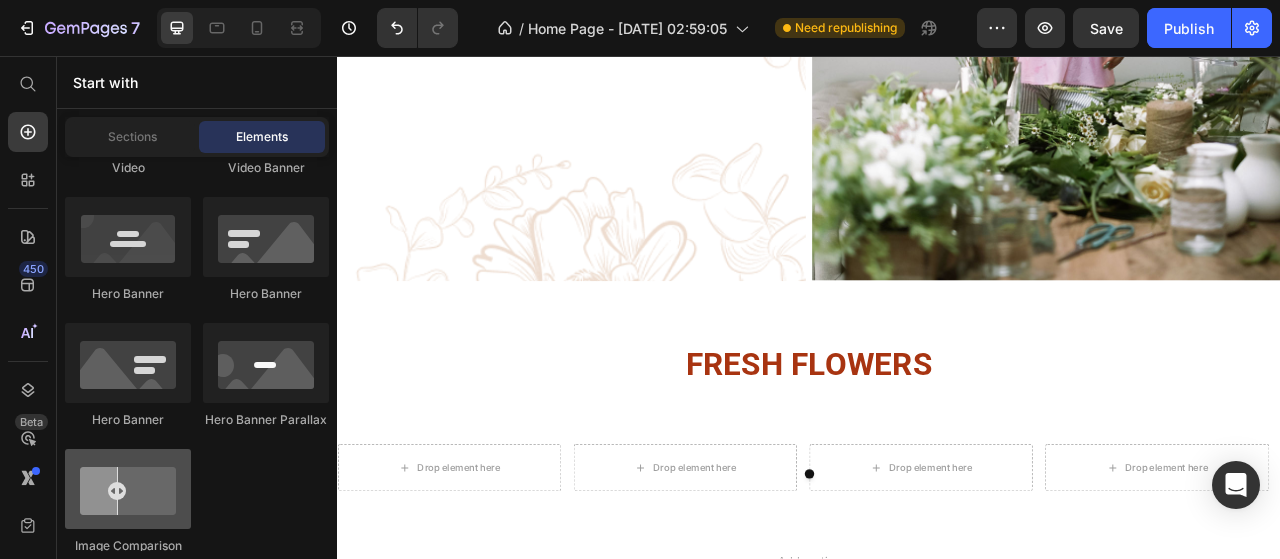 scroll, scrollTop: 700, scrollLeft: 0, axis: vertical 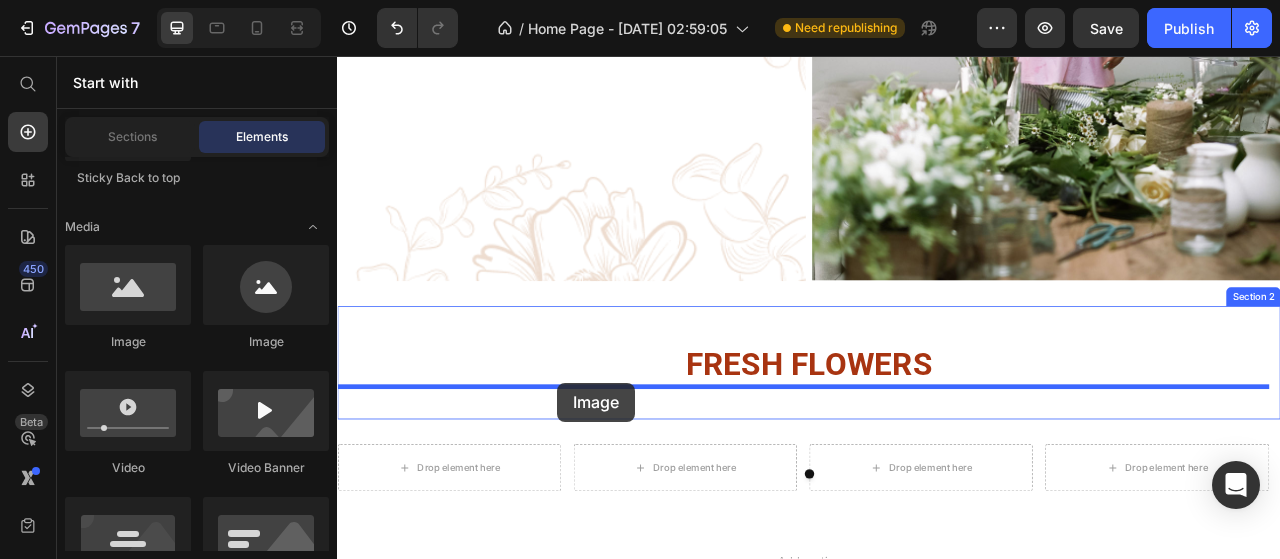 drag, startPoint x: 457, startPoint y: 329, endPoint x: 594, endPoint y: 485, distance: 207.61743 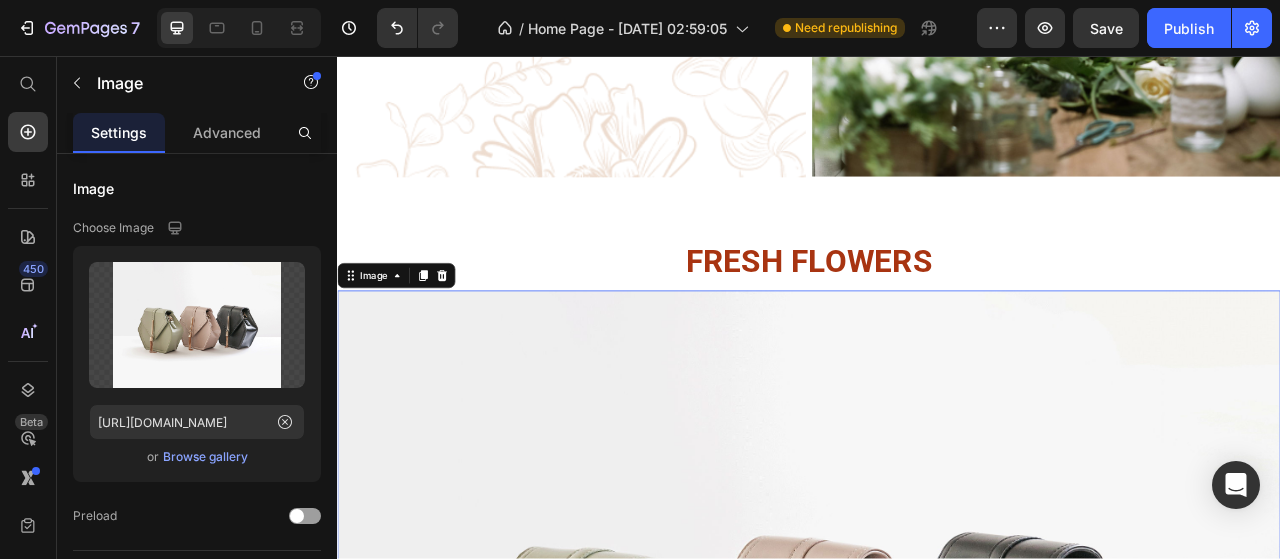 scroll, scrollTop: 1373, scrollLeft: 0, axis: vertical 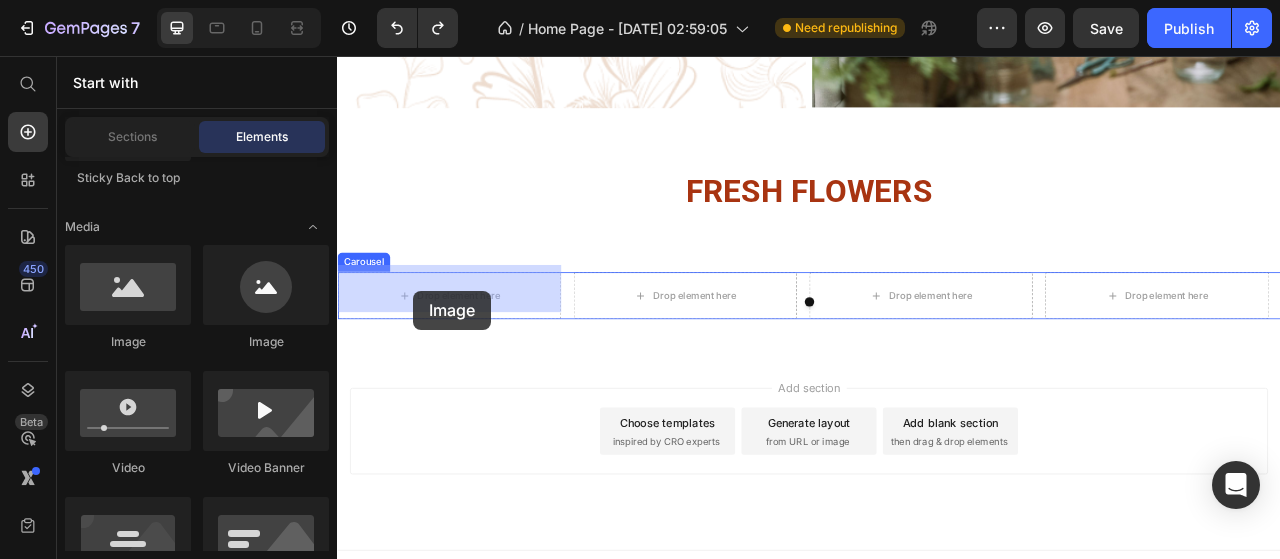 drag, startPoint x: 511, startPoint y: 351, endPoint x: 434, endPoint y: 354, distance: 77.05842 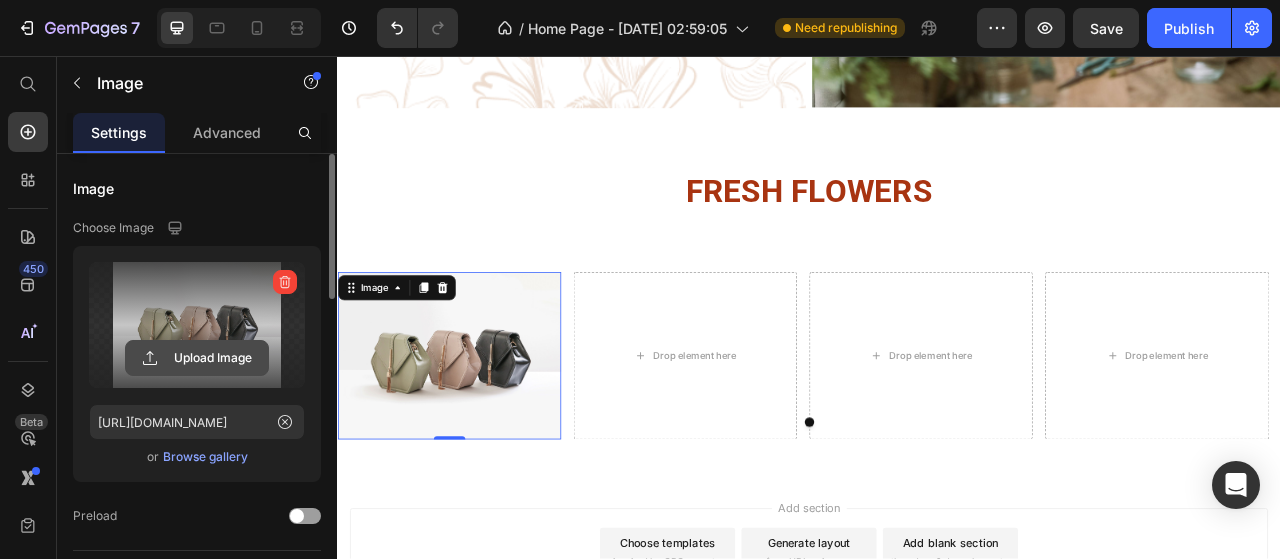 click 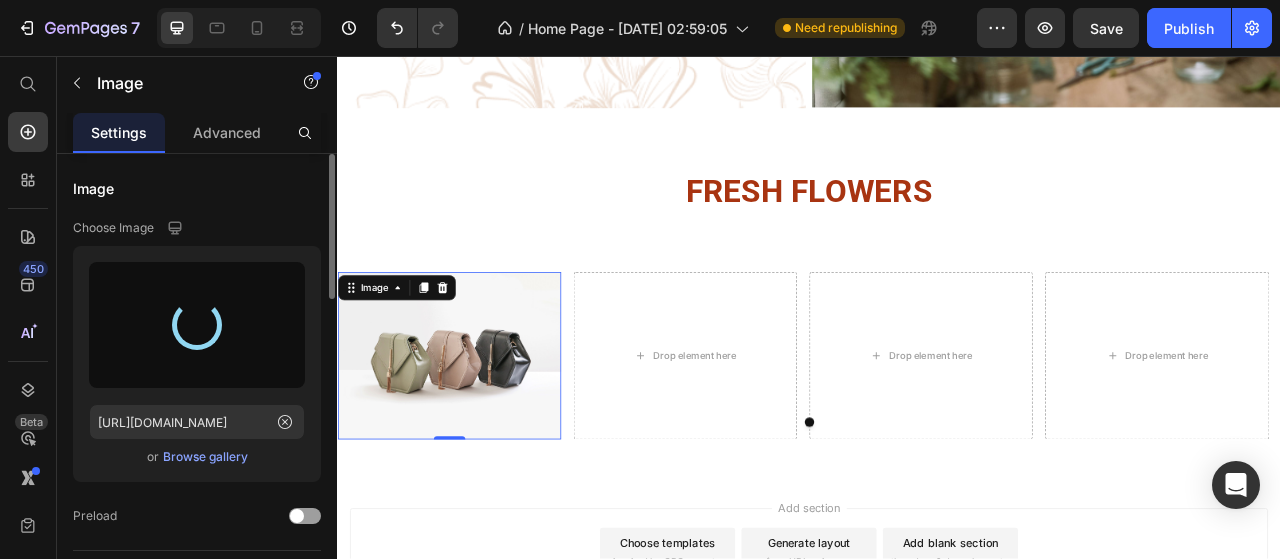 type on "[URL][DOMAIN_NAME]" 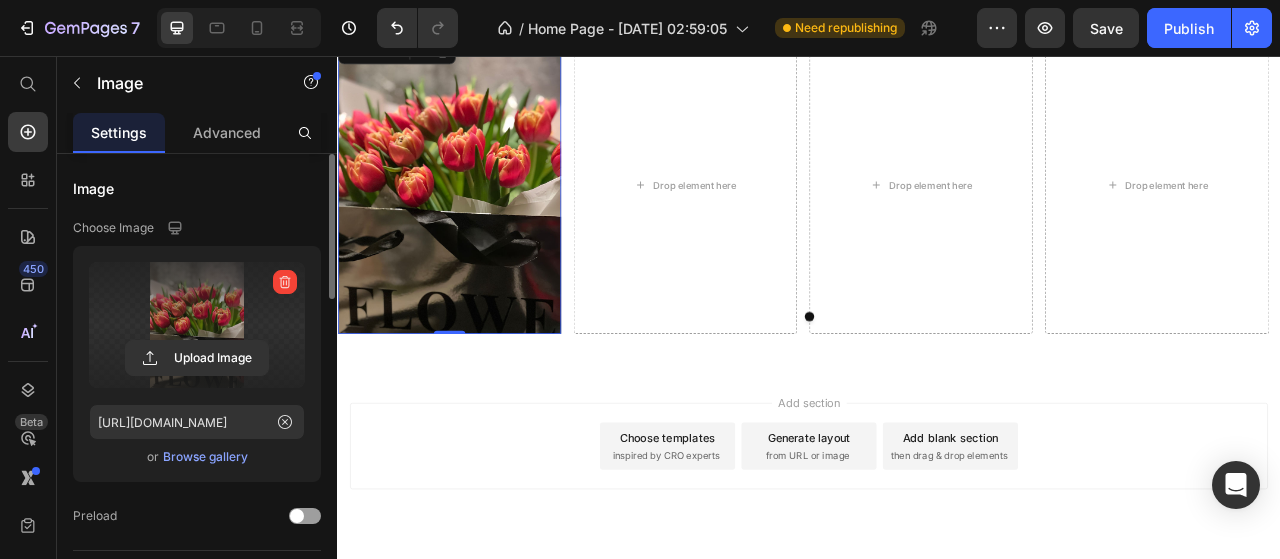 scroll, scrollTop: 1573, scrollLeft: 0, axis: vertical 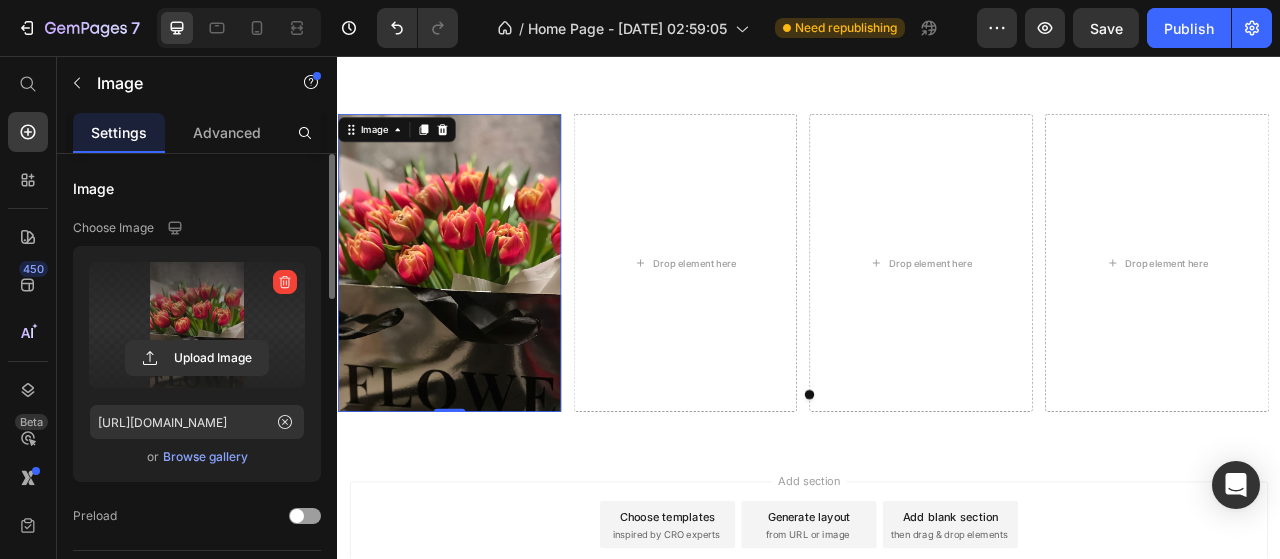 click at bounding box center [479, 320] 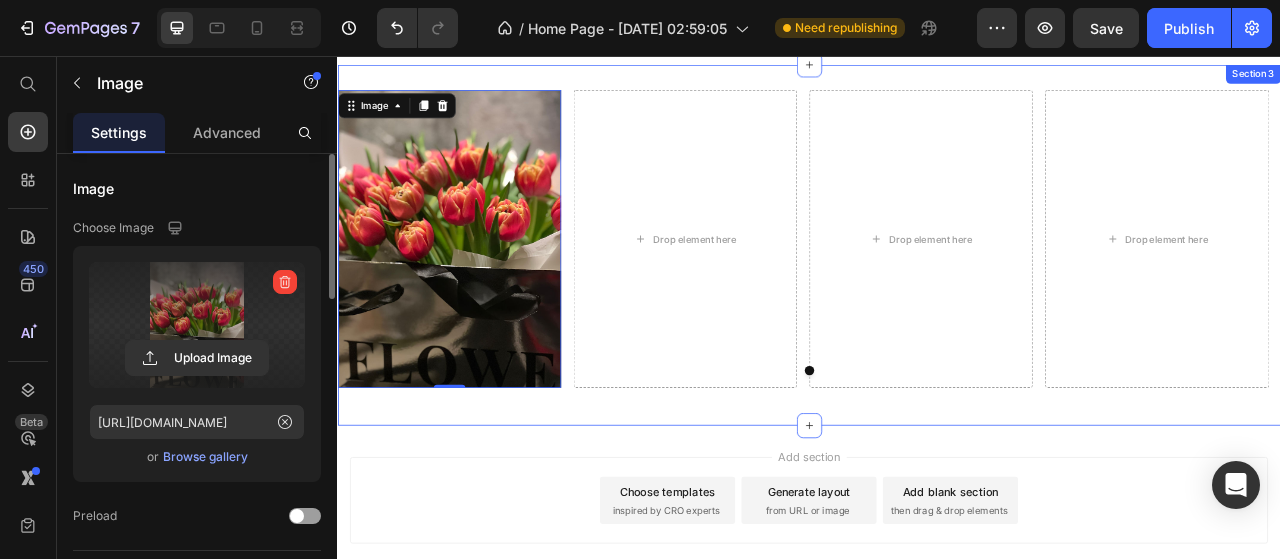 scroll, scrollTop: 1573, scrollLeft: 0, axis: vertical 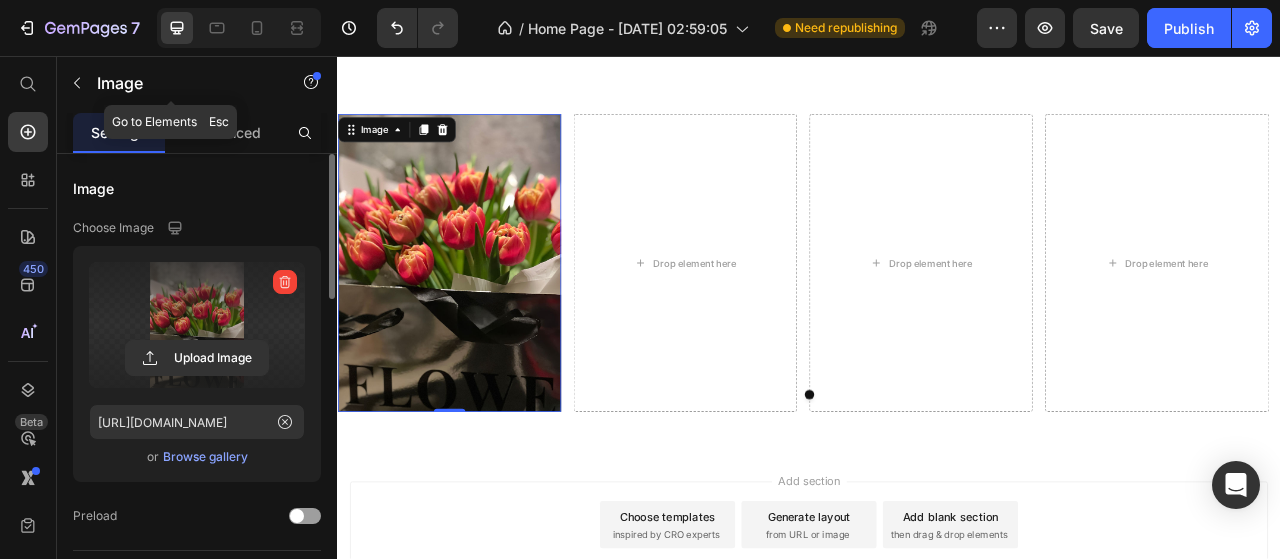 click 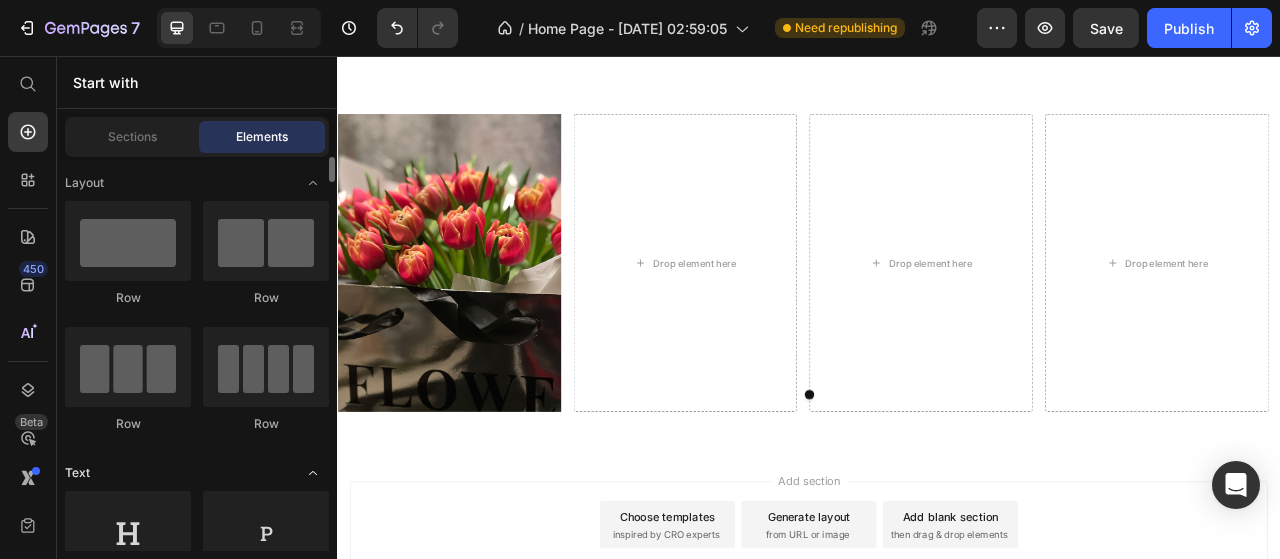 scroll, scrollTop: 200, scrollLeft: 0, axis: vertical 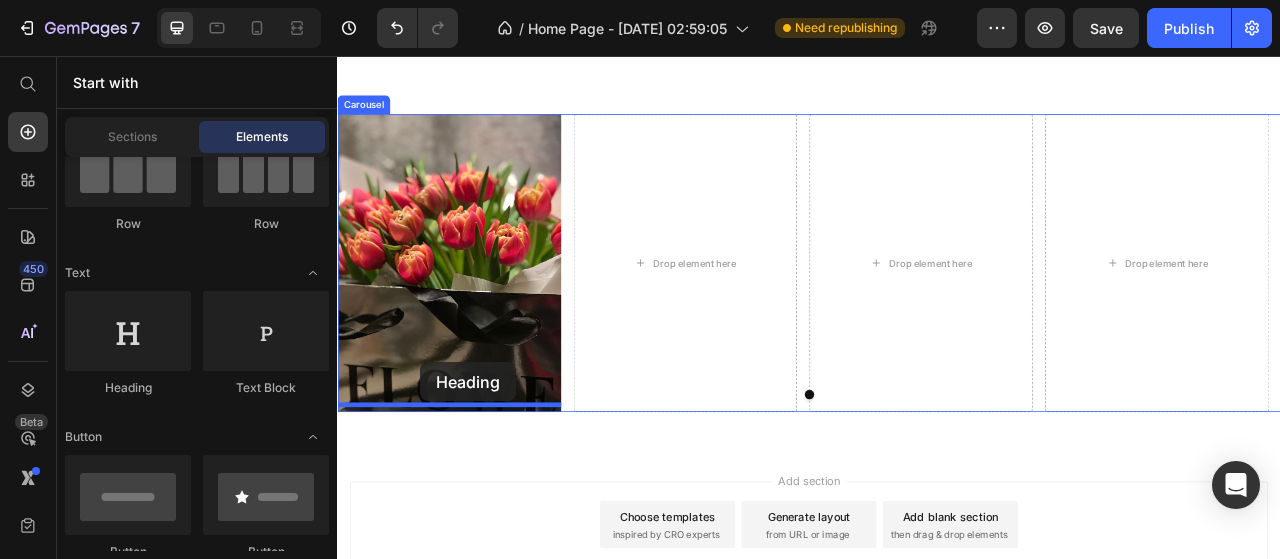 drag, startPoint x: 491, startPoint y: 421, endPoint x: 443, endPoint y: 446, distance: 54.120235 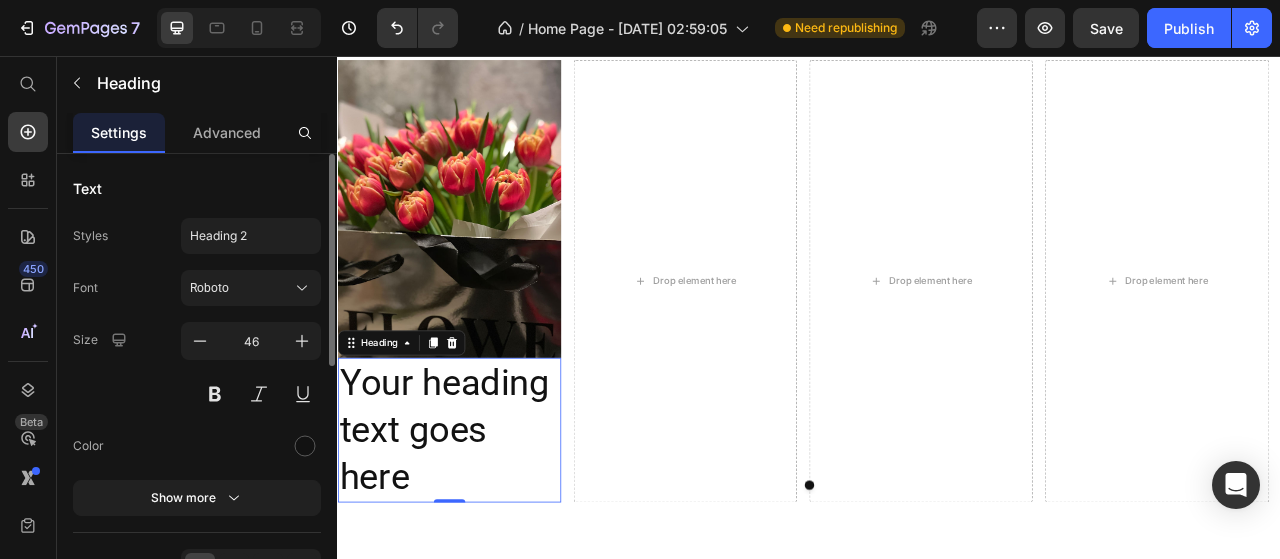 scroll, scrollTop: 1673, scrollLeft: 0, axis: vertical 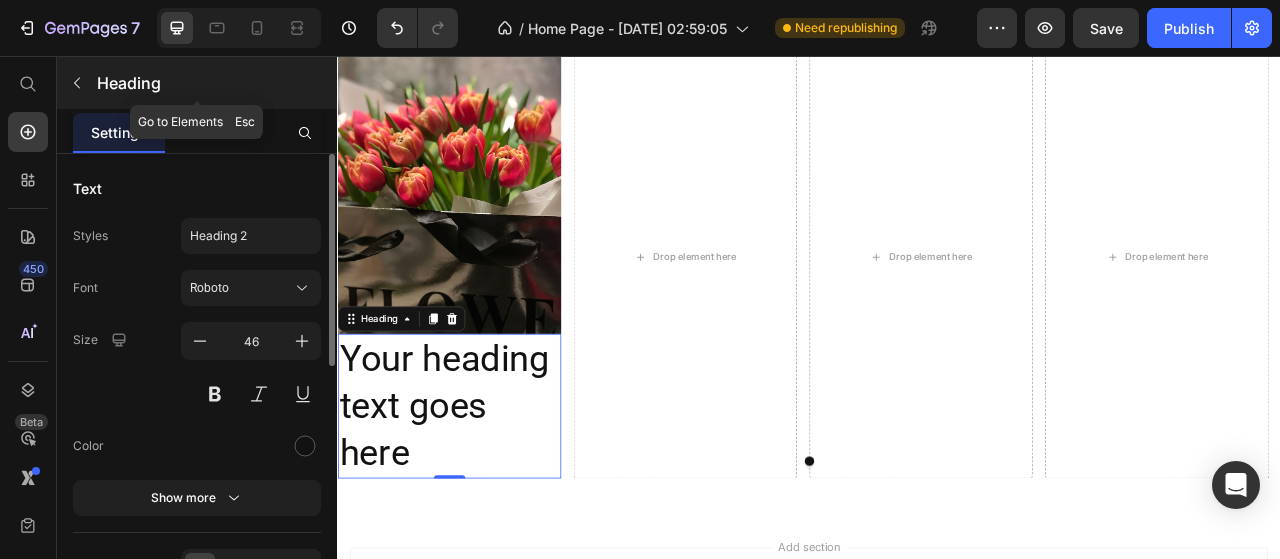 click at bounding box center (77, 83) 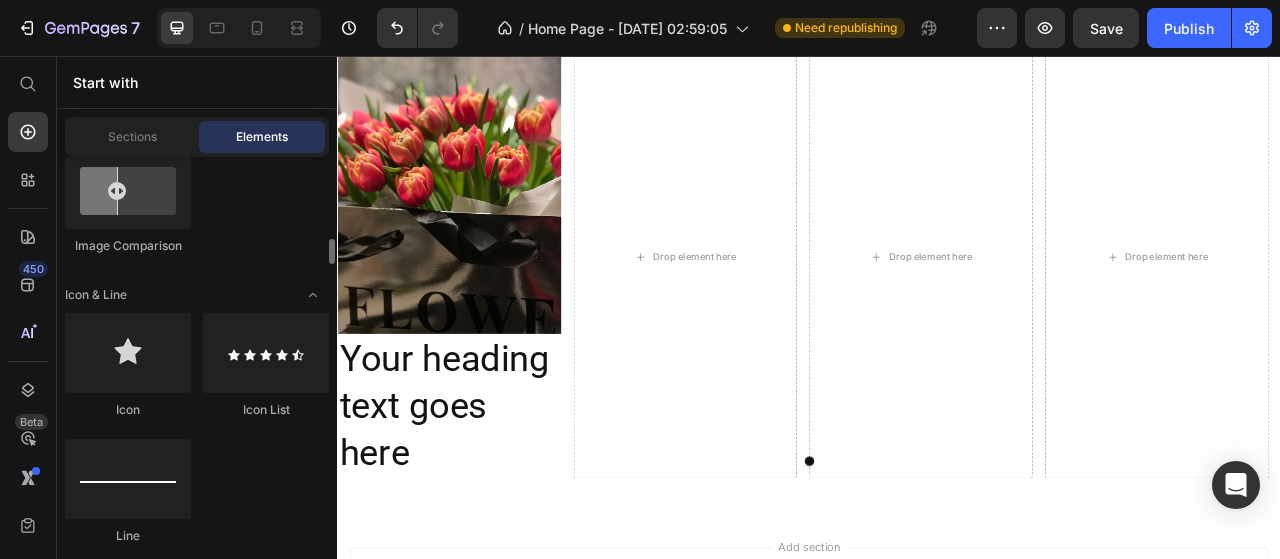 scroll, scrollTop: 1500, scrollLeft: 0, axis: vertical 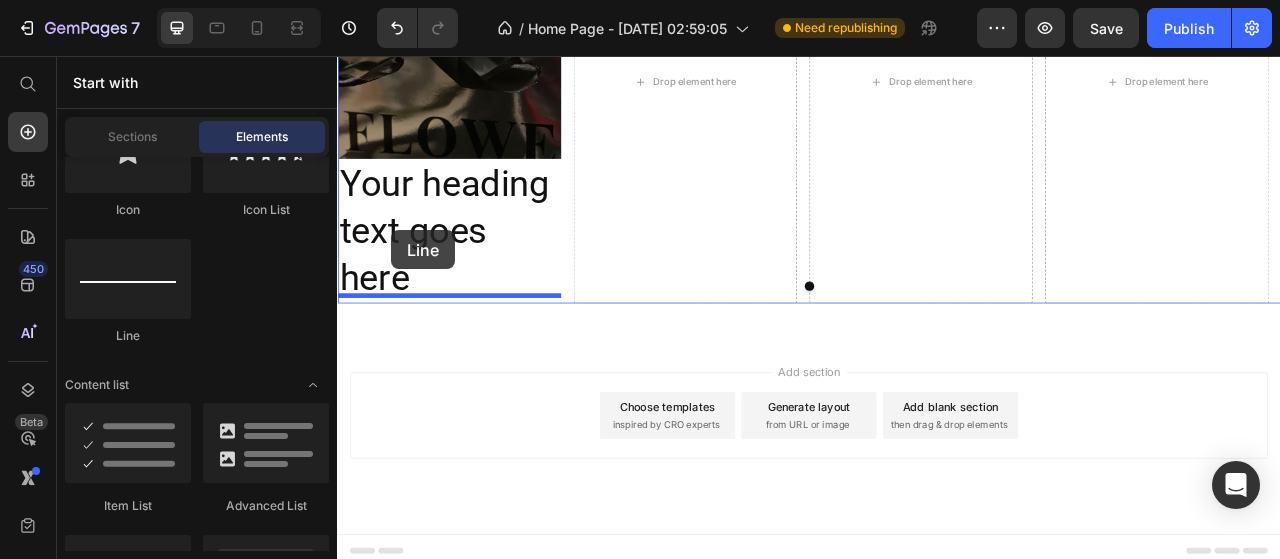 drag, startPoint x: 479, startPoint y: 363, endPoint x: 406, endPoint y: 278, distance: 112.04463 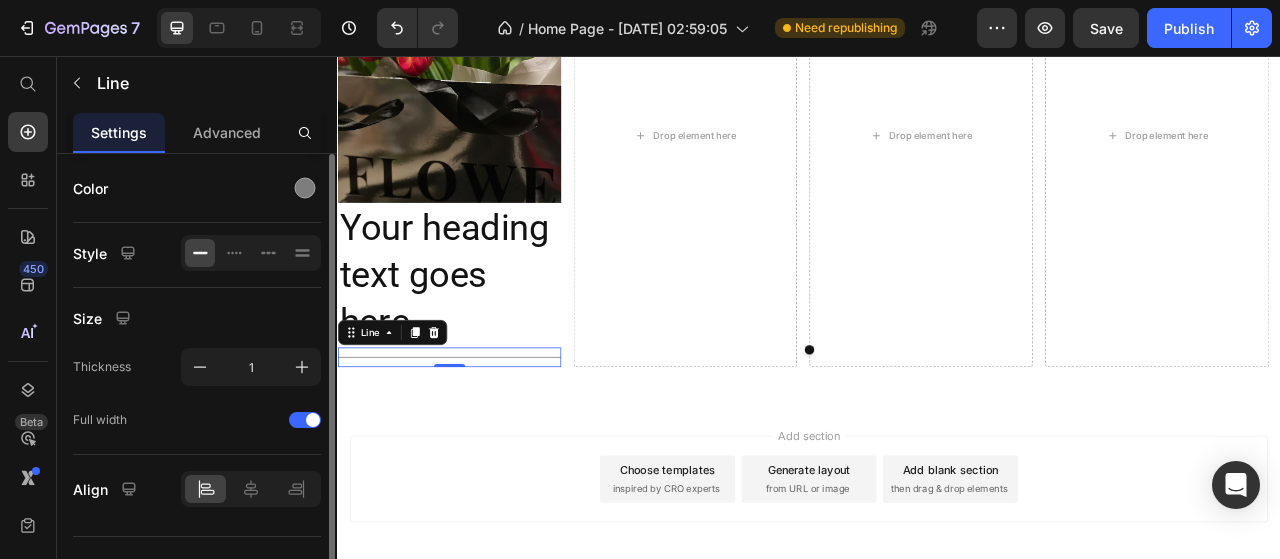 scroll, scrollTop: 1796, scrollLeft: 0, axis: vertical 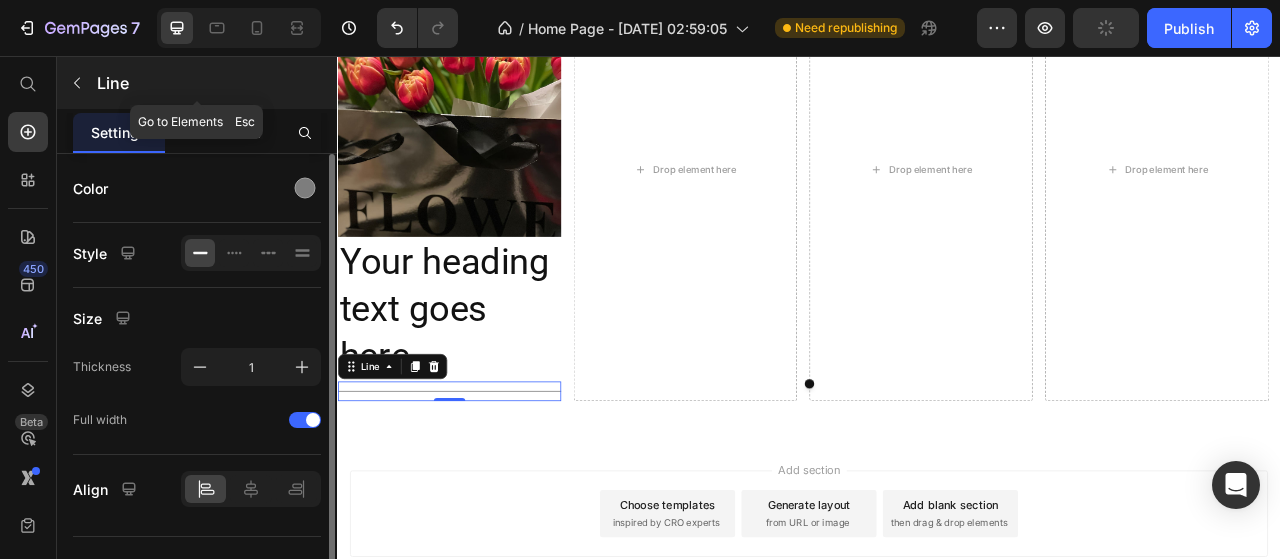 click at bounding box center (77, 83) 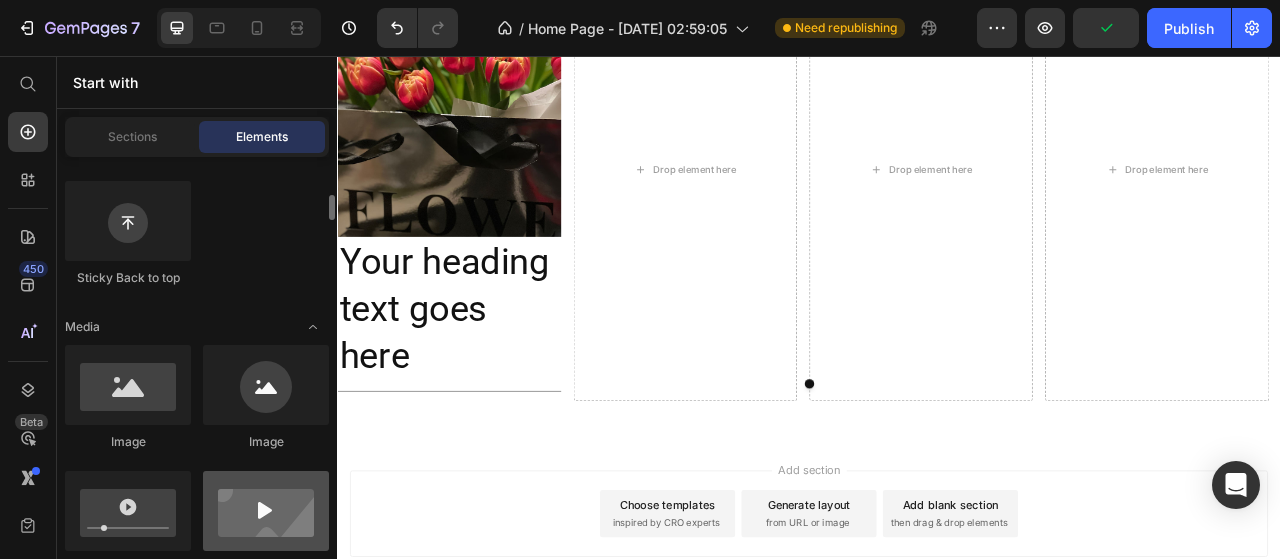 scroll, scrollTop: 300, scrollLeft: 0, axis: vertical 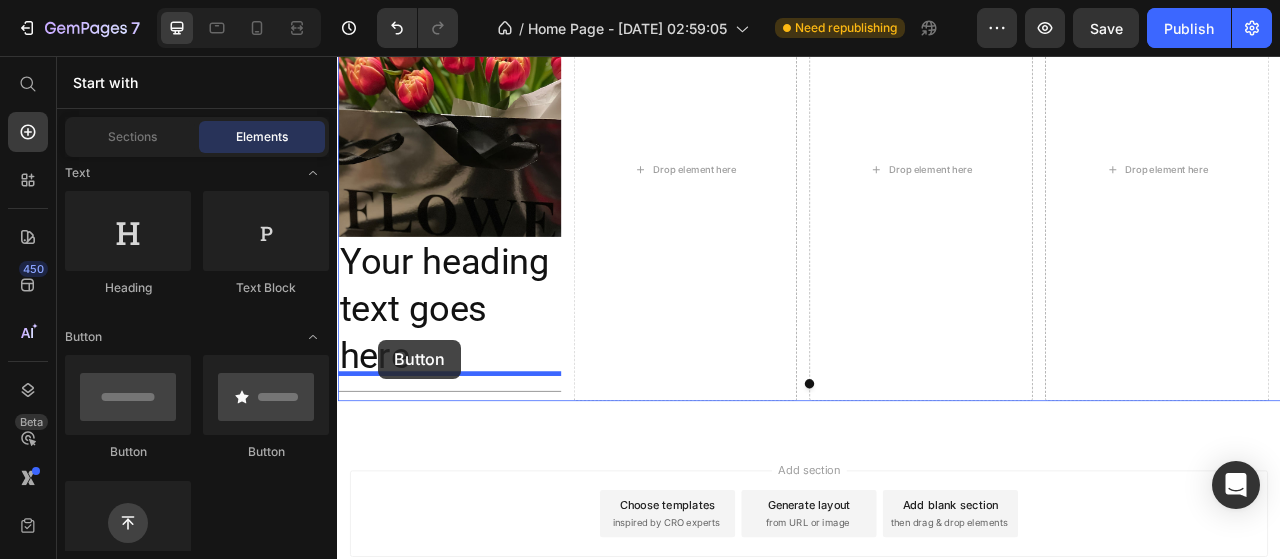 drag, startPoint x: 447, startPoint y: 463, endPoint x: 389, endPoint y: 417, distance: 74.02702 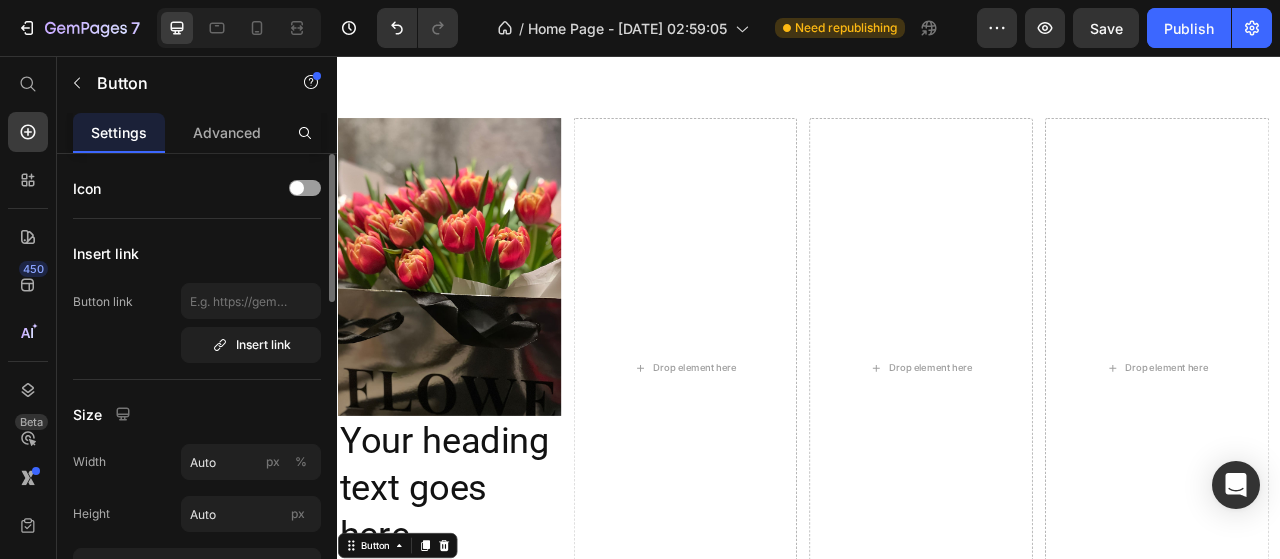 scroll, scrollTop: 1539, scrollLeft: 0, axis: vertical 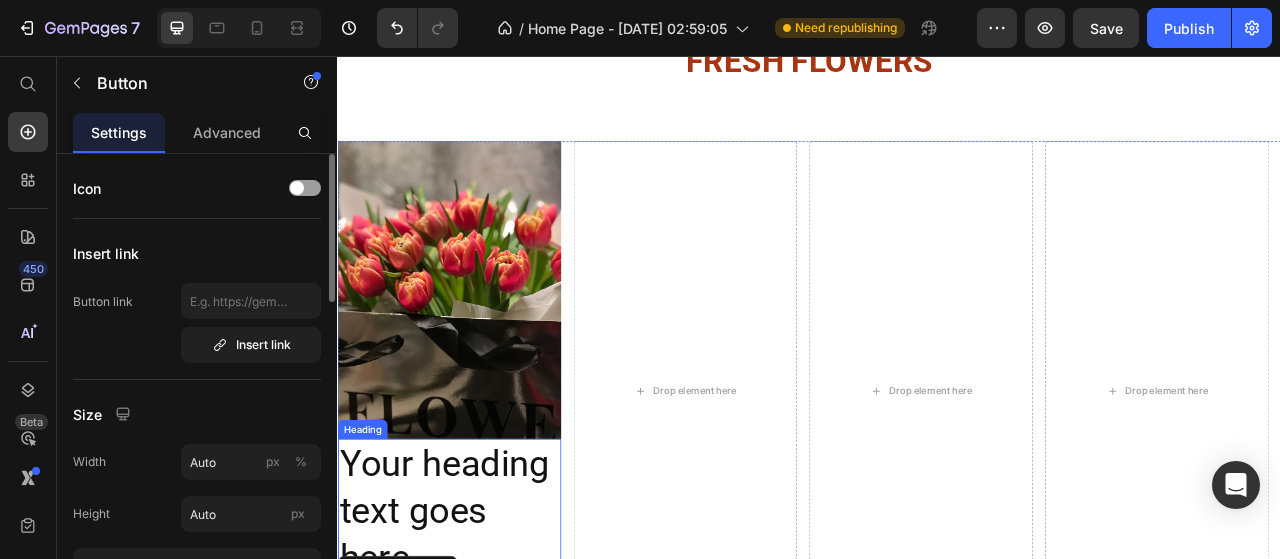 click on "Your heading text goes here" at bounding box center (479, 635) 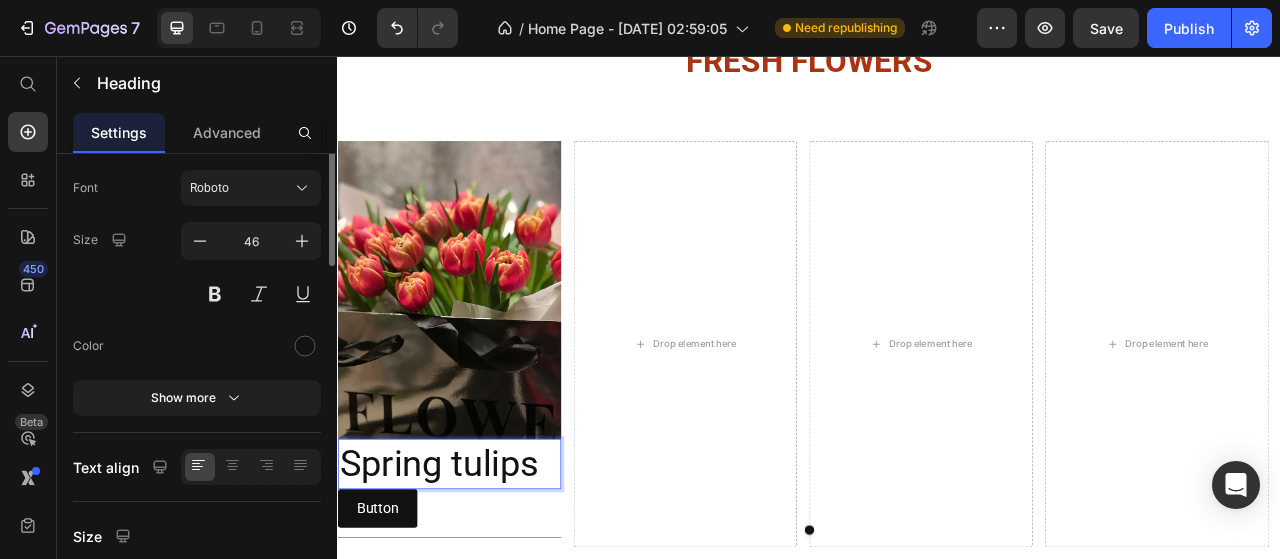 scroll, scrollTop: 0, scrollLeft: 0, axis: both 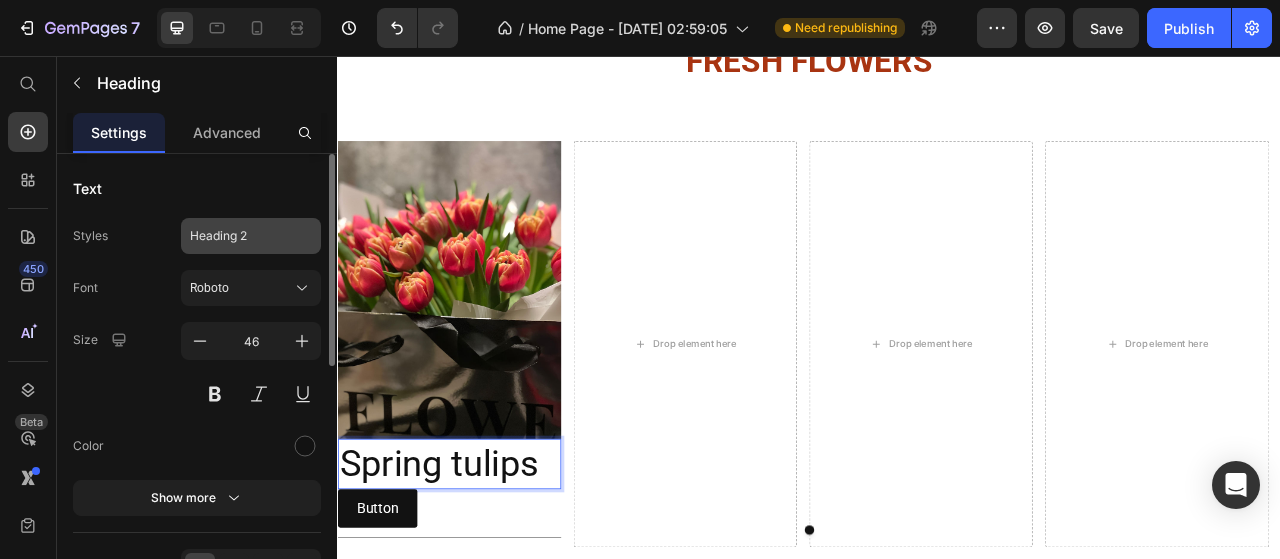click on "Heading 2" at bounding box center [251, 236] 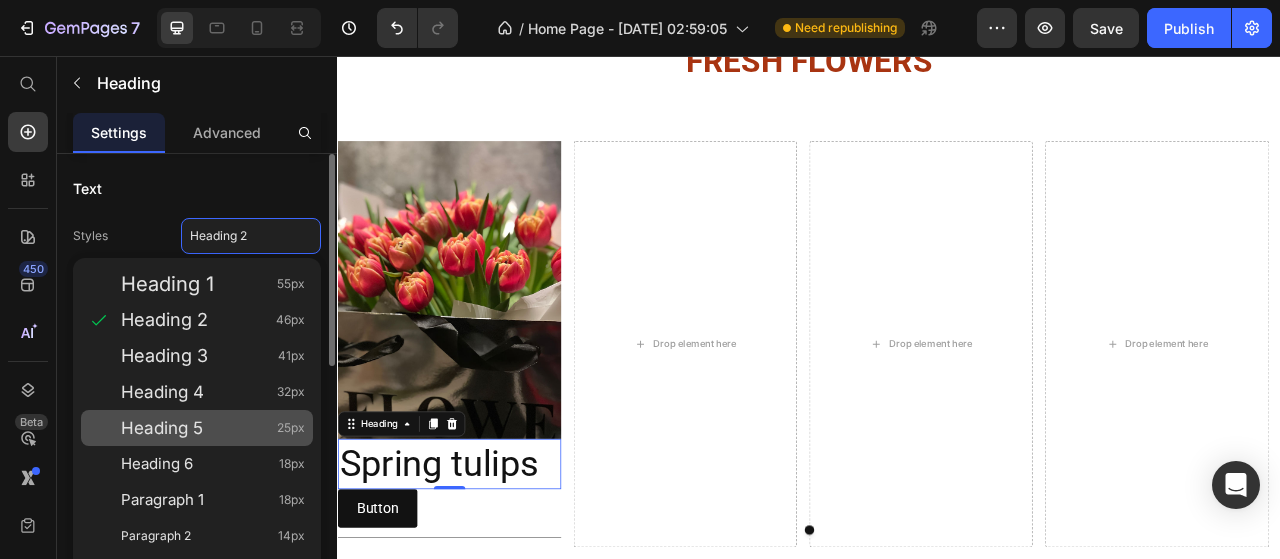 scroll, scrollTop: 100, scrollLeft: 0, axis: vertical 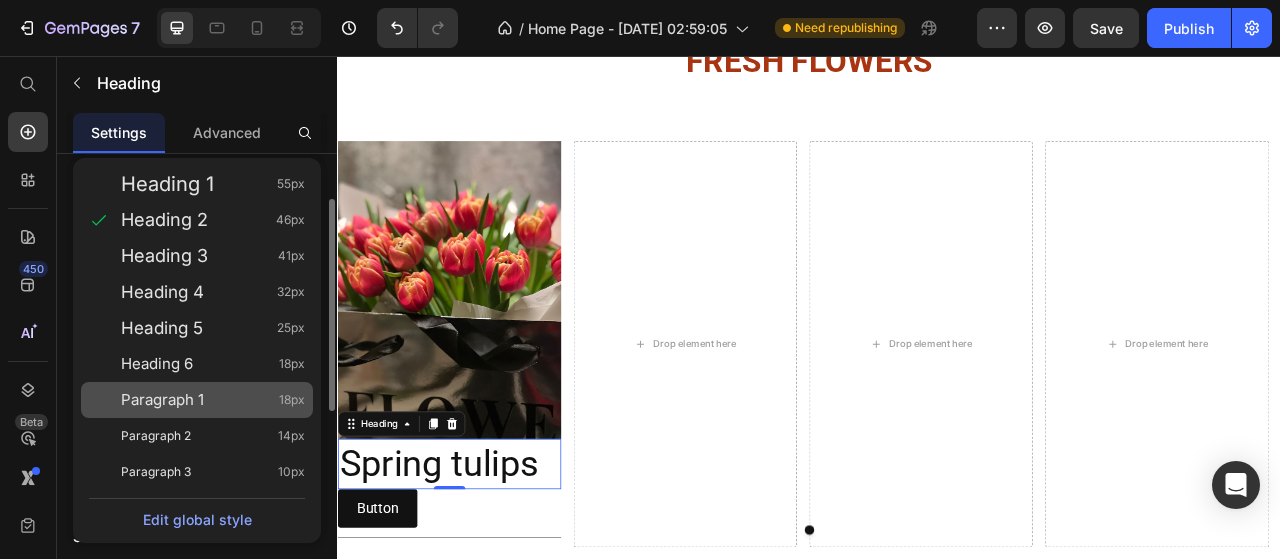 click on "Paragraph 1 18px" 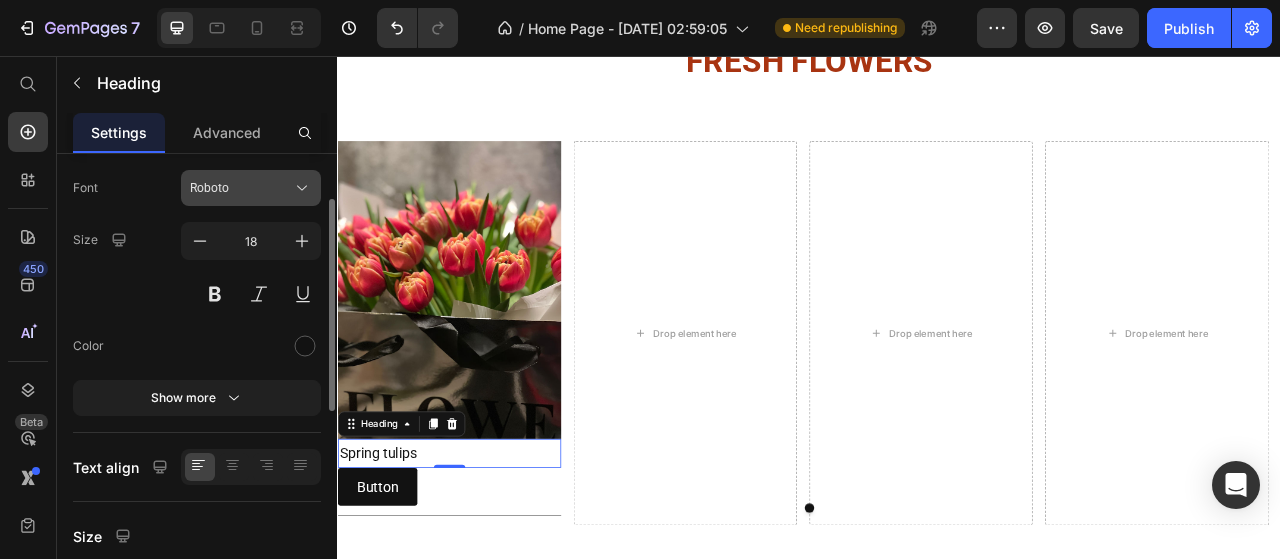 click on "Roboto" at bounding box center (251, 188) 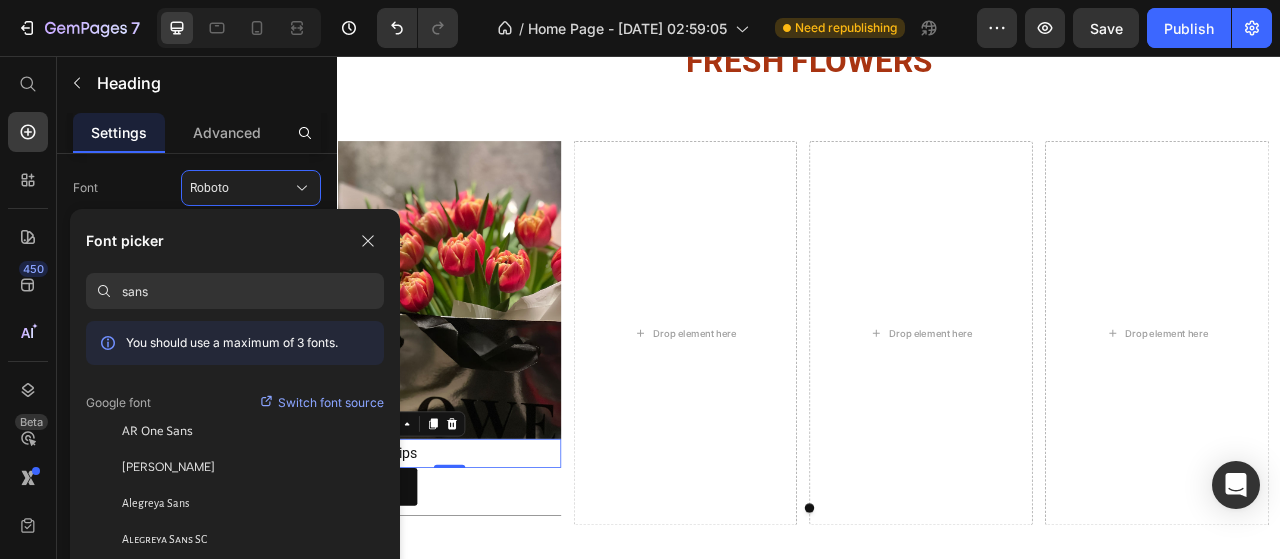 click on "sans" at bounding box center [253, 291] 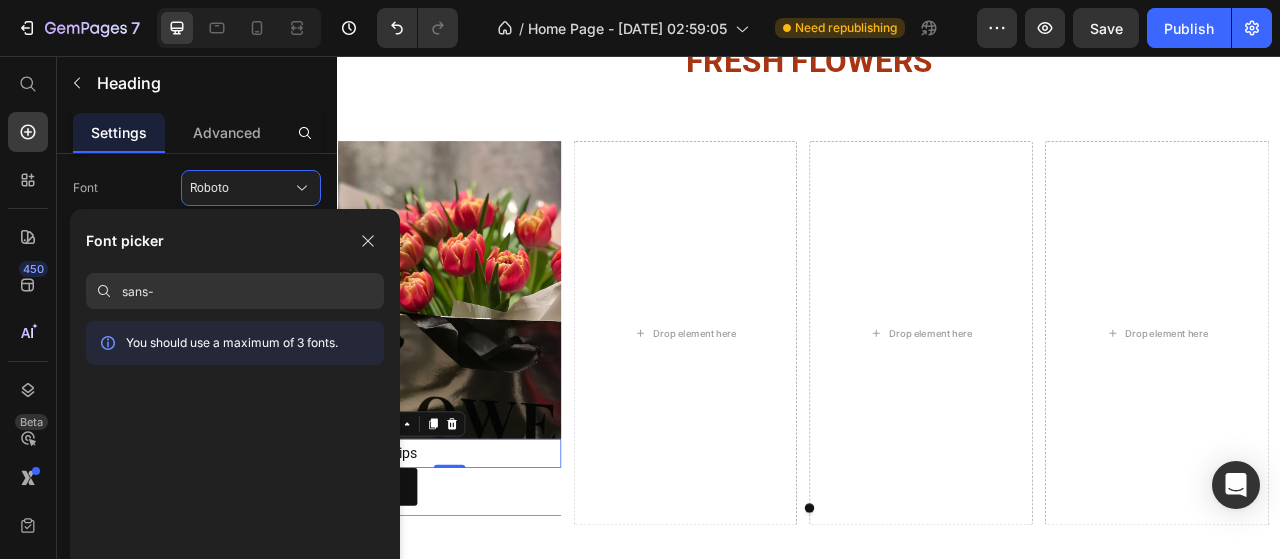 type on "sans" 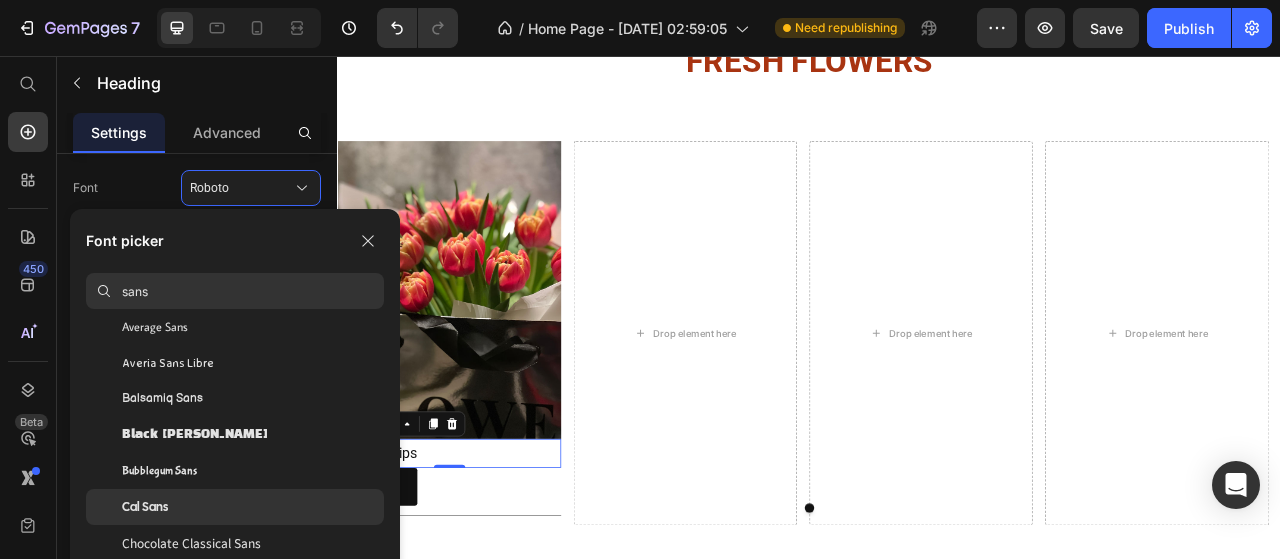 scroll, scrollTop: 300, scrollLeft: 0, axis: vertical 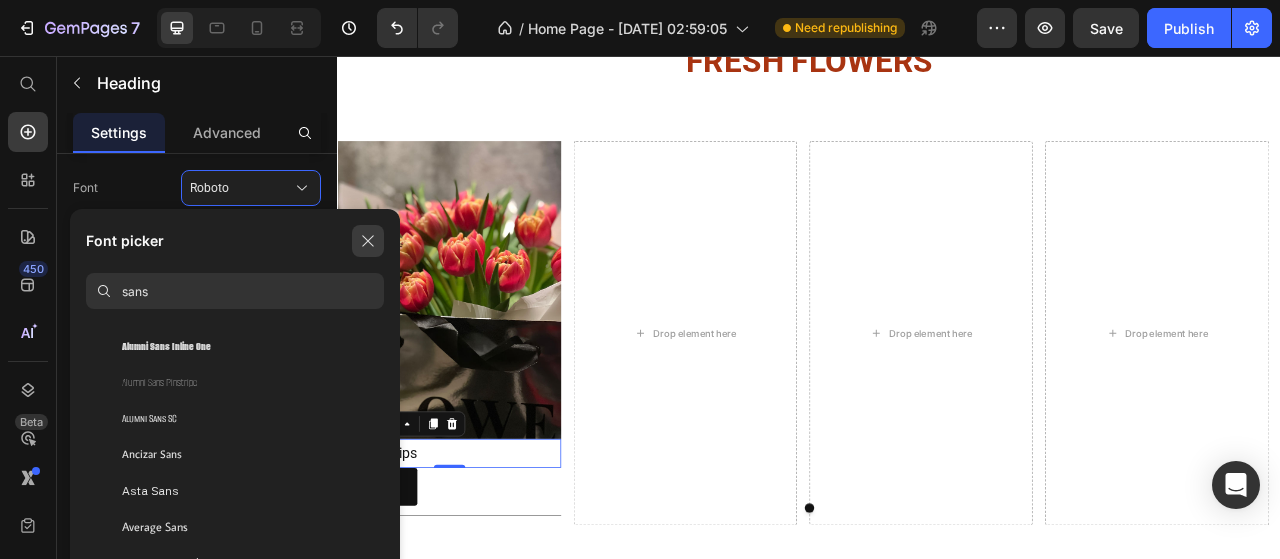 click 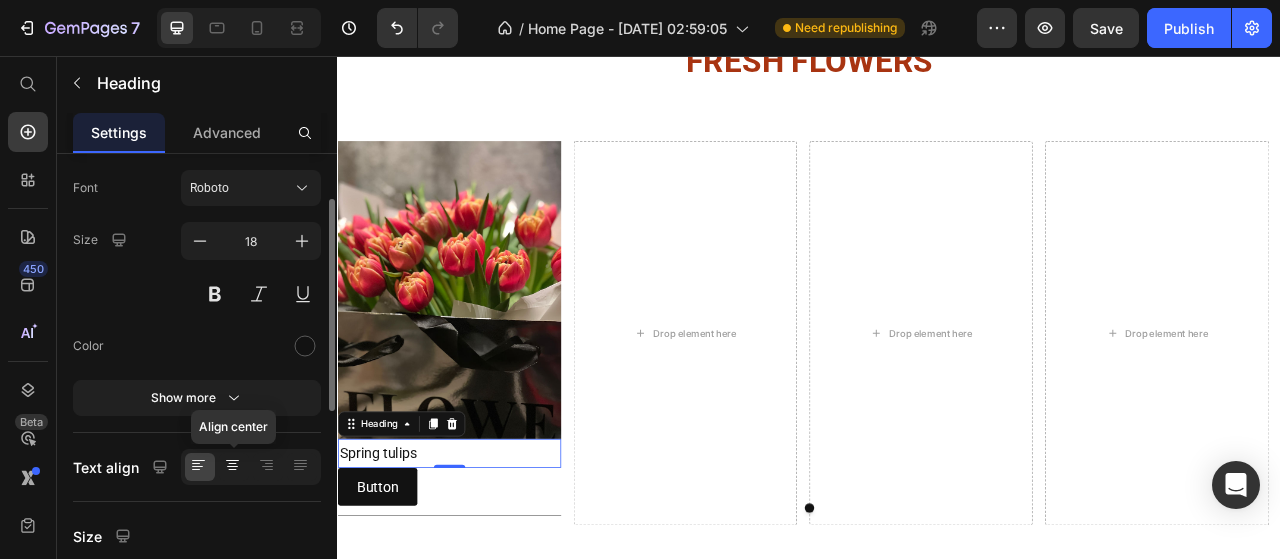 click 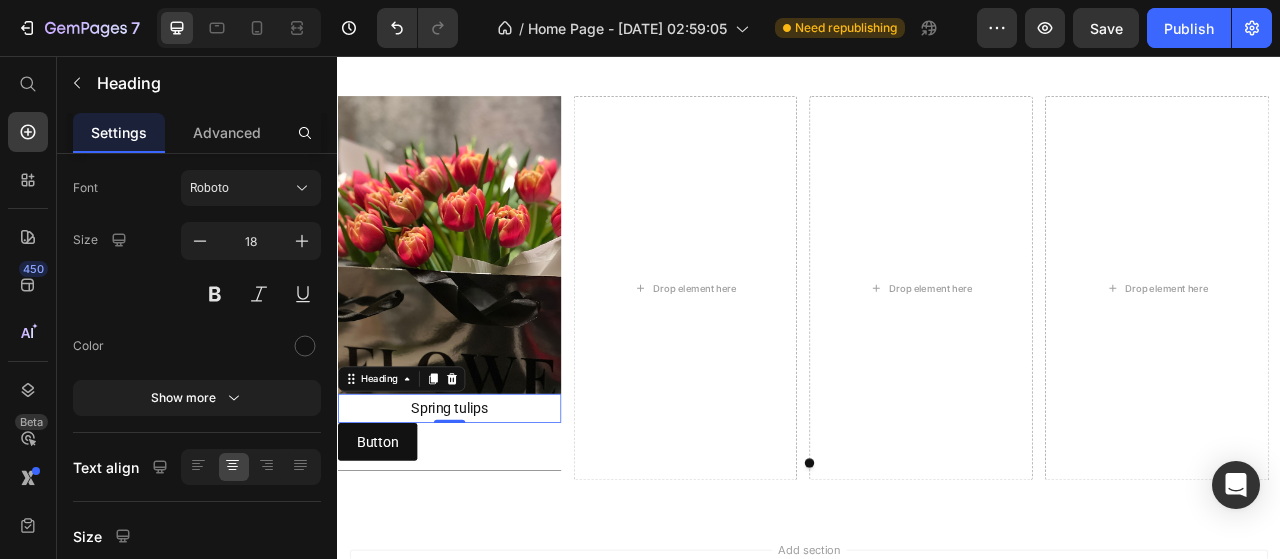 scroll, scrollTop: 1639, scrollLeft: 0, axis: vertical 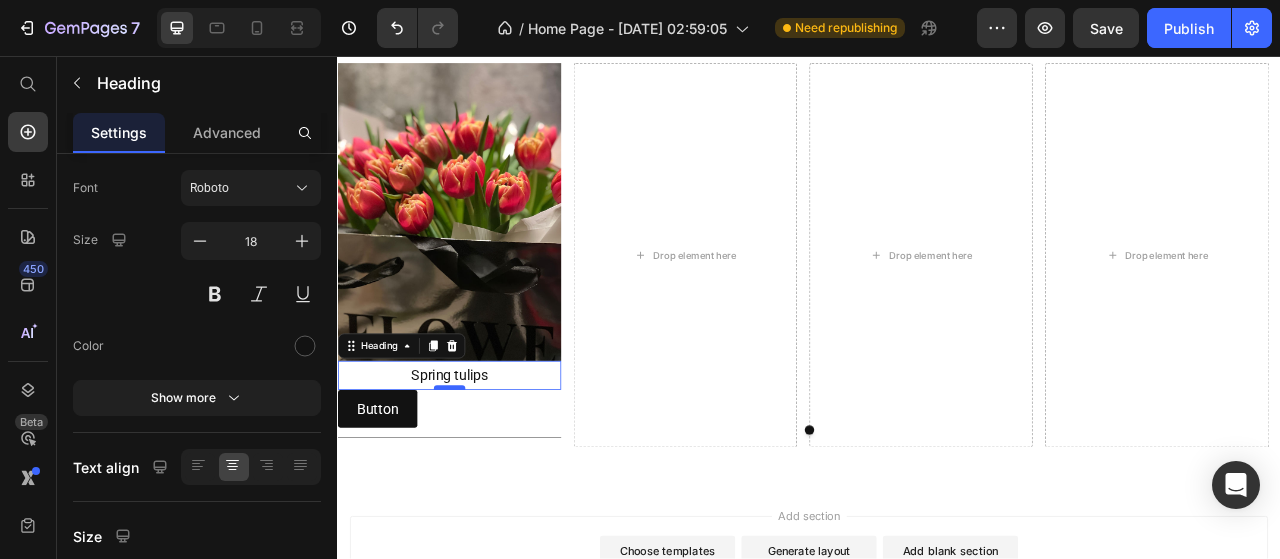 click at bounding box center (479, 478) 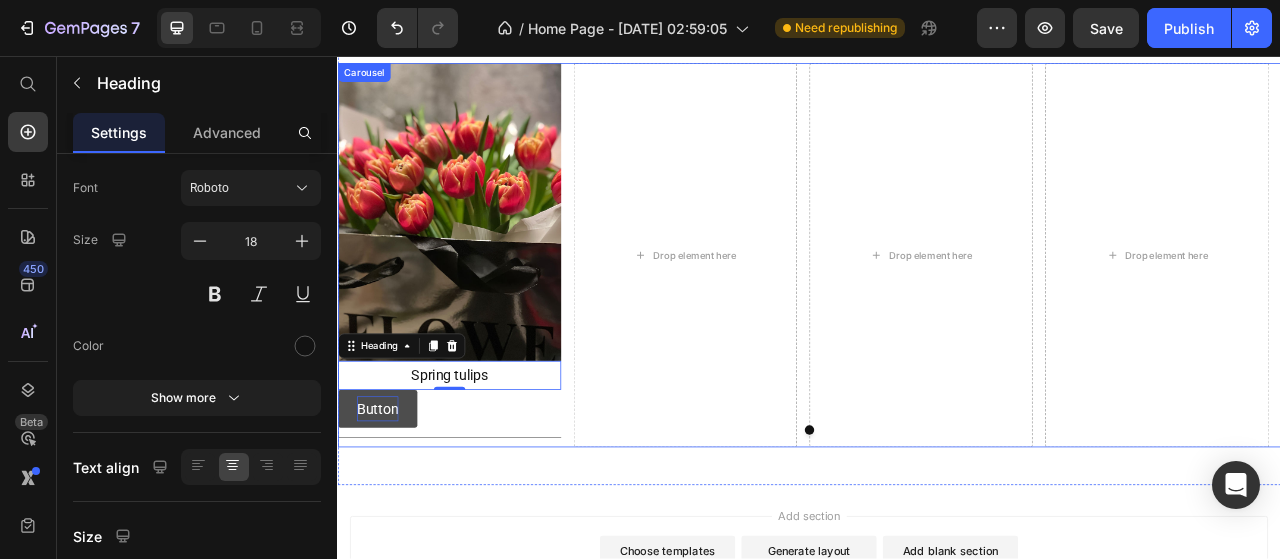 click on "Button" at bounding box center (387, 505) 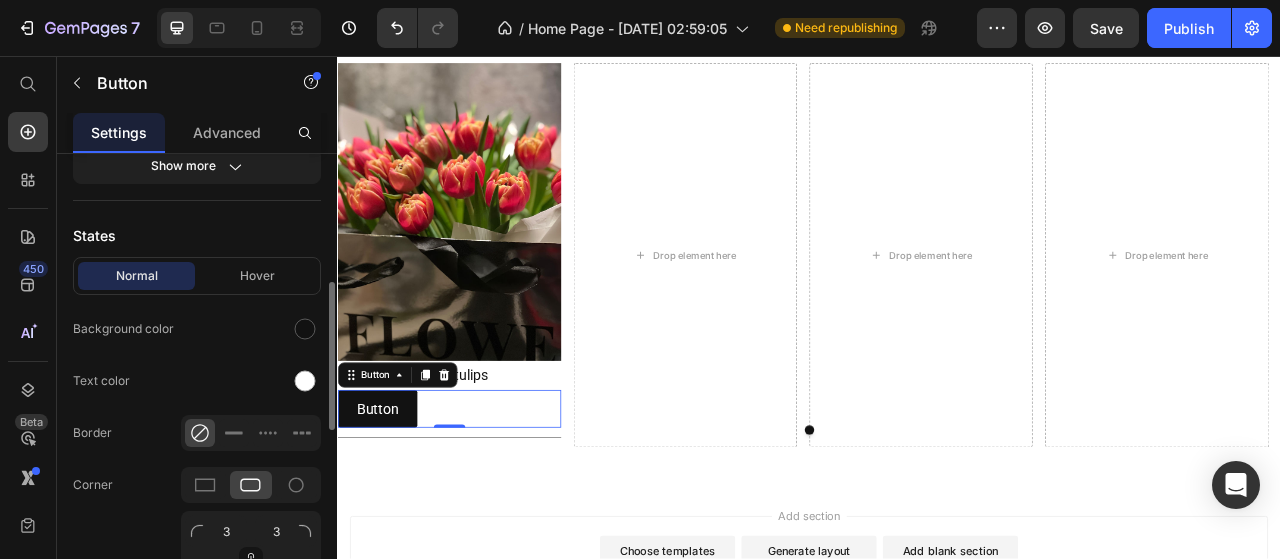 scroll, scrollTop: 600, scrollLeft: 0, axis: vertical 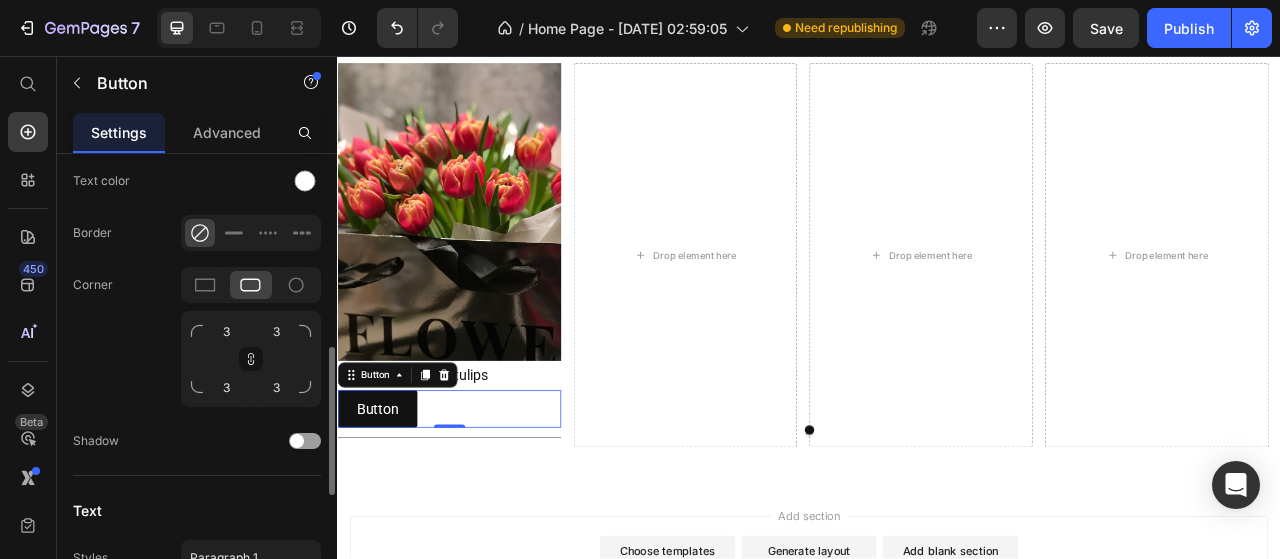 click 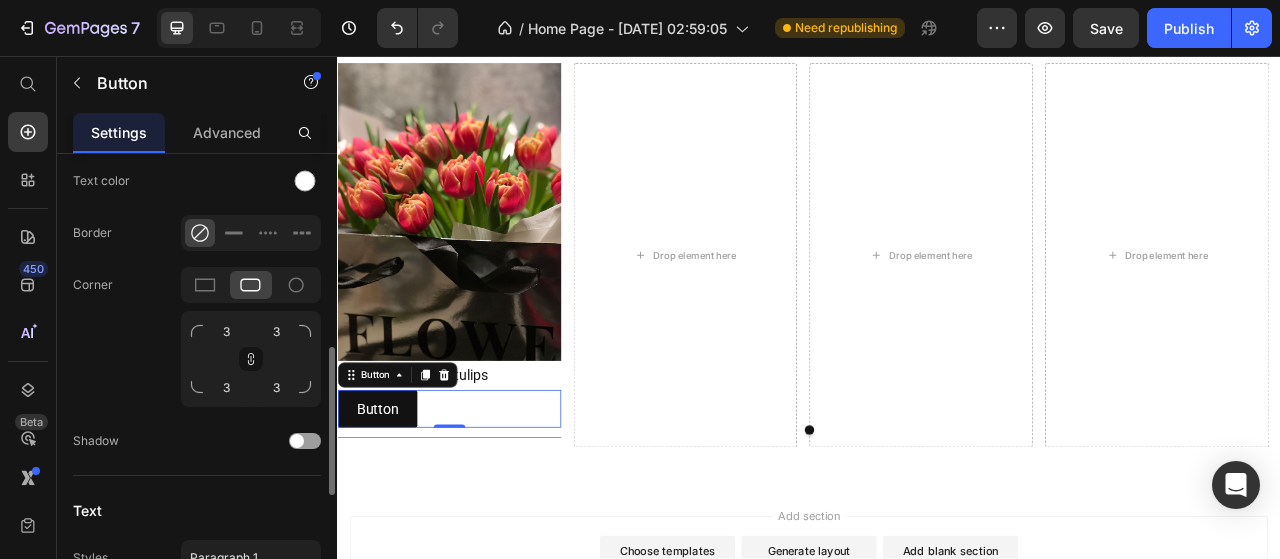 click on "3 3 3 3" at bounding box center [251, 337] 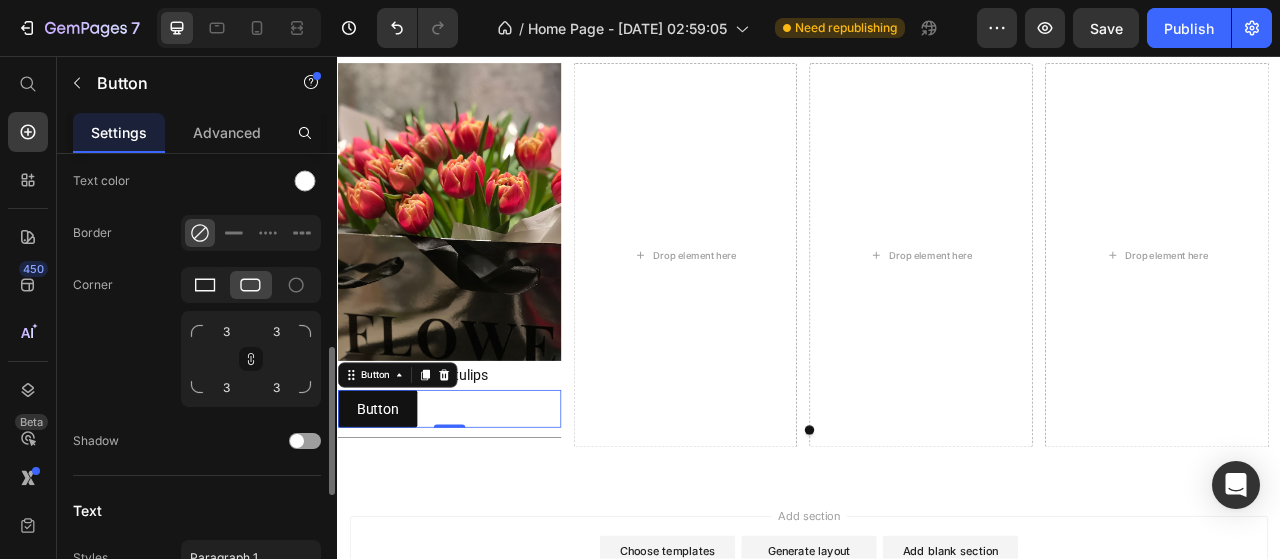 click 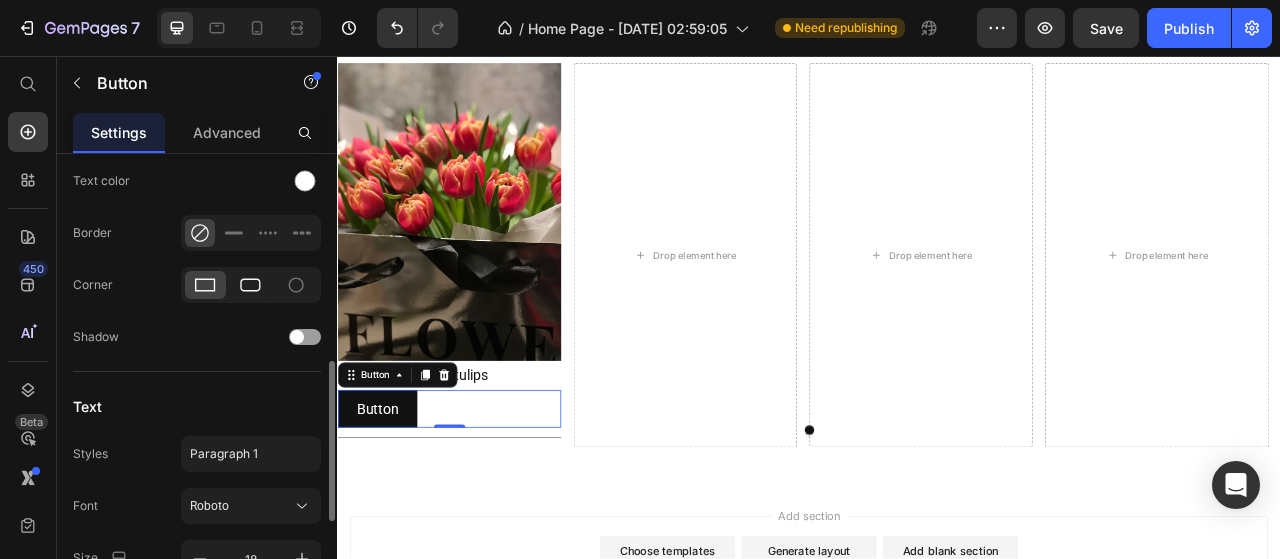 click 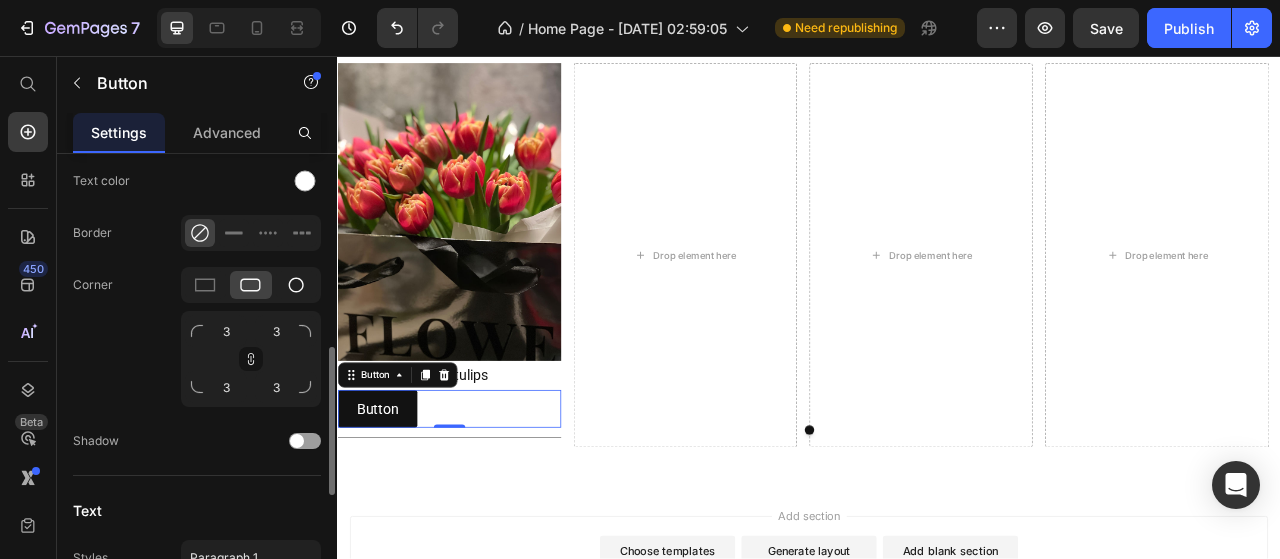 click 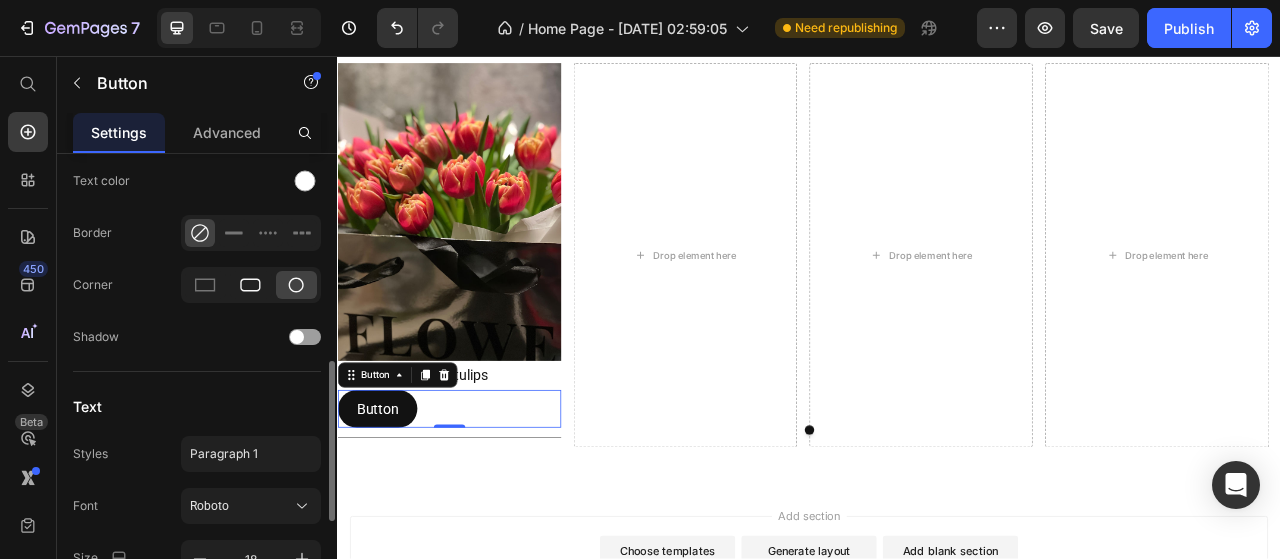 click 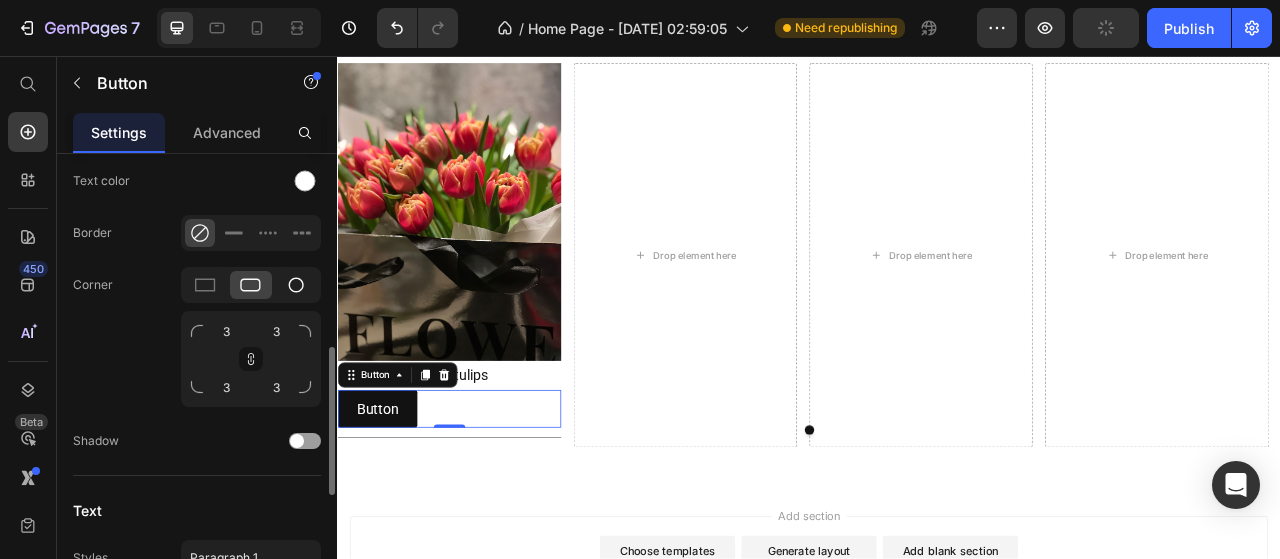 click 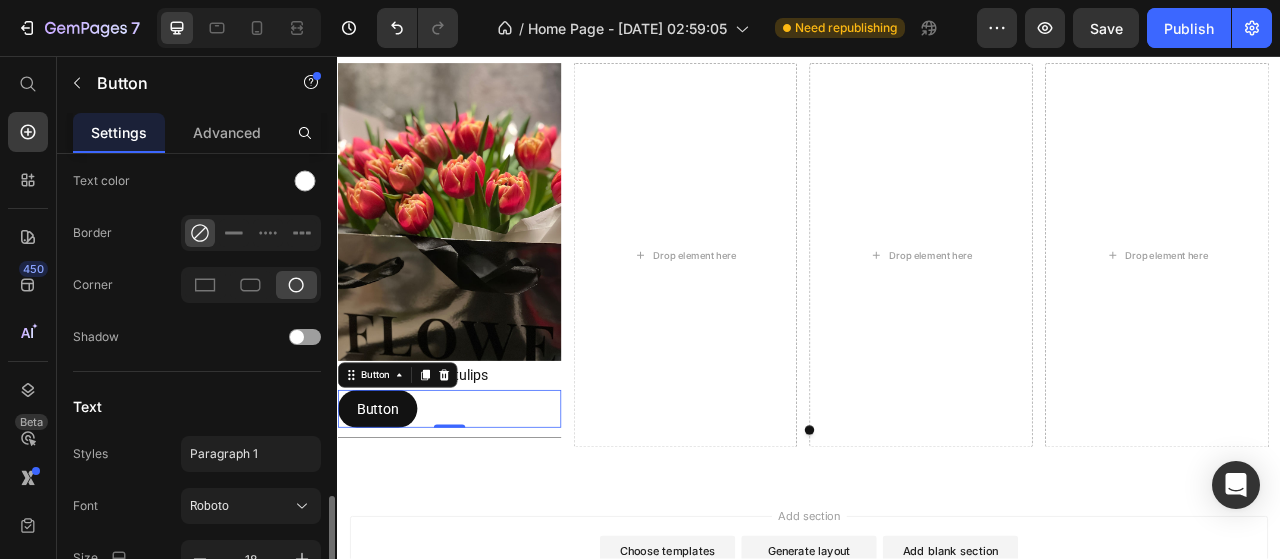 scroll, scrollTop: 700, scrollLeft: 0, axis: vertical 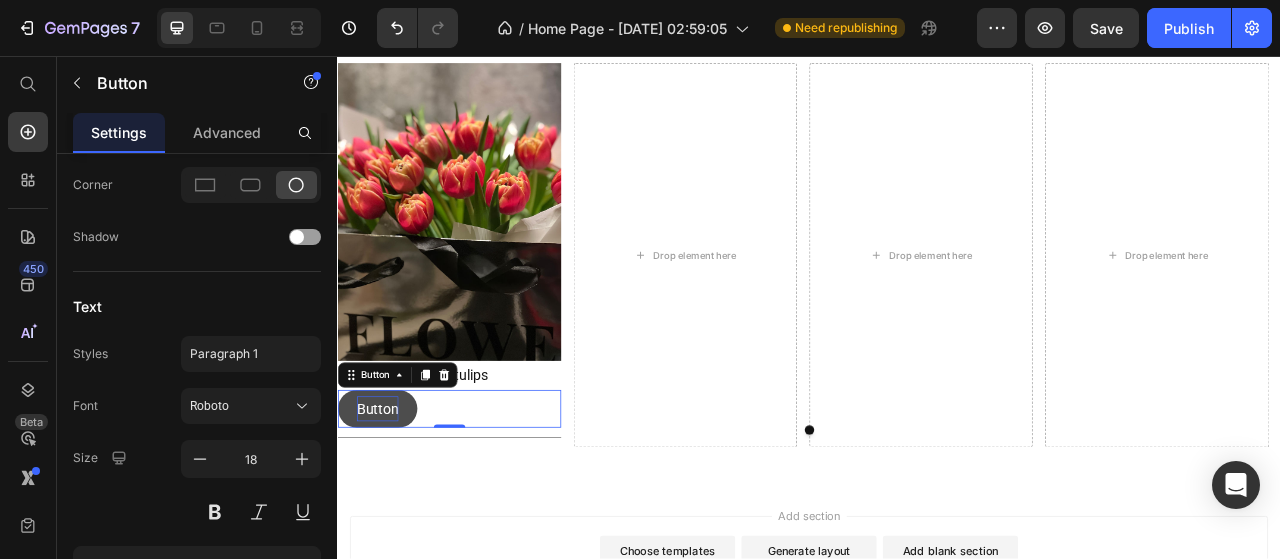 click on "Button" at bounding box center [387, 505] 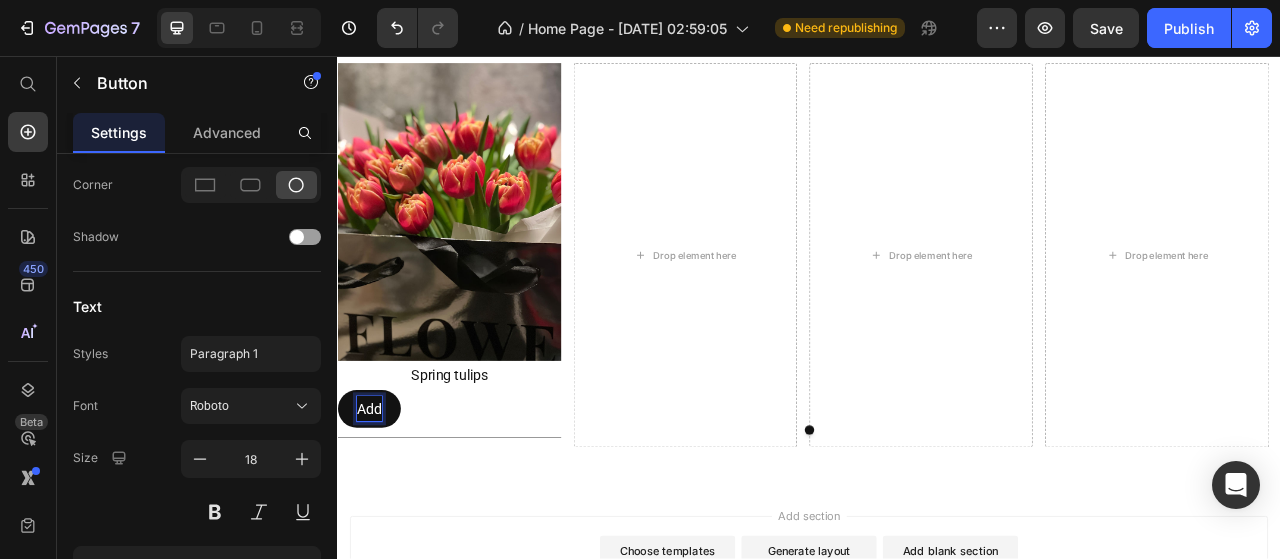 click on "Add" at bounding box center (377, 505) 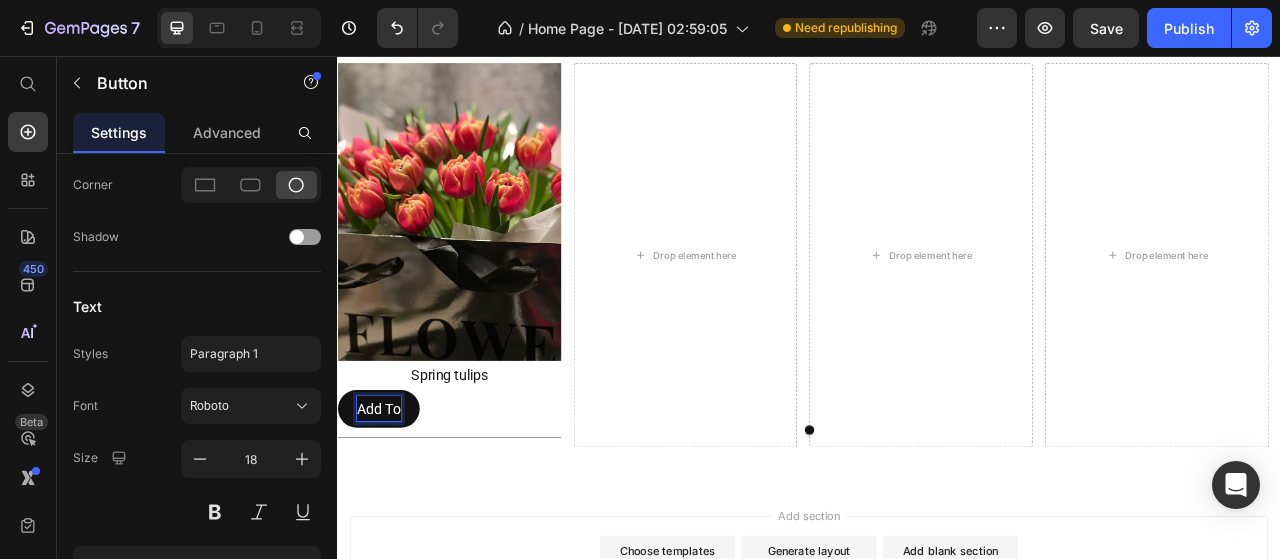 click on "Add To" at bounding box center [389, 505] 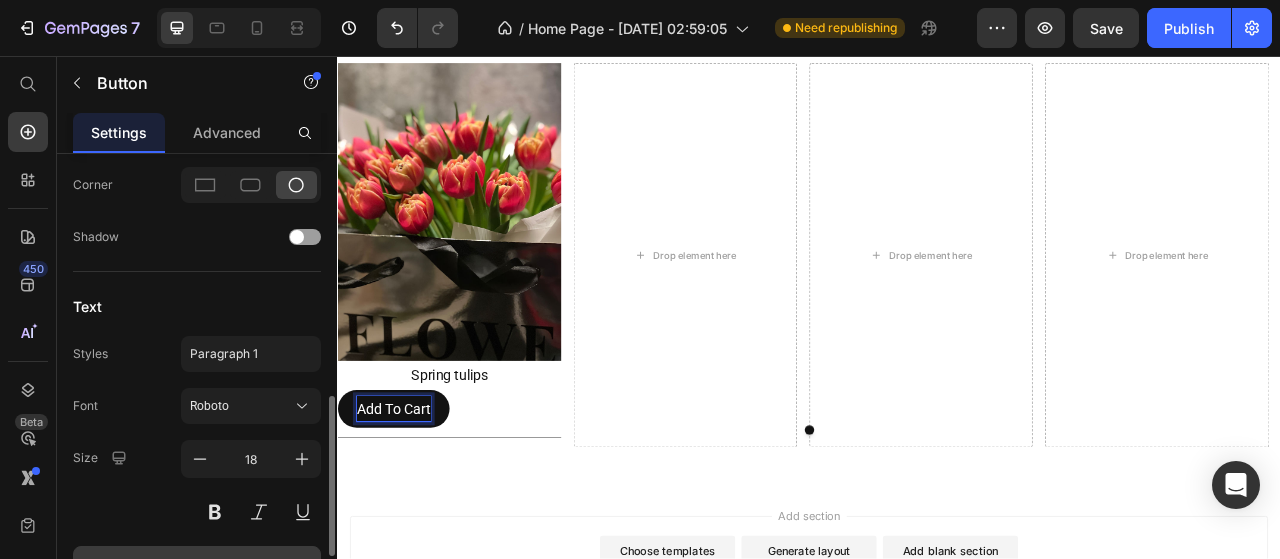 scroll, scrollTop: 800, scrollLeft: 0, axis: vertical 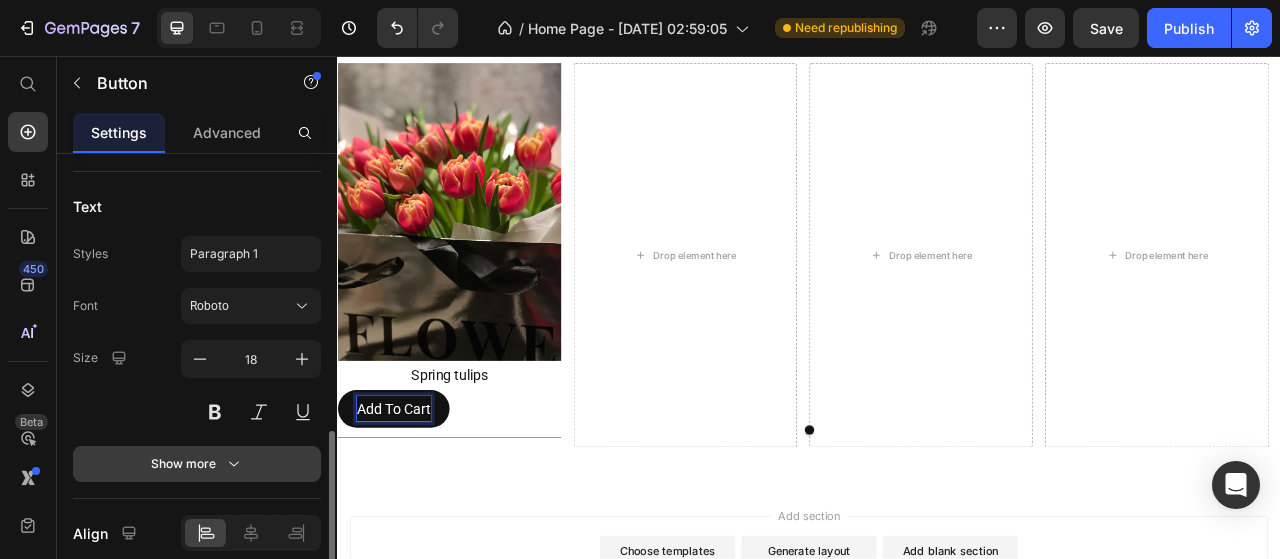 click on "Show more" at bounding box center [197, 464] 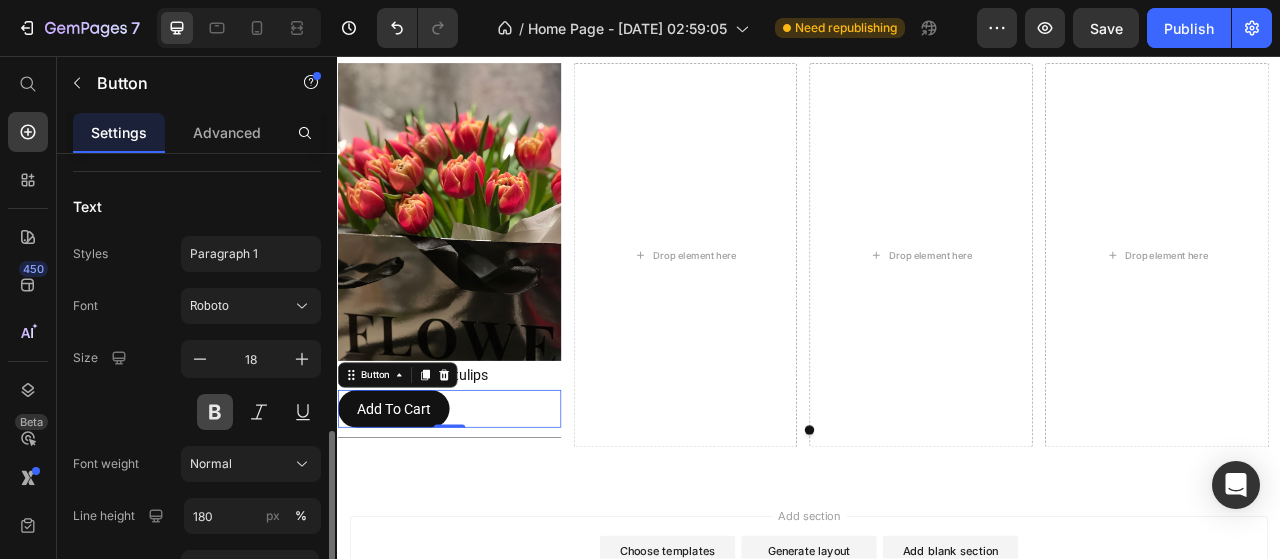 click at bounding box center [215, 412] 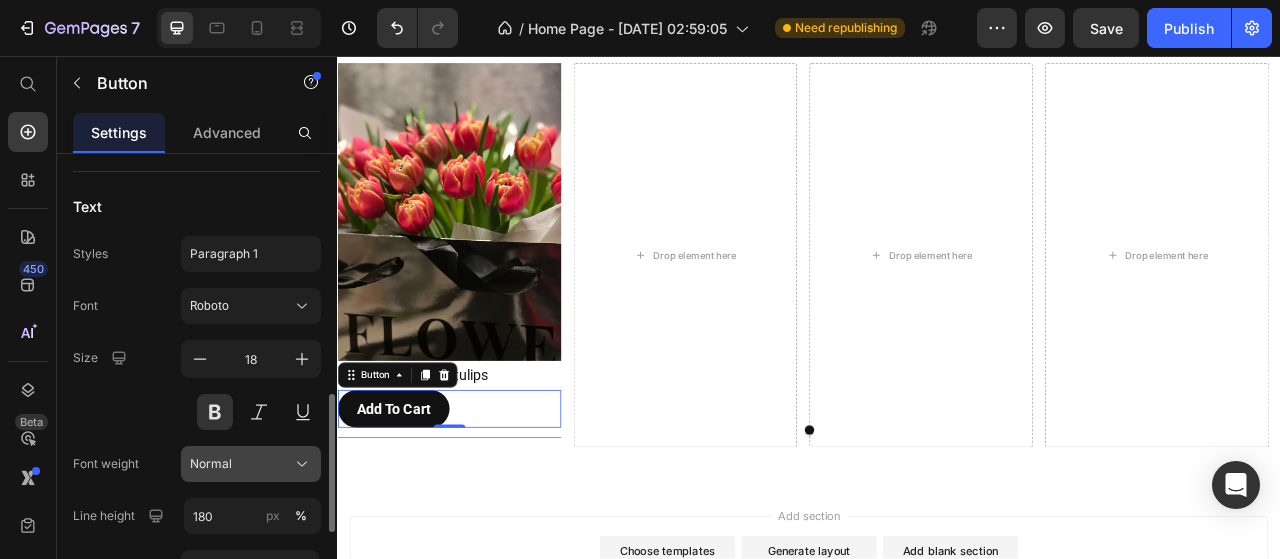 scroll, scrollTop: 900, scrollLeft: 0, axis: vertical 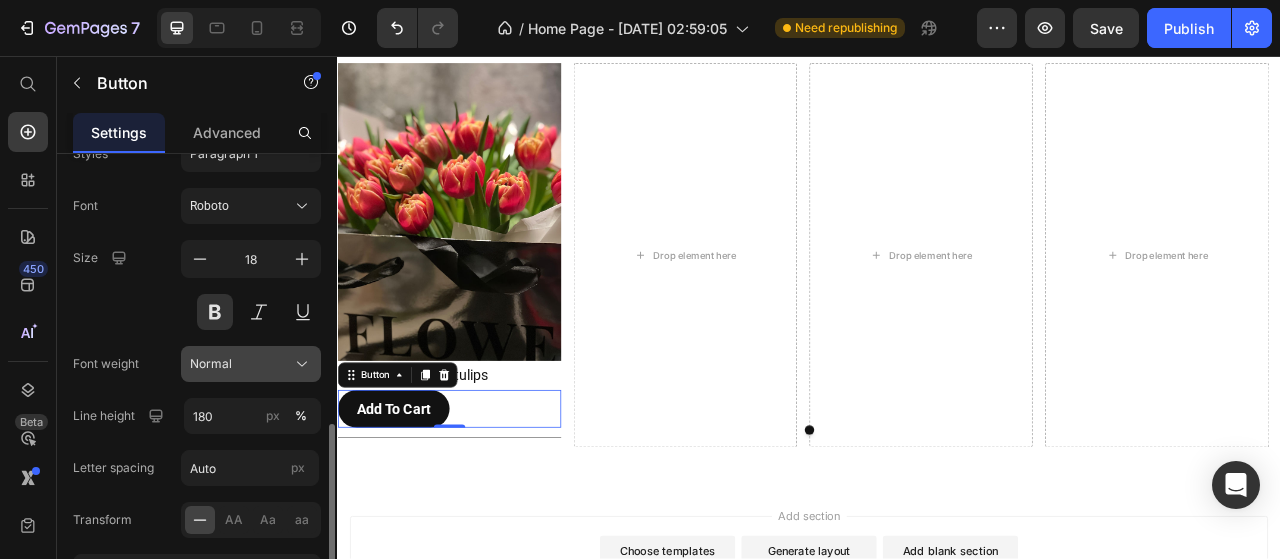 click on "Normal" 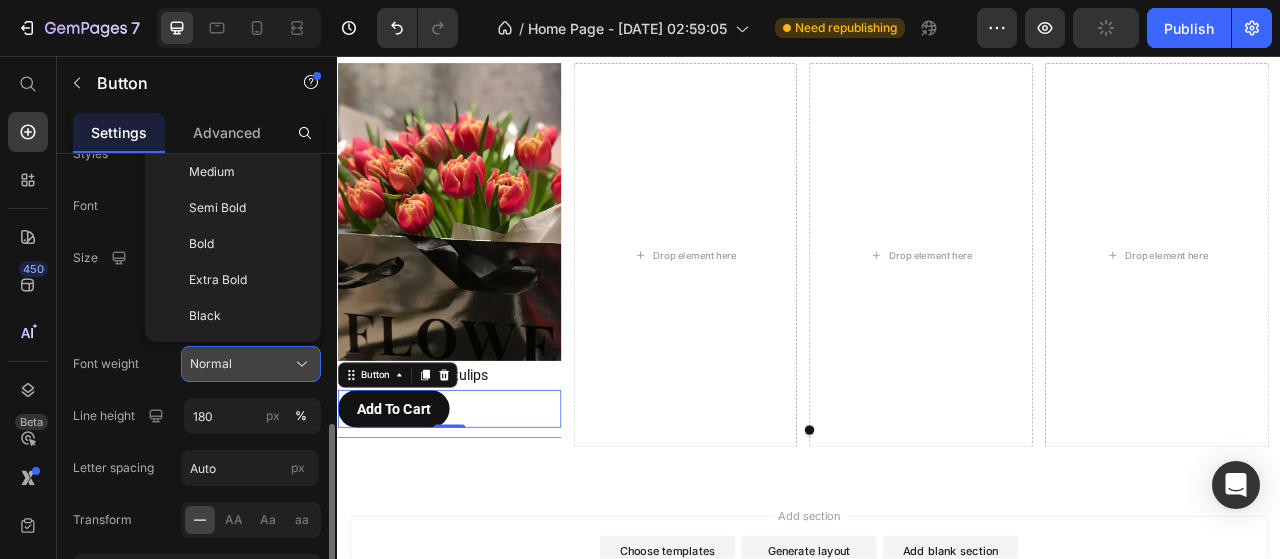 click on "Normal" 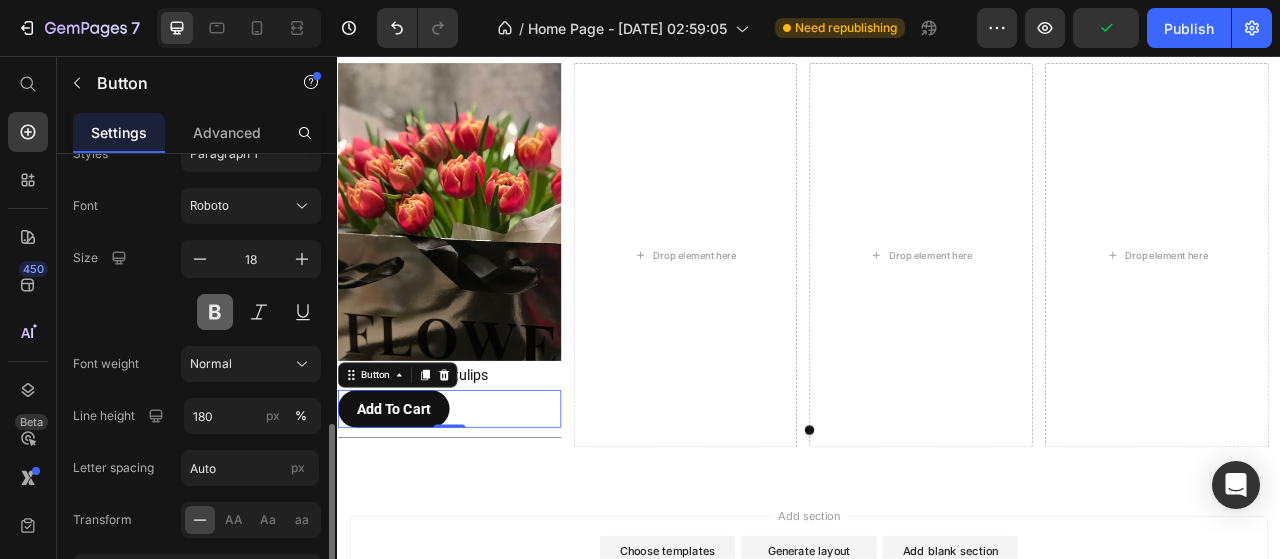 click at bounding box center (215, 312) 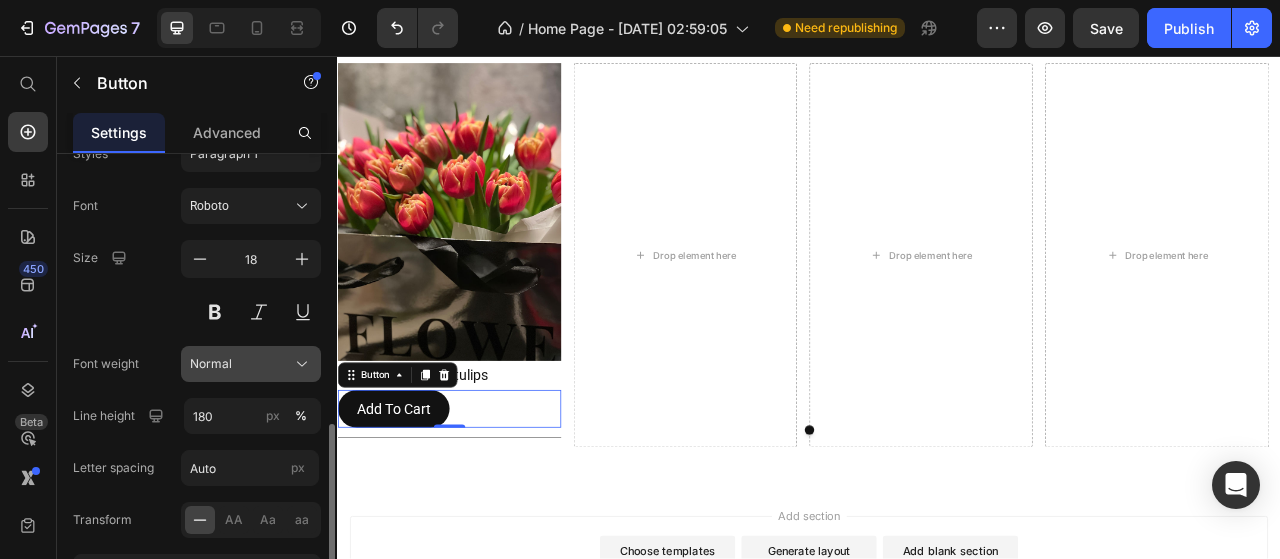 click 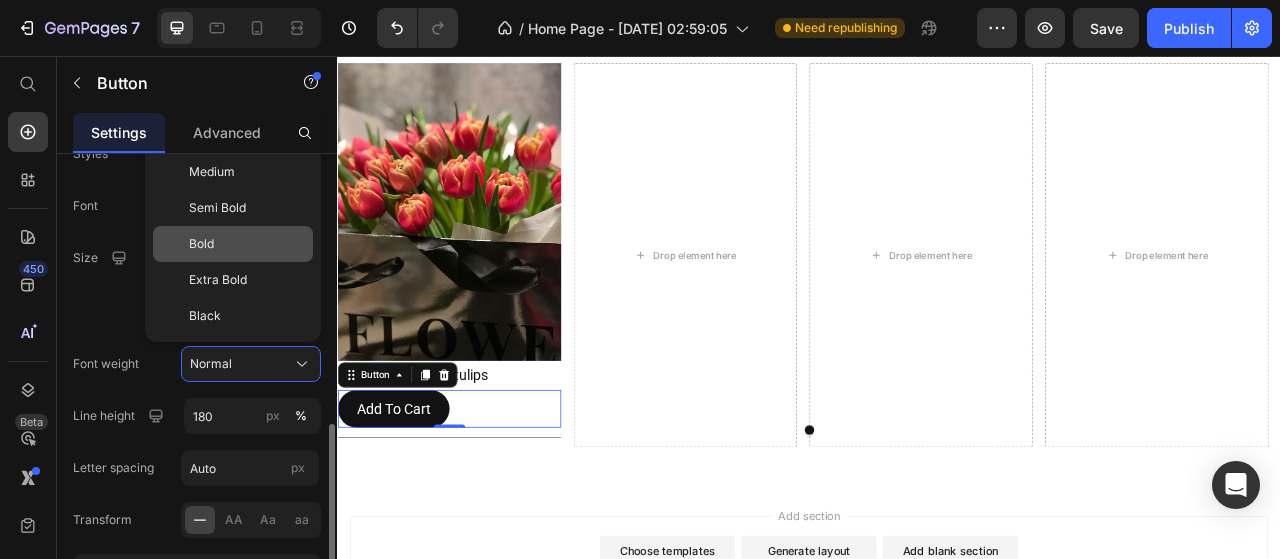 click on "Bold" at bounding box center [247, 244] 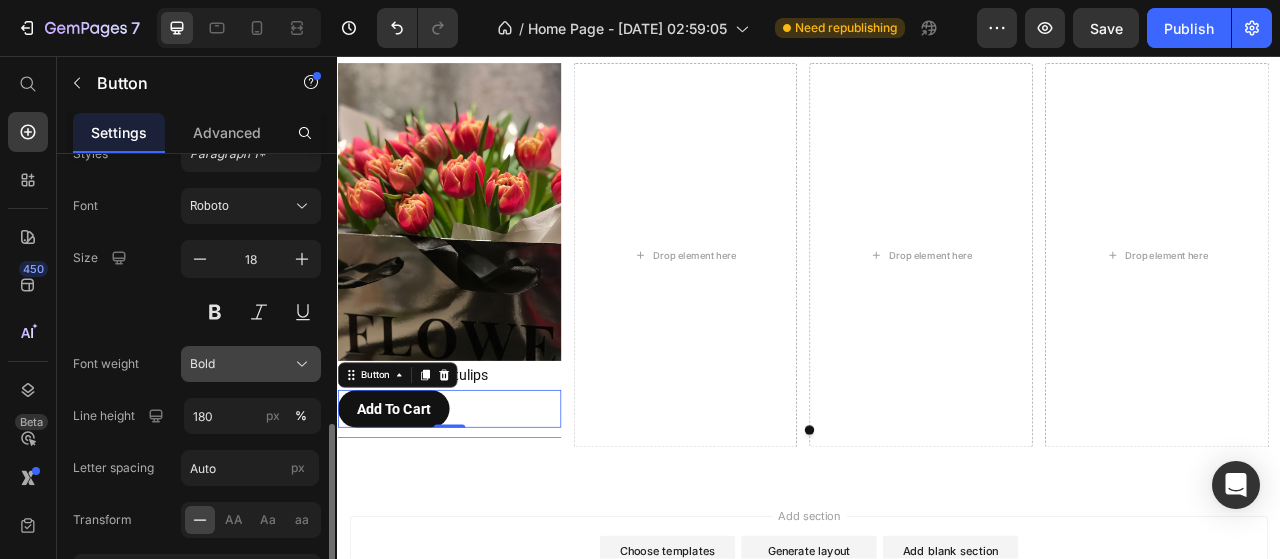 click on "Bold" at bounding box center [251, 364] 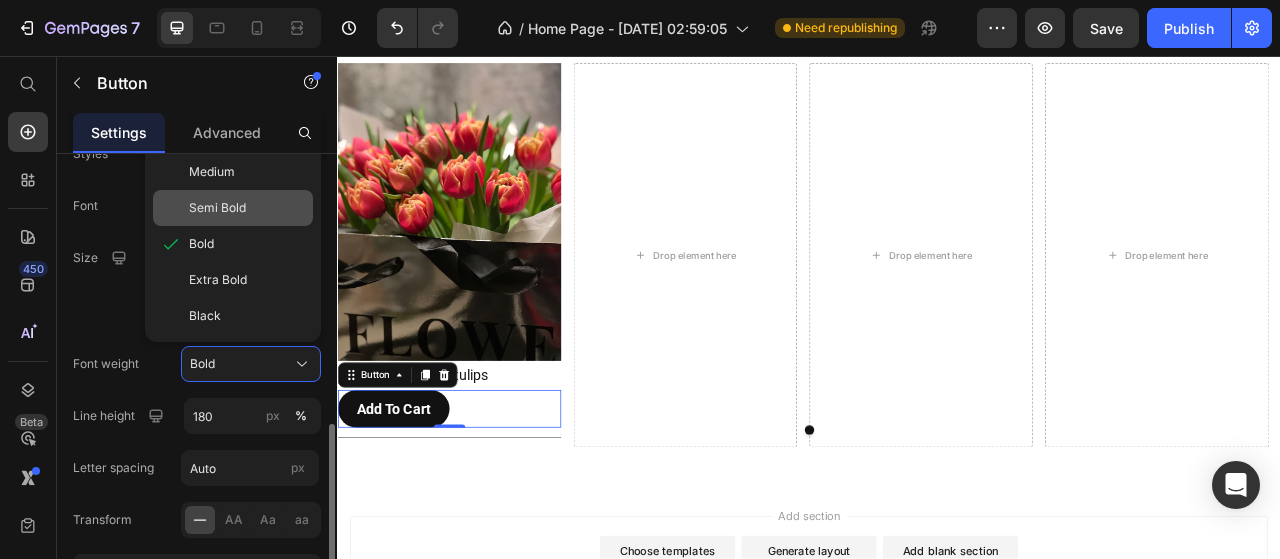click on "Semi Bold" at bounding box center [247, 208] 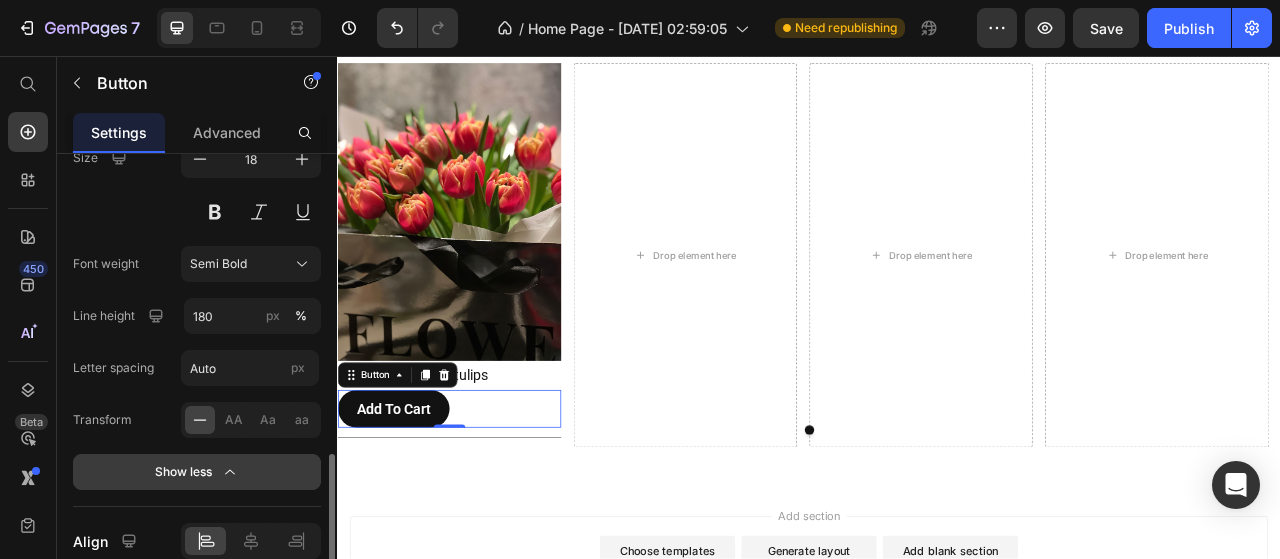 scroll, scrollTop: 1083, scrollLeft: 0, axis: vertical 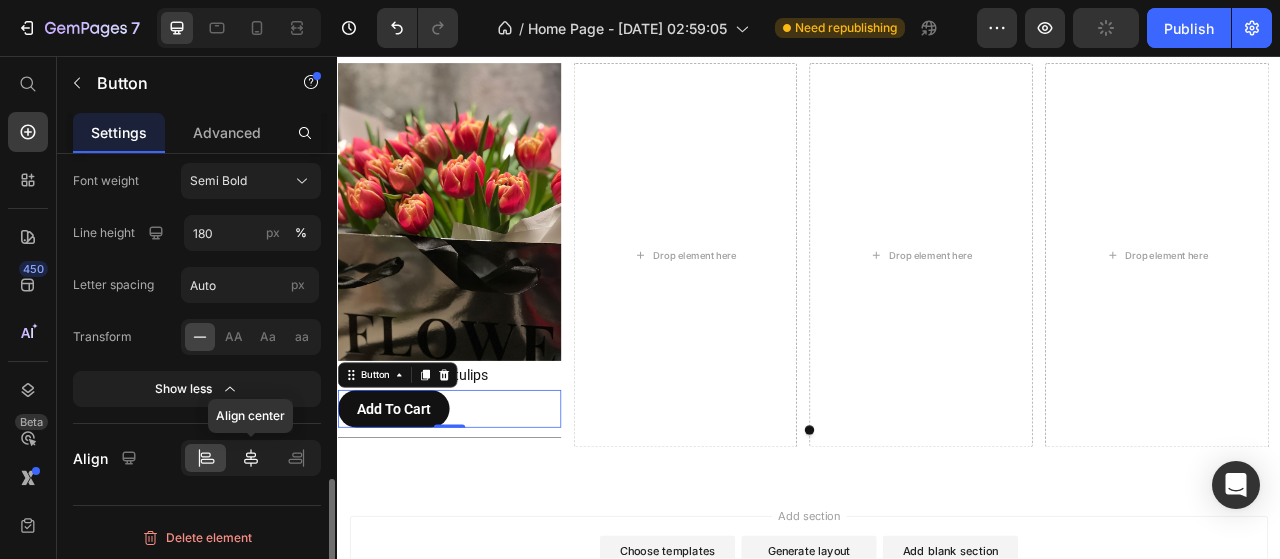 click 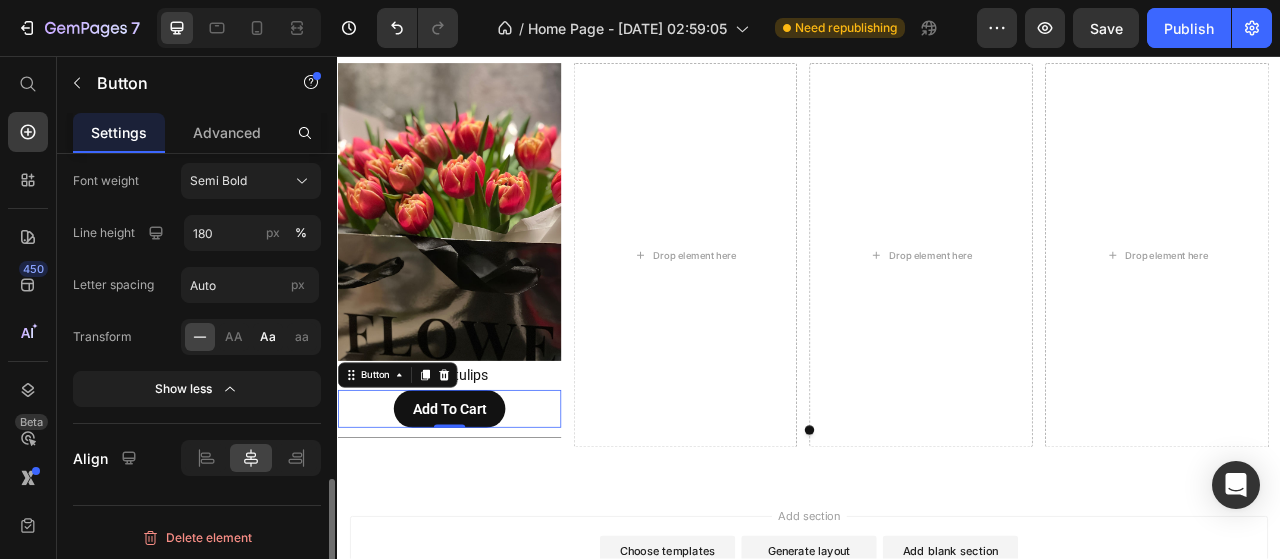 click on "Aa" 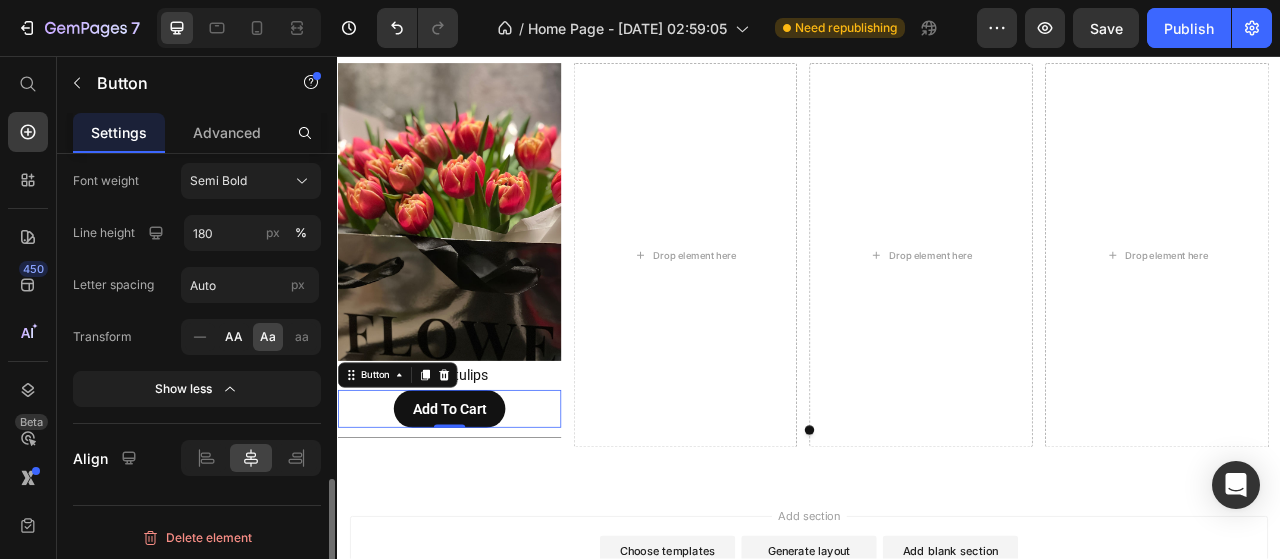 click on "AA" 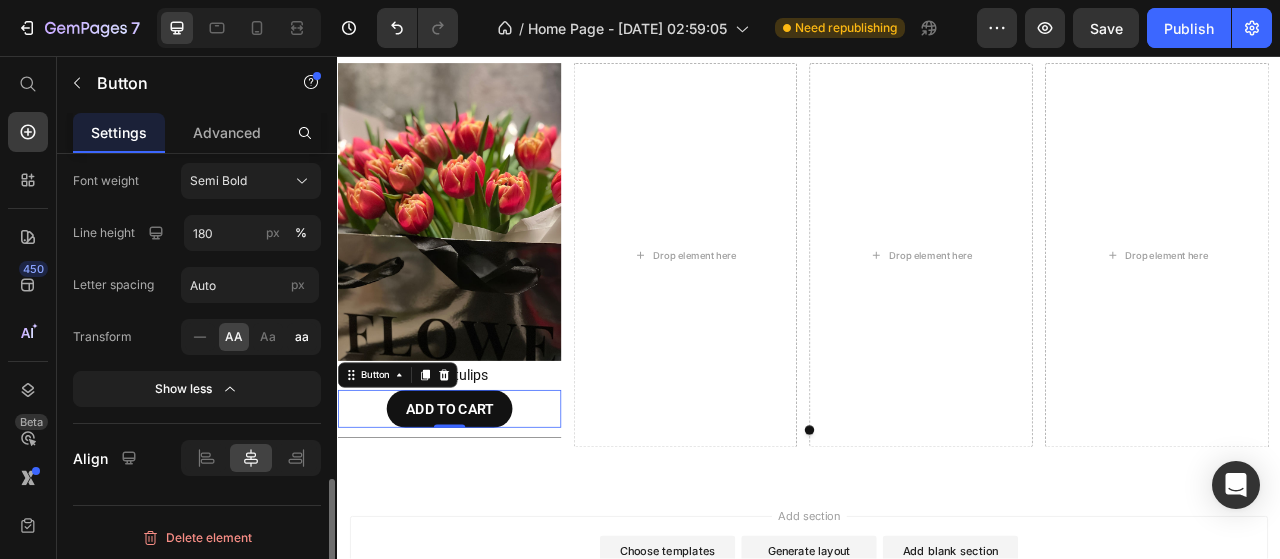 click on "aa" 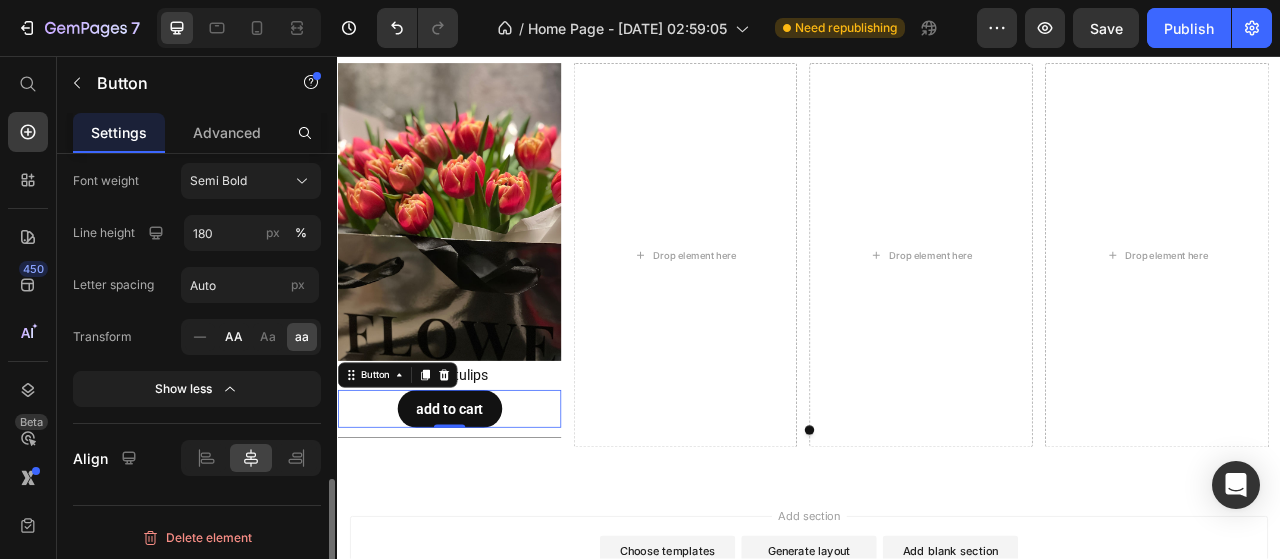 click on "AA" 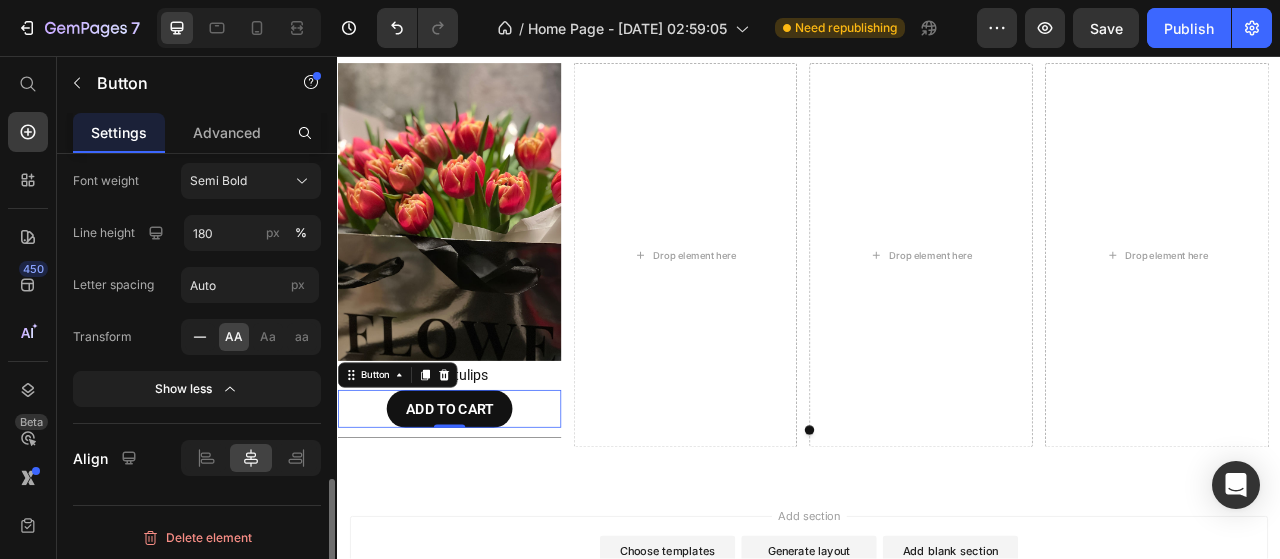 click 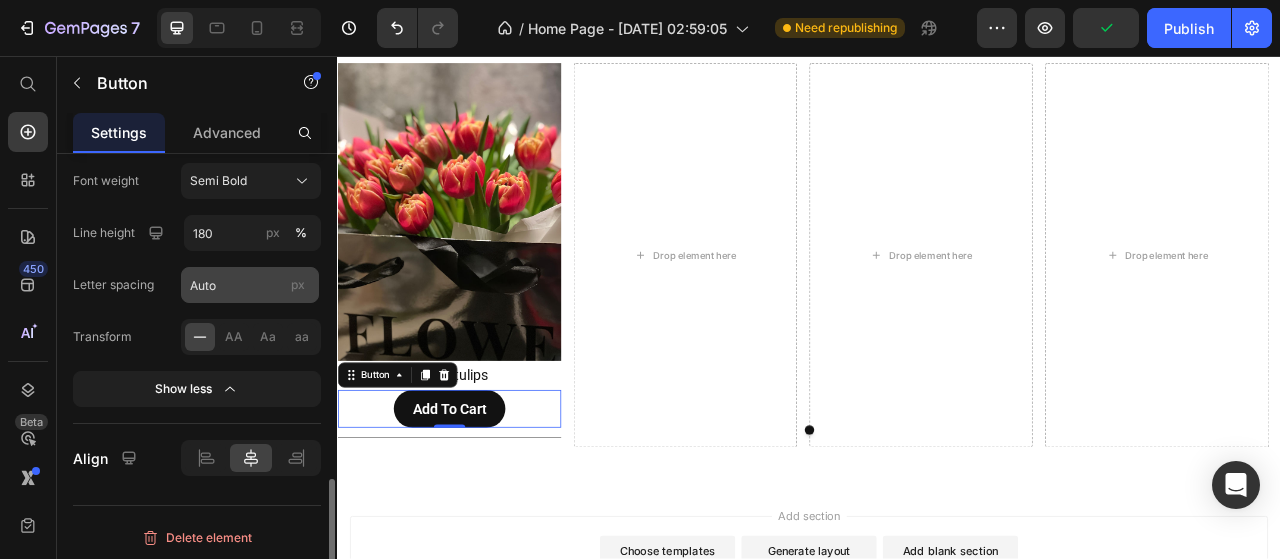 scroll, scrollTop: 983, scrollLeft: 0, axis: vertical 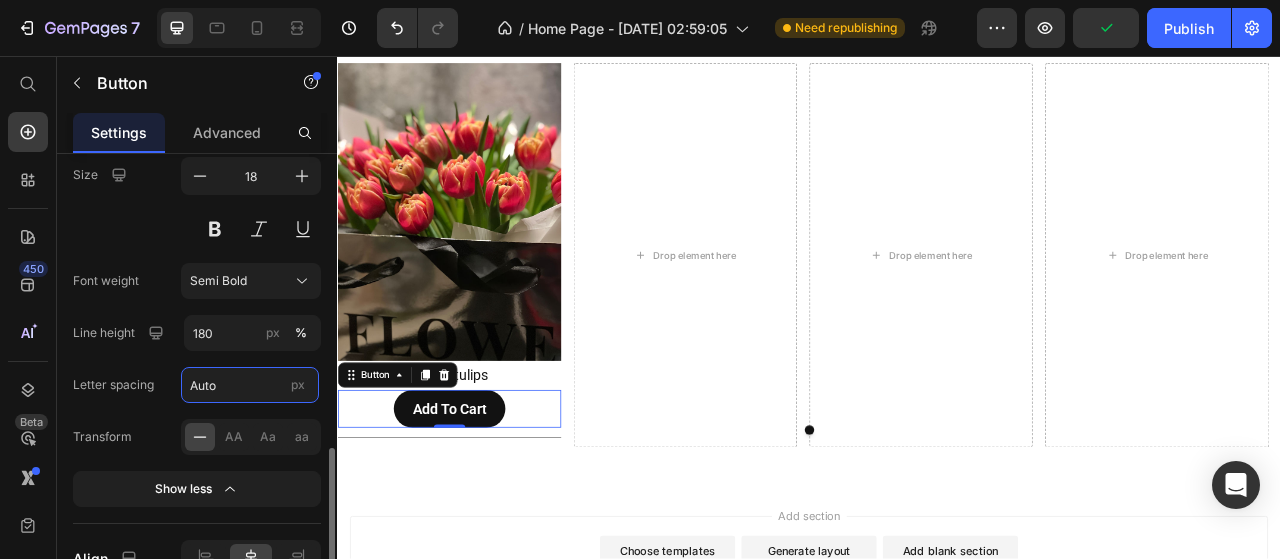 click on "Auto" at bounding box center (250, 385) 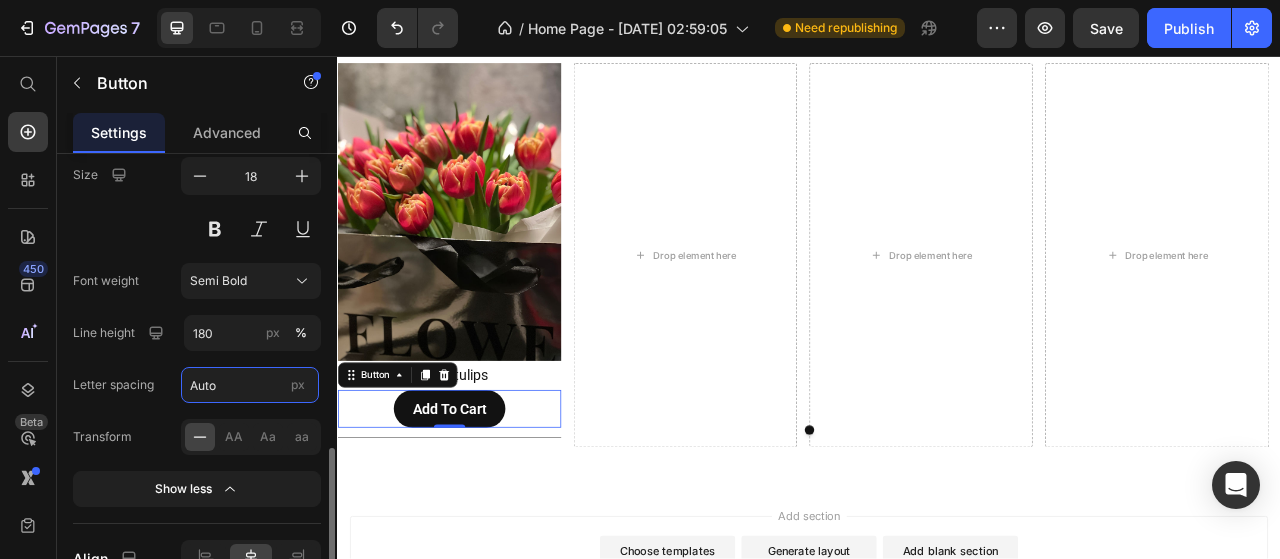click on "Auto" at bounding box center (250, 385) 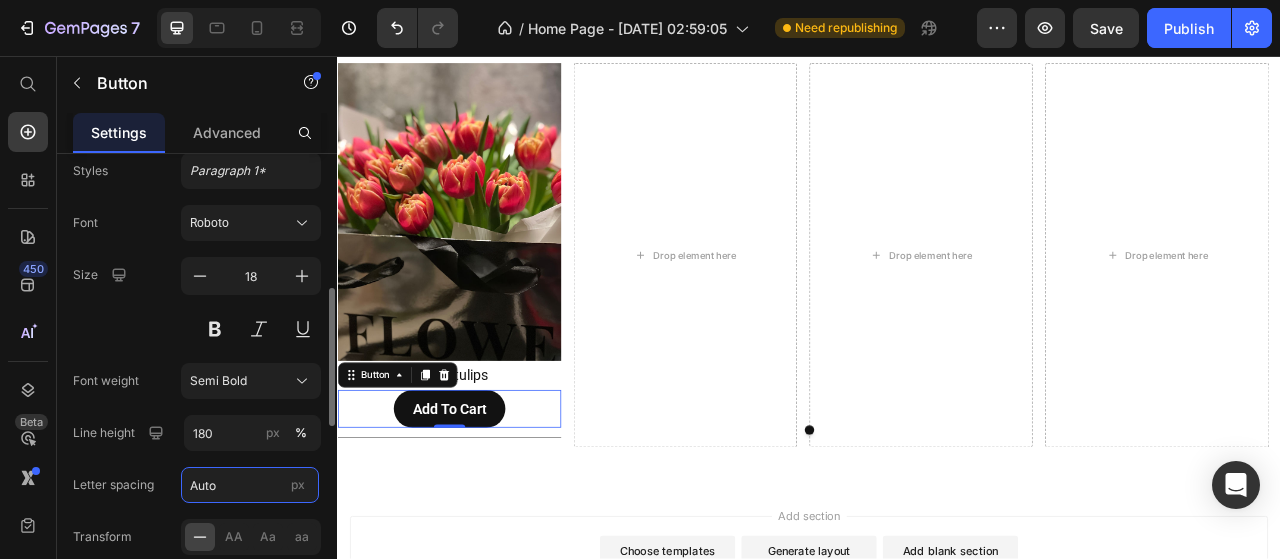 scroll, scrollTop: 683, scrollLeft: 0, axis: vertical 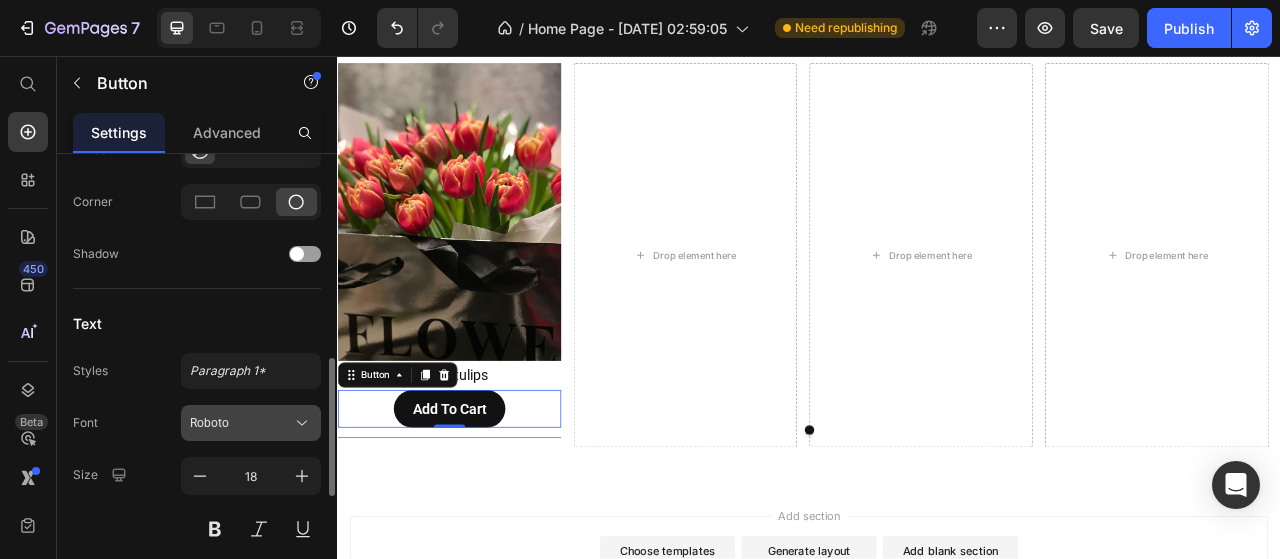 click on "Roboto" at bounding box center [251, 423] 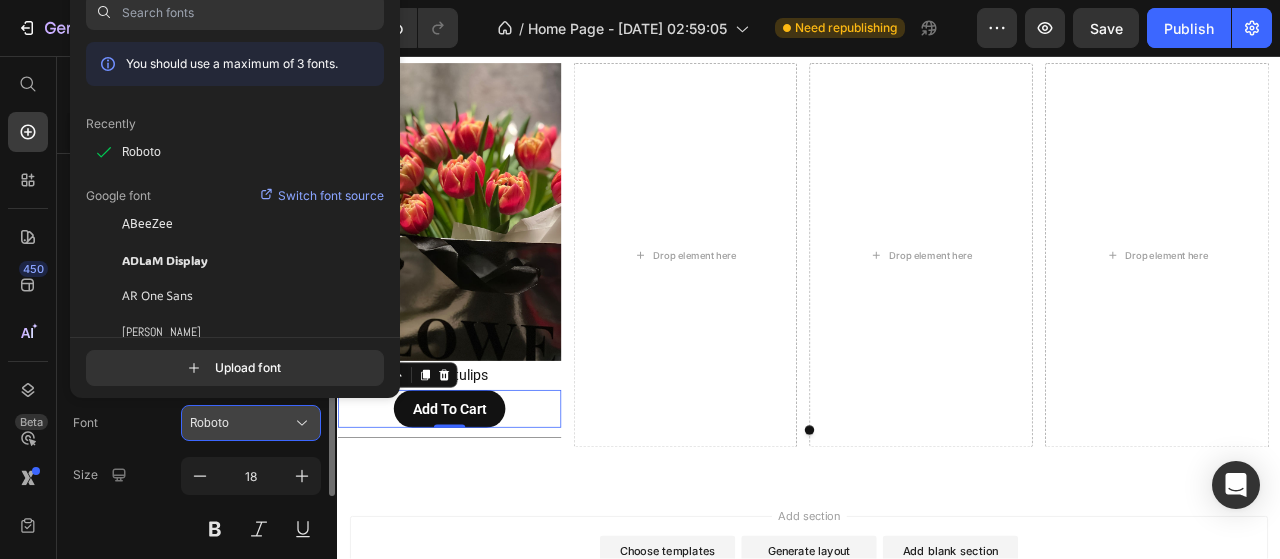 click on "Roboto" at bounding box center [251, 423] 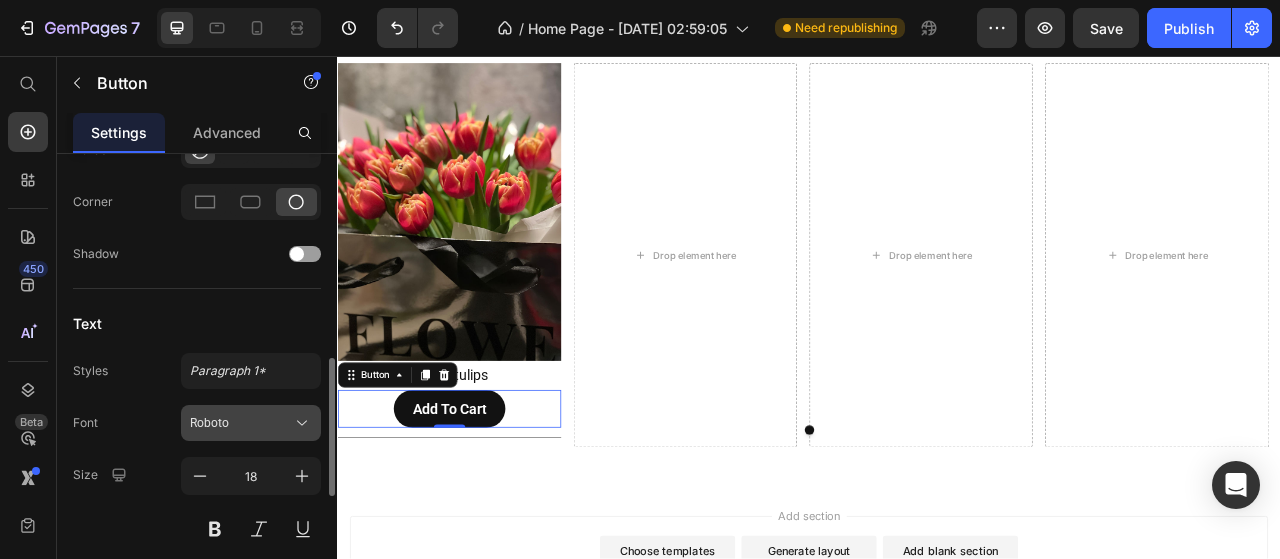 click on "Roboto" at bounding box center [241, 423] 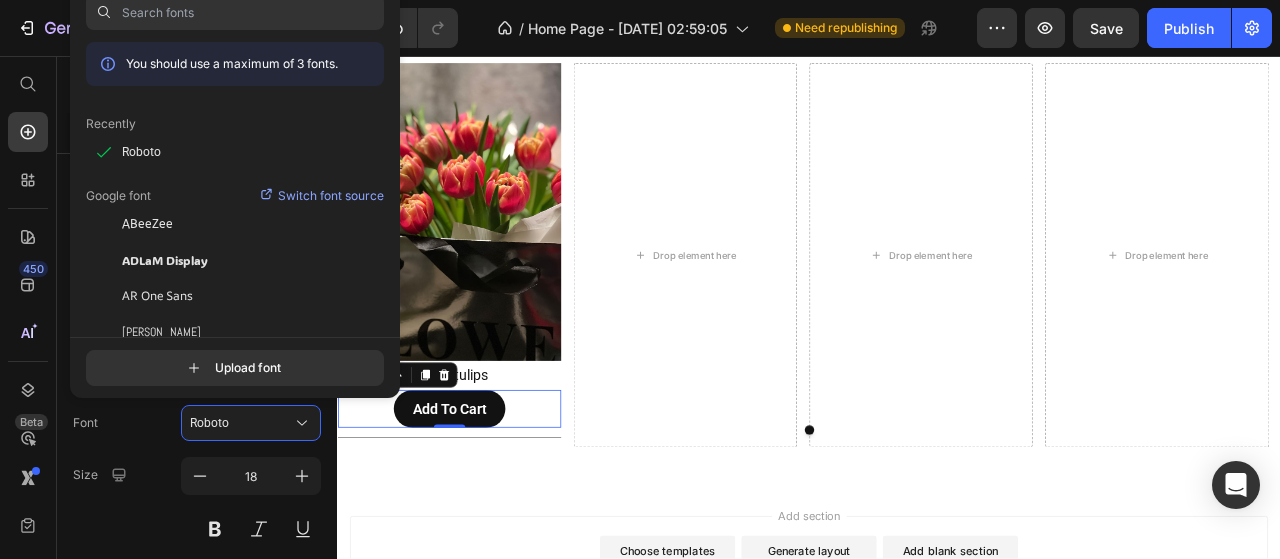 click on "You should use a maximum of 3 fonts." at bounding box center (232, 64) 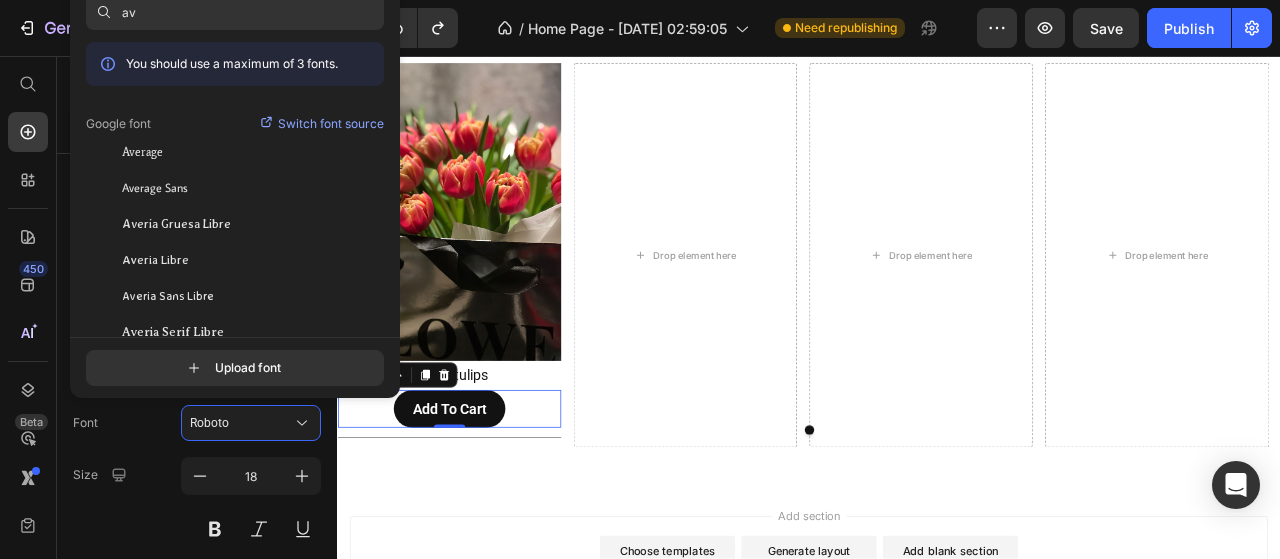 type on "av" 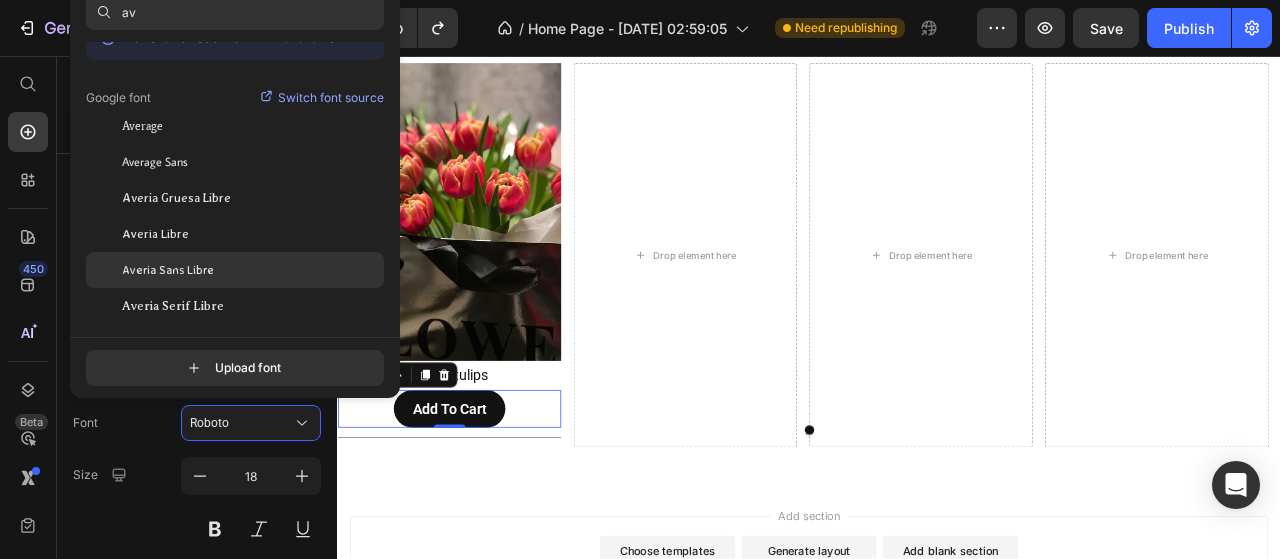 scroll, scrollTop: 0, scrollLeft: 0, axis: both 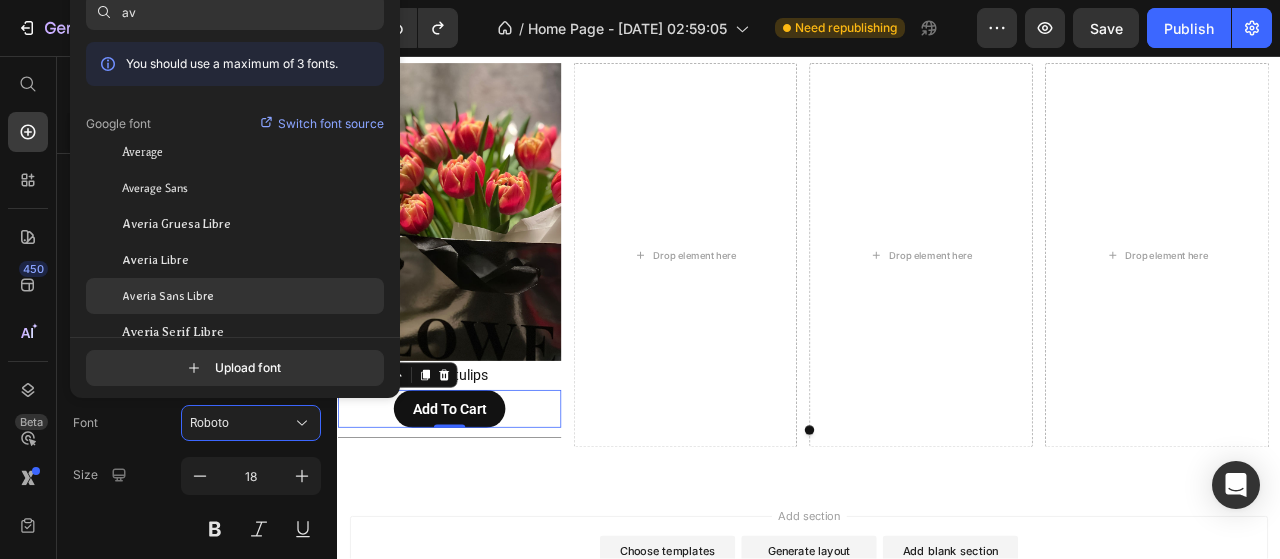 click on "Averia Sans Libre" at bounding box center (168, 296) 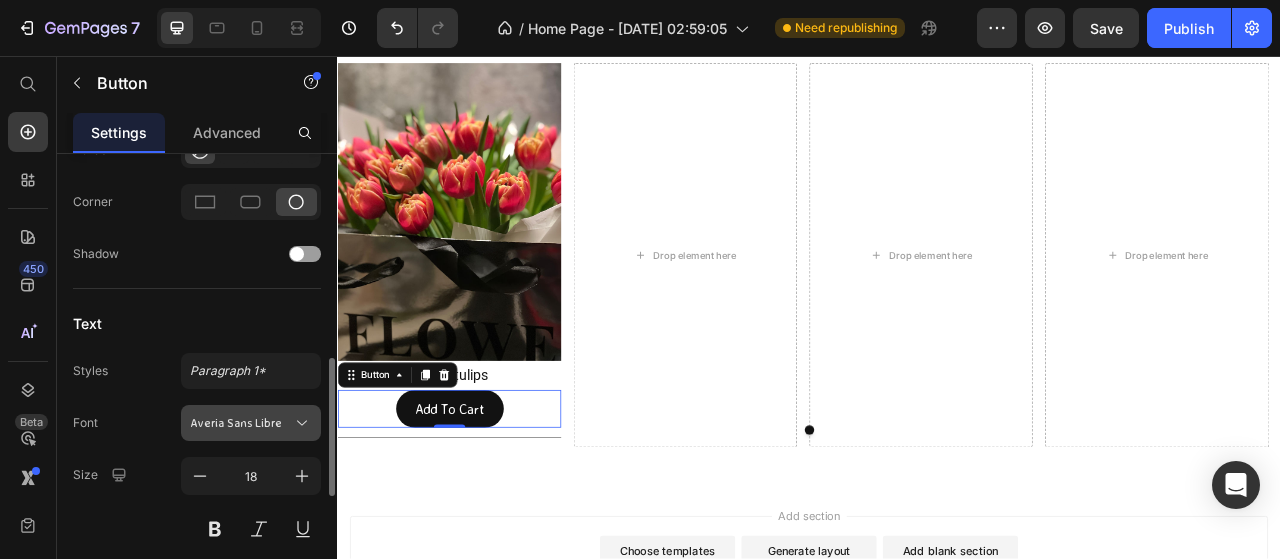 click on "Averia Sans Libre" at bounding box center [251, 423] 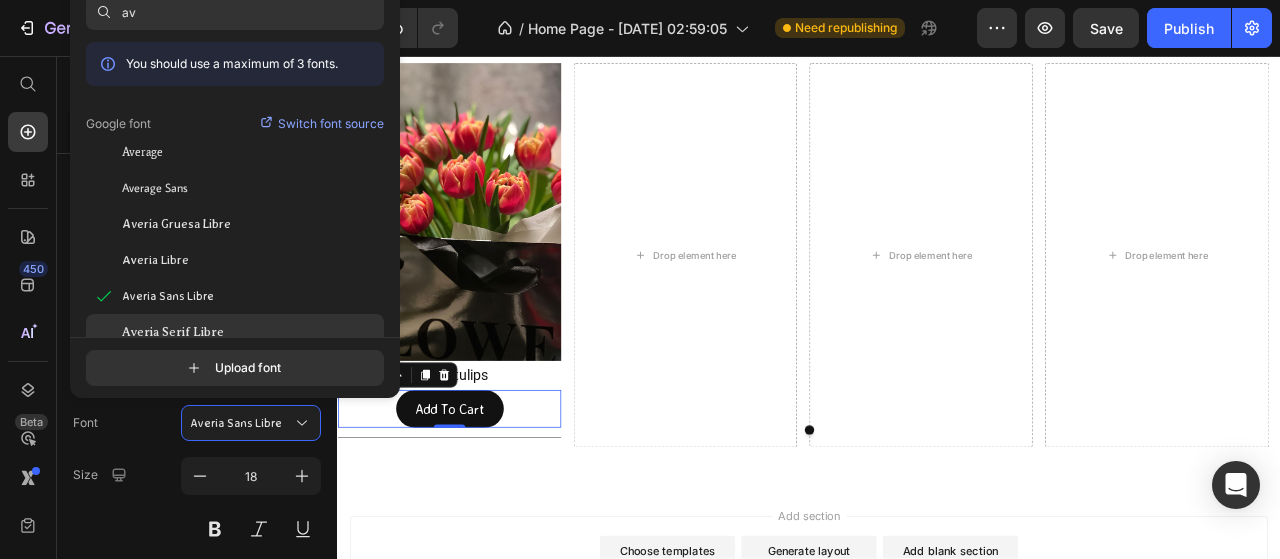 click on "Averia Serif Libre" 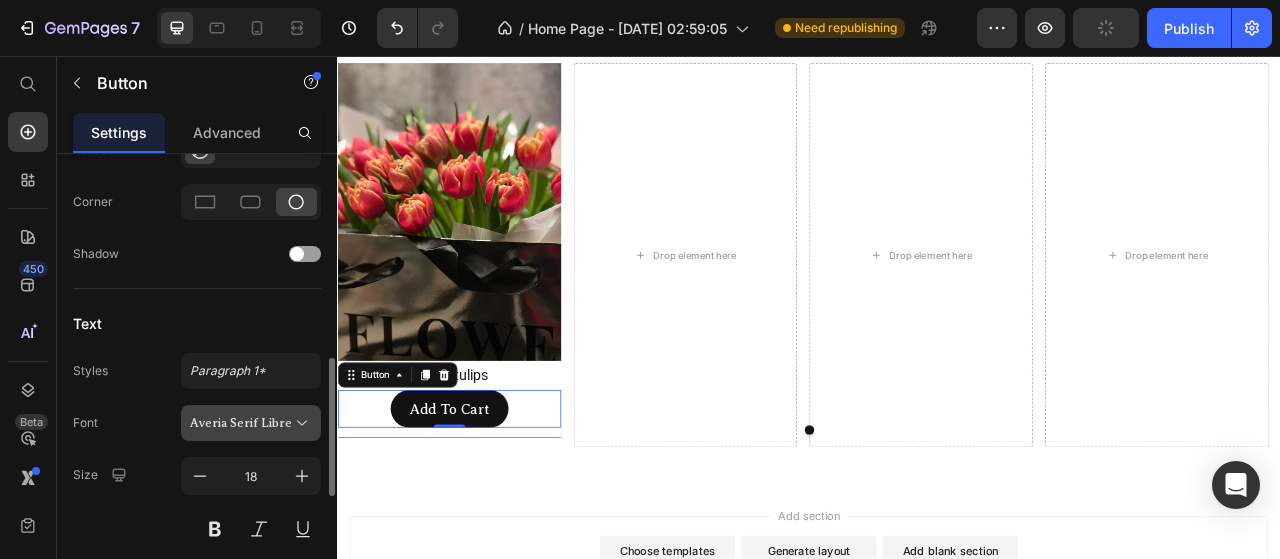 click on "Averia Serif Libre" at bounding box center (241, 423) 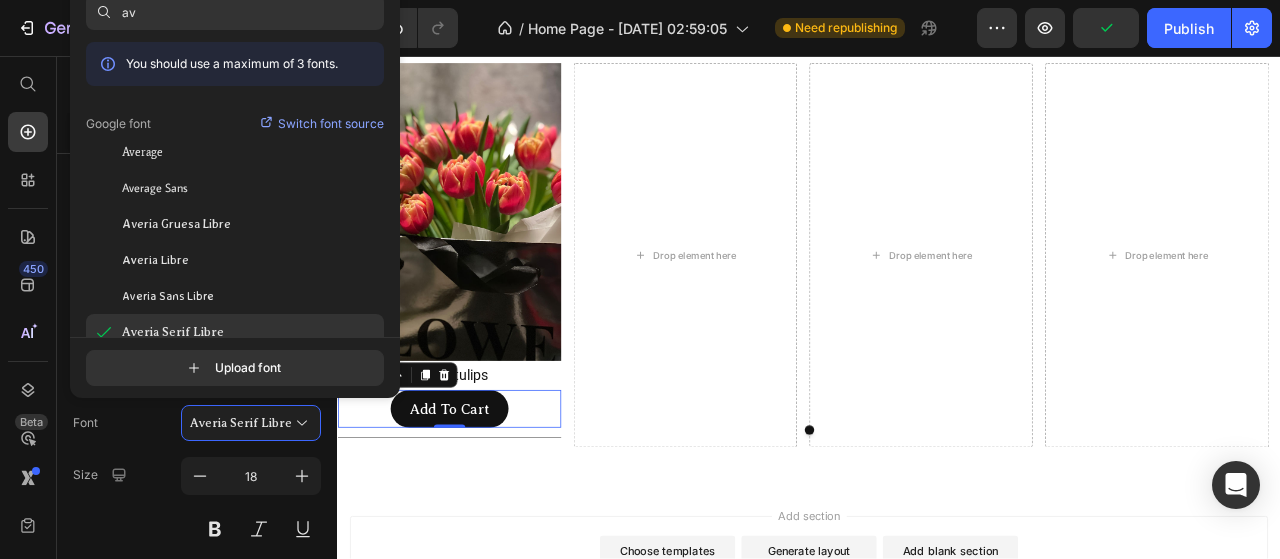 scroll, scrollTop: 100, scrollLeft: 0, axis: vertical 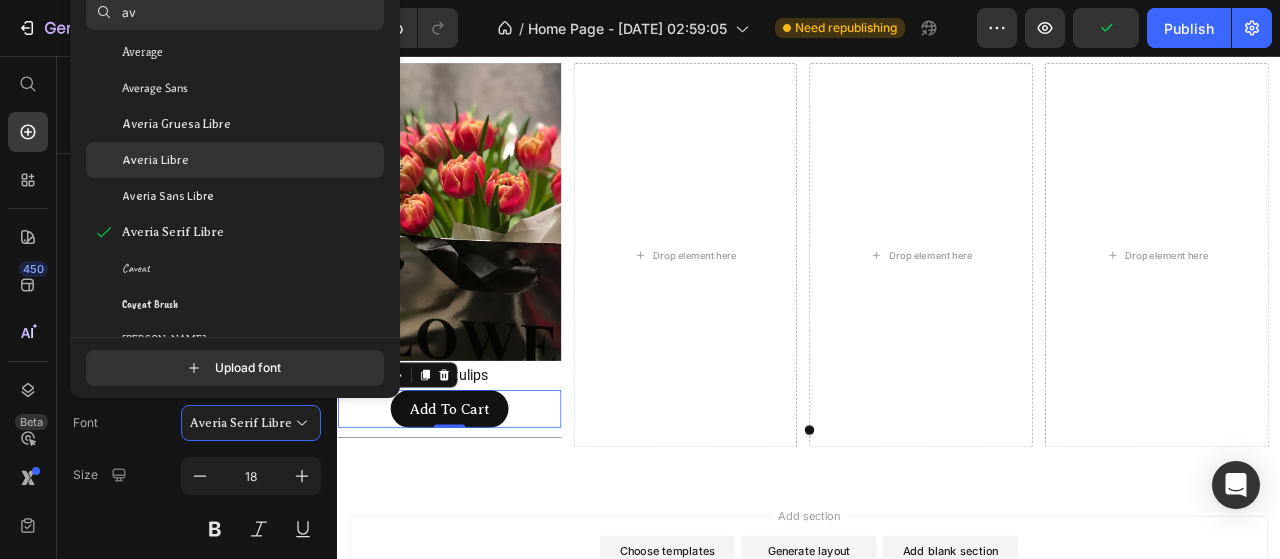click on "Averia Libre" 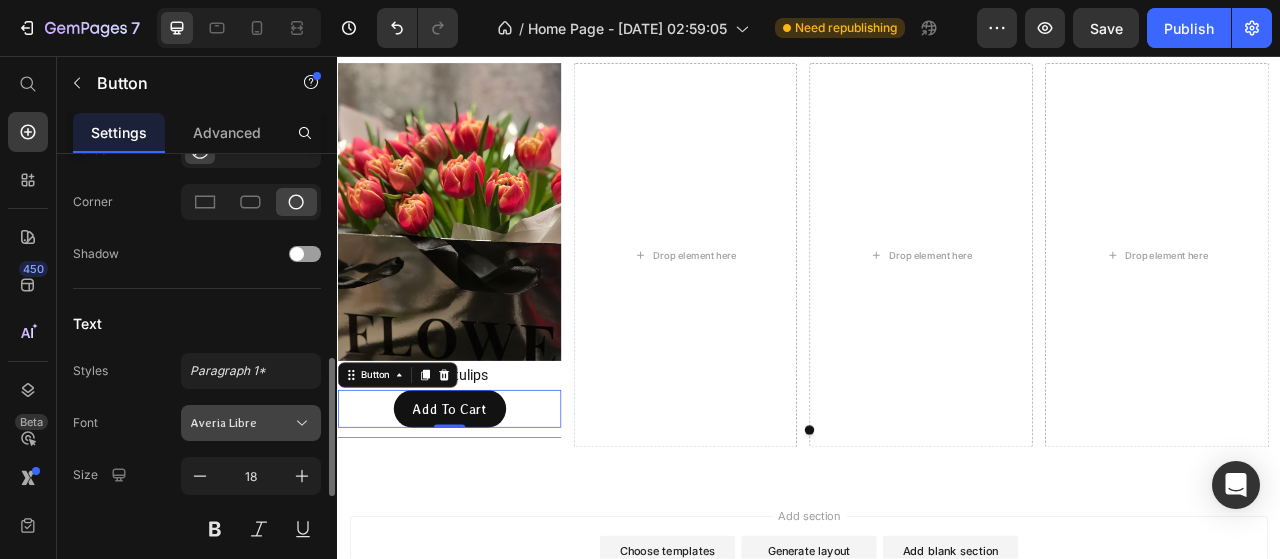 click on "Averia Libre" at bounding box center (241, 423) 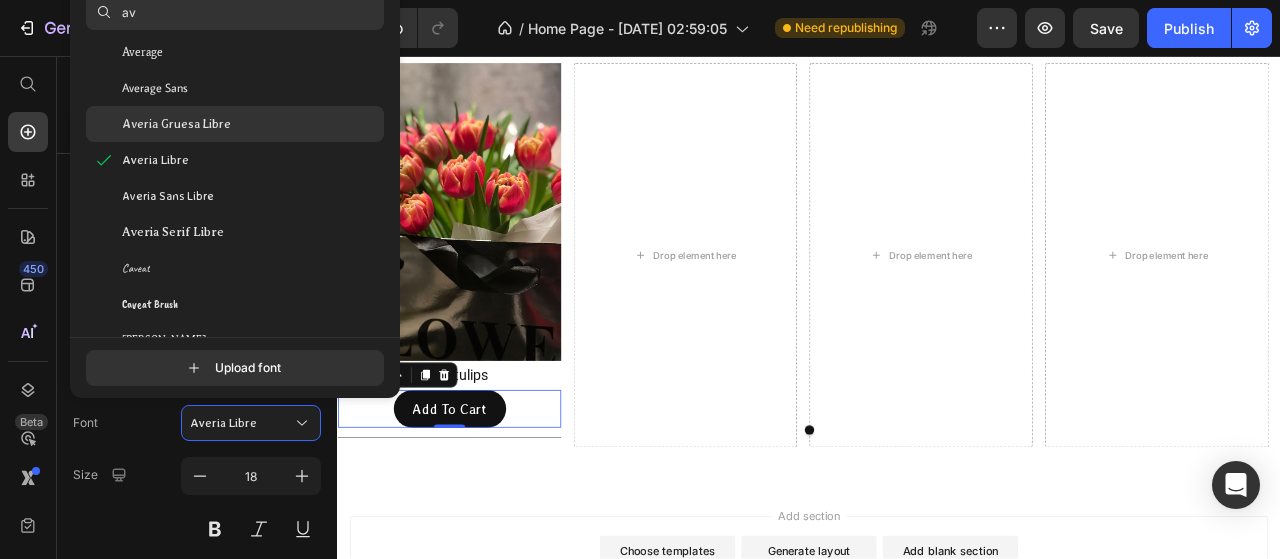 click on "Averia Gruesa Libre" at bounding box center (176, 124) 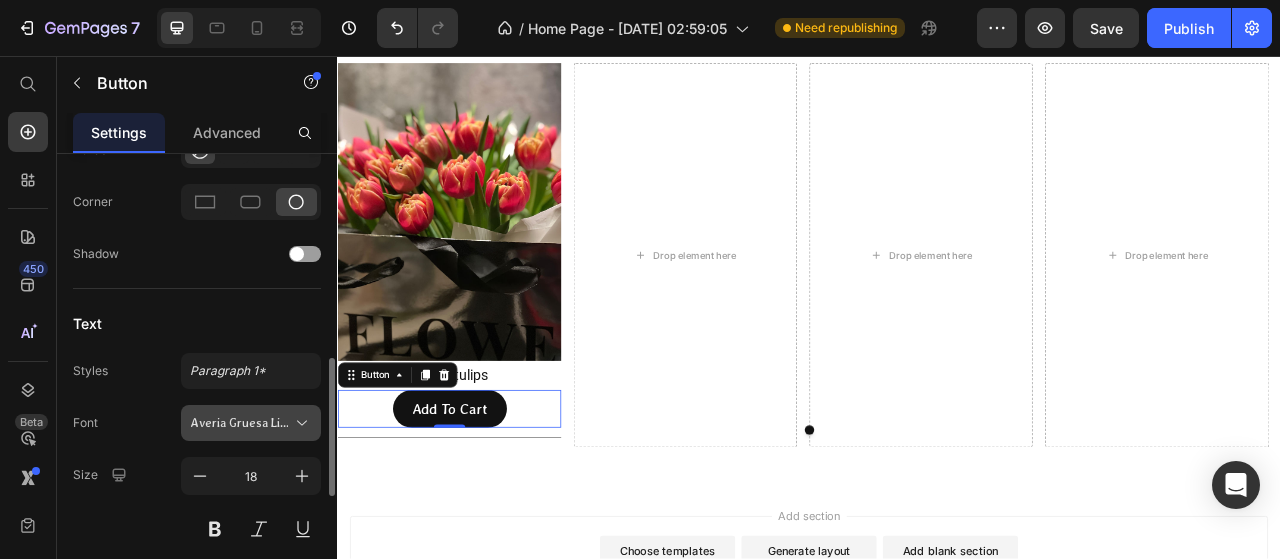 click on "Averia Gruesa Libre" at bounding box center (241, 423) 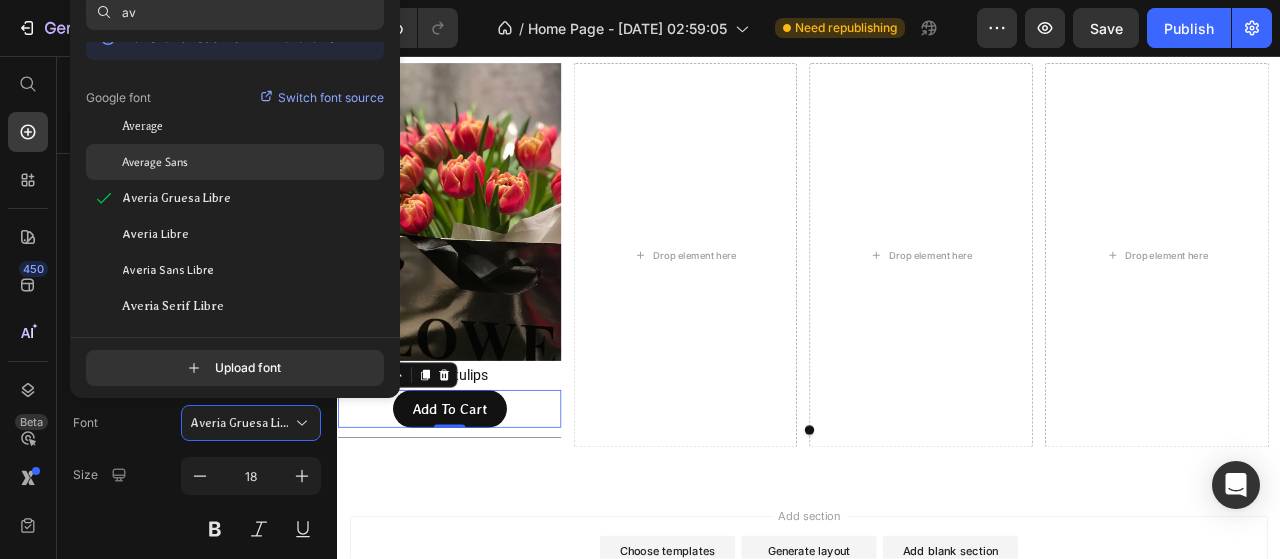 scroll, scrollTop: 0, scrollLeft: 0, axis: both 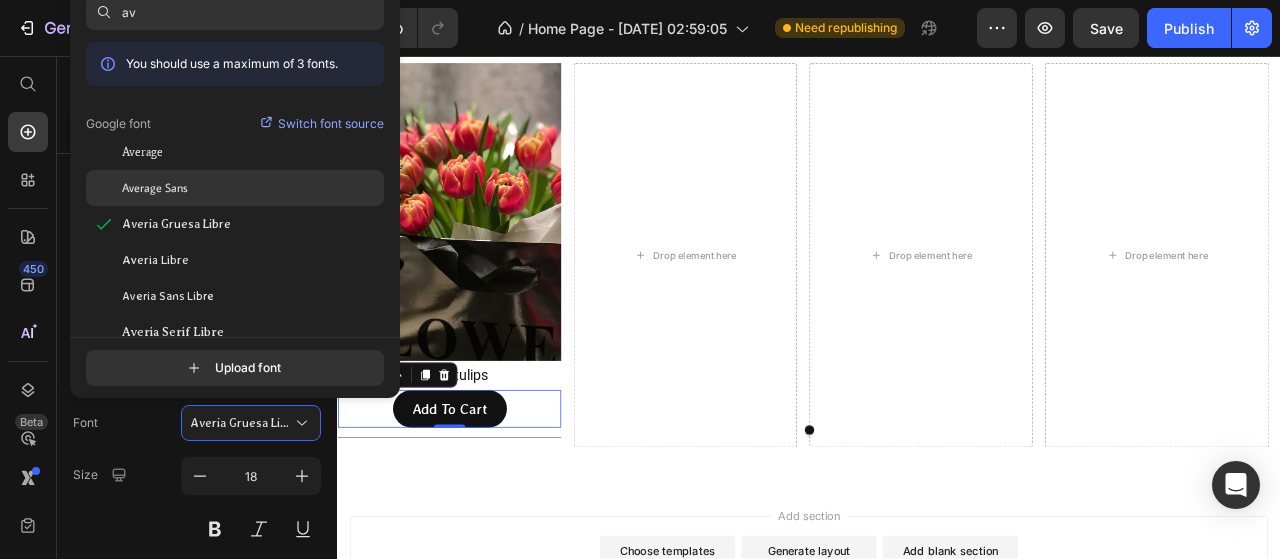 click on "Average Sans" 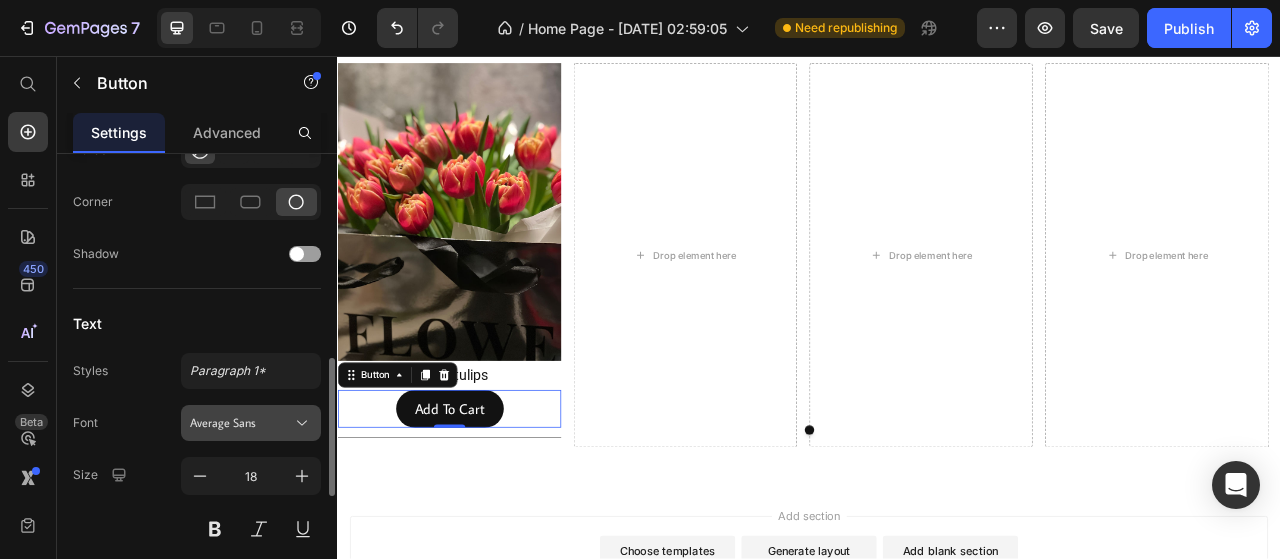 click on "Average Sans" at bounding box center [241, 423] 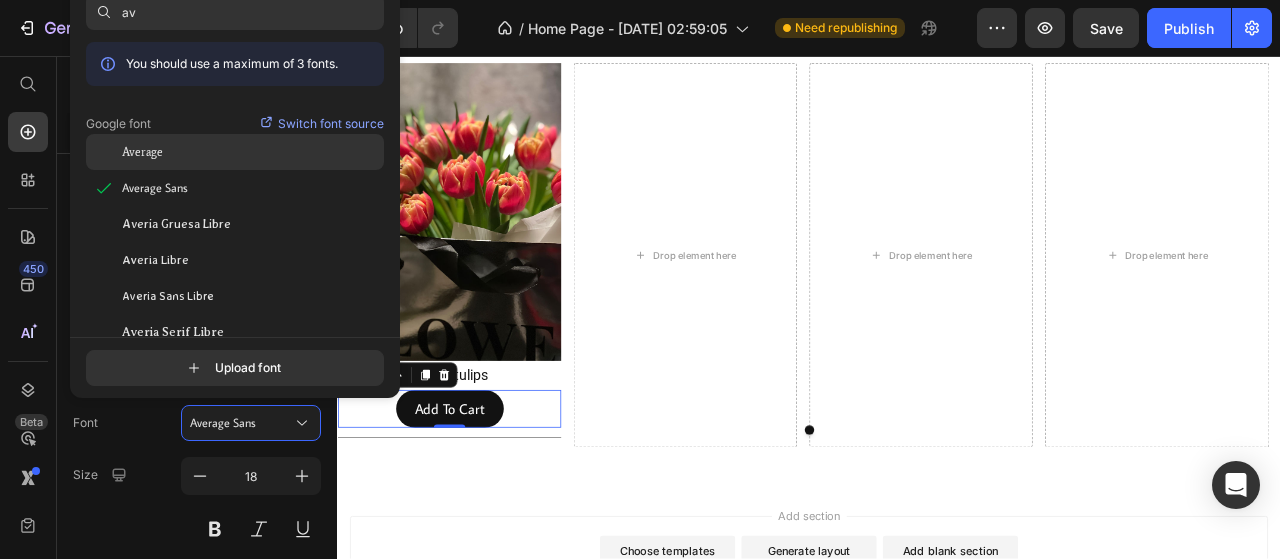 click on "Average" 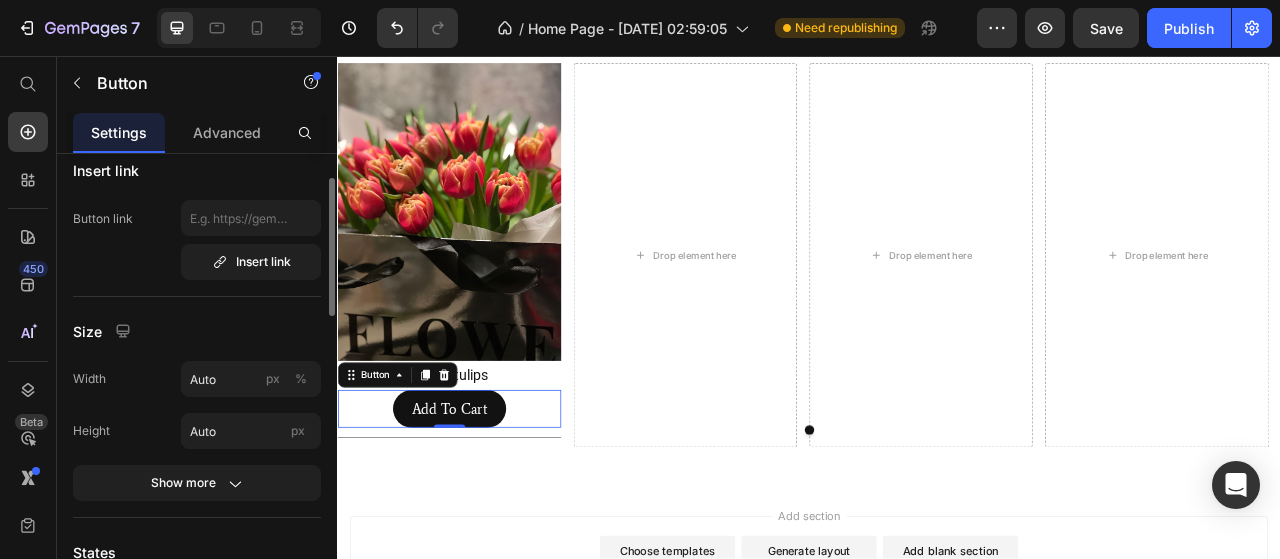 scroll, scrollTop: 0, scrollLeft: 0, axis: both 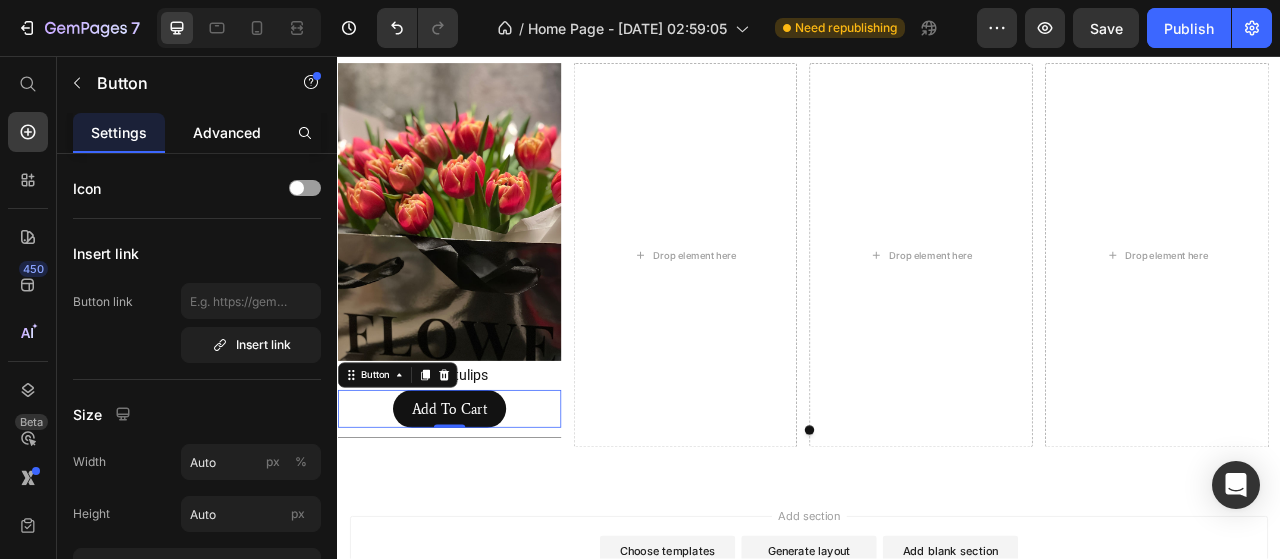 click on "Advanced" 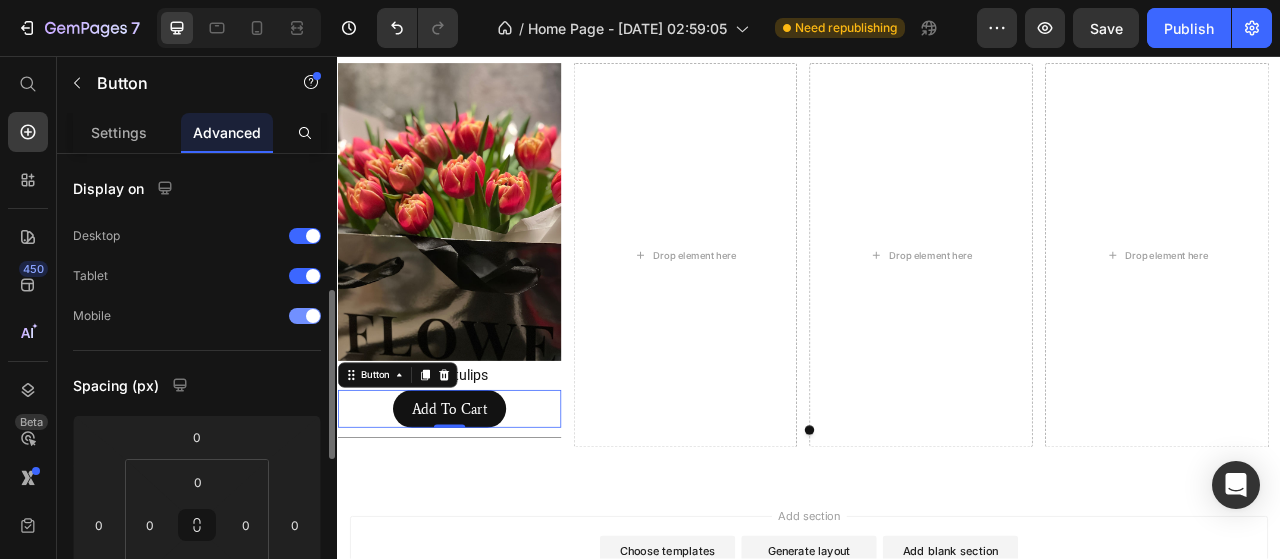 scroll, scrollTop: 100, scrollLeft: 0, axis: vertical 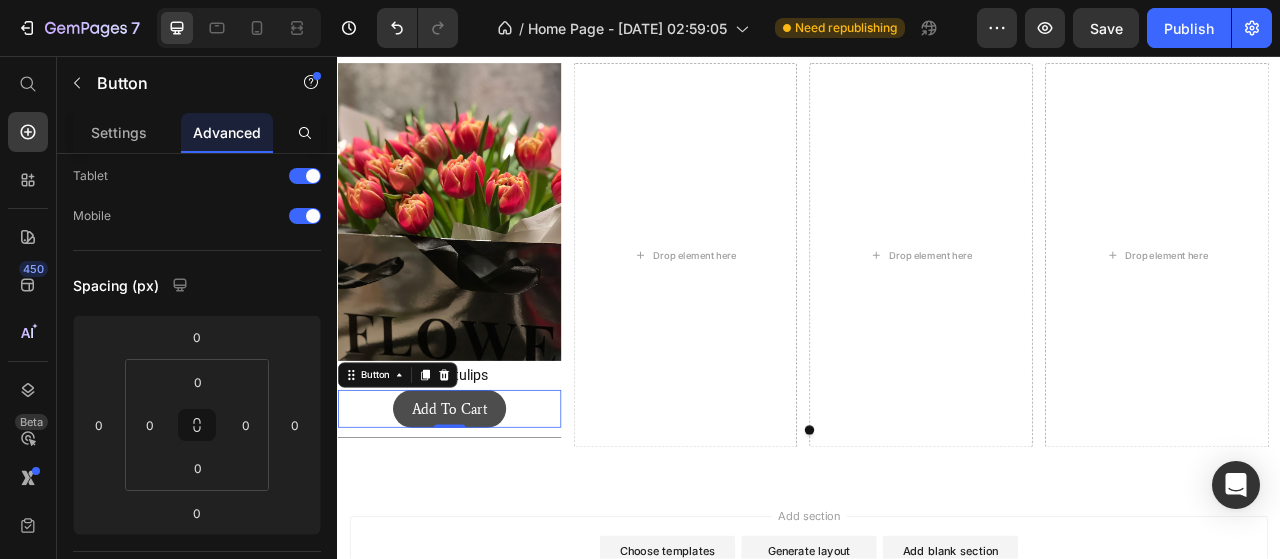 click on "Add To Cart" at bounding box center [479, 505] 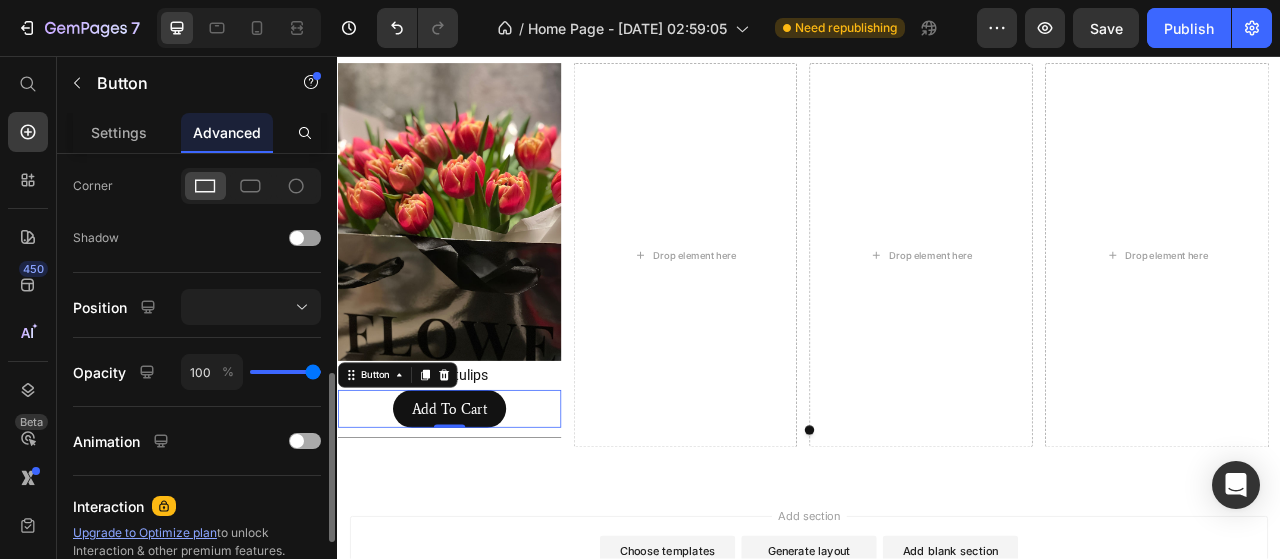 scroll, scrollTop: 700, scrollLeft: 0, axis: vertical 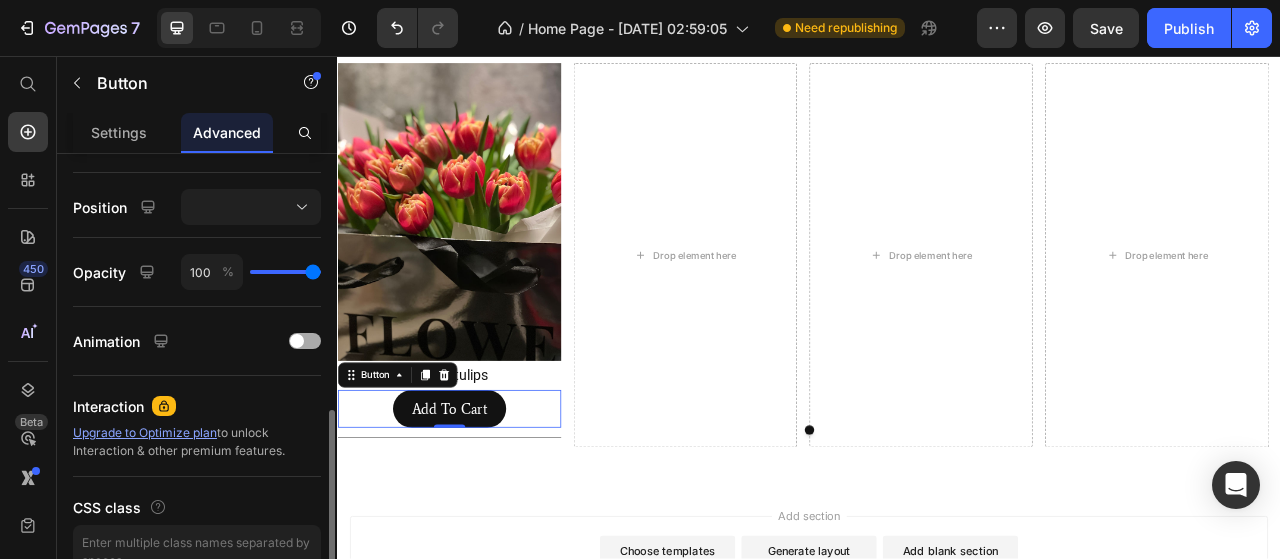 click at bounding box center [297, 341] 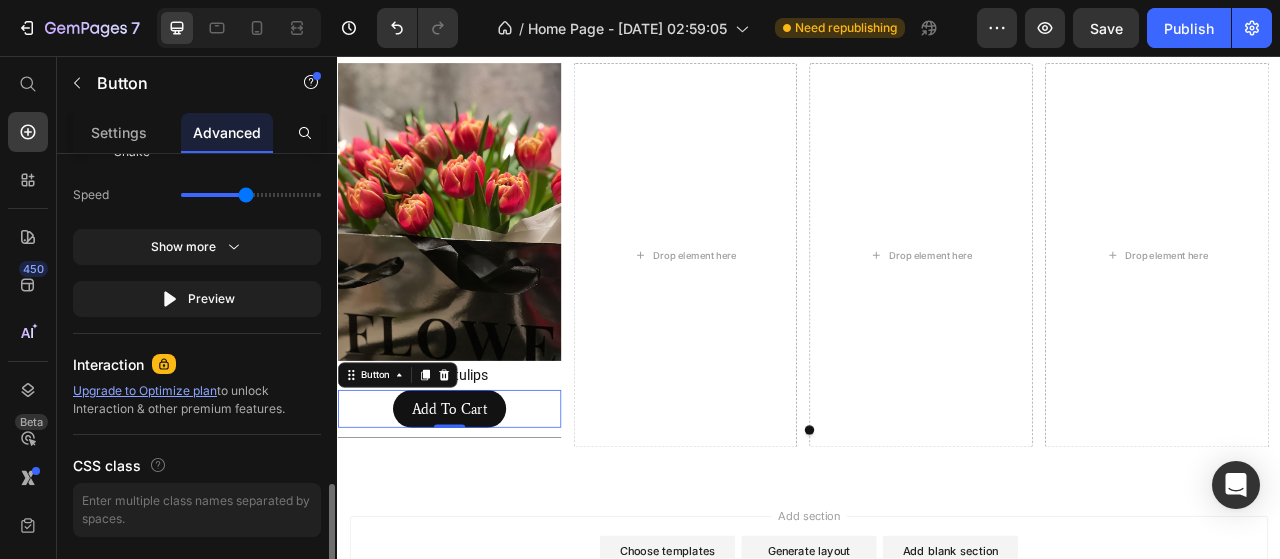 scroll, scrollTop: 1100, scrollLeft: 0, axis: vertical 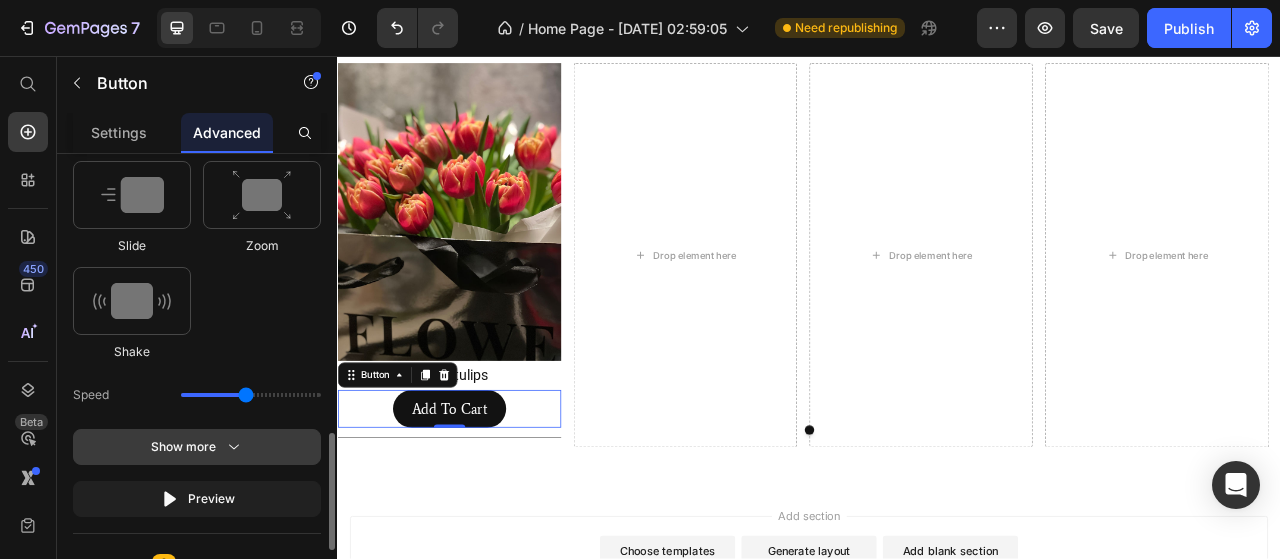 click on "Show more" at bounding box center [197, 447] 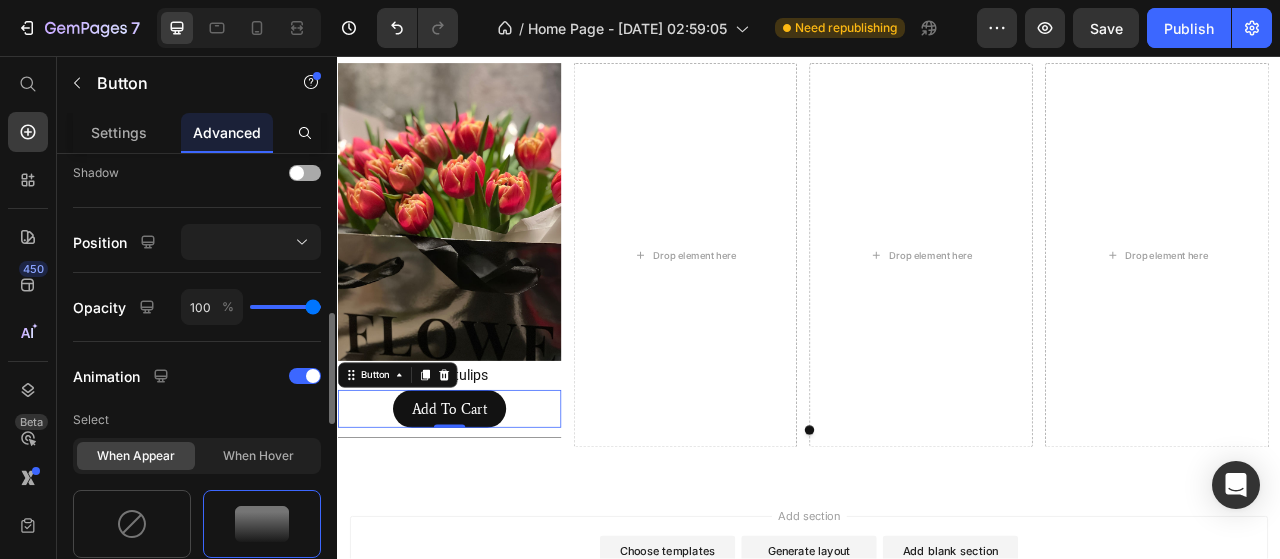 scroll, scrollTop: 465, scrollLeft: 0, axis: vertical 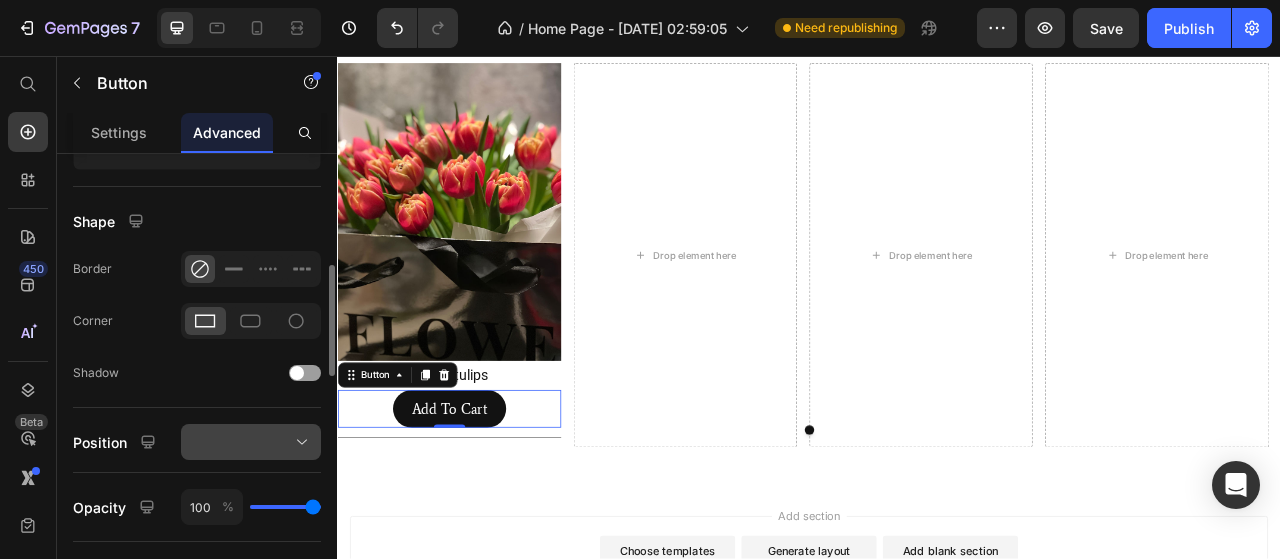 click 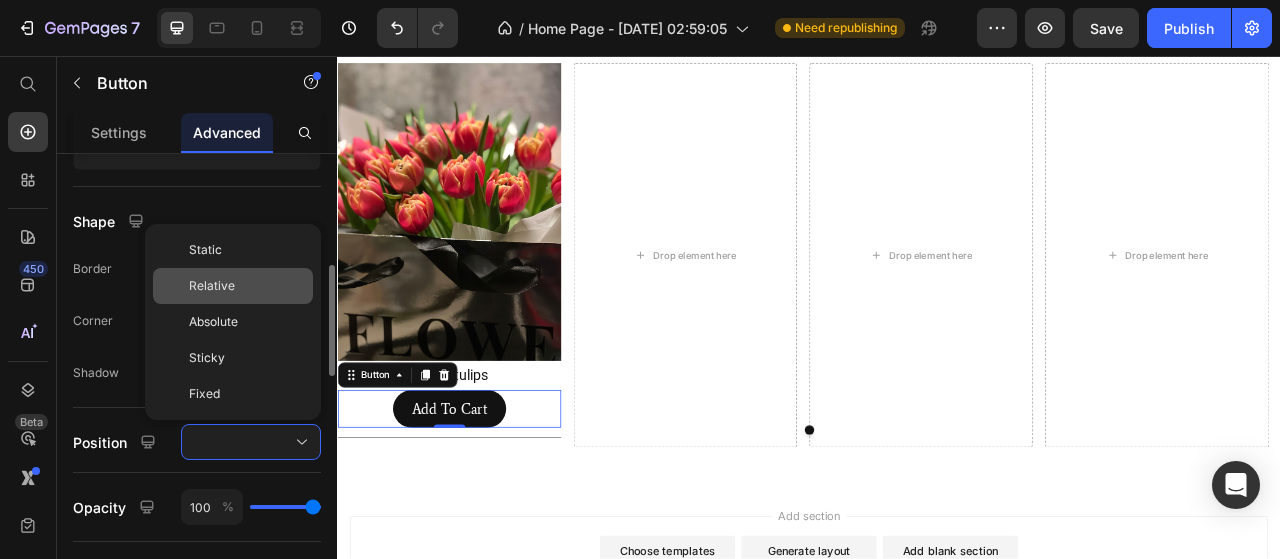 click on "Relative" at bounding box center (247, 286) 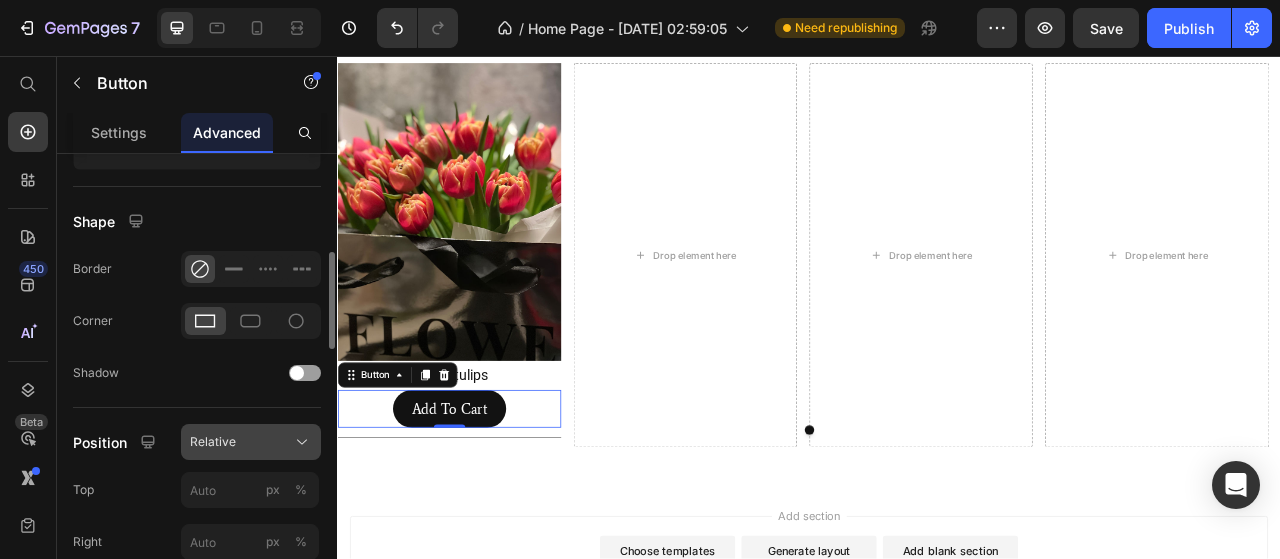 click on "Relative" 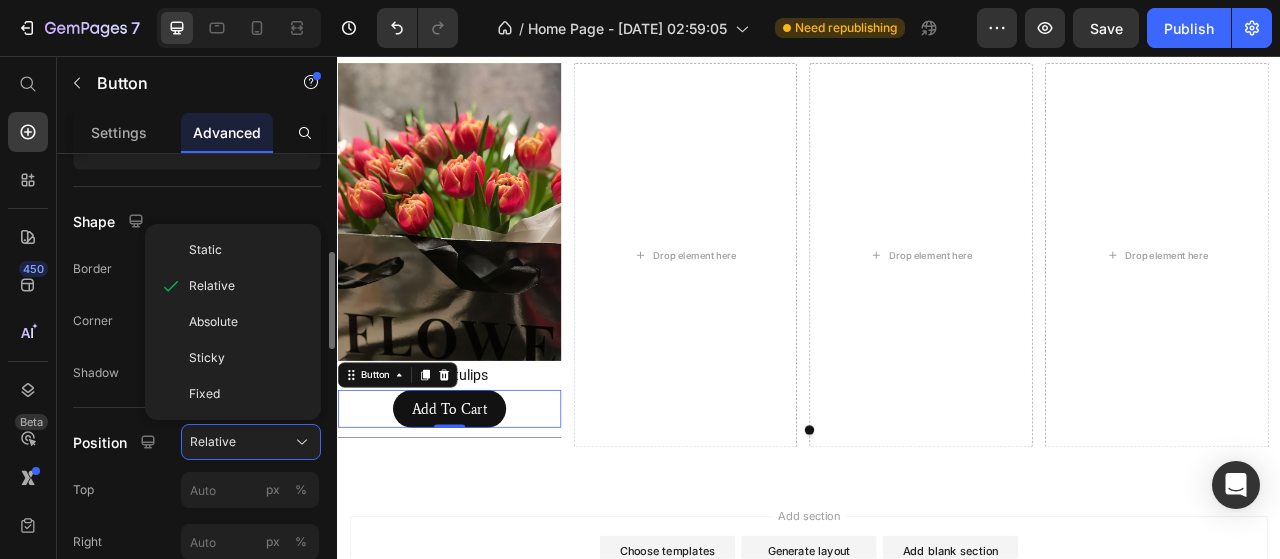 click on "Static" at bounding box center [247, 250] 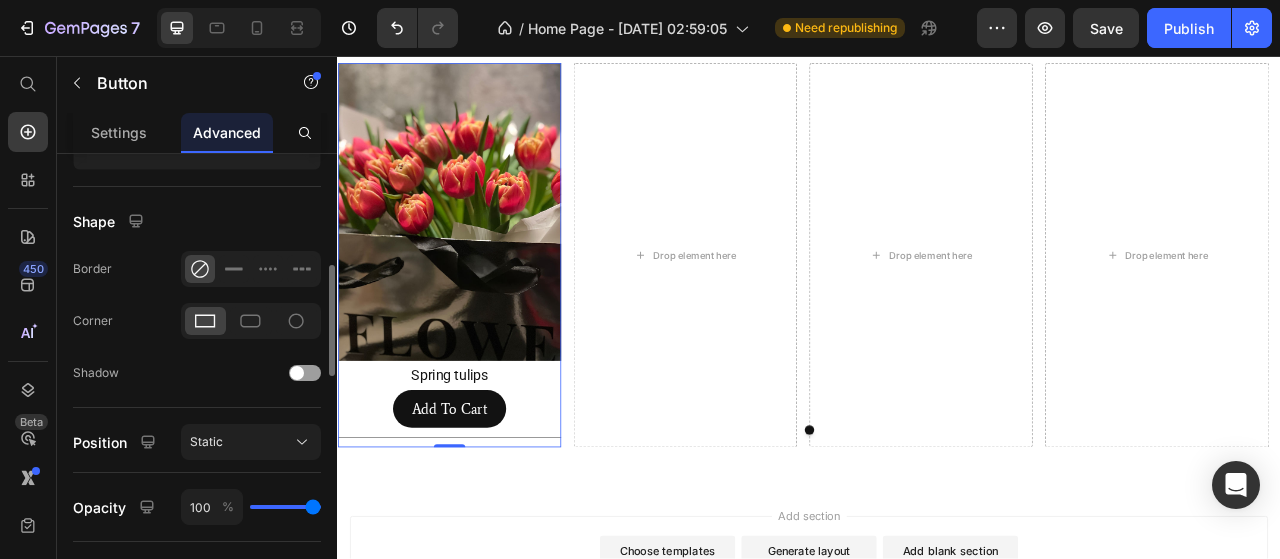 scroll, scrollTop: 265, scrollLeft: 0, axis: vertical 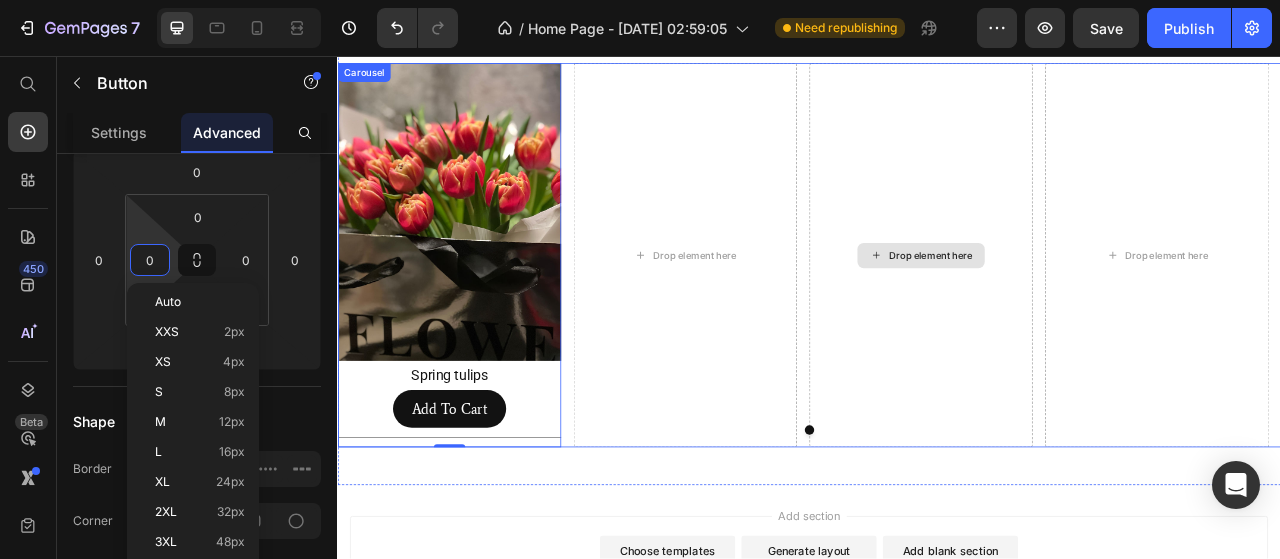 type on "5" 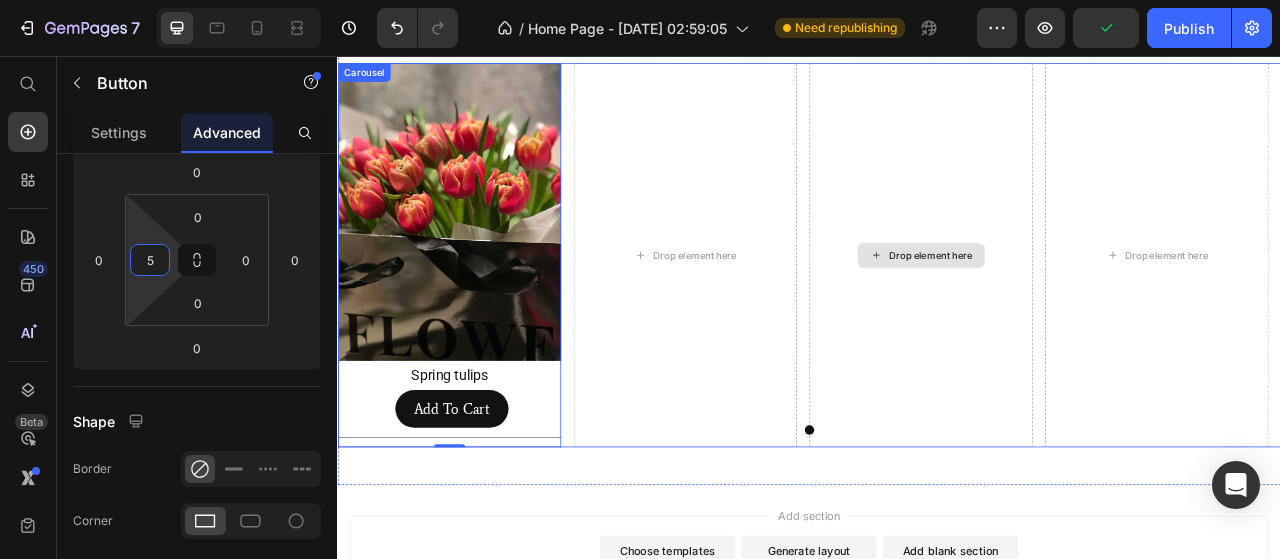 type 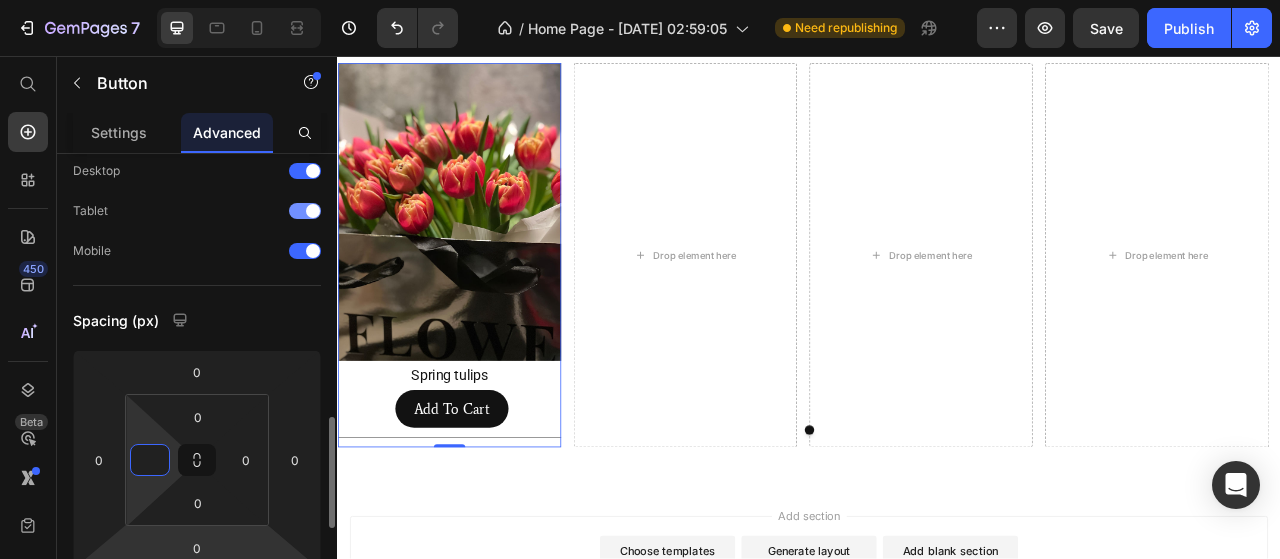 scroll, scrollTop: 0, scrollLeft: 0, axis: both 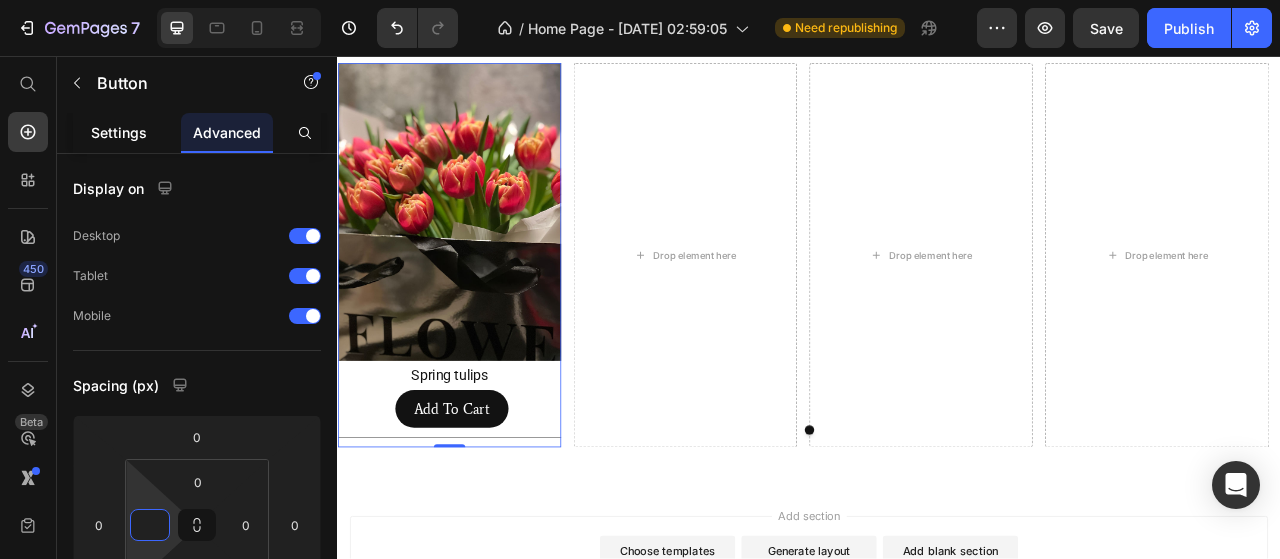 click on "Settings" at bounding box center (119, 132) 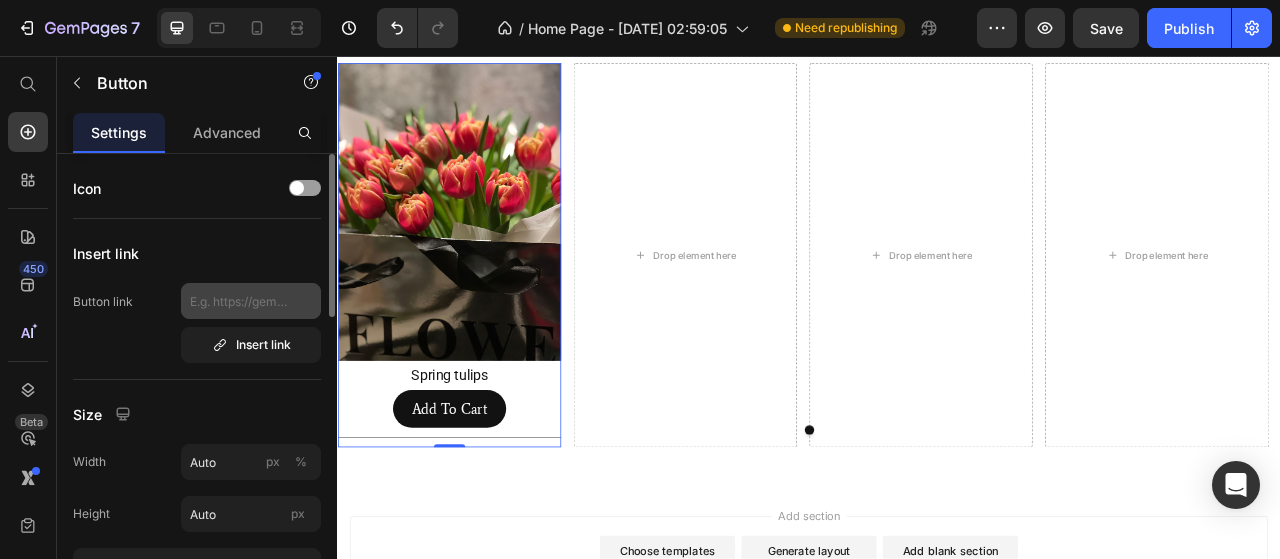 scroll, scrollTop: 200, scrollLeft: 0, axis: vertical 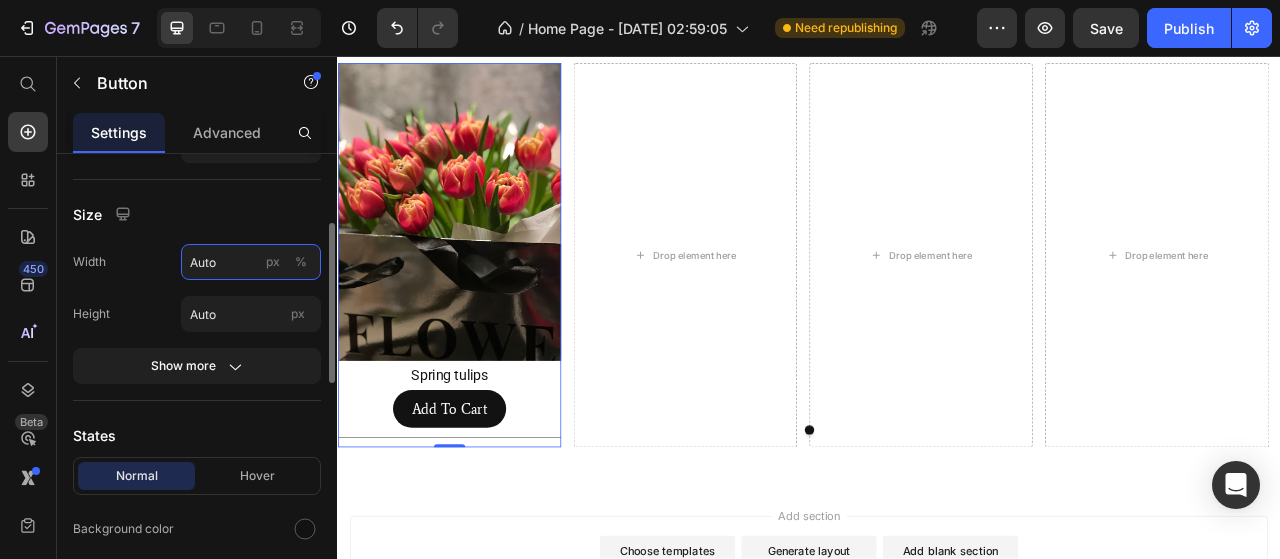 click on "Auto" at bounding box center [251, 262] 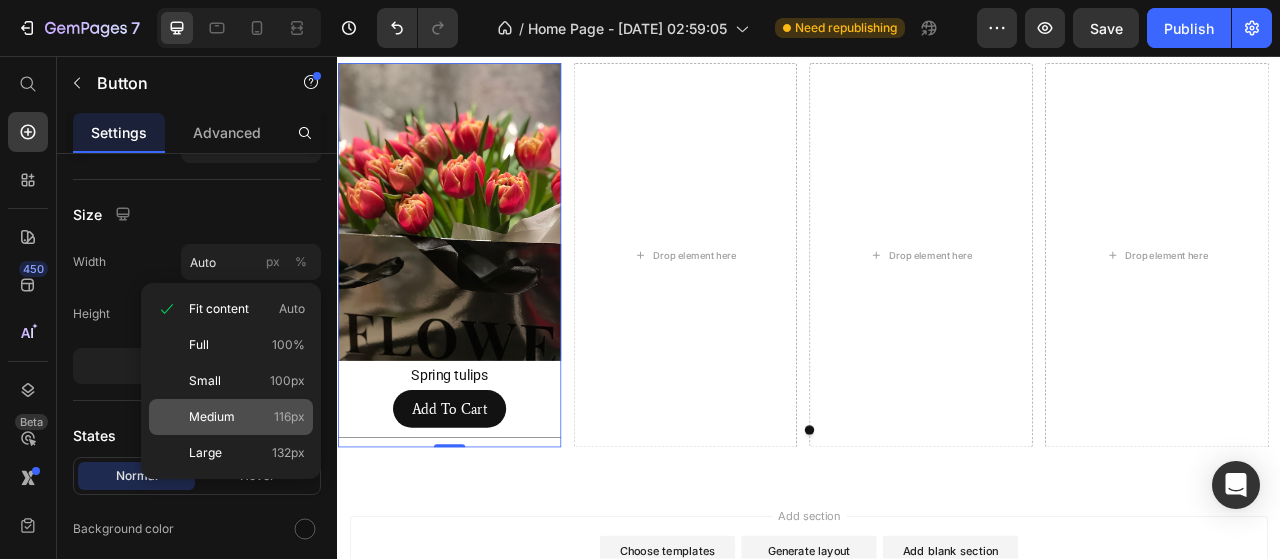 click on "Medium 116px" at bounding box center (247, 417) 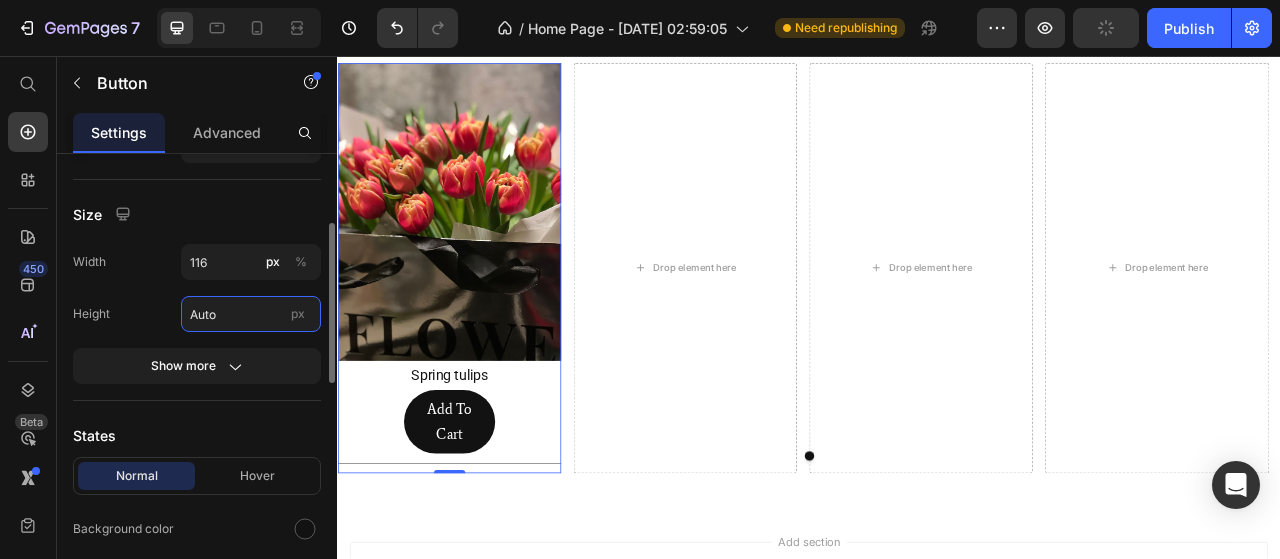 click on "Auto" at bounding box center (251, 314) 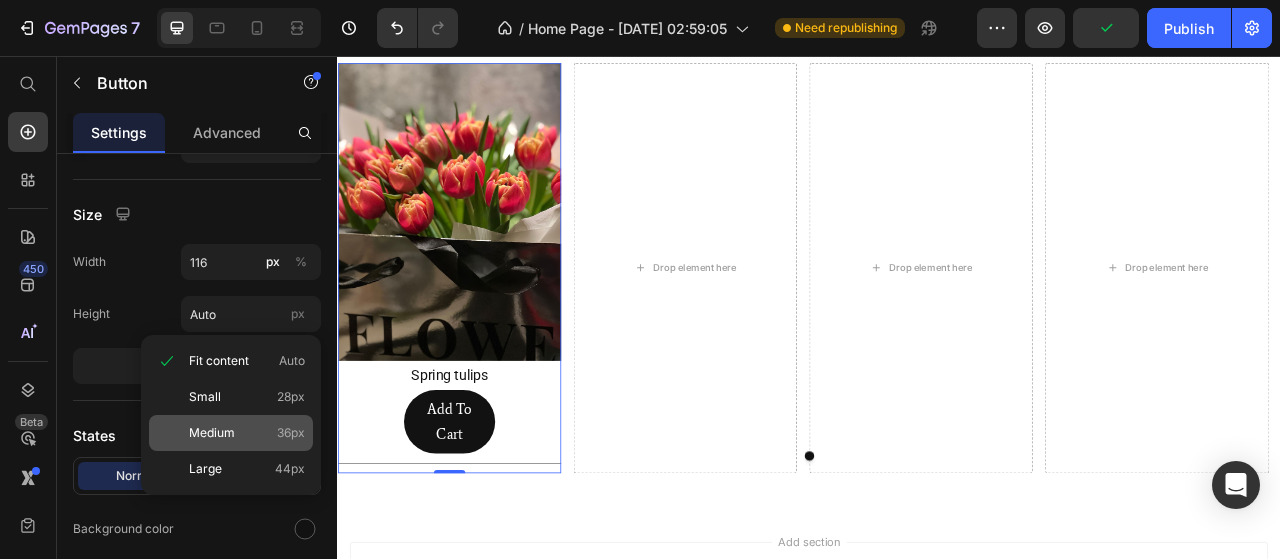 click on "Medium 36px" at bounding box center [247, 433] 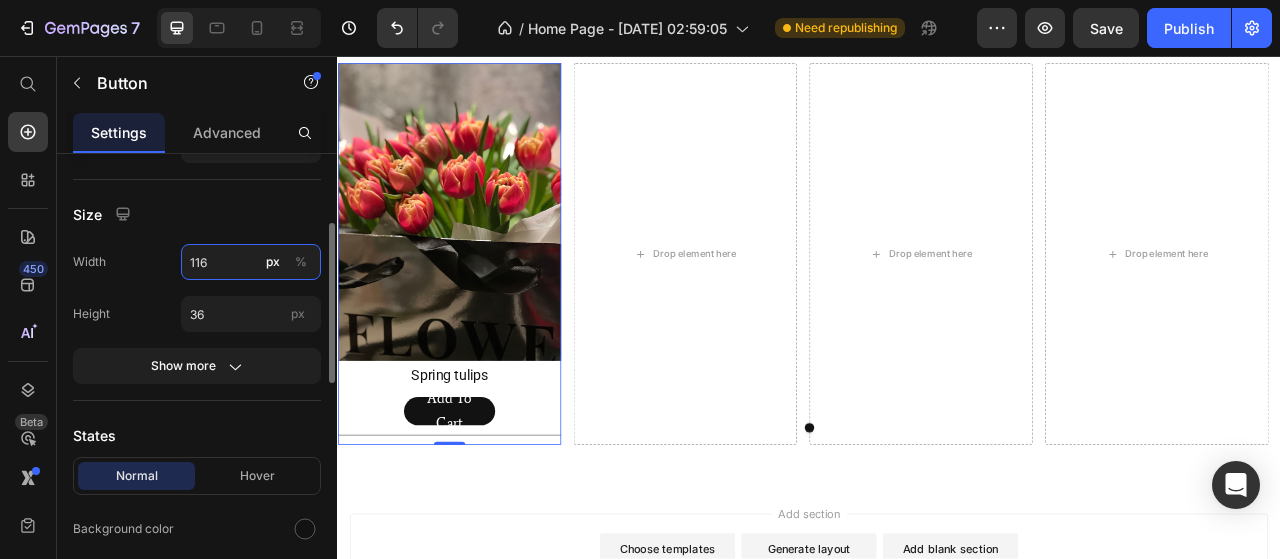 click on "116" at bounding box center (251, 262) 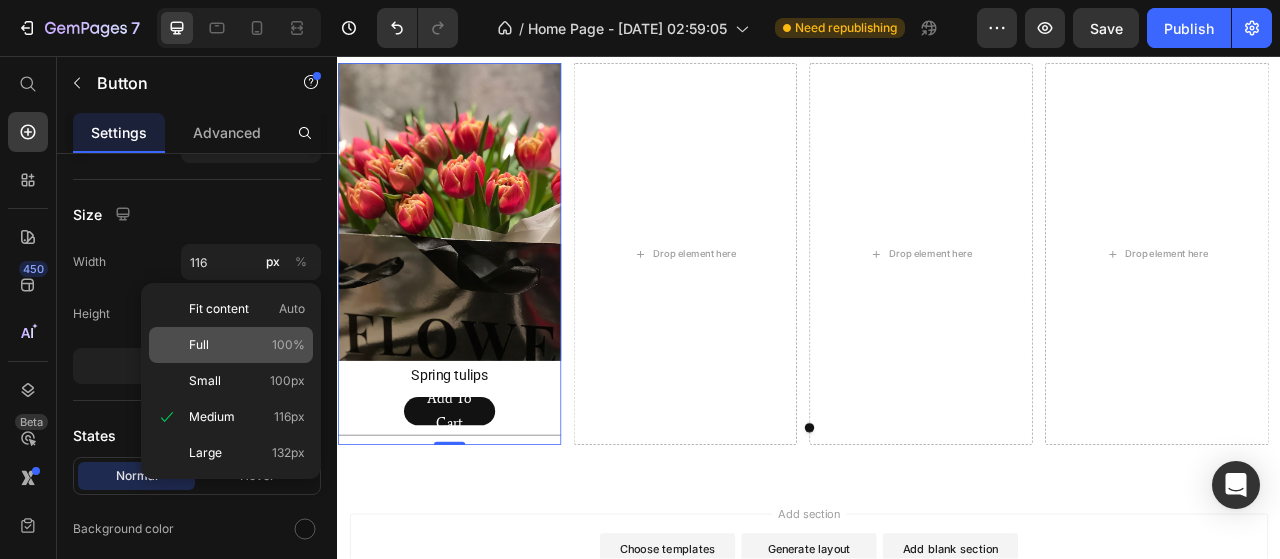 click on "Full 100%" at bounding box center (247, 345) 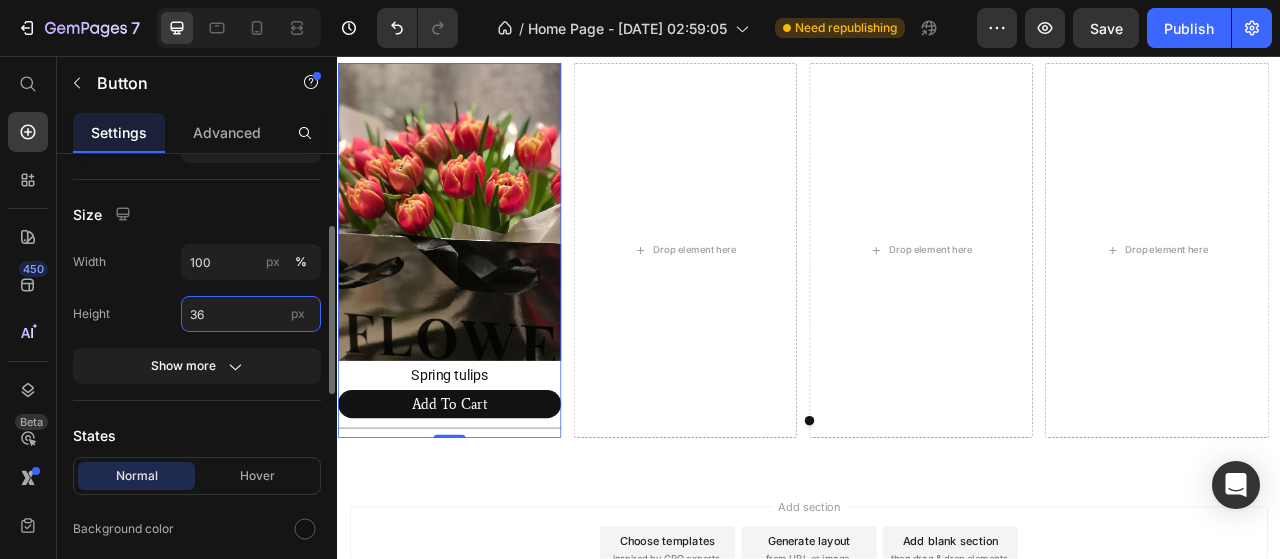 click on "36" at bounding box center (251, 314) 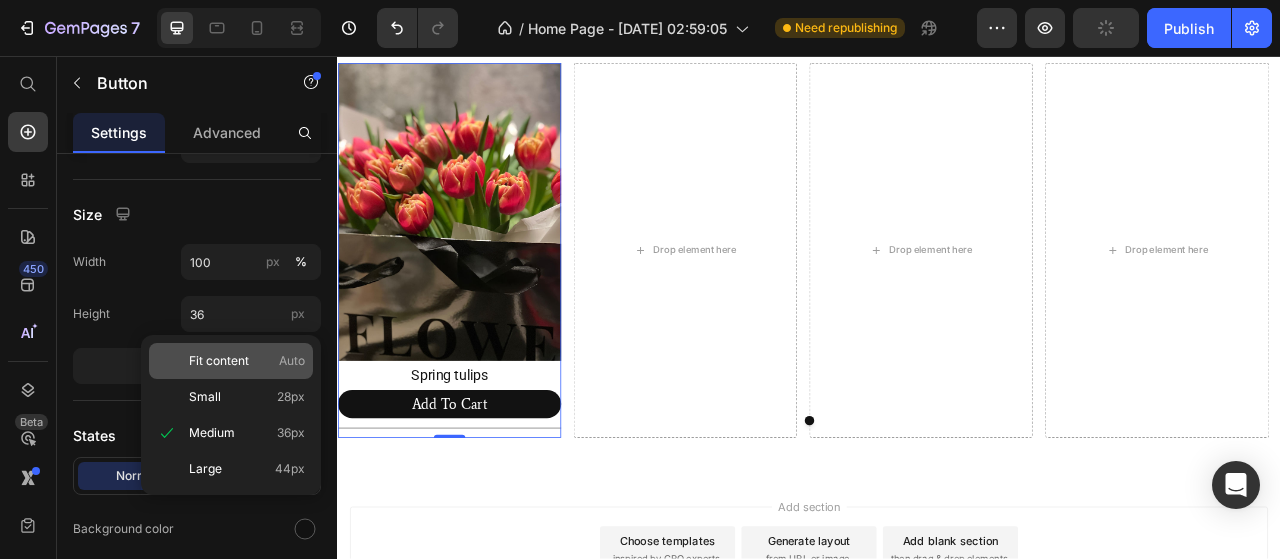 click on "Fit content" at bounding box center (219, 361) 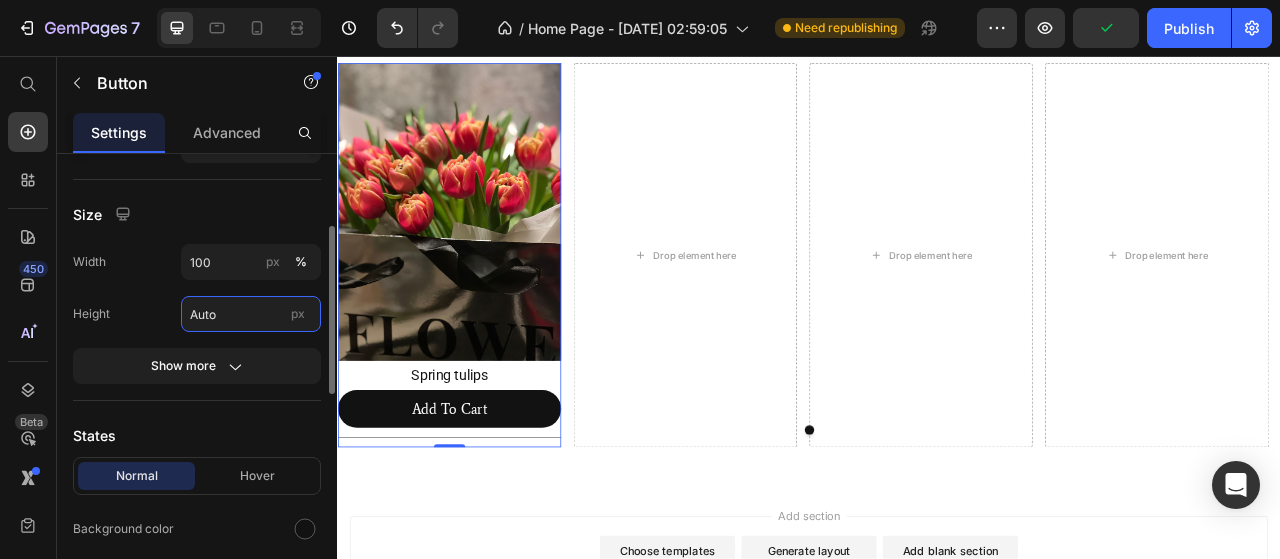 click on "Auto" at bounding box center (251, 314) 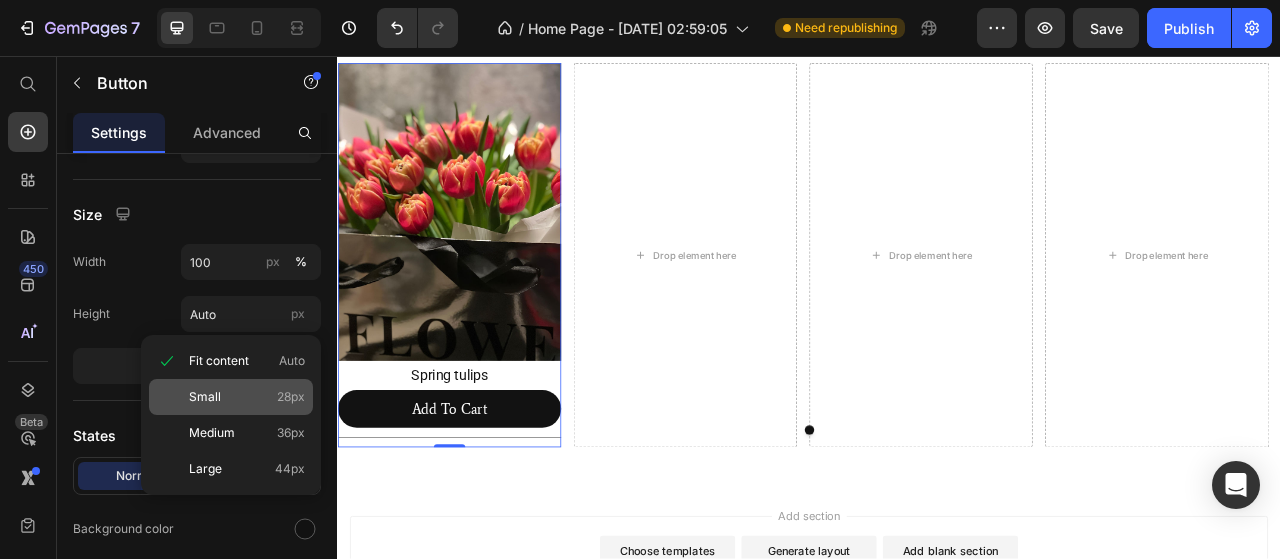 click on "Small 28px" at bounding box center [247, 397] 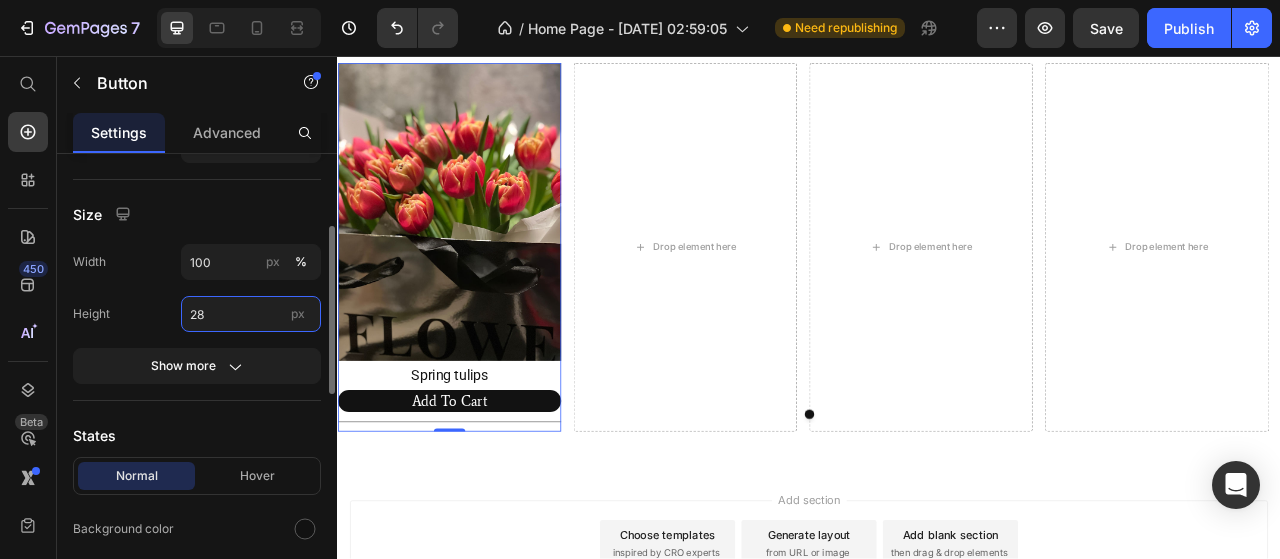 click on "28" at bounding box center [251, 314] 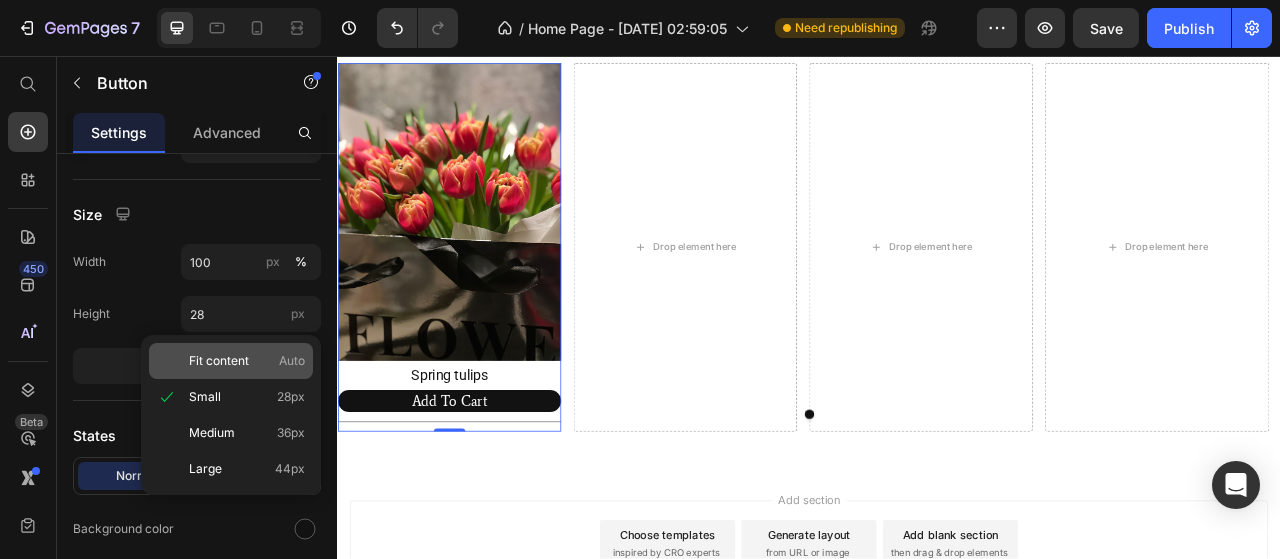 click on "Fit content" at bounding box center [219, 361] 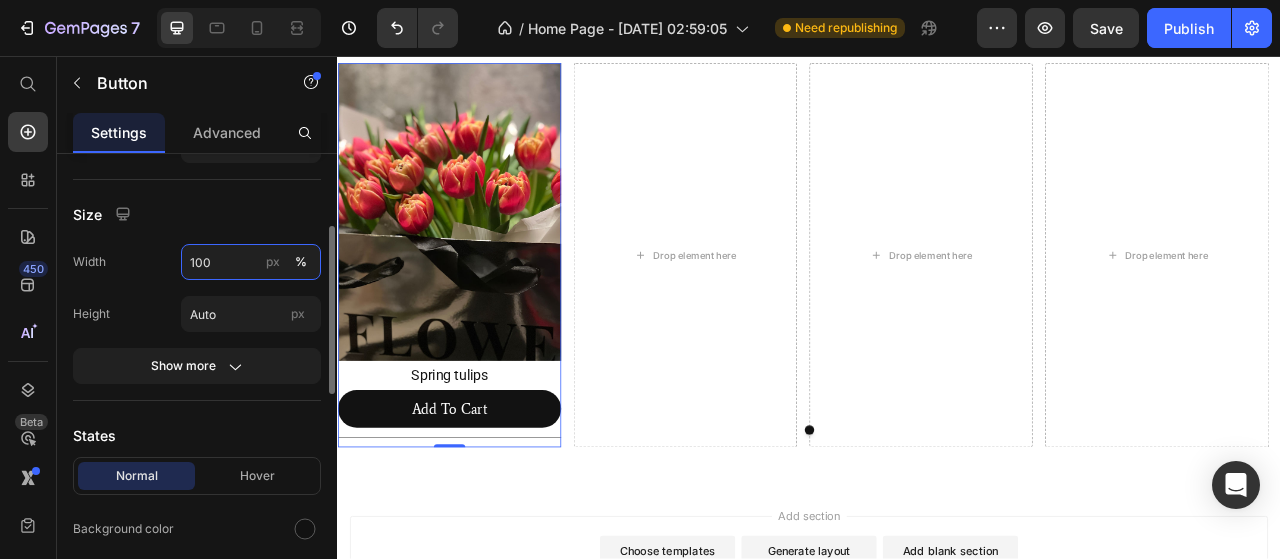 click on "100" at bounding box center (251, 262) 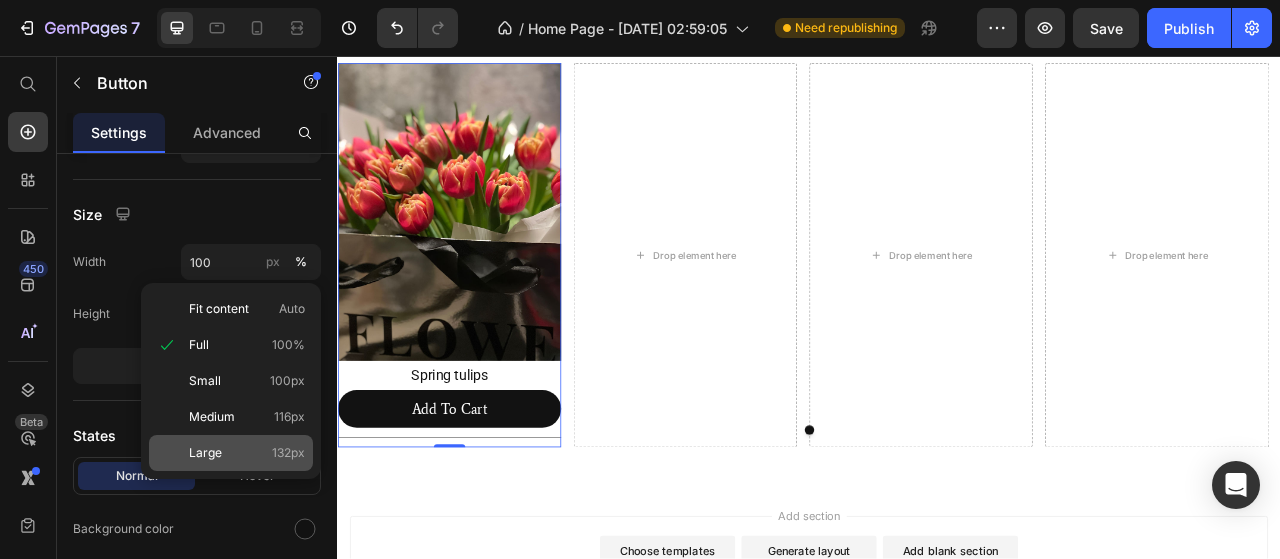 click on "Large 132px" at bounding box center [247, 453] 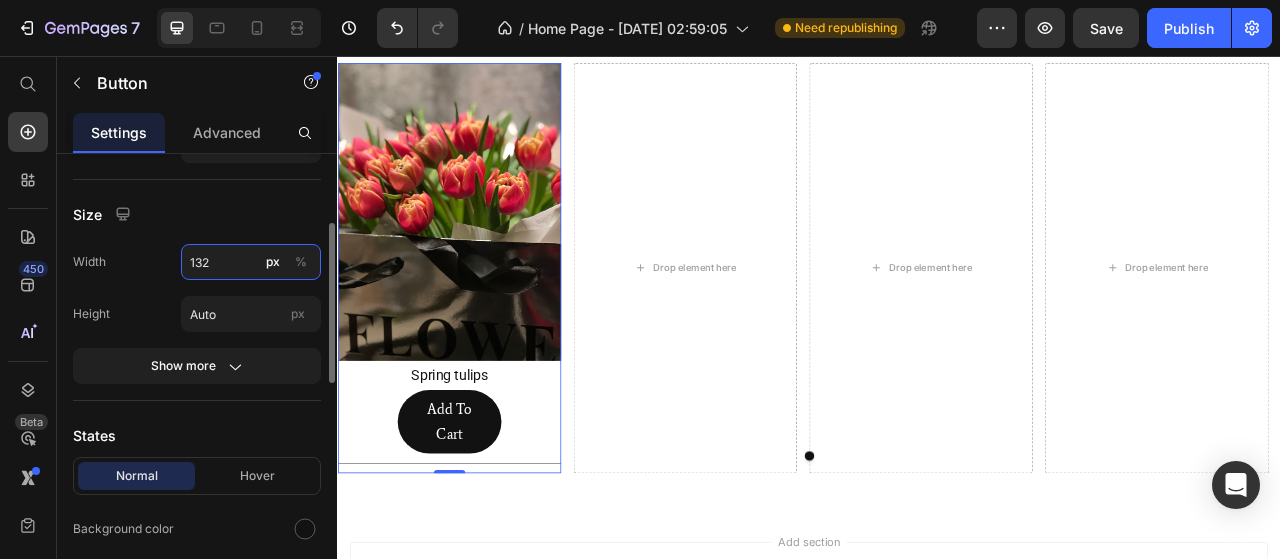 click on "132" at bounding box center [251, 262] 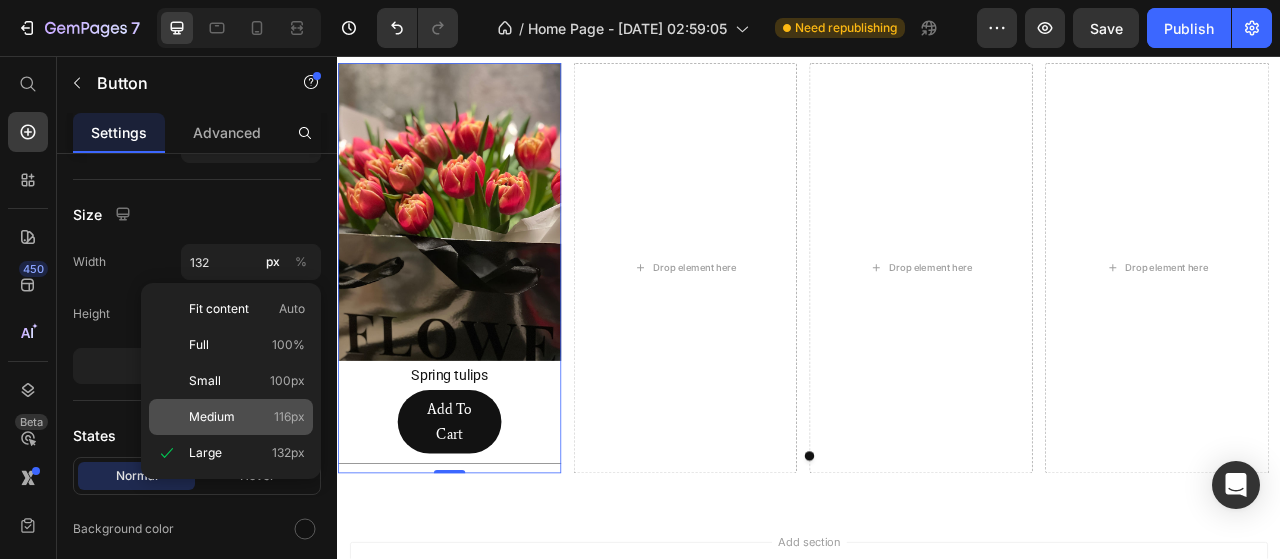 click on "Medium" at bounding box center (212, 417) 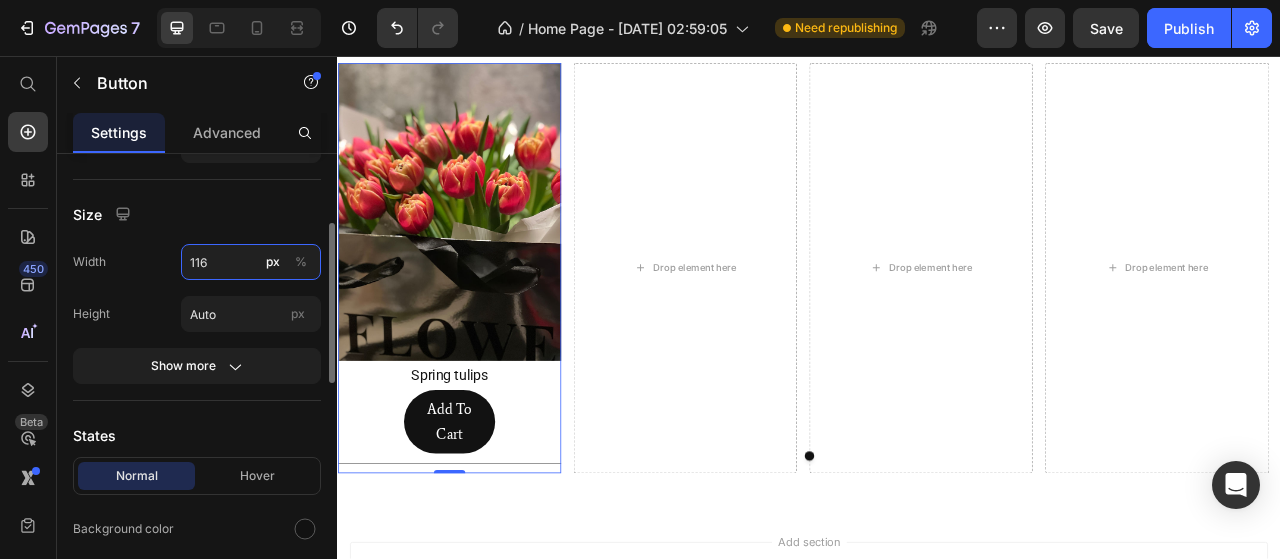 click on "116" at bounding box center [251, 262] 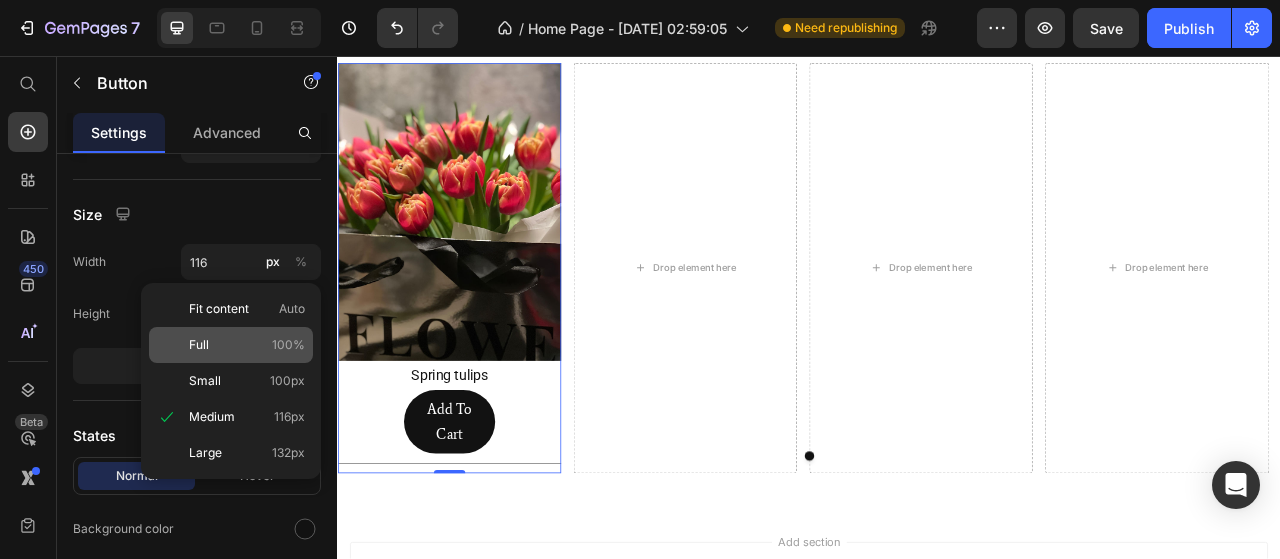 click on "Small" at bounding box center [205, 381] 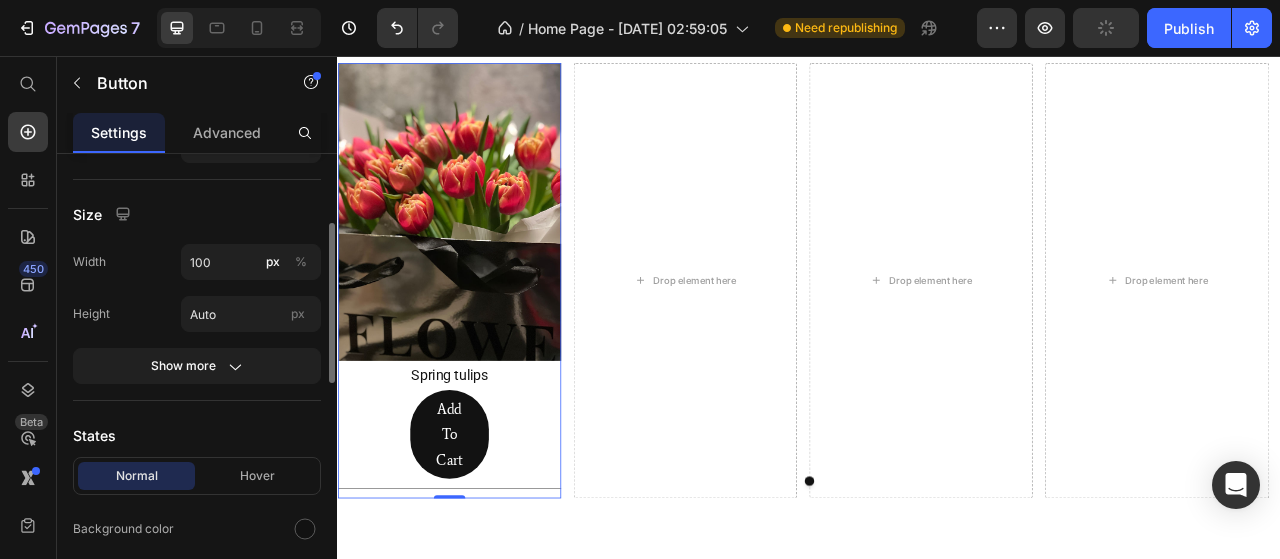 click on "Size" at bounding box center [197, 214] 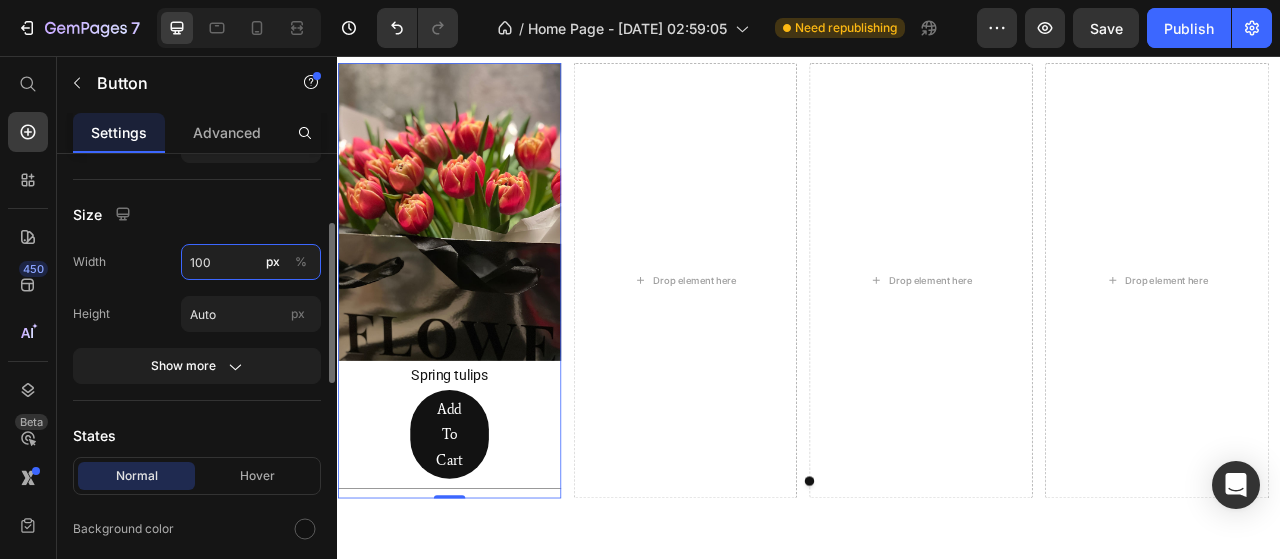 click on "100" at bounding box center (251, 262) 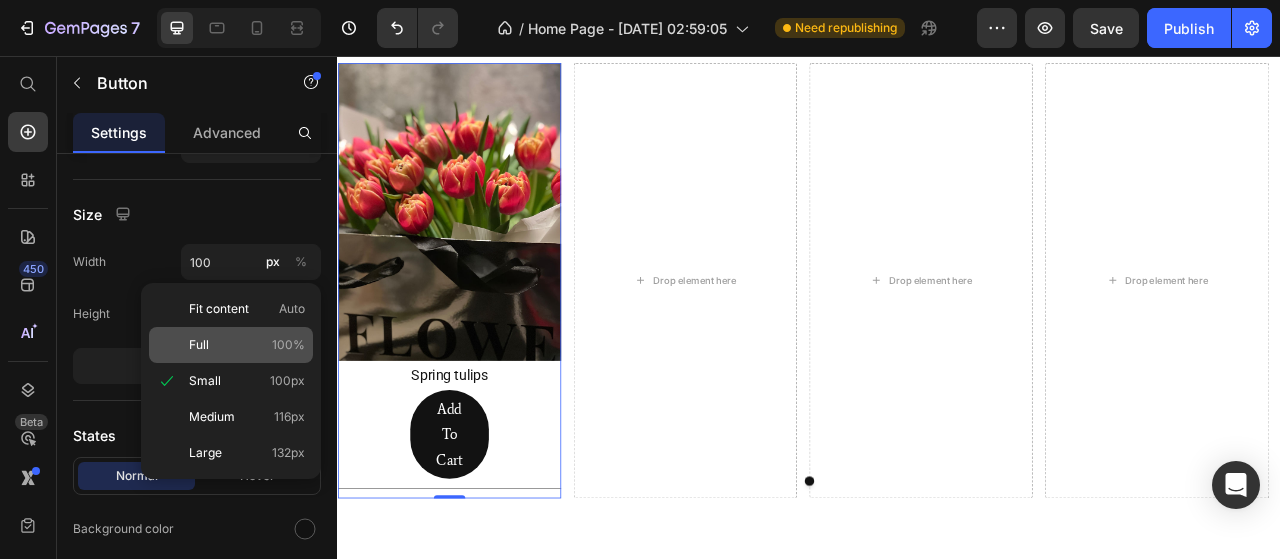 click on "Full 100%" at bounding box center (247, 345) 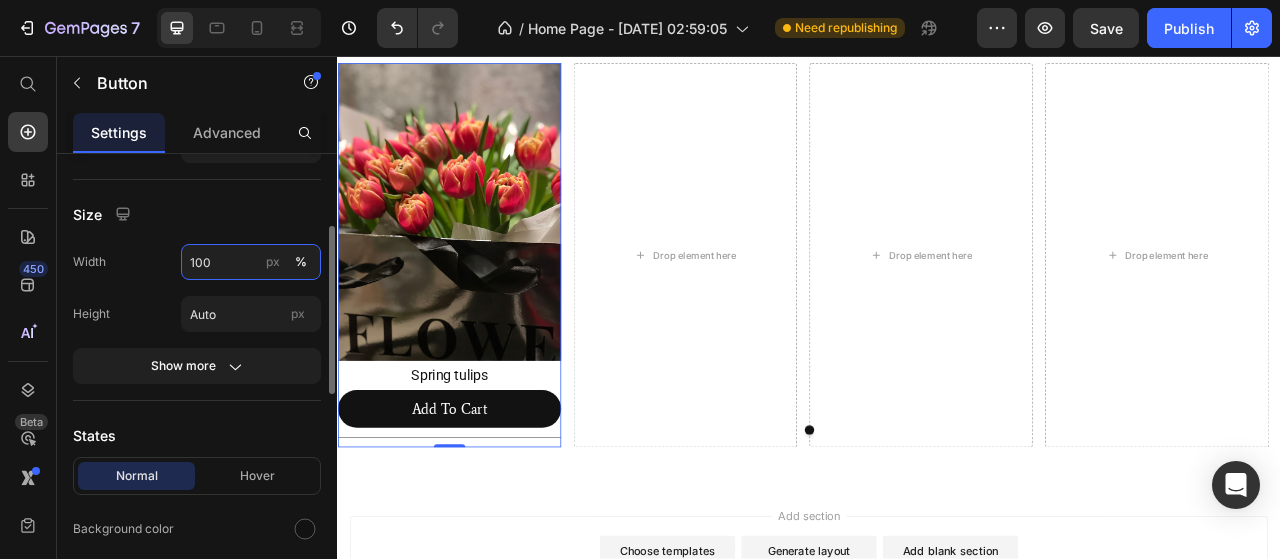 click on "100" at bounding box center [251, 262] 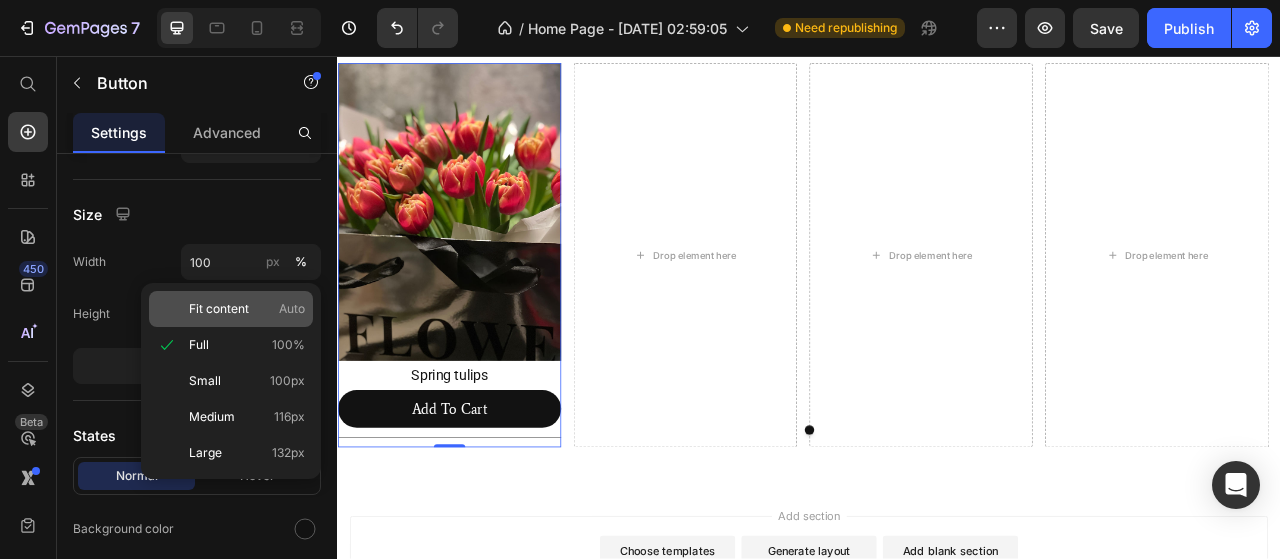 click on "Fit content Auto" 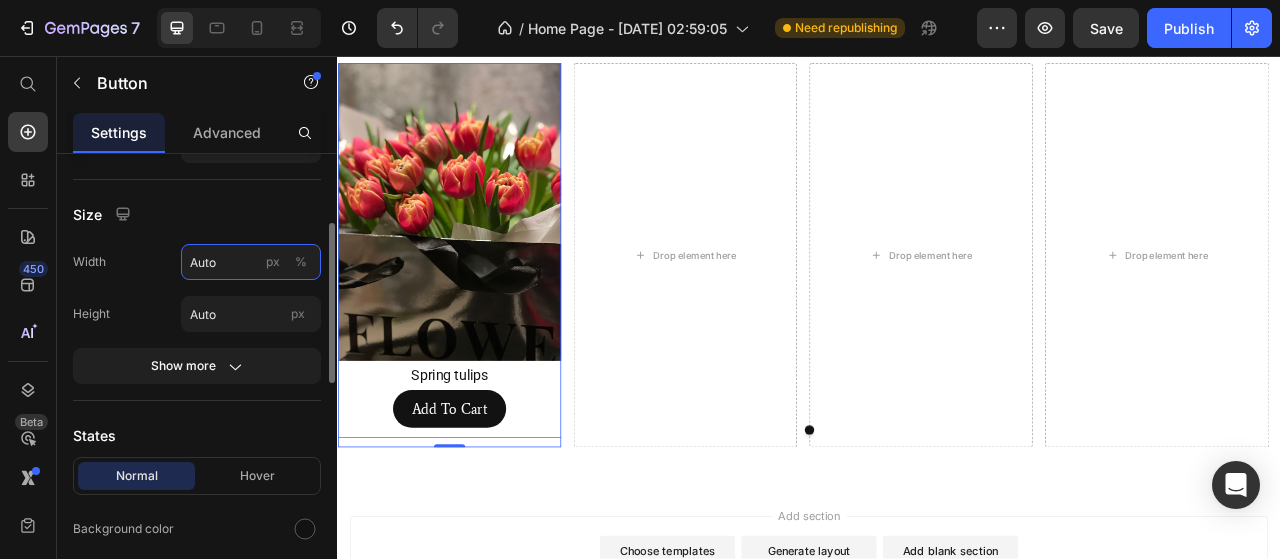 click on "Auto" at bounding box center (251, 262) 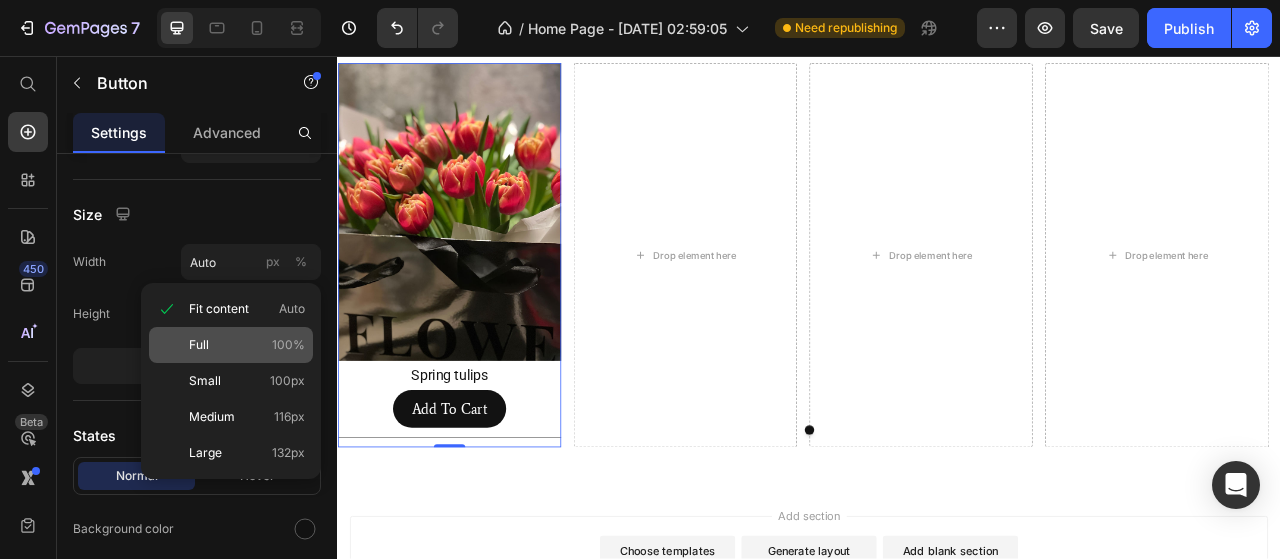 click on "Full 100%" 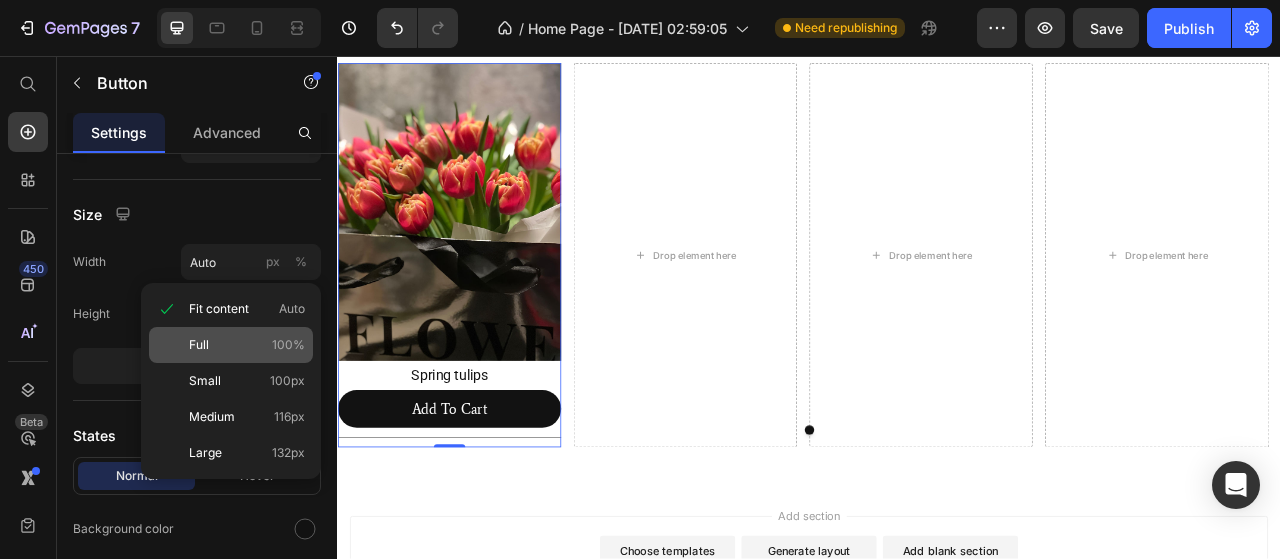 type on "100" 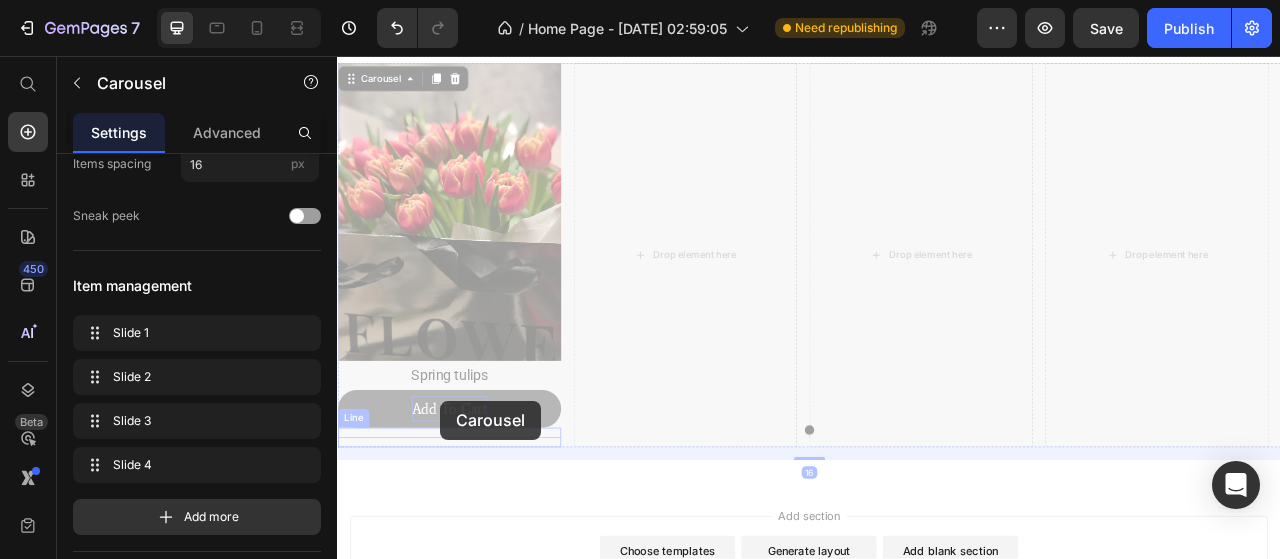 scroll, scrollTop: 0, scrollLeft: 0, axis: both 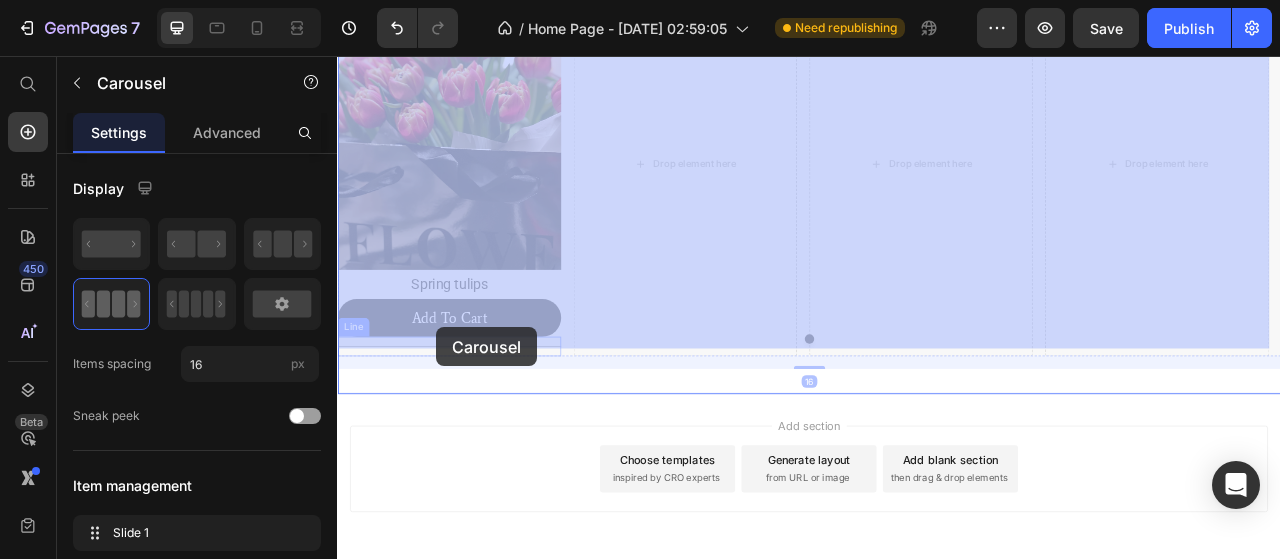 drag, startPoint x: 461, startPoint y: 527, endPoint x: 451, endPoint y: 529, distance: 10.198039 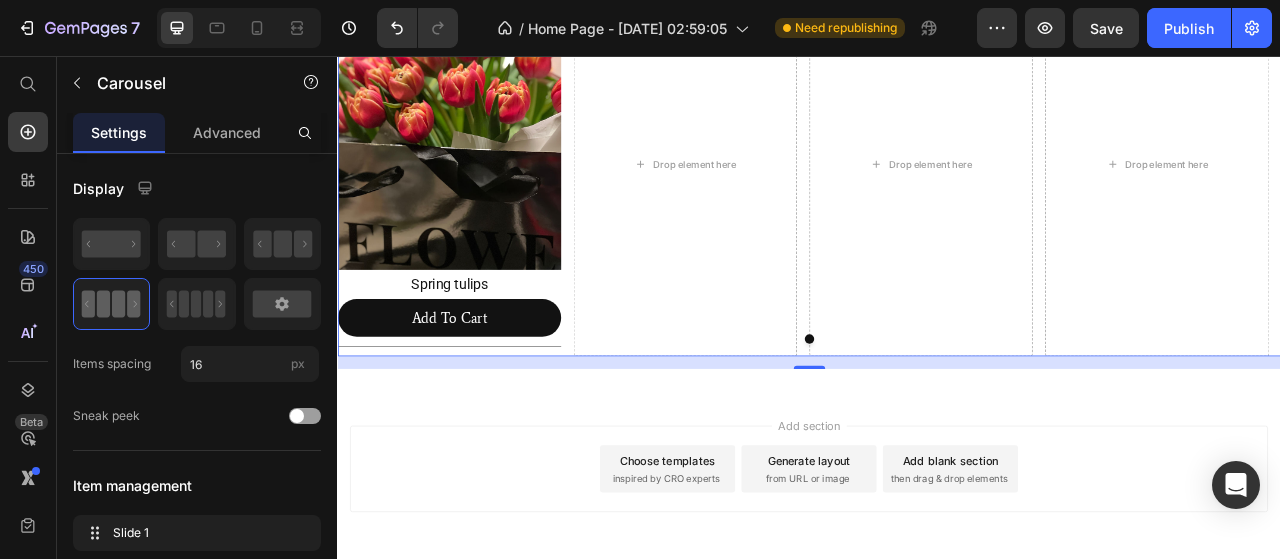 click on "Add section Choose templates inspired by CRO experts Generate layout from URL or image Add blank section then drag & drop elements" at bounding box center (937, 582) 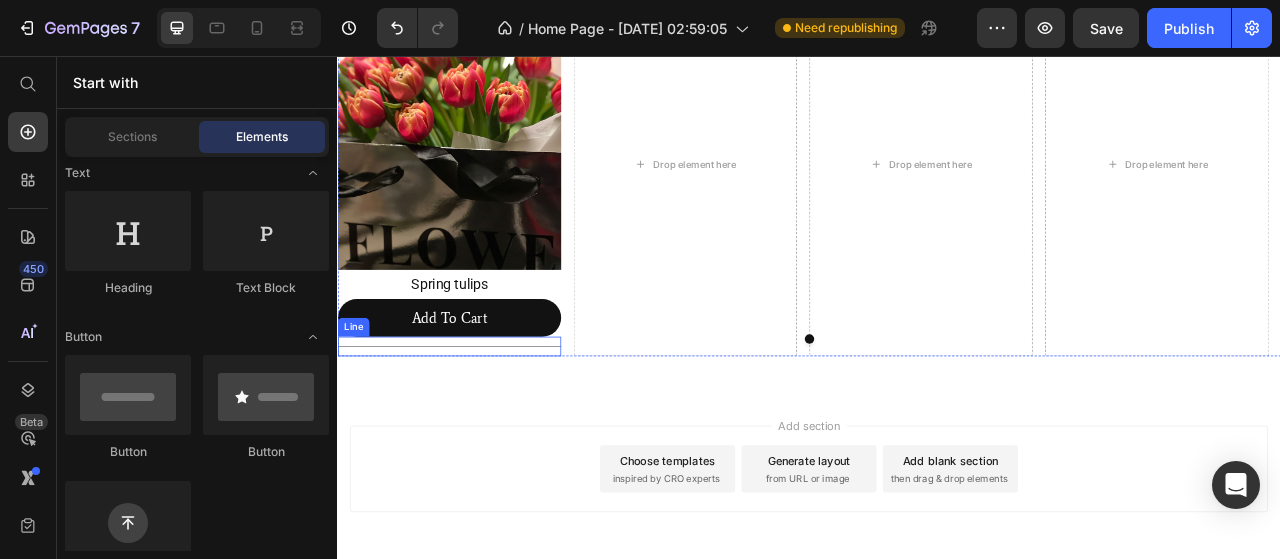 click on "Title Line" at bounding box center [479, 426] 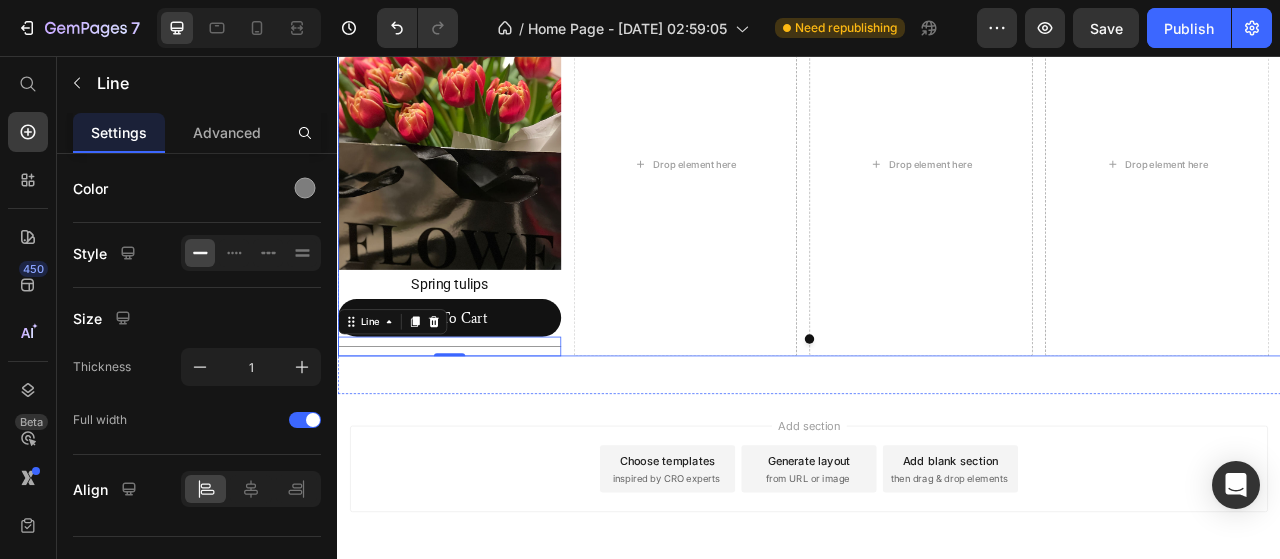 click at bounding box center [937, 417] 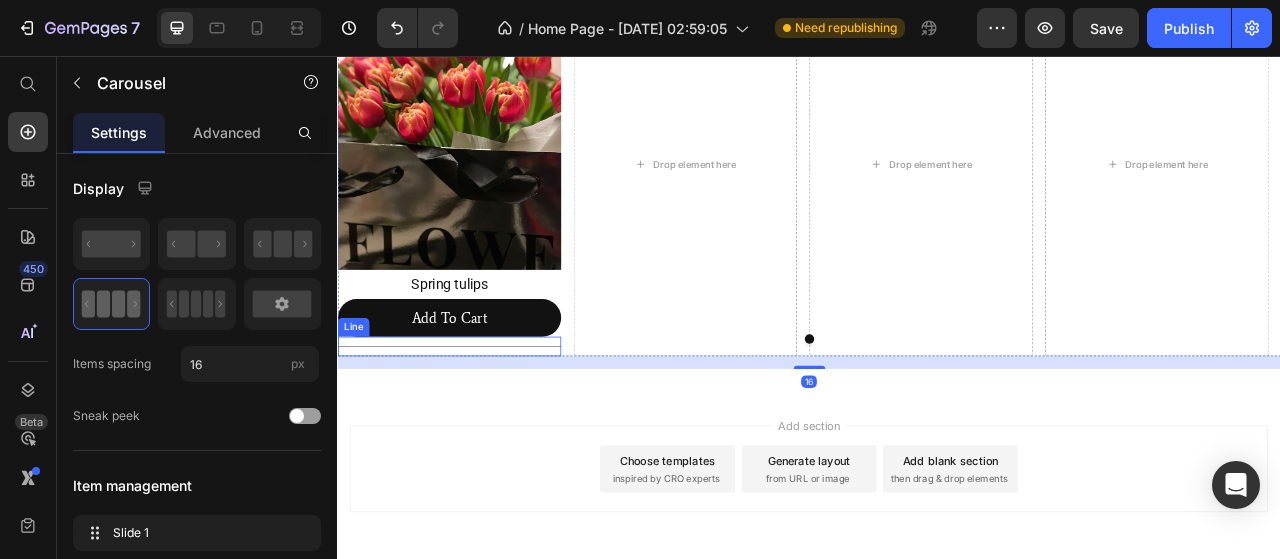click at bounding box center [479, 426] 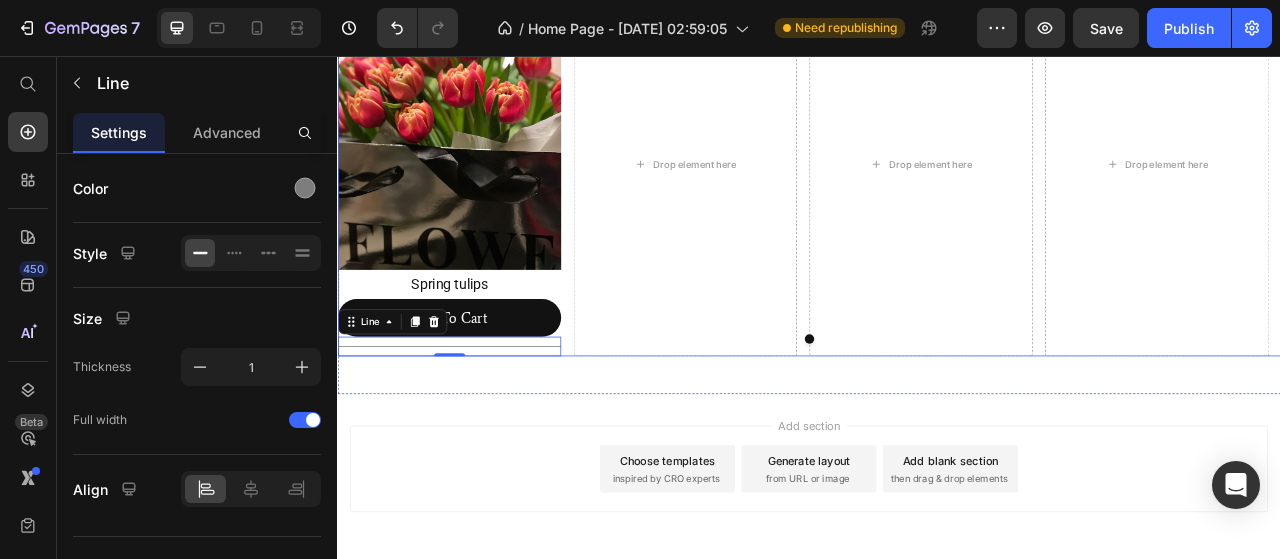 click at bounding box center [937, 417] 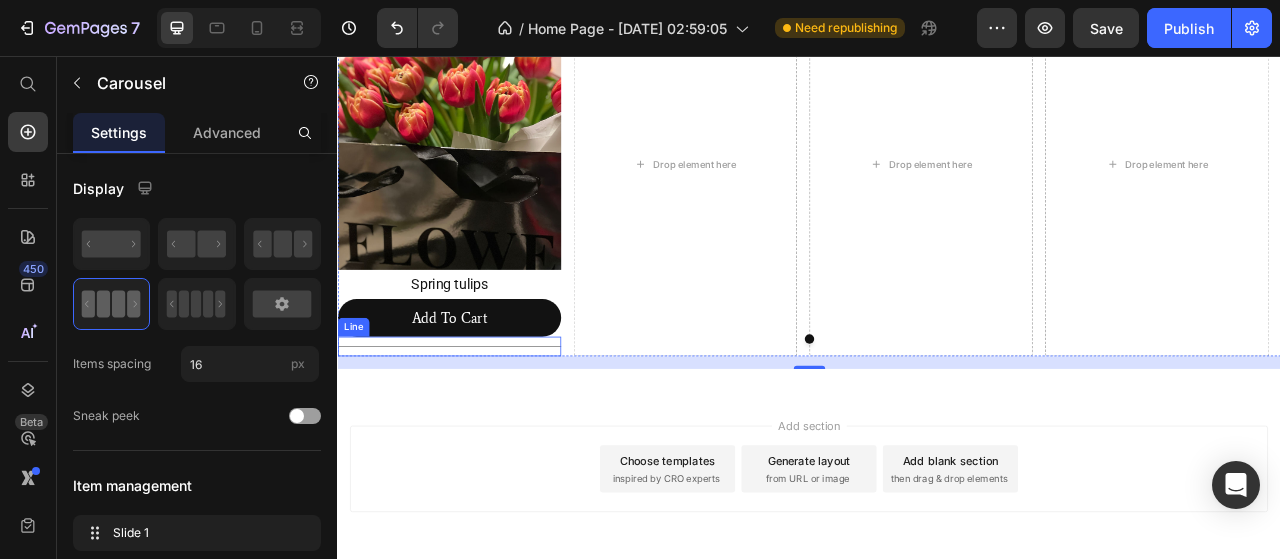 click on "Title Line" at bounding box center [479, 426] 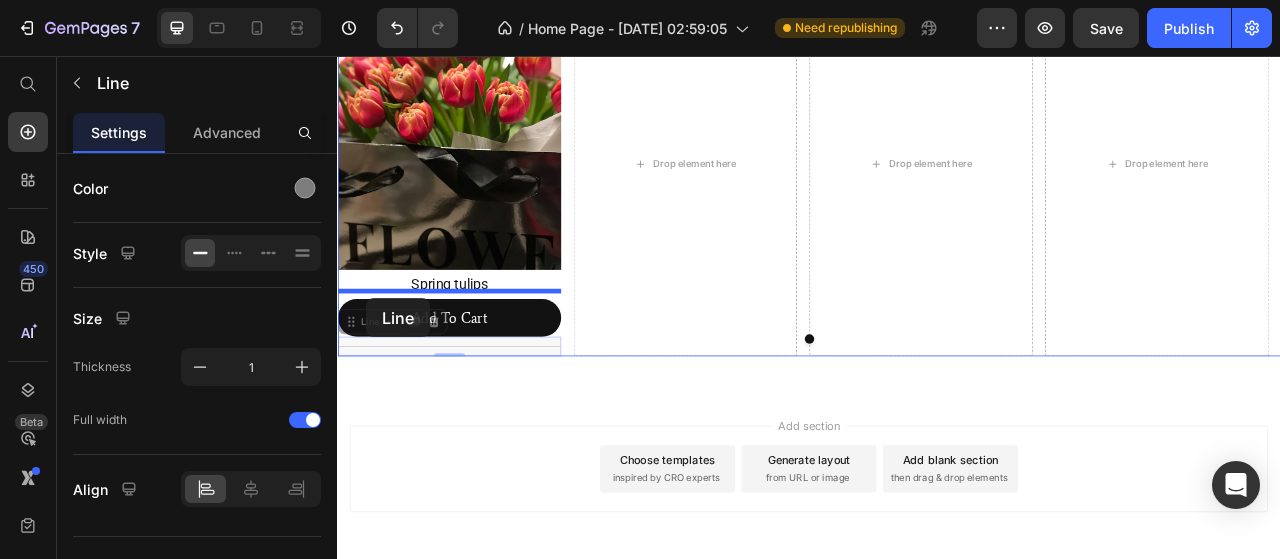 drag, startPoint x: 373, startPoint y: 391, endPoint x: 374, endPoint y: 364, distance: 27.018513 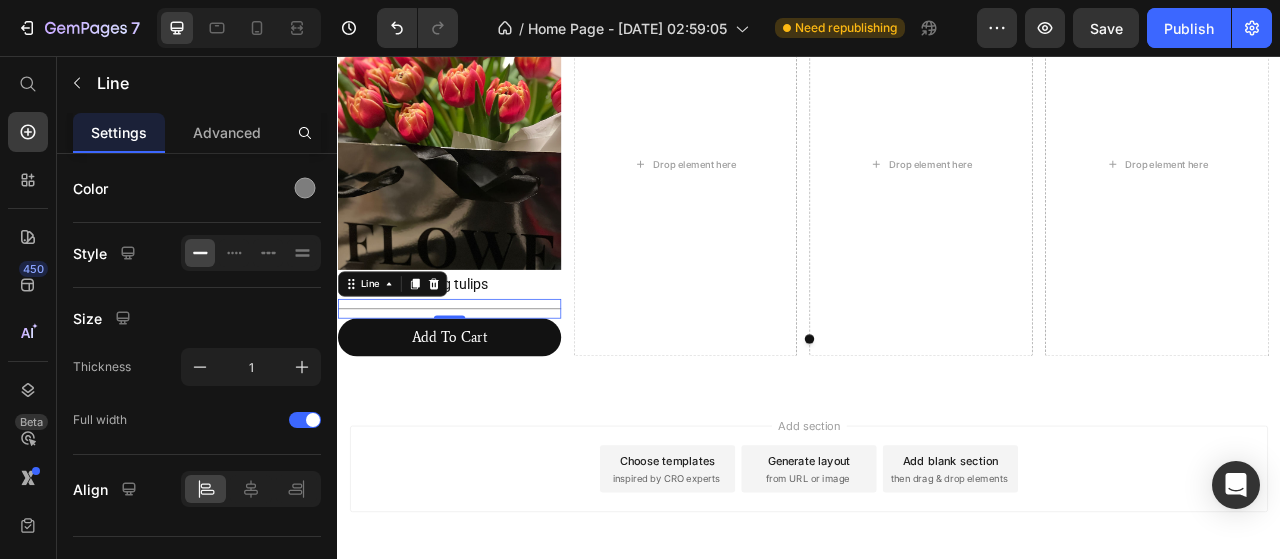scroll, scrollTop: 1654, scrollLeft: 0, axis: vertical 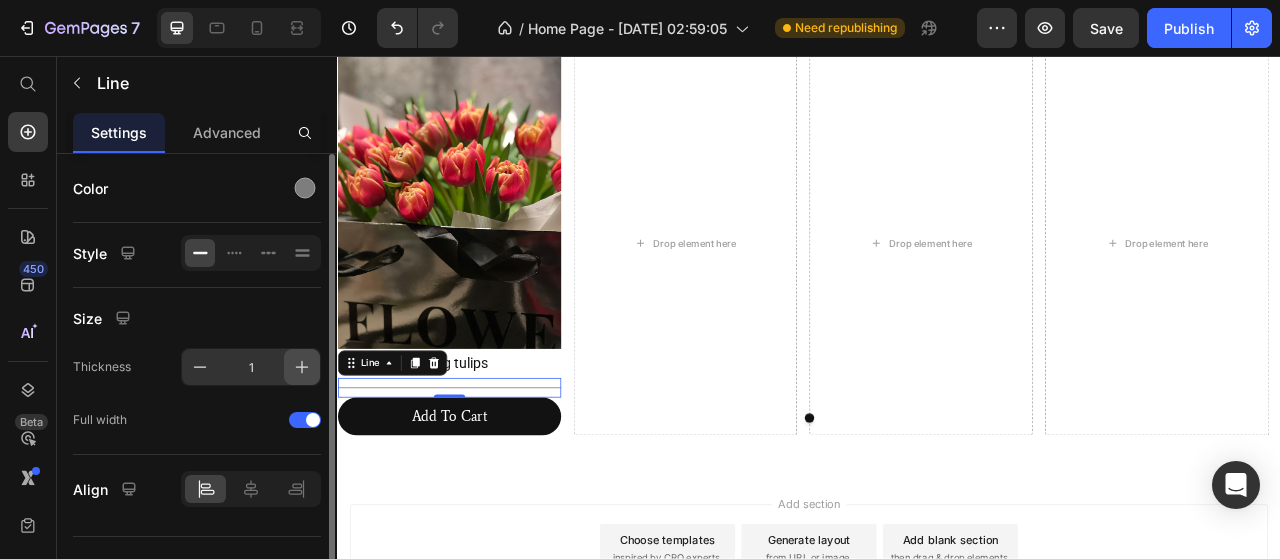 click 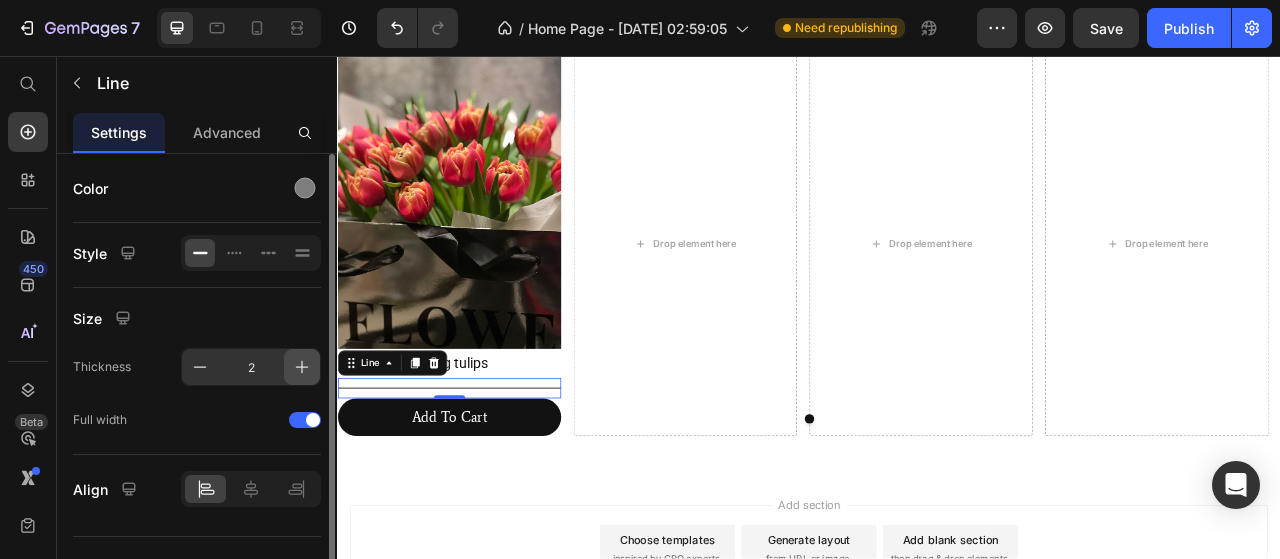 click 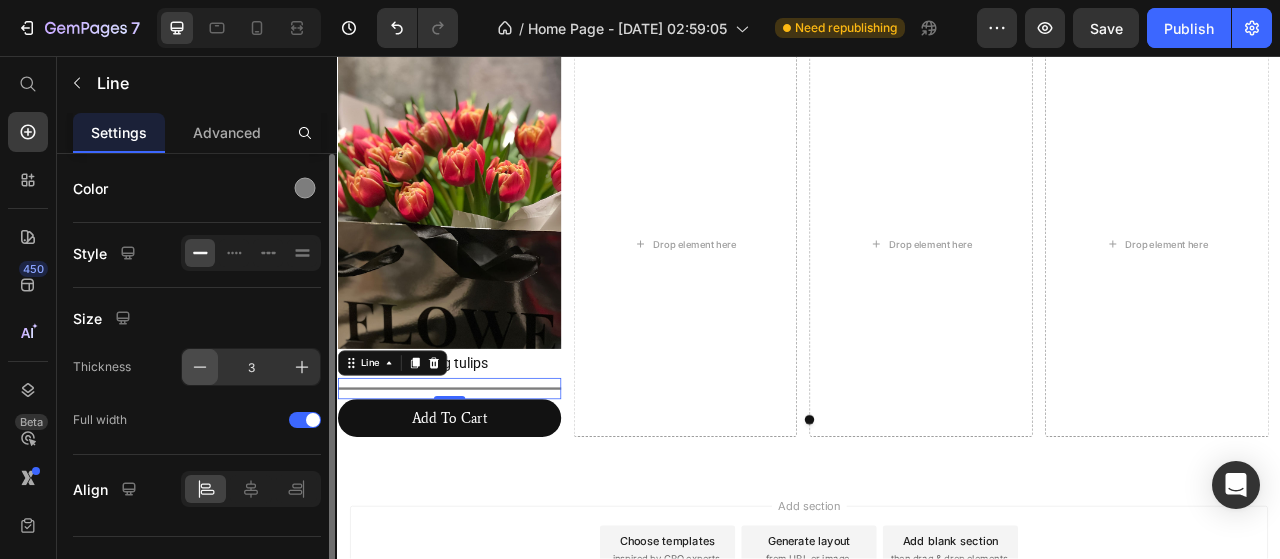 click 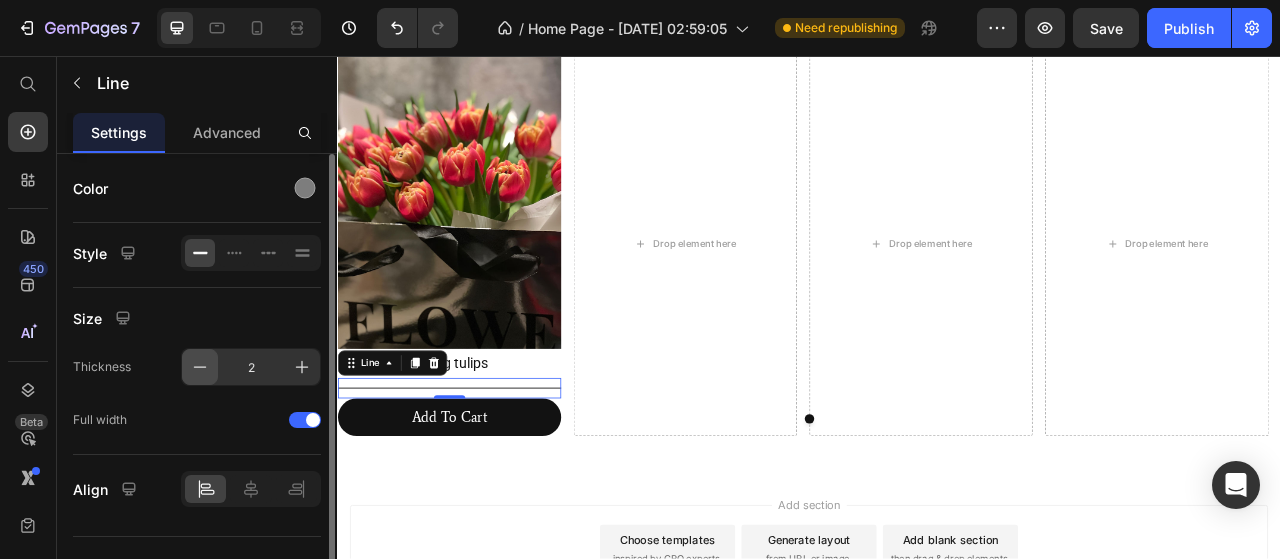 click 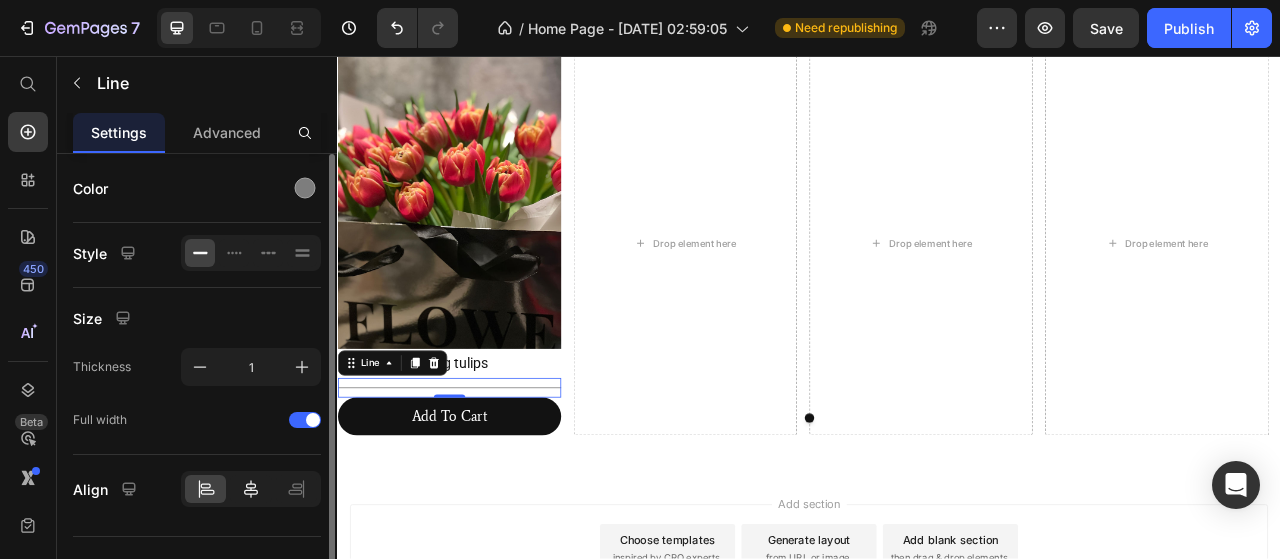 click 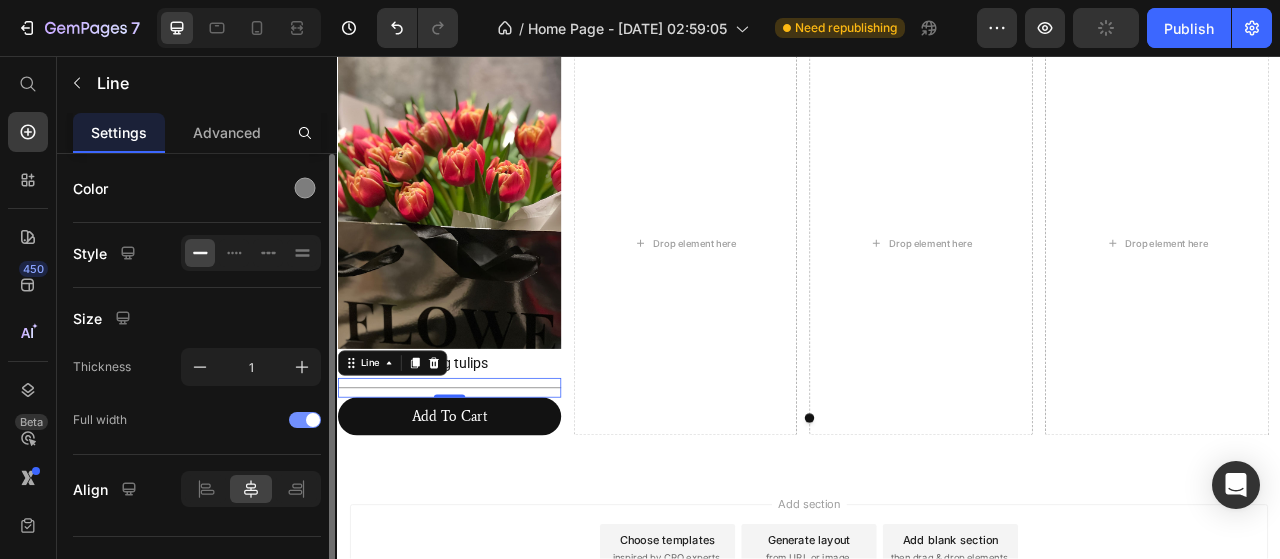 click at bounding box center [305, 420] 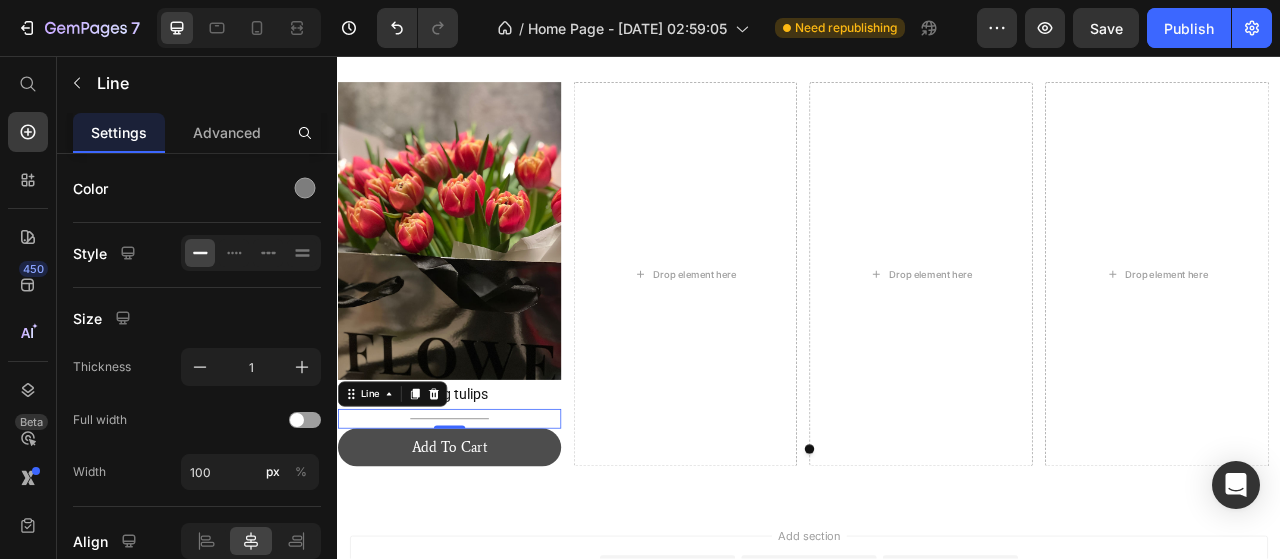scroll, scrollTop: 1654, scrollLeft: 0, axis: vertical 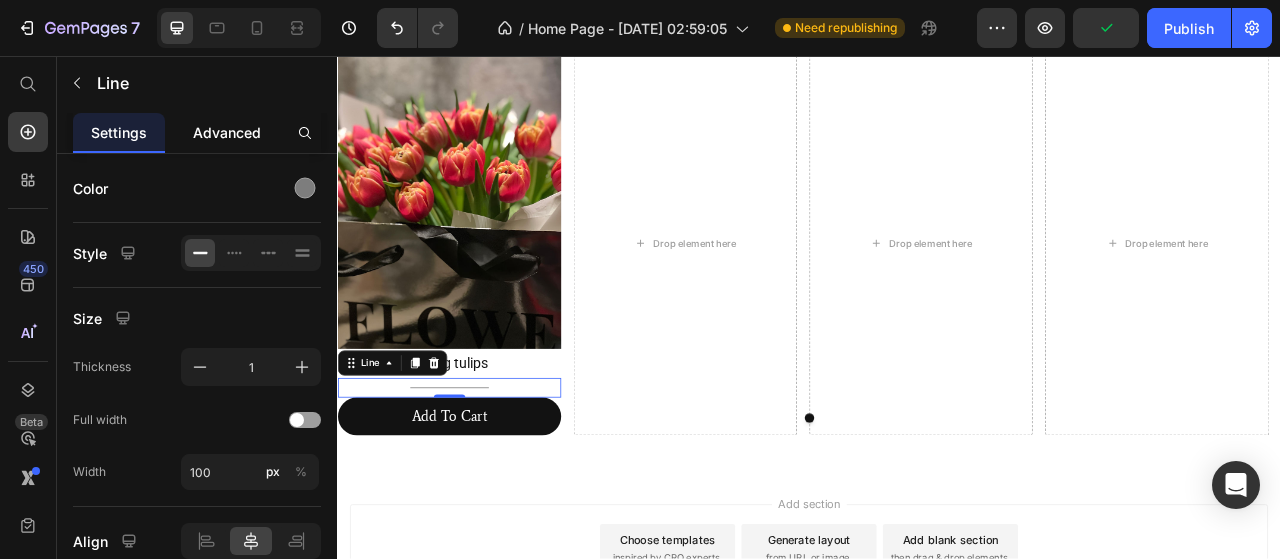 click on "Advanced" at bounding box center (227, 132) 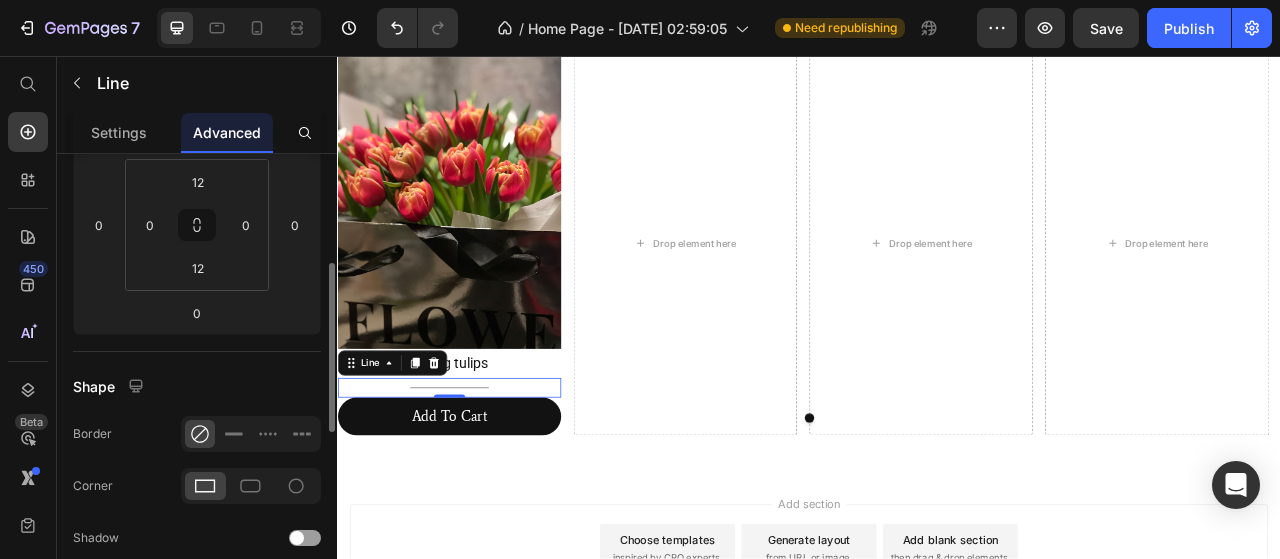 scroll, scrollTop: 400, scrollLeft: 0, axis: vertical 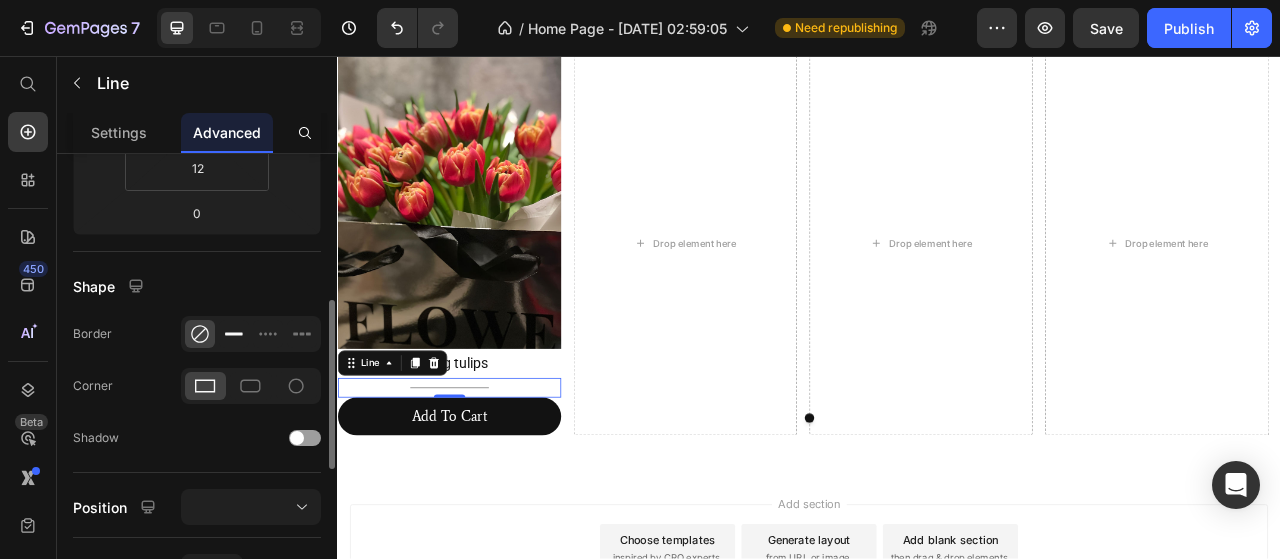click 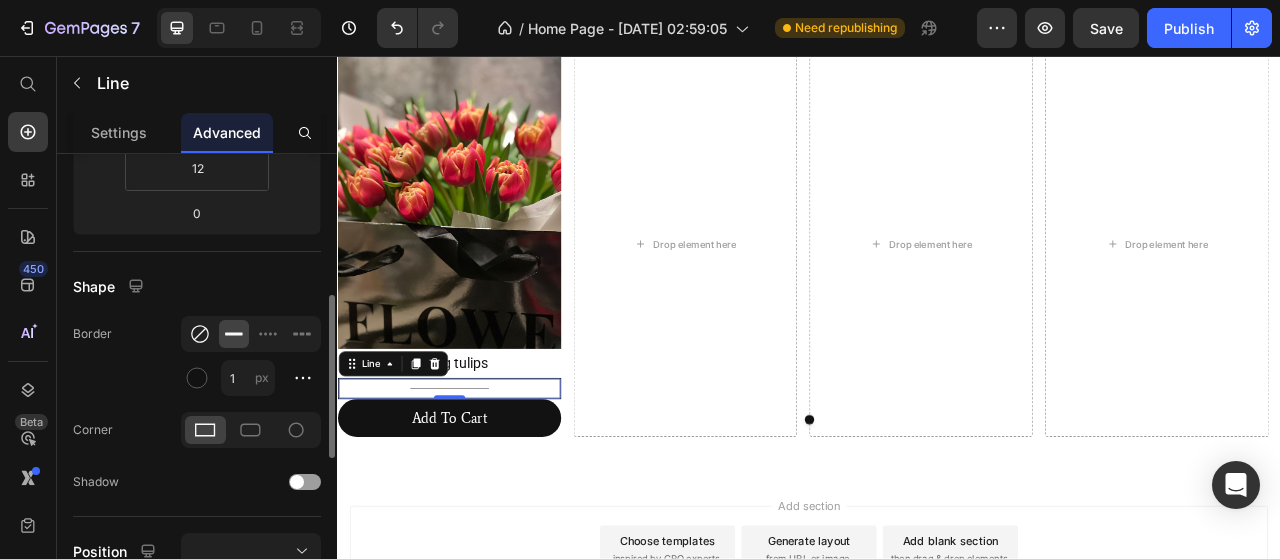 click 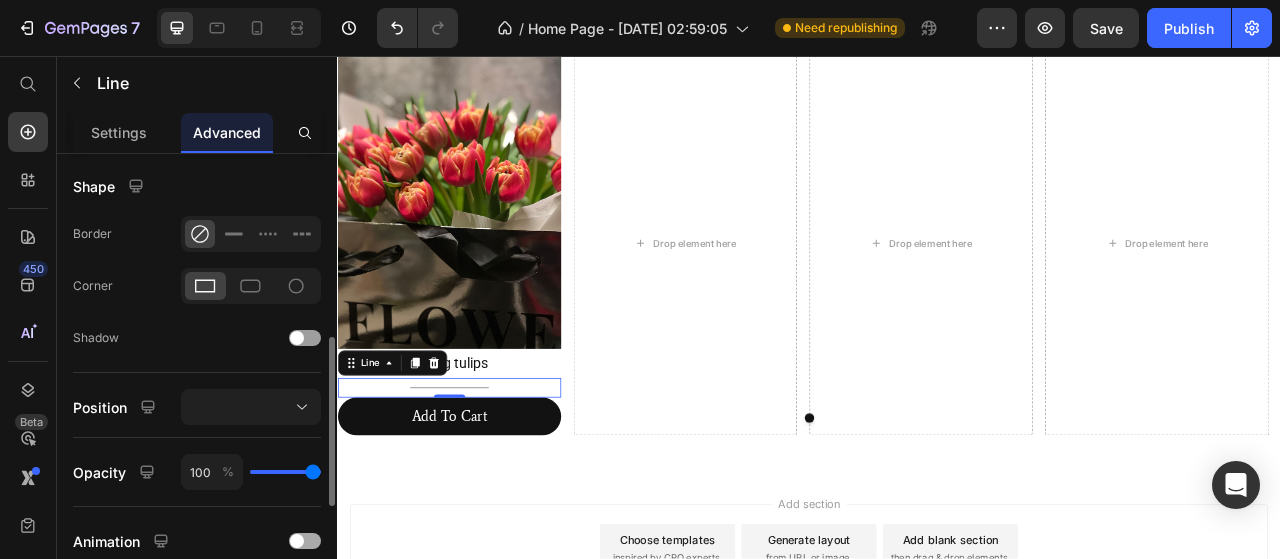 scroll, scrollTop: 600, scrollLeft: 0, axis: vertical 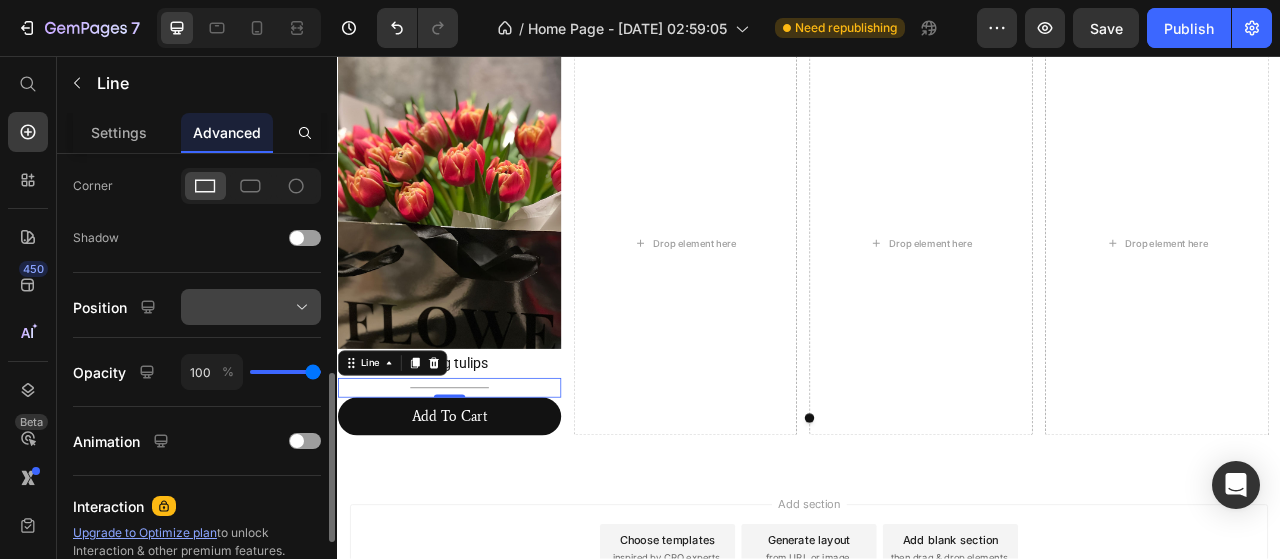 click at bounding box center [251, 307] 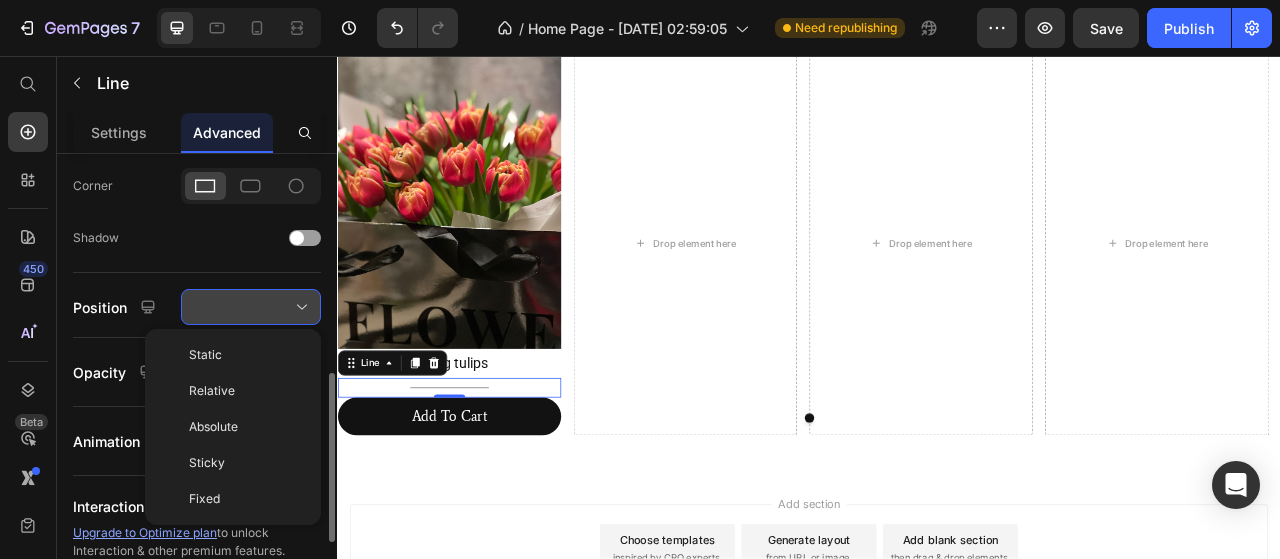 click at bounding box center [251, 307] 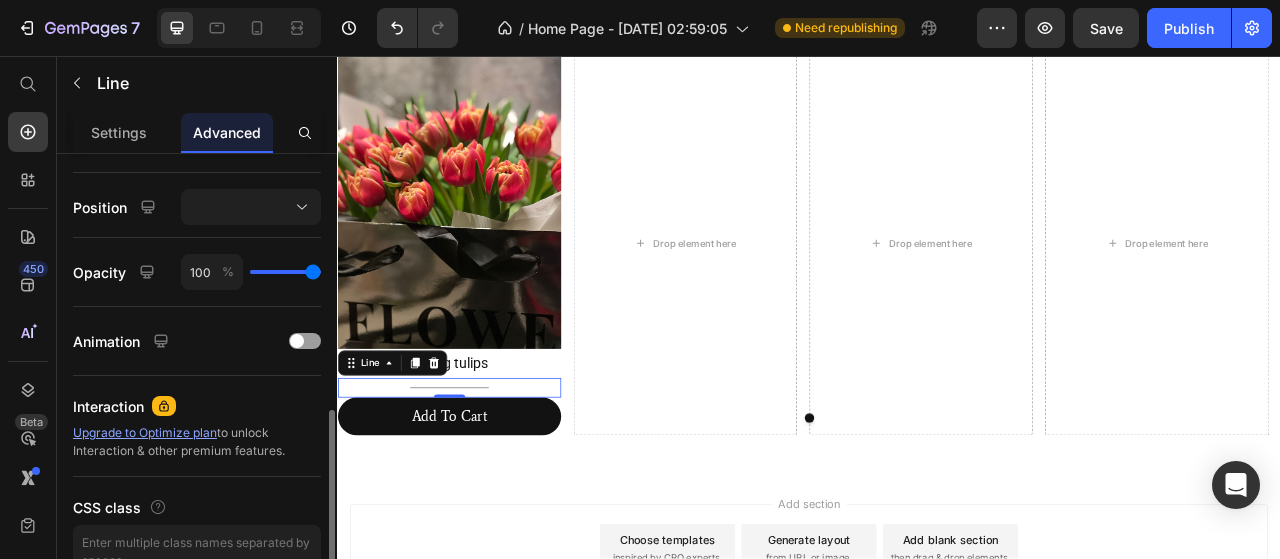 scroll, scrollTop: 803, scrollLeft: 0, axis: vertical 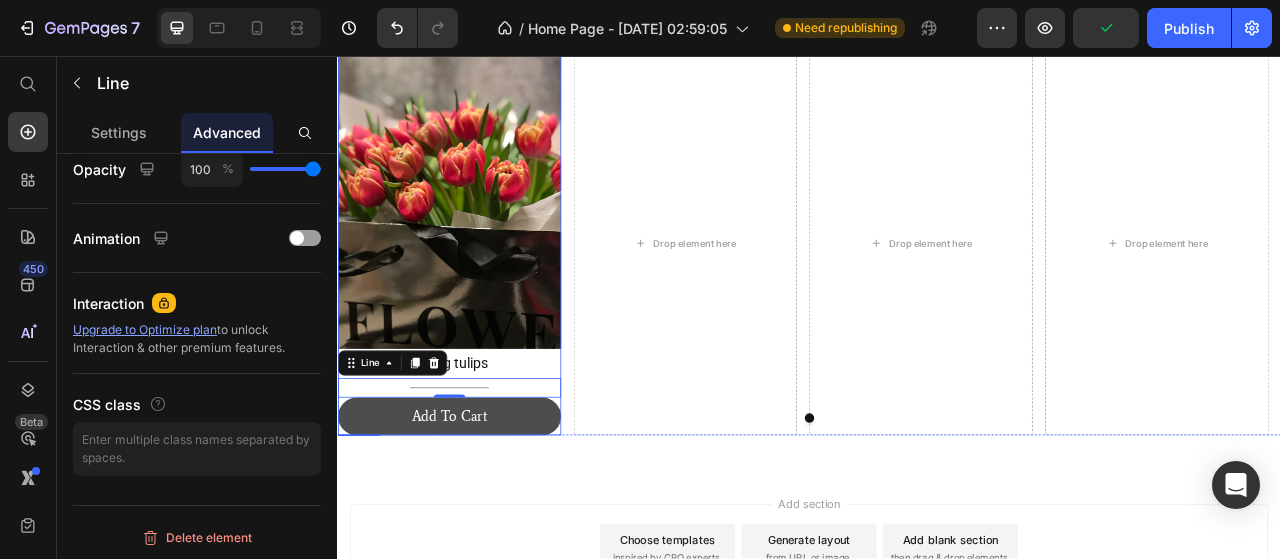 click on "Add To Cart" at bounding box center (479, 515) 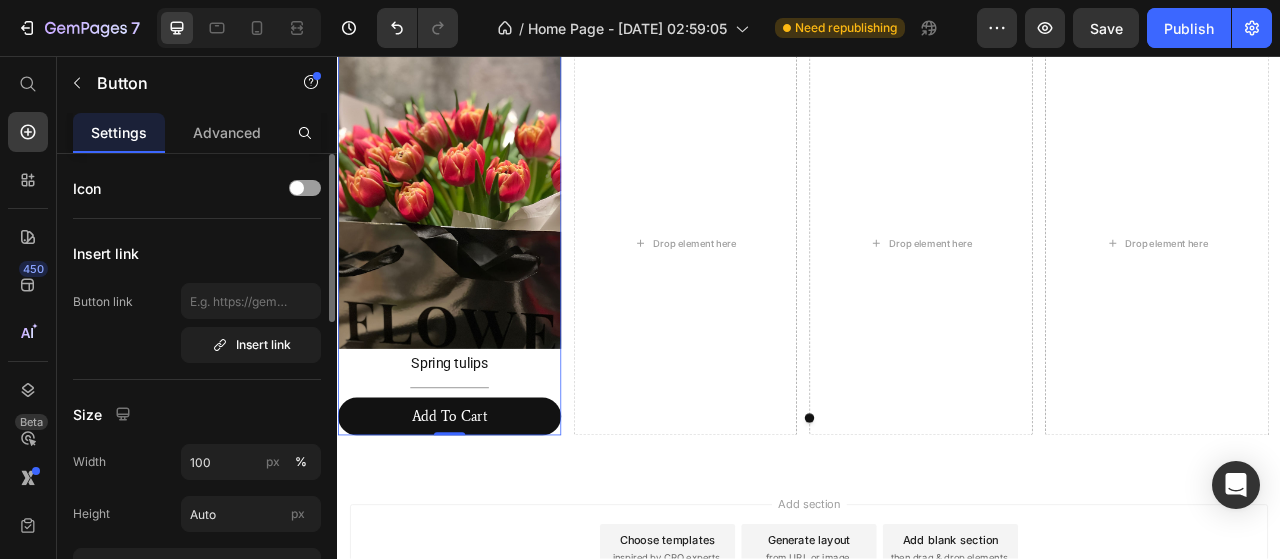 scroll, scrollTop: 100, scrollLeft: 0, axis: vertical 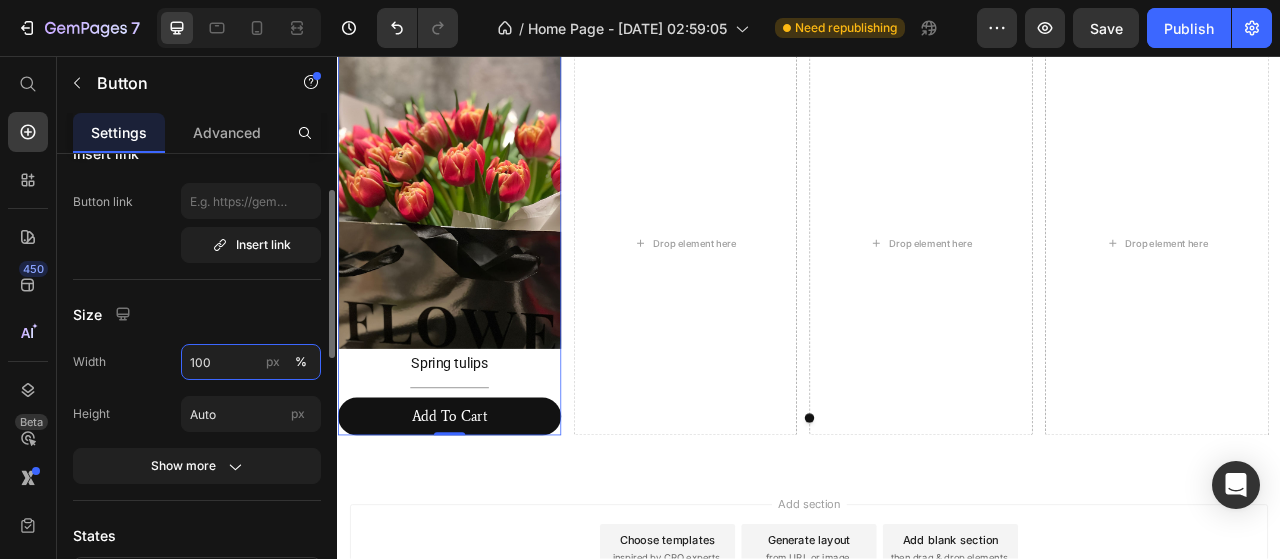 click on "100" at bounding box center (251, 362) 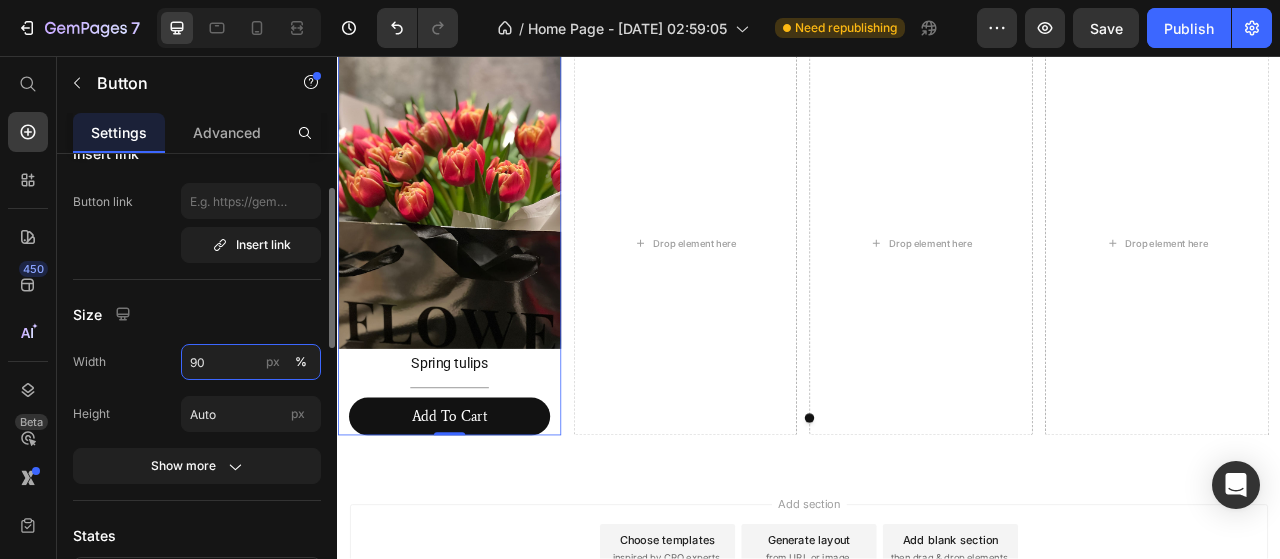 type on "90" 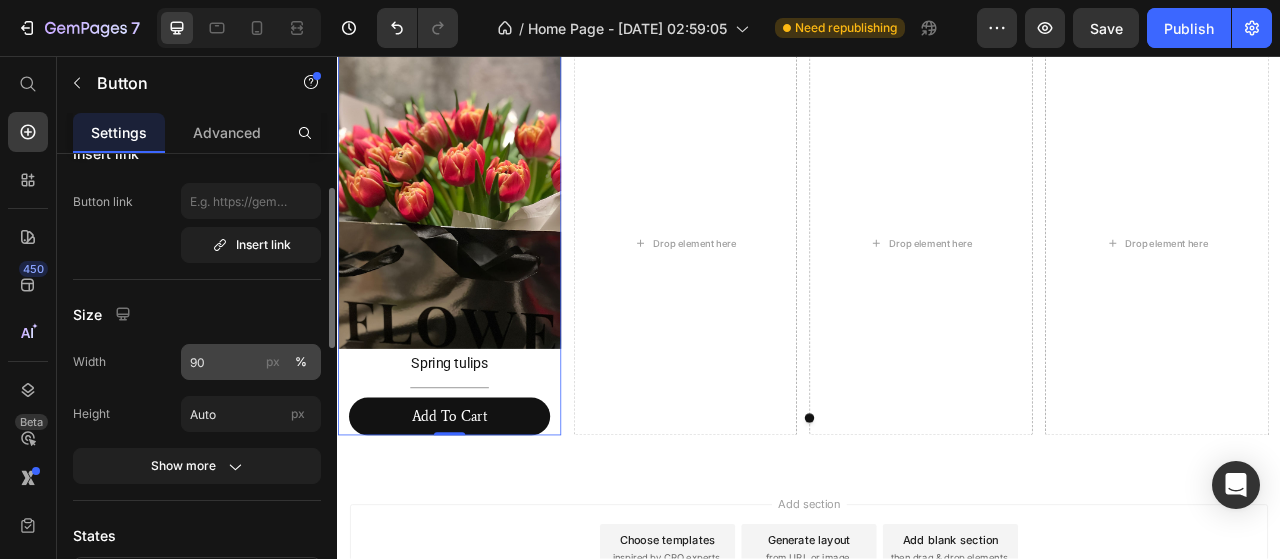 click on "px" at bounding box center [273, 362] 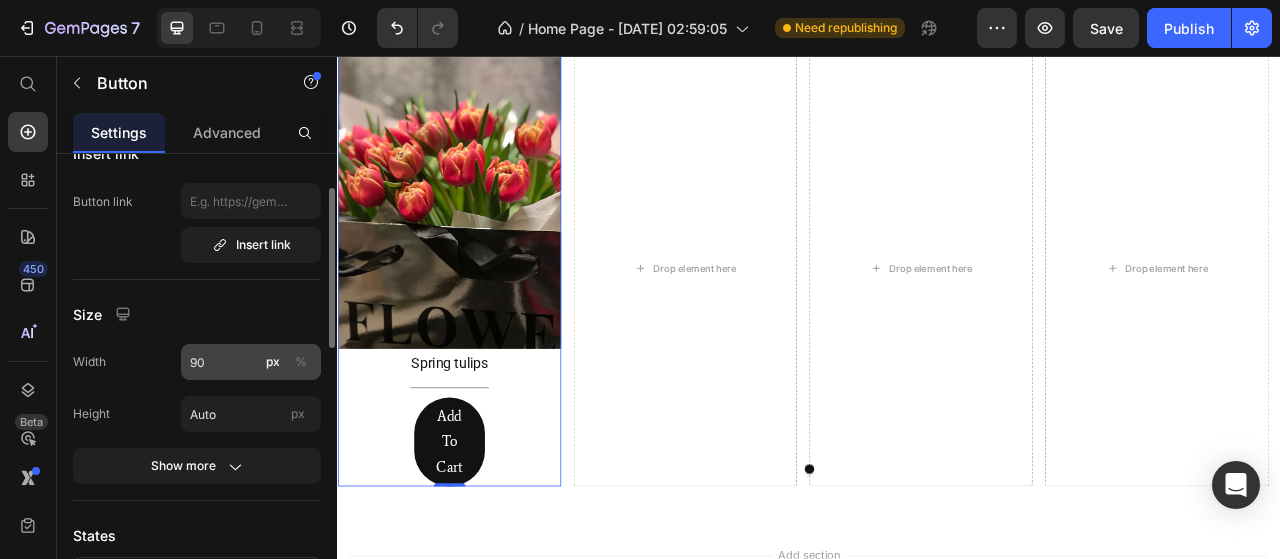 click on "%" at bounding box center (301, 362) 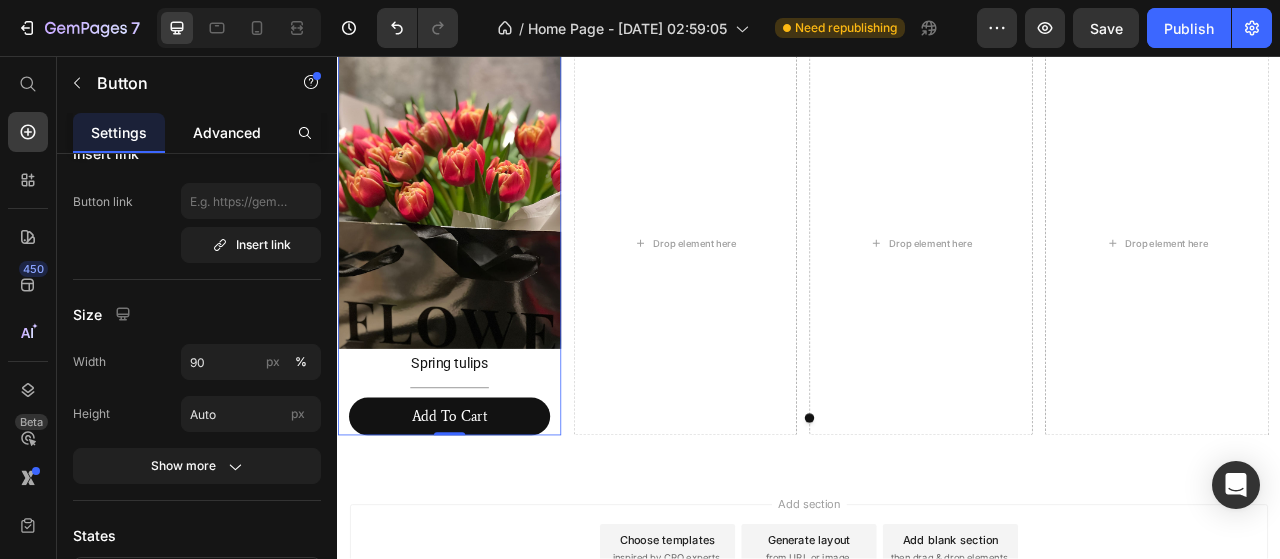 click on "Advanced" at bounding box center (227, 132) 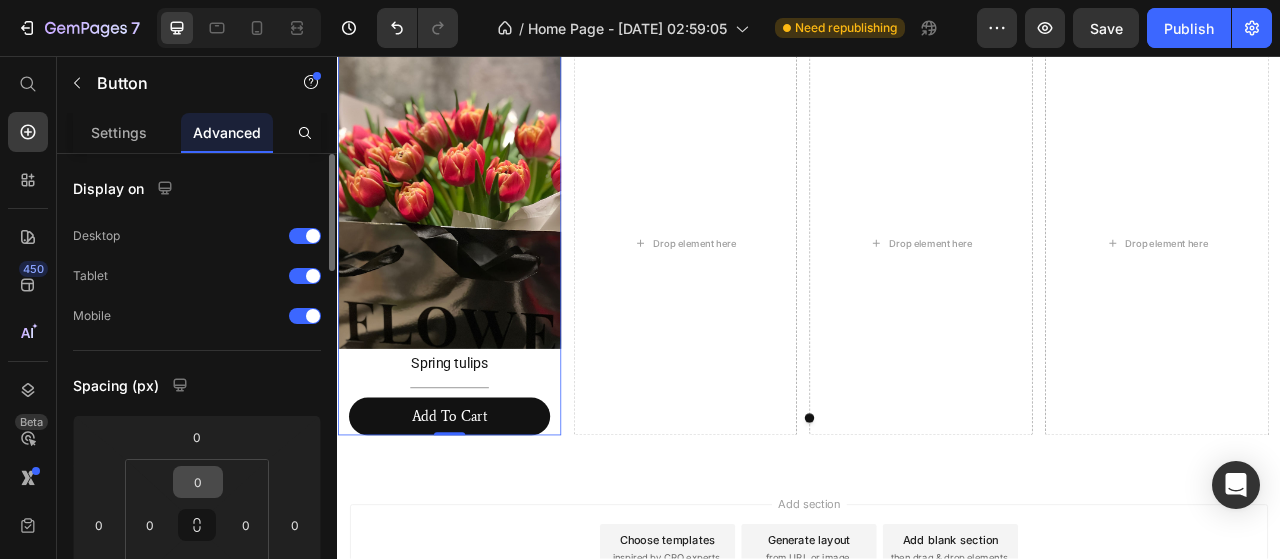 scroll, scrollTop: 100, scrollLeft: 0, axis: vertical 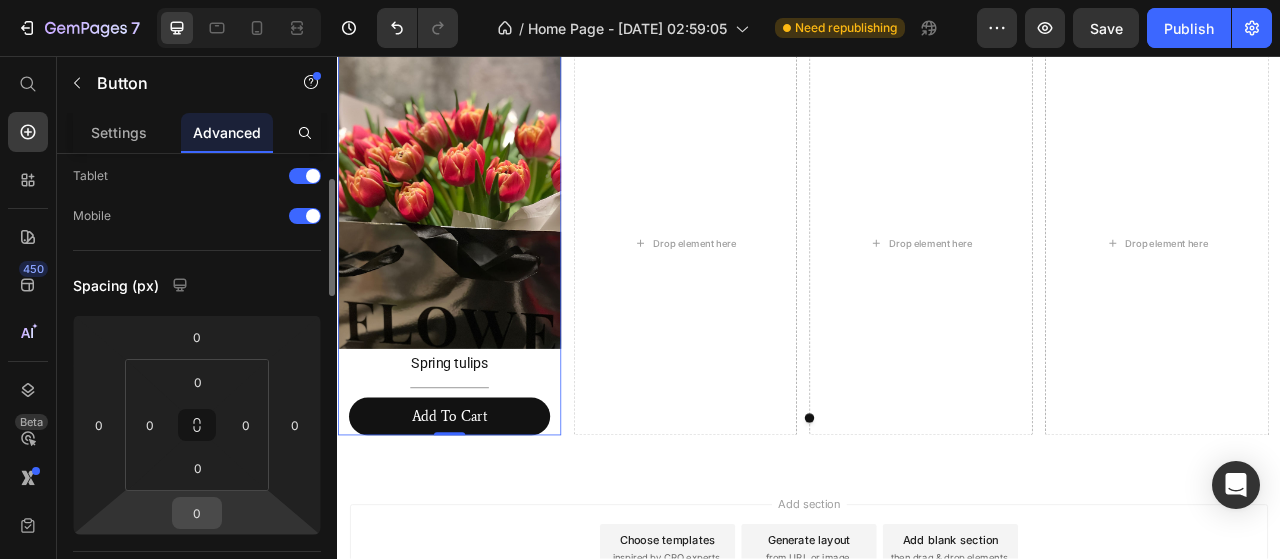 click on "0" at bounding box center [197, 513] 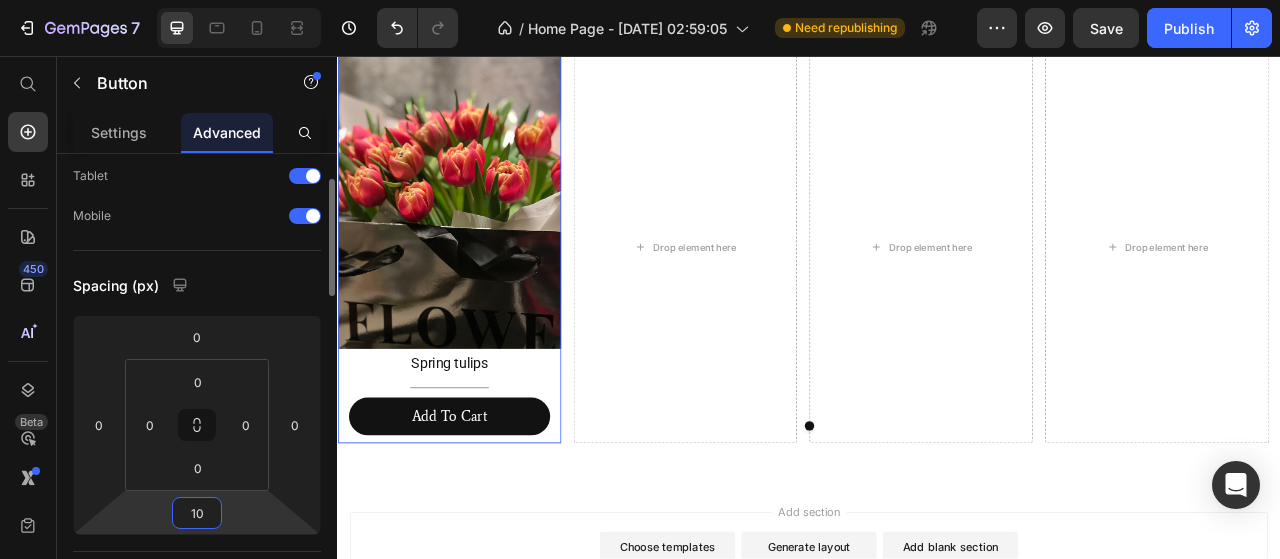 click on "10" at bounding box center (197, 513) 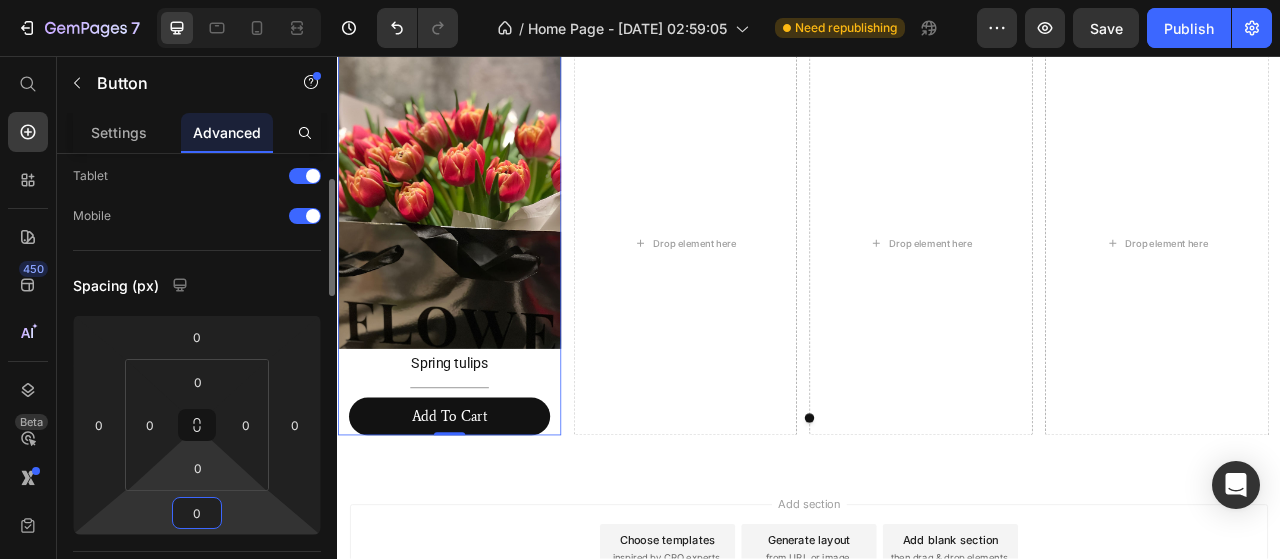 type on "20" 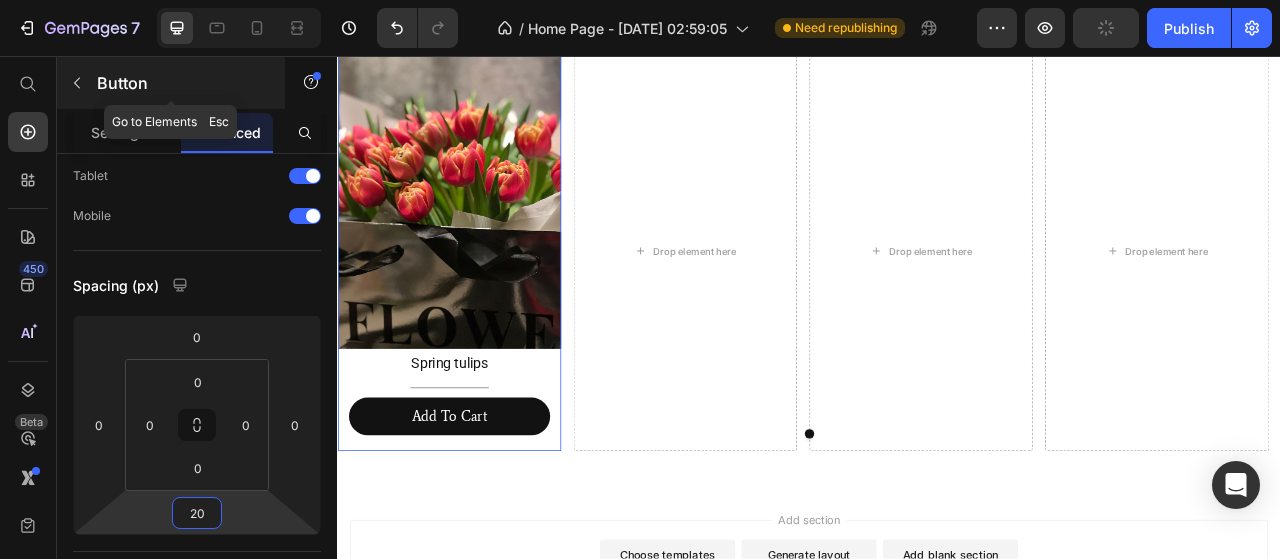 click at bounding box center [77, 83] 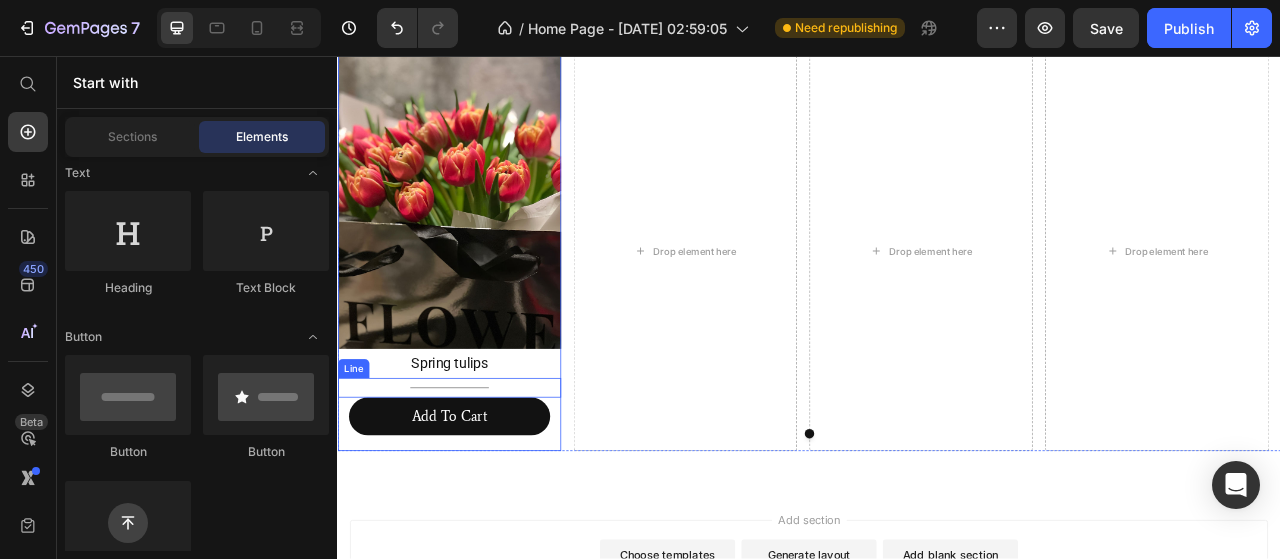 click on "Title Line" at bounding box center (479, 478) 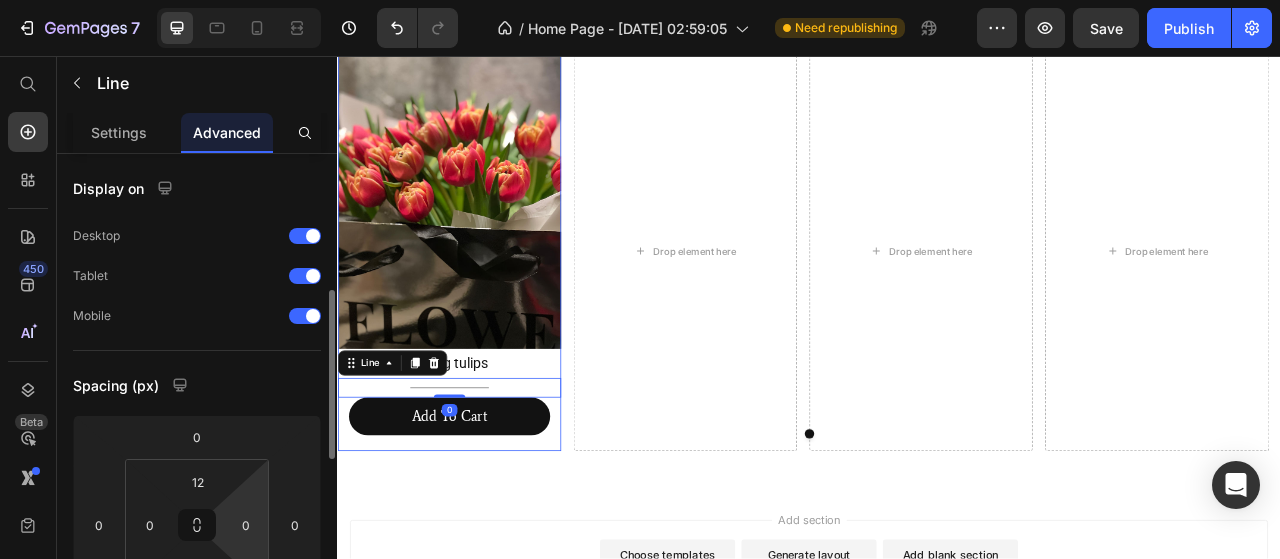 scroll, scrollTop: 100, scrollLeft: 0, axis: vertical 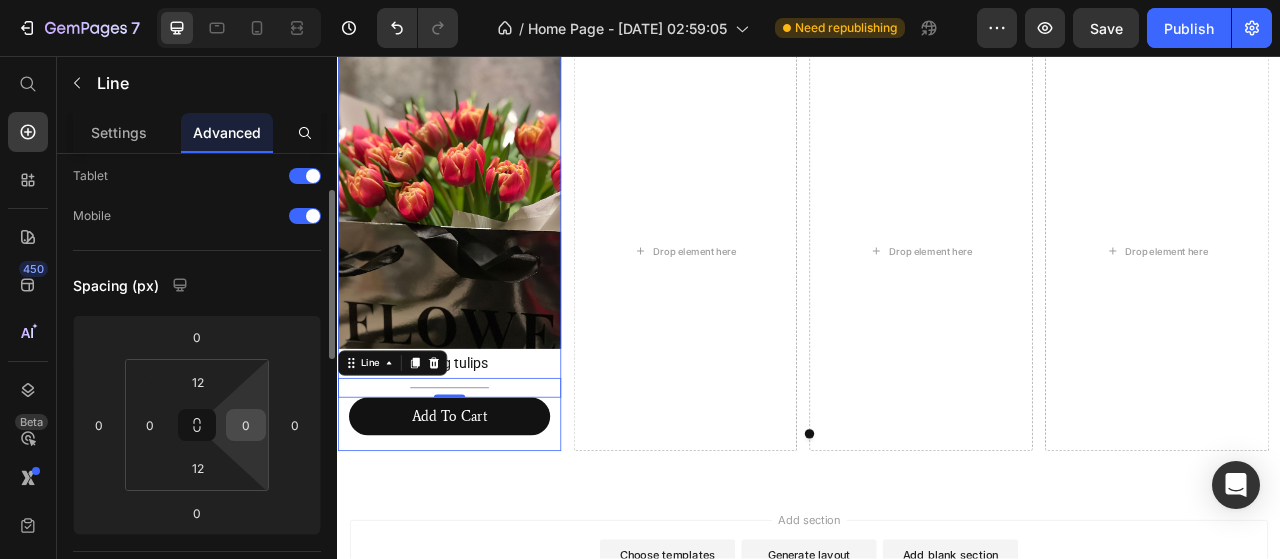 click on "0" at bounding box center [246, 425] 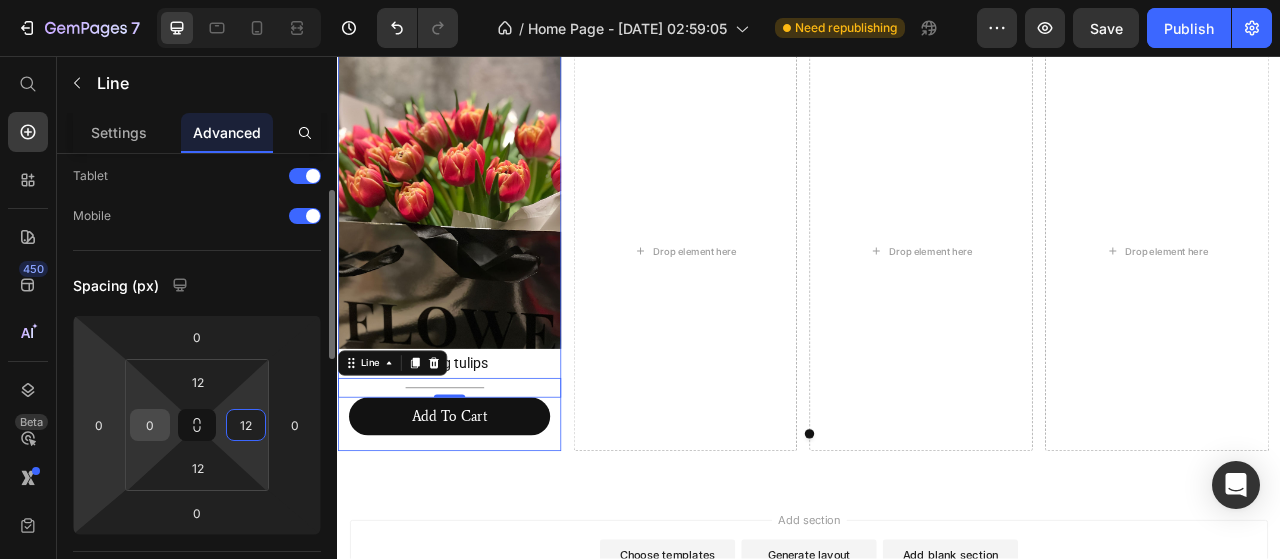 type on "12" 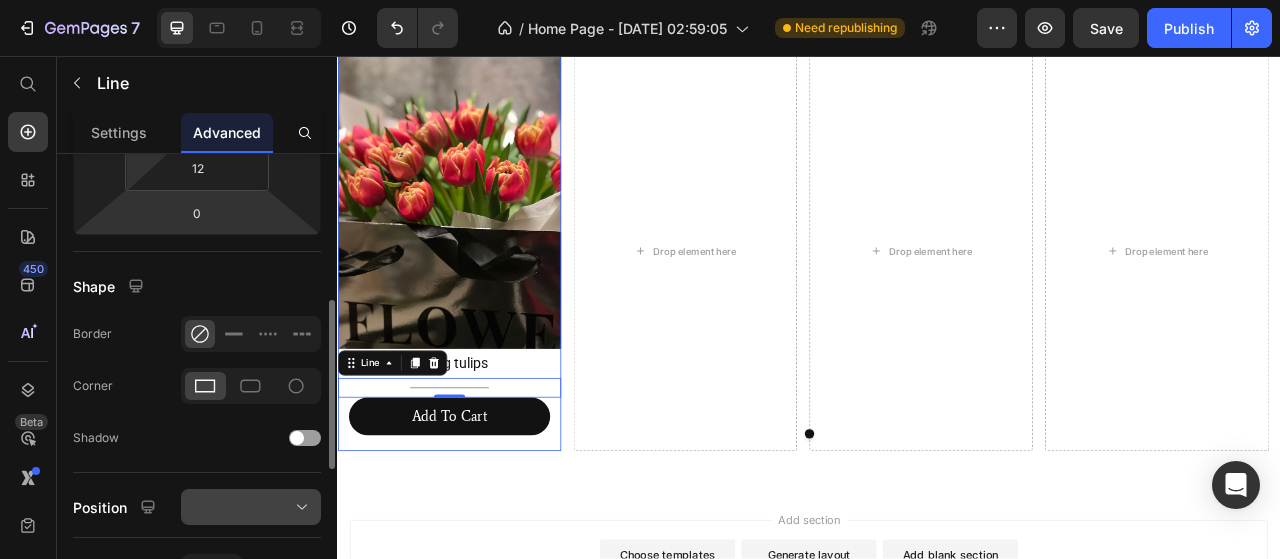 scroll, scrollTop: 700, scrollLeft: 0, axis: vertical 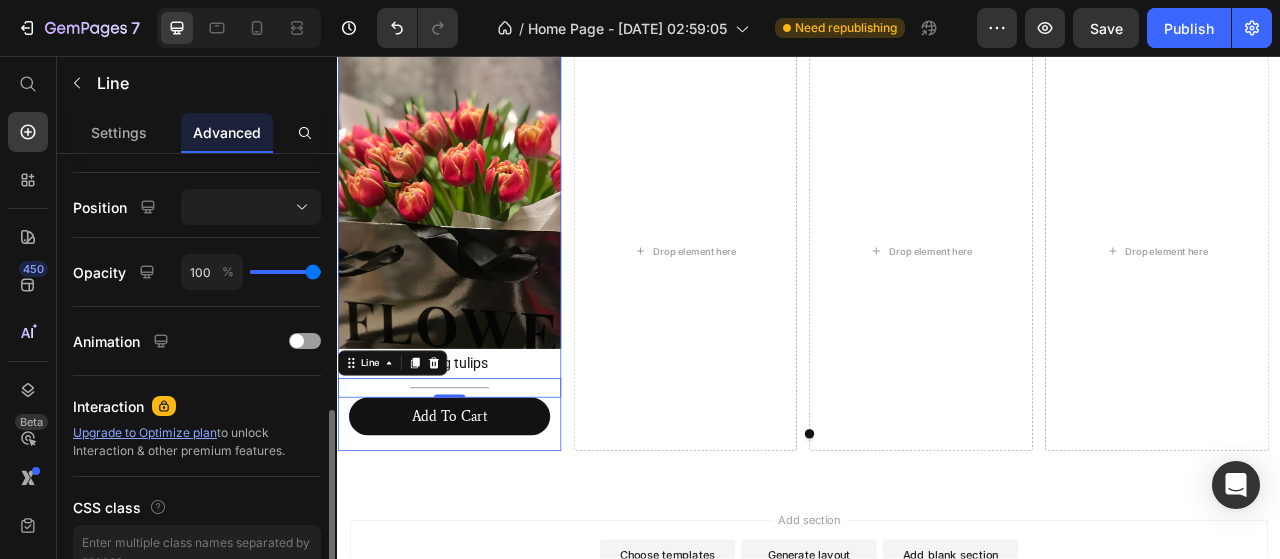 type on "12" 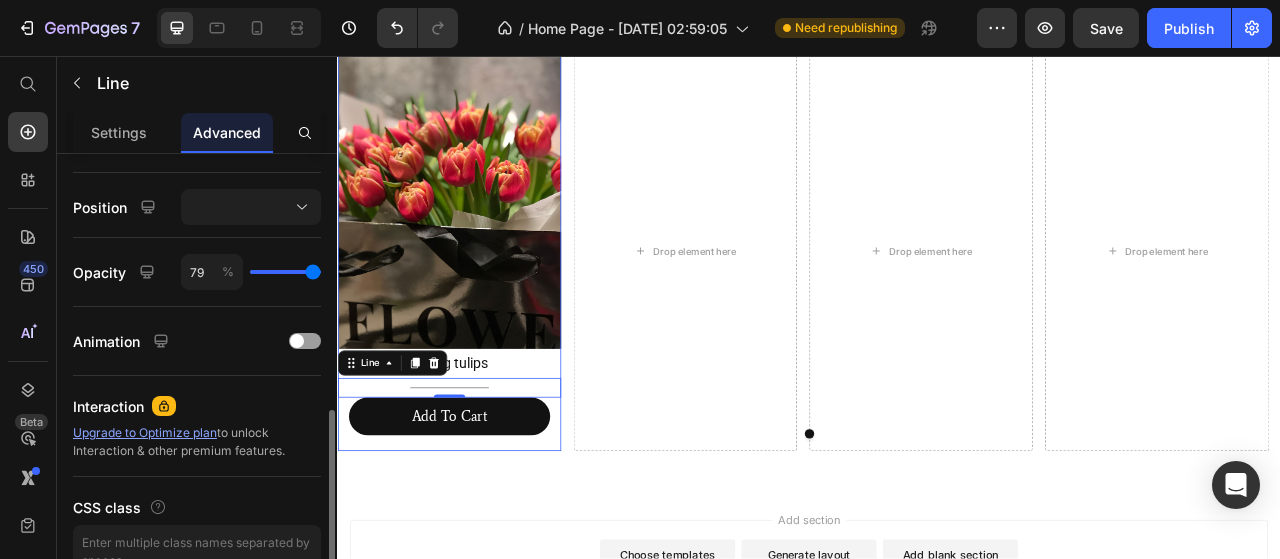 type on "79" 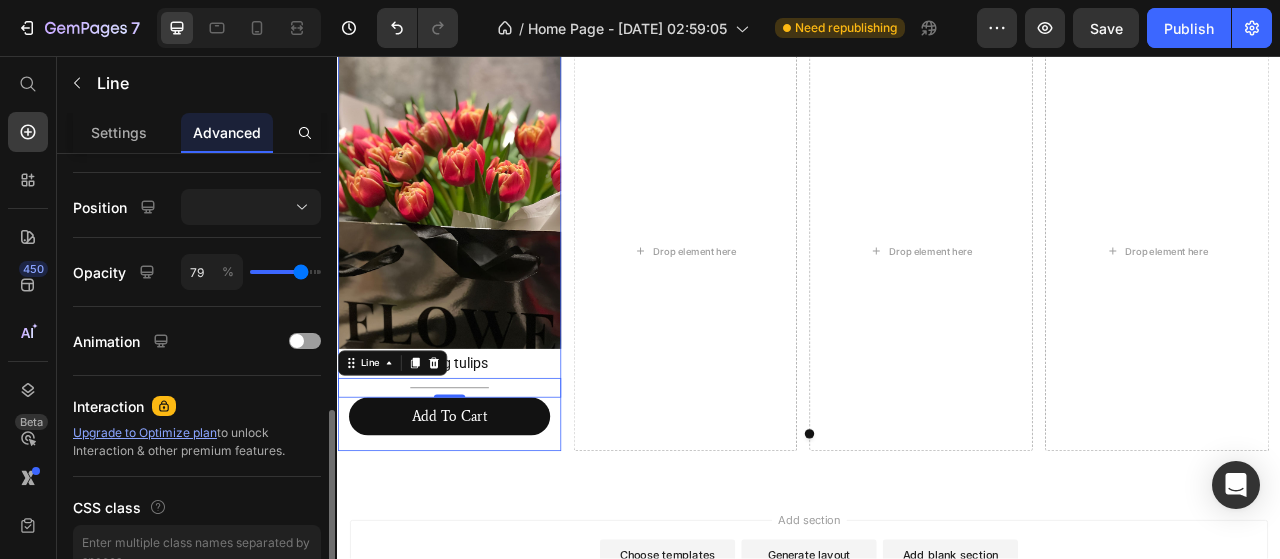 type on "65" 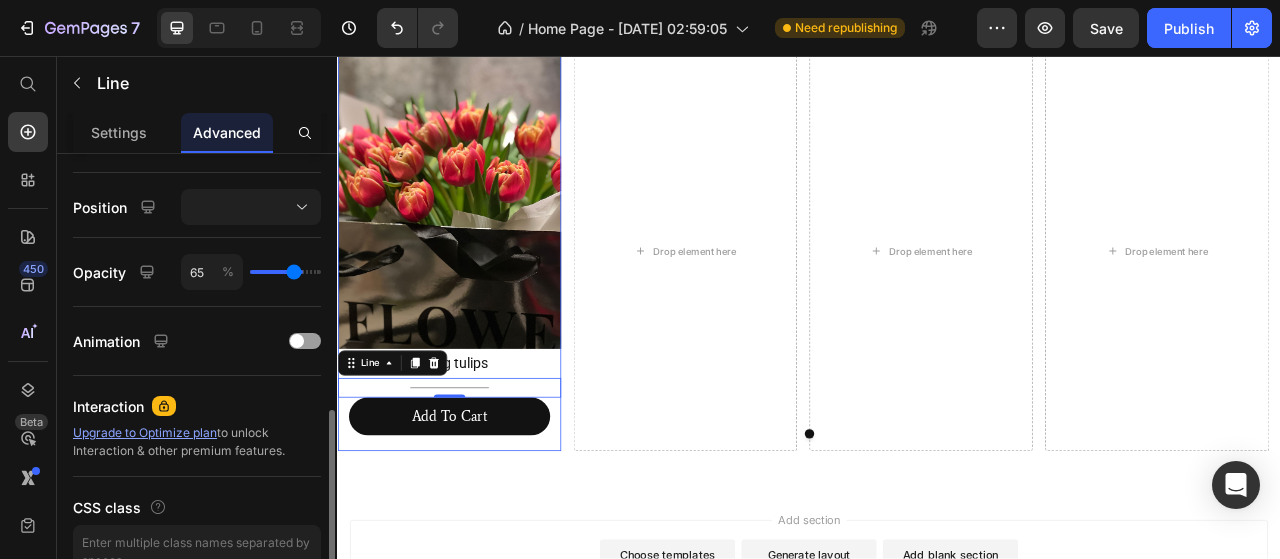 type on "62" 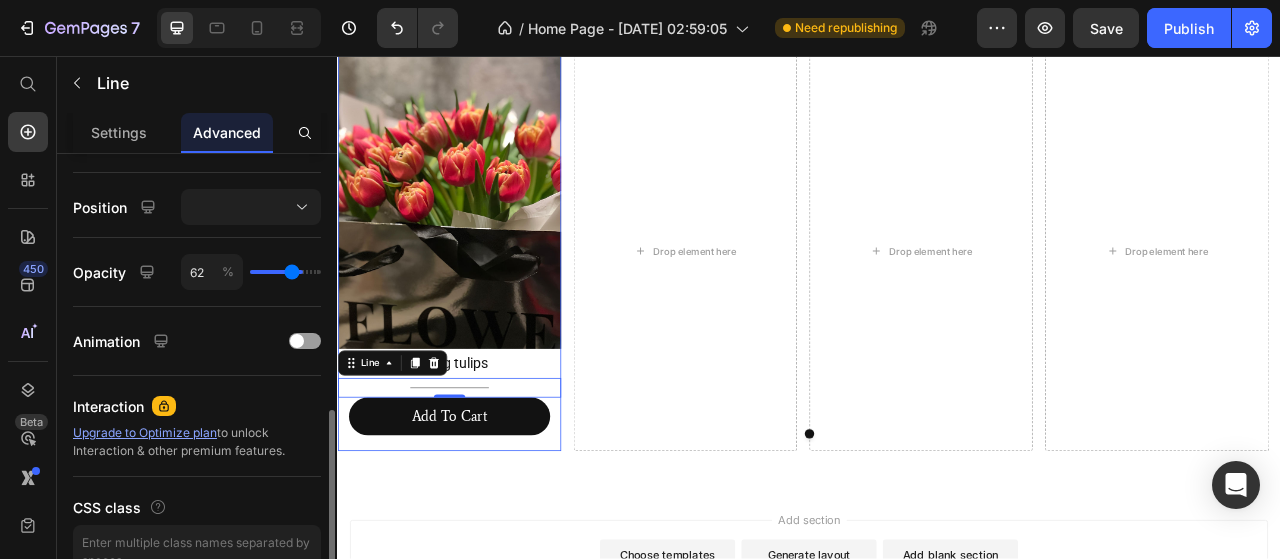 type on "59" 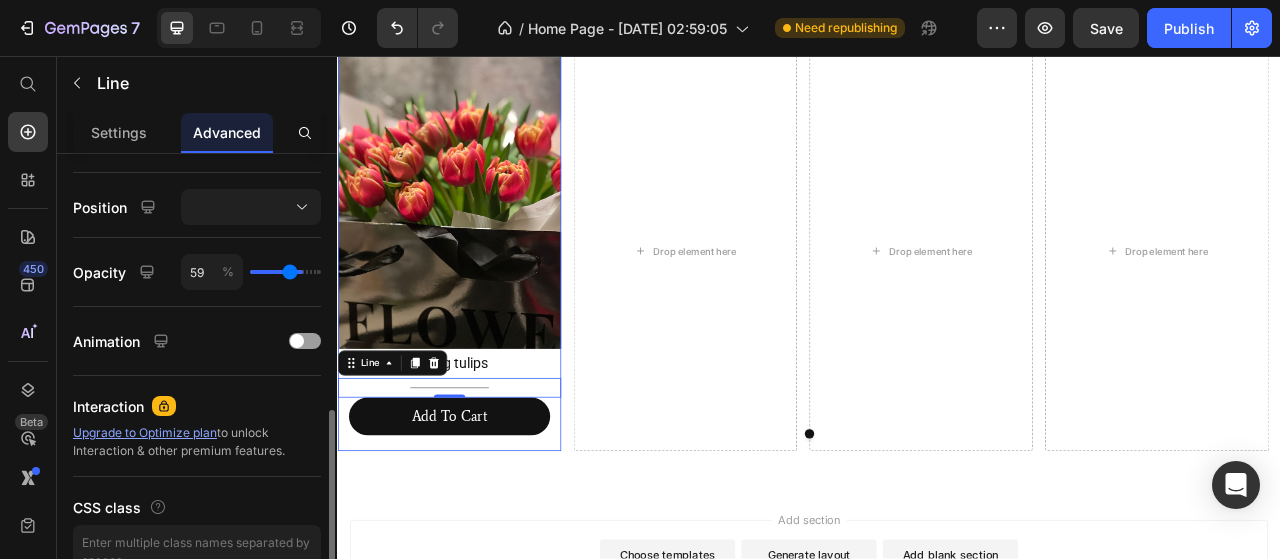 type on "56" 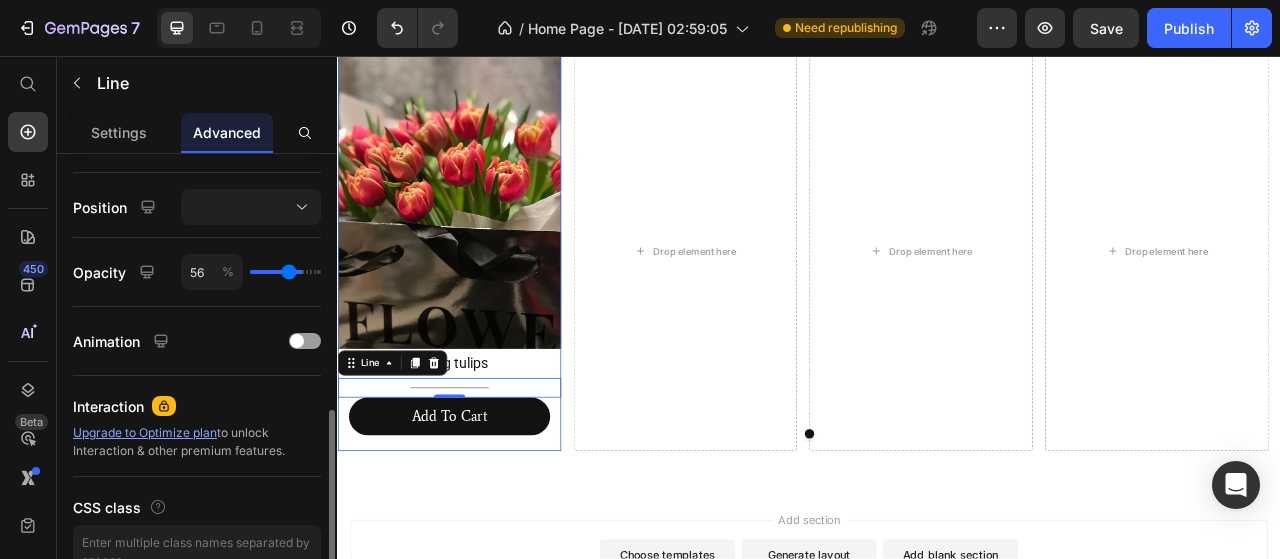 type on "52" 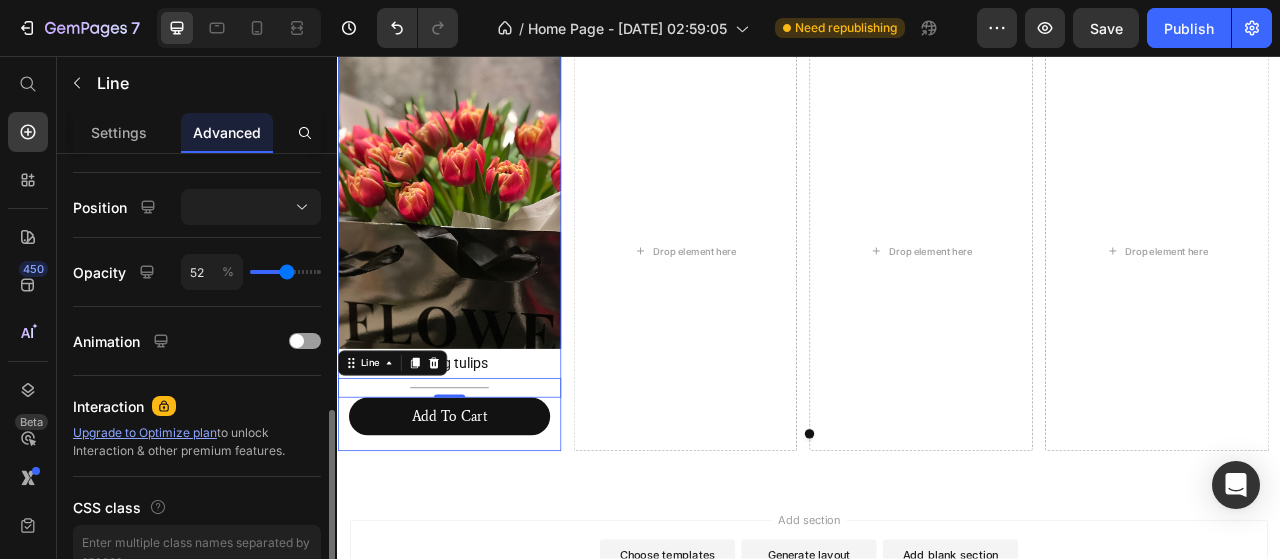 type on "51" 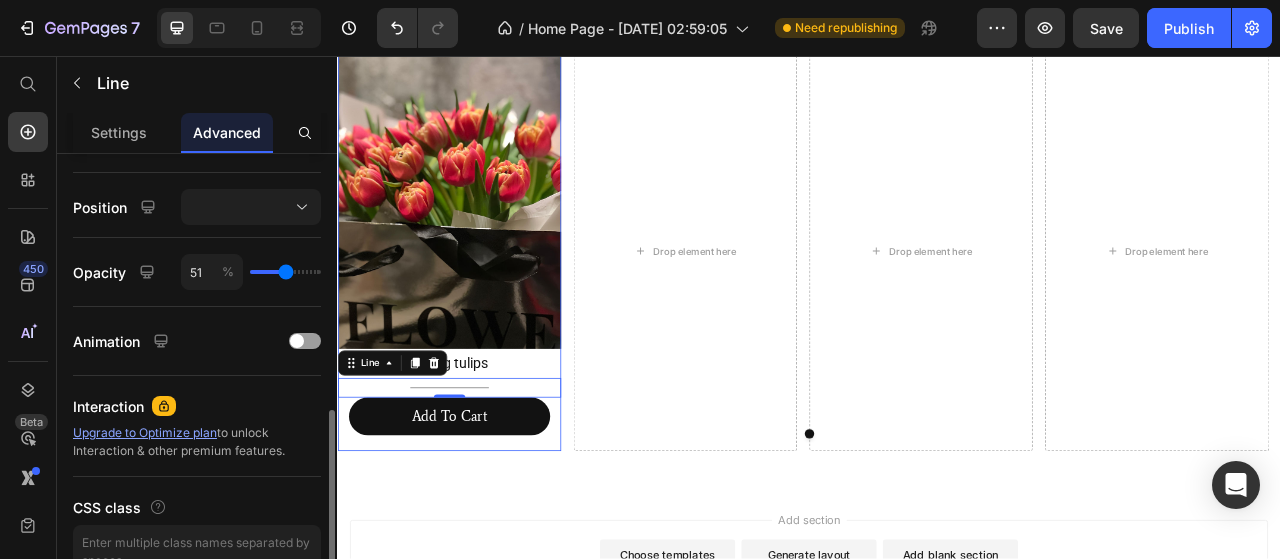 type on "48" 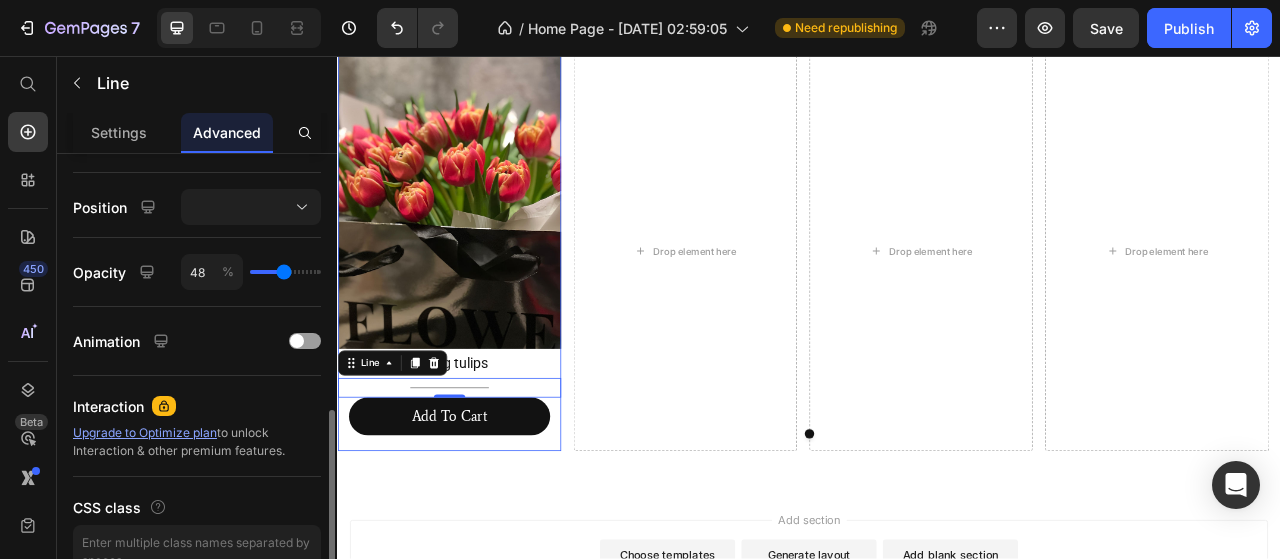 type on "46" 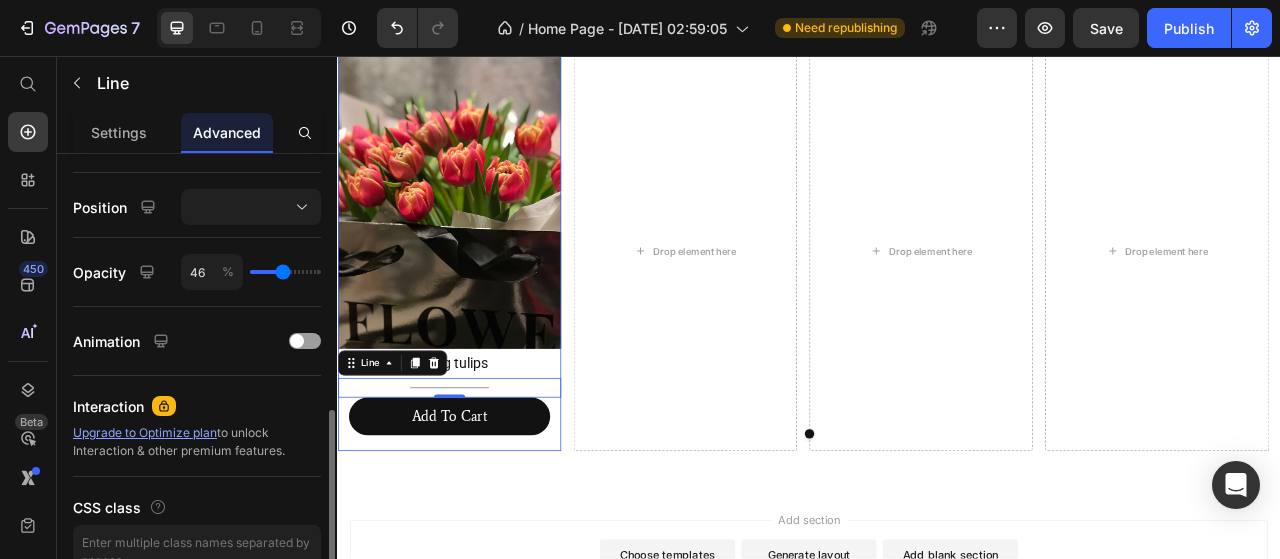type on "45" 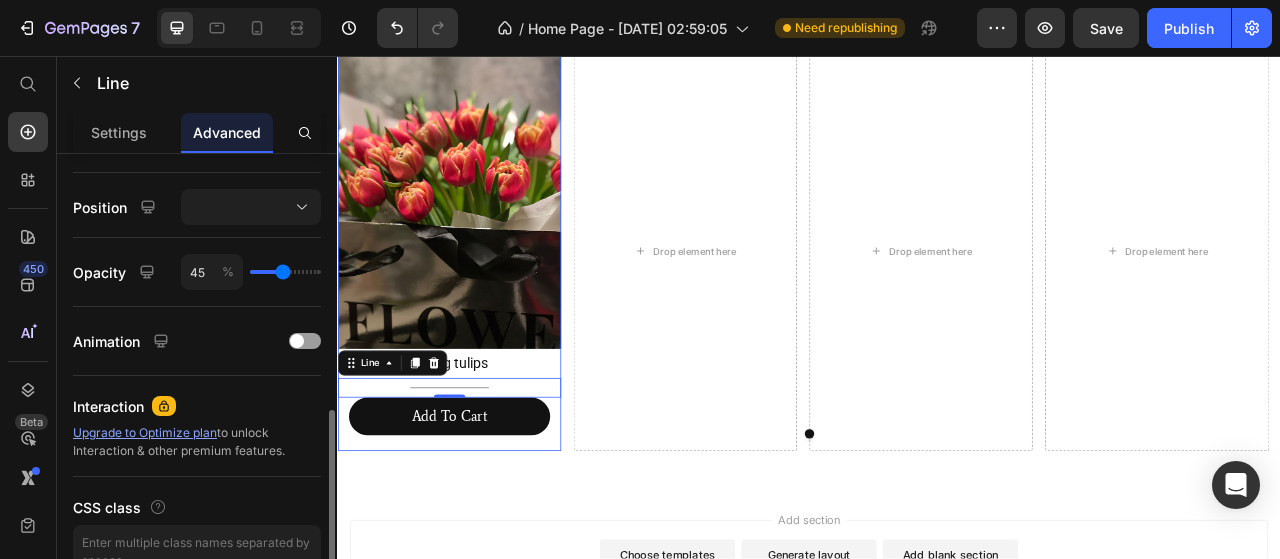 type on "41" 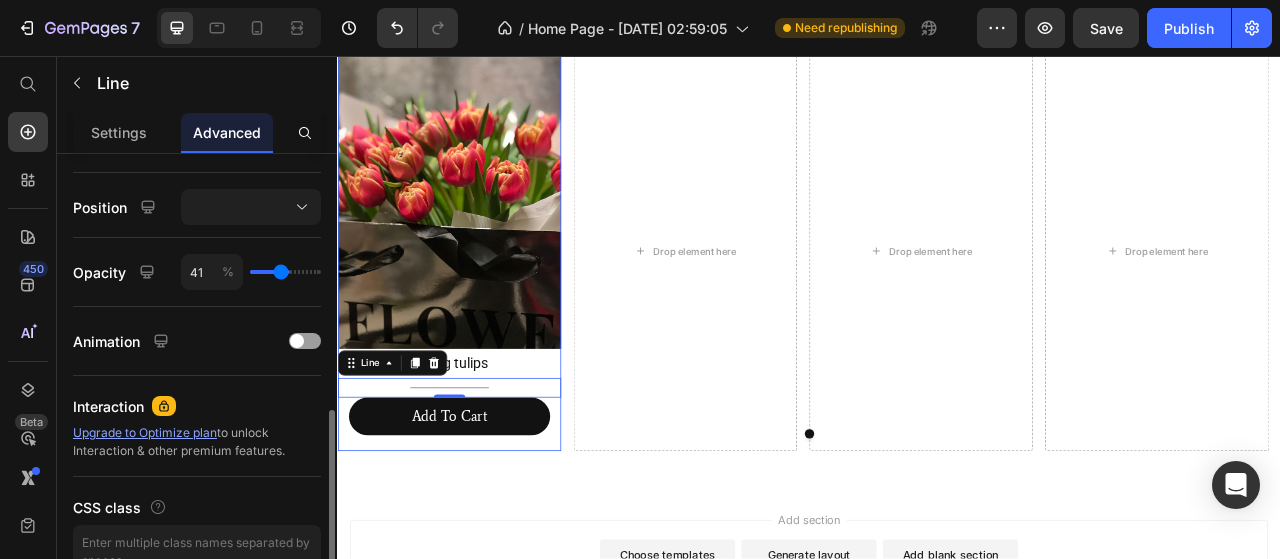 type on "38" 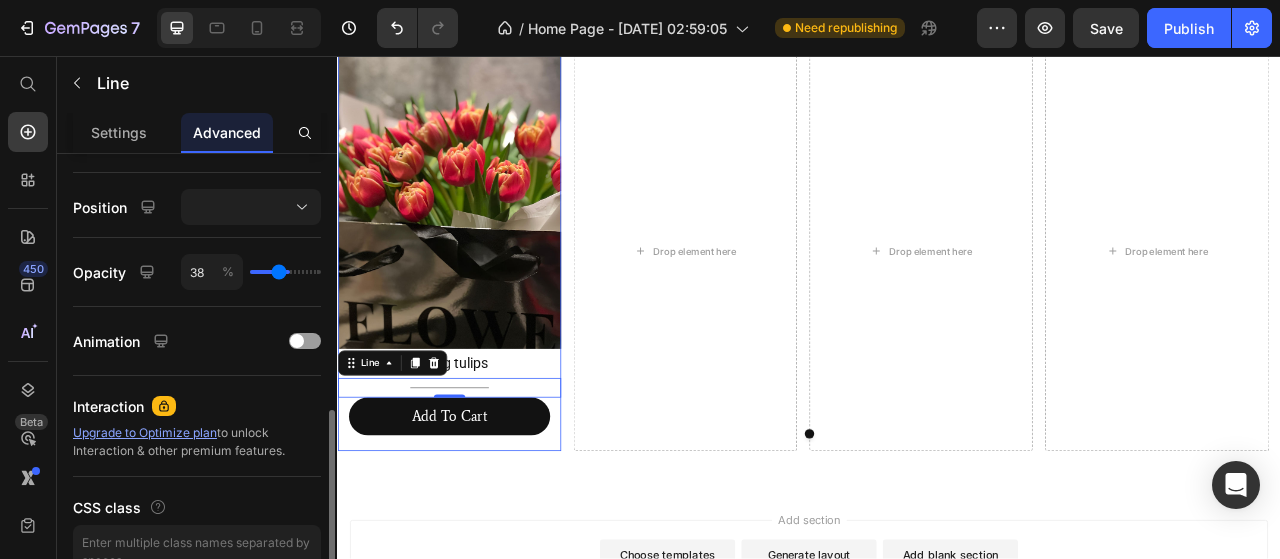 type on "32" 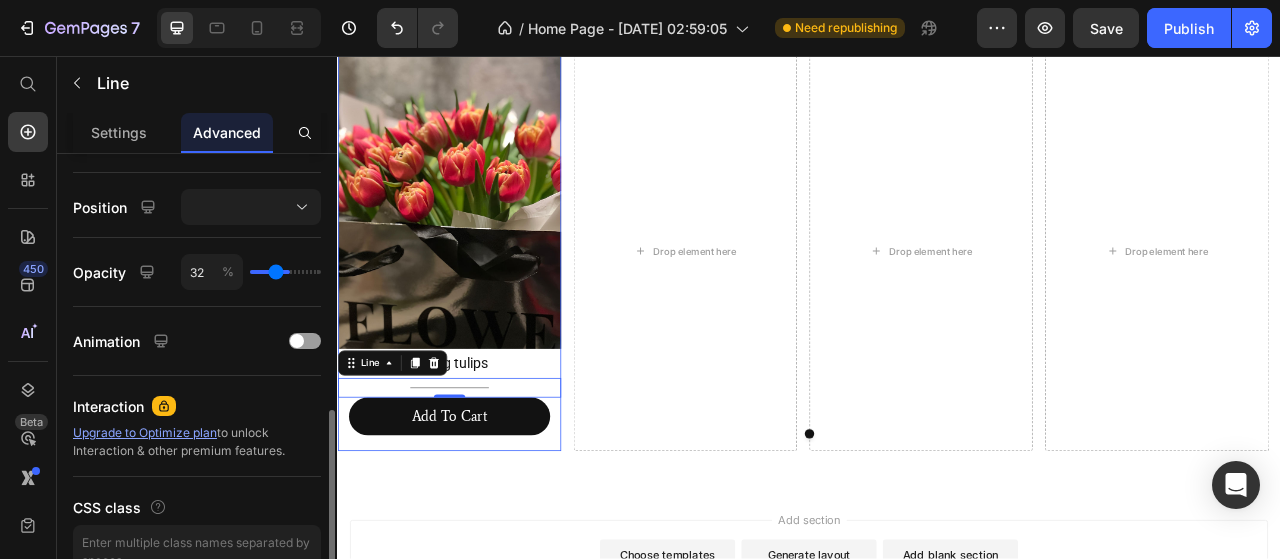 type on "24" 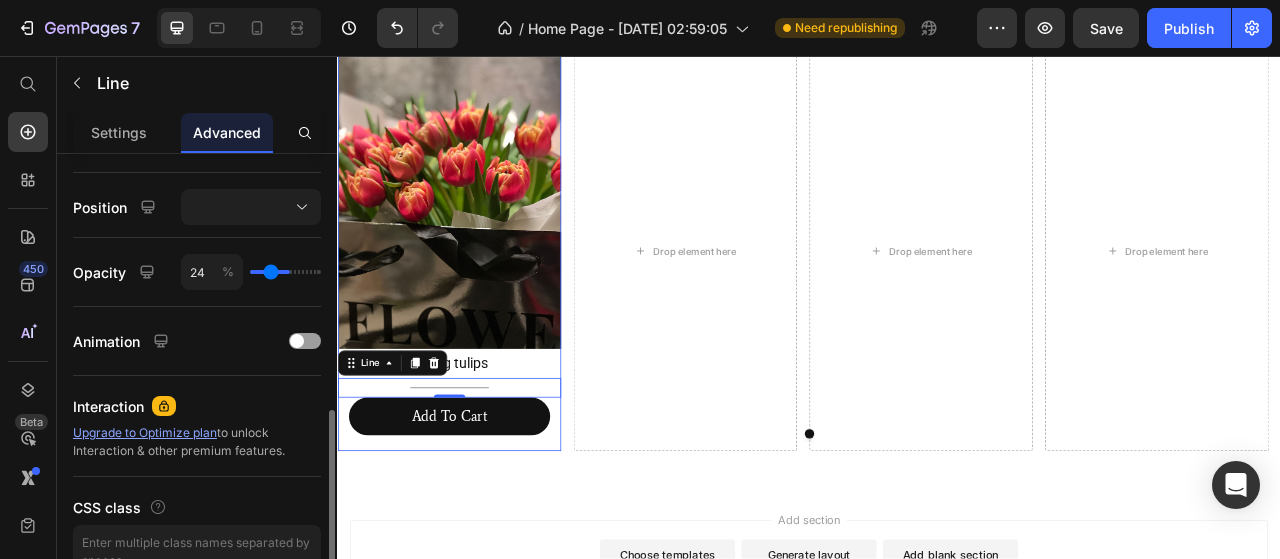 type on "16" 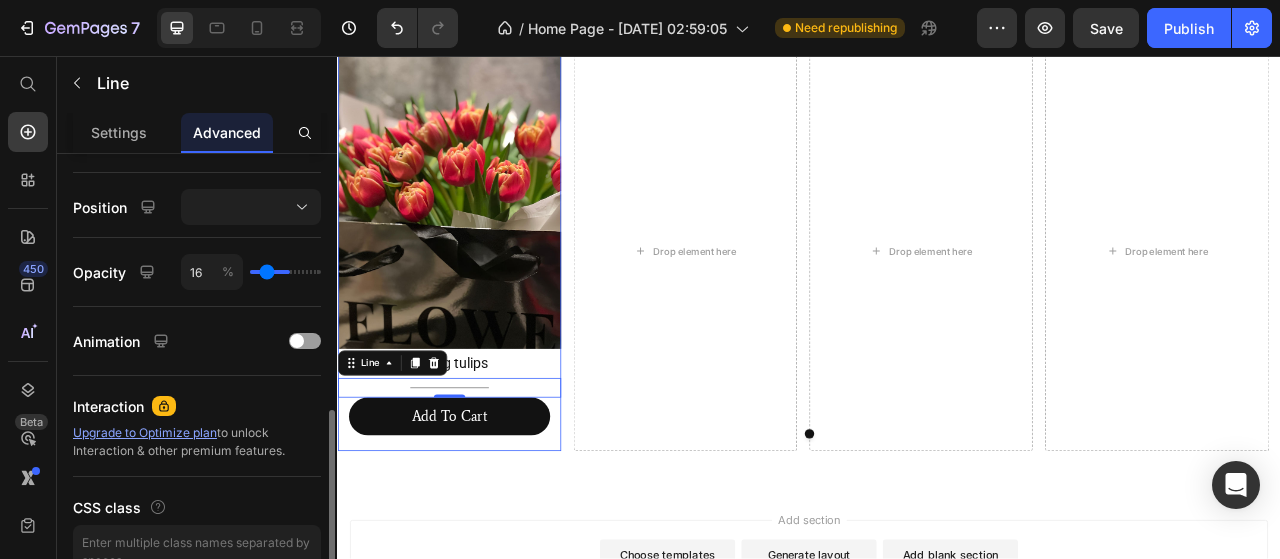 type on "13" 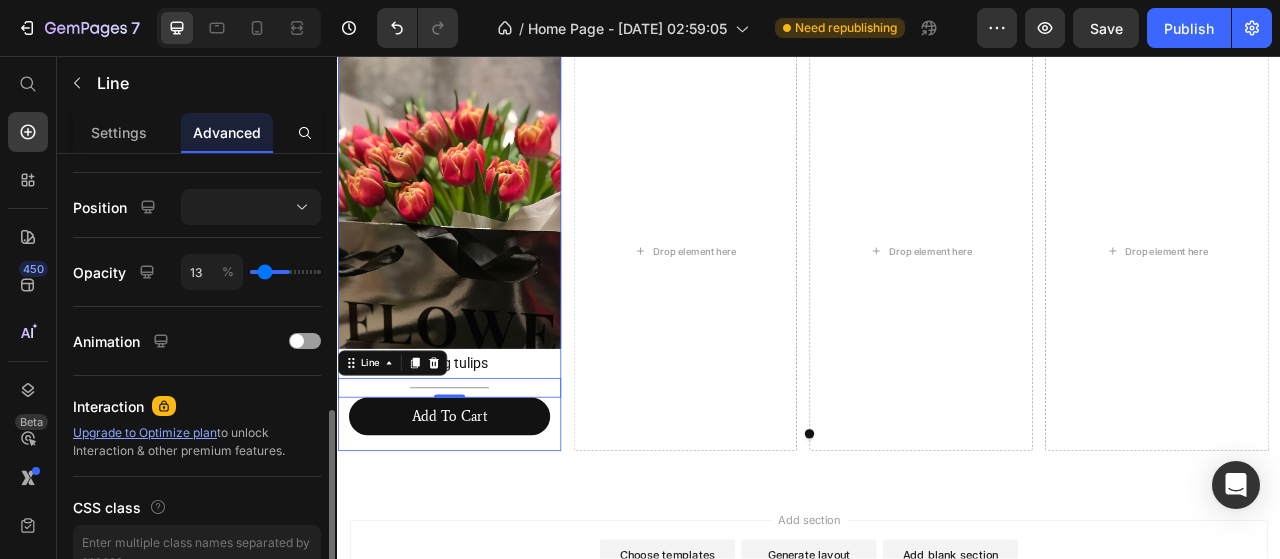 type on "10" 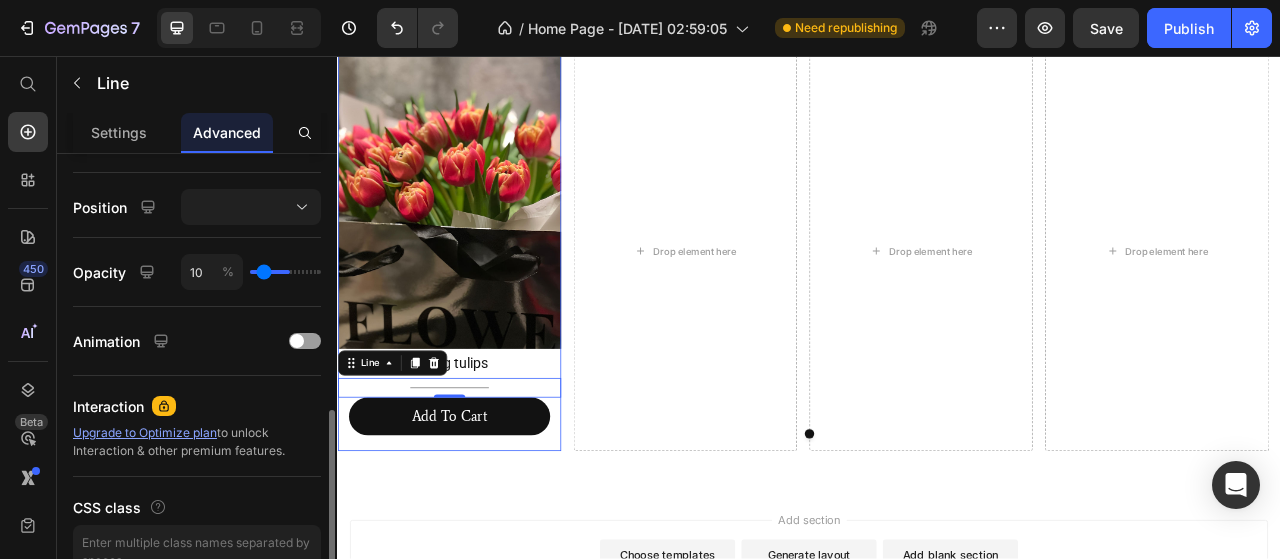 type on "5" 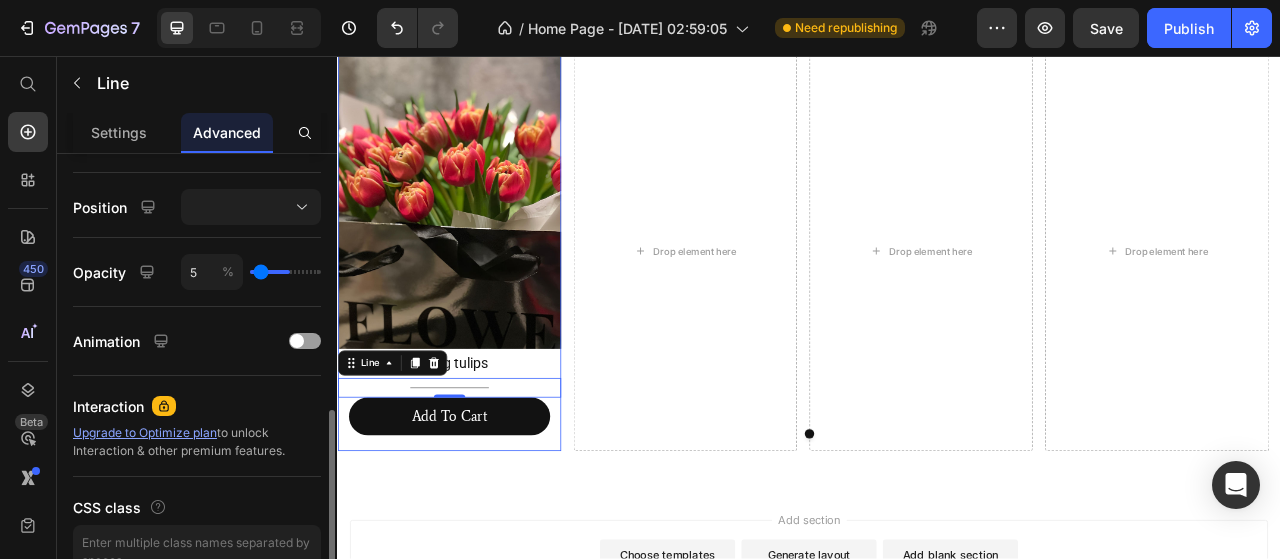 type on "2" 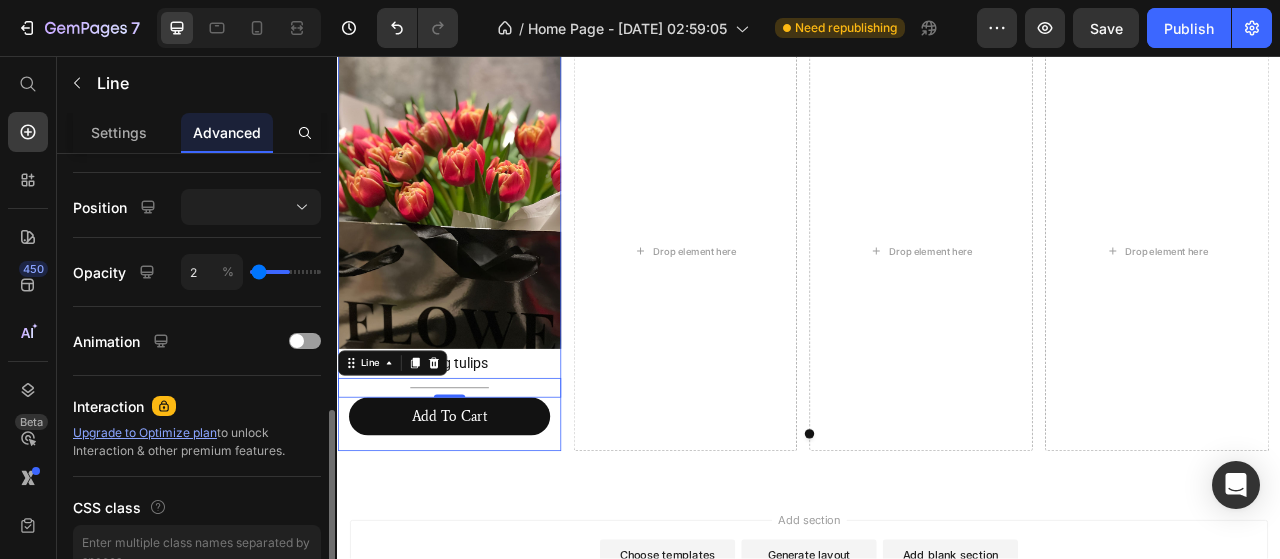 type on "1" 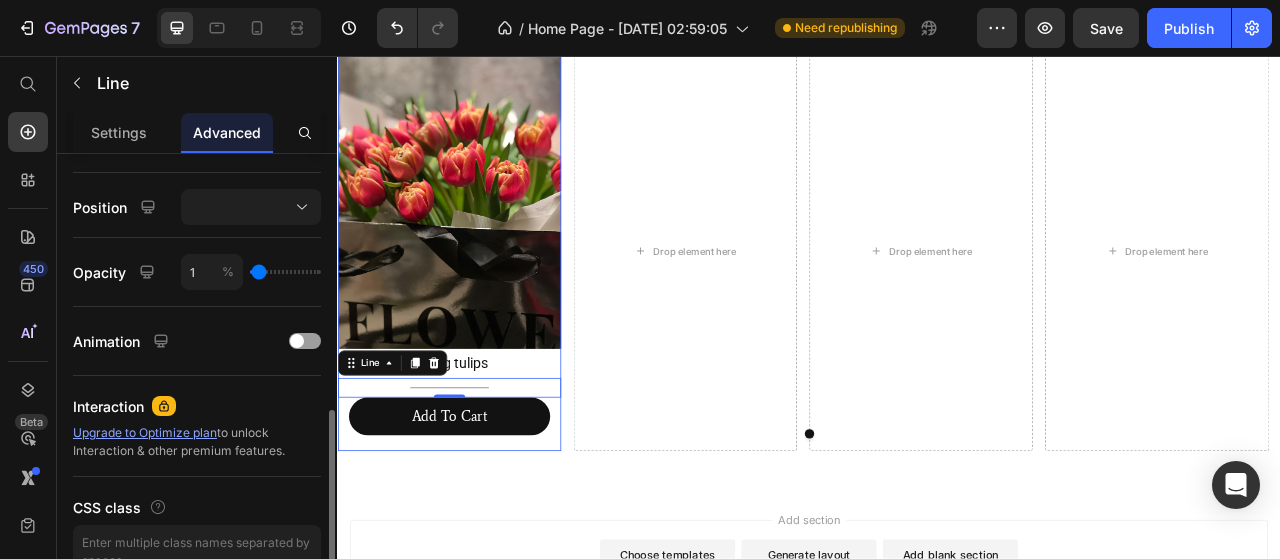 type on "0" 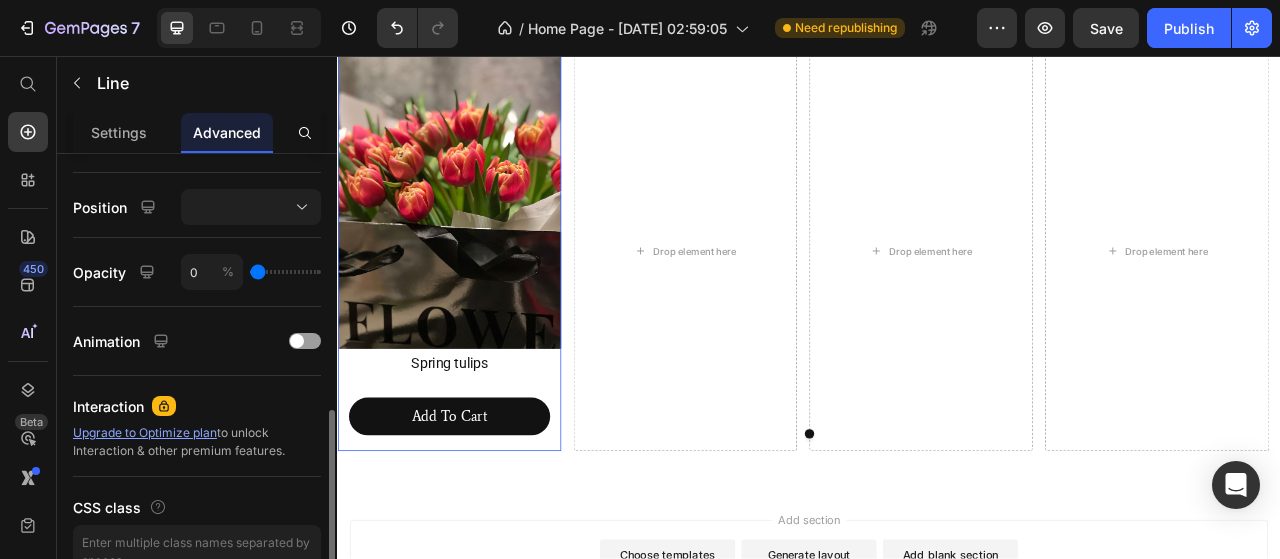 type on "15" 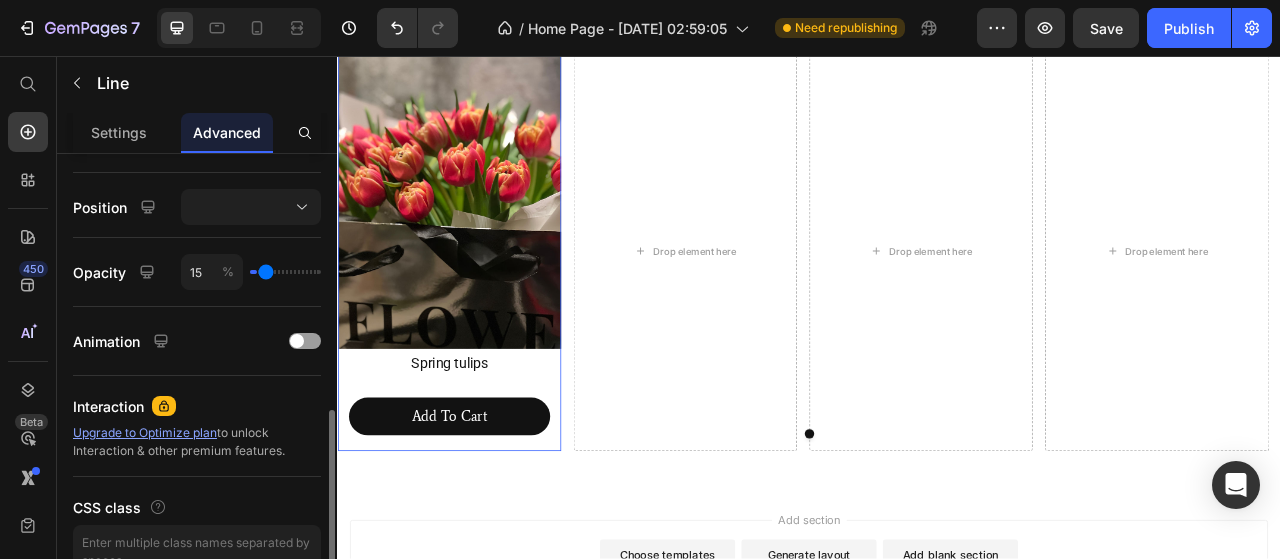 type on "41" 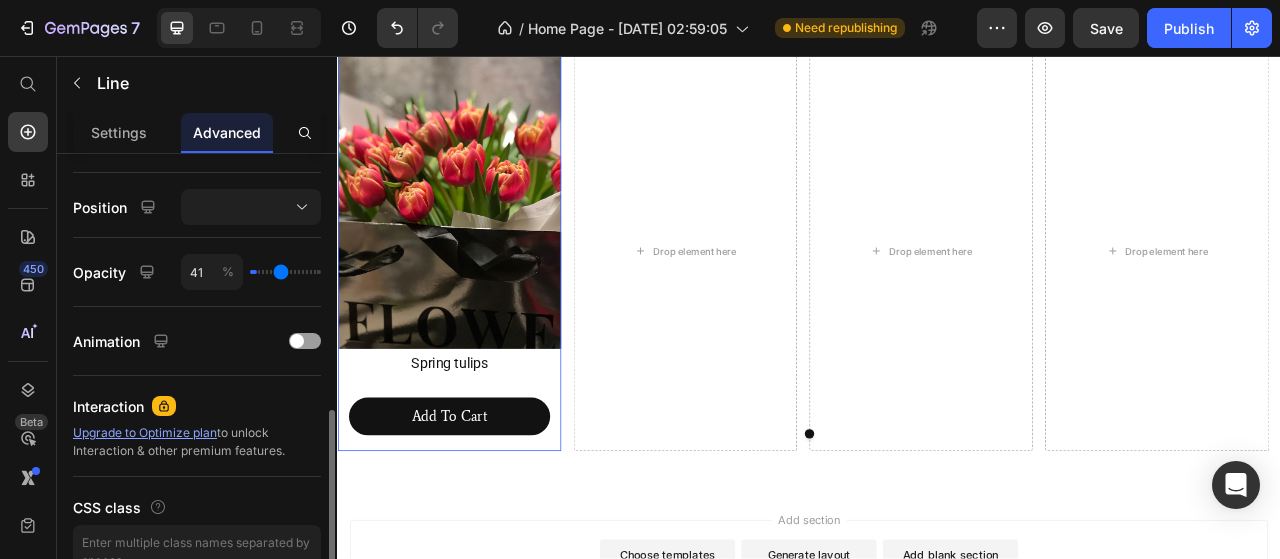 type on "79" 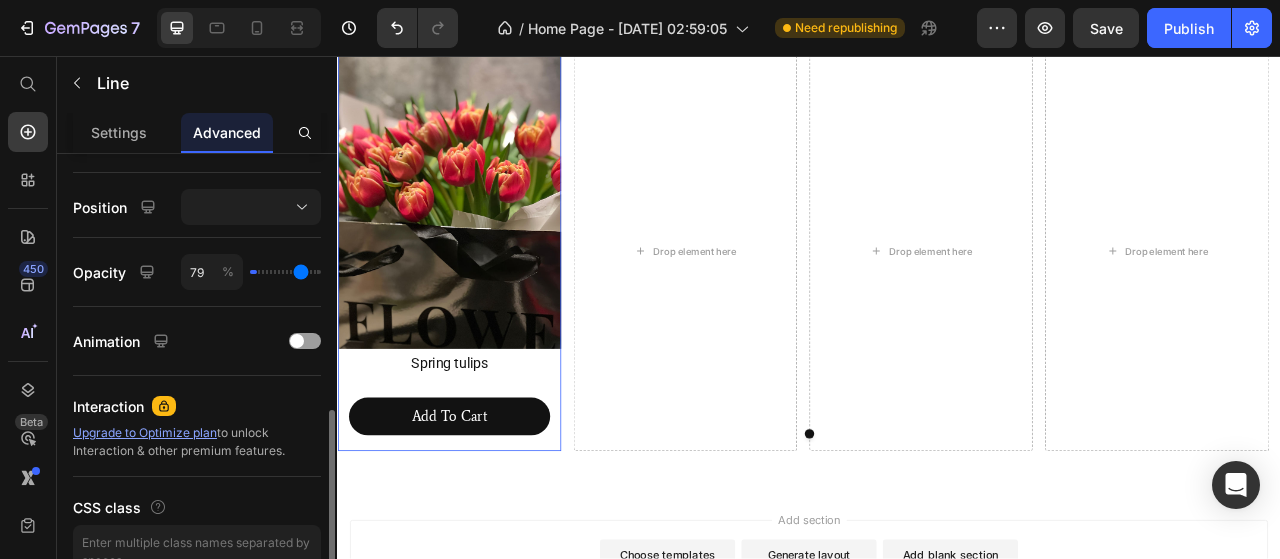 type on "100" 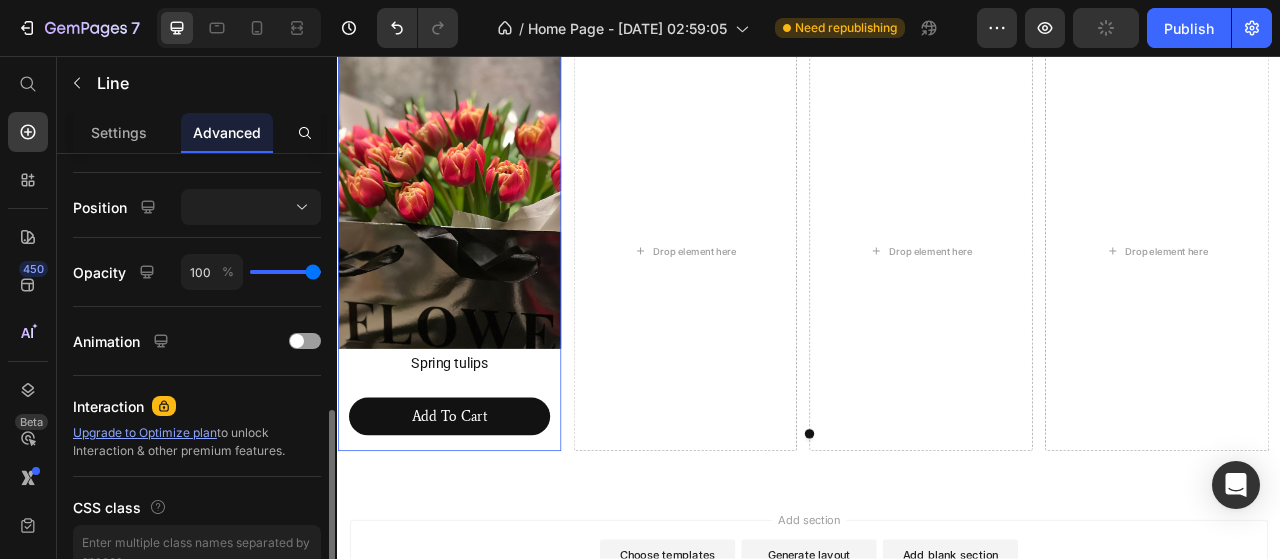 type on "99" 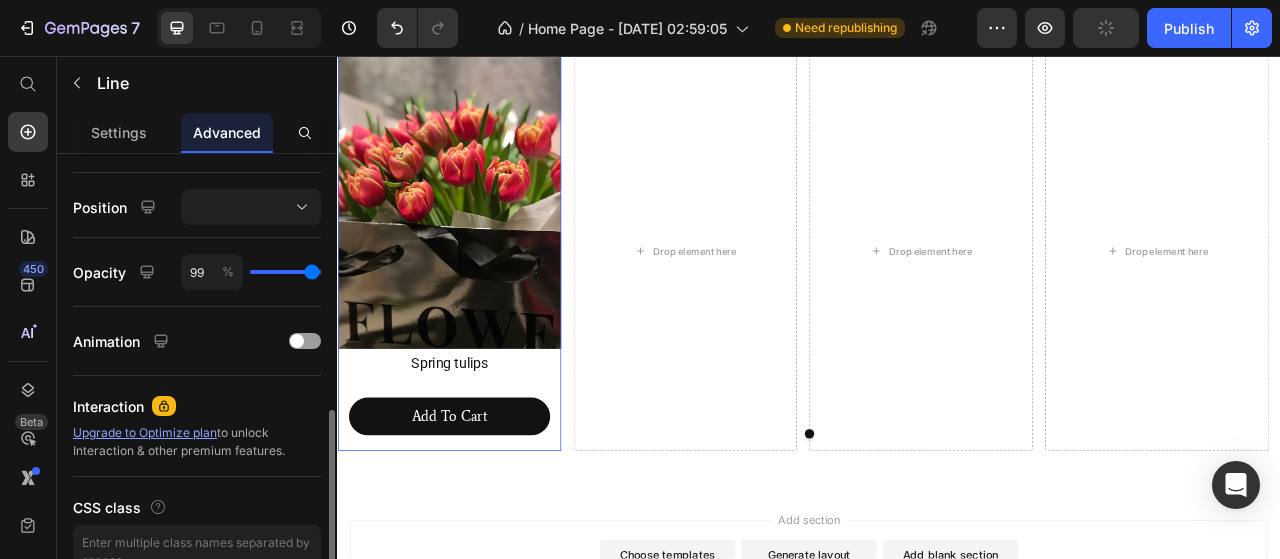 type on "92" 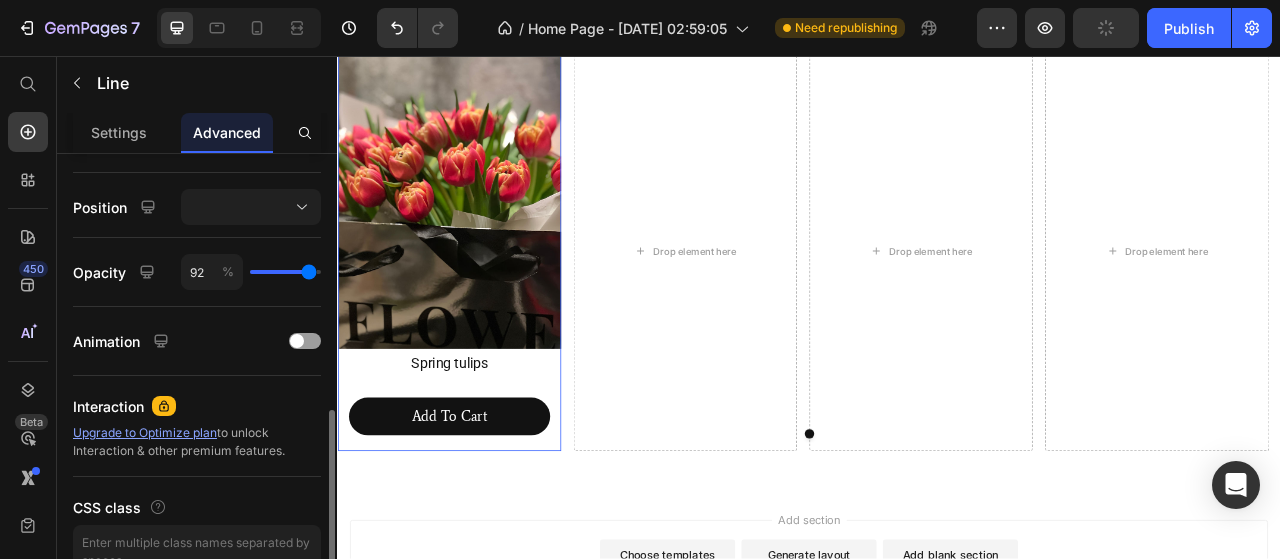 type on "65" 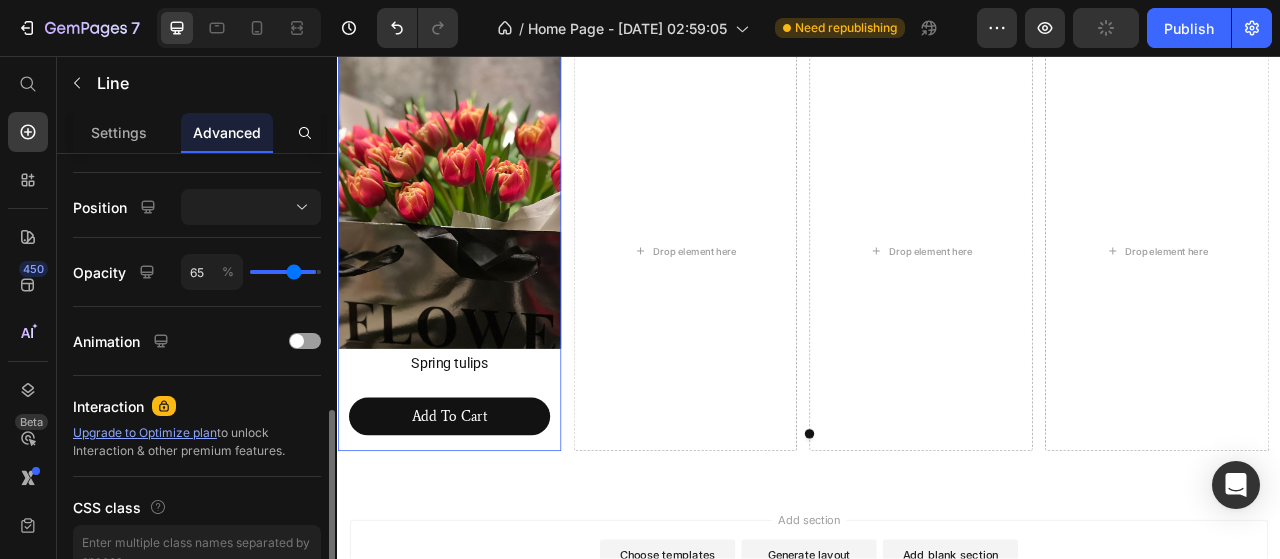 type on "64" 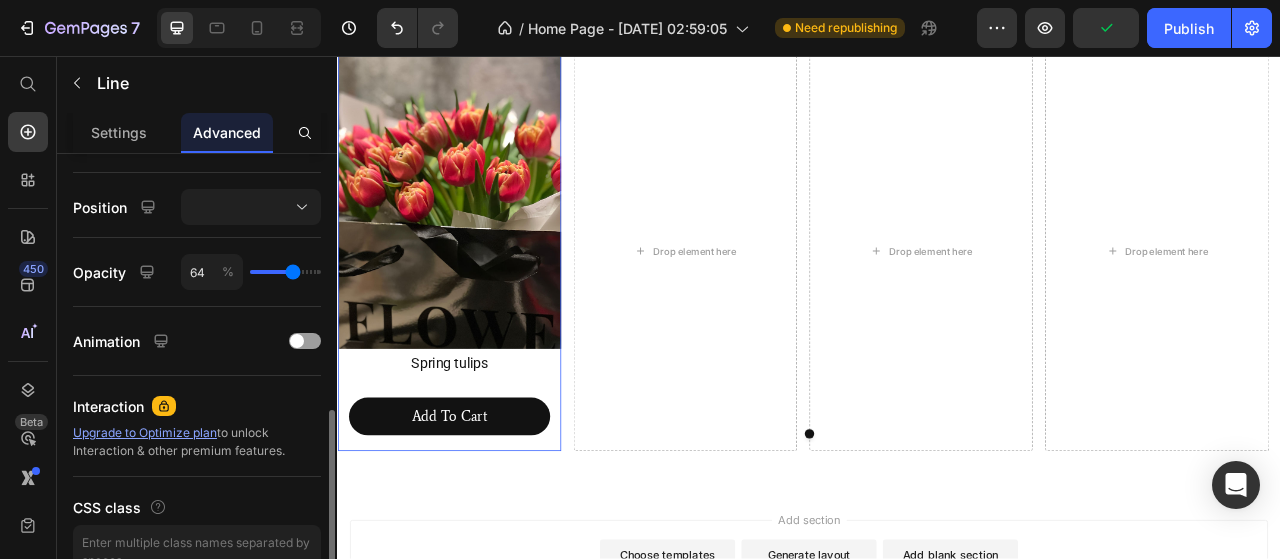 drag, startPoint x: 308, startPoint y: 269, endPoint x: 293, endPoint y: 273, distance: 15.524175 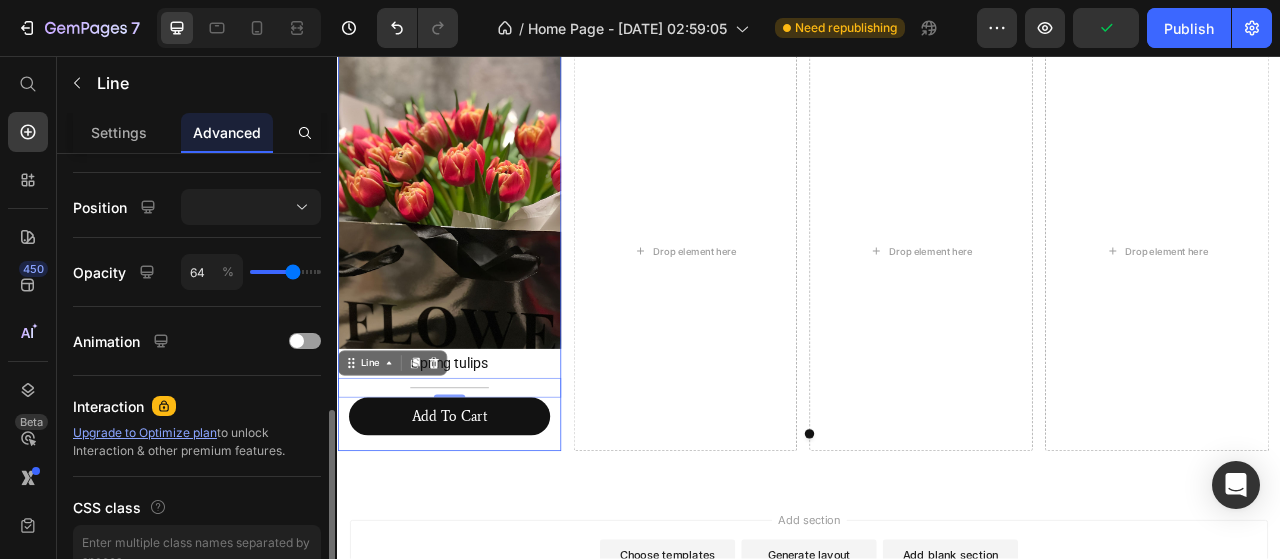 type on "78" 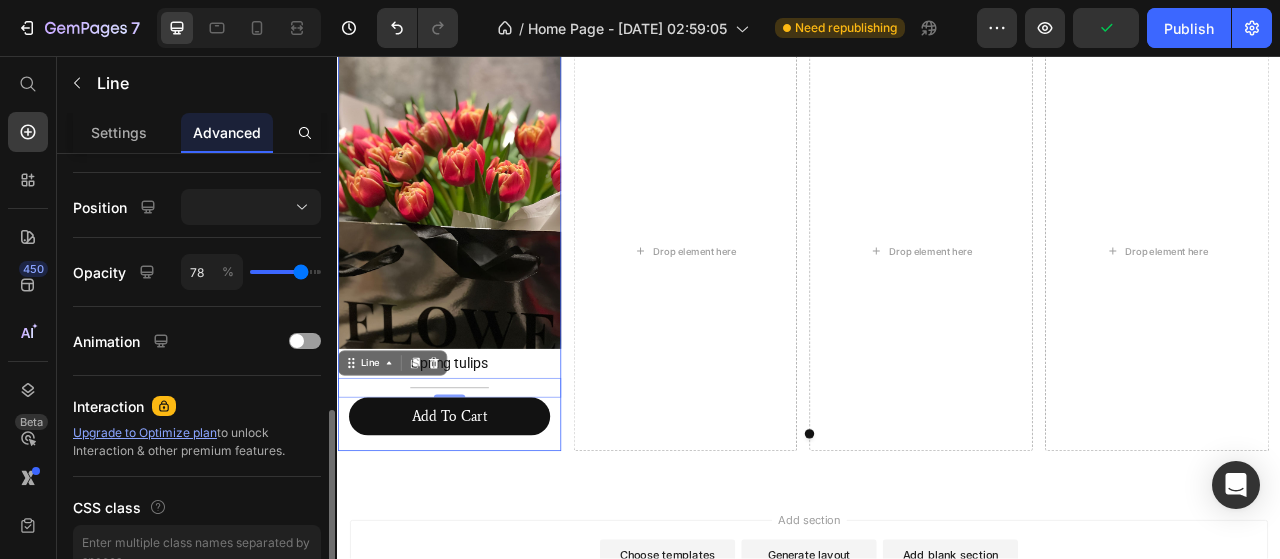 type on "84" 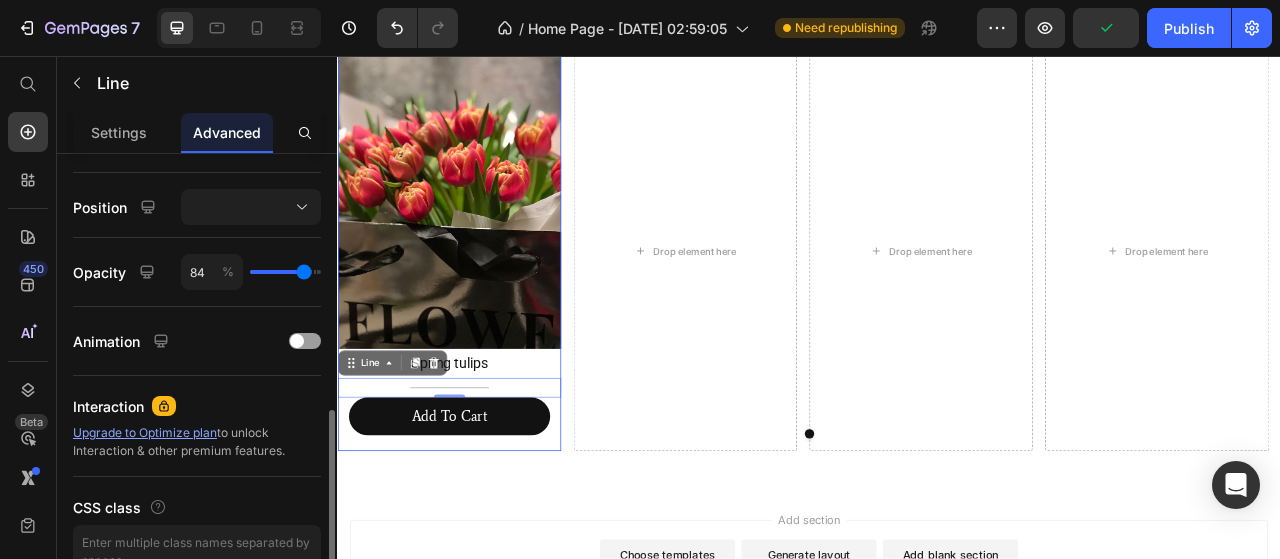 type on "88" 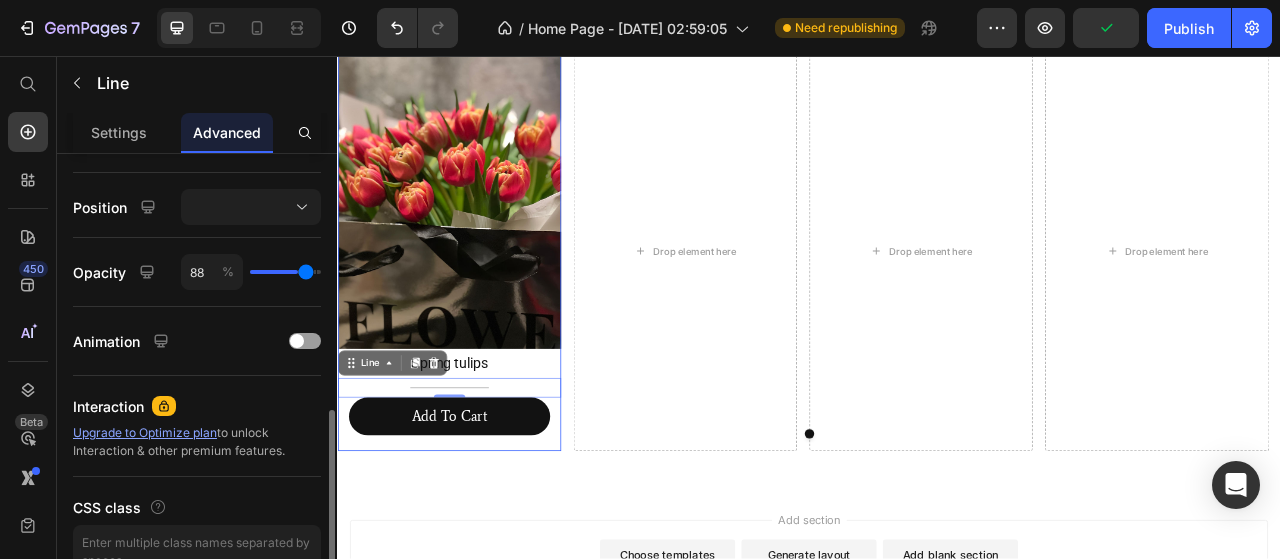 type on "95" 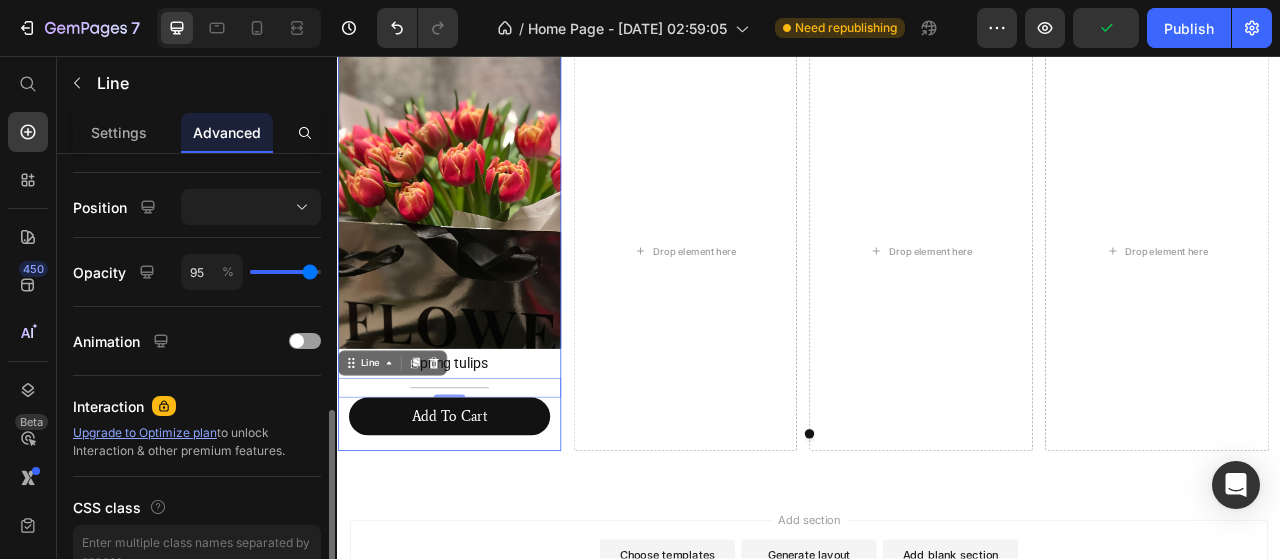 type on "99" 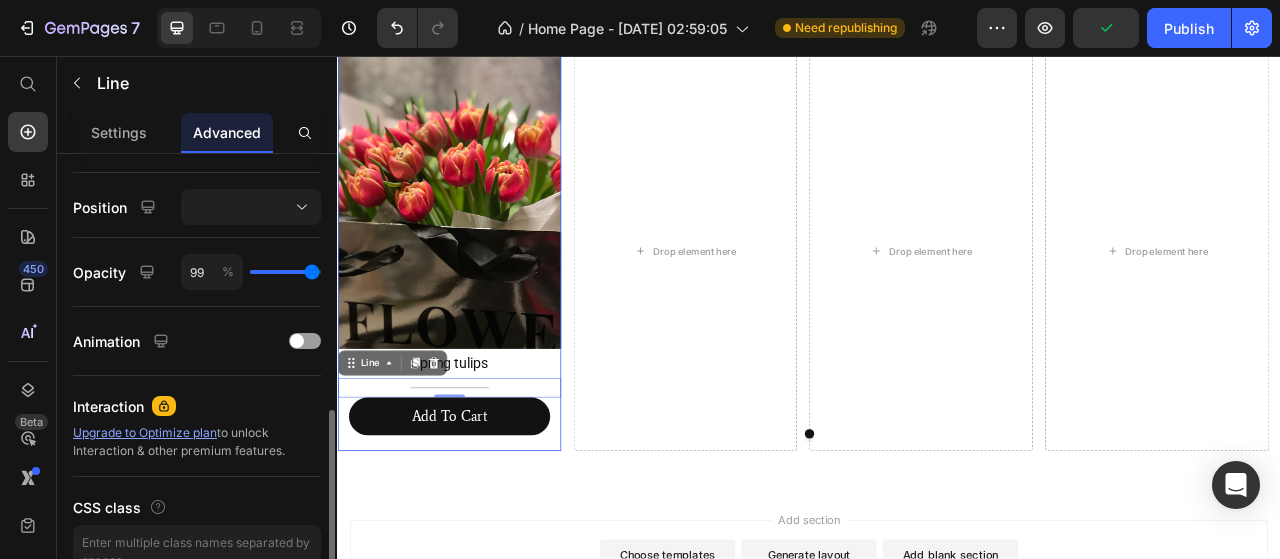 type on "100" 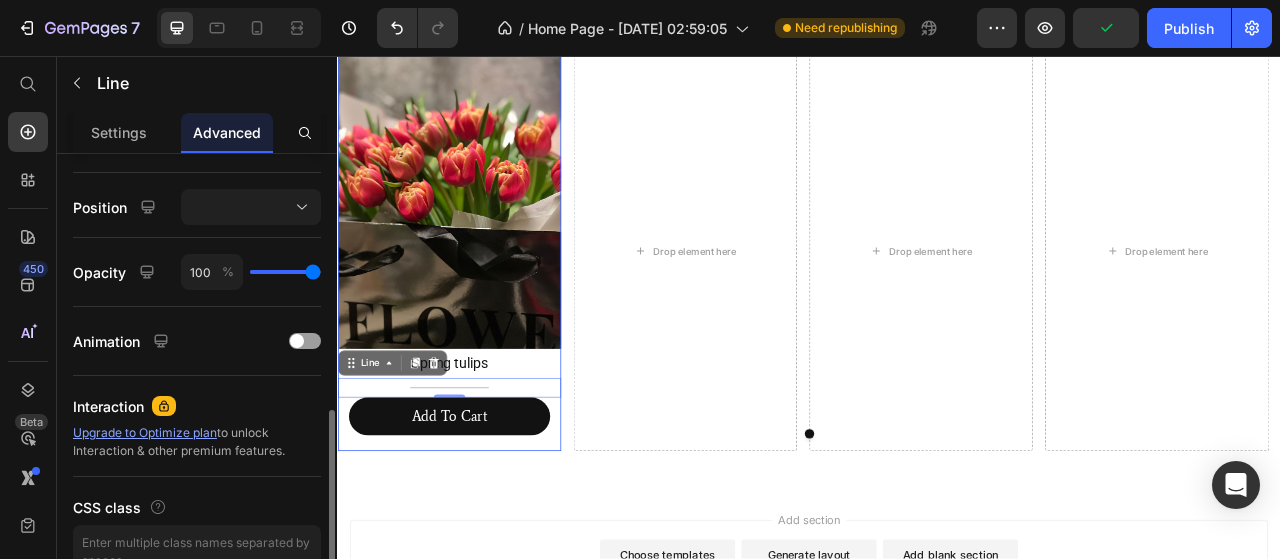drag, startPoint x: 310, startPoint y: 268, endPoint x: 338, endPoint y: 263, distance: 28.442924 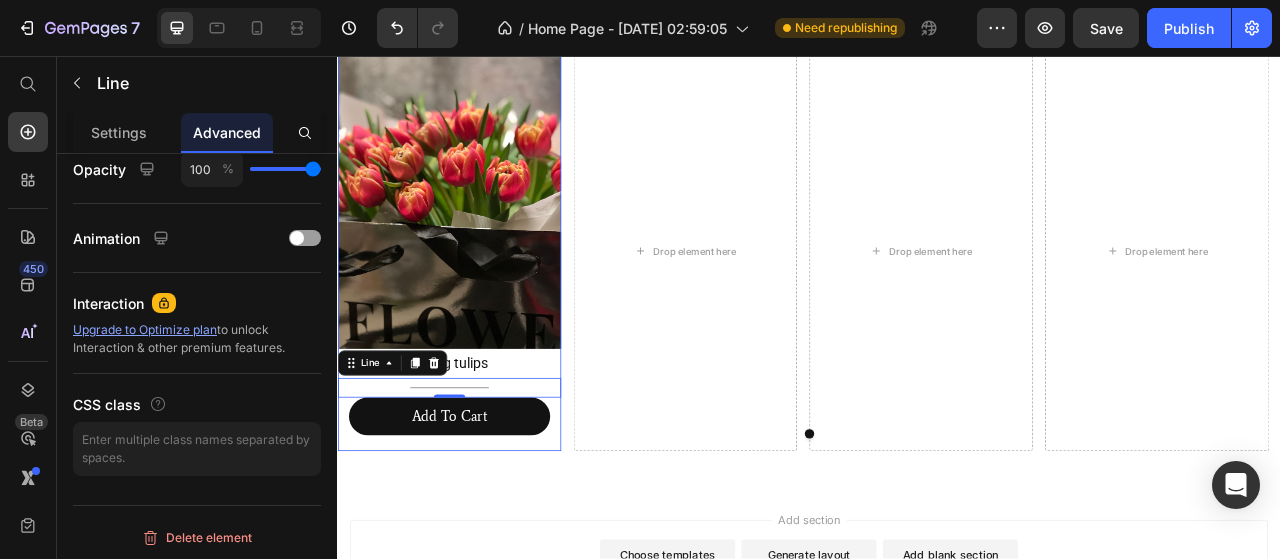 scroll, scrollTop: 403, scrollLeft: 0, axis: vertical 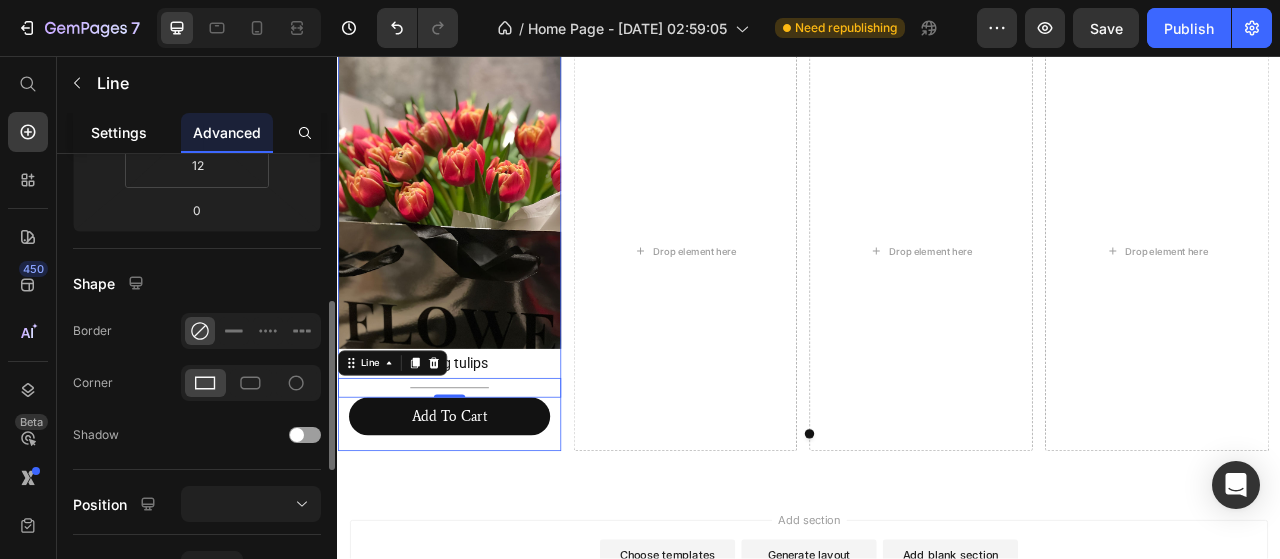 click on "Settings" 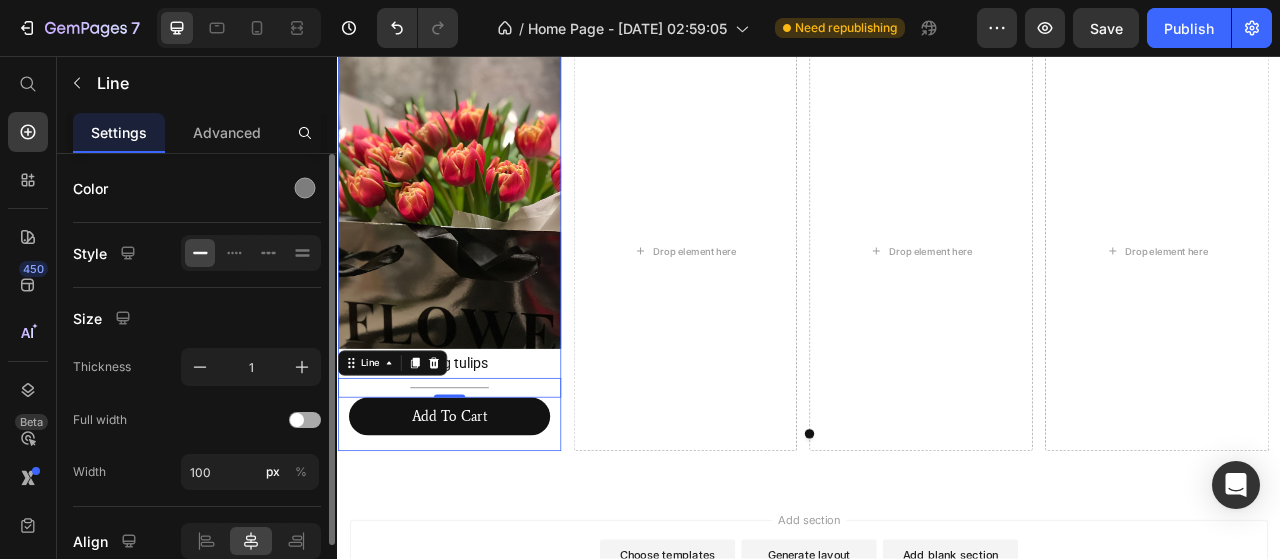 scroll, scrollTop: 84, scrollLeft: 0, axis: vertical 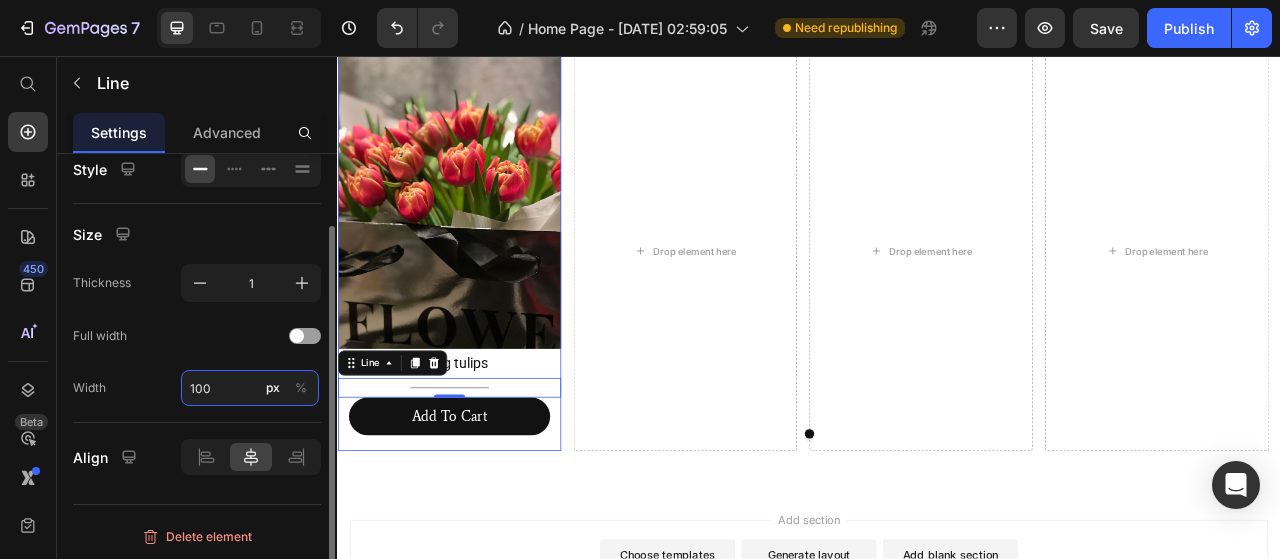 click on "100" at bounding box center (250, 388) 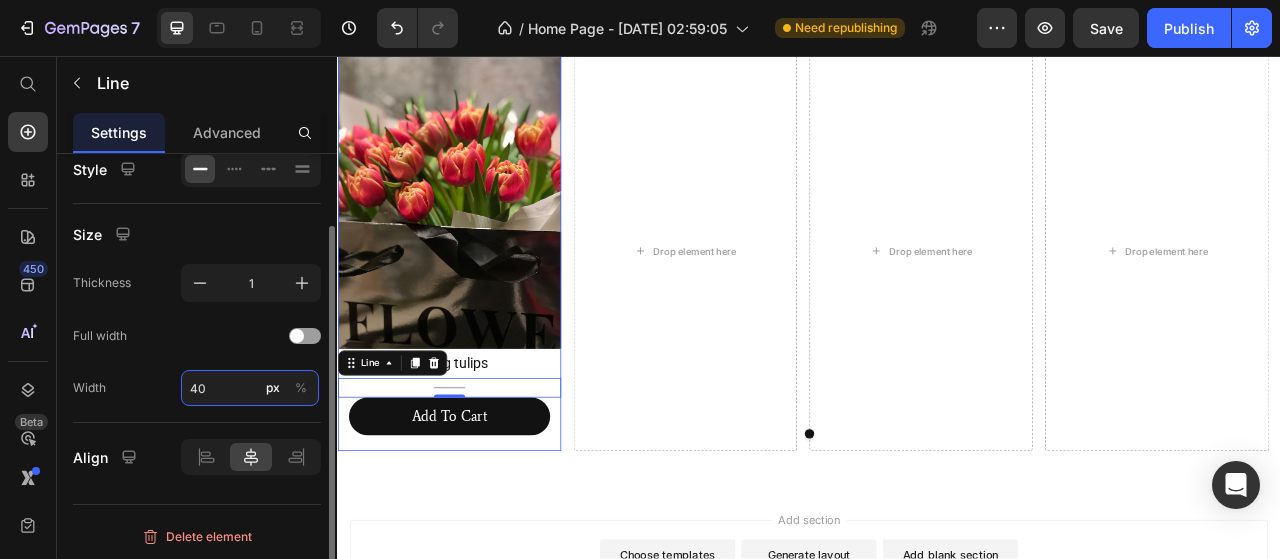 click on "40" at bounding box center [250, 388] 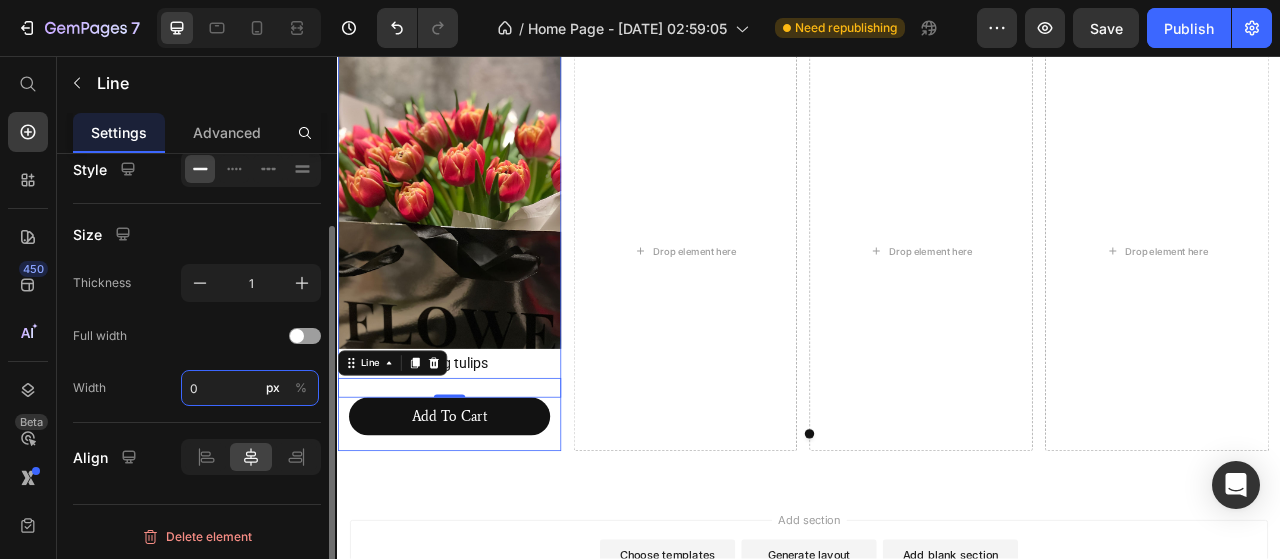 type on "50" 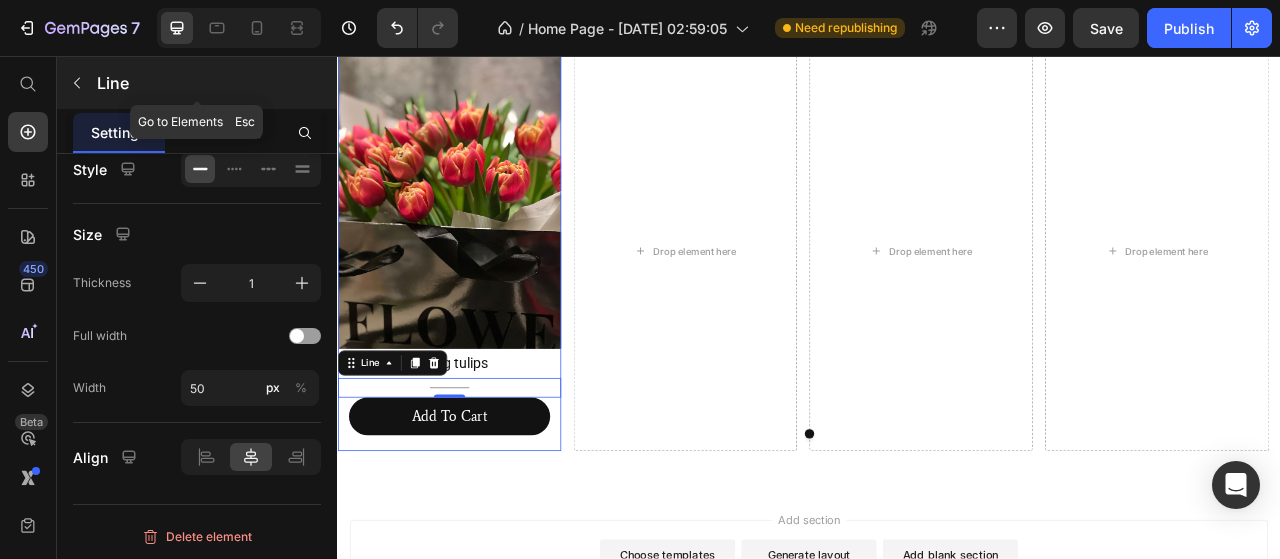 click at bounding box center [77, 83] 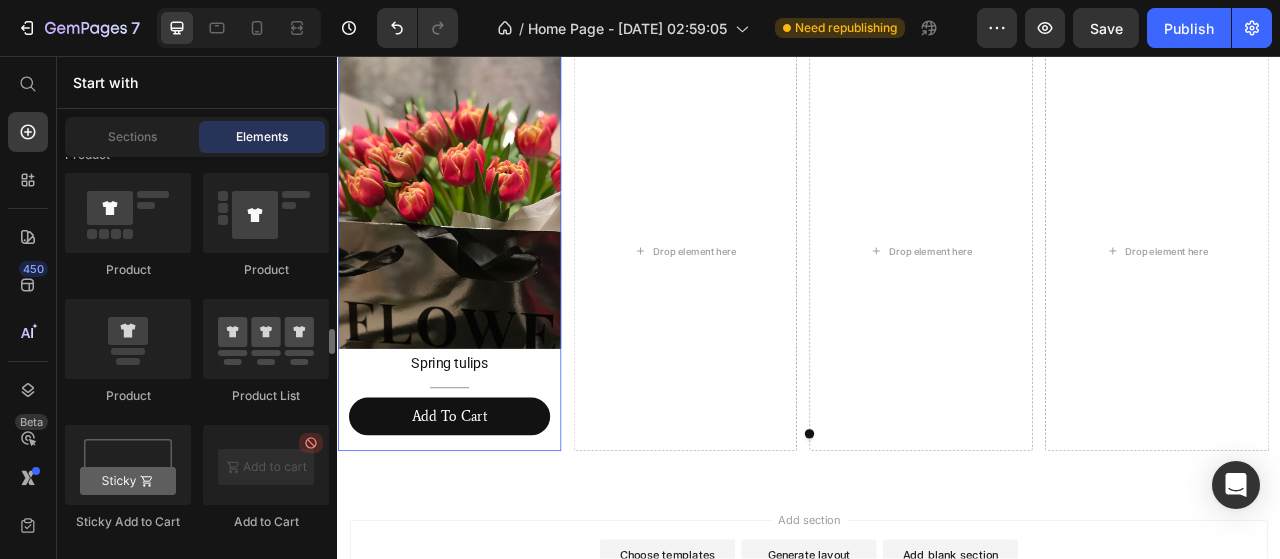 scroll, scrollTop: 2900, scrollLeft: 0, axis: vertical 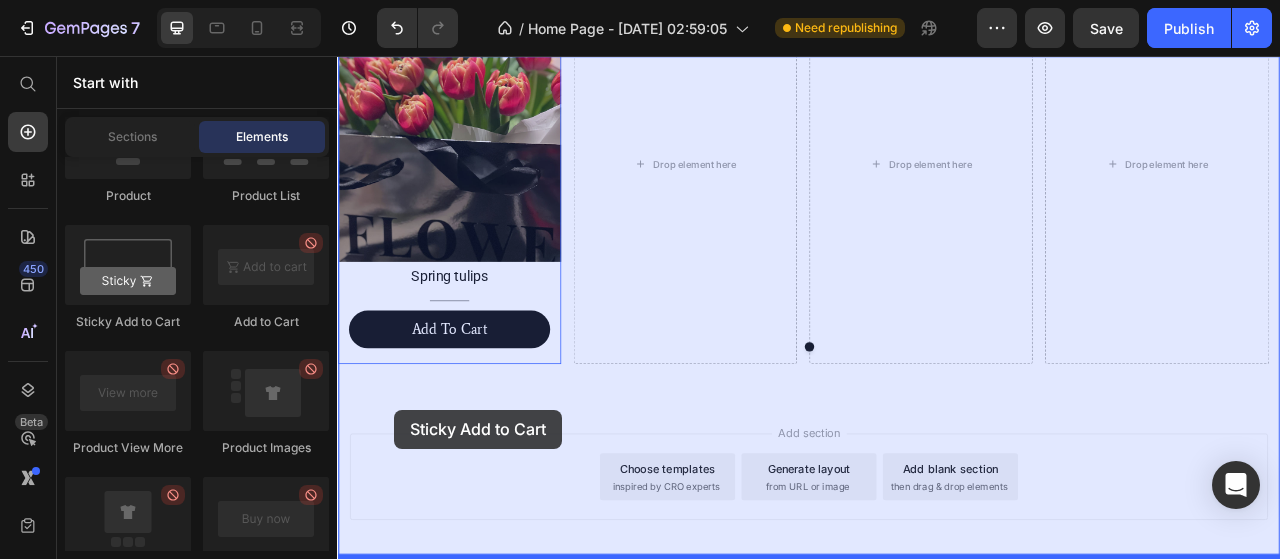 drag, startPoint x: 491, startPoint y: 332, endPoint x: 410, endPoint y: 506, distance: 191.92967 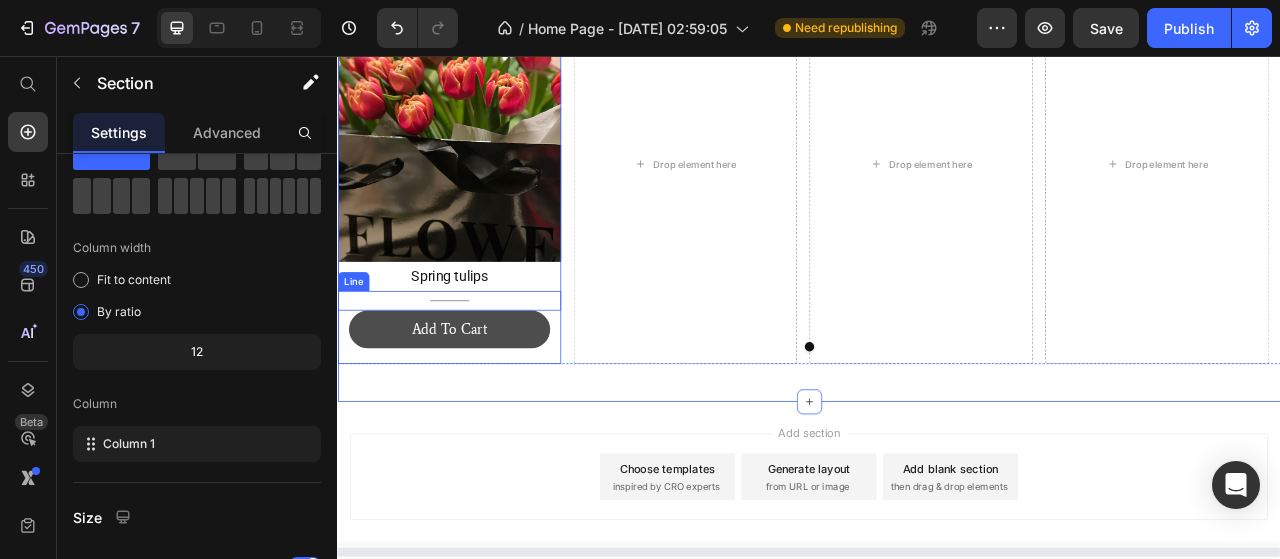 drag, startPoint x: 409, startPoint y: 343, endPoint x: 427, endPoint y: 380, distance: 41.14608 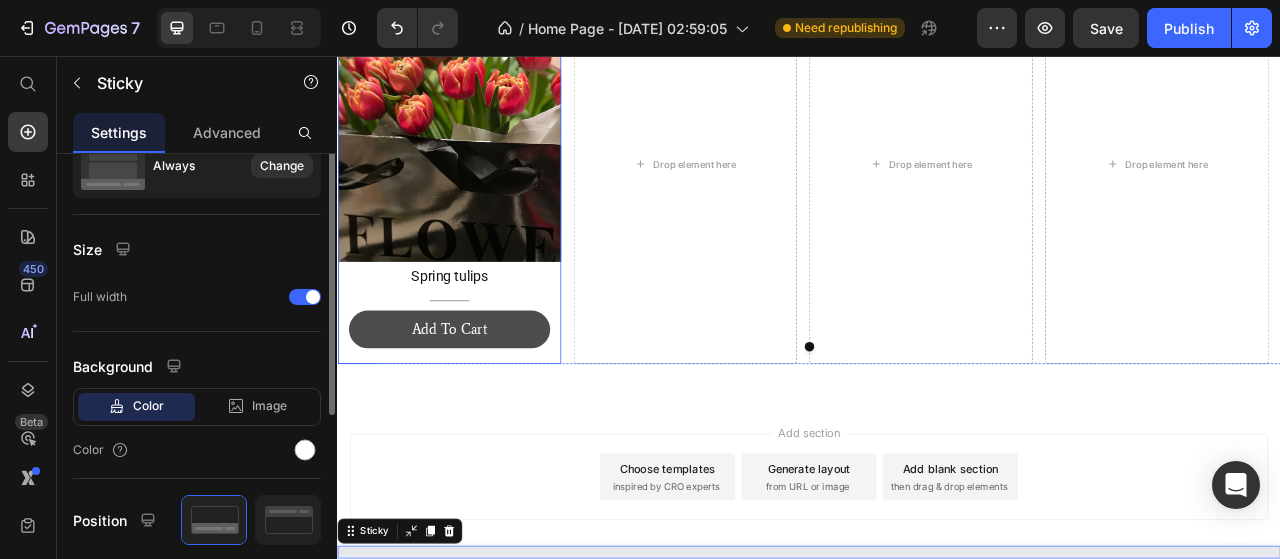 scroll, scrollTop: 0, scrollLeft: 0, axis: both 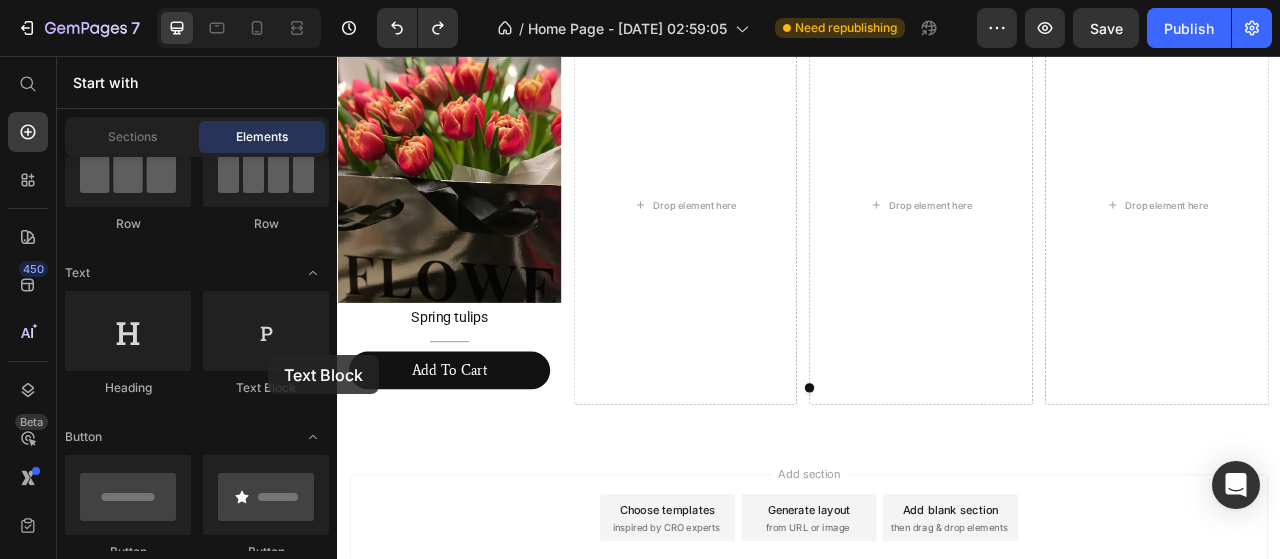 drag, startPoint x: 577, startPoint y: 407, endPoint x: 433, endPoint y: 411, distance: 144.05554 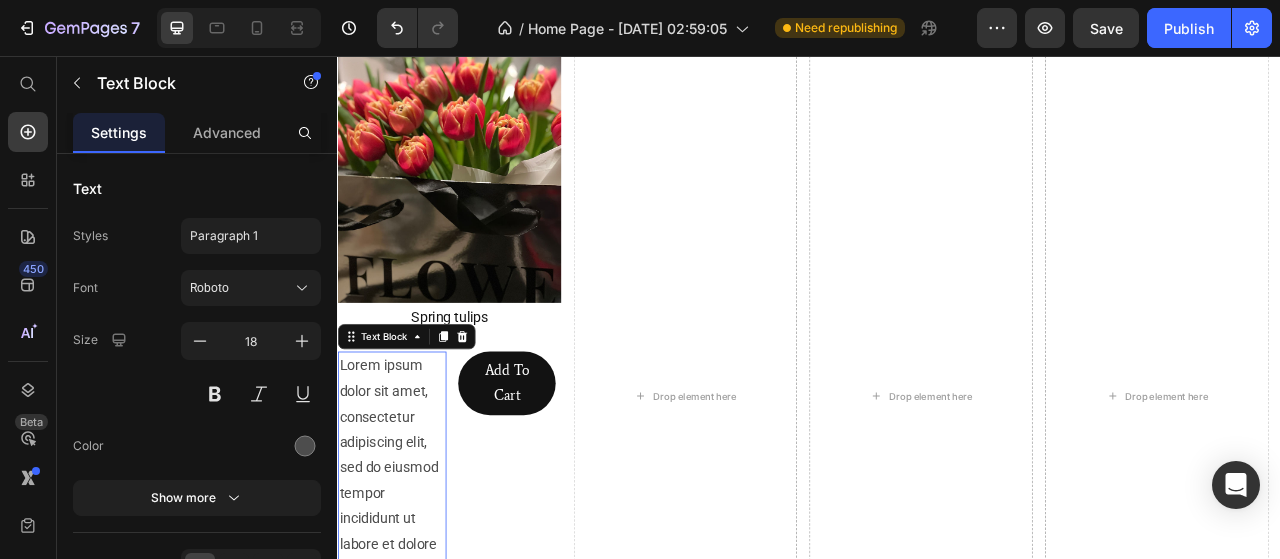 click on "Lorem ipsum dolor sit amet, consectetur adipiscing elit, sed do eiusmod tempor incididunt ut labore et dolore magna aliqua. Ut enim ad minim veniam, quis nostrud exercitation ullamco laboris nisi ut aliquip ex ea commodo consequat. Text Block   0" at bounding box center (406, 710) 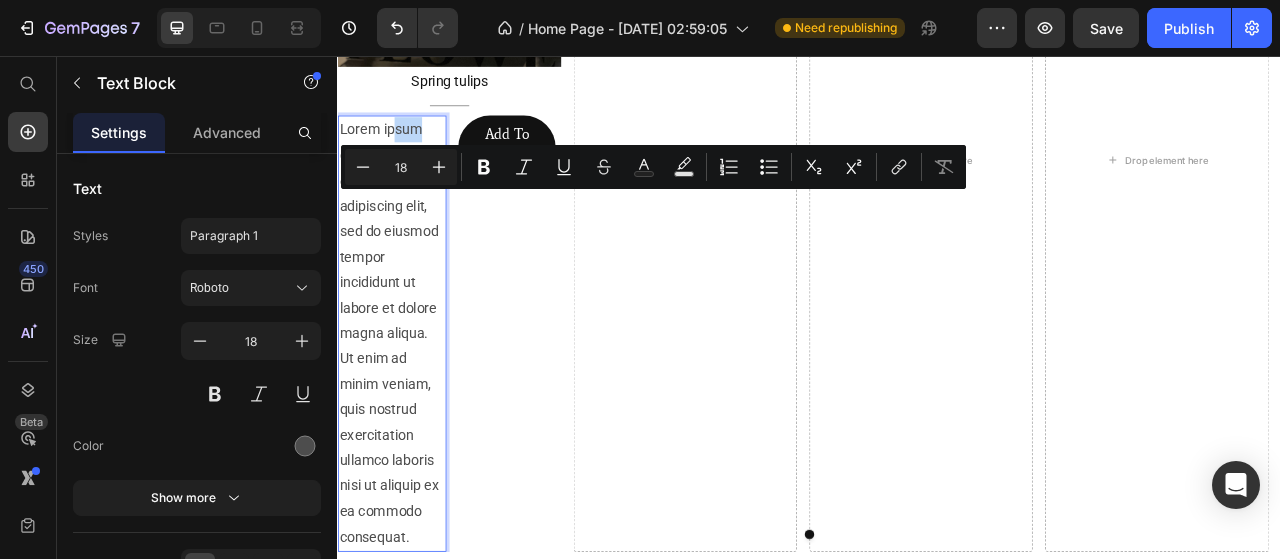 scroll, scrollTop: 1912, scrollLeft: 0, axis: vertical 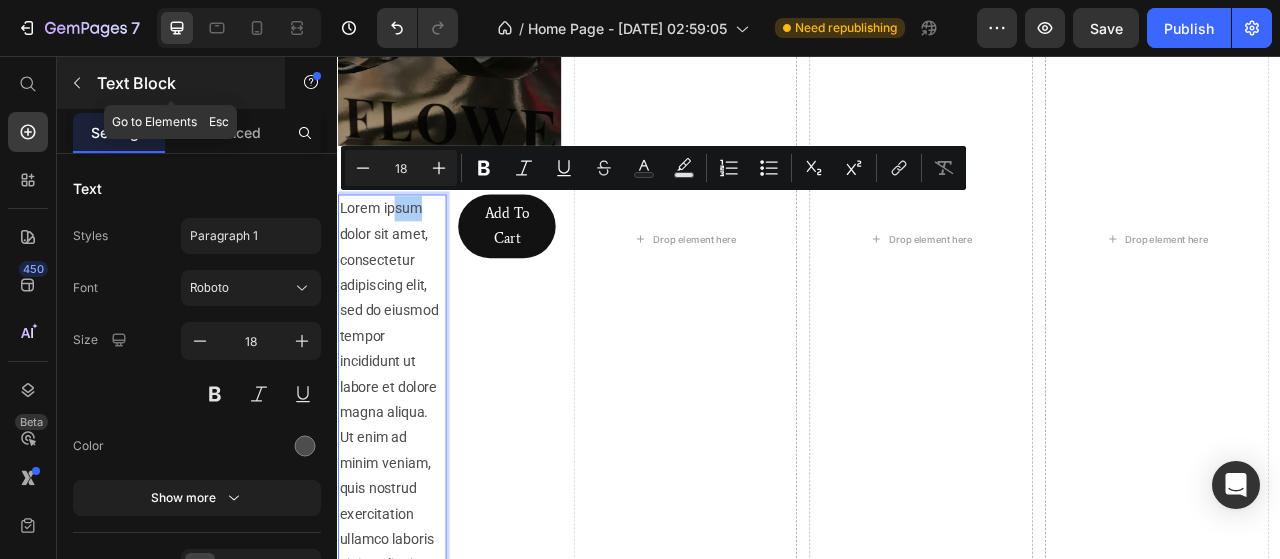 click 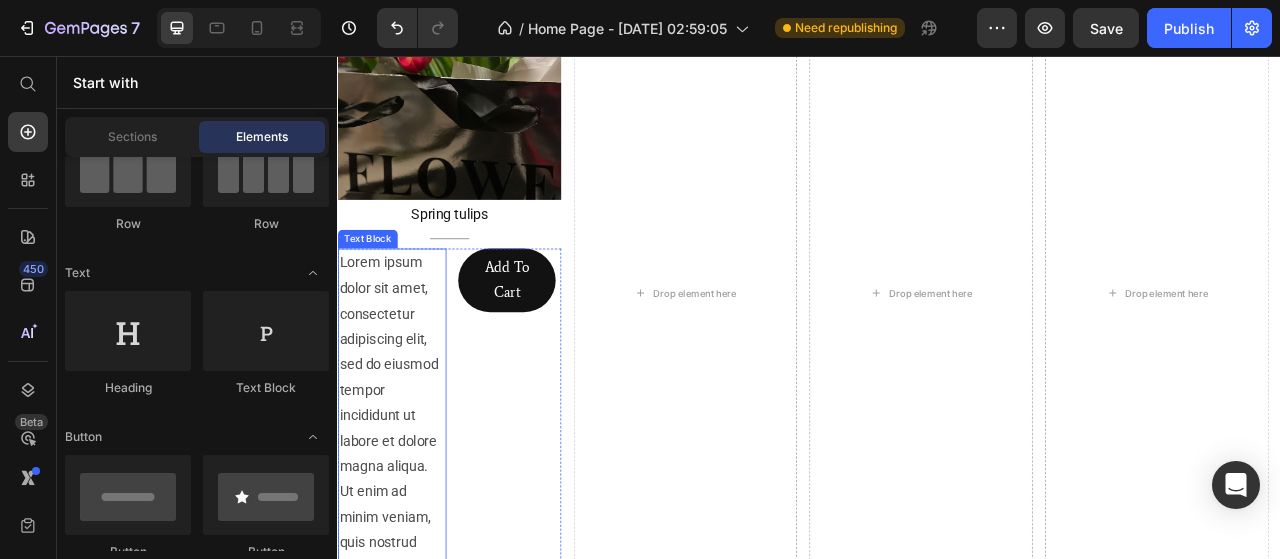 scroll, scrollTop: 1812, scrollLeft: 0, axis: vertical 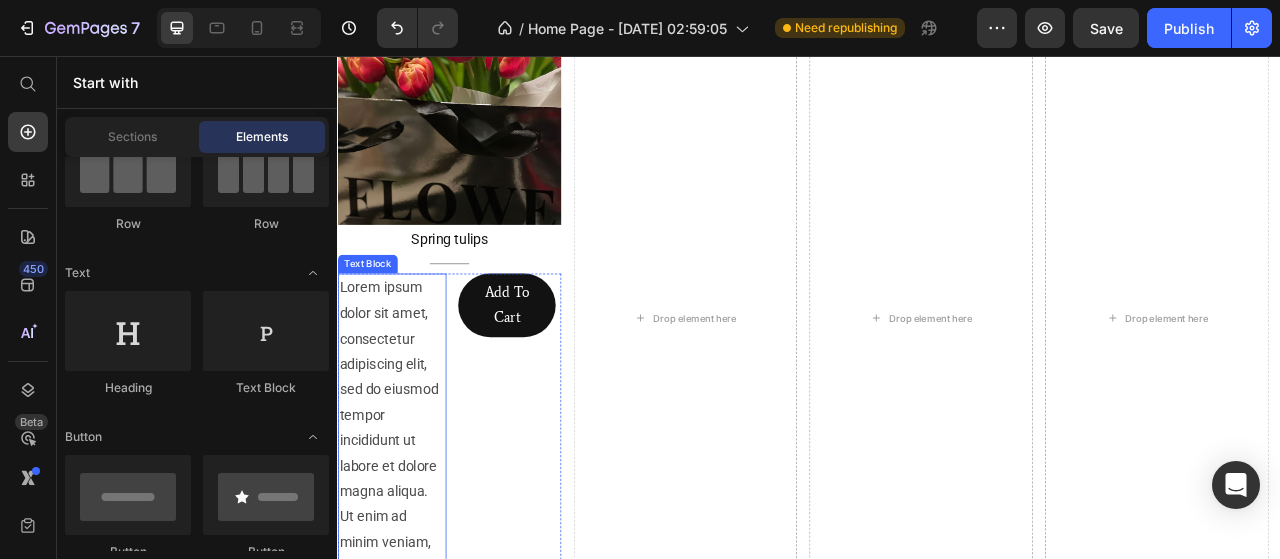 click on "Text Block" at bounding box center [375, 321] 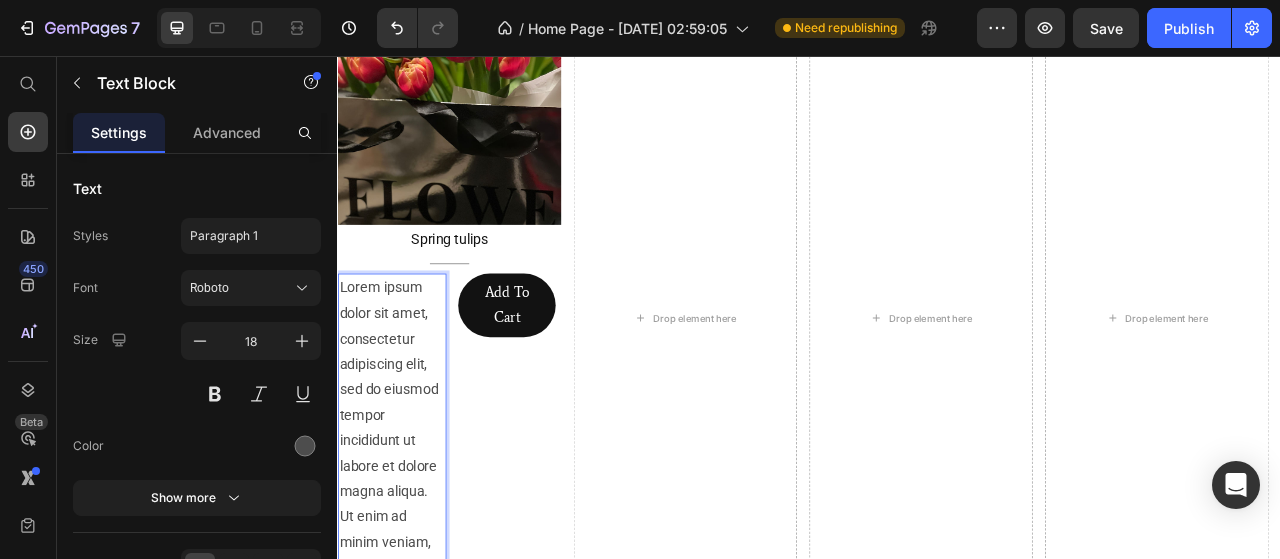 click on "Title Line" at bounding box center [479, 320] 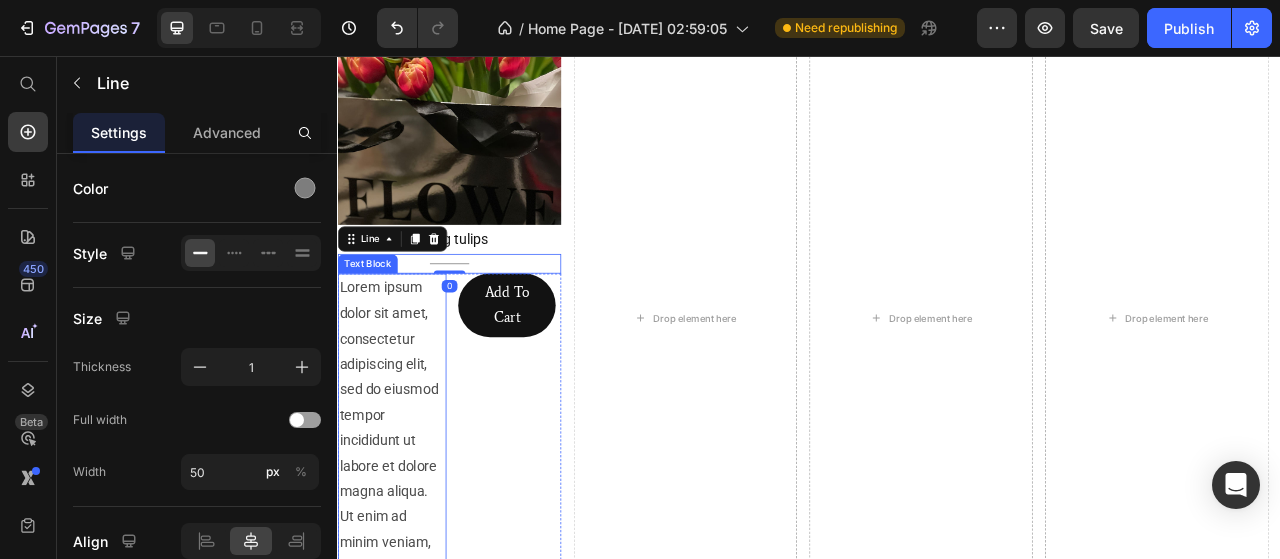 click on "Text Block" at bounding box center [375, 321] 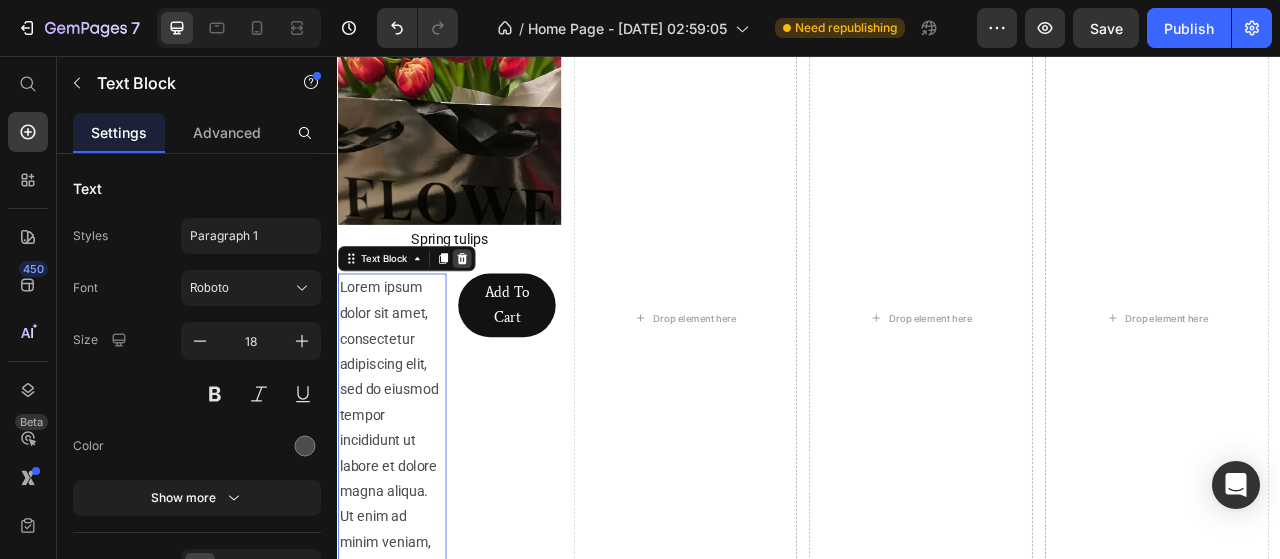 click 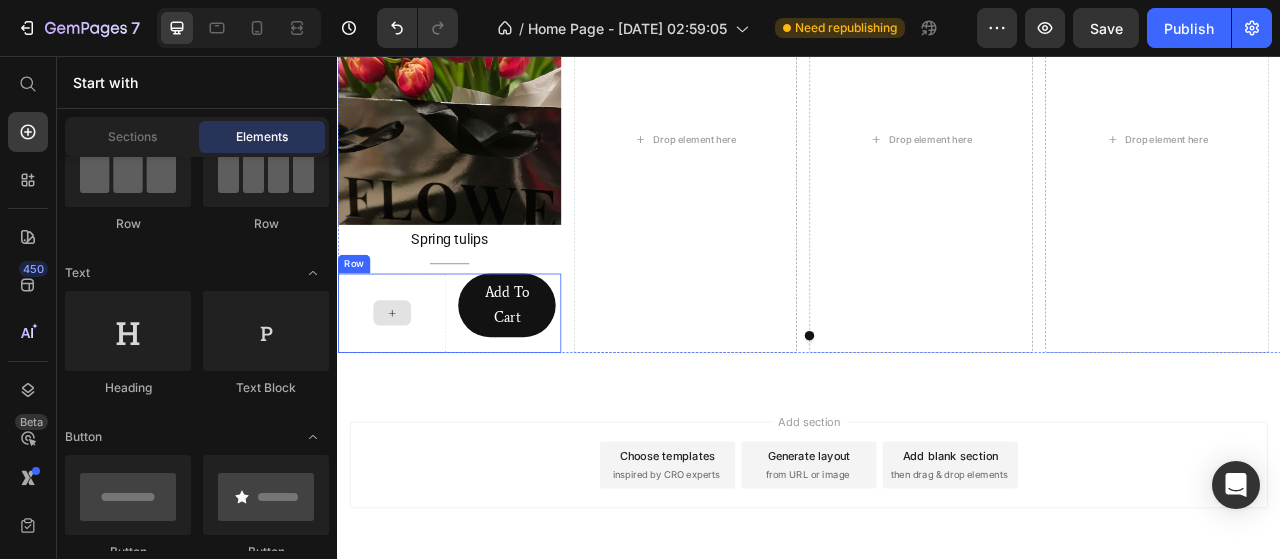 click at bounding box center [406, 383] 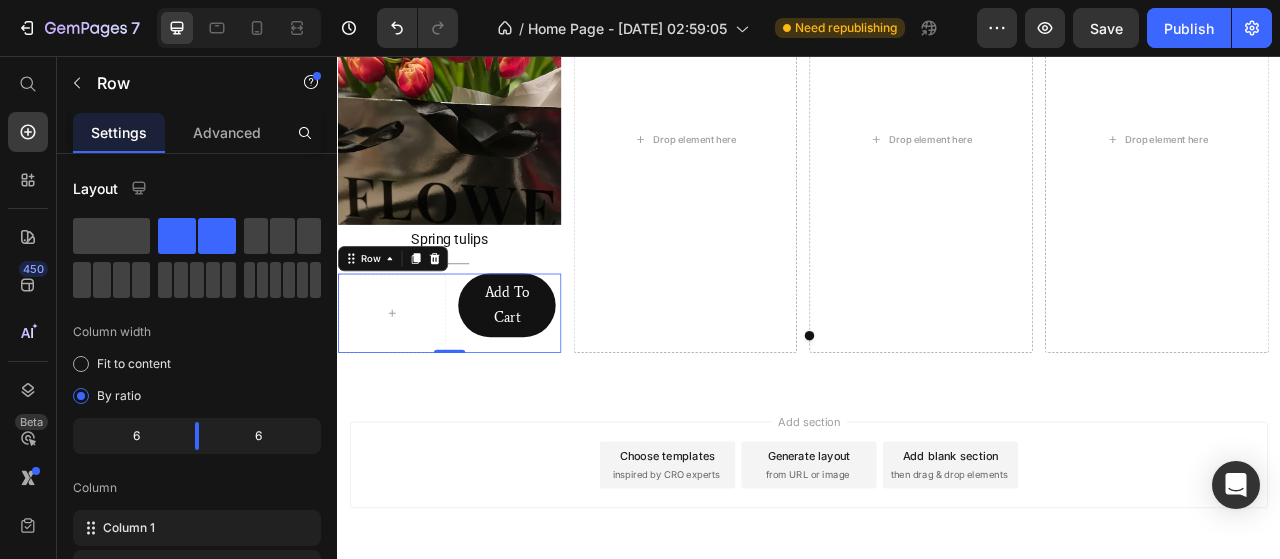 click at bounding box center [460, 314] 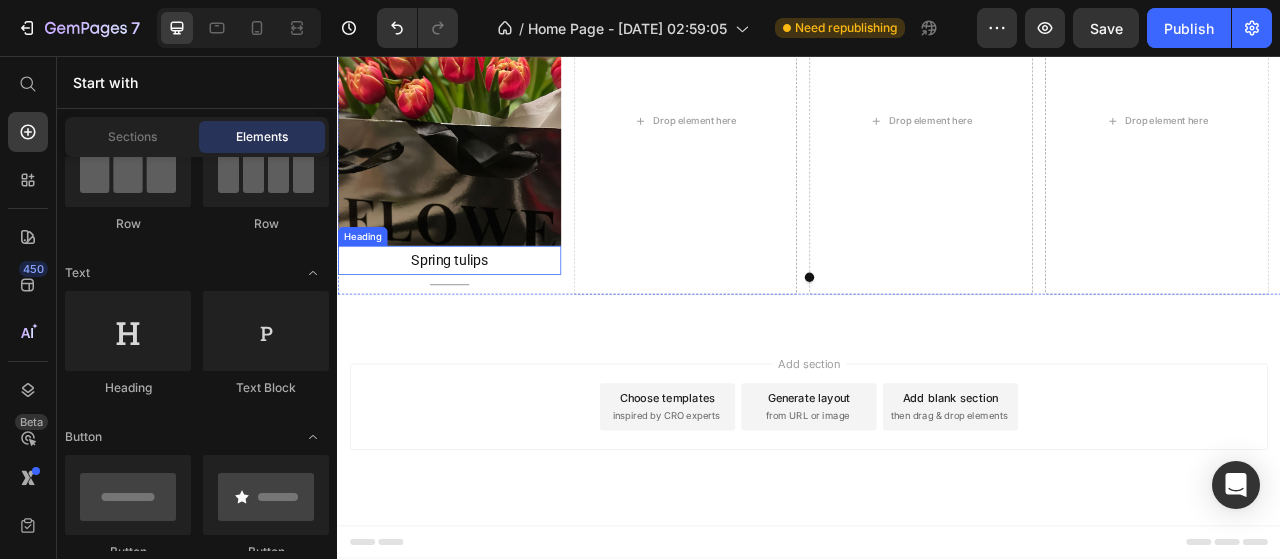 scroll, scrollTop: 1773, scrollLeft: 0, axis: vertical 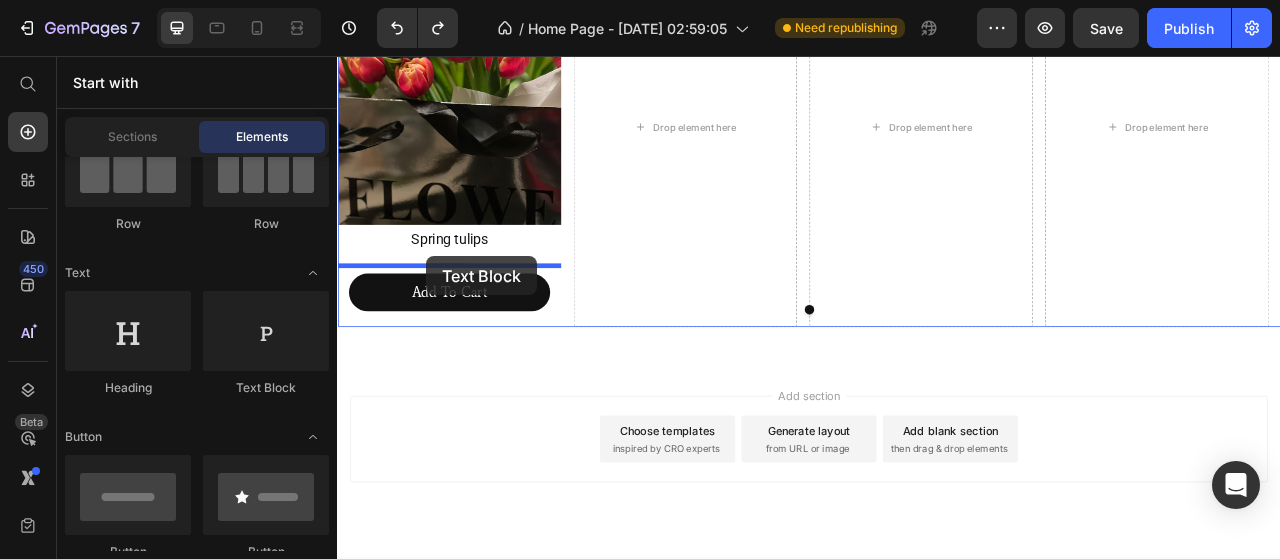 drag, startPoint x: 587, startPoint y: 375, endPoint x: 450, endPoint y: 311, distance: 151.21178 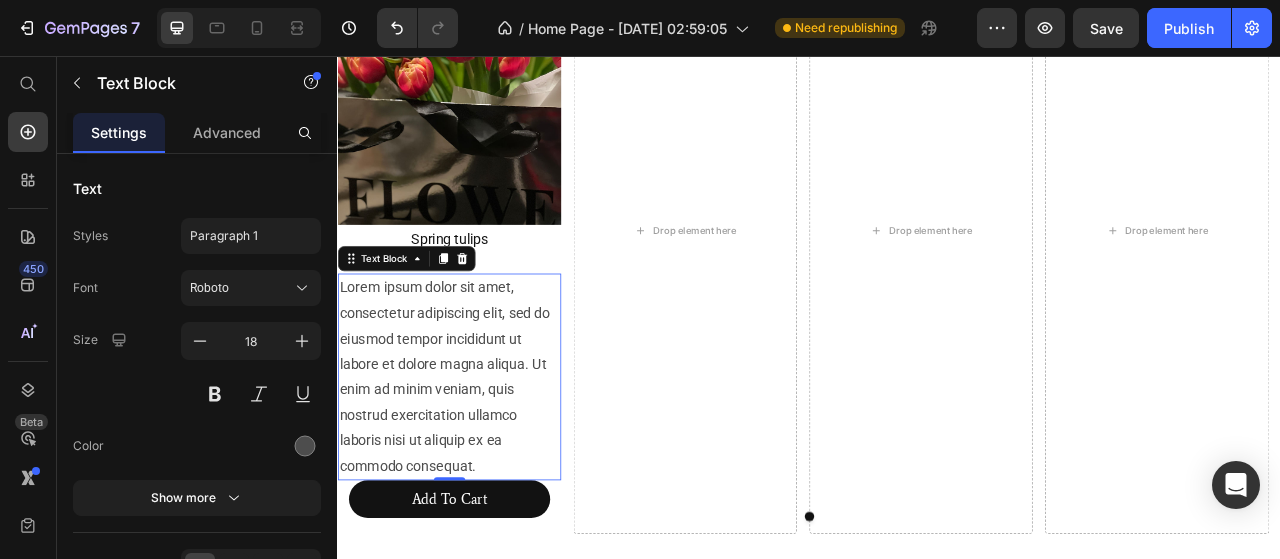 click on "Lorem ipsum dolor sit amet, consectetur adipiscing elit, sed do eiusmod tempor incididunt ut labore et dolore magna aliqua. Ut enim ad minim veniam, quis nostrud exercitation ullamco laboris nisi ut aliquip ex ea commodo consequat." at bounding box center [479, 464] 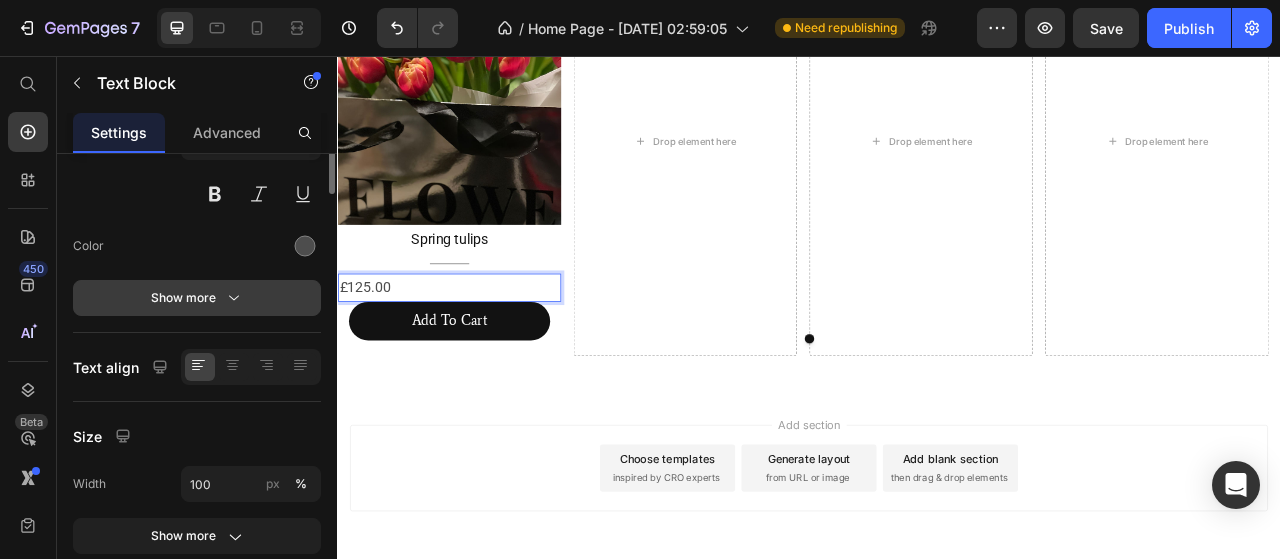 scroll, scrollTop: 0, scrollLeft: 0, axis: both 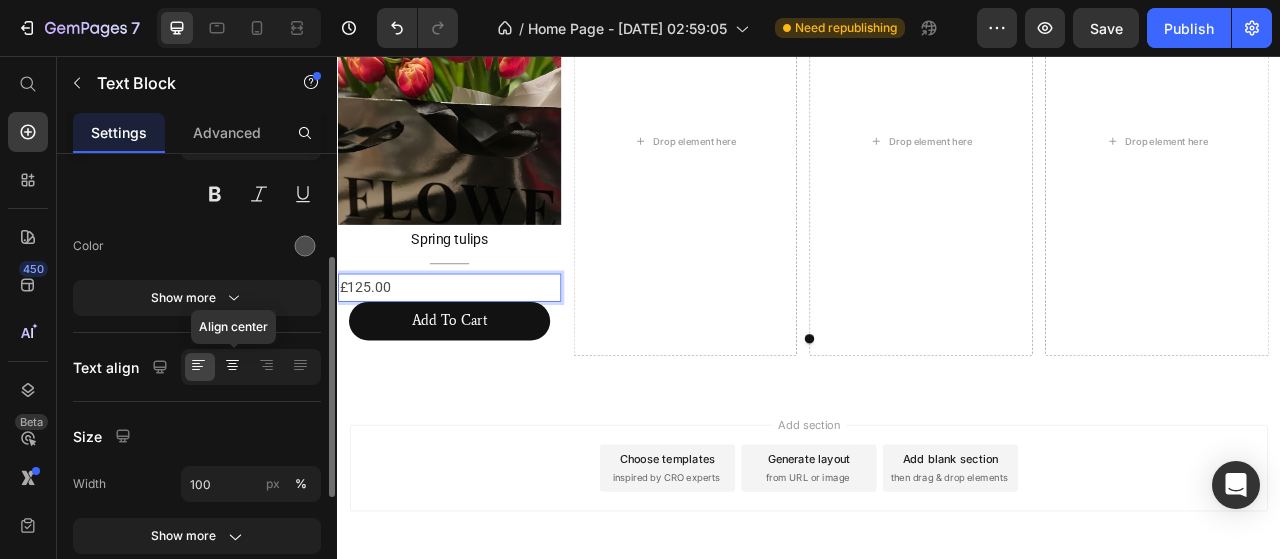 click 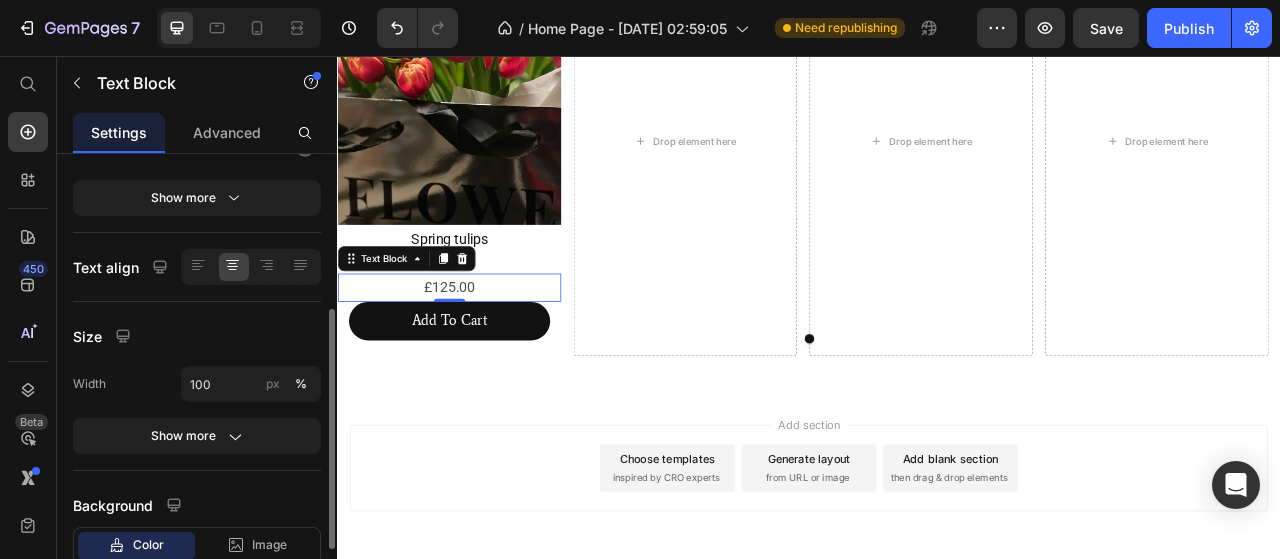 scroll, scrollTop: 430, scrollLeft: 0, axis: vertical 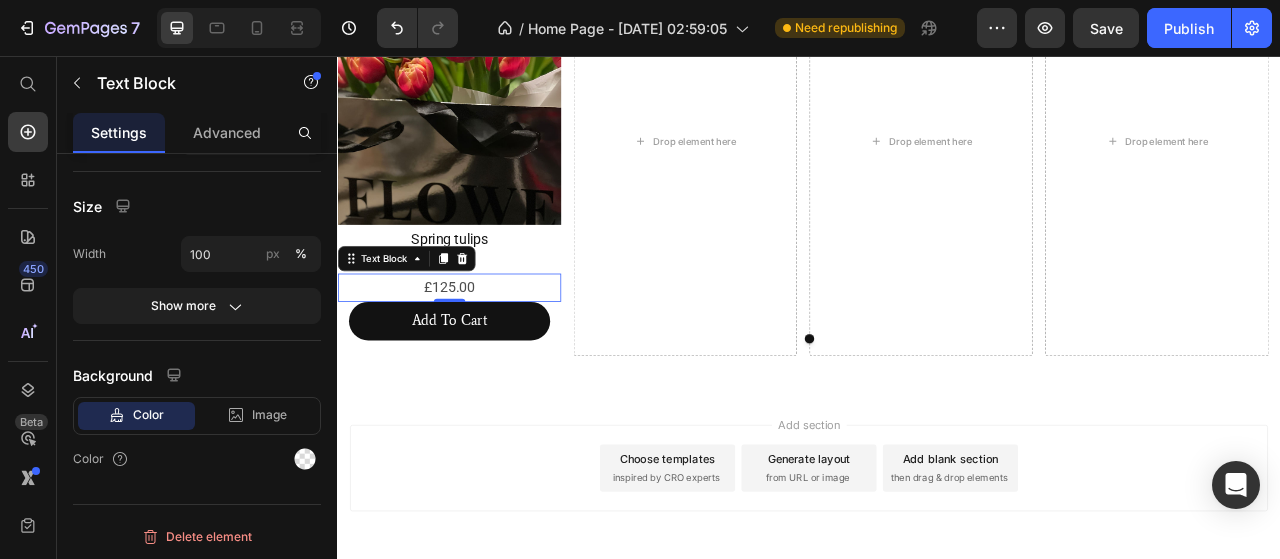 click on "Add section Choose templates inspired by CRO experts Generate layout from URL or image Add blank section then drag & drop elements" at bounding box center (937, 581) 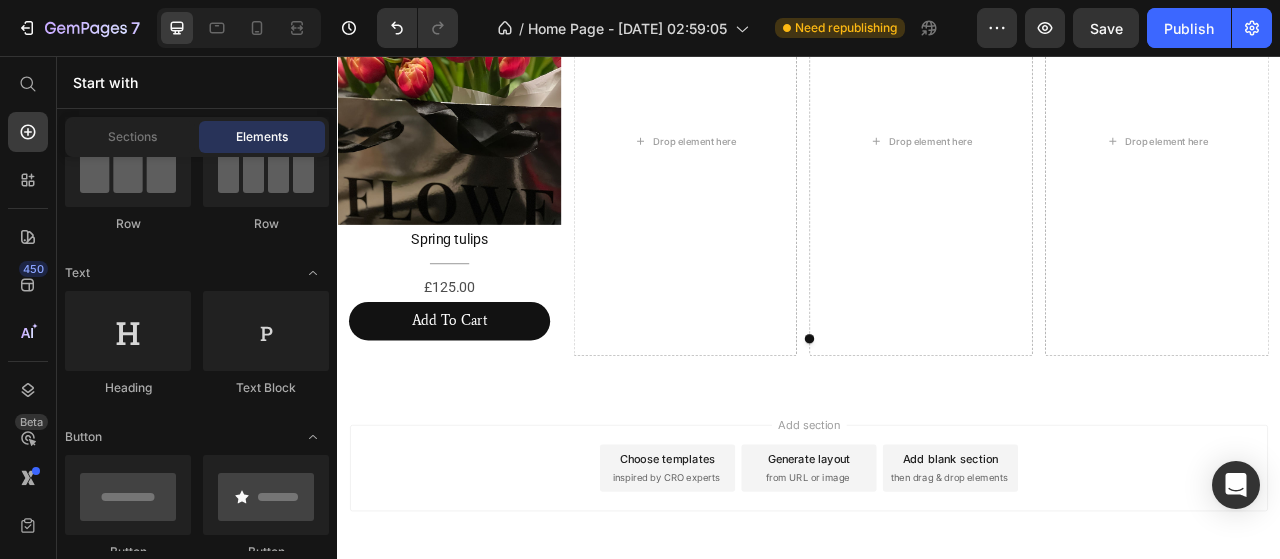 scroll, scrollTop: 1712, scrollLeft: 0, axis: vertical 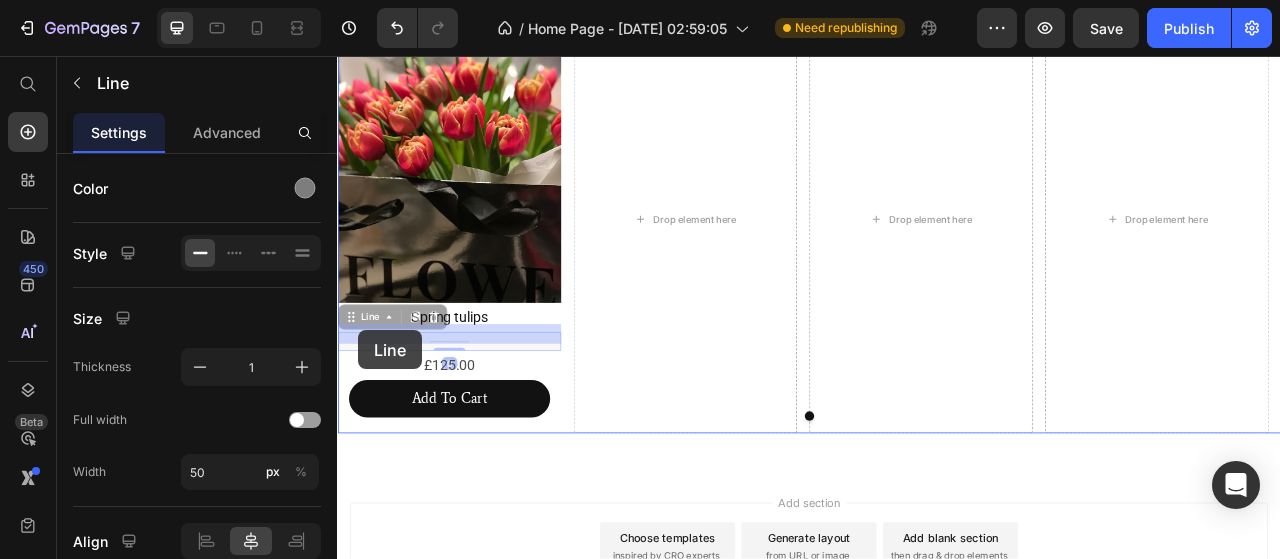 drag, startPoint x: 362, startPoint y: 392, endPoint x: 364, endPoint y: 405, distance: 13.152946 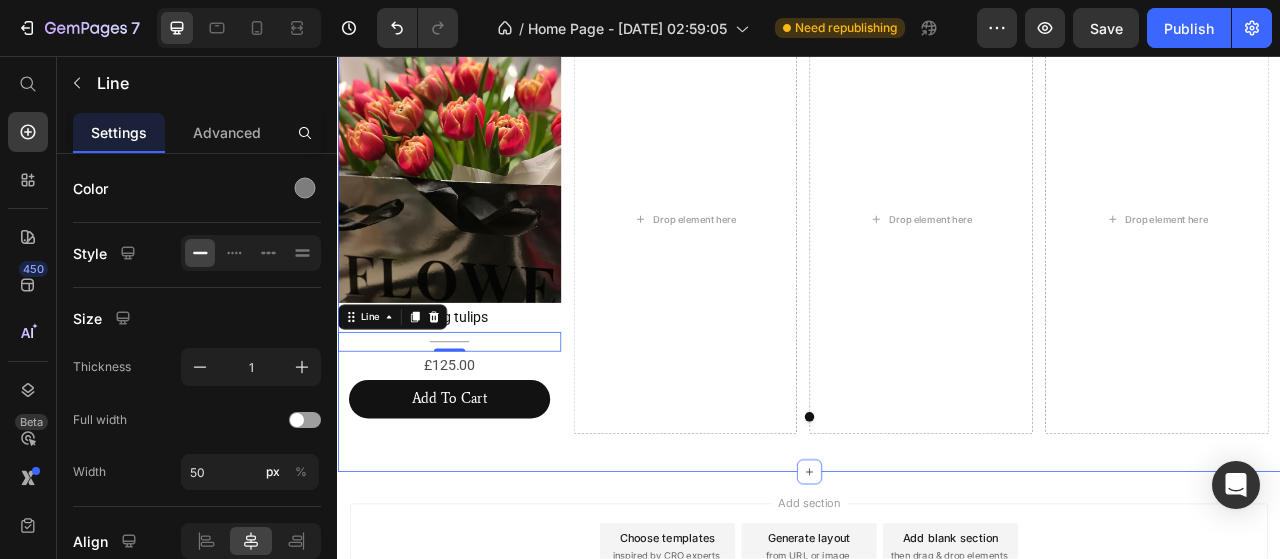 click on "Image Spring tulips Heading                Title Line   0 £125.00 Text Block Add To Cart Button
Drop element here
Drop element here
Drop element here
Carousel Section 3" at bounding box center (937, 272) 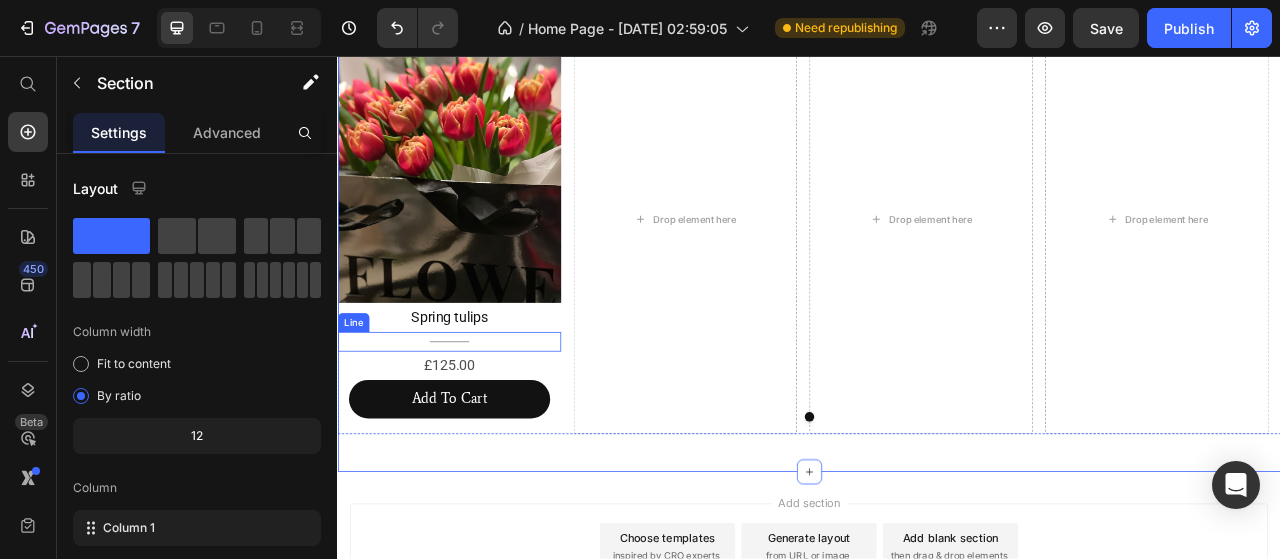 click on "Title Line" at bounding box center [479, 420] 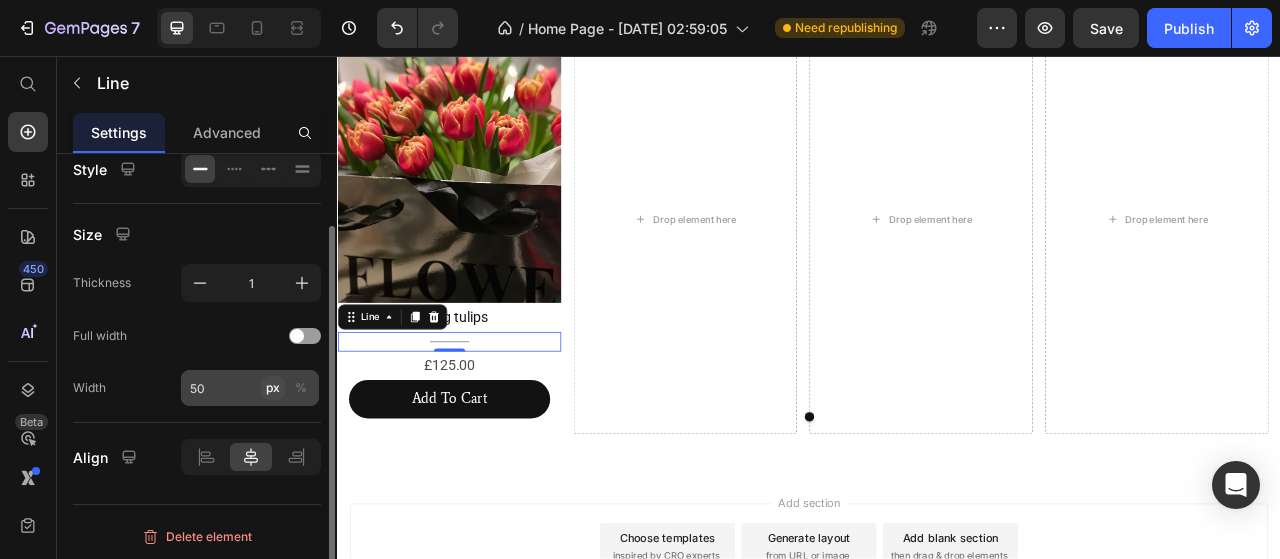 scroll, scrollTop: 0, scrollLeft: 0, axis: both 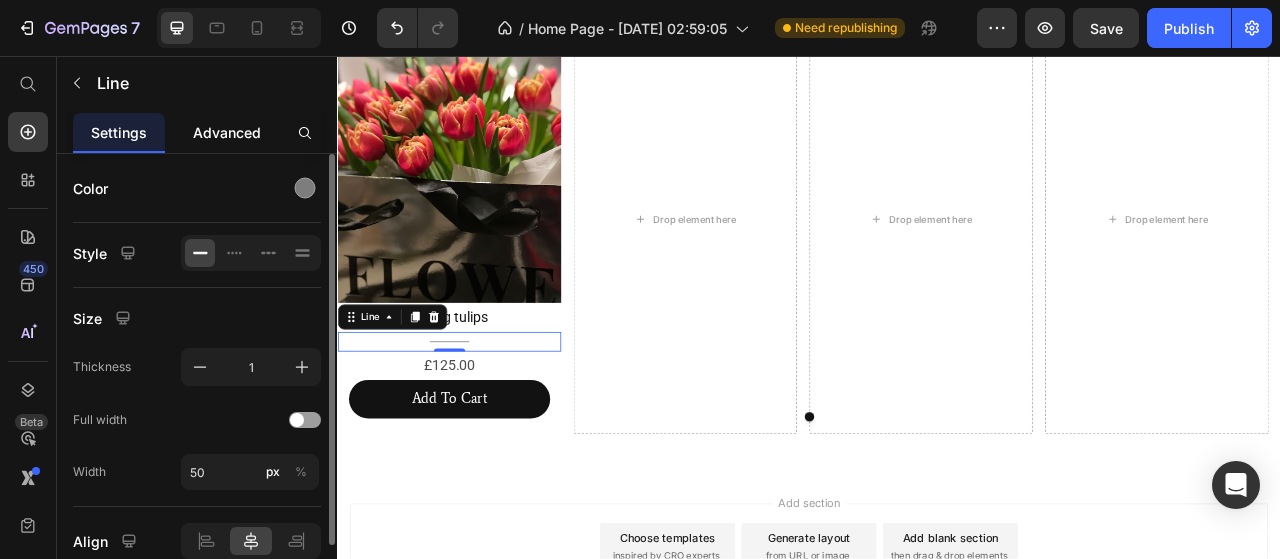 click on "Advanced" 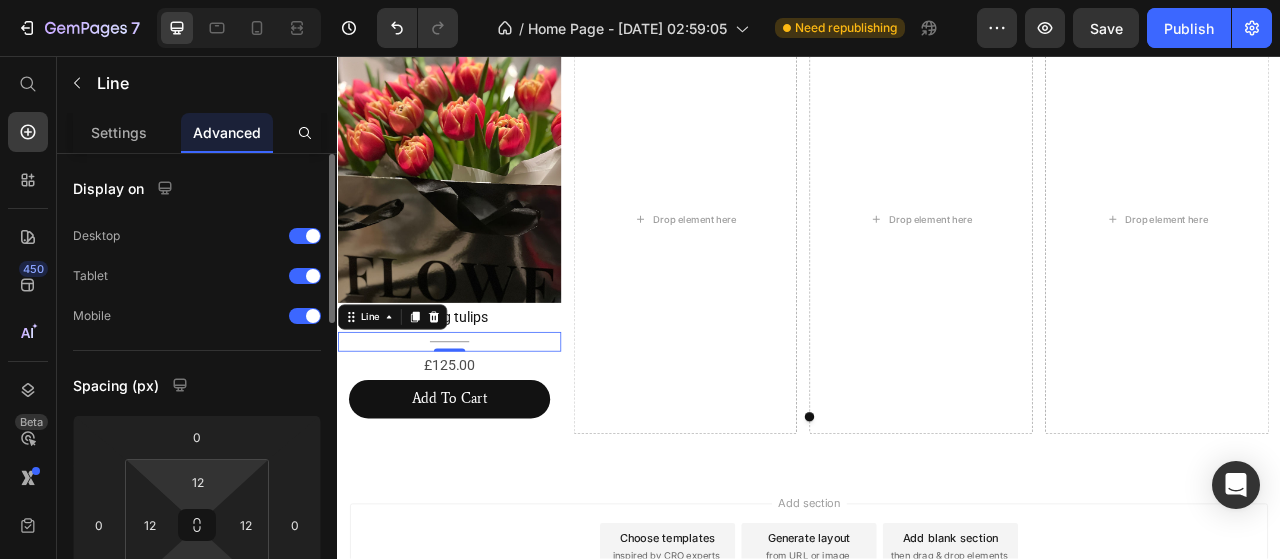 scroll, scrollTop: 100, scrollLeft: 0, axis: vertical 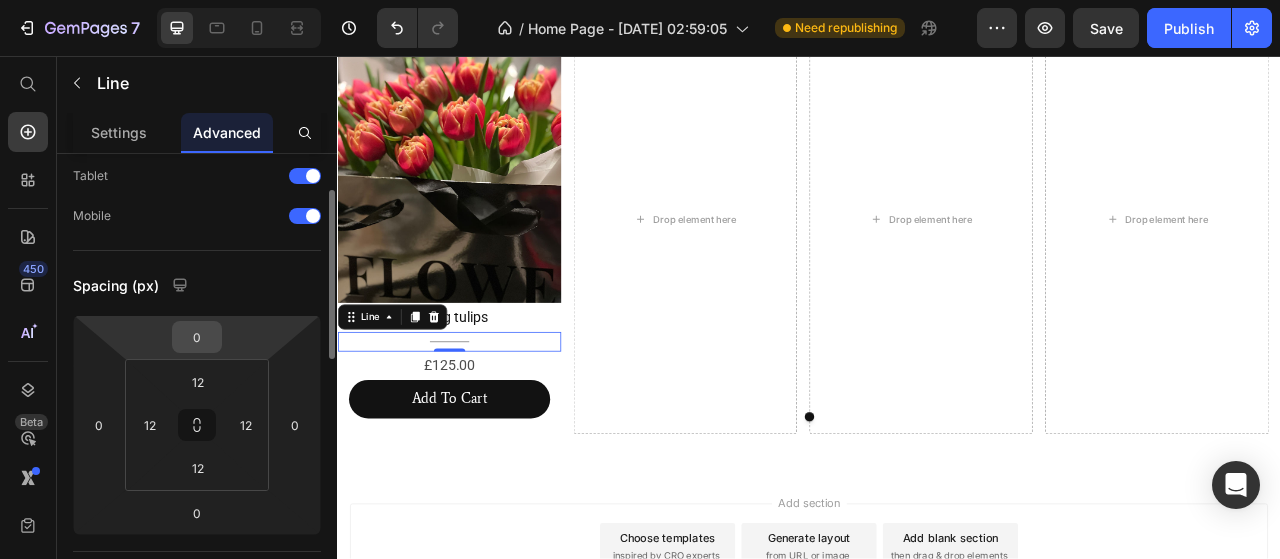click on "0" at bounding box center (197, 337) 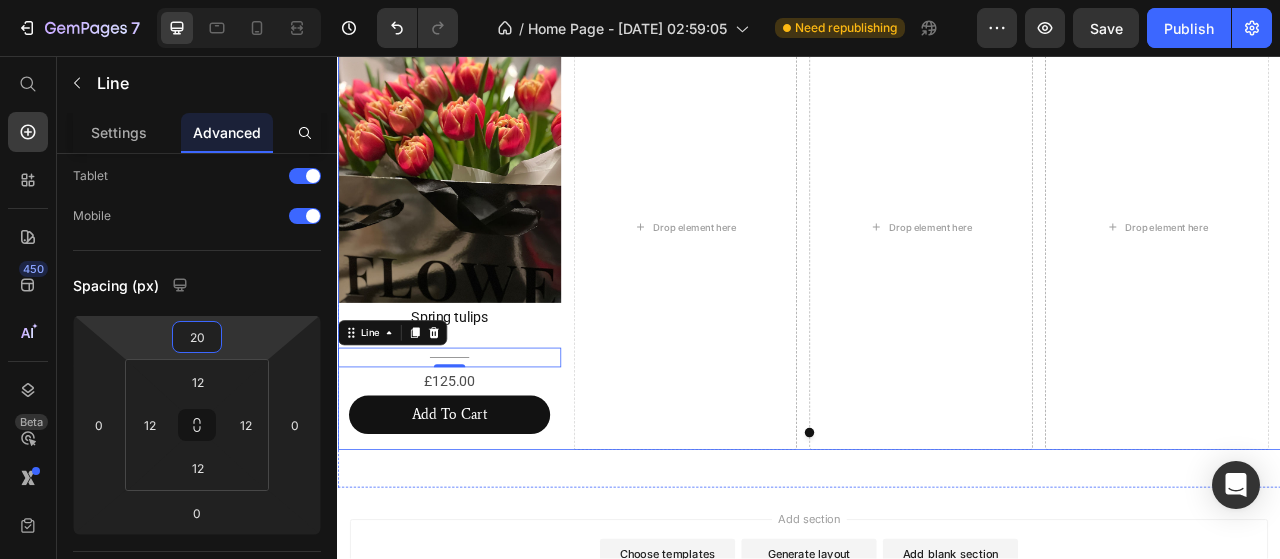 type on "2" 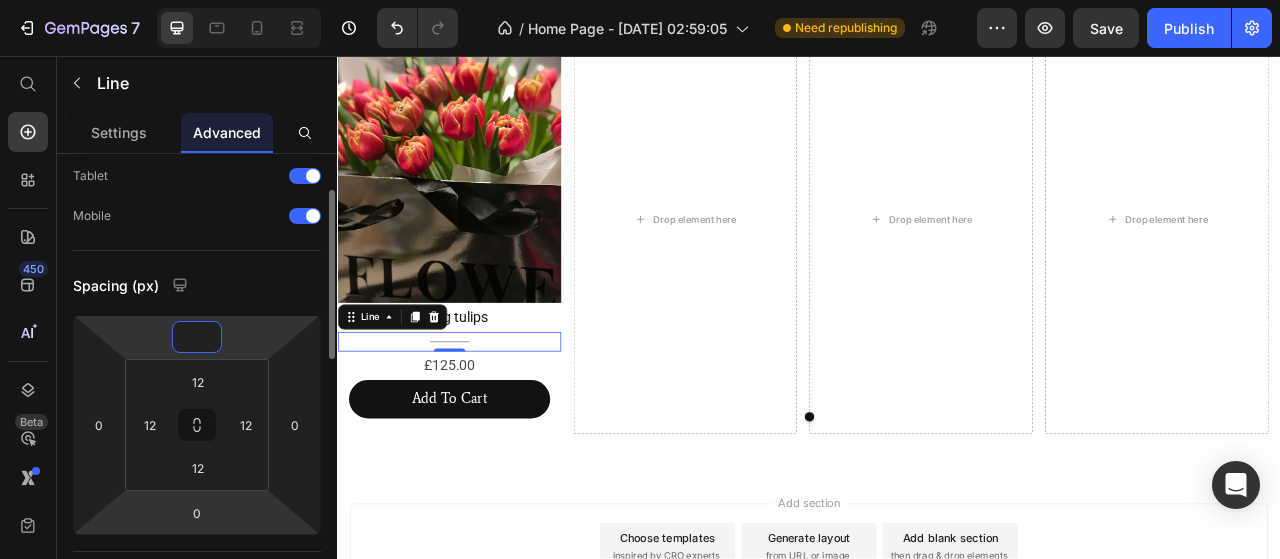 click on "7  Version history  /  Home Page - Jul 11, 02:59:05 Need republishing Preview  Save   Publish  450 Beta Start with Sections Elements Hero Section Product Detail Brands Trusted Badges Guarantee Product Breakdown How to use Testimonials Compare Bundle FAQs Social Proof Brand Story Product List Collection Blog List Contact Sticky Add to Cart Custom Footer Browse Library 450 Layout
Row
Row
Row
Row Text
Heading
Text Block Button
Button
Button
Sticky Back to top Media" at bounding box center (640, 0) 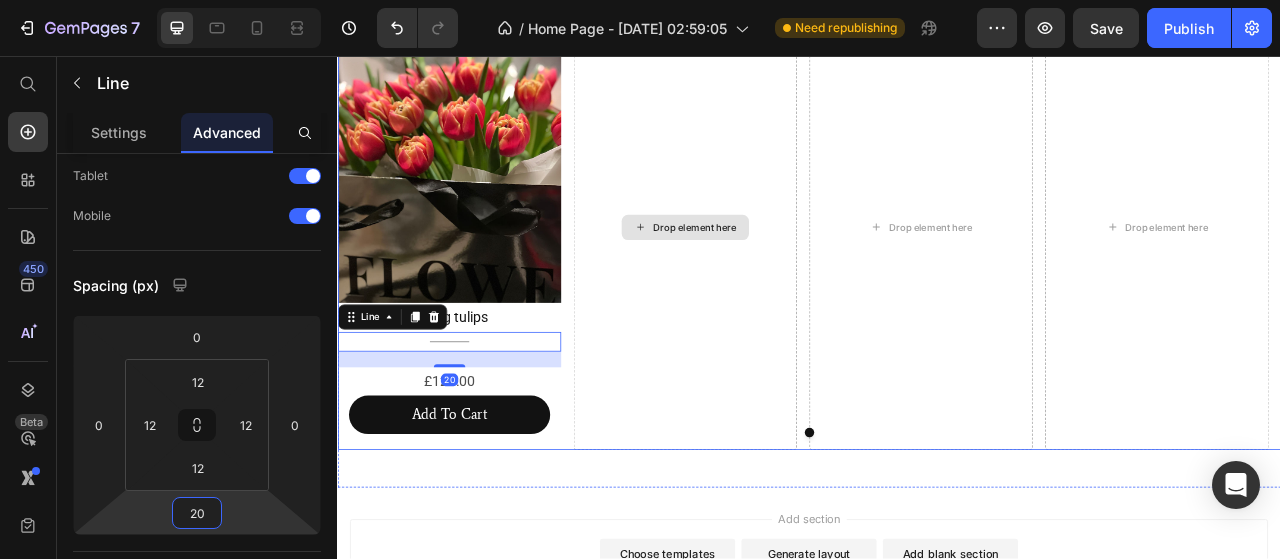 type on "2" 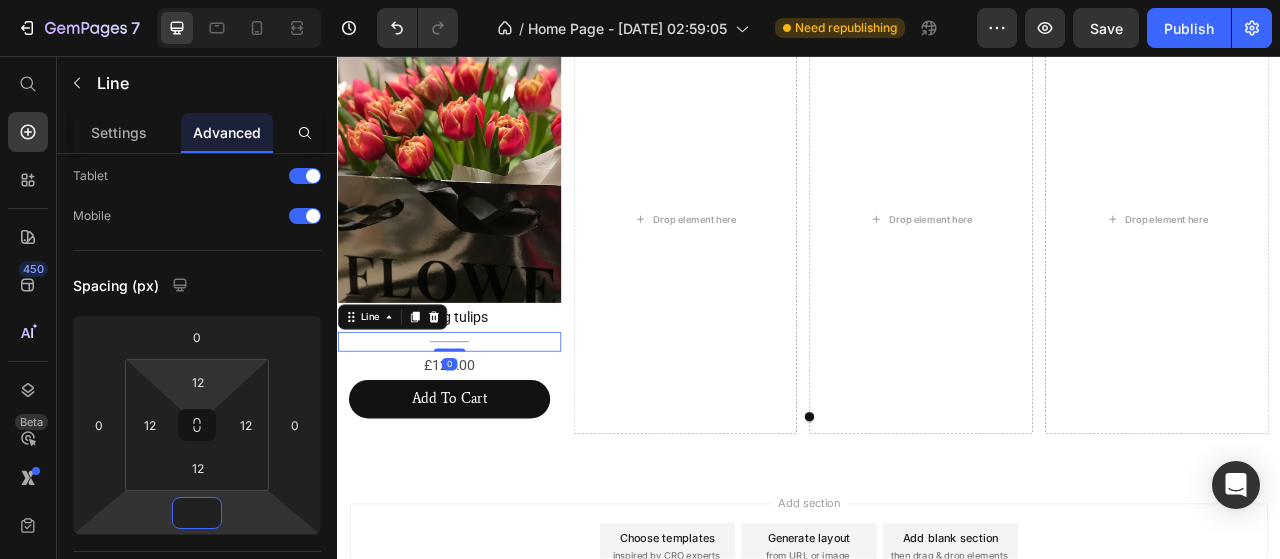 click on "7  Version history  /  Home Page - Jul 11, 02:59:05 Need republishing Preview  Save   Publish  450 Beta Start with Sections Elements Hero Section Product Detail Brands Trusted Badges Guarantee Product Breakdown How to use Testimonials Compare Bundle FAQs Social Proof Brand Story Product List Collection Blog List Contact Sticky Add to Cart Custom Footer Browse Library 450 Layout
Row
Row
Row
Row Text
Heading
Text Block Button
Button
Button
Sticky Back to top Media" at bounding box center [640, 0] 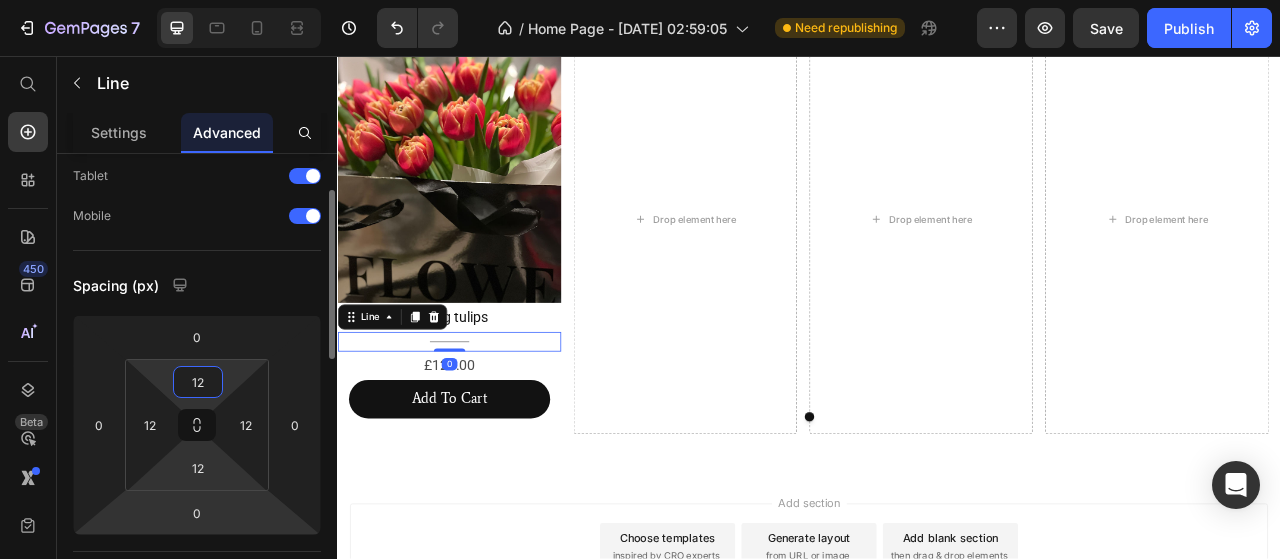 click on "7  Version history  /  Home Page - Jul 11, 02:59:05 Need republishing Preview  Save   Publish  450 Beta Start with Sections Elements Hero Section Product Detail Brands Trusted Badges Guarantee Product Breakdown How to use Testimonials Compare Bundle FAQs Social Proof Brand Story Product List Collection Blog List Contact Sticky Add to Cart Custom Footer Browse Library 450 Layout
Row
Row
Row
Row Text
Heading
Text Block Button
Button
Button
Sticky Back to top Media" at bounding box center (640, 0) 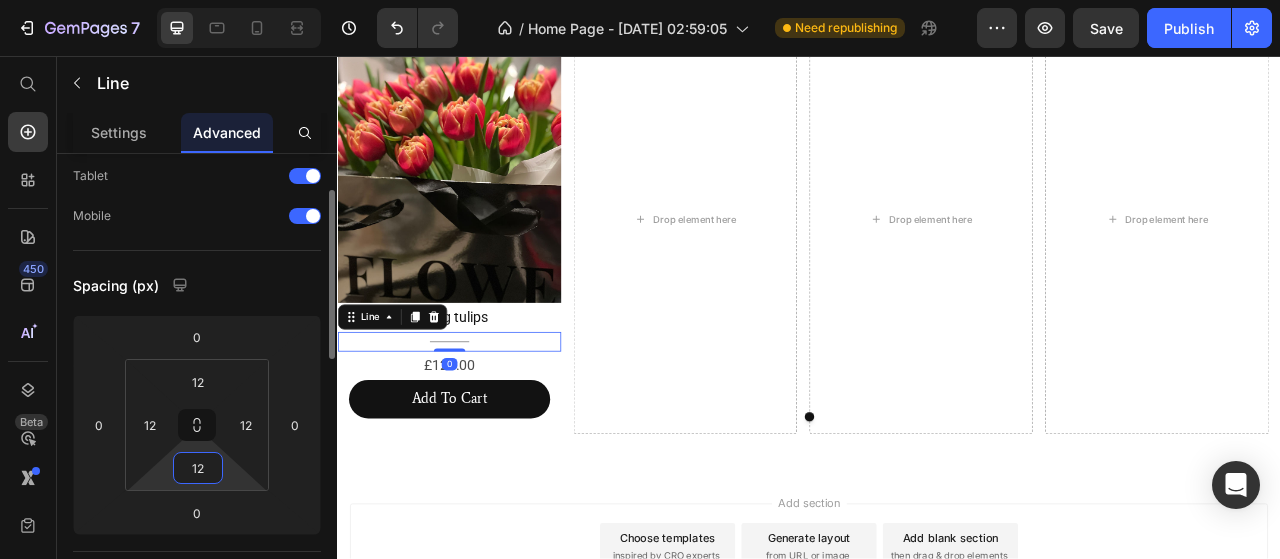 type 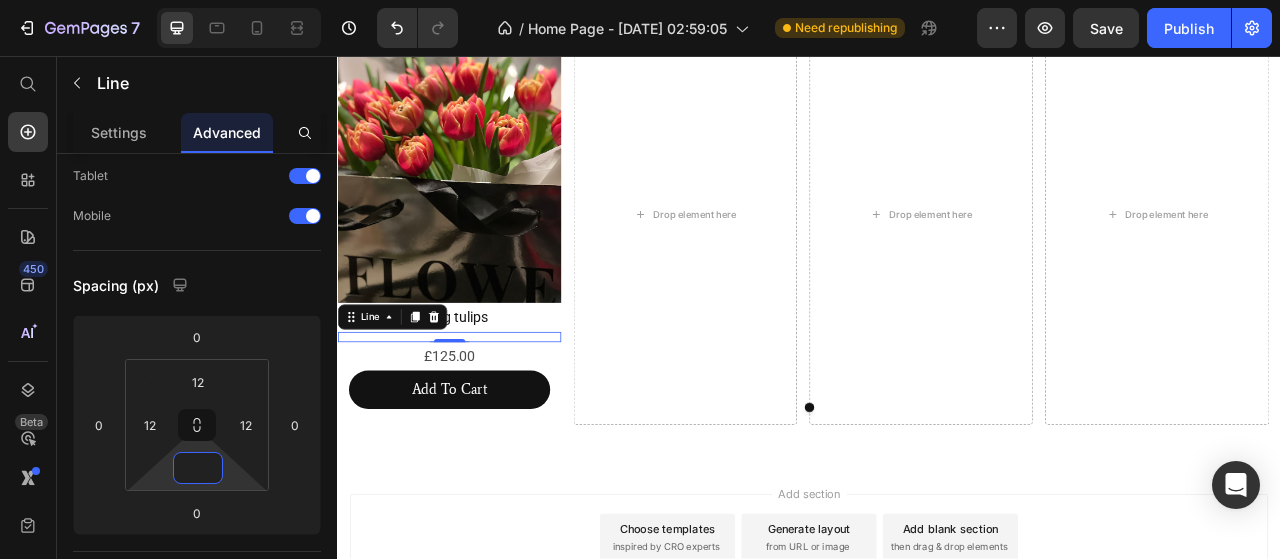 click on "Add section Choose templates inspired by CRO experts Generate layout from URL or image Add blank section then drag & drop elements" at bounding box center (937, 697) 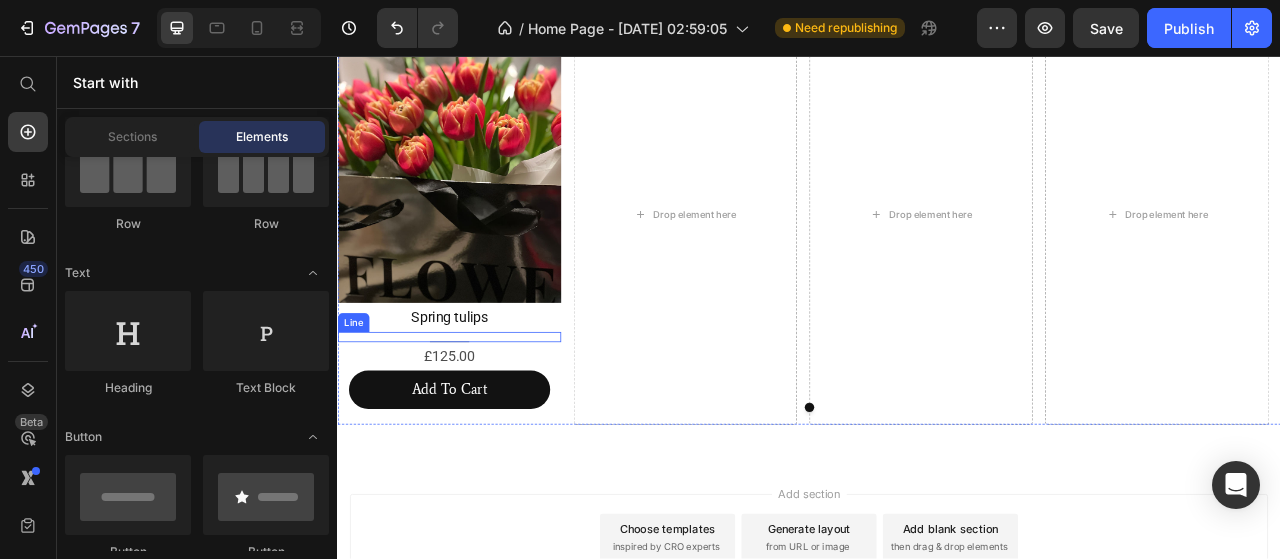 click on "Title Line" at bounding box center (479, 414) 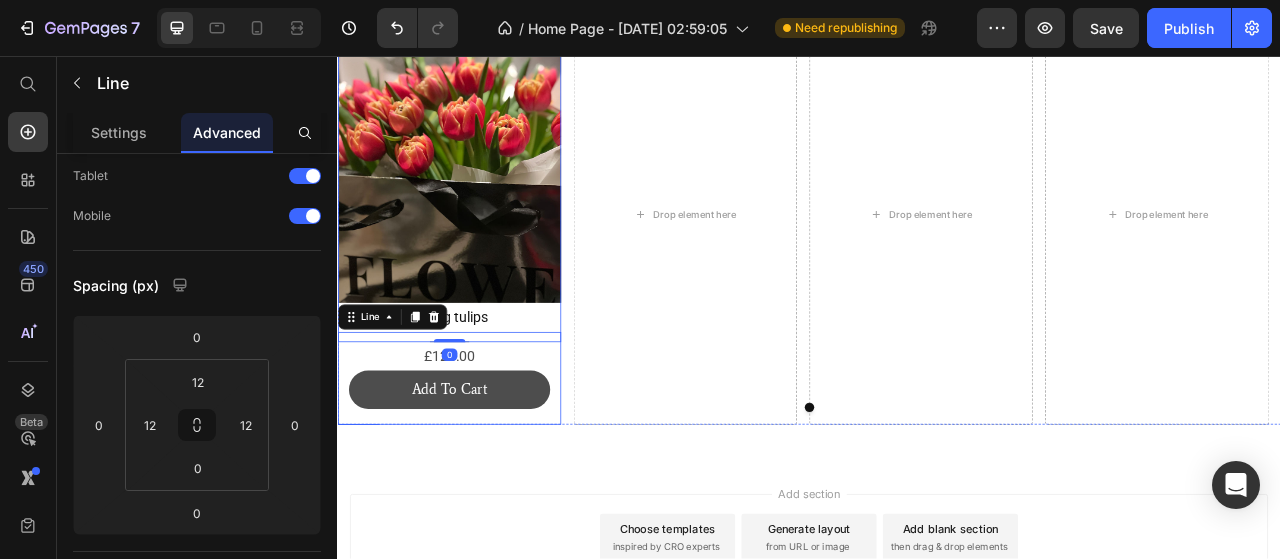 type on "12" 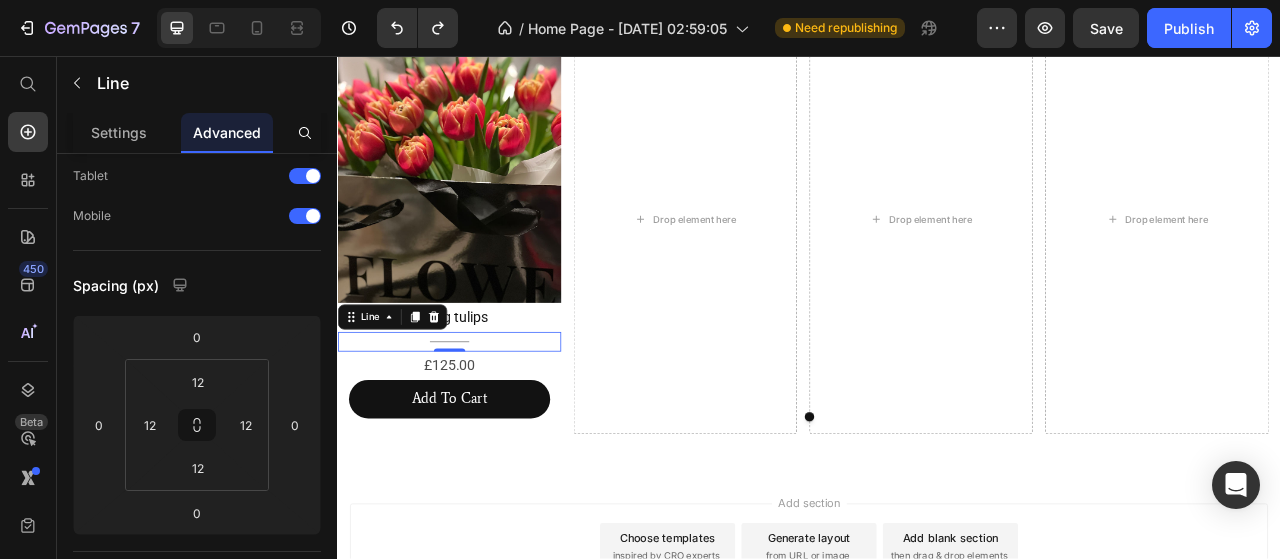 click on "Add section Choose templates inspired by CRO experts Generate layout from URL or image Add blank section then drag & drop elements" at bounding box center (937, 709) 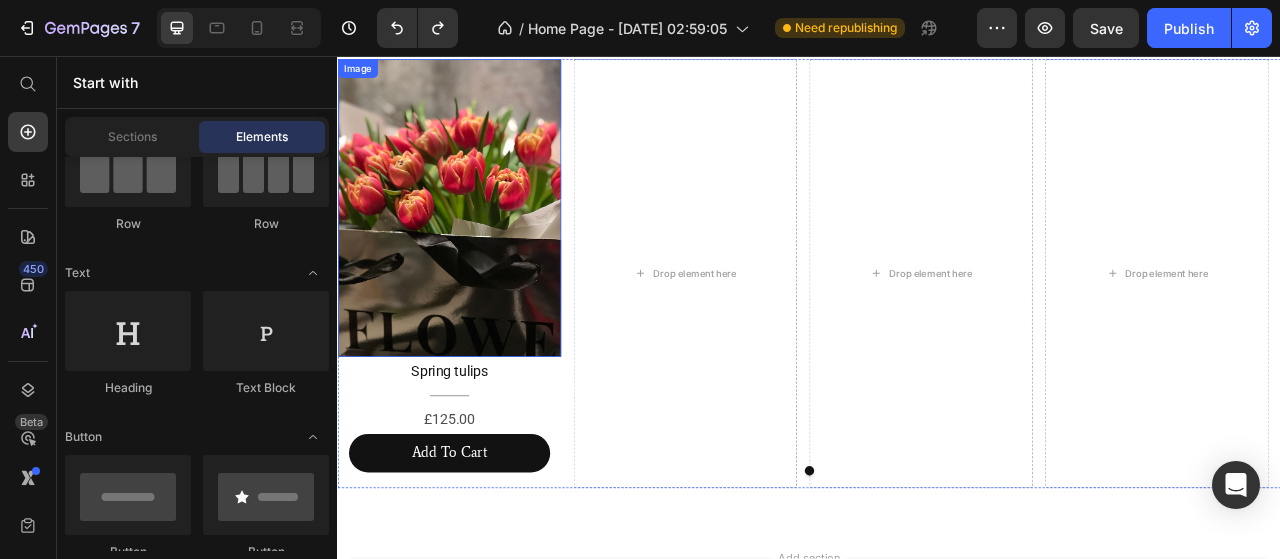 scroll, scrollTop: 1612, scrollLeft: 0, axis: vertical 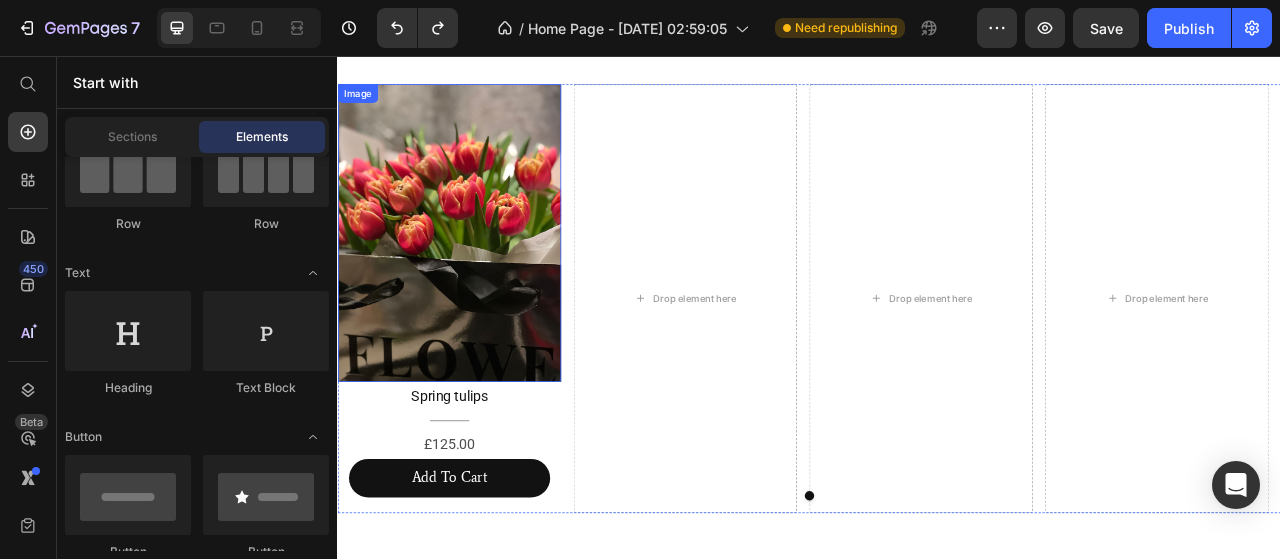click on "Image" at bounding box center [362, 104] 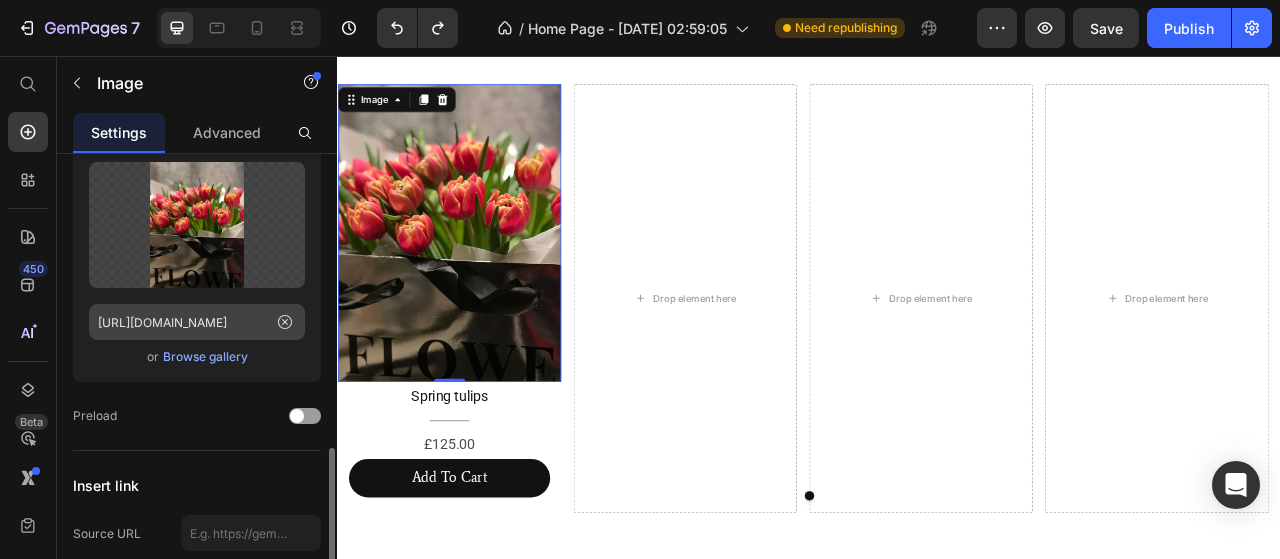 scroll, scrollTop: 300, scrollLeft: 0, axis: vertical 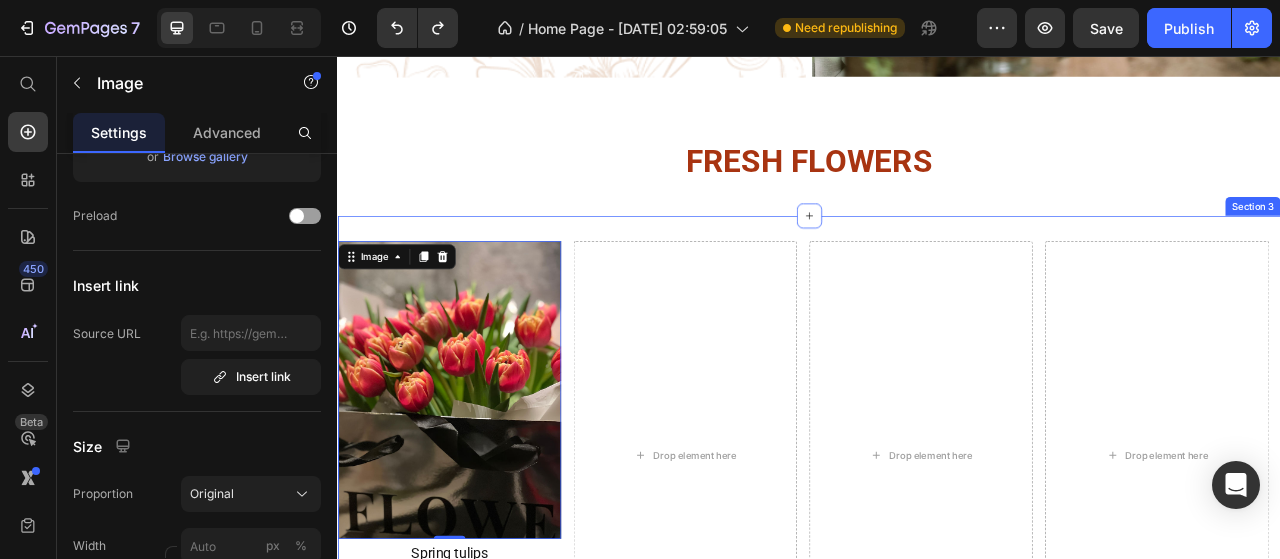 click on "Section 3" at bounding box center [1502, 248] 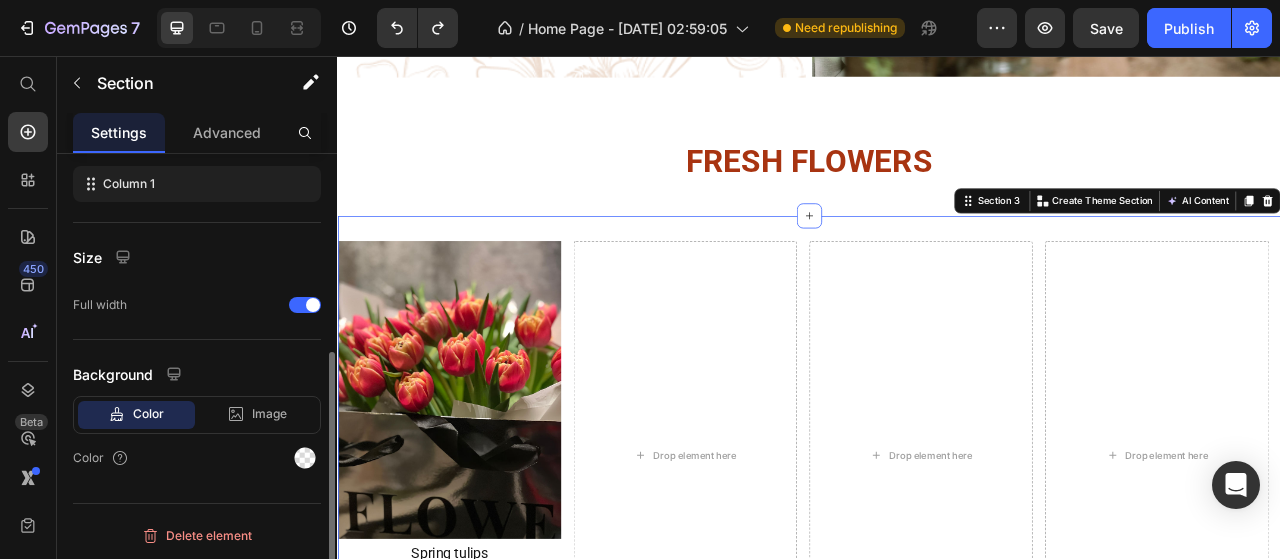 scroll, scrollTop: 0, scrollLeft: 0, axis: both 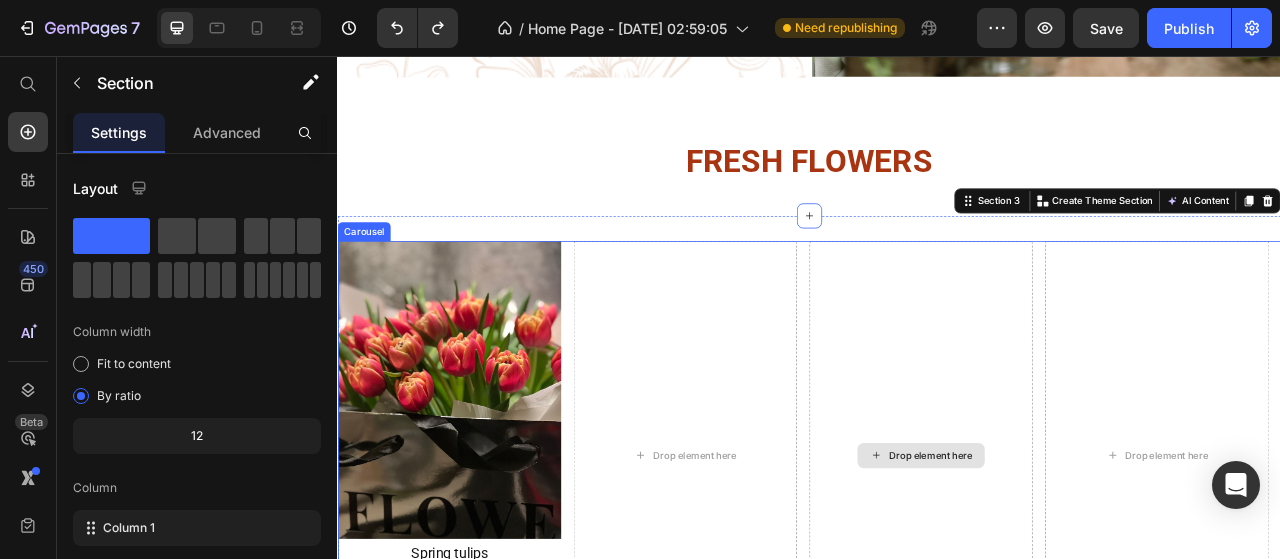 click on "Drop element here" at bounding box center [1079, 564] 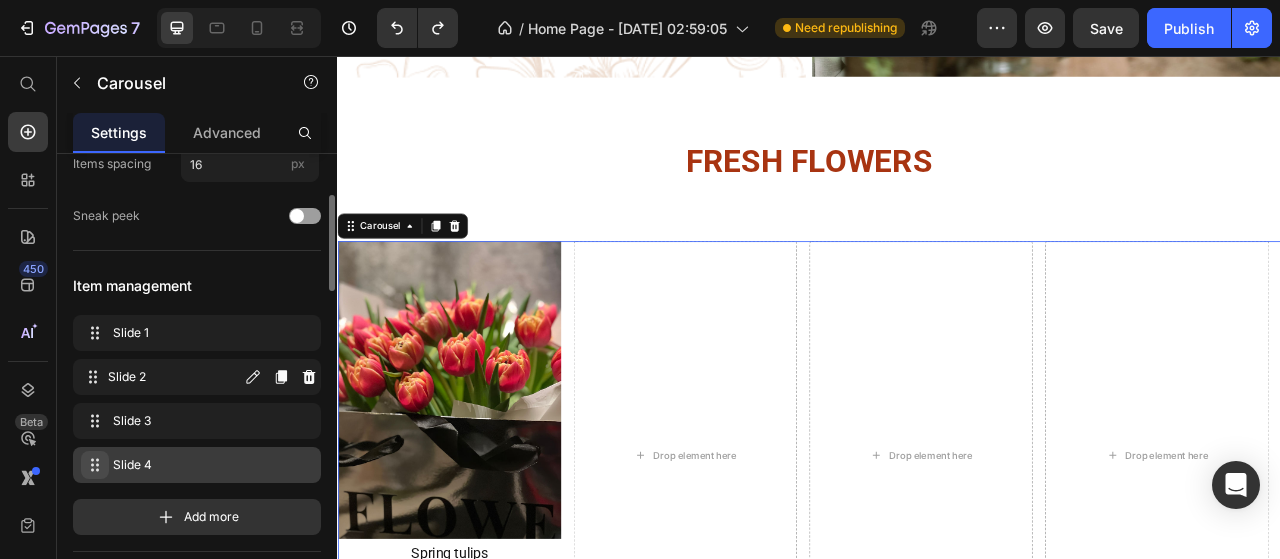 scroll, scrollTop: 300, scrollLeft: 0, axis: vertical 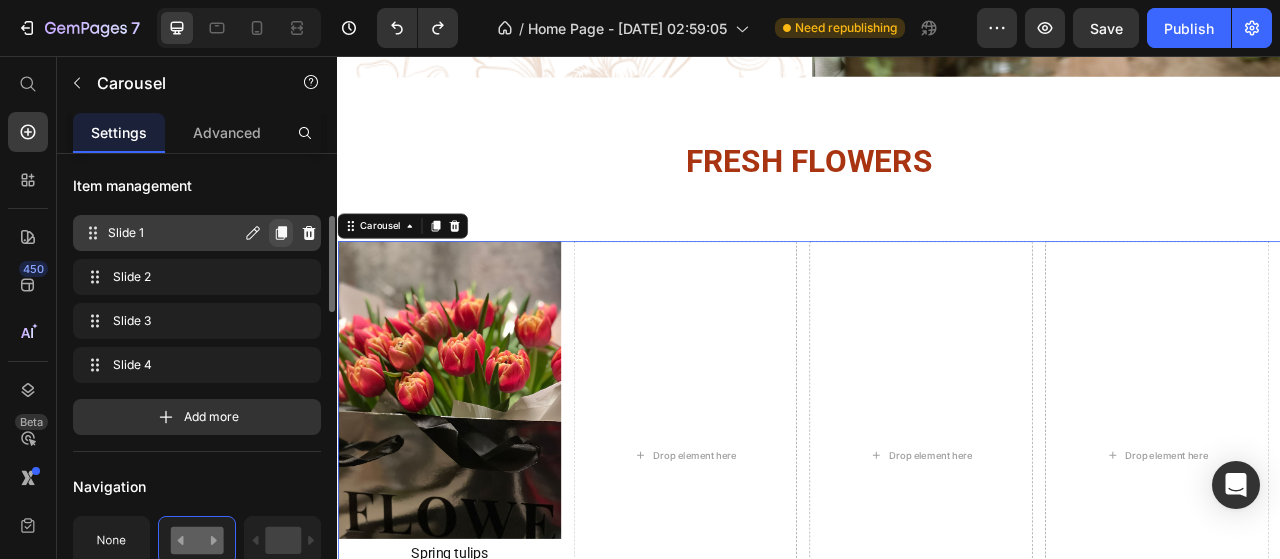 click 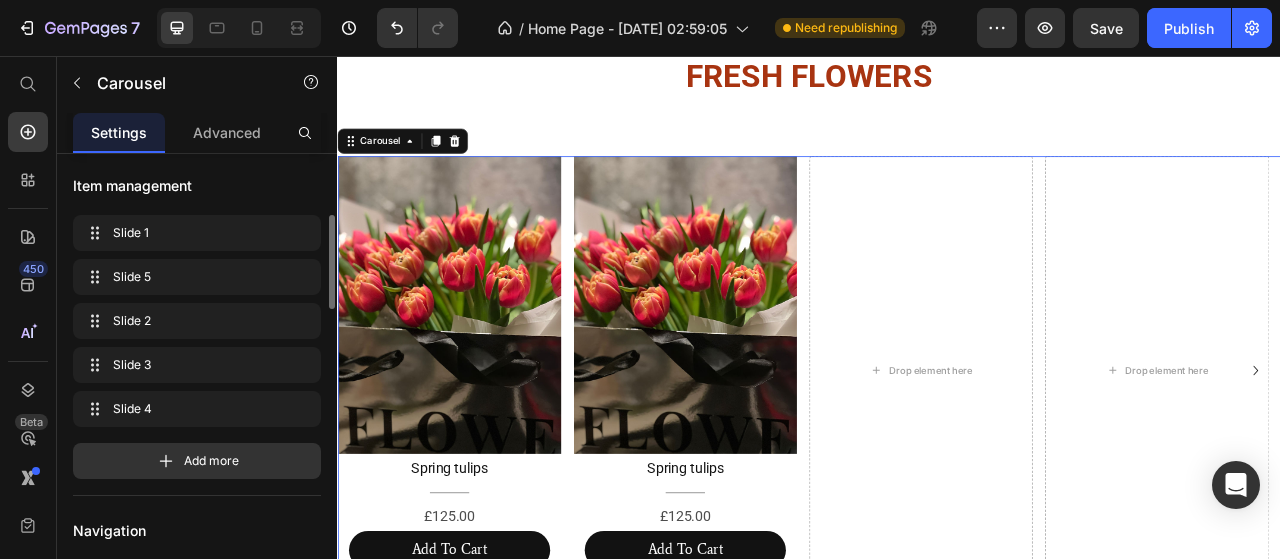 scroll, scrollTop: 1512, scrollLeft: 0, axis: vertical 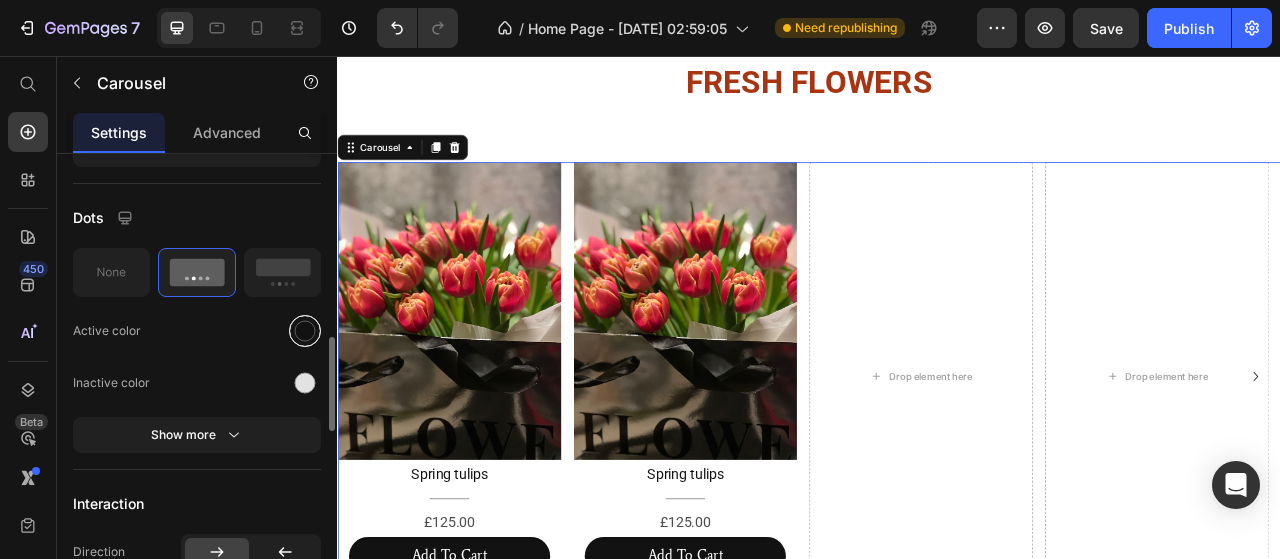 click at bounding box center (305, 331) 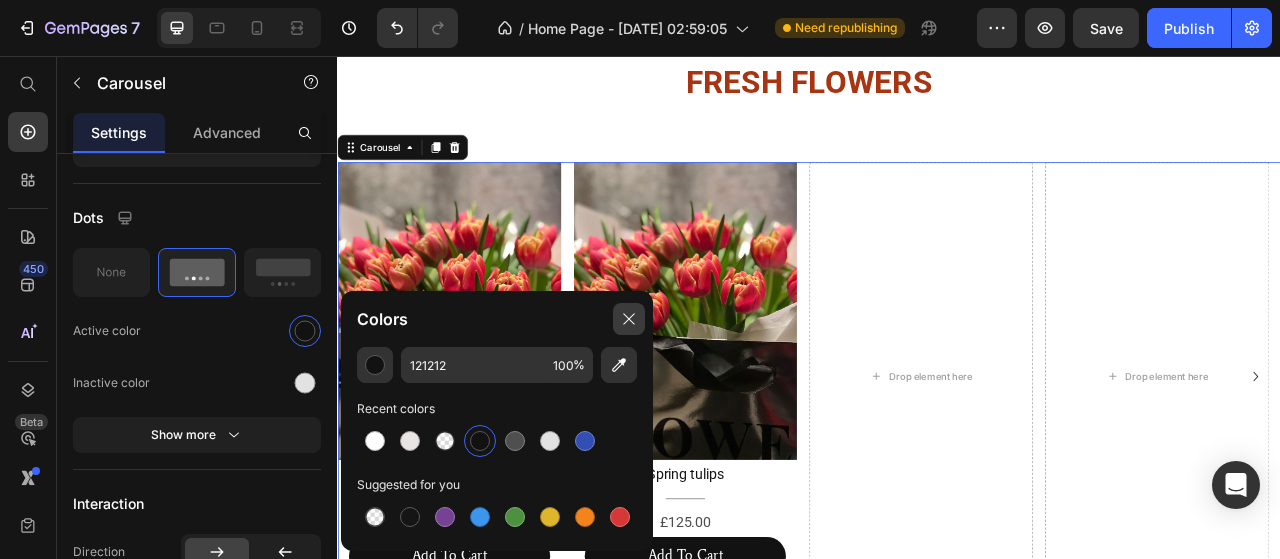 click 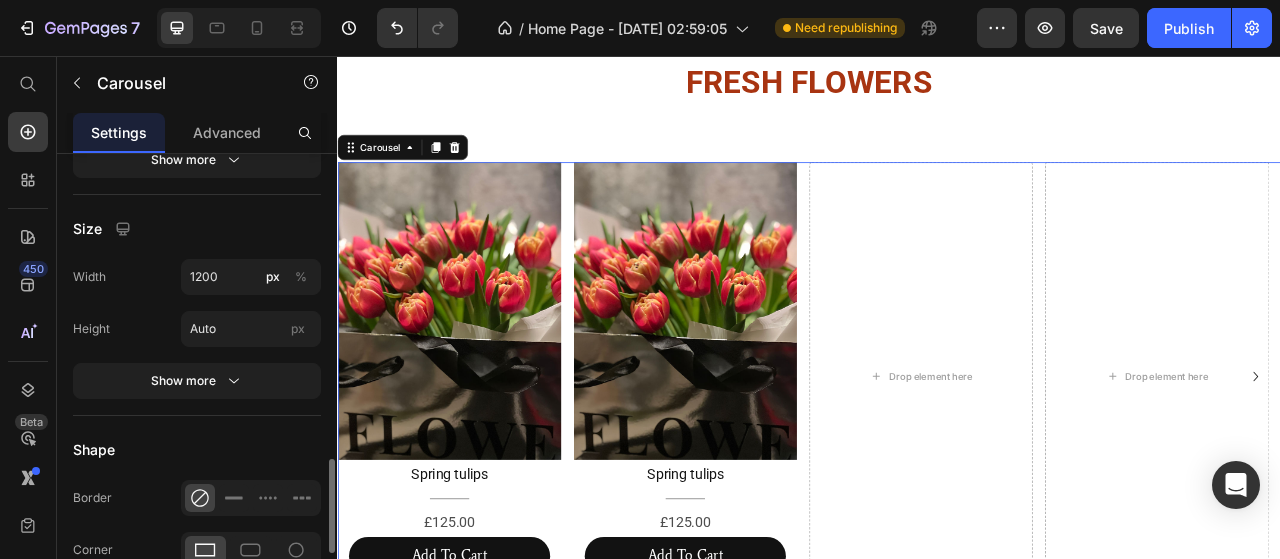 scroll, scrollTop: 1600, scrollLeft: 0, axis: vertical 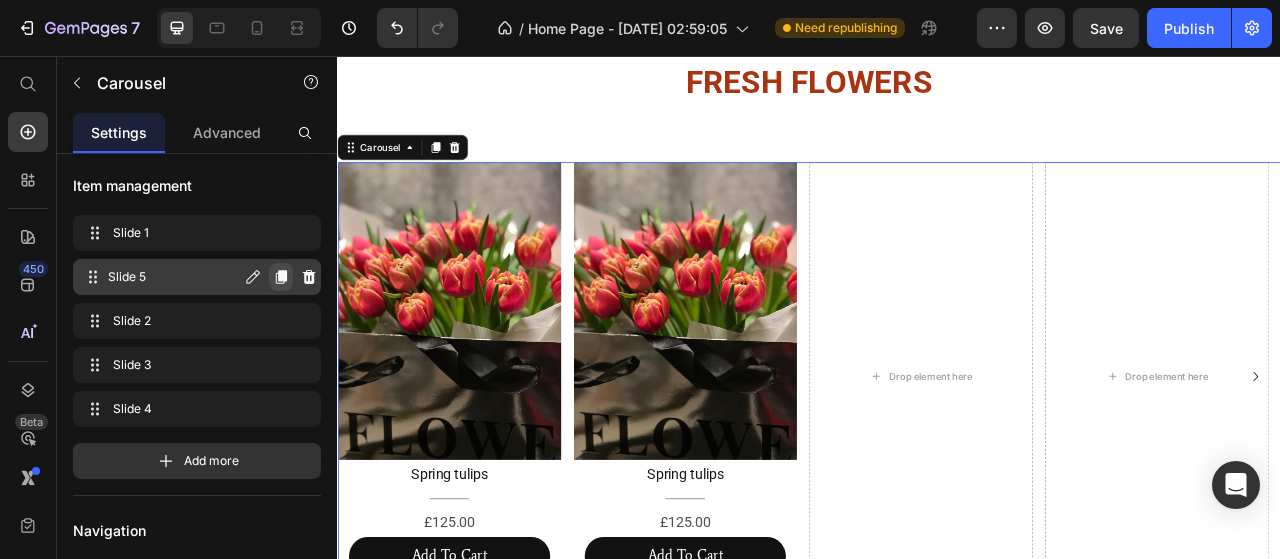 click 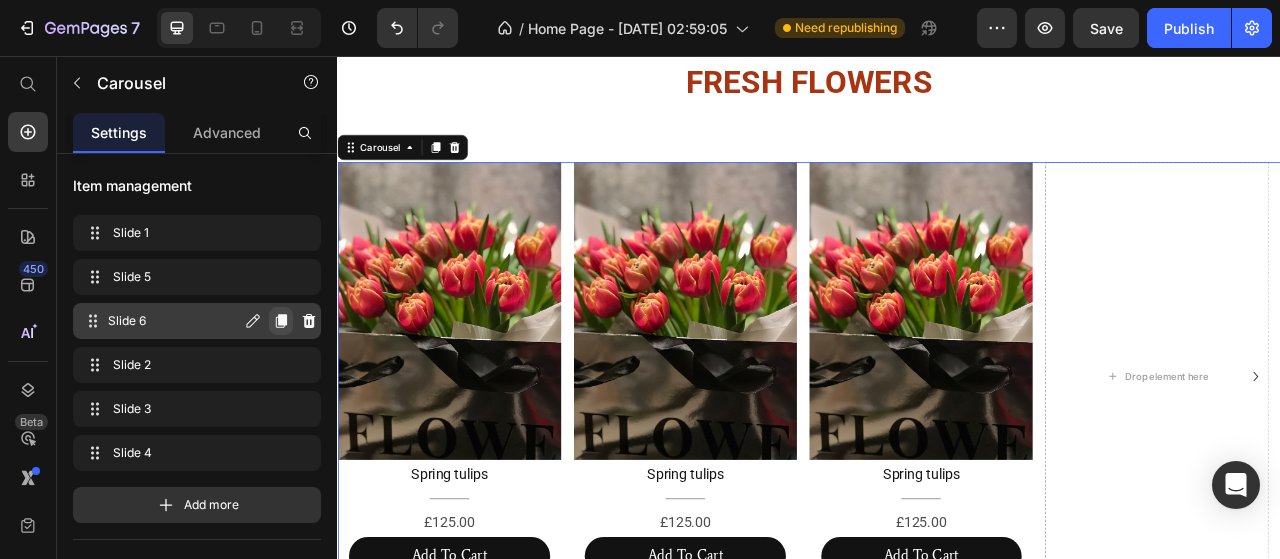 click 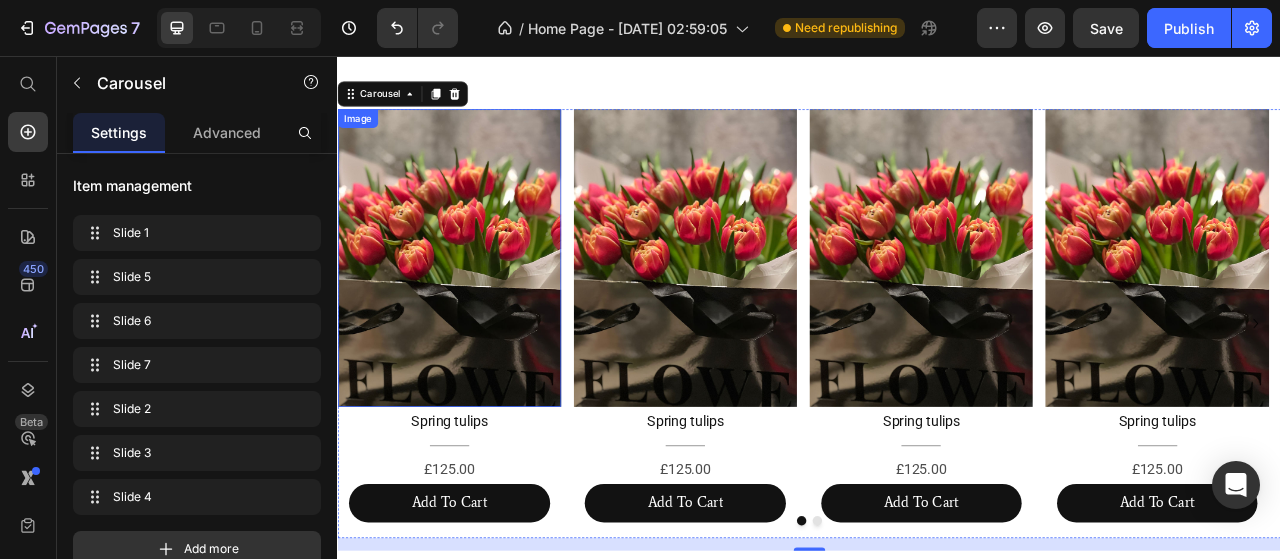 scroll, scrollTop: 1612, scrollLeft: 0, axis: vertical 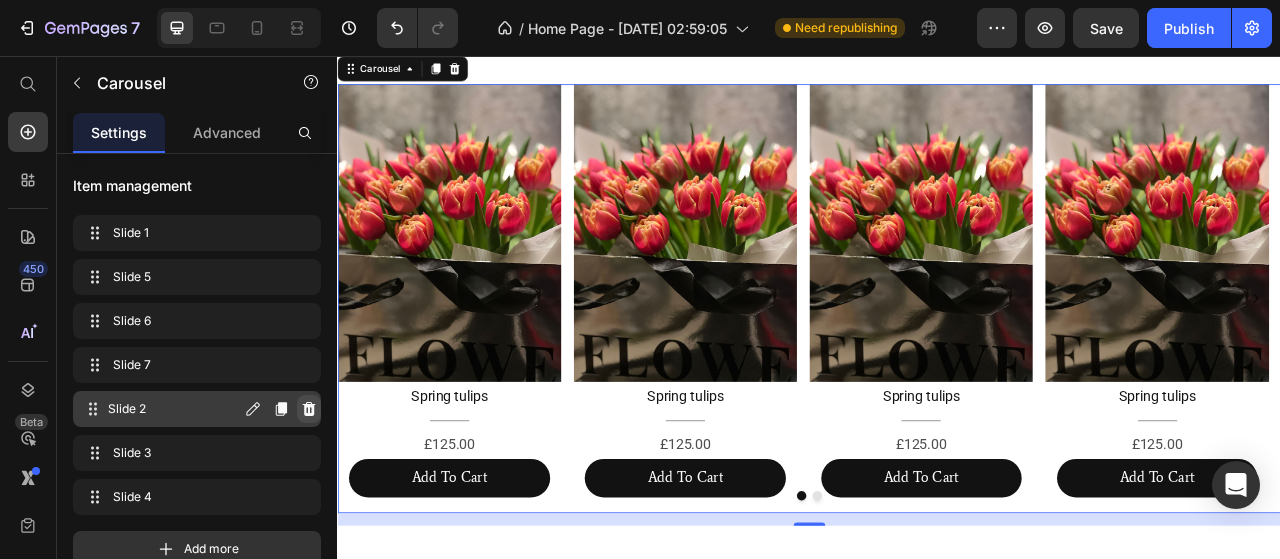 click 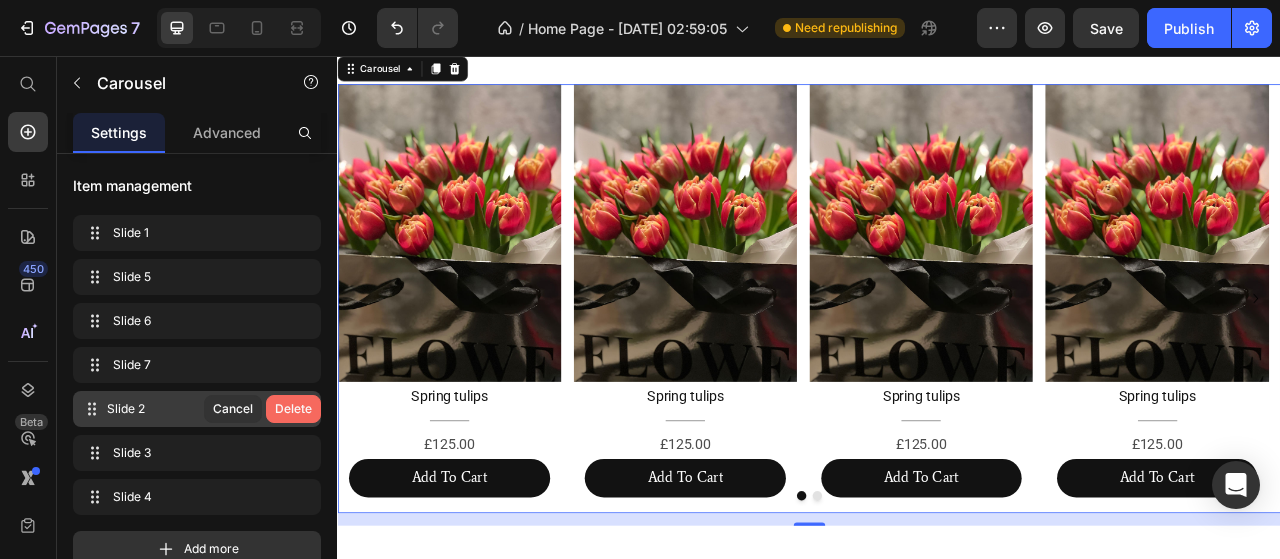click on "Delete" at bounding box center (293, 409) 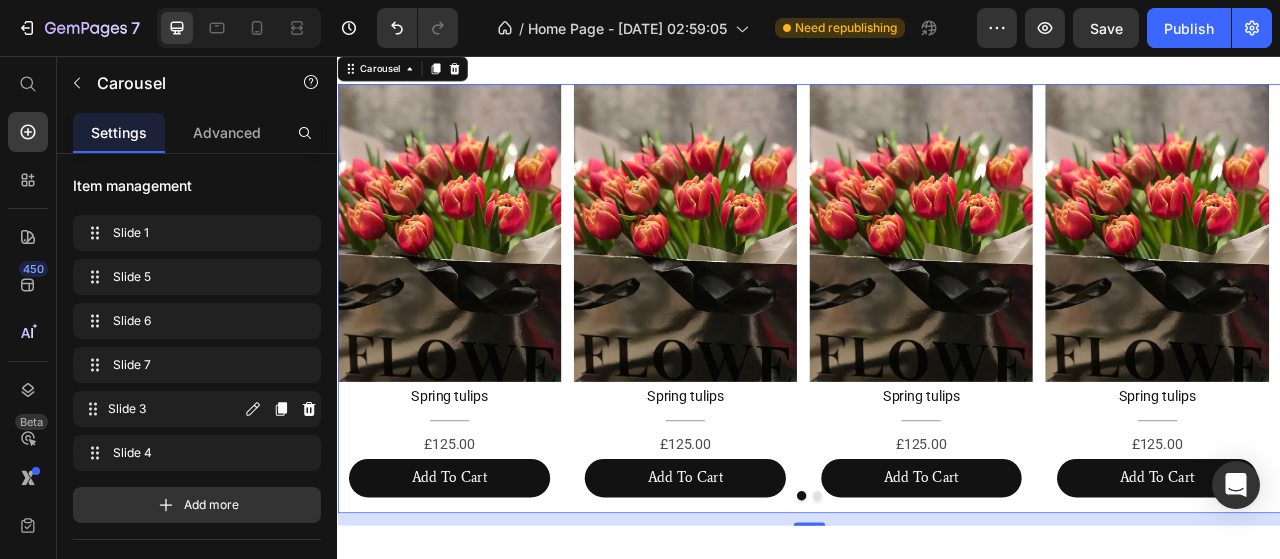 click 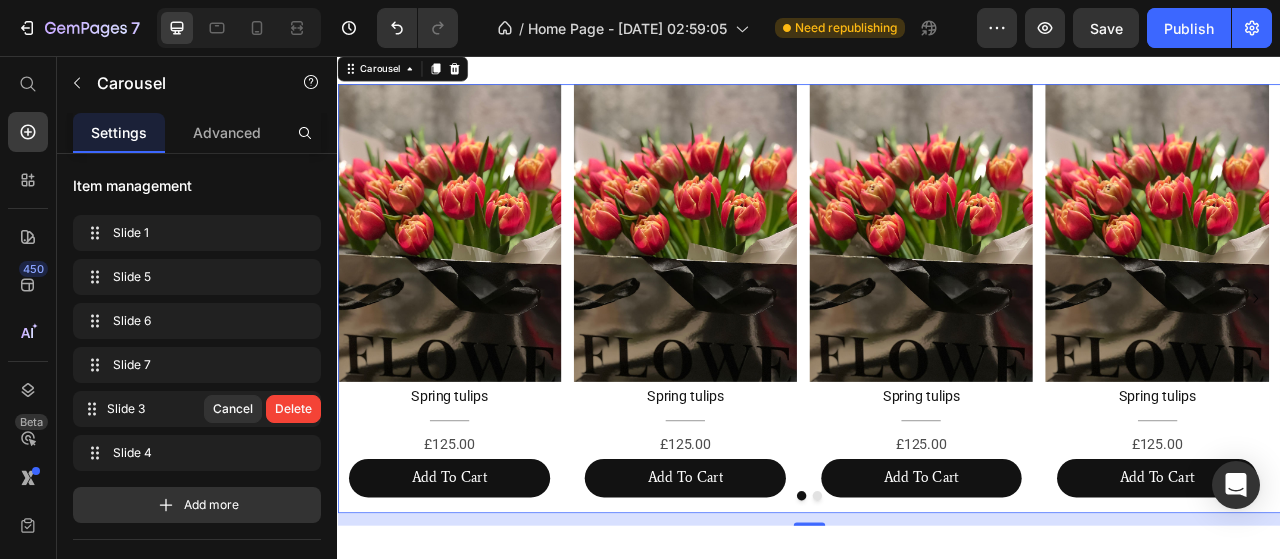 click on "Delete" at bounding box center [293, 409] 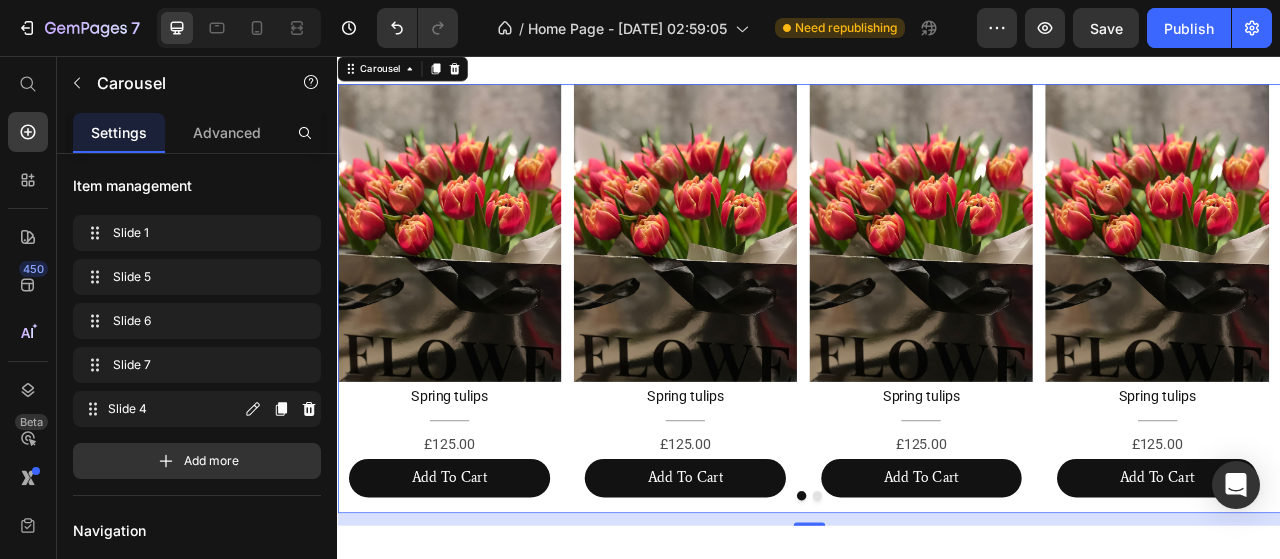 click 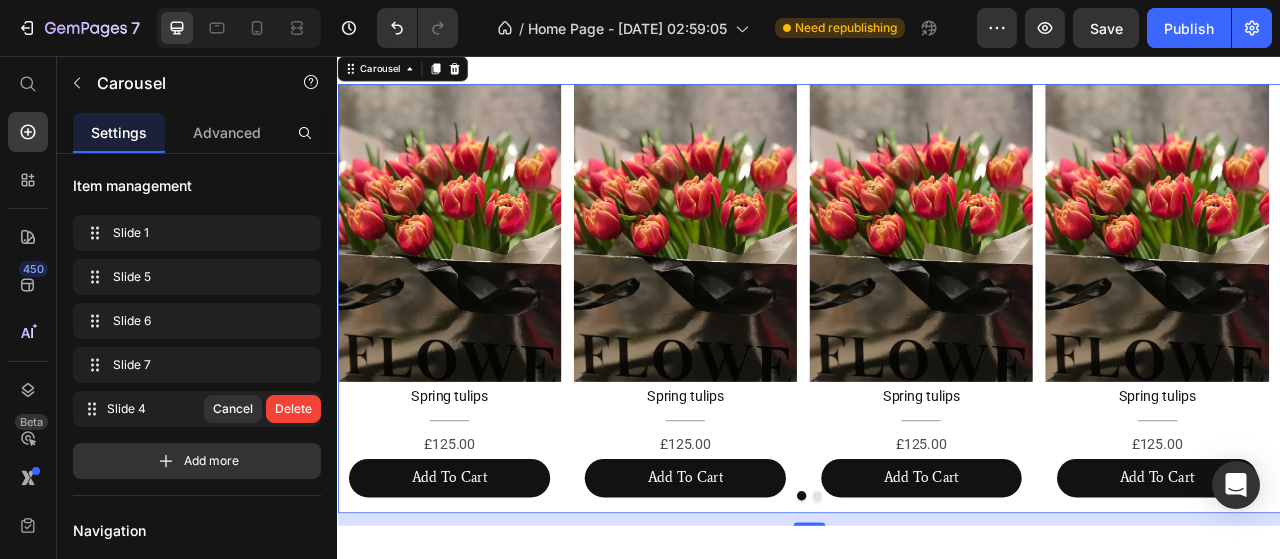 click on "Delete" at bounding box center (293, 409) 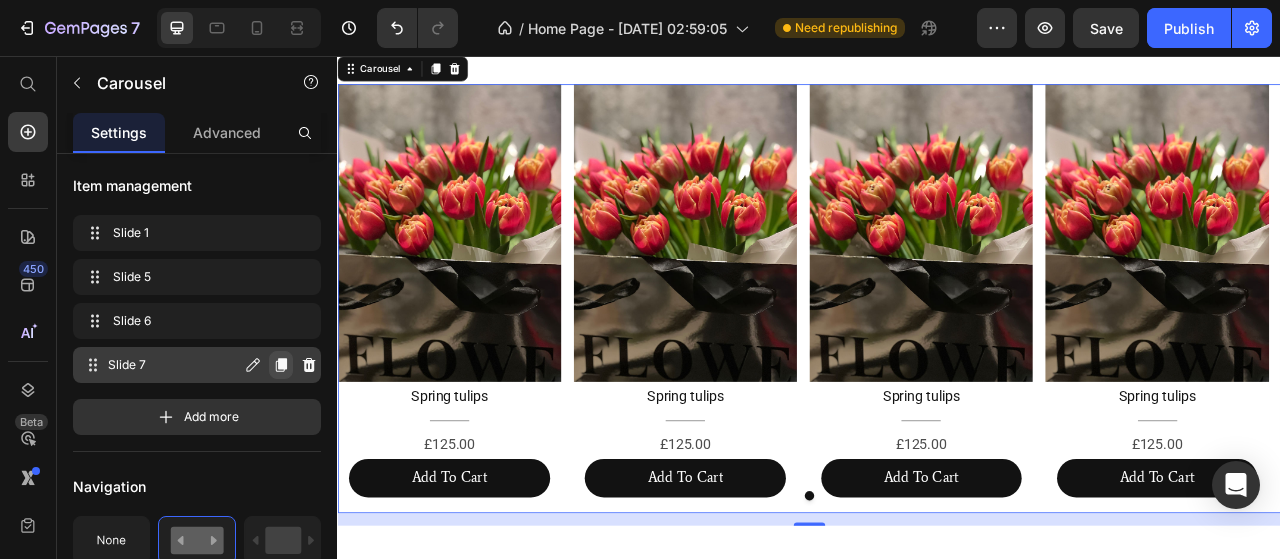 click 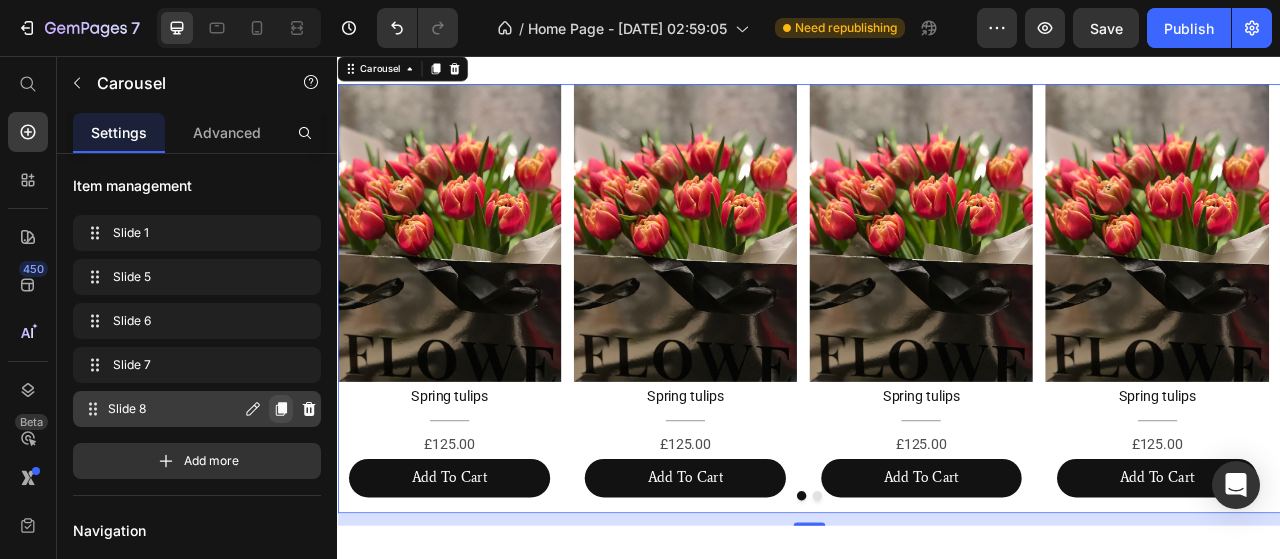 click 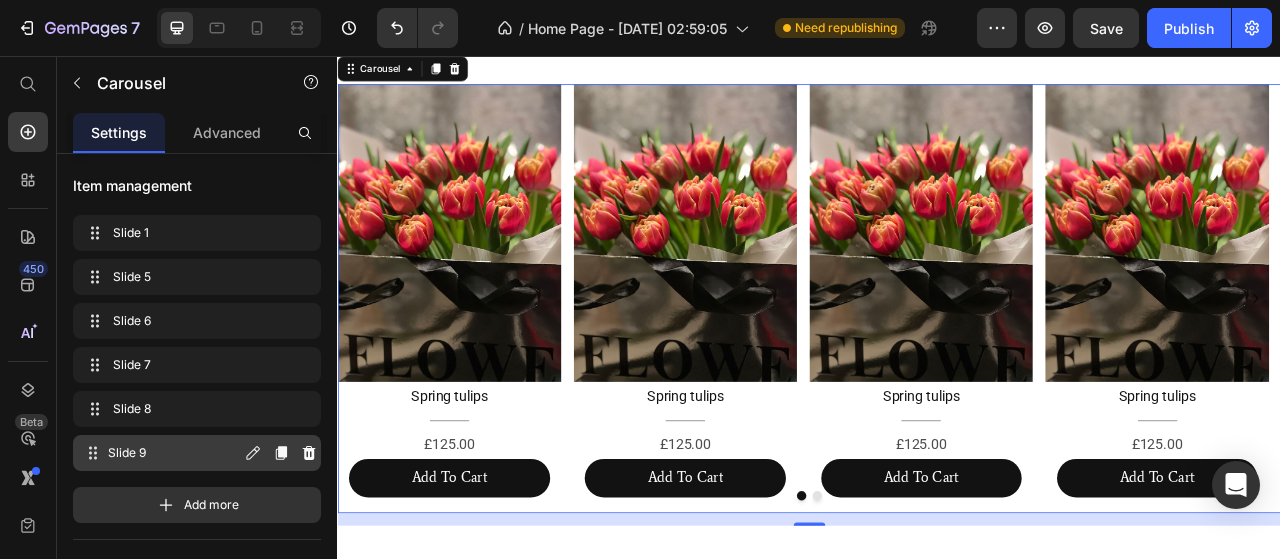 click 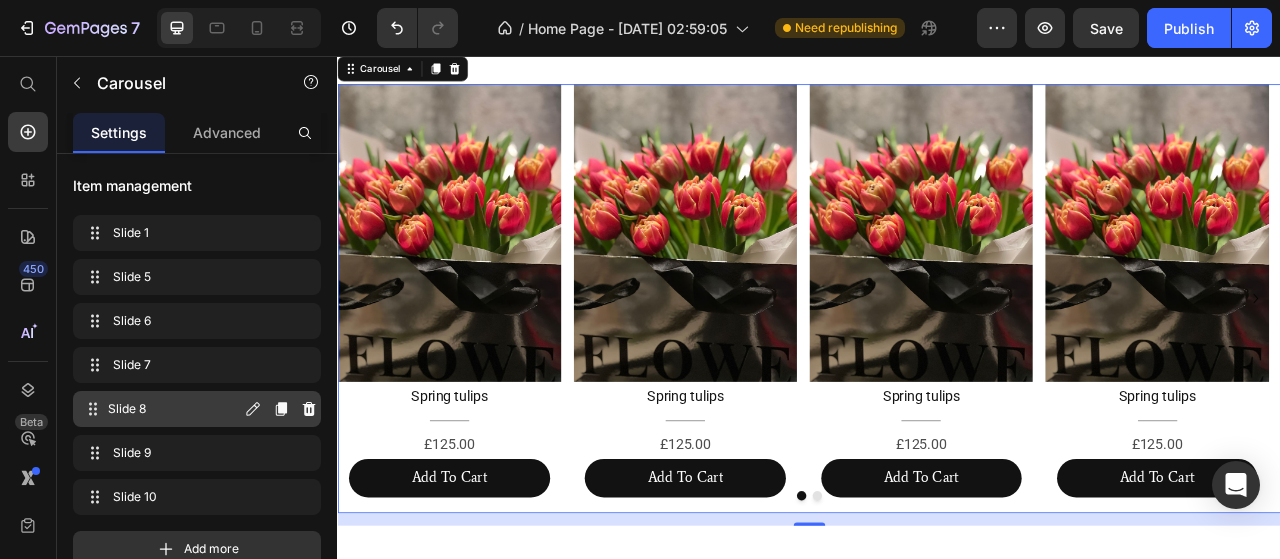scroll, scrollTop: 400, scrollLeft: 0, axis: vertical 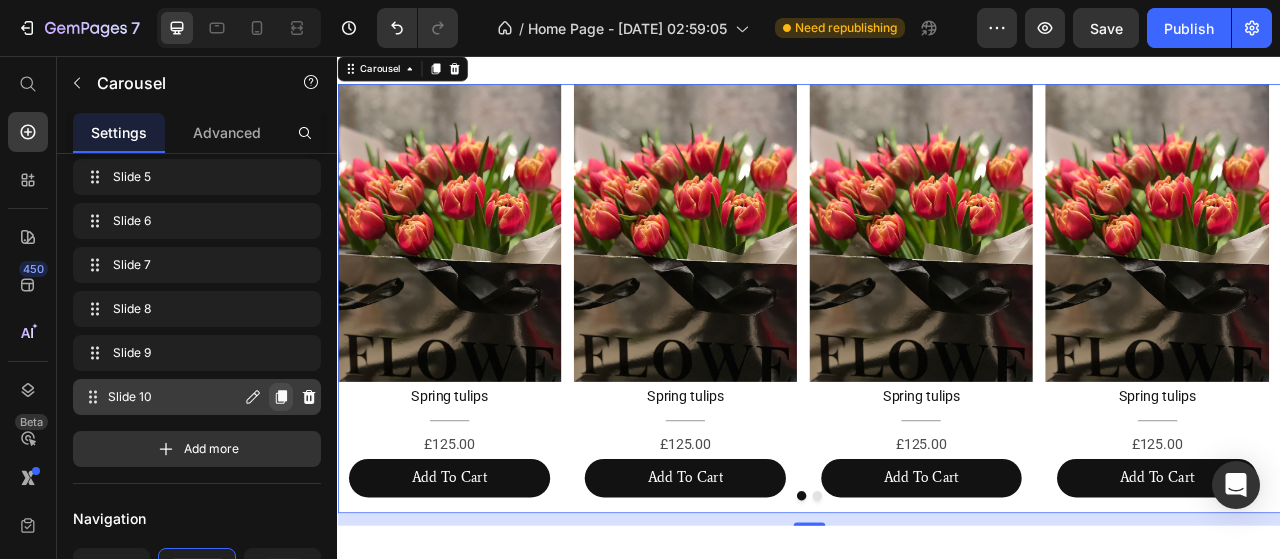 click 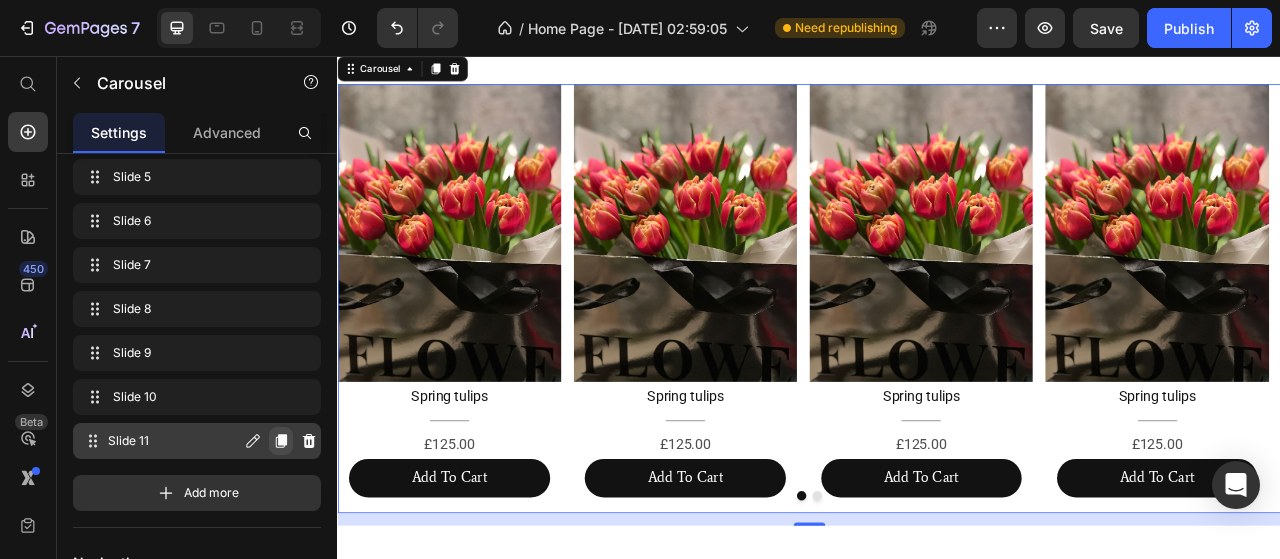 click 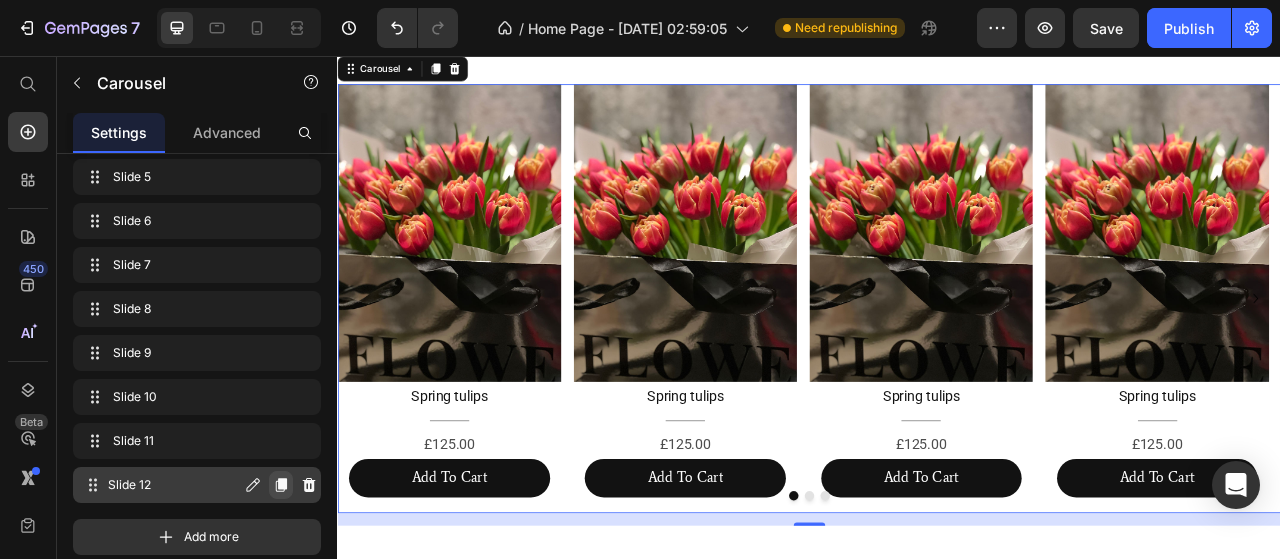 click 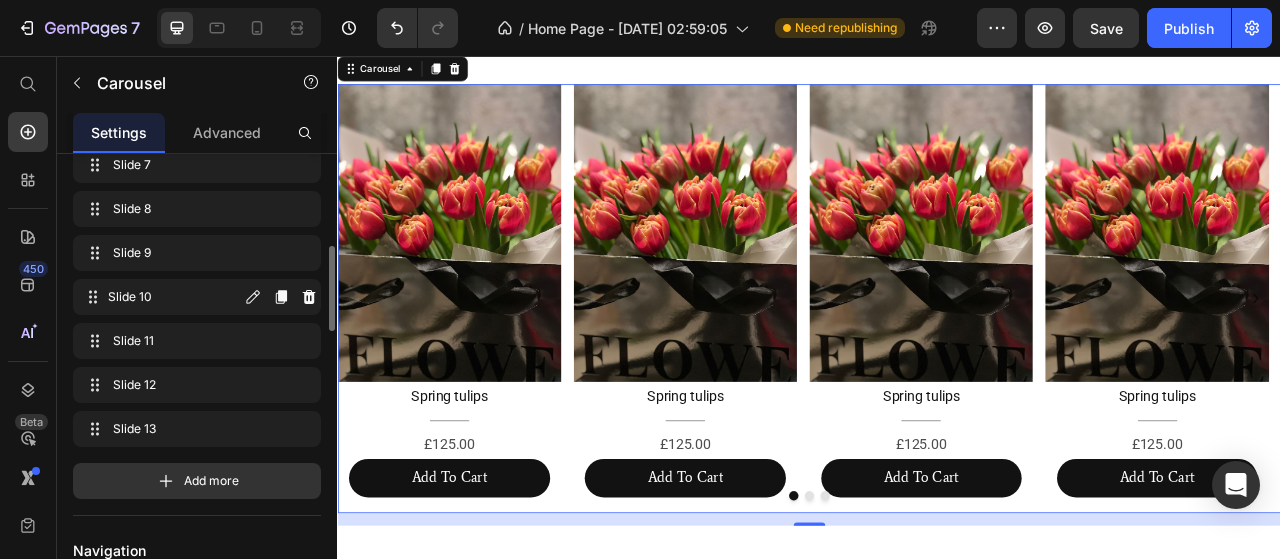 scroll, scrollTop: 600, scrollLeft: 0, axis: vertical 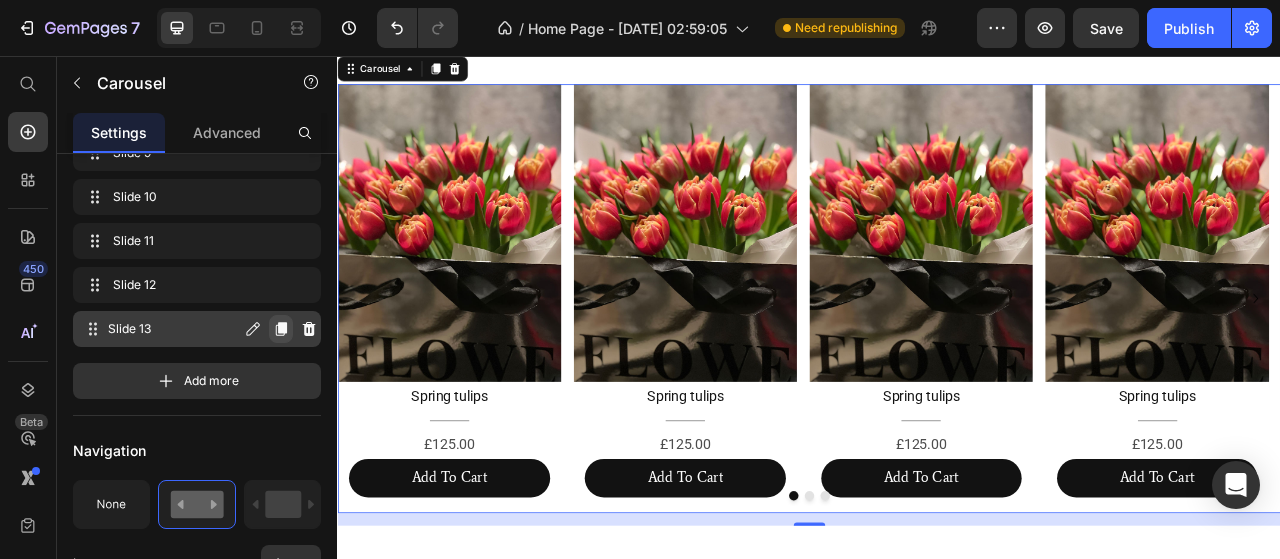 click 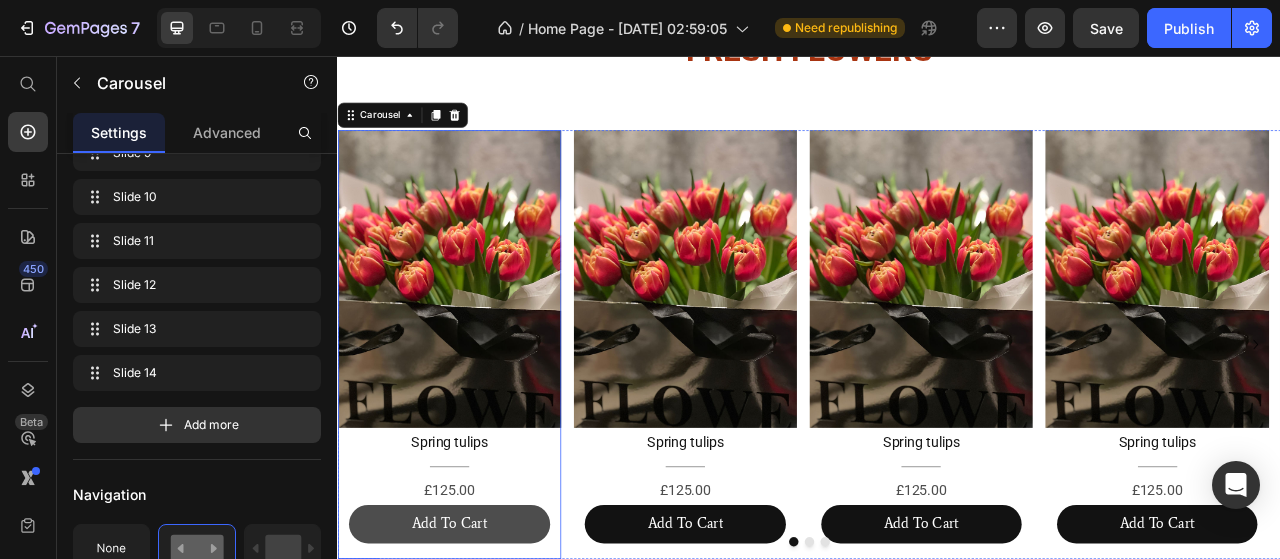 scroll, scrollTop: 1512, scrollLeft: 0, axis: vertical 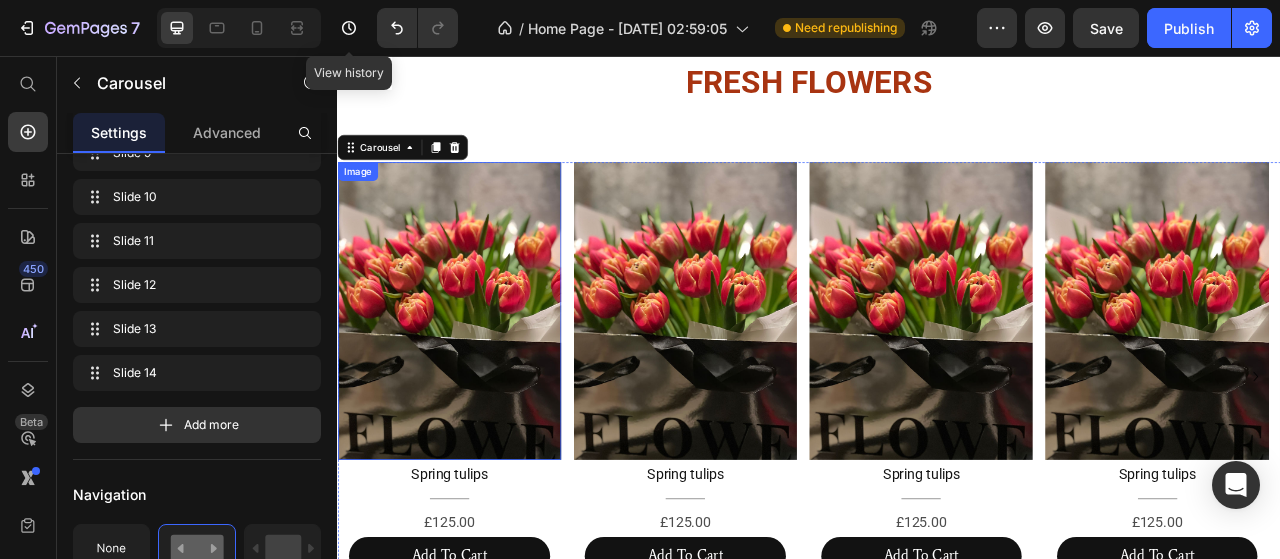 click at bounding box center [479, 381] 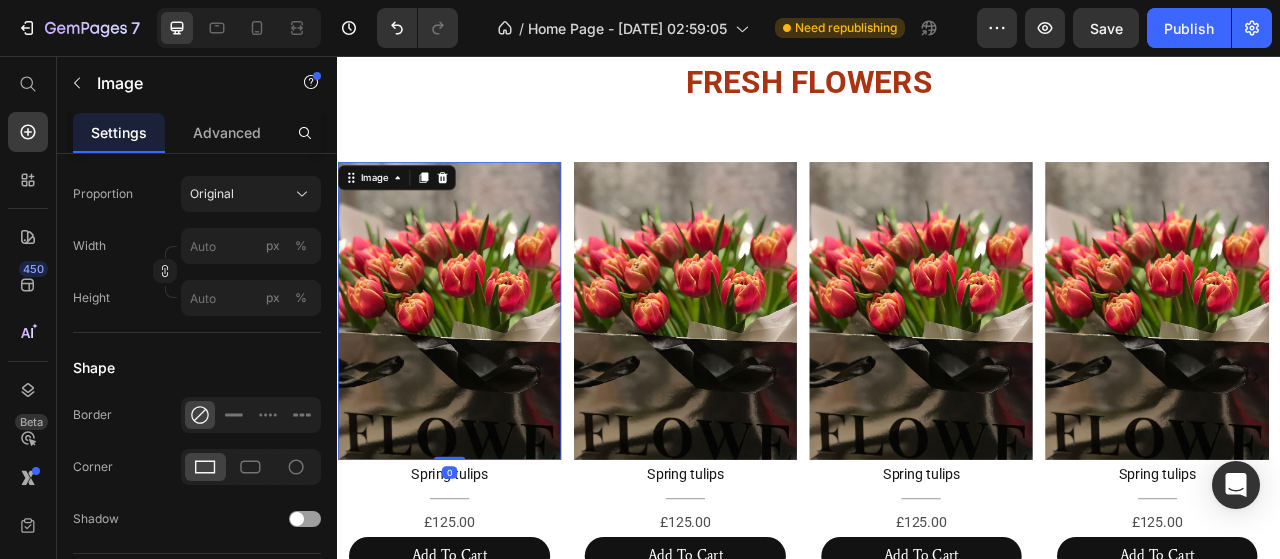 scroll, scrollTop: 0, scrollLeft: 0, axis: both 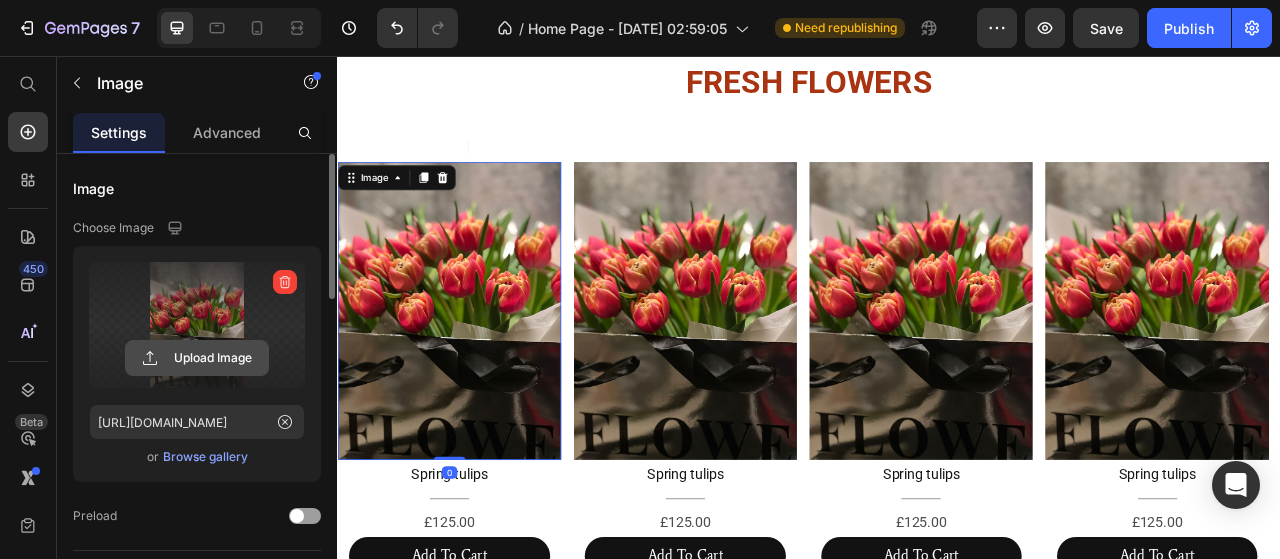click 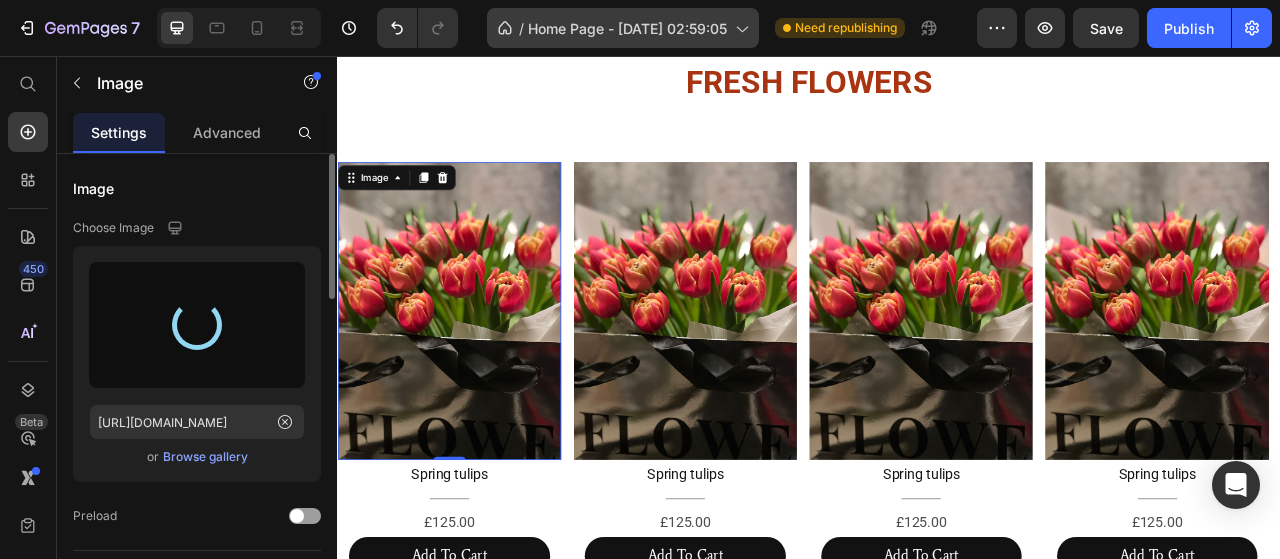 type on "https://cdn.shopify.com/s/files/1/0745/3232/3558/files/gempages_574496718486242079-de8f4642-e87c-4c9d-ad53-c000c2906450.png" 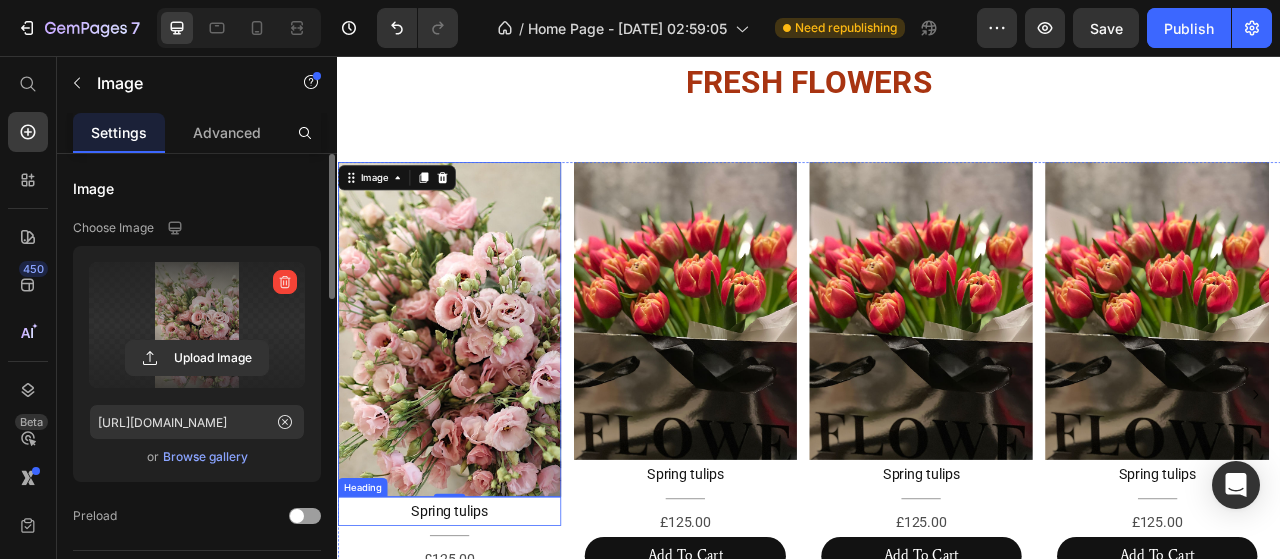 click on "Spring tulips" at bounding box center (479, 636) 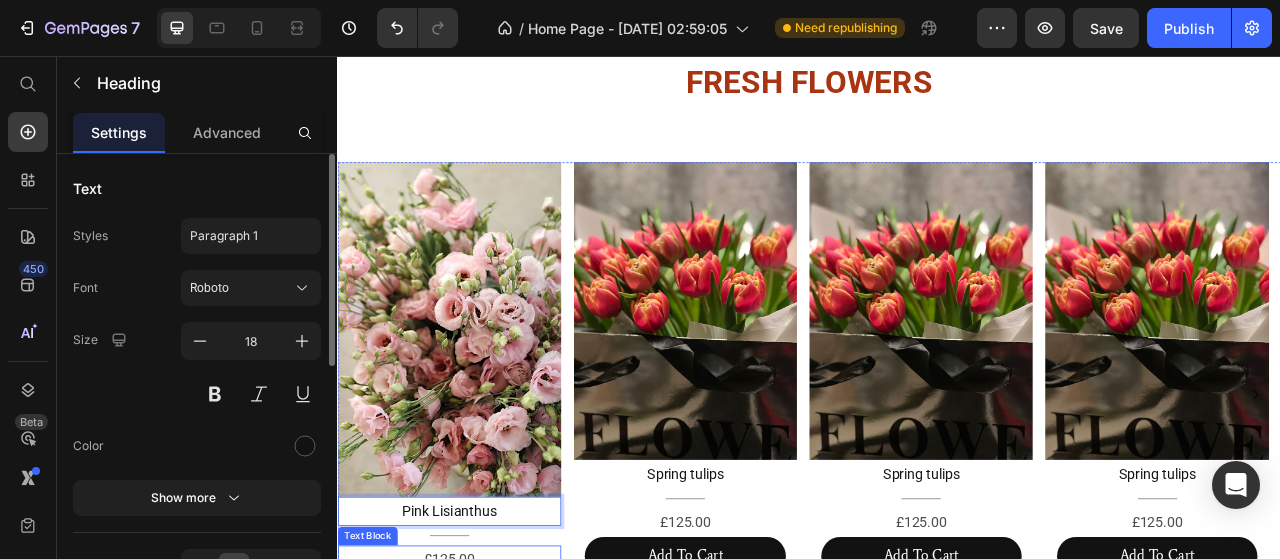 scroll, scrollTop: 1612, scrollLeft: 0, axis: vertical 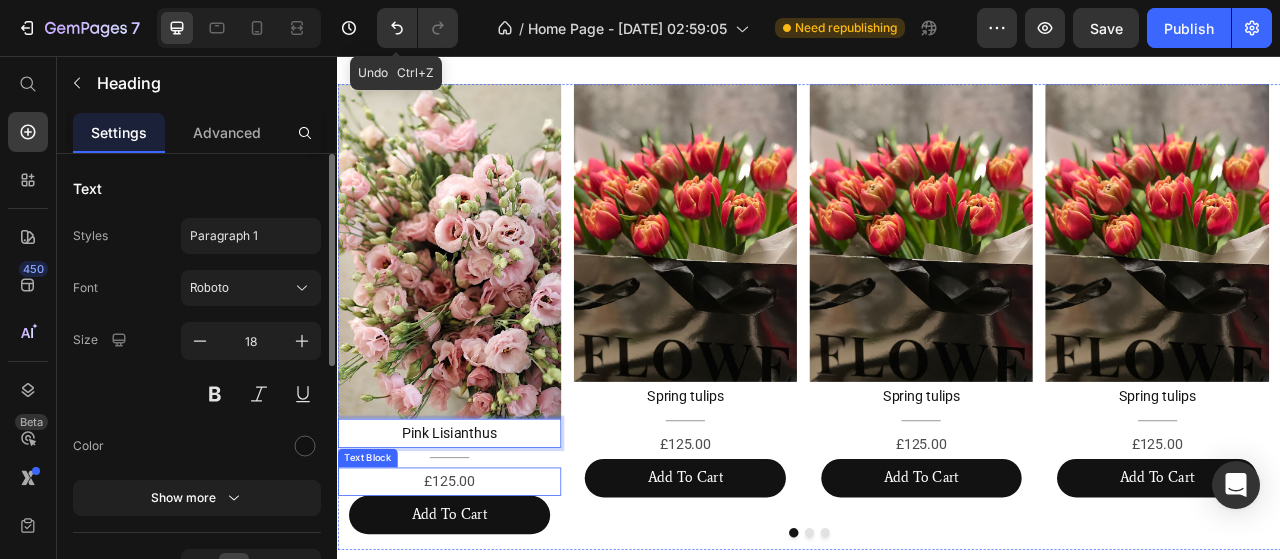 click on "£125.00" at bounding box center (479, 598) 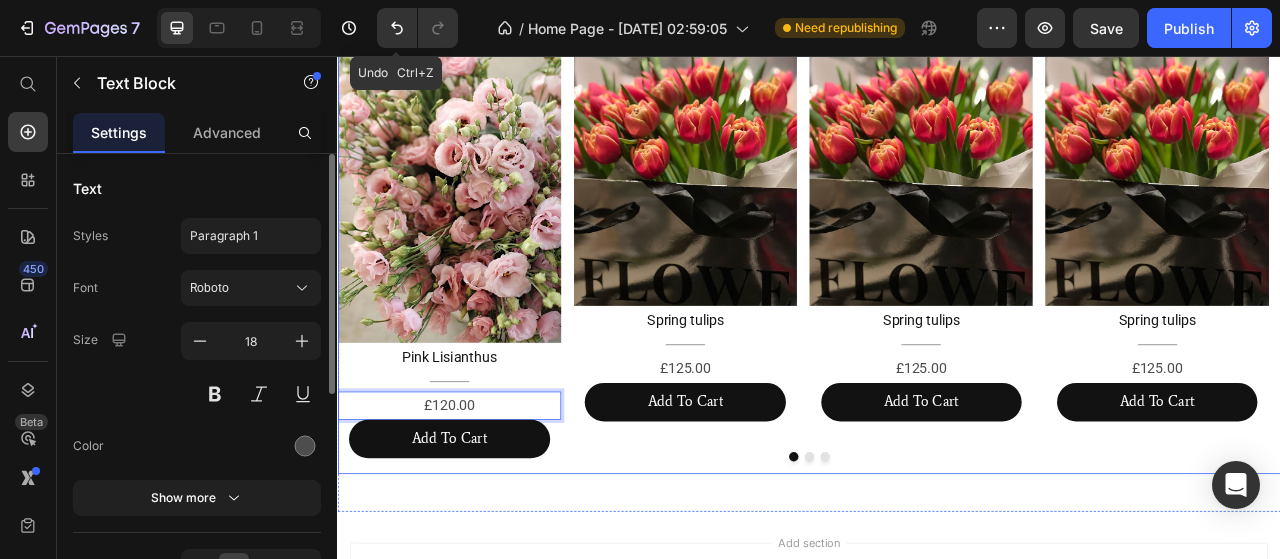 scroll, scrollTop: 1712, scrollLeft: 0, axis: vertical 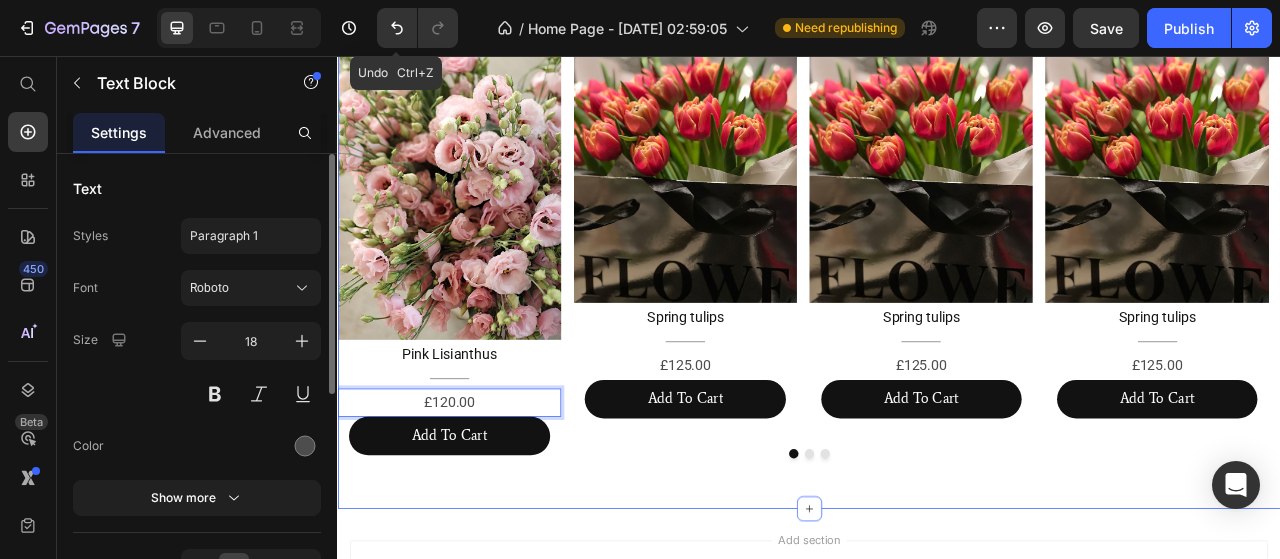 click on "Image Pink Lisianthus Heading                Title Line £120.00 Text Block   0 Add To Cart Button Image Spring tulips Heading                Title Line £125.00 Text Block Add To Cart Button Image Spring tulips Heading                Title Line £125.00 Text Block Add To Cart Button Image Spring tulips Heading                Title Line £125.00 Text Block Add To Cart Button Image Spring tulips Heading                Title Line £125.00 Text Block Add To Cart Button Image Spring tulips Heading                Title Line £125.00 Text Block Add To Cart Button Image Spring tulips Heading                Title Line £125.00 Text Block Add To Cart Button Image Spring tulips Heading                Title Line £125.00 Text Block Add To Cart Button Image Spring tulips Heading                Title Line £125.00 Text Block Add To Cart Button Image Spring tulips Heading                Title Line £125.00 Text Block Add To Cart Button Image Spring tulips Heading Title Line" at bounding box center [937, 296] 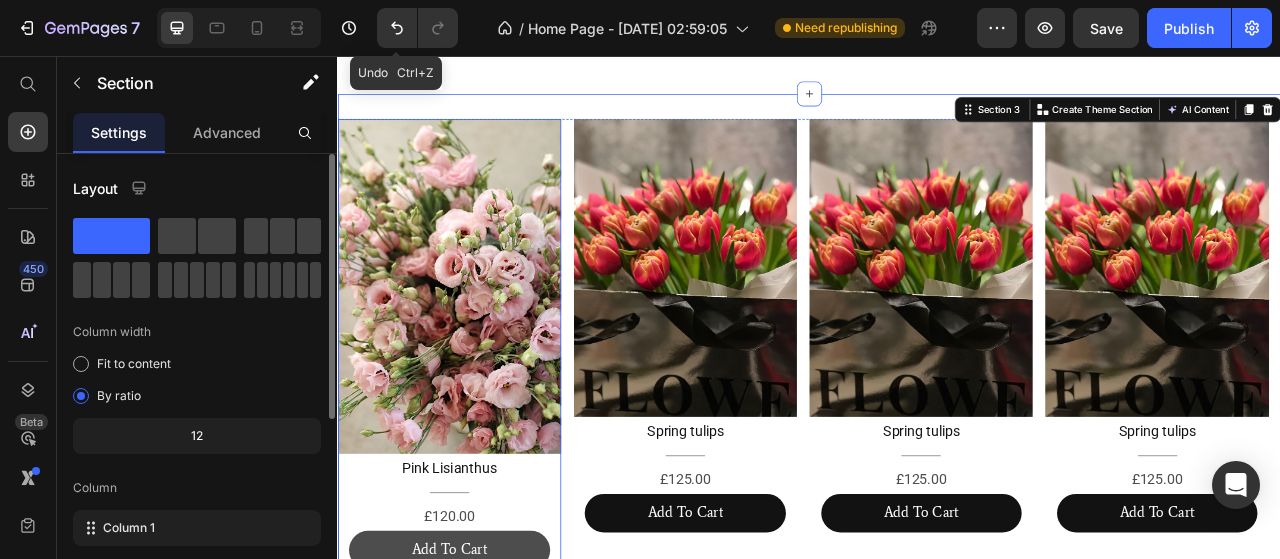 scroll, scrollTop: 1612, scrollLeft: 0, axis: vertical 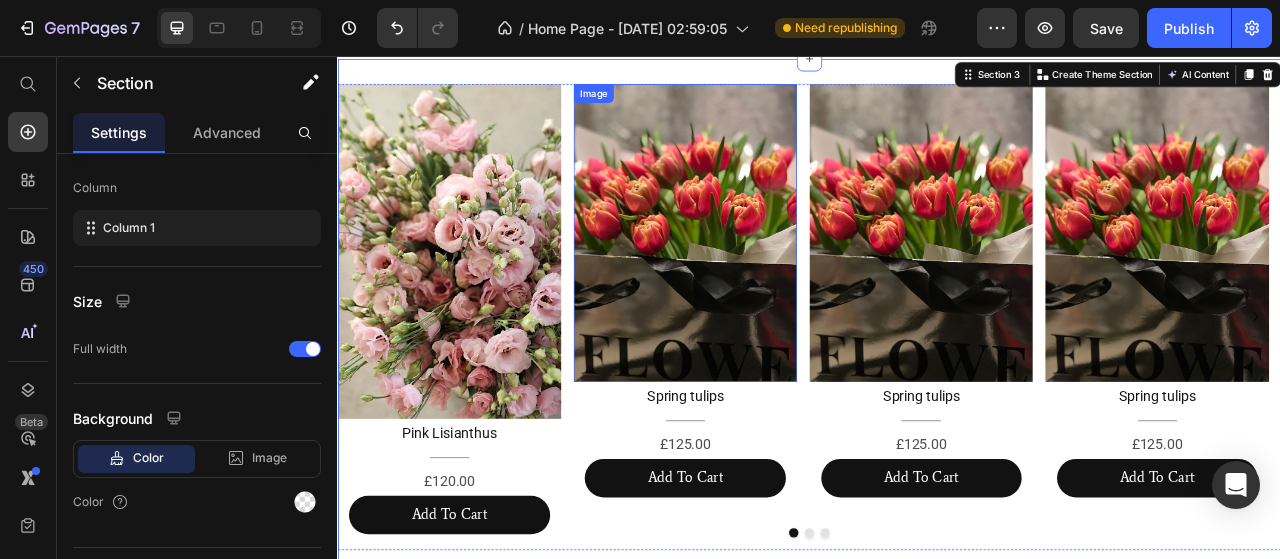 click at bounding box center [779, 281] 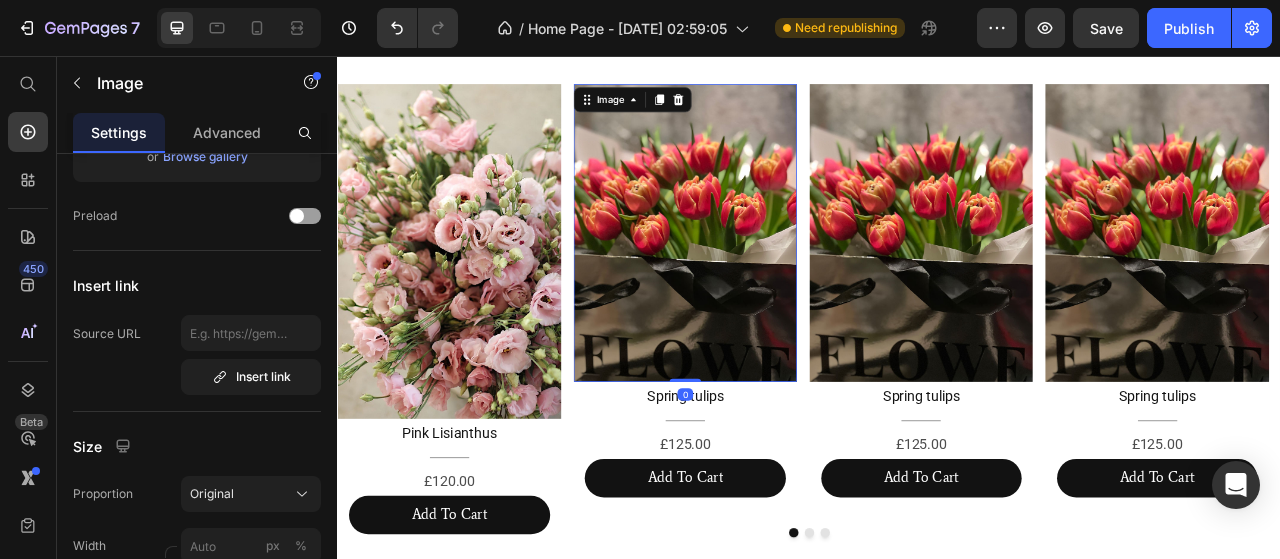 scroll, scrollTop: 0, scrollLeft: 0, axis: both 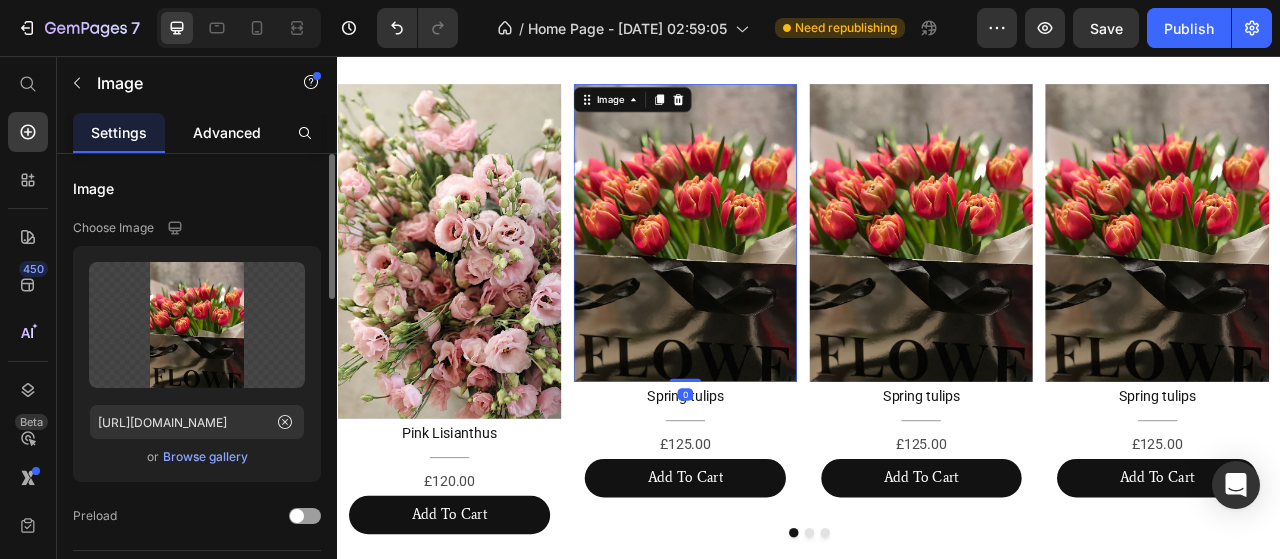 click on "Advanced" at bounding box center (227, 132) 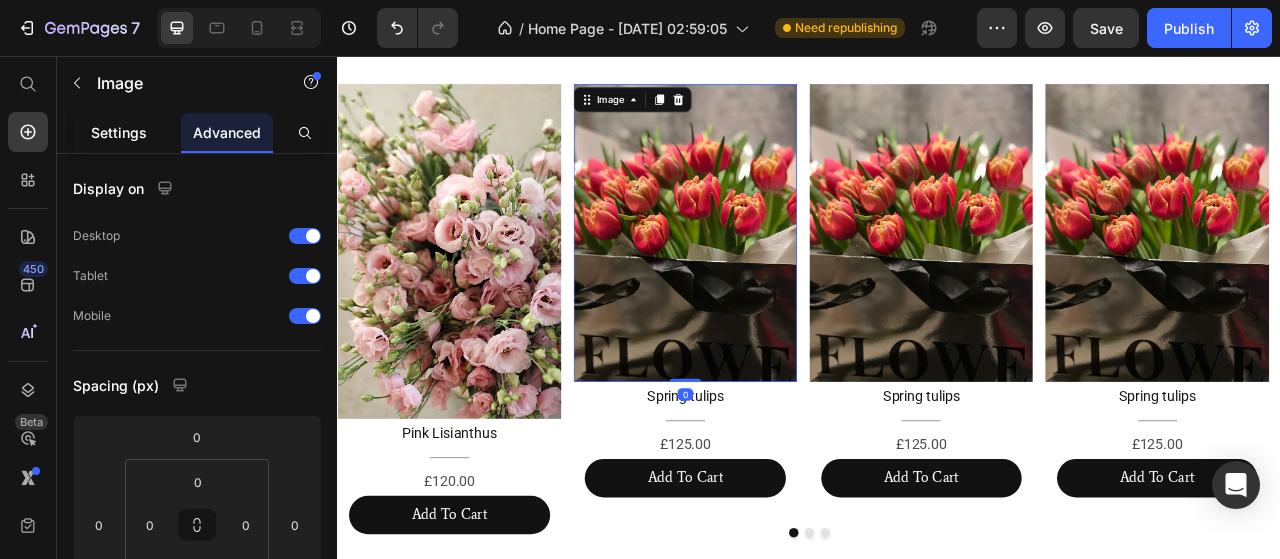 click on "Settings" at bounding box center [119, 132] 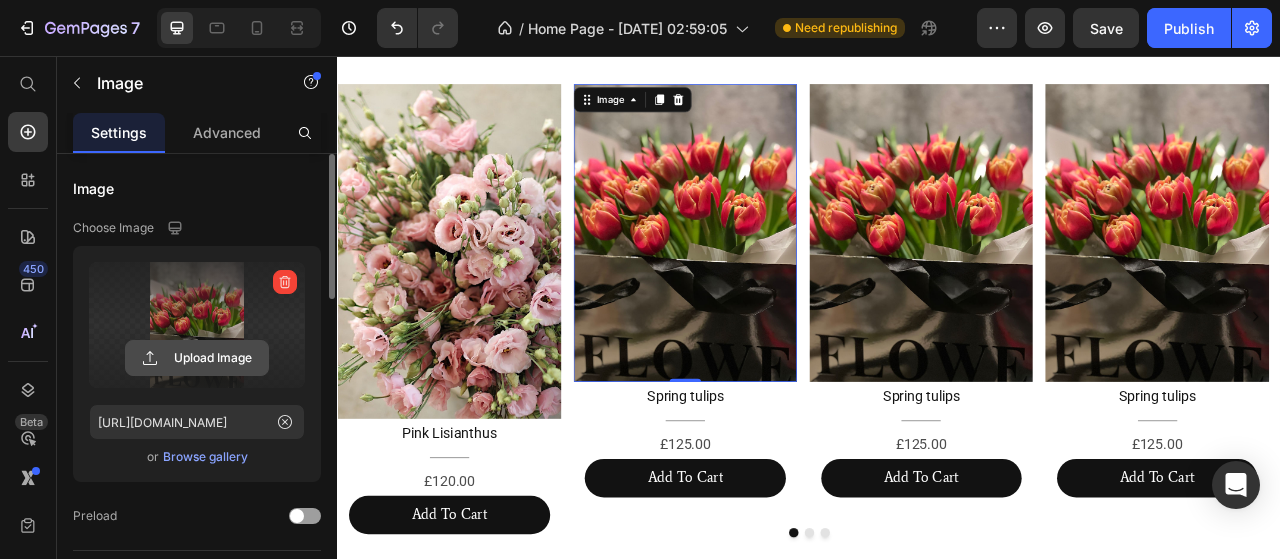 click 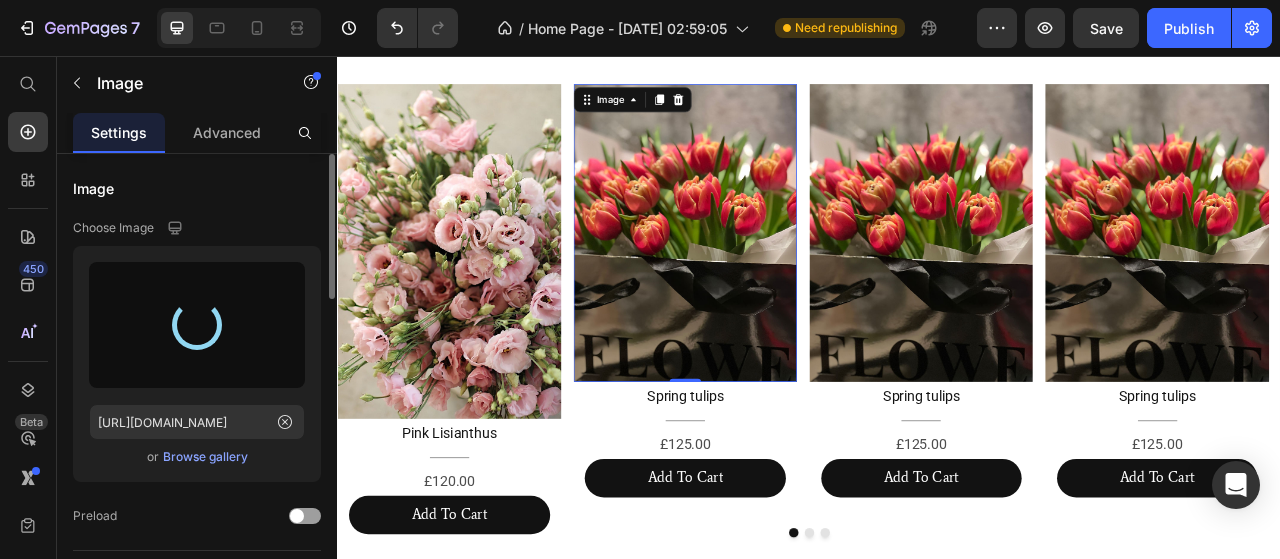 type on "https://cdn.shopify.com/s/files/1/0745/3232/3558/files/gempages_574496718486242079-7ac85d5c-782c-48de-bec2-36fc5f019283.png" 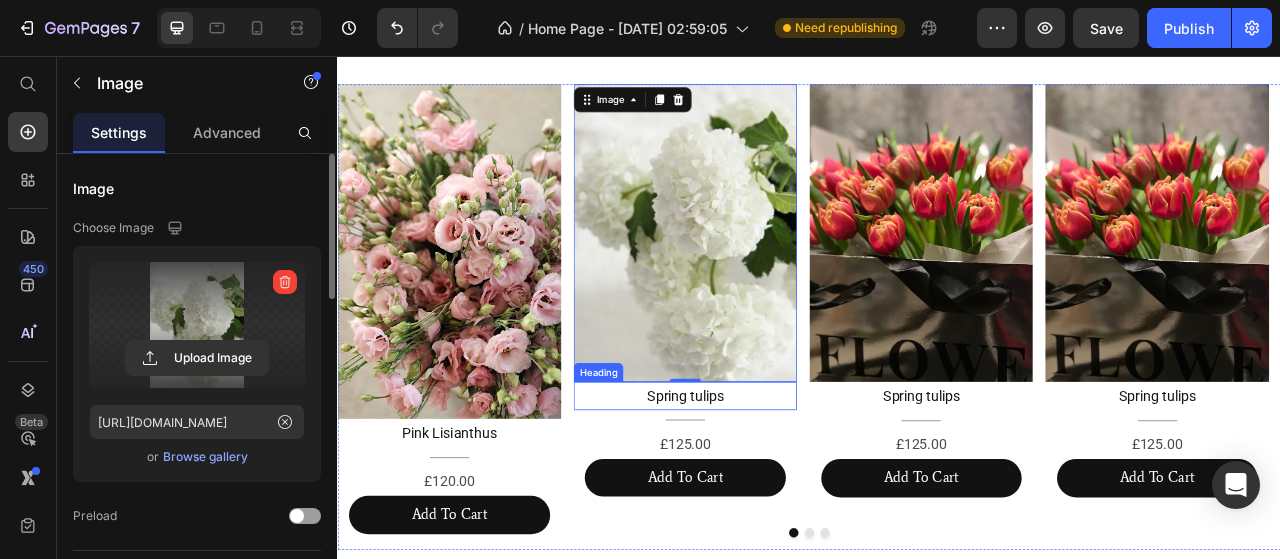 click on "Spring tulips" at bounding box center (779, 489) 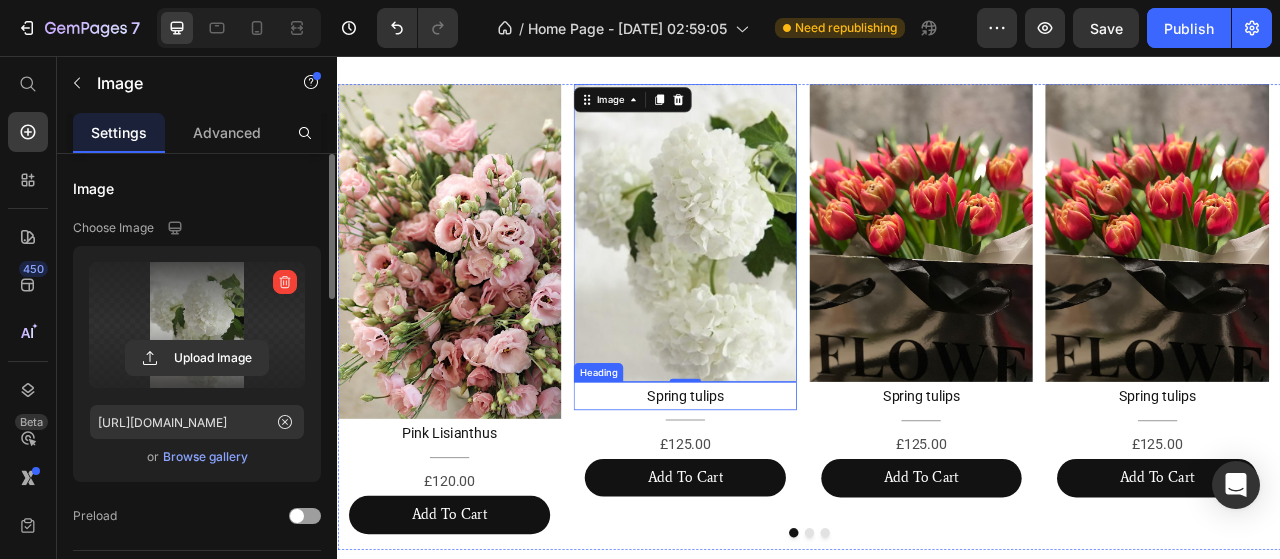 click on "Spring tulips" at bounding box center (779, 489) 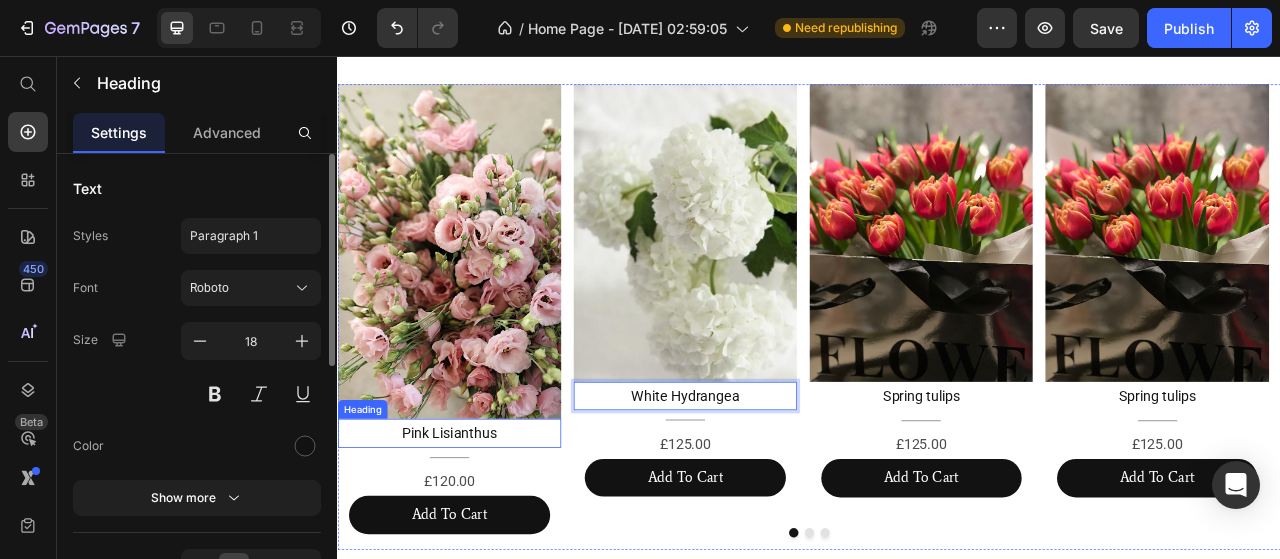 click on "Pink Lisianthus" at bounding box center (479, 536) 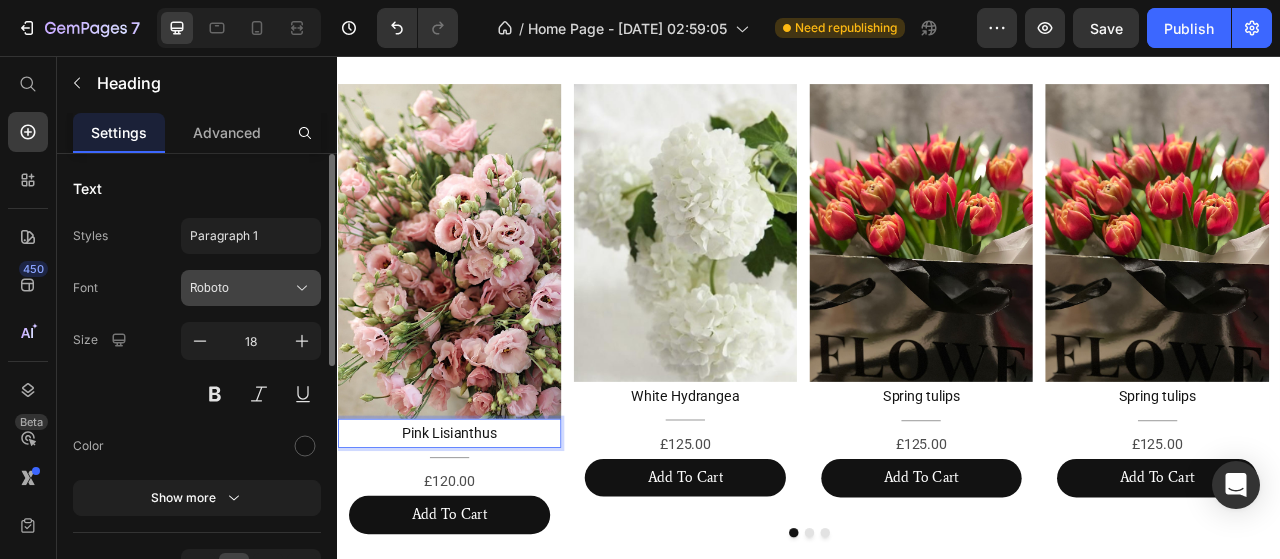 click on "Roboto" at bounding box center [241, 288] 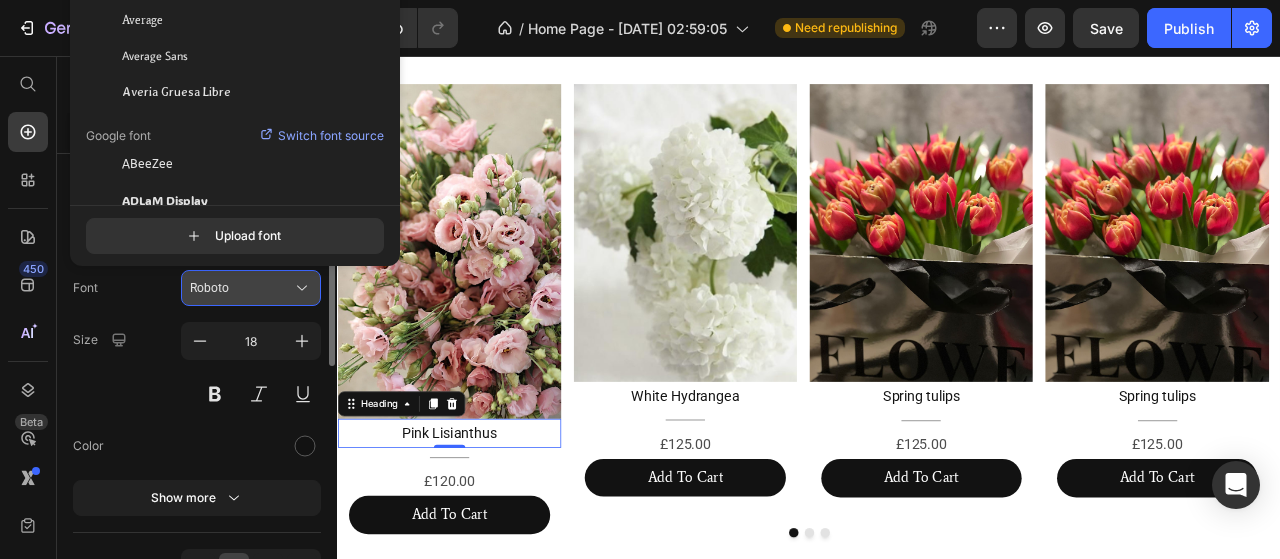 click on "Roboto" at bounding box center [241, 288] 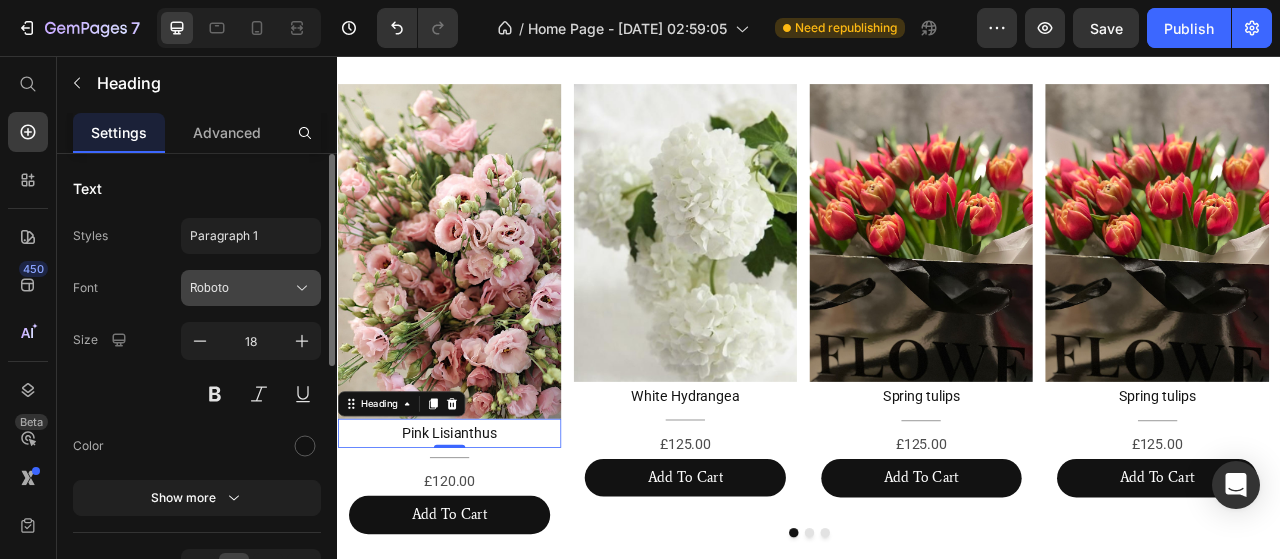 click on "Roboto" at bounding box center (241, 288) 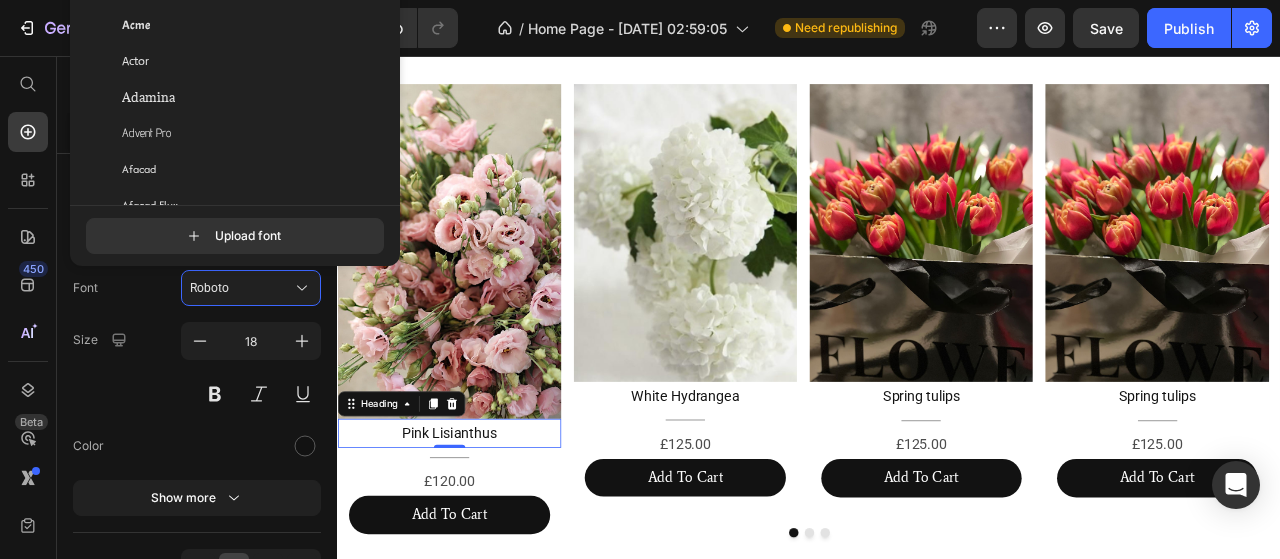 scroll, scrollTop: 0, scrollLeft: 0, axis: both 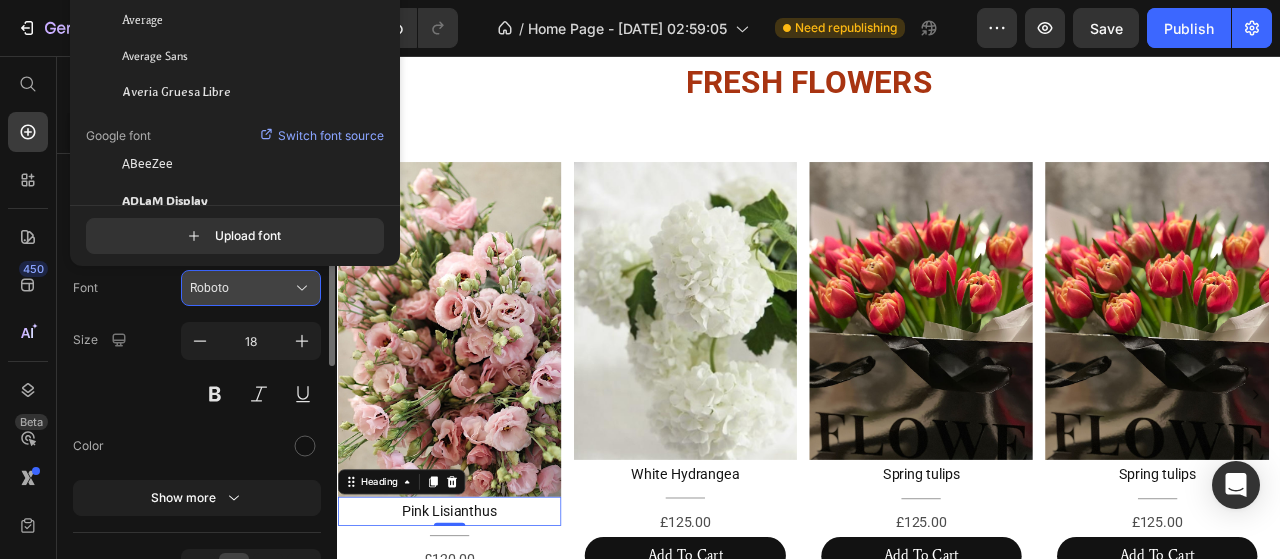 click 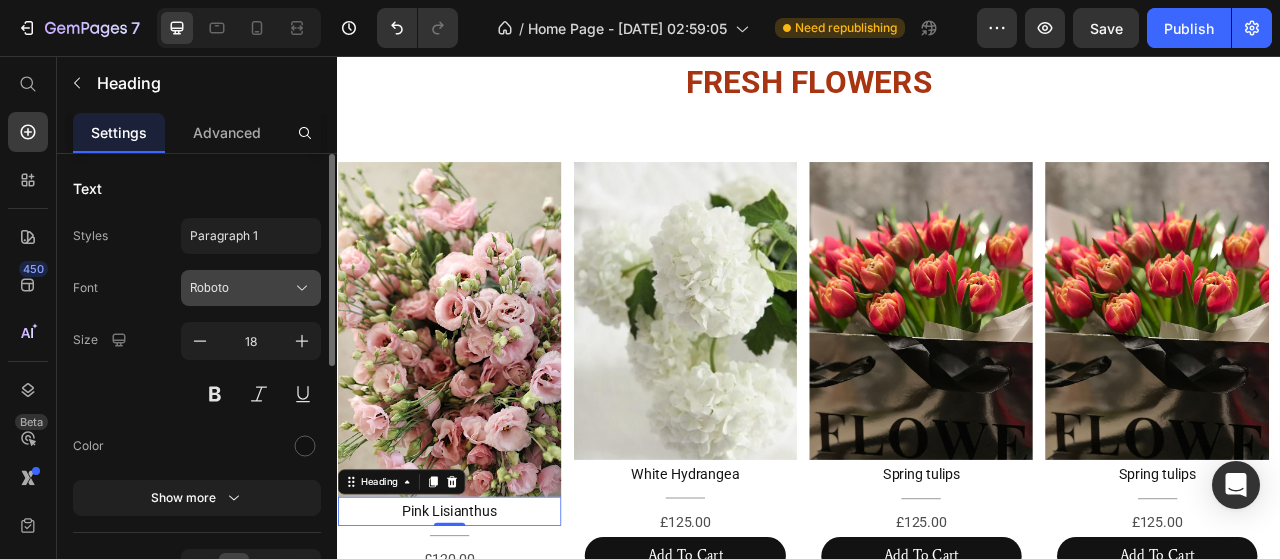 click 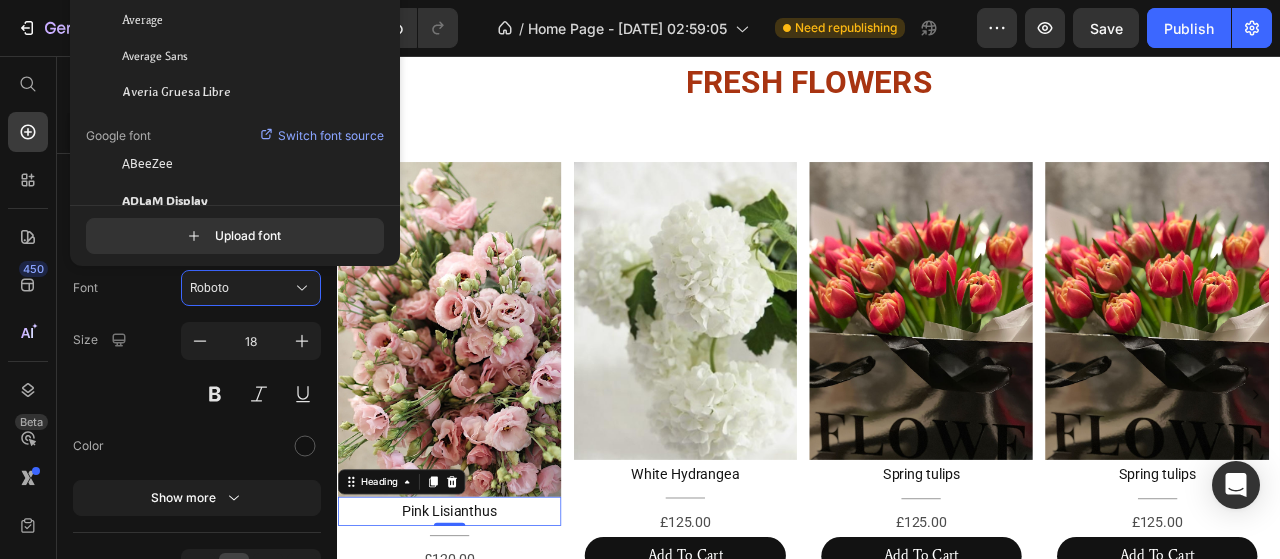 click on "450 Beta" at bounding box center [28, 307] 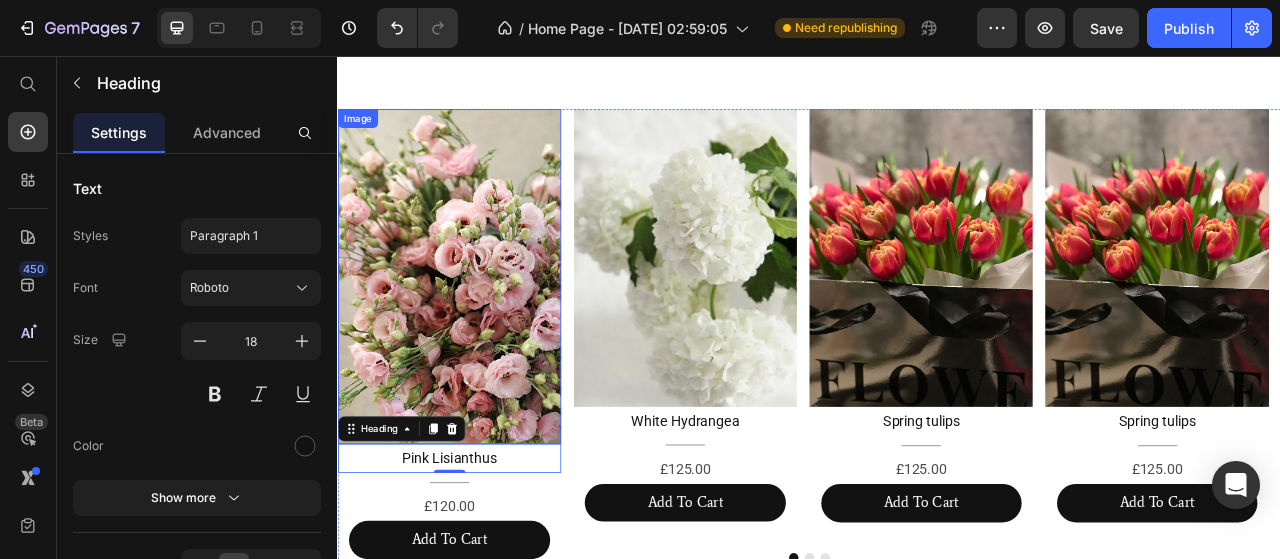 scroll, scrollTop: 1612, scrollLeft: 0, axis: vertical 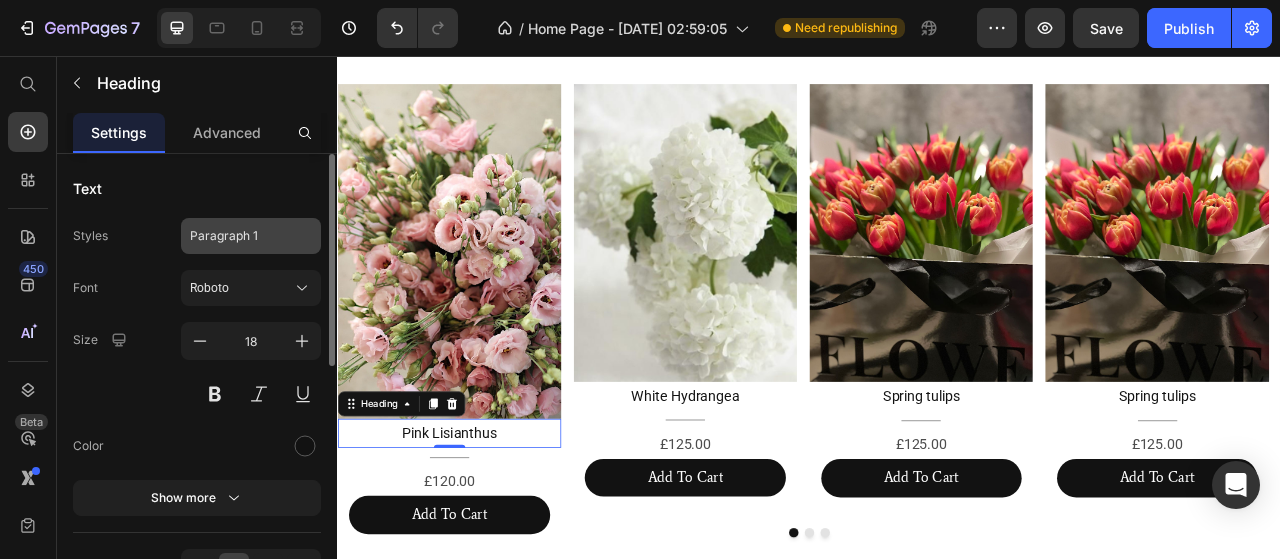 click on "Paragraph 1" at bounding box center (239, 236) 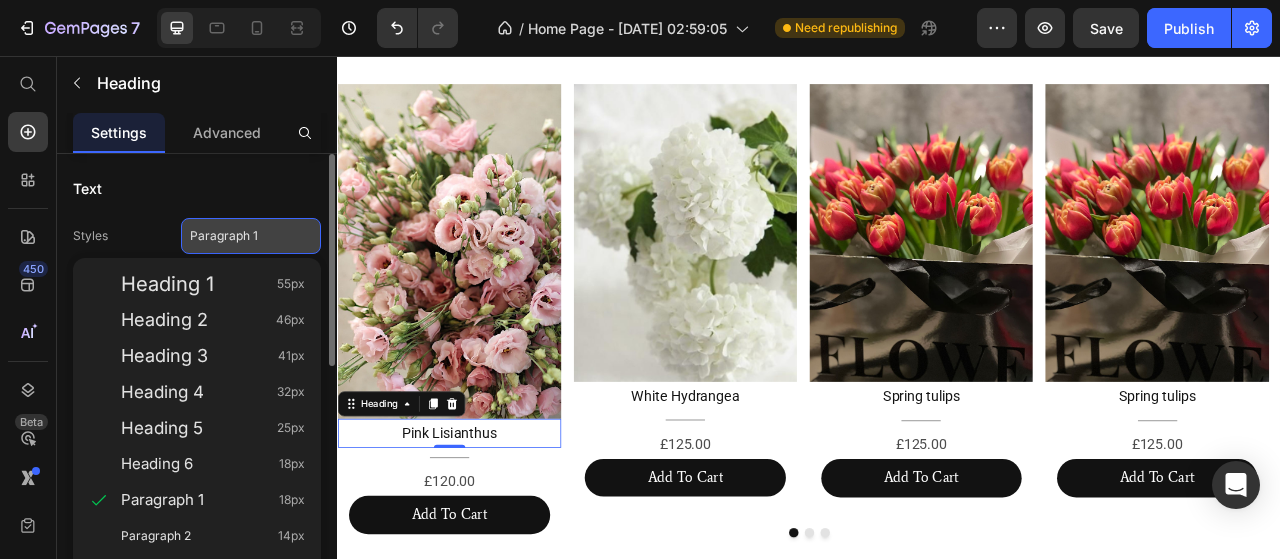 click on "Paragraph 1" at bounding box center (239, 236) 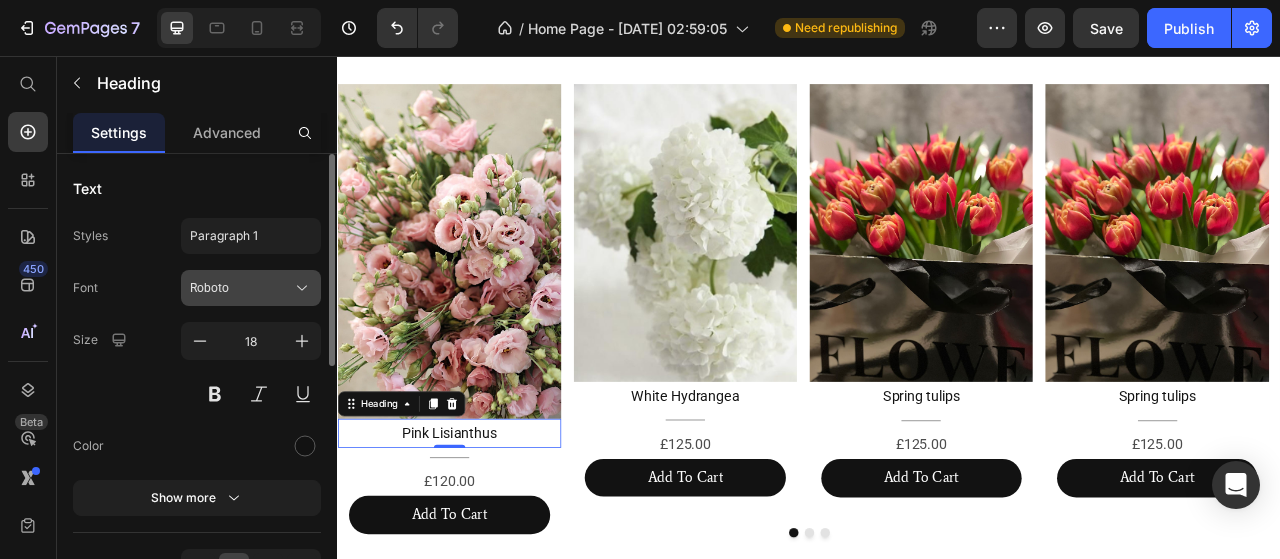 click on "Roboto" at bounding box center [241, 288] 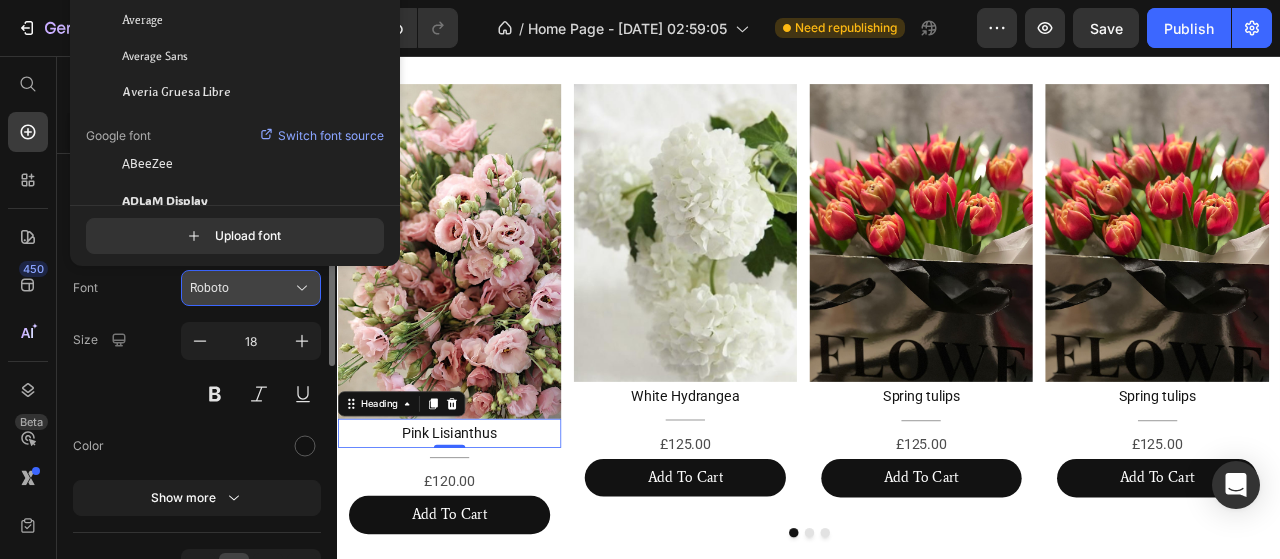 click on "Roboto" at bounding box center [241, 288] 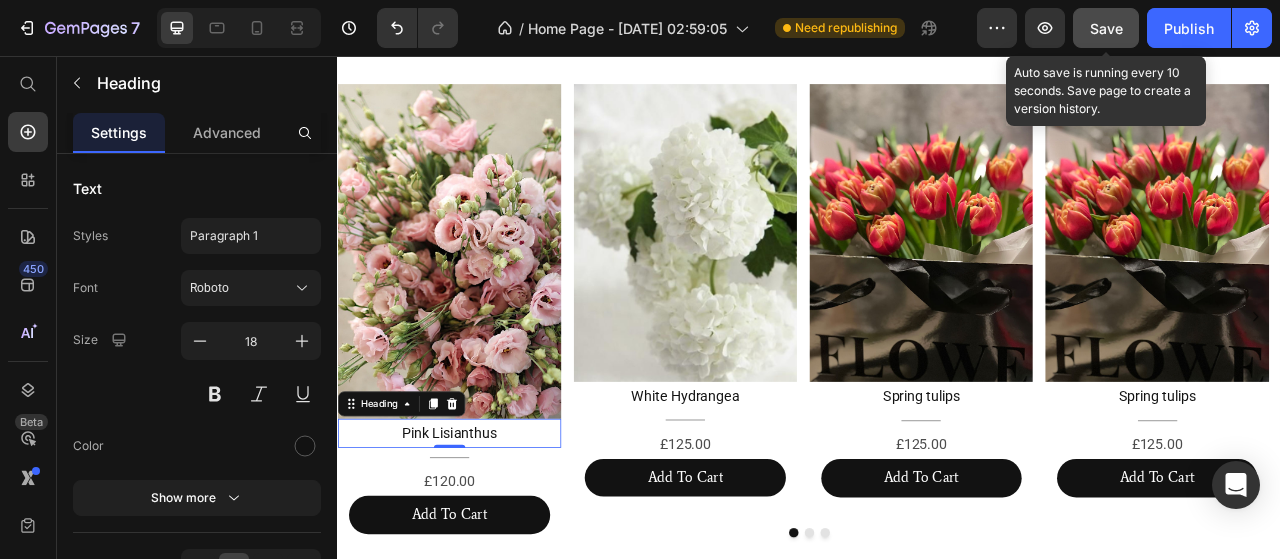 click on "Save" at bounding box center (1106, 28) 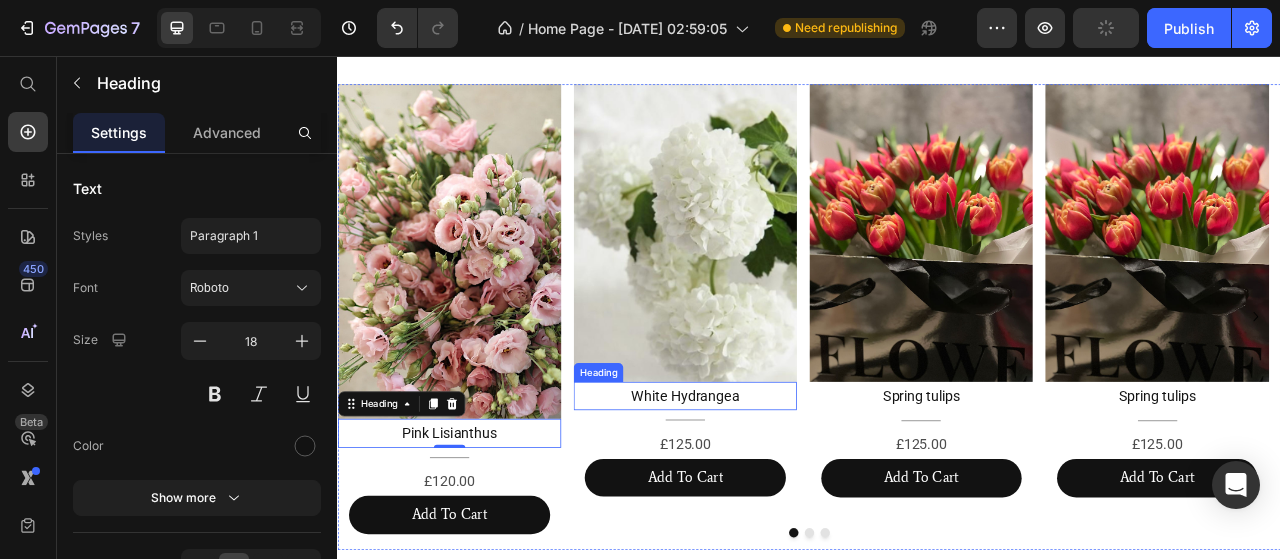 click on "White Hydrangea" at bounding box center [779, 489] 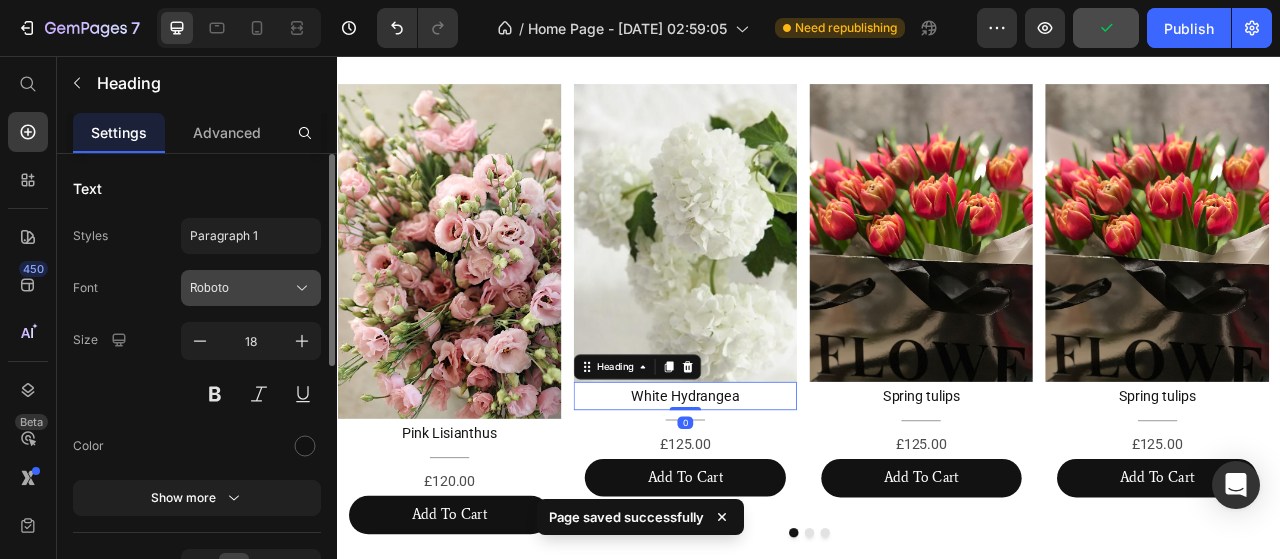 click on "Roboto" at bounding box center [241, 288] 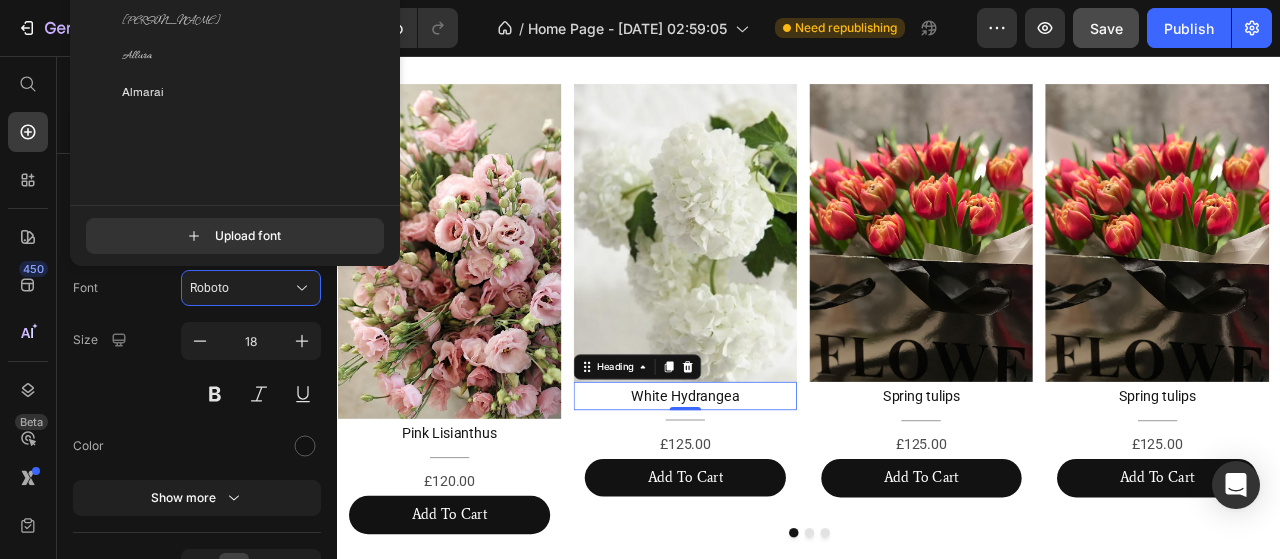 scroll, scrollTop: 1200, scrollLeft: 0, axis: vertical 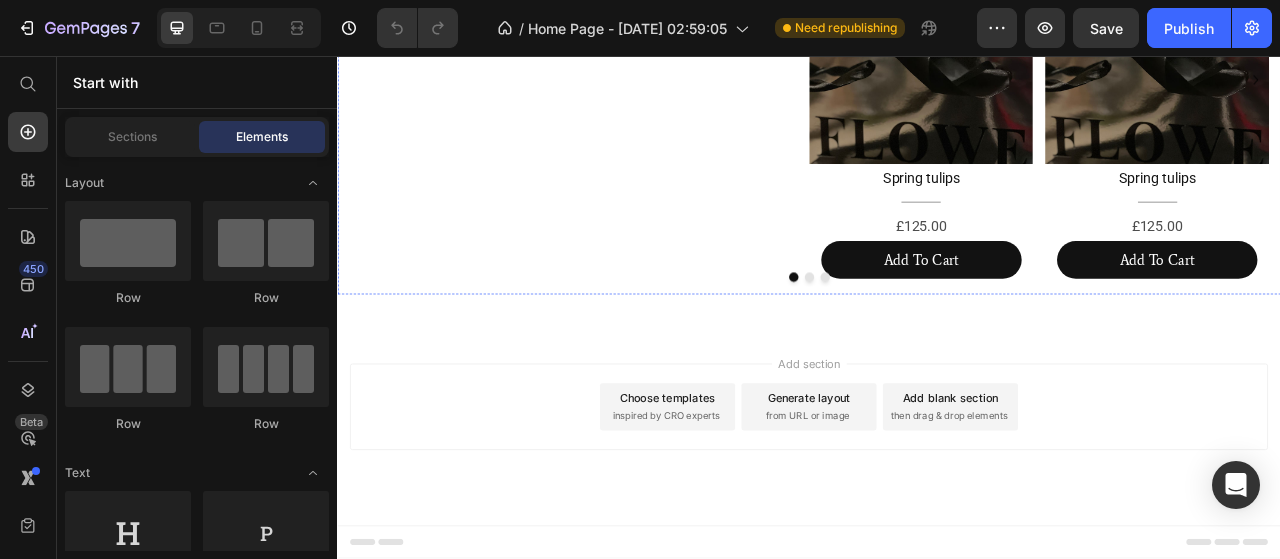 click on "Pink Lisianthus" at bounding box center [479, -167] 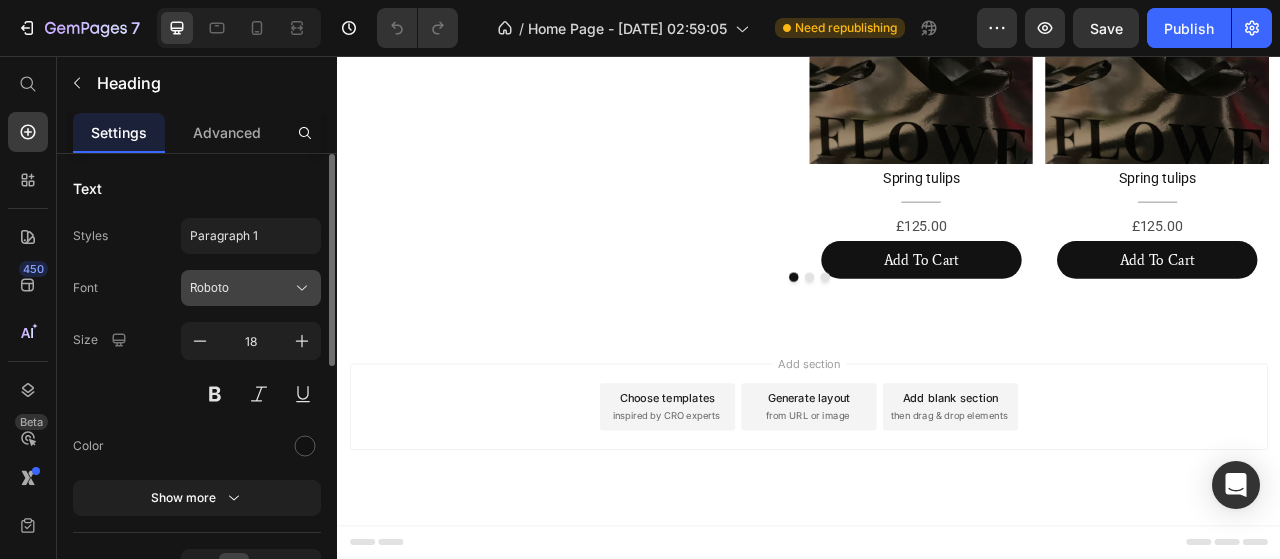 click on "Roboto" at bounding box center (241, 288) 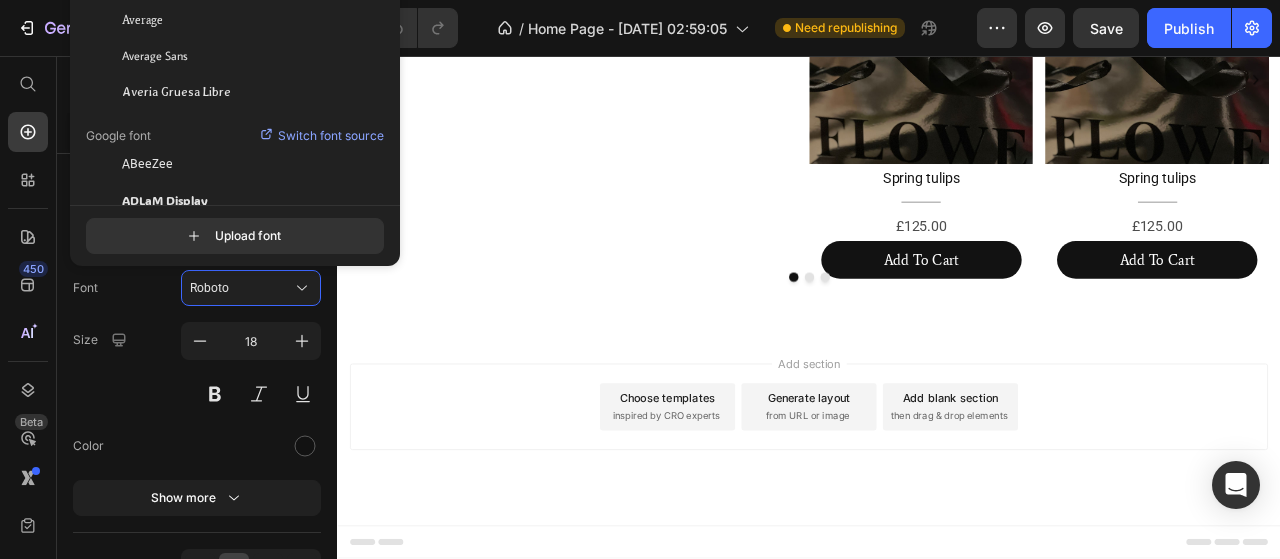 click on "Switch font source" at bounding box center [331, 136] 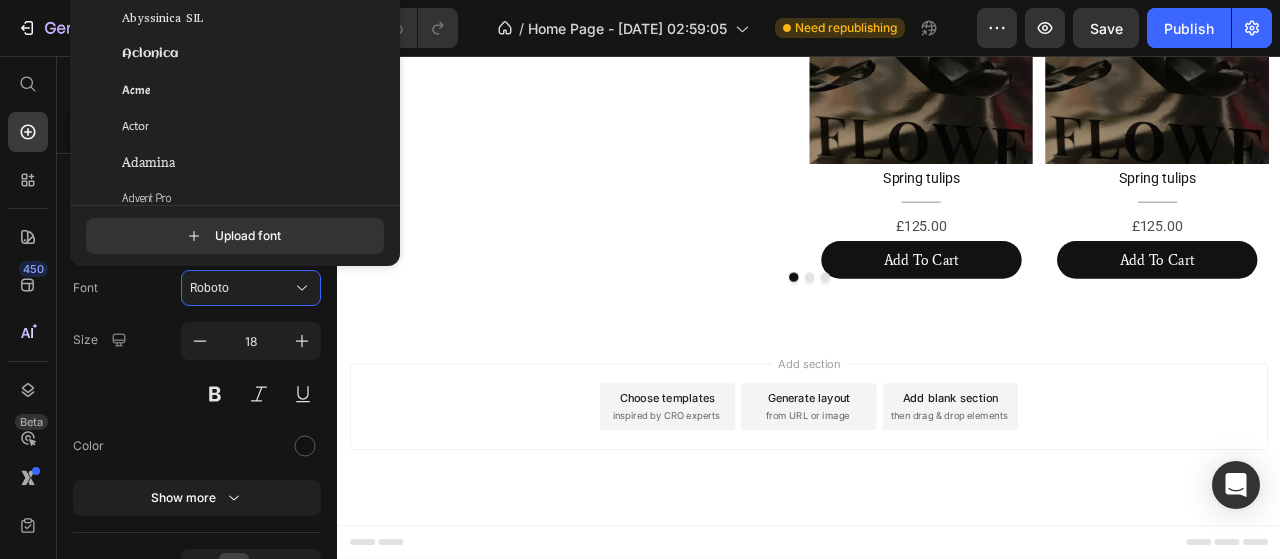 scroll, scrollTop: 0, scrollLeft: 0, axis: both 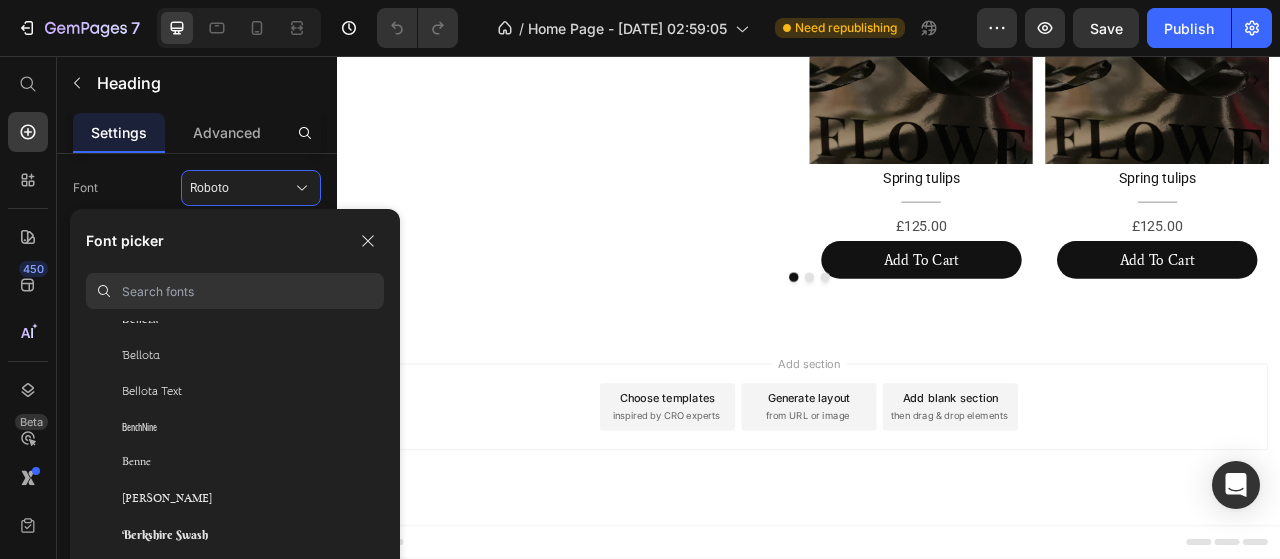 click at bounding box center (253, 291) 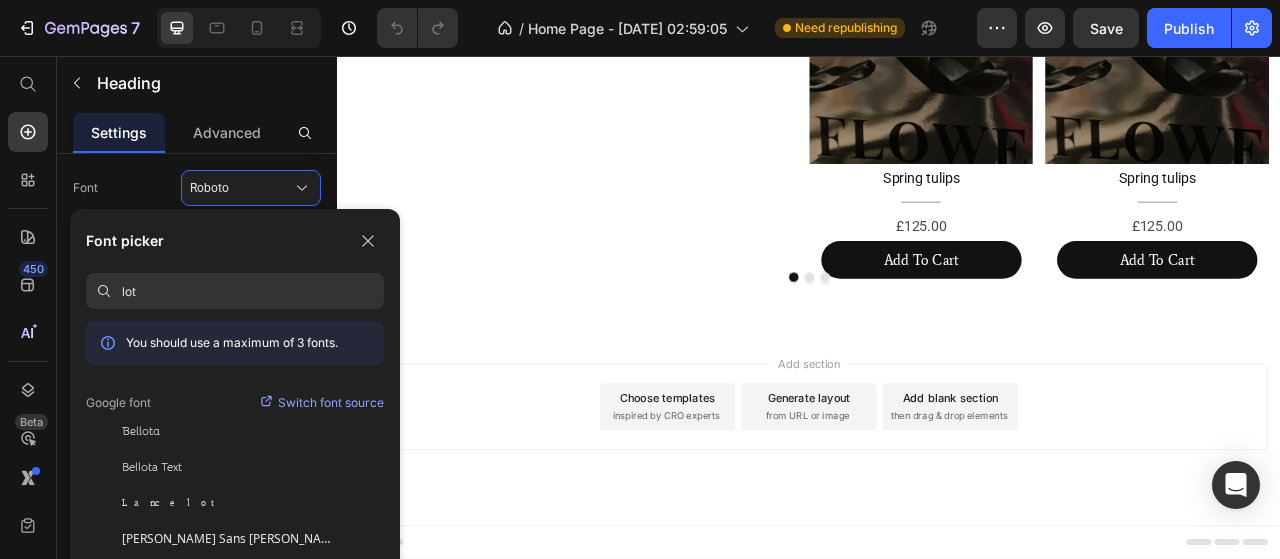 scroll, scrollTop: 0, scrollLeft: 0, axis: both 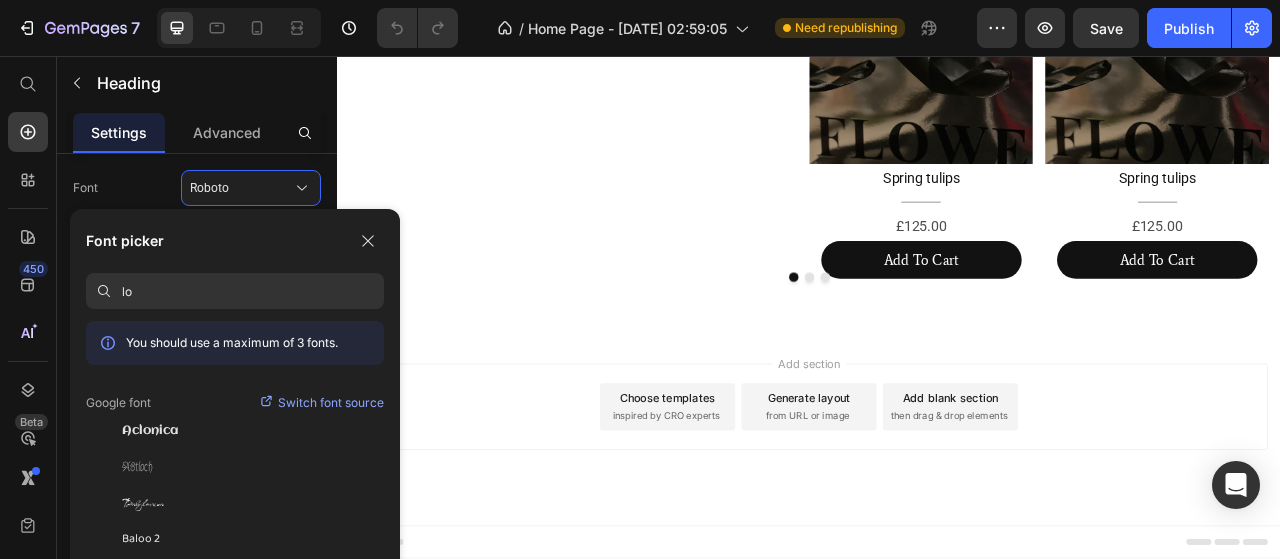 type on "l" 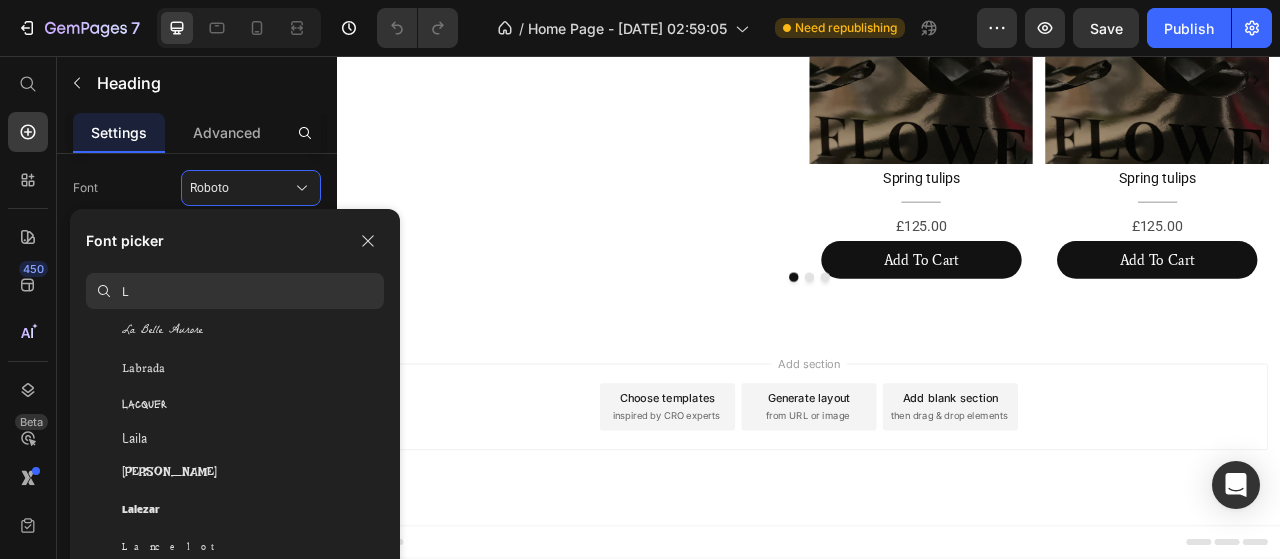 scroll, scrollTop: 0, scrollLeft: 0, axis: both 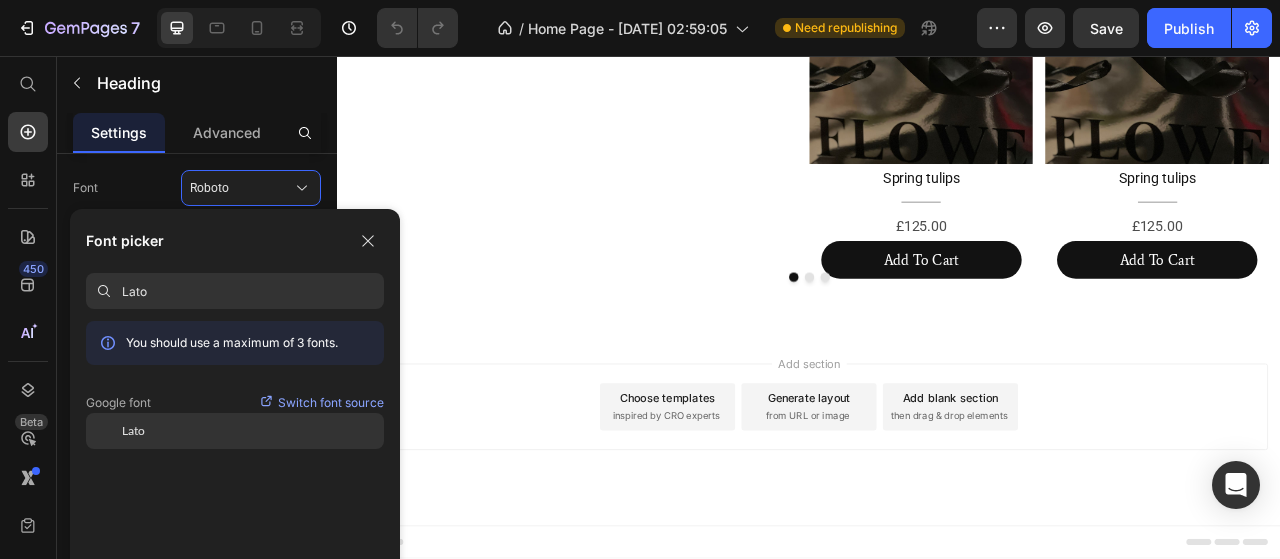 type on "Lato" 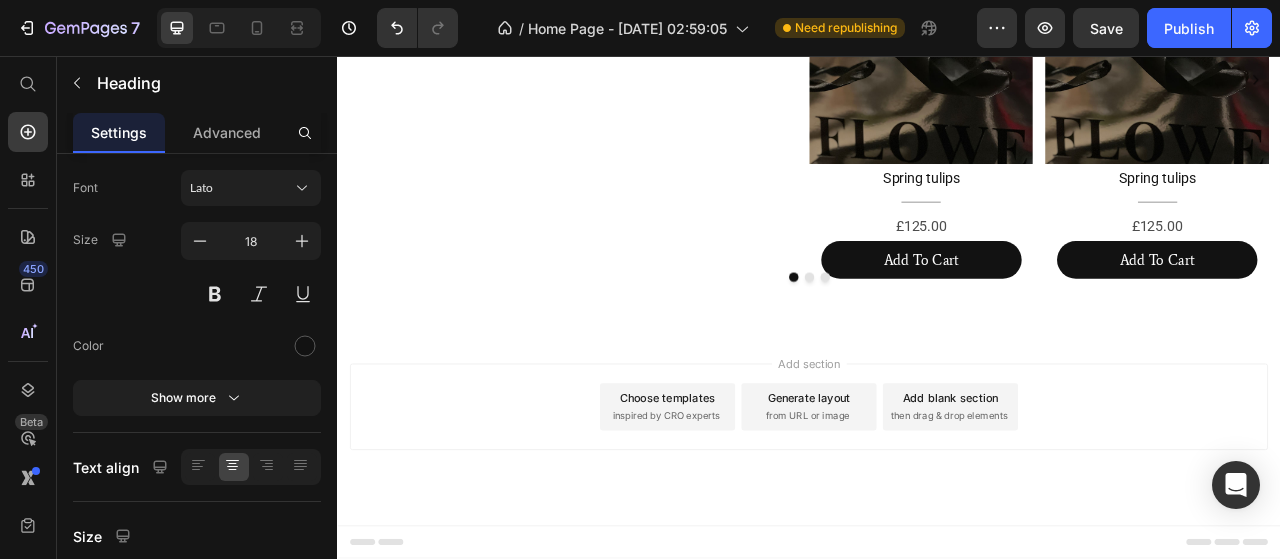 scroll, scrollTop: 1700, scrollLeft: 0, axis: vertical 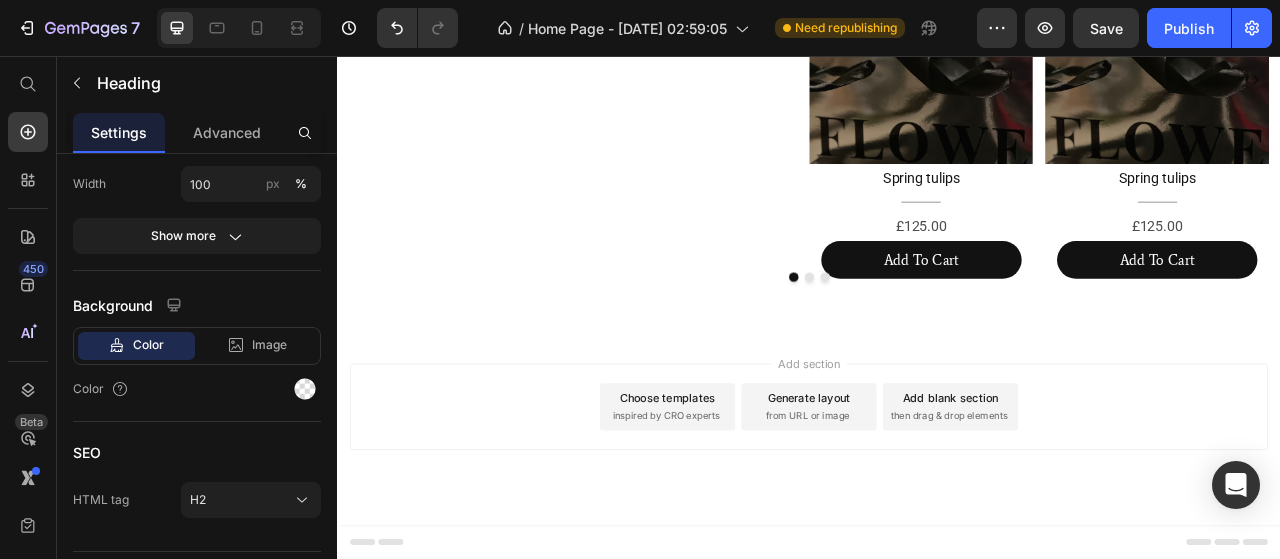 click on "Pink Lisianthus" at bounding box center [479, -167] 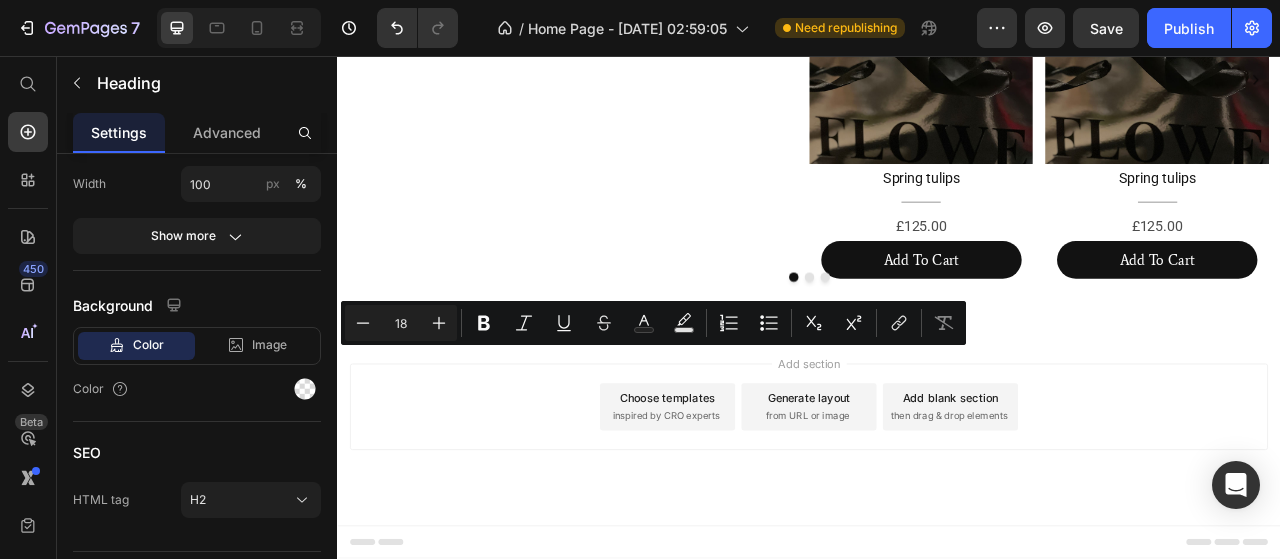 click on "Pink Lisianthus" at bounding box center [479, -167] 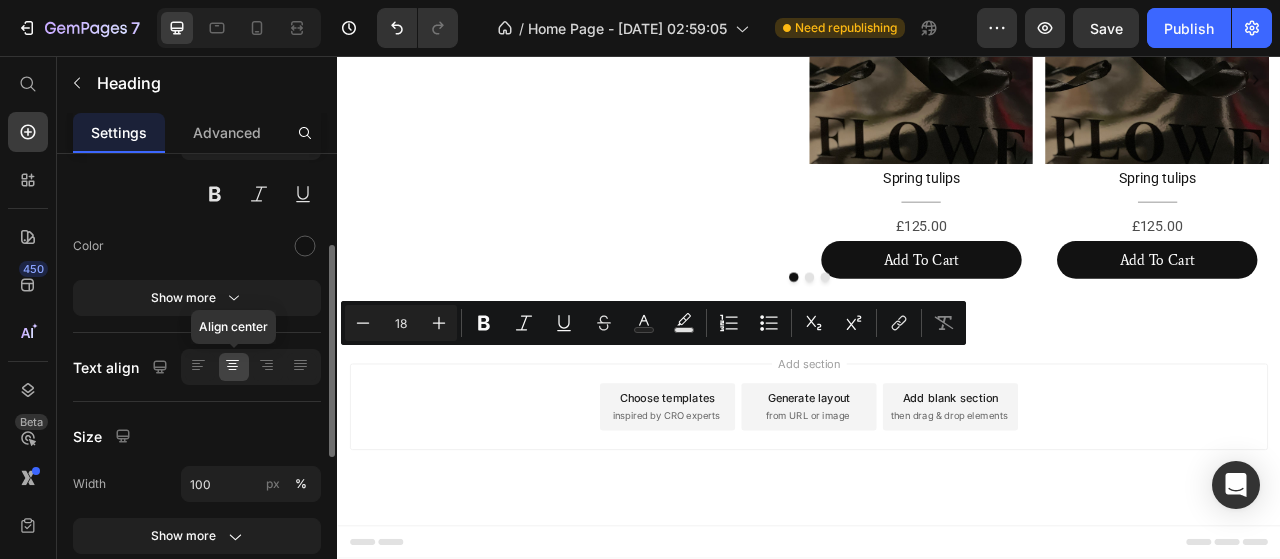 scroll, scrollTop: 0, scrollLeft: 0, axis: both 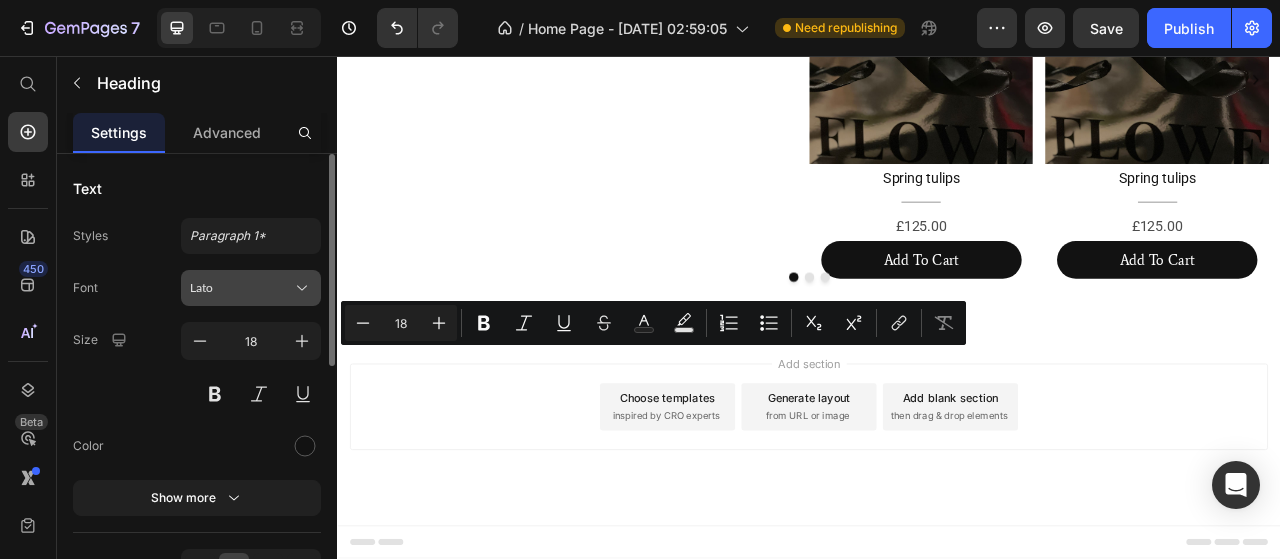 click 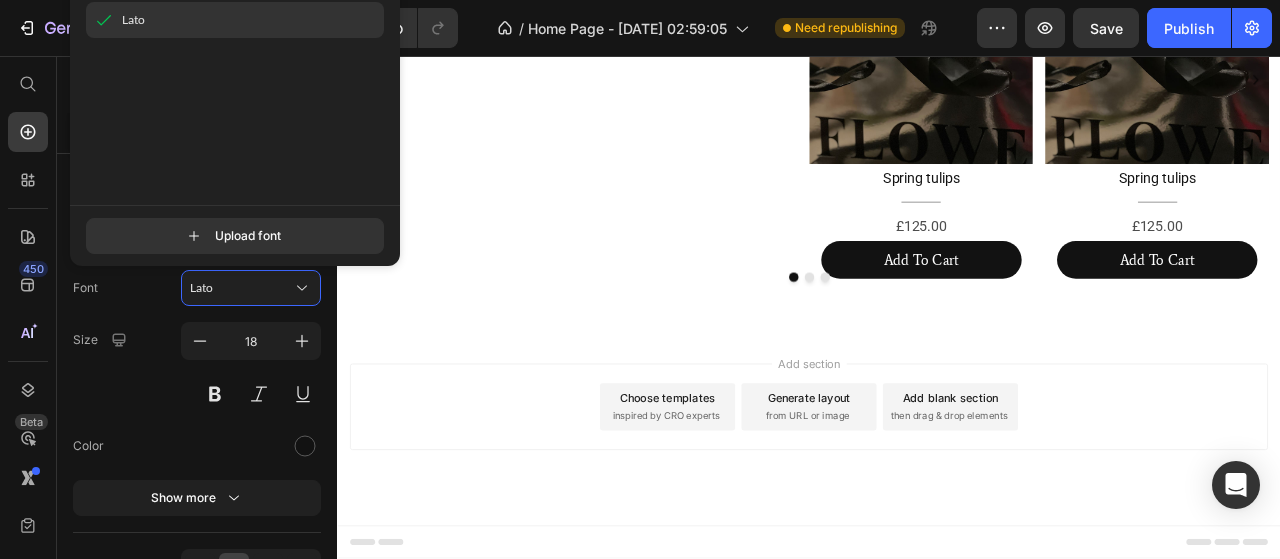 click on "Lato" 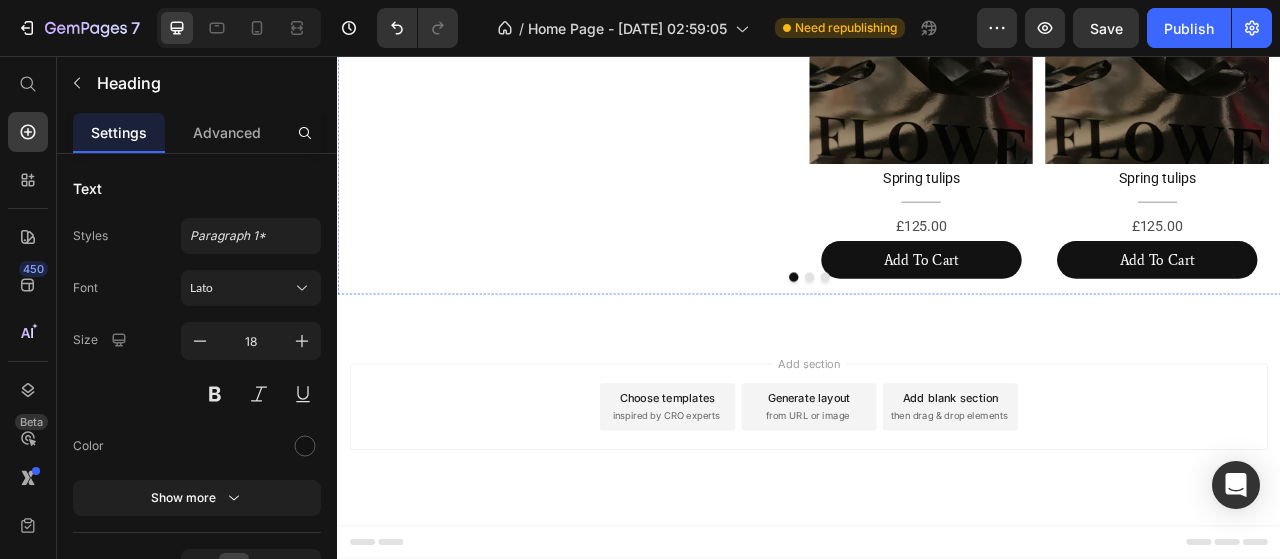 scroll, scrollTop: 1600, scrollLeft: 0, axis: vertical 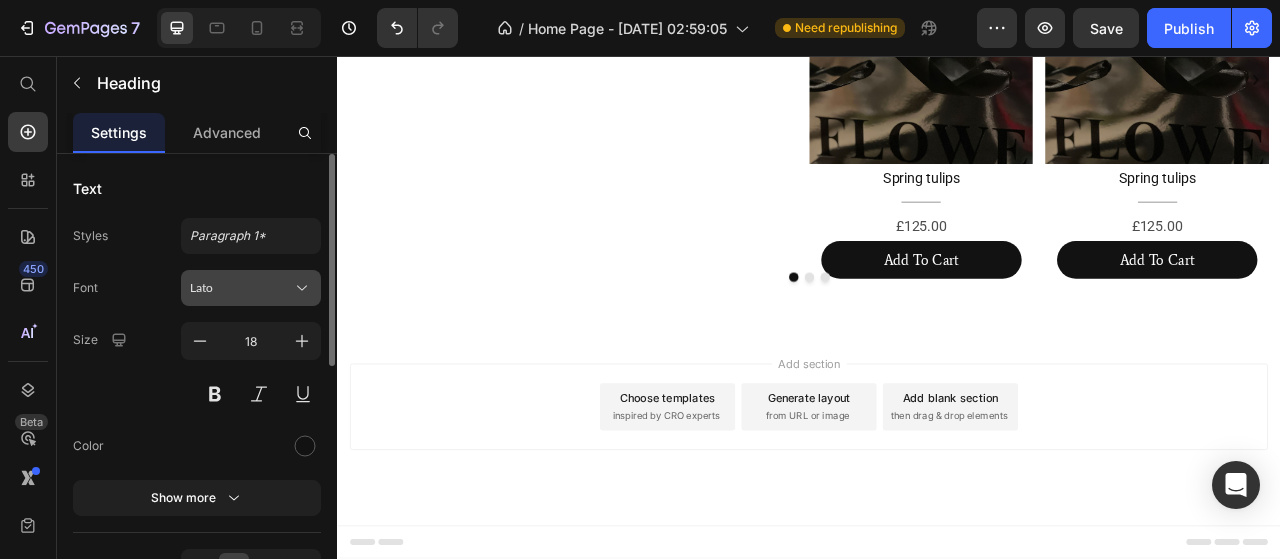 click on "Lato" at bounding box center [241, 288] 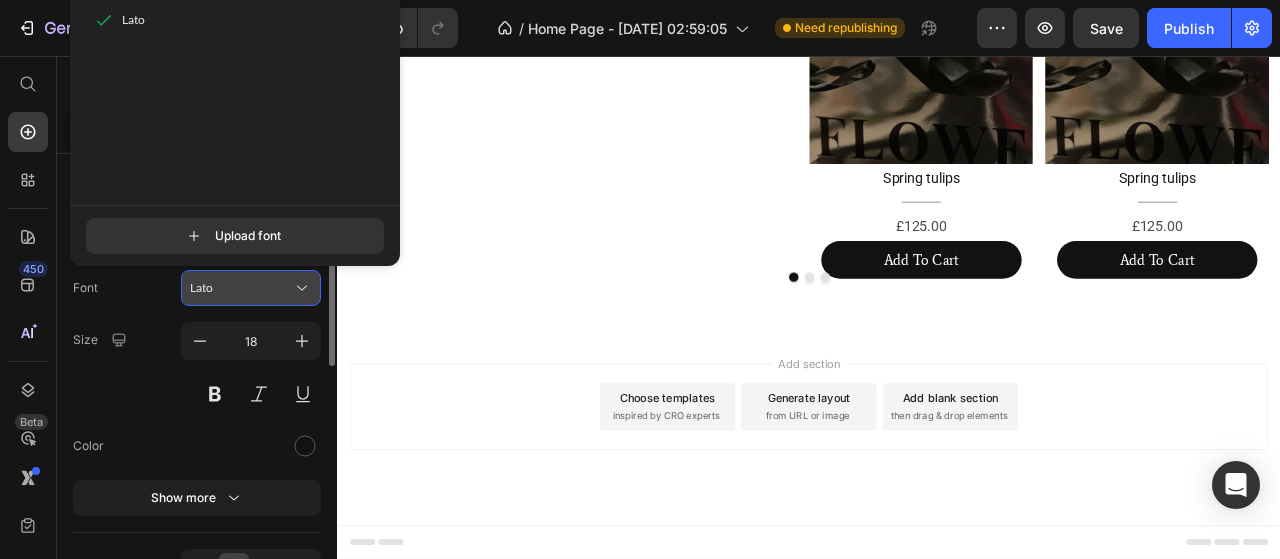 click on "Lato" at bounding box center [241, 288] 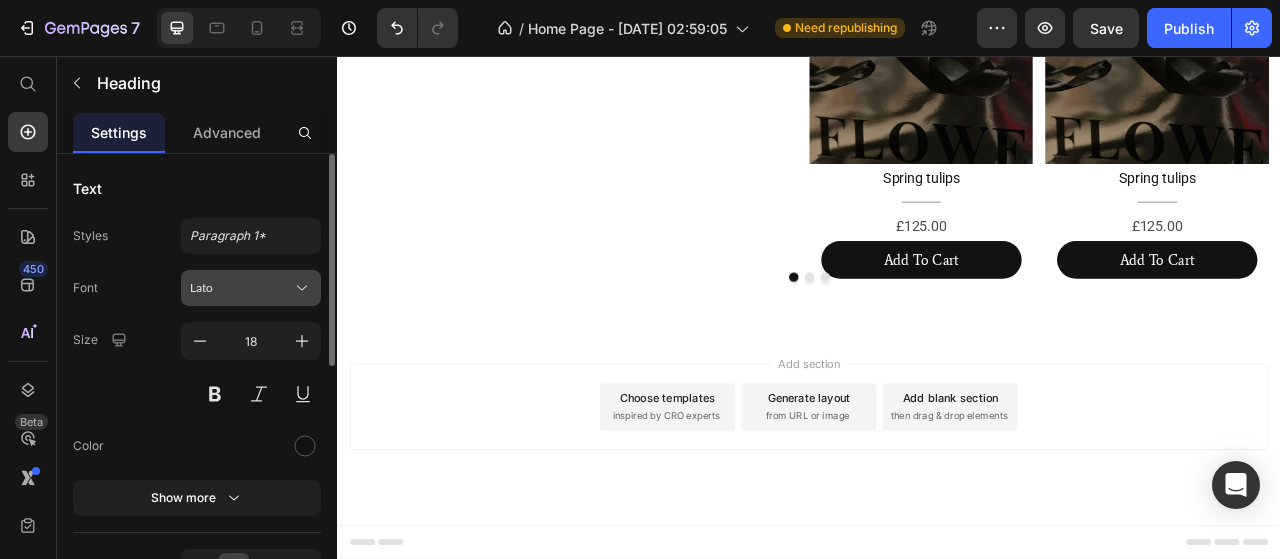 click on "Lato" at bounding box center (241, 288) 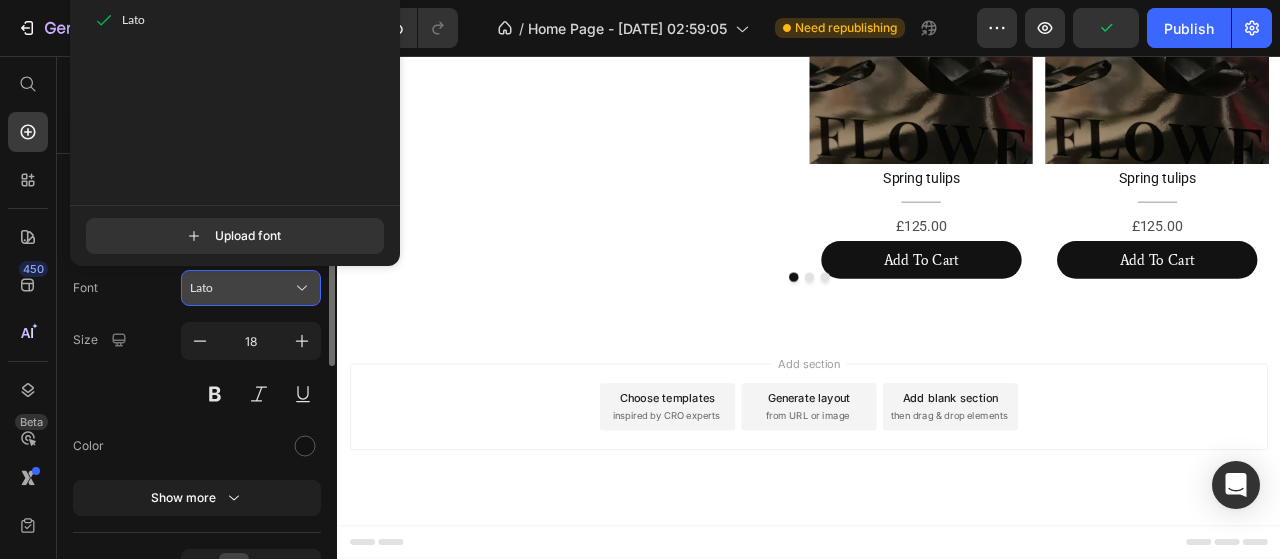 click on "Lato" at bounding box center [241, 288] 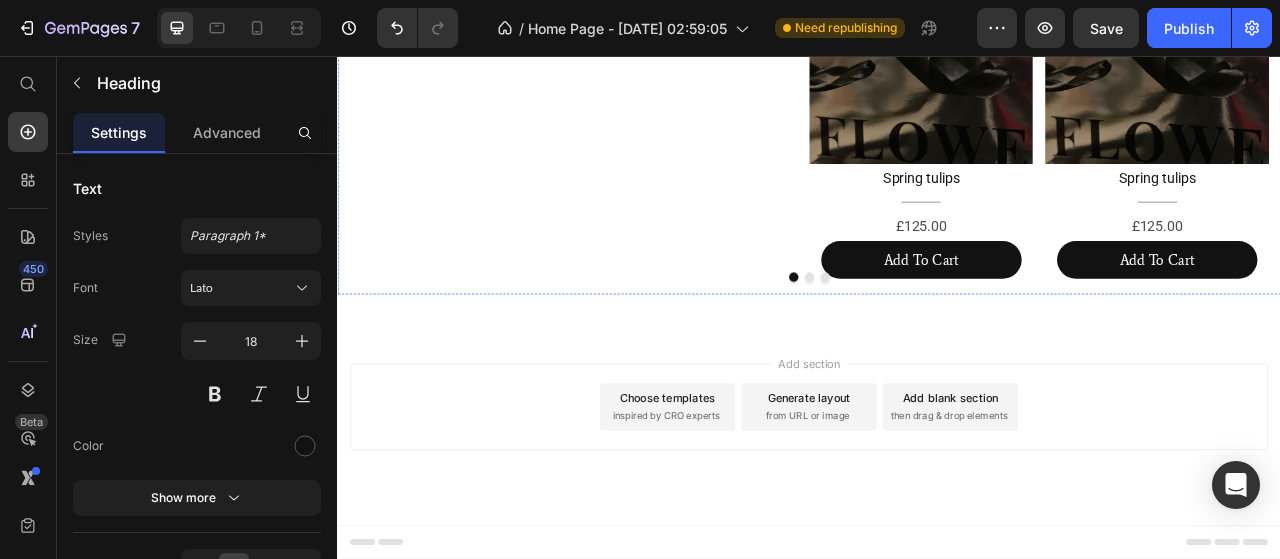 click on "White Hydrangea" at bounding box center [779, -167] 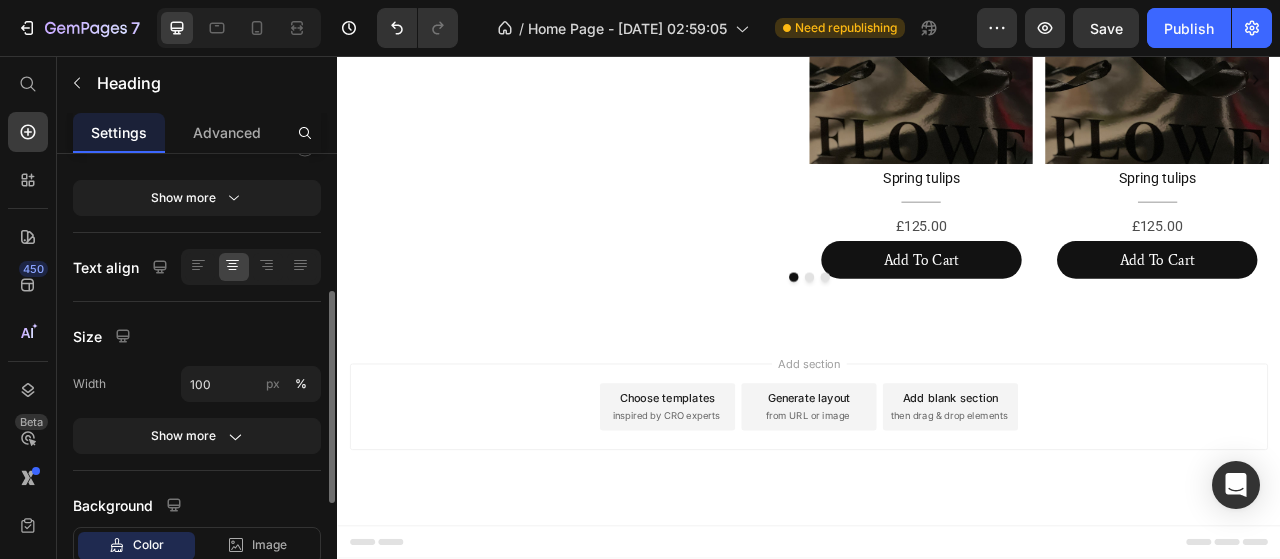 scroll, scrollTop: 546, scrollLeft: 0, axis: vertical 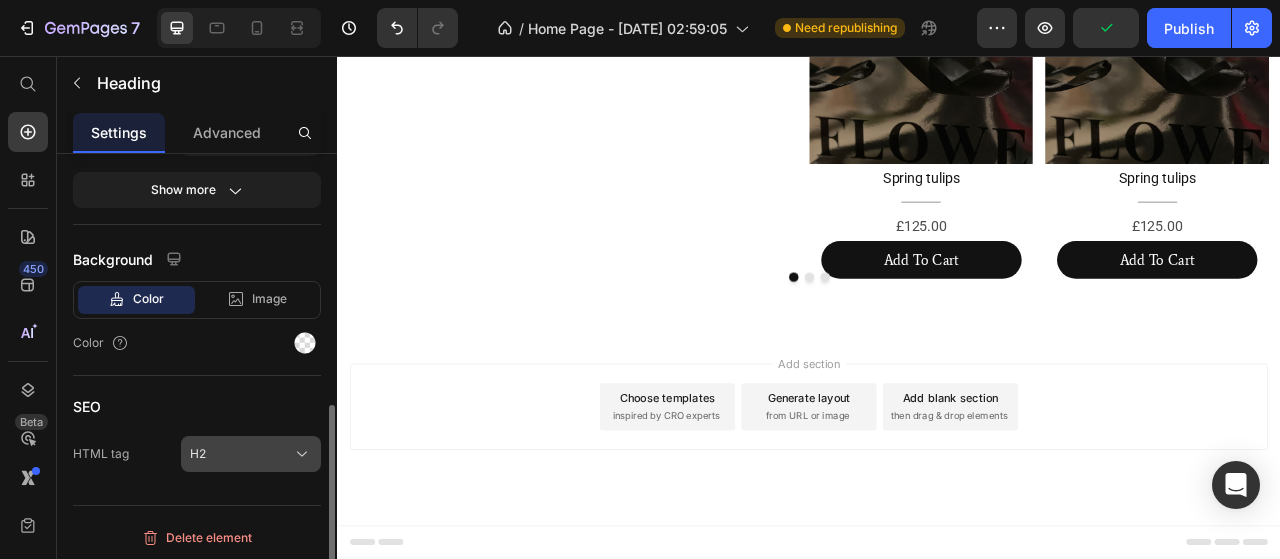 click on "H2" 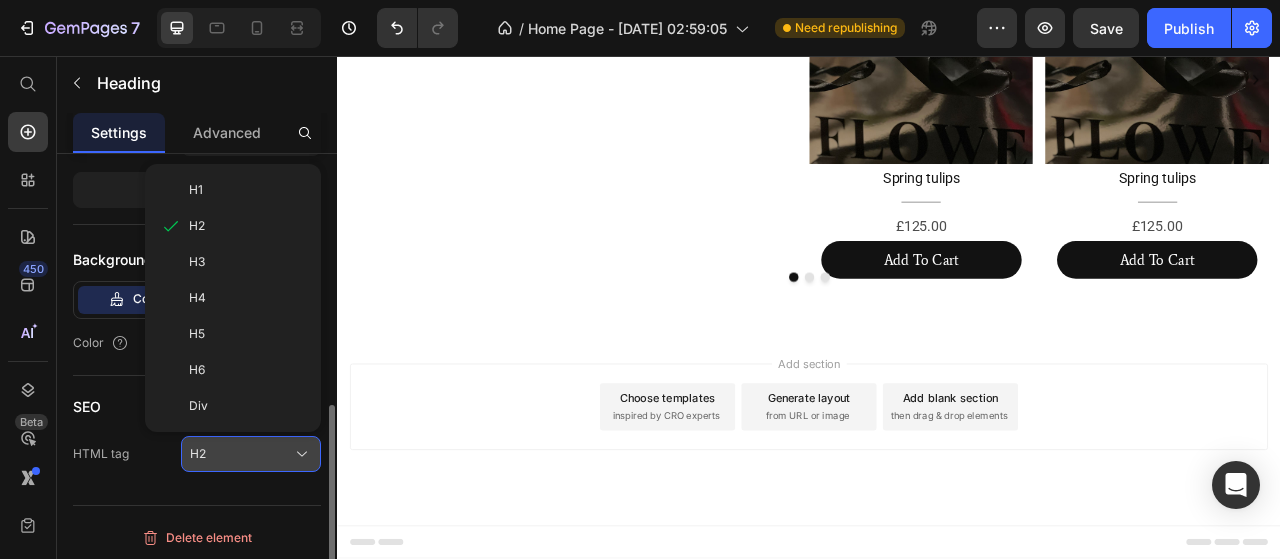 click on "H2" 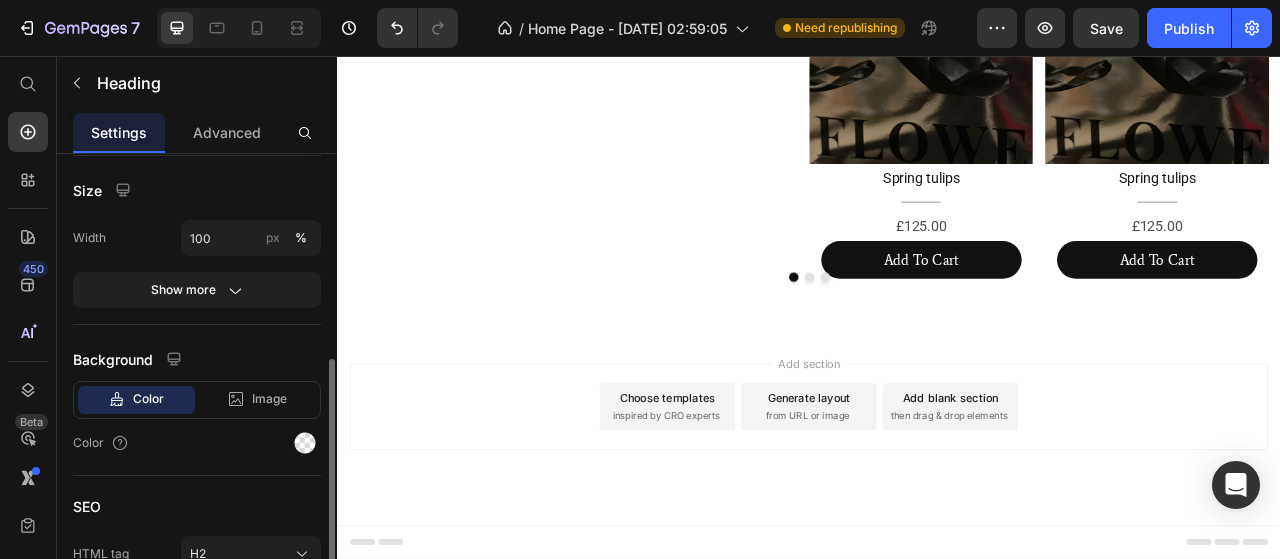 scroll, scrollTop: 346, scrollLeft: 0, axis: vertical 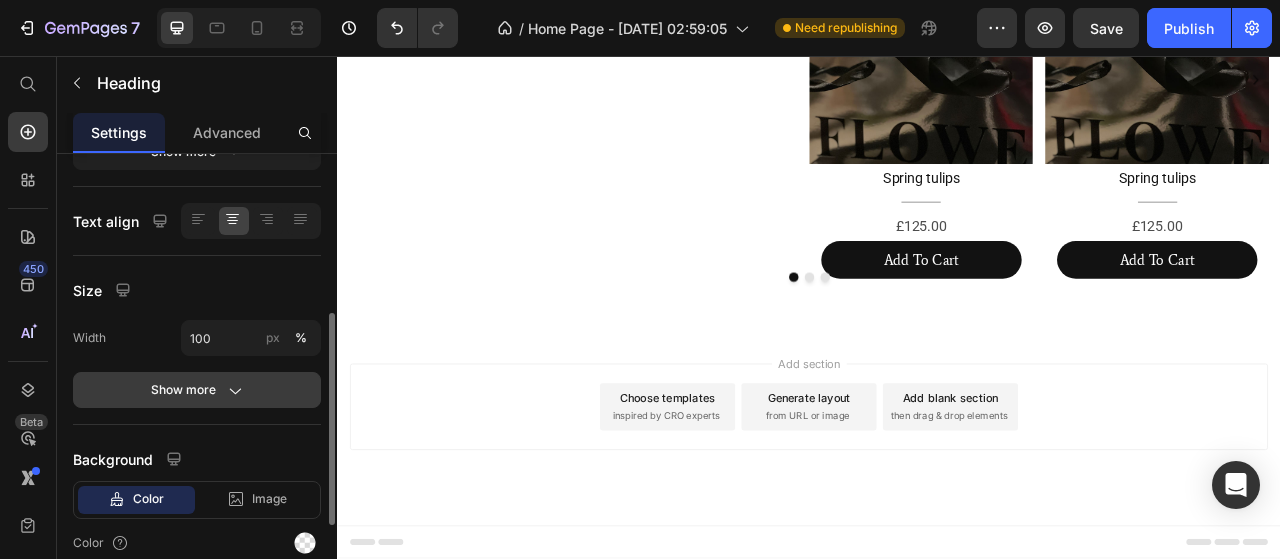 click on "Show more" 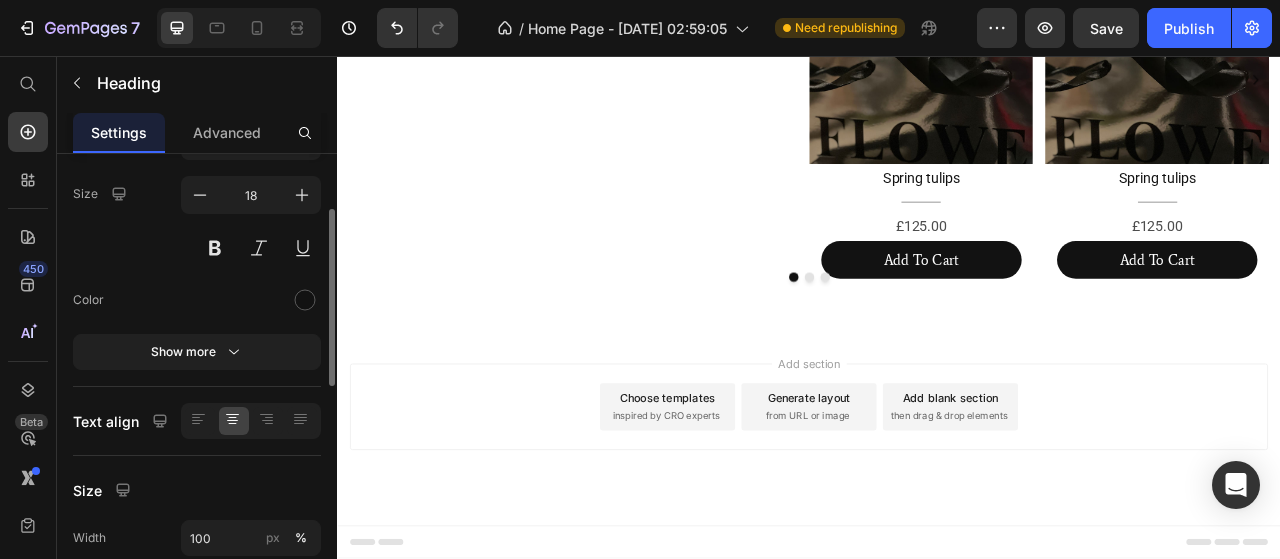 scroll, scrollTop: 46, scrollLeft: 0, axis: vertical 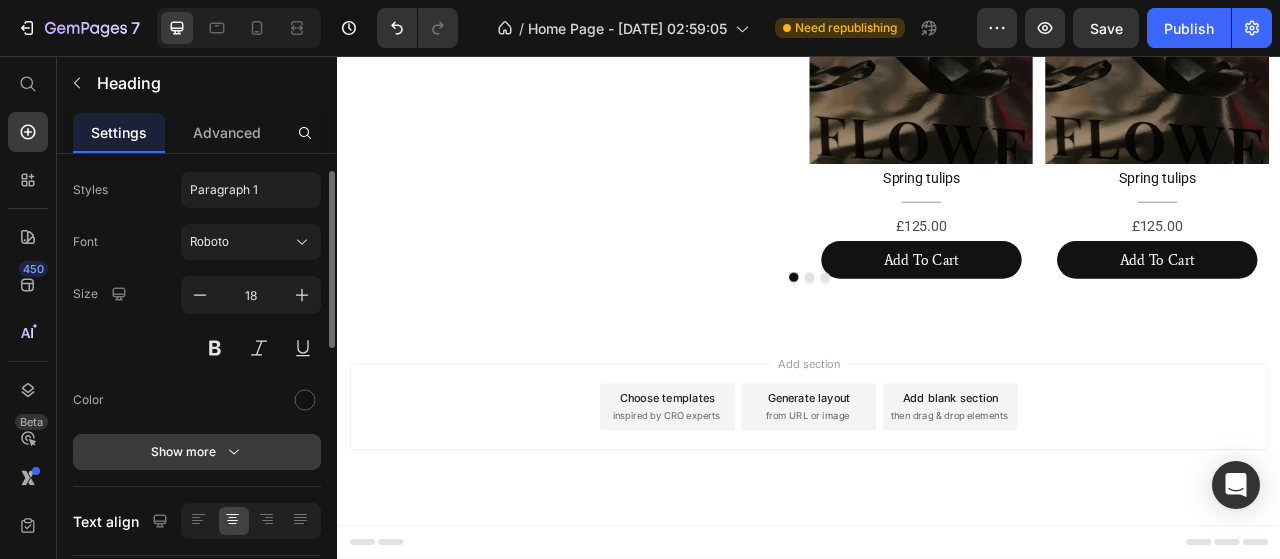 click on "Show more" at bounding box center (197, 452) 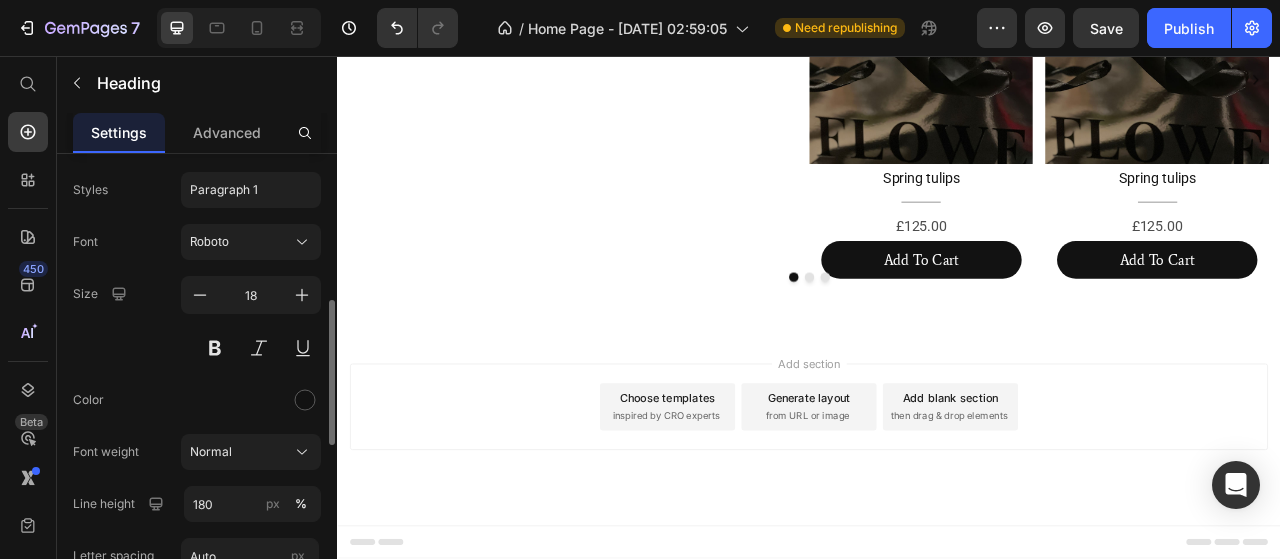 scroll, scrollTop: 246, scrollLeft: 0, axis: vertical 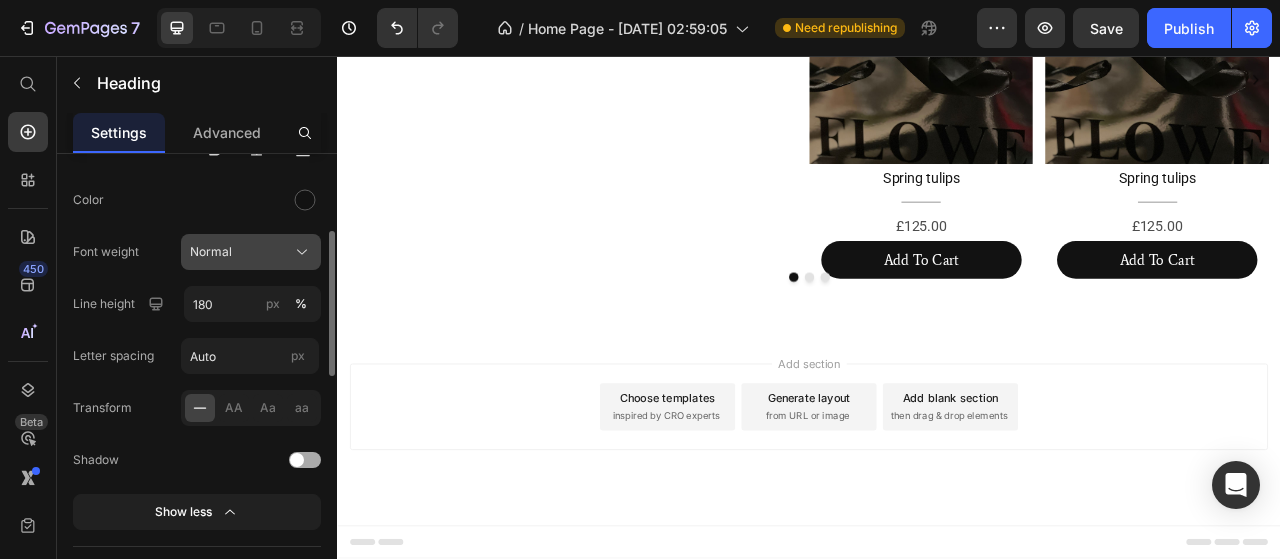 click on "Normal" at bounding box center (251, 252) 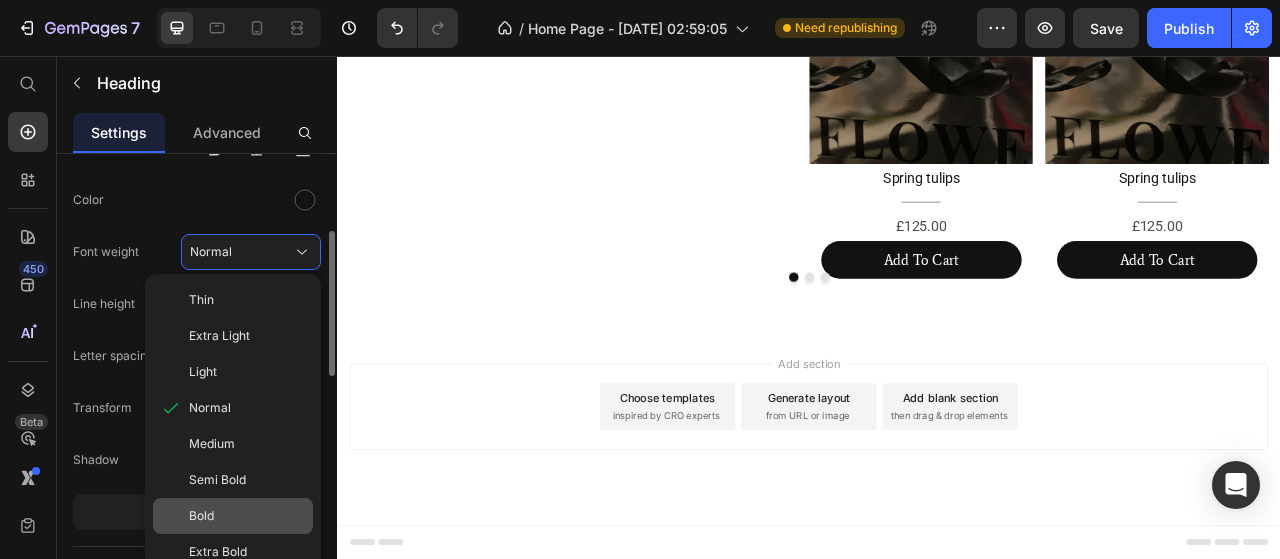 scroll, scrollTop: 346, scrollLeft: 0, axis: vertical 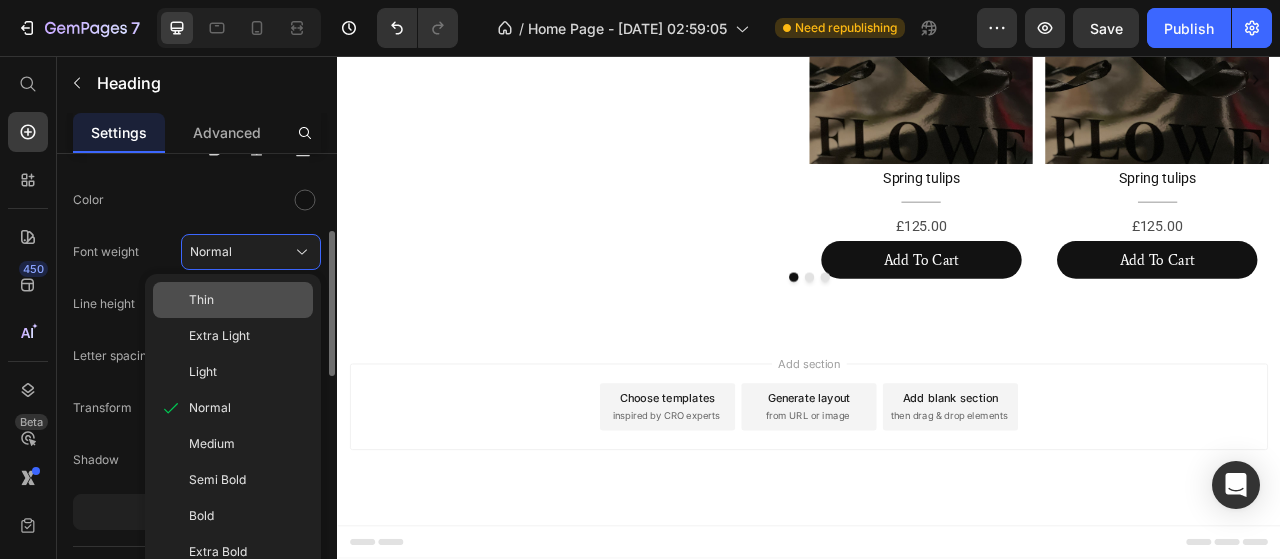 click on "Thin" at bounding box center (201, 300) 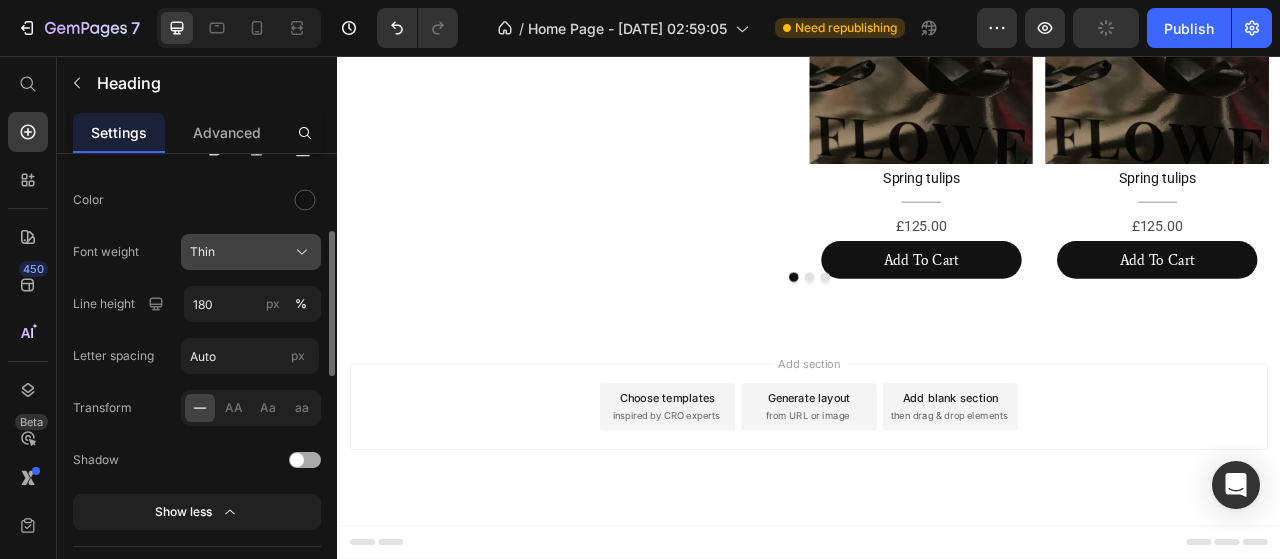 click 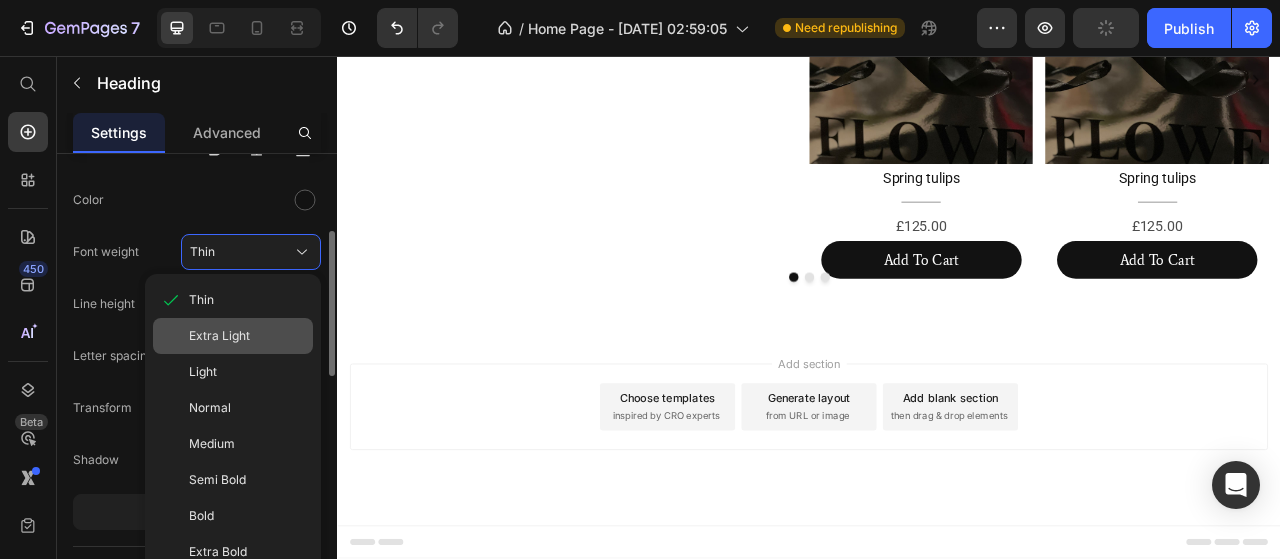 click on "Extra Light" at bounding box center (247, 336) 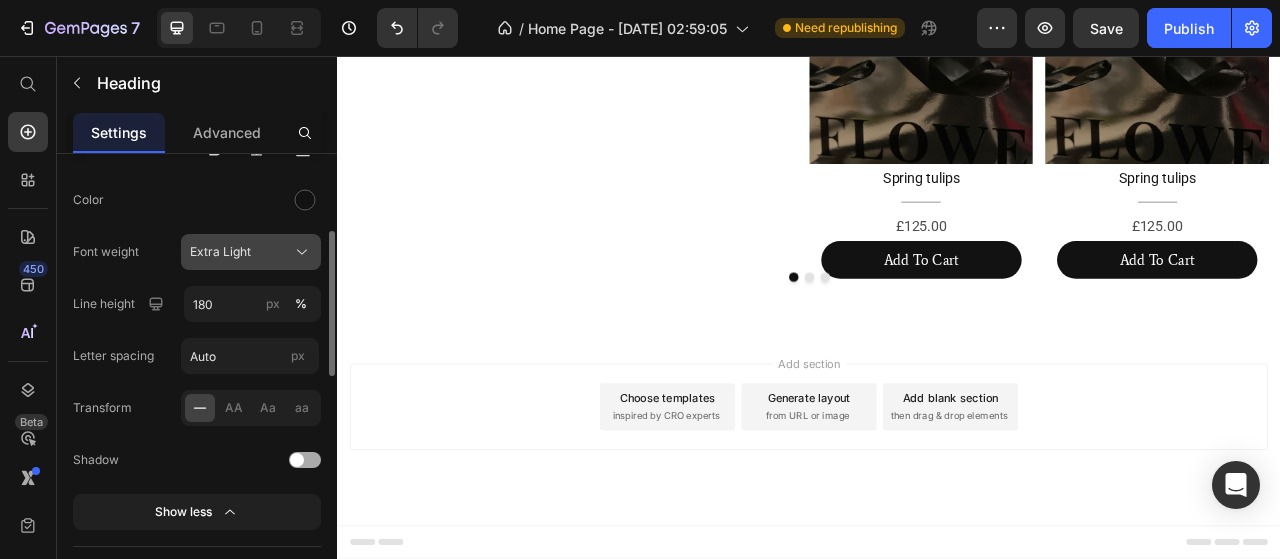 click on "Extra Light" at bounding box center [220, 252] 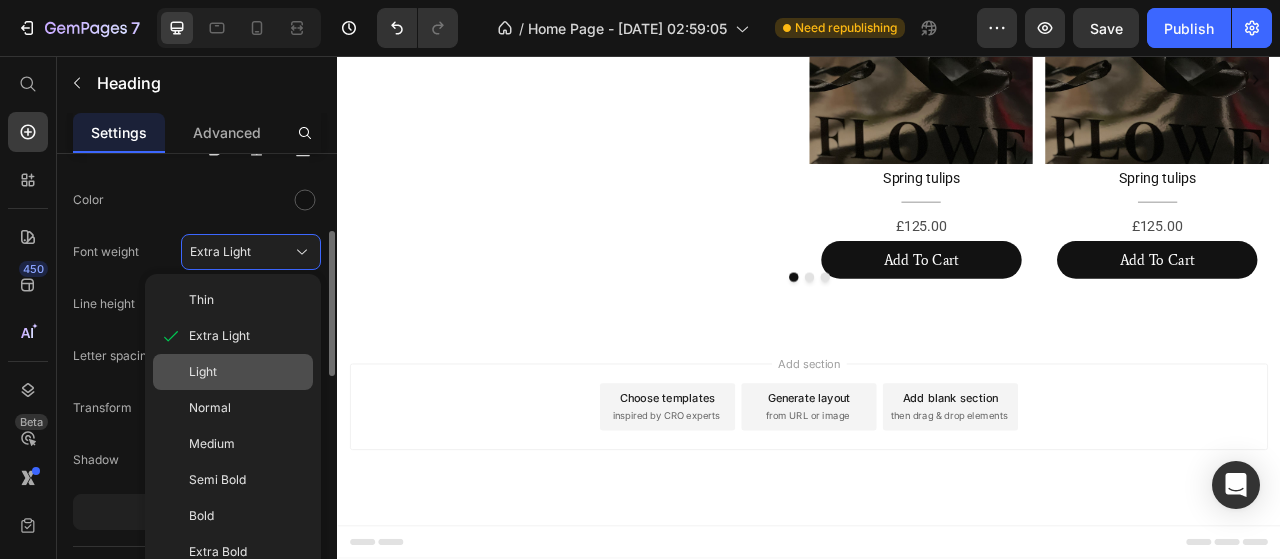 click on "Light" at bounding box center [203, 372] 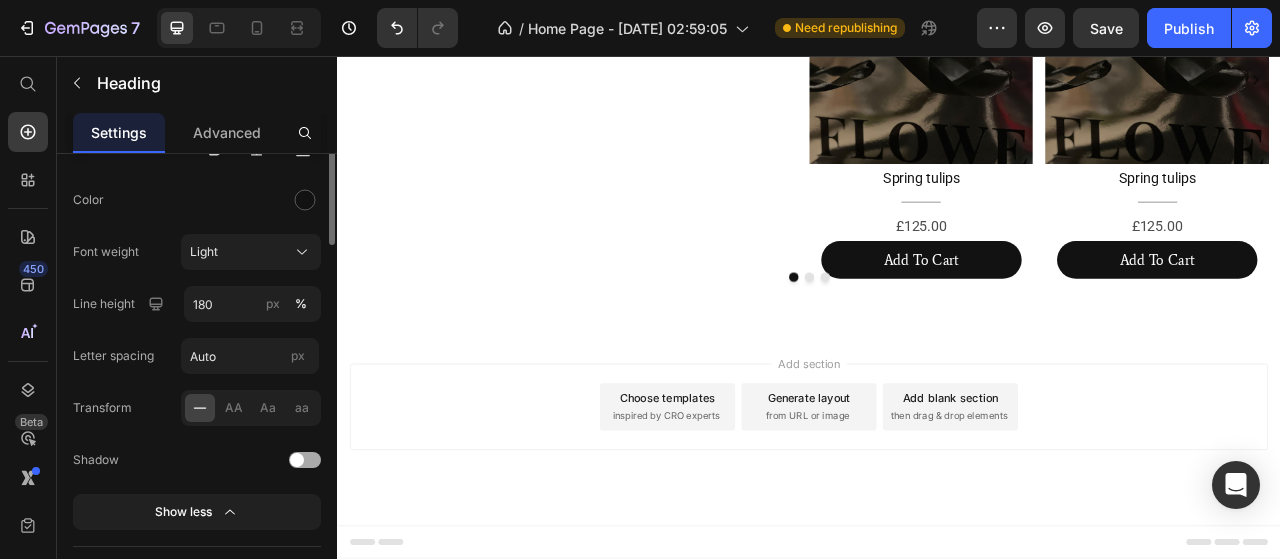 scroll, scrollTop: 146, scrollLeft: 0, axis: vertical 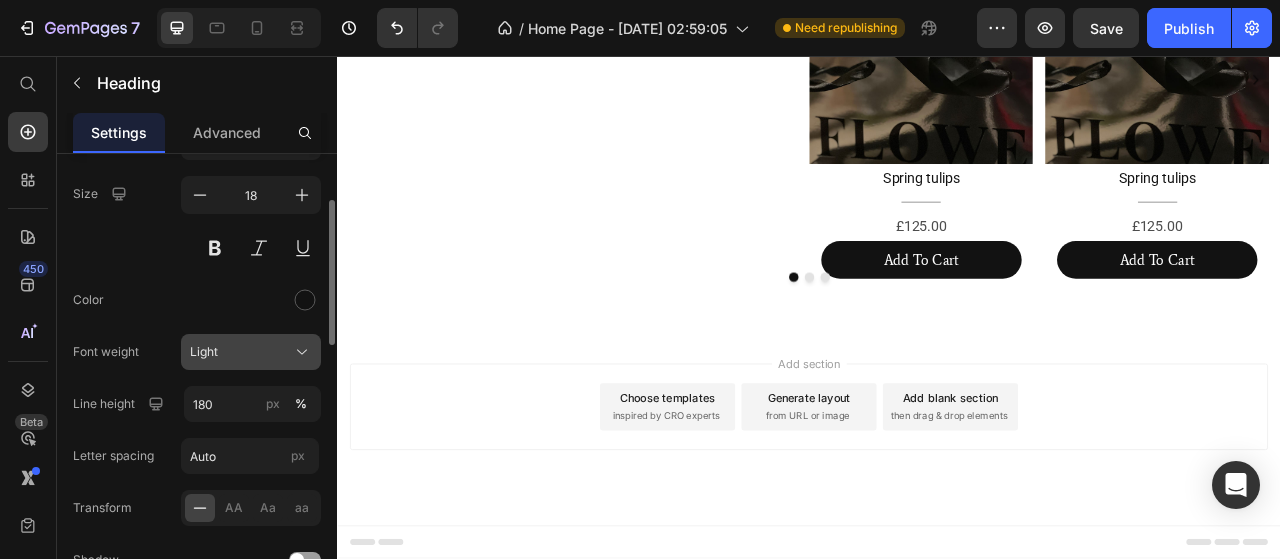 click on "Light" 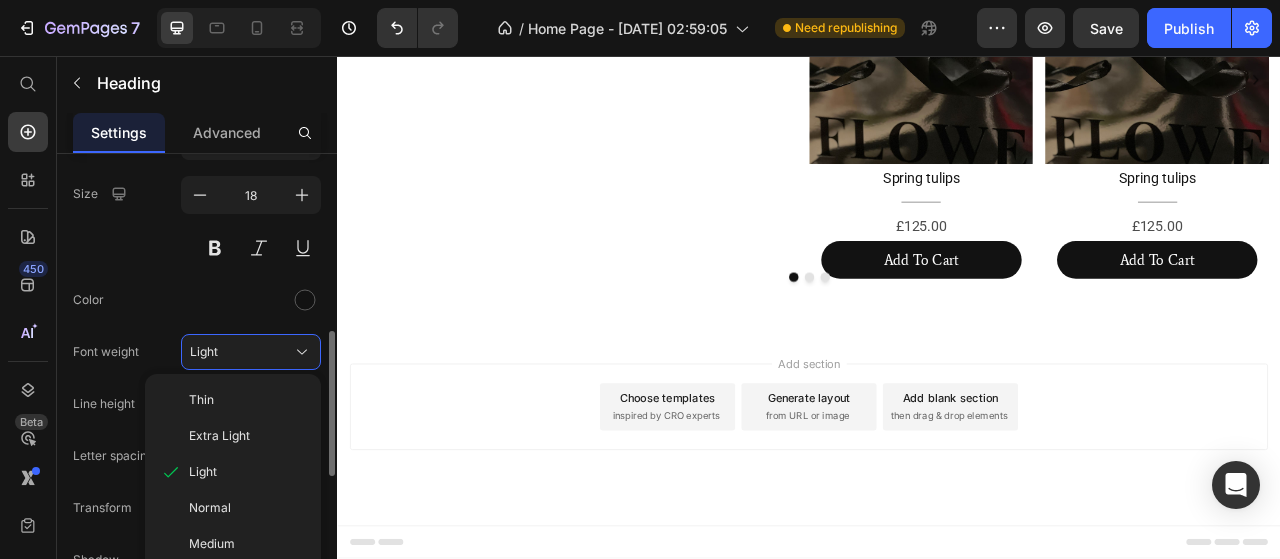 scroll, scrollTop: 246, scrollLeft: 0, axis: vertical 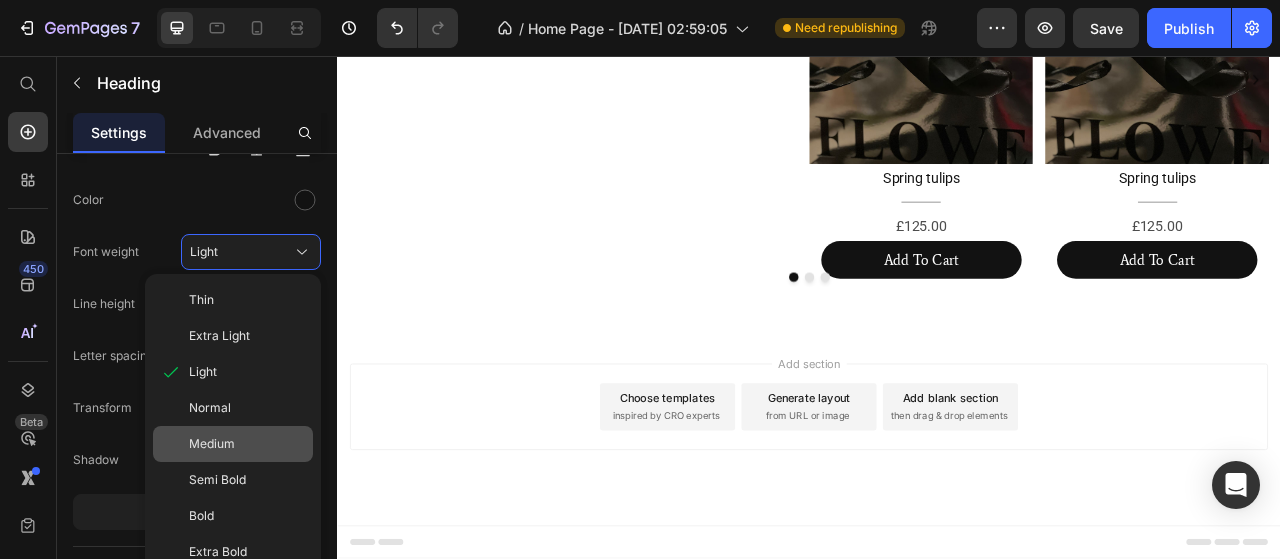 click on "Medium" at bounding box center [212, 444] 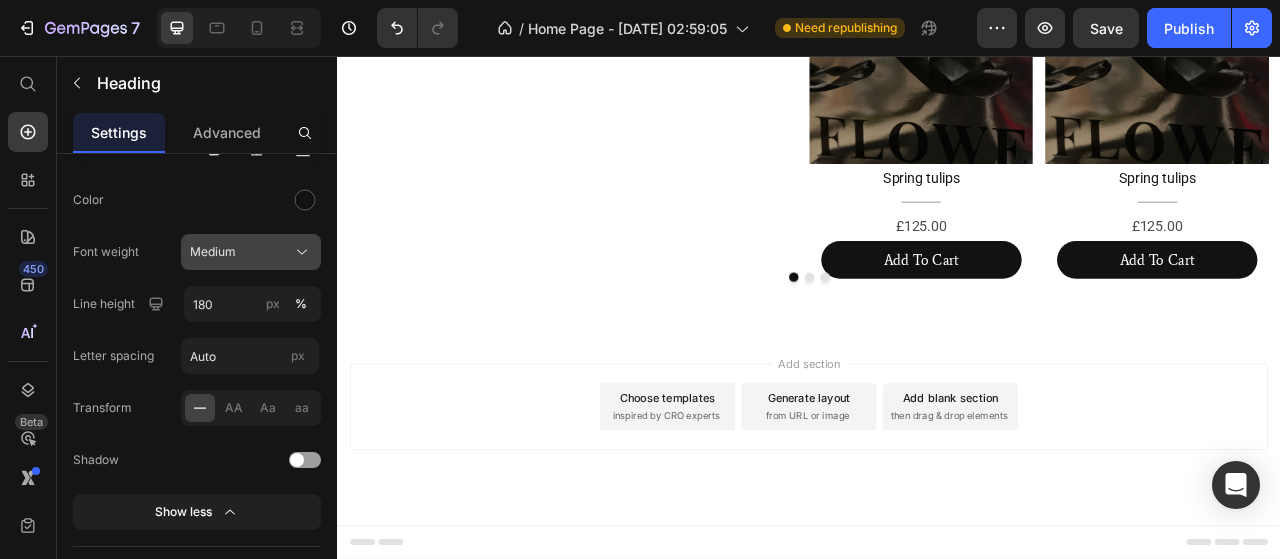 click on "Medium" at bounding box center (251, 252) 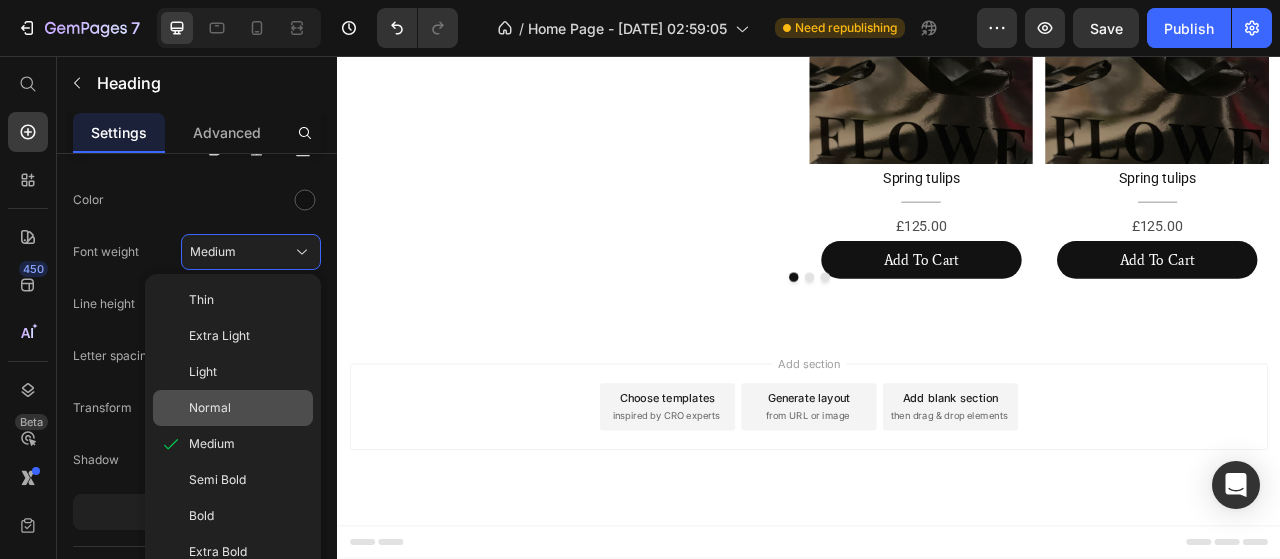 click on "Normal" at bounding box center [247, 408] 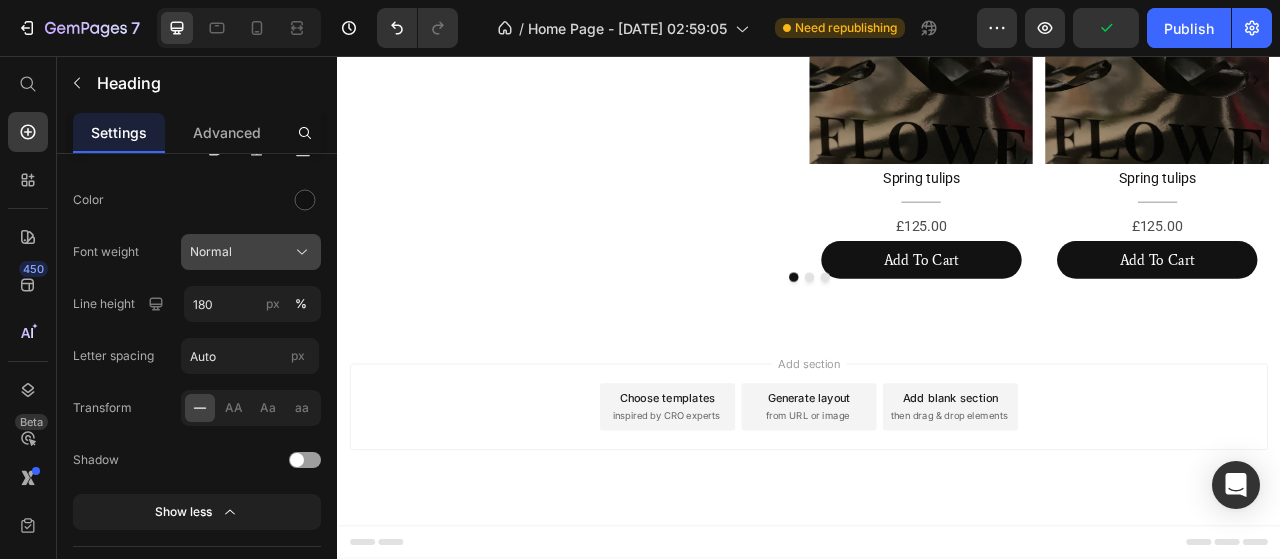 click on "Normal" at bounding box center (251, 252) 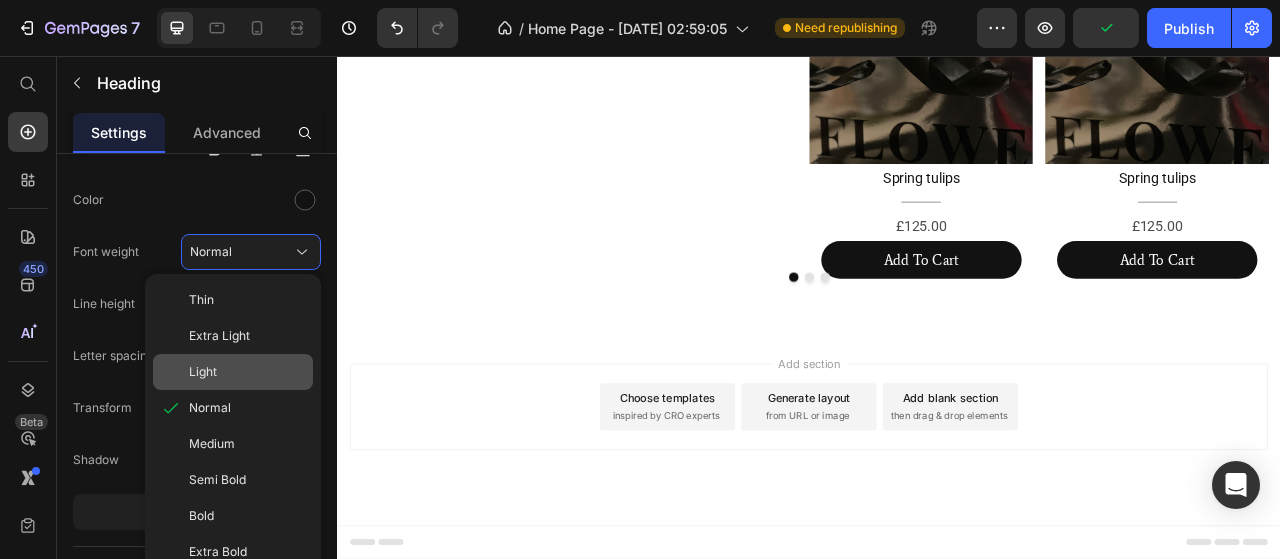 click on "Light" 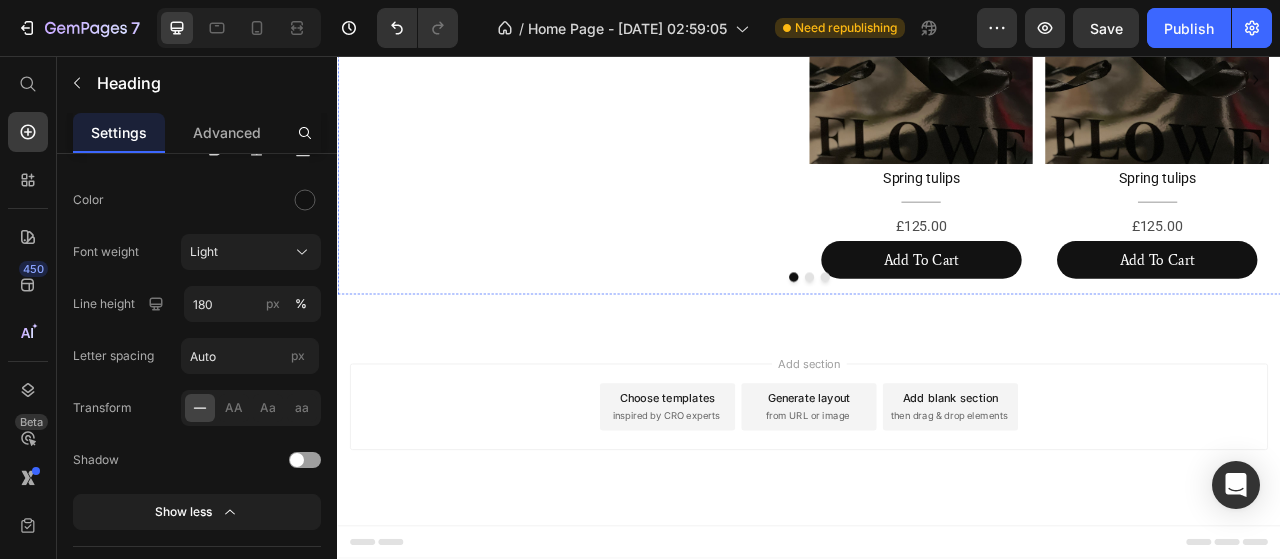 click on "Pink Lisianthus" at bounding box center (479, -167) 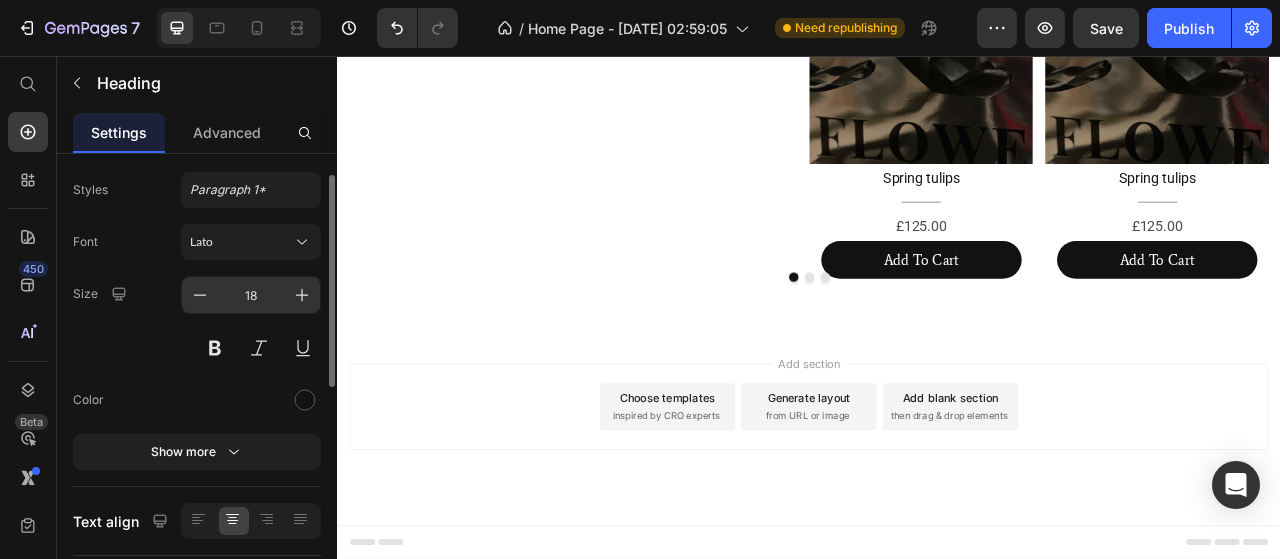 scroll, scrollTop: 0, scrollLeft: 0, axis: both 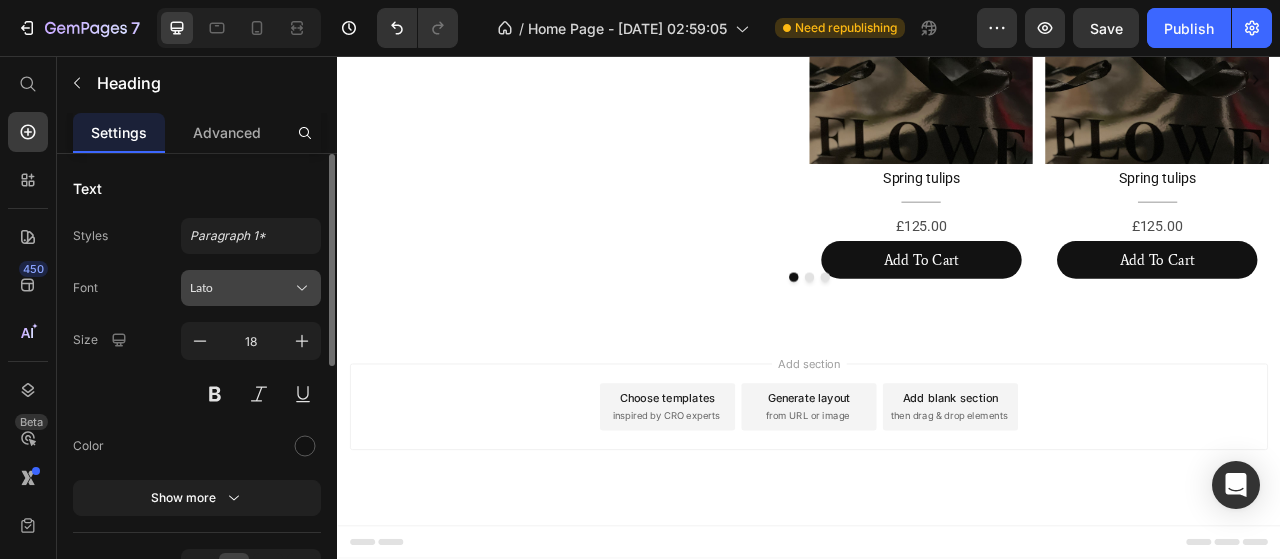 click on "Lato" at bounding box center (241, 288) 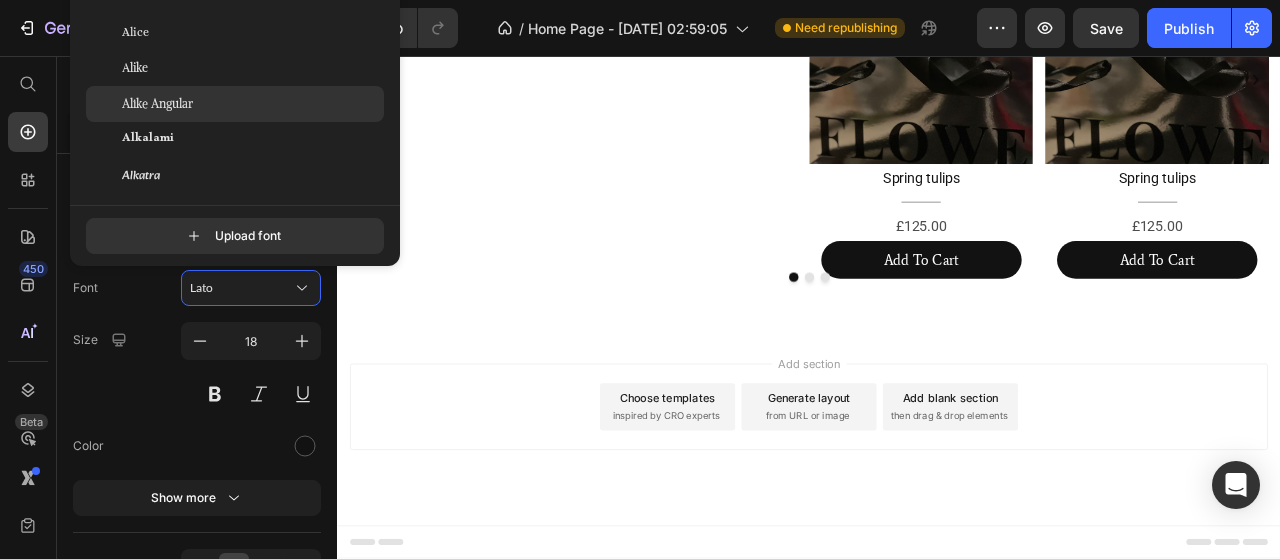 scroll, scrollTop: 1900, scrollLeft: 0, axis: vertical 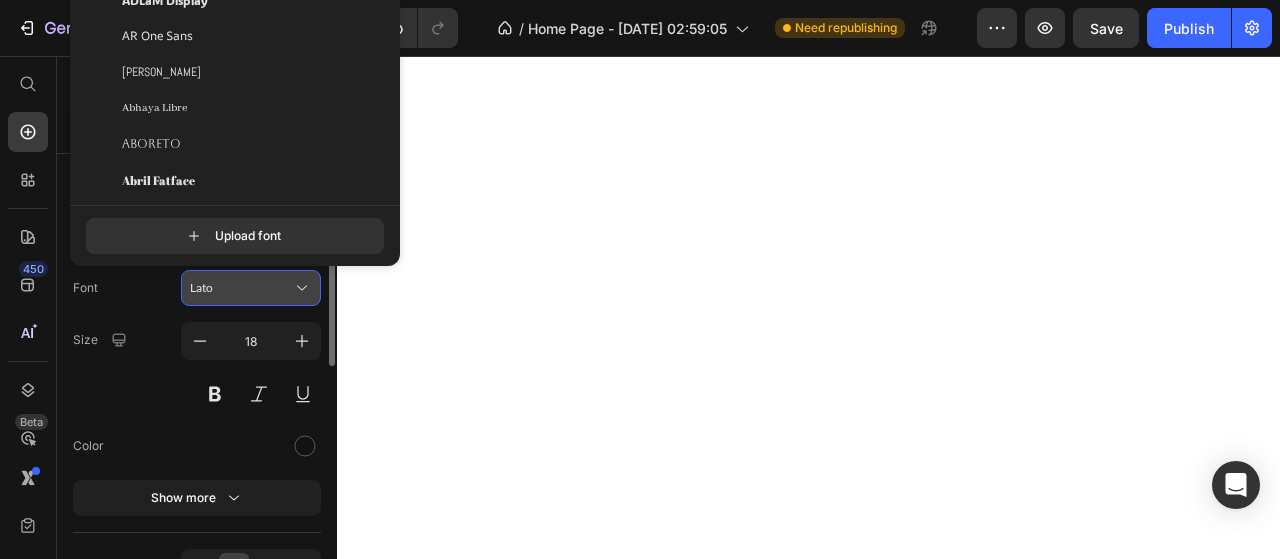 click on "Lato" at bounding box center [241, 288] 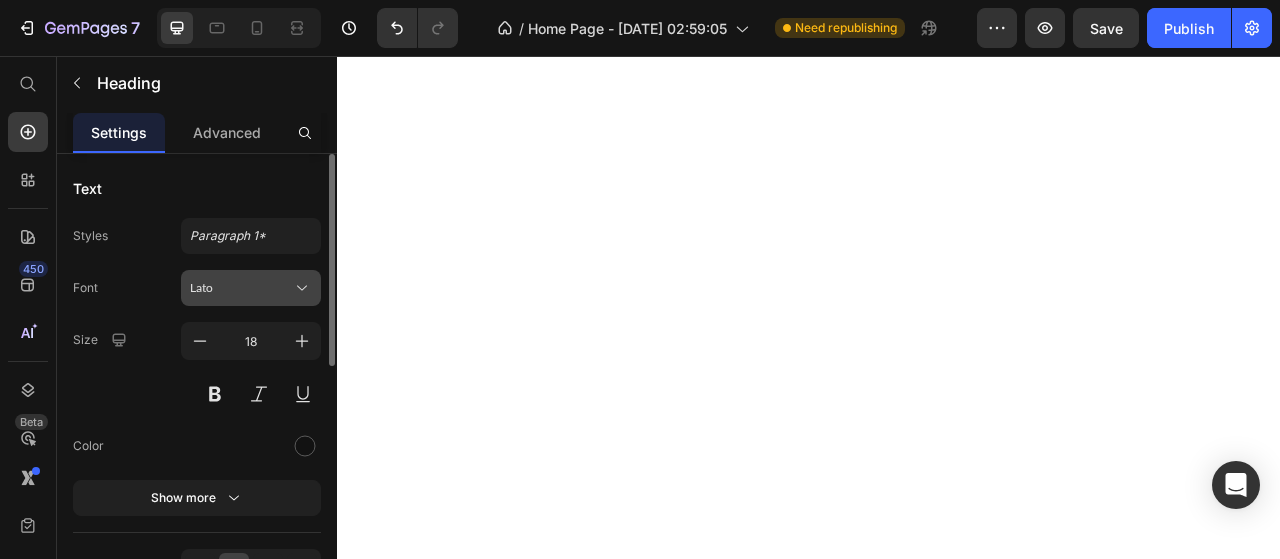 click on "Lato" at bounding box center [241, 288] 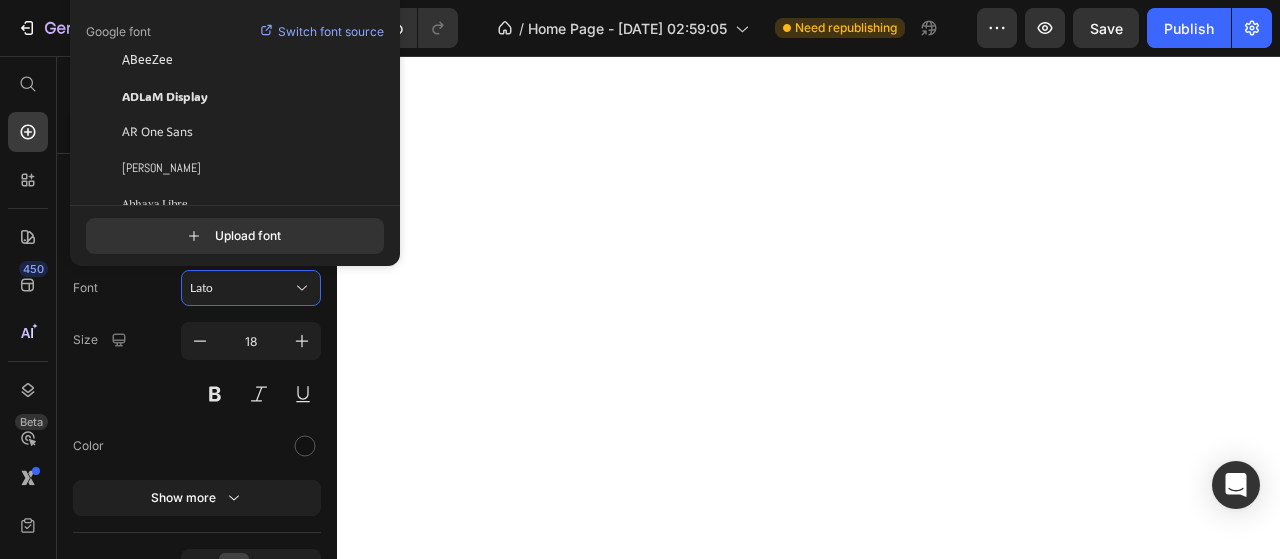 scroll, scrollTop: 0, scrollLeft: 0, axis: both 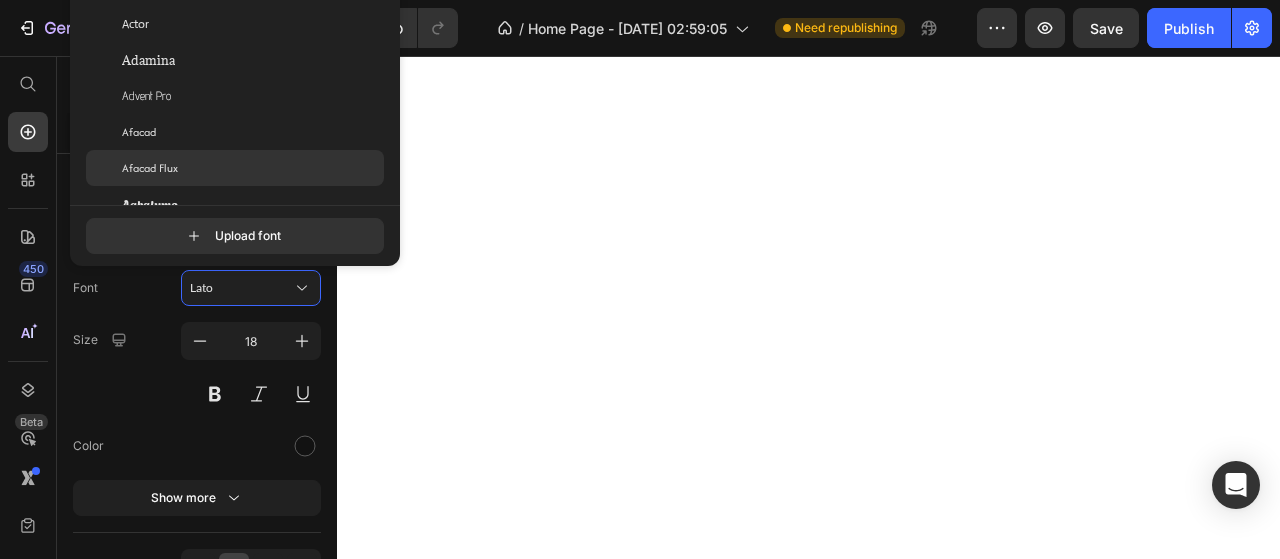 click on "Afacad Flux" 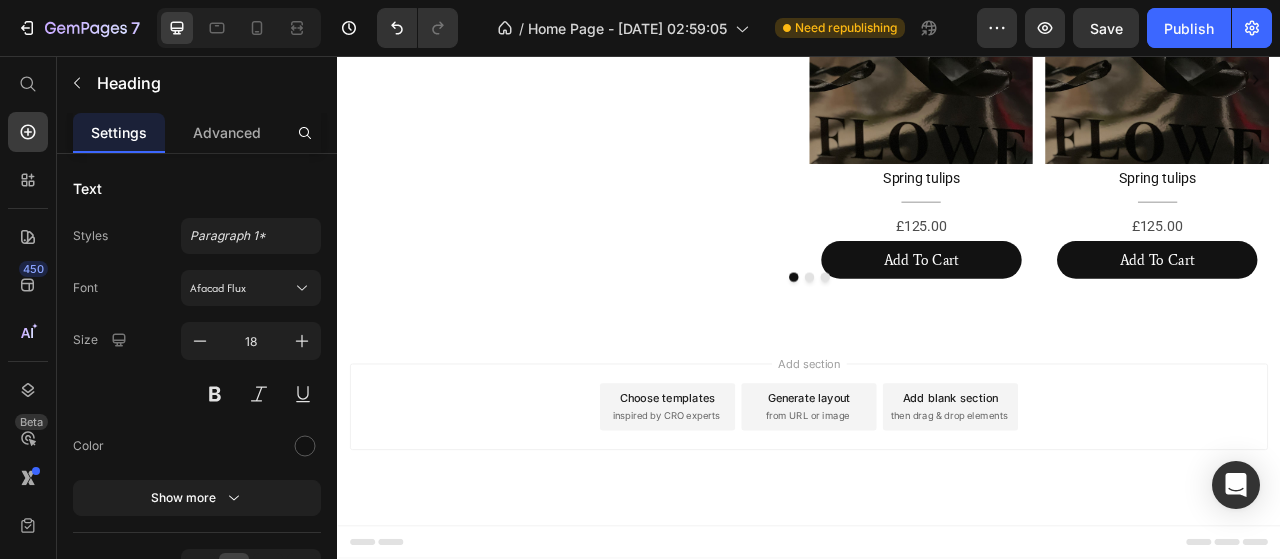 scroll, scrollTop: 1700, scrollLeft: 0, axis: vertical 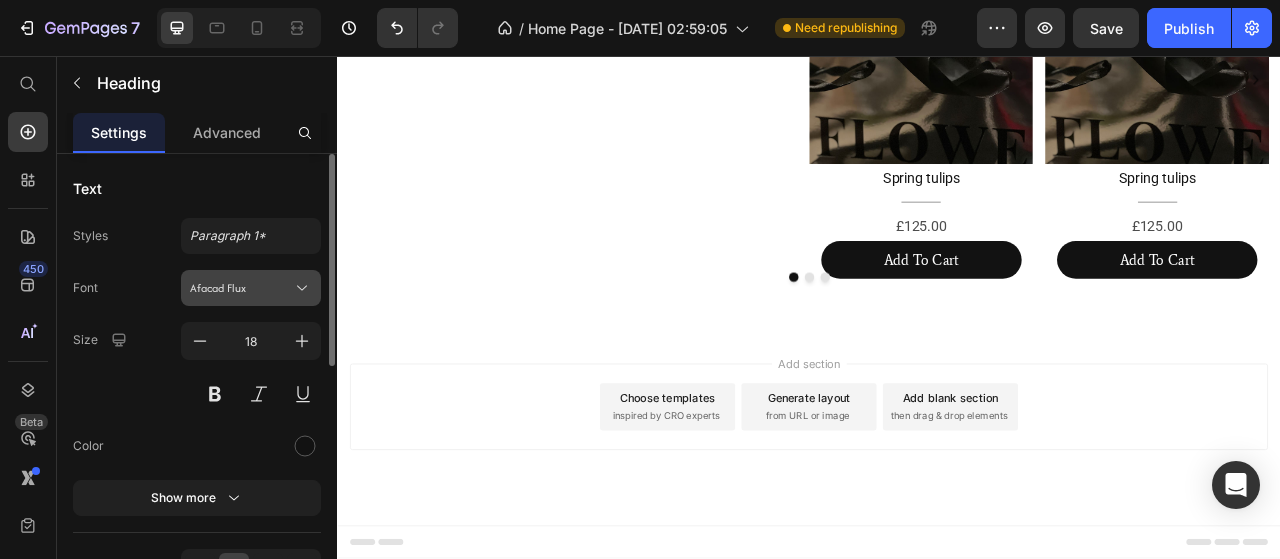 click on "Afacad Flux" at bounding box center [241, 288] 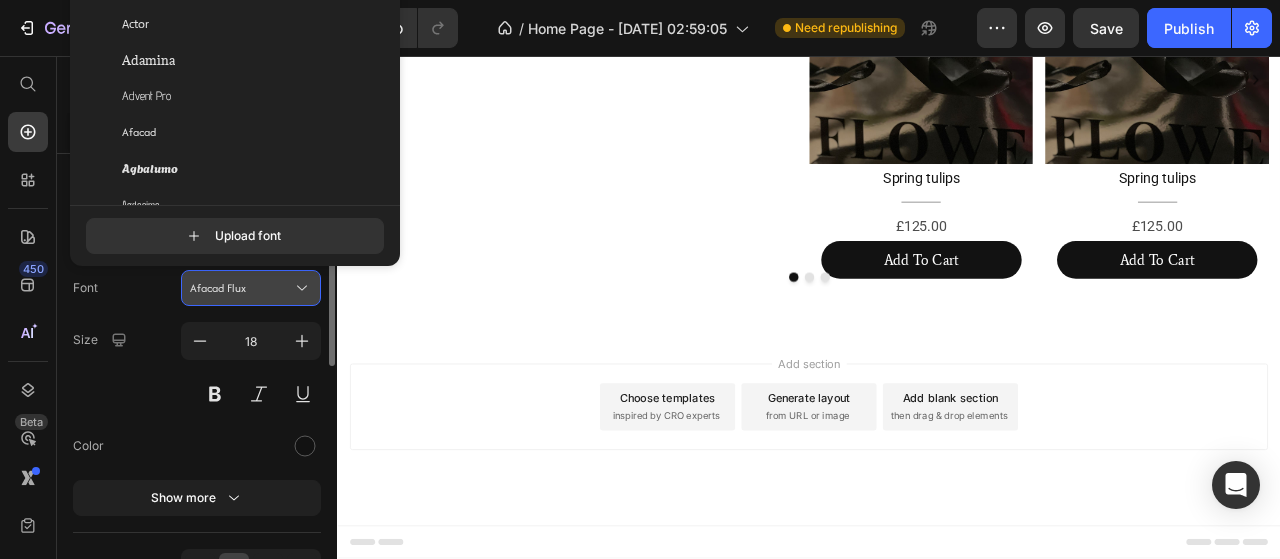 click on "Afacad Flux" at bounding box center (241, 288) 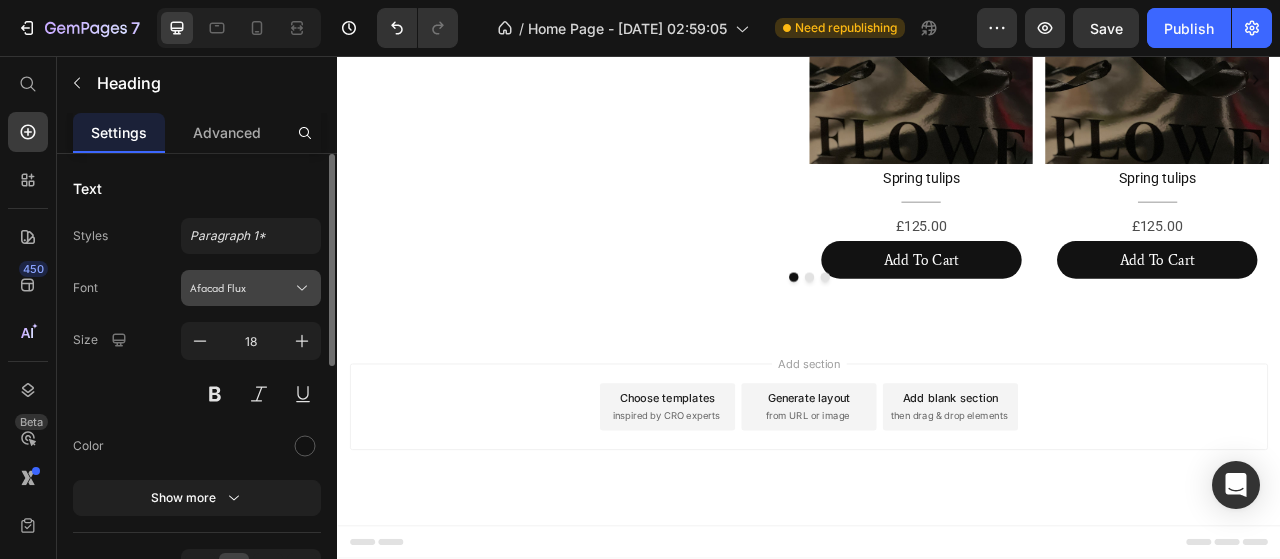 click on "Afacad Flux" at bounding box center (241, 288) 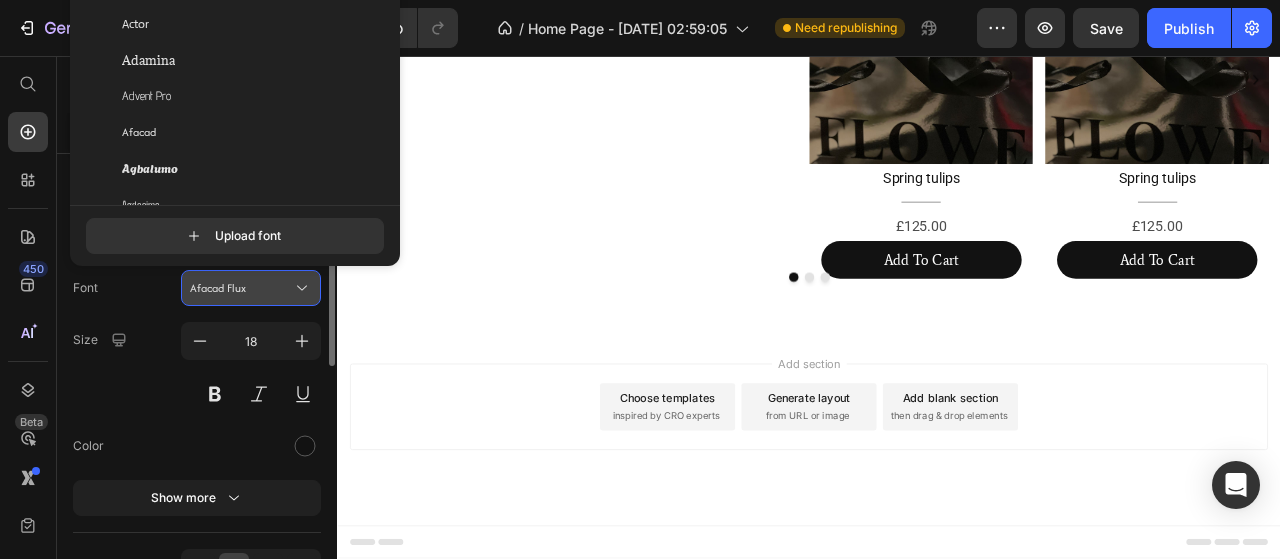 click on "Afacad Flux" at bounding box center [241, 288] 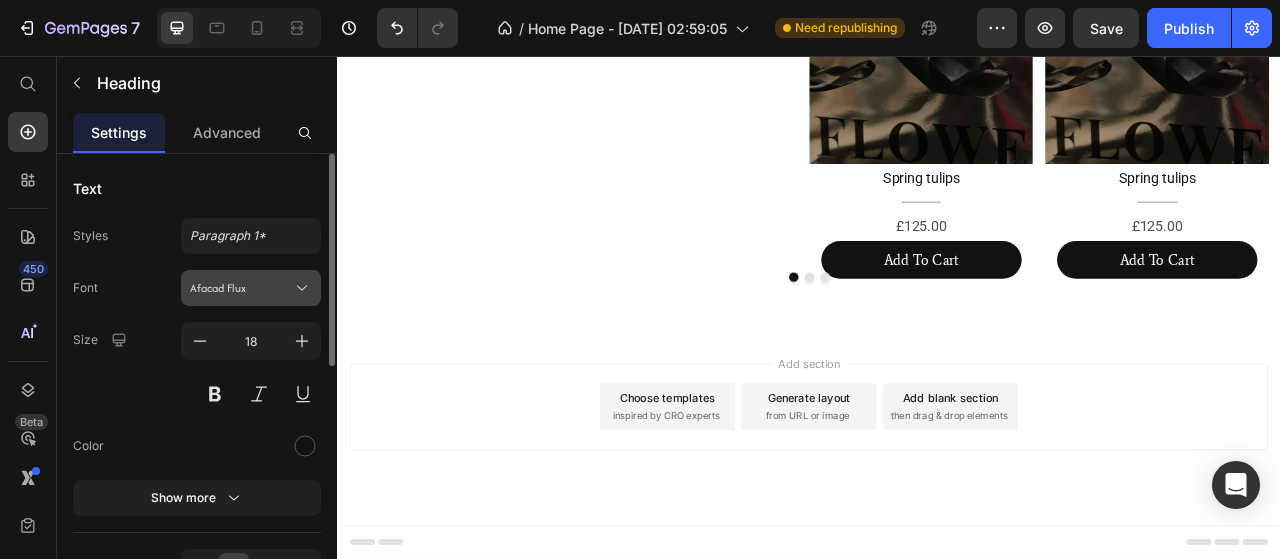 click on "Afacad Flux" at bounding box center [241, 288] 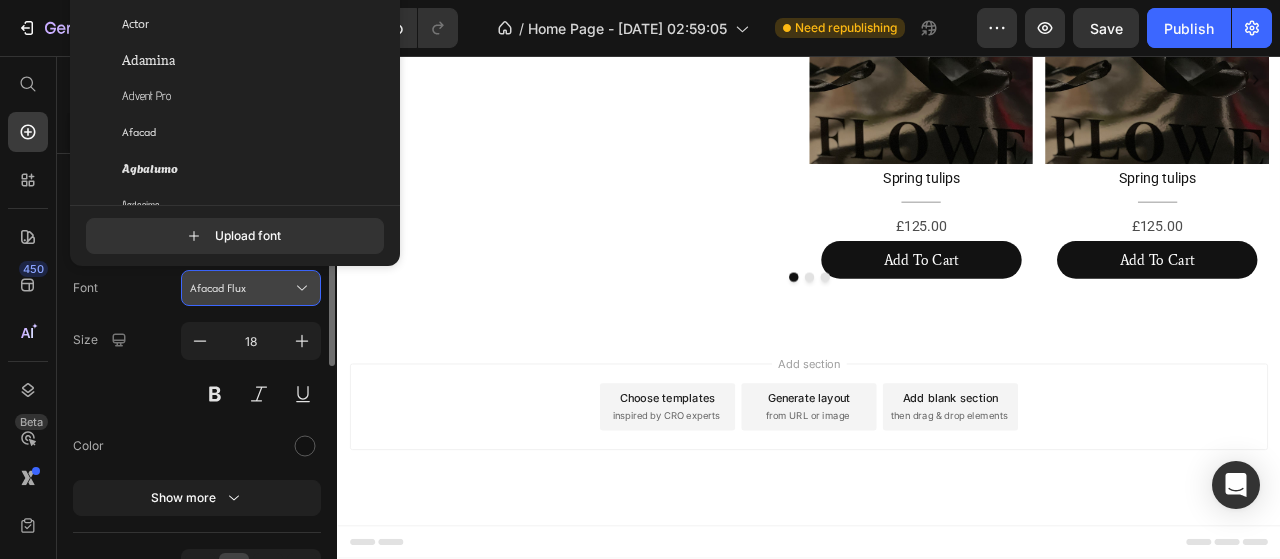 click on "Afacad Flux" at bounding box center [241, 288] 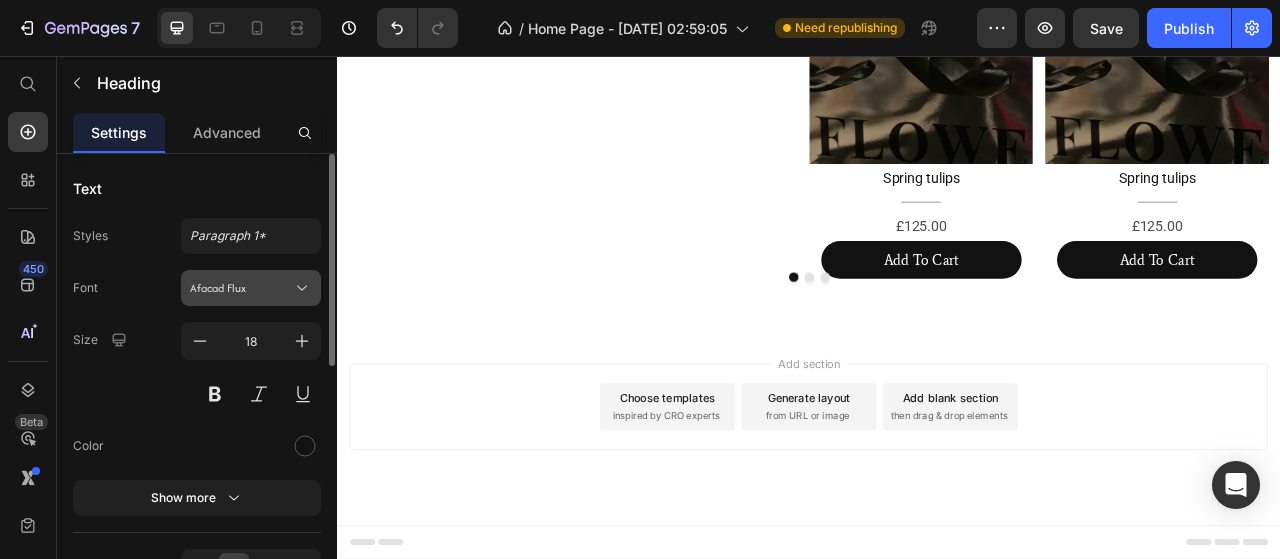 drag, startPoint x: 201, startPoint y: 290, endPoint x: 286, endPoint y: 289, distance: 85.00588 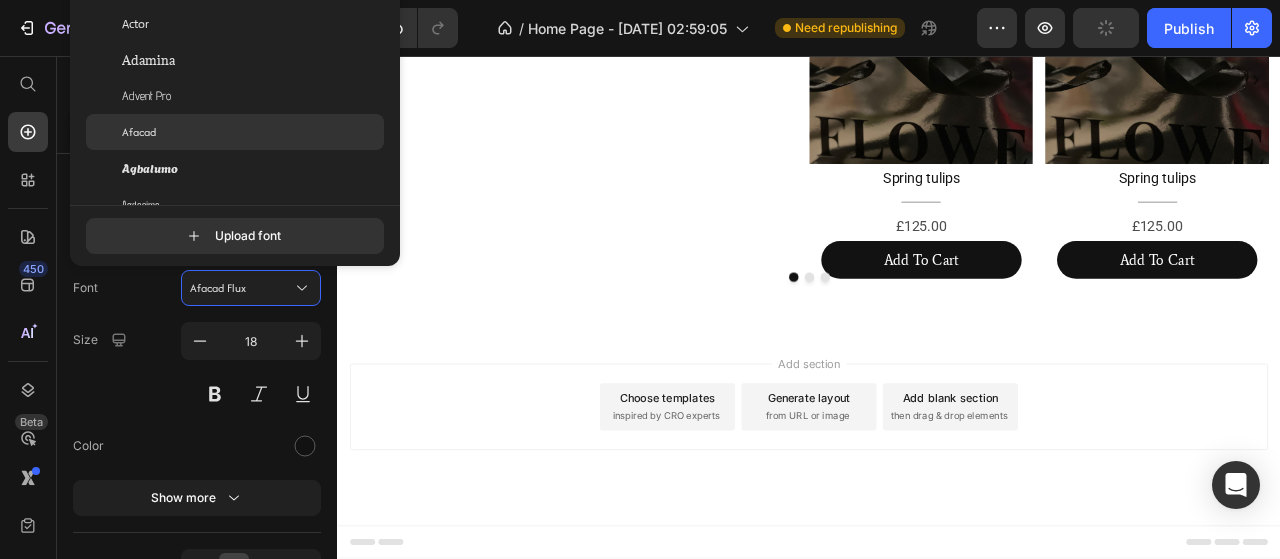 scroll, scrollTop: 0, scrollLeft: 0, axis: both 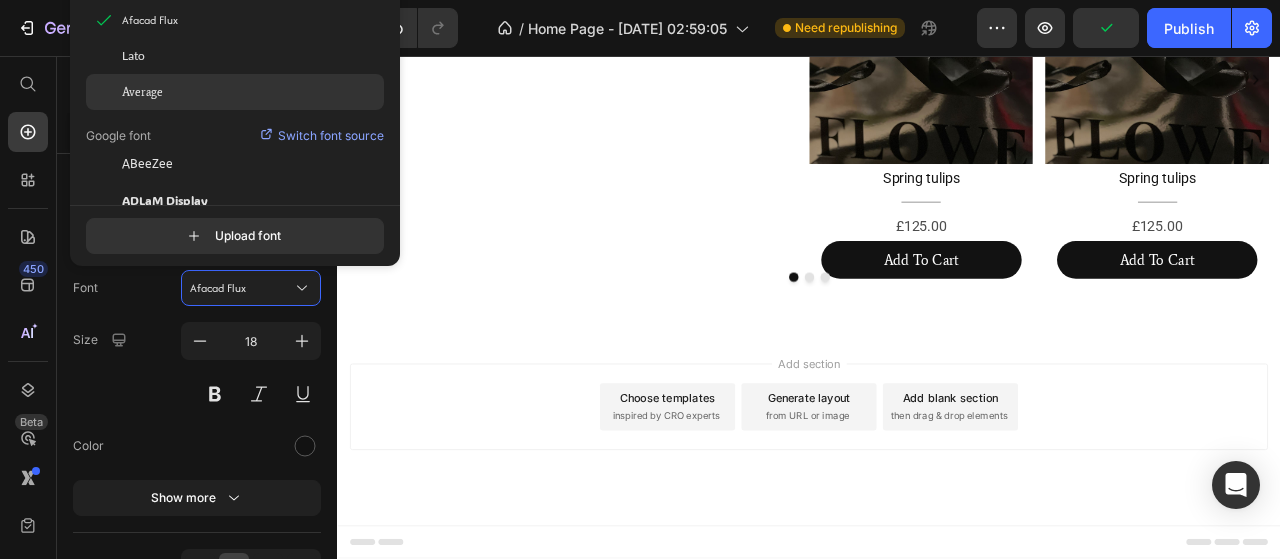 click on "Average" at bounding box center (142, 92) 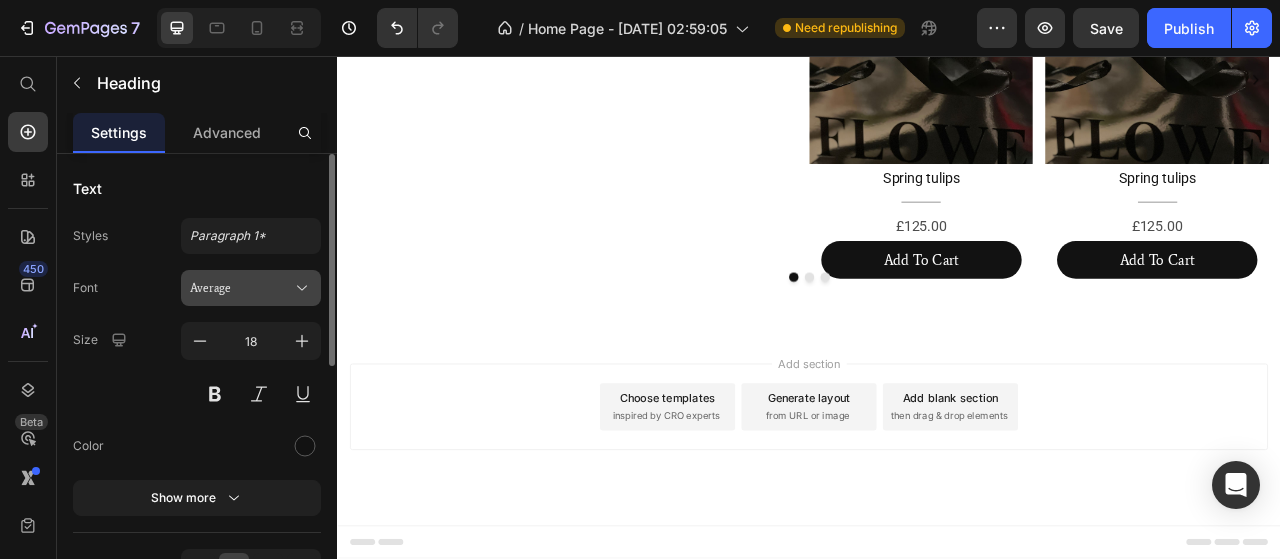 click on "Average" at bounding box center (241, 288) 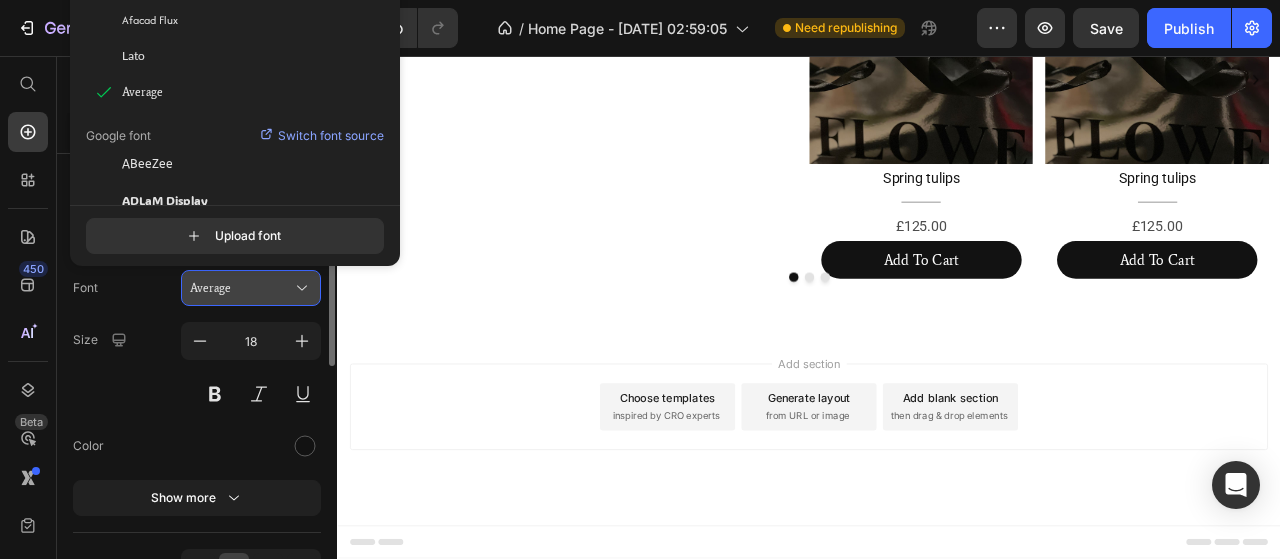 click on "Average" at bounding box center [241, 288] 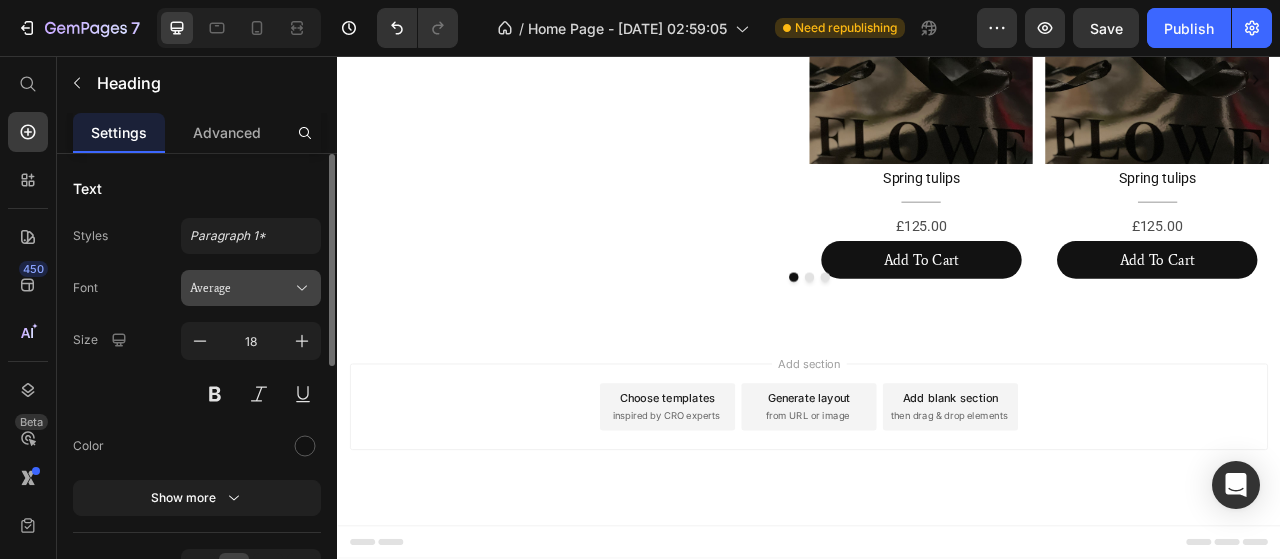click on "Average" at bounding box center (251, 288) 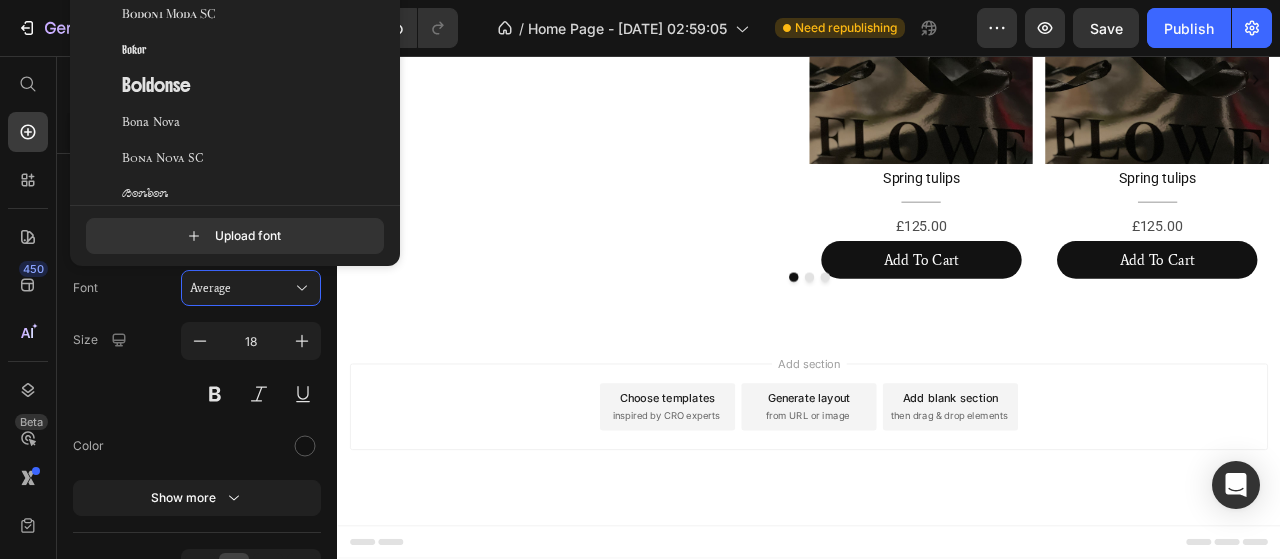 scroll, scrollTop: 8000, scrollLeft: 0, axis: vertical 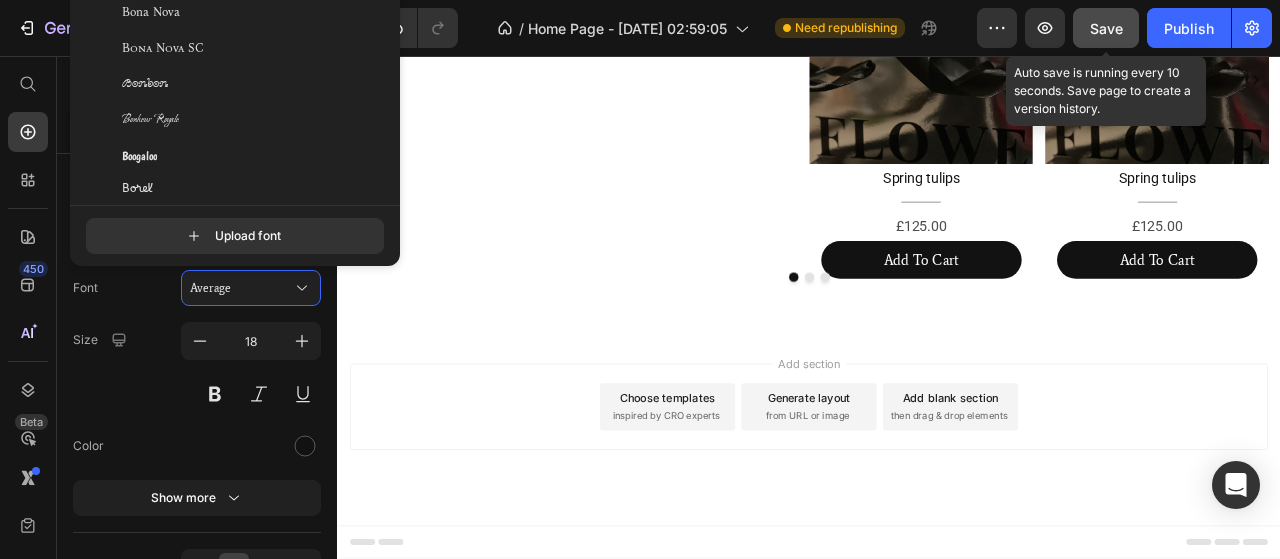 click on "Save" 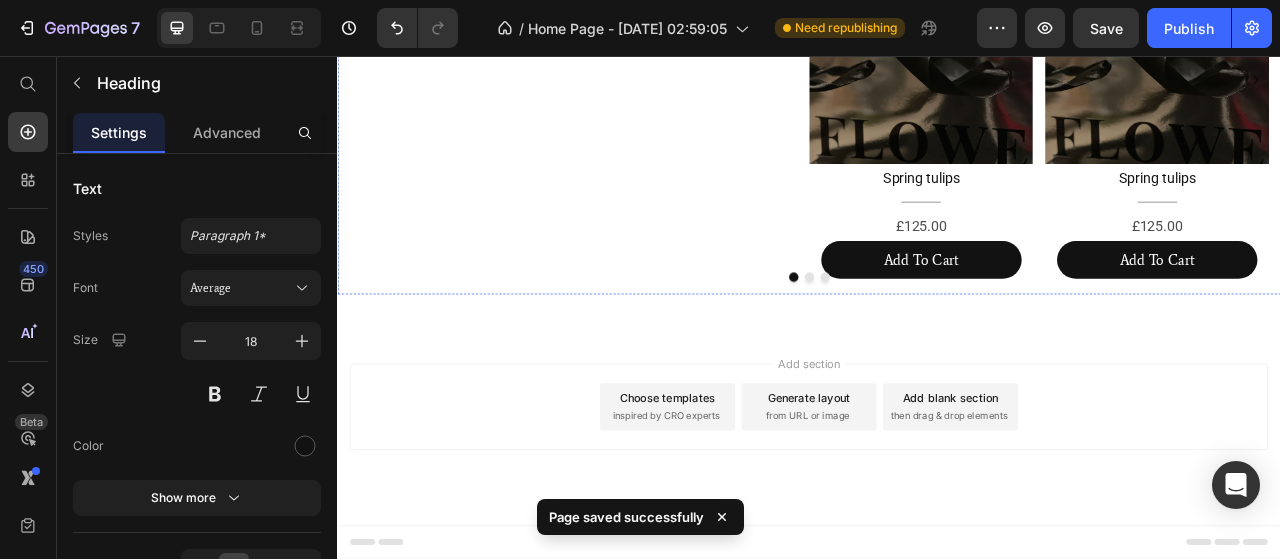 click on "White Hydrangea" at bounding box center [779, -167] 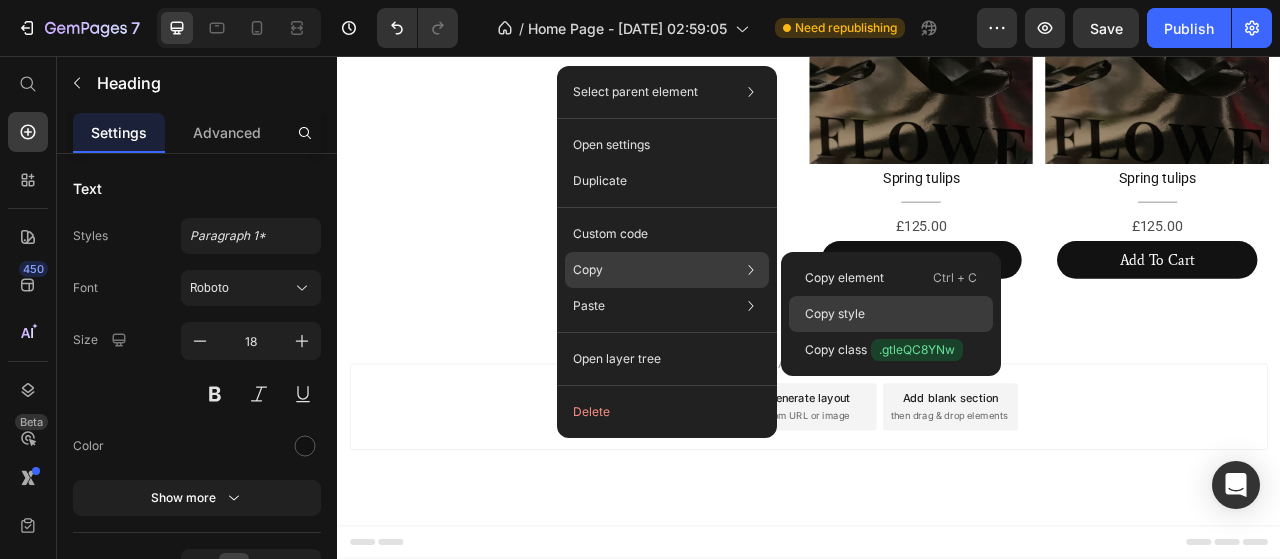 click on "Copy style" at bounding box center (835, 314) 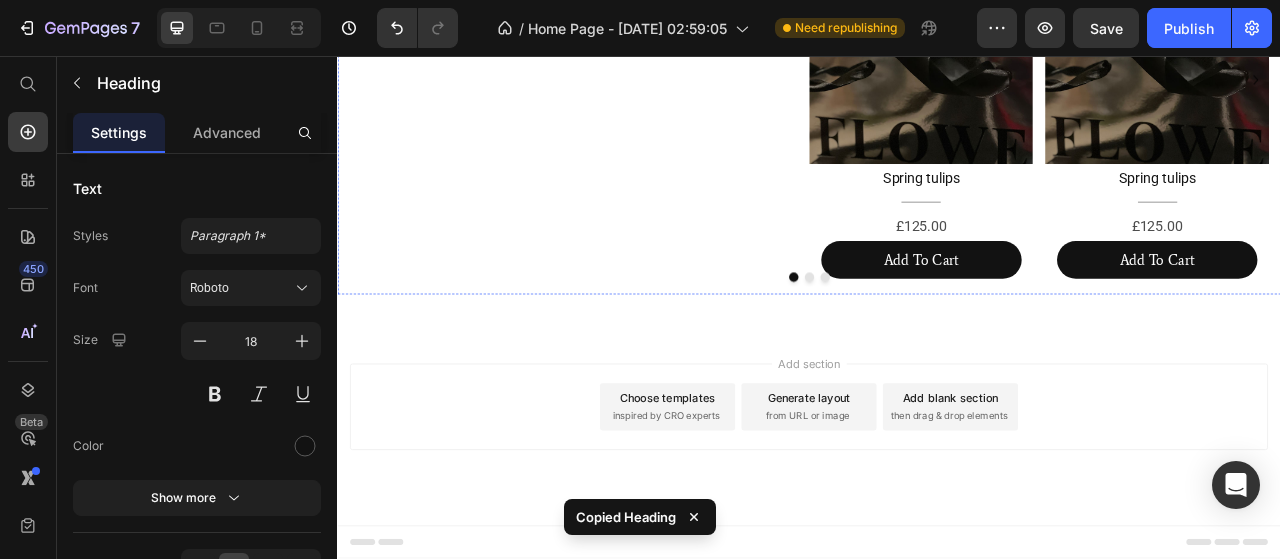 click on "Pink Lisianthus" at bounding box center [479, -167] 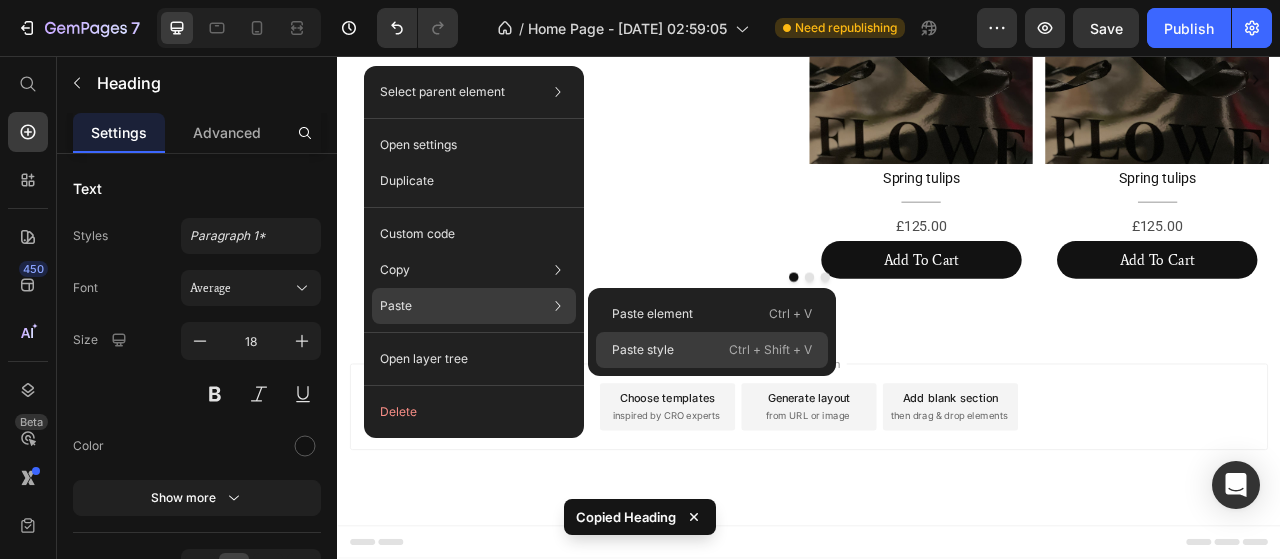 click on "Paste style" at bounding box center (643, 350) 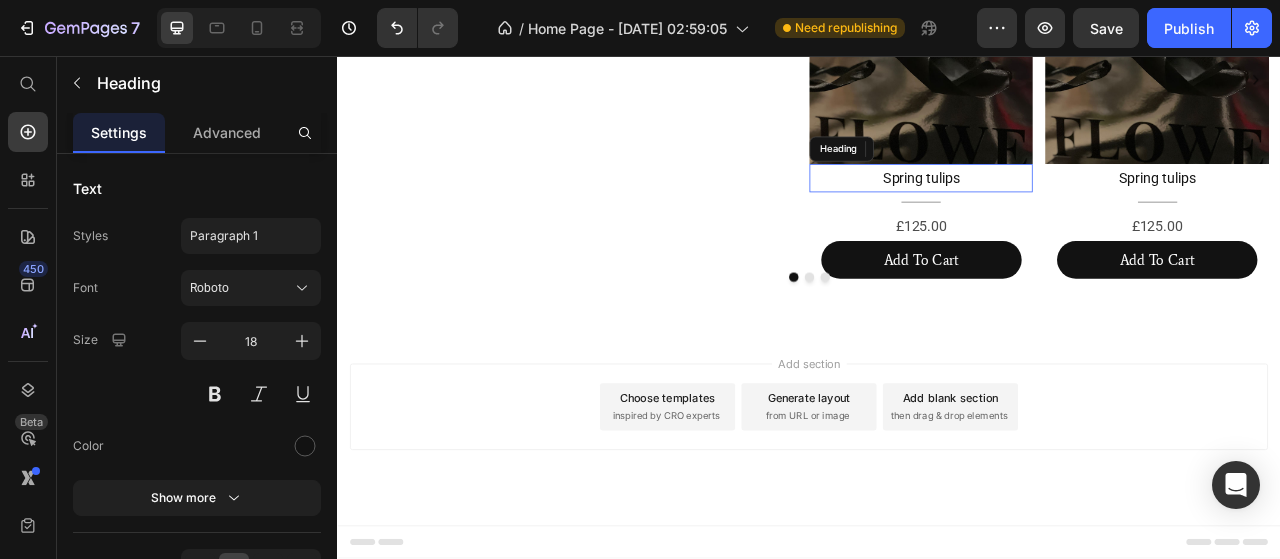 click on "Spring tulips" at bounding box center [1079, 212] 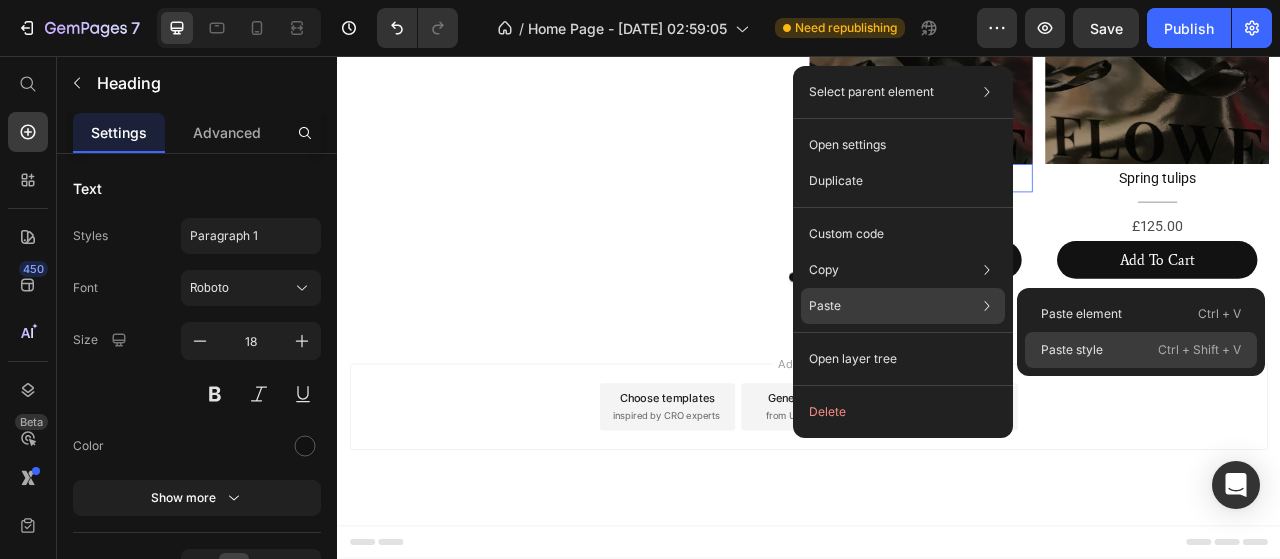 click on "Paste style" at bounding box center (1072, 350) 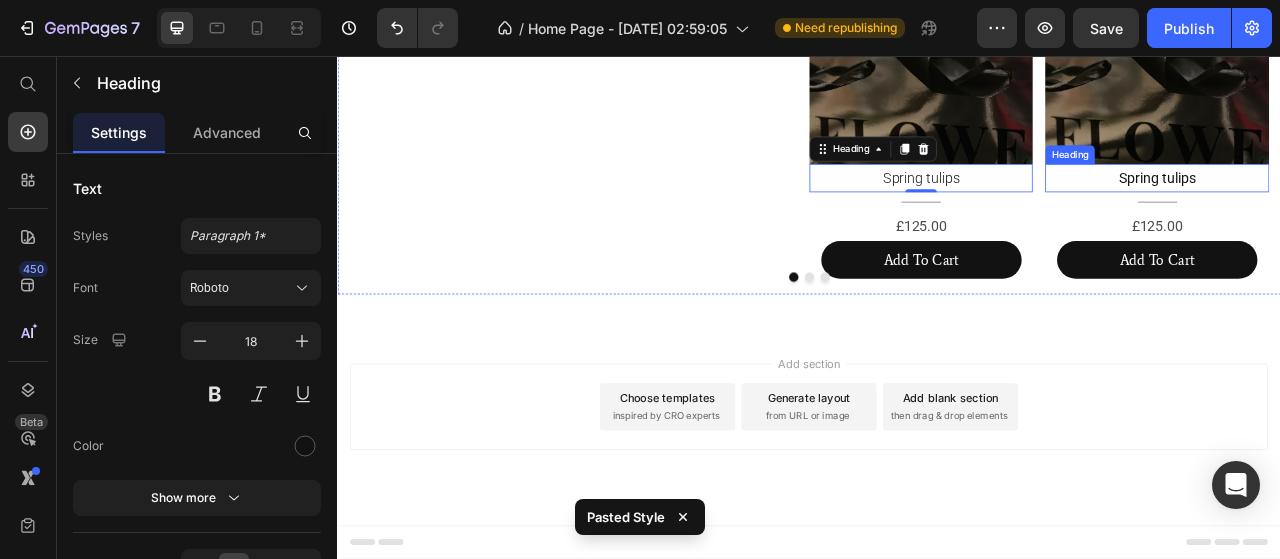 click on "Spring tulips" at bounding box center (1379, 212) 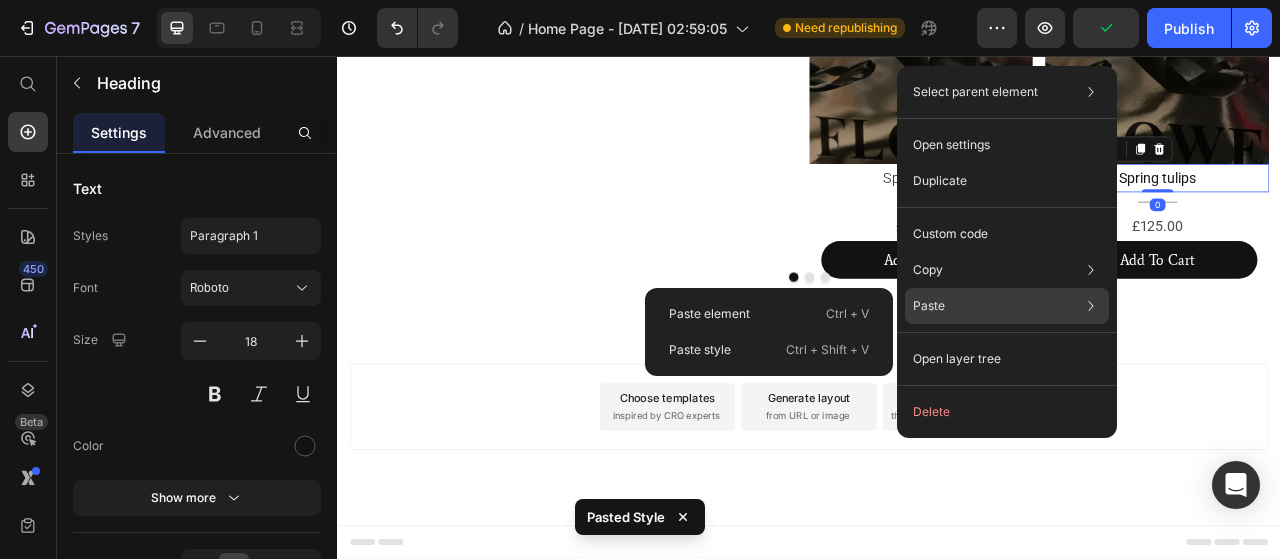 click on "Paste Paste element  Ctrl + V Paste style  Ctrl + Shift + V" 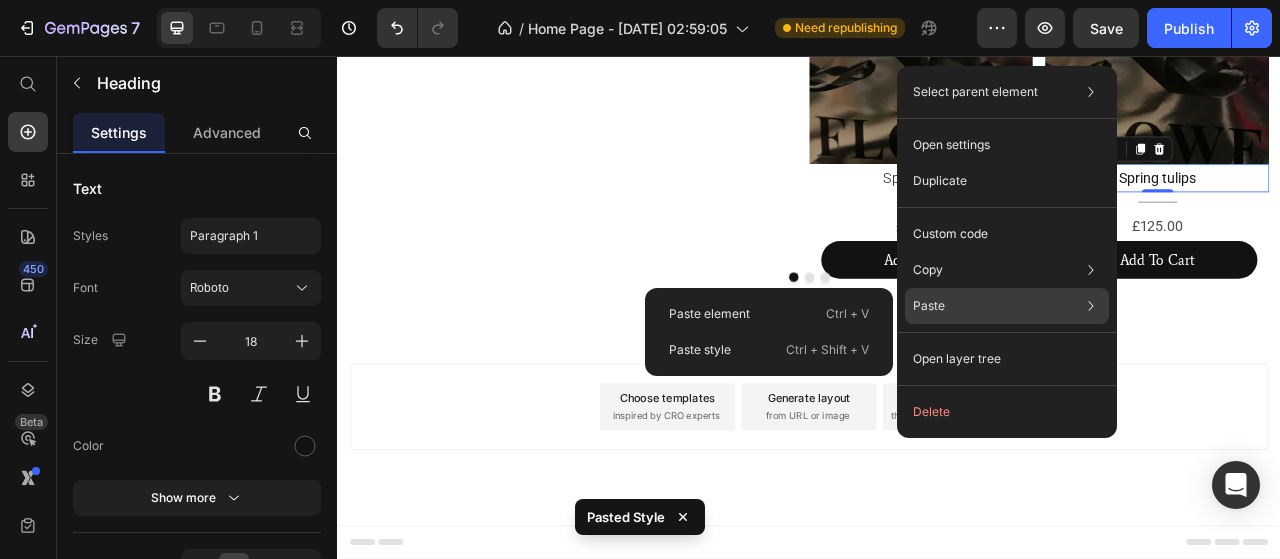 click on "Paste Paste element  Ctrl + V Paste style  Ctrl + Shift + V" 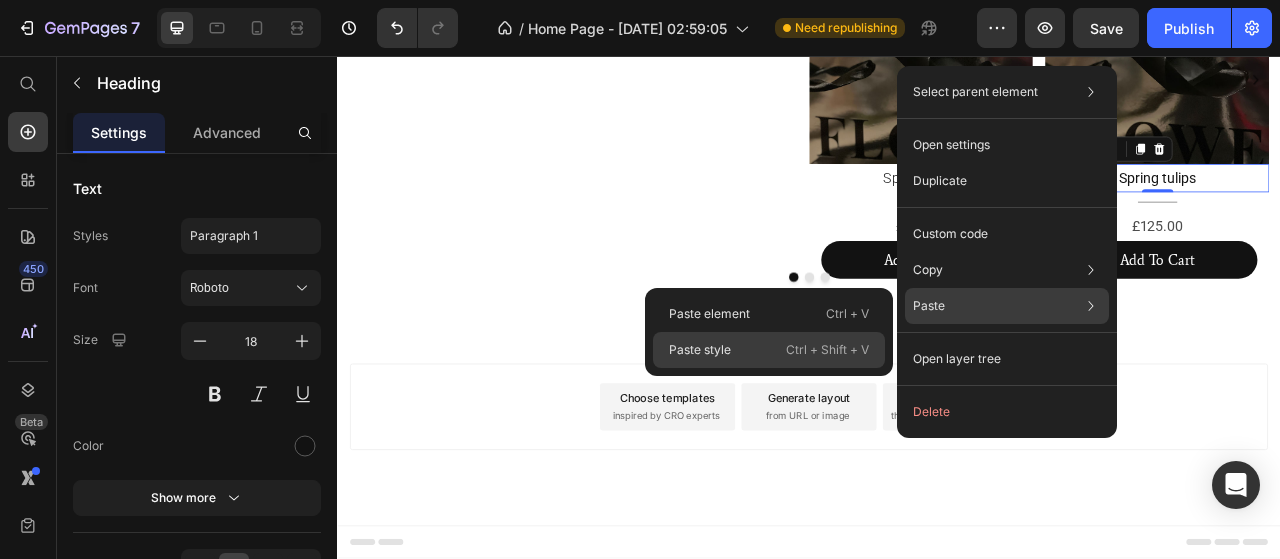 drag, startPoint x: 752, startPoint y: 347, endPoint x: 528, endPoint y: 372, distance: 225.39078 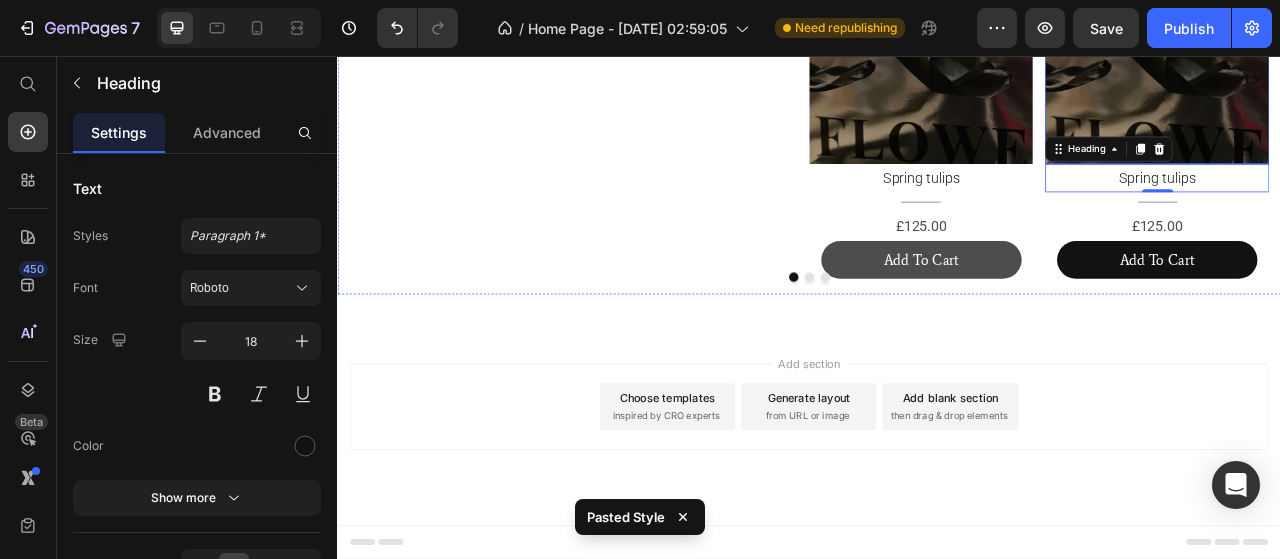 scroll, scrollTop: 1700, scrollLeft: 0, axis: vertical 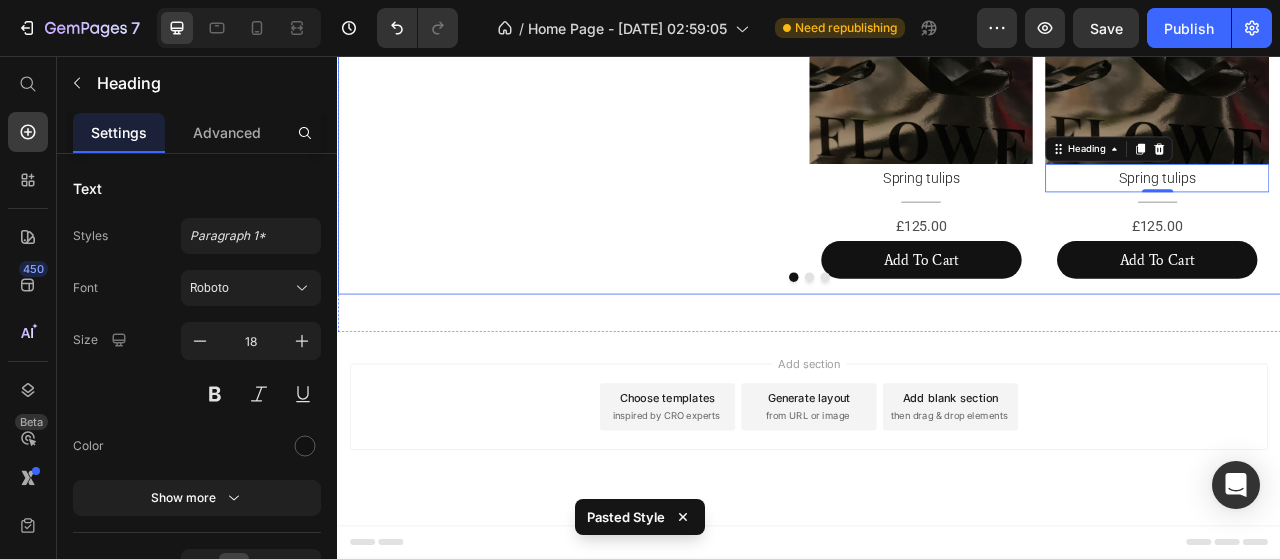 click at bounding box center (937, 338) 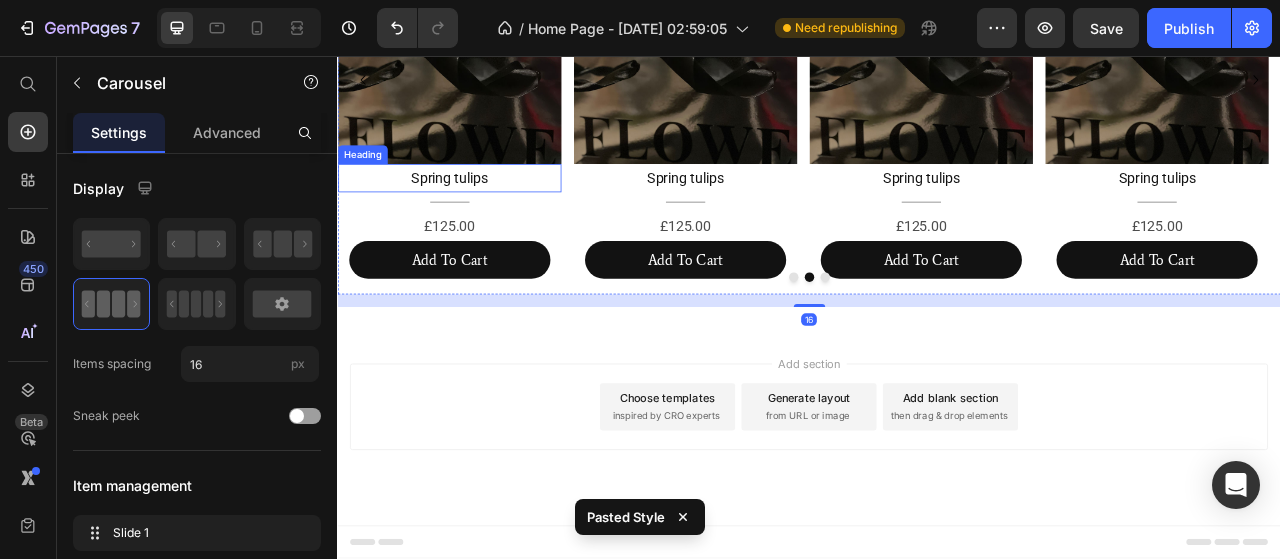 click on "Spring tulips" at bounding box center [479, 212] 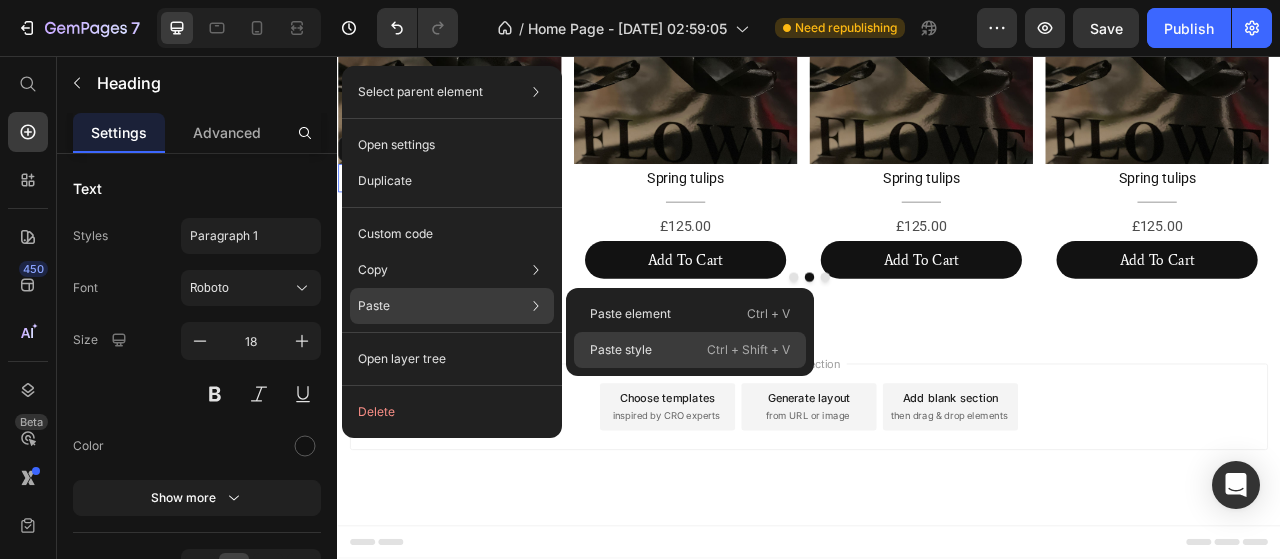 click on "Paste style" at bounding box center (621, 350) 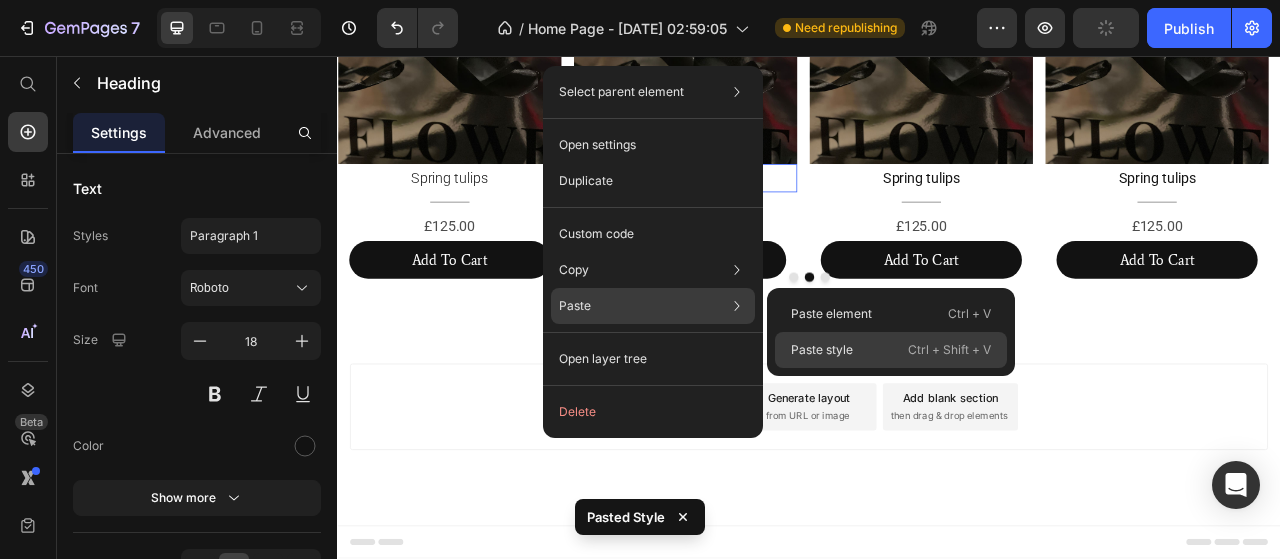 click on "Paste style" at bounding box center [822, 350] 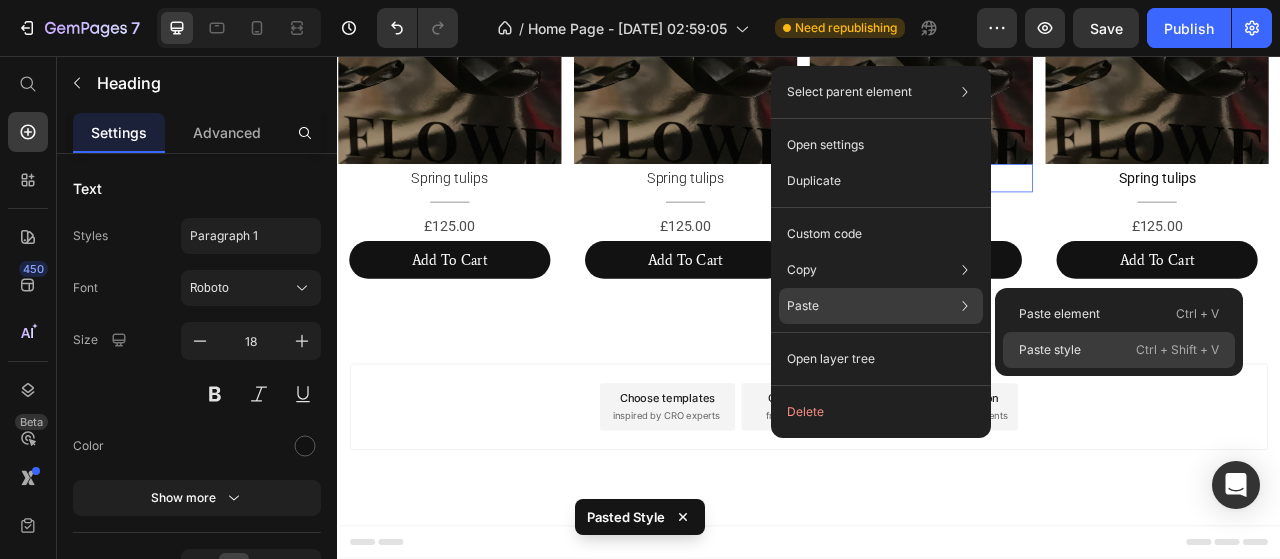 click on "Paste style" at bounding box center [1050, 350] 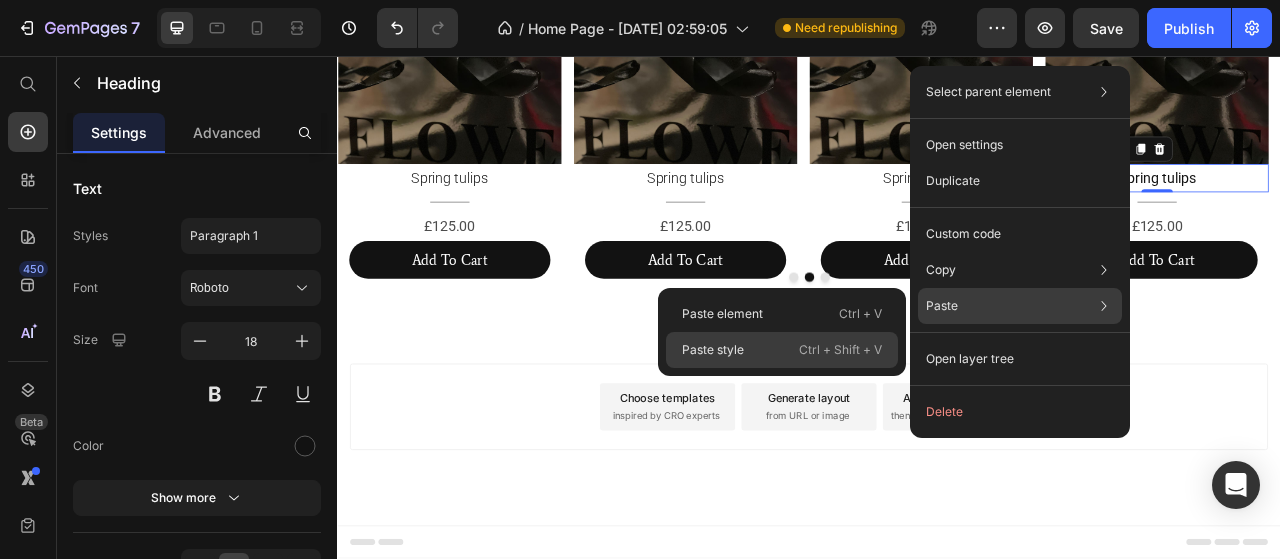 click on "Ctrl + Shift + V" at bounding box center [840, 350] 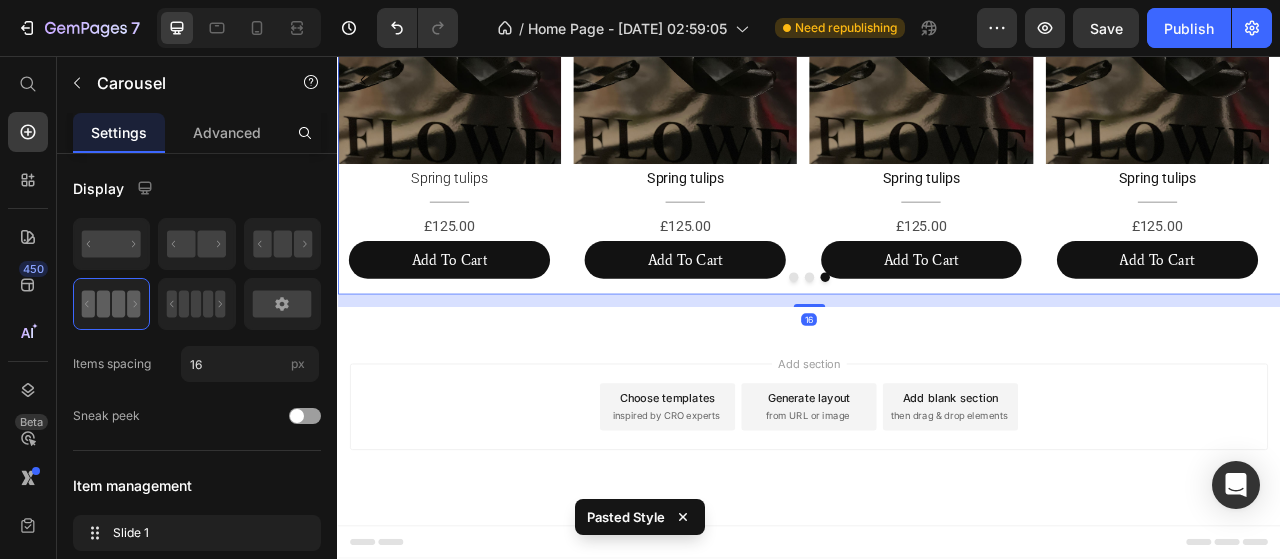 click at bounding box center [937, 338] 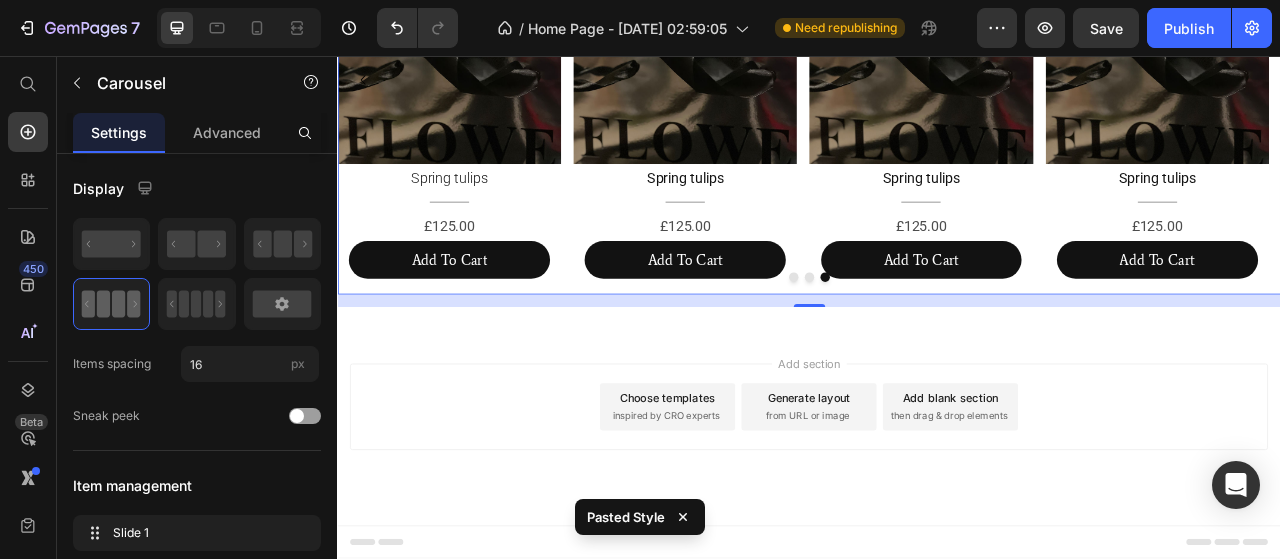 click at bounding box center [937, 338] 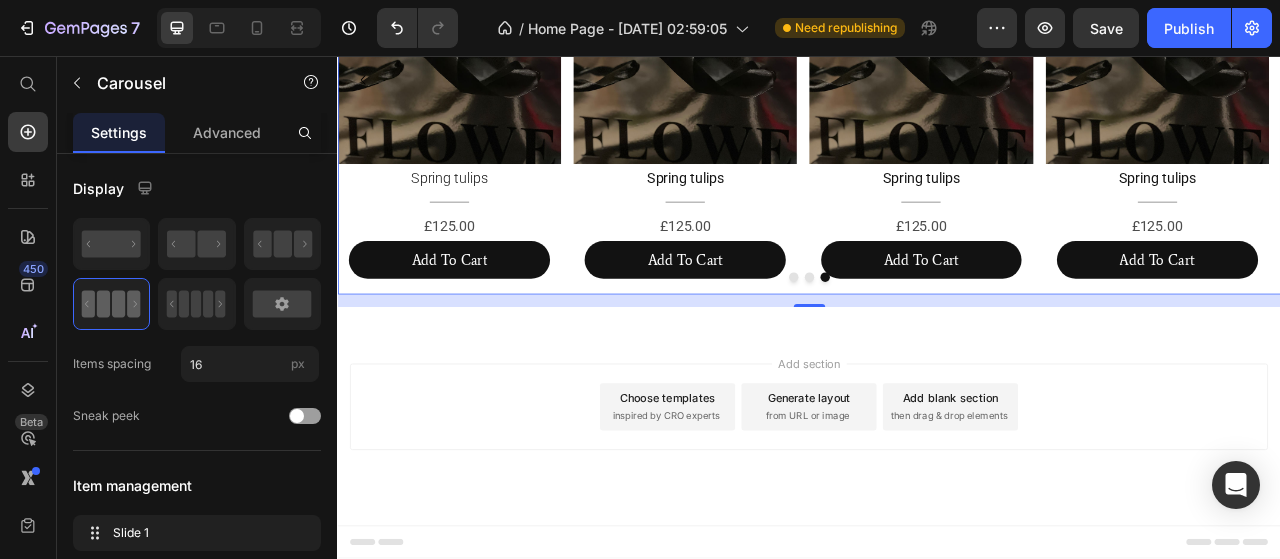 click at bounding box center (937, 338) 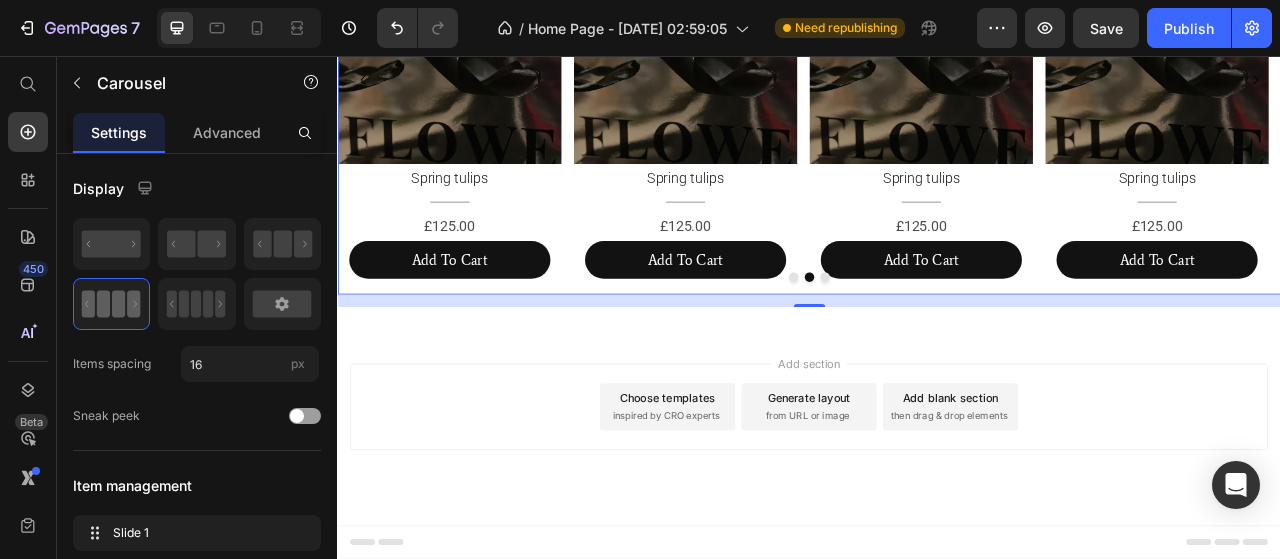 click at bounding box center [957, 338] 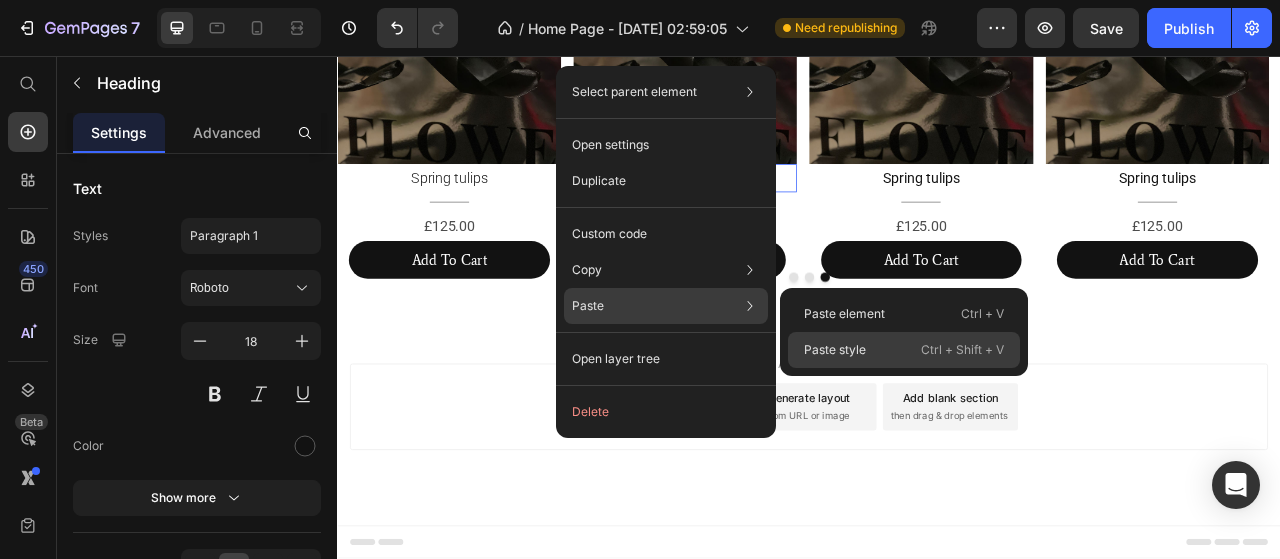click on "Paste style  Ctrl + Shift + V" 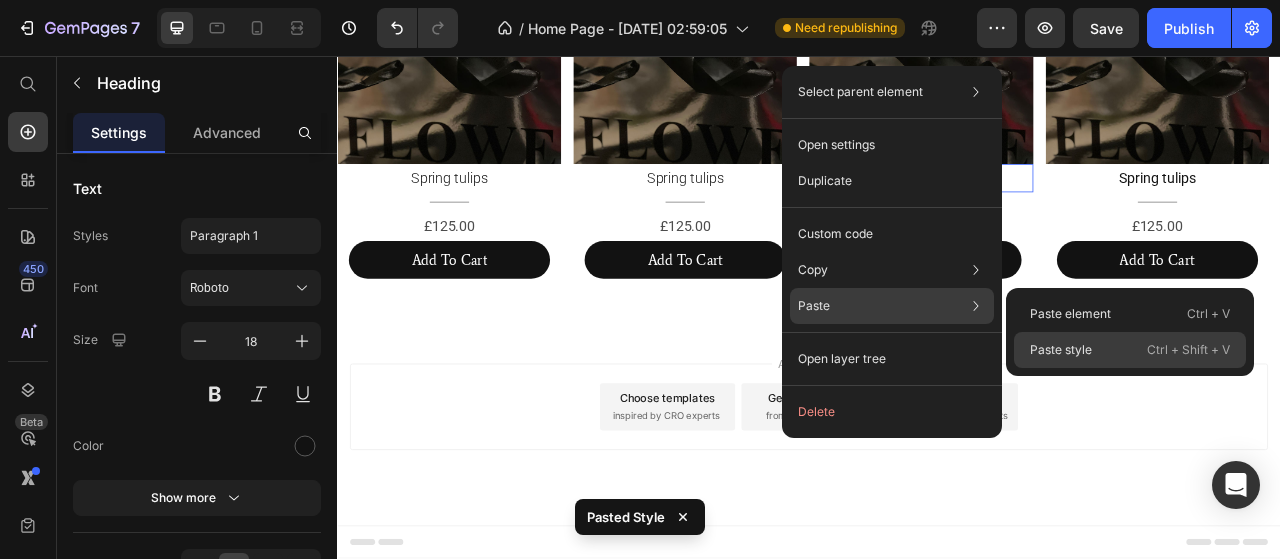 click on "Paste style  Ctrl + Shift + V" 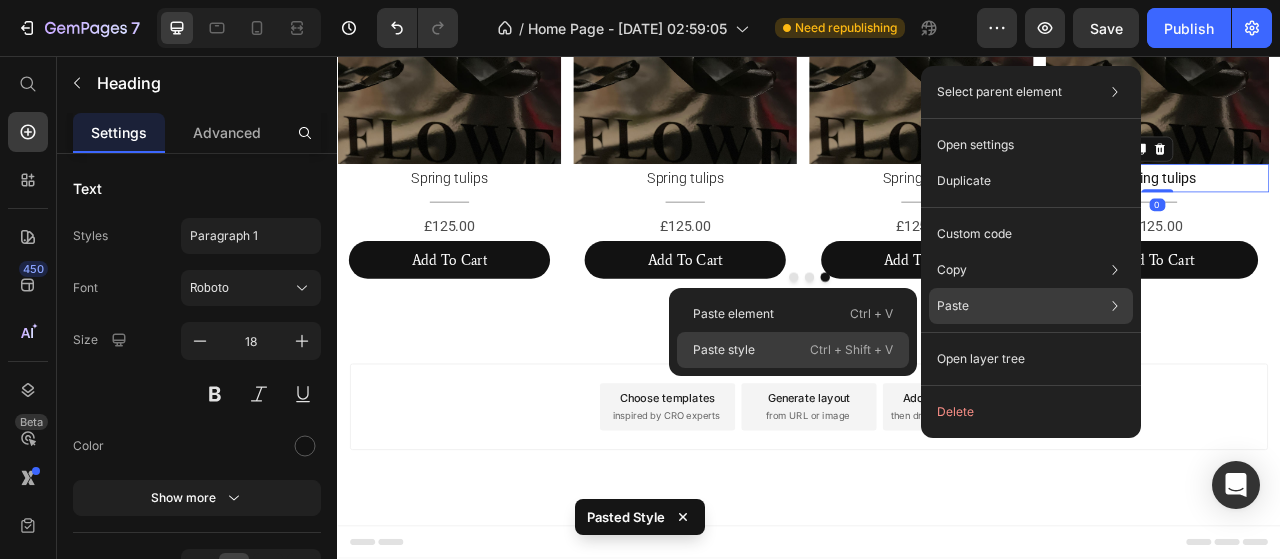 click on "Paste style  Ctrl + Shift + V" 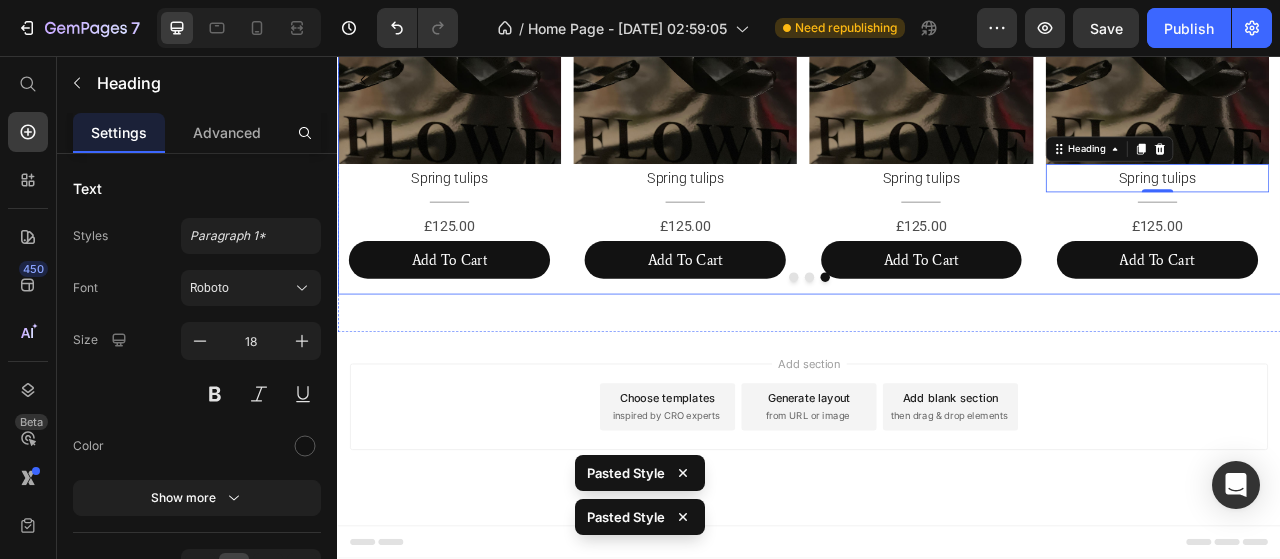click on "Image Spring tulips Heading                Title Line £125.00 Text Block Add To Cart Button" at bounding box center [779, 87] 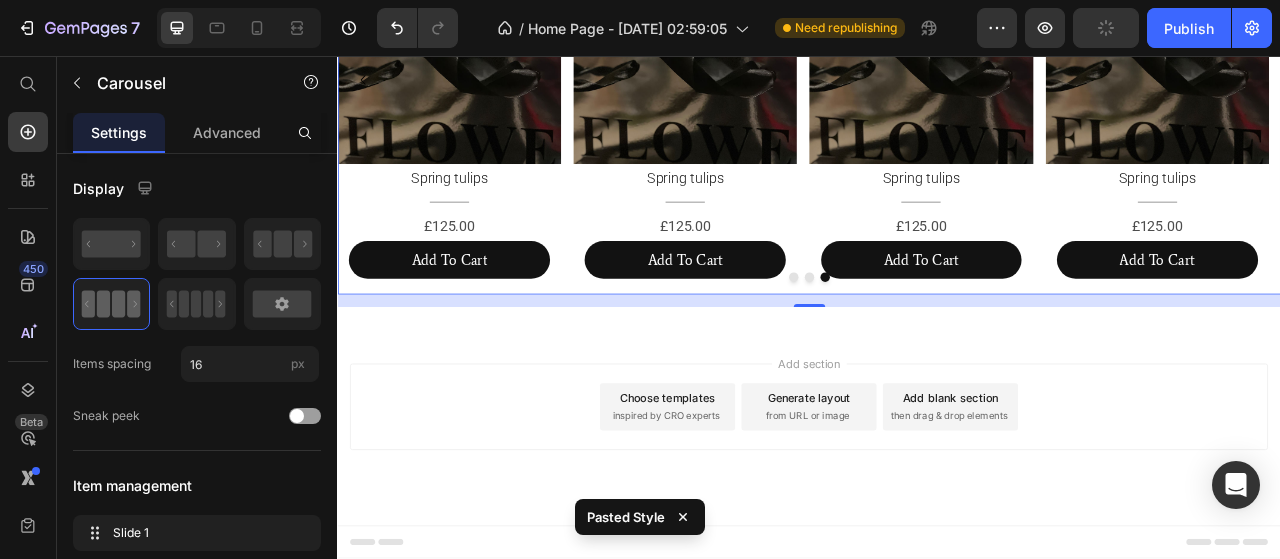 click at bounding box center [937, 338] 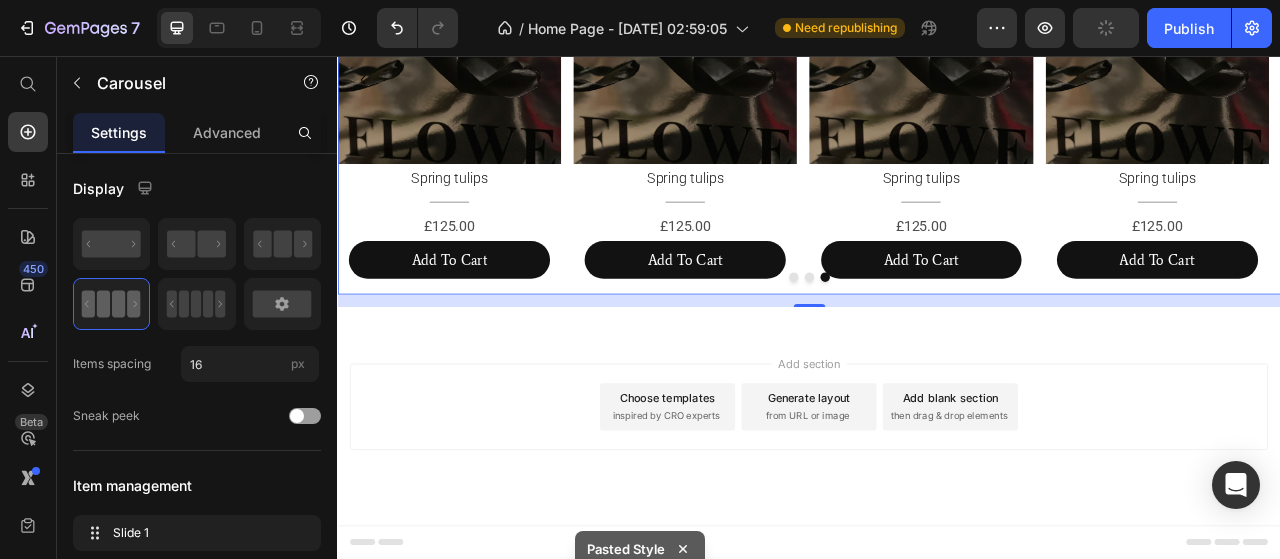 click at bounding box center [917, 338] 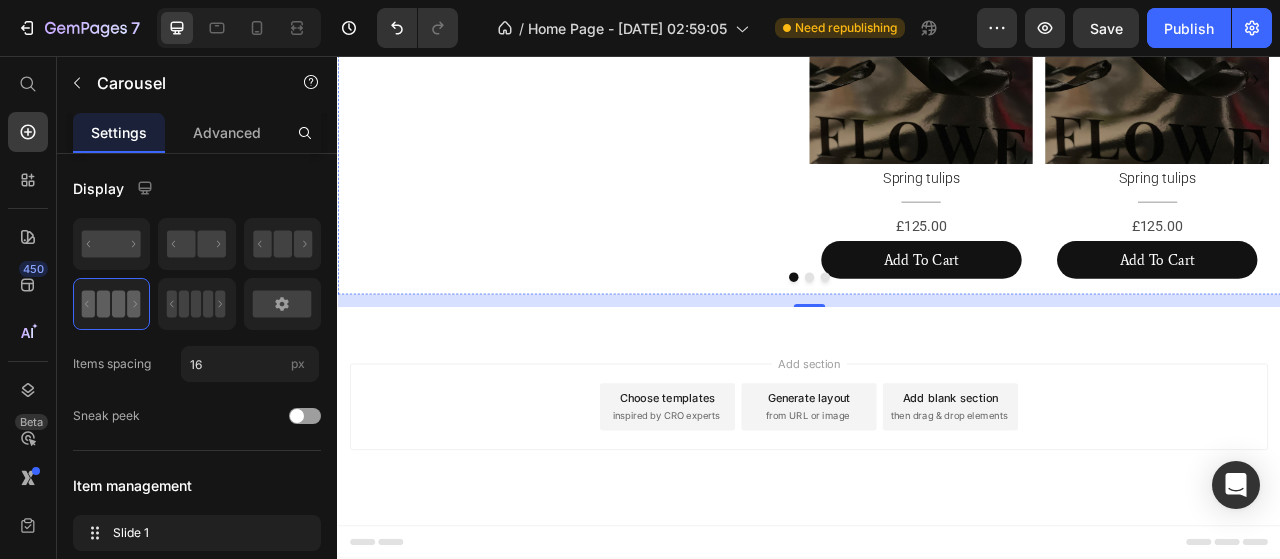 scroll, scrollTop: 1700, scrollLeft: 0, axis: vertical 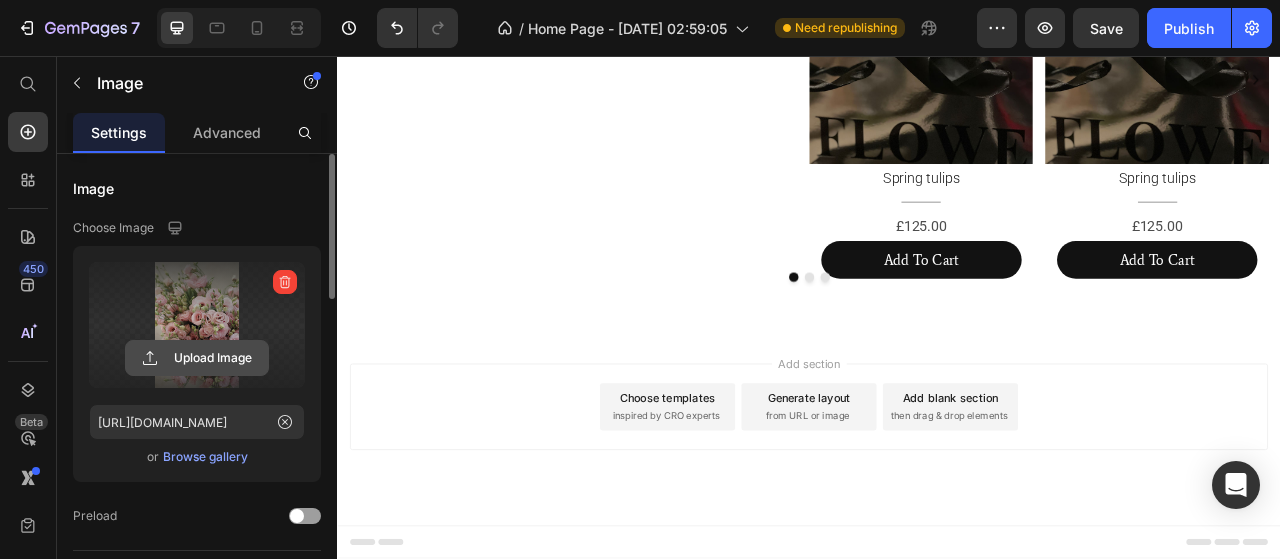 click 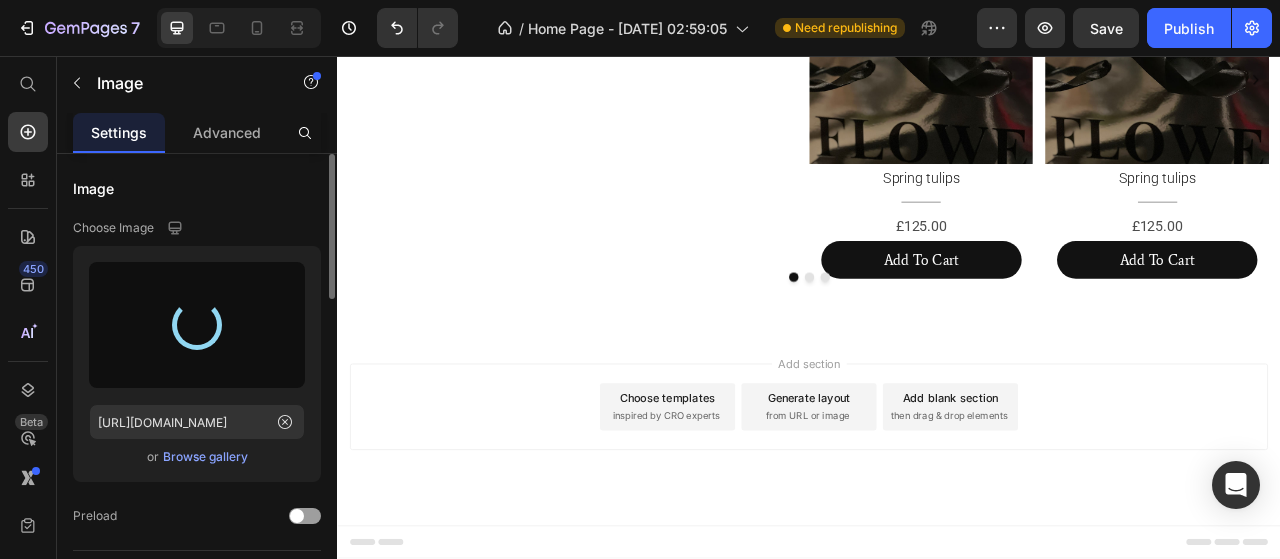 type on "https://cdn.shopify.com/s/files/1/0745/3232/3558/files/gempages_574496718486242079-cbd14806-d026-4347-957d-5f6fdecfbeb7.png" 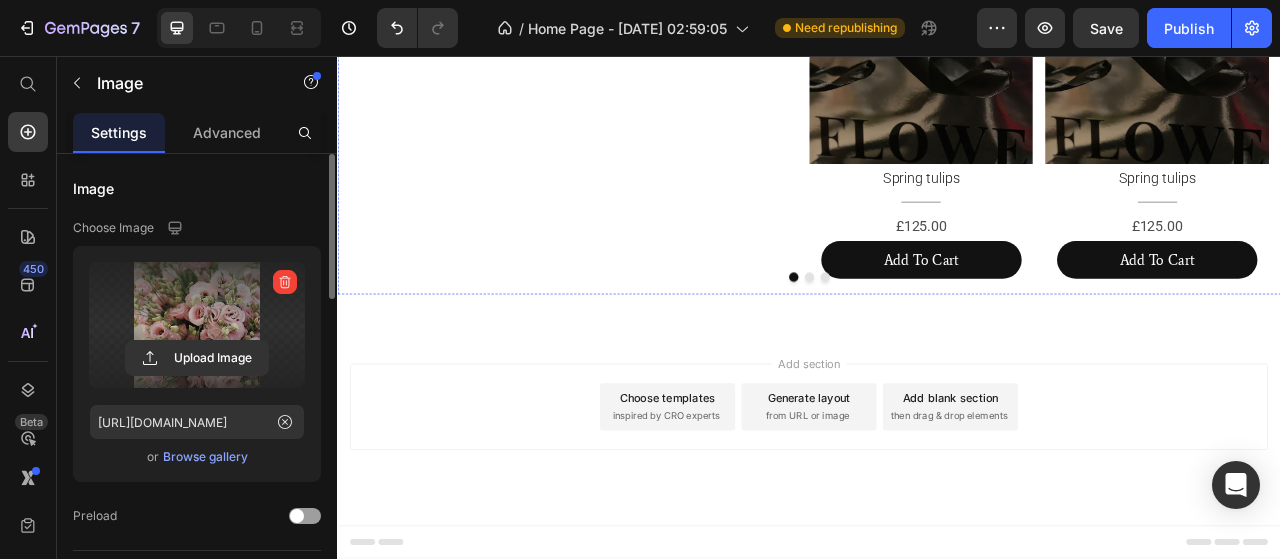 scroll, scrollTop: 1600, scrollLeft: 0, axis: vertical 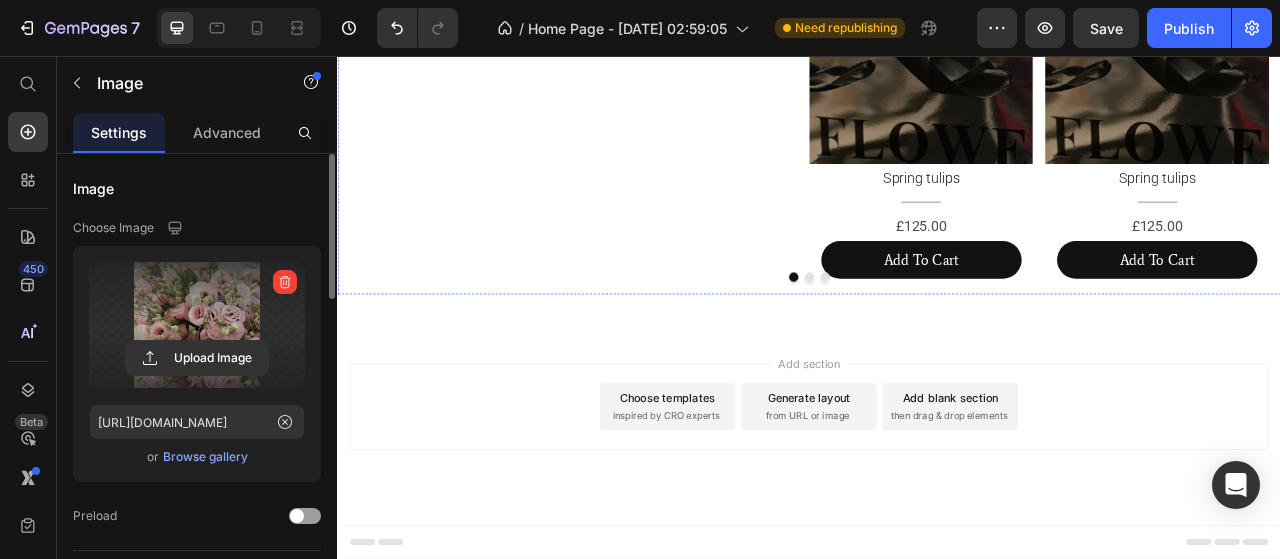 drag, startPoint x: 732, startPoint y: 372, endPoint x: 535, endPoint y: 394, distance: 198.22462 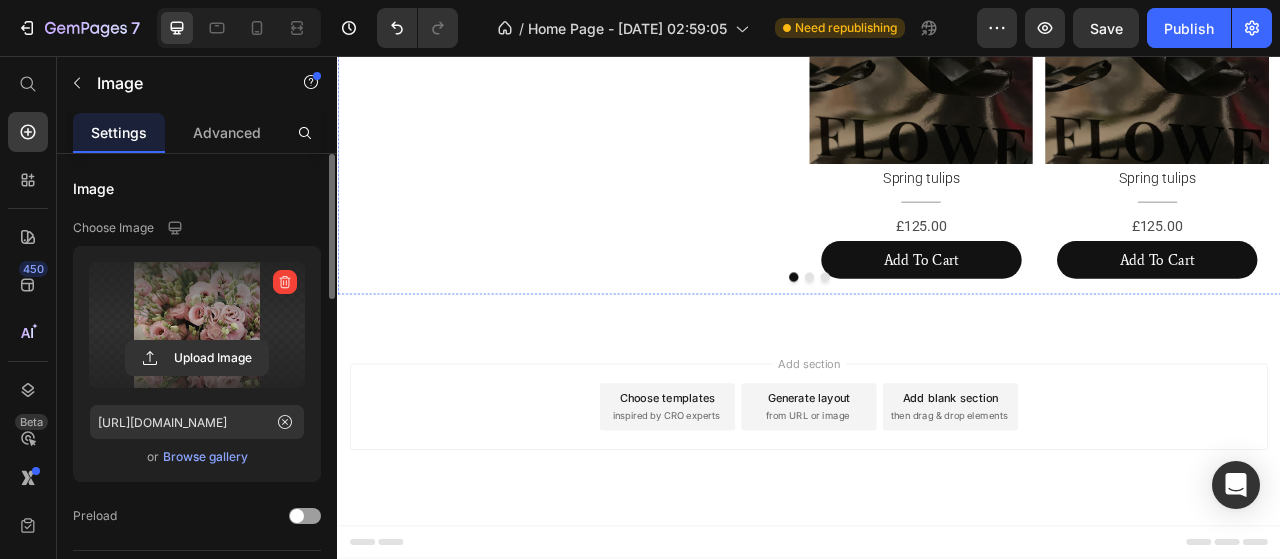 click at bounding box center [779, -185] 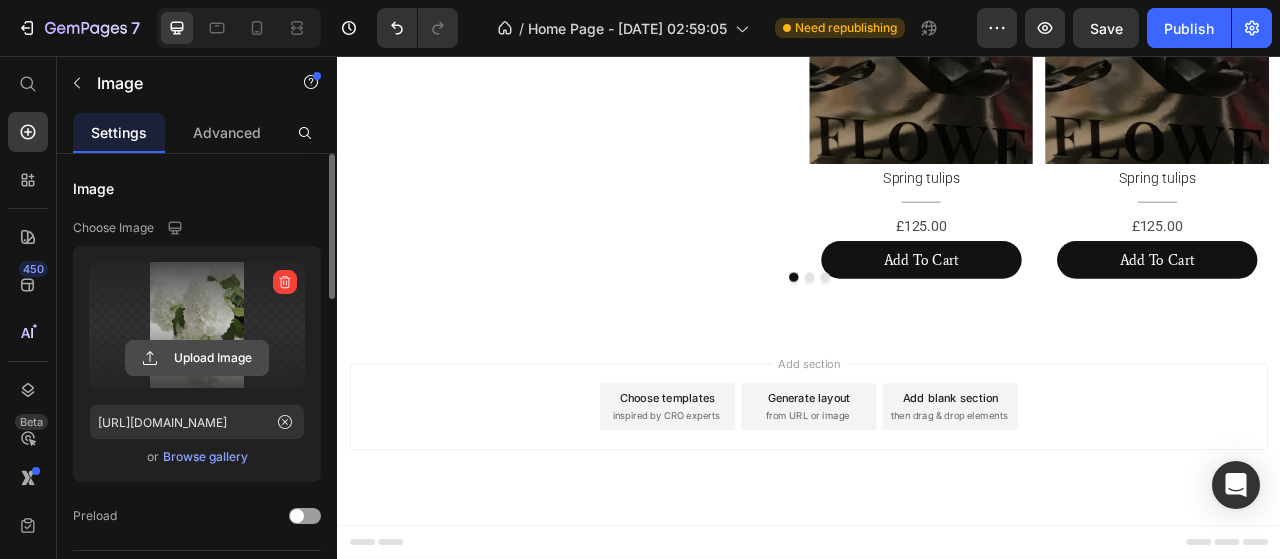 click 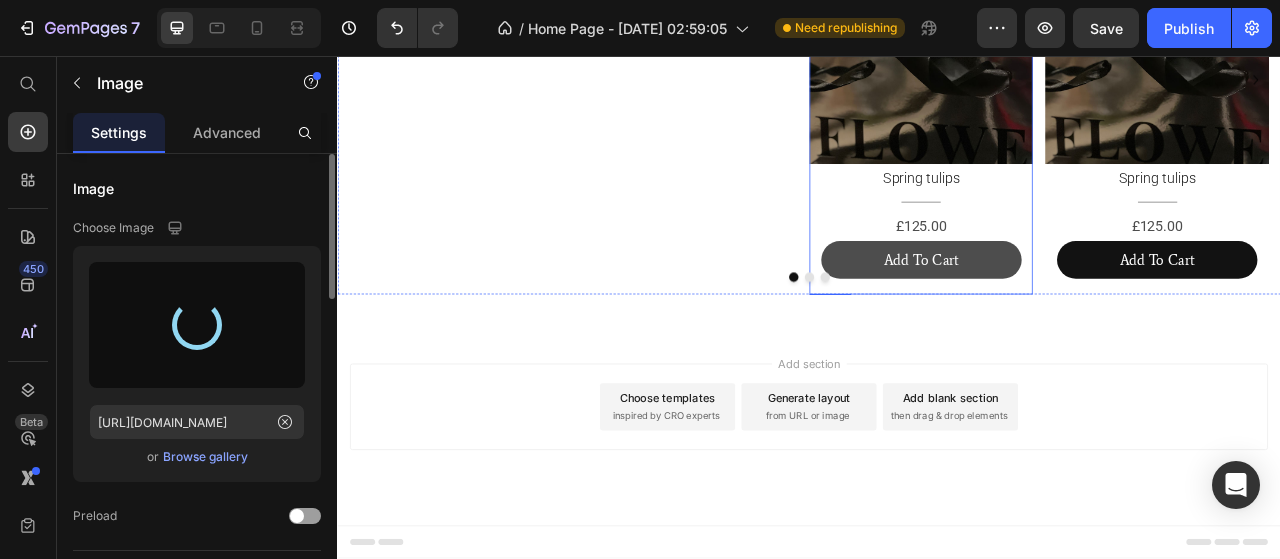 type on "https://cdn.shopify.com/s/files/1/0745/3232/3558/files/gempages_574496718486242079-7d235691-6e81-4363-bc7e-5d9d37a27997.png" 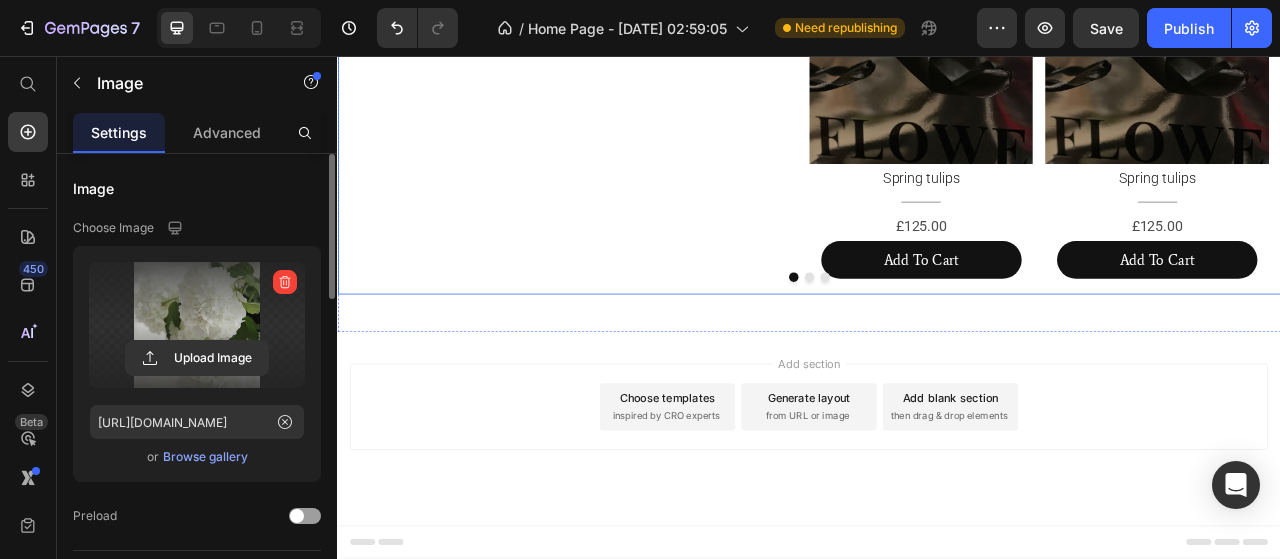 scroll, scrollTop: 1400, scrollLeft: 0, axis: vertical 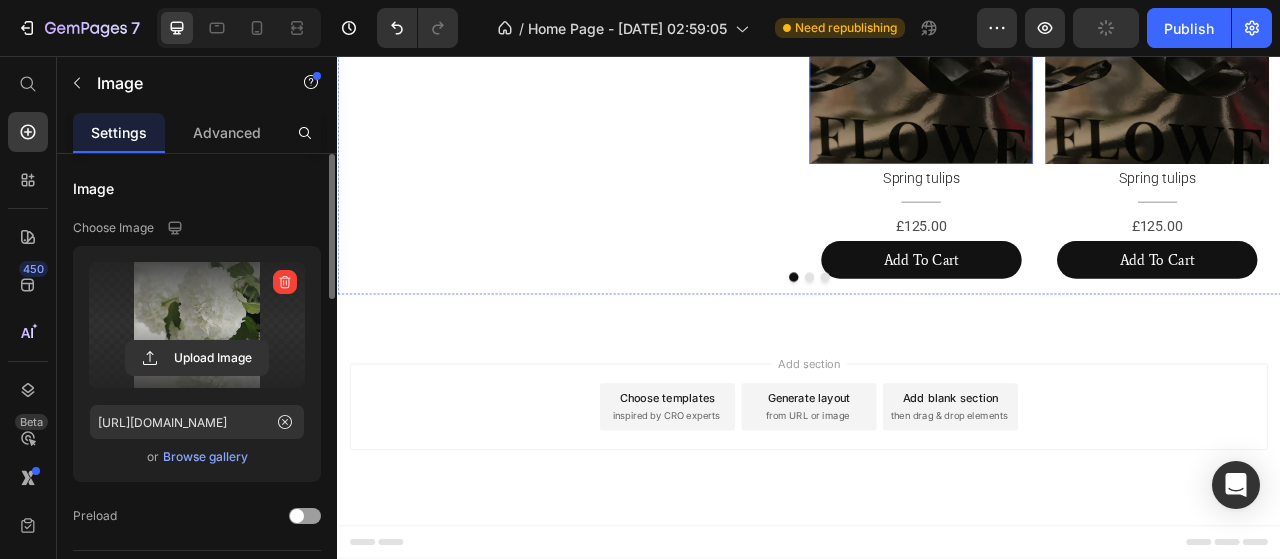 click at bounding box center (1079, 4) 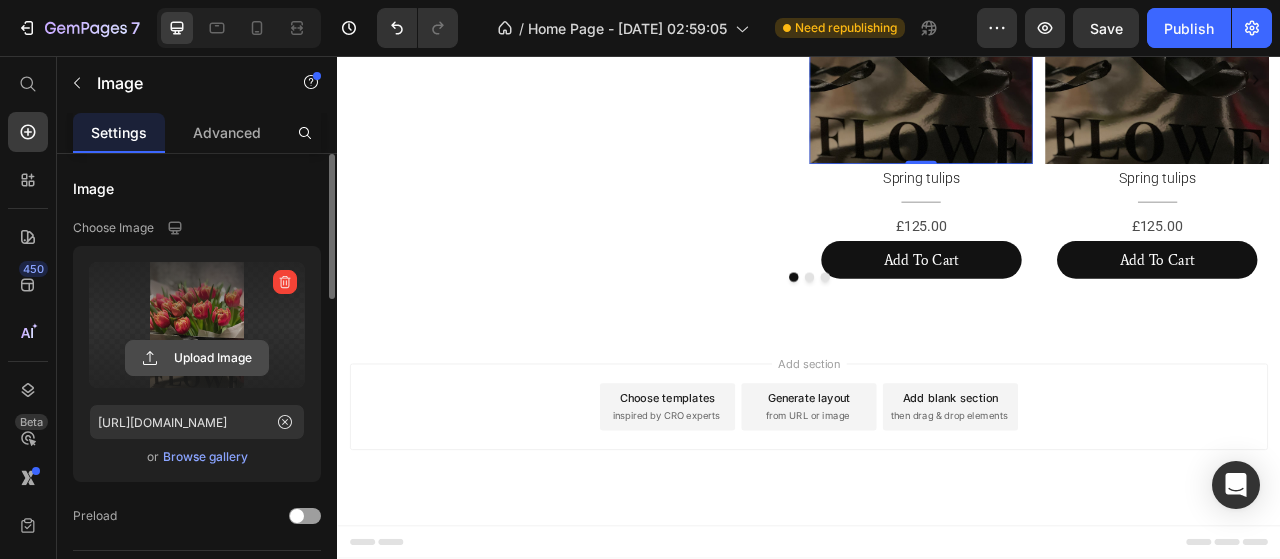click 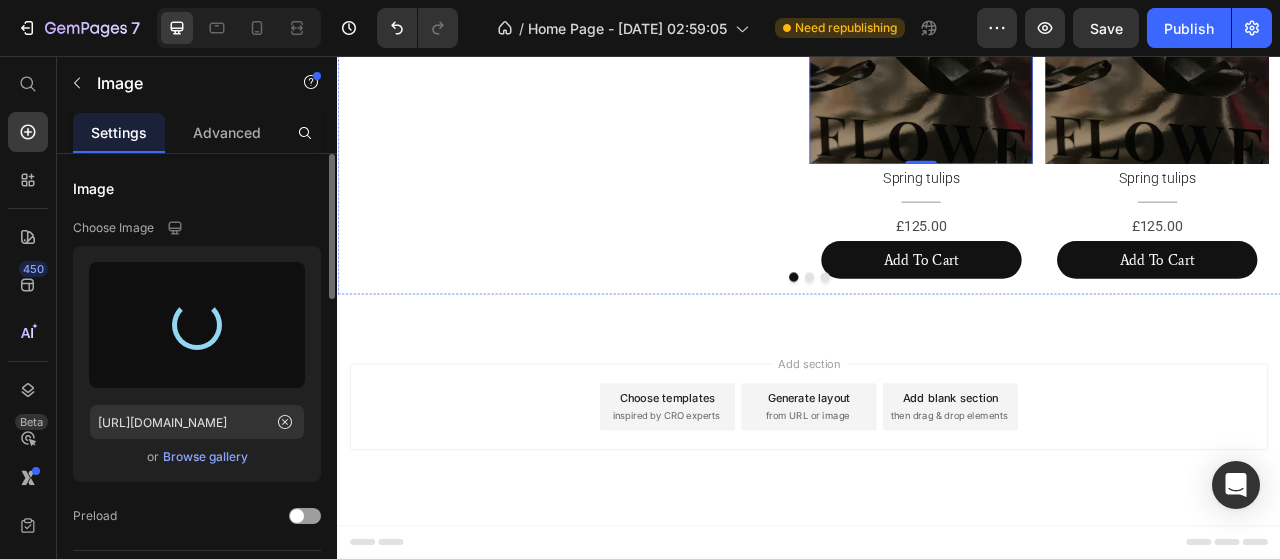 scroll, scrollTop: 1600, scrollLeft: 0, axis: vertical 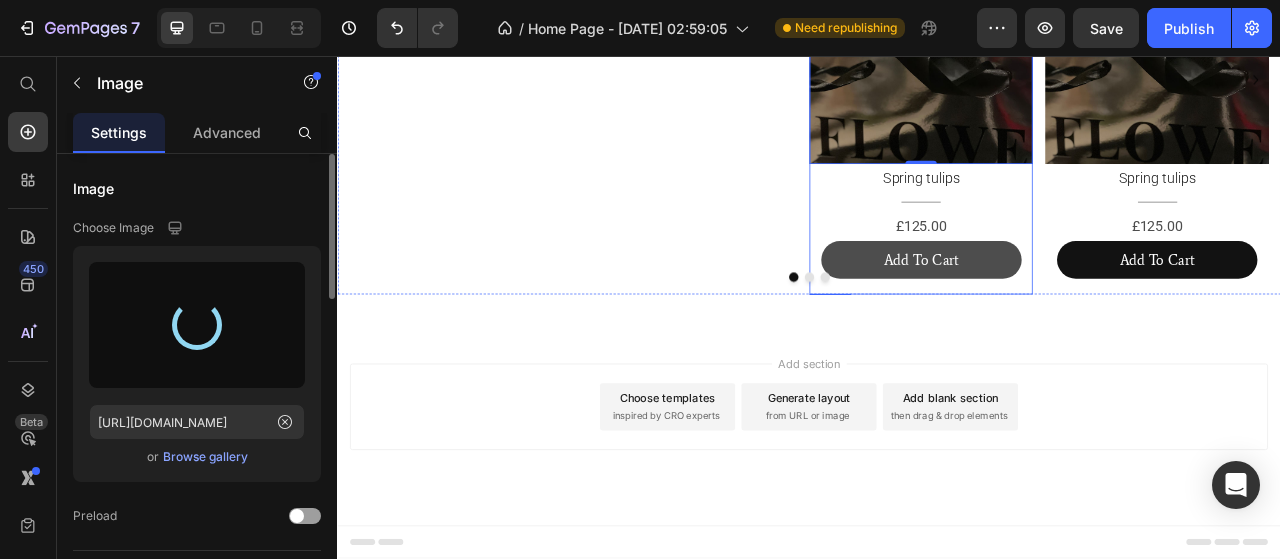 type on "https://cdn.shopify.com/s/files/1/0745/3232/3558/files/gempages_574496718486242079-bc4f2392-0c40-4d9d-a03e-852c91f8d36e.png" 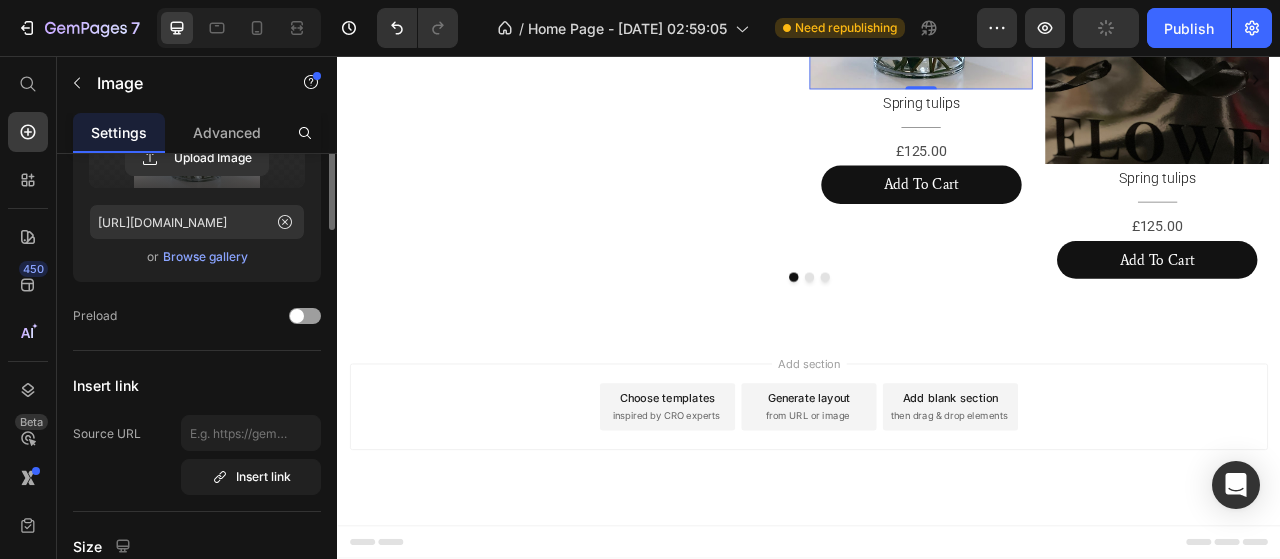 scroll, scrollTop: 100, scrollLeft: 0, axis: vertical 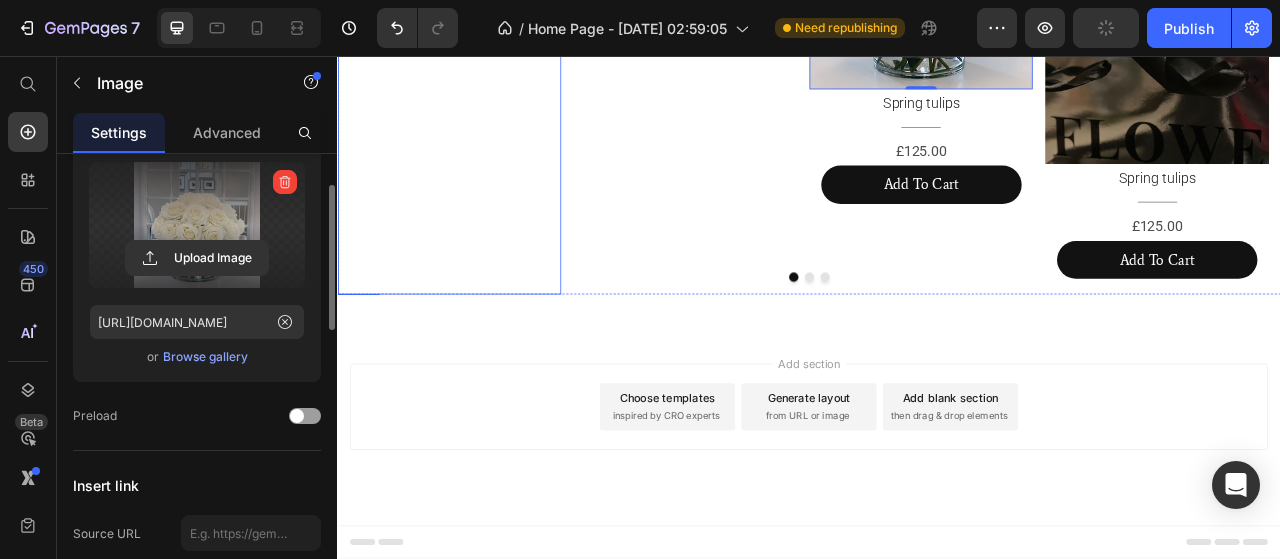 click on "Add To Cart" at bounding box center [479, -64] 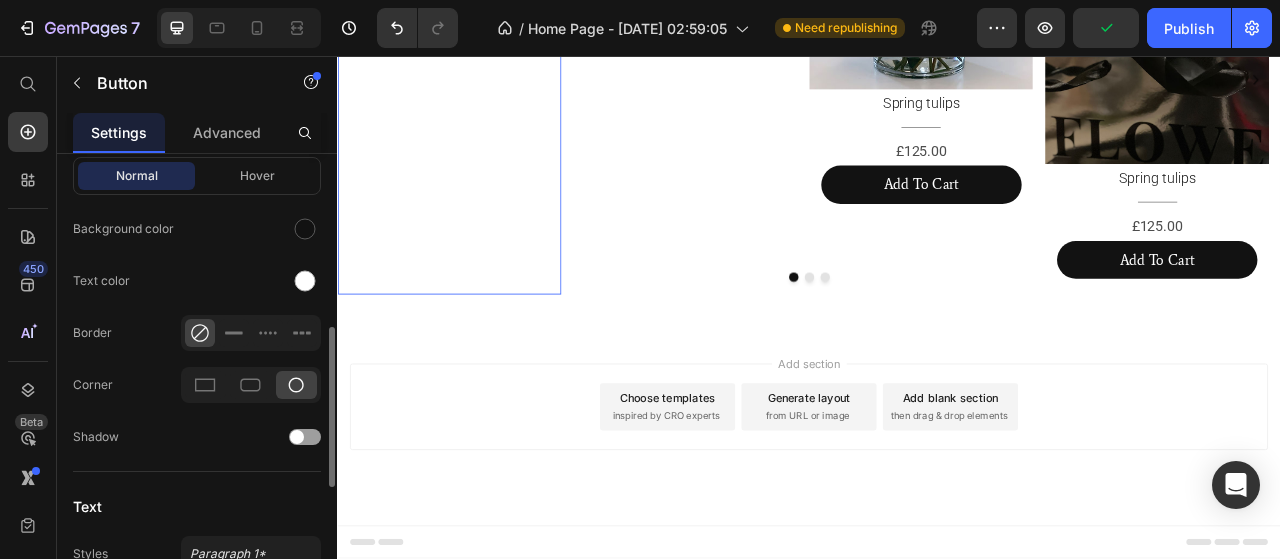 scroll, scrollTop: 600, scrollLeft: 0, axis: vertical 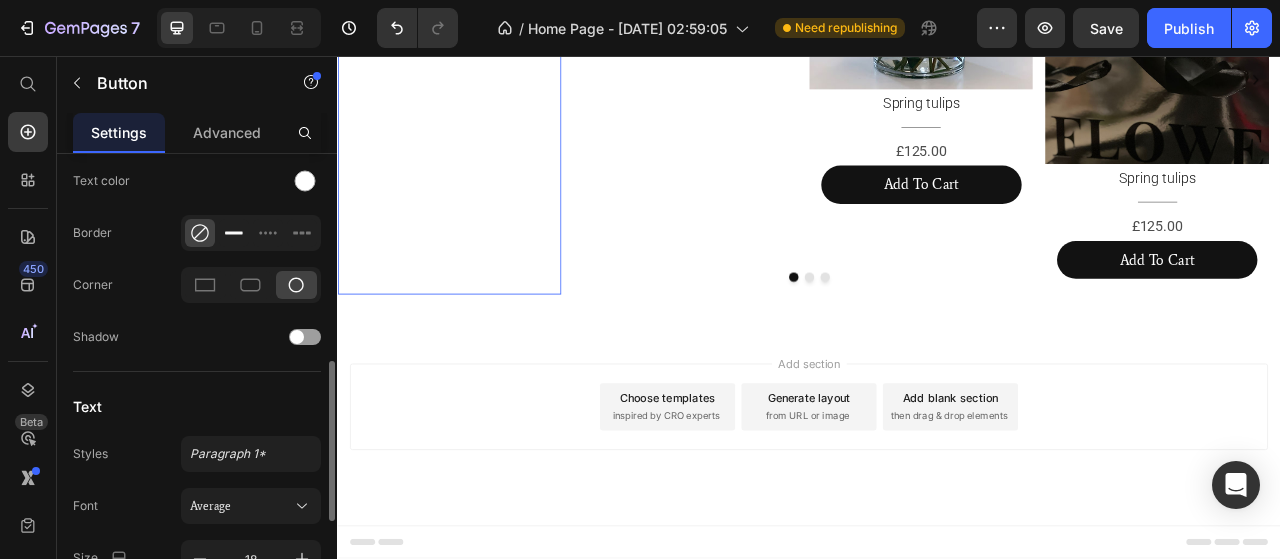 click 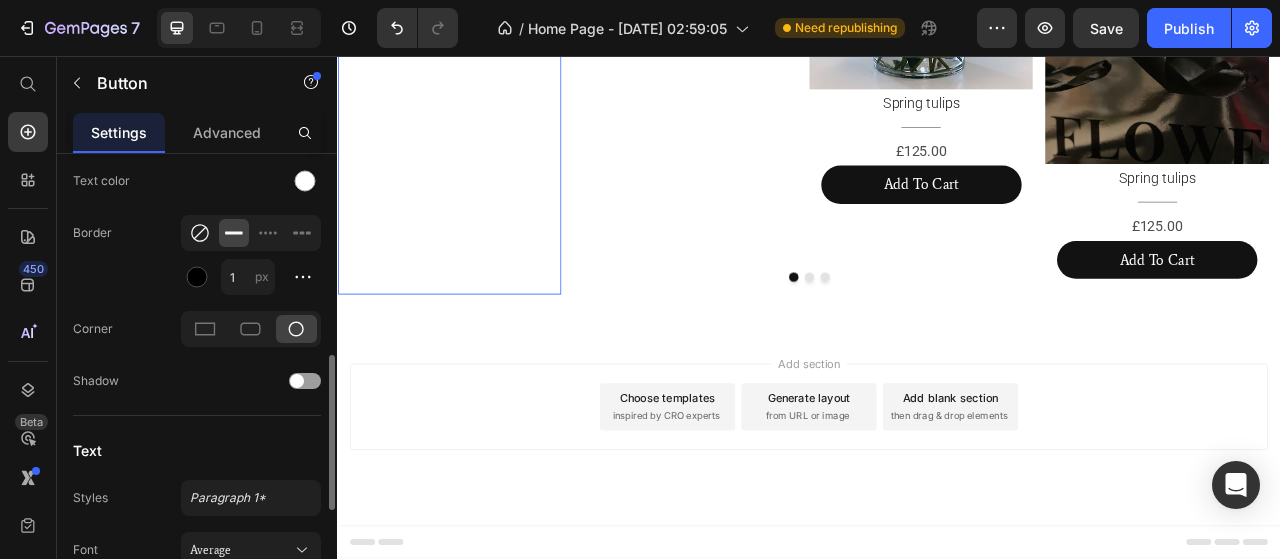 click 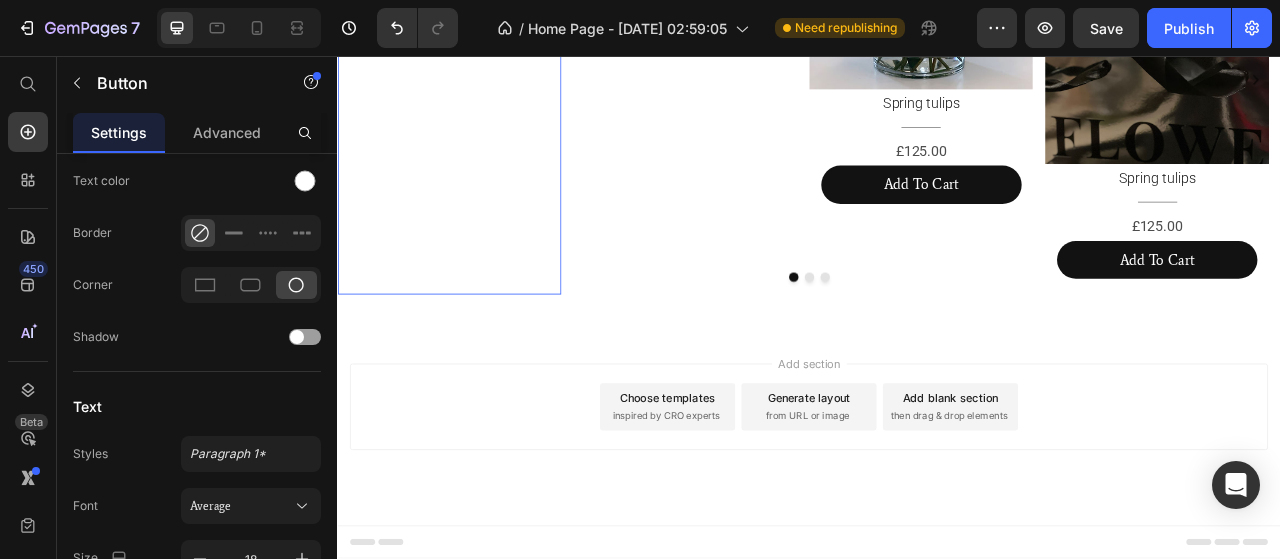 scroll, scrollTop: 875, scrollLeft: 0, axis: vertical 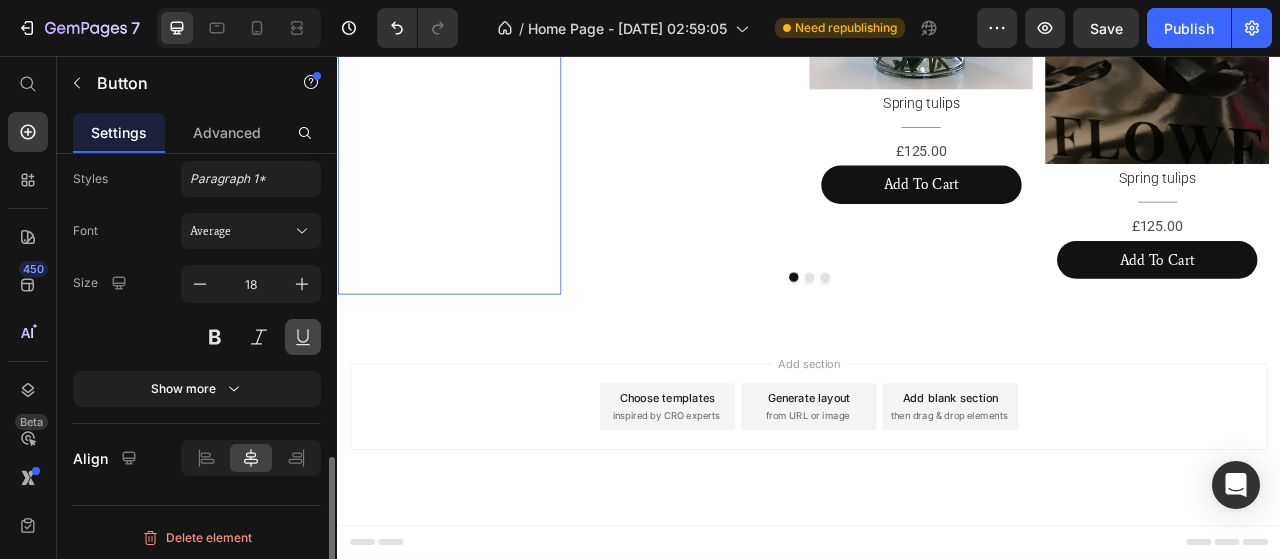 click at bounding box center (303, 337) 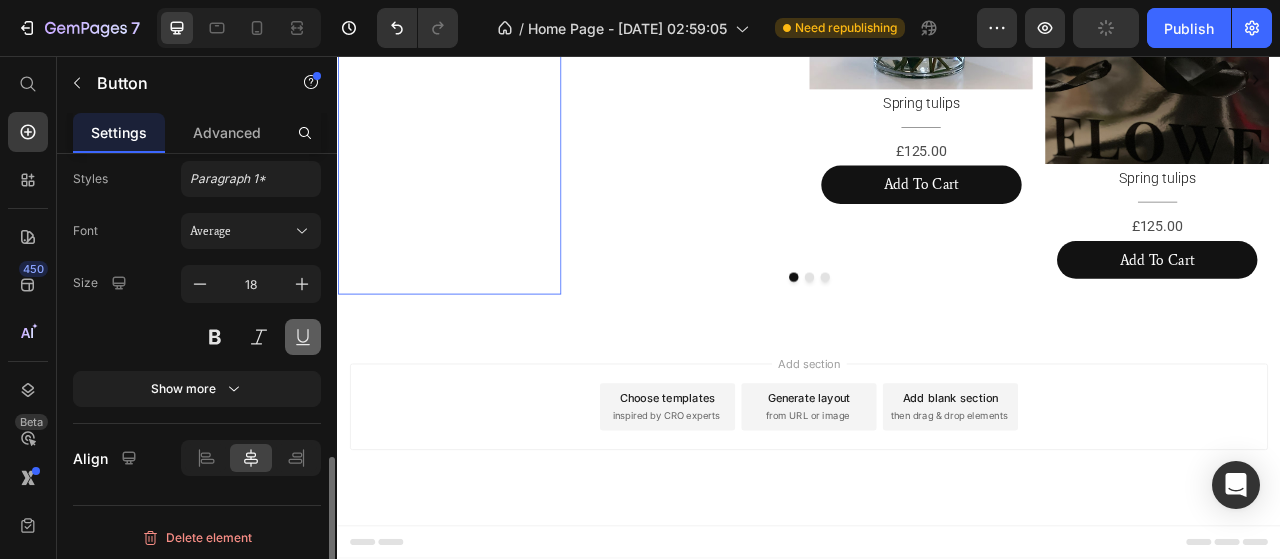 click at bounding box center (303, 337) 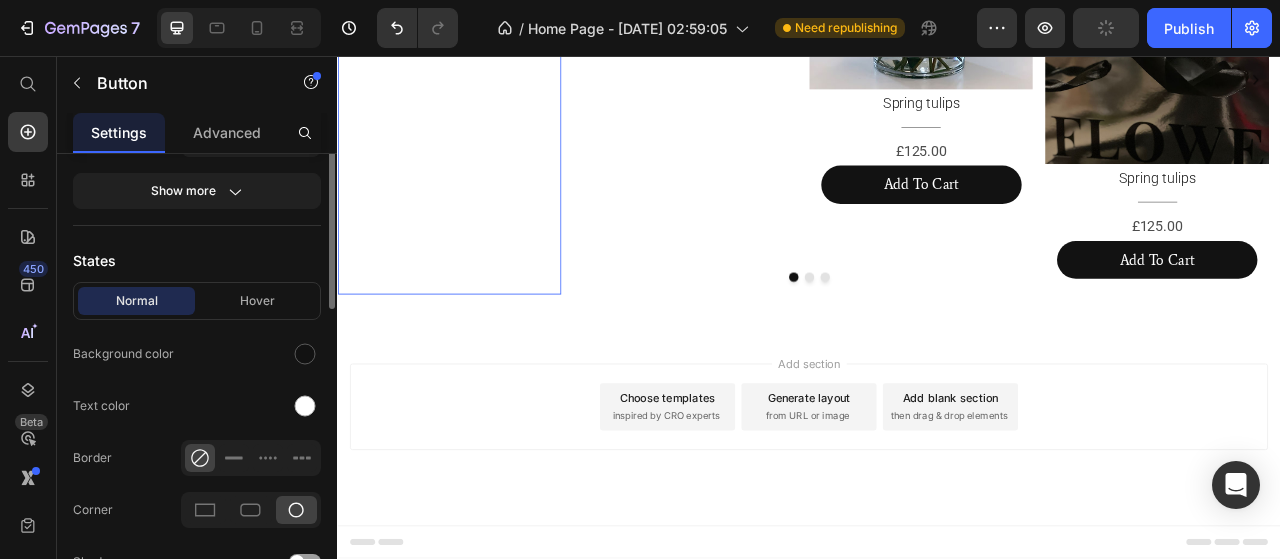scroll, scrollTop: 275, scrollLeft: 0, axis: vertical 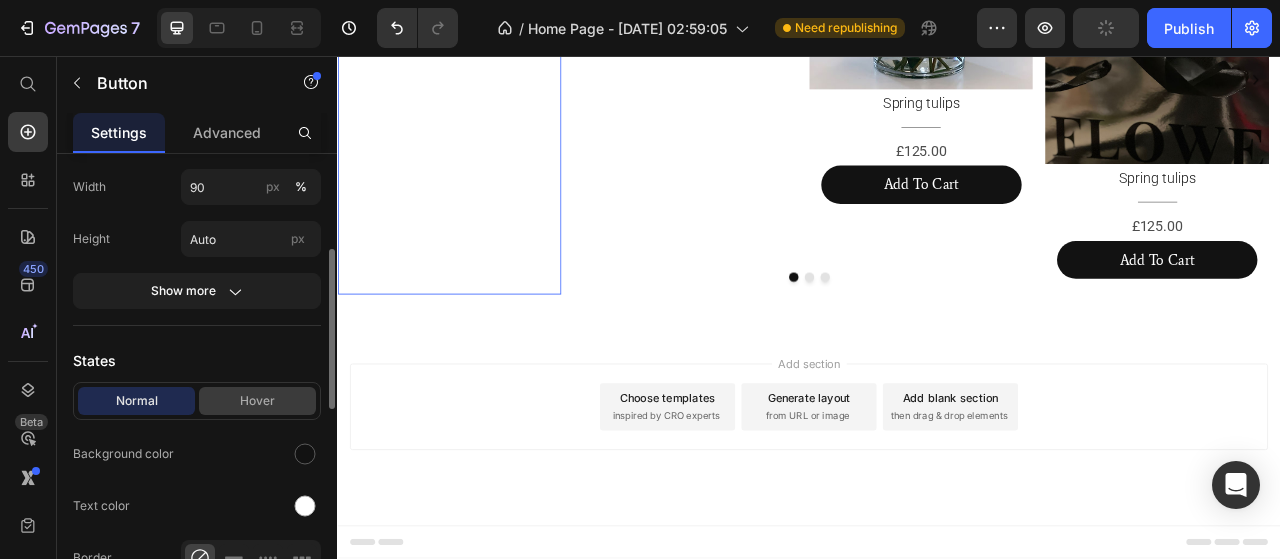 click on "Hover" at bounding box center (257, 401) 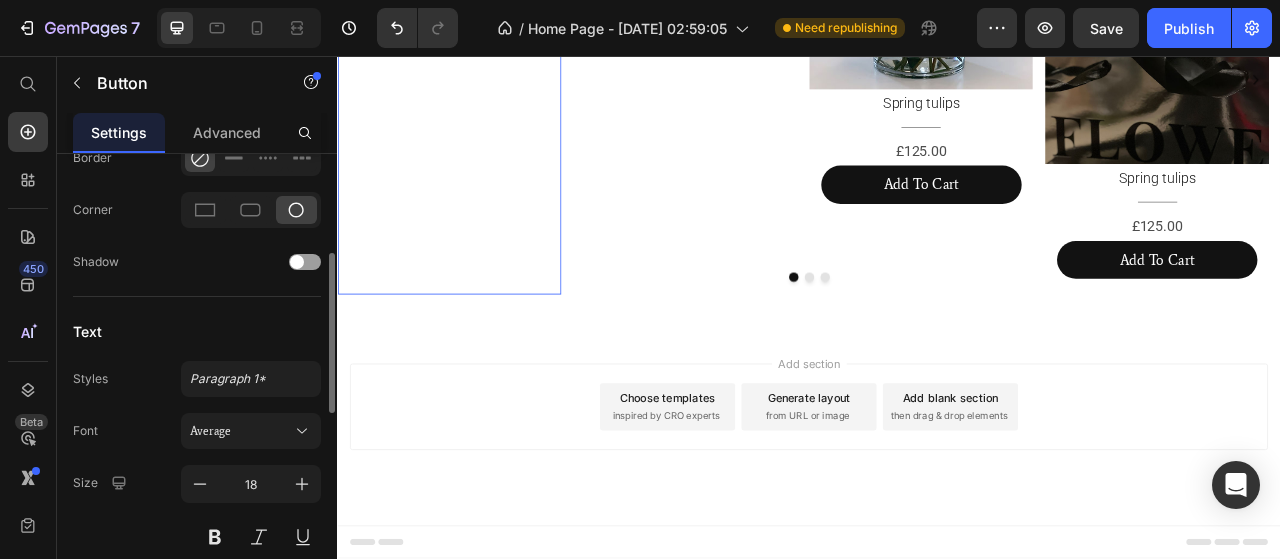 scroll, scrollTop: 875, scrollLeft: 0, axis: vertical 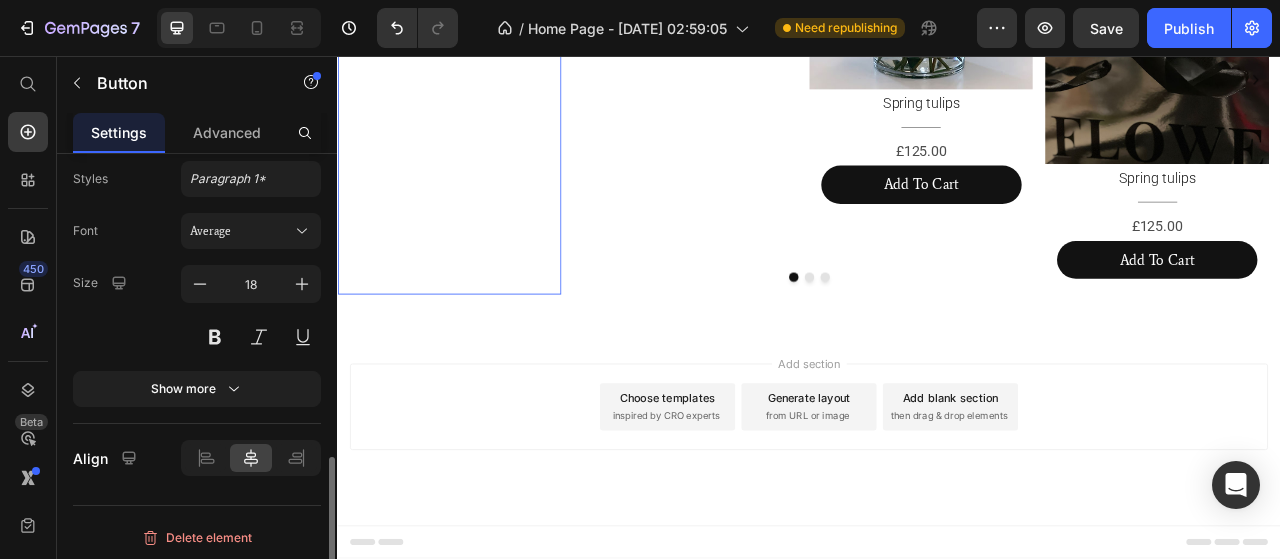 click at bounding box center (251, 337) 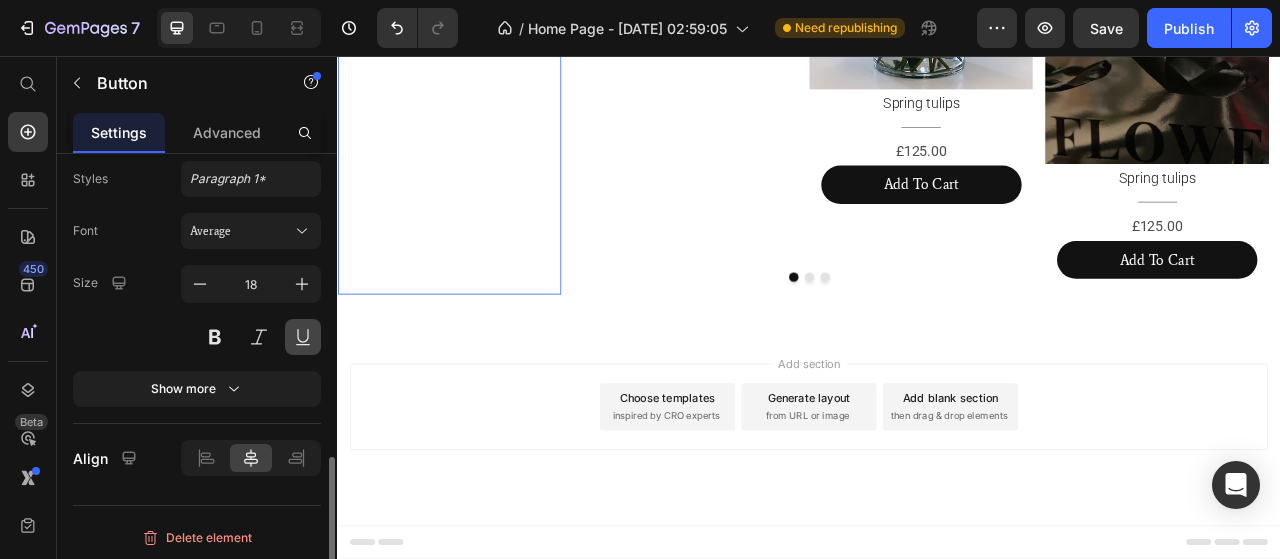 click at bounding box center [303, 337] 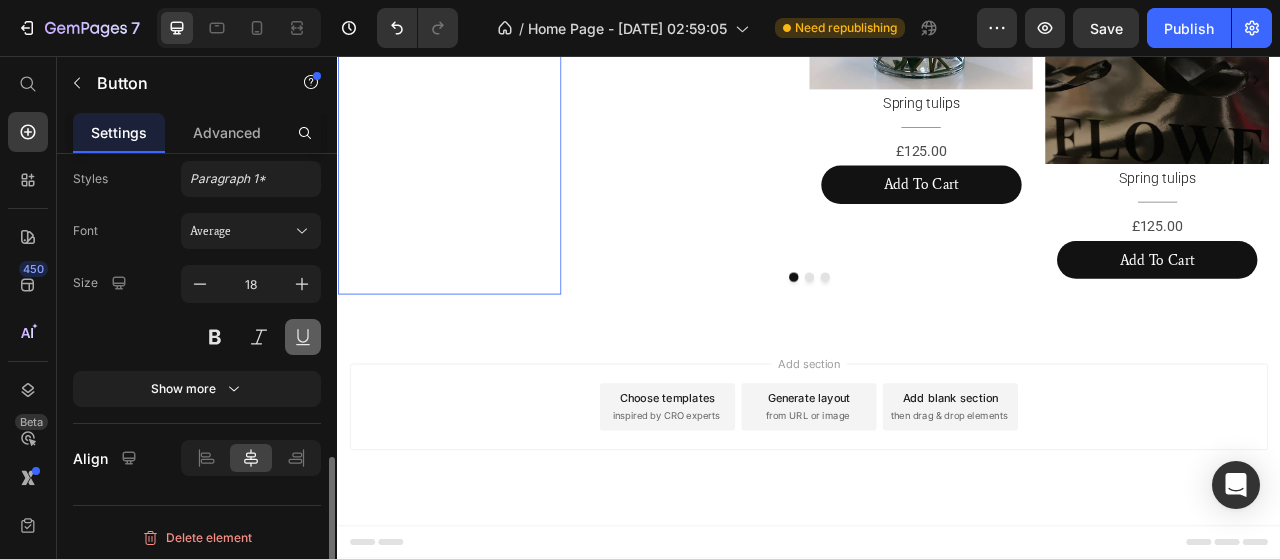 click at bounding box center (303, 337) 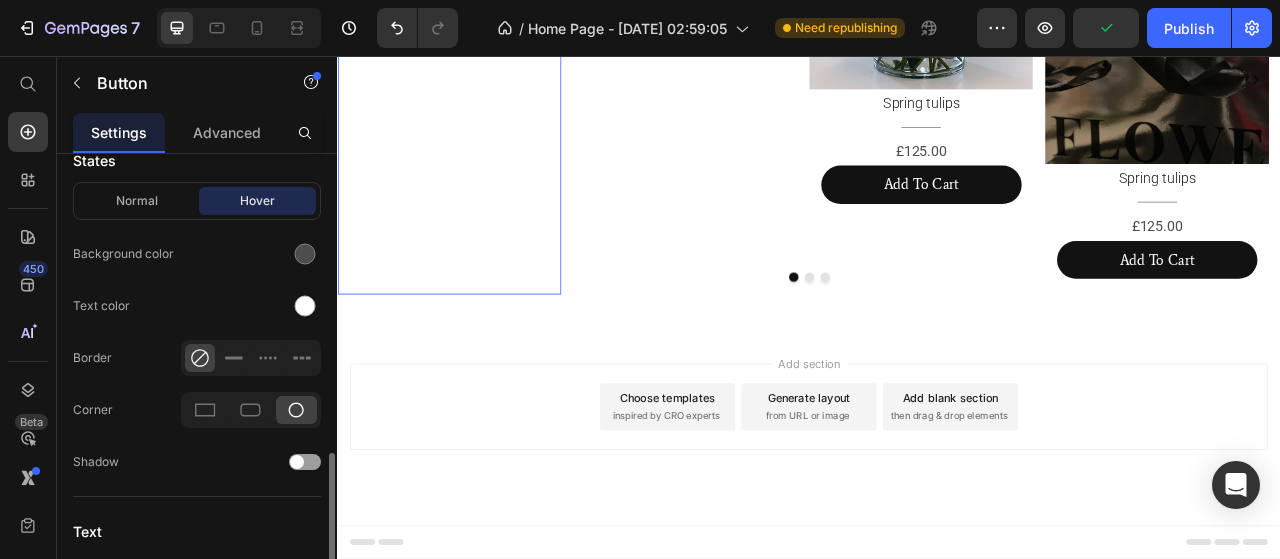 scroll, scrollTop: 575, scrollLeft: 0, axis: vertical 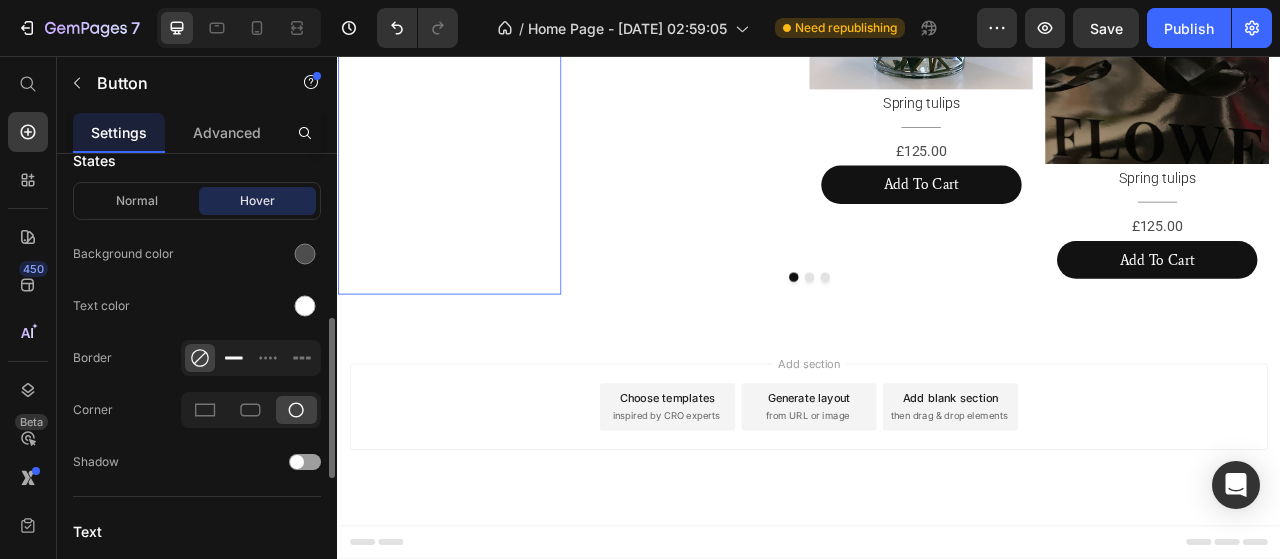 click 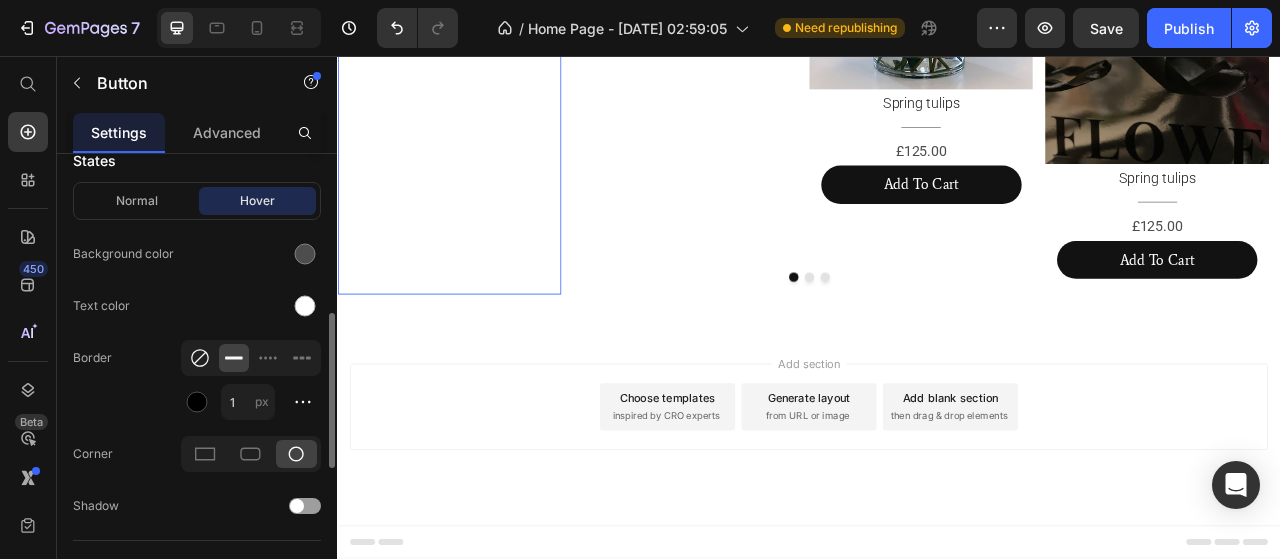 click 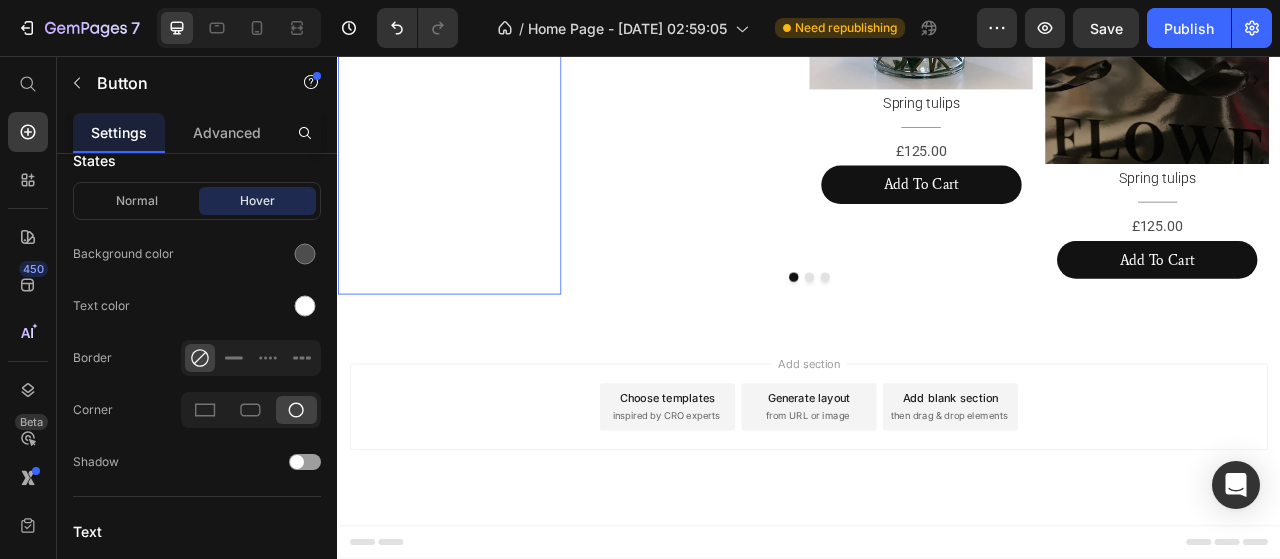 click on "Add To Cart" at bounding box center (479, -64) 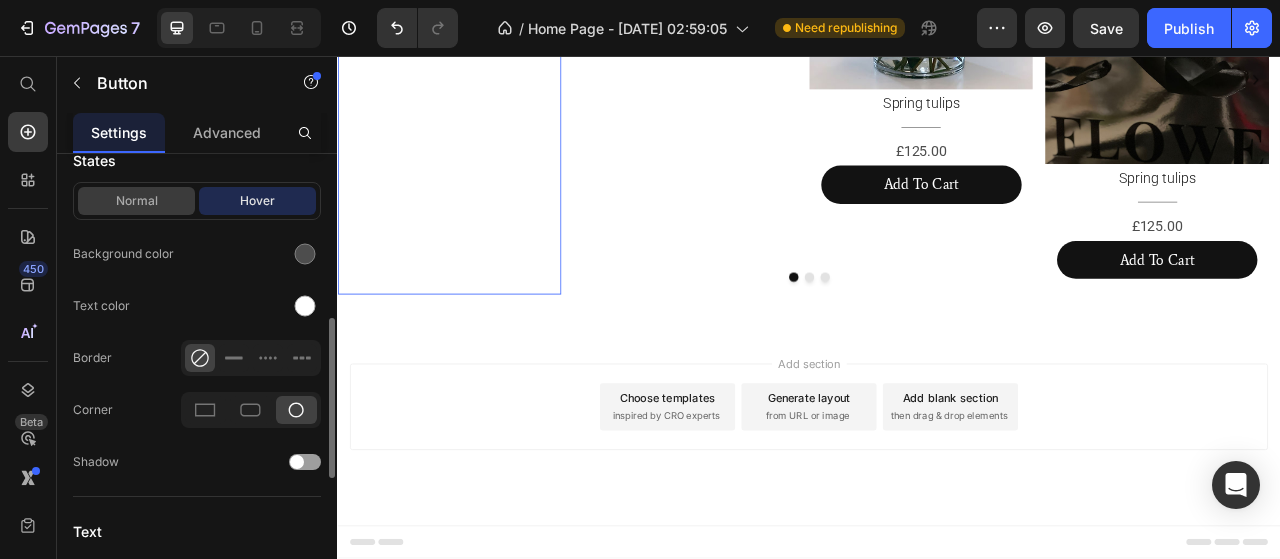 click on "Normal" at bounding box center [136, 201] 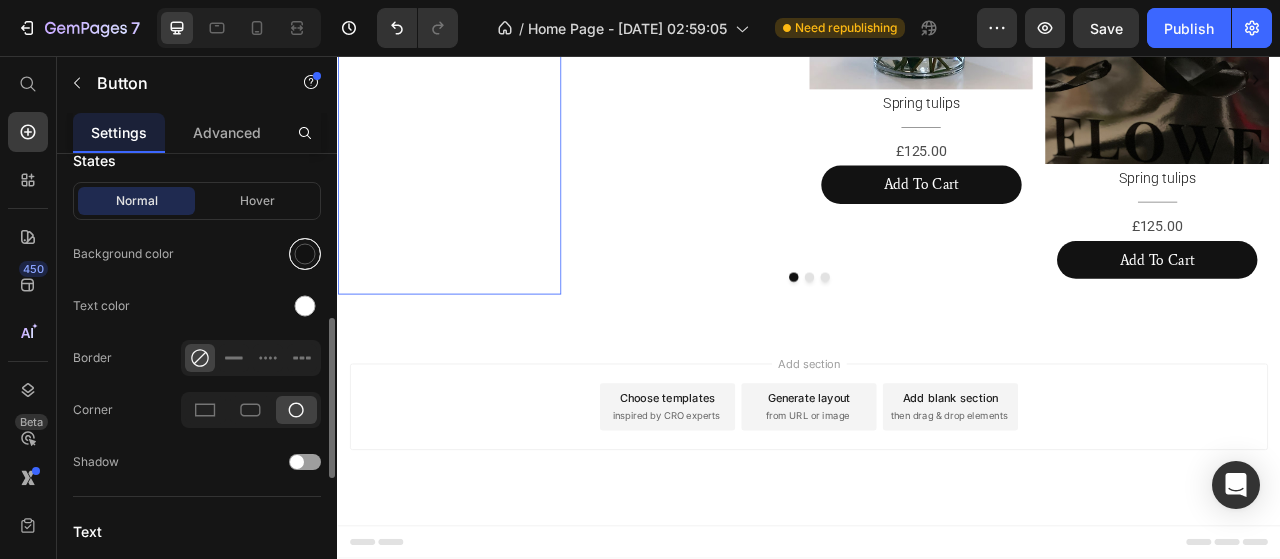 click at bounding box center (305, 254) 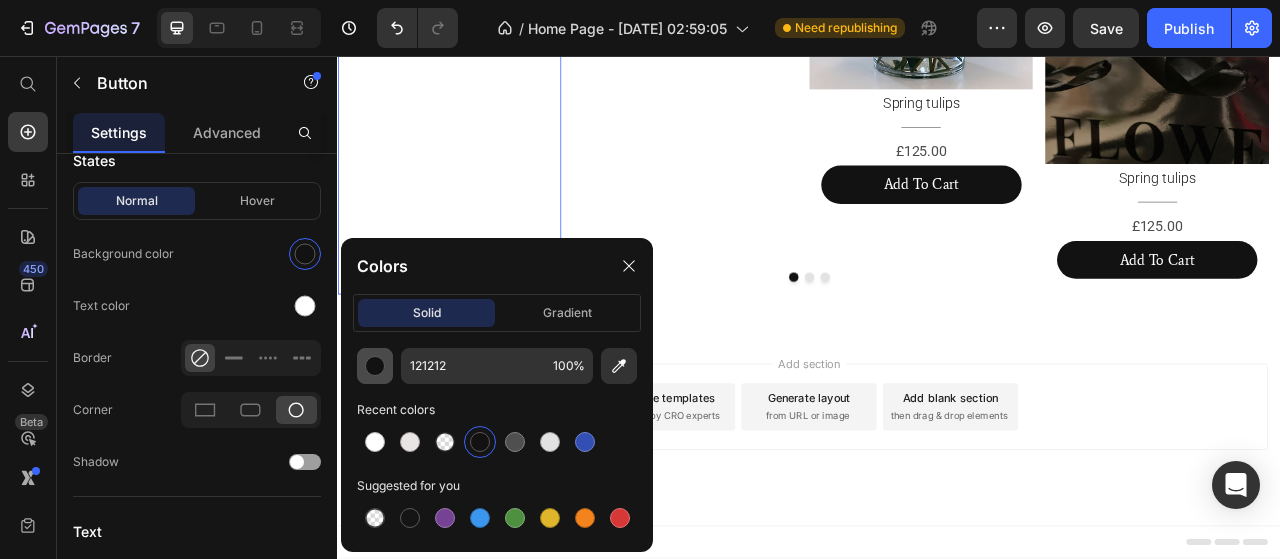 click at bounding box center [375, 366] 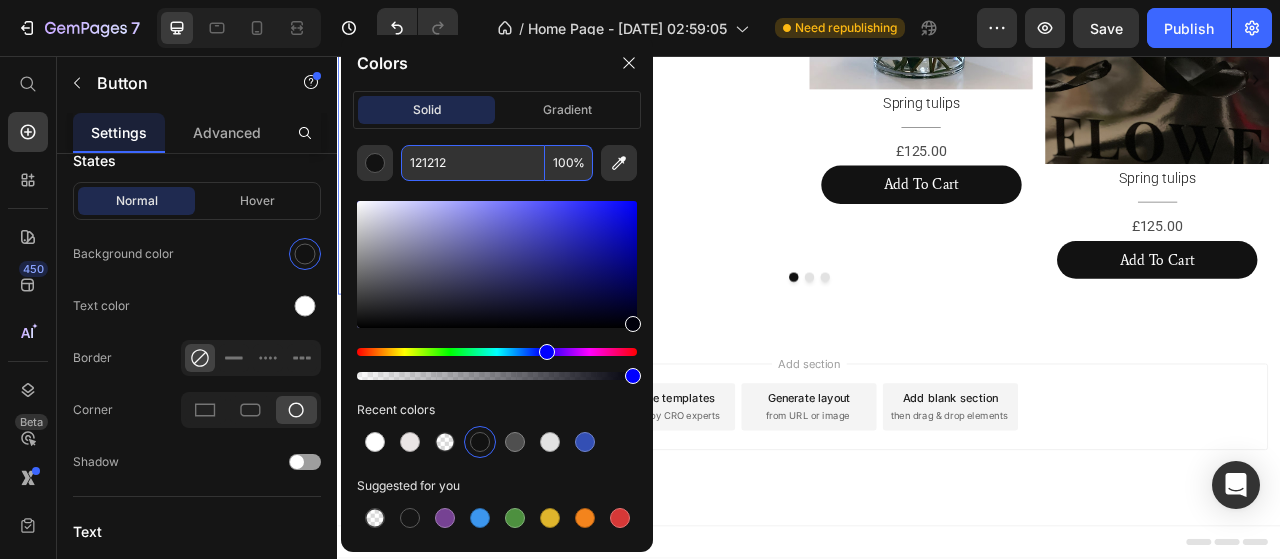 click on "121212" at bounding box center [473, 163] 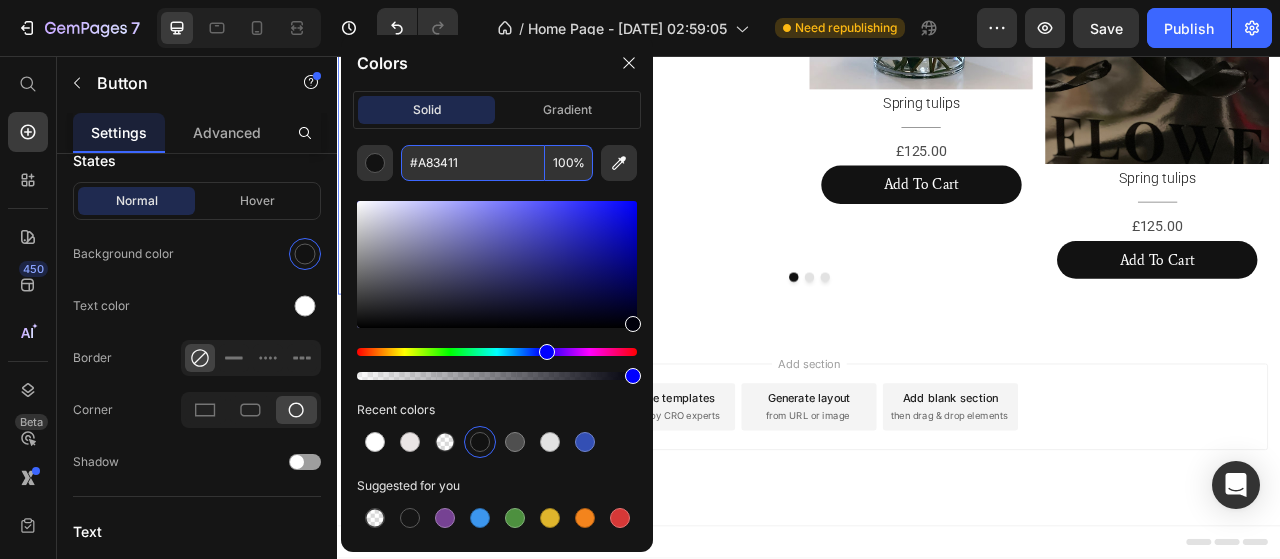 type on "A83411" 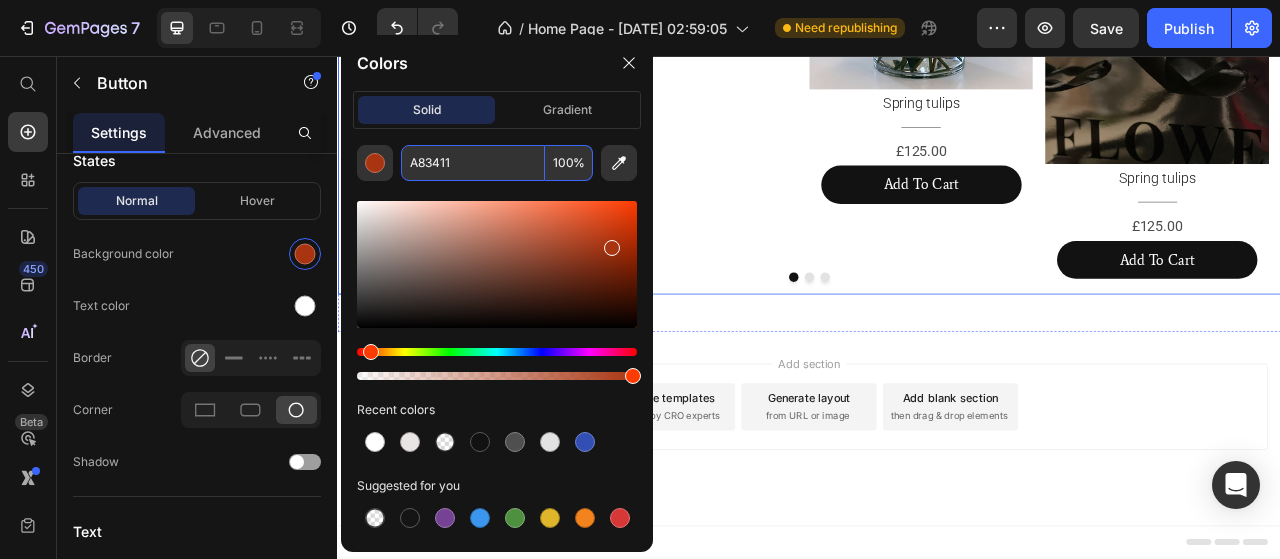 click on "Image White Hydrangea Heading                Title Line £125.00 Text Block Add To Cart Button" at bounding box center (779, 87) 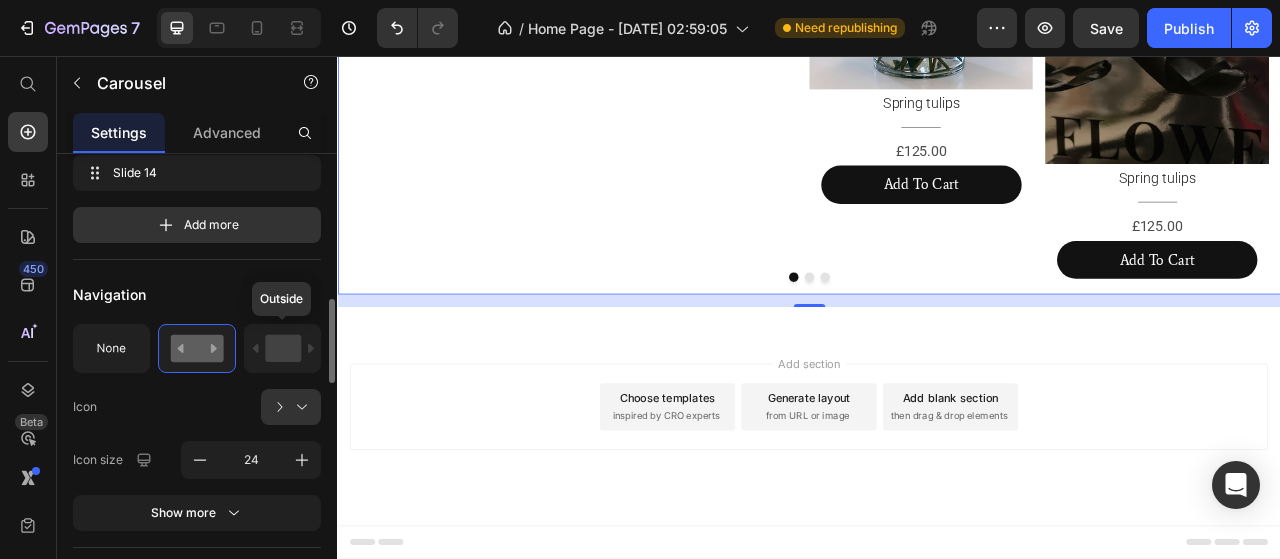 scroll, scrollTop: 400, scrollLeft: 0, axis: vertical 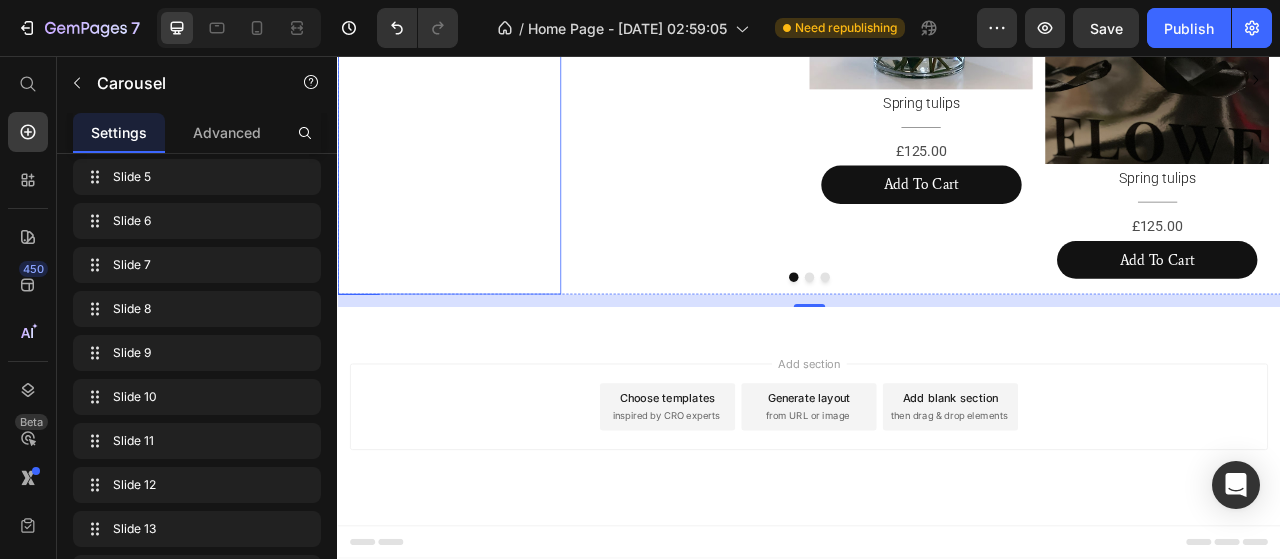 click on "Add To Cart" at bounding box center [479, -64] 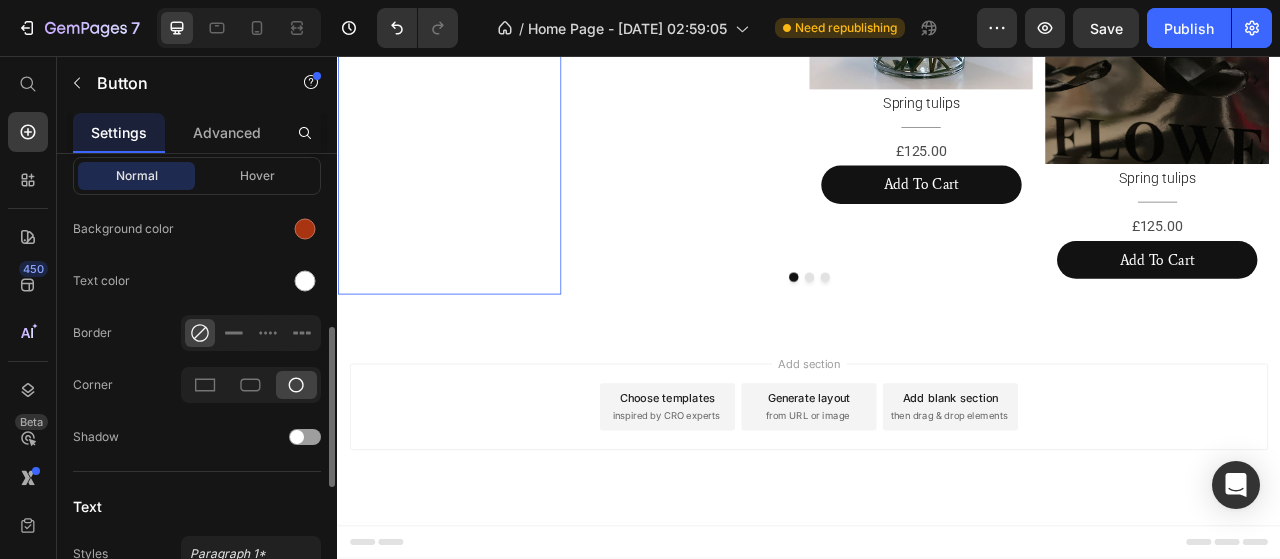 scroll, scrollTop: 300, scrollLeft: 0, axis: vertical 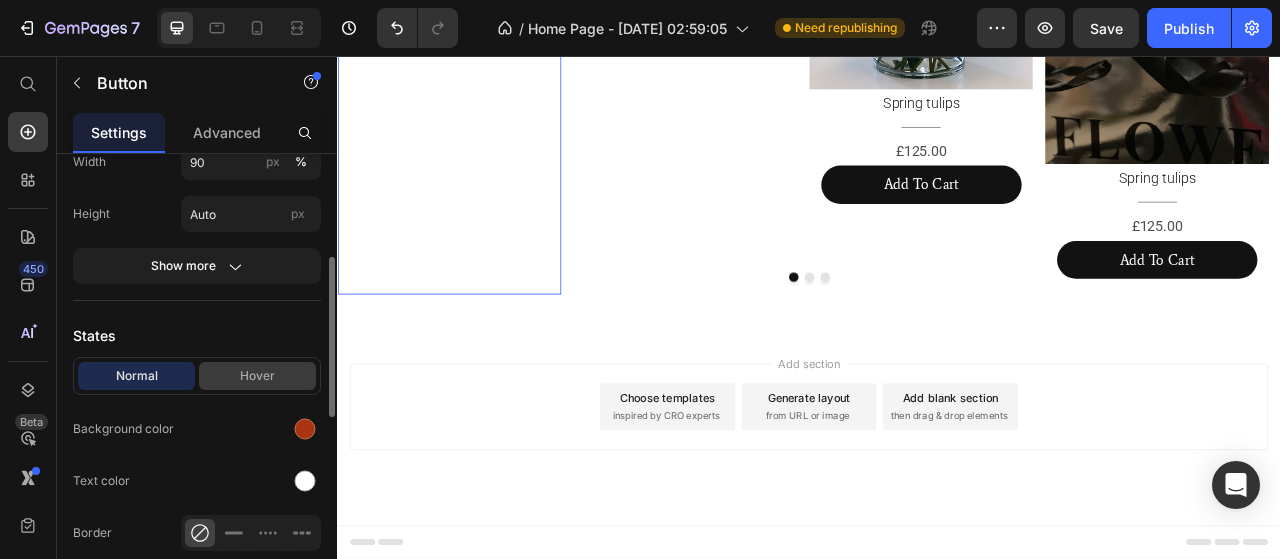 click on "Hover" at bounding box center [257, 376] 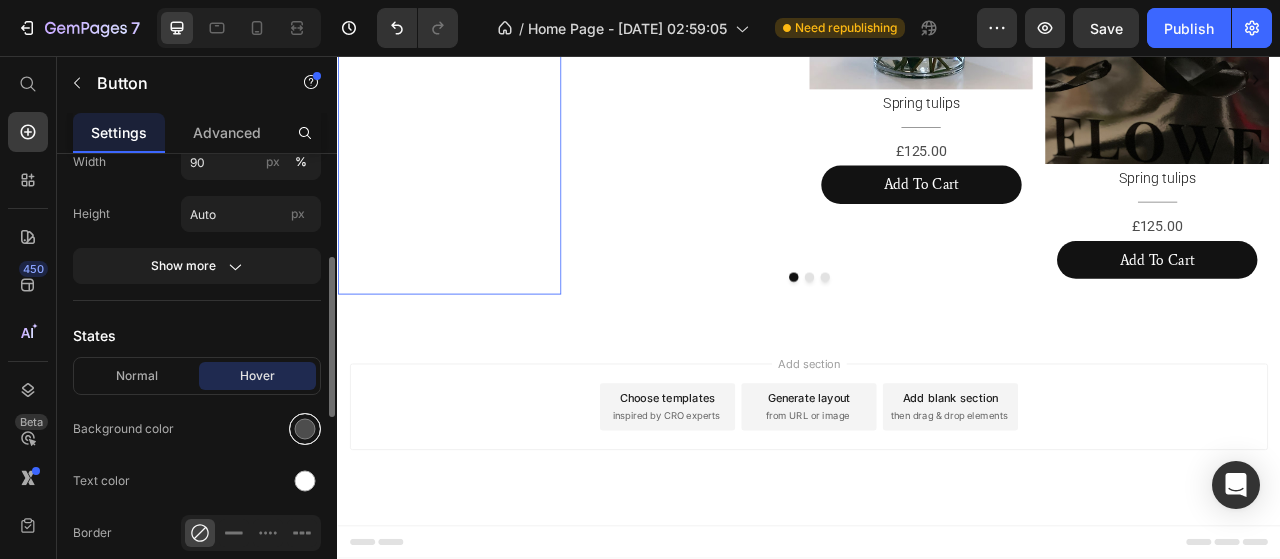click at bounding box center (305, 429) 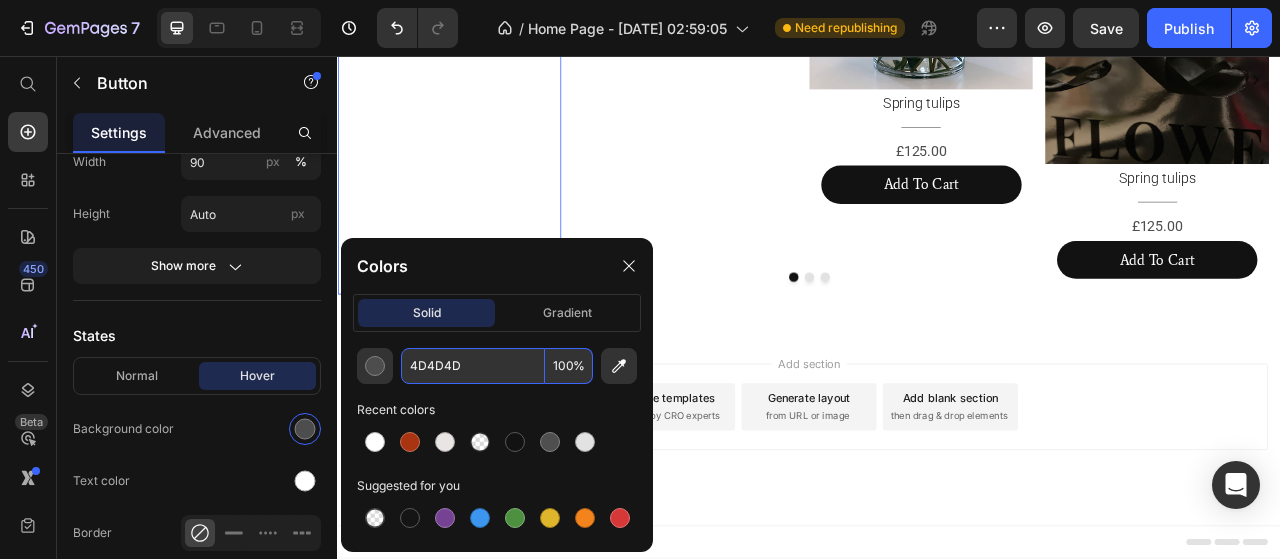 click on "4D4D4D" at bounding box center (473, 366) 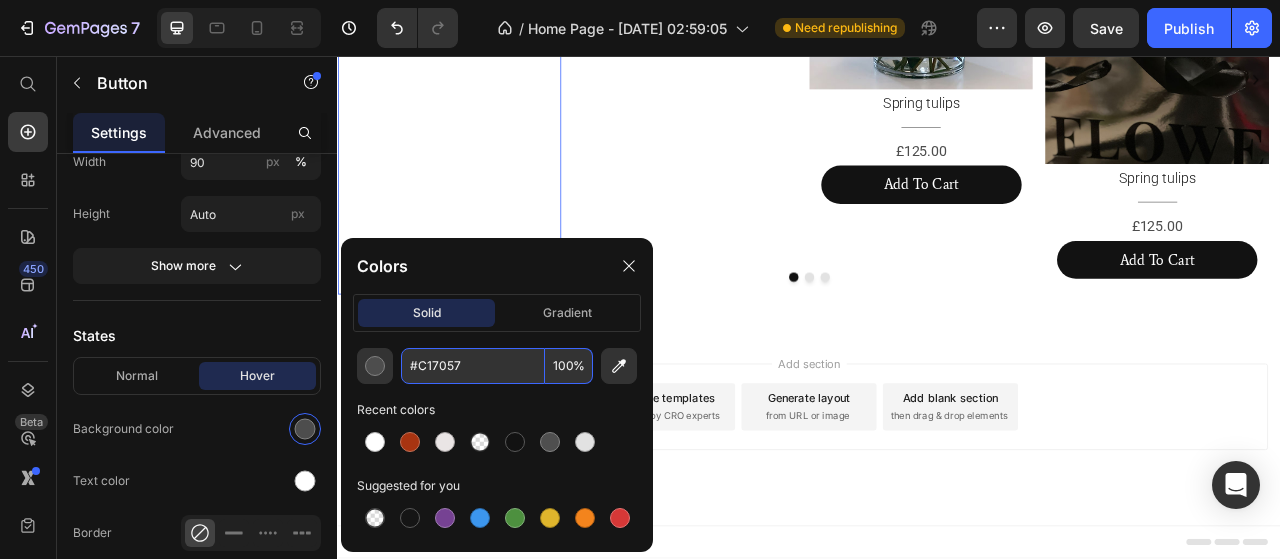 type on "C17057" 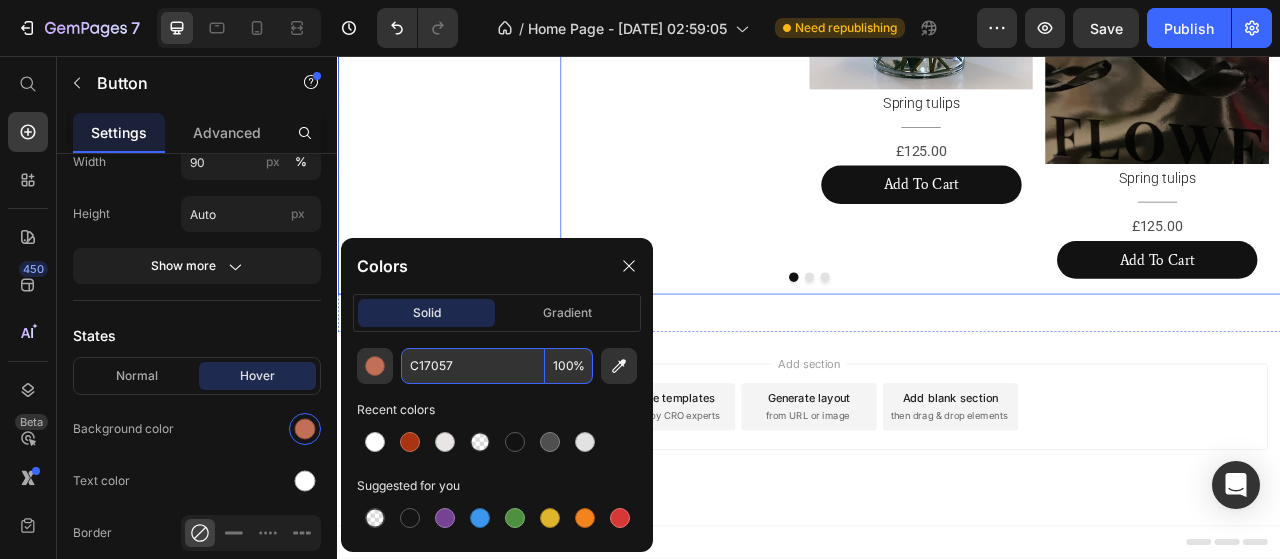 click on "Image White Hydrangea Heading                Title Line £125.00 Text Block Add To Cart Button" at bounding box center [779, 87] 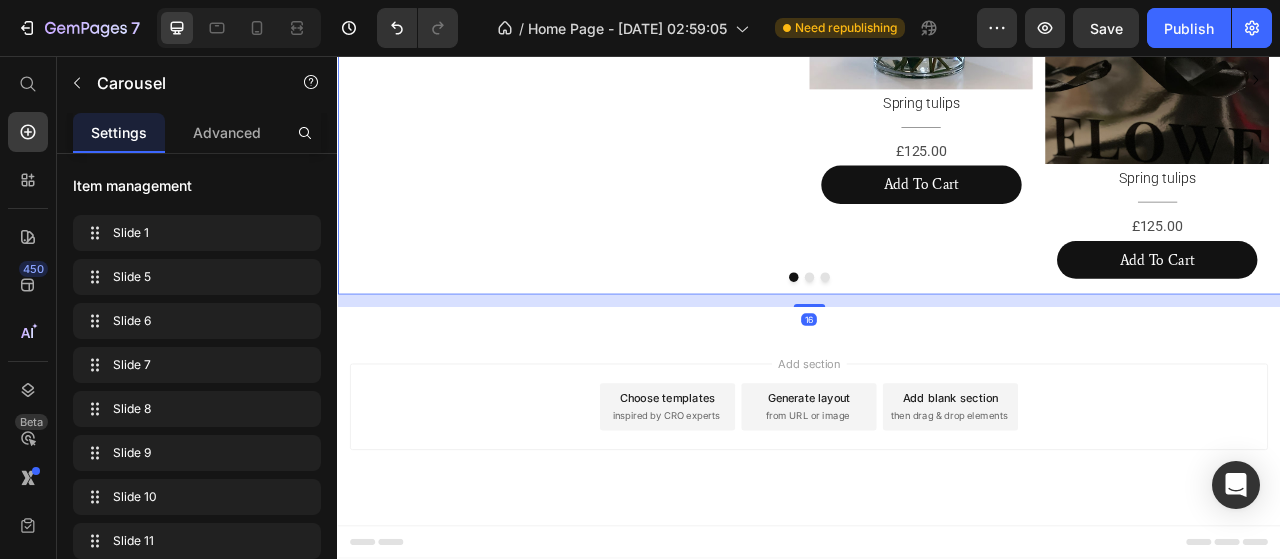 scroll, scrollTop: 0, scrollLeft: 0, axis: both 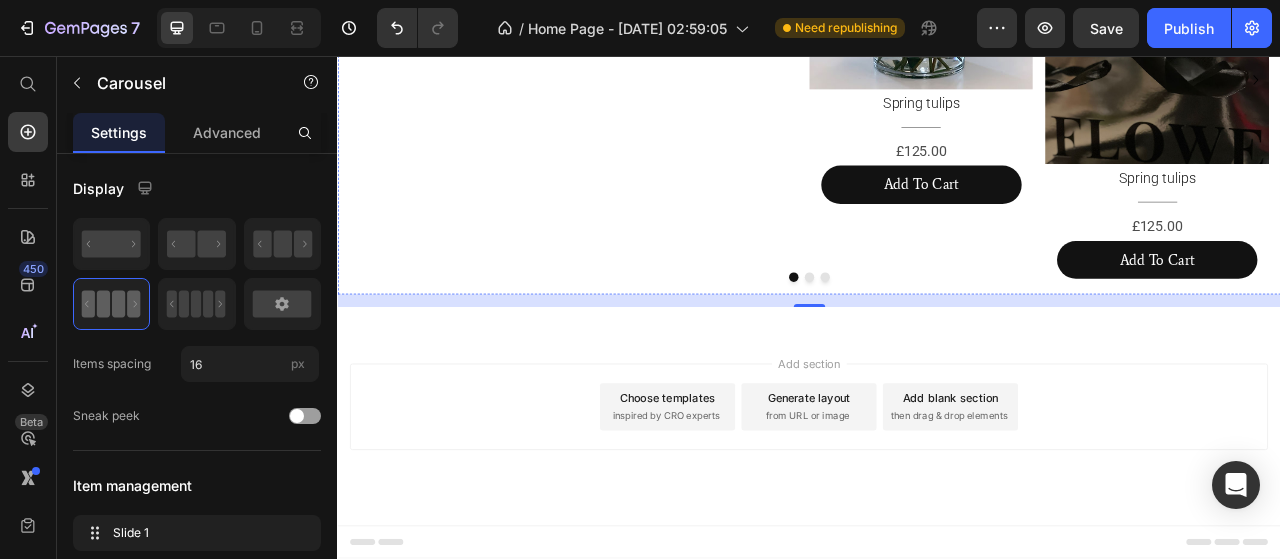 click at bounding box center (479, -185) 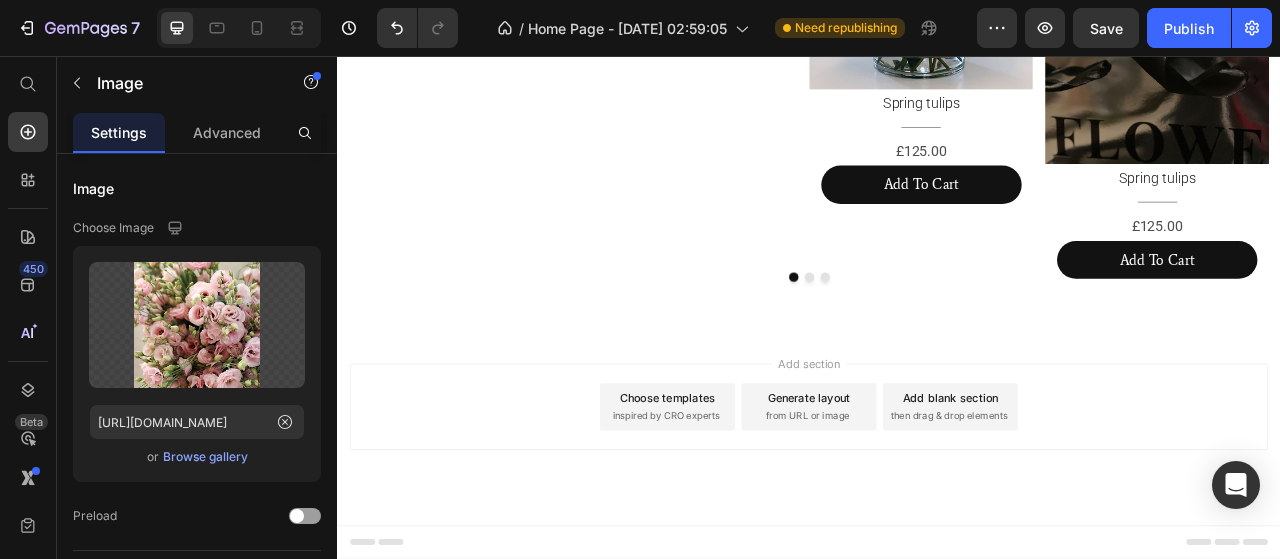 scroll, scrollTop: 1500, scrollLeft: 0, axis: vertical 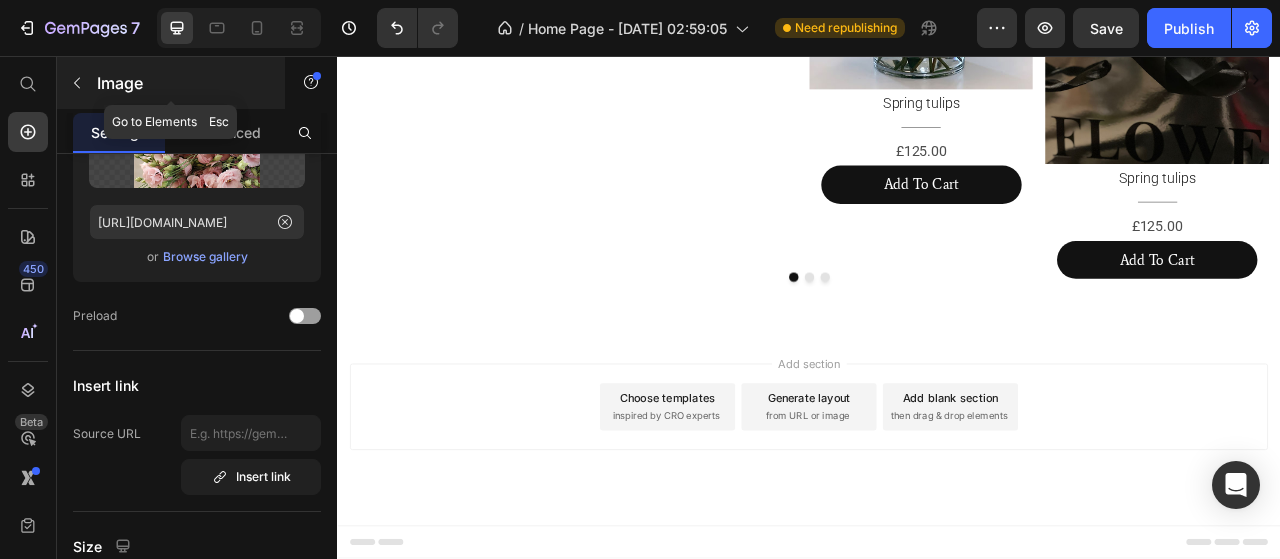 click at bounding box center (77, 83) 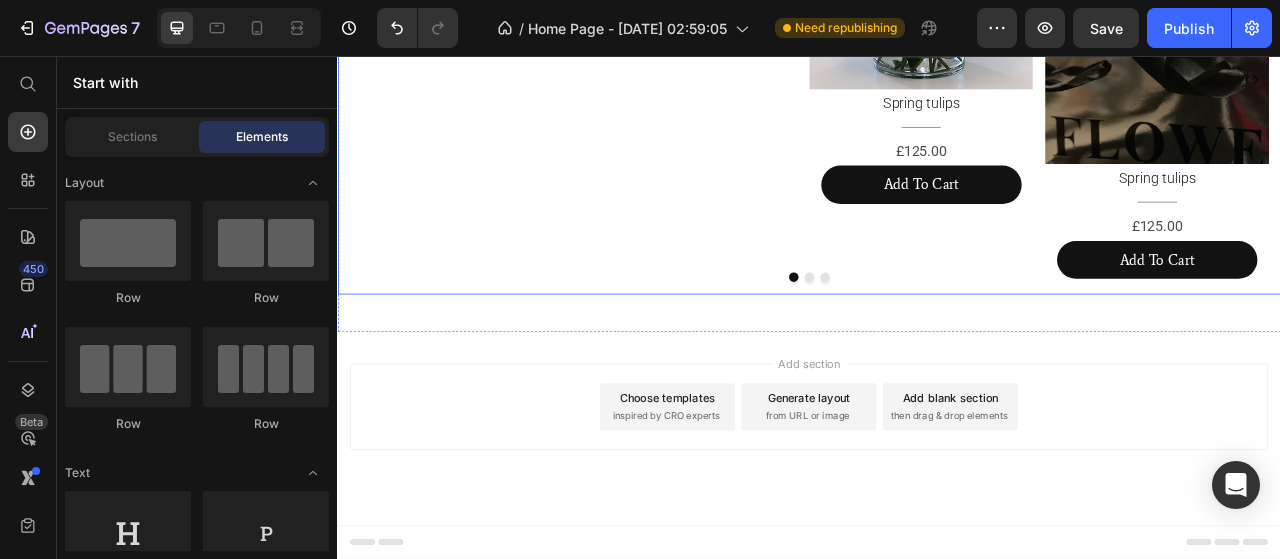click on "Image Pink Lisianthus Heading                Title Line £120.00 Text Block Add To Cart Button Image White Hydrangea Heading                Title Line £125.00 Text Block Add To Cart Button Image Spring tulips Heading                Title Line £125.00 Text Block Add To Cart Button Image Spring tulips Heading                Title Line £125.00 Text Block Add To Cart Button Image Spring tulips Heading                Title Line £125.00 Text Block Add To Cart Button Image Spring tulips Heading                Title Line £125.00 Text Block Add To Cart Button Image Spring tulips Heading                Title Line £125.00 Text Block Add To Cart Button Image Spring tulips Heading                Title Line £125.00 Text Block Add To Cart Button Image Spring tulips Heading                Title Line £125.00 Text Block Add To Cart Button Image Spring tulips Heading                Title Line £125.00 Text Block Add To Cart Button Image Spring tulips Heading                Title Line £125.00 Text Block Add To Cart" at bounding box center (937, 87) 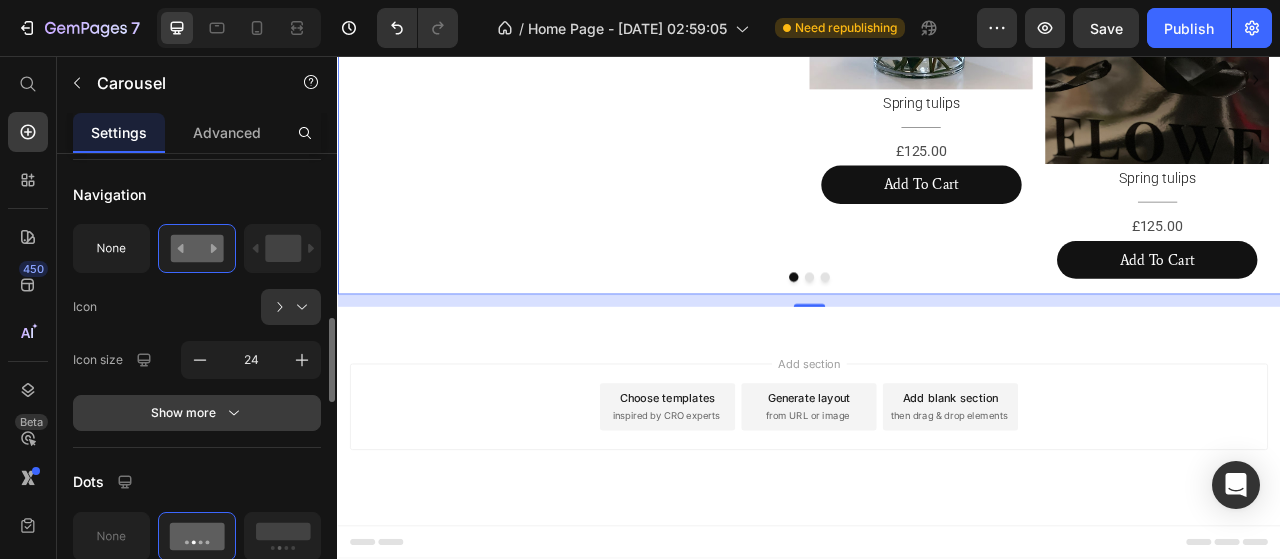 scroll, scrollTop: 1000, scrollLeft: 0, axis: vertical 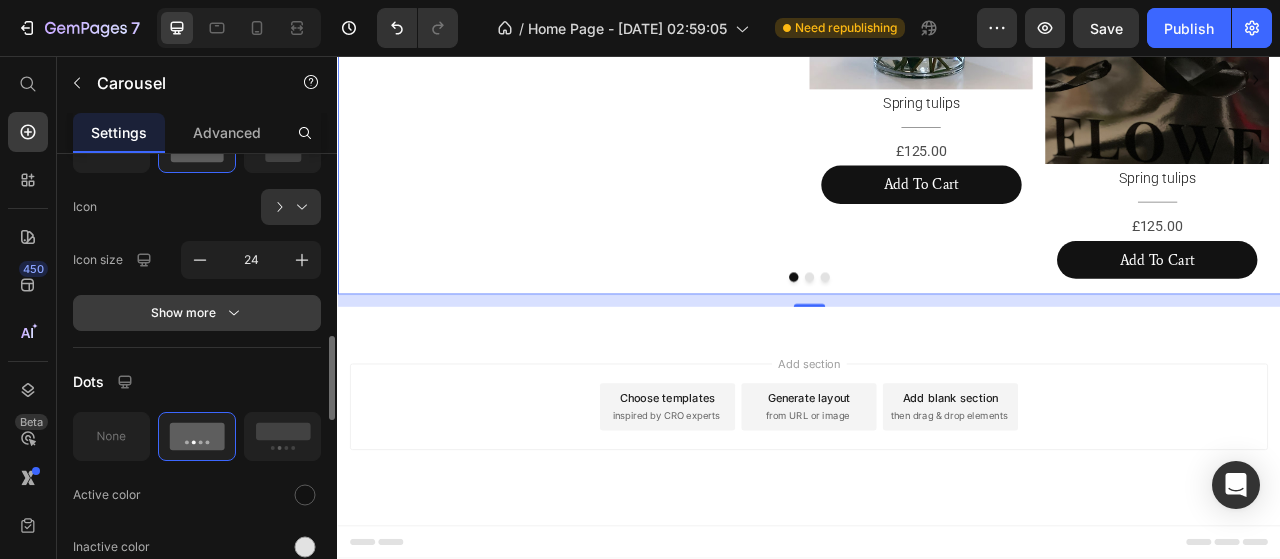 click on "Show more" at bounding box center [197, 313] 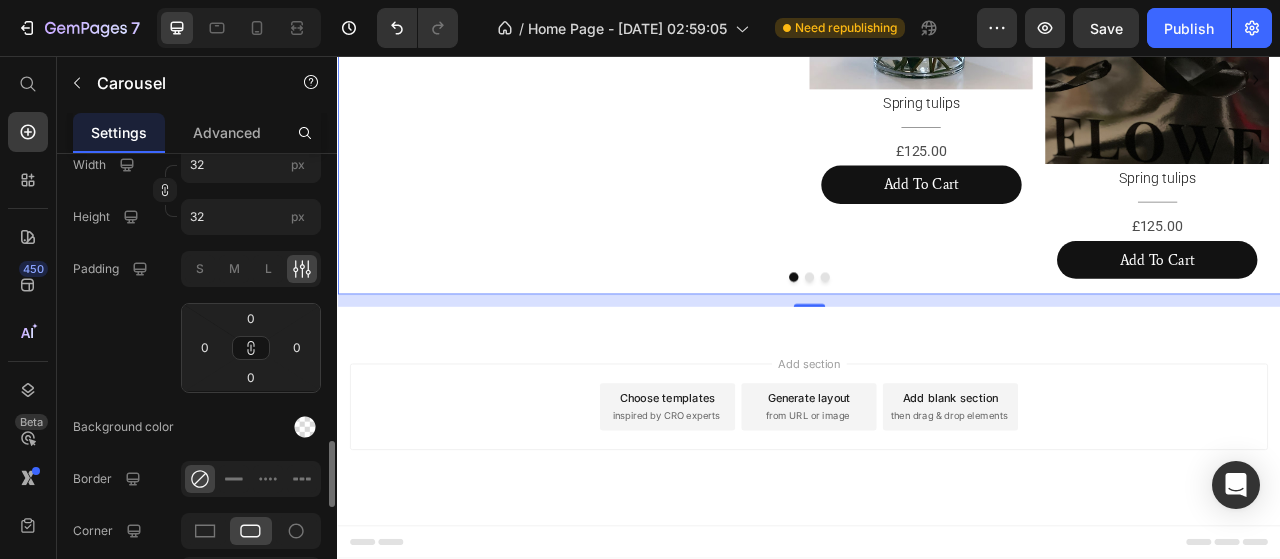 scroll, scrollTop: 1300, scrollLeft: 0, axis: vertical 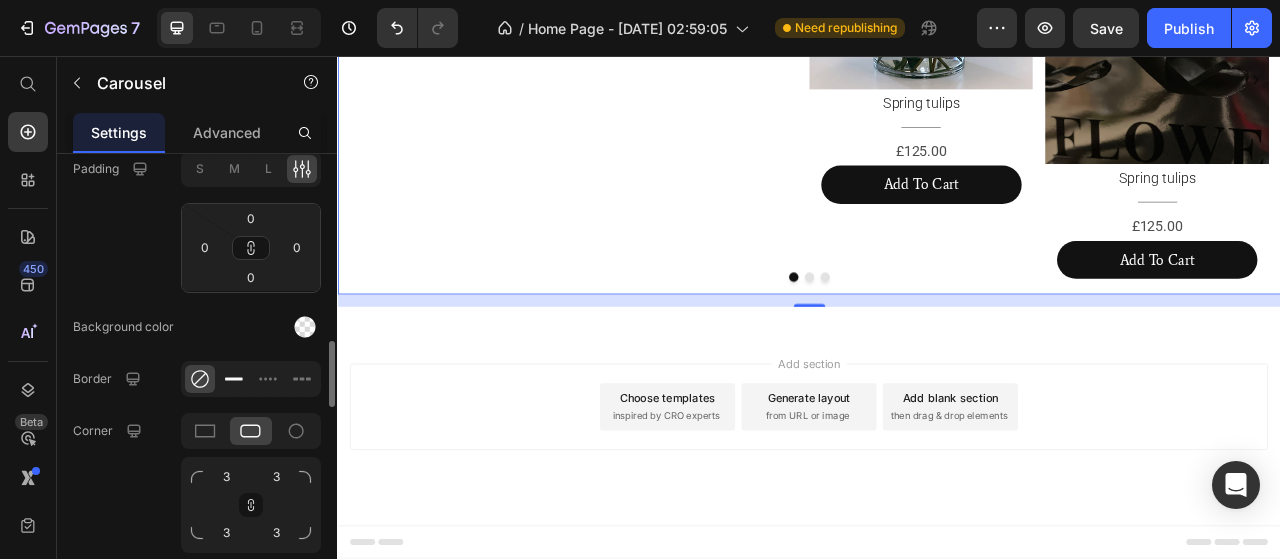 click 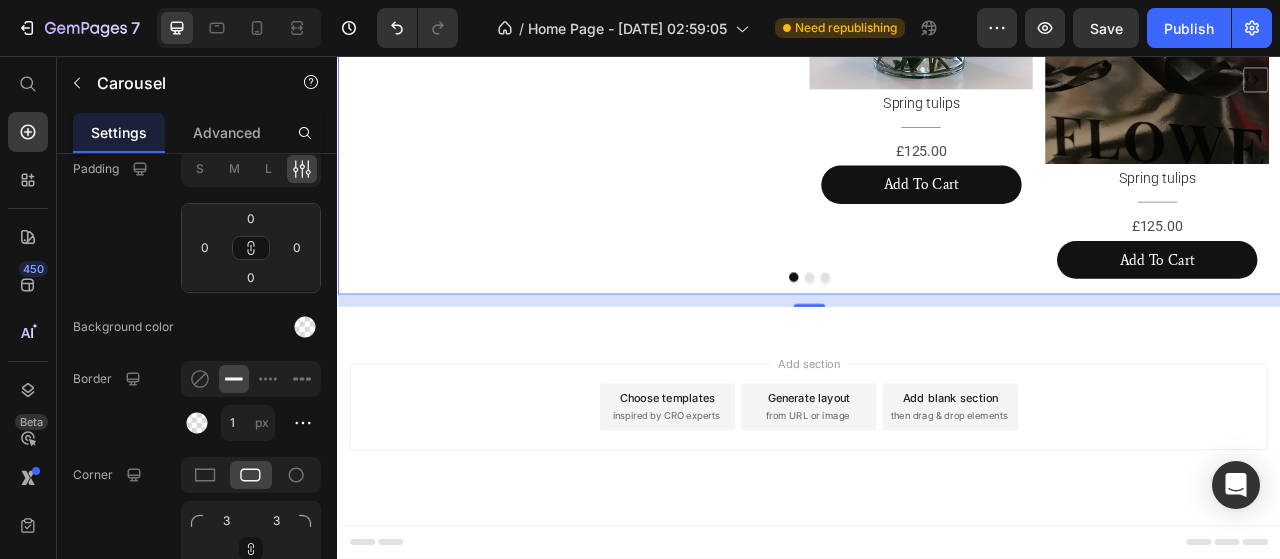 scroll, scrollTop: 1700, scrollLeft: 0, axis: vertical 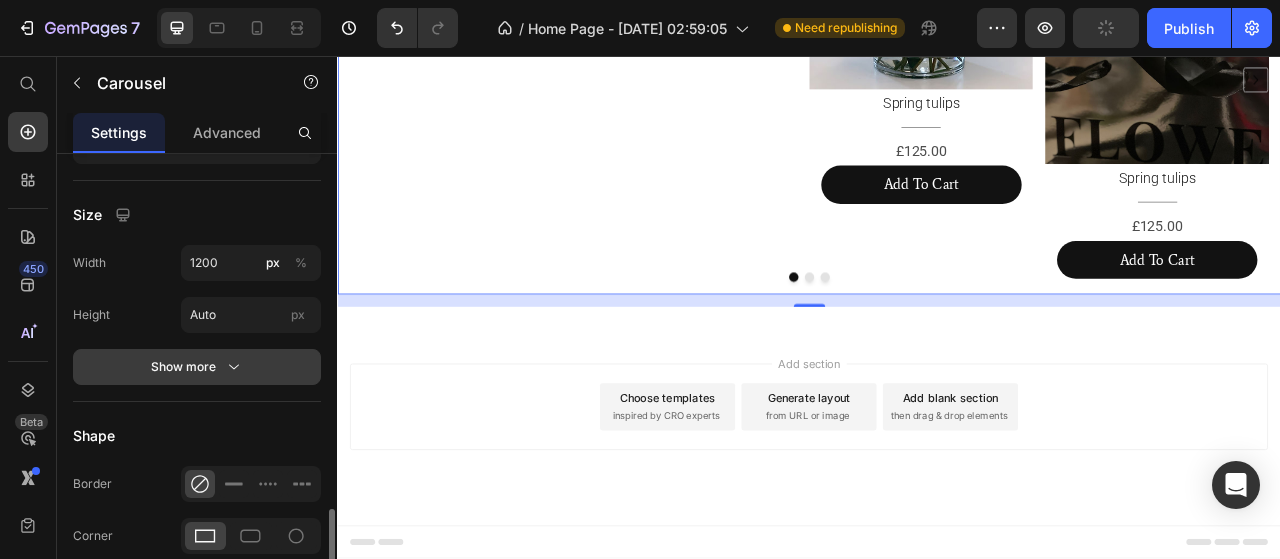 click on "Show more" at bounding box center [197, 367] 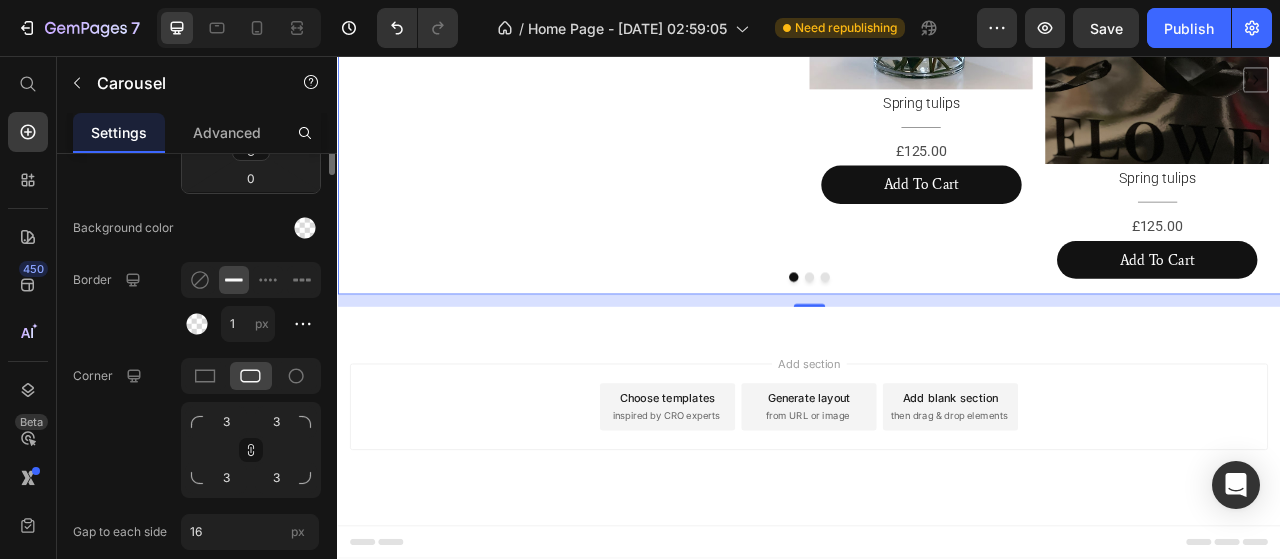 scroll, scrollTop: 1199, scrollLeft: 0, axis: vertical 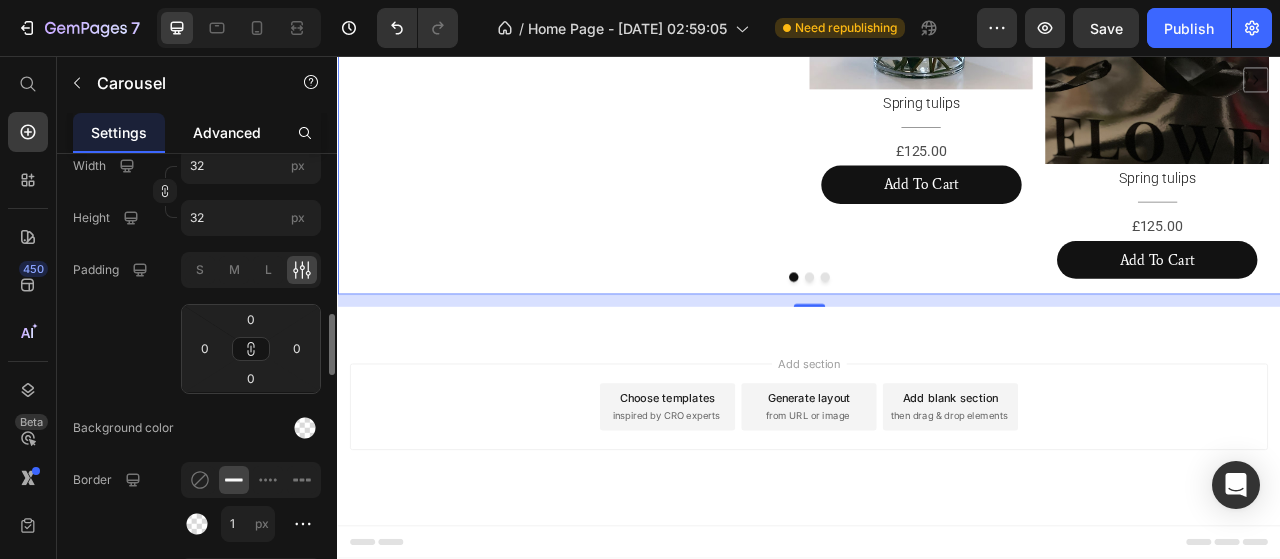 click on "Advanced" at bounding box center [227, 132] 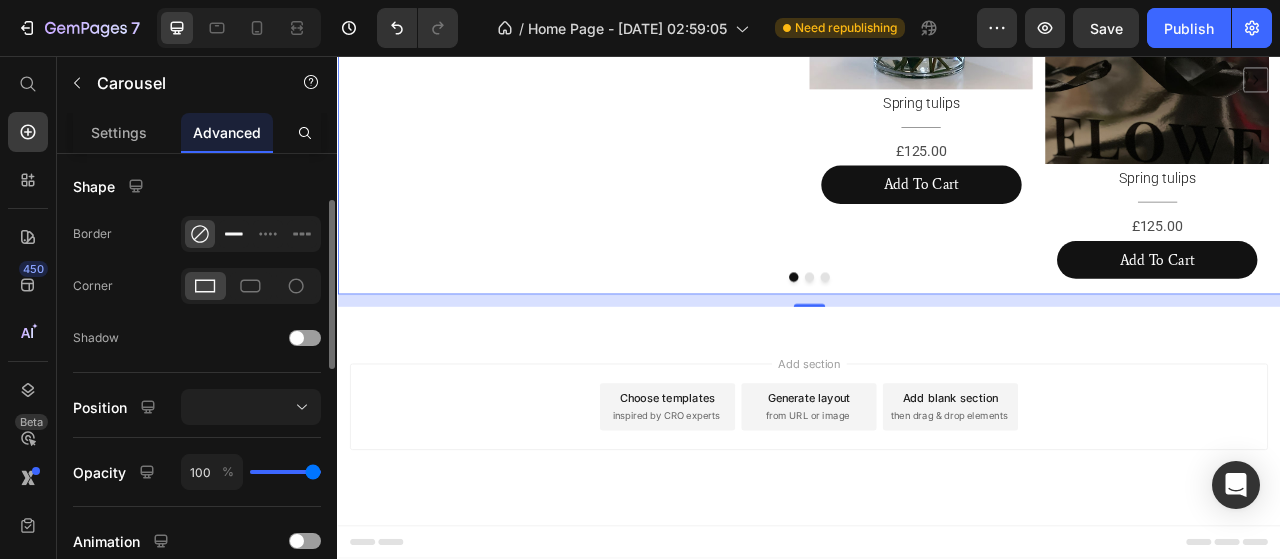 scroll, scrollTop: 400, scrollLeft: 0, axis: vertical 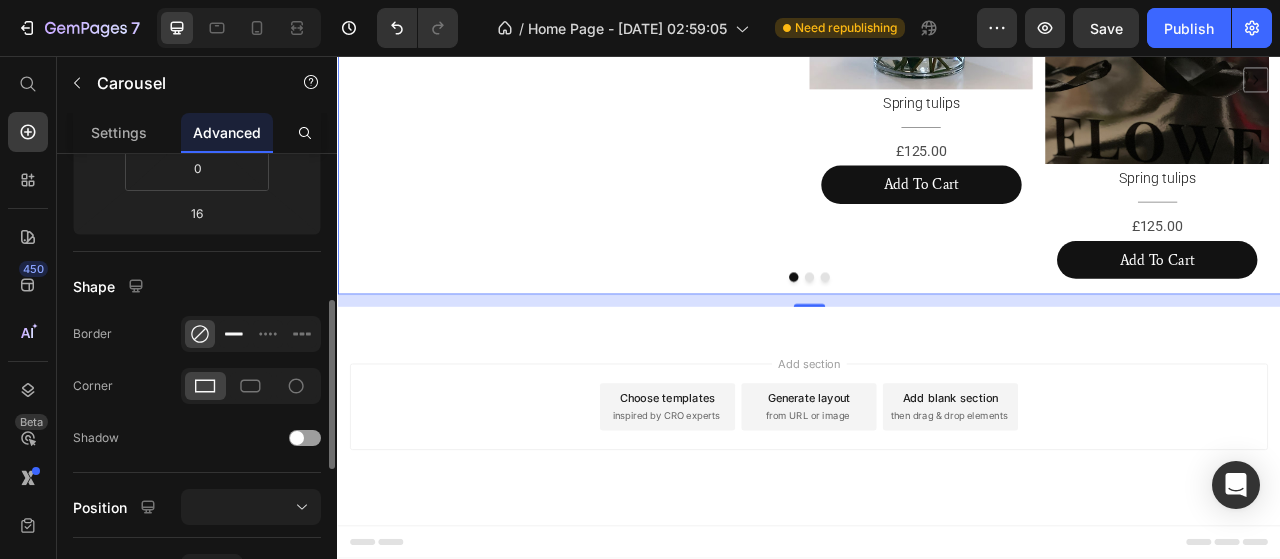 click 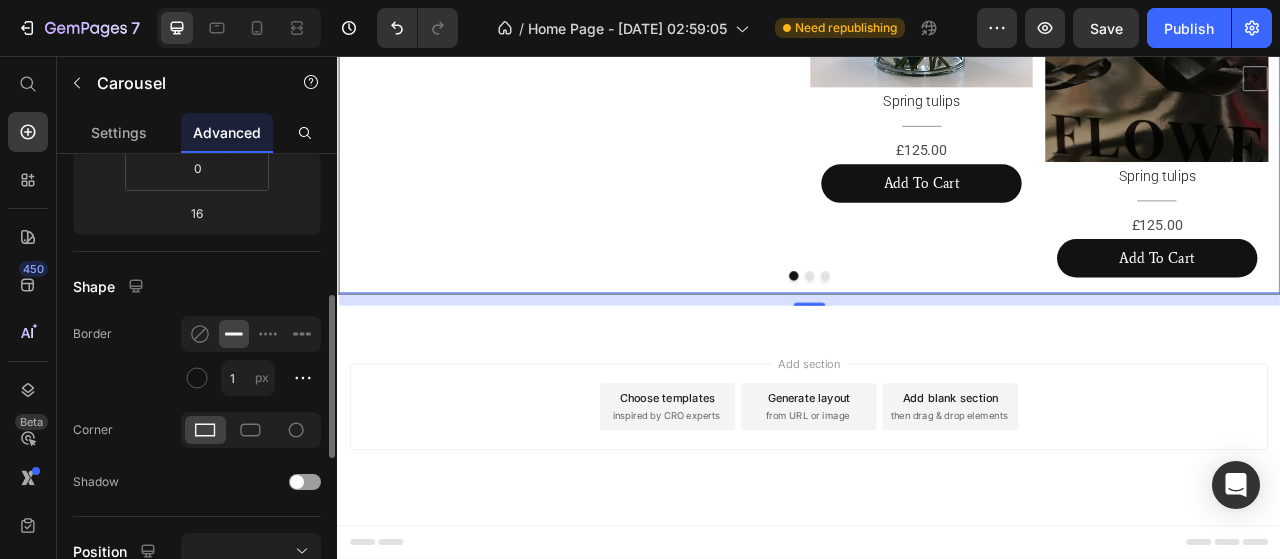 scroll, scrollTop: 1700, scrollLeft: 0, axis: vertical 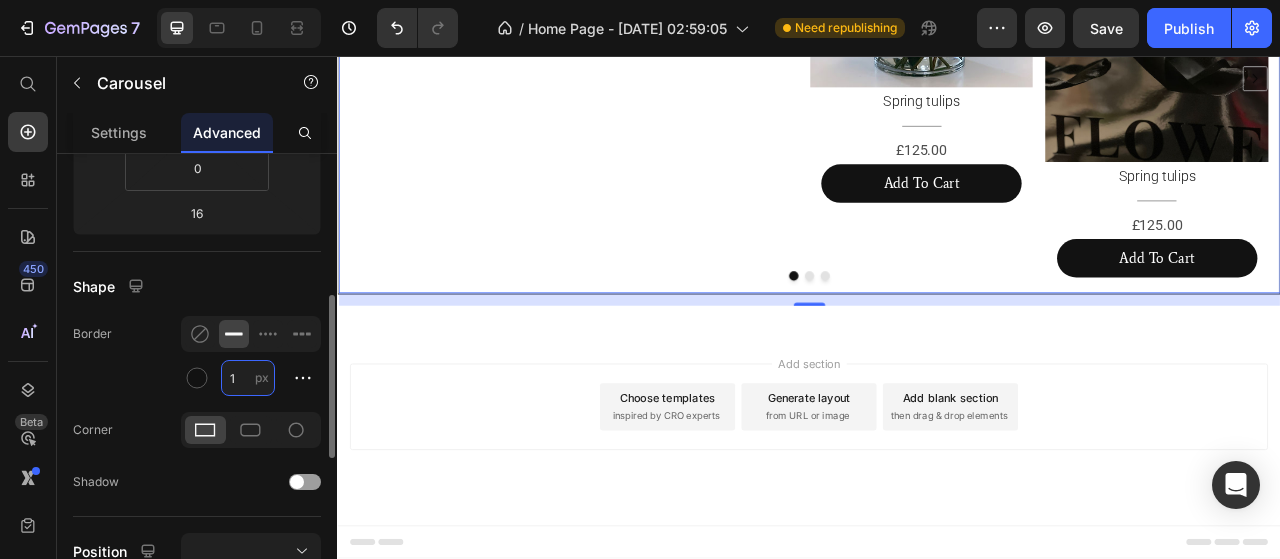 click on "1" at bounding box center [248, 378] 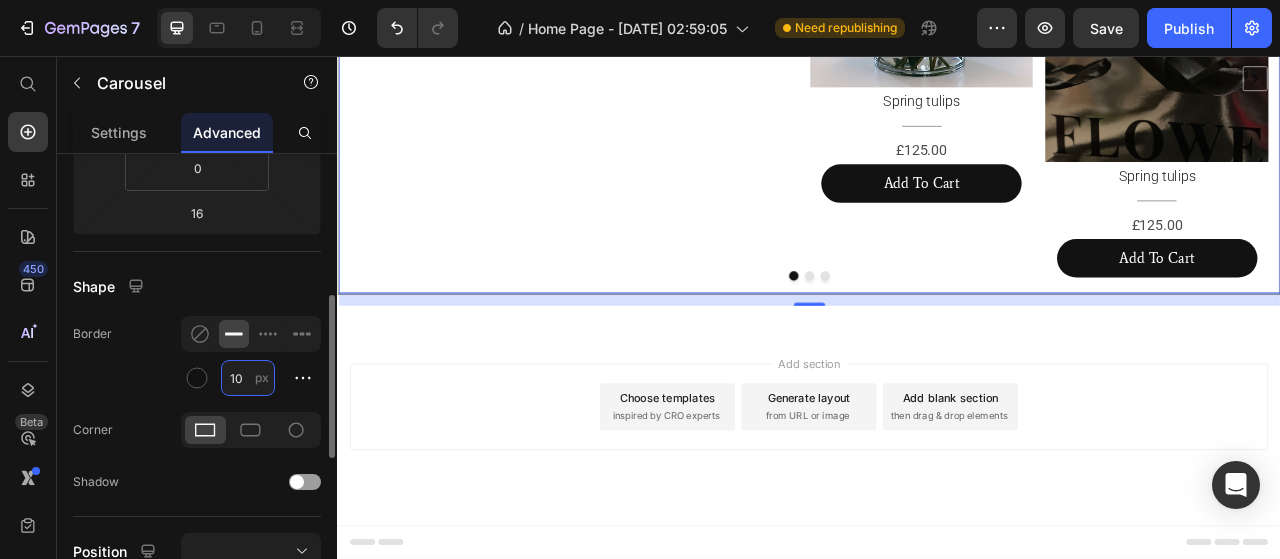 type on "100" 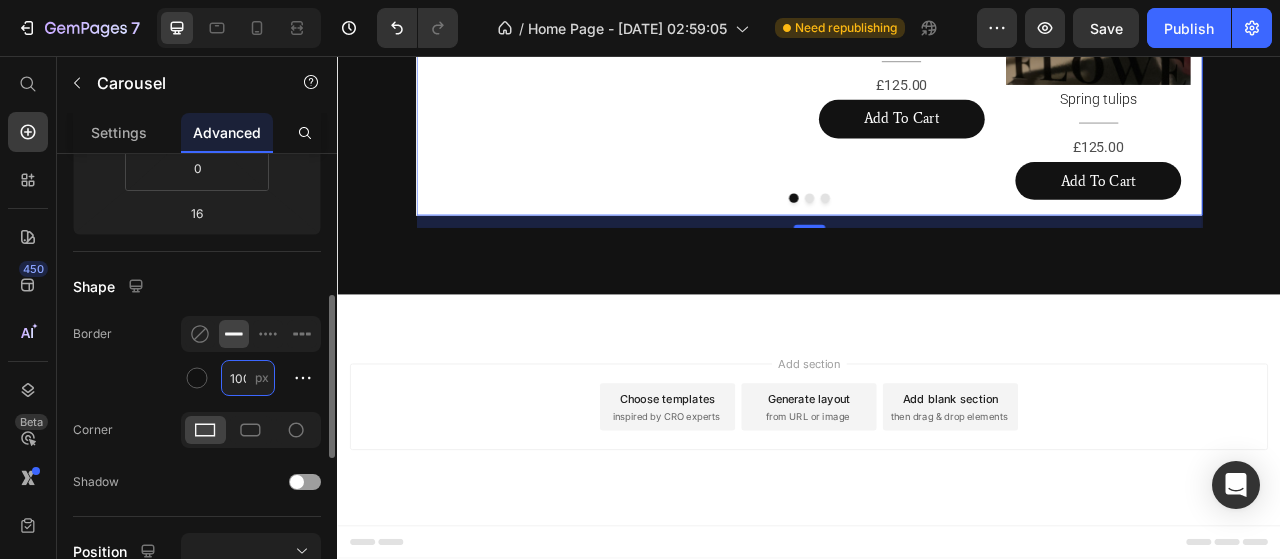 scroll, scrollTop: 0, scrollLeft: 3, axis: horizontal 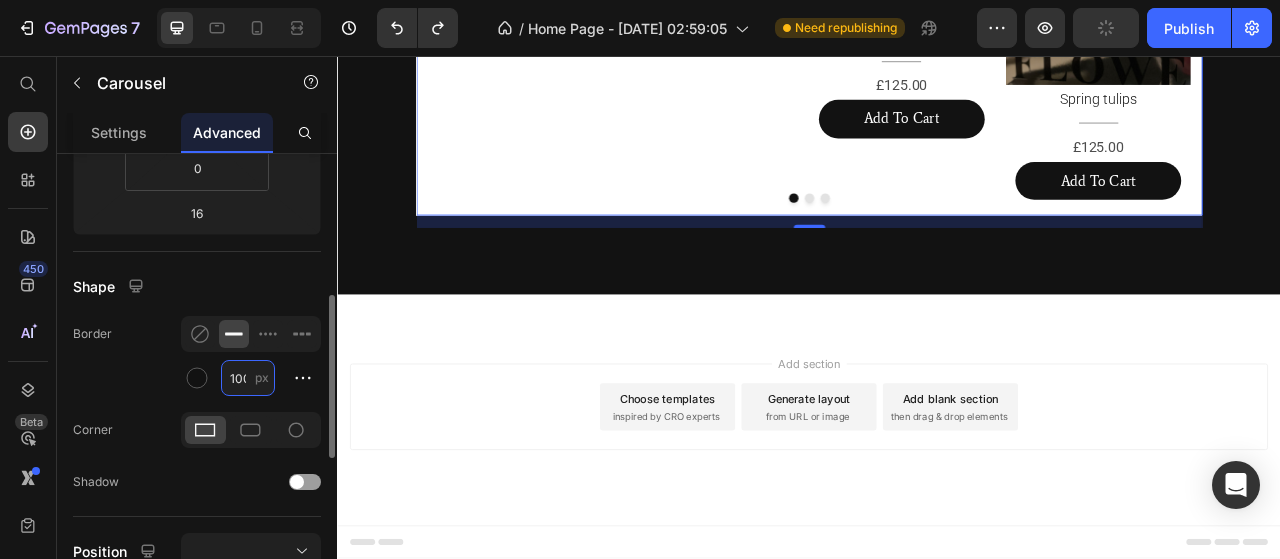 click on "100" at bounding box center [248, 378] 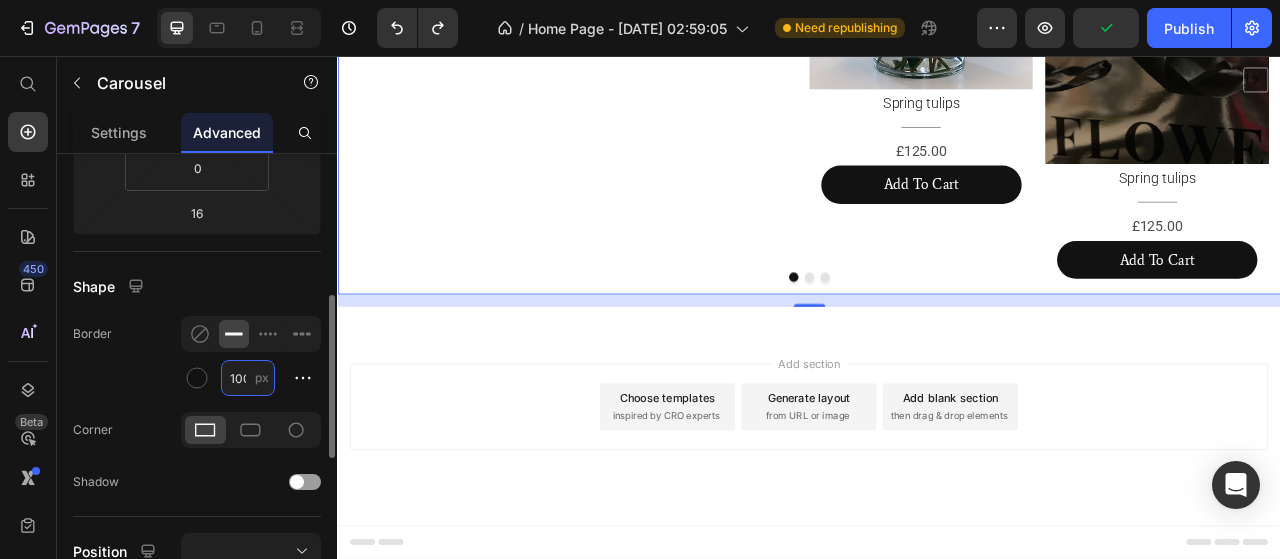 click on "100" at bounding box center [248, 378] 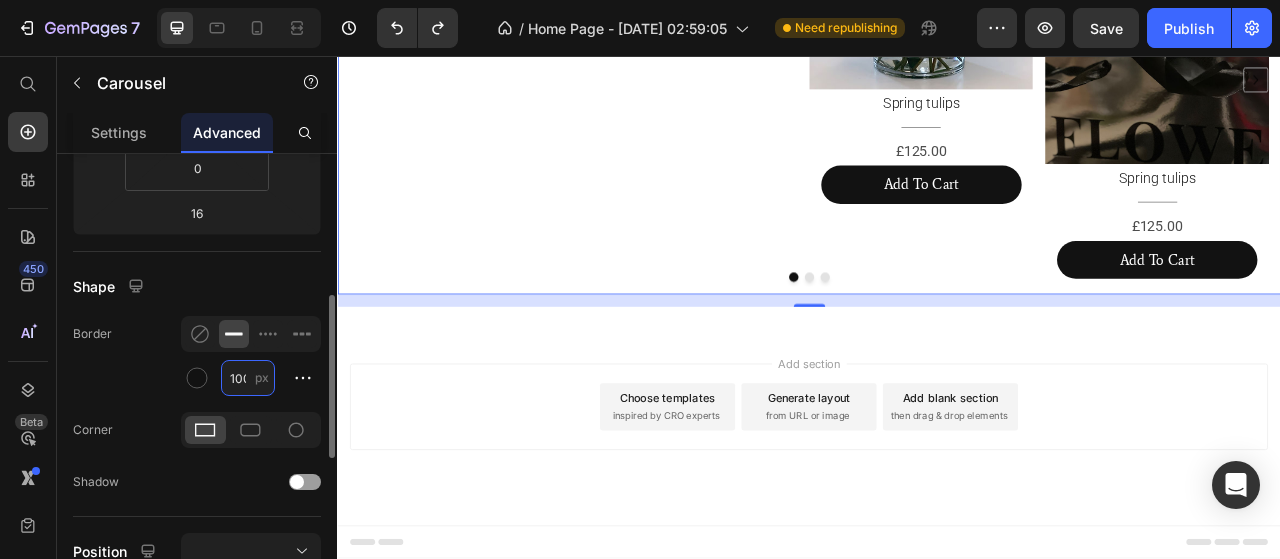 click on "100" at bounding box center [248, 378] 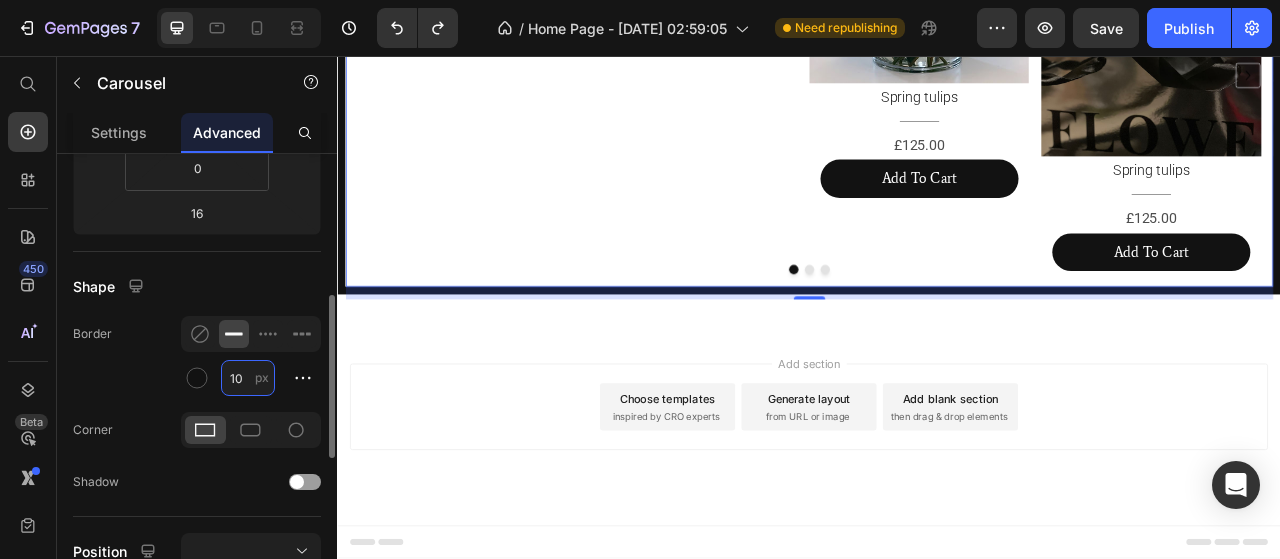 type on "0" 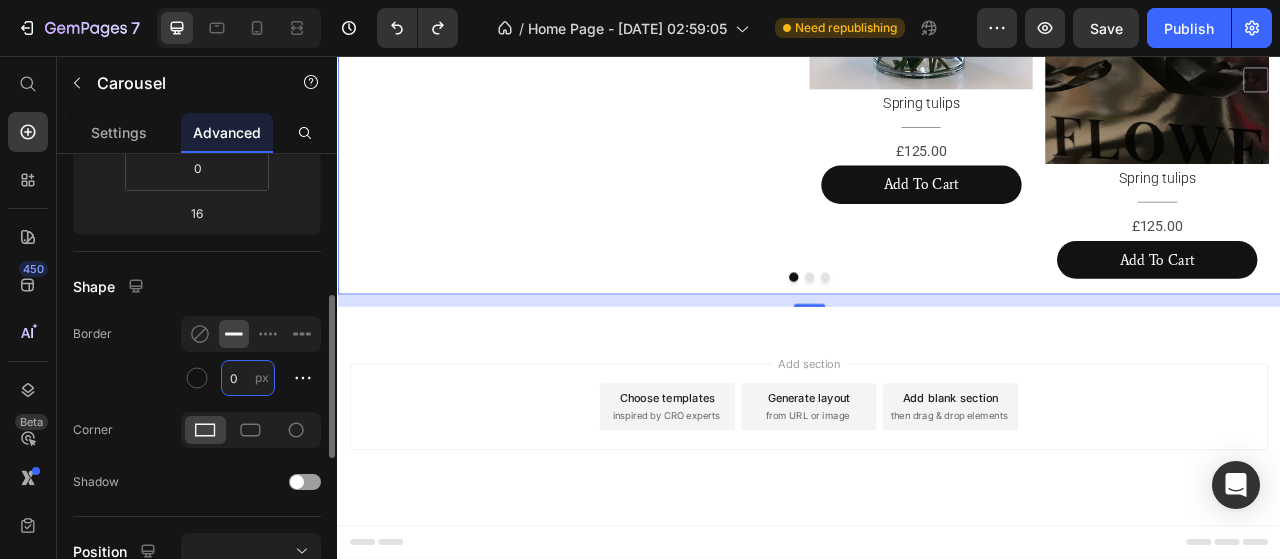 click on "0" at bounding box center (248, 378) 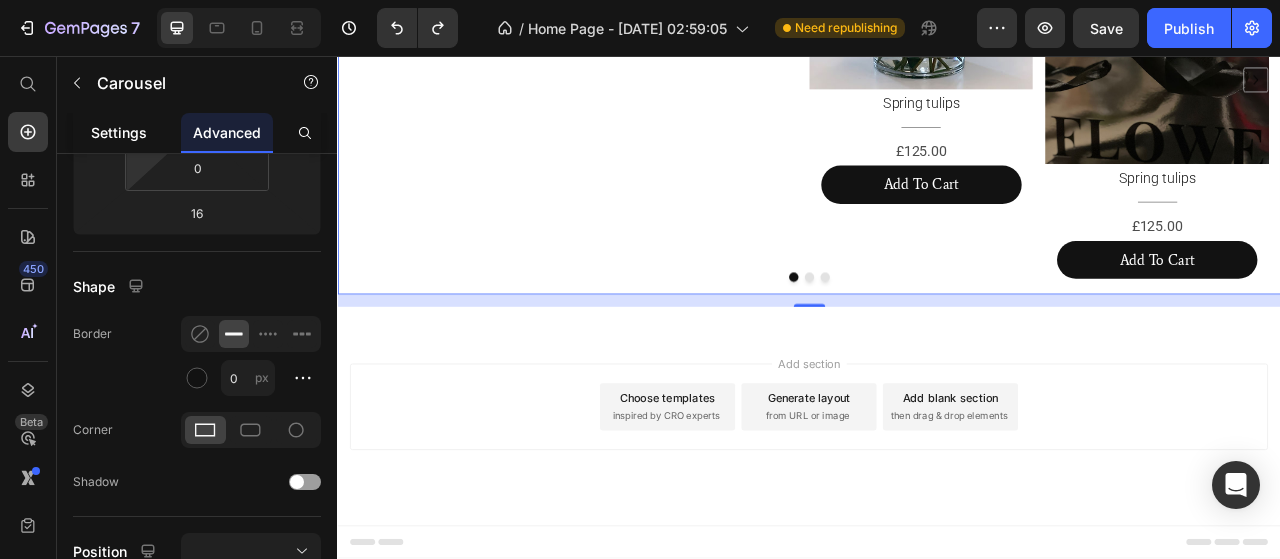 click on "Settings" 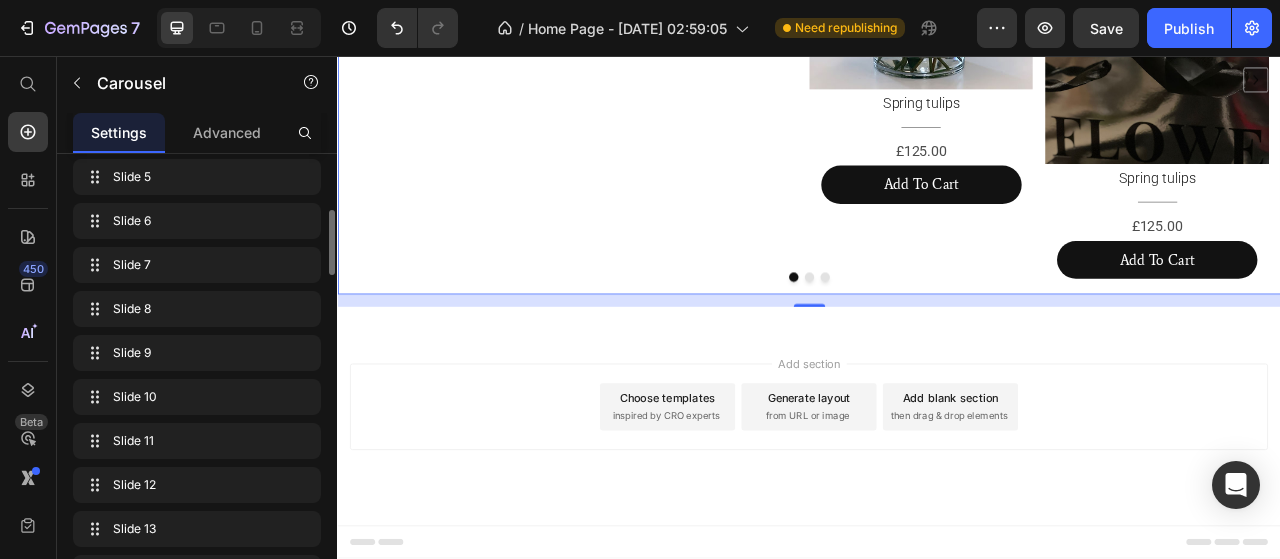scroll, scrollTop: 0, scrollLeft: 0, axis: both 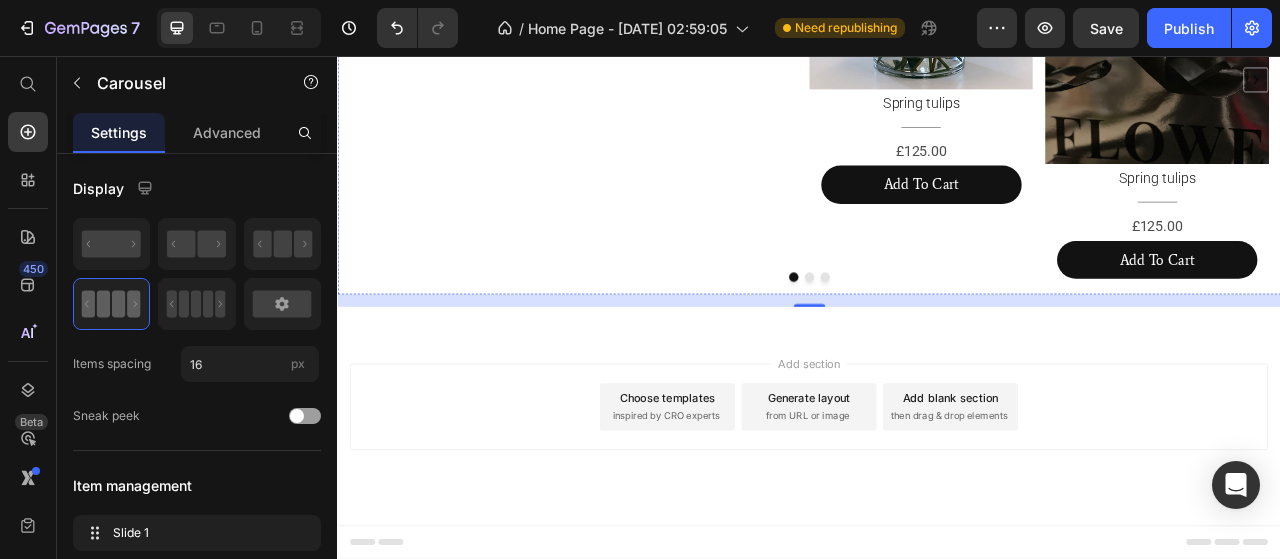 click at bounding box center [479, -185] 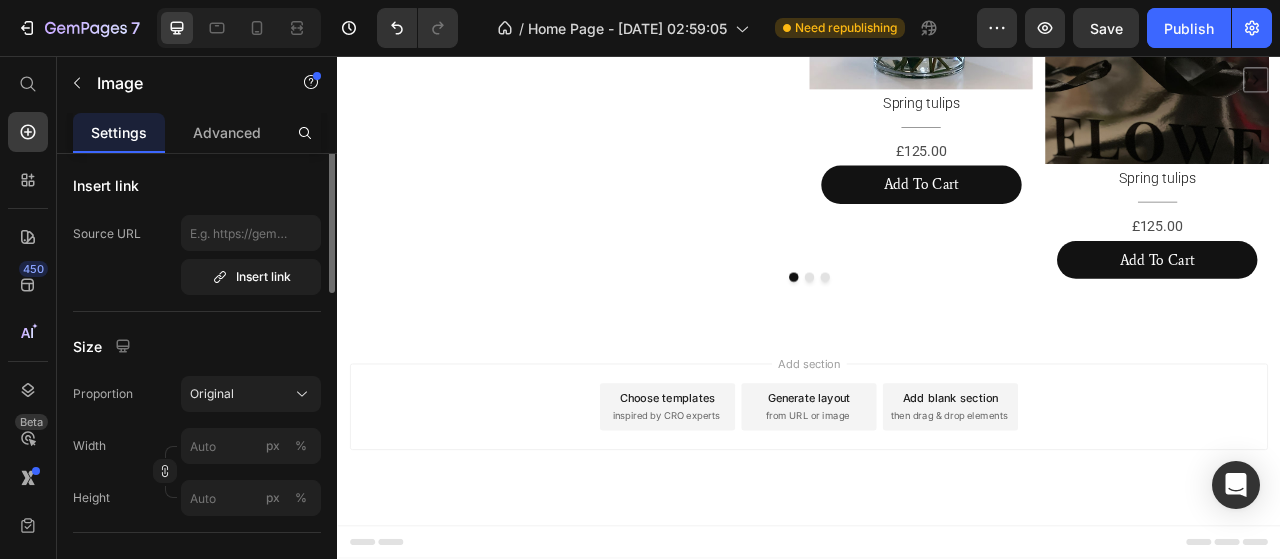 scroll, scrollTop: 300, scrollLeft: 0, axis: vertical 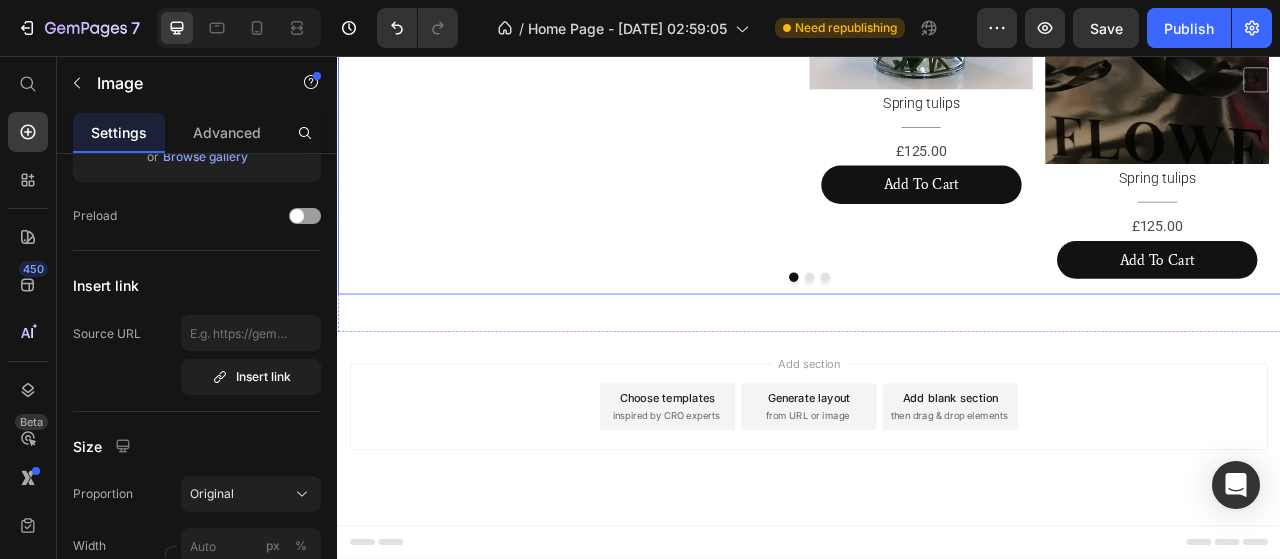 click on "Image   0 Pink Lisianthus Heading                Title Line £120.00 Text Block Add To Cart Button Image White Hydrangea Heading                Title Line £125.00 Text Block Add To Cart Button Image Spring tulips Heading                Title Line £125.00 Text Block Add To Cart Button Image Spring tulips Heading                Title Line £125.00 Text Block Add To Cart Button Image Spring tulips Heading                Title Line £125.00 Text Block Add To Cart Button Image Spring tulips Heading                Title Line £125.00 Text Block Add To Cart Button Image Spring tulips Heading                Title Line £125.00 Text Block Add To Cart Button Image Spring tulips Heading                Title Line £125.00 Text Block Add To Cart Button Image Spring tulips Heading                Title Line £125.00 Text Block Add To Cart Button Image Spring tulips Heading                Title Line £125.00 Text Block Add To Cart Button Image Spring tulips Heading                Title Line £125.00 Text Block Add To Cart" at bounding box center [937, 87] 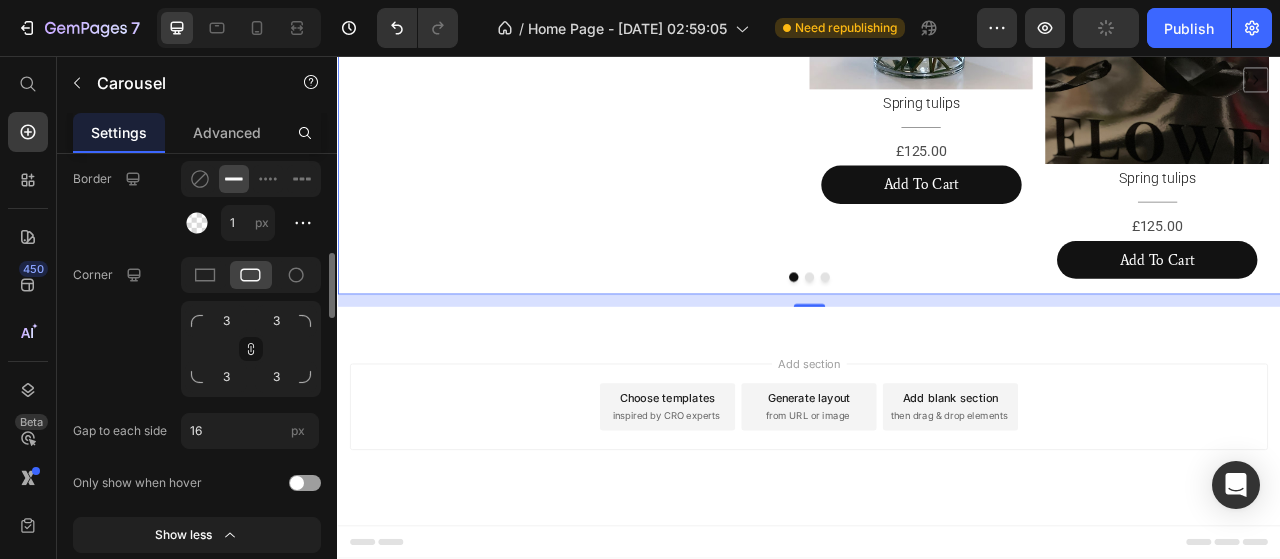 scroll, scrollTop: 1400, scrollLeft: 0, axis: vertical 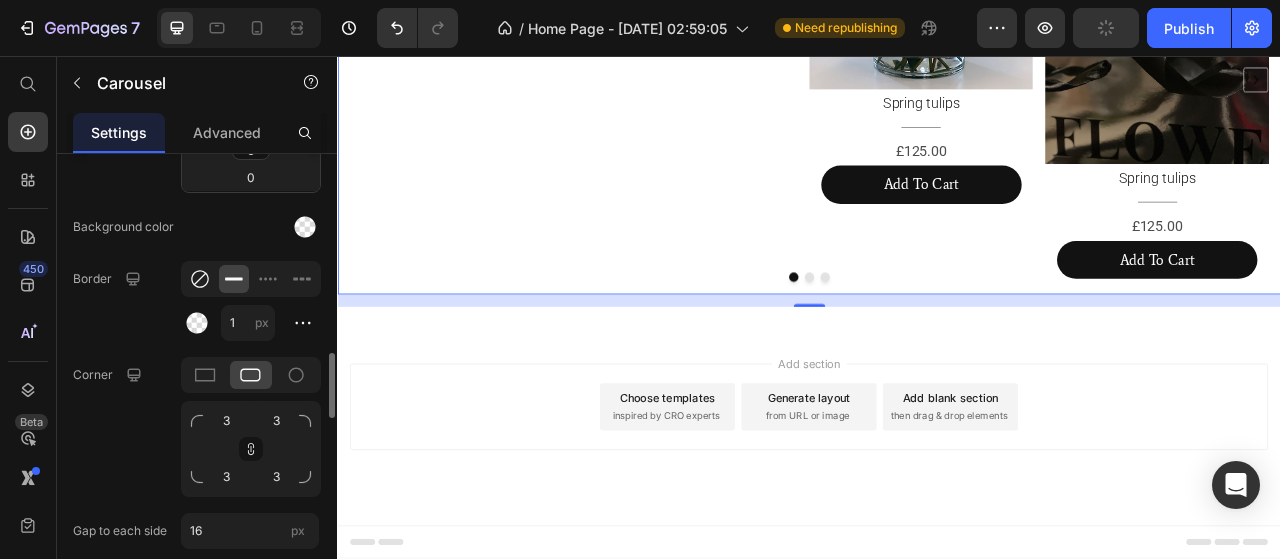 click 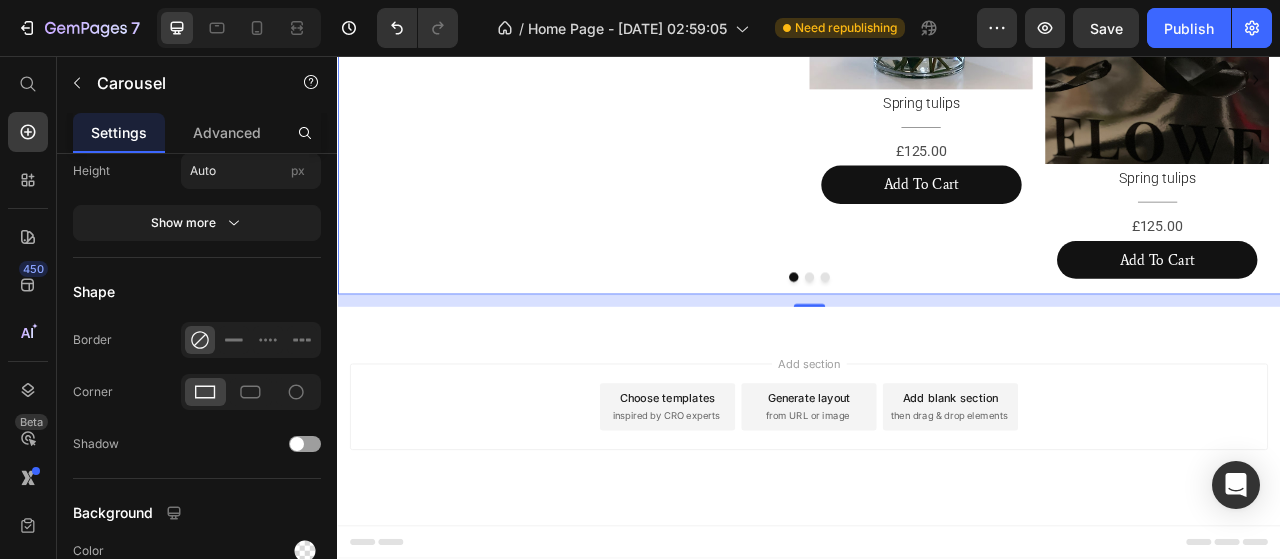 scroll, scrollTop: 2755, scrollLeft: 0, axis: vertical 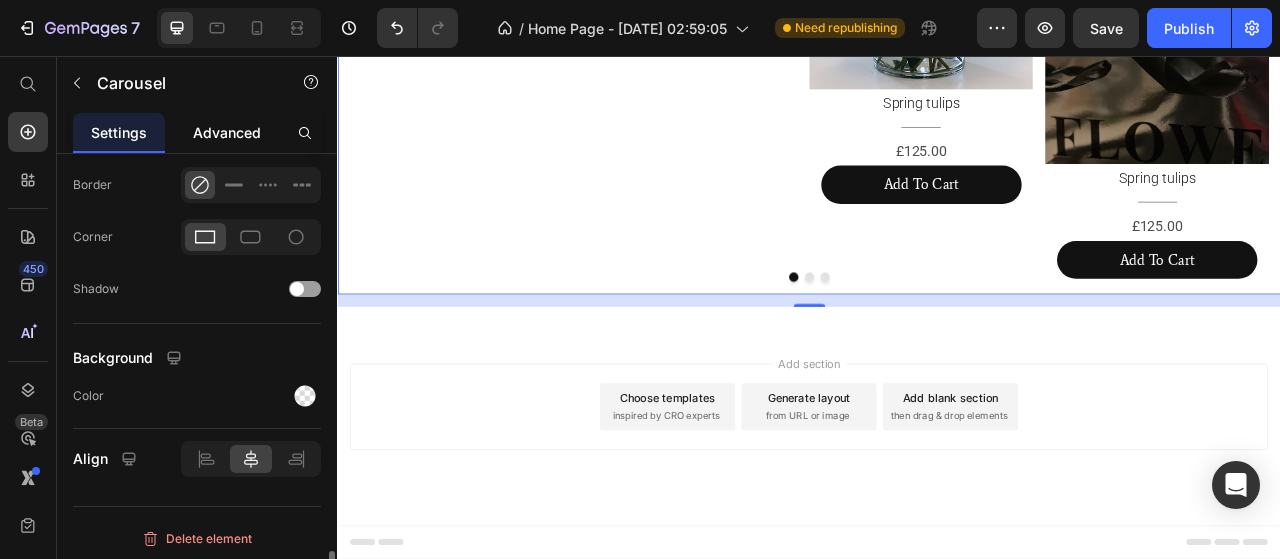 click on "Advanced" at bounding box center (227, 132) 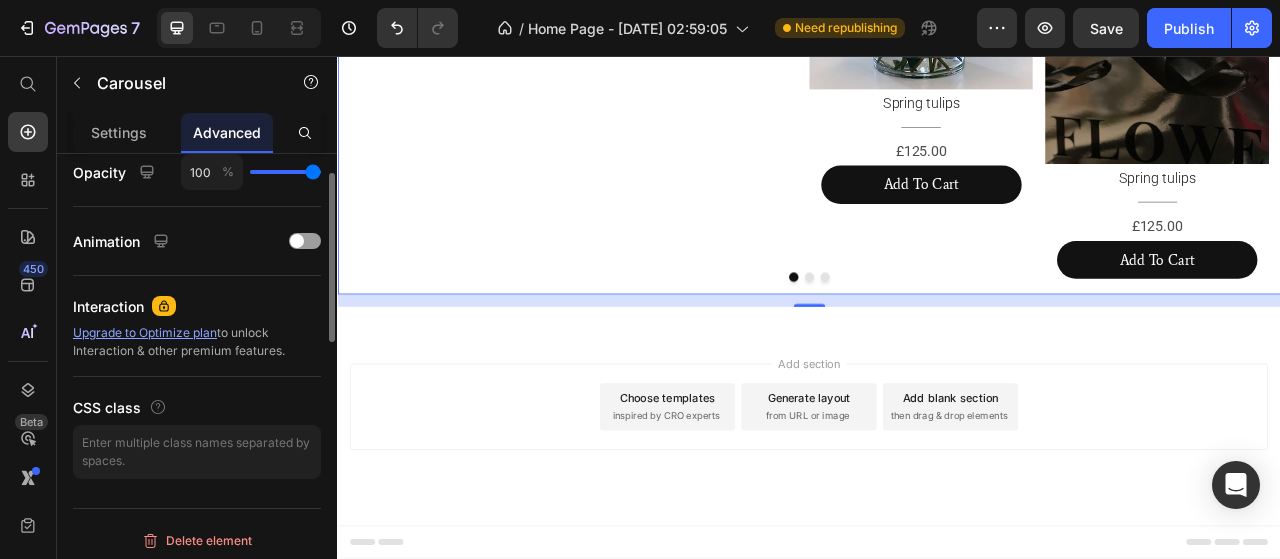 scroll, scrollTop: 600, scrollLeft: 0, axis: vertical 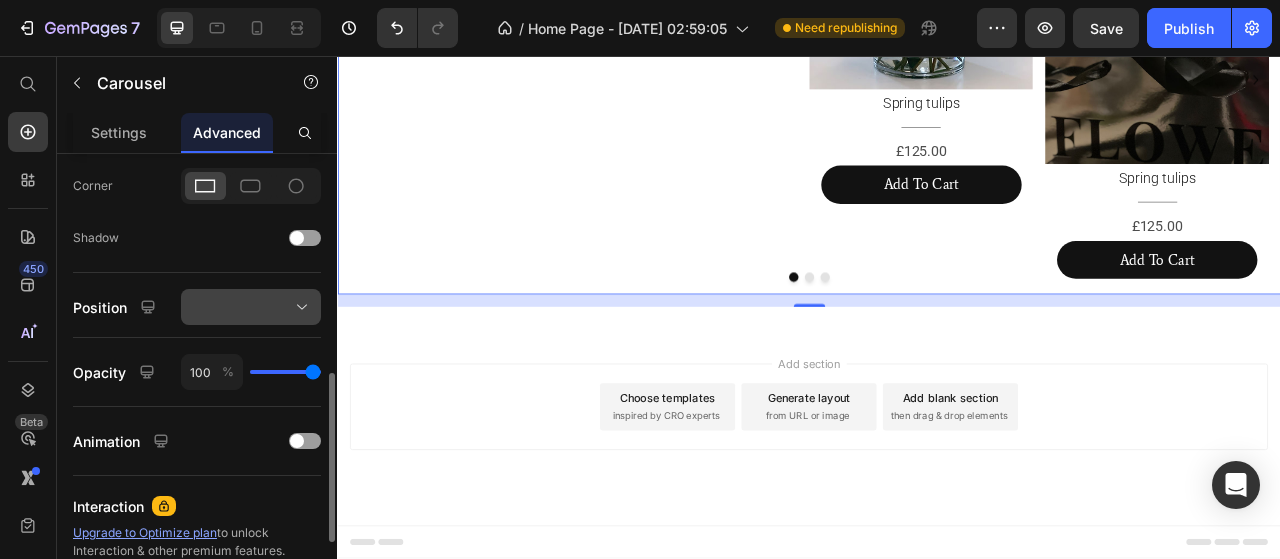 click at bounding box center [251, 307] 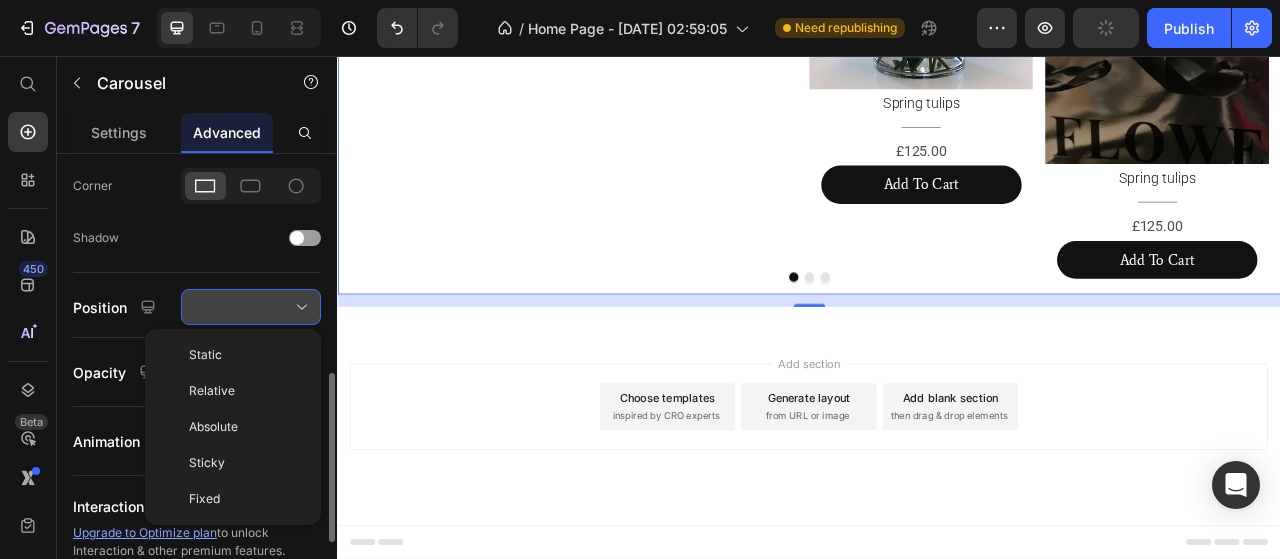 click at bounding box center (251, 307) 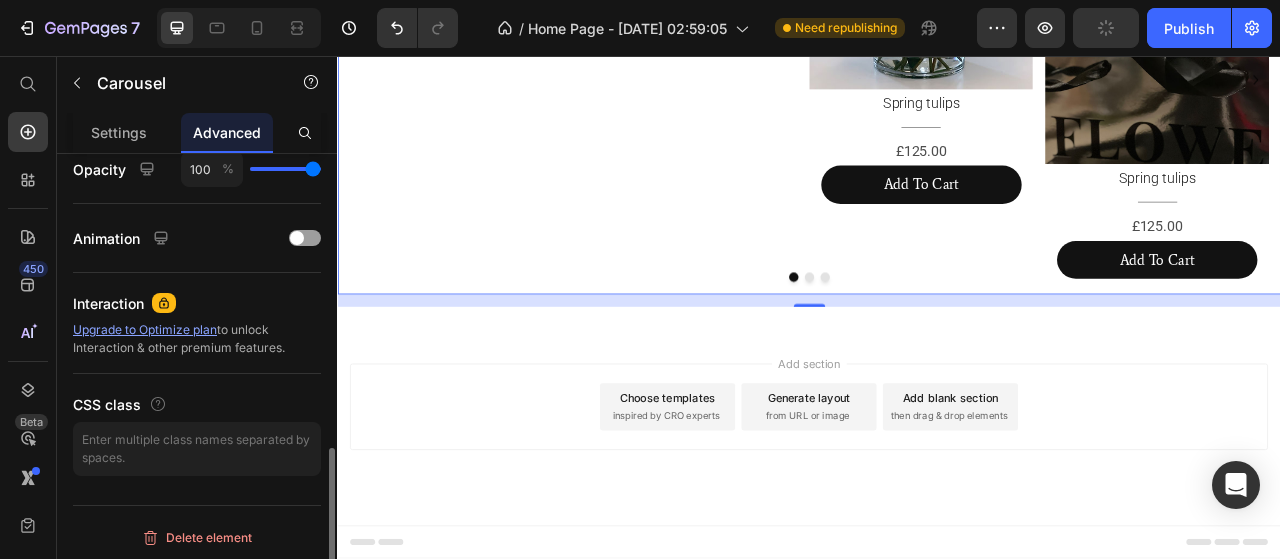 scroll, scrollTop: 703, scrollLeft: 0, axis: vertical 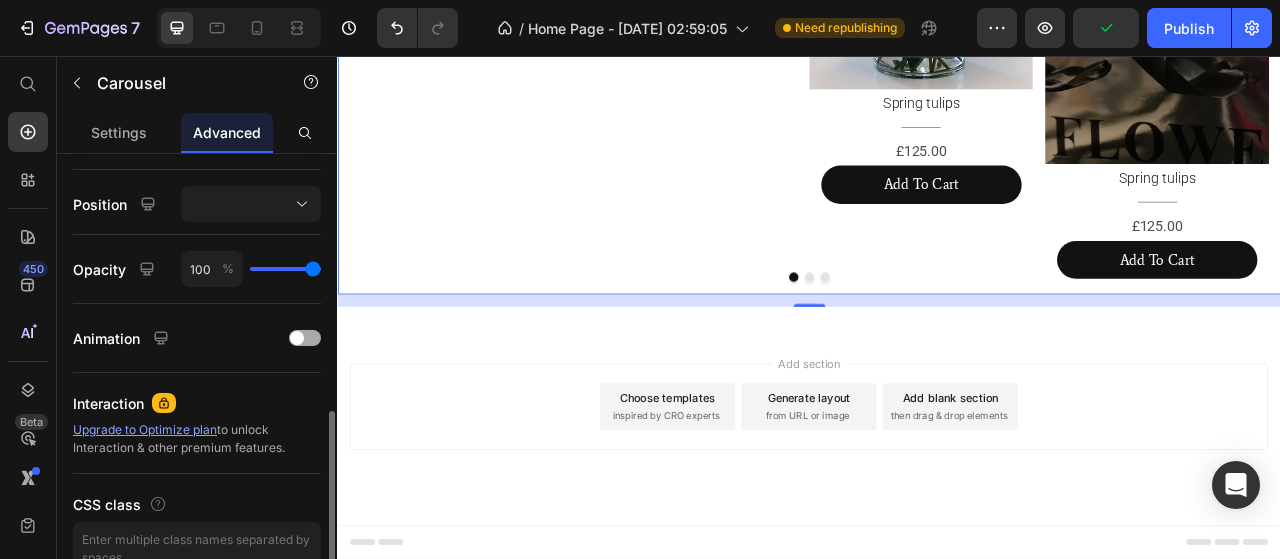 click at bounding box center (297, 338) 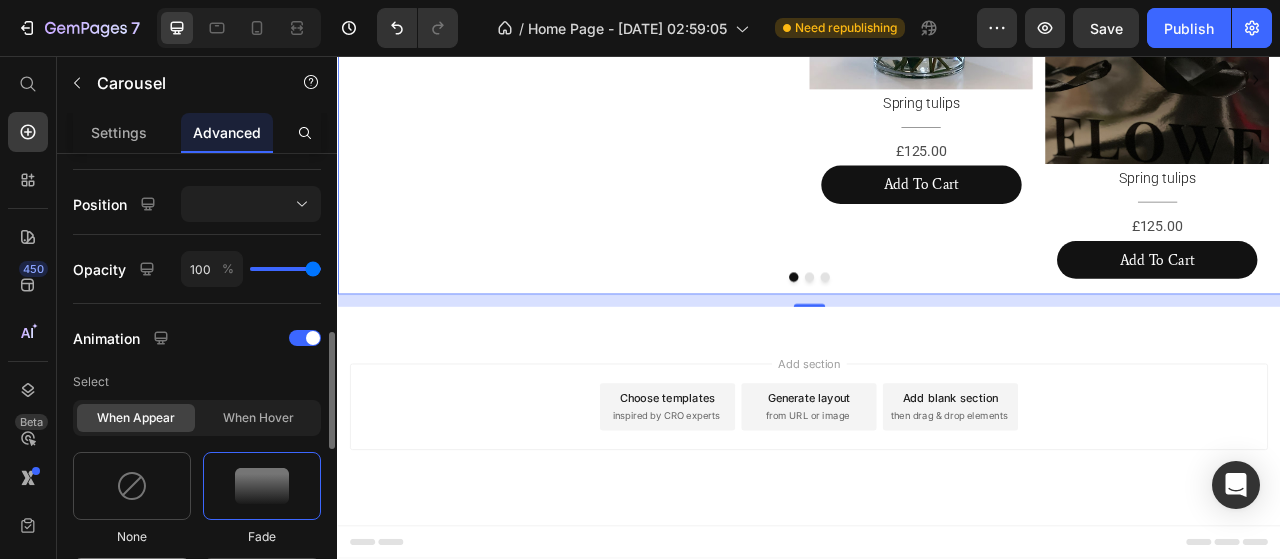 scroll, scrollTop: 803, scrollLeft: 0, axis: vertical 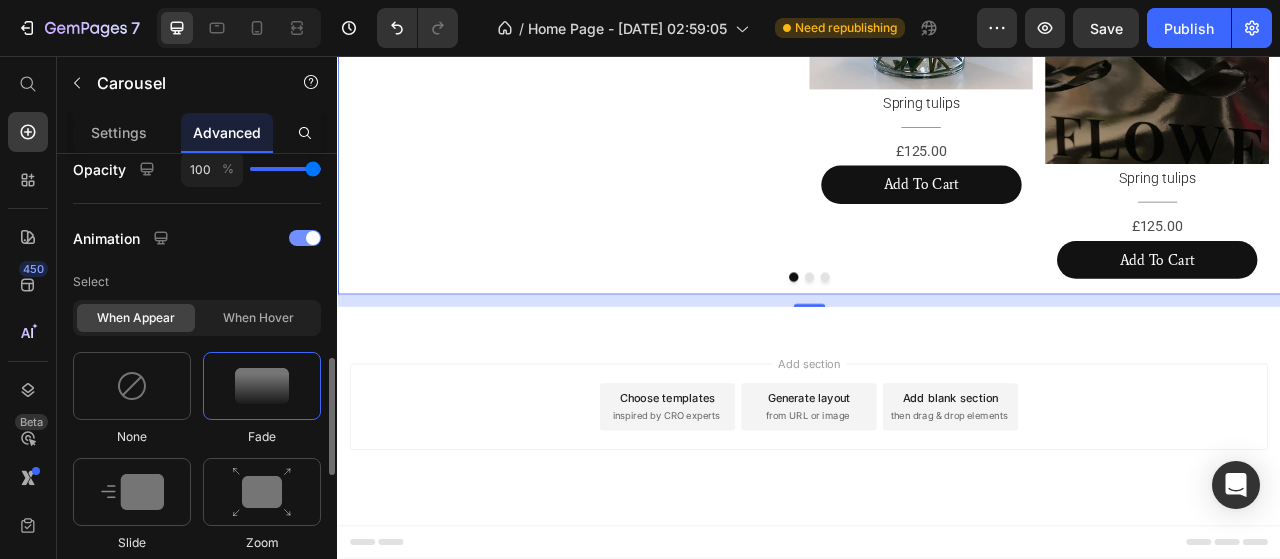 click at bounding box center (313, 238) 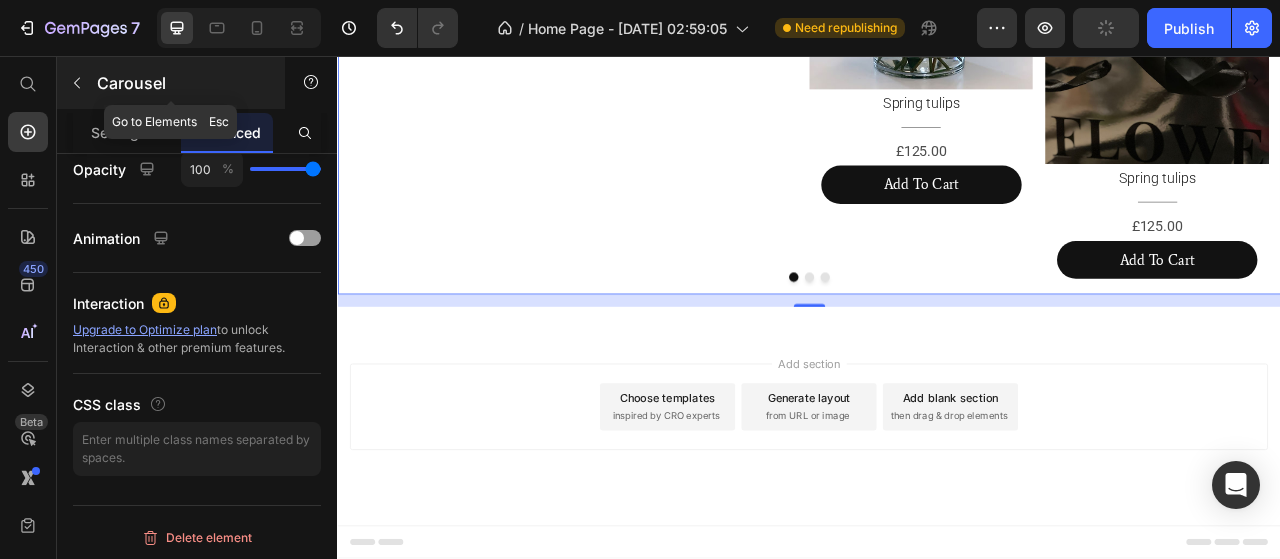 click 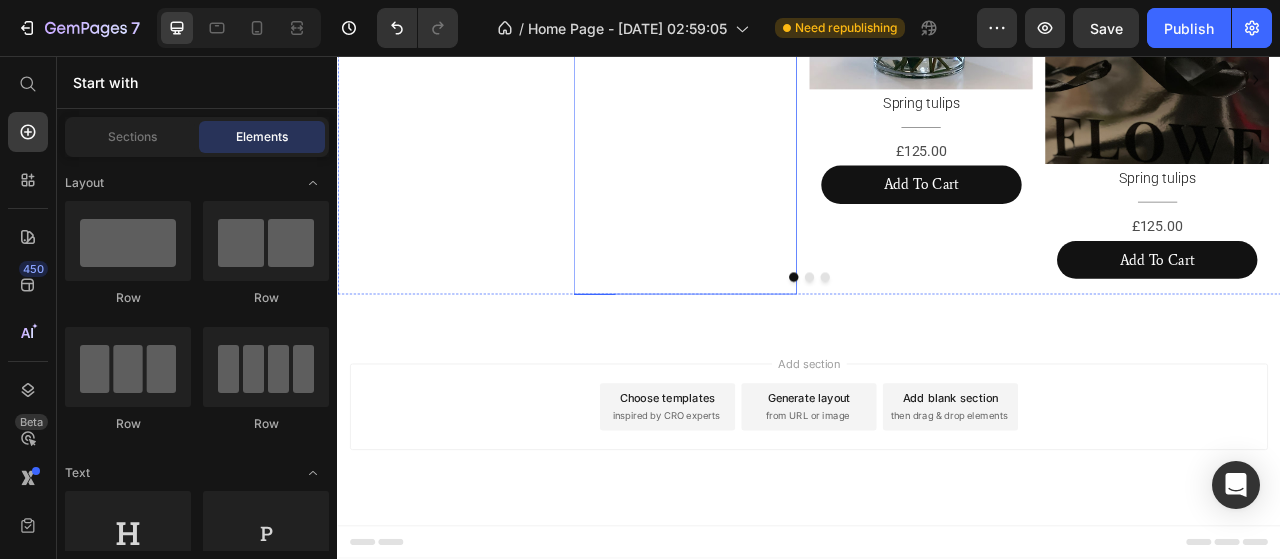 click on "Add To Cart" at bounding box center (779, -64) 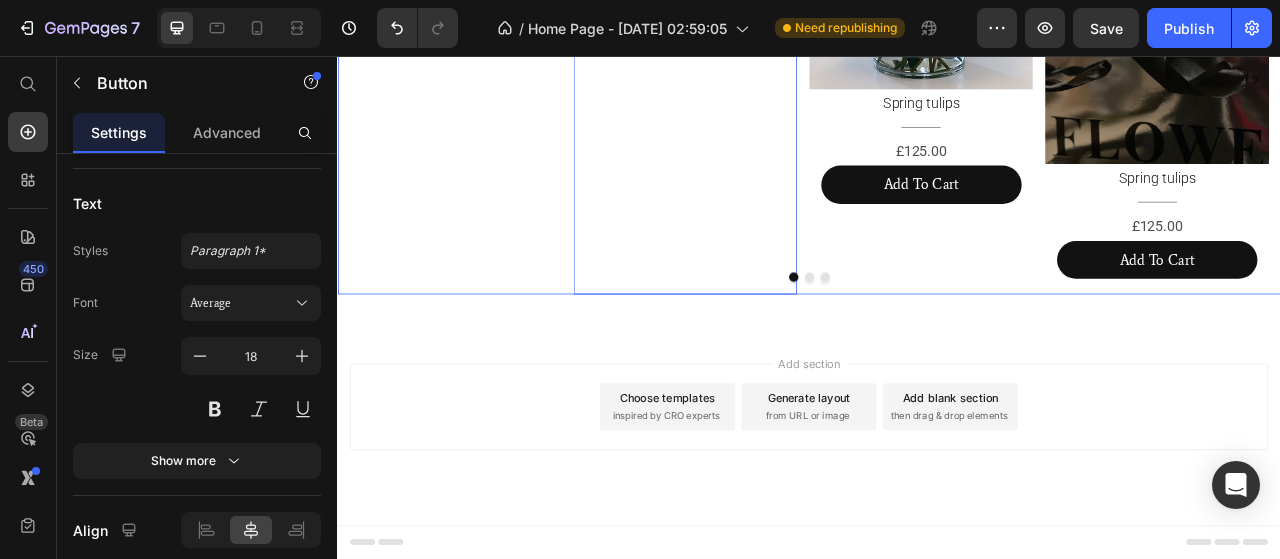 scroll, scrollTop: 0, scrollLeft: 0, axis: both 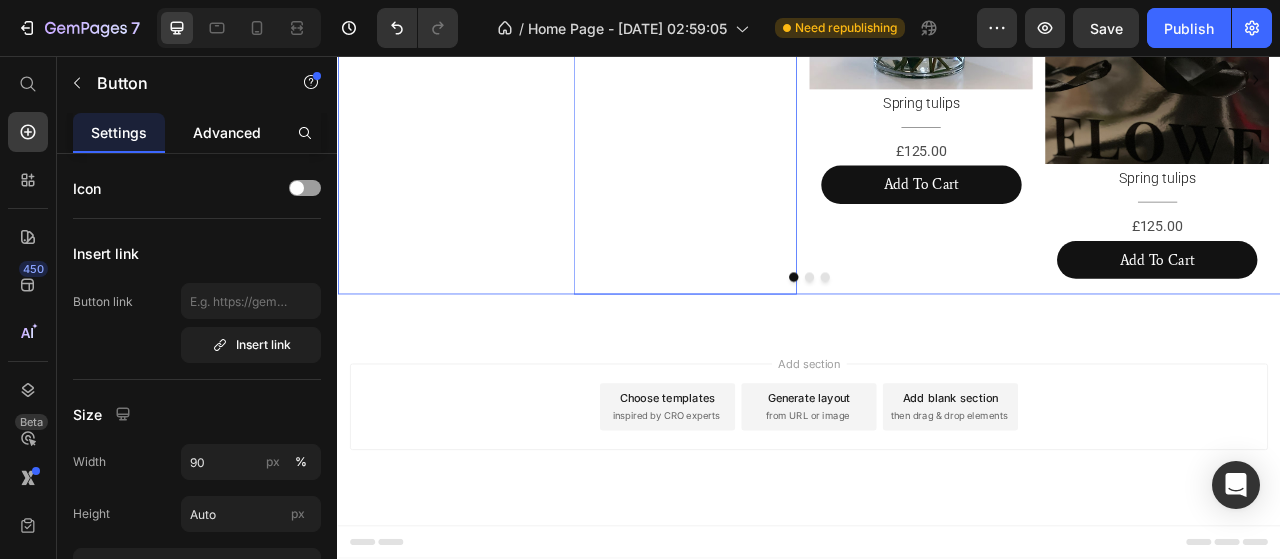 click on "Advanced" at bounding box center (227, 132) 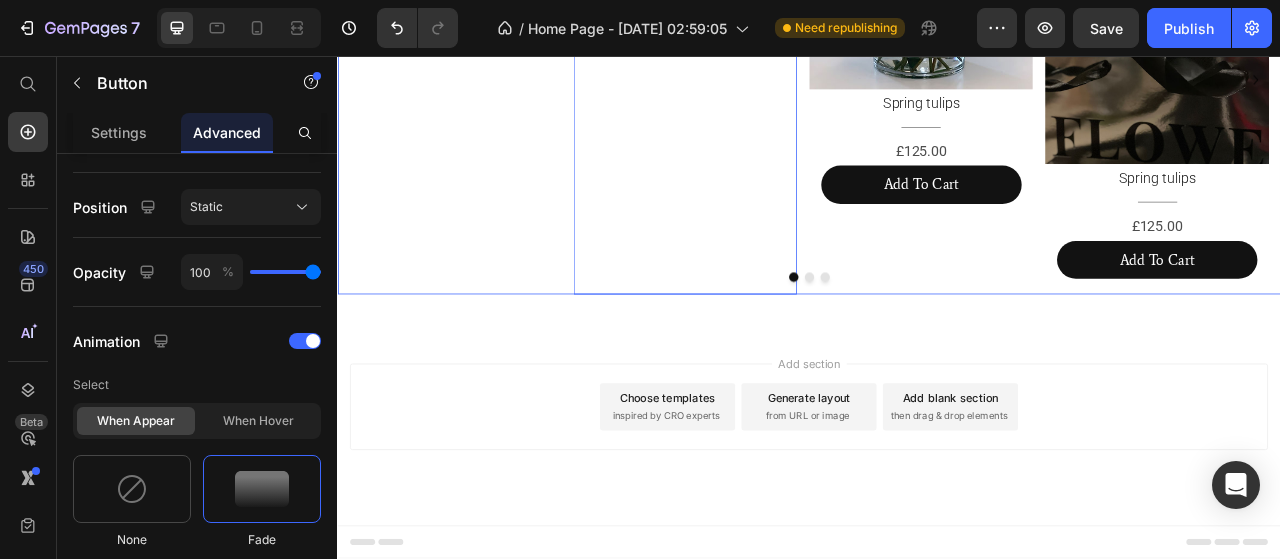 scroll, scrollTop: 400, scrollLeft: 0, axis: vertical 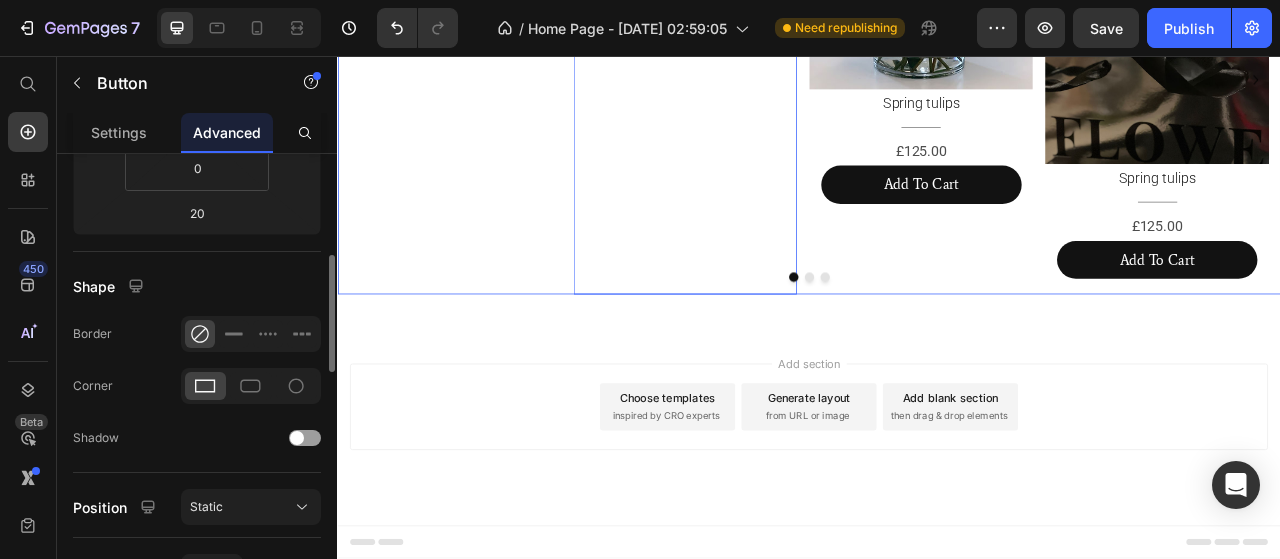 click on "Add To Cart" at bounding box center [779, -64] 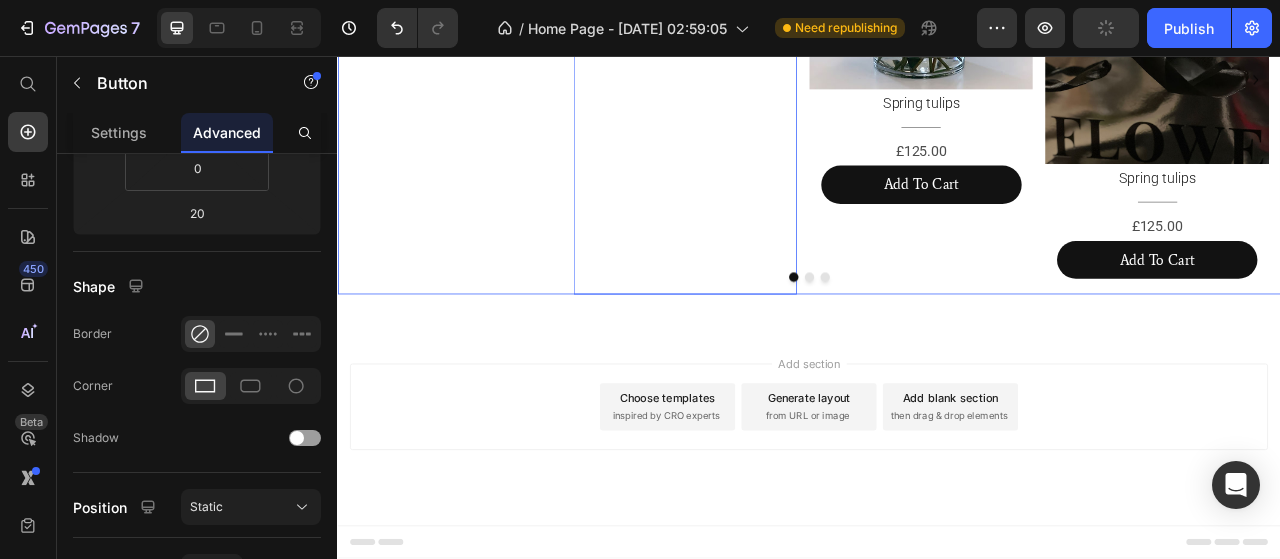 click on "Button" 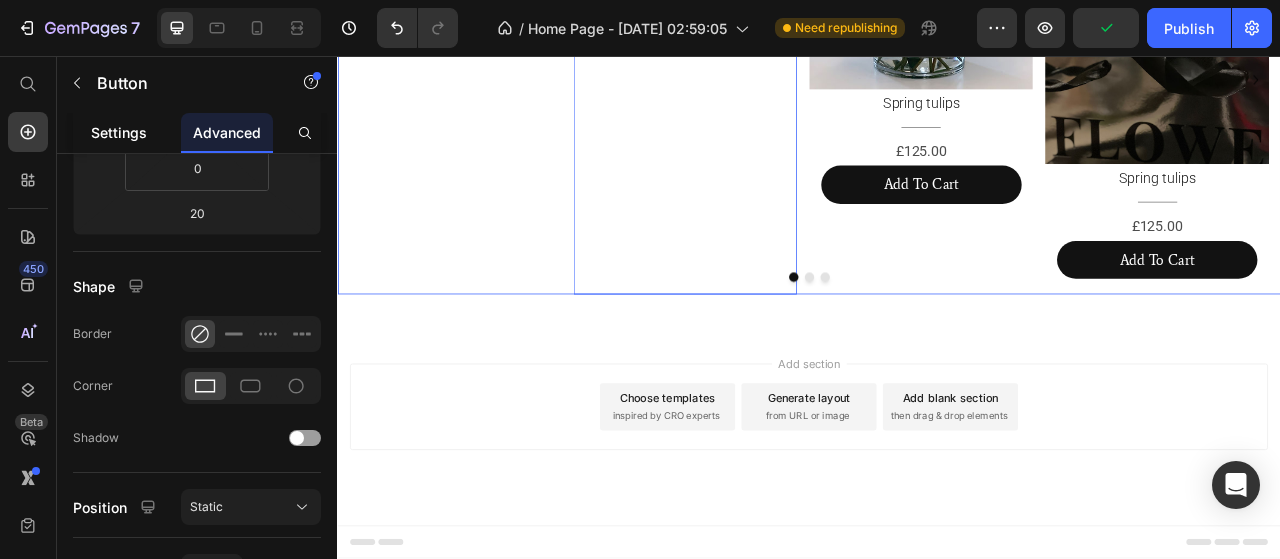 click on "Settings" at bounding box center [119, 132] 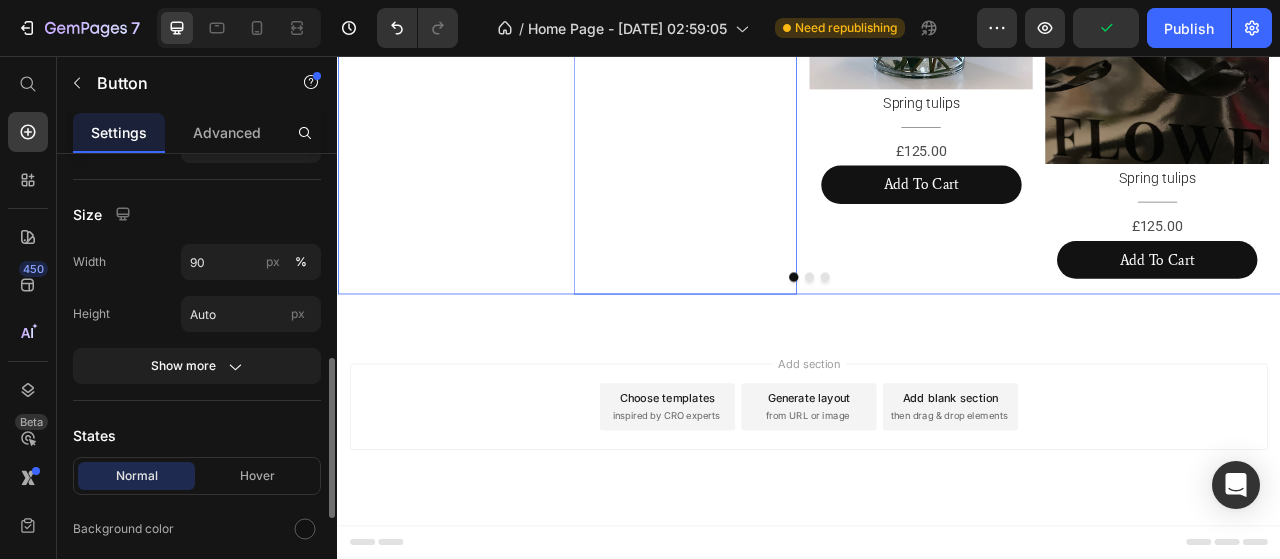 scroll, scrollTop: 300, scrollLeft: 0, axis: vertical 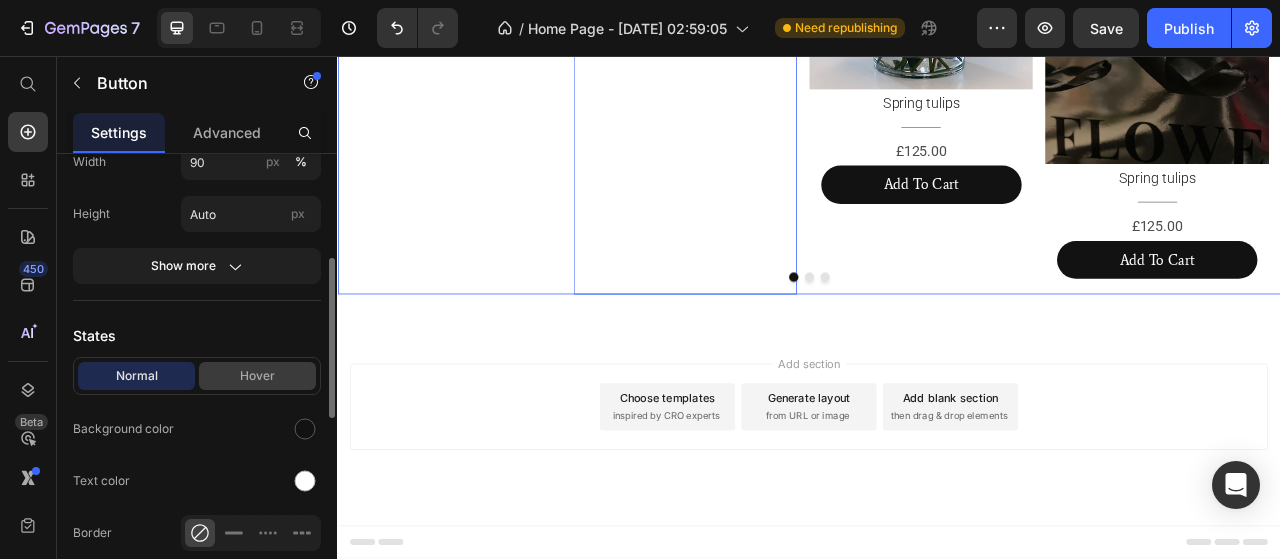 click on "Hover" at bounding box center (257, 376) 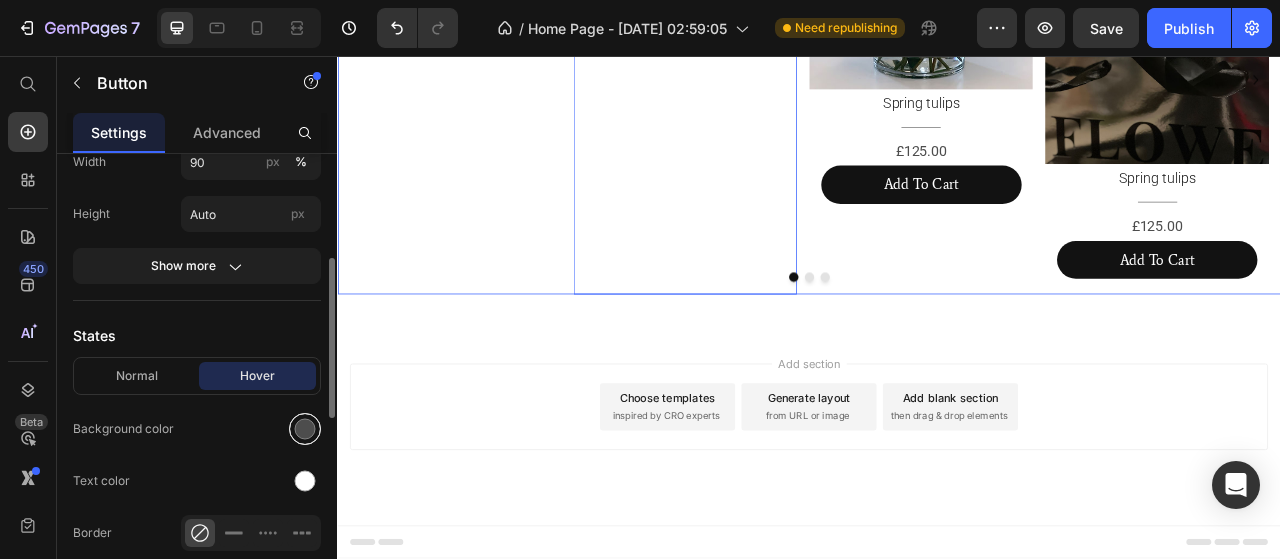 click at bounding box center (305, 429) 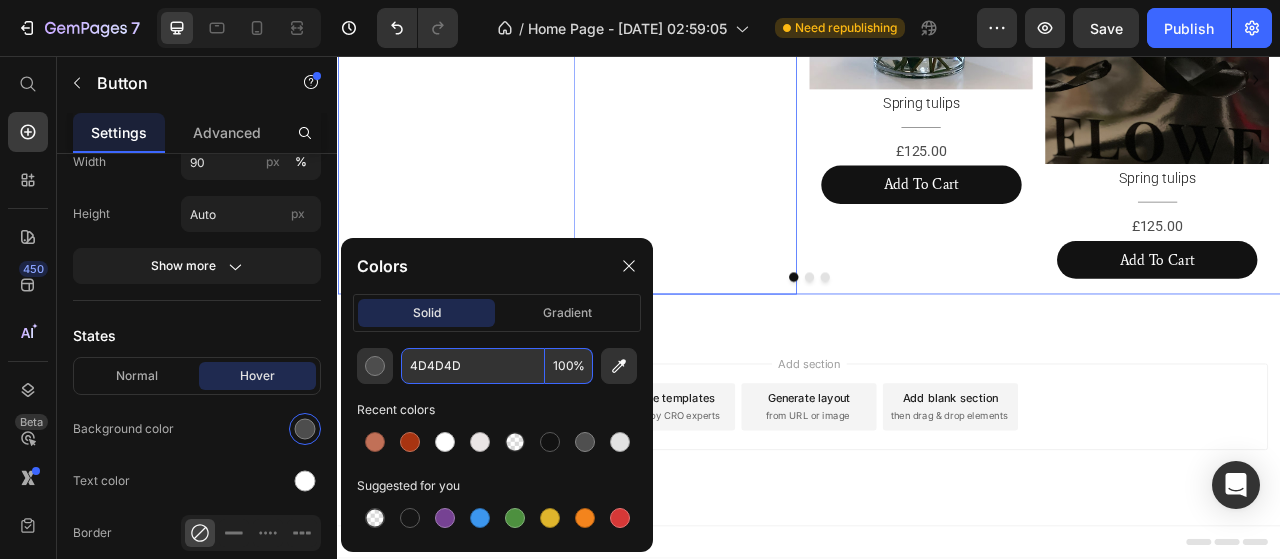 click on "4D4D4D" at bounding box center [473, 366] 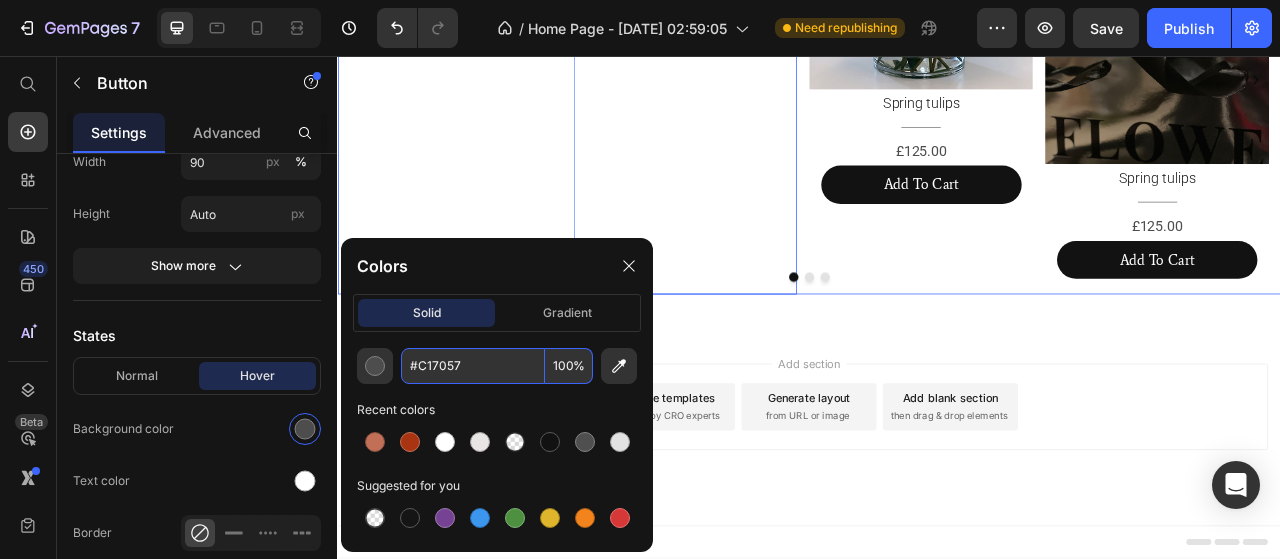 type on "C17057" 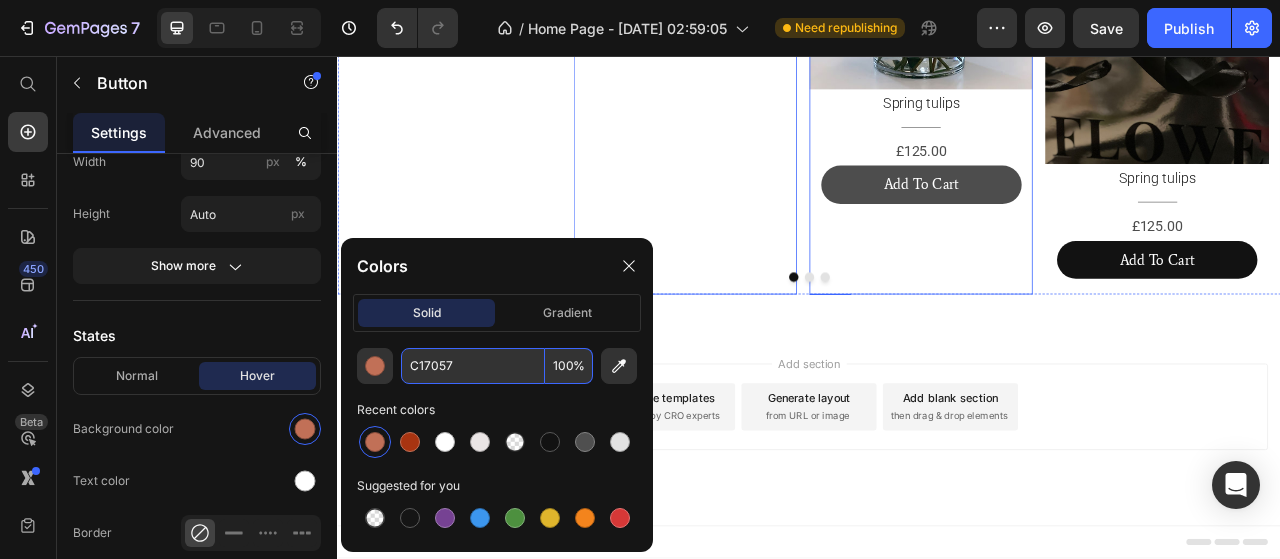 click on "Add To Cart" at bounding box center (1080, 220) 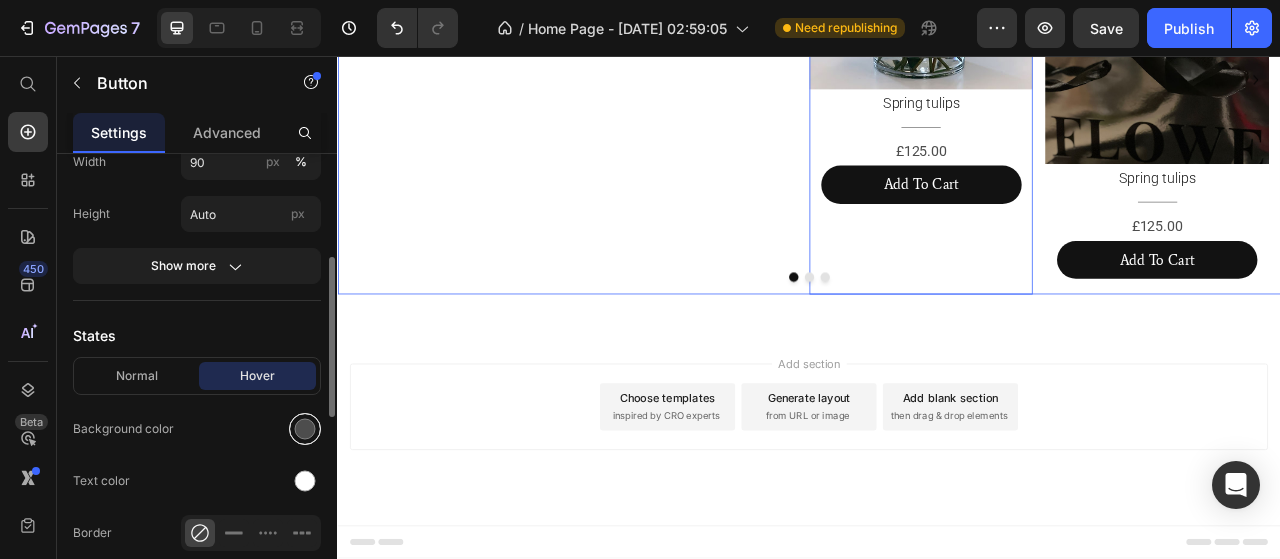 click at bounding box center [305, 429] 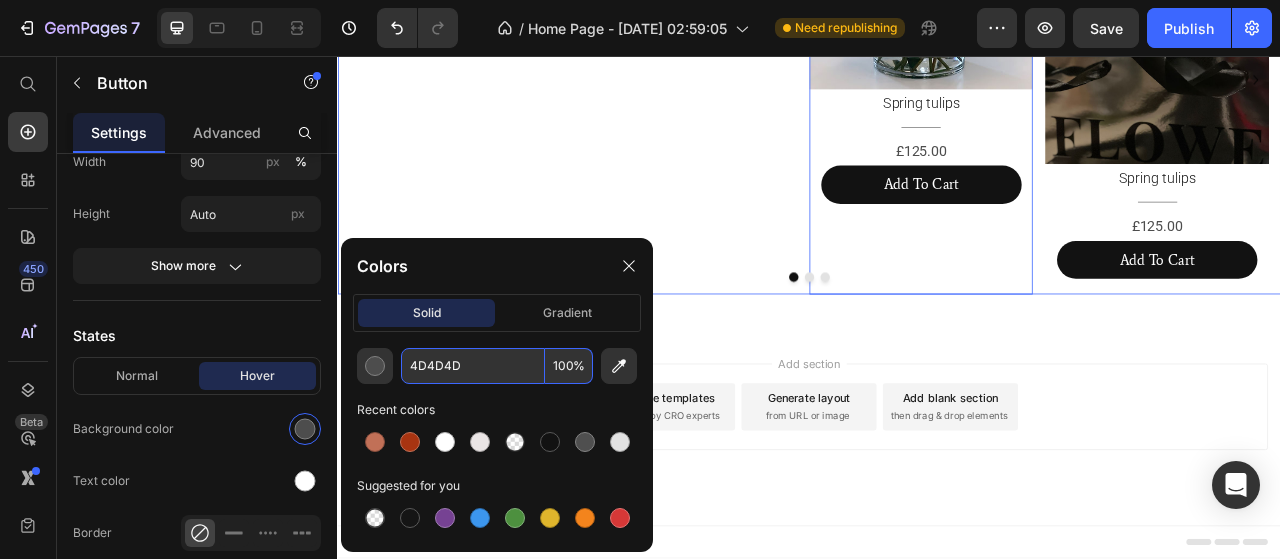 click on "4D4D4D" at bounding box center (473, 366) 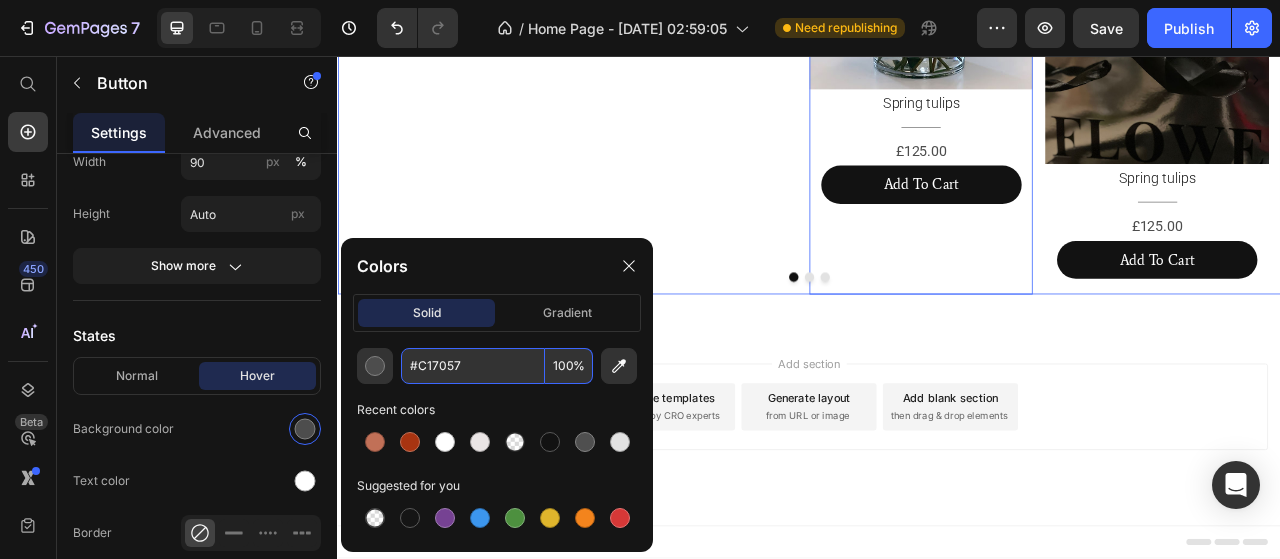 type on "C17057" 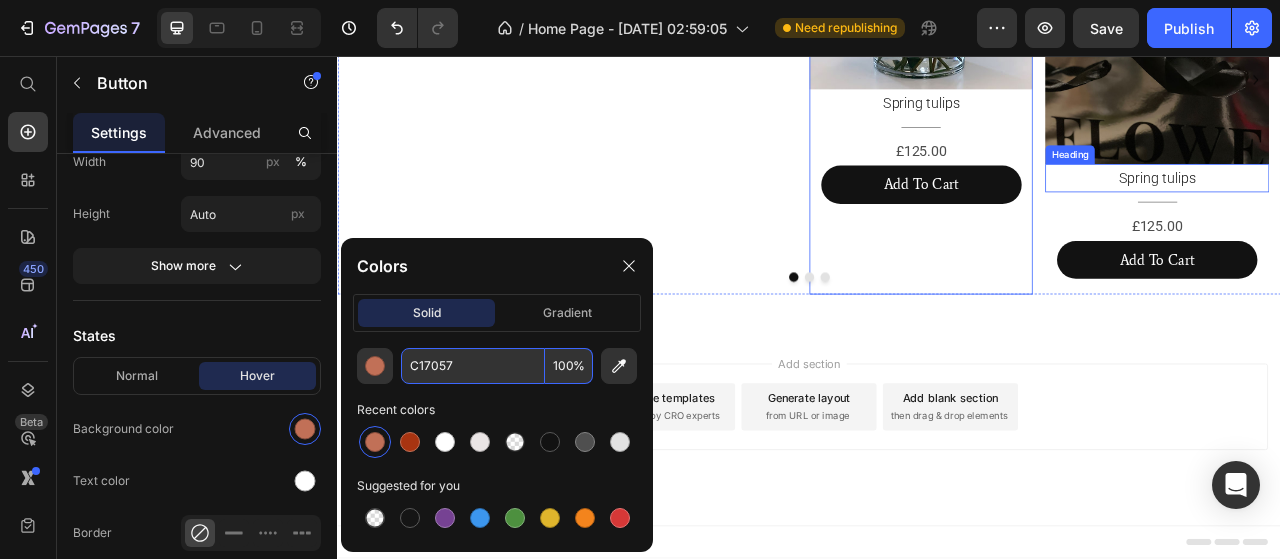 scroll, scrollTop: 1600, scrollLeft: 0, axis: vertical 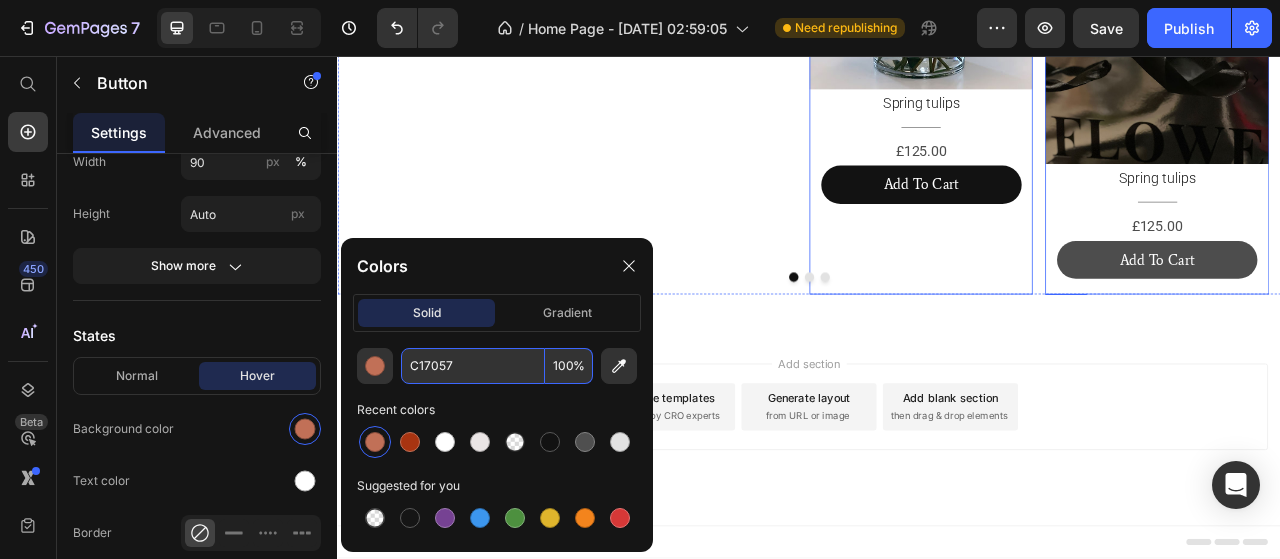 click on "Add To Cart" at bounding box center (1380, 316) 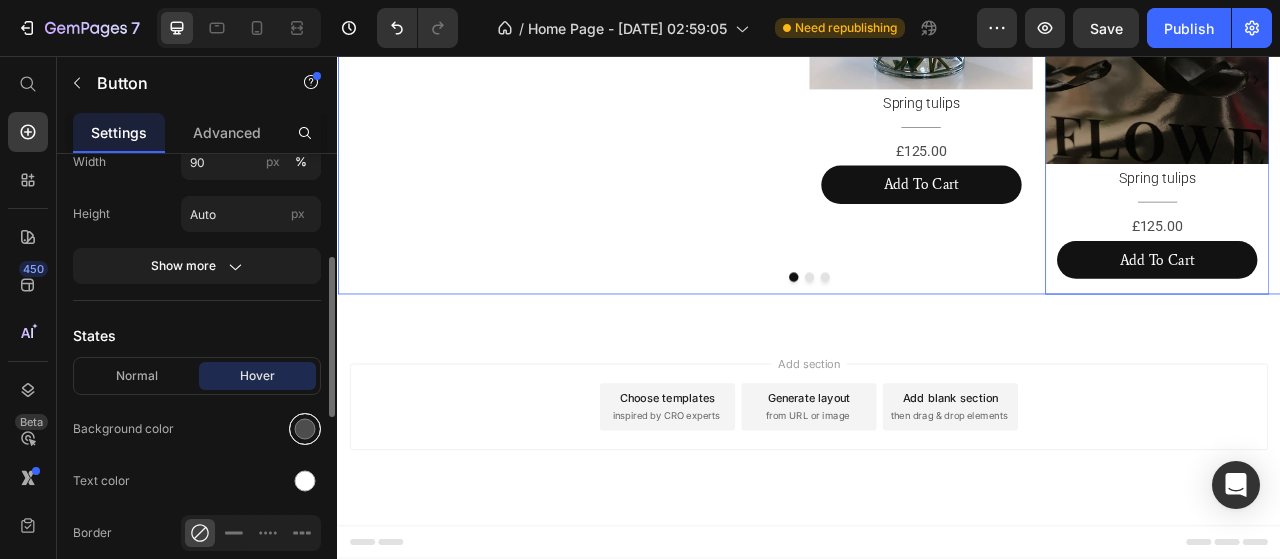 click at bounding box center (305, 429) 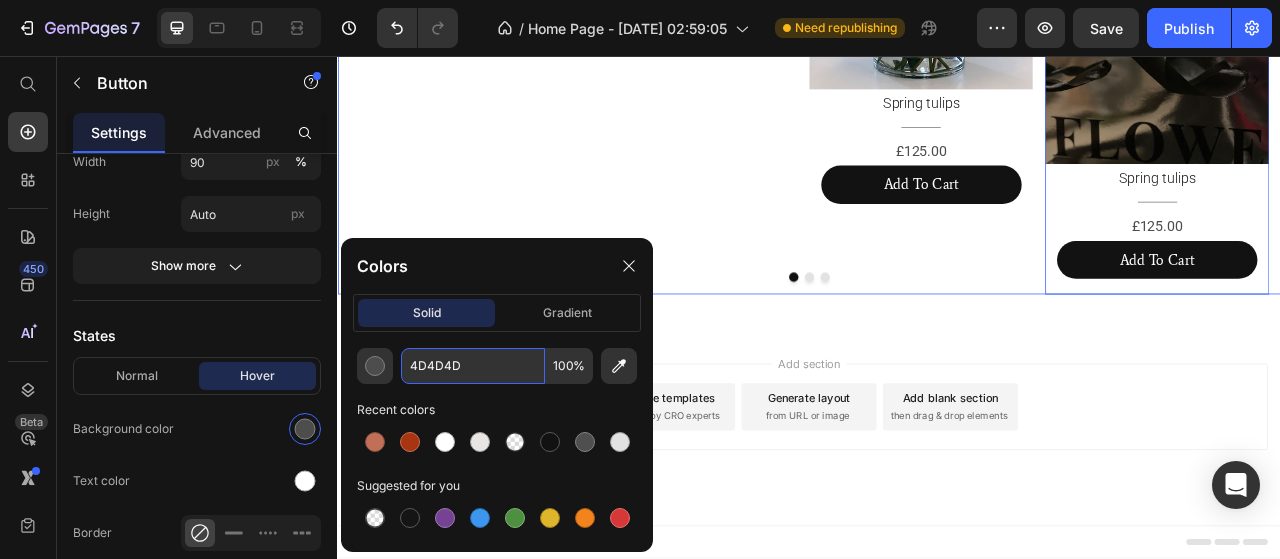 click on "4D4D4D" at bounding box center [473, 366] 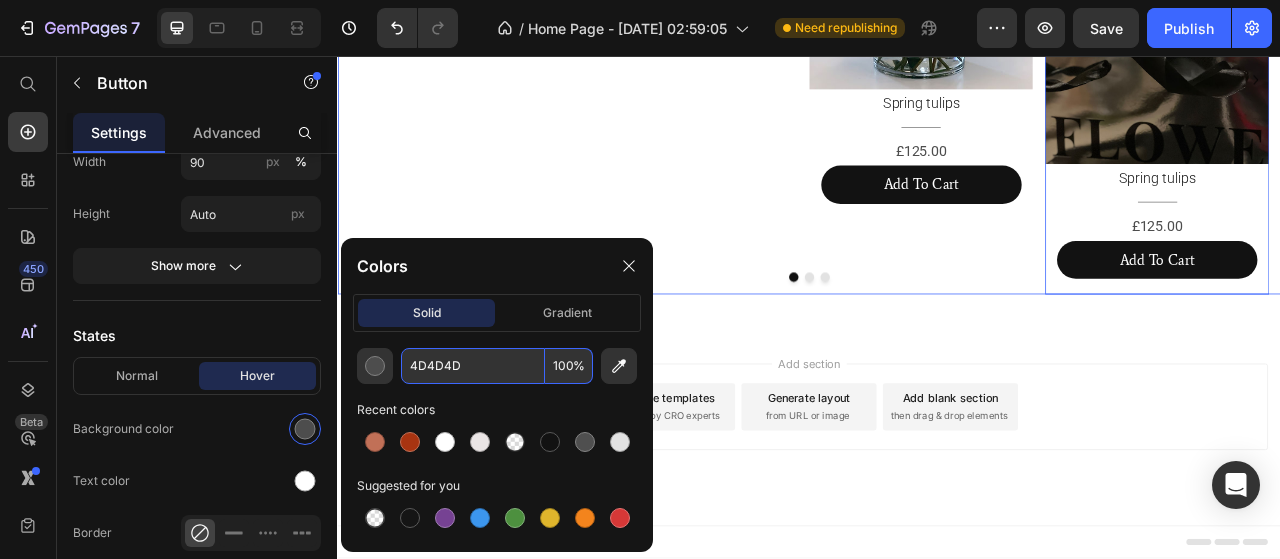 paste on "#C17057" 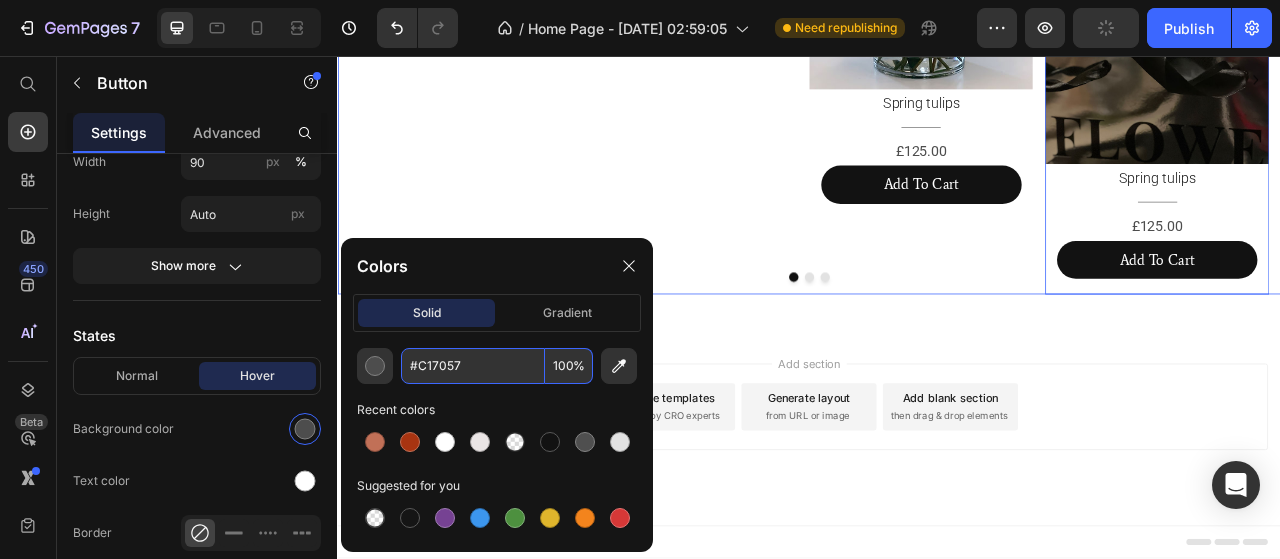 type on "C17057" 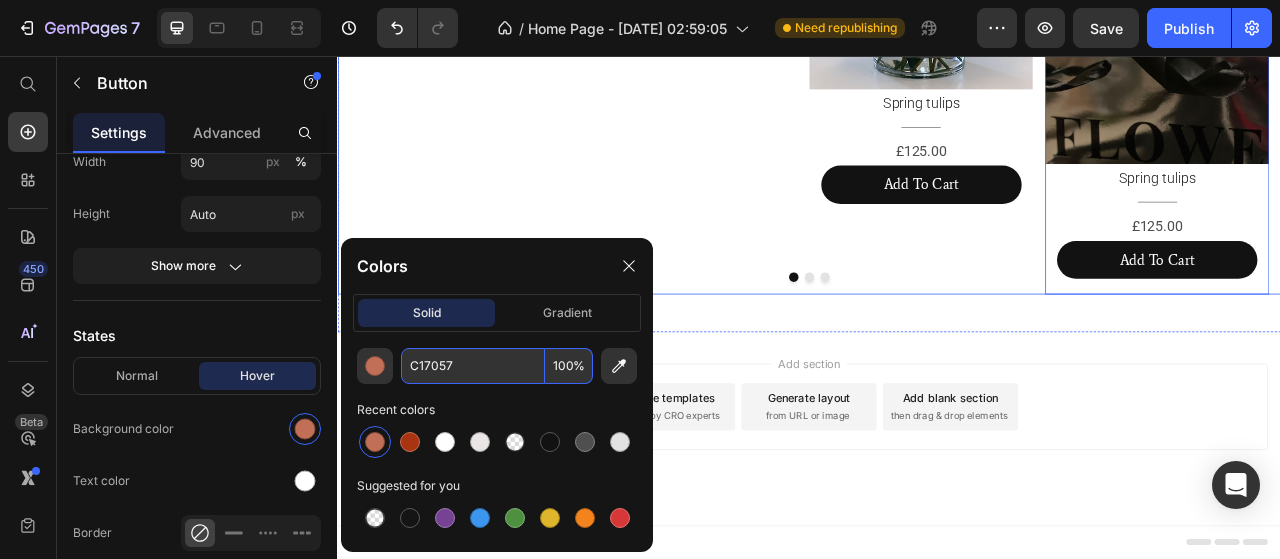 click at bounding box center [937, 338] 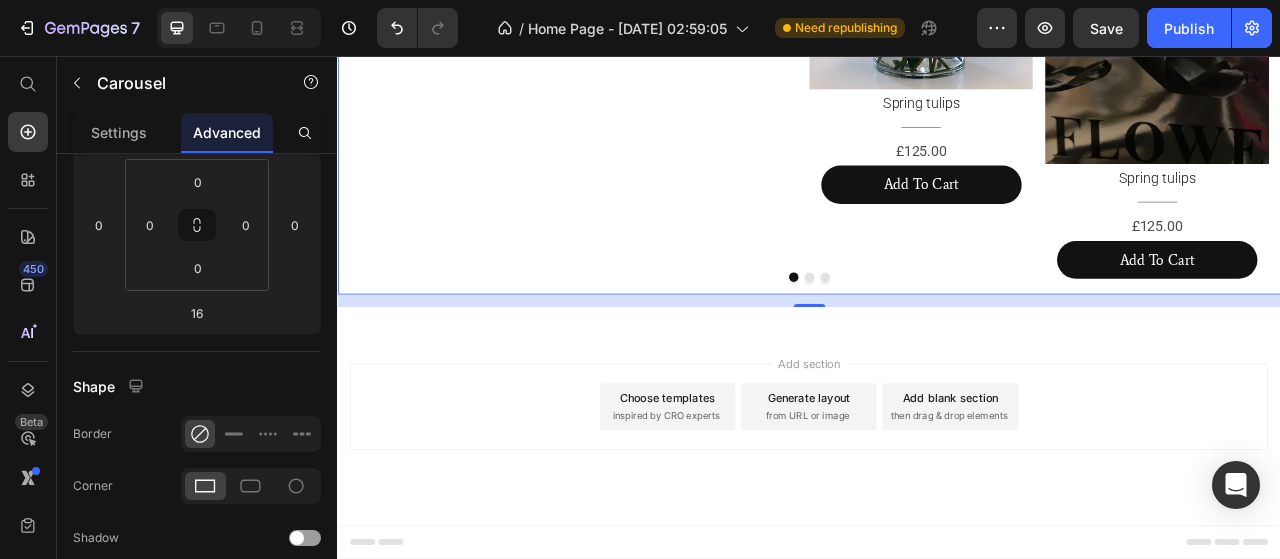 scroll, scrollTop: 0, scrollLeft: 0, axis: both 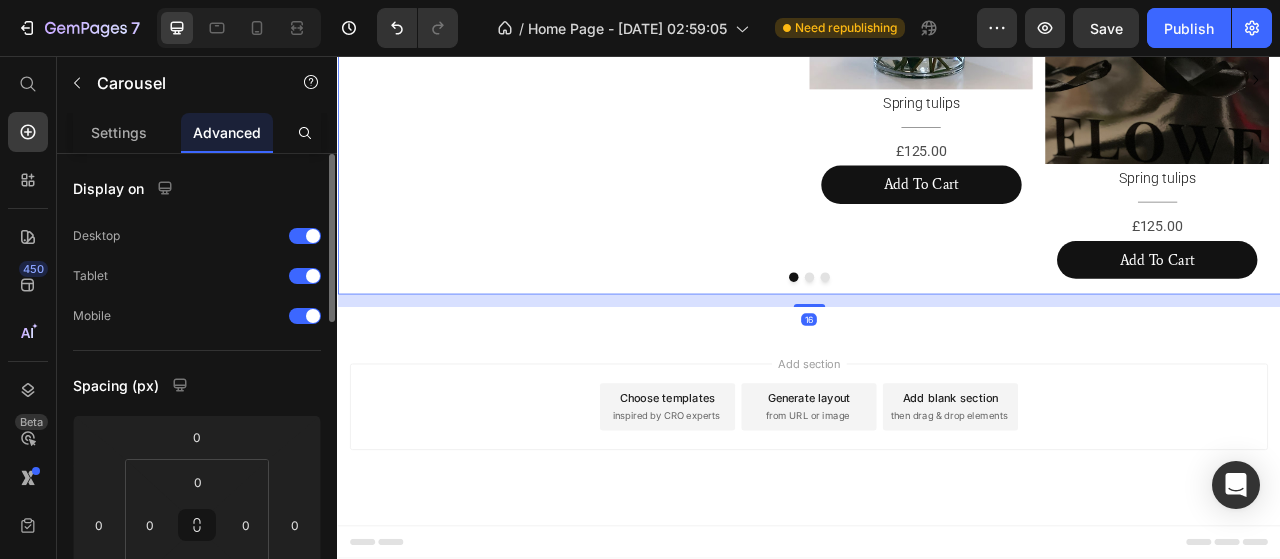 click at bounding box center [937, 338] 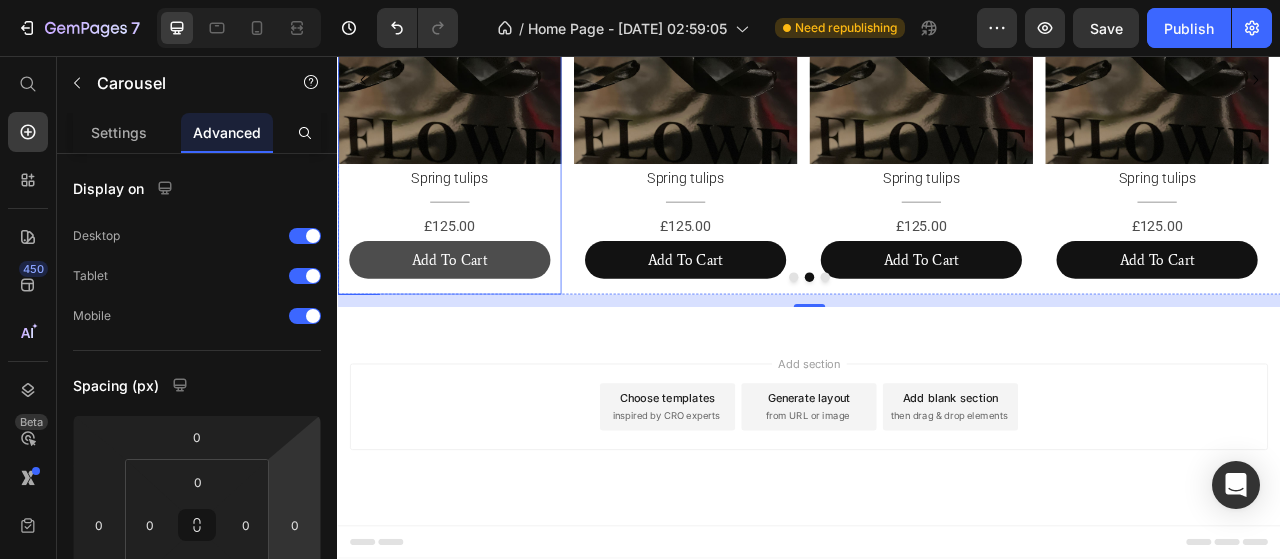 drag, startPoint x: 414, startPoint y: 583, endPoint x: 377, endPoint y: 576, distance: 37.65634 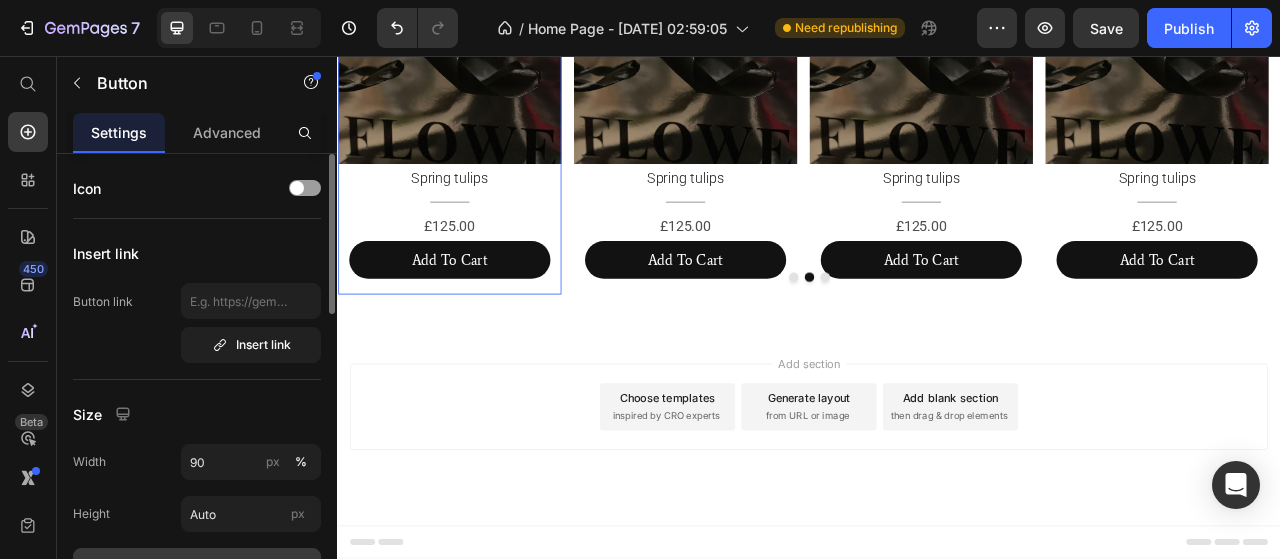 scroll, scrollTop: 300, scrollLeft: 0, axis: vertical 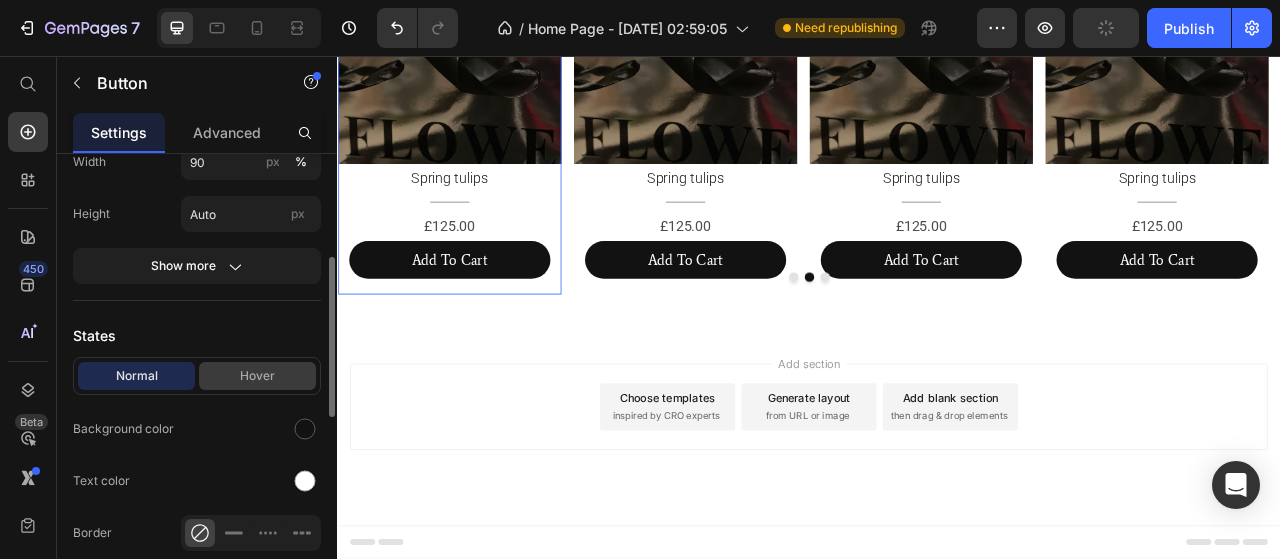 click on "Hover" at bounding box center [257, 376] 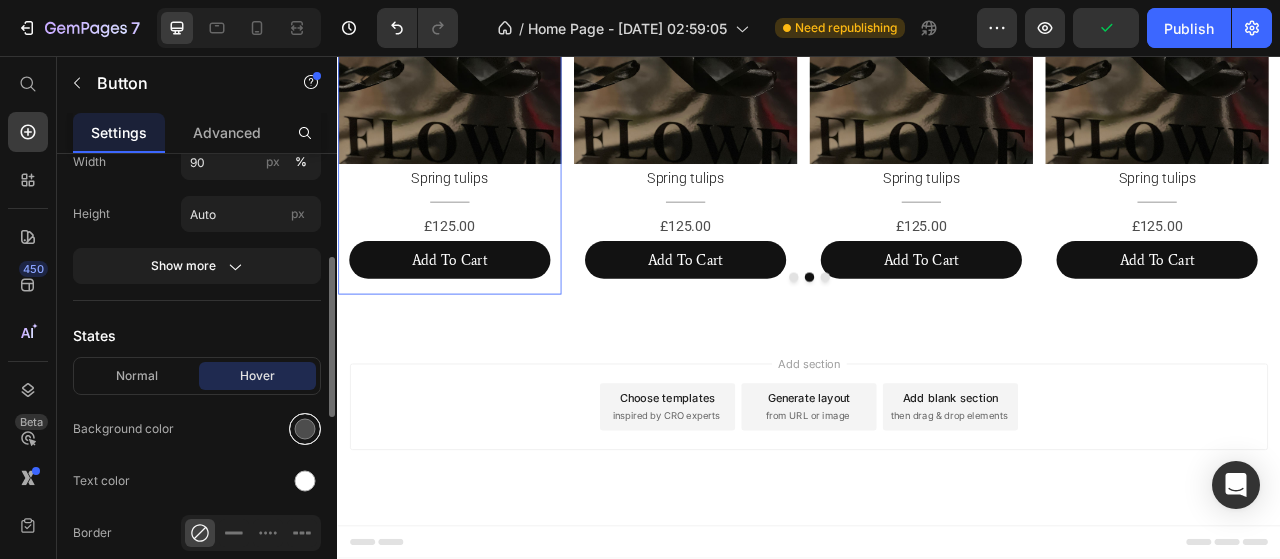 click at bounding box center [305, 429] 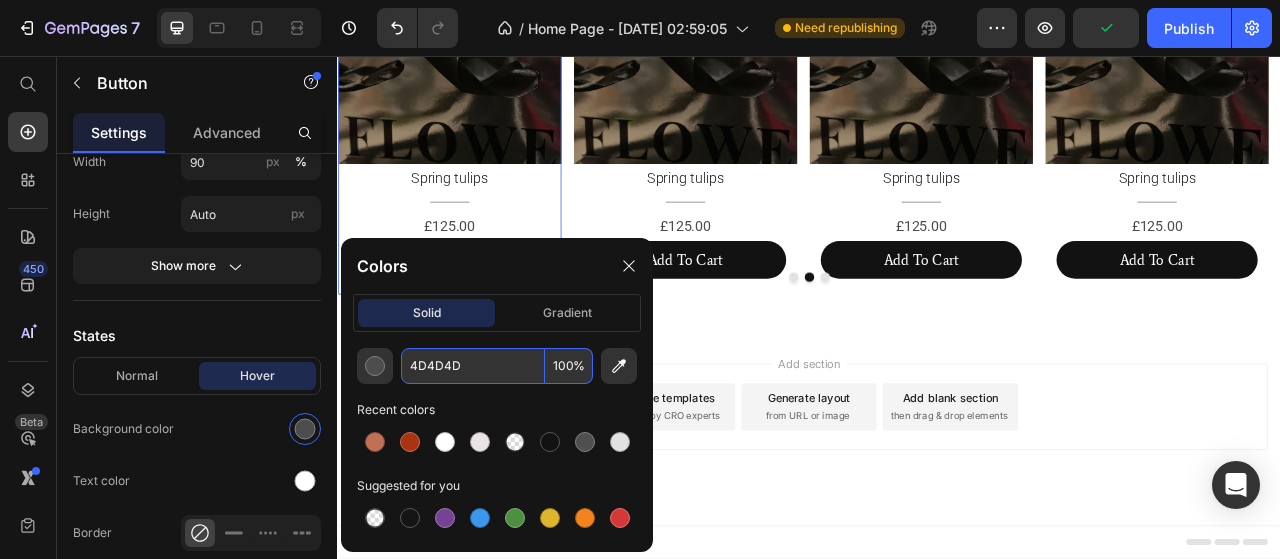 click on "4D4D4D" at bounding box center [473, 366] 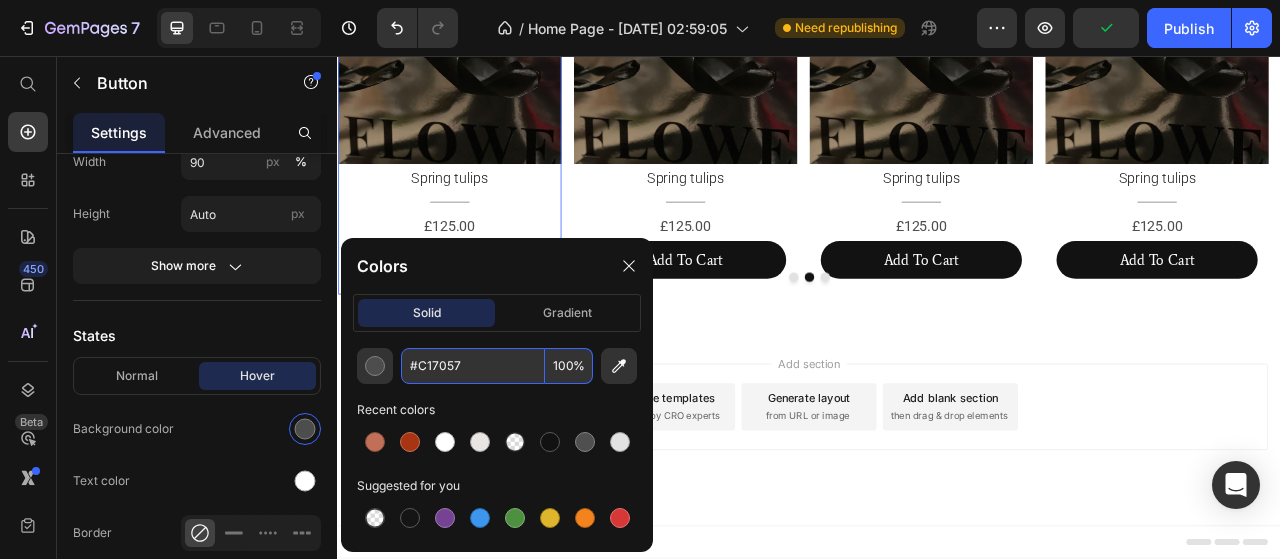 type on "C17057" 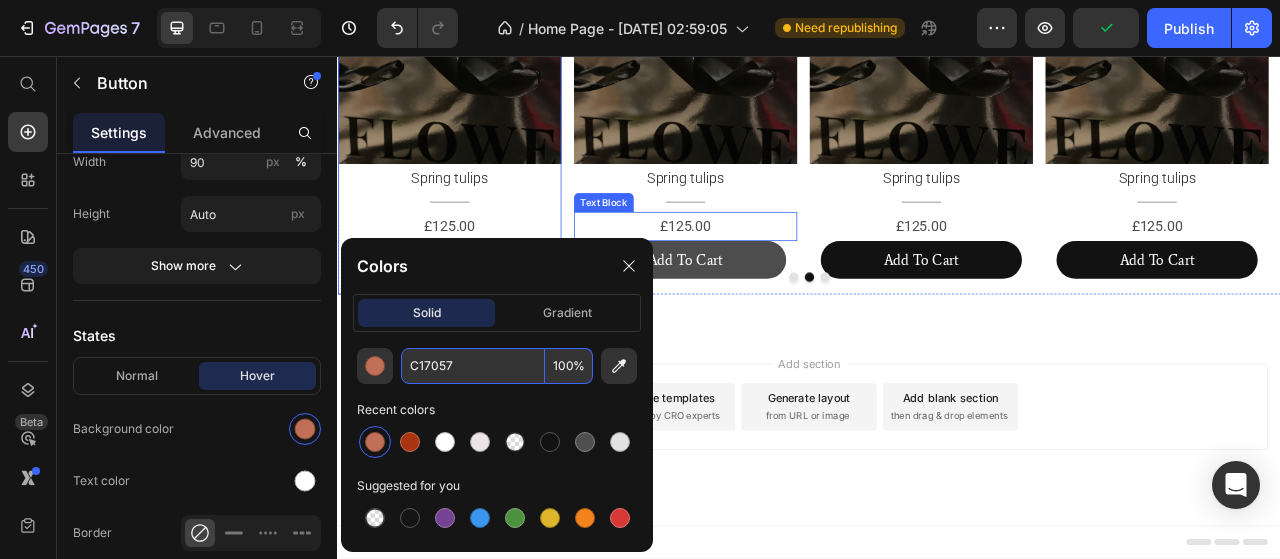click on "Add To Cart" at bounding box center [779, 316] 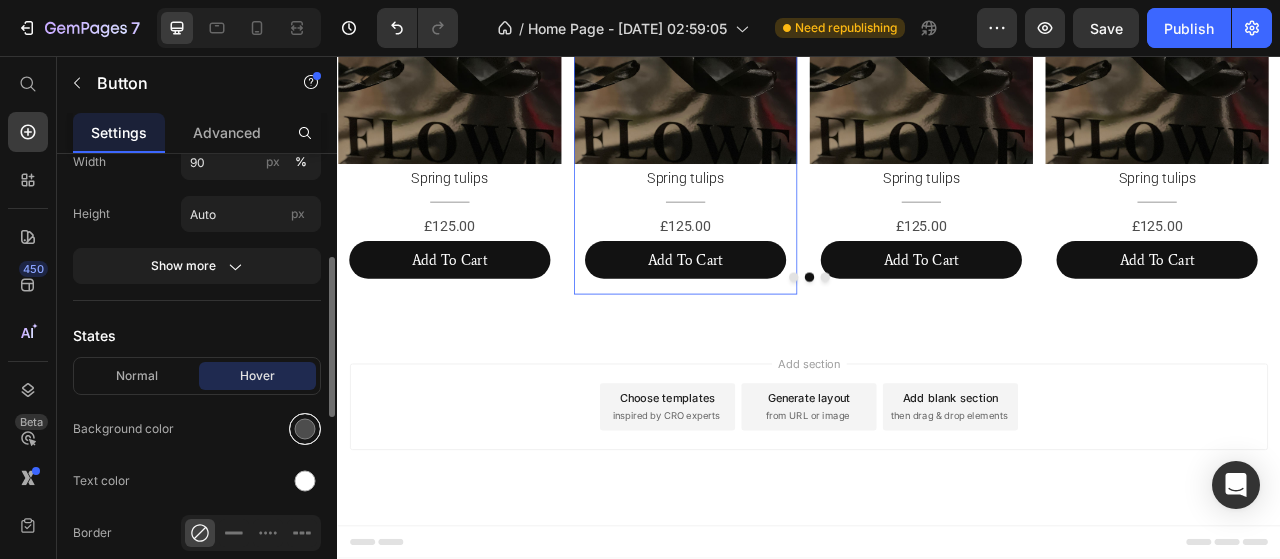 click at bounding box center (305, 429) 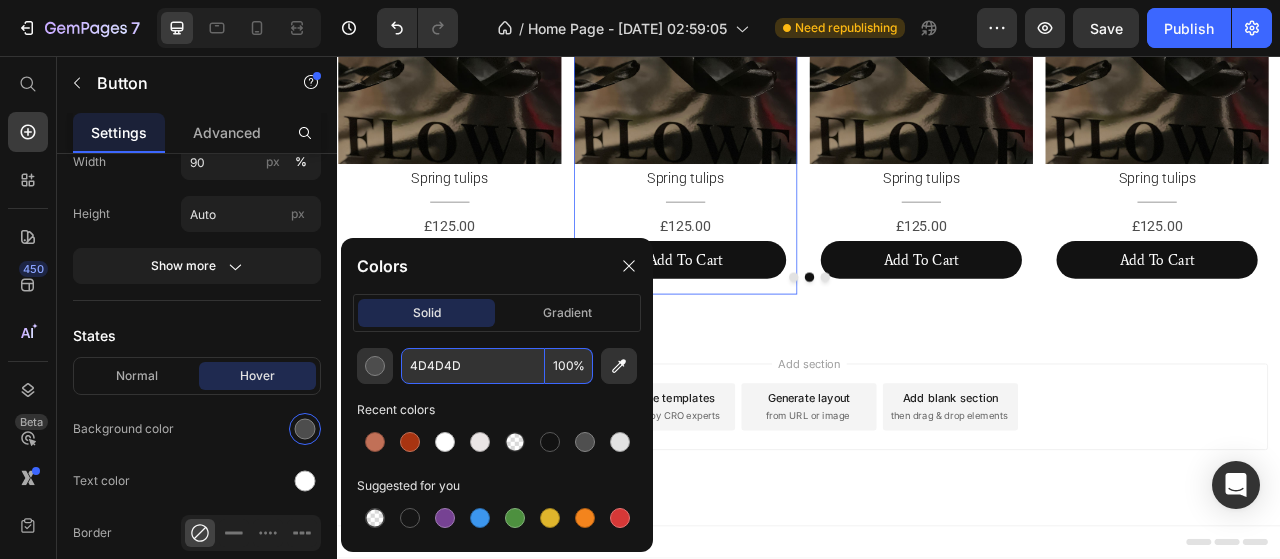 click on "4D4D4D" at bounding box center (473, 366) 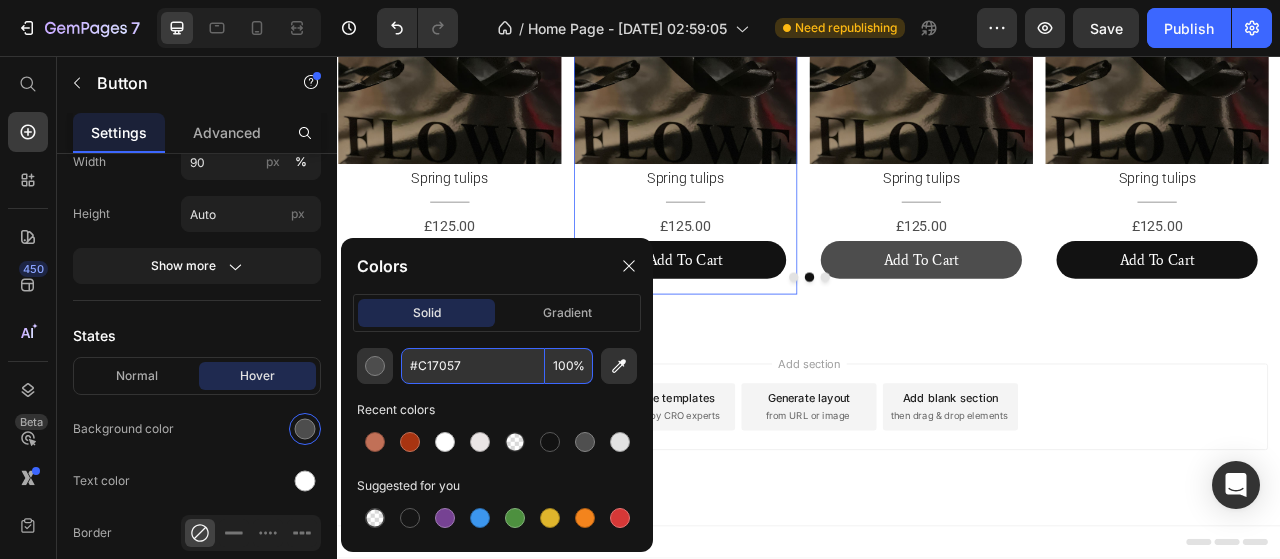 type on "C17057" 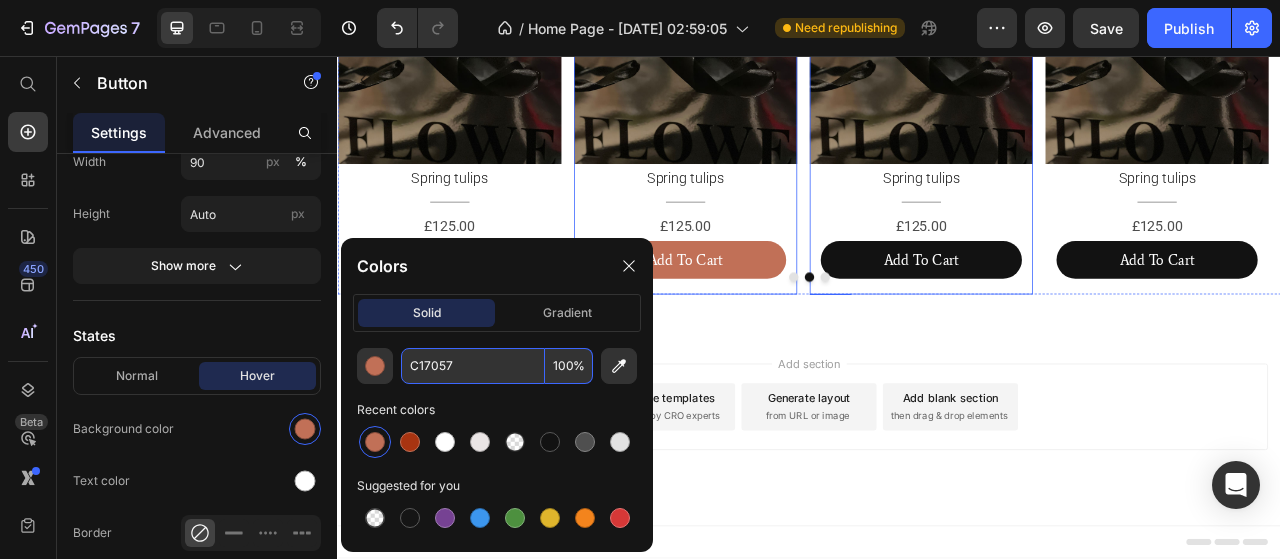 drag, startPoint x: 1020, startPoint y: 596, endPoint x: 683, endPoint y: 576, distance: 337.59296 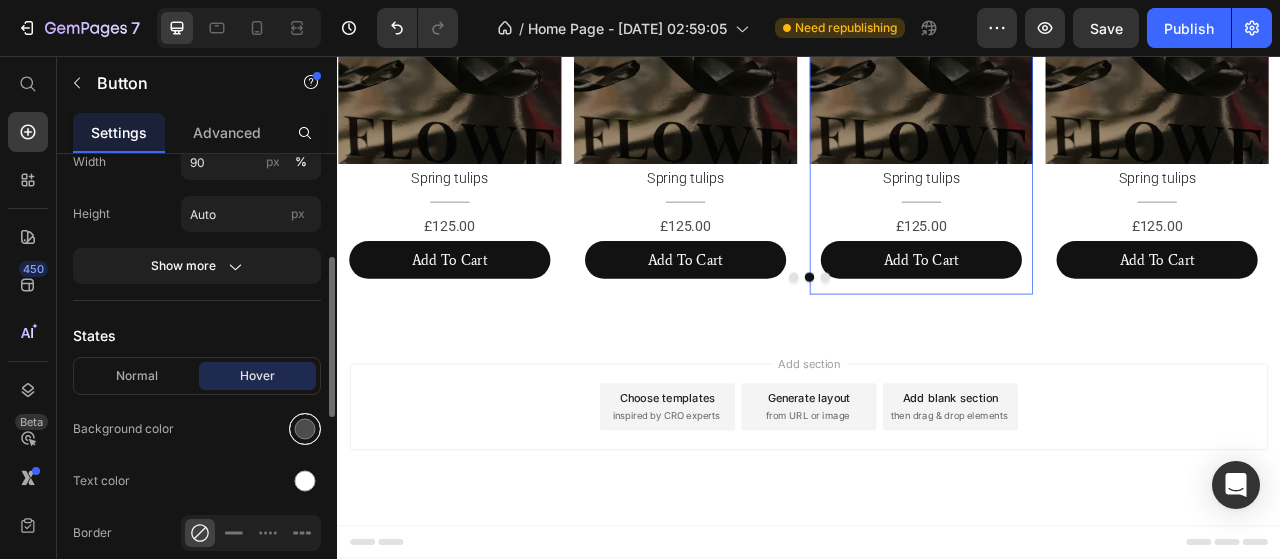 click at bounding box center (305, 429) 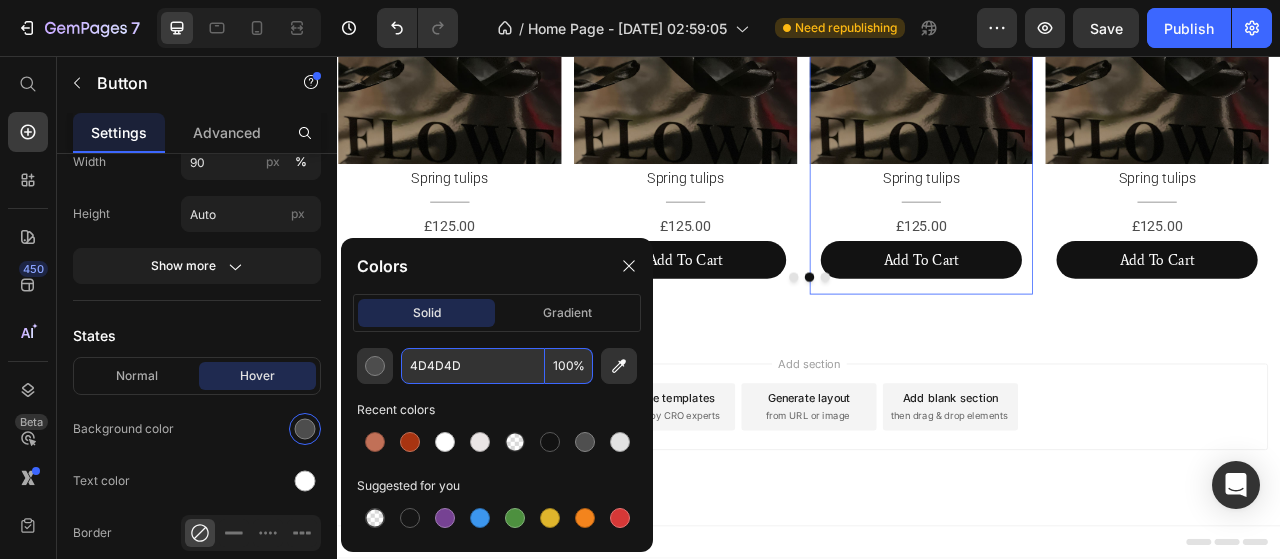 click on "4D4D4D" at bounding box center (473, 366) 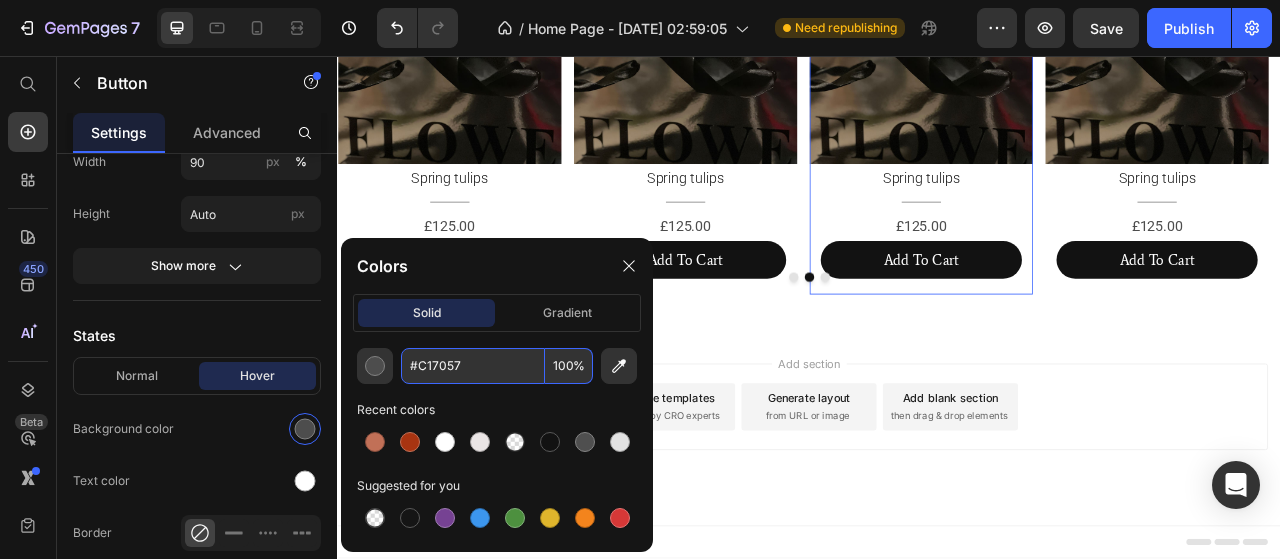 type on "C17057" 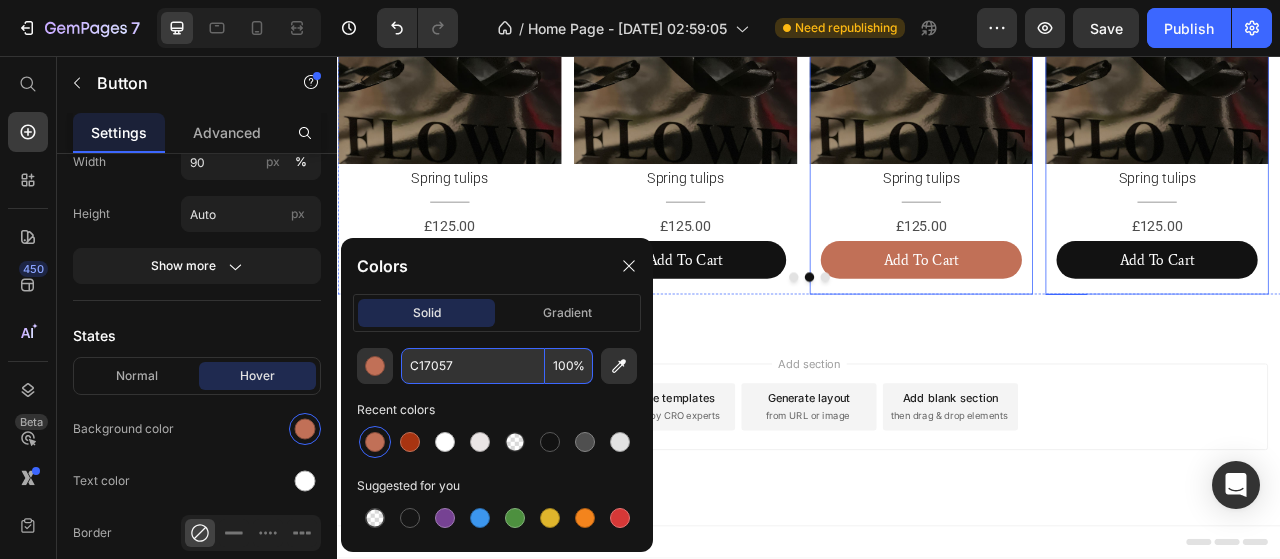click on "Add To Cart" at bounding box center (1380, 316) 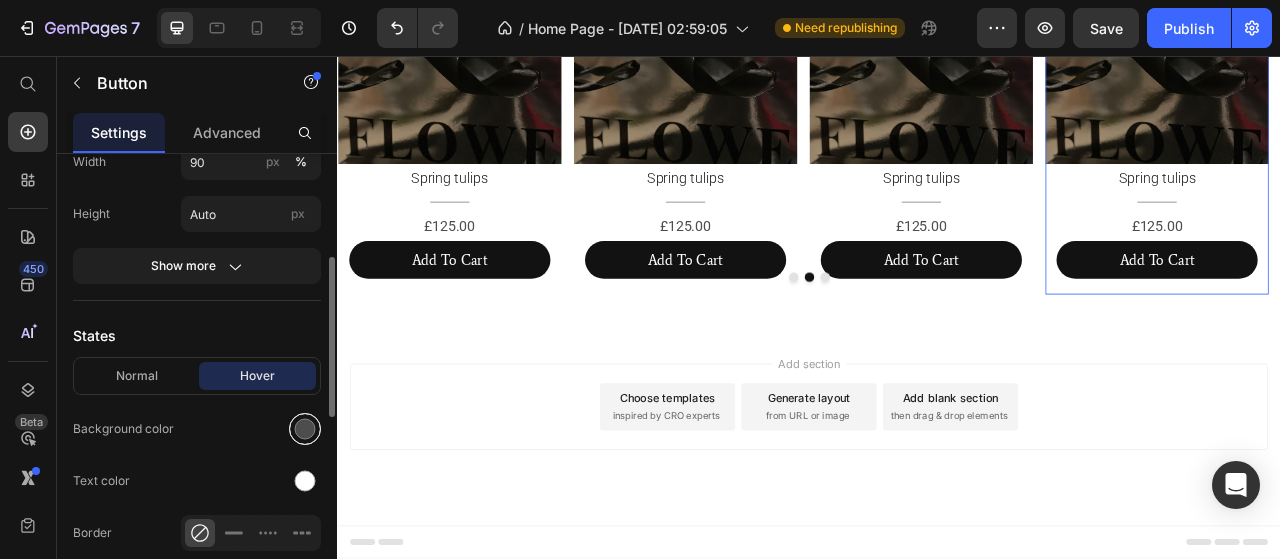 click at bounding box center (305, 429) 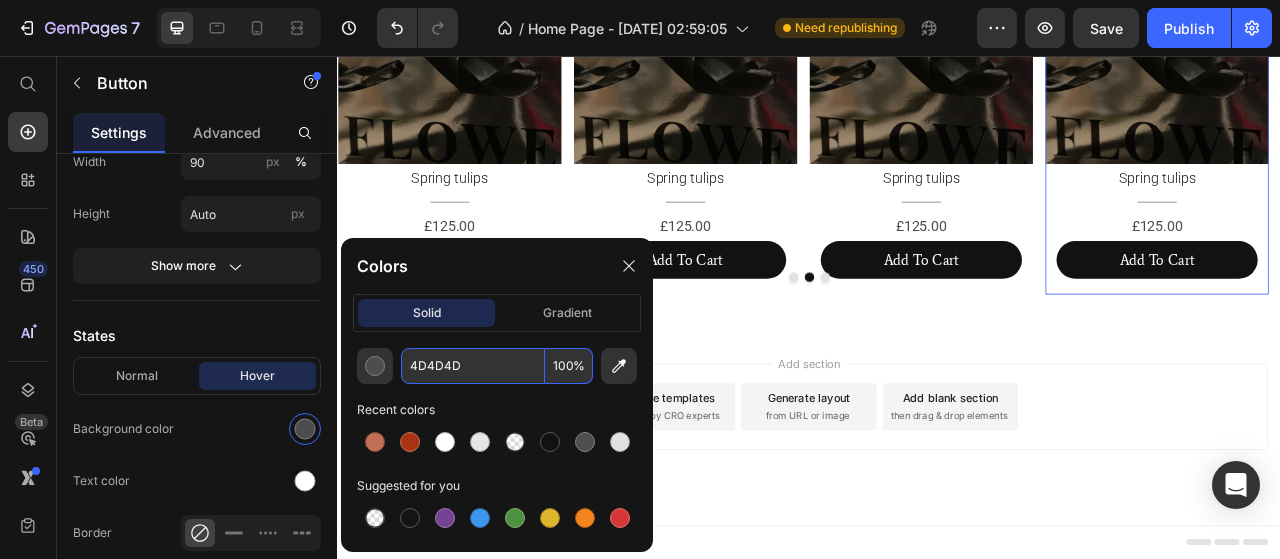 paste on "#C17057" 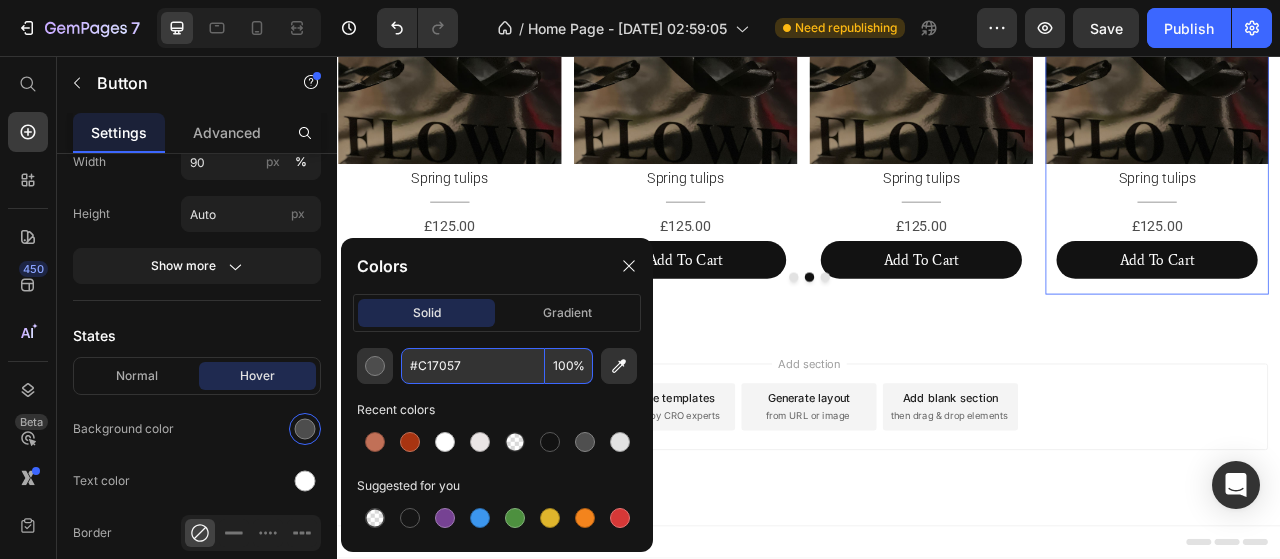 type on "C17057" 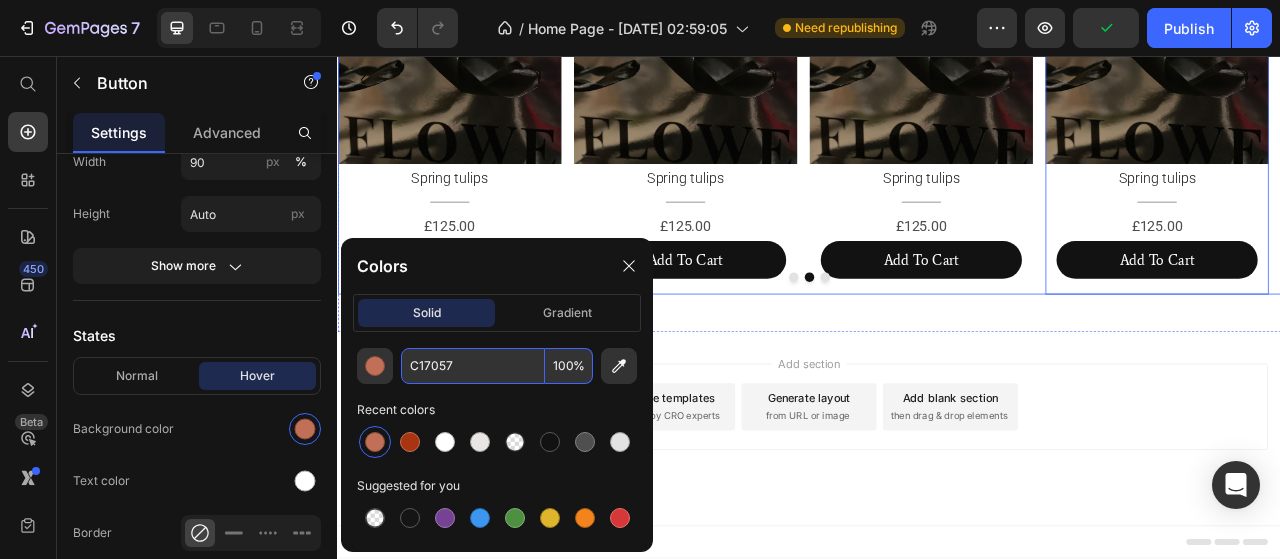 click on "Image Spring tulips Heading                Title Line £125.00 Text Block Add To Cart Button" at bounding box center [1079, 87] 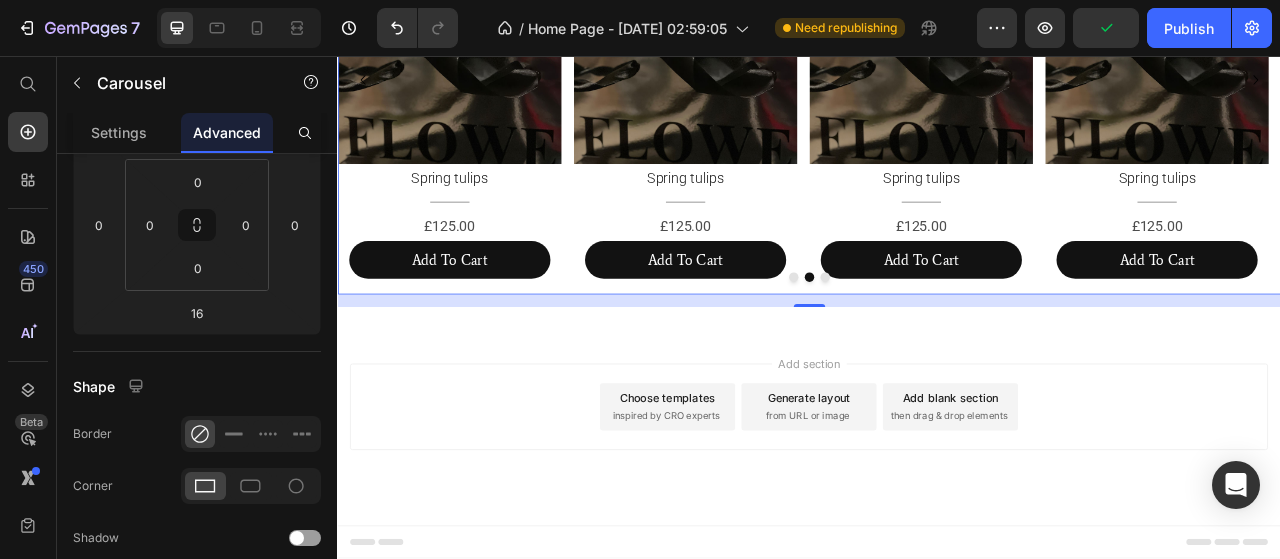 scroll, scrollTop: 0, scrollLeft: 0, axis: both 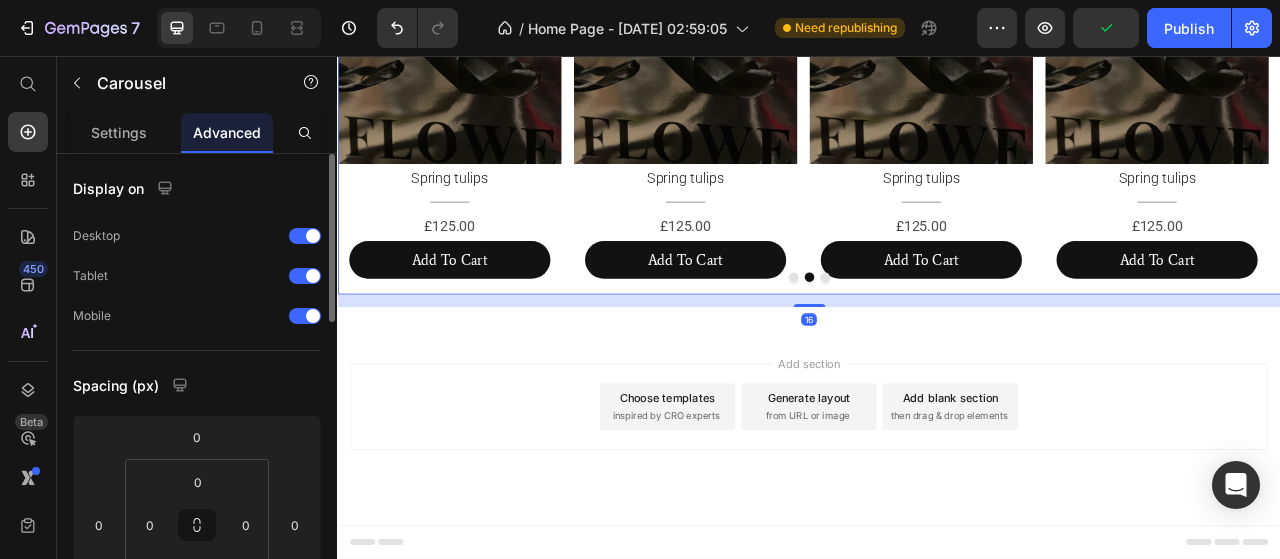 click on "Image Spring tulips Heading                Title Line £125.00 Text Block Add To Cart Button" at bounding box center [1079, 87] 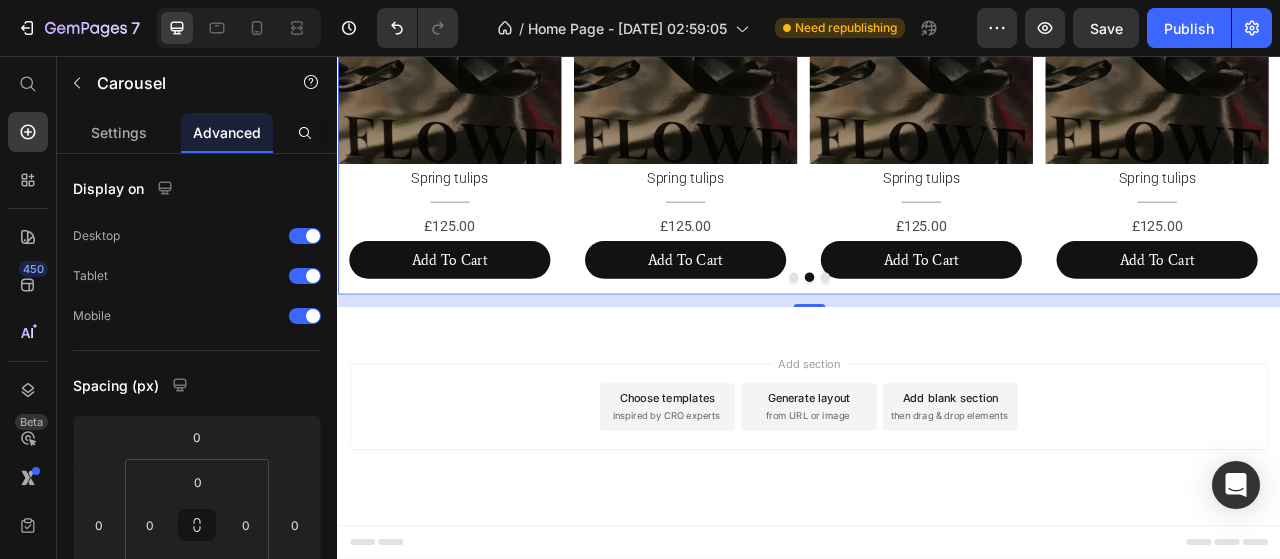 click at bounding box center [957, 338] 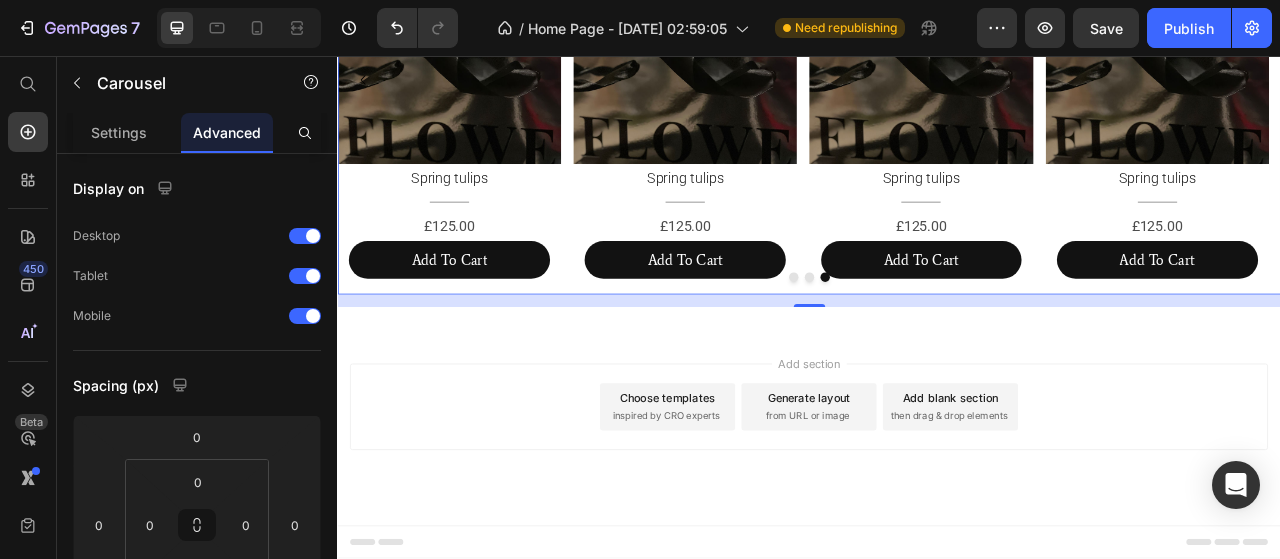 scroll, scrollTop: 1700, scrollLeft: 0, axis: vertical 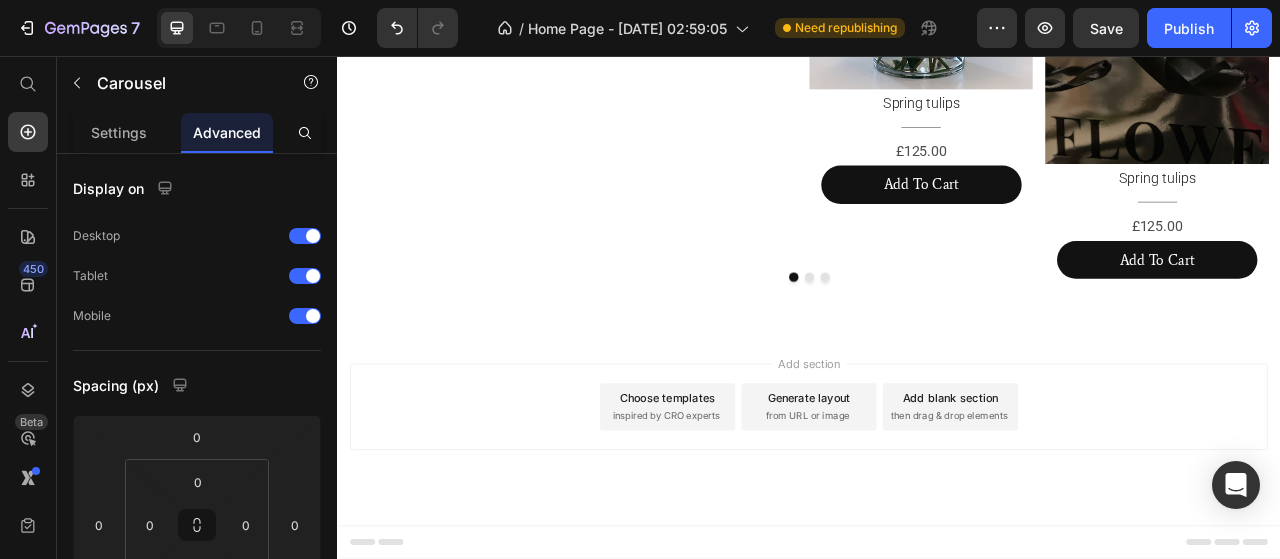 click on "Image Pink Lisianthus Heading                Title Line £120.00 Text Block Add To Cart Button Image White Hydrangea Heading                Title Line £125.00 Text Block Add To Cart Button Image Spring tulips Heading                Title Line £125.00 Text Block Add To Cart Button Image Spring tulips Heading                Title Line £125.00 Text Block Add To Cart Button Image Spring tulips Heading                Title Line £125.00 Text Block Add To Cart Button Image Spring tulips Heading                Title Line £125.00 Text Block Add To Cart Button Image Spring tulips Heading                Title Line £125.00 Text Block Add To Cart Button Image Spring tulips Heading                Title Line £125.00 Text Block Add To Cart Button Image Spring tulips Heading                Title Line £125.00 Text Block Add To Cart Button Image Spring tulips Heading                Title Line £125.00 Text Block Add To Cart Button Image Spring tulips Heading                Title Line £125.00 Text Block Add To Cart" at bounding box center [937, 87] 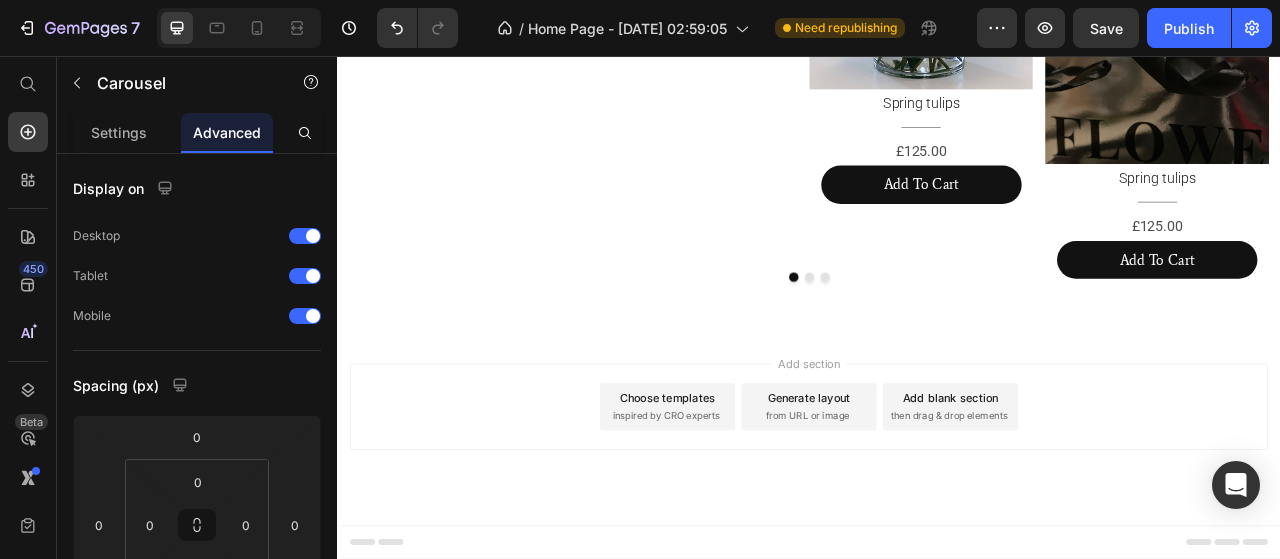 click at bounding box center [937, 338] 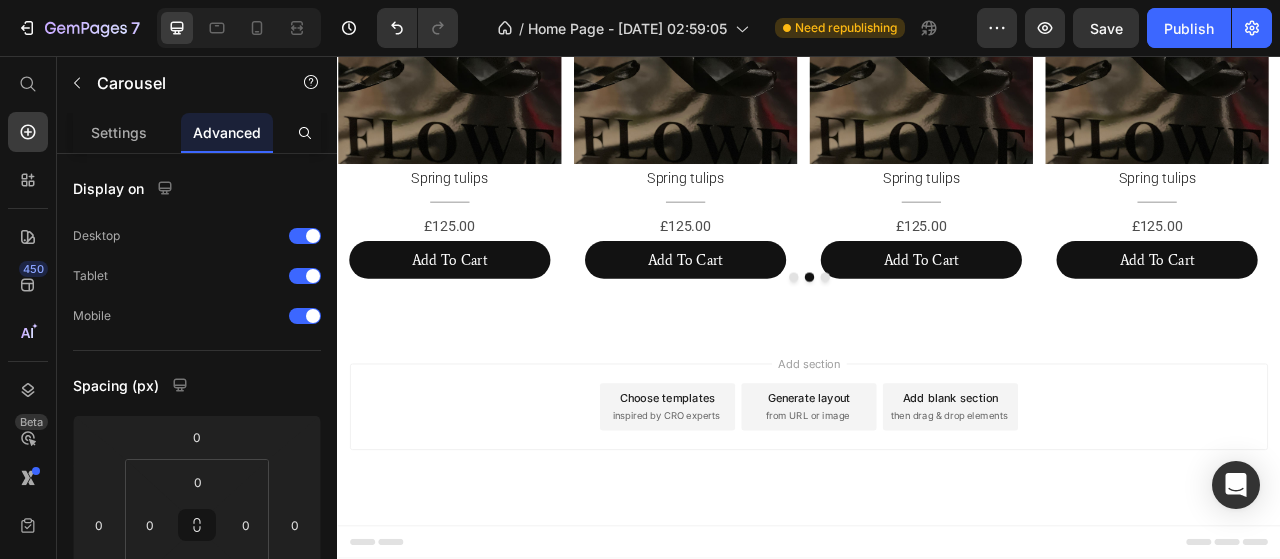 click at bounding box center (957, 338) 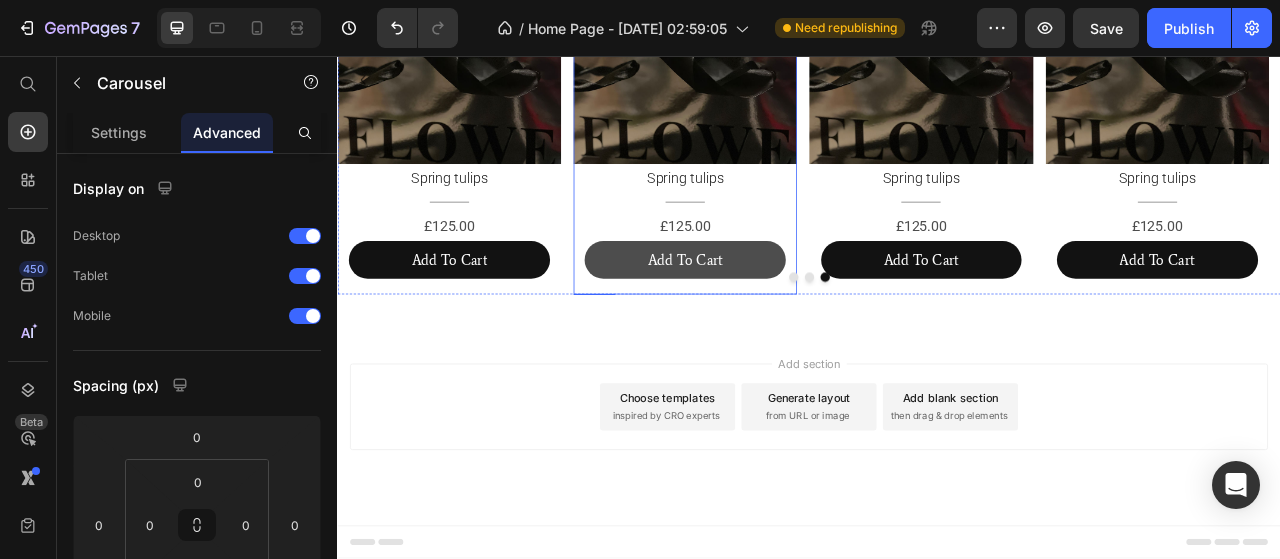 click on "Add To Cart" at bounding box center [779, 316] 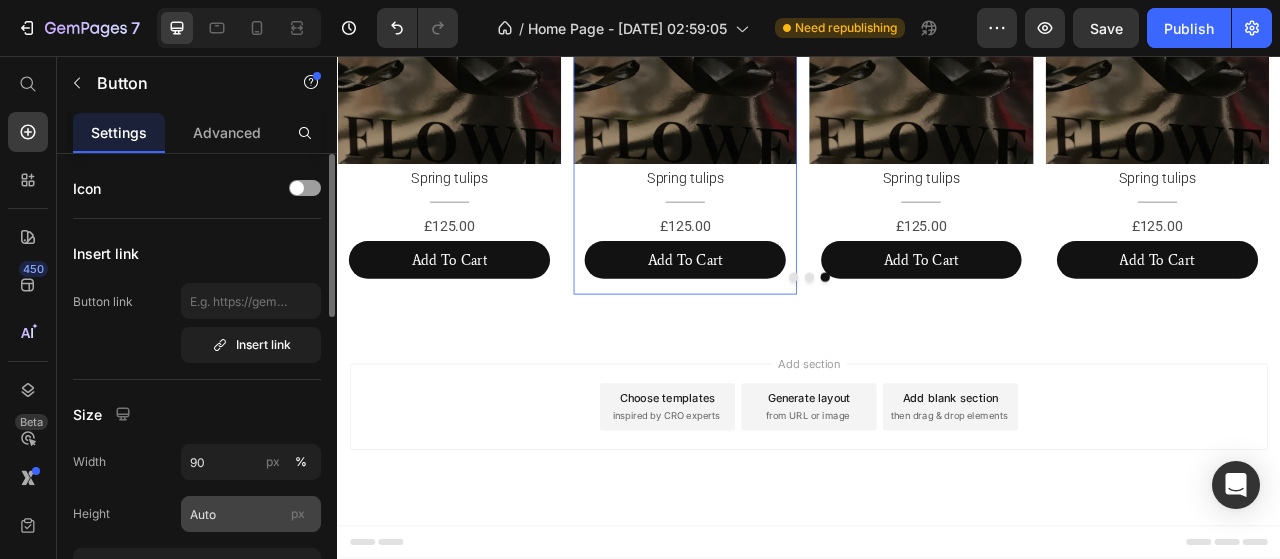 scroll, scrollTop: 400, scrollLeft: 0, axis: vertical 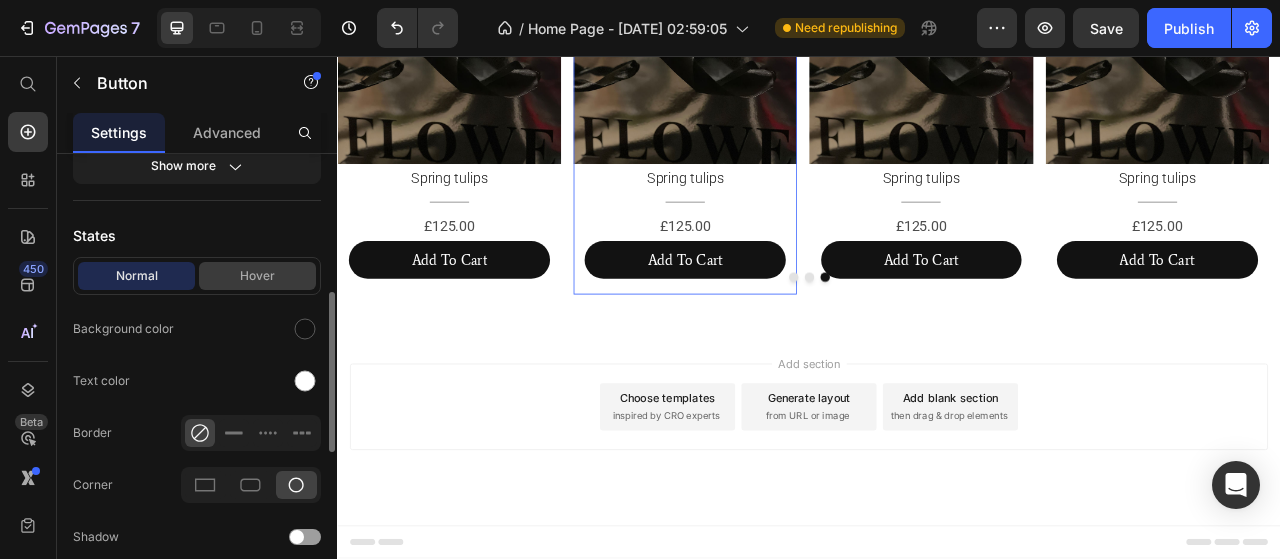 click on "Hover" at bounding box center [257, 276] 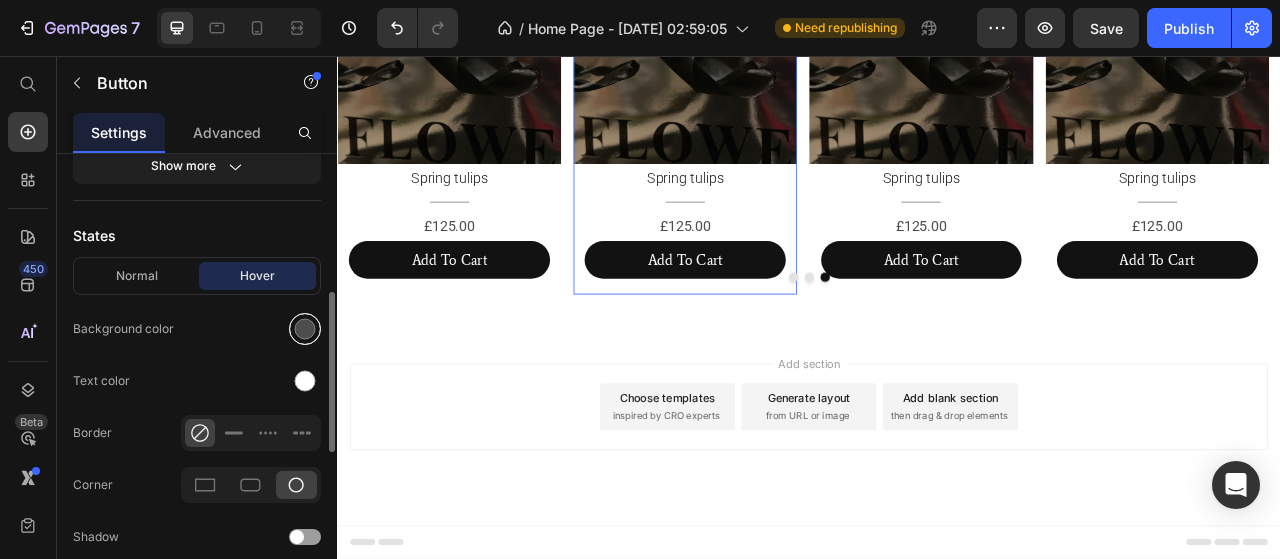 click at bounding box center (305, 329) 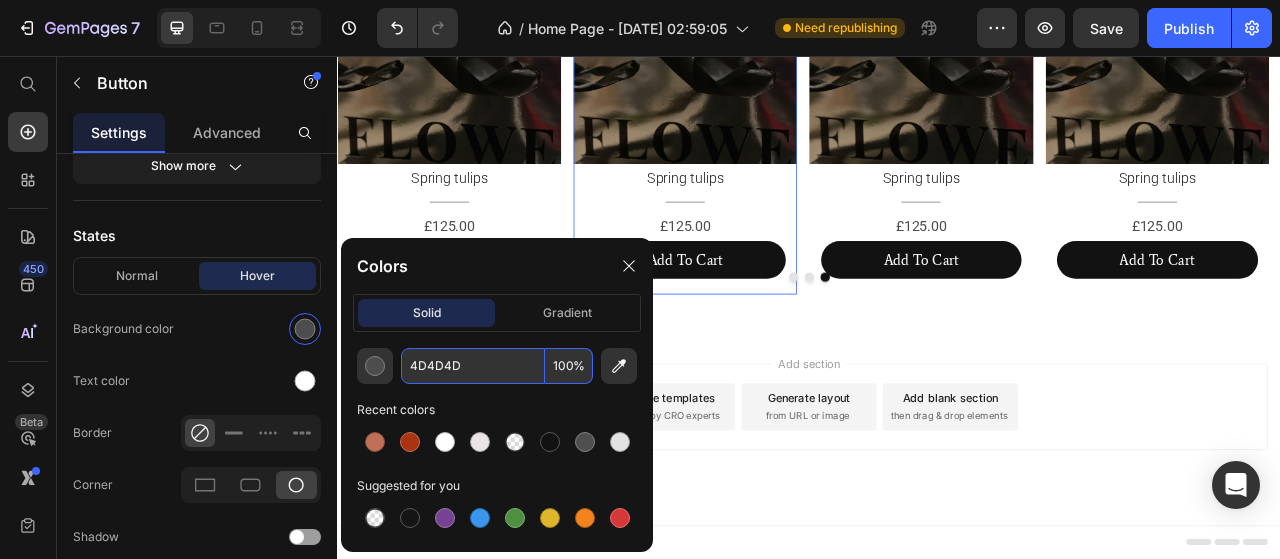 click on "4D4D4D" at bounding box center [473, 366] 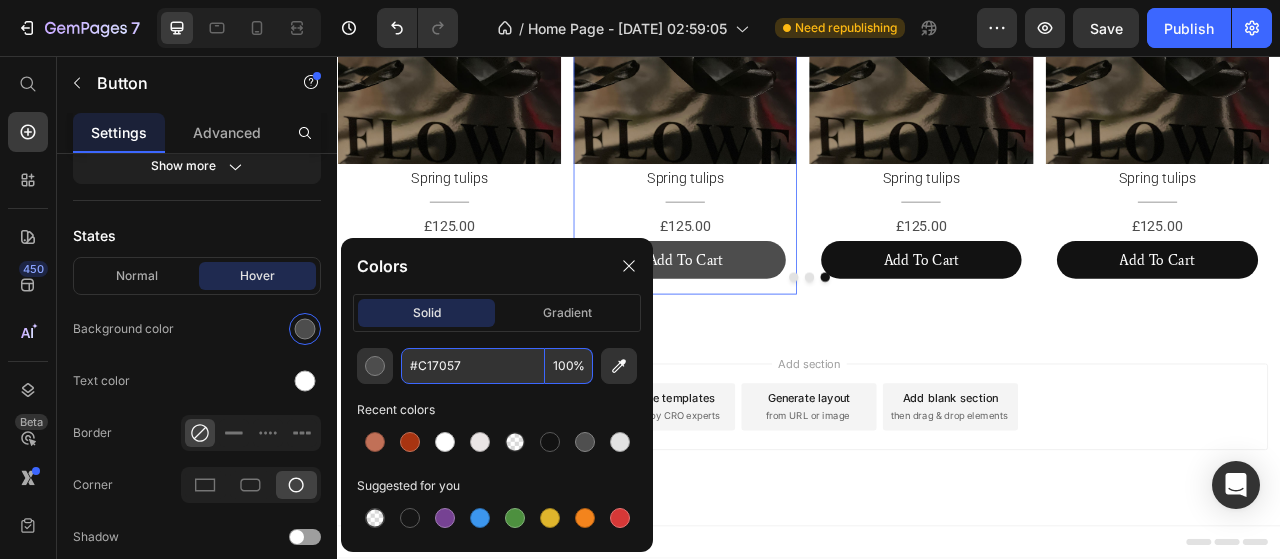 type on "C17057" 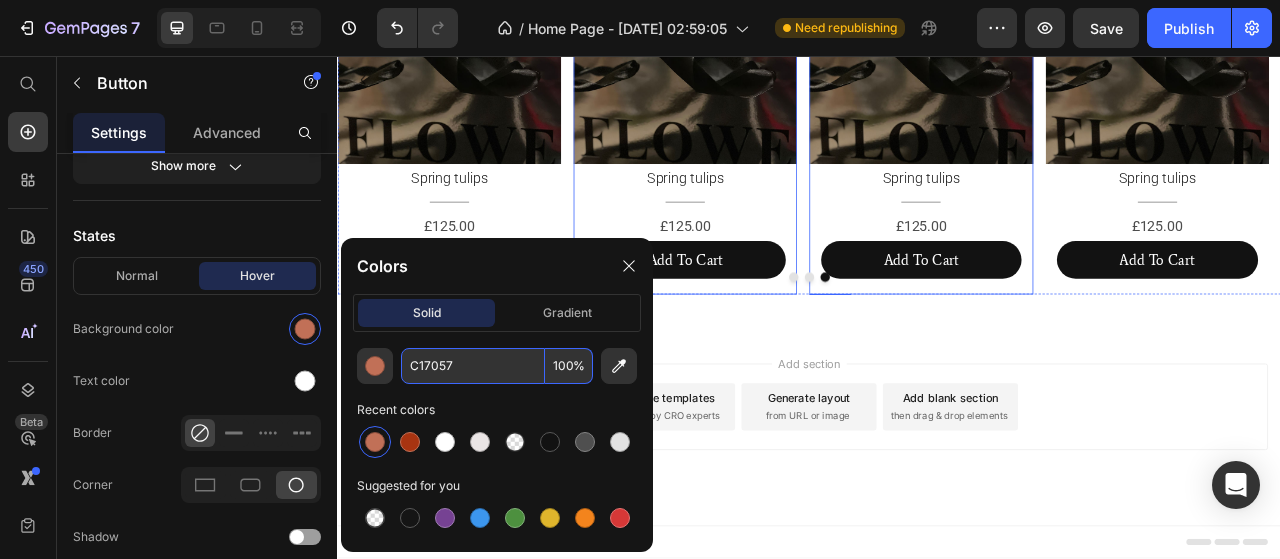 click on "Add To Cart" at bounding box center (1079, 316) 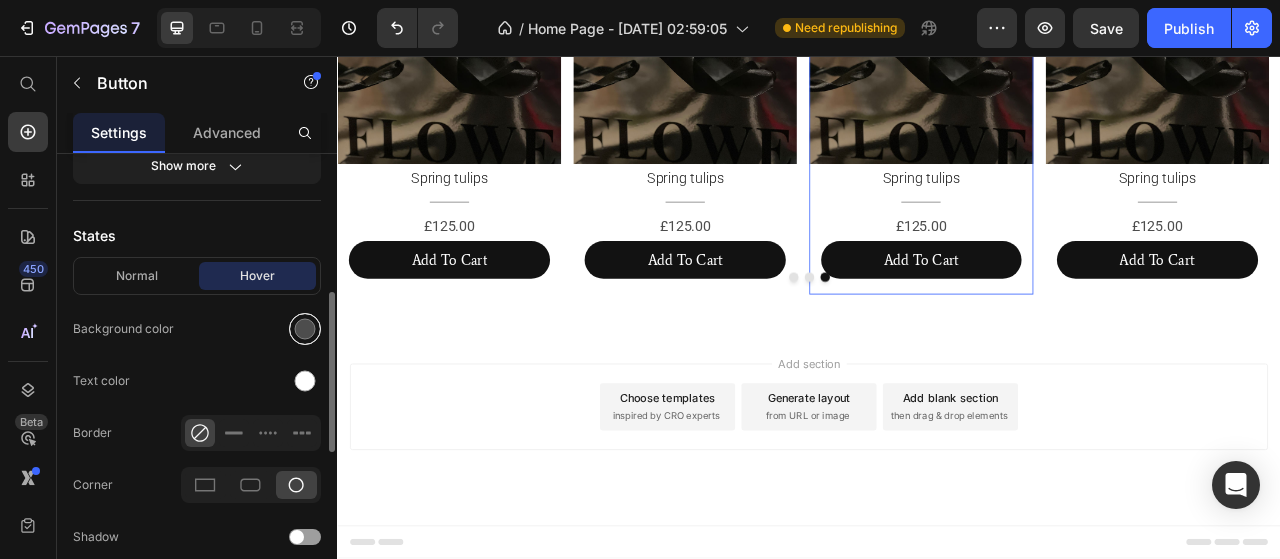 click at bounding box center [305, 329] 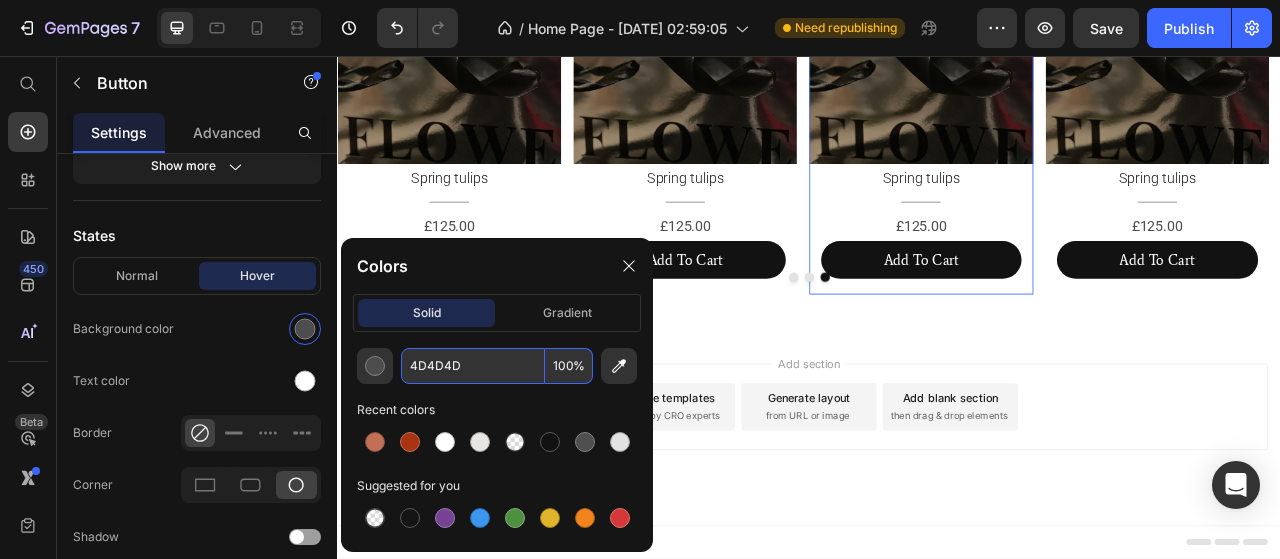 click on "4D4D4D" at bounding box center (473, 366) 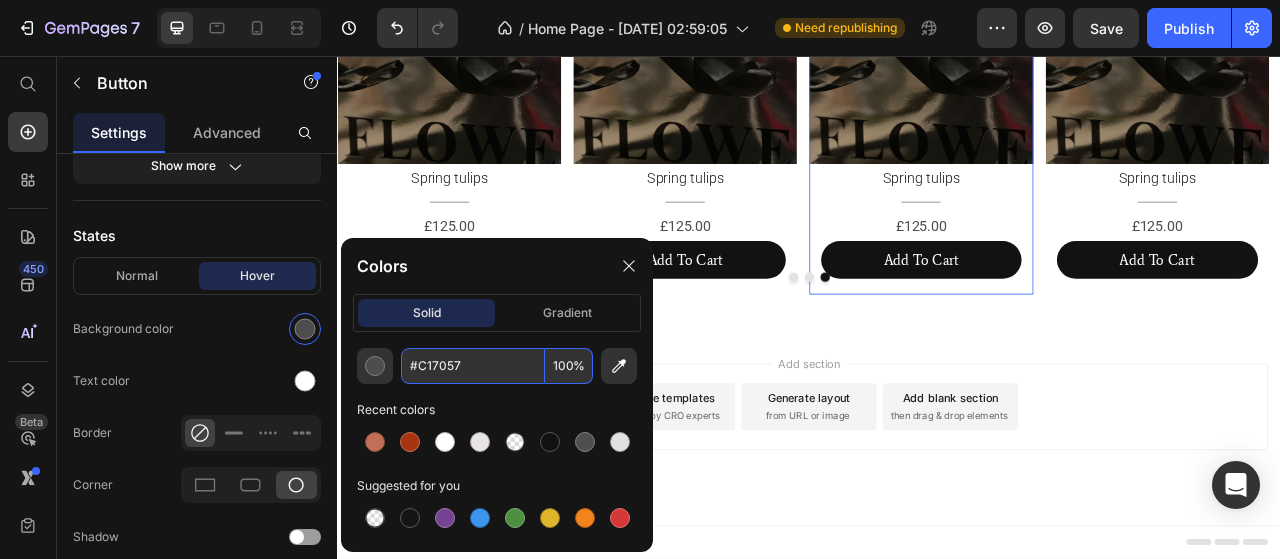 type on "C17057" 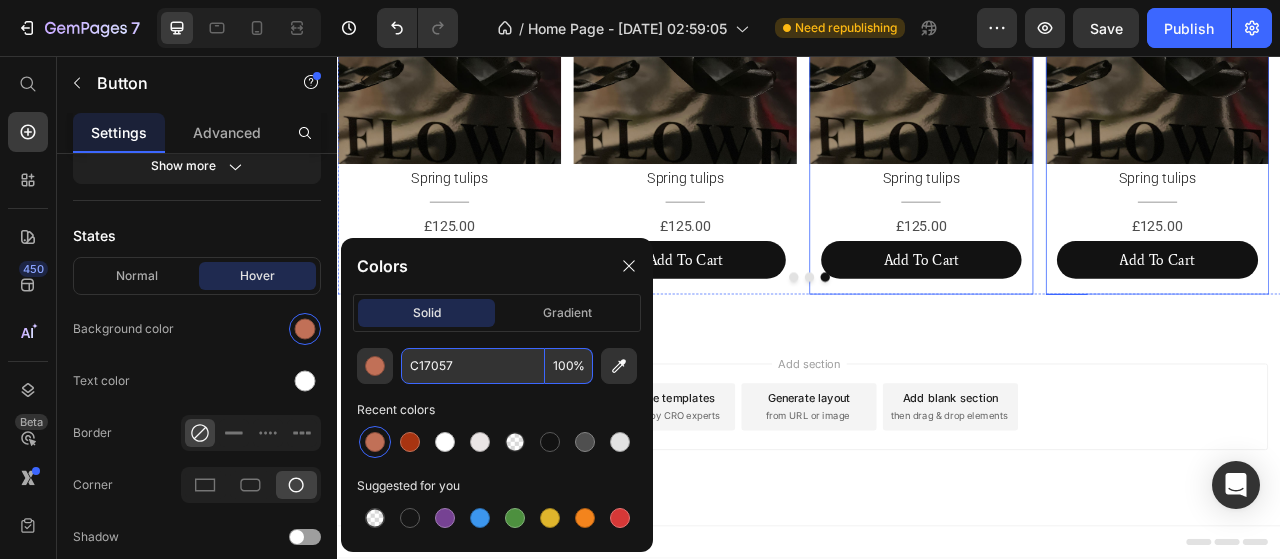 click on "Add To Cart" at bounding box center (1380, 316) 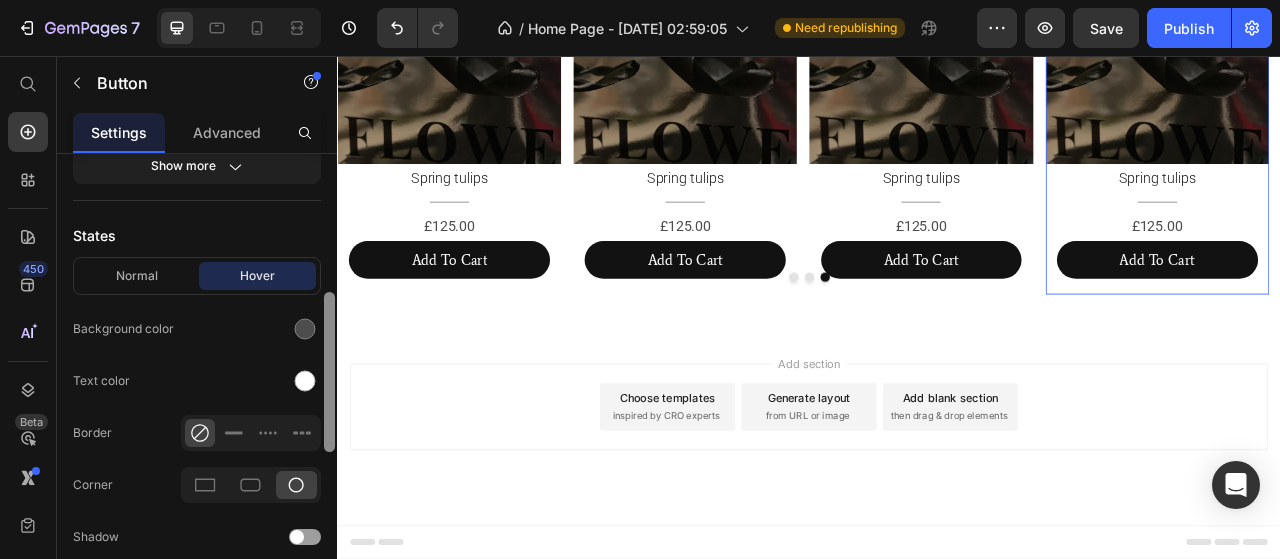 click at bounding box center (329, 372) 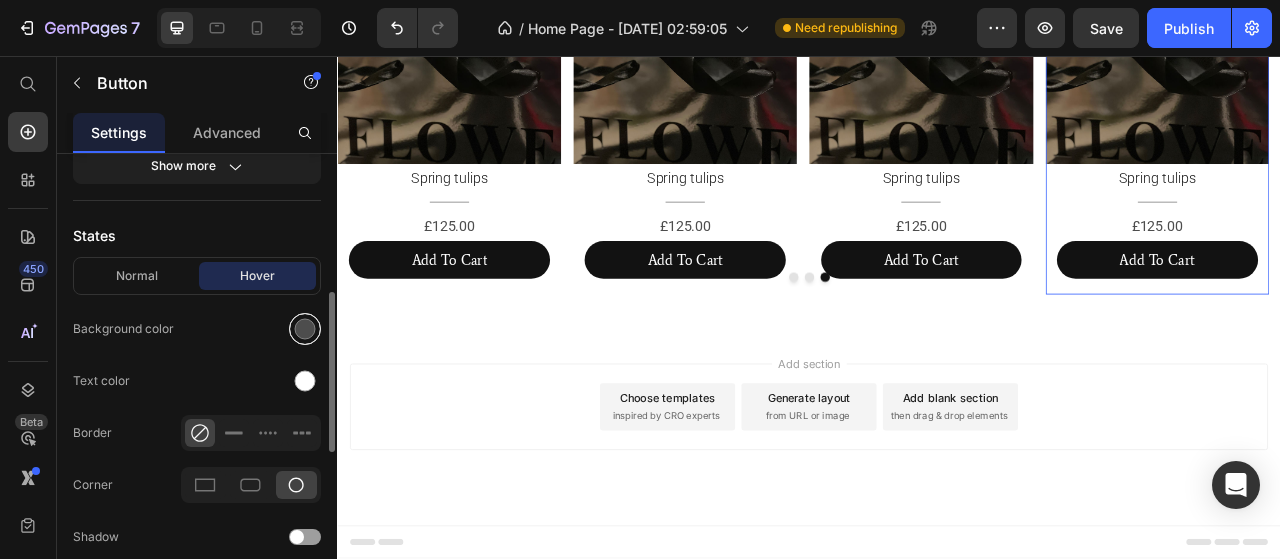click at bounding box center (305, 329) 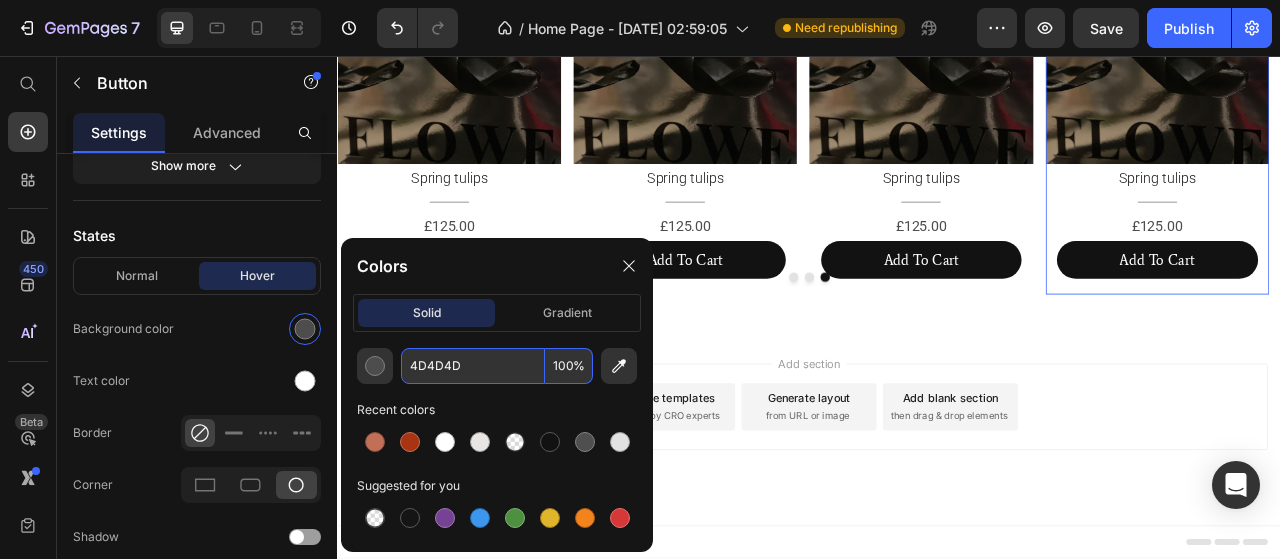 click on "4D4D4D" at bounding box center (473, 366) 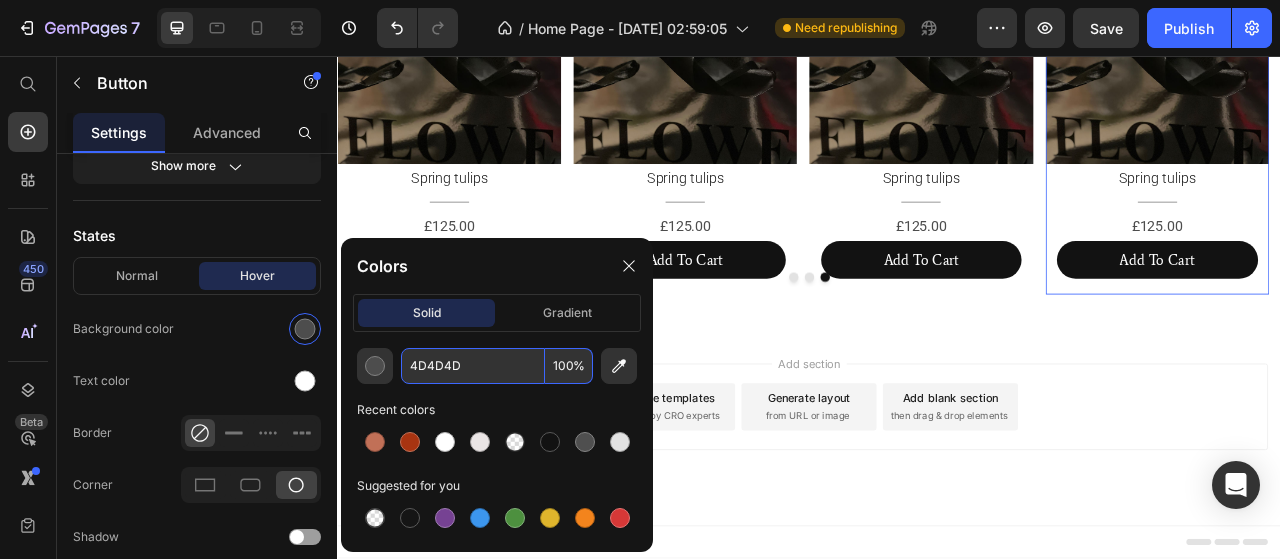 paste on "#C17057" 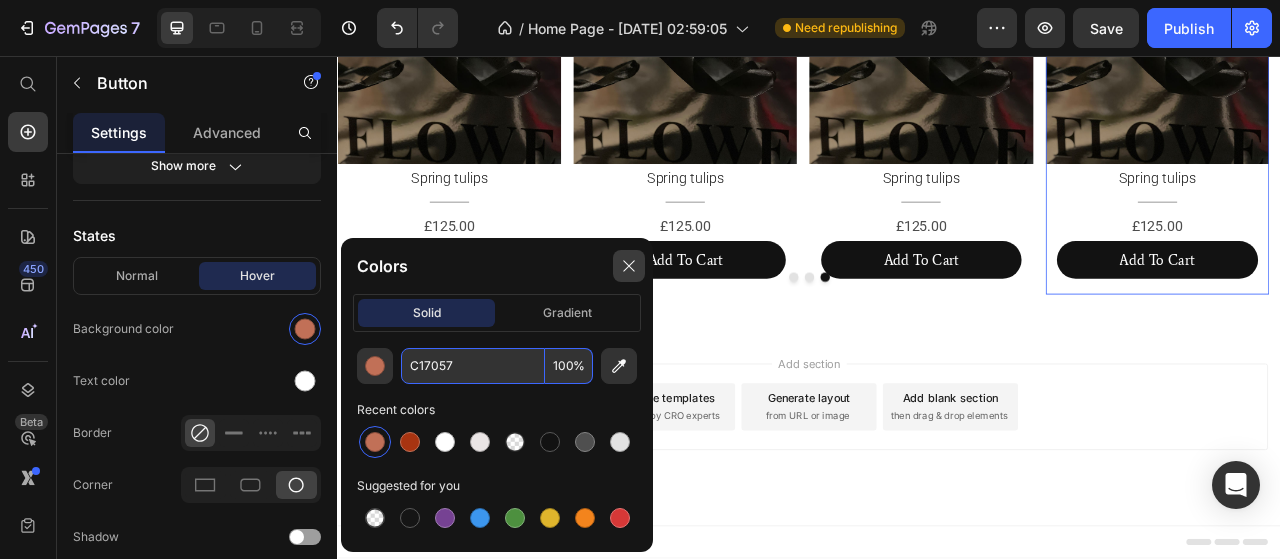 type on "C17057" 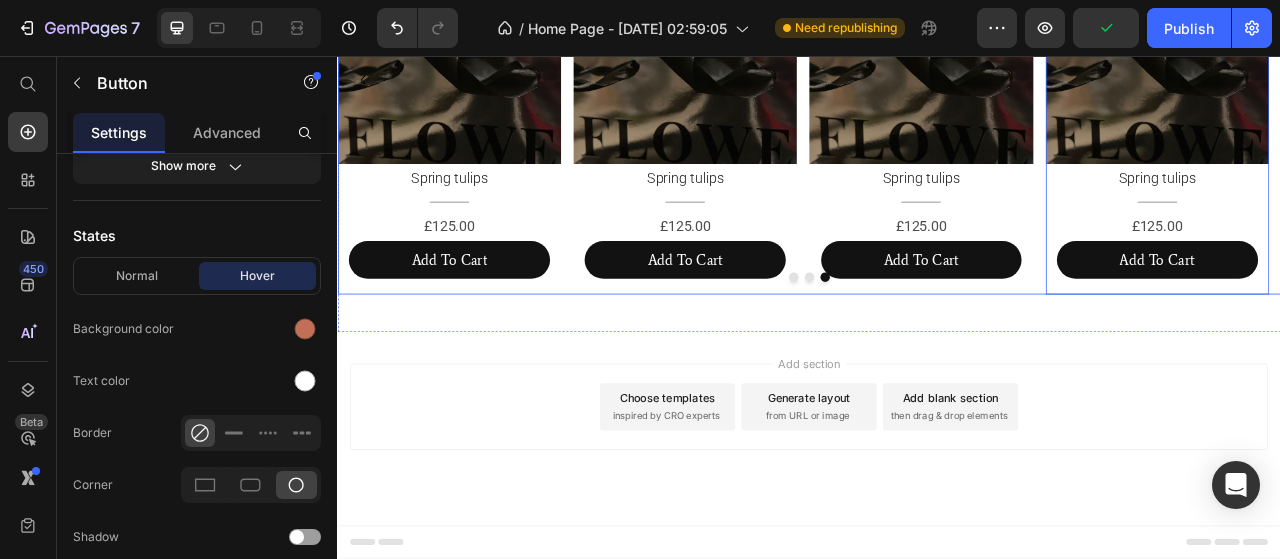 click at bounding box center (917, 338) 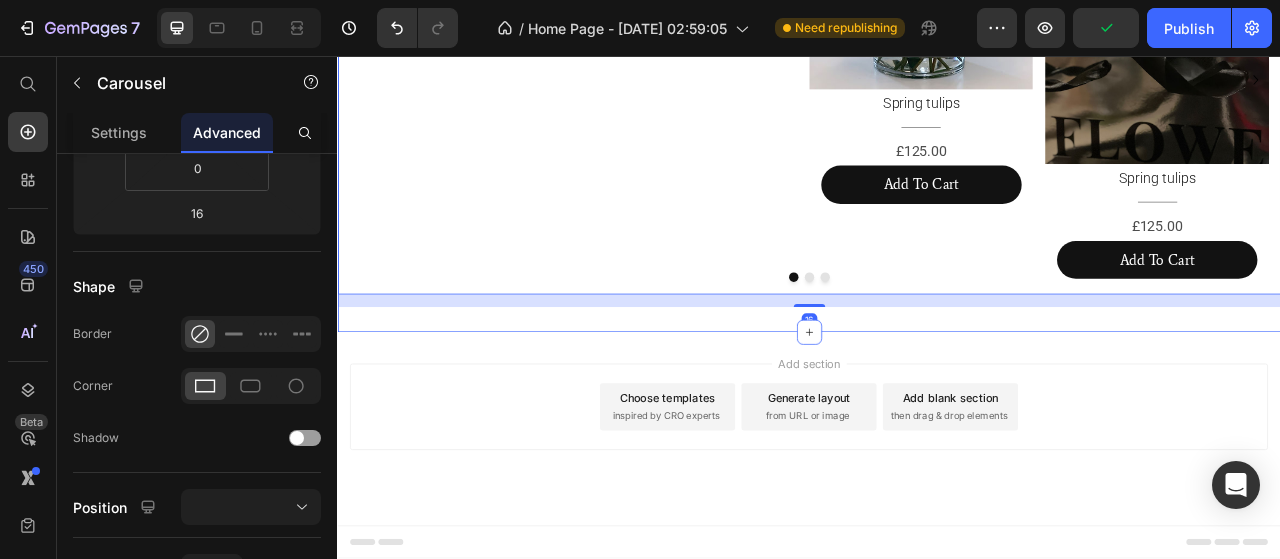 scroll, scrollTop: 0, scrollLeft: 0, axis: both 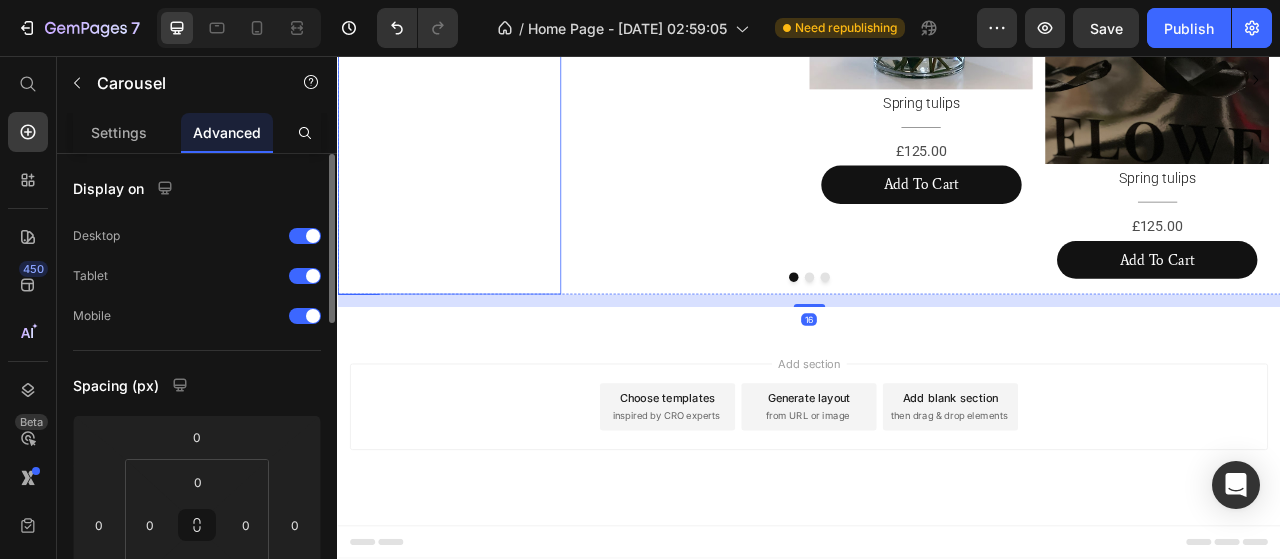 click on "Add To Cart" at bounding box center (479, -64) 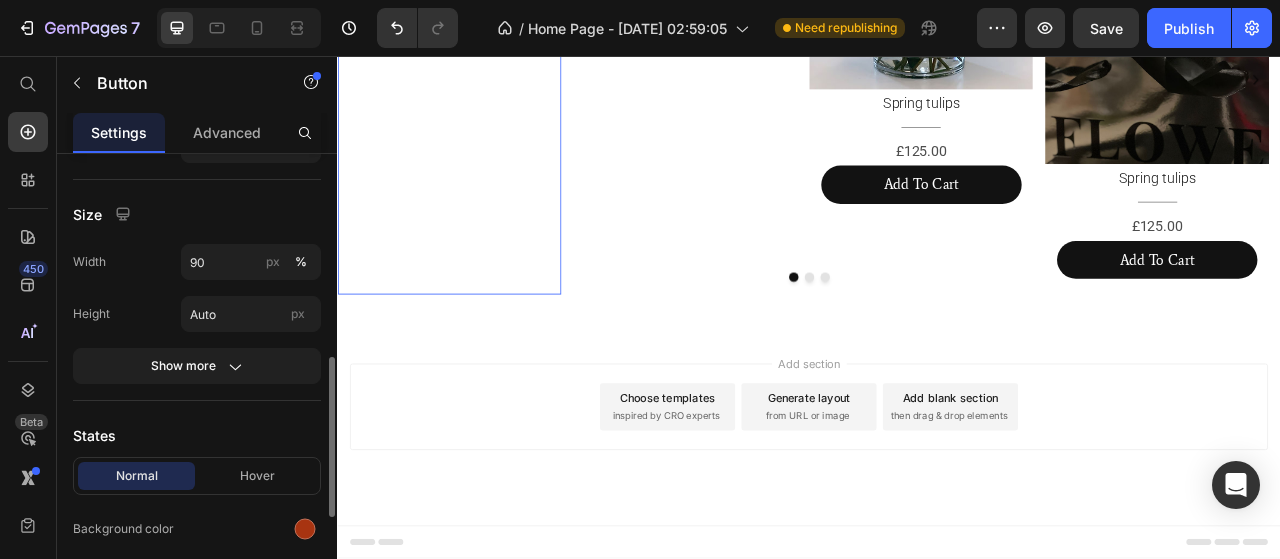 scroll, scrollTop: 300, scrollLeft: 0, axis: vertical 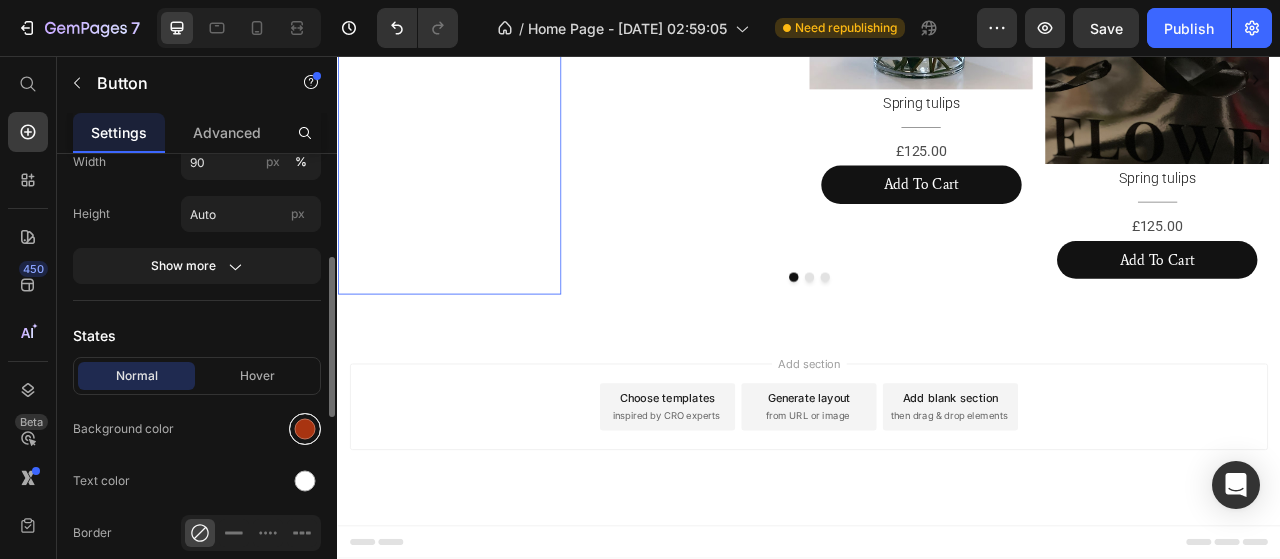 click at bounding box center [305, 429] 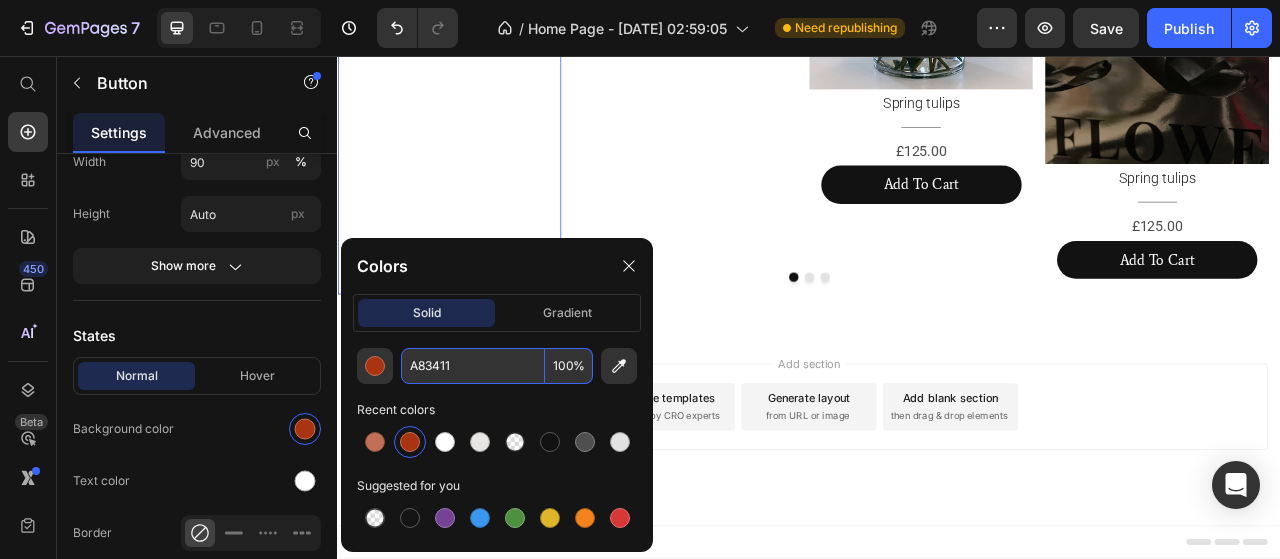 click on "A83411" at bounding box center (473, 366) 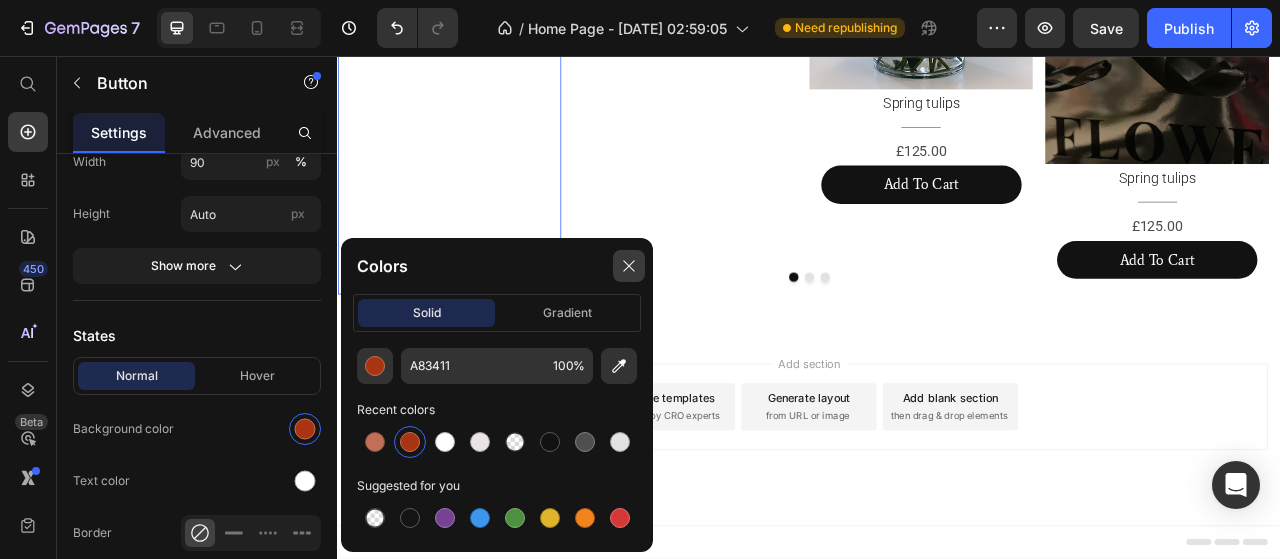 click 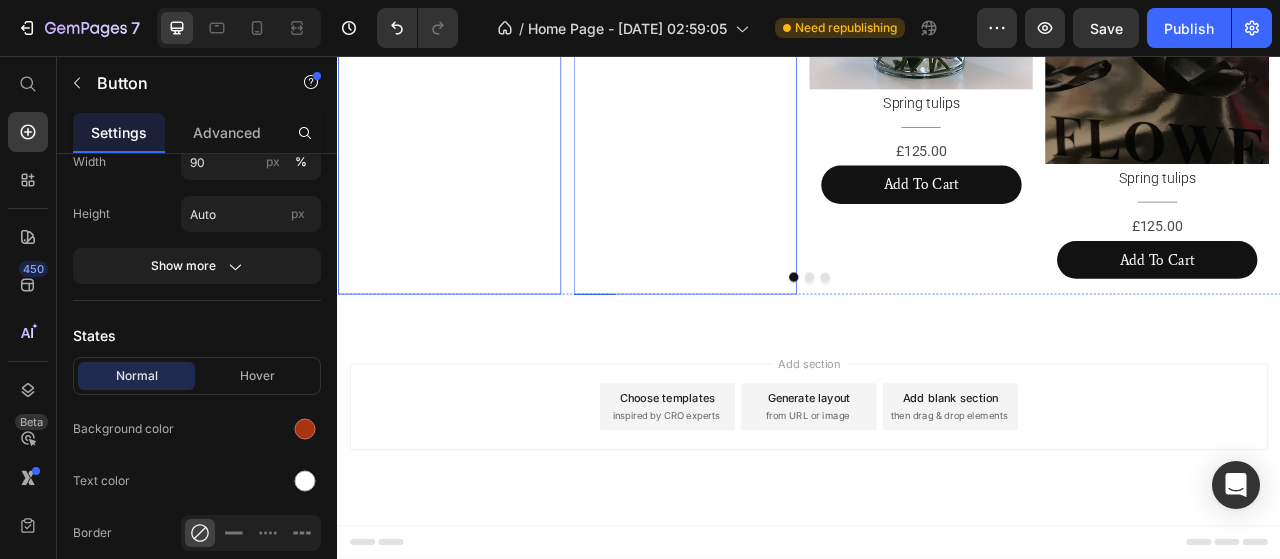 click on "Add To Cart" at bounding box center (779, -64) 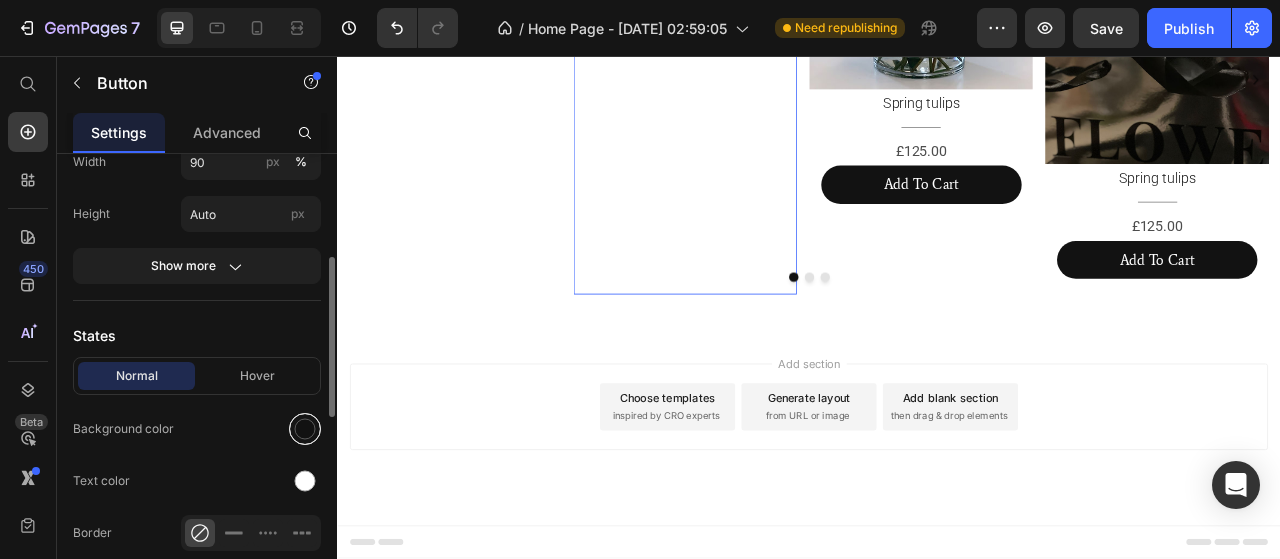 click at bounding box center [305, 429] 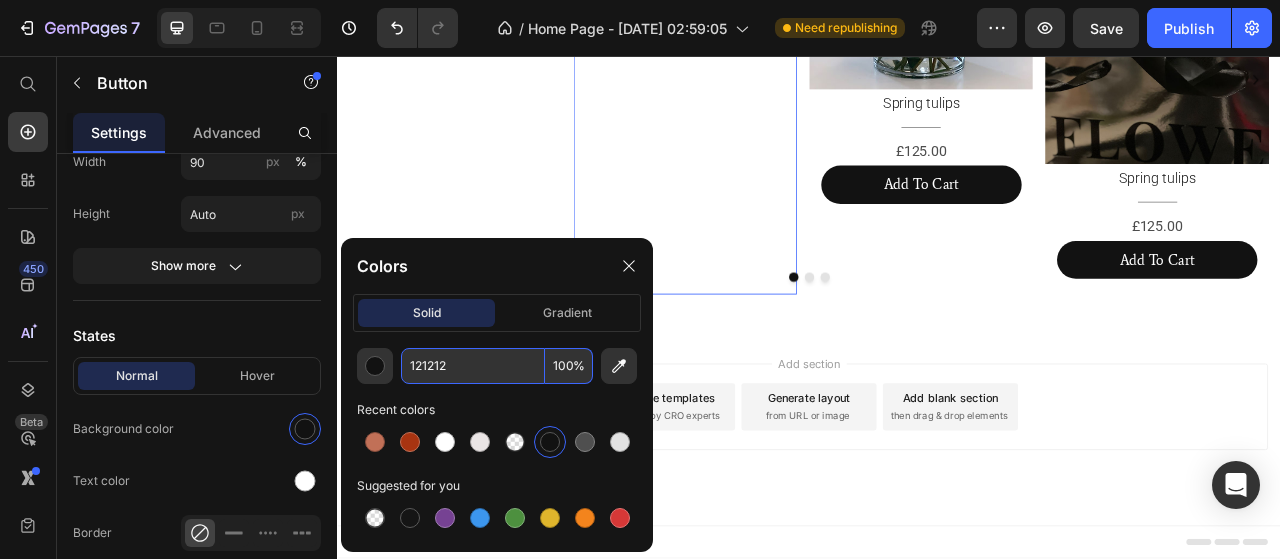 click on "121212" at bounding box center (473, 366) 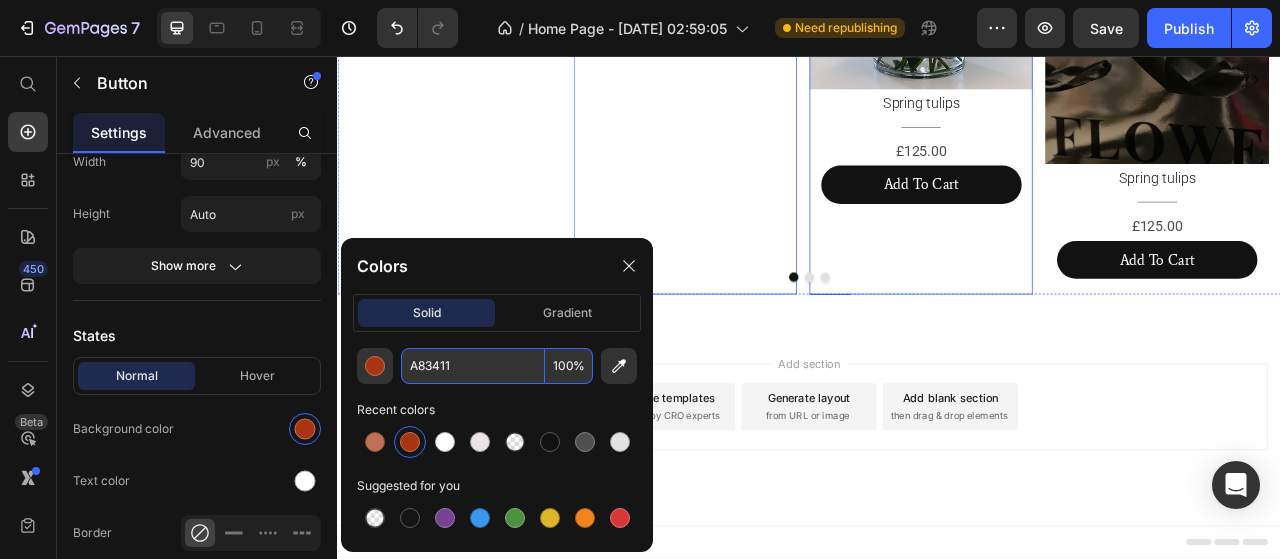 click on "Add To Cart" at bounding box center [1080, 220] 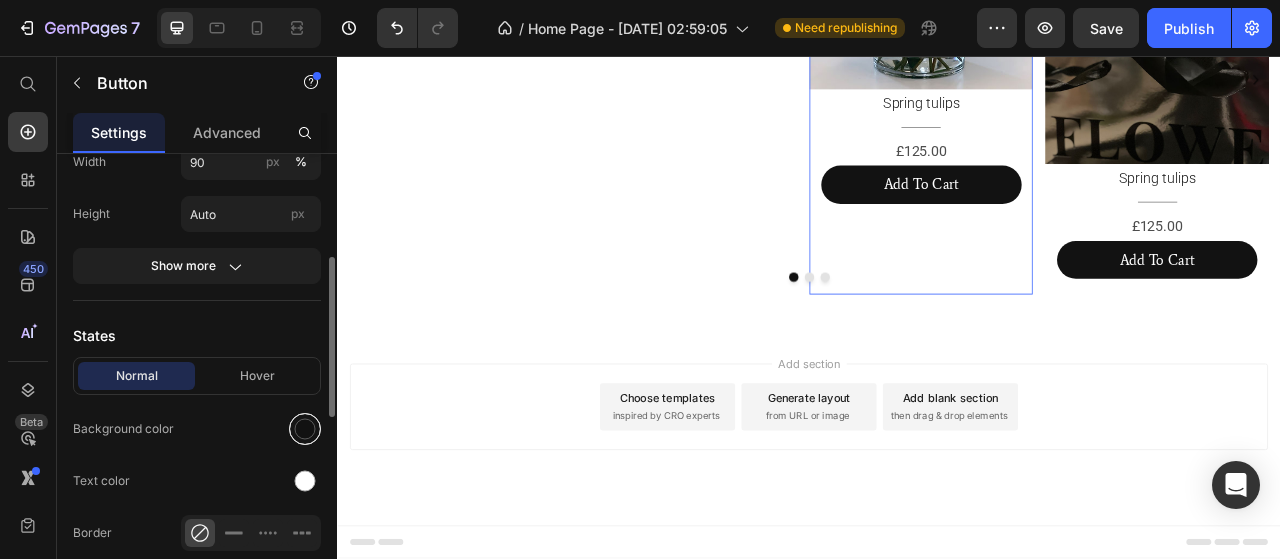 click at bounding box center (305, 429) 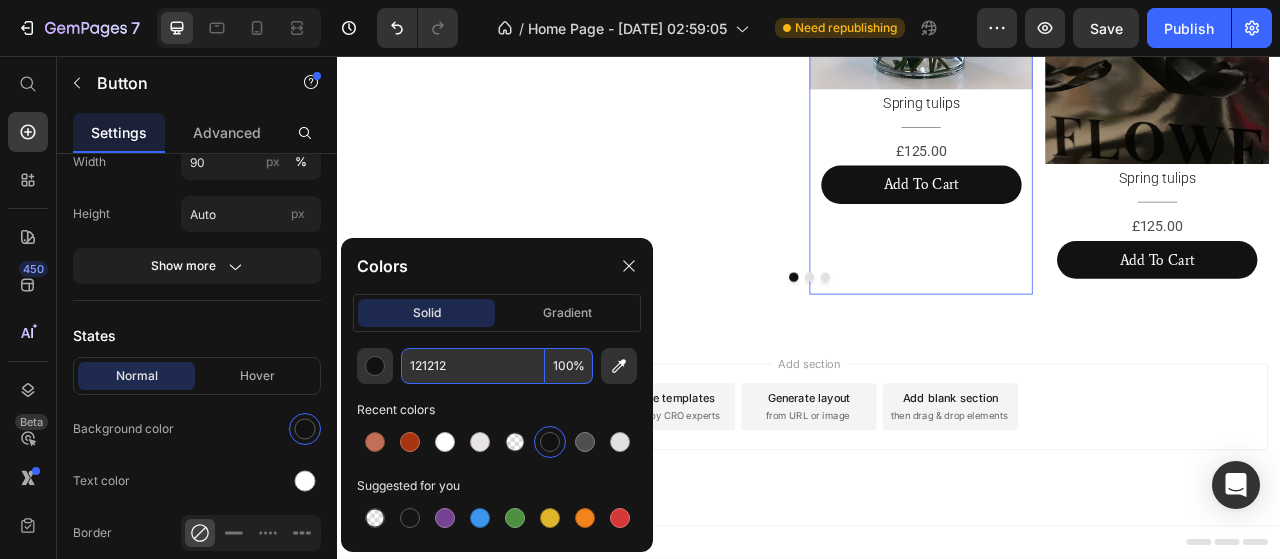 click on "121212" at bounding box center [473, 366] 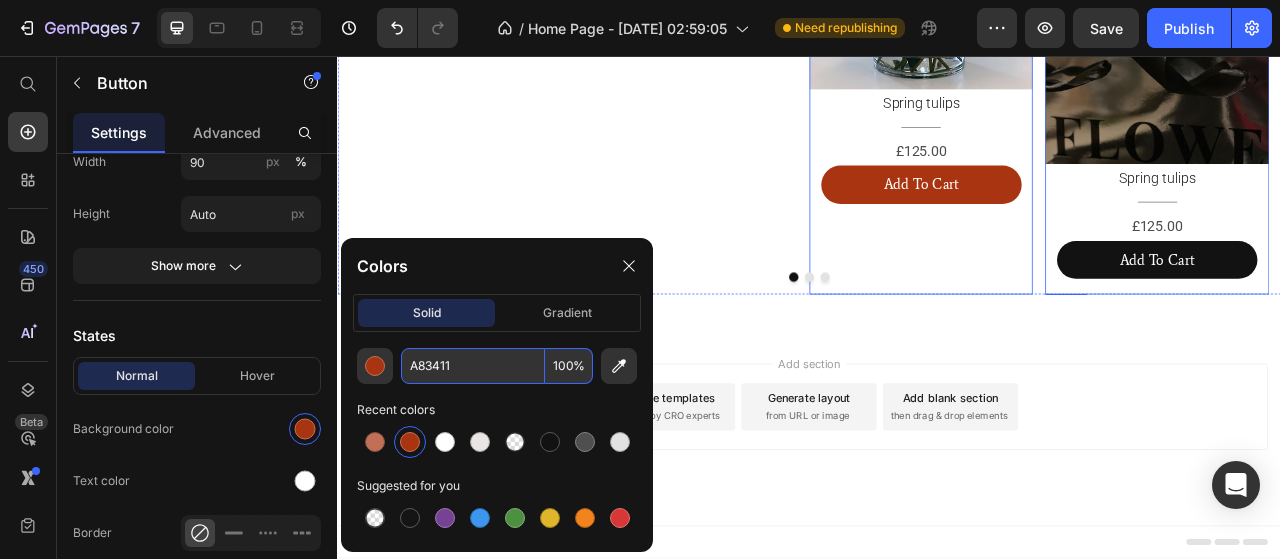 click on "Add To Cart" at bounding box center [1380, 316] 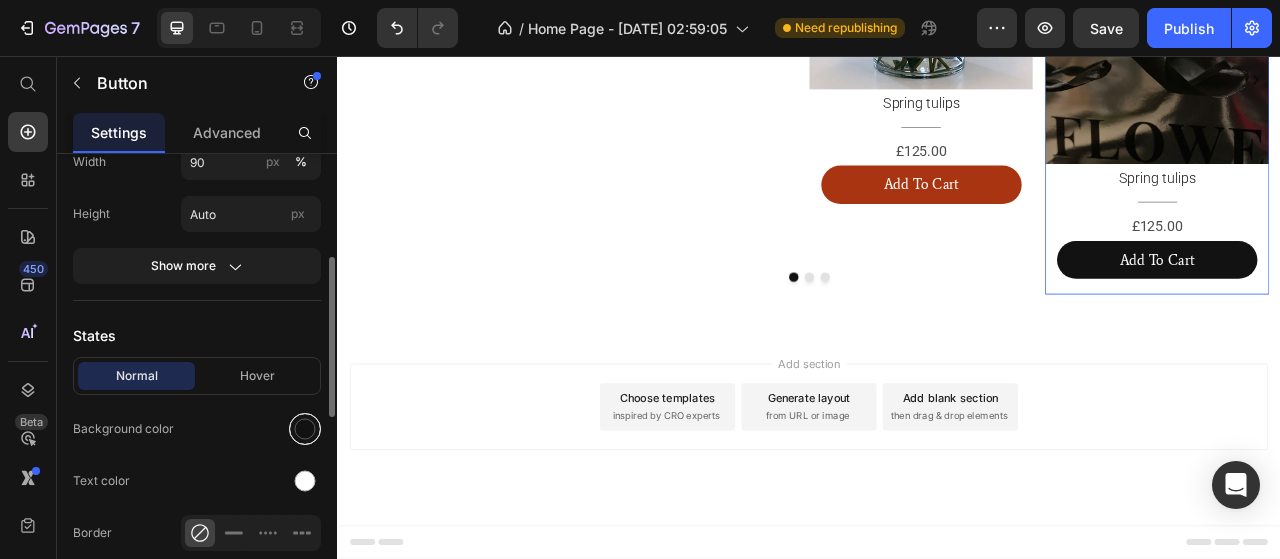 click at bounding box center [305, 429] 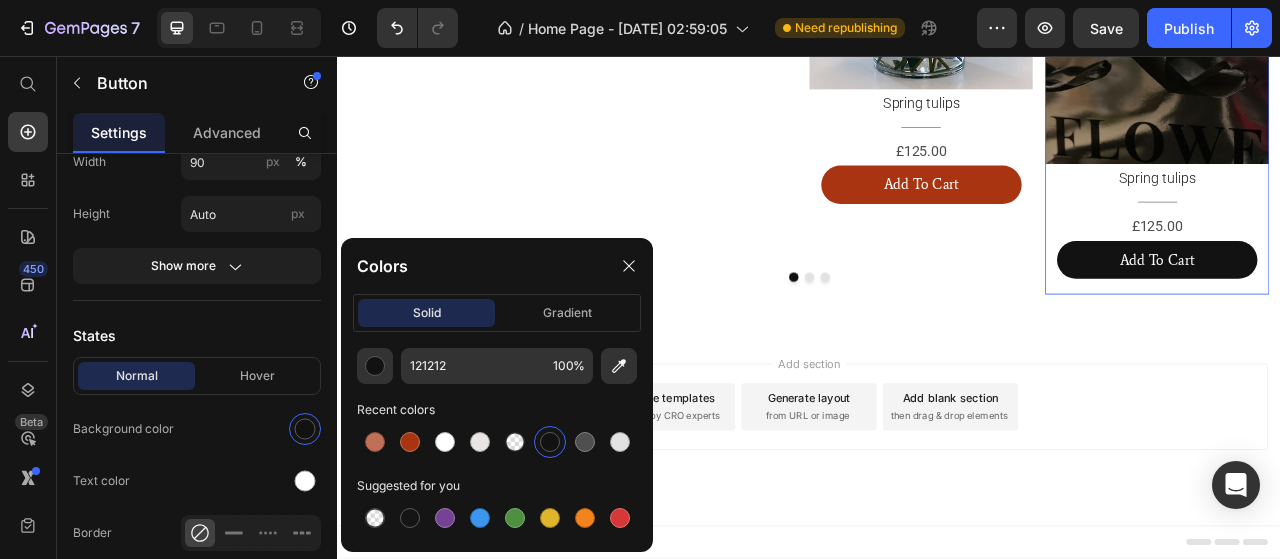click on "121212 100 % Recent colors Suggested for you" 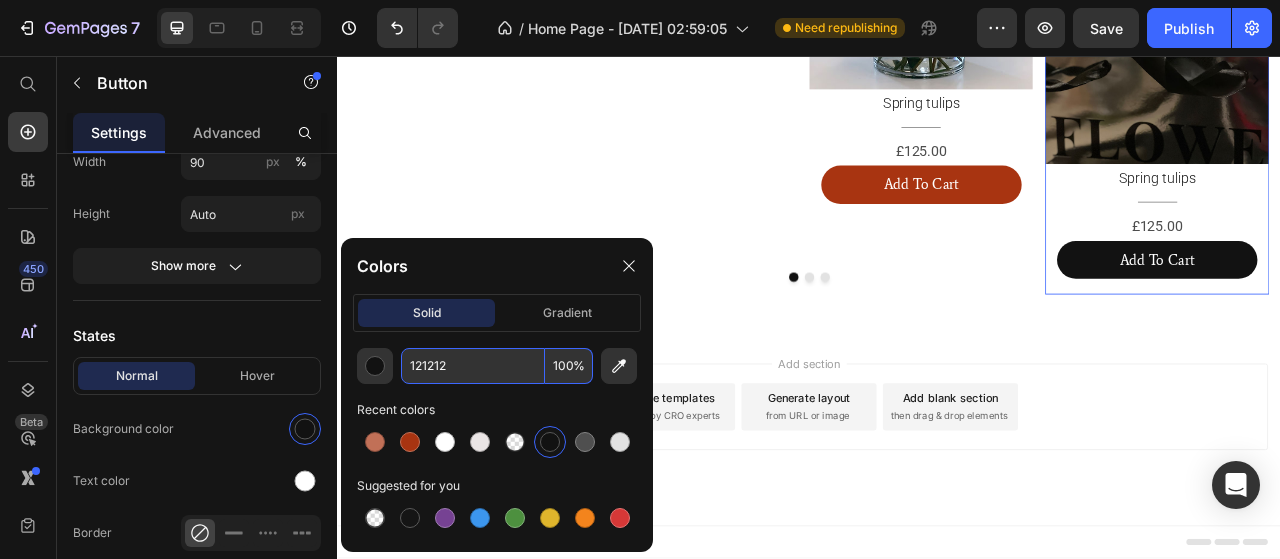 click on "121212" at bounding box center (473, 366) 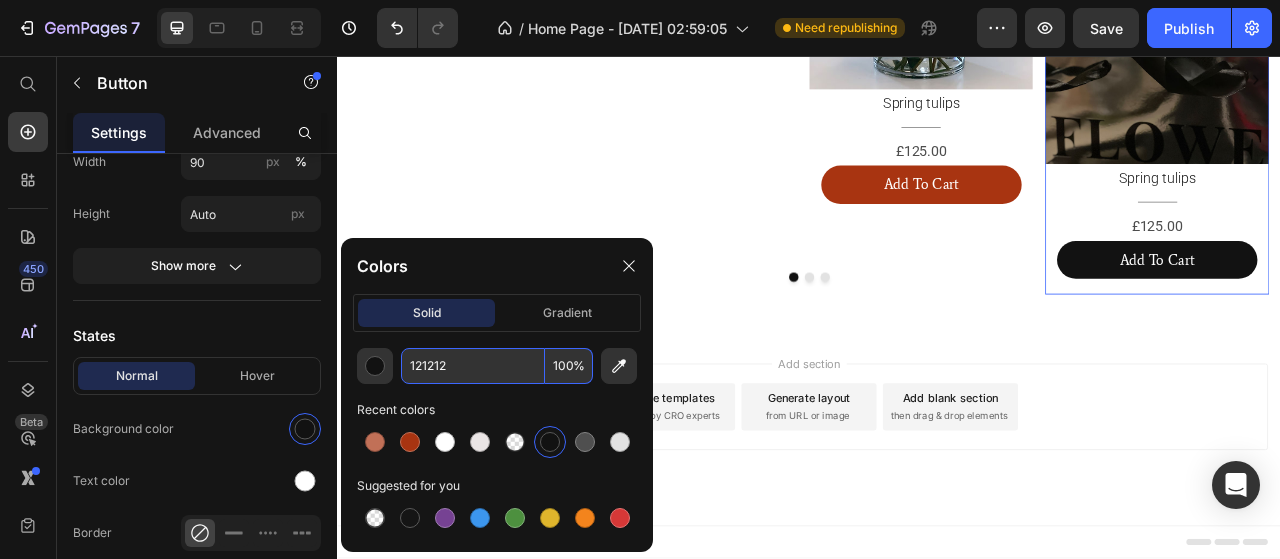 paste on "A83411" 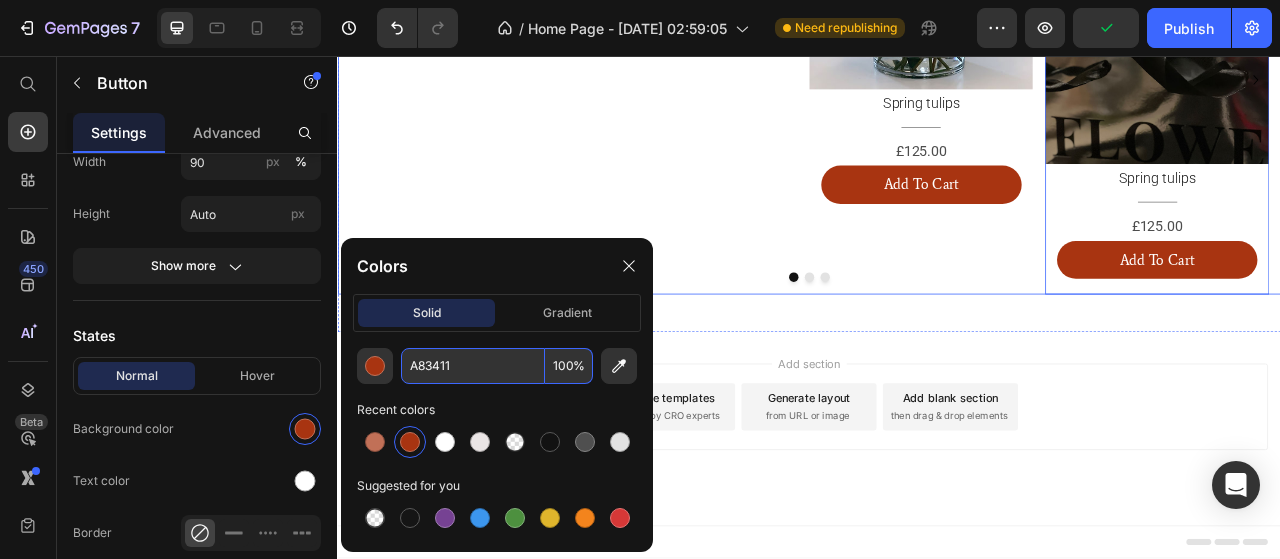 click on "Image Pink Lisianthus Heading                Title Line £120.00 Text Block Add To Cart Button Image White Hydrangea Heading                Title Line £125.00 Text Block Add To Cart Button Image Spring tulips Heading                Title Line £125.00 Text Block Add To Cart Button Image Spring tulips Heading                Title Line £125.00 Text Block Add To Cart Button   20 Image Spring tulips Heading                Title Line £125.00 Text Block Add To Cart Button Image Spring tulips Heading                Title Line £125.00 Text Block Add To Cart Button Image Spring tulips Heading                Title Line £125.00 Text Block Add To Cart Button Image Spring tulips Heading                Title Line £125.00 Text Block Add To Cart Button Image Spring tulips Heading                Title Line £125.00 Text Block Add To Cart Button Image Spring tulips Heading                Title Line £125.00 Text Block Add To Cart Button Image Spring tulips Heading                Title Line £125.00 Text Block Add To Cart" at bounding box center [937, 87] 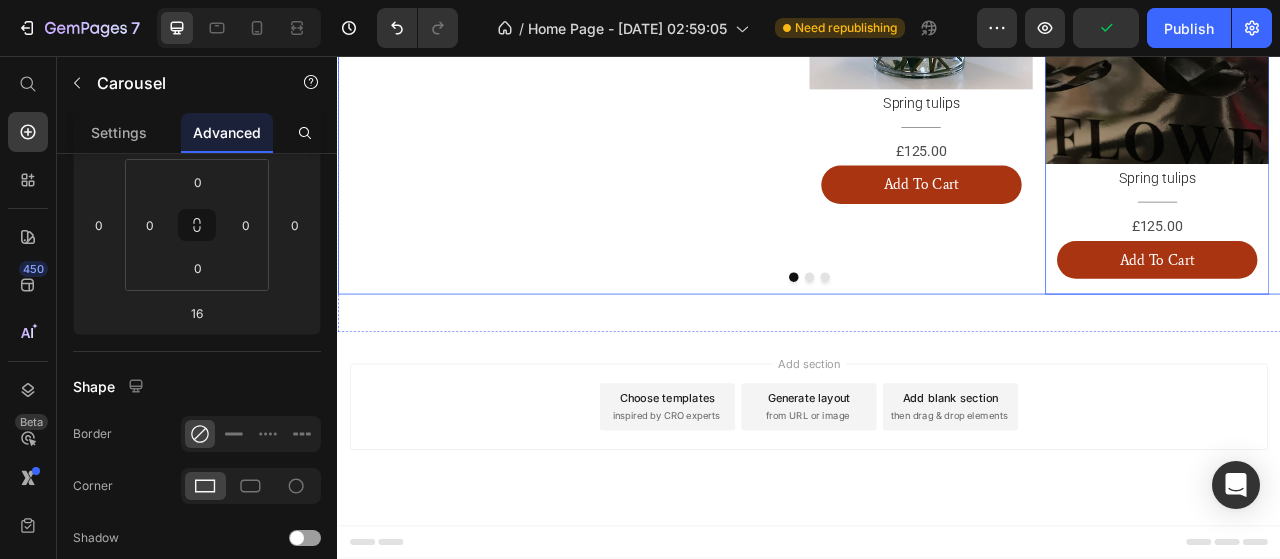 click on "Image Pink Lisianthus Heading                Title Line £120.00 Text Block Add To Cart Button Image White Hydrangea Heading                Title Line £125.00 Text Block Add To Cart Button Image Spring tulips Heading                Title Line £125.00 Text Block Add To Cart Button Image Spring tulips Heading                Title Line £125.00 Text Block Add To Cart Button   20 Image Spring tulips Heading                Title Line £125.00 Text Block Add To Cart Button Image Spring tulips Heading                Title Line £125.00 Text Block Add To Cart Button Image Spring tulips Heading                Title Line £125.00 Text Block Add To Cart Button Image Spring tulips Heading                Title Line £125.00 Text Block Add To Cart Button Image Spring tulips Heading                Title Line £125.00 Text Block Add To Cart Button Image Spring tulips Heading                Title Line £125.00 Text Block Add To Cart Button Image Spring tulips Heading                Title Line £125.00 Text Block Add To Cart" at bounding box center (937, 87) 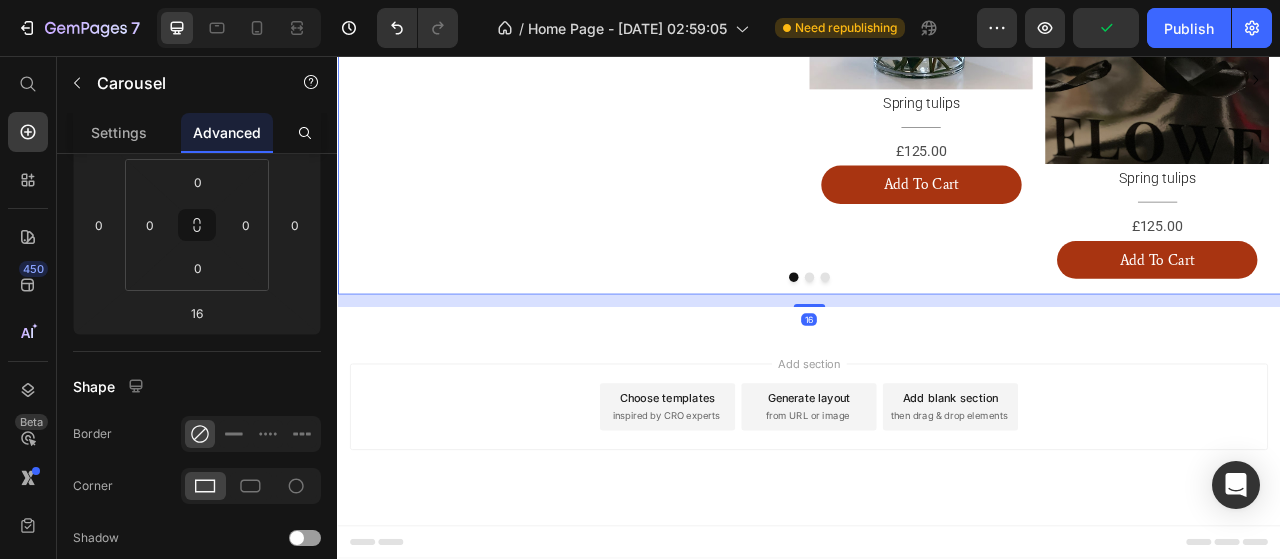 scroll, scrollTop: 0, scrollLeft: 0, axis: both 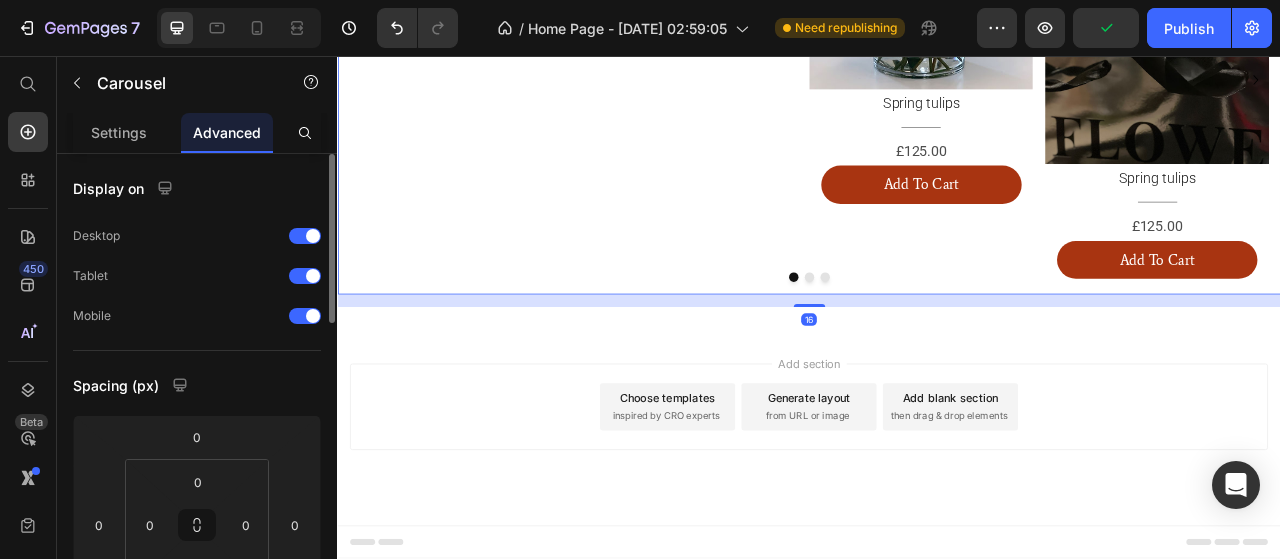 click on "Image Pink Lisianthus Heading                Title Line £120.00 Text Block Add To Cart Button Image White Hydrangea Heading                Title Line £125.00 Text Block Add To Cart Button Image Spring tulips Heading                Title Line £125.00 Text Block Add To Cart Button Image Spring tulips Heading                Title Line £125.00 Text Block Add To Cart Button Image Spring tulips Heading                Title Line £125.00 Text Block Add To Cart Button Image Spring tulips Heading                Title Line £125.00 Text Block Add To Cart Button Image Spring tulips Heading                Title Line £125.00 Text Block Add To Cart Button Image Spring tulips Heading                Title Line £125.00 Text Block Add To Cart Button Image Spring tulips Heading                Title Line £125.00 Text Block Add To Cart Button Image Spring tulips Heading                Title Line £125.00 Text Block Add To Cart Button Image Spring tulips Heading                Title Line £125.00 Text Block Add To Cart" at bounding box center (937, 87) 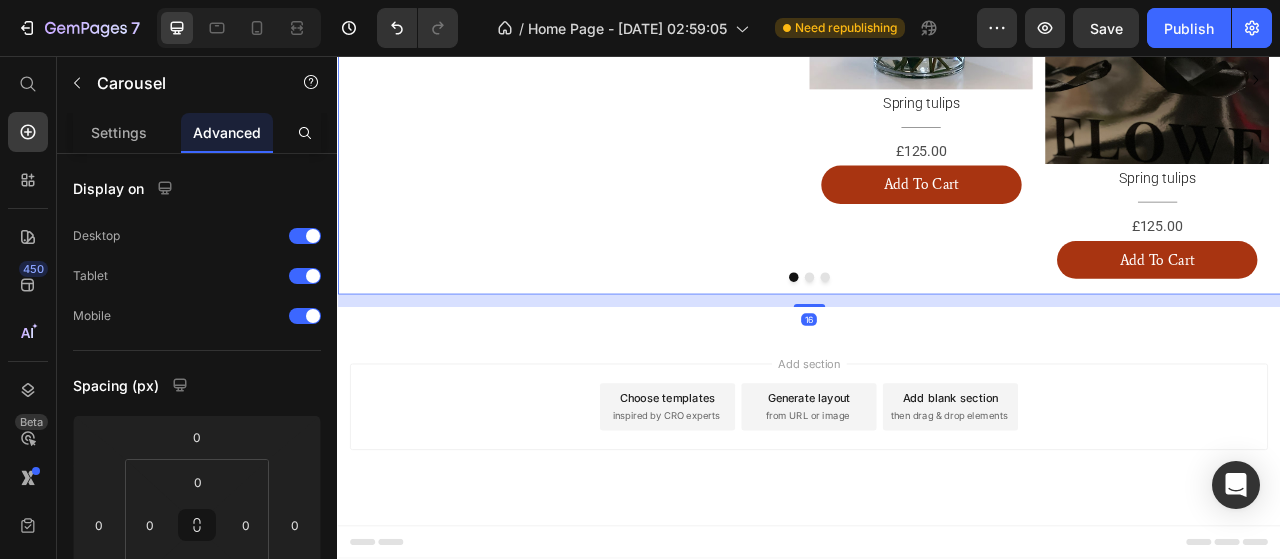 click at bounding box center (937, 338) 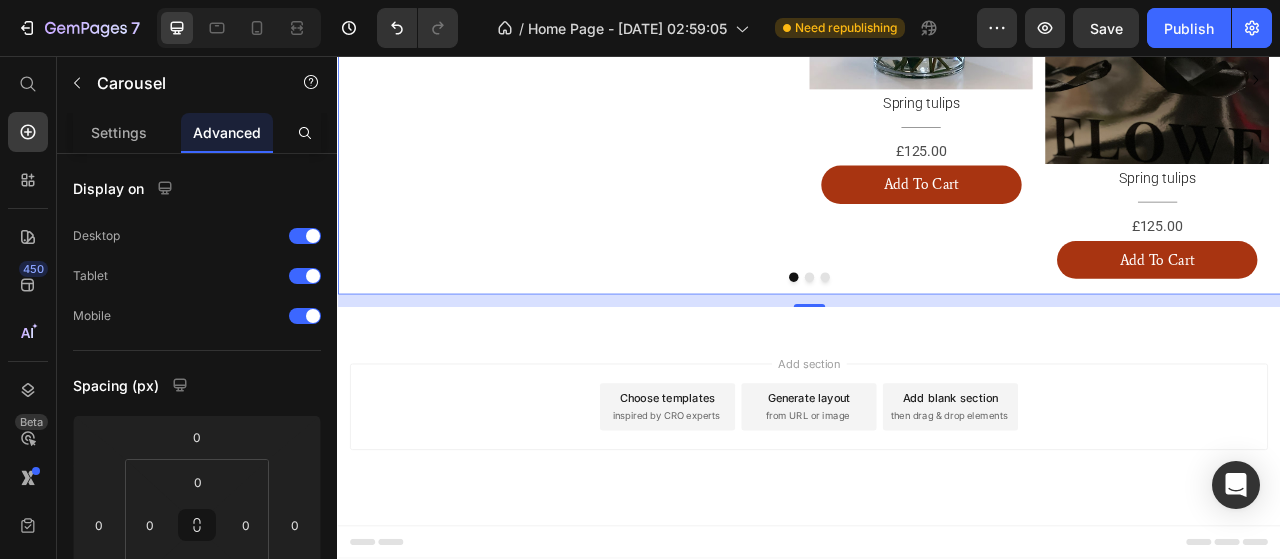 click at bounding box center (937, 338) 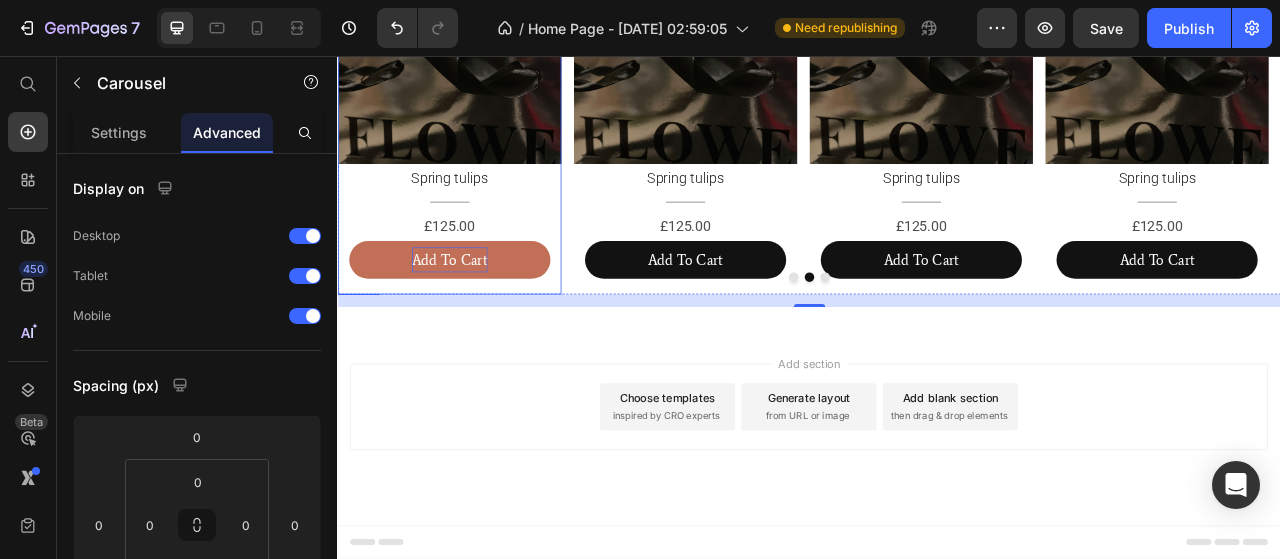 click on "Add To Cart" at bounding box center [479, 316] 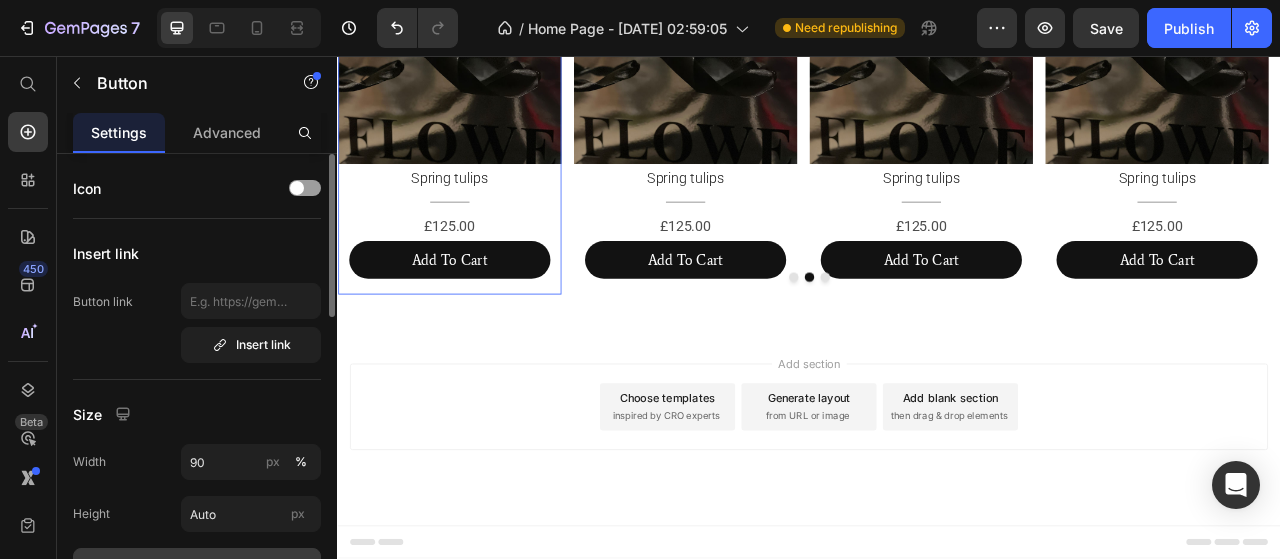 scroll, scrollTop: 300, scrollLeft: 0, axis: vertical 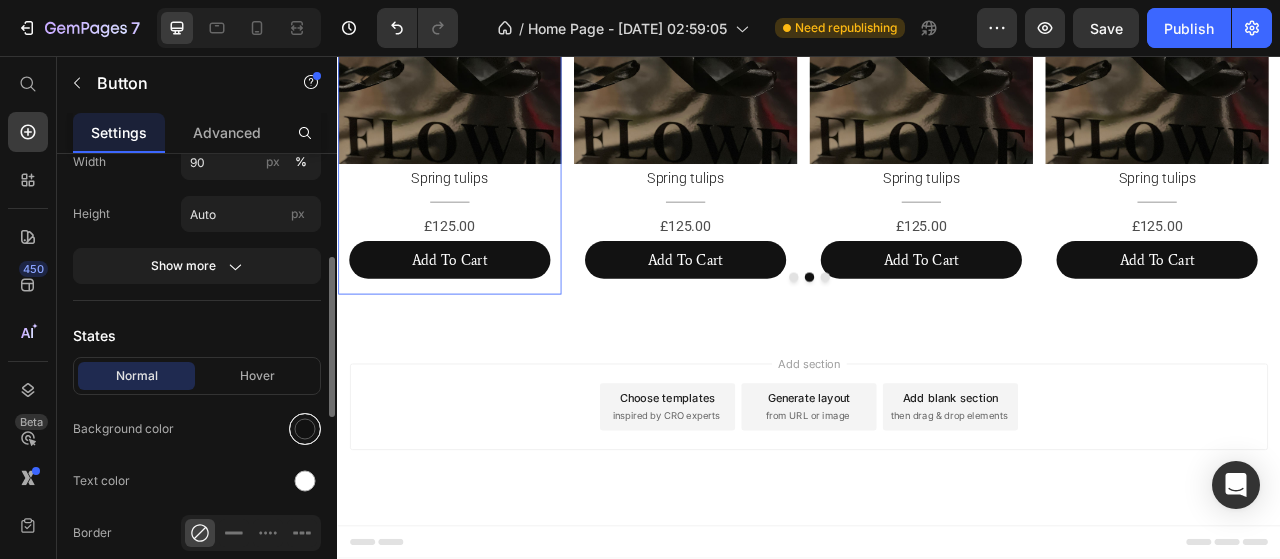 click at bounding box center (305, 429) 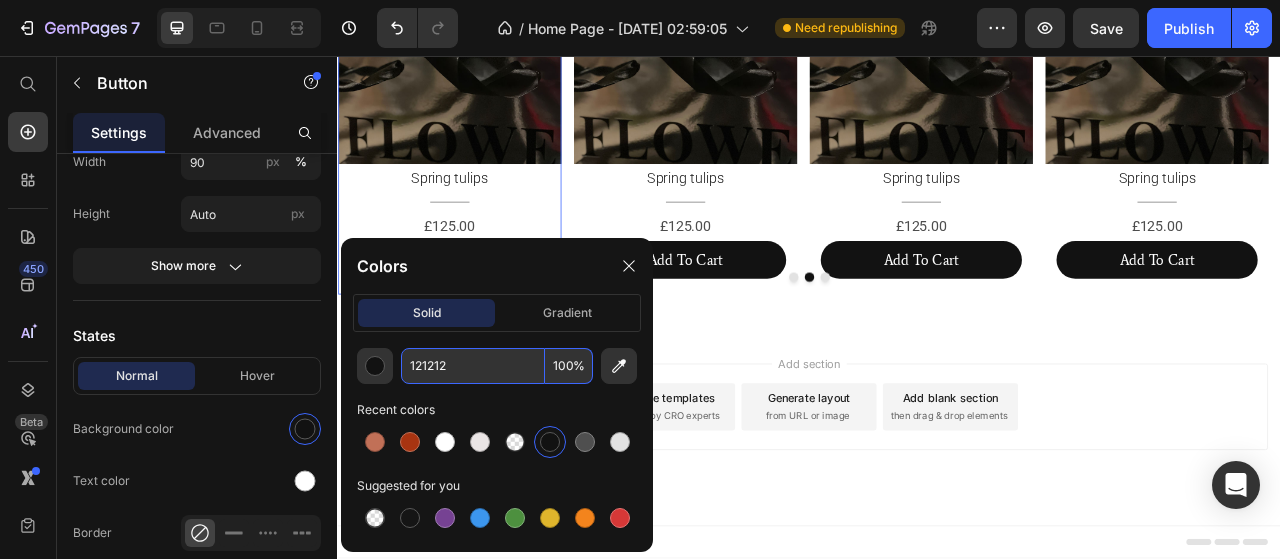 click on "121212" at bounding box center [473, 366] 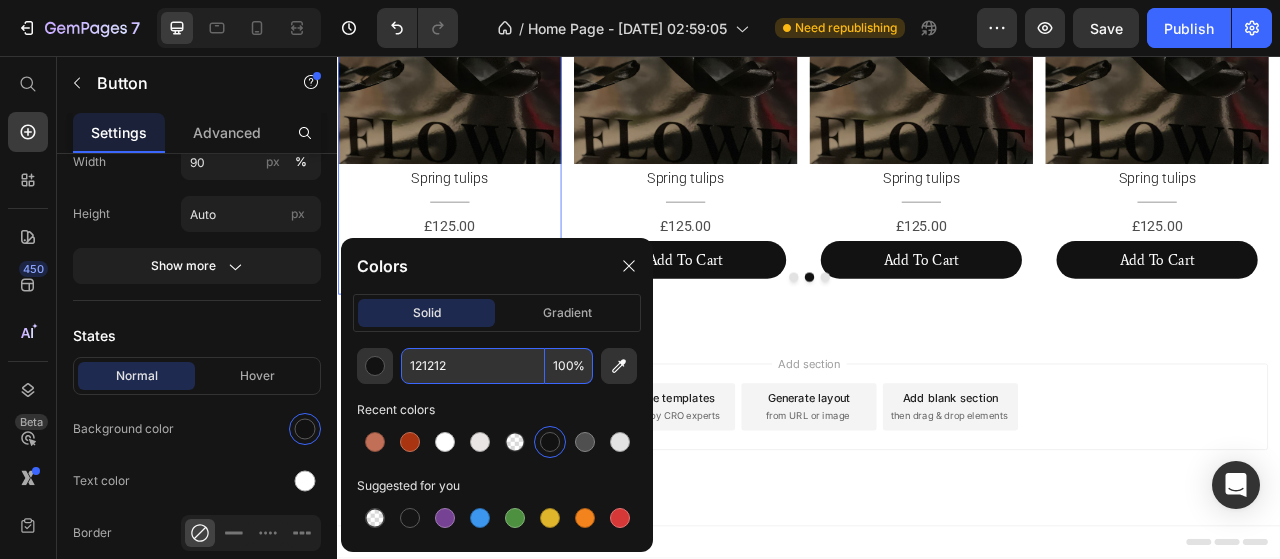 paste on "A83411" 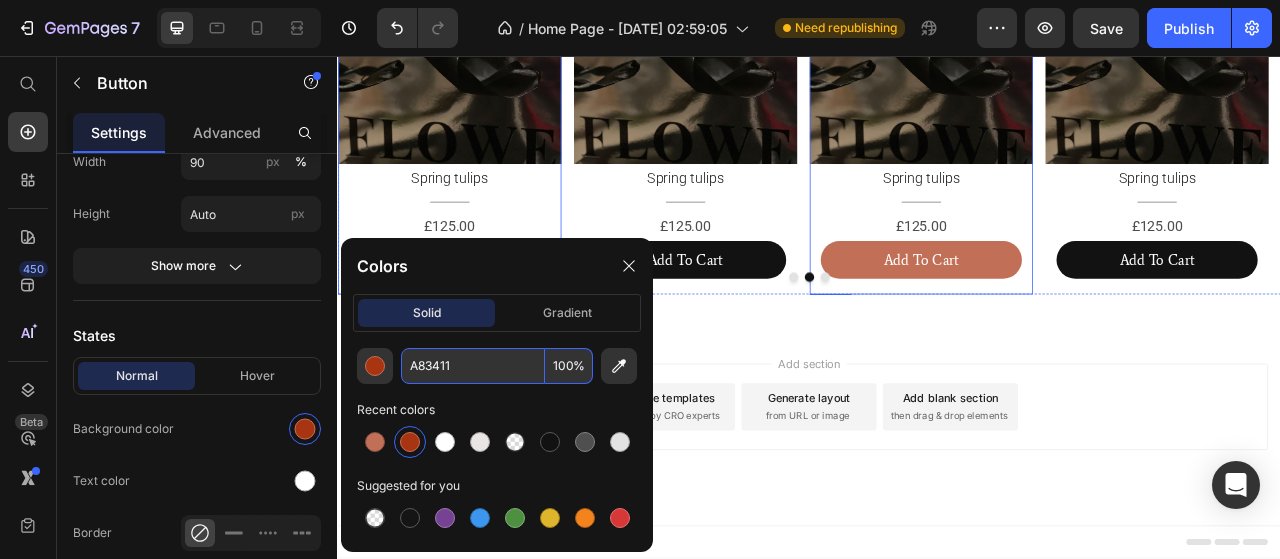 click on "Add To Cart" at bounding box center (1079, 316) 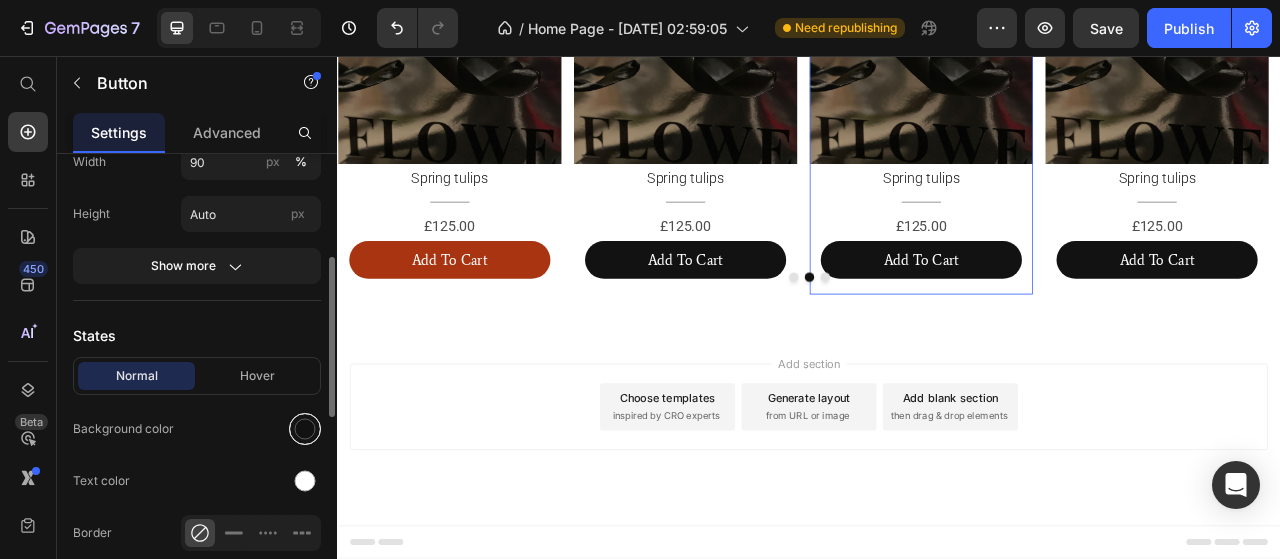 click at bounding box center (305, 429) 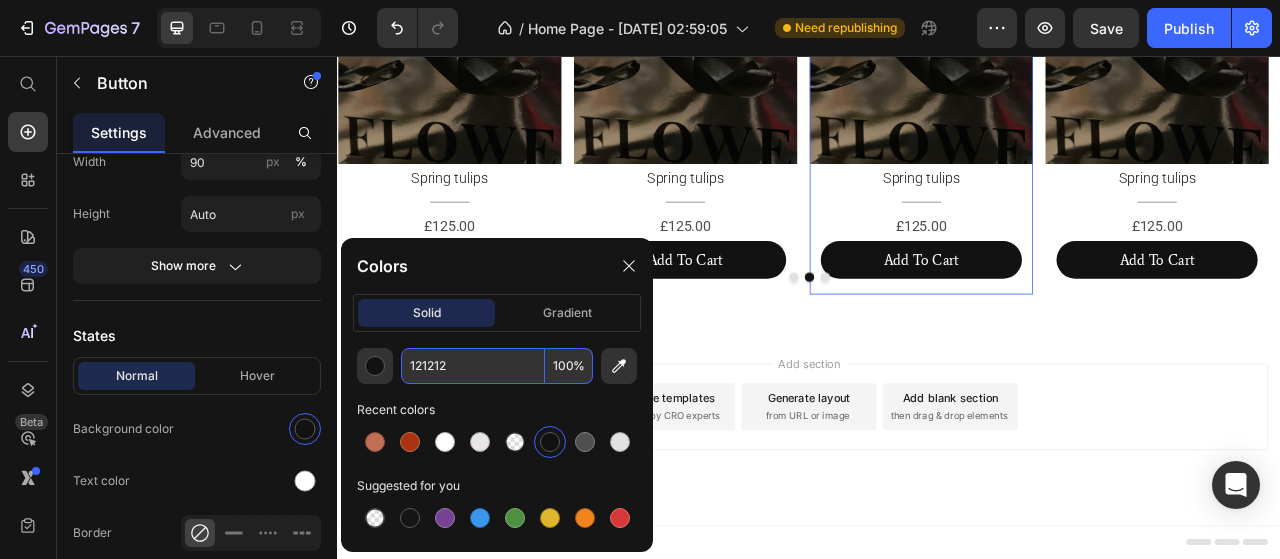 click on "121212" at bounding box center [473, 366] 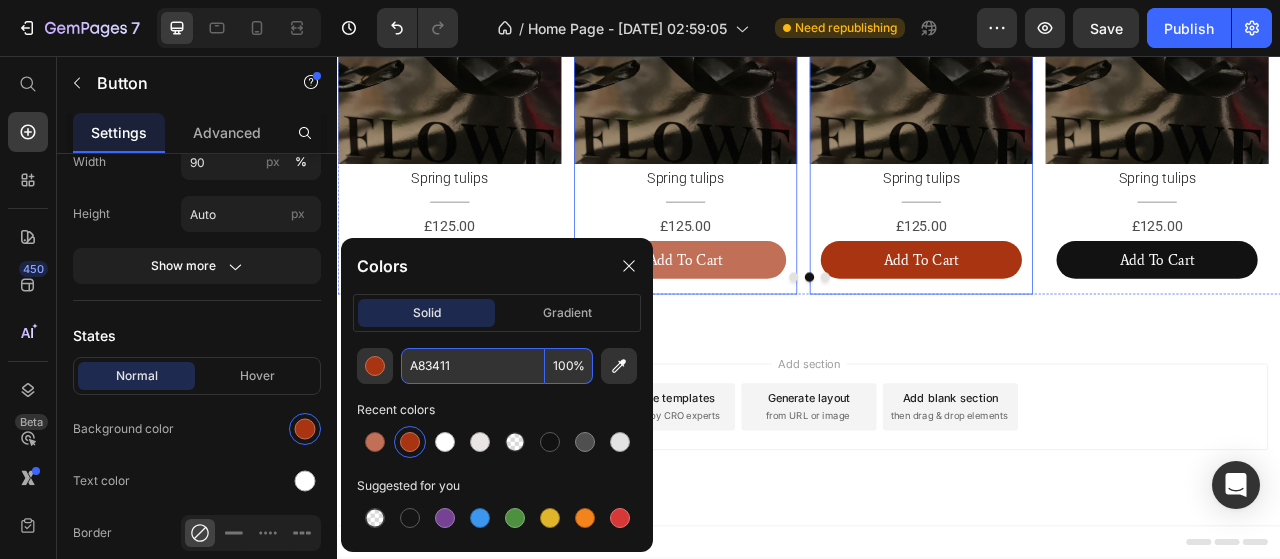 click on "Add To Cart" at bounding box center (779, 316) 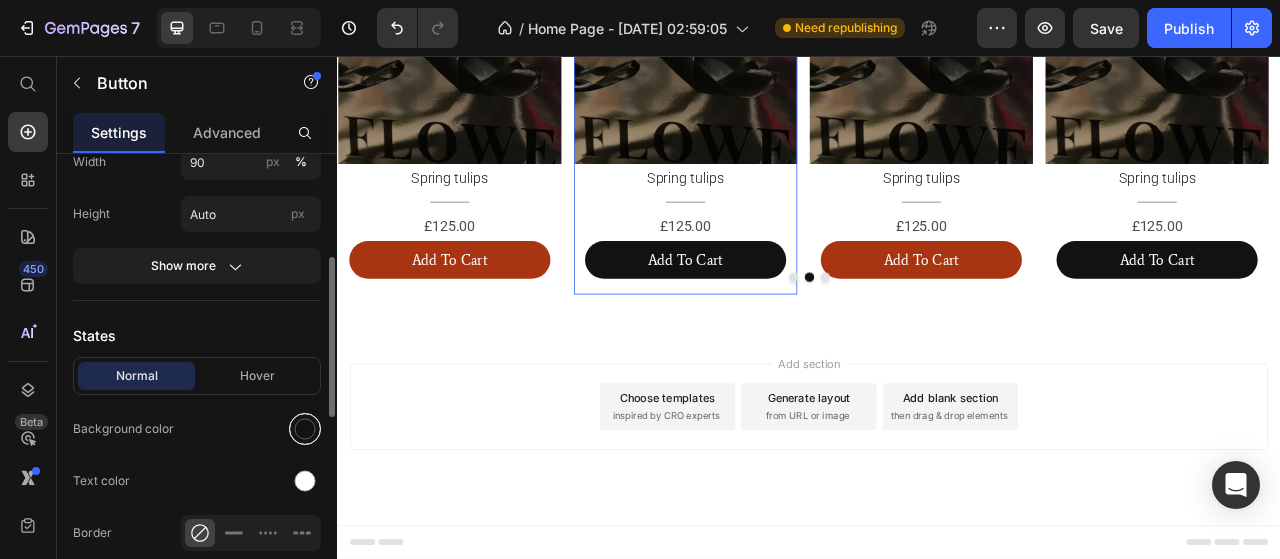click at bounding box center [305, 429] 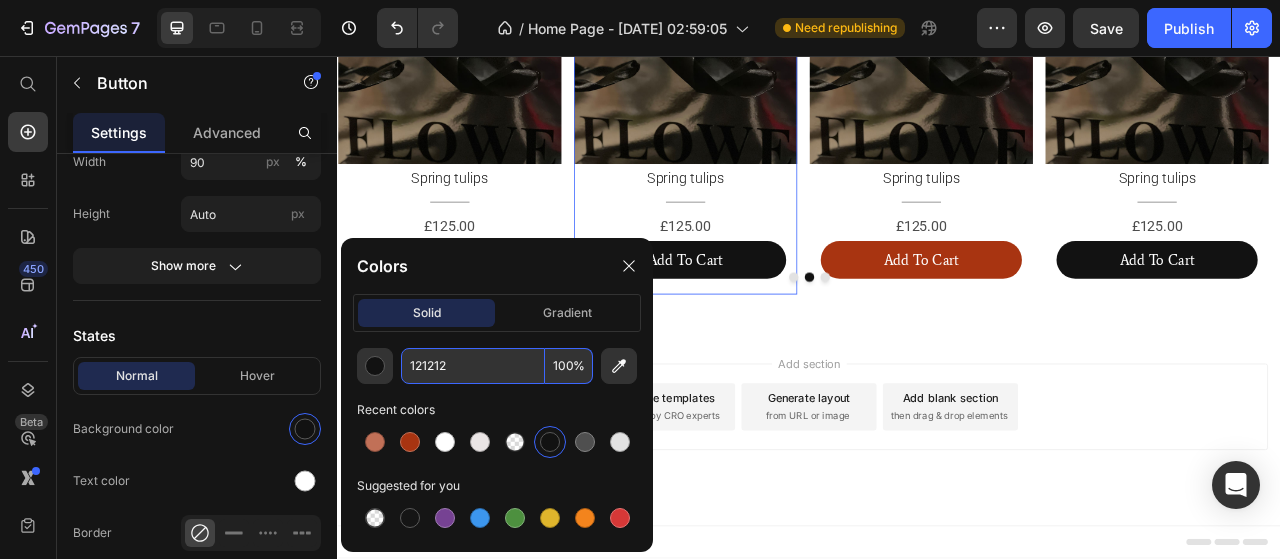 click on "121212" at bounding box center (473, 366) 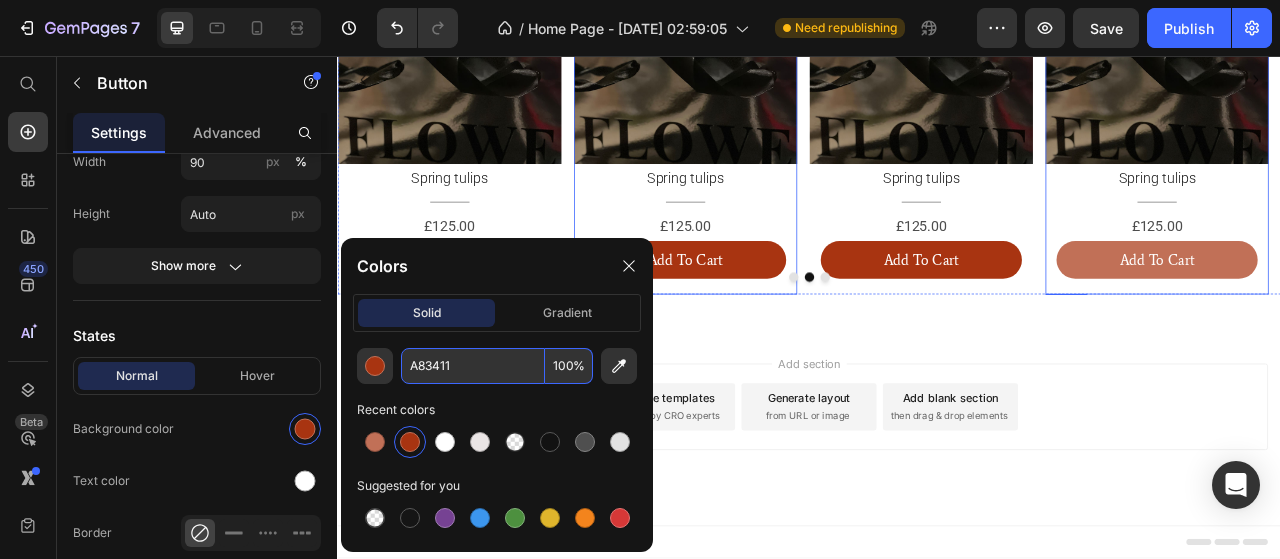 click on "Add To Cart" at bounding box center (1380, 316) 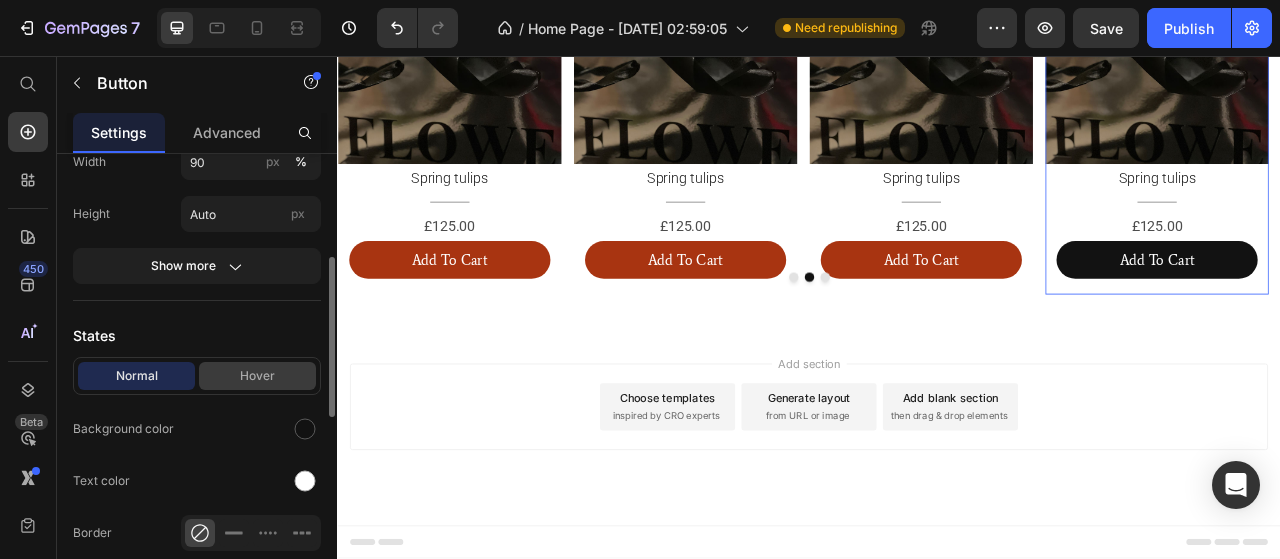 click on "Hover" at bounding box center (257, 376) 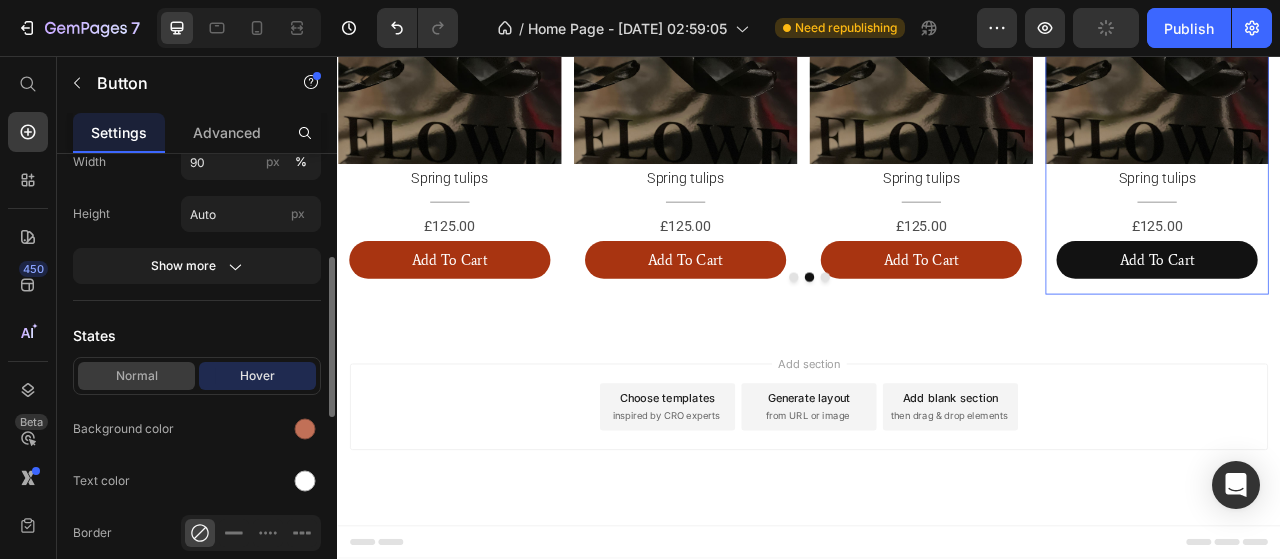 click on "Normal" at bounding box center [136, 376] 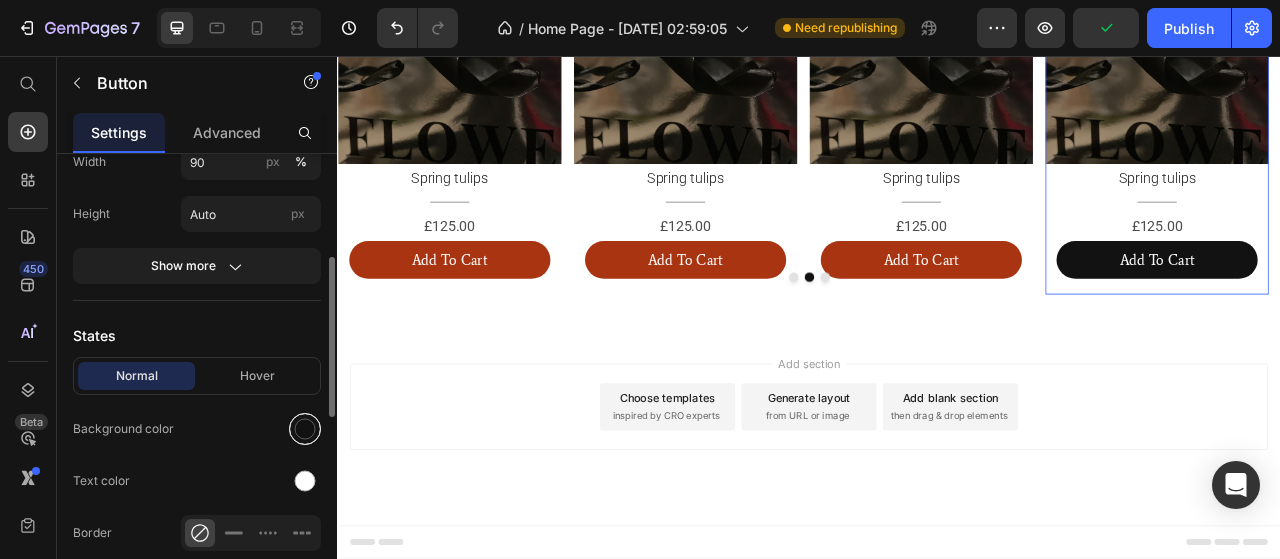 click at bounding box center (305, 429) 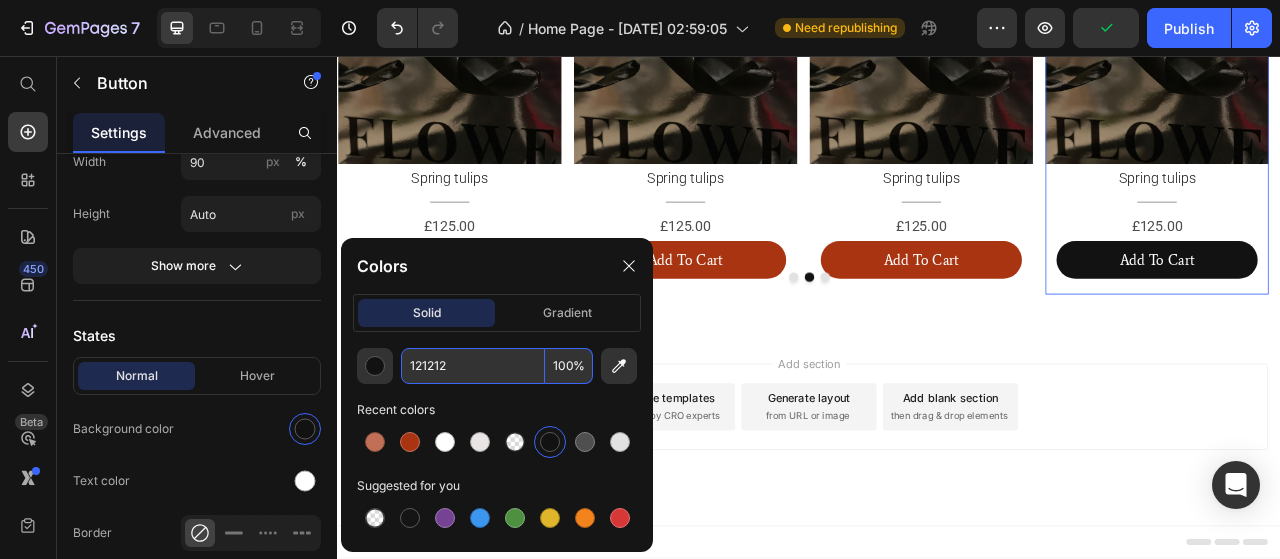 click on "121212" at bounding box center (473, 366) 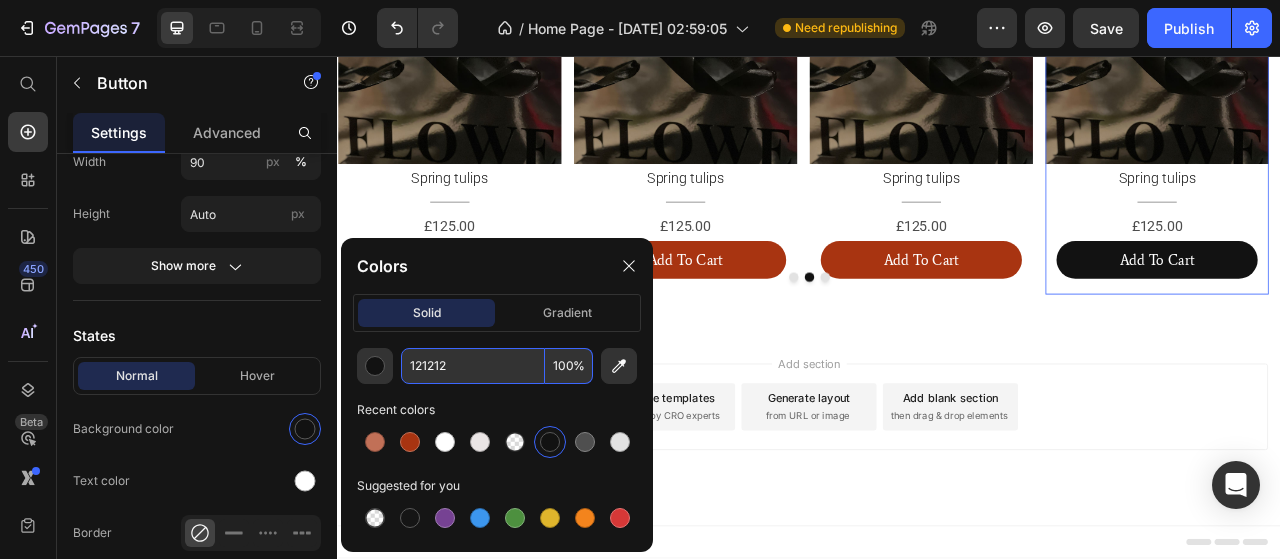 paste on "A83411" 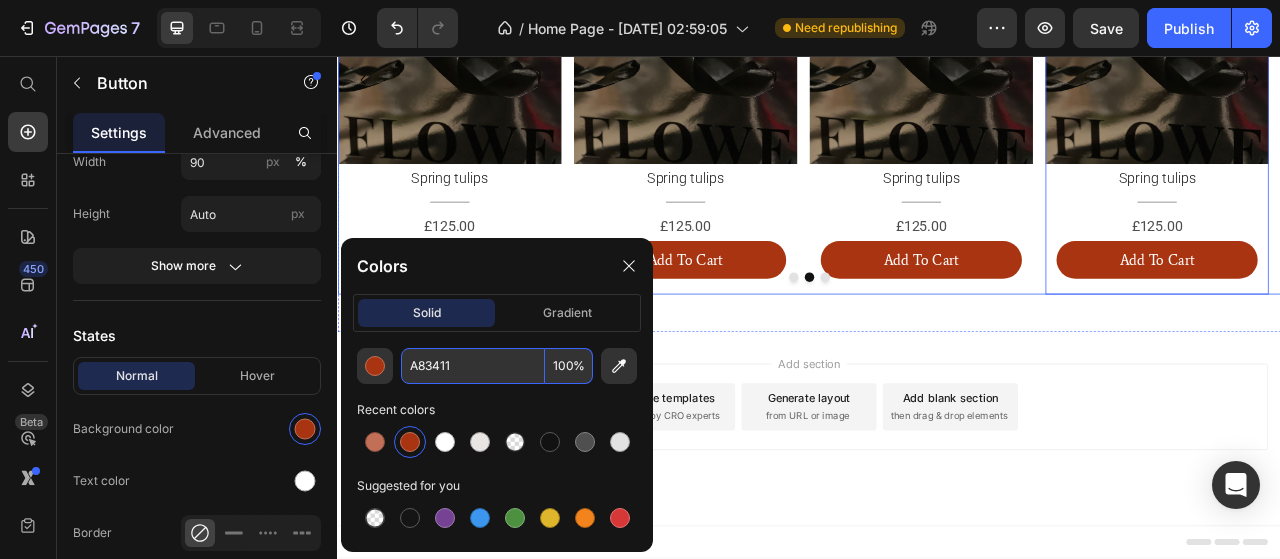 click on "Image Spring tulips Heading                Title Line £125.00 Text Block Add To Cart Button" at bounding box center (1079, 87) 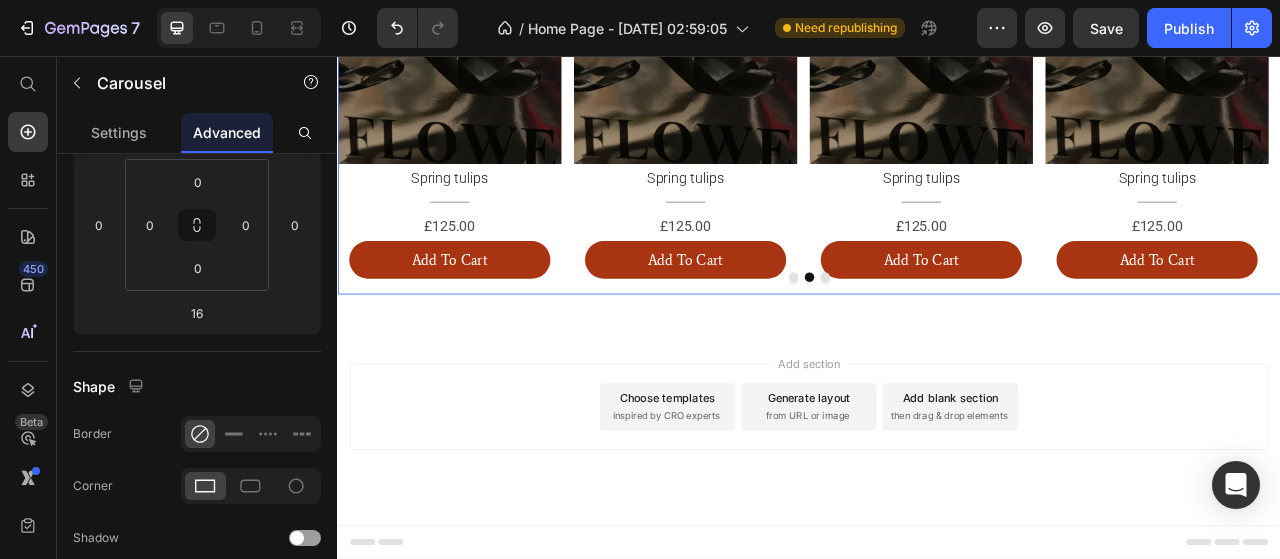 click on "Image Spring tulips Heading                Title Line £125.00 Text Block Add To Cart Button" at bounding box center [1079, 87] 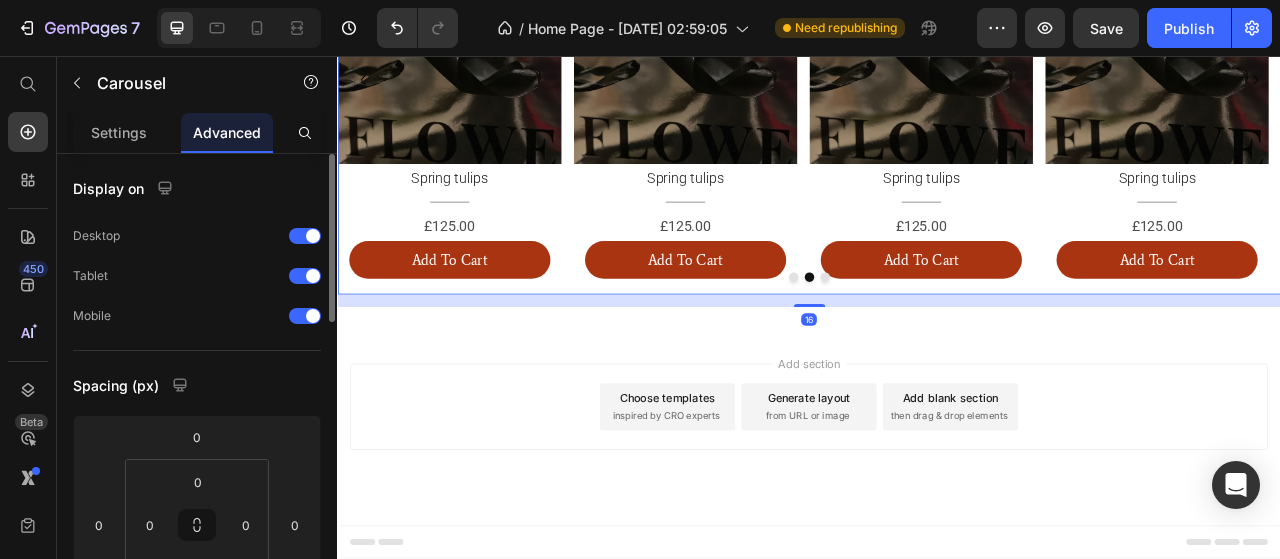 click at bounding box center (957, 338) 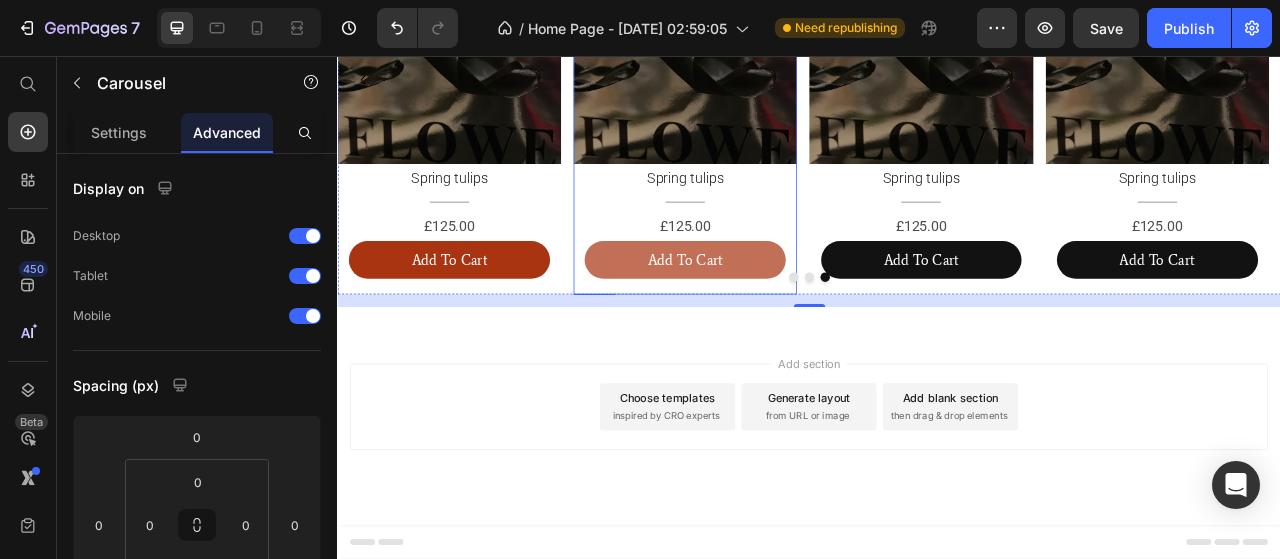 click on "Add To Cart" at bounding box center [779, 316] 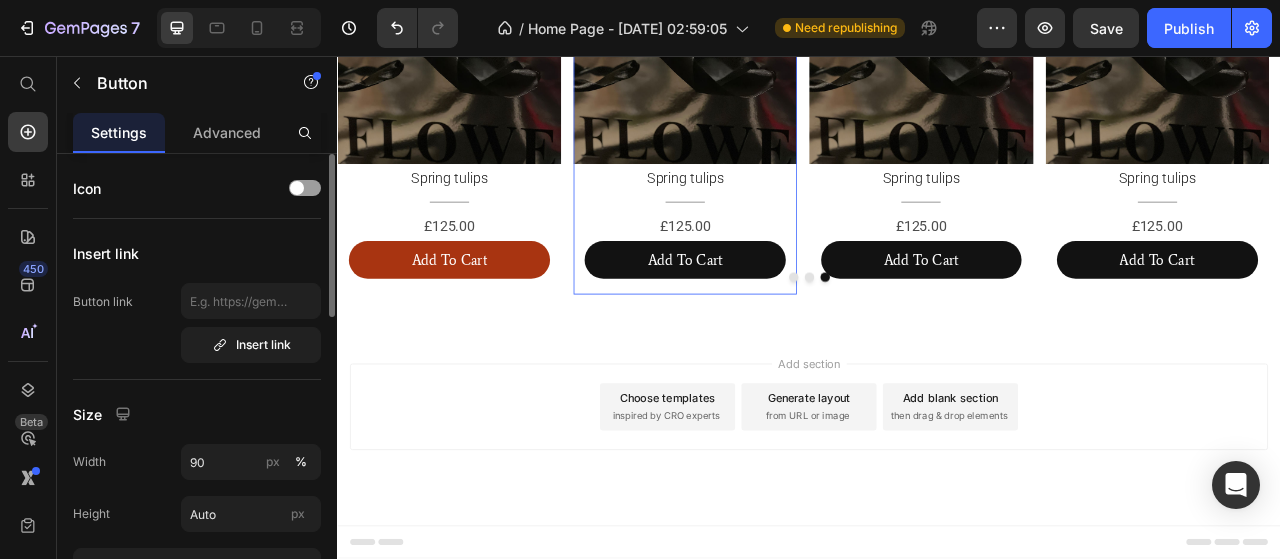 scroll, scrollTop: 200, scrollLeft: 0, axis: vertical 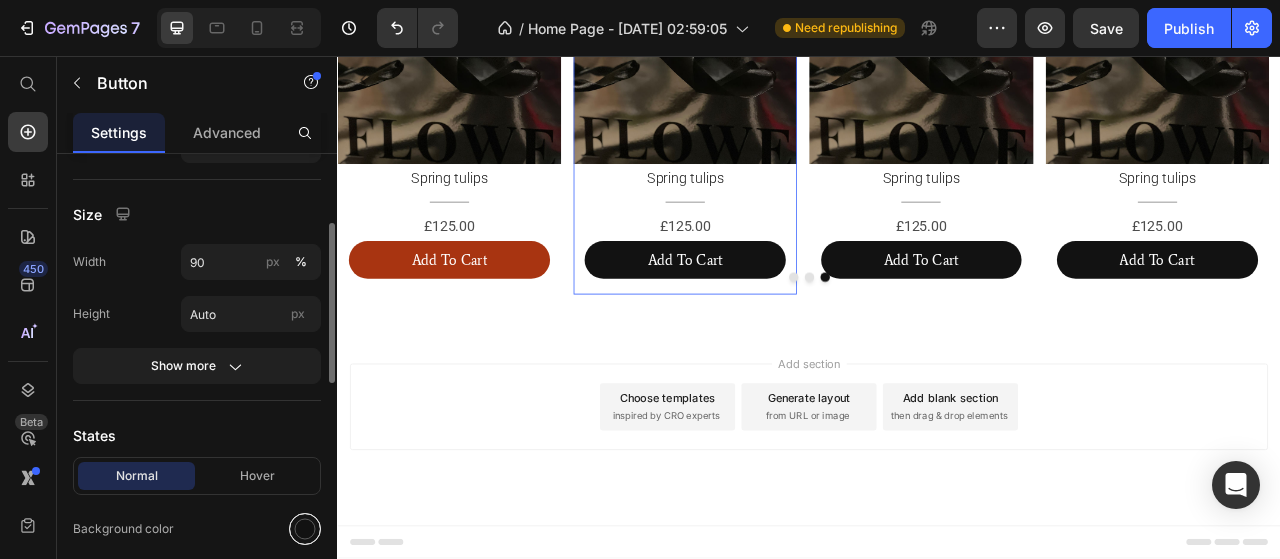 click at bounding box center [305, 529] 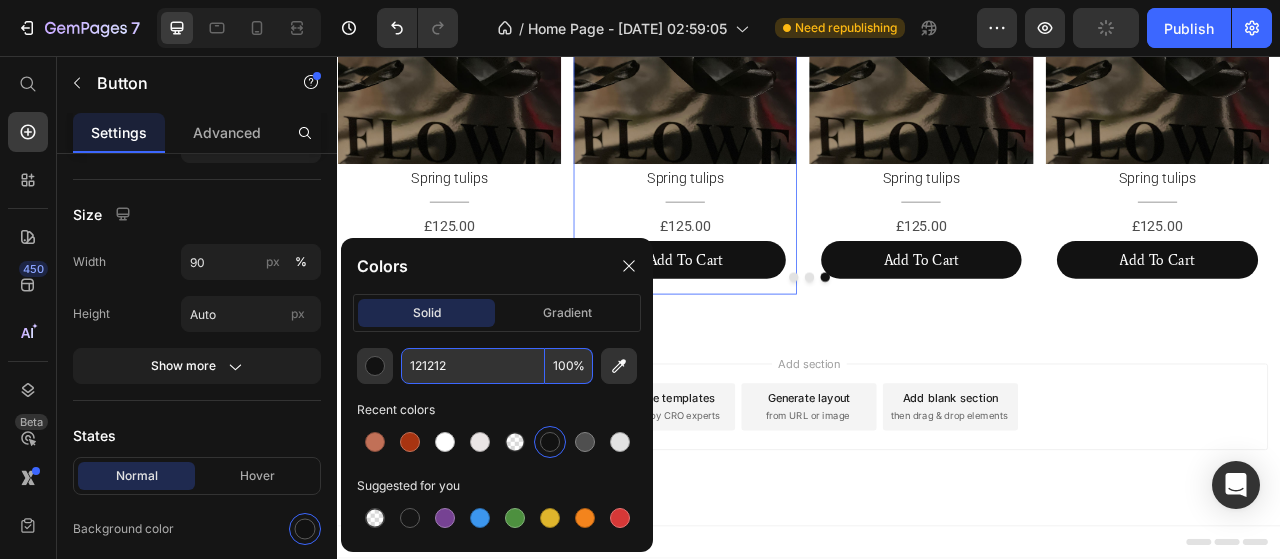 click on "121212" at bounding box center [473, 366] 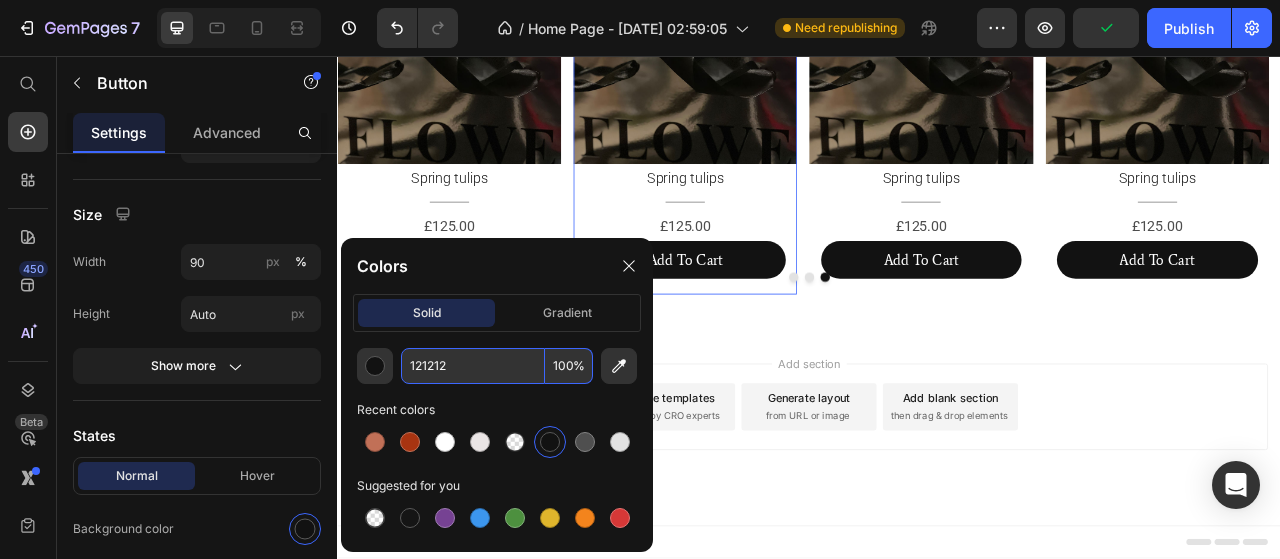 paste on "A83411" 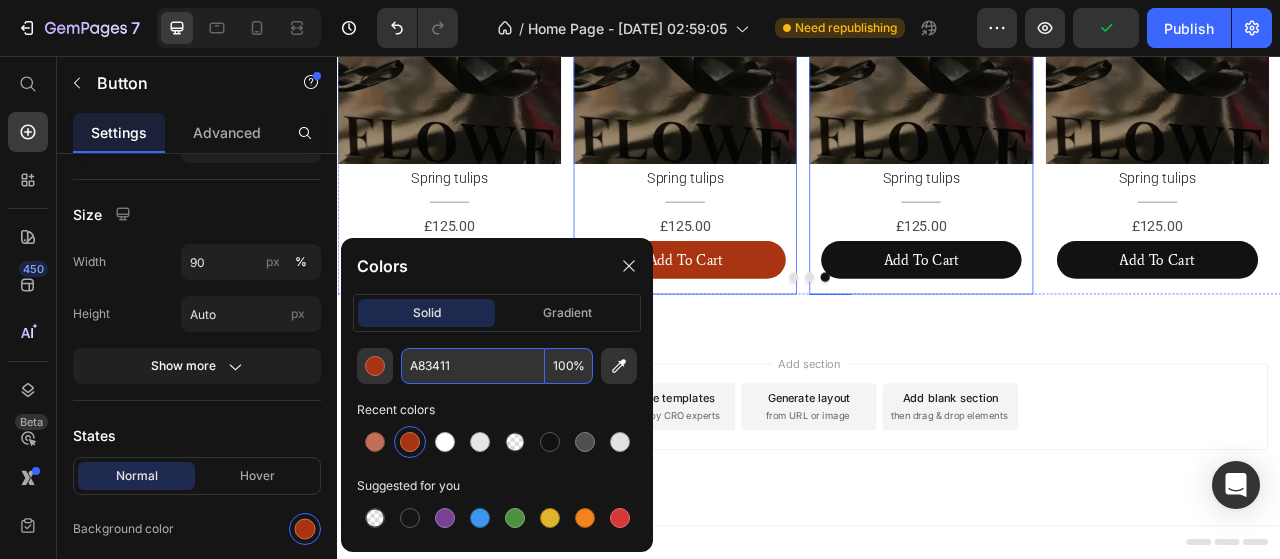 drag, startPoint x: 978, startPoint y: 480, endPoint x: 712, endPoint y: 515, distance: 268.29276 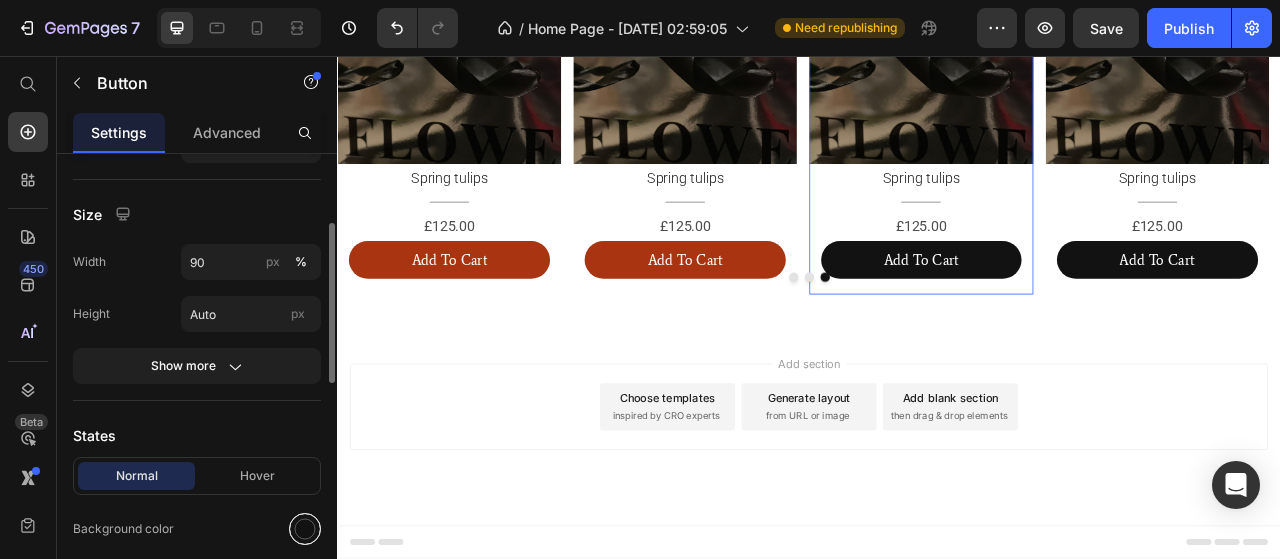click at bounding box center (305, 529) 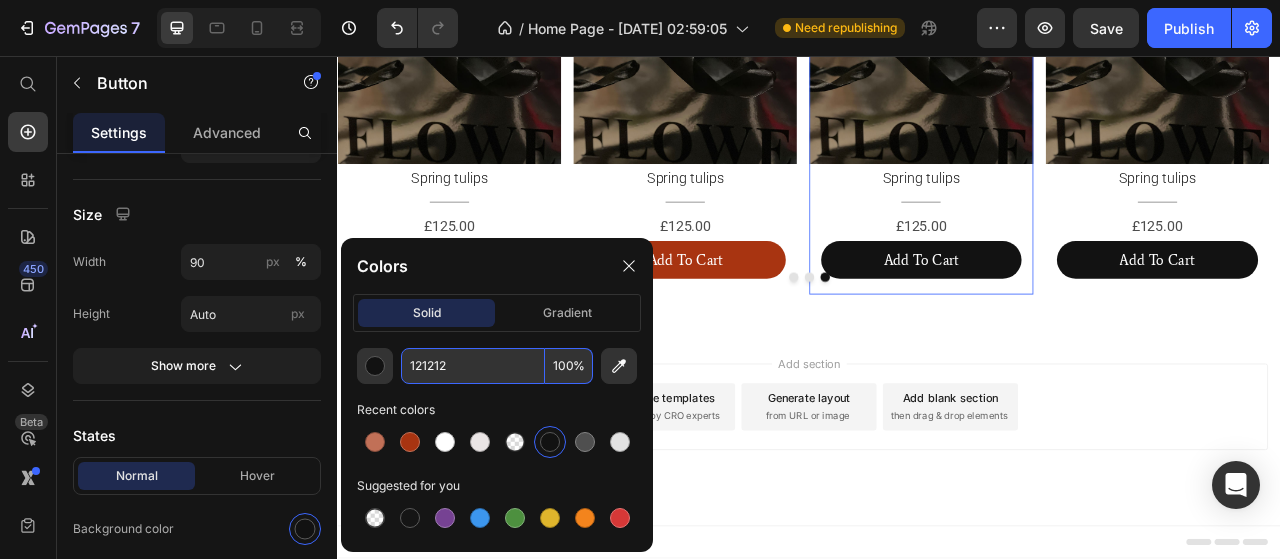 click on "121212" at bounding box center (473, 366) 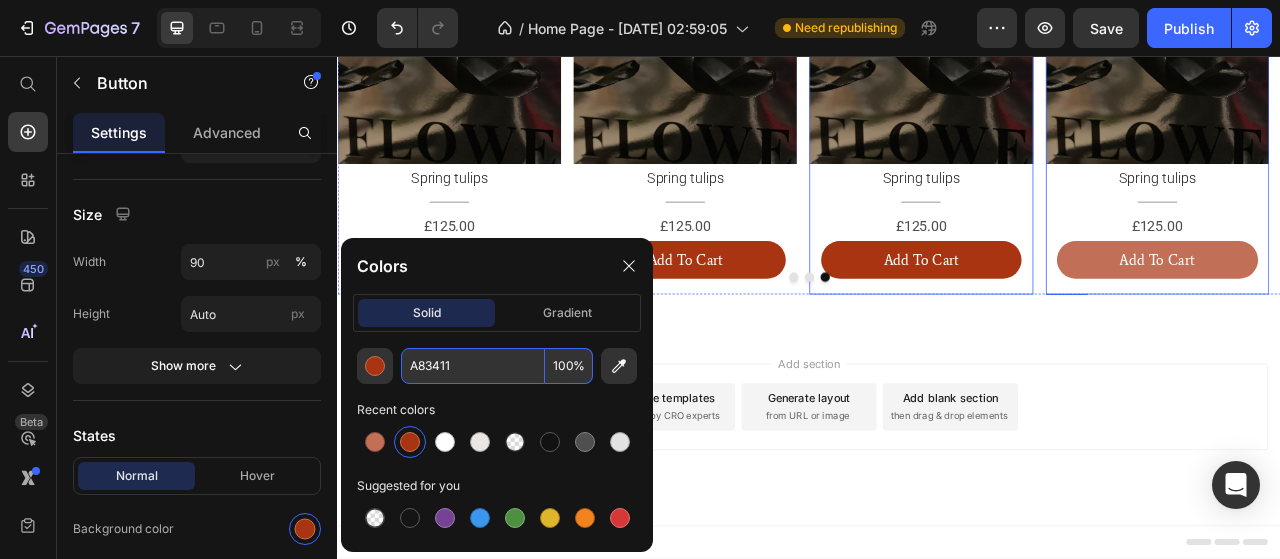 click on "Add To Cart" at bounding box center [1380, 316] 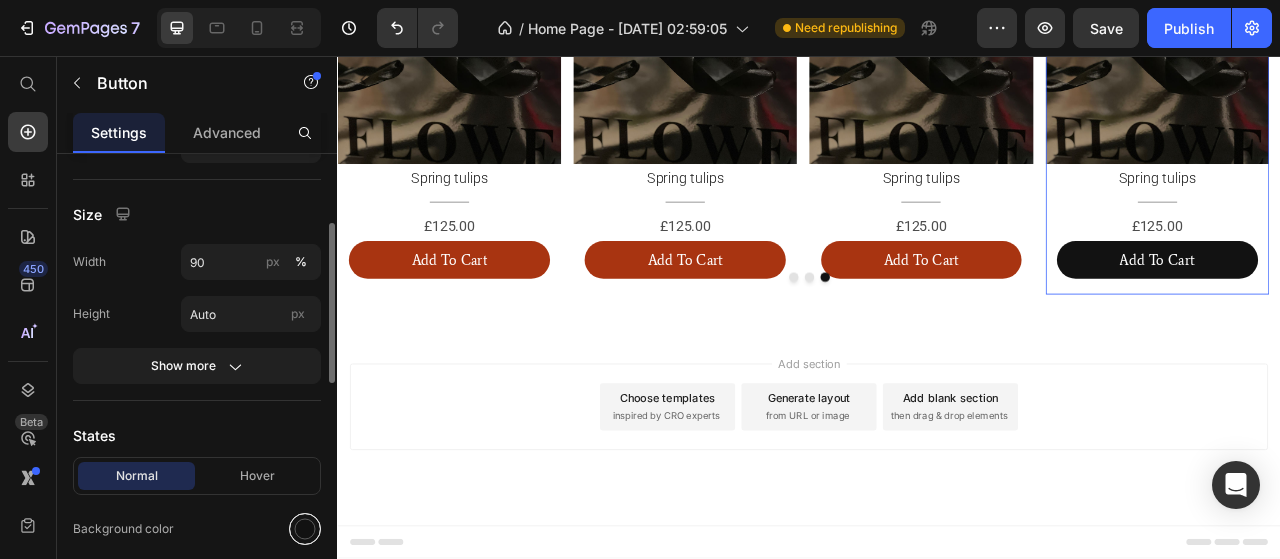 click at bounding box center [305, 529] 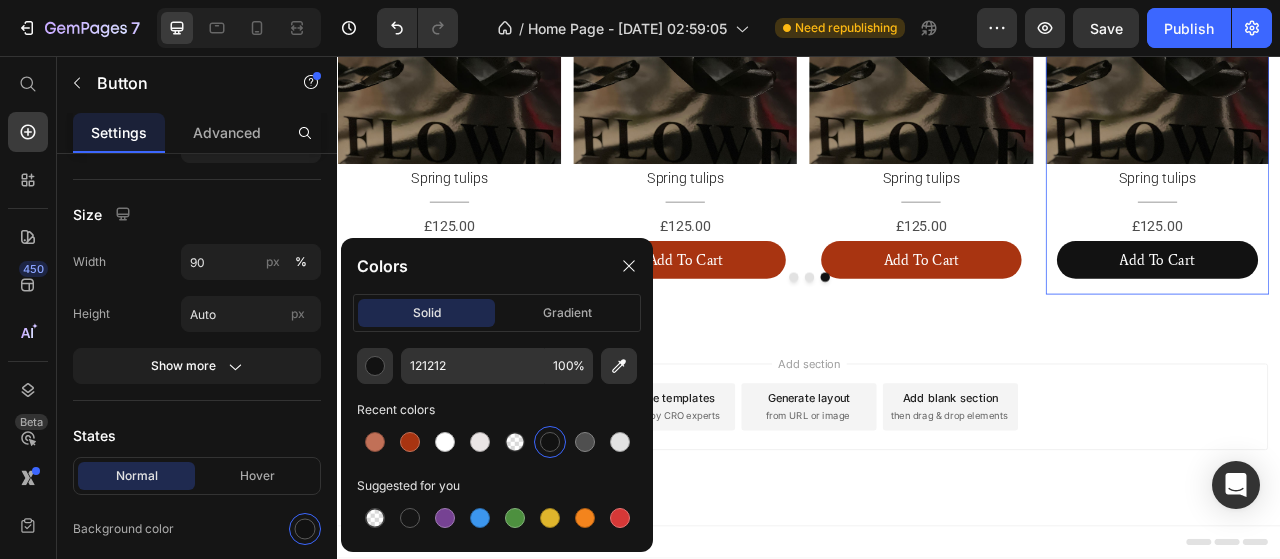 click on "121212 100 % Recent colors Suggested for you" 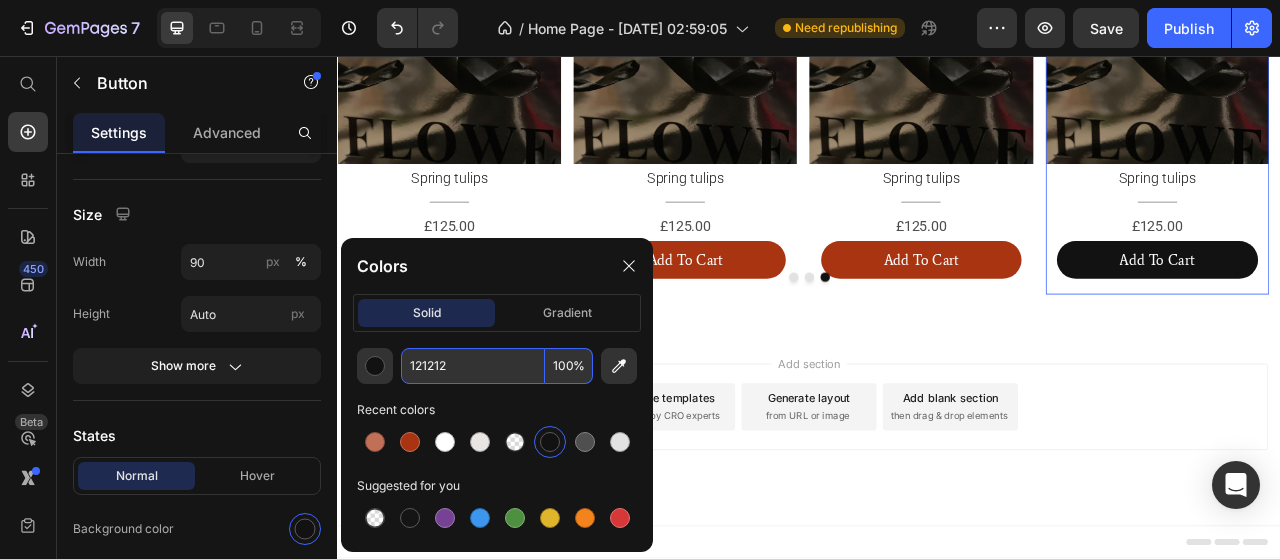 click on "121212" at bounding box center [473, 366] 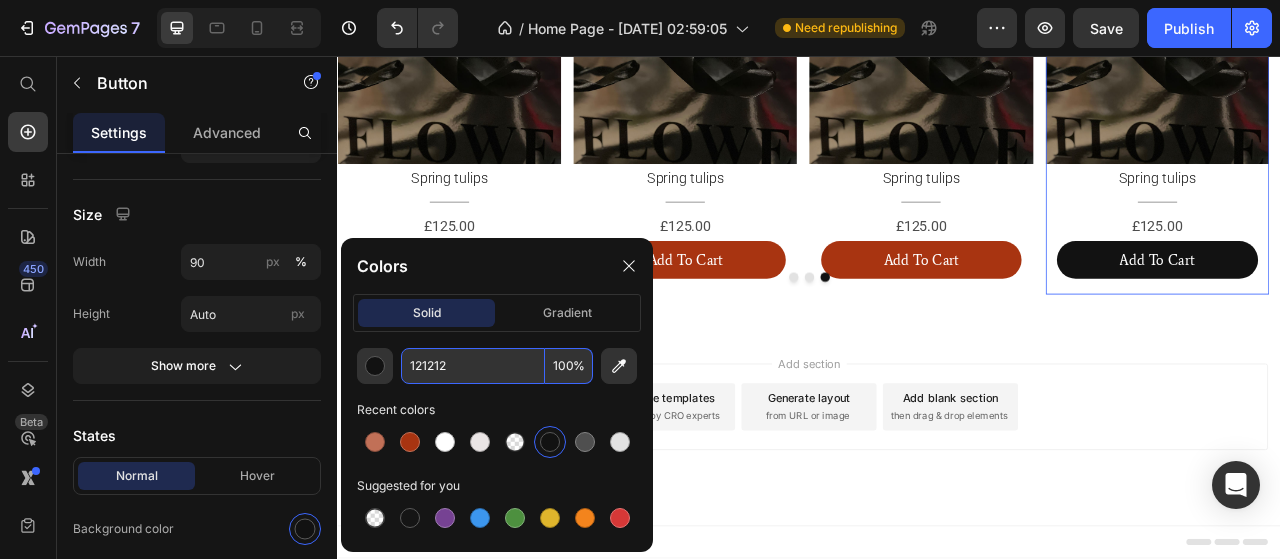 paste on "A83411" 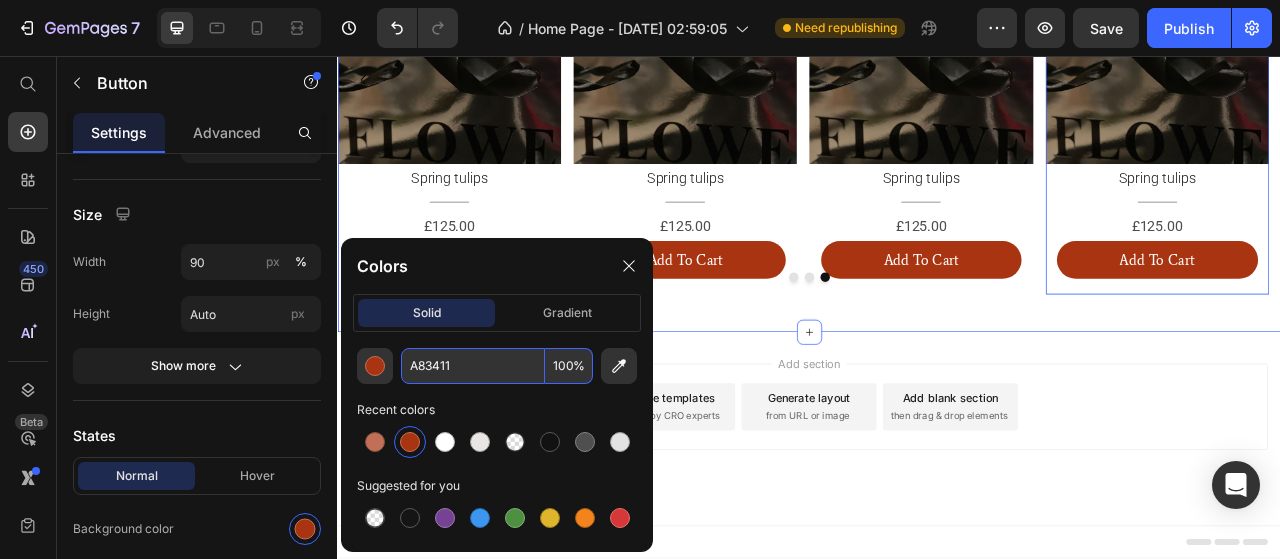 scroll, scrollTop: 1678, scrollLeft: 0, axis: vertical 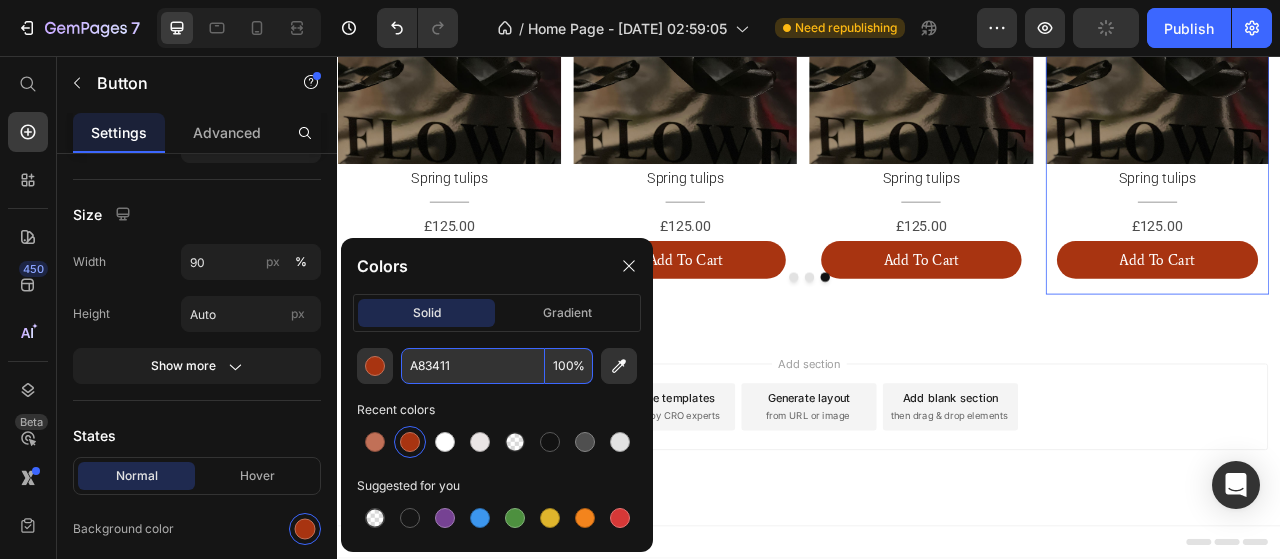 click on "Add section Choose templates inspired by CRO experts Generate layout from URL or image Add blank section then drag & drop elements" at bounding box center [937, 531] 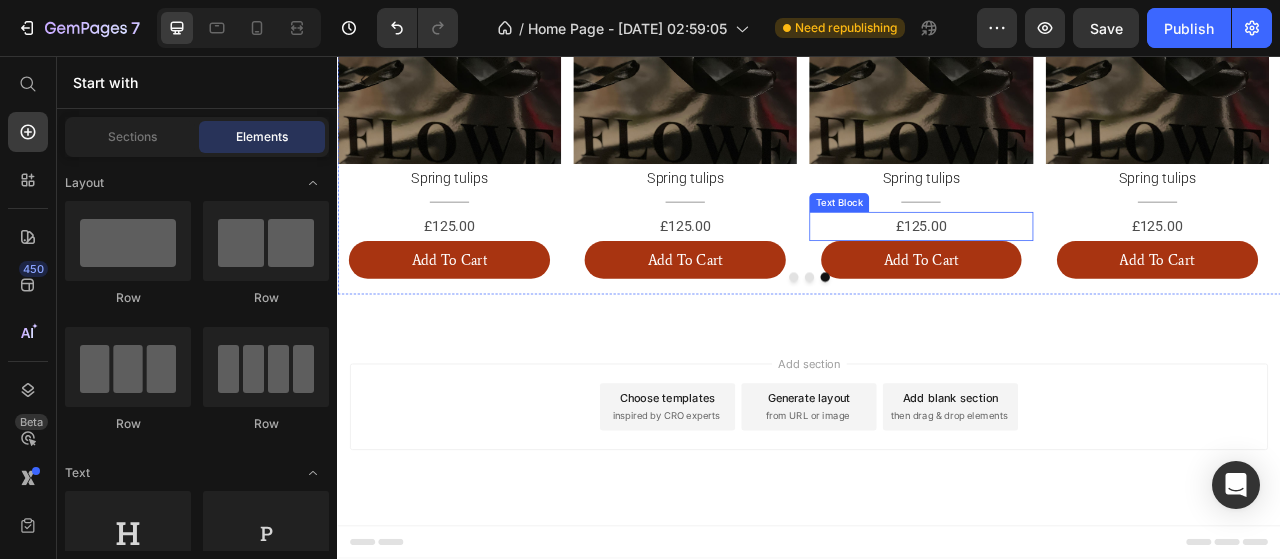 scroll, scrollTop: 1578, scrollLeft: 0, axis: vertical 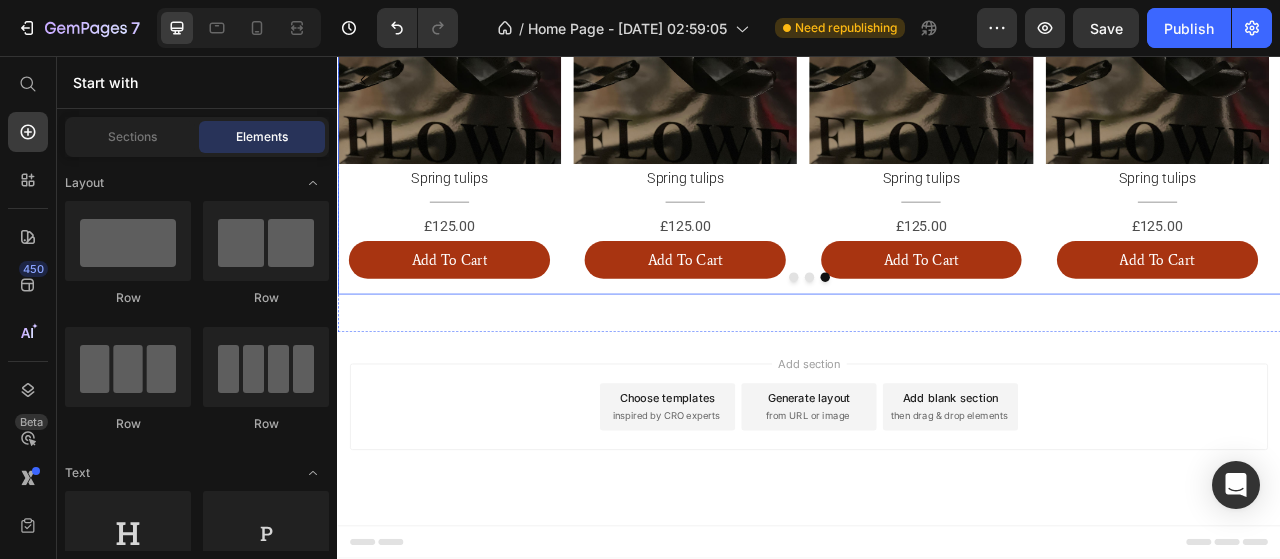 click at bounding box center (937, 338) 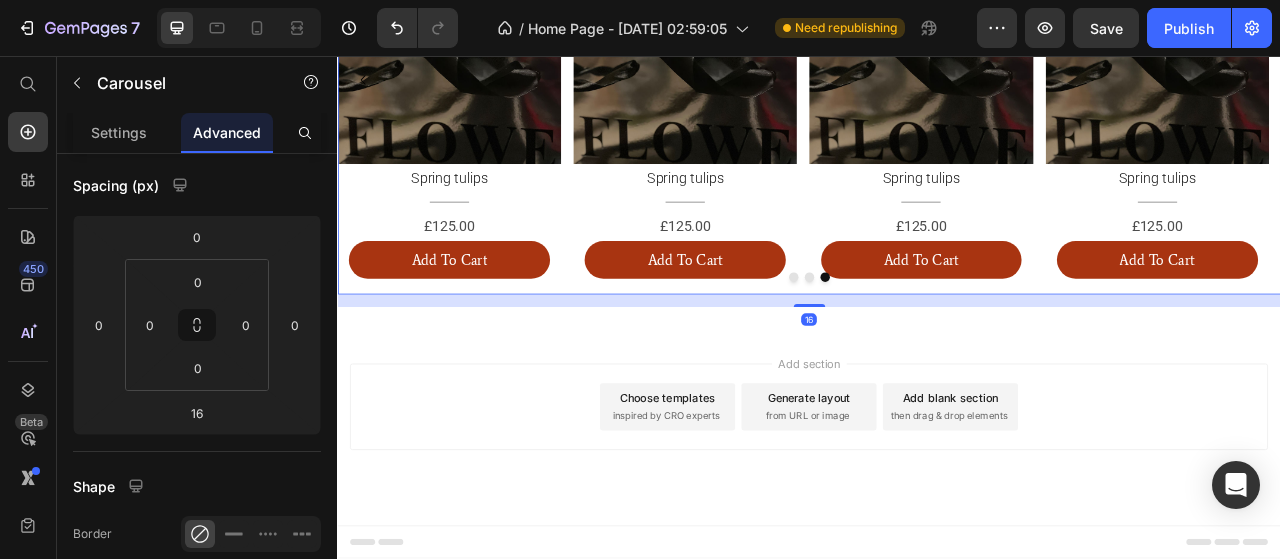 scroll, scrollTop: 0, scrollLeft: 0, axis: both 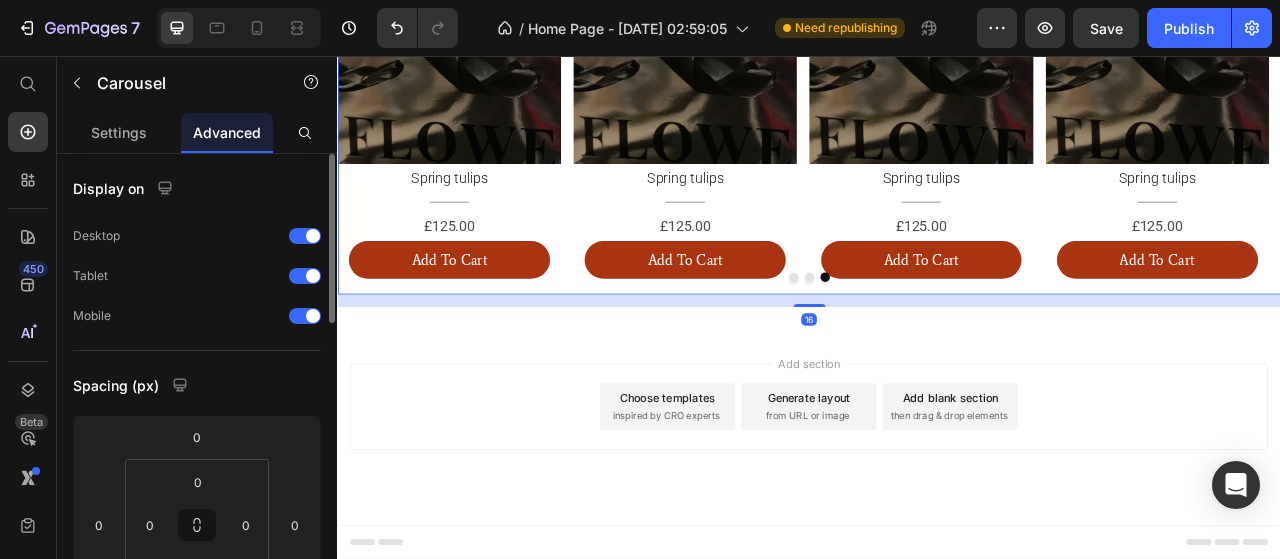 click at bounding box center [917, 338] 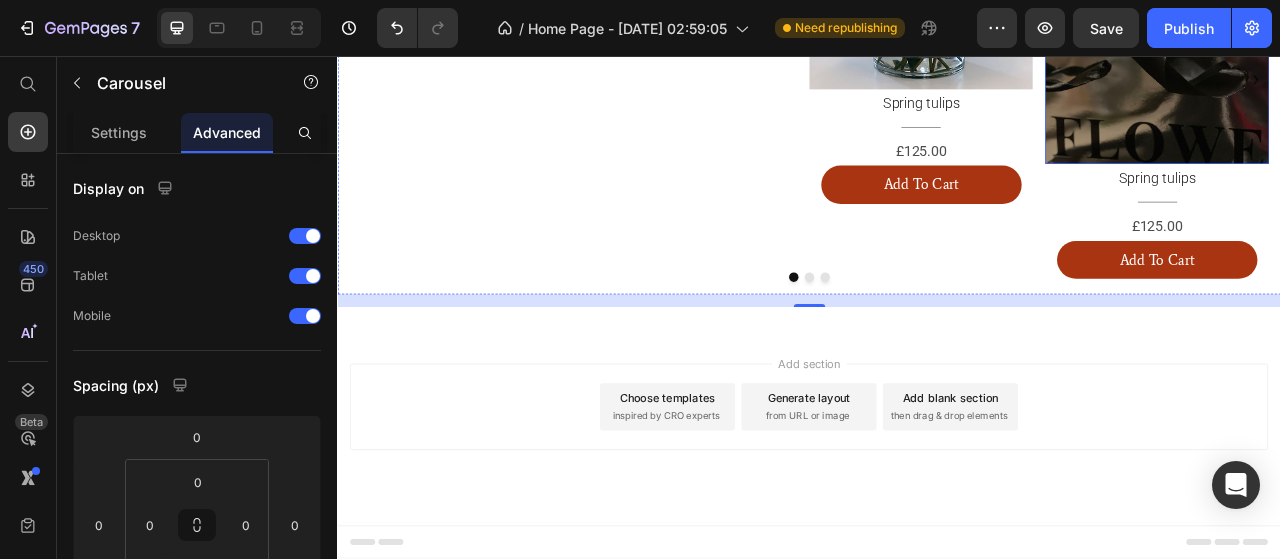 click at bounding box center [1379, 4] 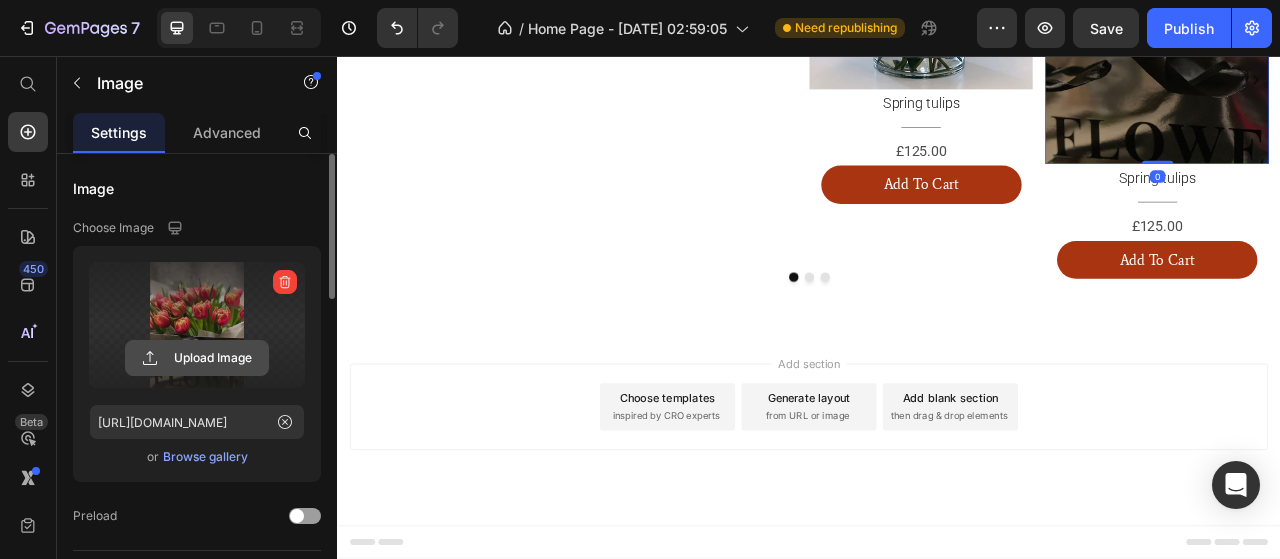 click on "Upload Image" at bounding box center [197, 358] 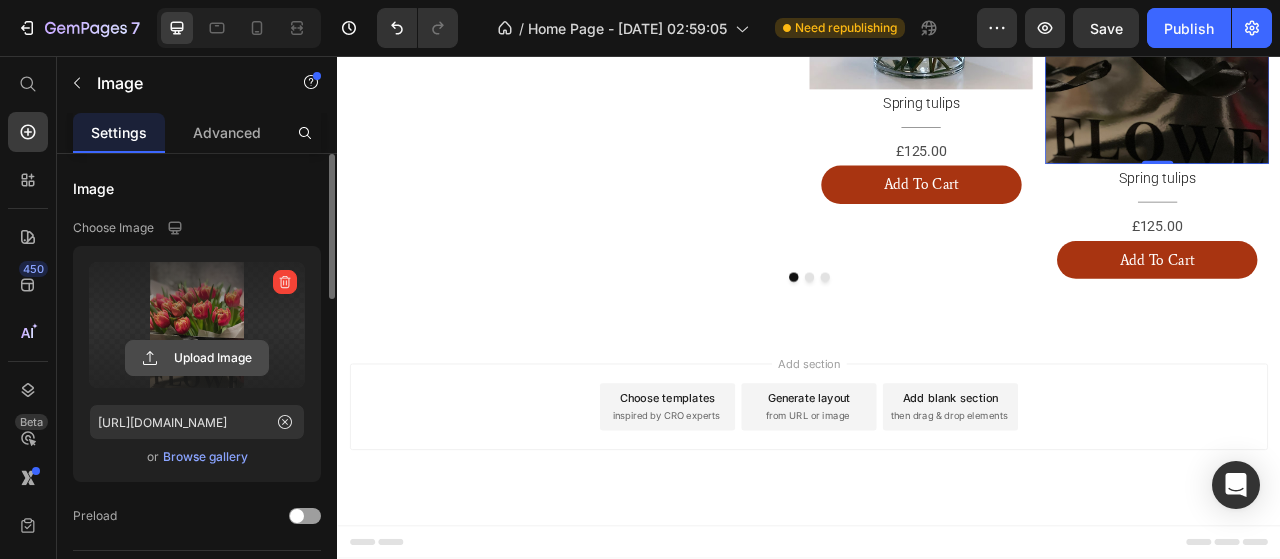 click 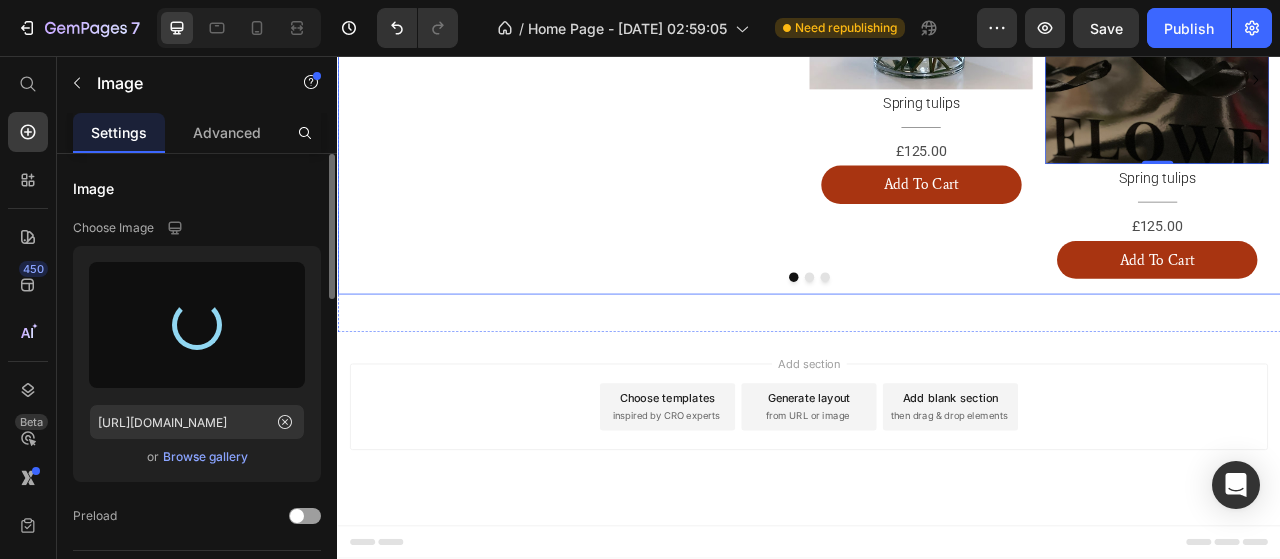 type on "https://cdn.shopify.com/s/files/1/0745/3232/3558/files/gempages_574496718486242079-dab9cb8c-2480-434c-a03a-bdde43bfb894.png" 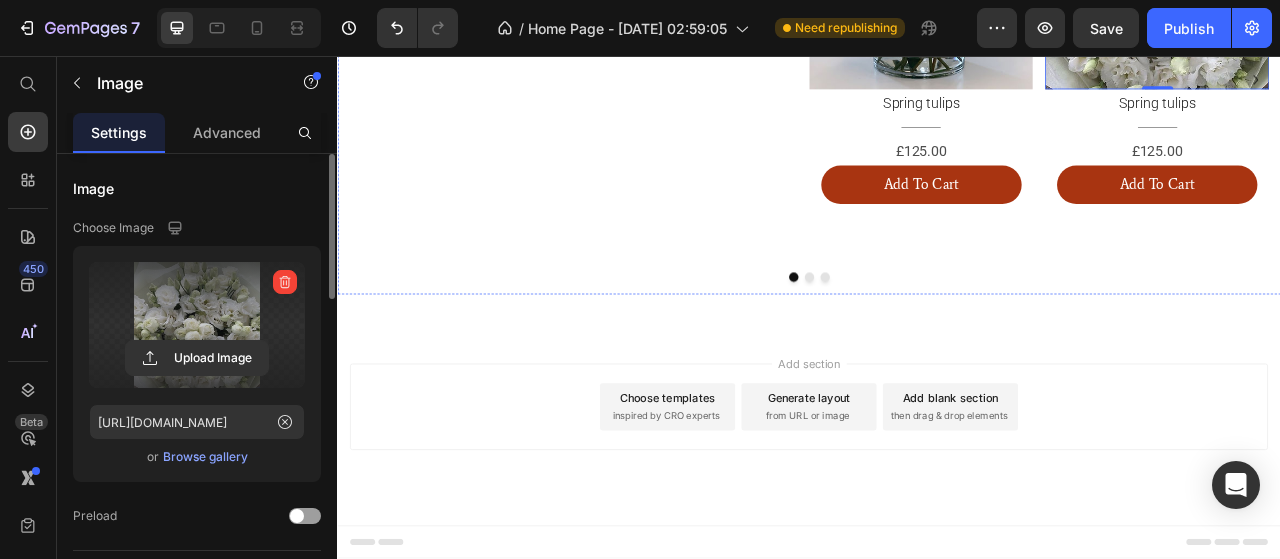 scroll, scrollTop: 1478, scrollLeft: 0, axis: vertical 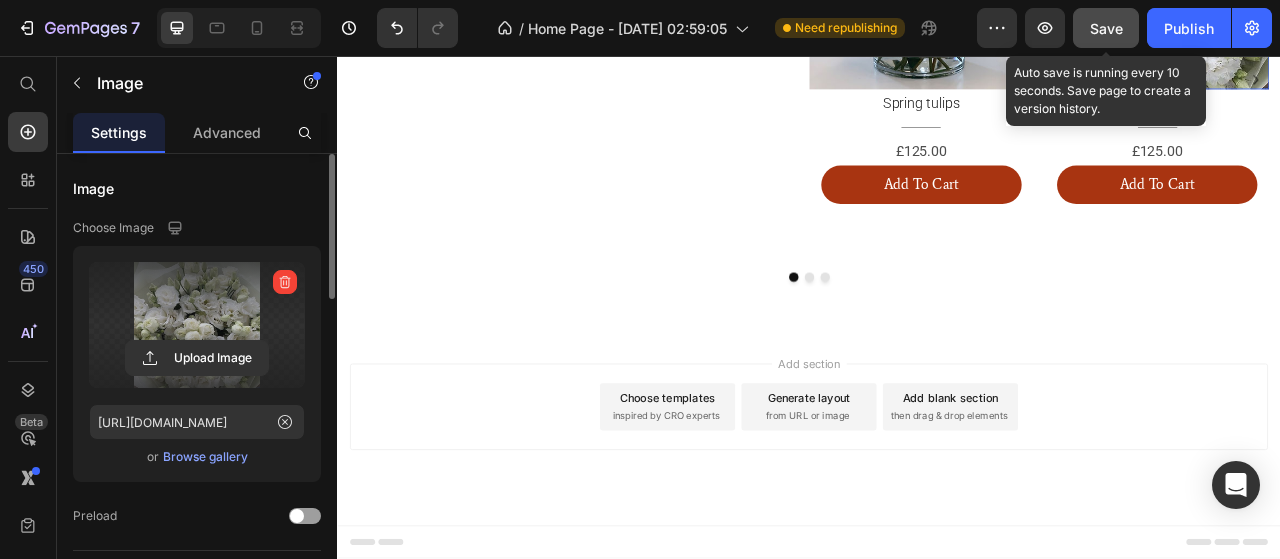 click on "Save" 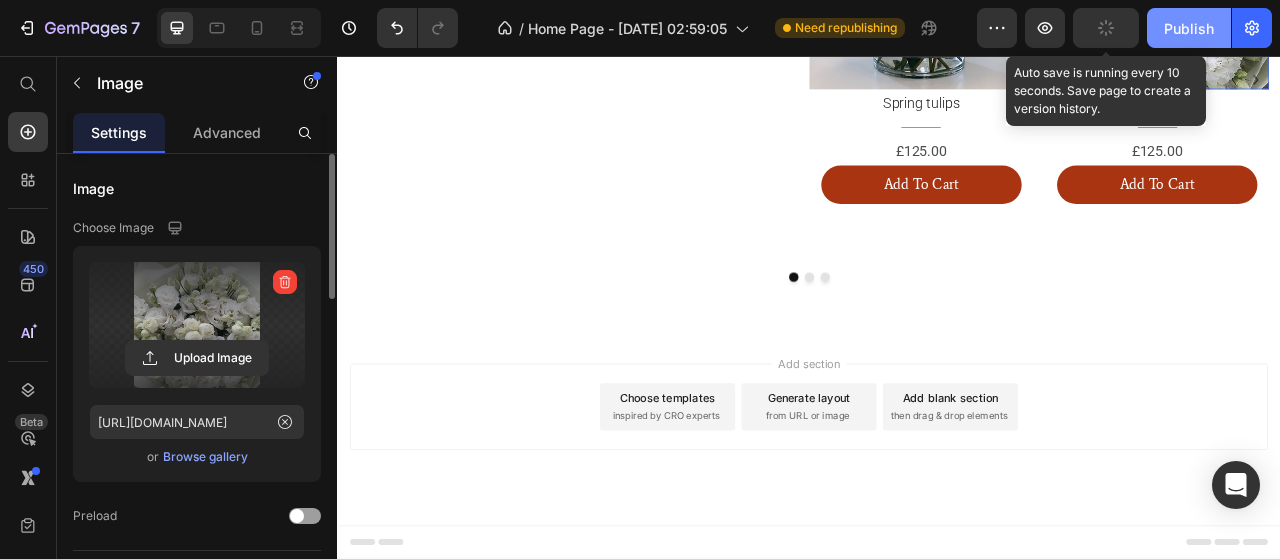 click on "Publish" at bounding box center (1189, 28) 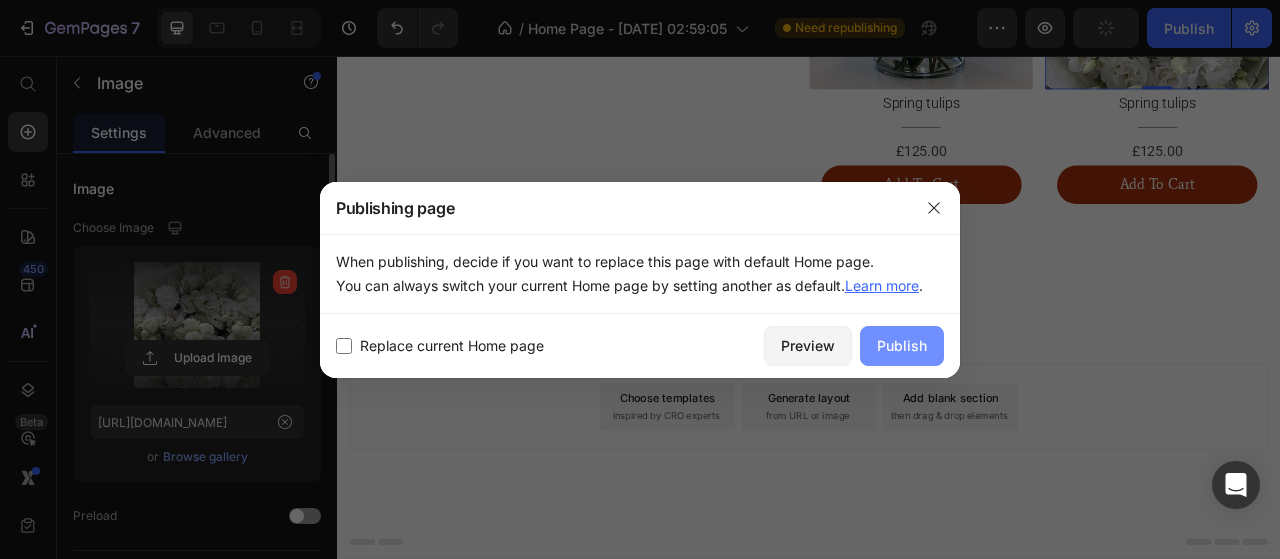 click on "Publish" at bounding box center (902, 345) 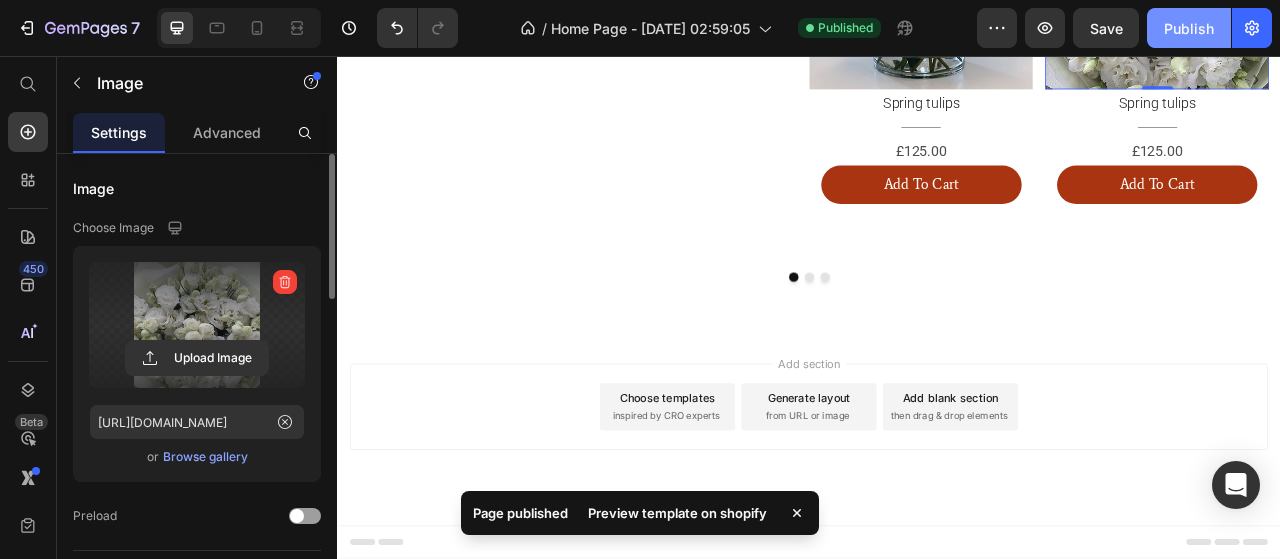 click on "Publish" 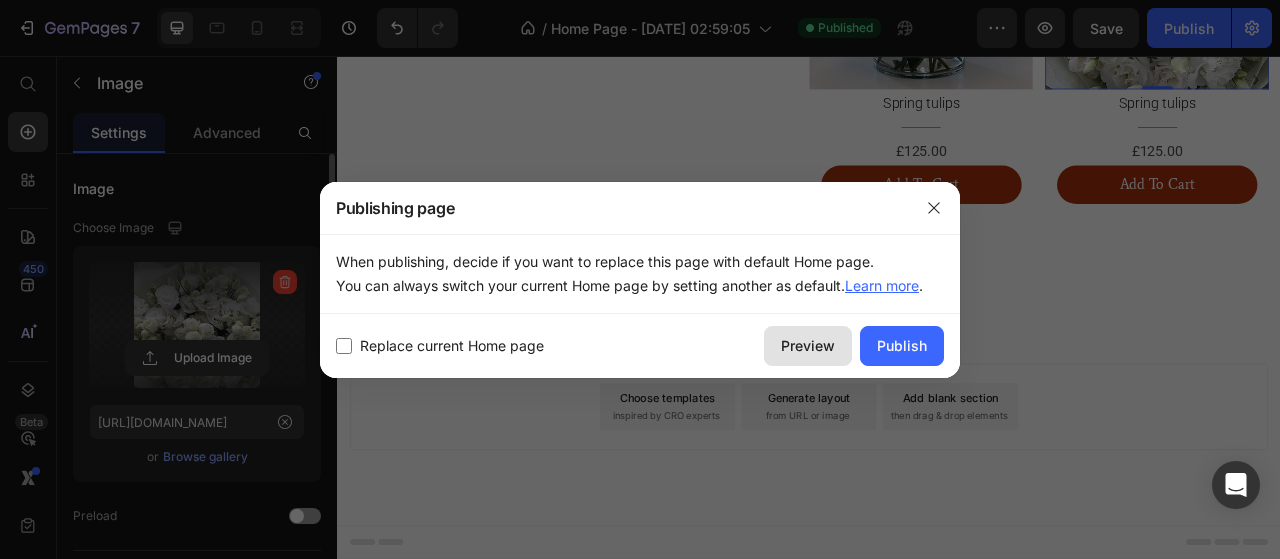 click on "Preview" at bounding box center [808, 345] 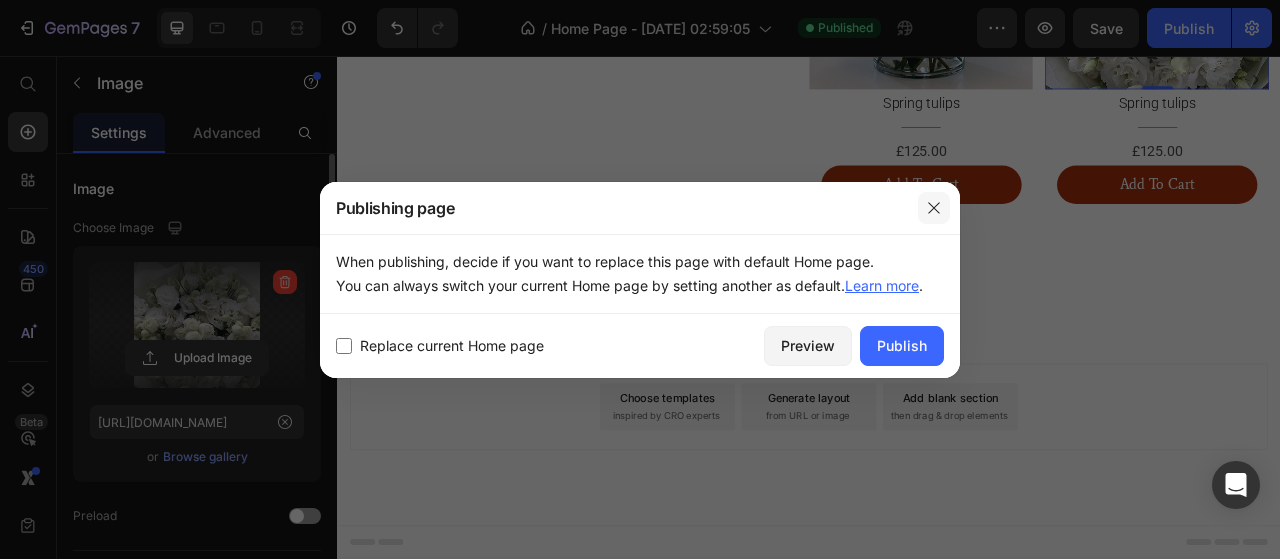 click at bounding box center [934, 208] 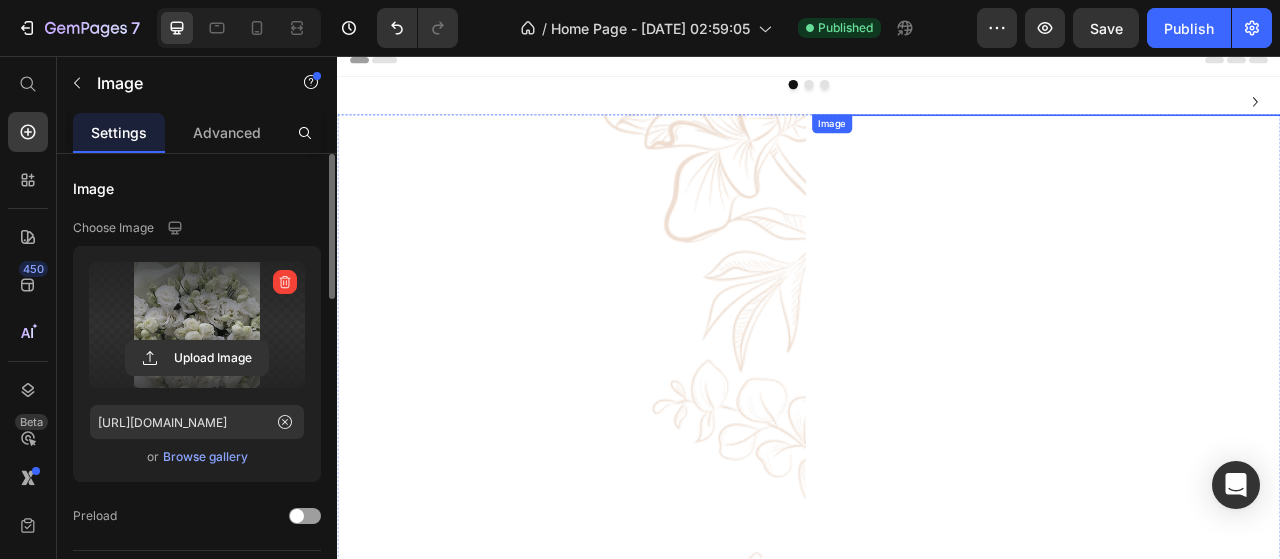 scroll, scrollTop: 0, scrollLeft: 0, axis: both 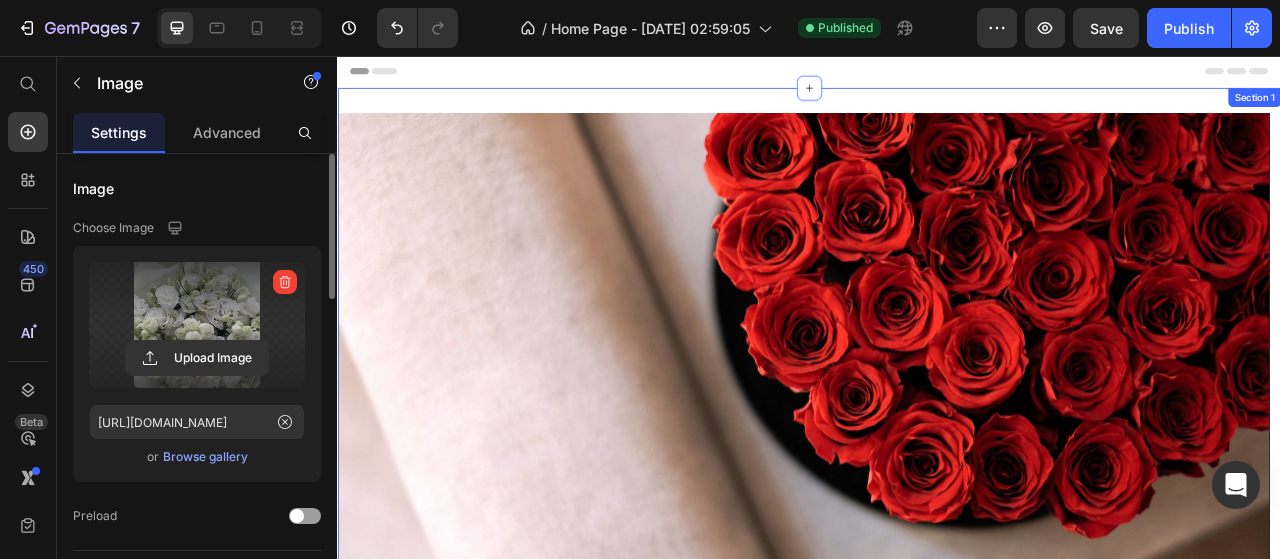 click on "Image Image Image
Carousel Image Image Row Section 1" at bounding box center [937, 812] 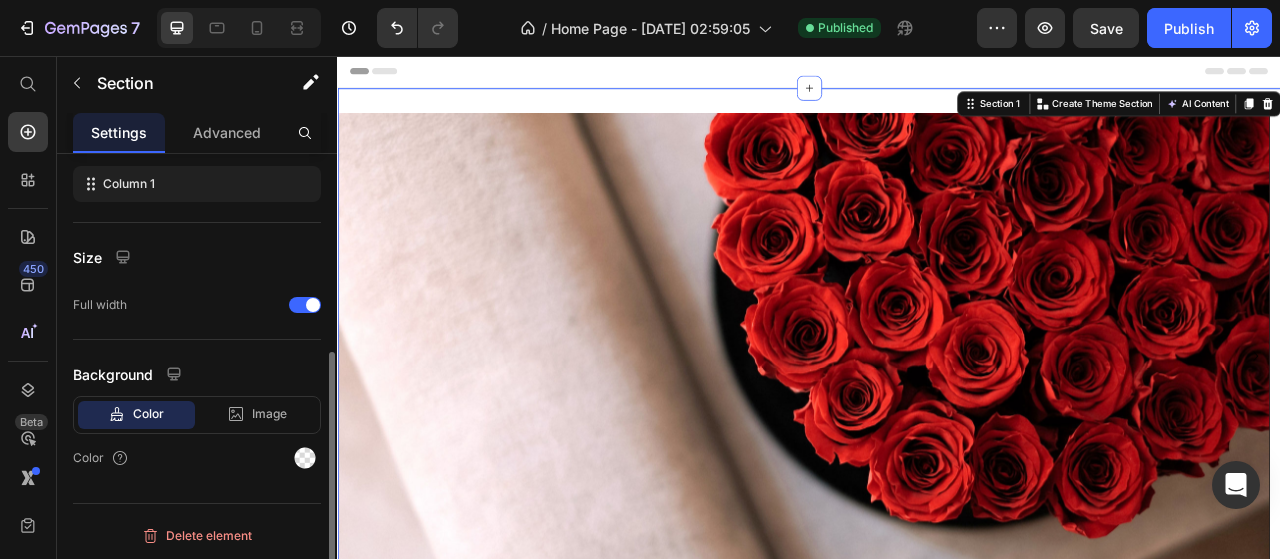 scroll, scrollTop: 44, scrollLeft: 0, axis: vertical 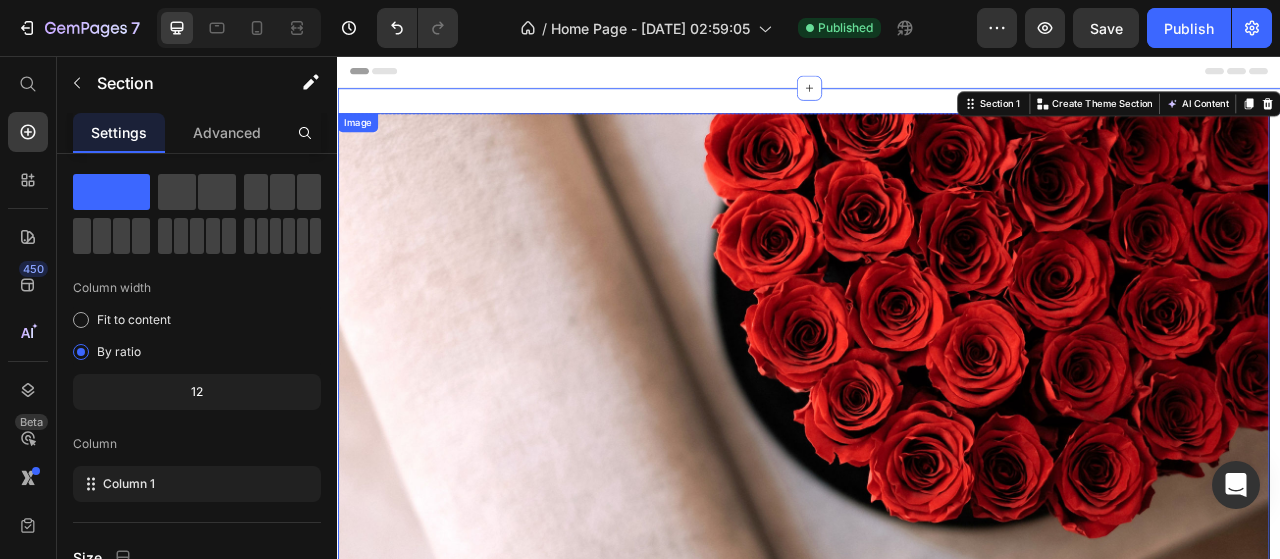 click at bounding box center [929, 438] 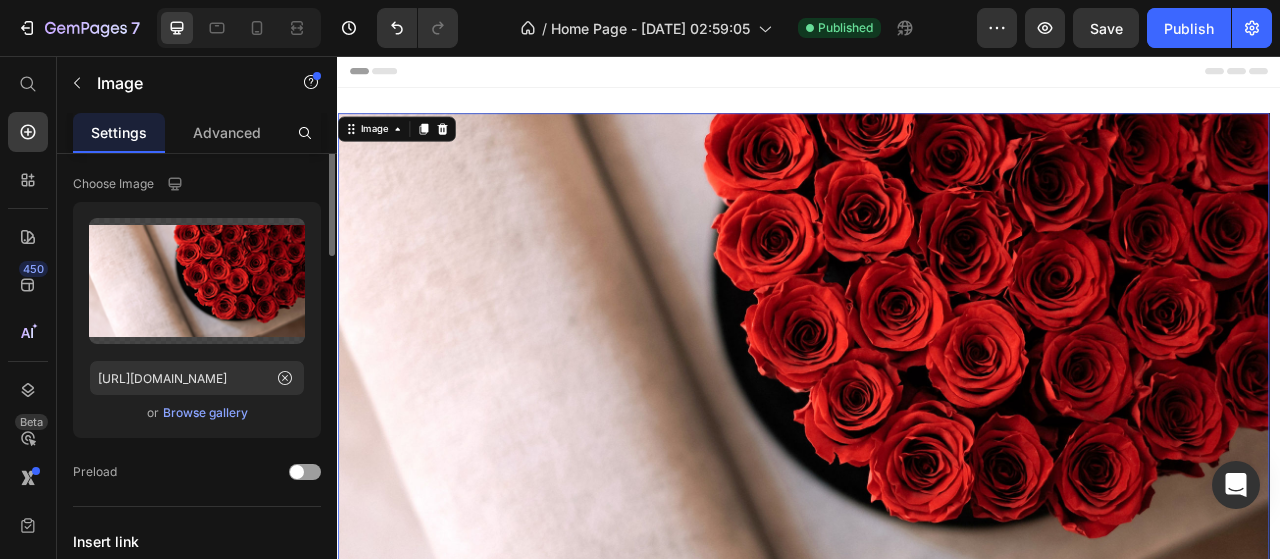 scroll, scrollTop: 0, scrollLeft: 0, axis: both 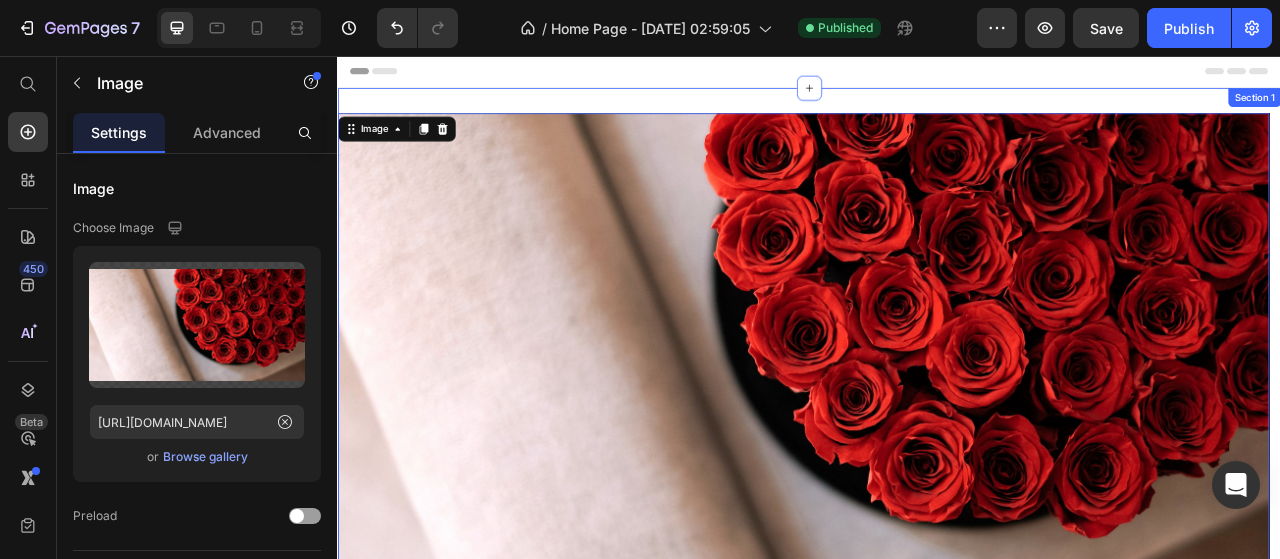 click on "Image   0 Image Image
Carousel Image Image Row Section 1" at bounding box center [937, 812] 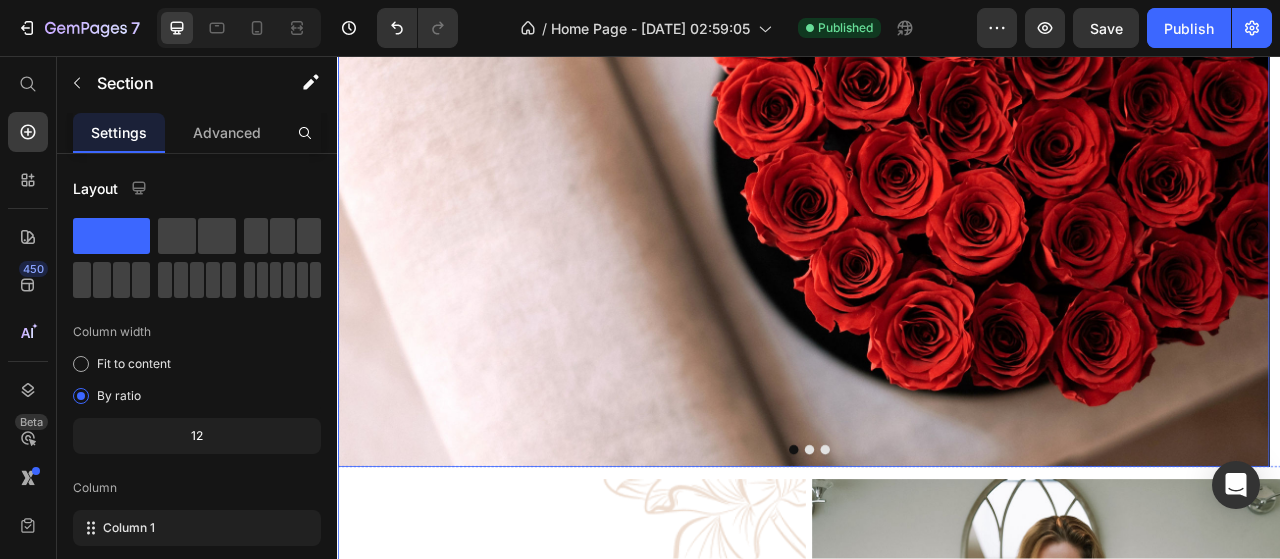 scroll, scrollTop: 200, scrollLeft: 0, axis: vertical 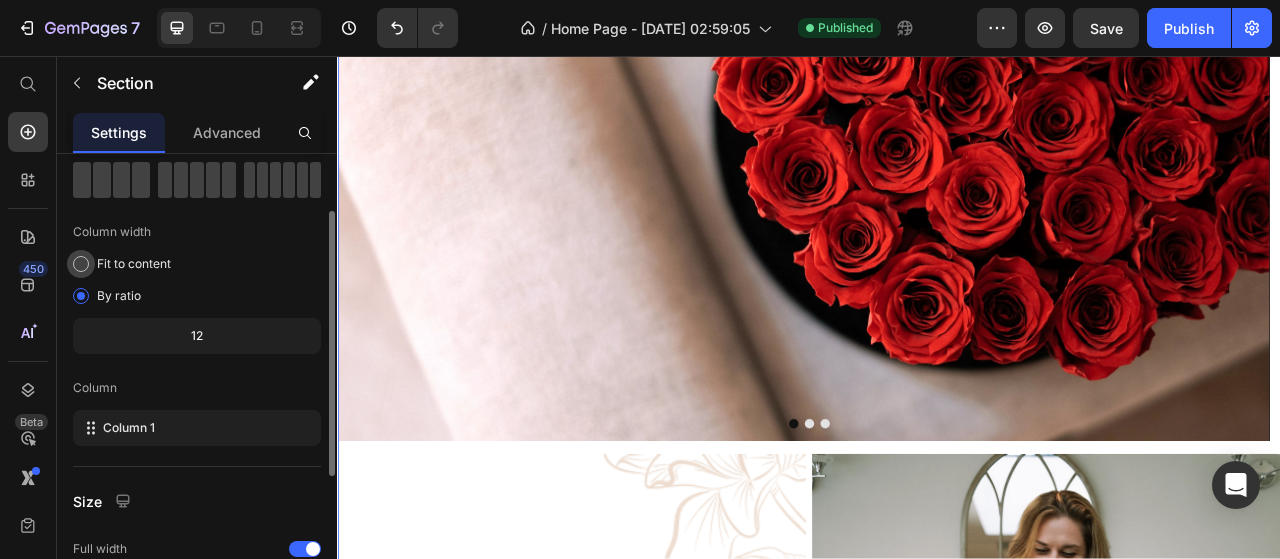 click on "Fit to content" 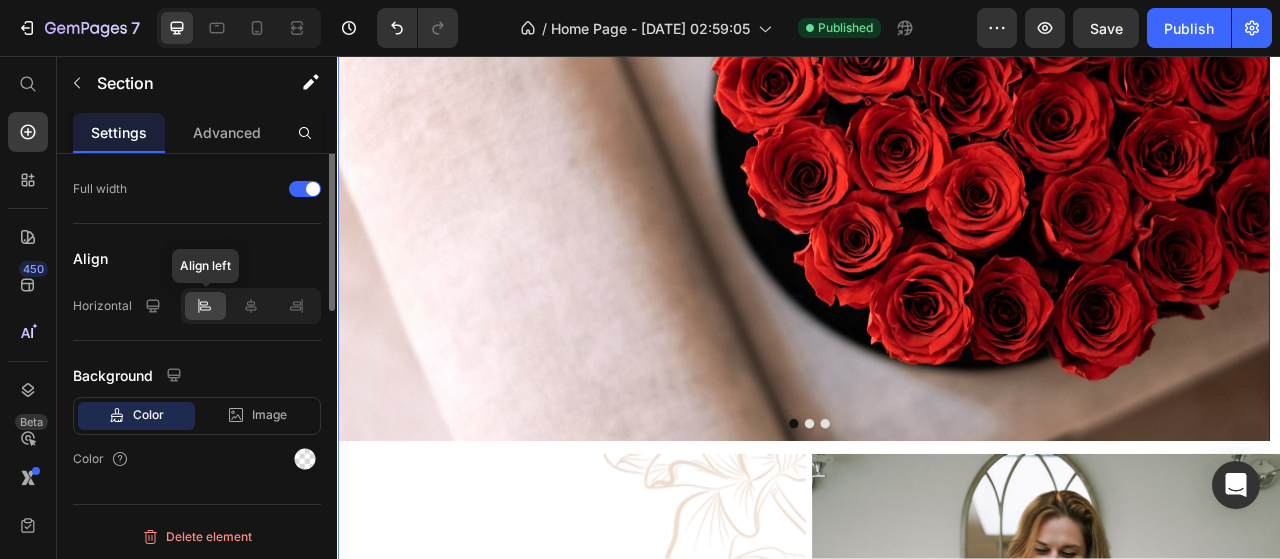 scroll, scrollTop: 16, scrollLeft: 0, axis: vertical 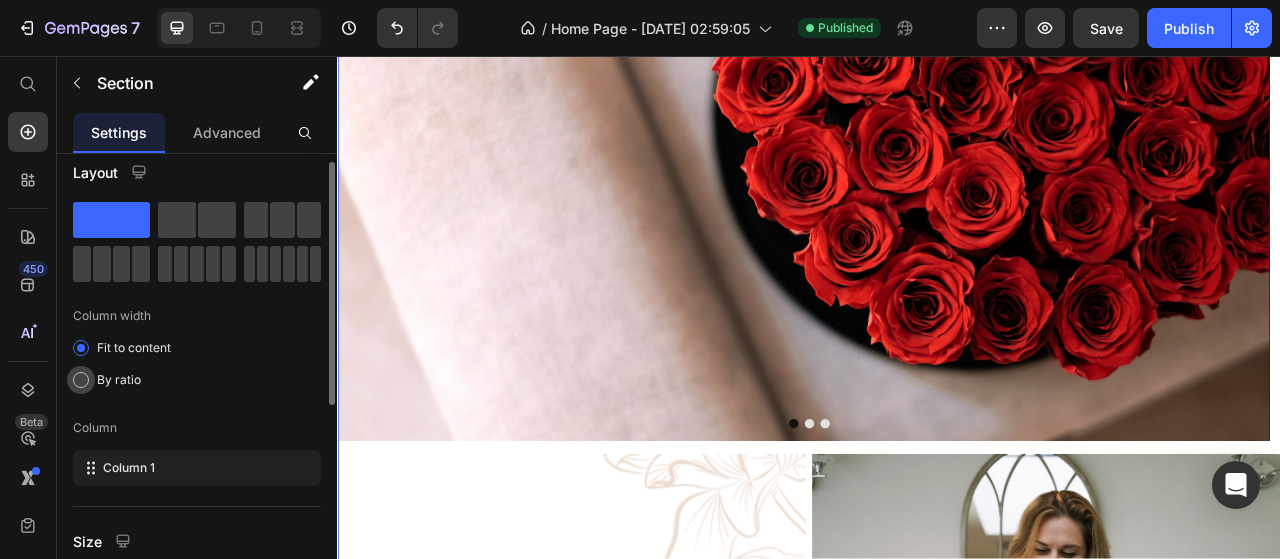 click at bounding box center [81, 380] 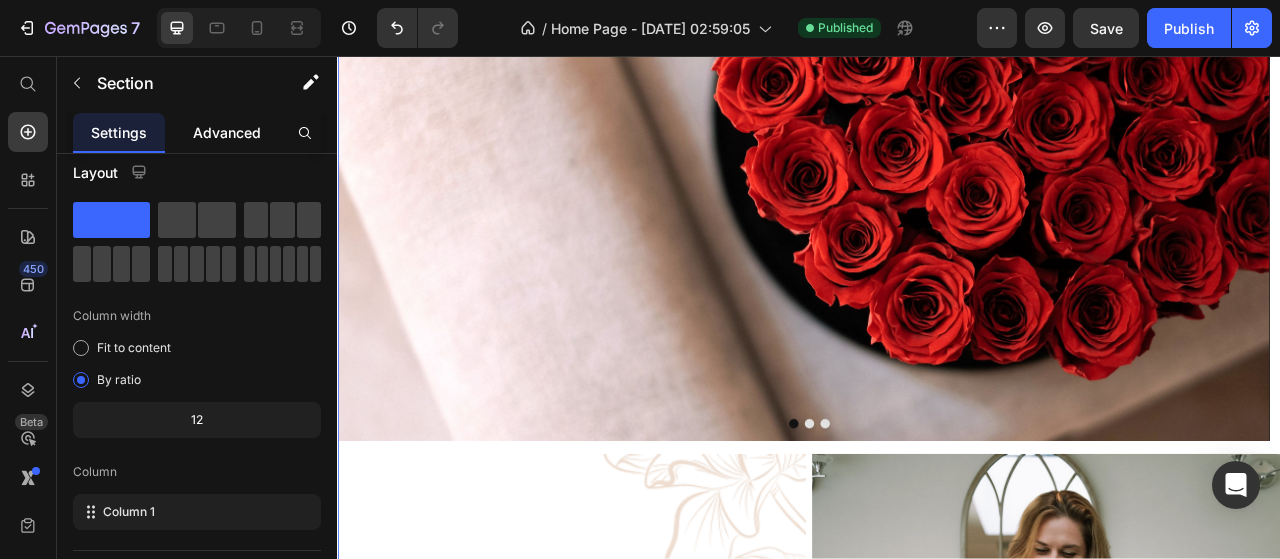 click on "Advanced" 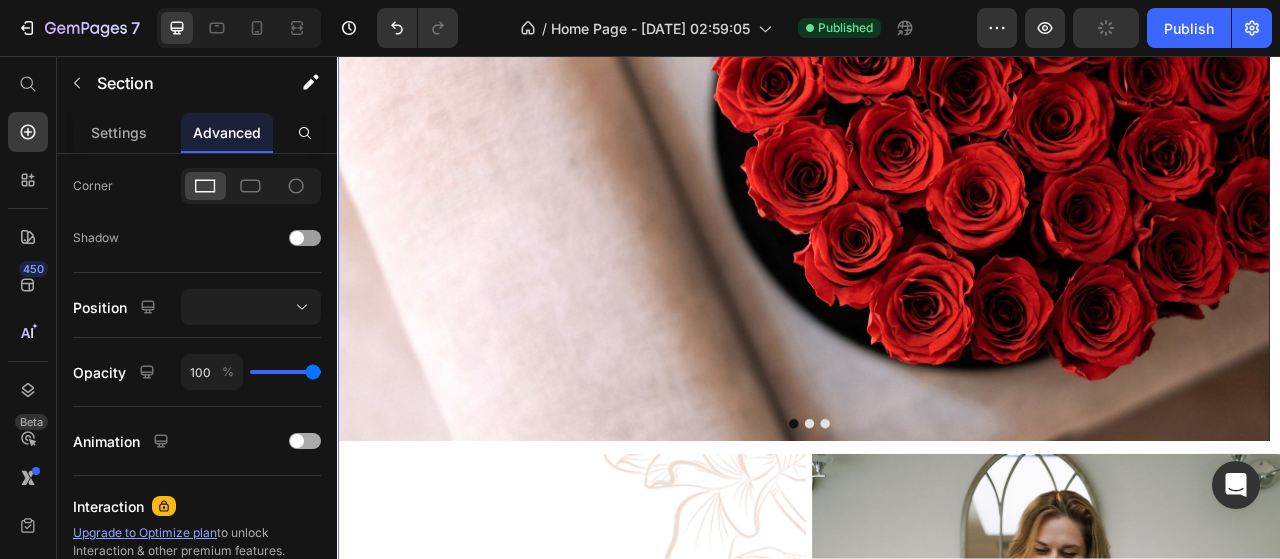 scroll, scrollTop: 800, scrollLeft: 0, axis: vertical 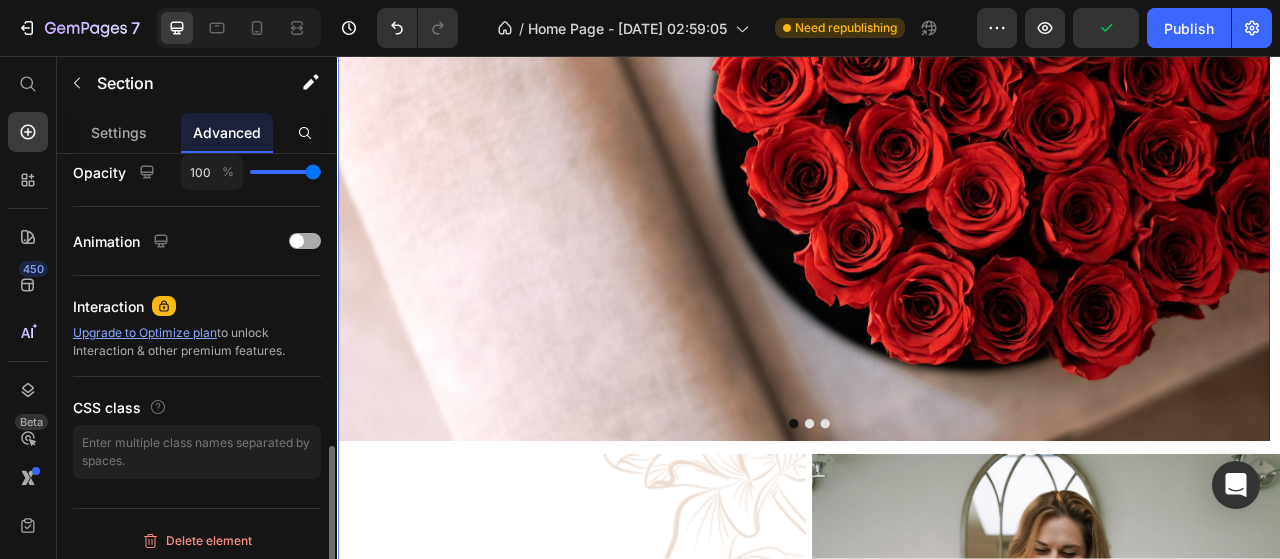 click at bounding box center [305, 241] 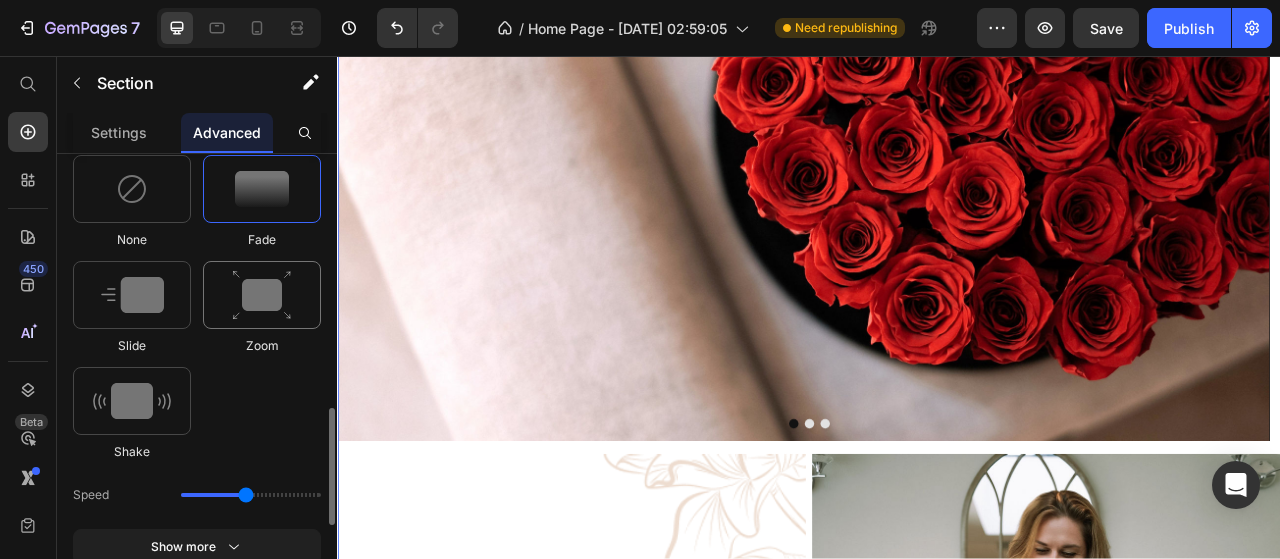 scroll, scrollTop: 800, scrollLeft: 0, axis: vertical 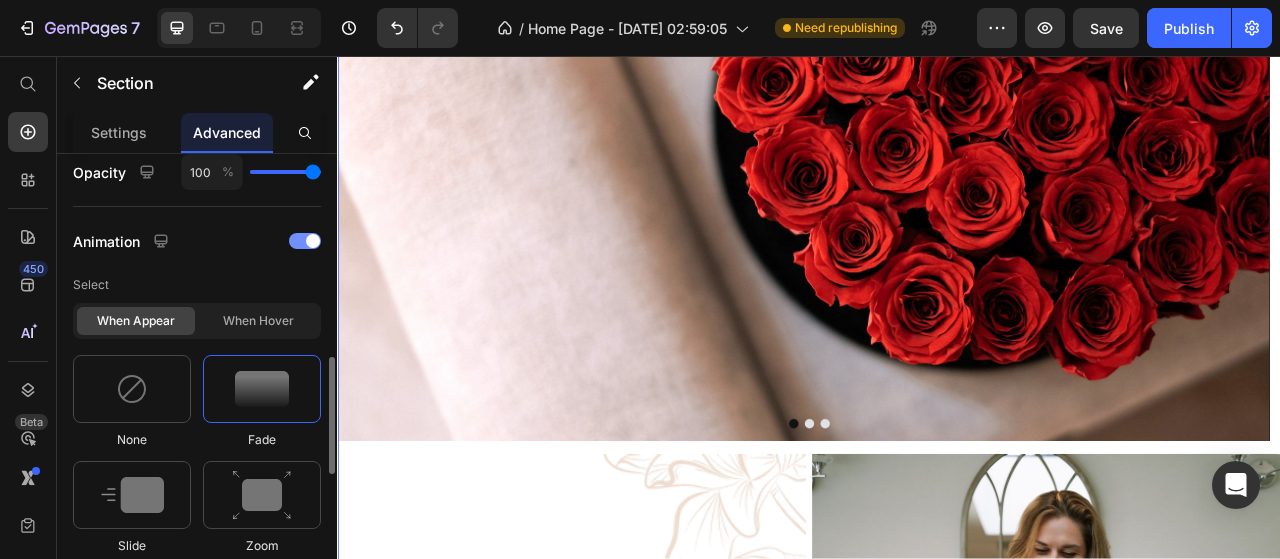 click on "Animation" at bounding box center [197, 241] 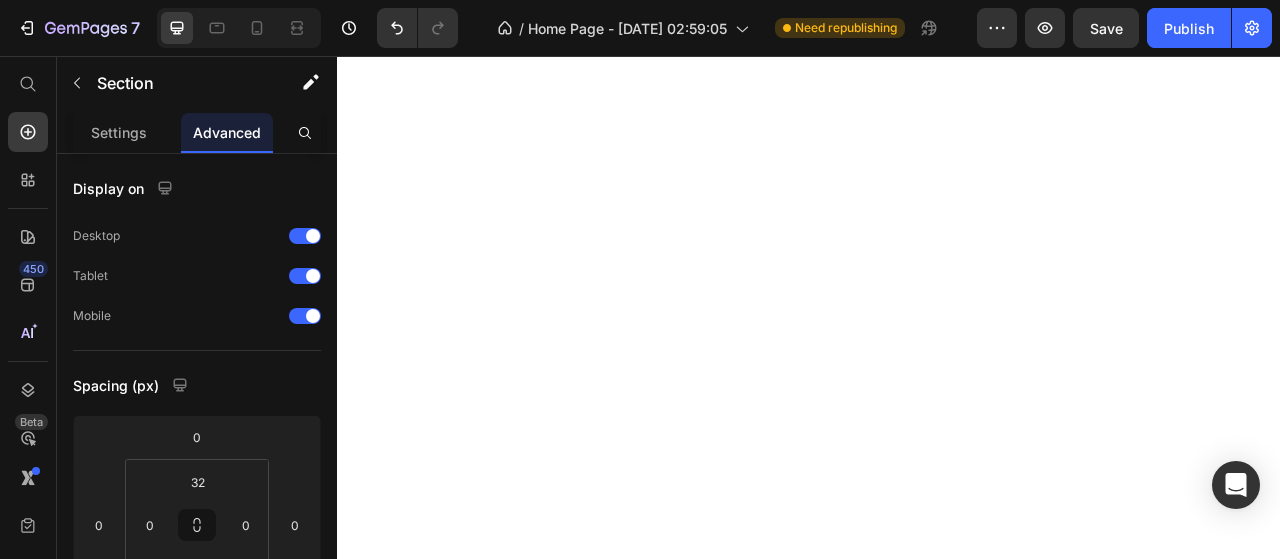 scroll, scrollTop: 0, scrollLeft: 0, axis: both 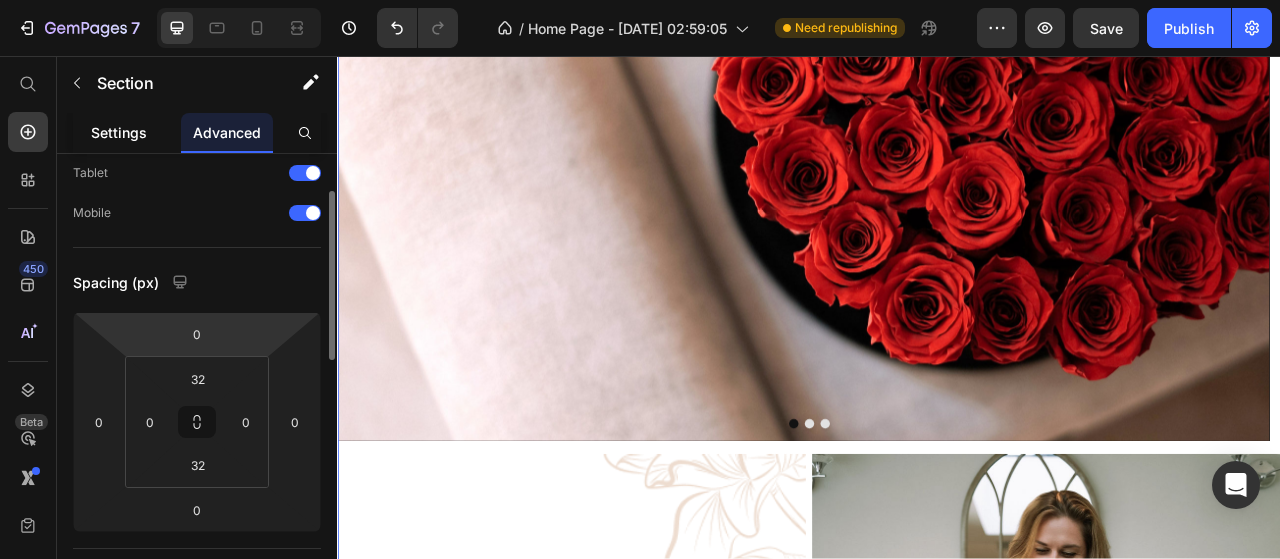 click on "Settings" 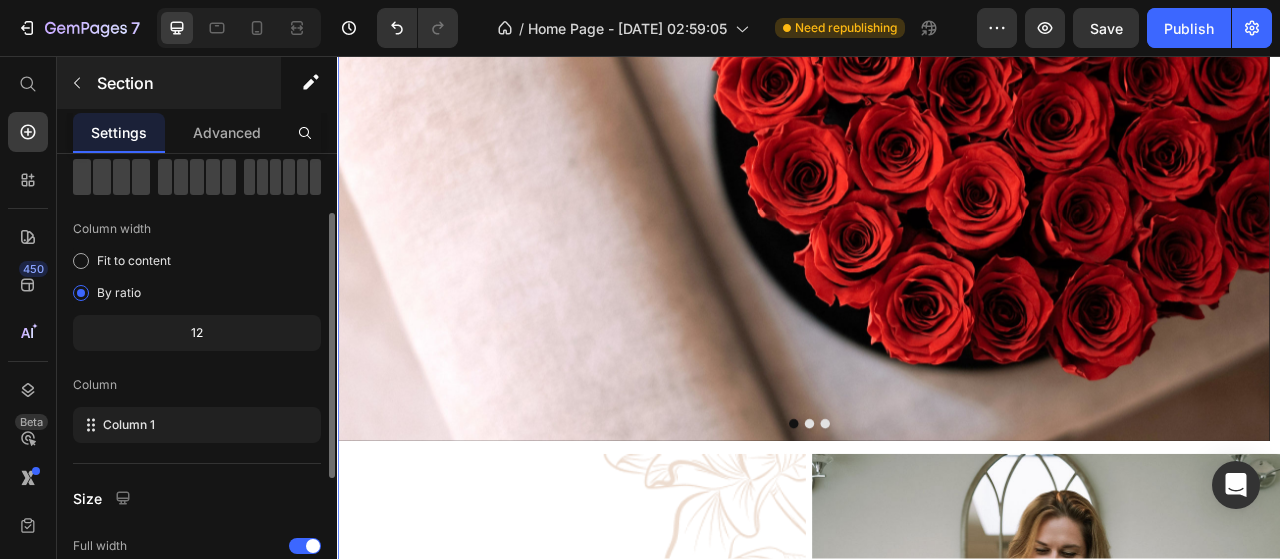 scroll, scrollTop: 0, scrollLeft: 0, axis: both 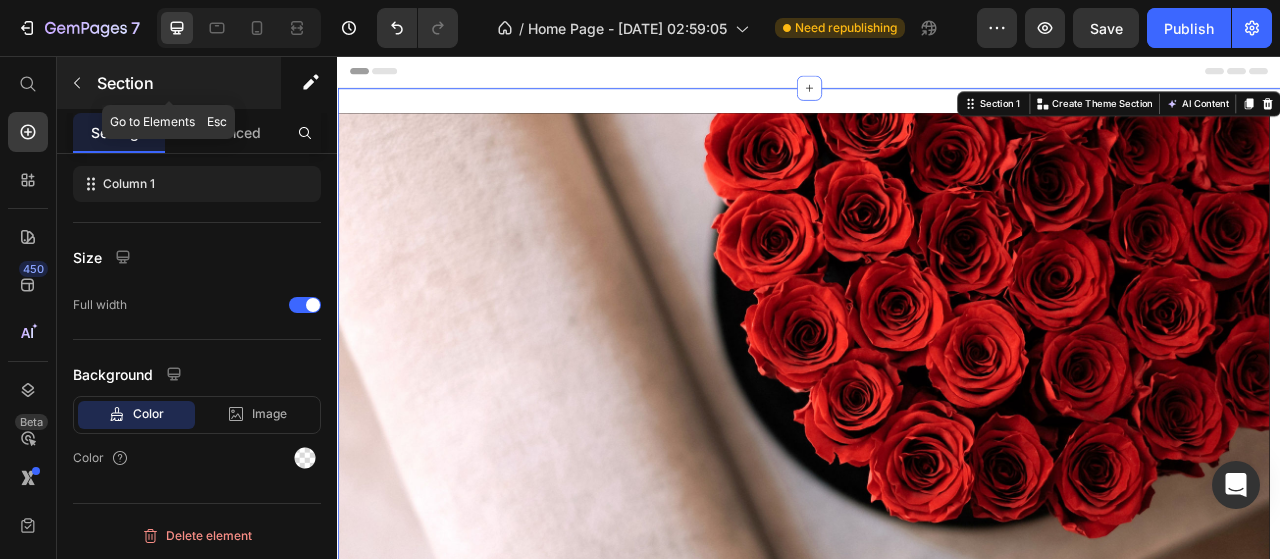 click at bounding box center [77, 83] 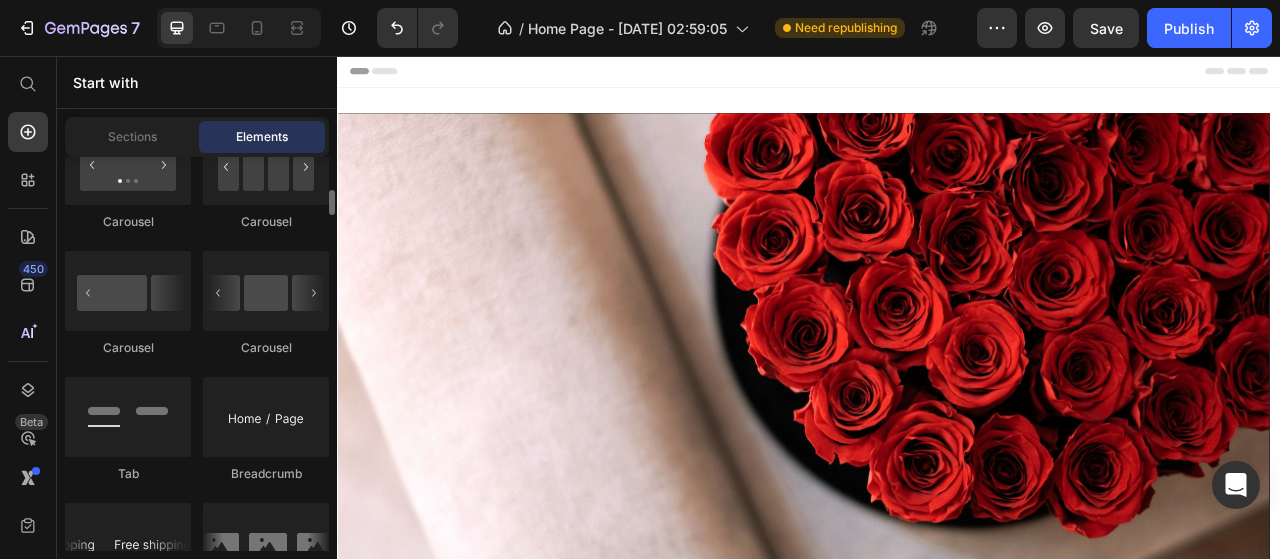 scroll, scrollTop: 2100, scrollLeft: 0, axis: vertical 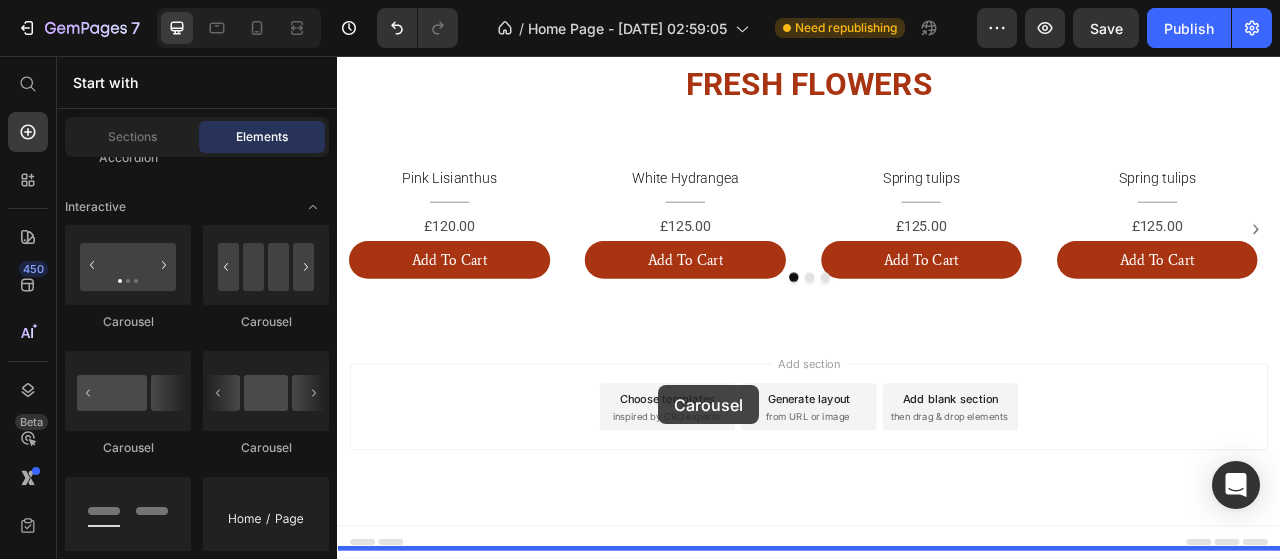 drag, startPoint x: 457, startPoint y: 457, endPoint x: 745, endPoint y: 475, distance: 288.56195 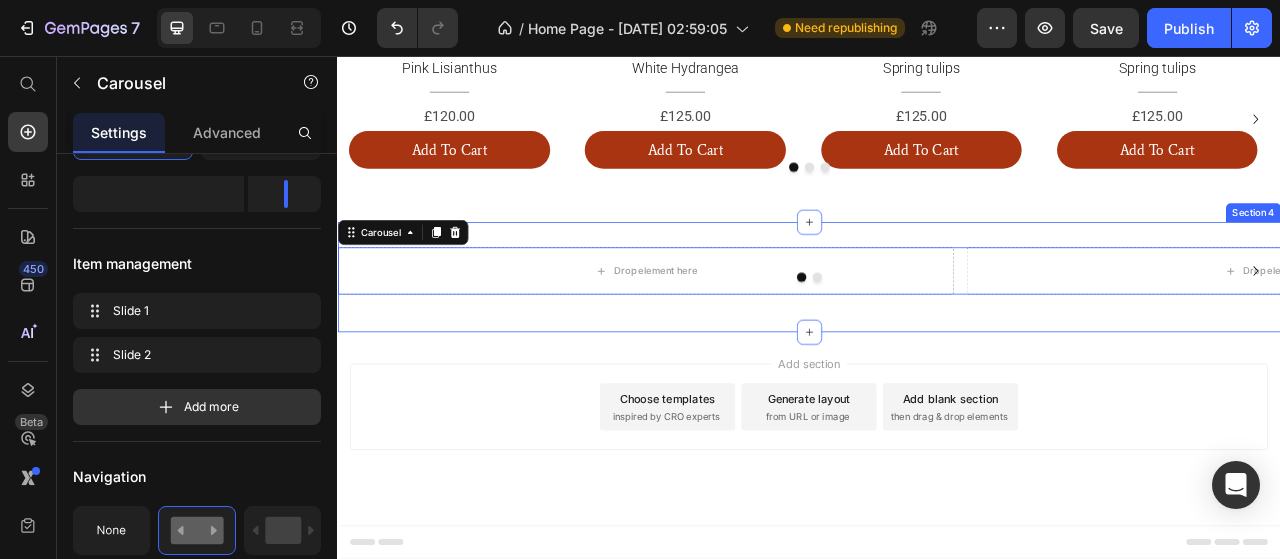 scroll, scrollTop: 0, scrollLeft: 0, axis: both 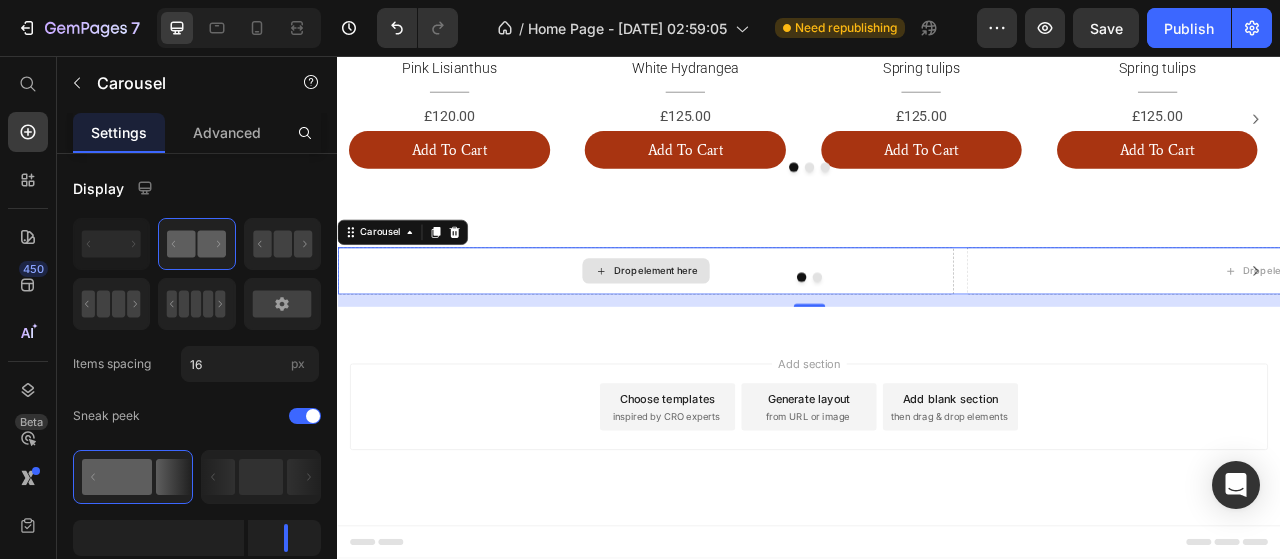 click on "Drop element here" at bounding box center [741, 330] 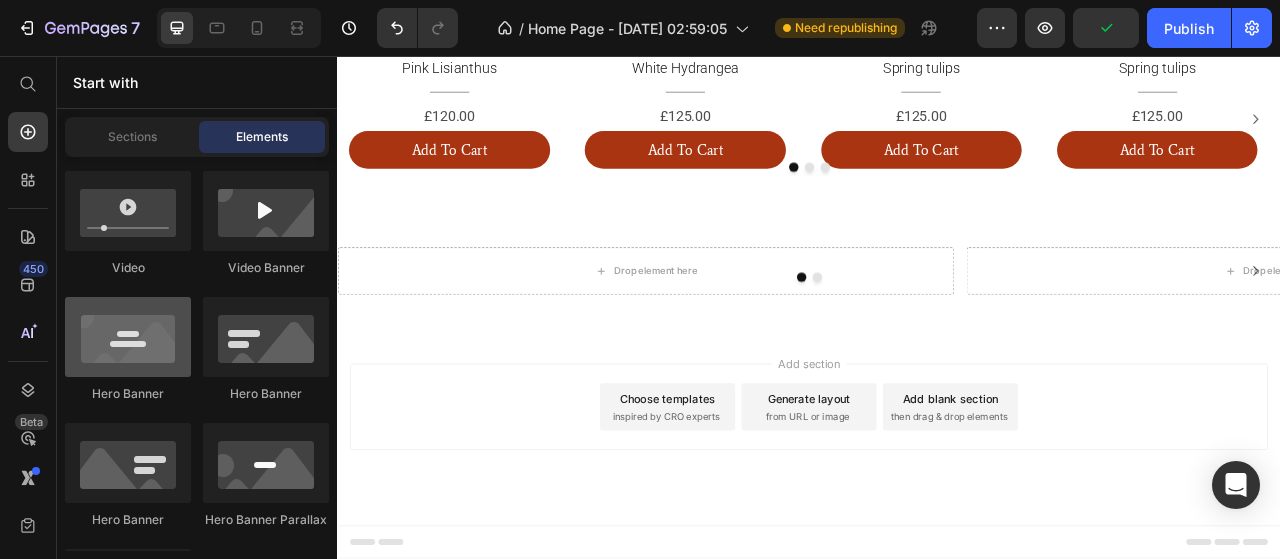 scroll, scrollTop: 700, scrollLeft: 0, axis: vertical 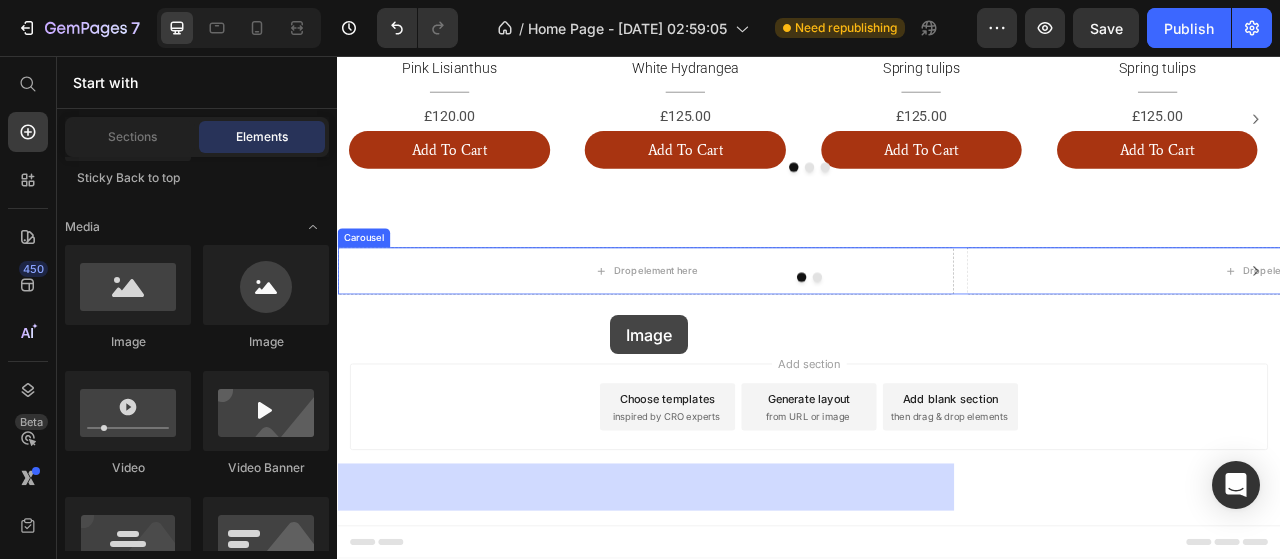 drag, startPoint x: 460, startPoint y: 360, endPoint x: 685, endPoint y: 386, distance: 226.49724 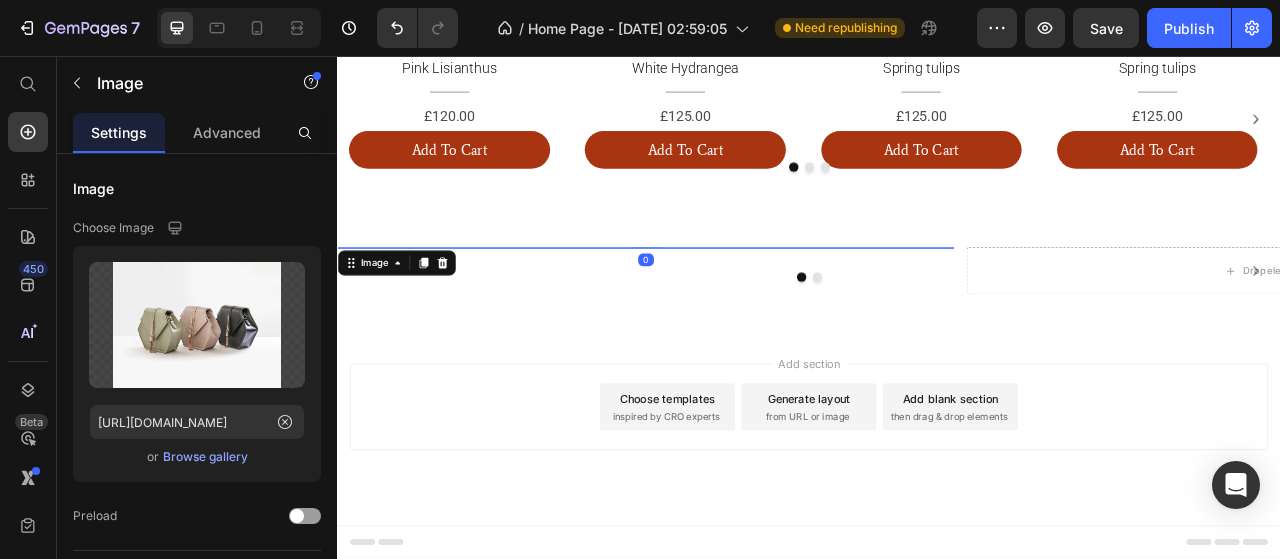 scroll, scrollTop: 2160, scrollLeft: 0, axis: vertical 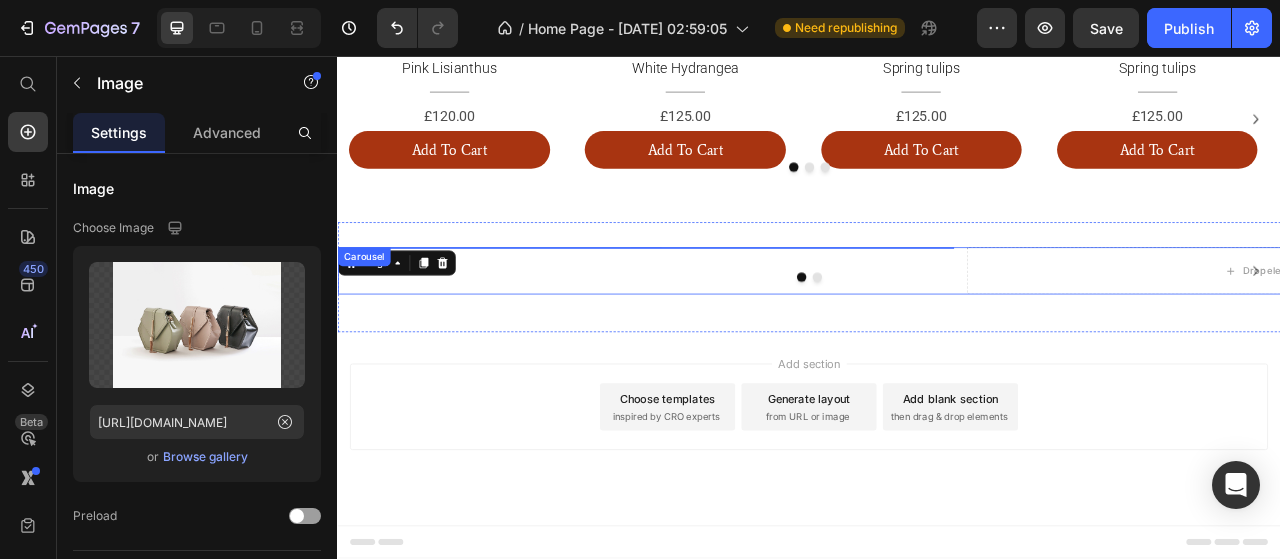 click 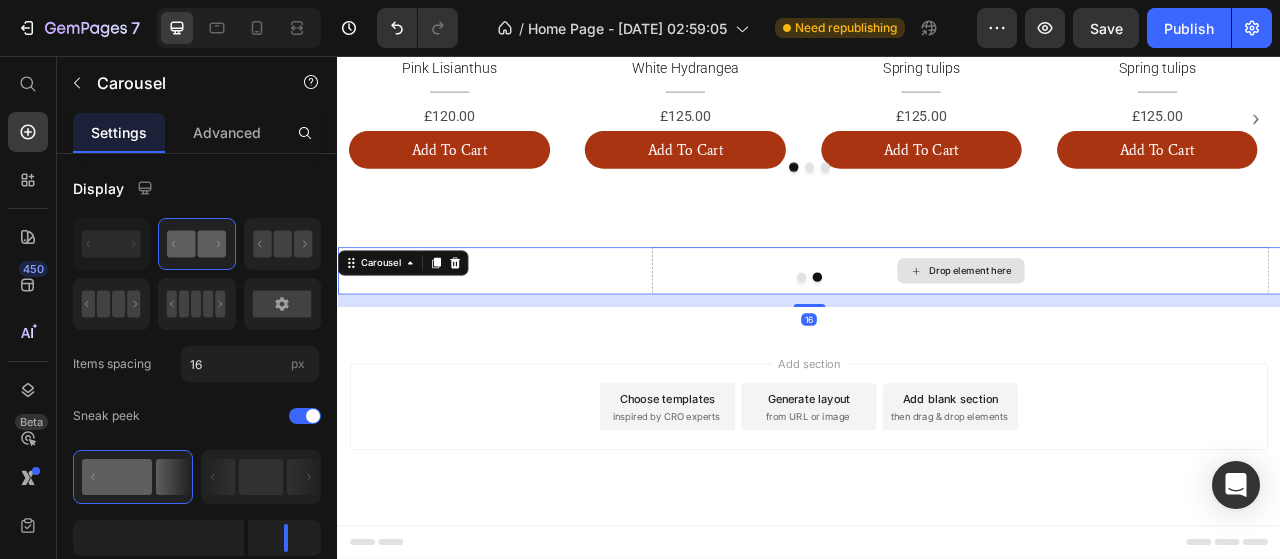 click 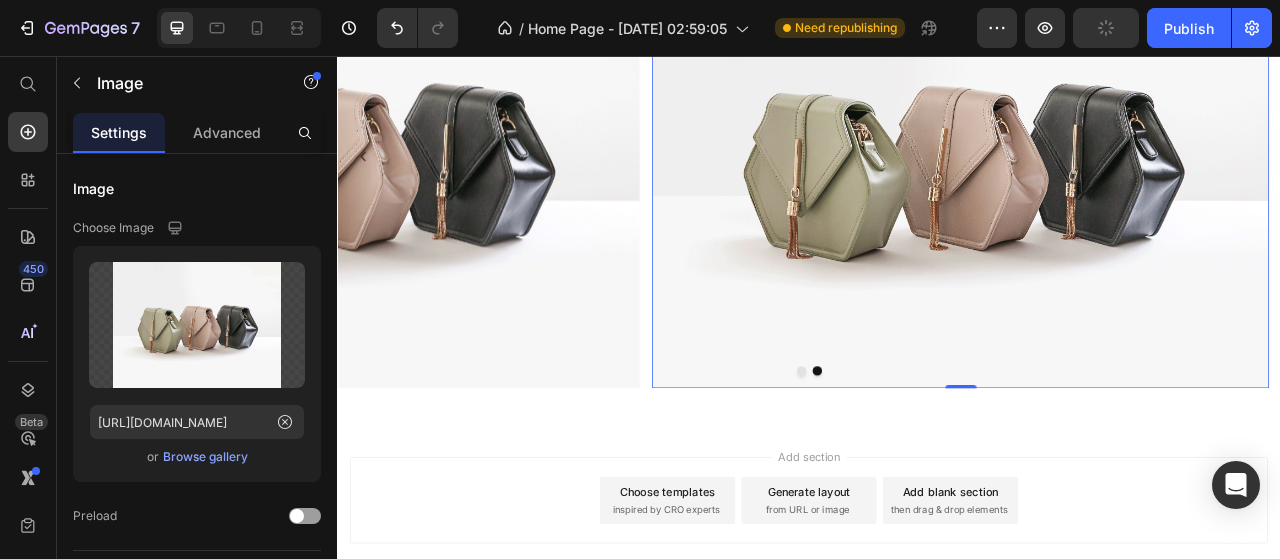 scroll, scrollTop: 1960, scrollLeft: 0, axis: vertical 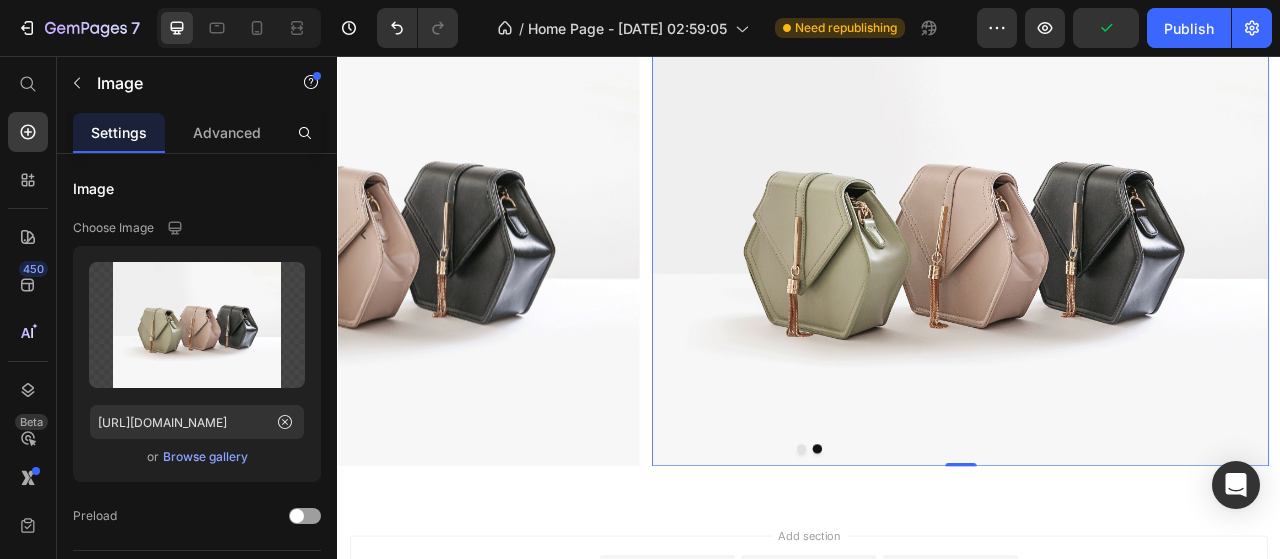 click at bounding box center (1129, 284) 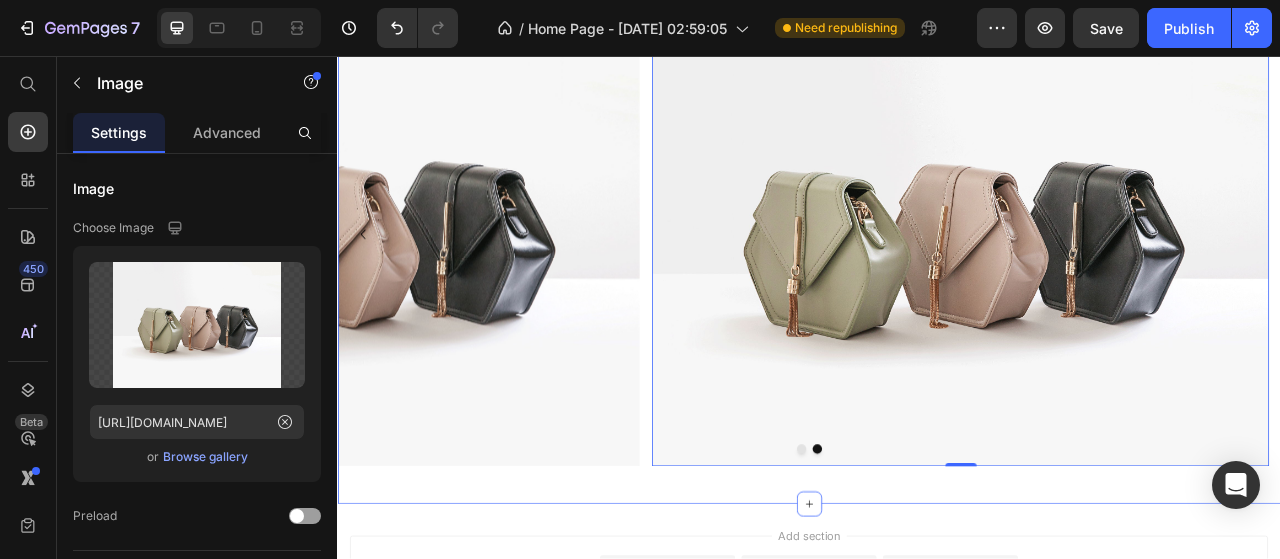 click on "Image Image   0
Carousel Section 4" at bounding box center (937, 292) 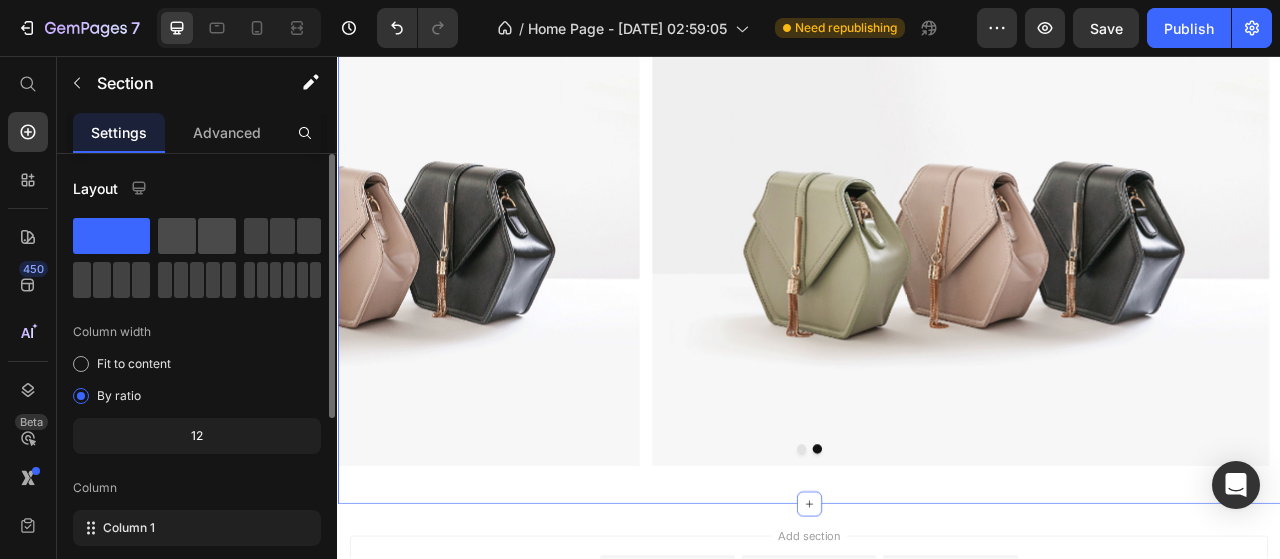 click 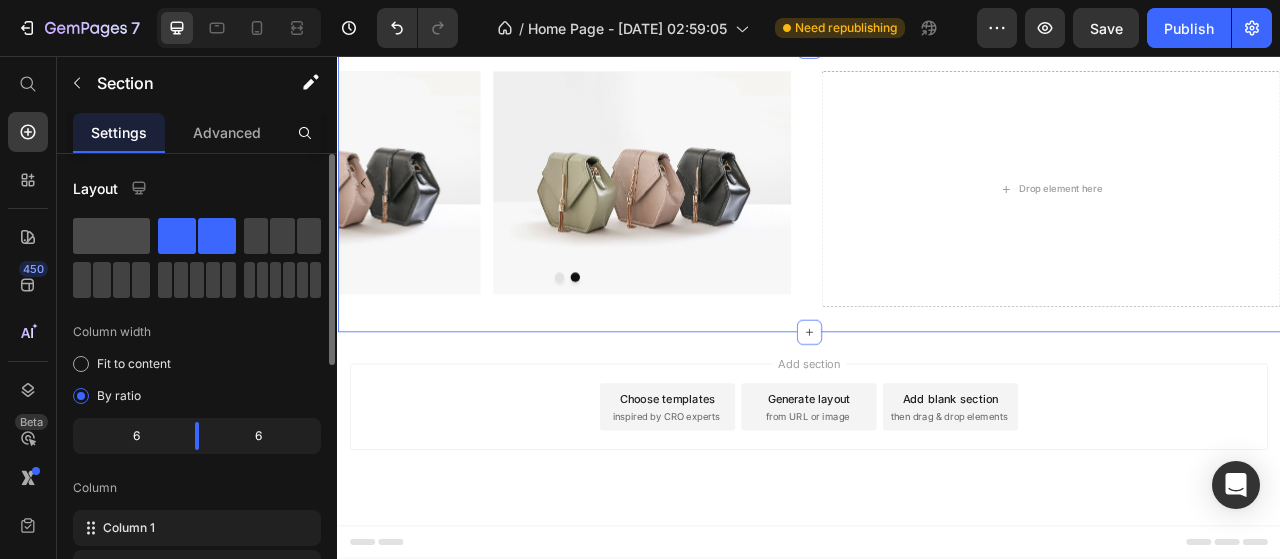 click 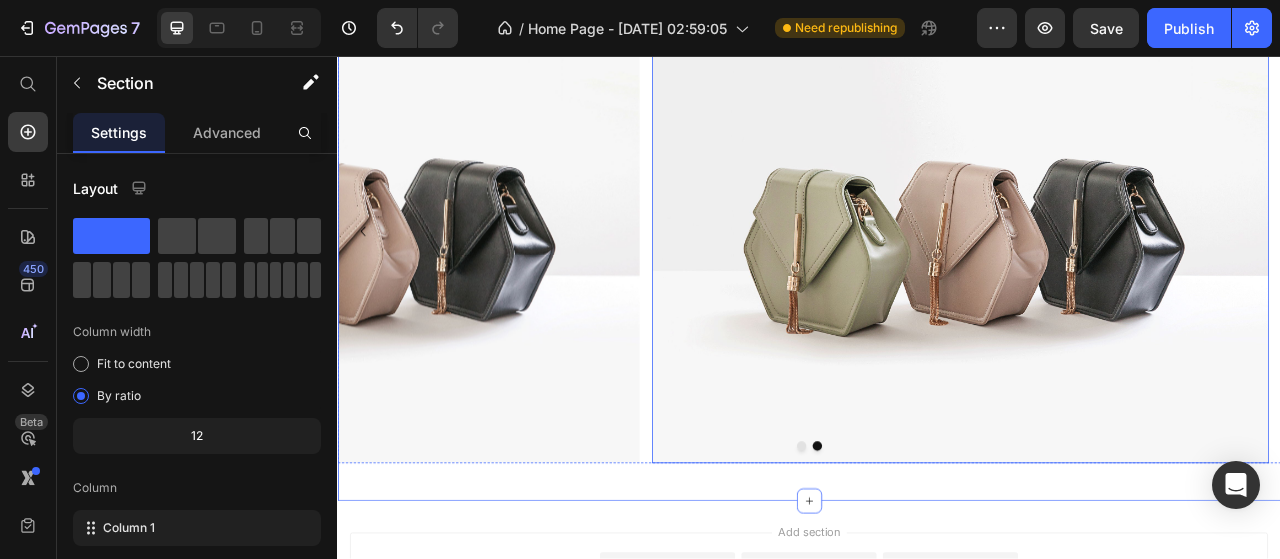 scroll, scrollTop: 1960, scrollLeft: 0, axis: vertical 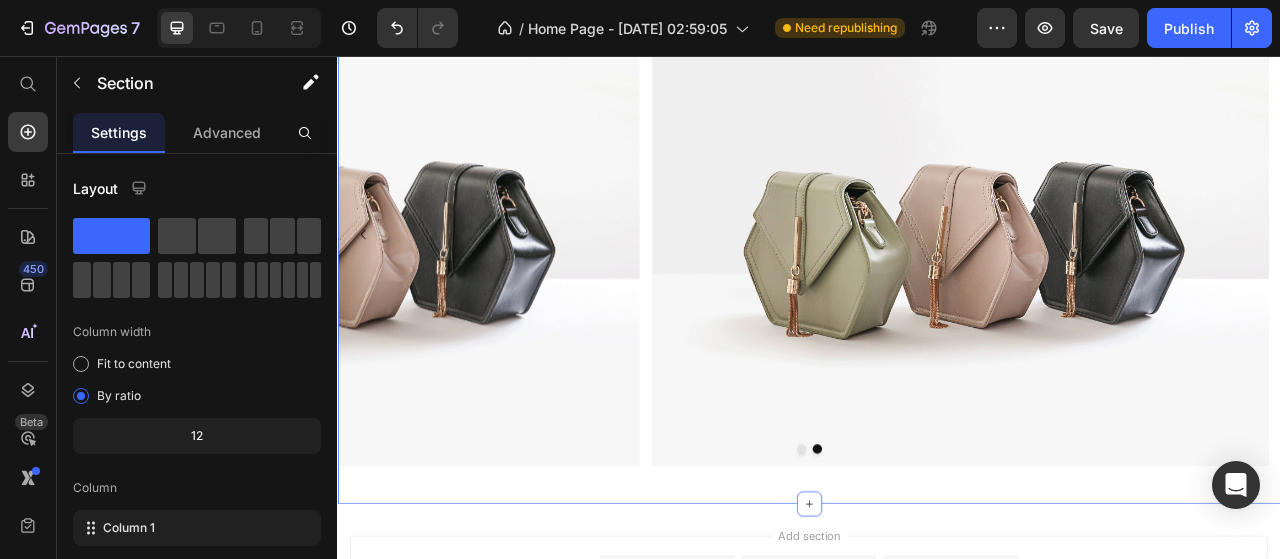 click on "Image Pink Lisianthus Heading                Title Line £120.00 Text Block Add To Cart Button Image White Hydrangea Heading                Title Line £125.00 Text Block Add To Cart Button Image Spring tulips Heading                Title Line £125.00 Text Block Add To Cart Button Image Spring tulips Heading                Title Line £125.00 Text Block Add To Cart Button Image Spring tulips Heading                Title Line £125.00 Text Block Add To Cart Button Image Spring tulips Heading                Title Line £125.00 Text Block Add To Cart Button Image Spring tulips Heading                Title Line £125.00 Text Block Add To Cart Button Image Spring tulips Heading                Title Line £125.00 Text Block Add To Cart Button Image Spring tulips Heading                Title Line £125.00 Text Block Add To Cart Button Image Spring tulips Heading                Title Line £125.00 Text Block Add To Cart Button Image Spring tulips Heading" at bounding box center (937, -165) 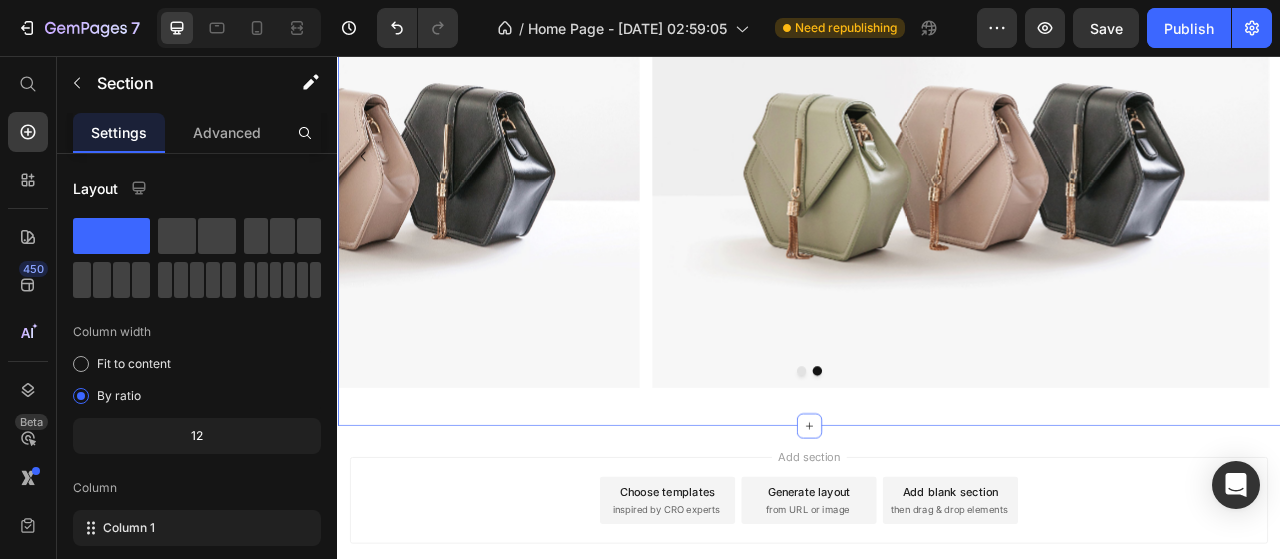 scroll, scrollTop: 1960, scrollLeft: 0, axis: vertical 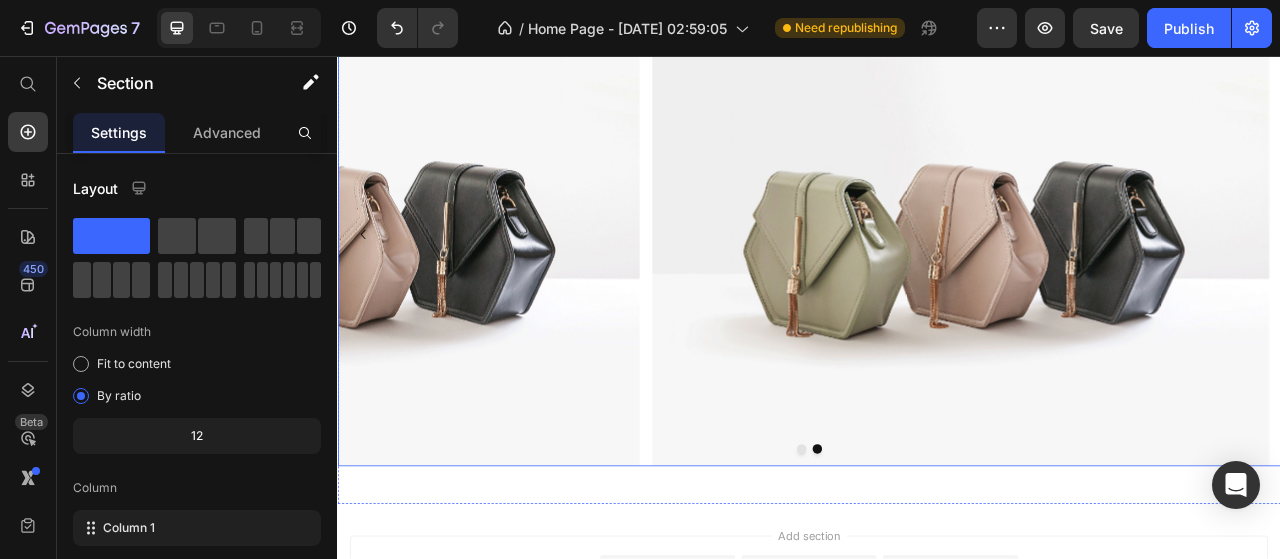 click on "Image Image" at bounding box center [937, 284] 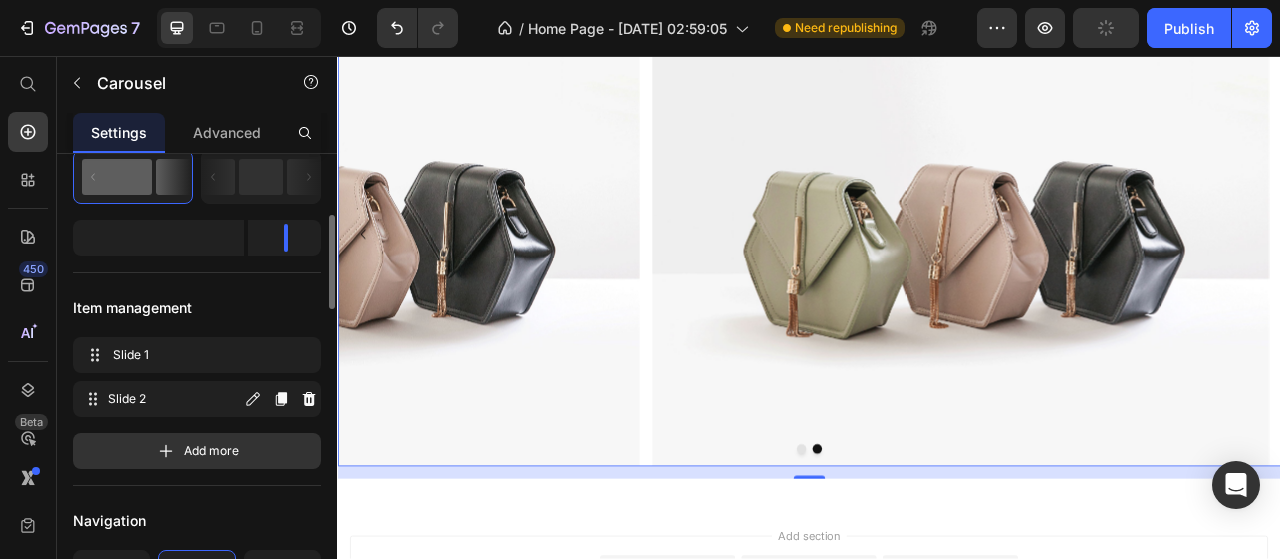 scroll, scrollTop: 400, scrollLeft: 0, axis: vertical 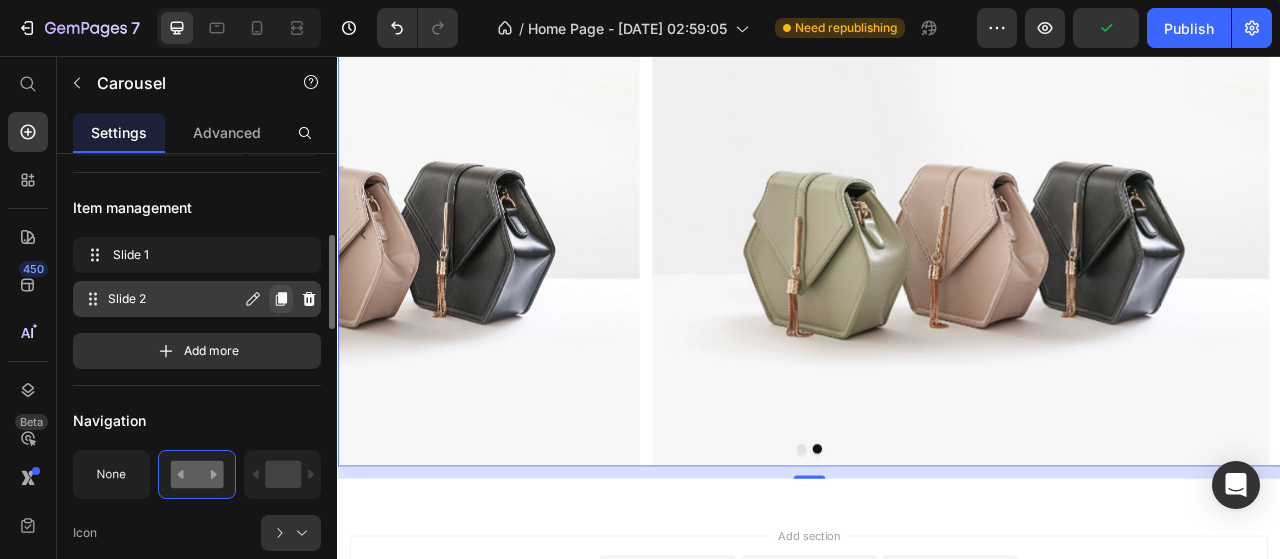 click 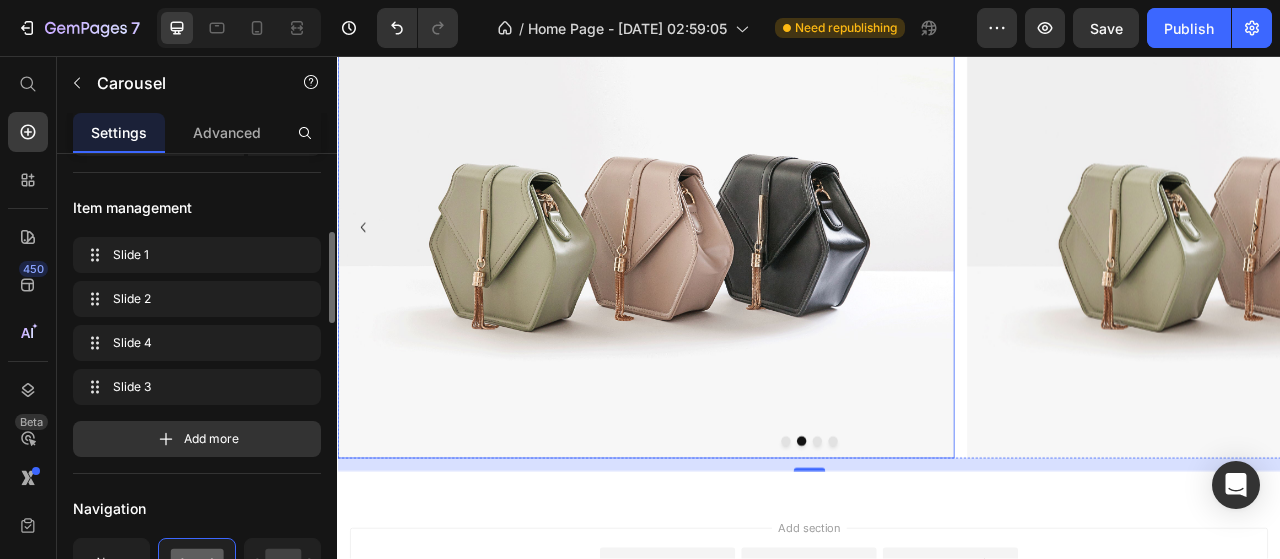 scroll, scrollTop: 2160, scrollLeft: 0, axis: vertical 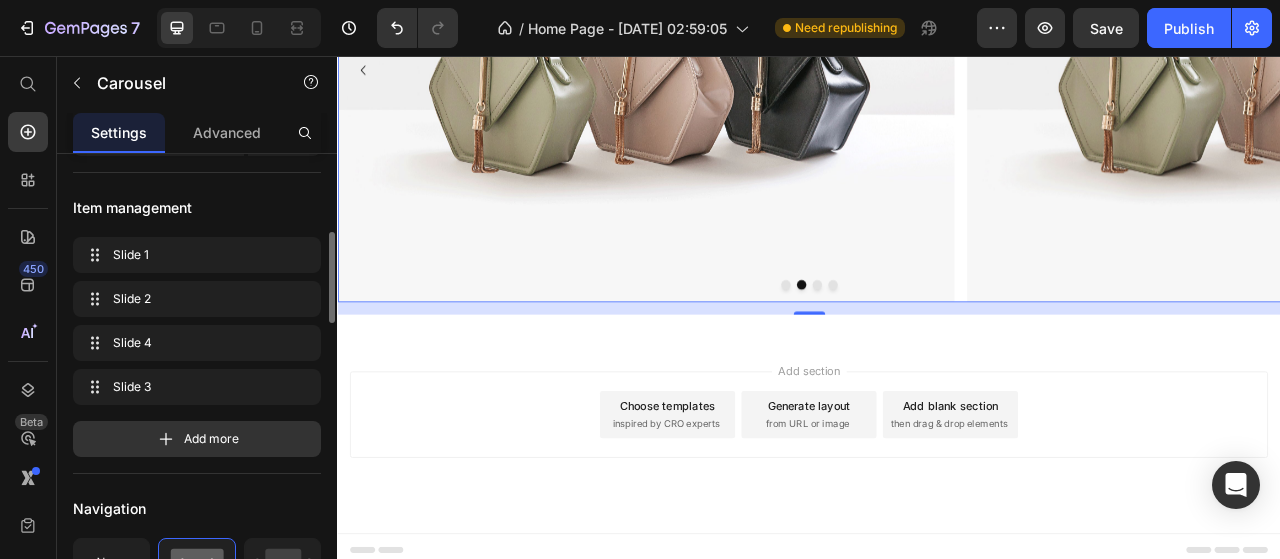 click 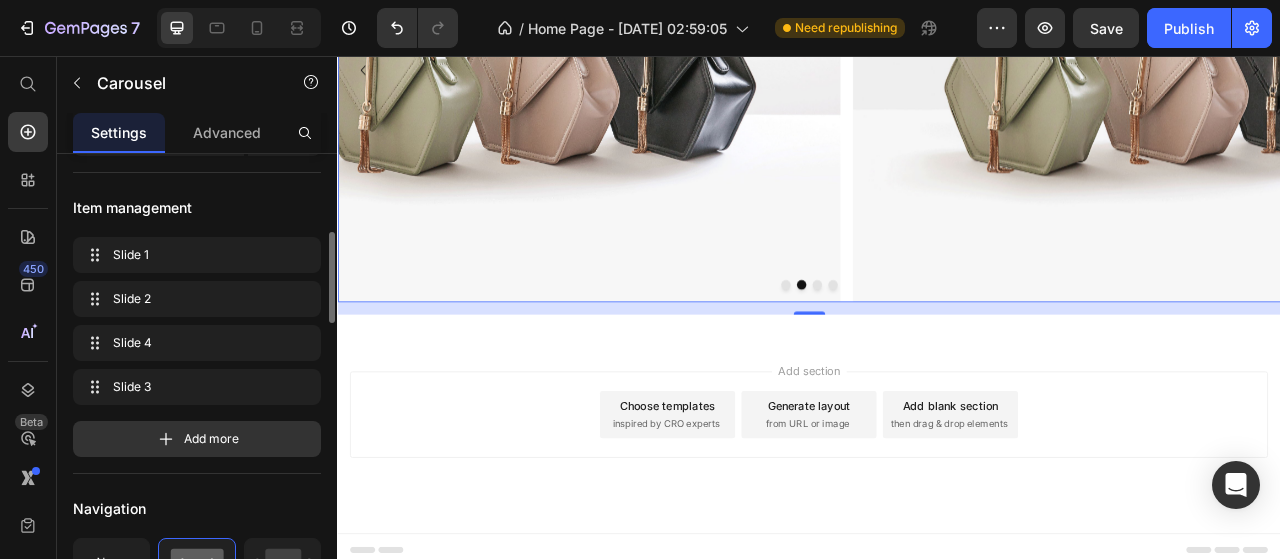click 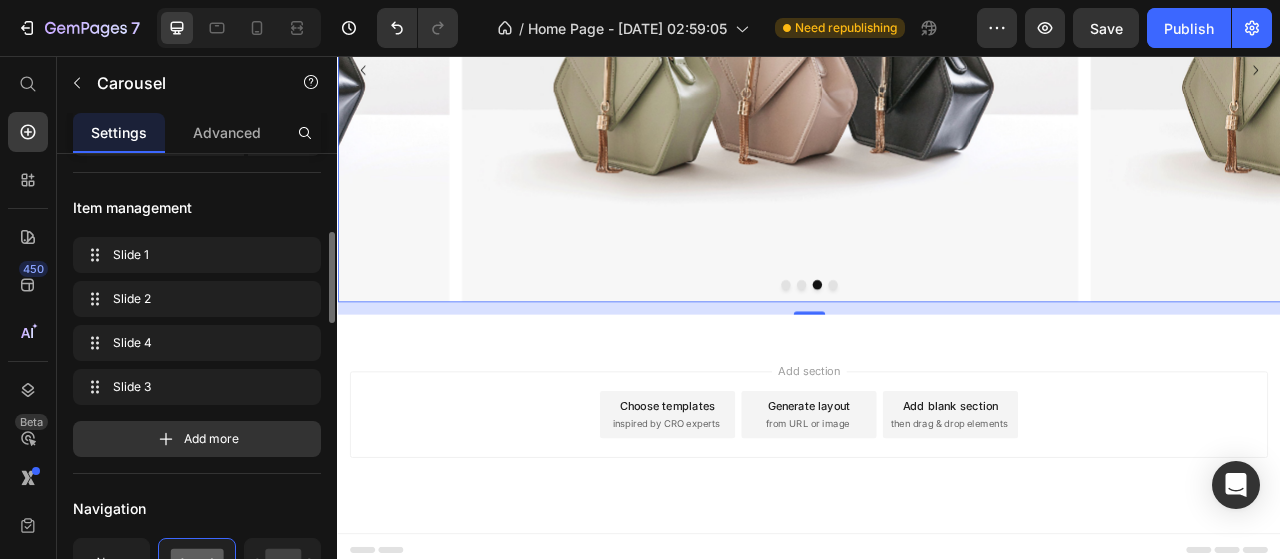 click on "Image Image Image Image" at bounding box center [937, 75] 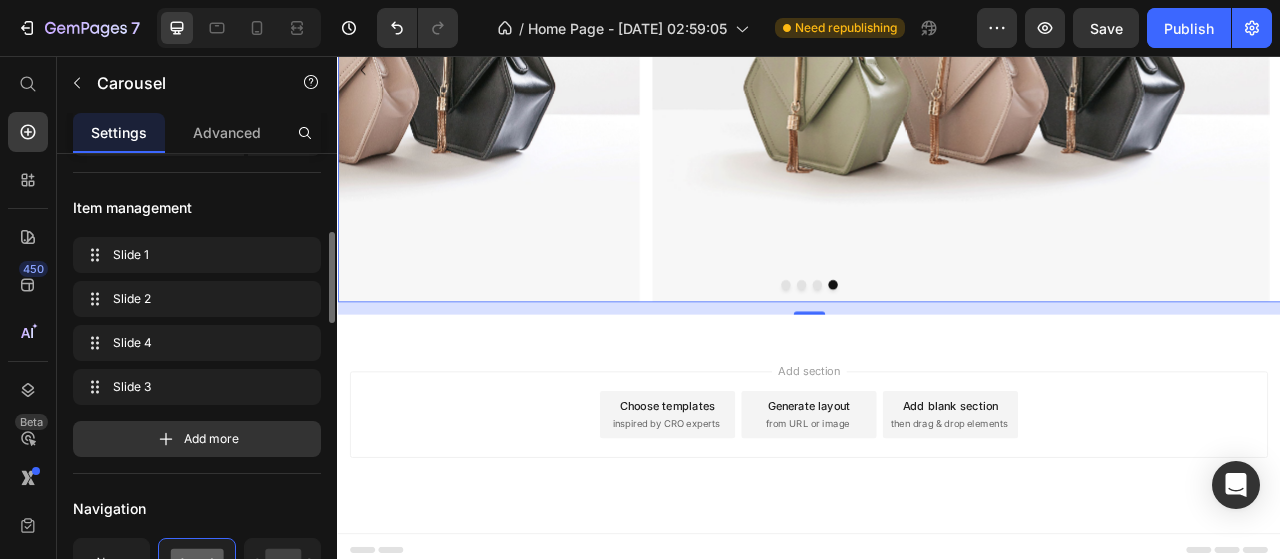 click at bounding box center [1129, 75] 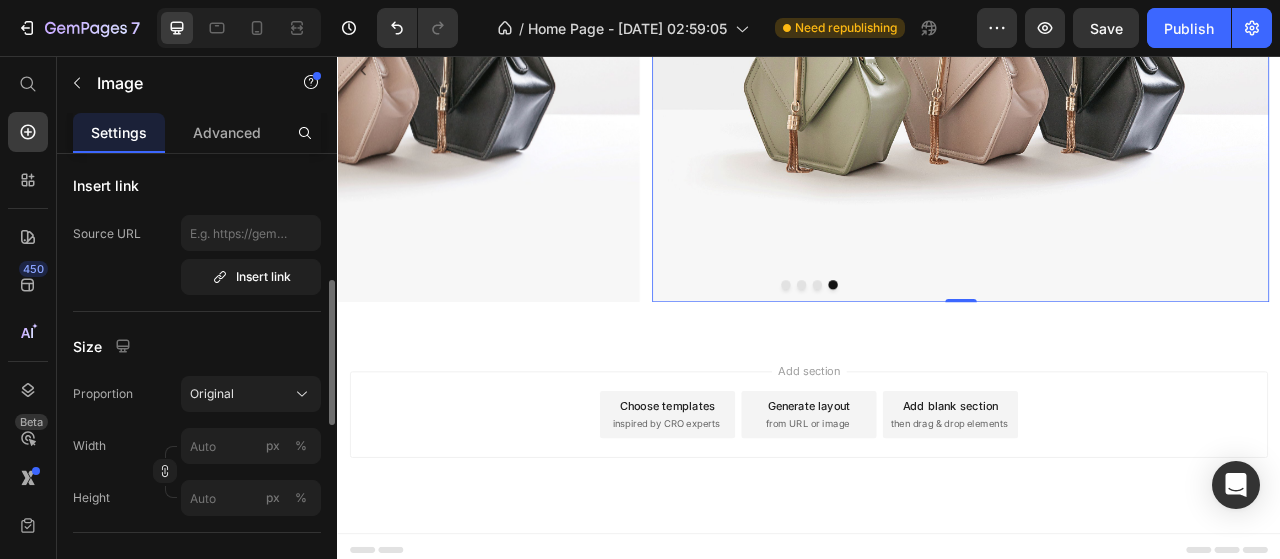 scroll, scrollTop: 0, scrollLeft: 0, axis: both 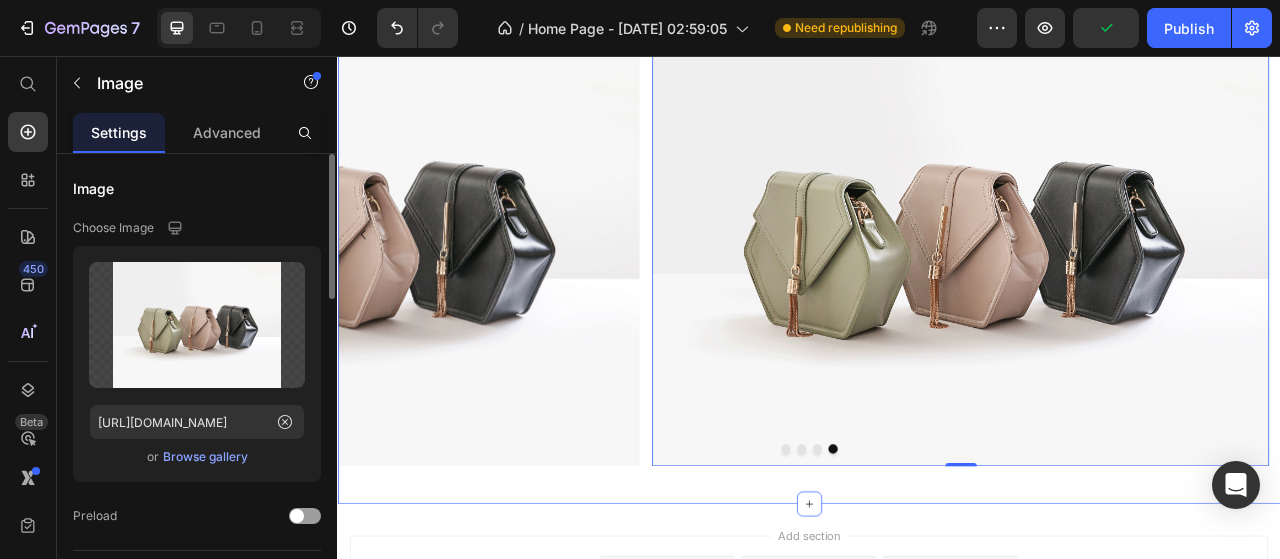 click on "Section 4" at bounding box center [1502, -54] 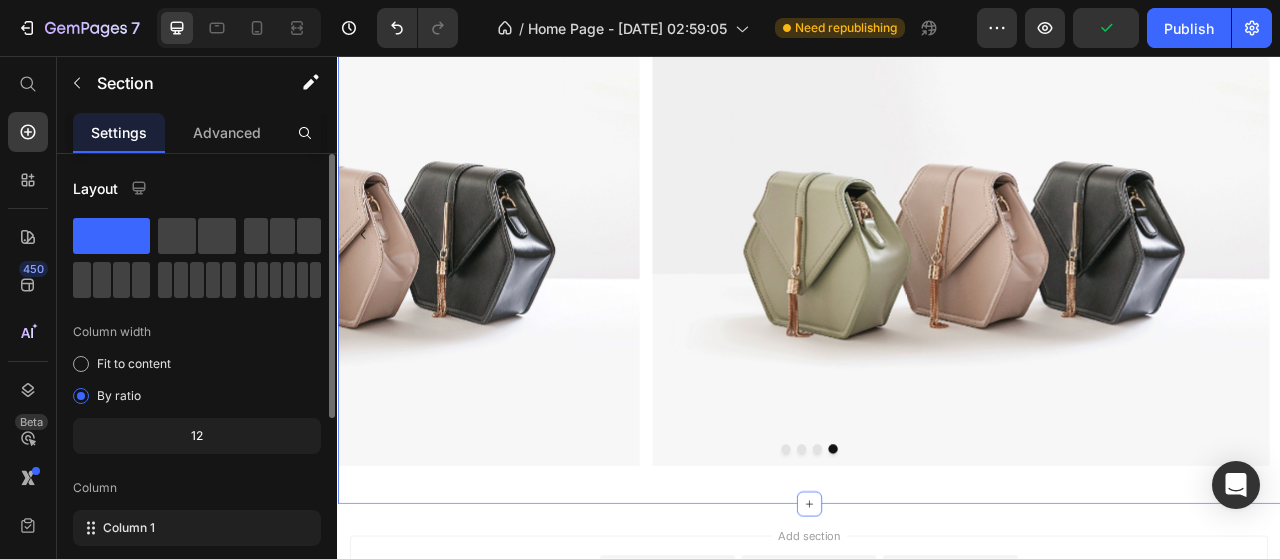 click at bounding box center (1520, -61) 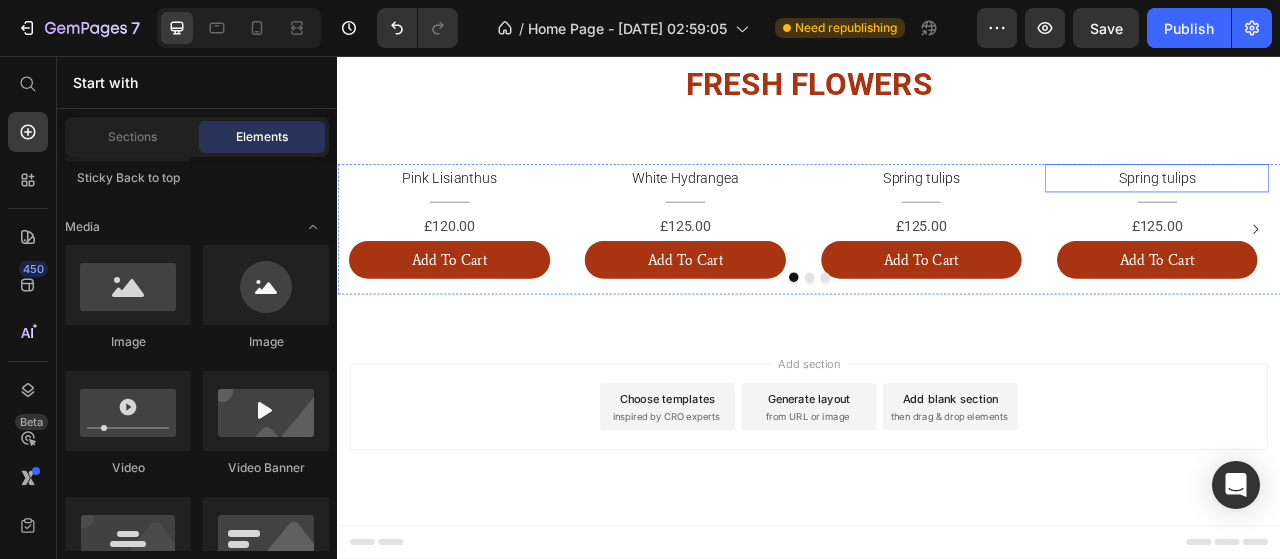 scroll, scrollTop: 1783, scrollLeft: 0, axis: vertical 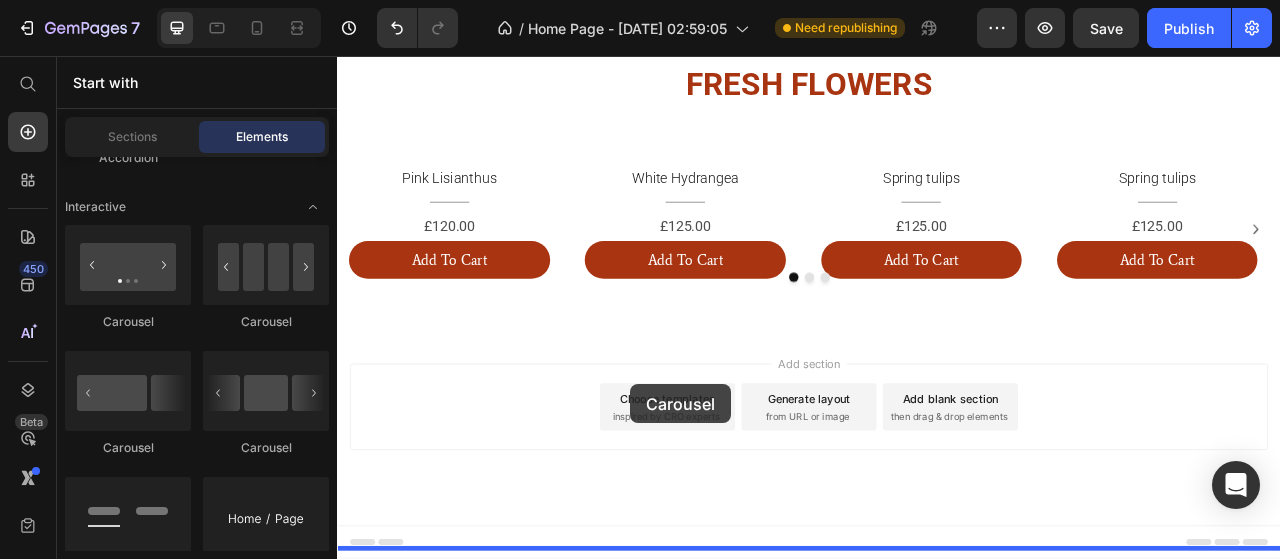drag, startPoint x: 621, startPoint y: 458, endPoint x: 710, endPoint y: 474, distance: 90.426765 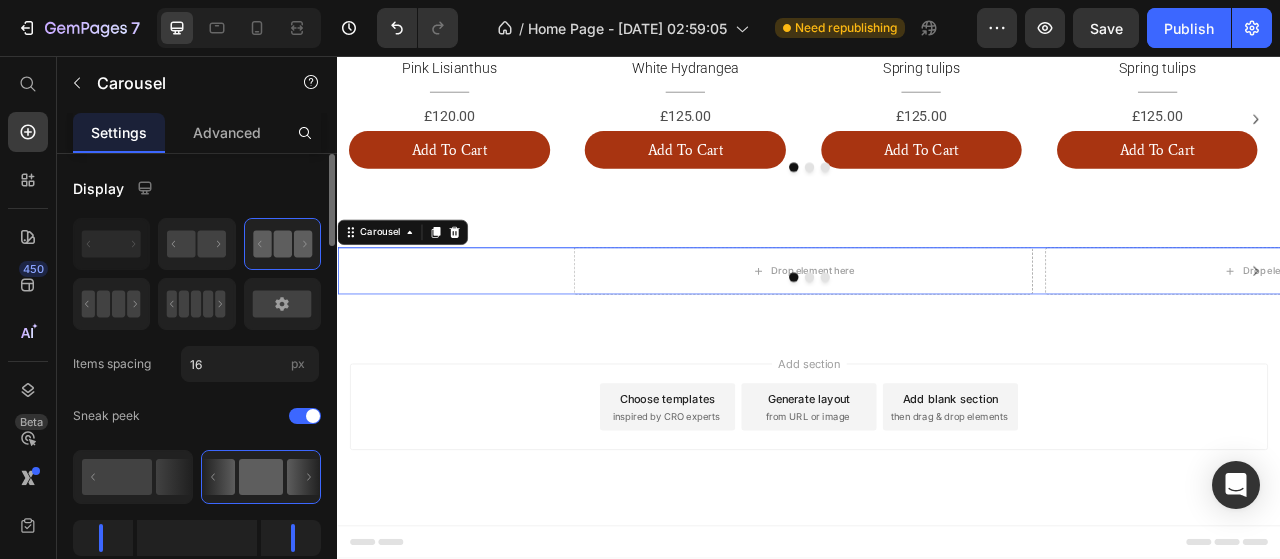scroll, scrollTop: 1923, scrollLeft: 0, axis: vertical 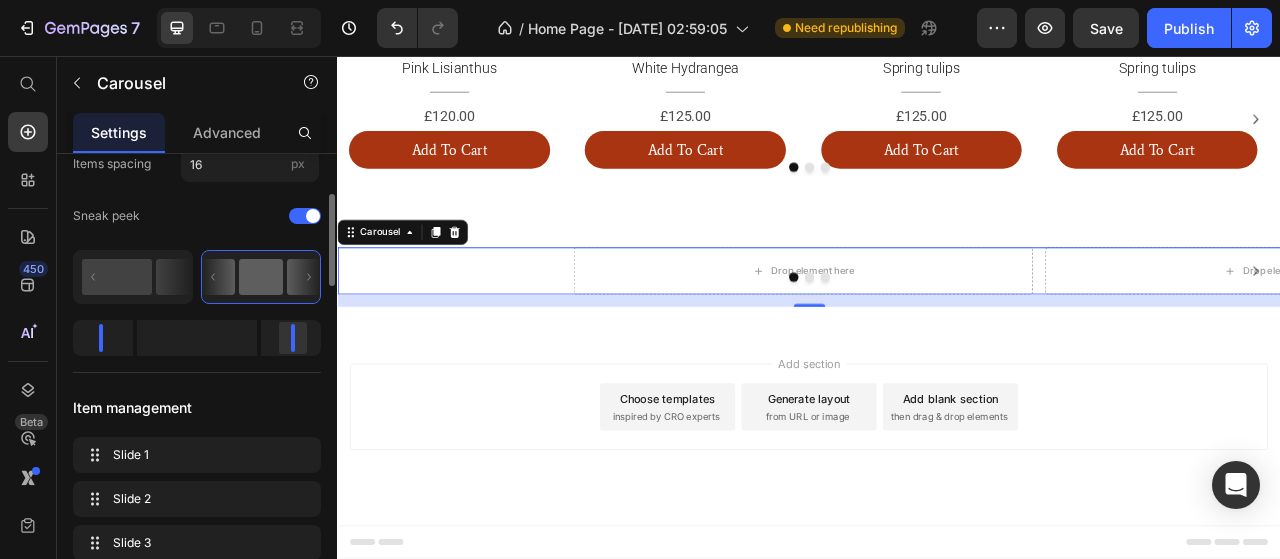 drag, startPoint x: 181, startPoint y: 343, endPoint x: 264, endPoint y: 329, distance: 84.17244 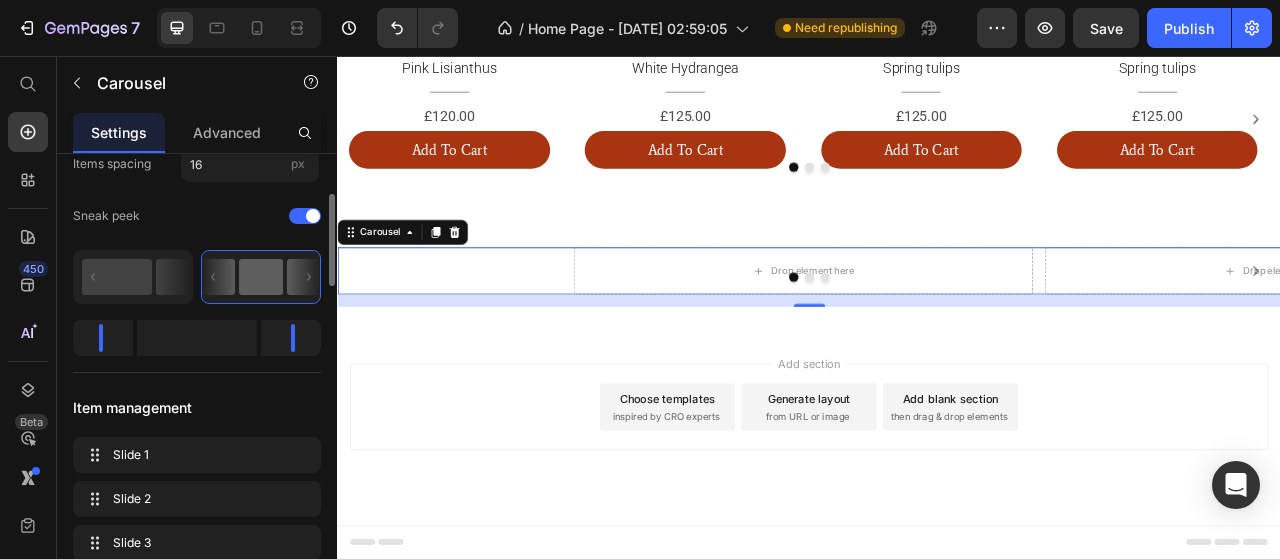 drag, startPoint x: 134, startPoint y: 328, endPoint x: 206, endPoint y: 326, distance: 72.02777 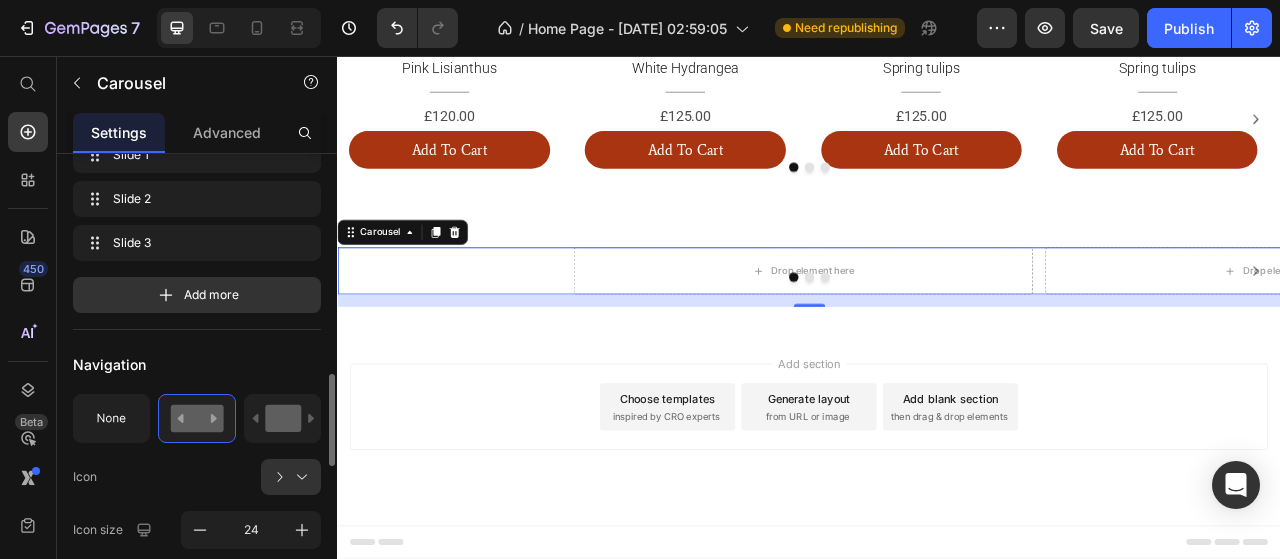 scroll, scrollTop: 600, scrollLeft: 0, axis: vertical 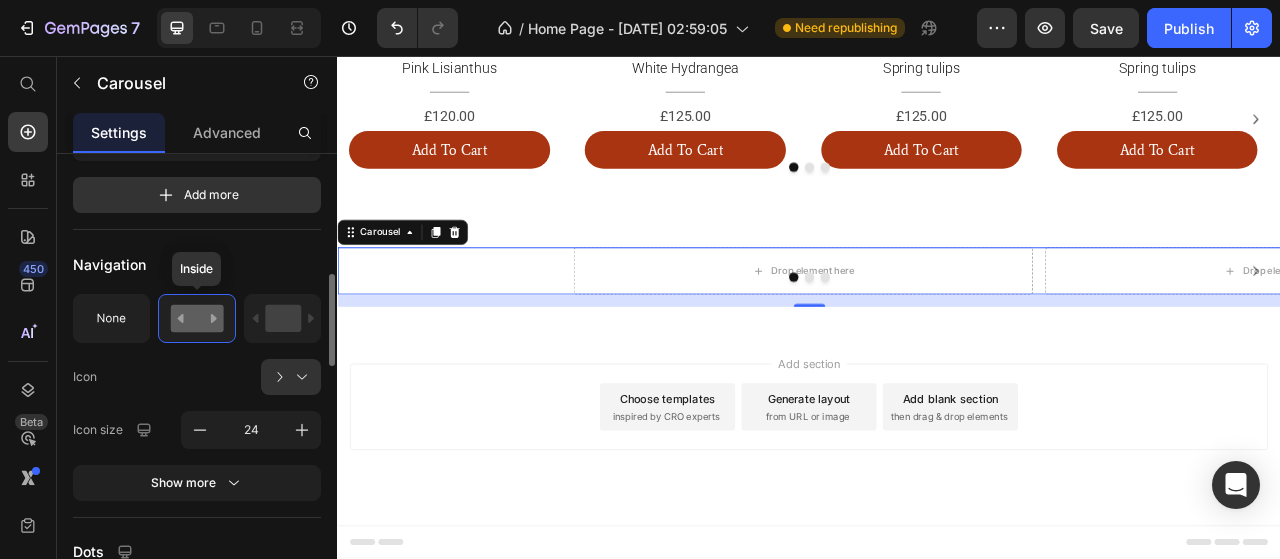 click 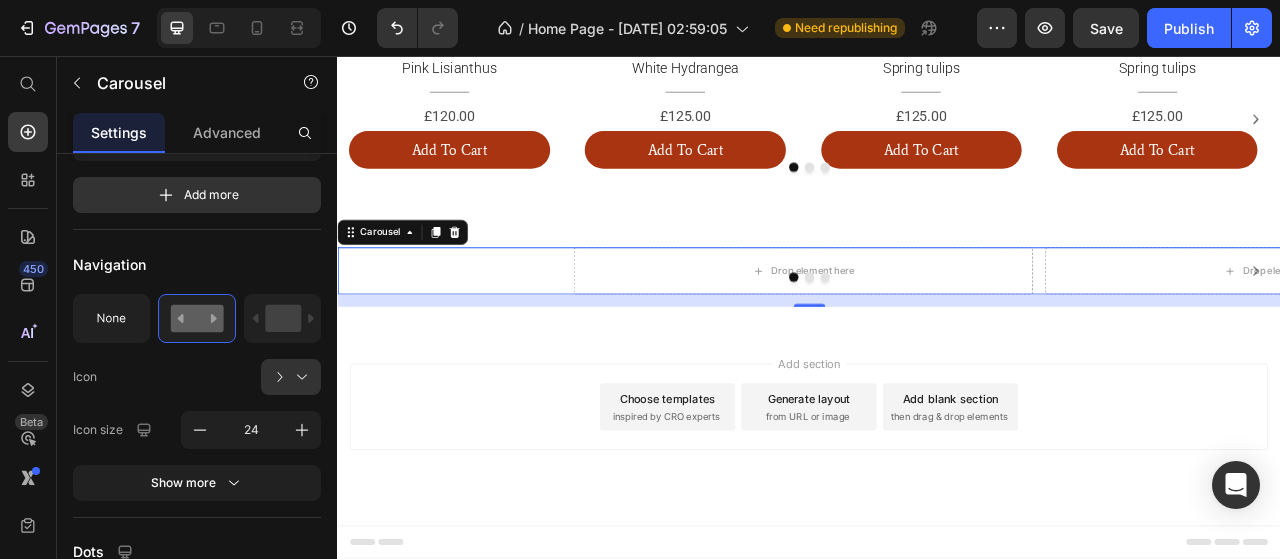 click at bounding box center [299, 377] 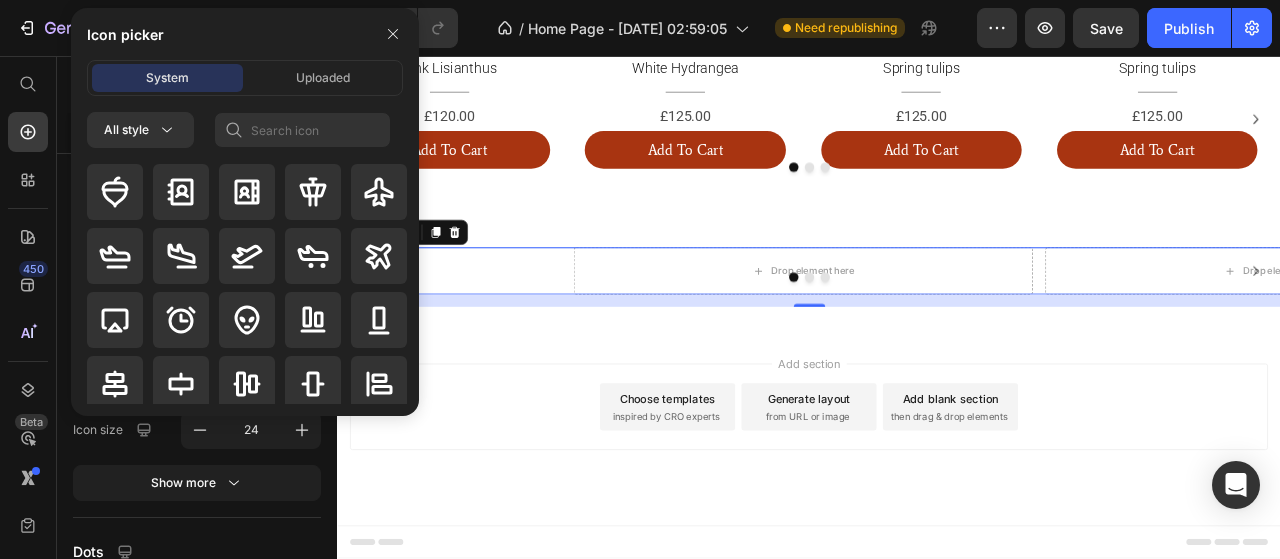 click on "Add section Choose templates inspired by CRO experts Generate layout from URL or image Add blank section then drag & drop elements" at bounding box center [937, 503] 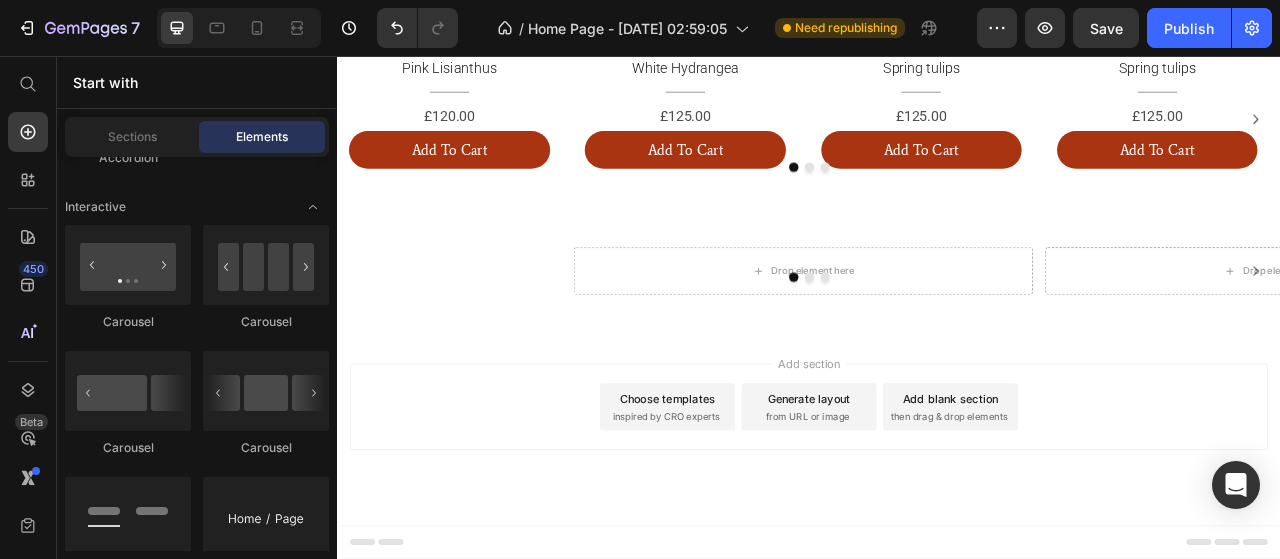 scroll, scrollTop: 1800, scrollLeft: 0, axis: vertical 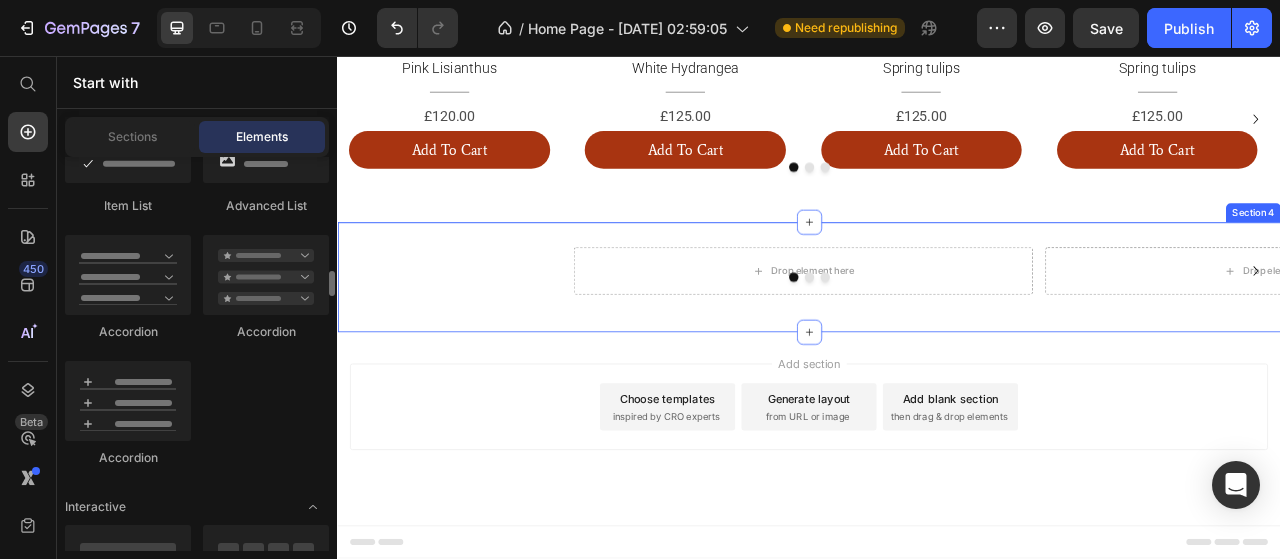 click on "Drop element here" at bounding box center [929, 330] 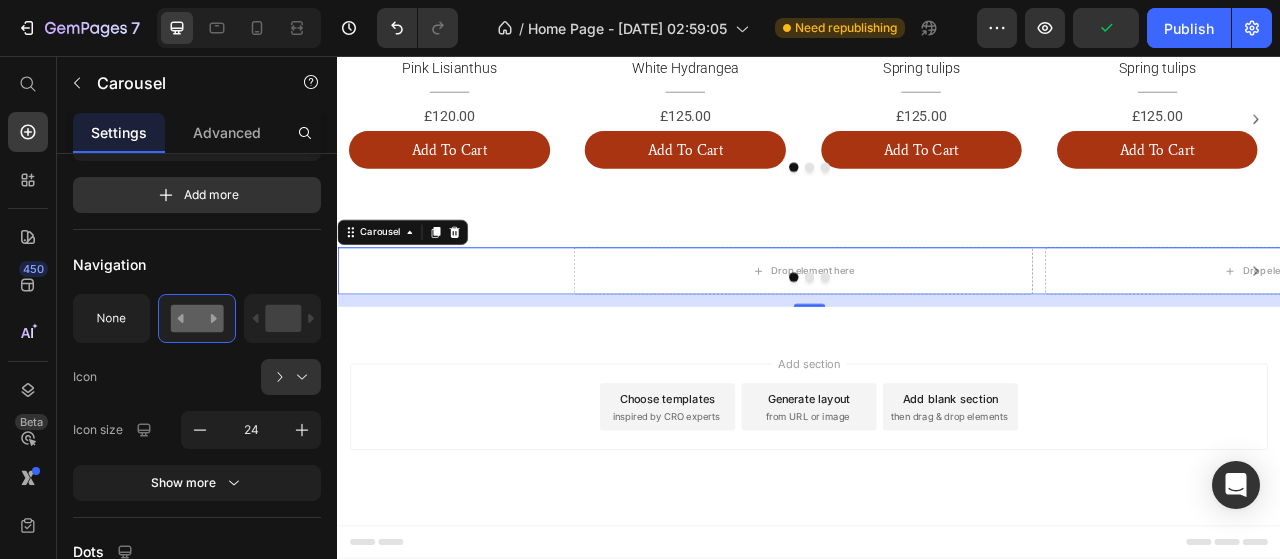 click on "Drop element here" at bounding box center (929, 330) 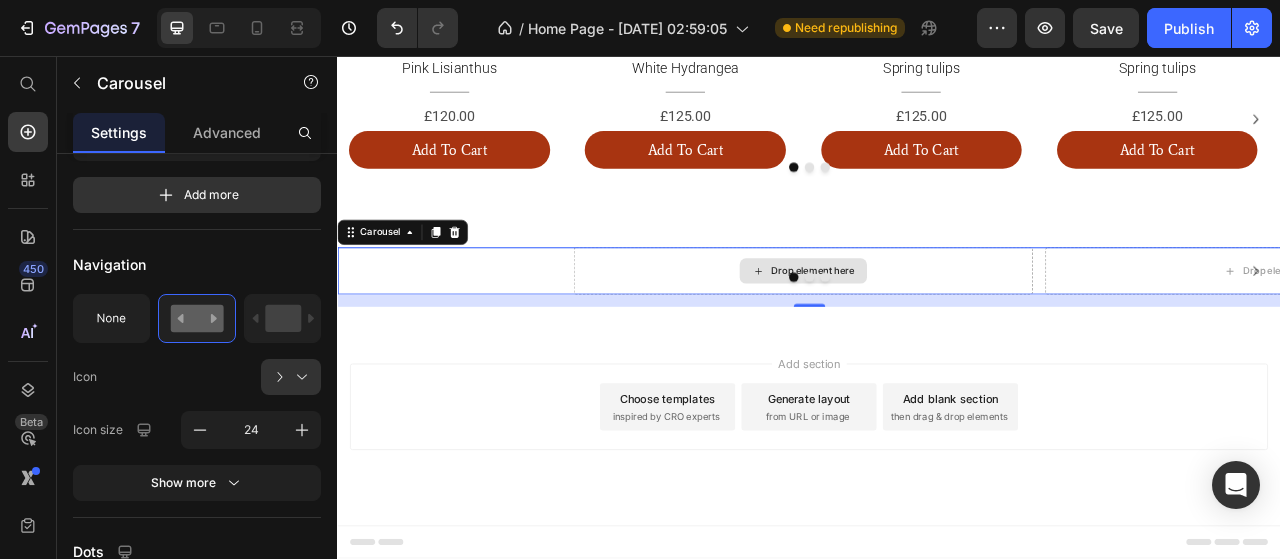 click on "Drop element here" at bounding box center (929, 330) 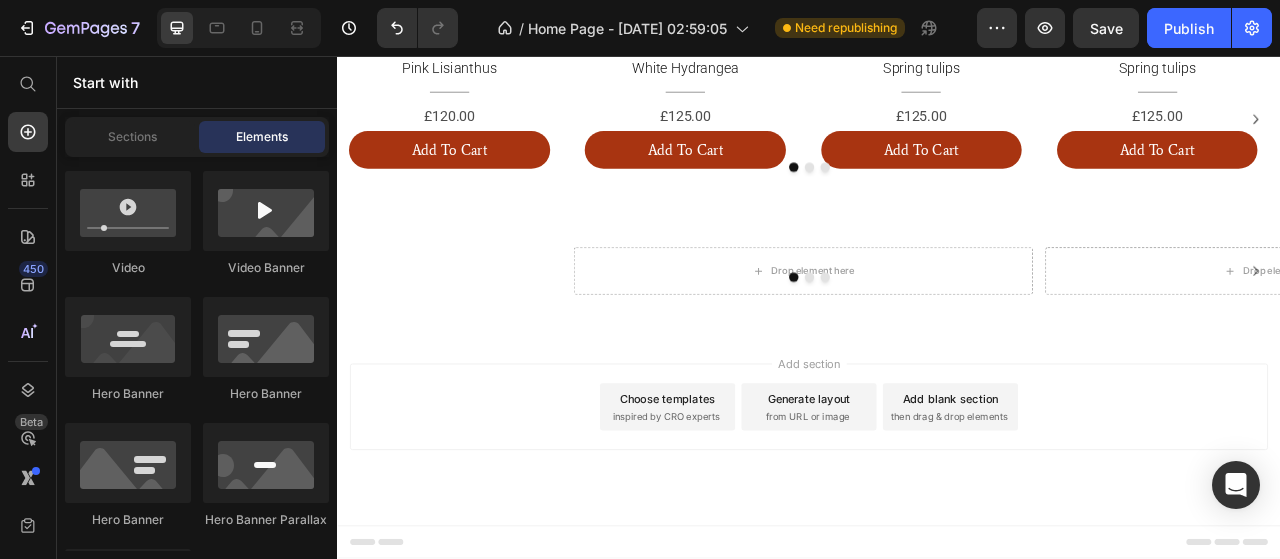 scroll, scrollTop: 700, scrollLeft: 0, axis: vertical 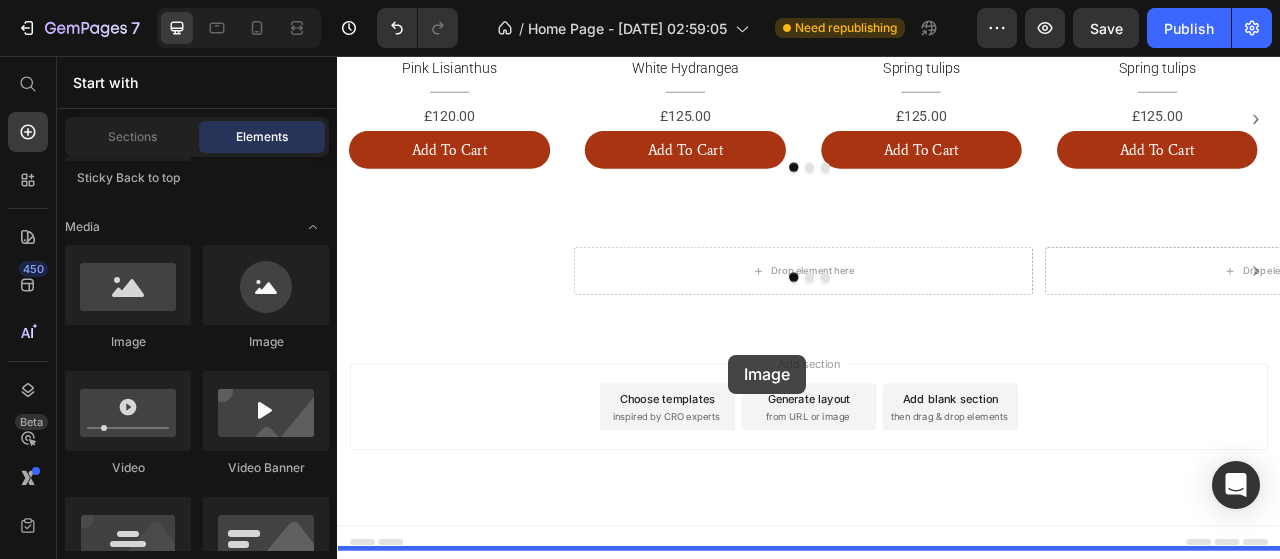 drag, startPoint x: 680, startPoint y: 388, endPoint x: 788, endPoint y: 337, distance: 119.43617 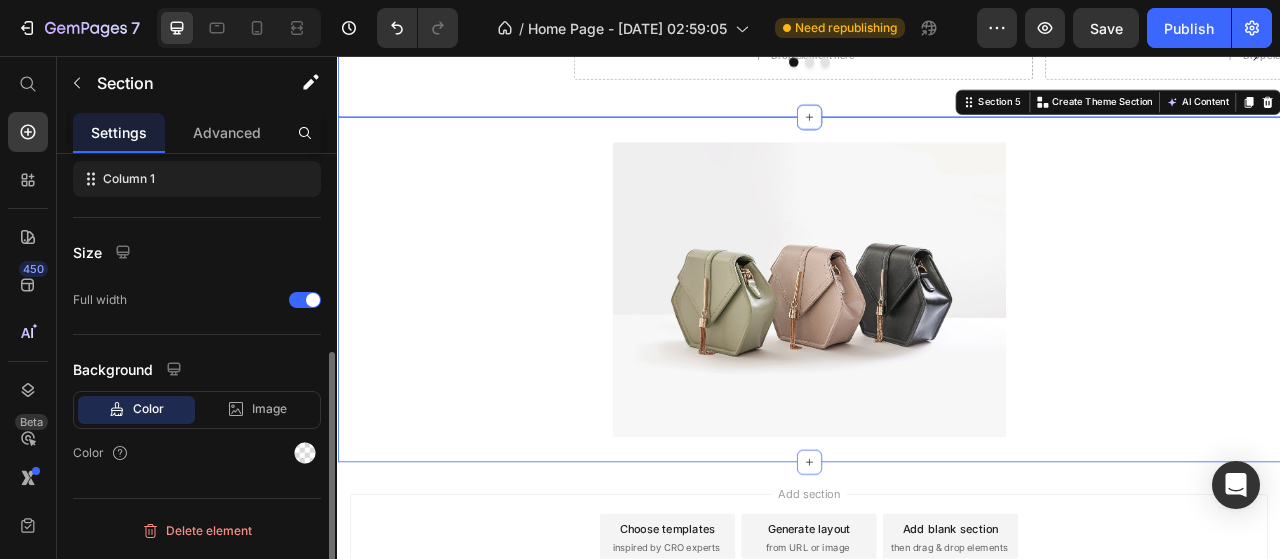 click on "Image Image Image
Carousel Image Image Row Section 1 FRESH FLOWERS Heading Section 2
Image Pink Lisianthus Heading                Title Line £120.00 Text Block Add To Cart Button Image White Hydrangea Heading                Title Line £125.00 Text Block Add To Cart Button Image Spring tulips Heading                Title Line £125.00 Text Block Add To Cart Button Image Spring tulips Heading                Title Line £125.00 Text Block Add To Cart Button Image Spring tulips Heading                Title Line £125.00 Text Block Add To Cart Button Image Spring tulips Heading                Title Line £125.00 Text Block Add To Cart Button Image Spring tulips Heading                Title Line £125.00 Text Block Add To Cart Button Image Spring tulips Heading                Title Line £125.00 Text Block Add To Cart Button Image Spring tulips Heading                Line" at bounding box center (937, -626) 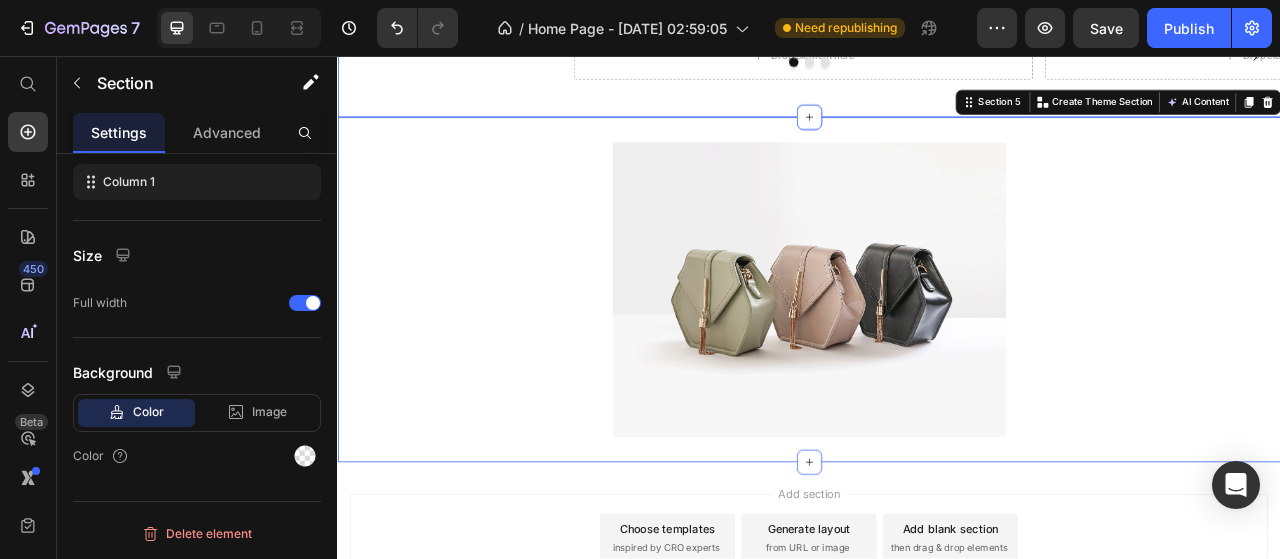 scroll, scrollTop: 1960, scrollLeft: 0, axis: vertical 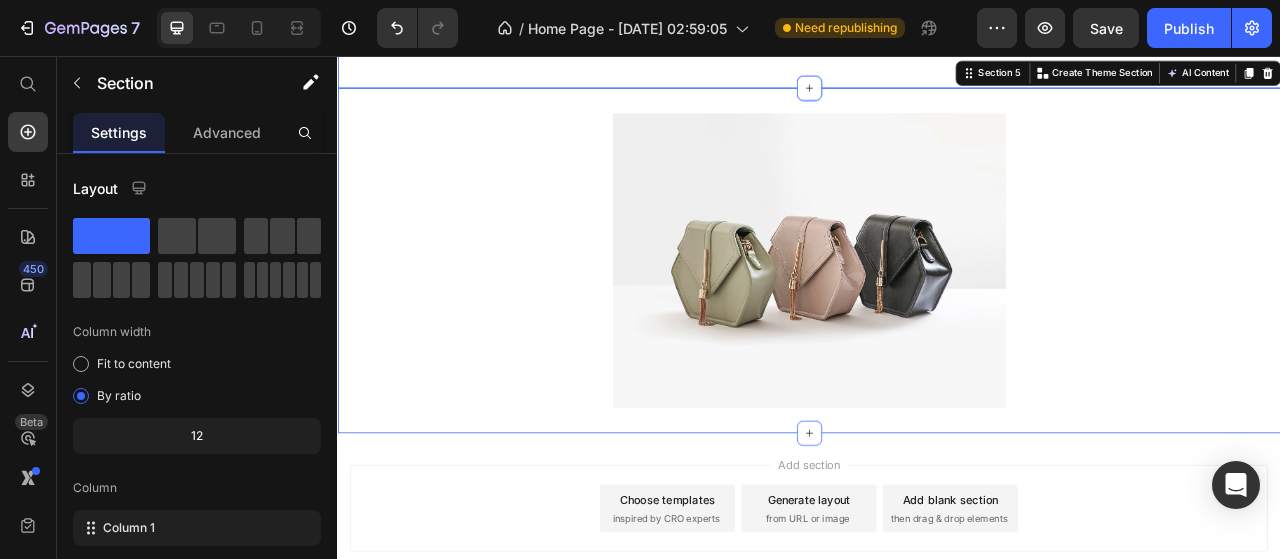 click on "Drop element here
Drop element here
Drop element here
Carousel Section 4" at bounding box center [937, 28] 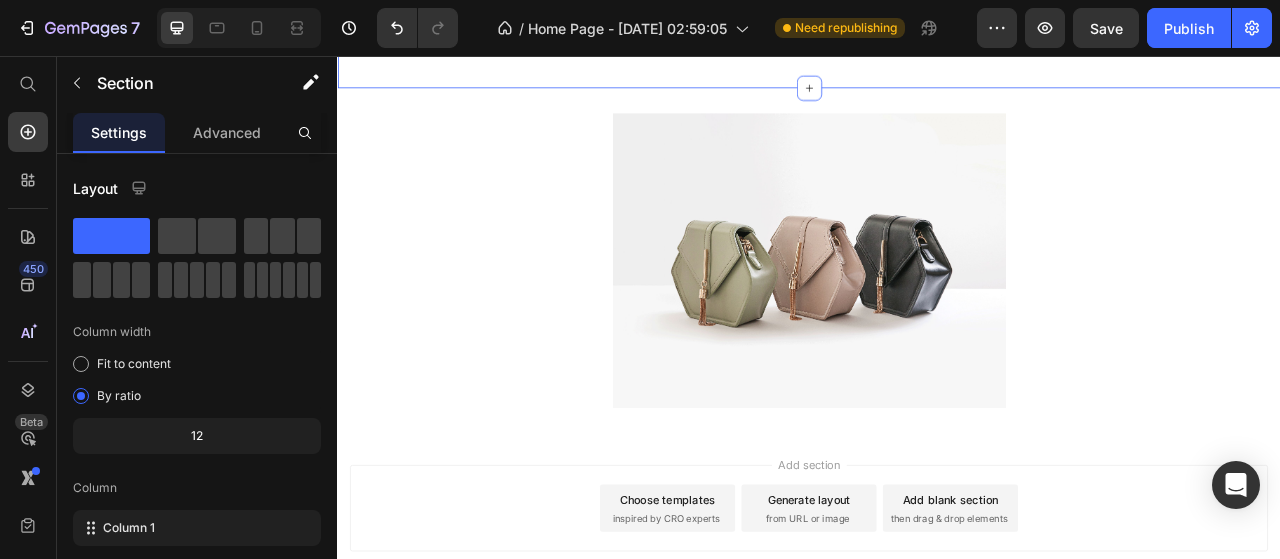 click 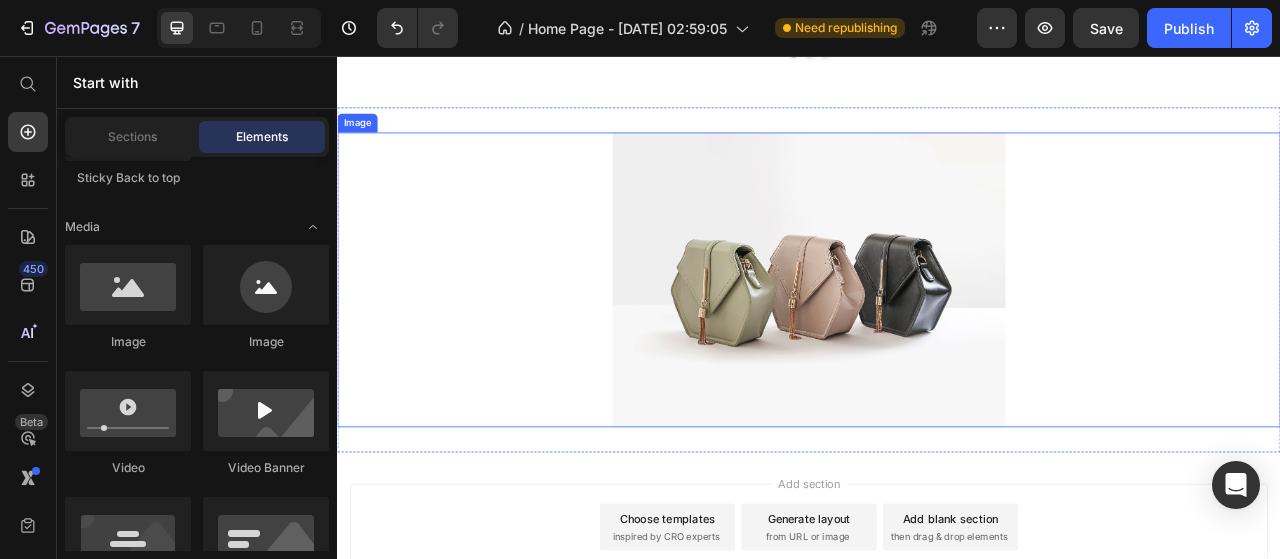 scroll, scrollTop: 1960, scrollLeft: 0, axis: vertical 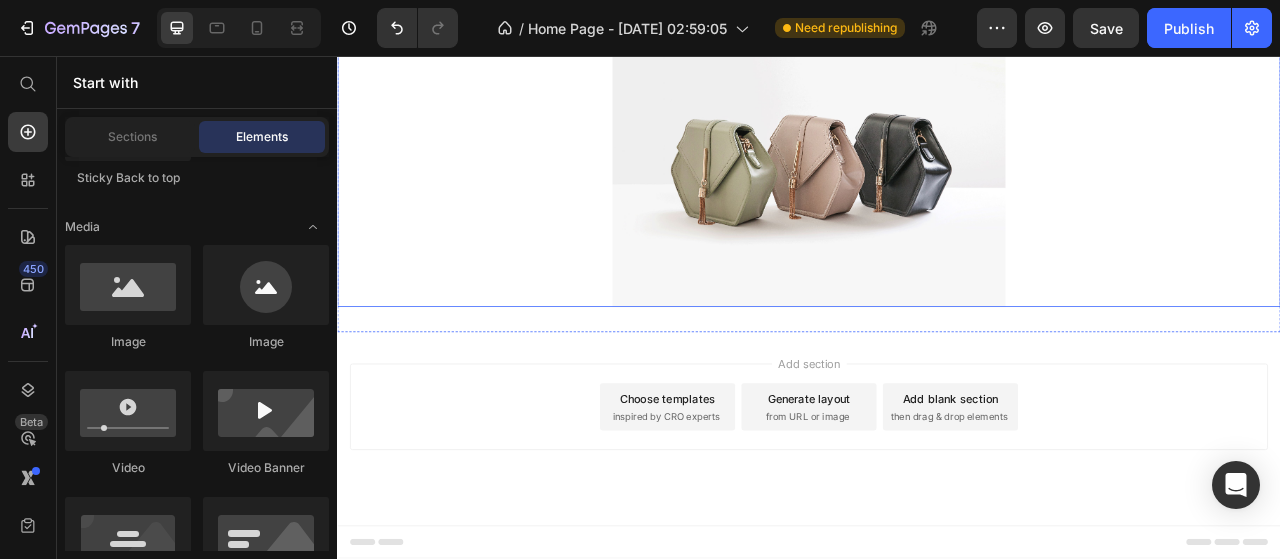 click on "Image" at bounding box center (362, -11) 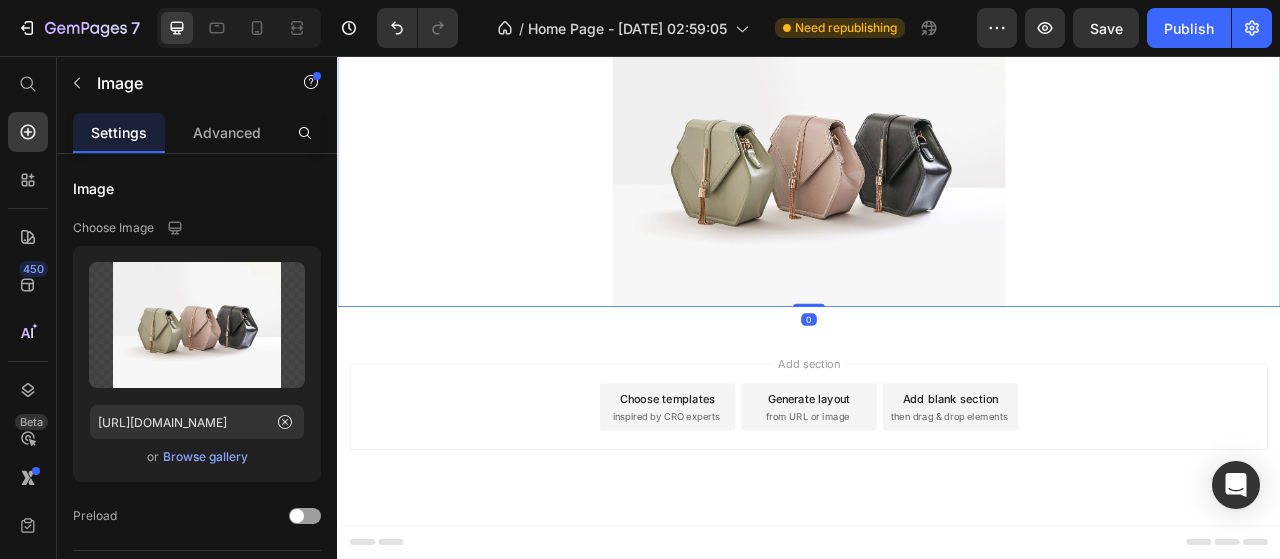 click 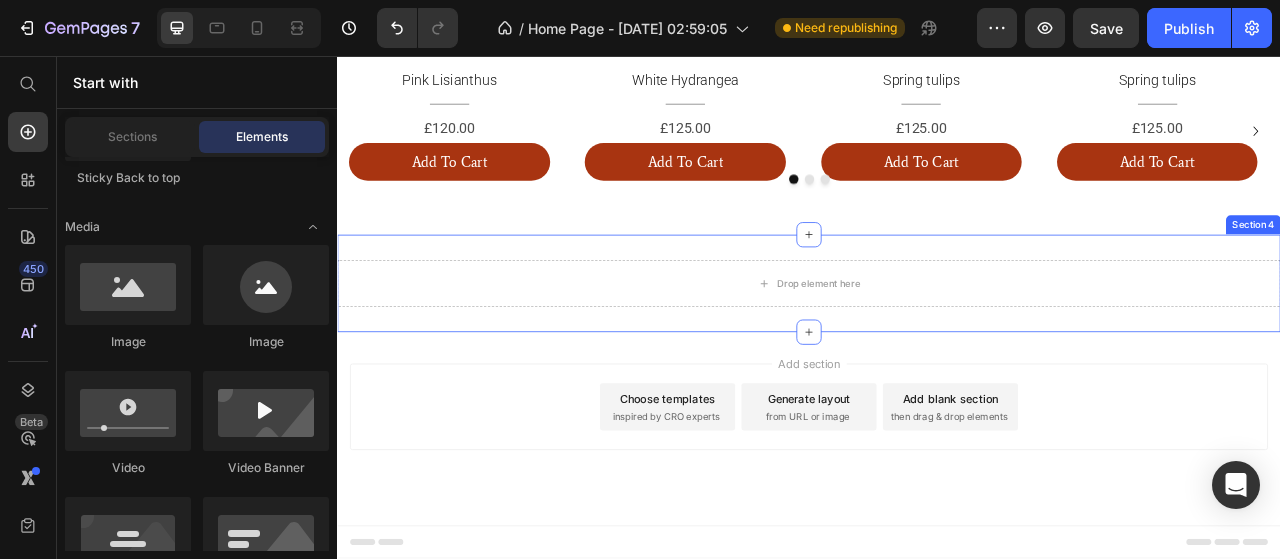 scroll, scrollTop: 1707, scrollLeft: 0, axis: vertical 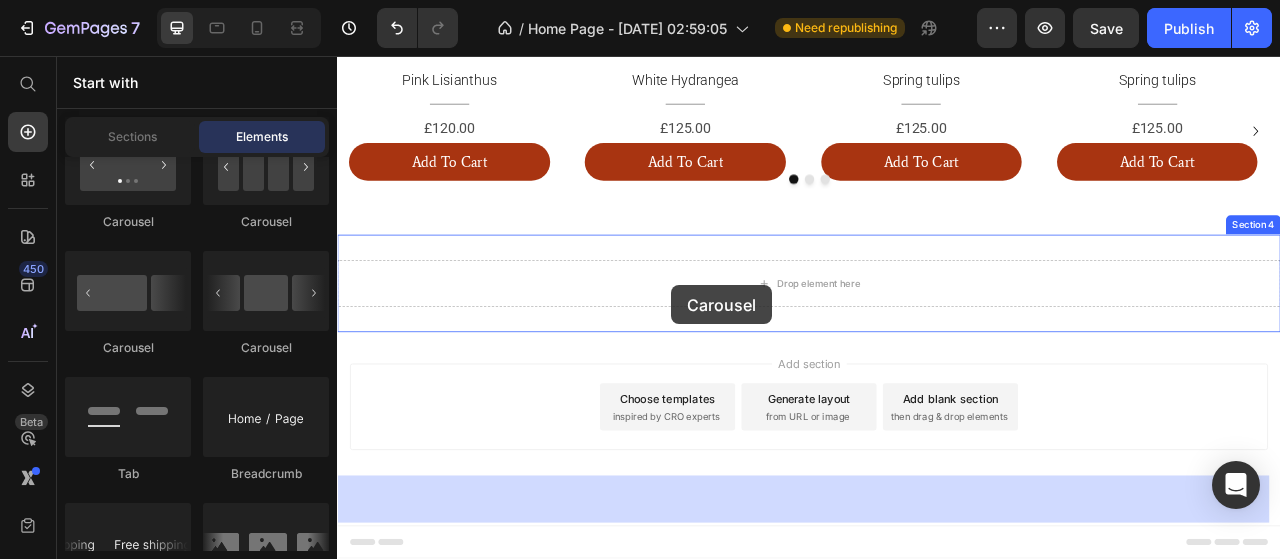 drag, startPoint x: 636, startPoint y: 362, endPoint x: 659, endPoint y: 337, distance: 33.970577 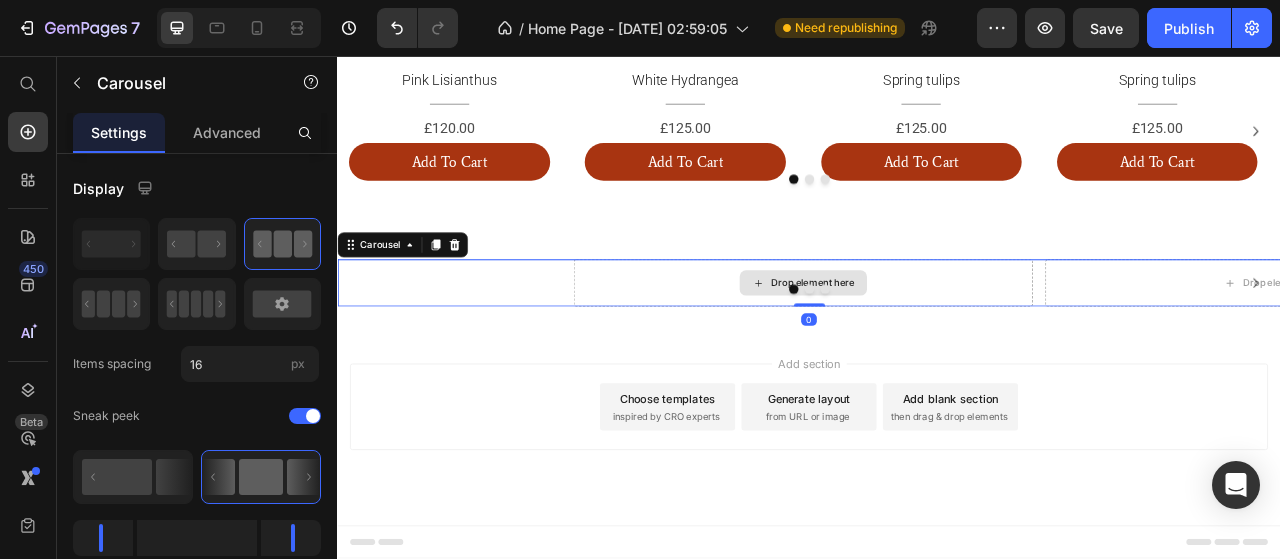 click 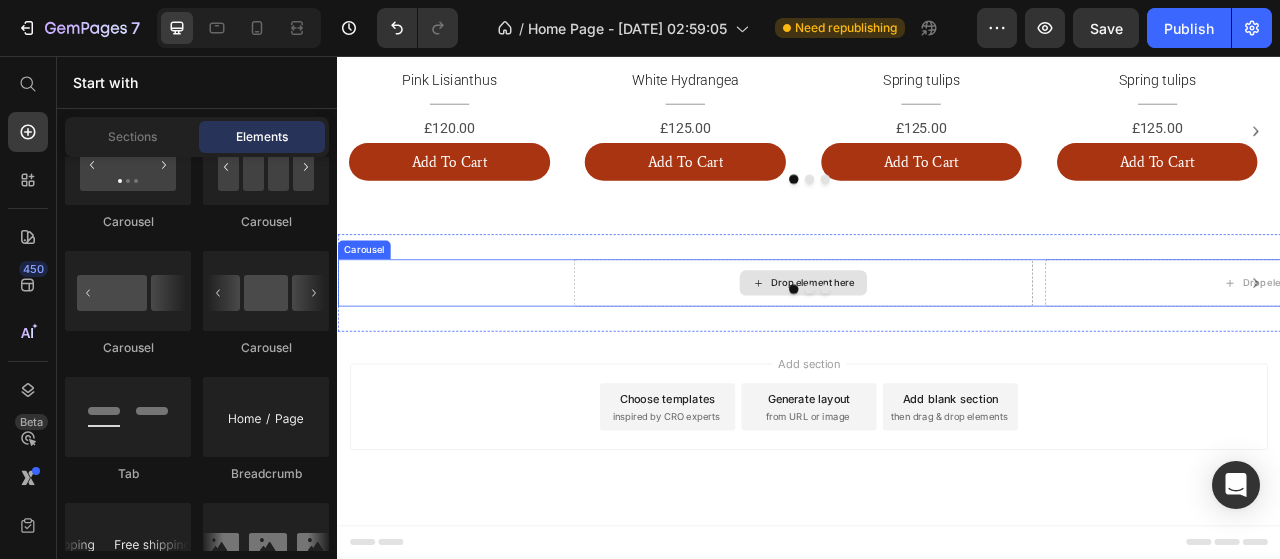 click 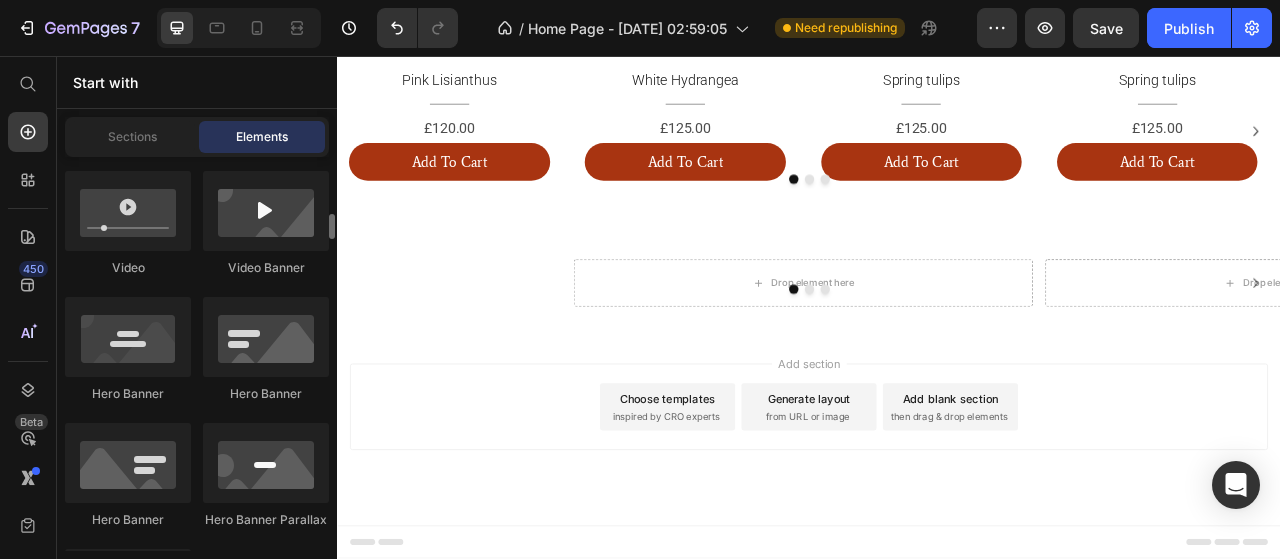 scroll, scrollTop: 600, scrollLeft: 0, axis: vertical 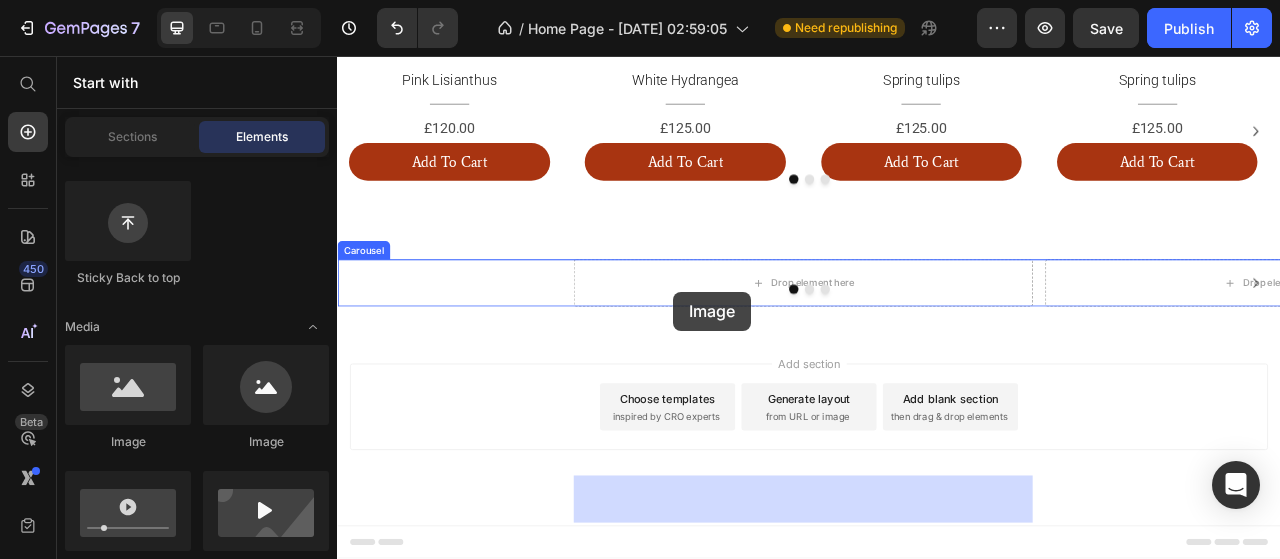 drag, startPoint x: 443, startPoint y: 449, endPoint x: 764, endPoint y: 356, distance: 334.20053 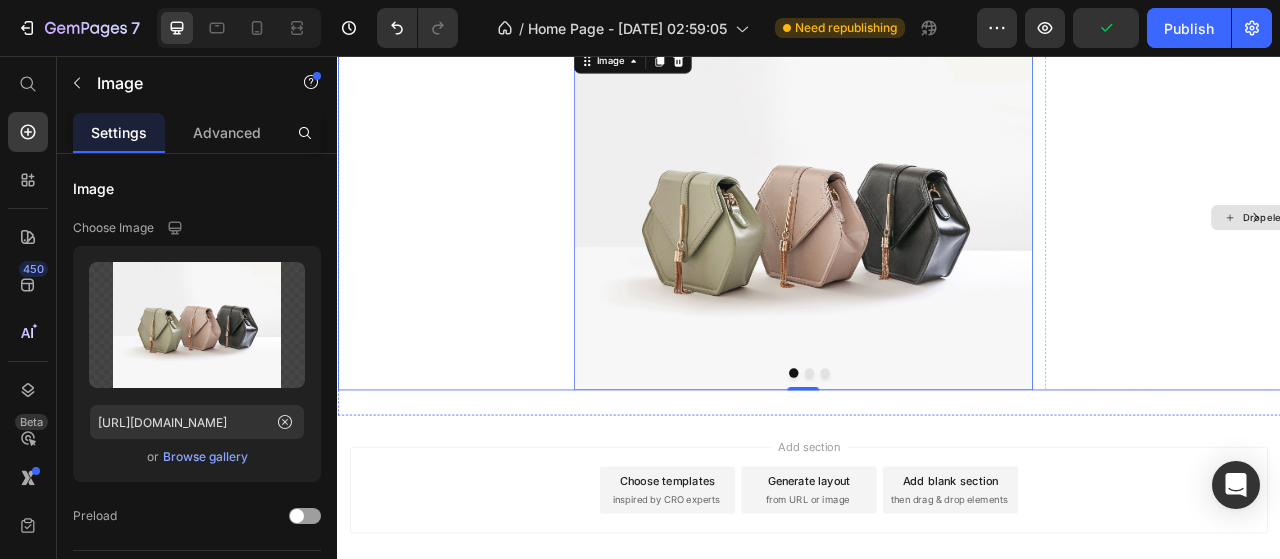 click on "Drop element here" at bounding box center [1529, 262] 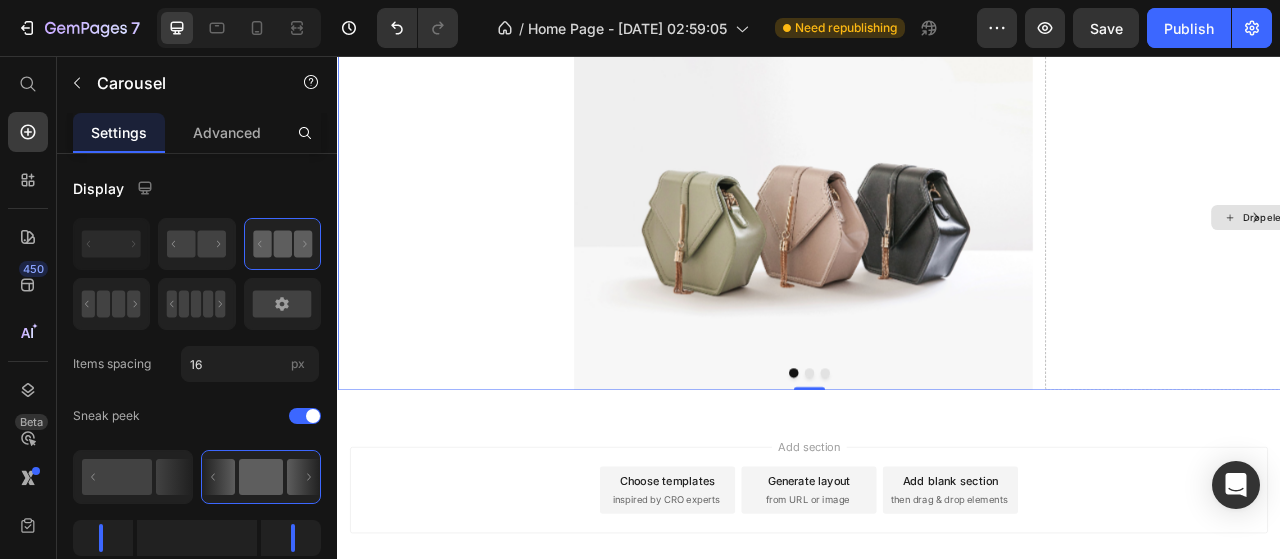 click on "Drop element here" at bounding box center (1530, 262) 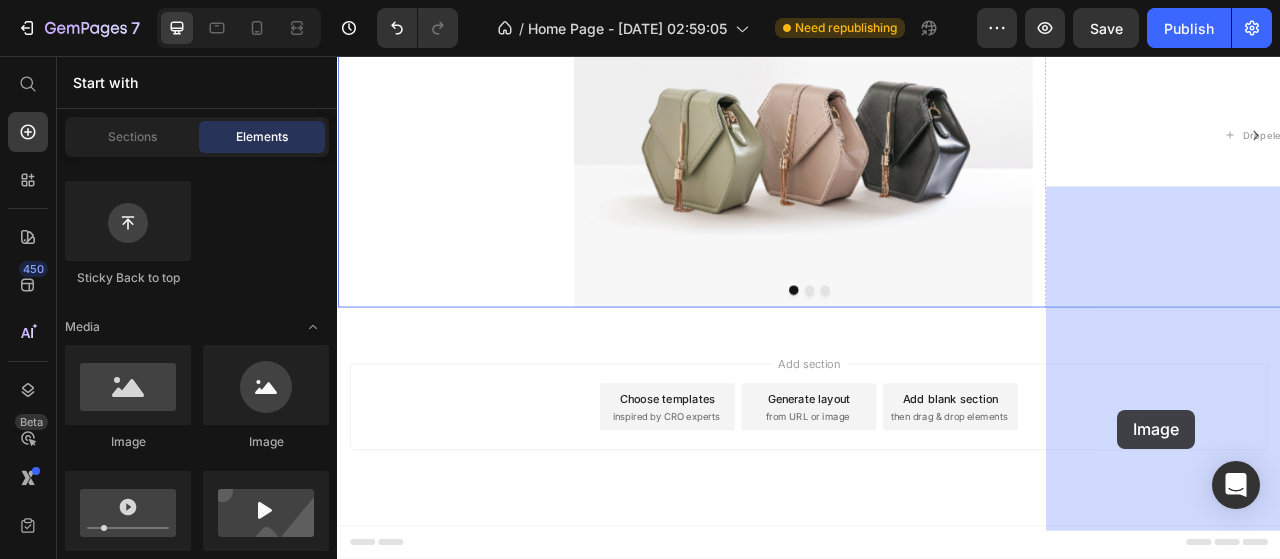 scroll, scrollTop: 2055, scrollLeft: 0, axis: vertical 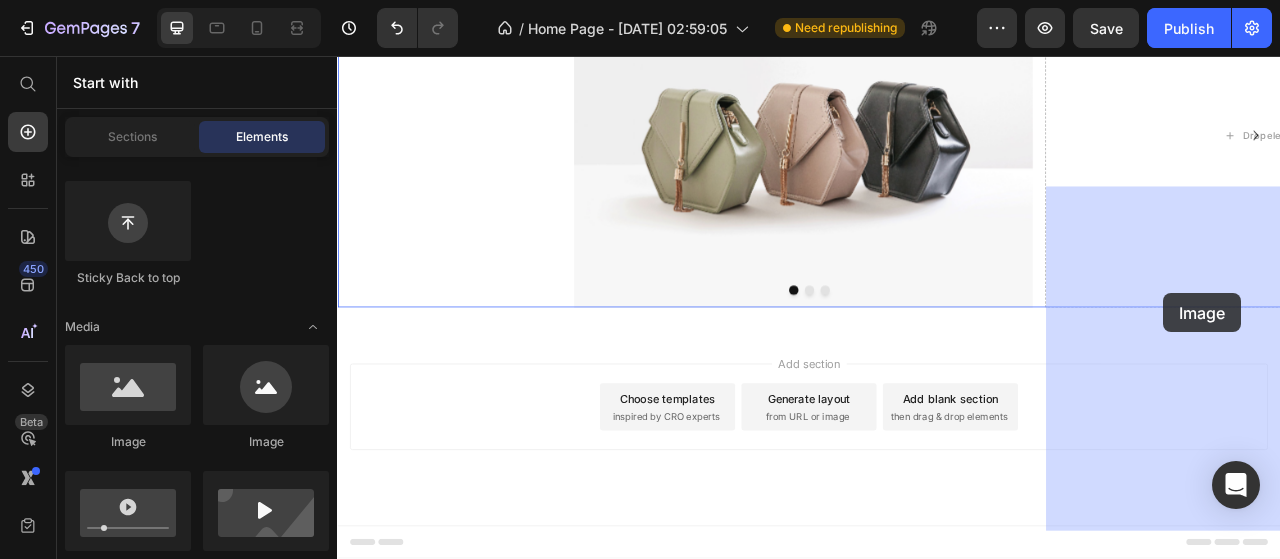 drag, startPoint x: 797, startPoint y: 525, endPoint x: 1388, endPoint y: 358, distance: 614.14166 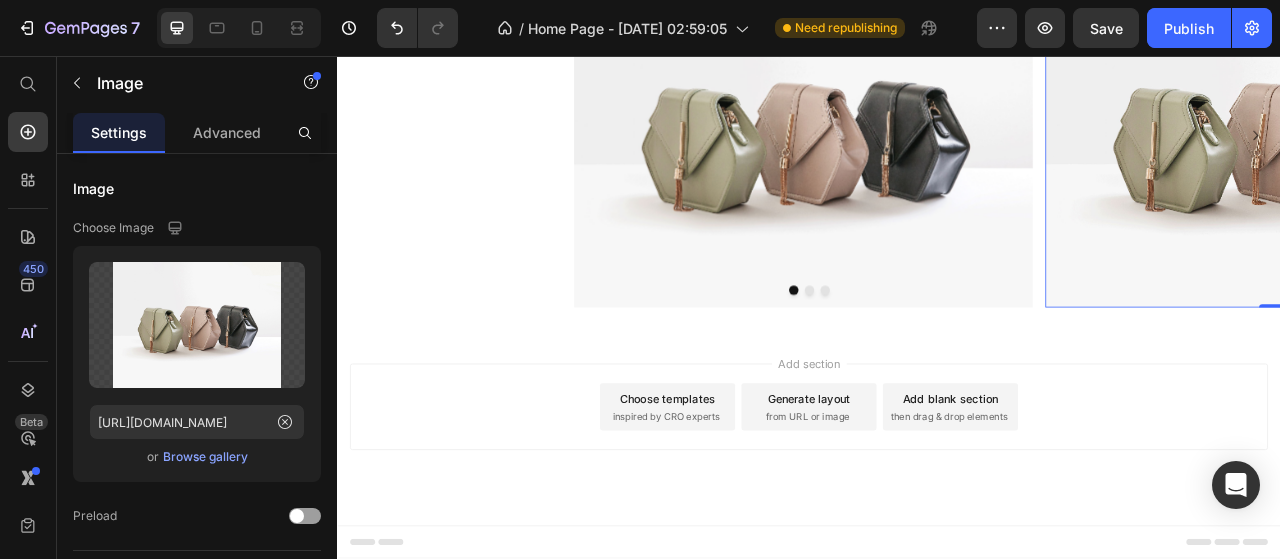 scroll, scrollTop: 2085, scrollLeft: 0, axis: vertical 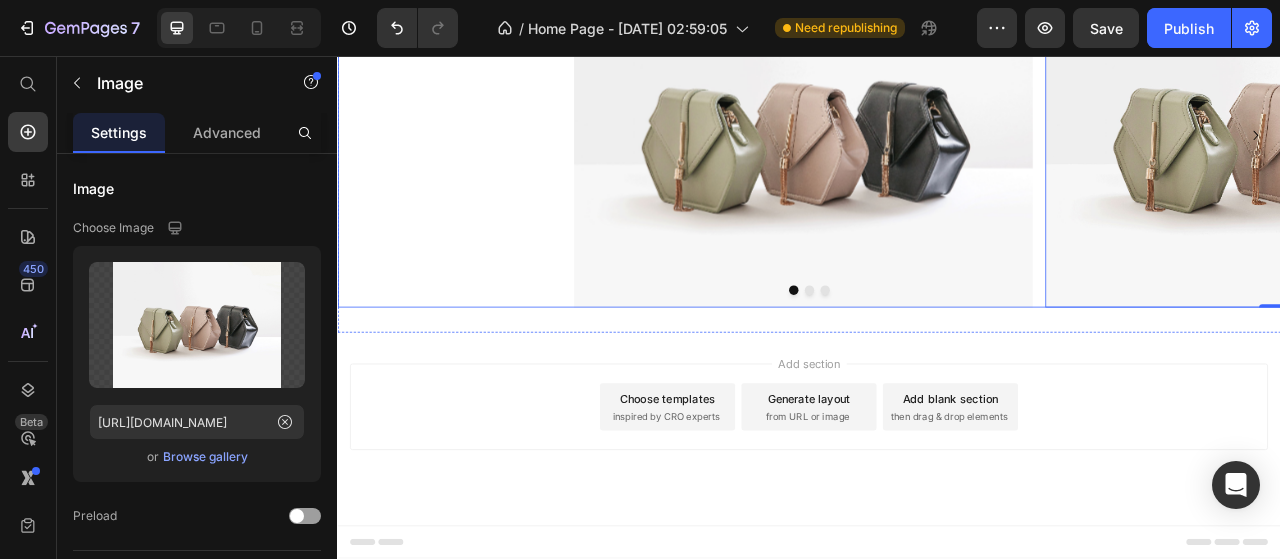 click 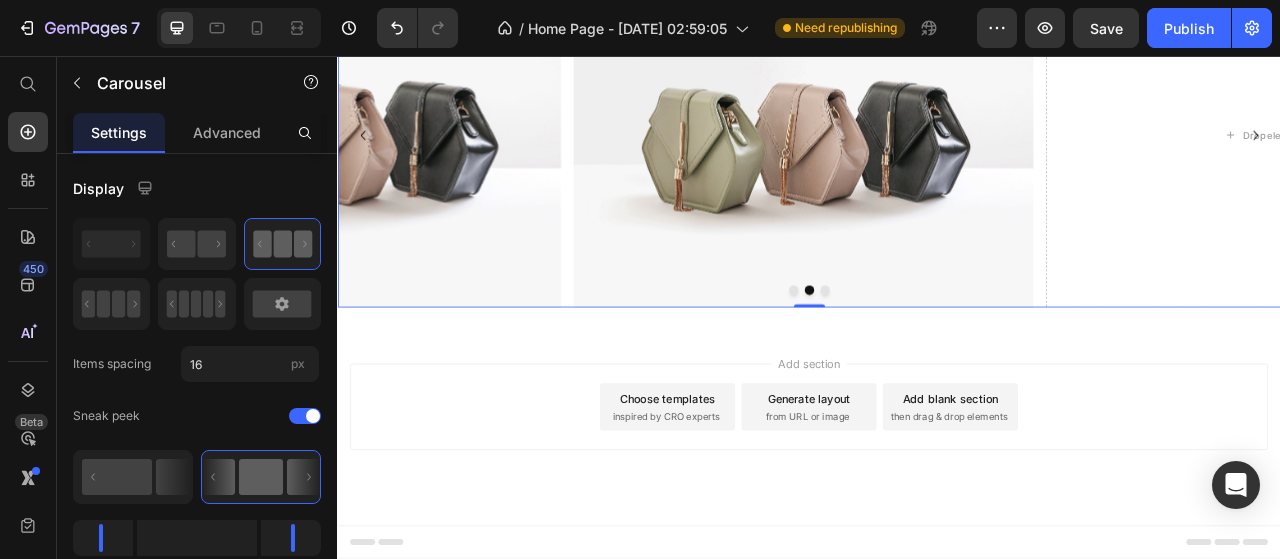 click at bounding box center (1505, 157) 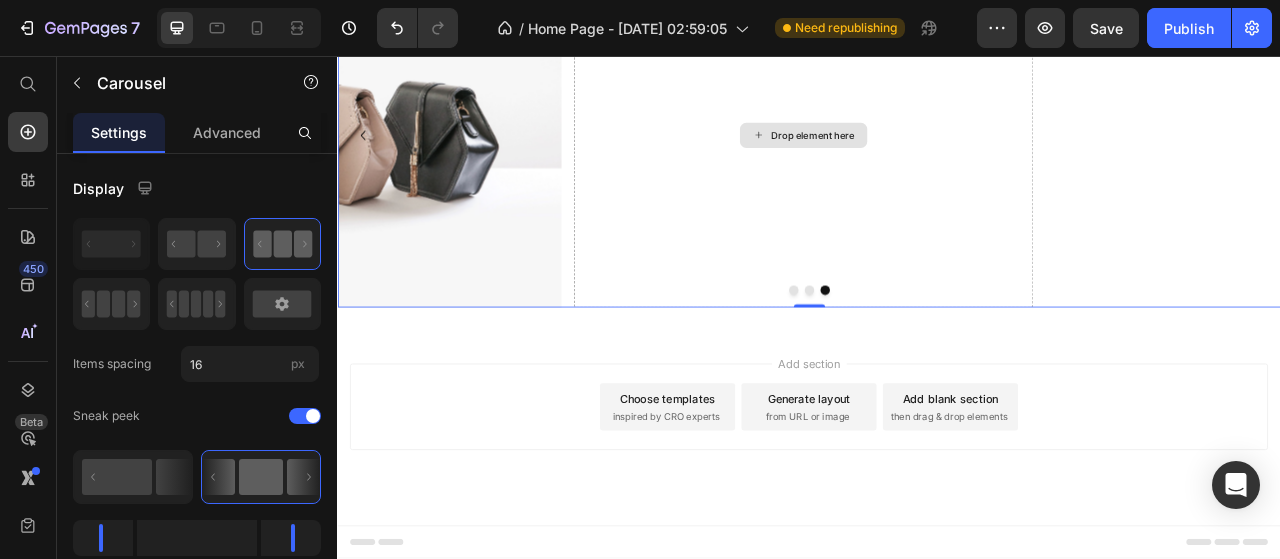 click on "Drop element here" at bounding box center [929, 157] 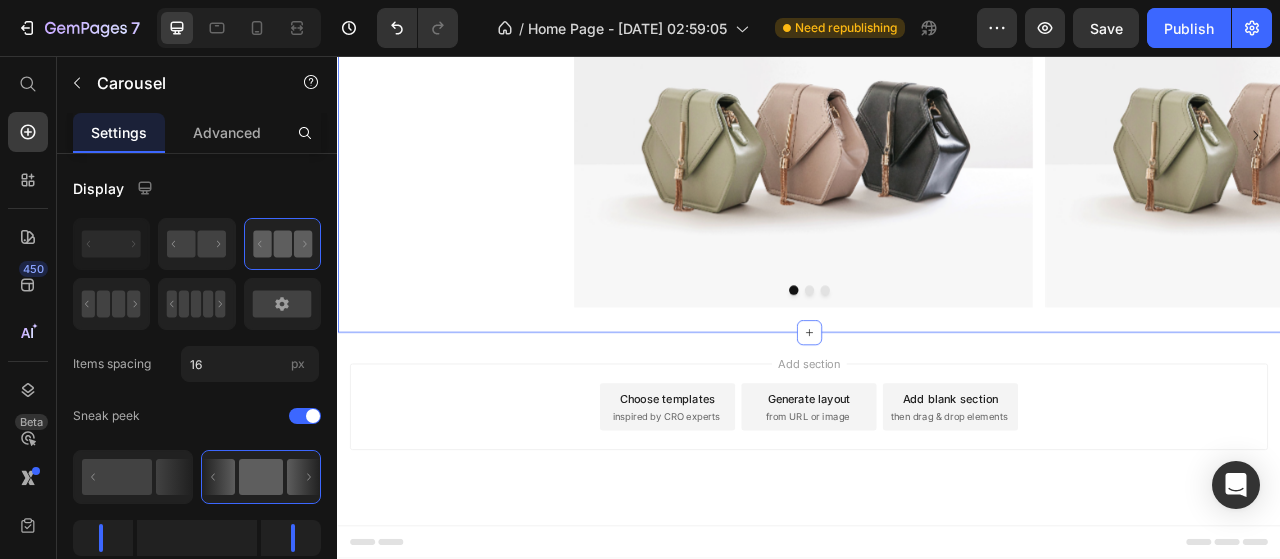 scroll, scrollTop: 1985, scrollLeft: 0, axis: vertical 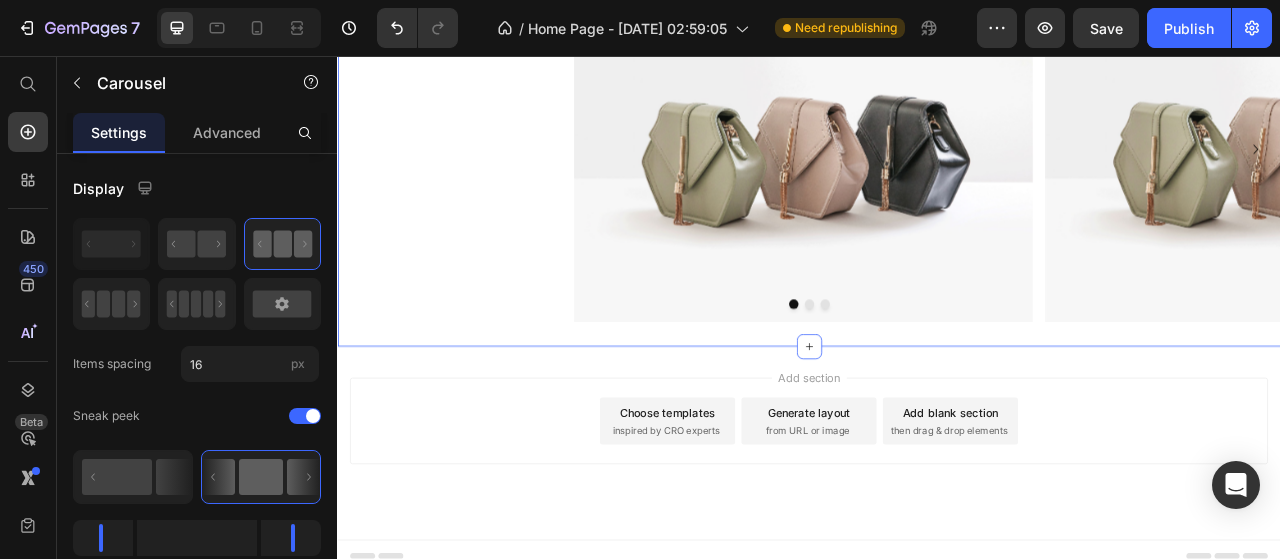click on "Section 4" at bounding box center [1502, -88] 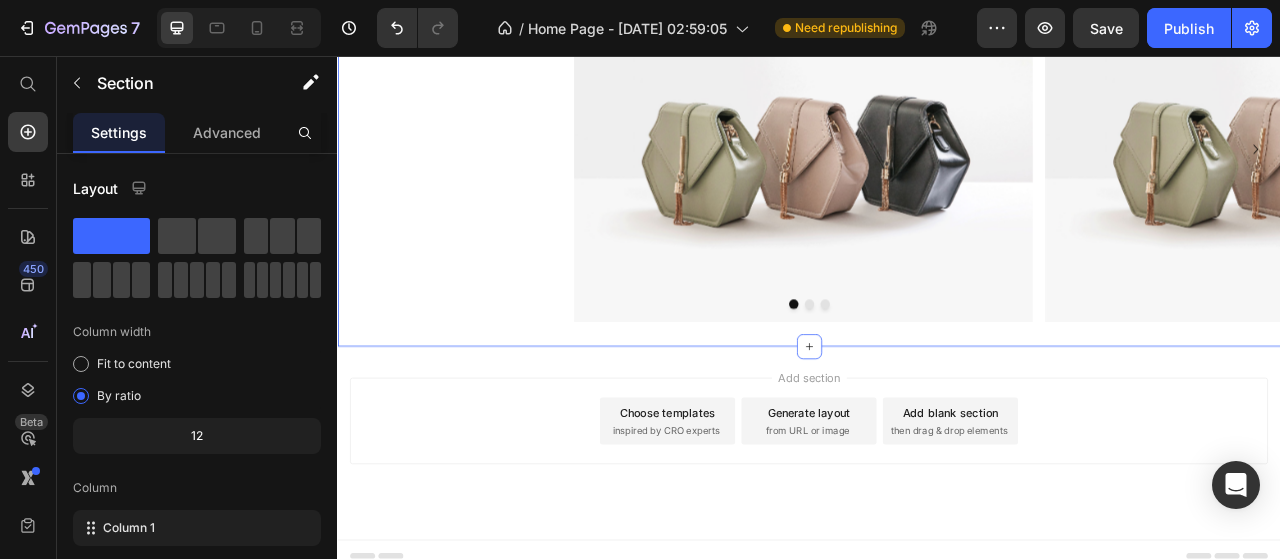 click 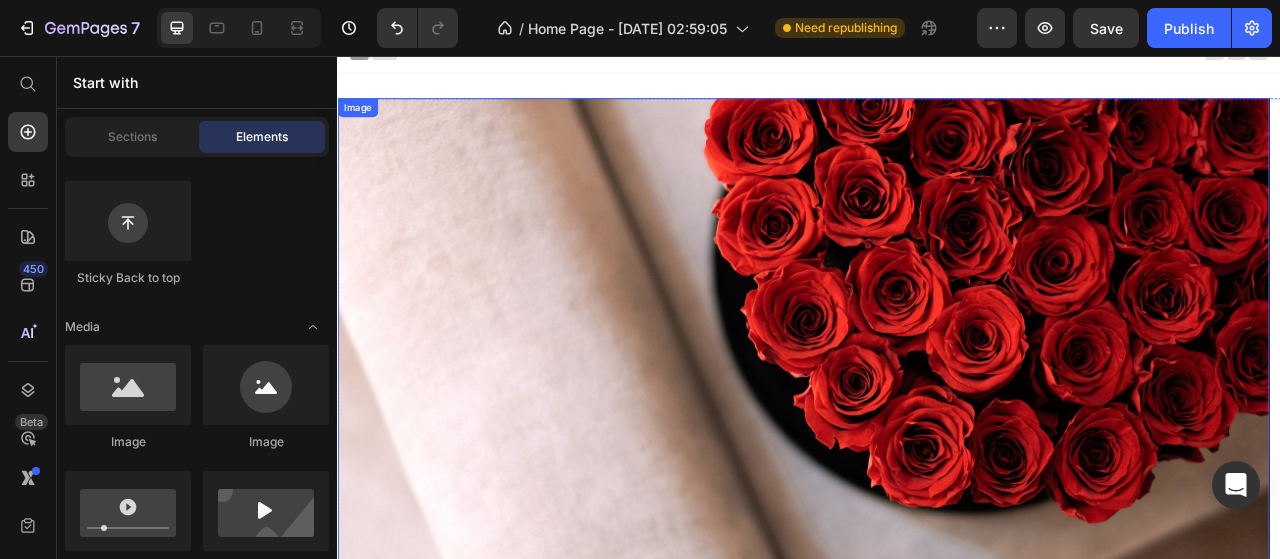 scroll, scrollTop: 0, scrollLeft: 0, axis: both 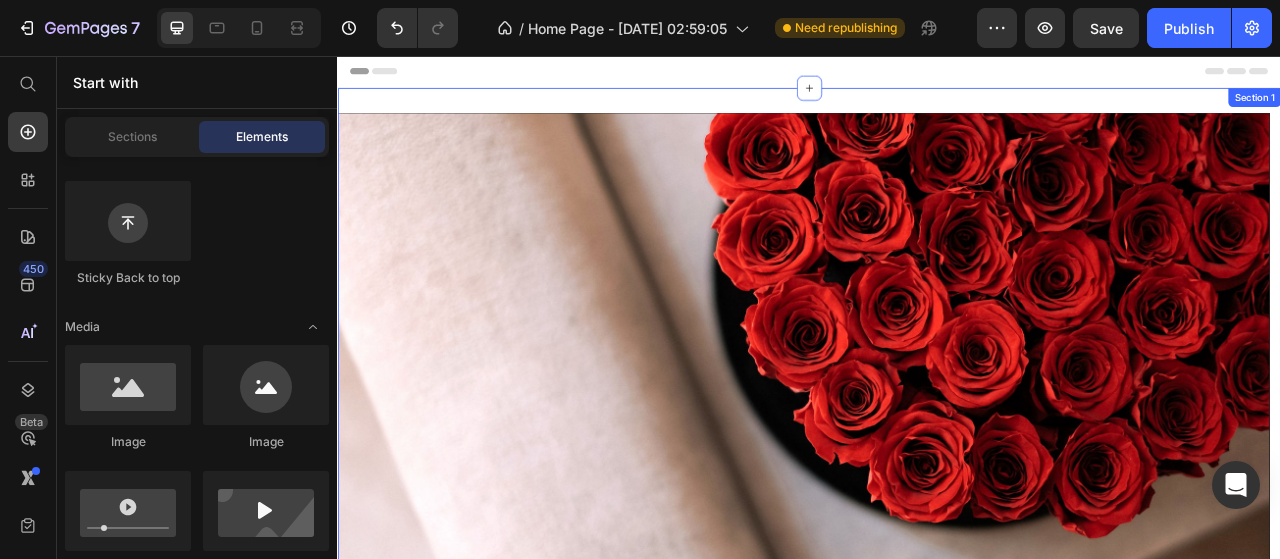 click on "Image Image Image
Carousel Image Image Row Section 1" at bounding box center (937, 812) 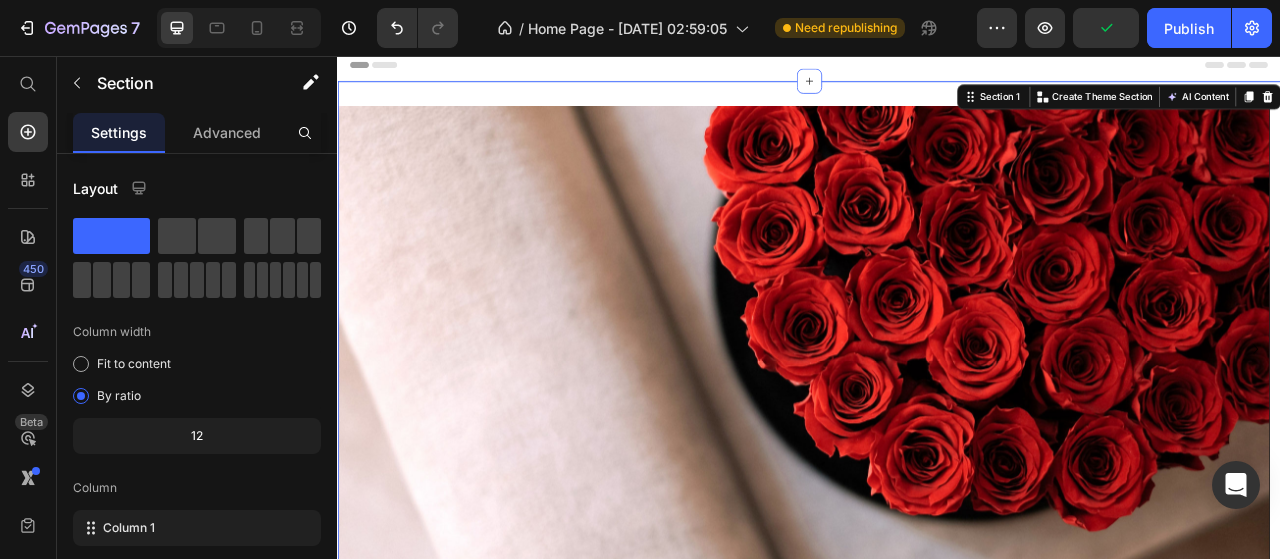 scroll, scrollTop: 0, scrollLeft: 0, axis: both 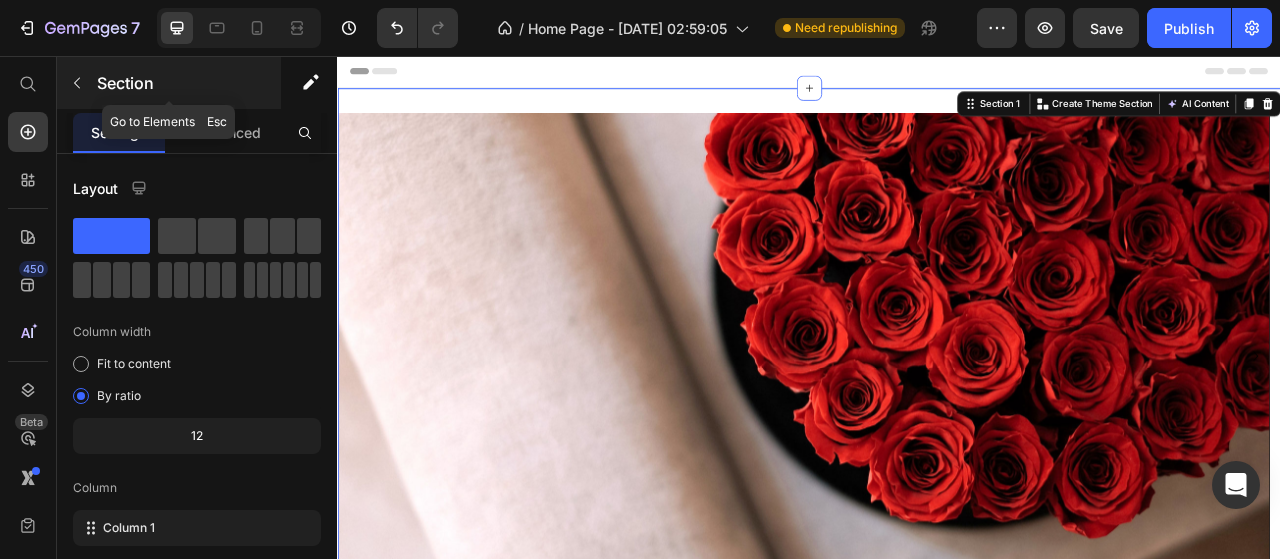 click 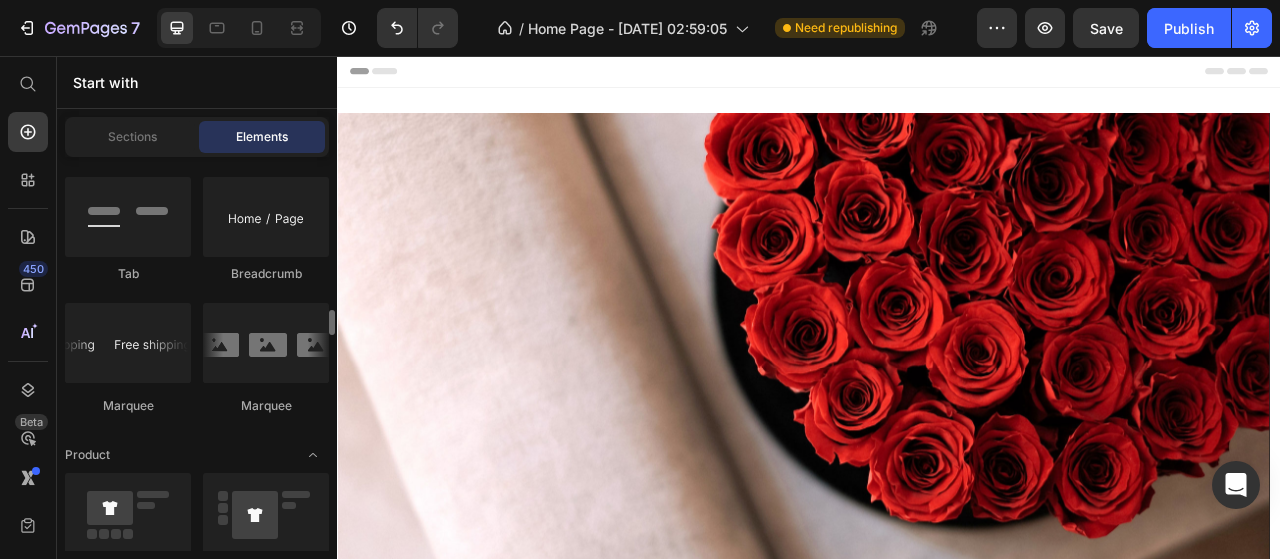 scroll, scrollTop: 2100, scrollLeft: 0, axis: vertical 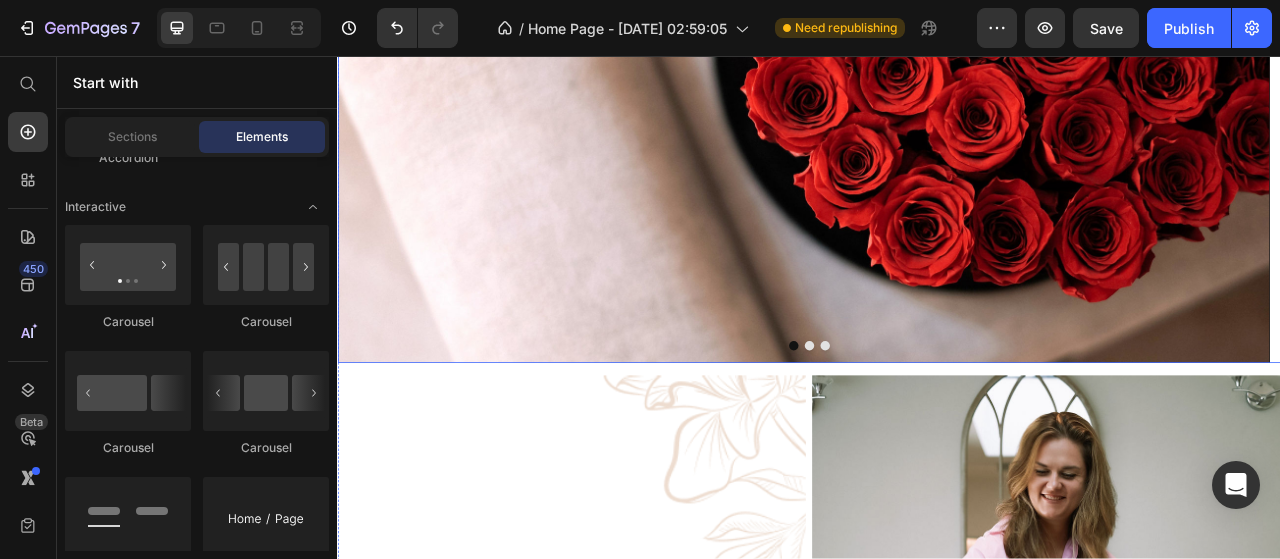 click at bounding box center (937, 425) 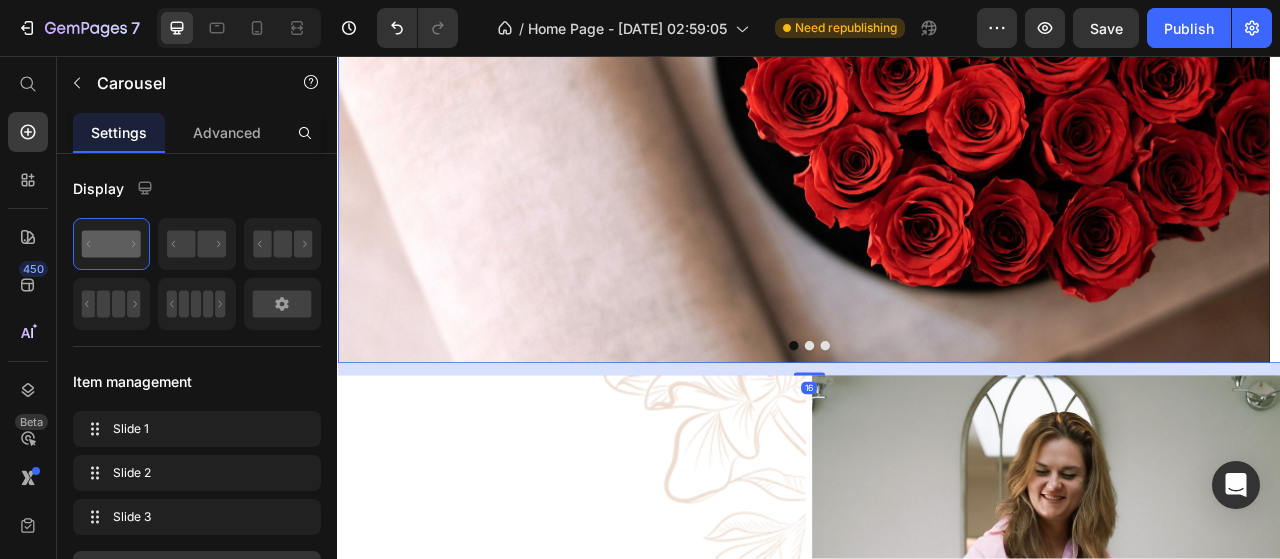 click at bounding box center [937, 425] 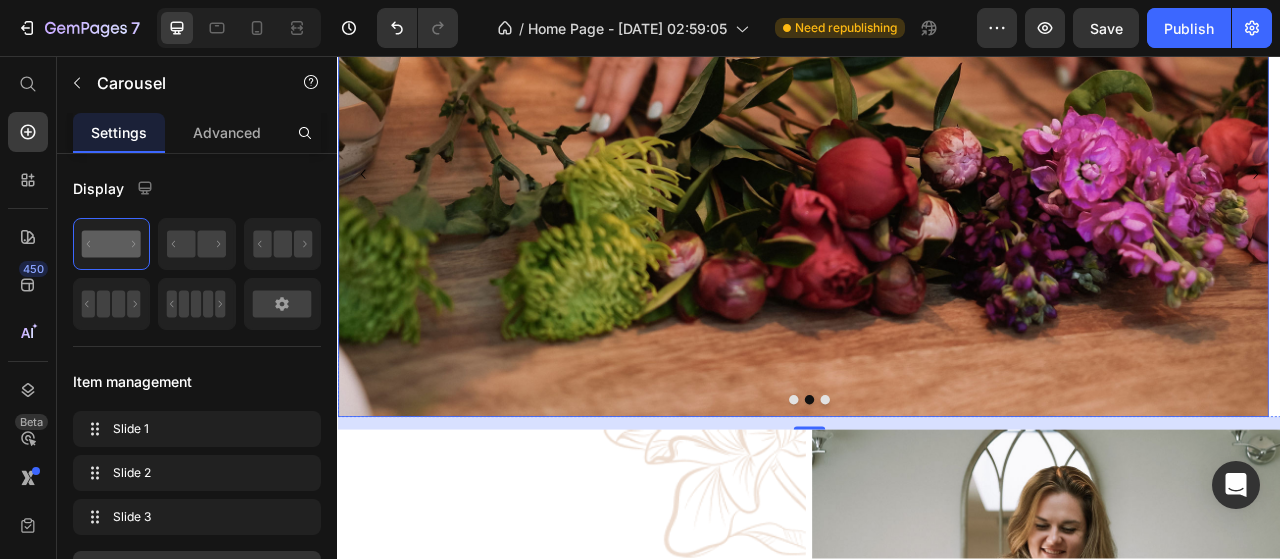 scroll, scrollTop: 200, scrollLeft: 0, axis: vertical 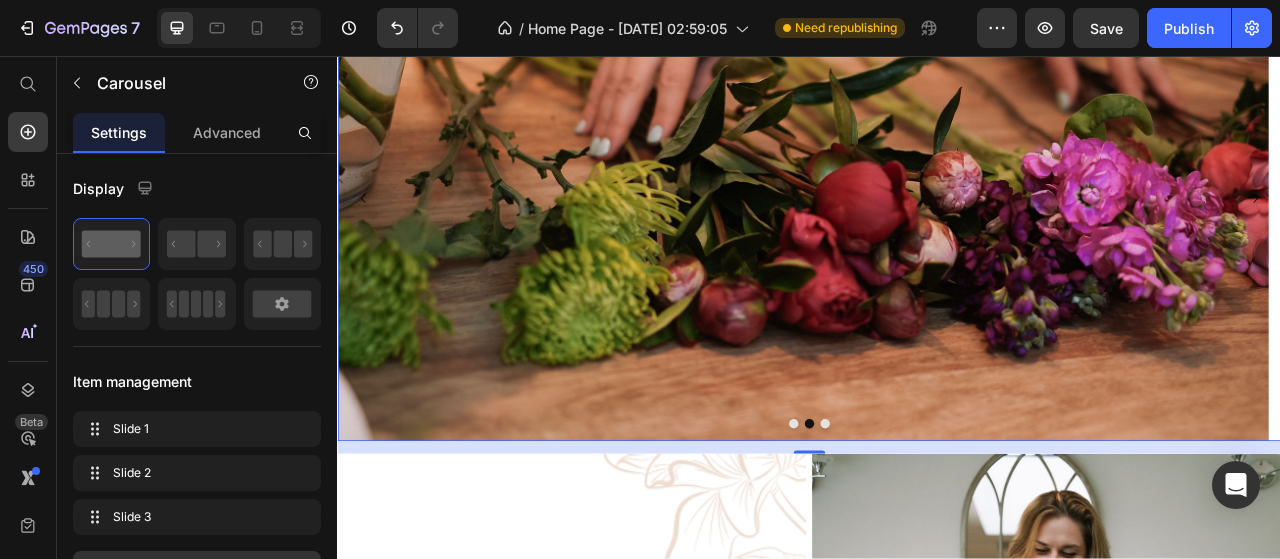 click 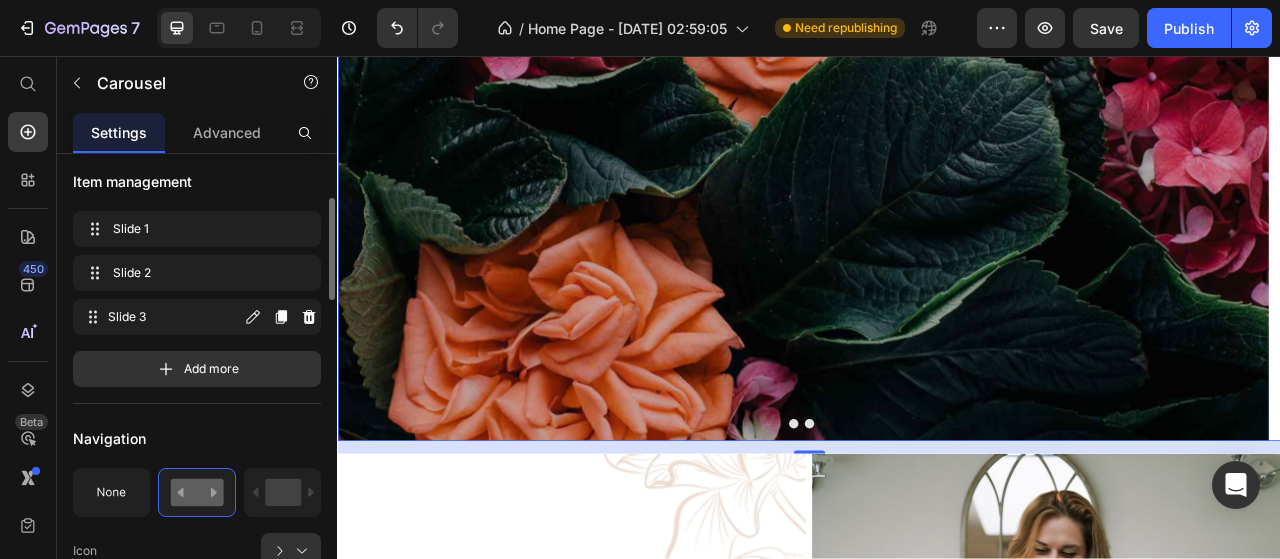 scroll, scrollTop: 0, scrollLeft: 0, axis: both 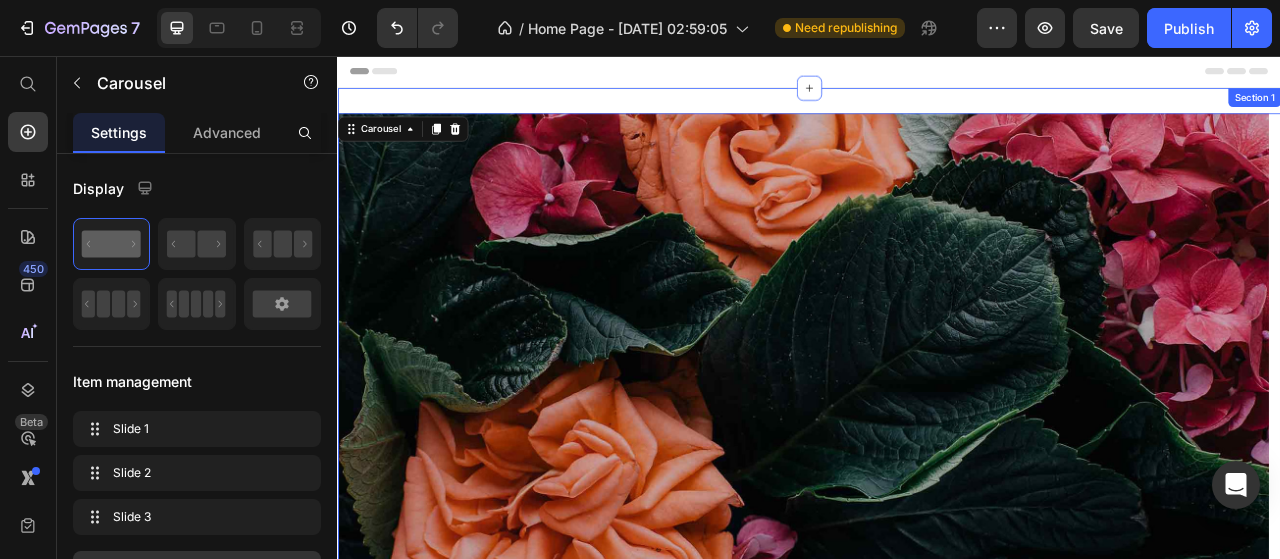 click on "Image Image Image
Carousel   16 Image Image Row Section 1" at bounding box center (937, 812) 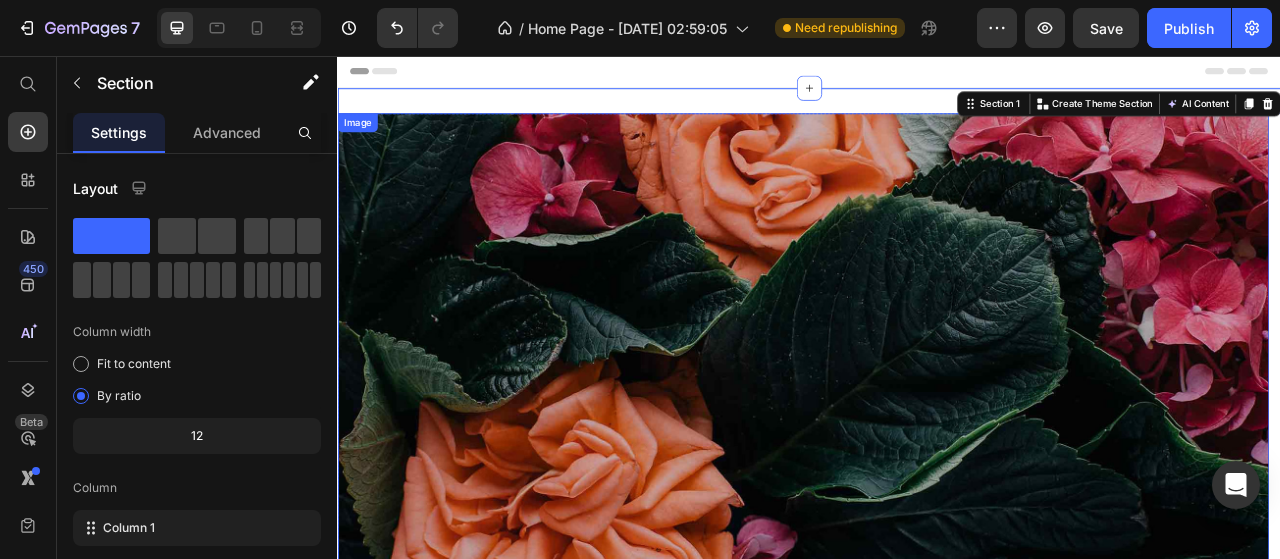 click at bounding box center (929, 438) 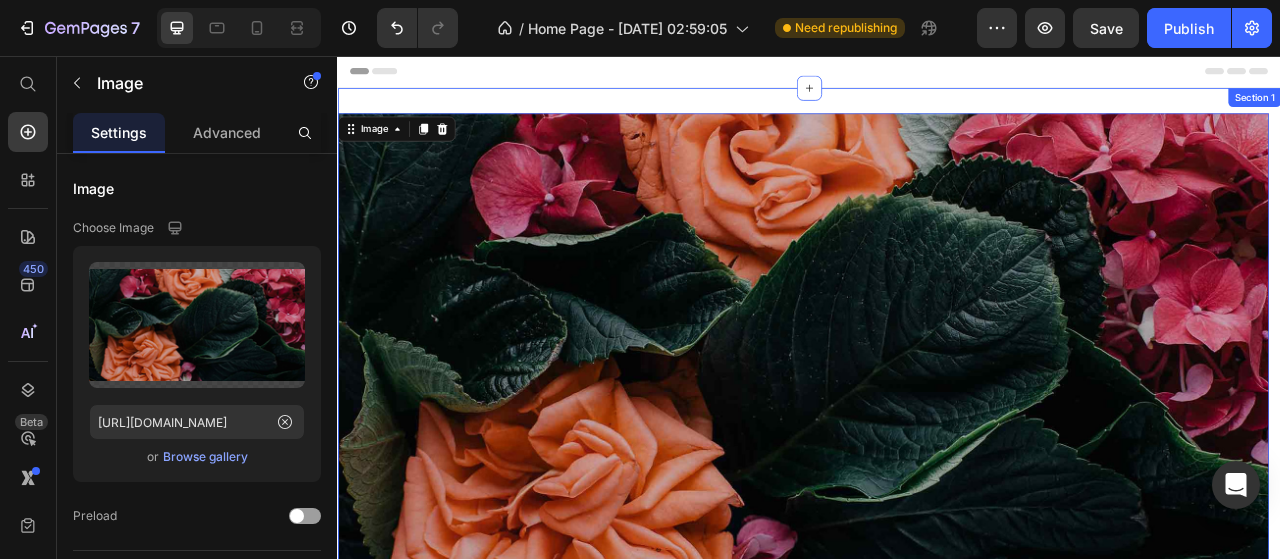 click on "Image Image Image   0
Carousel Image Image Row Section 1" at bounding box center (937, 812) 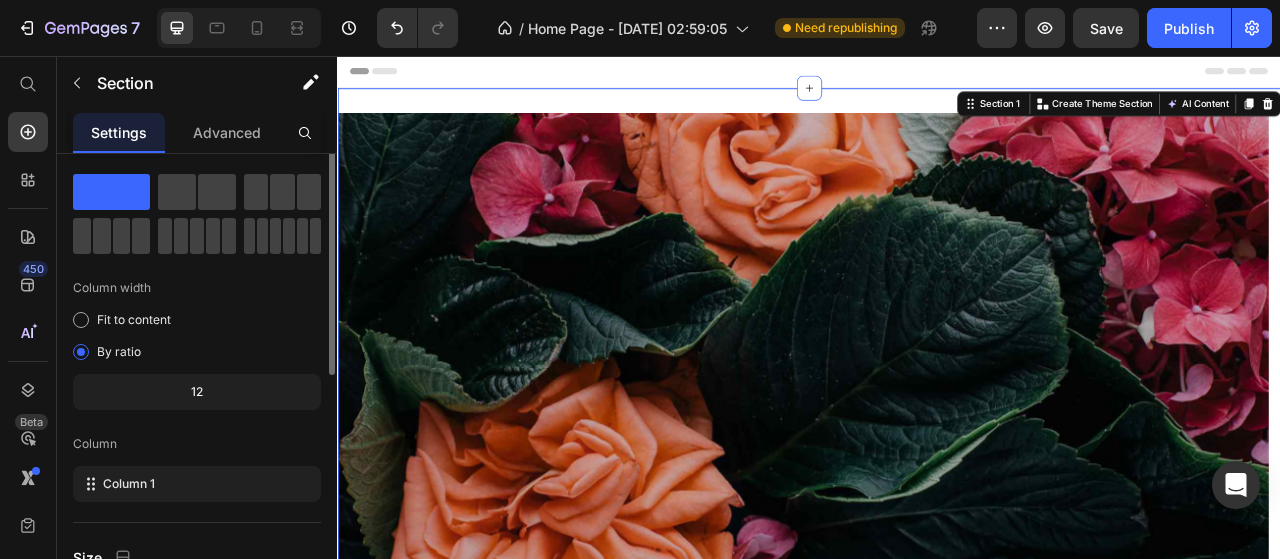 scroll, scrollTop: 0, scrollLeft: 0, axis: both 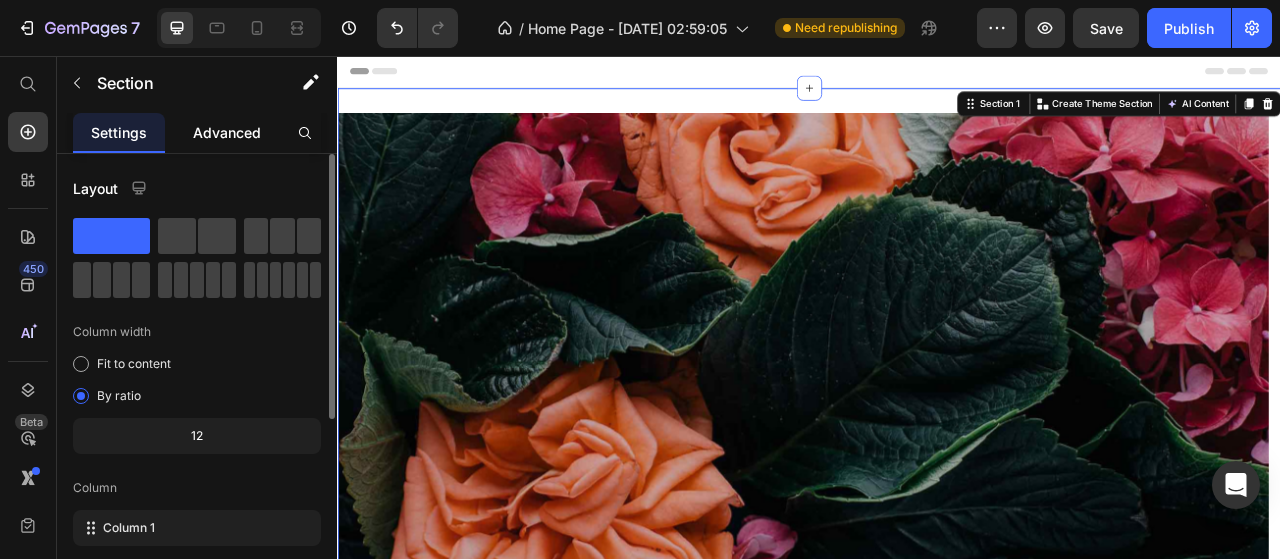 click on "Advanced" 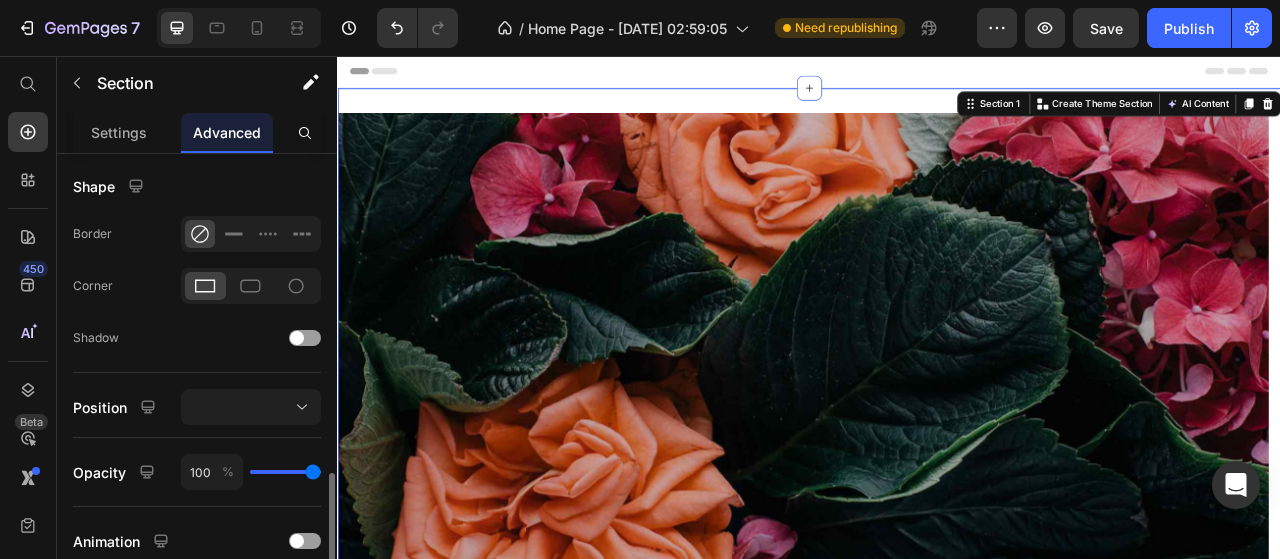 scroll, scrollTop: 600, scrollLeft: 0, axis: vertical 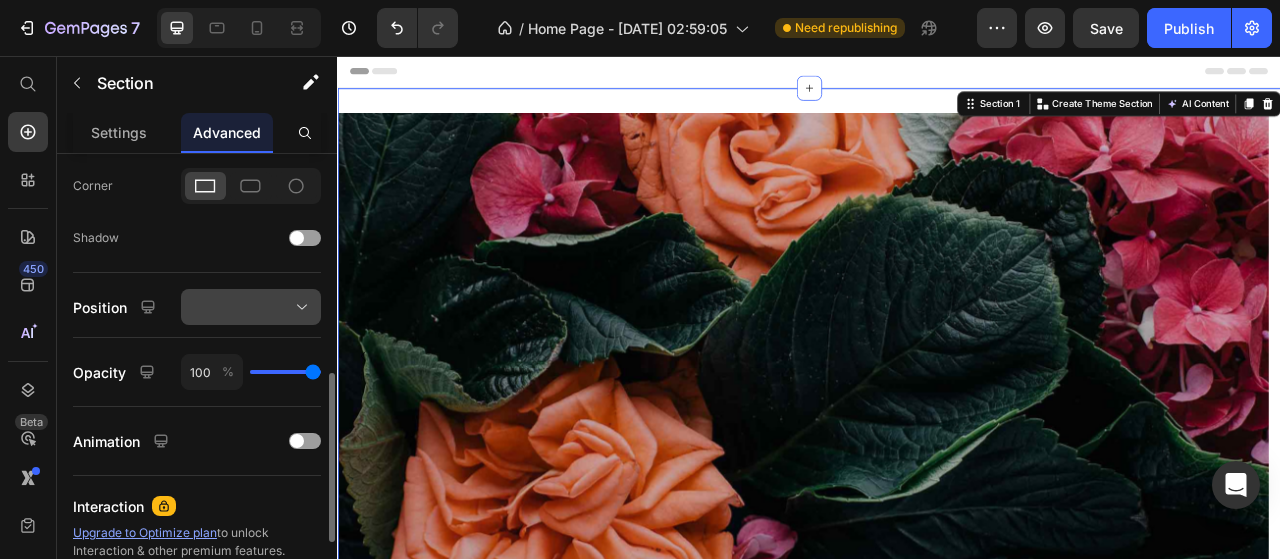 click 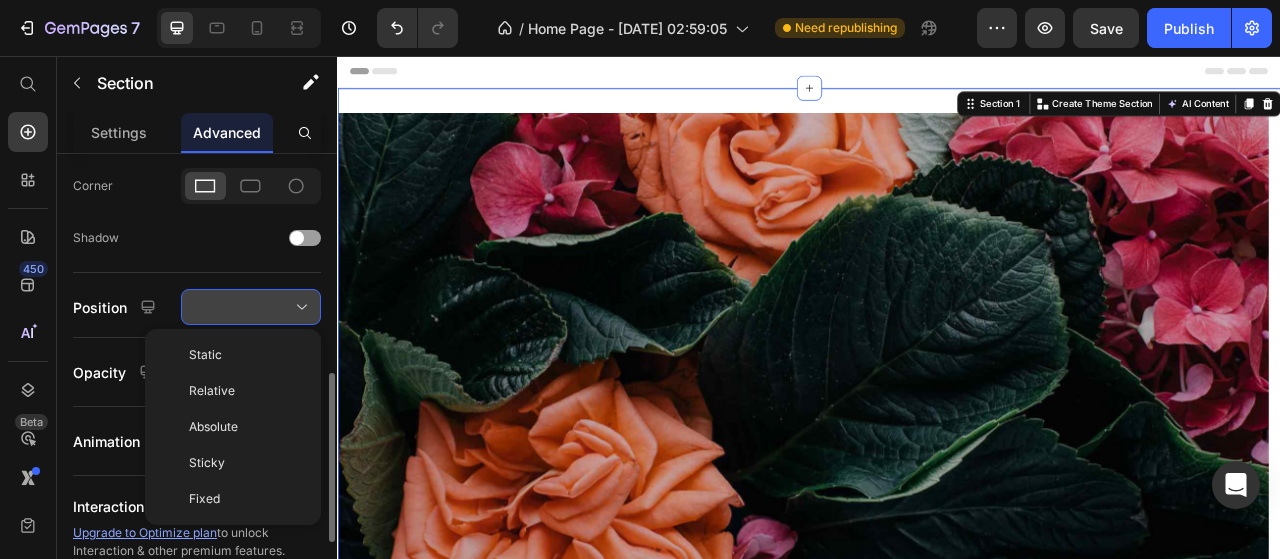 click 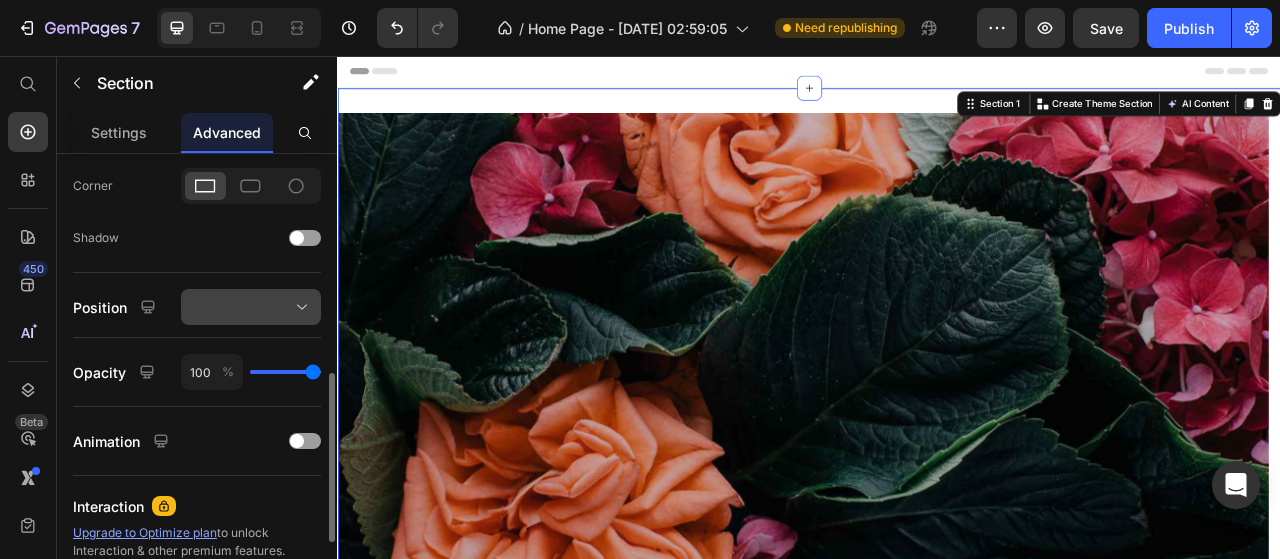 click 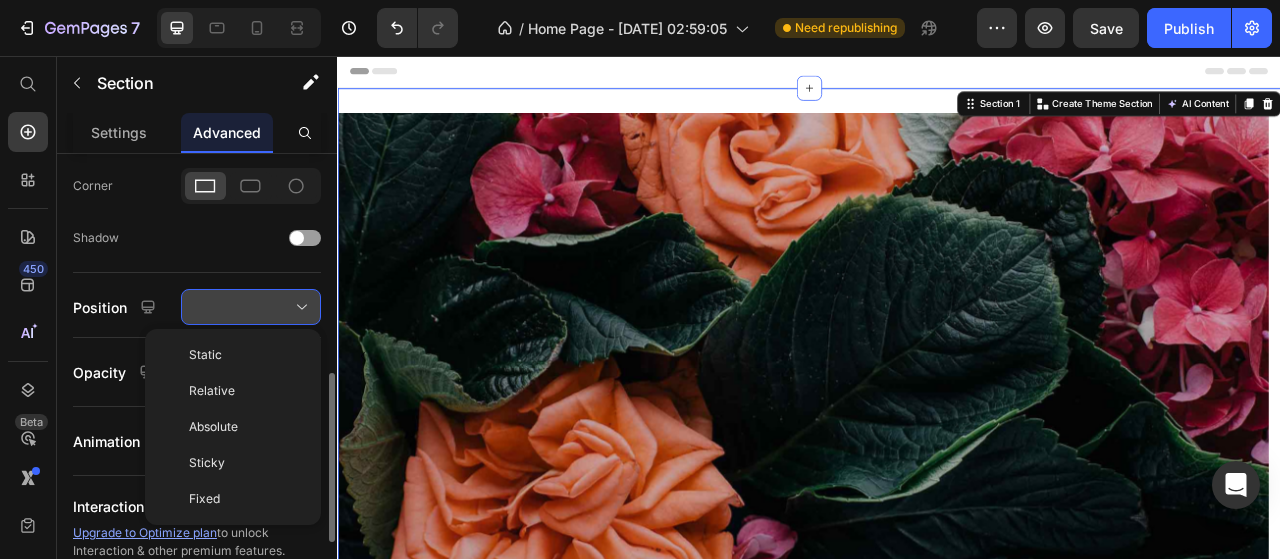 click 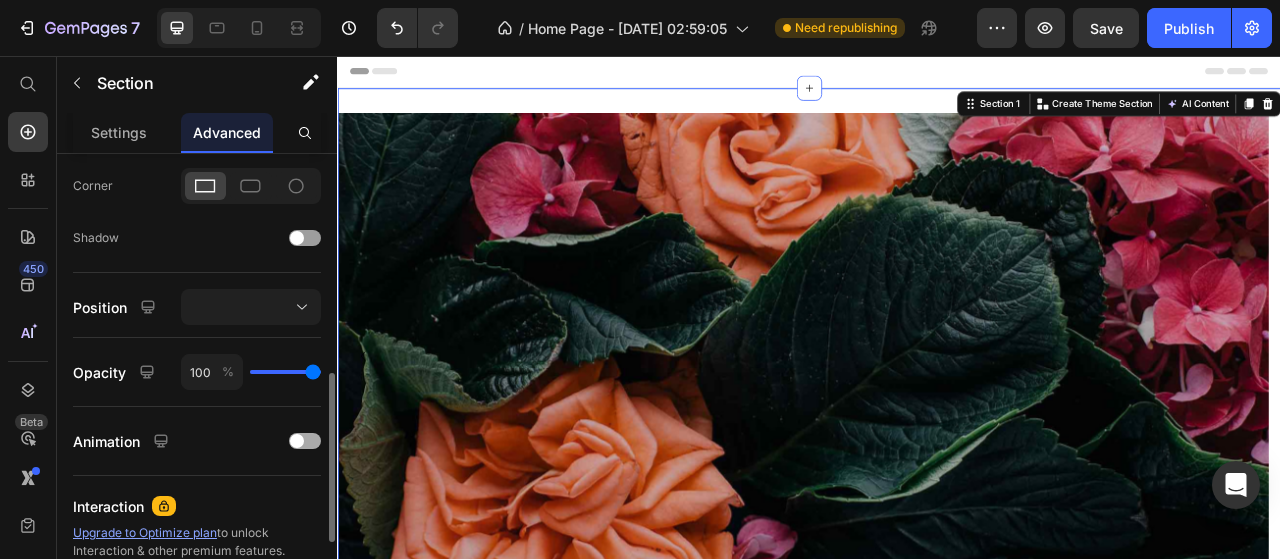scroll, scrollTop: 800, scrollLeft: 0, axis: vertical 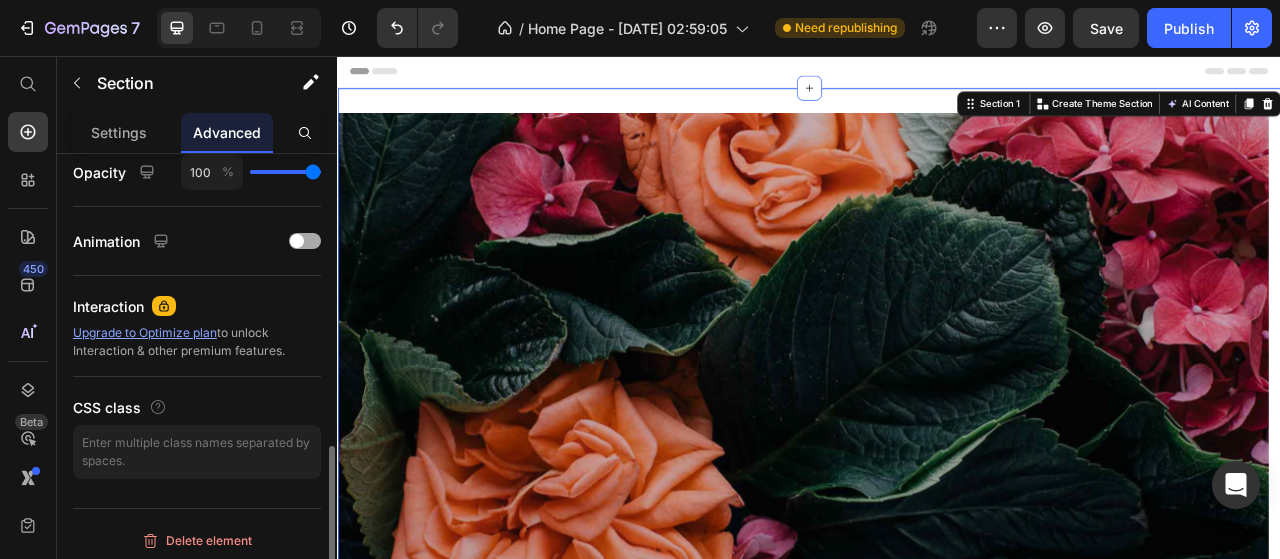 click at bounding box center [305, 241] 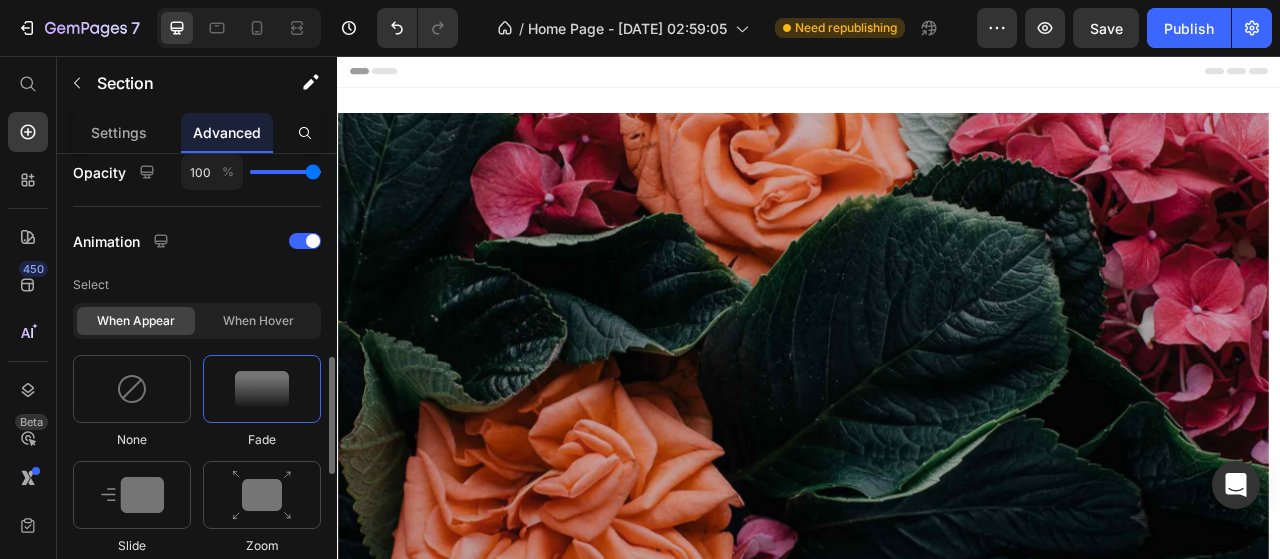 scroll, scrollTop: 1000, scrollLeft: 0, axis: vertical 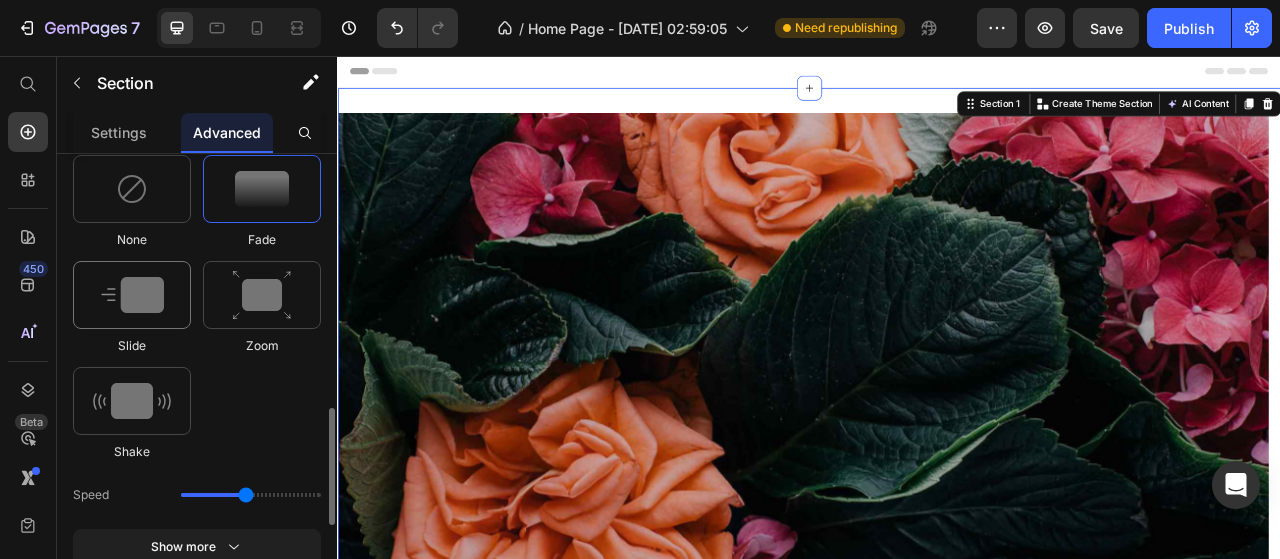 click at bounding box center [132, 295] 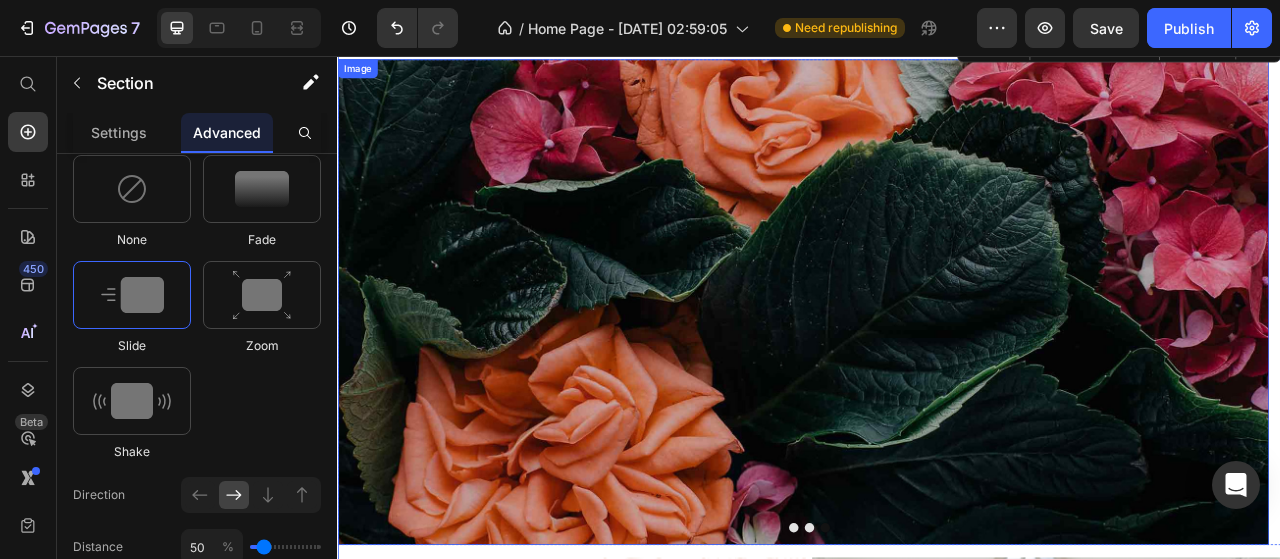 scroll, scrollTop: 0, scrollLeft: 0, axis: both 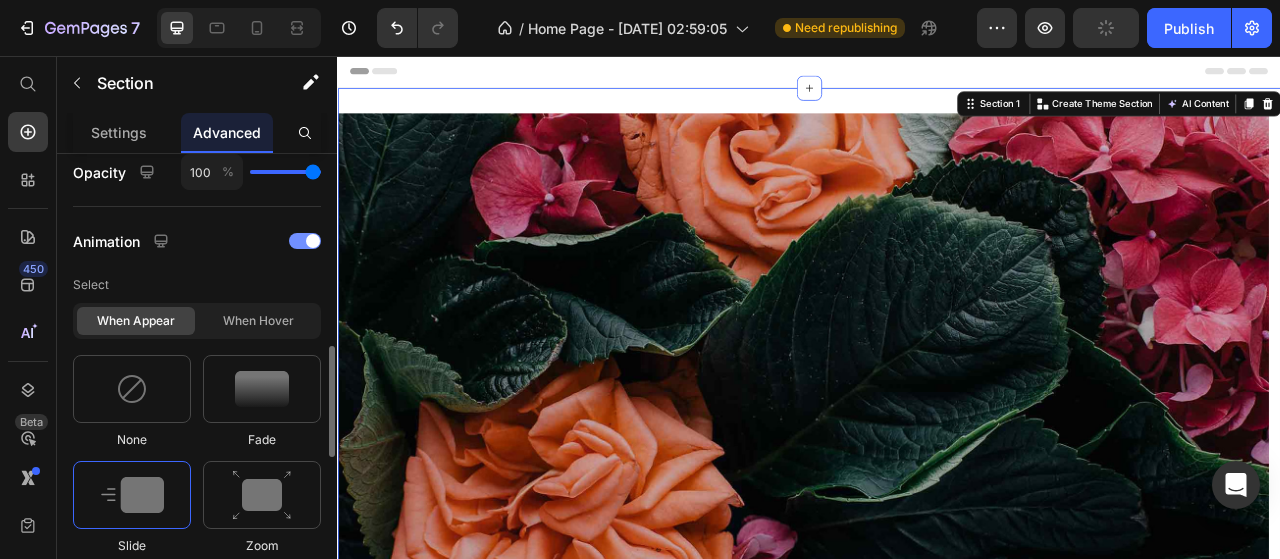click at bounding box center (313, 241) 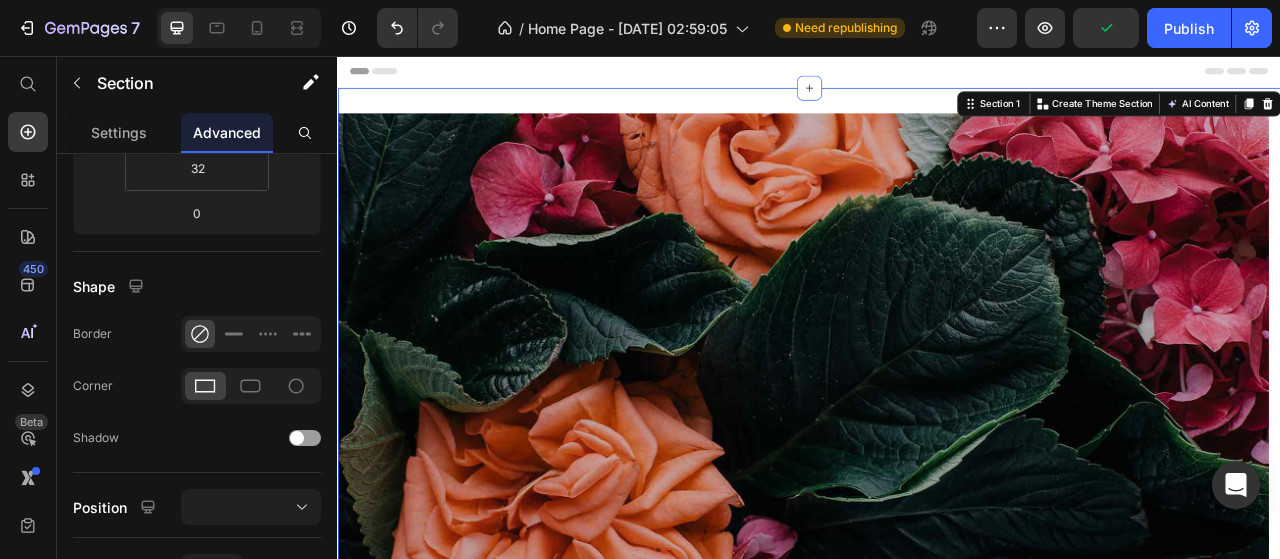 scroll, scrollTop: 0, scrollLeft: 0, axis: both 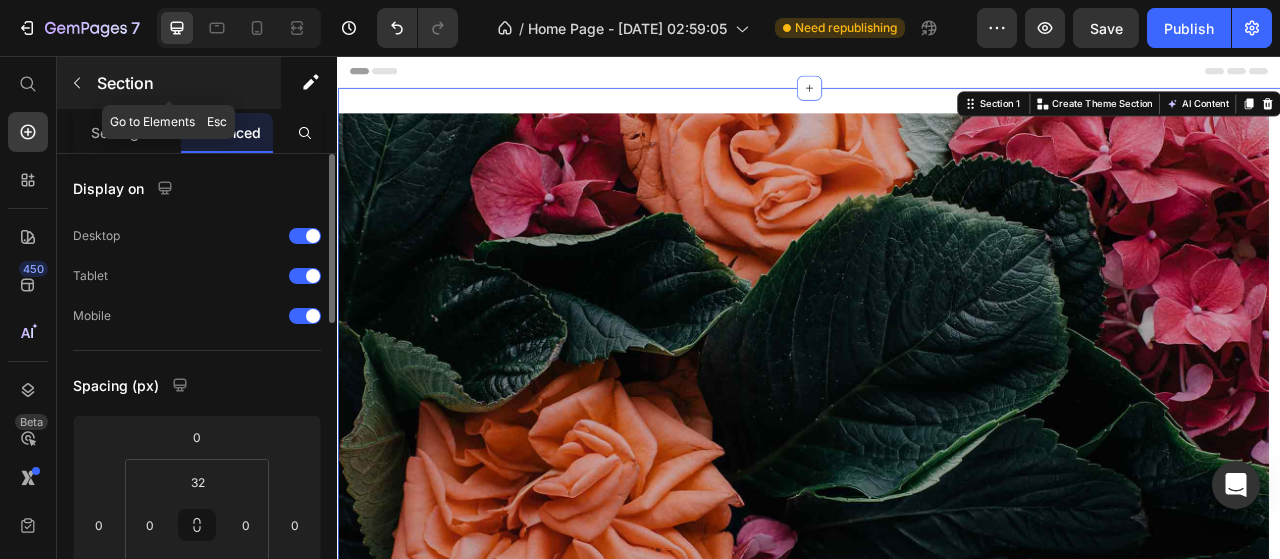 click 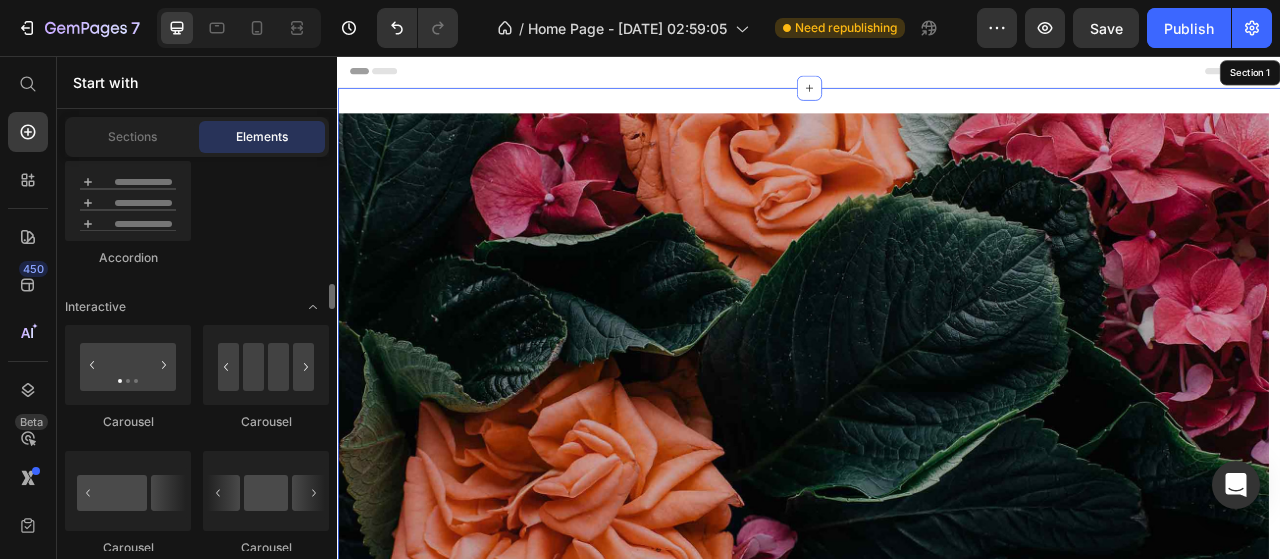 scroll, scrollTop: 2200, scrollLeft: 0, axis: vertical 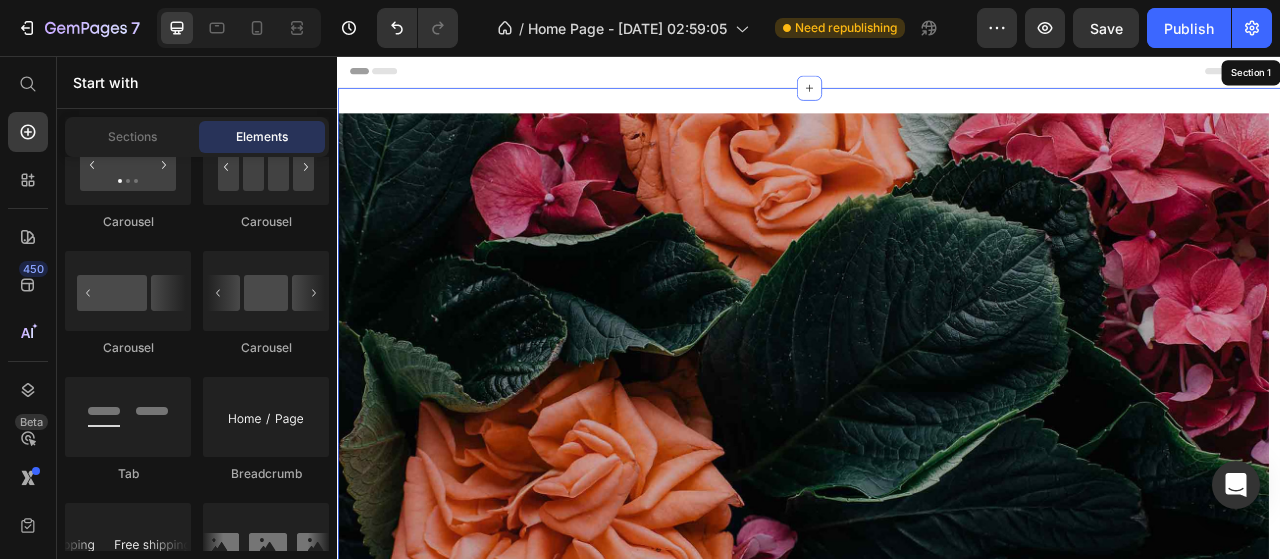 click on "Image Image Image
Carousel Image Image Row Section 1" at bounding box center [937, 812] 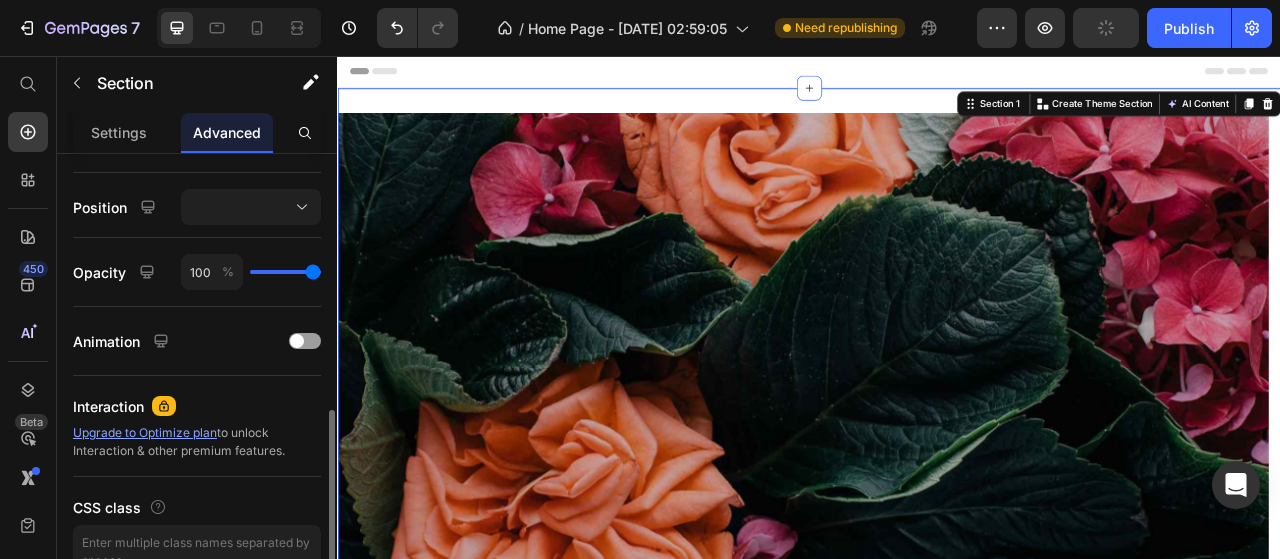 scroll, scrollTop: 800, scrollLeft: 0, axis: vertical 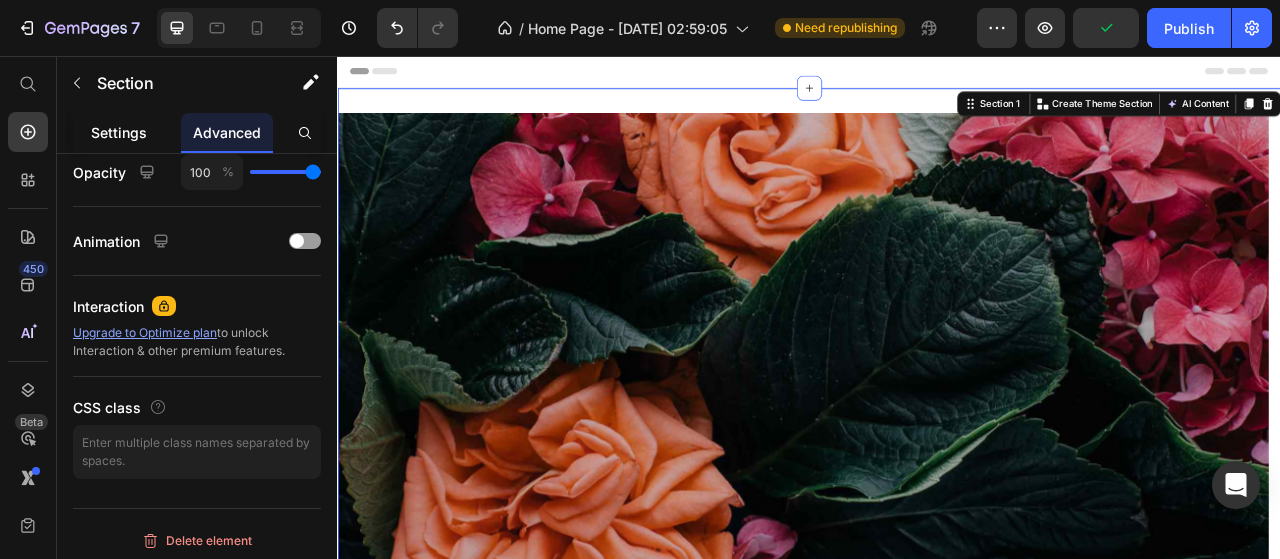 click on "Settings" at bounding box center (119, 132) 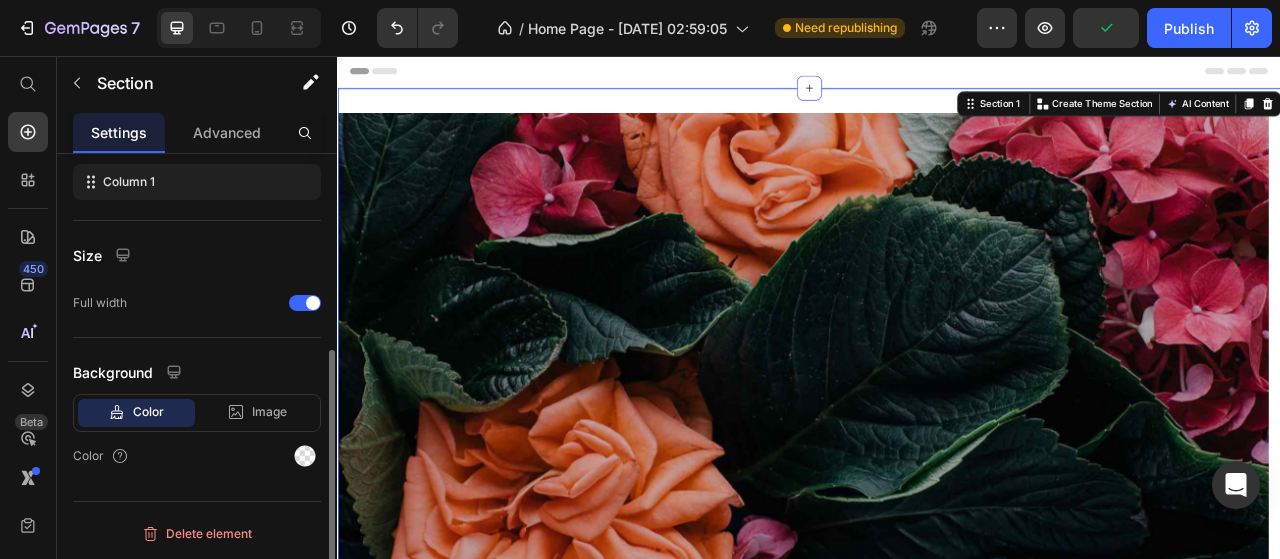 scroll, scrollTop: 0, scrollLeft: 0, axis: both 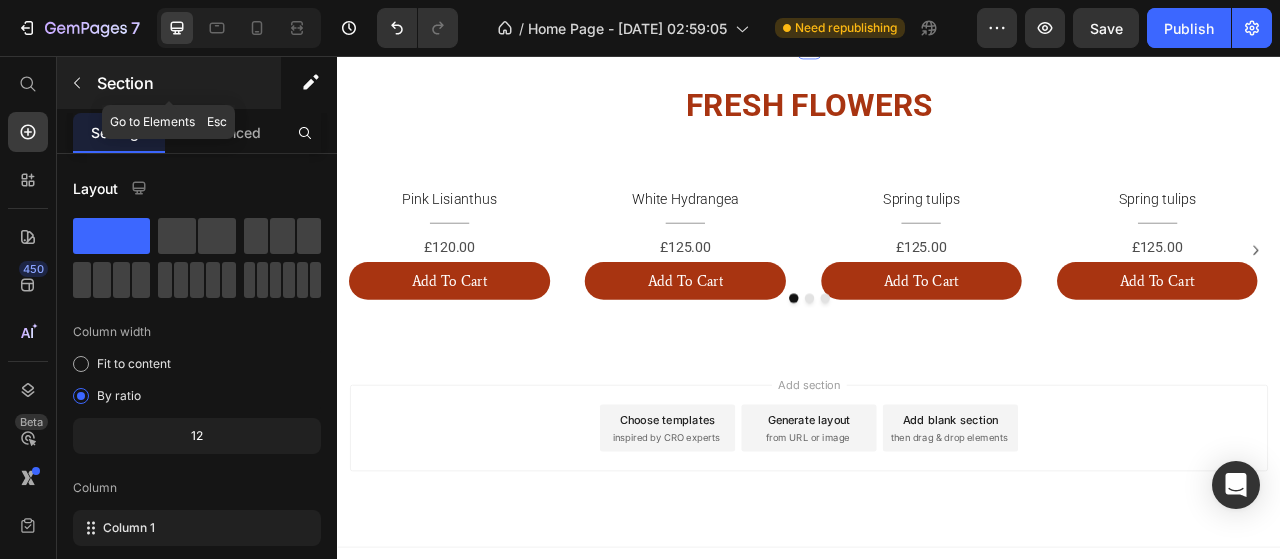 click 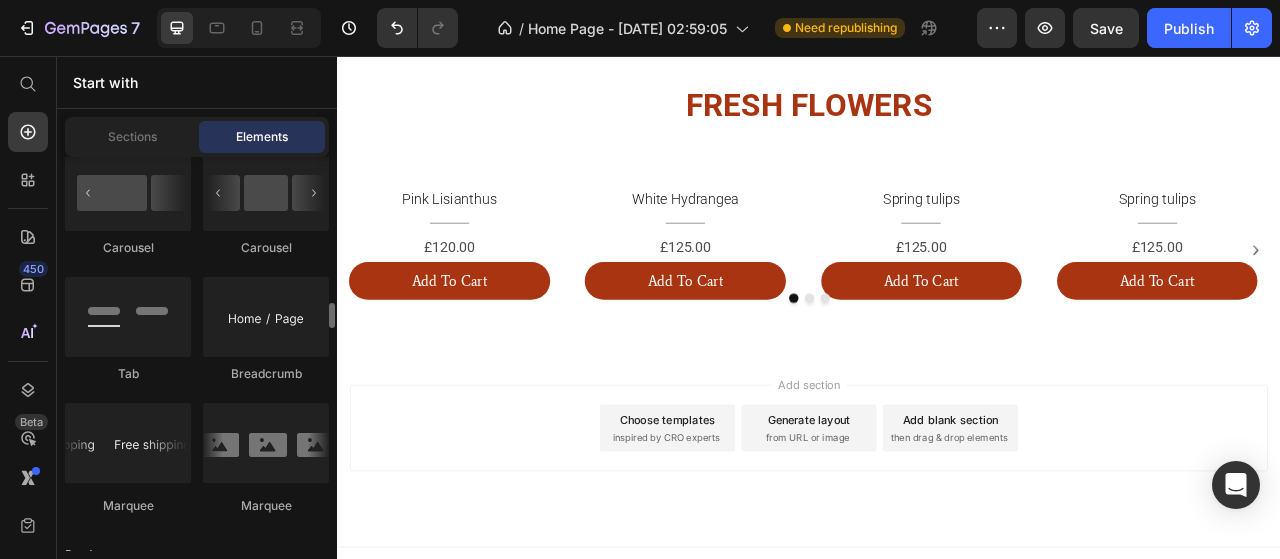 scroll, scrollTop: 2200, scrollLeft: 0, axis: vertical 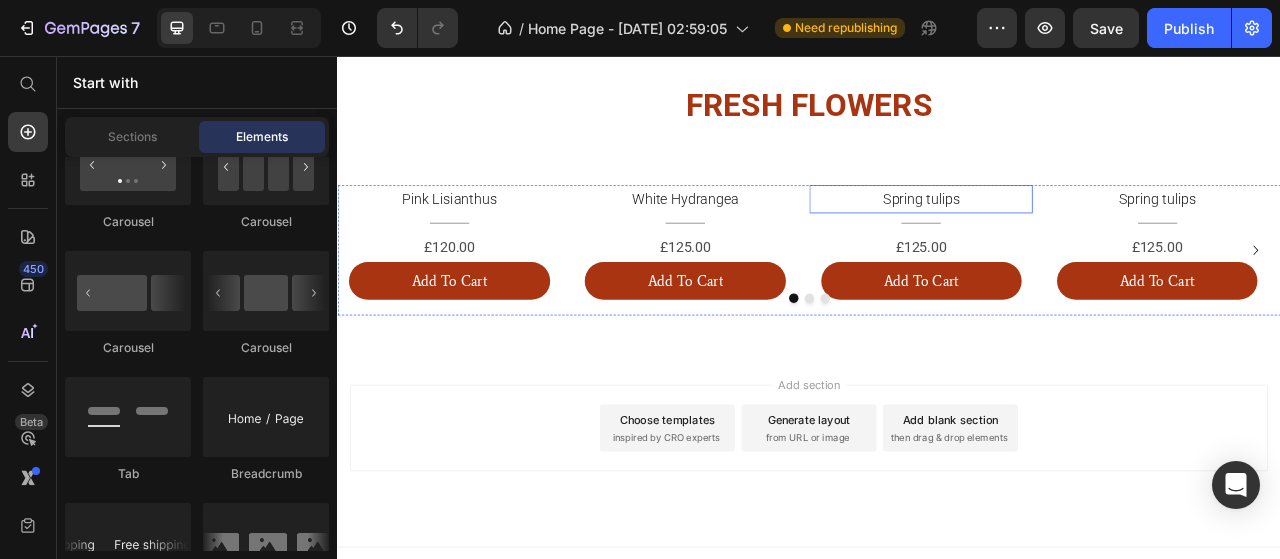 click on "Spring tulips" at bounding box center (1079, 239) 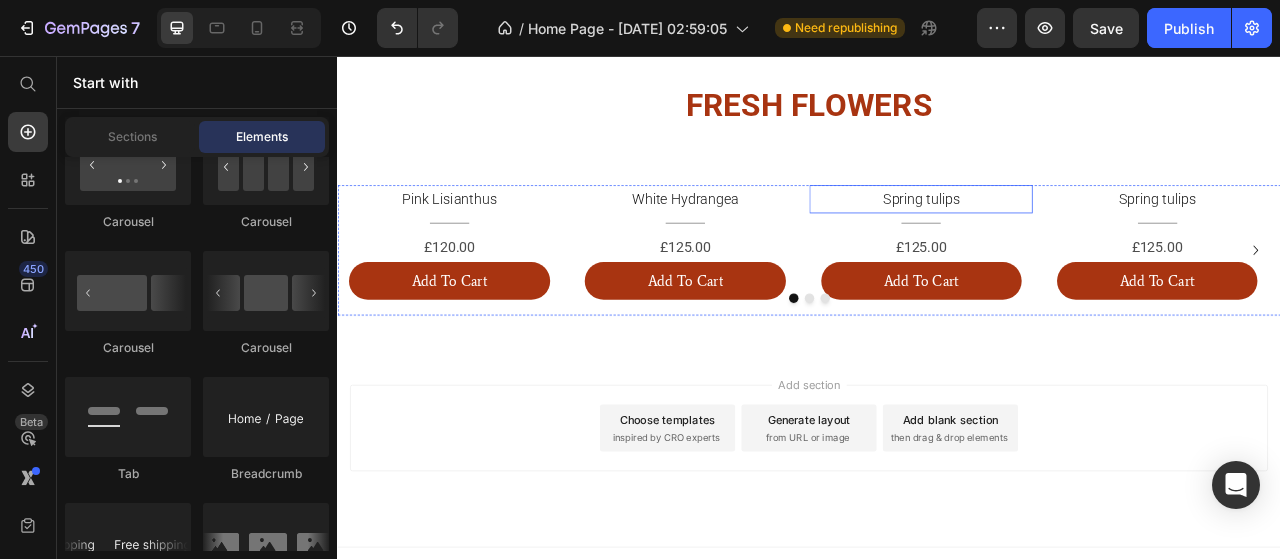 click on "Spring tulips" at bounding box center [1079, 239] 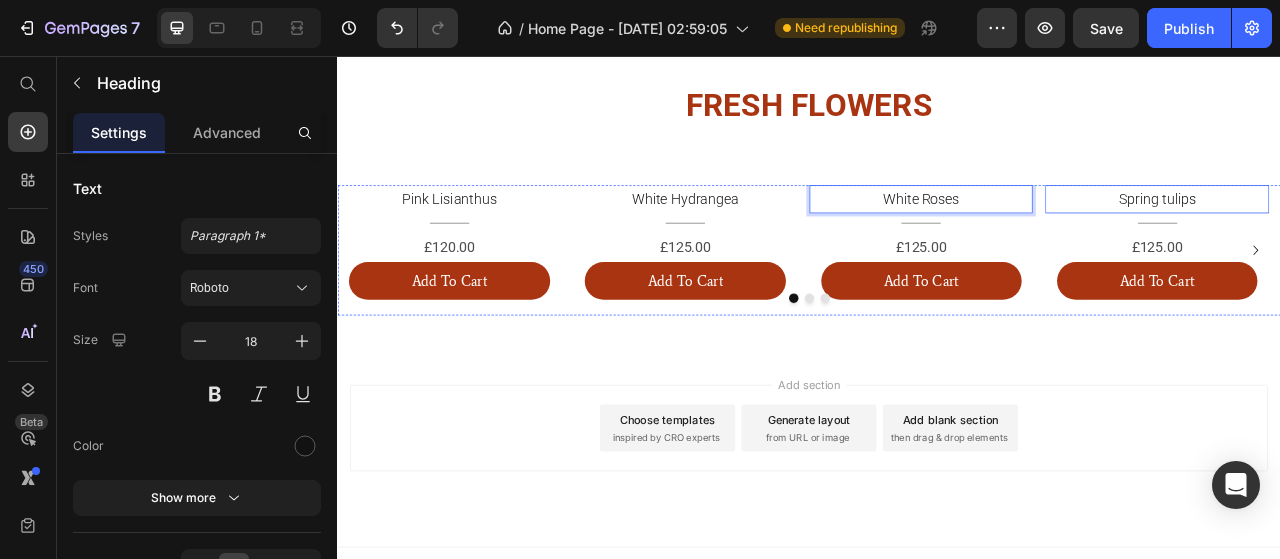 click on "Spring tulips" at bounding box center (1379, 239) 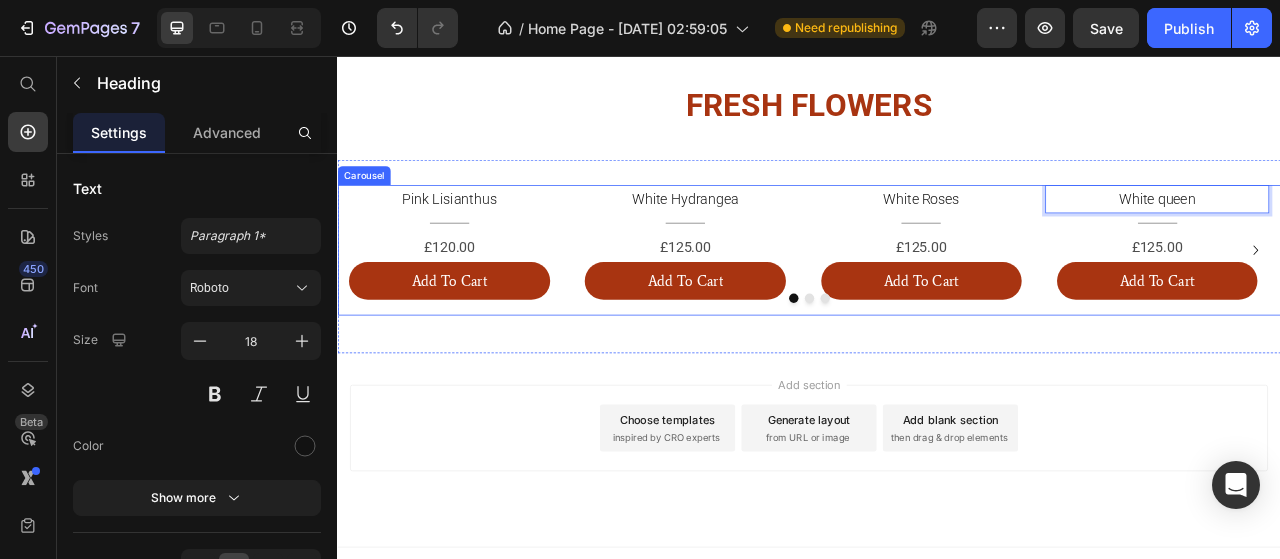 click at bounding box center [937, 365] 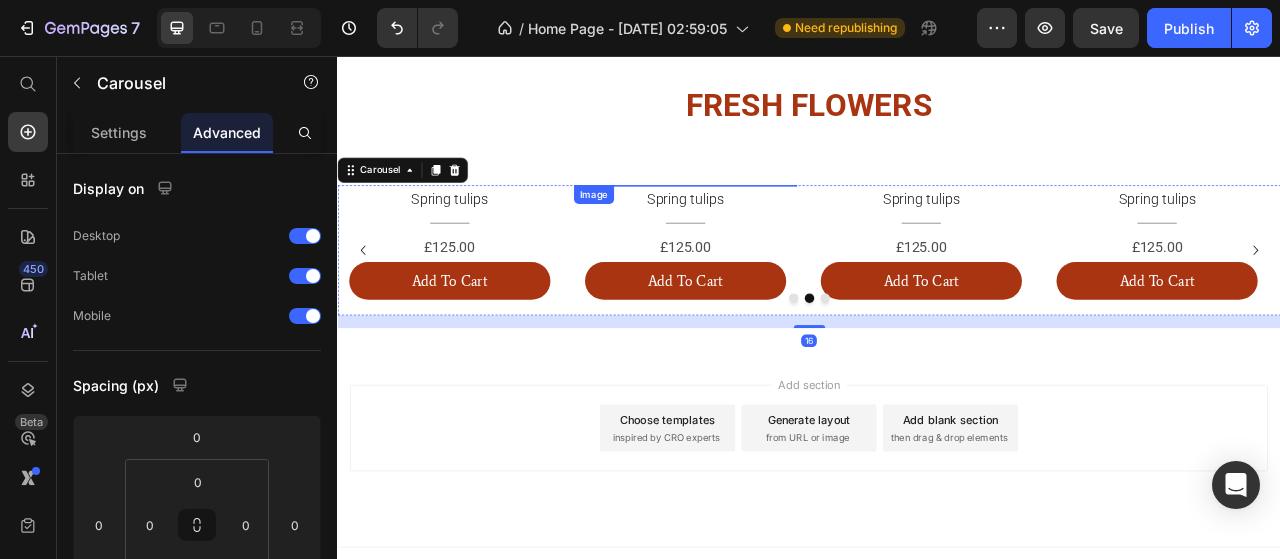 scroll, scrollTop: 1583, scrollLeft: 0, axis: vertical 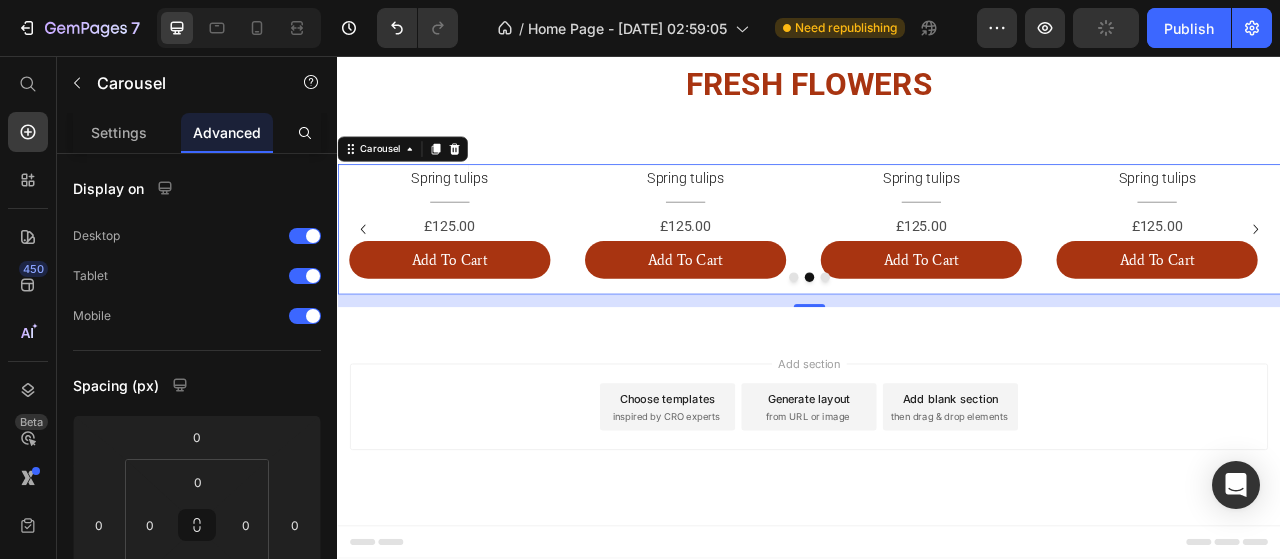 click at bounding box center [917, 338] 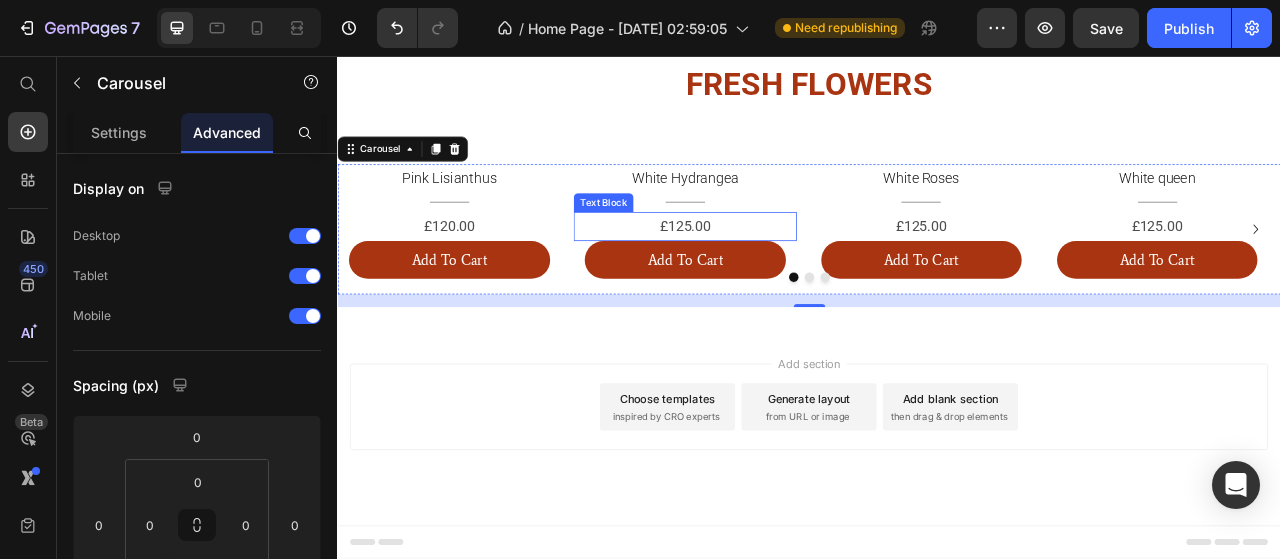 click on "£125.00" at bounding box center [779, 273] 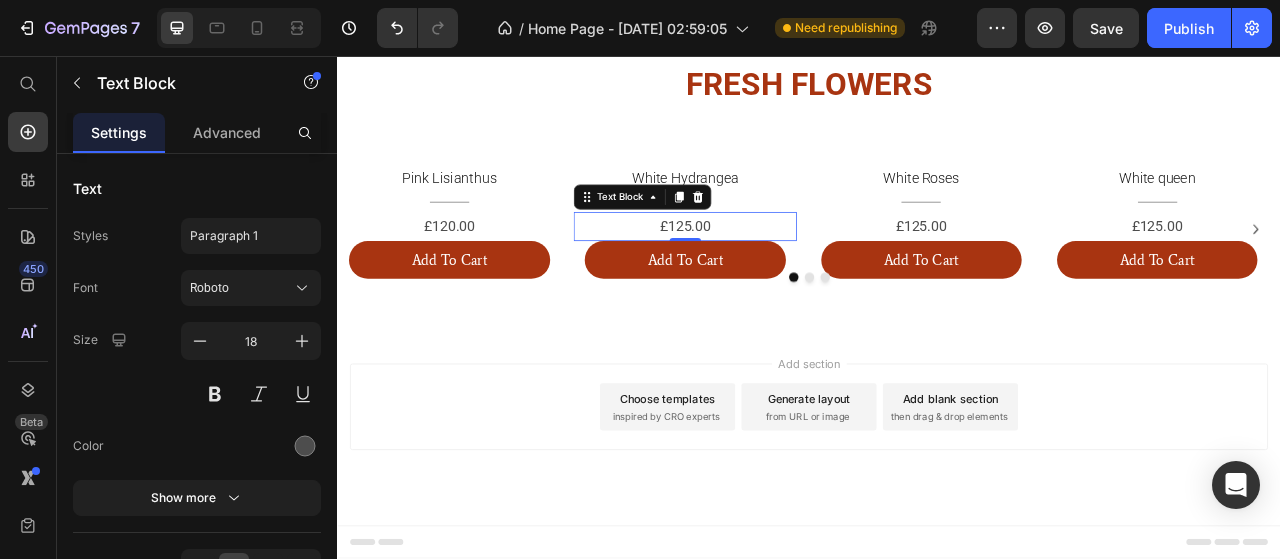 click on "£125.00" at bounding box center (779, 273) 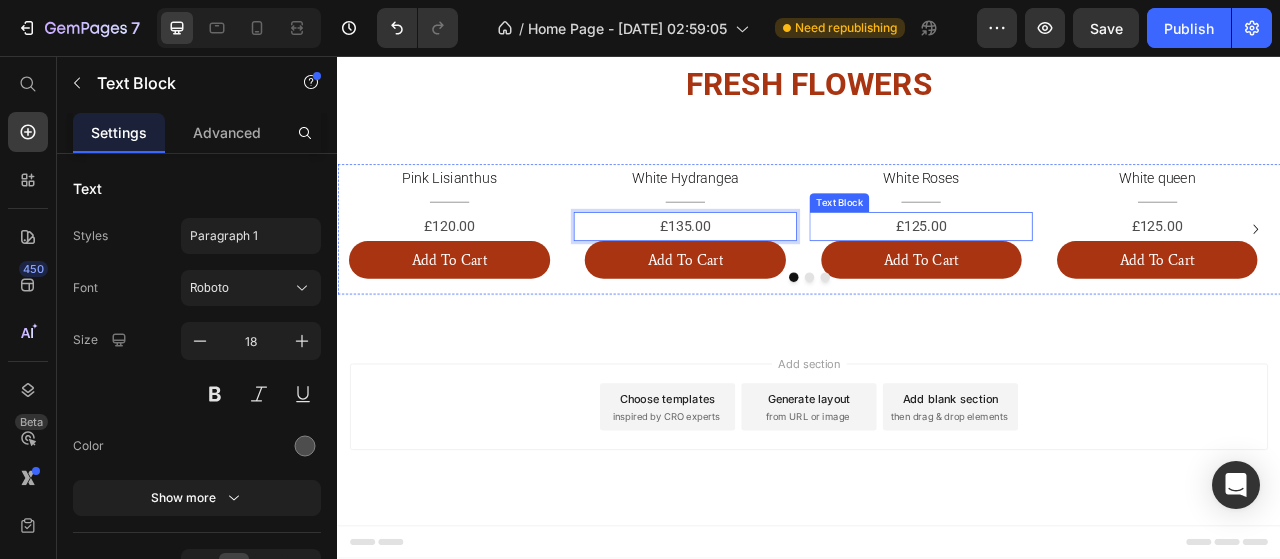 click on "£125.00" at bounding box center [1079, 273] 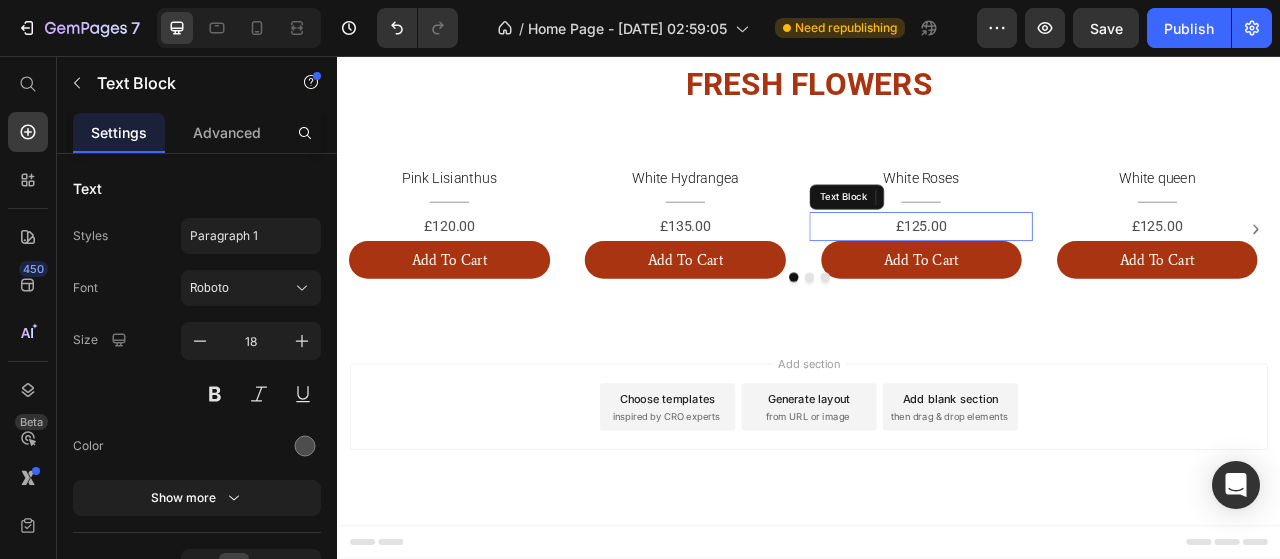 click on "£125.00" at bounding box center (1079, 273) 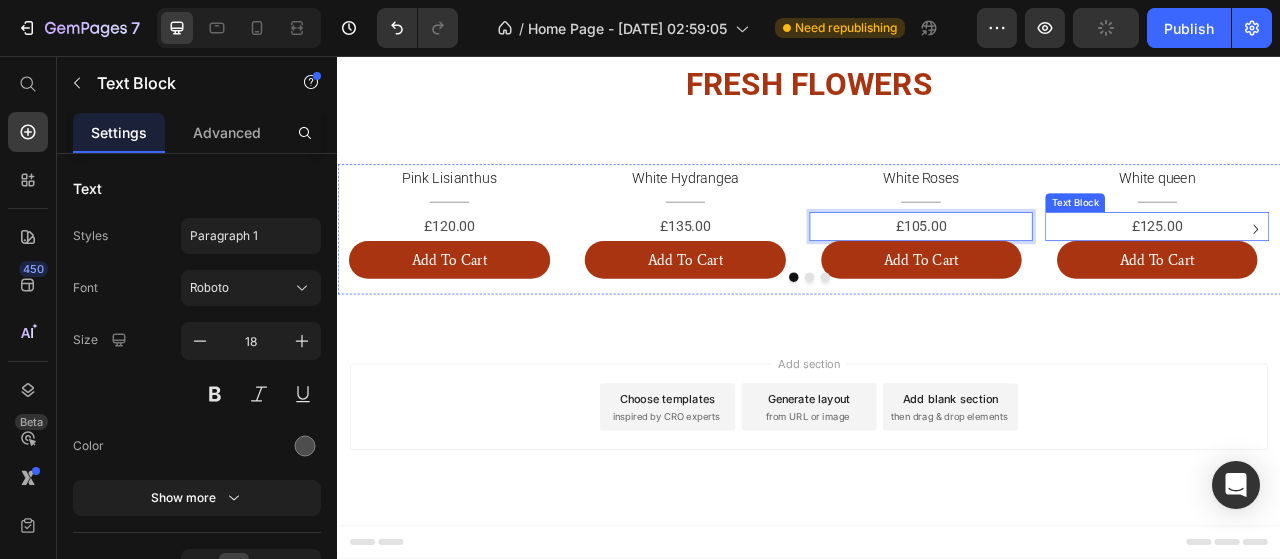 click on "£125.00" at bounding box center (1379, 273) 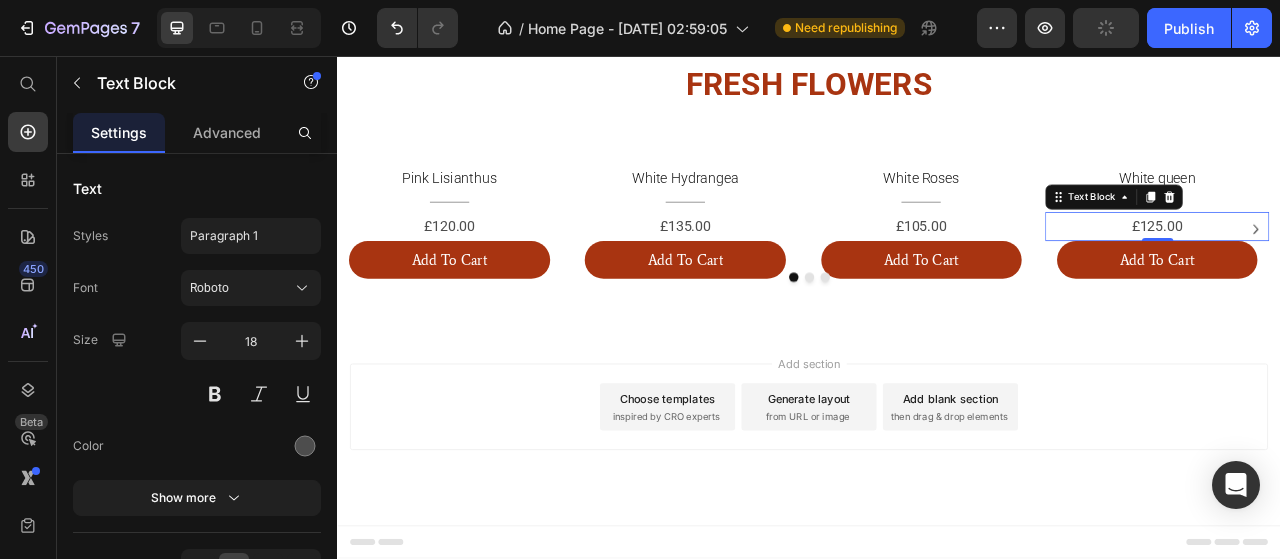 click on "£125.00" at bounding box center [1379, 273] 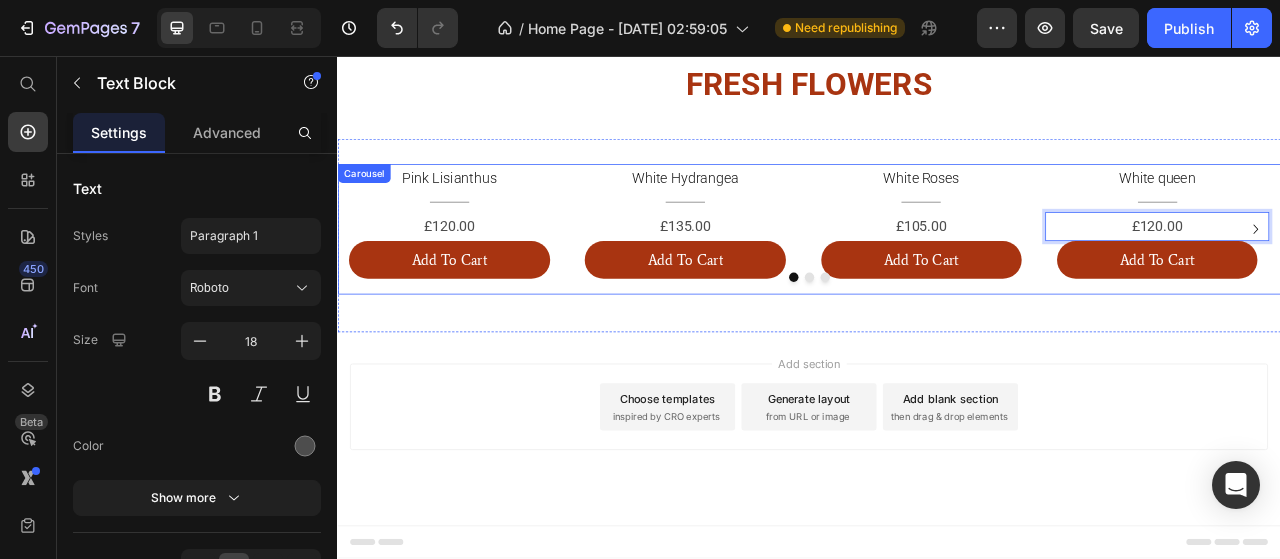 click at bounding box center [937, 338] 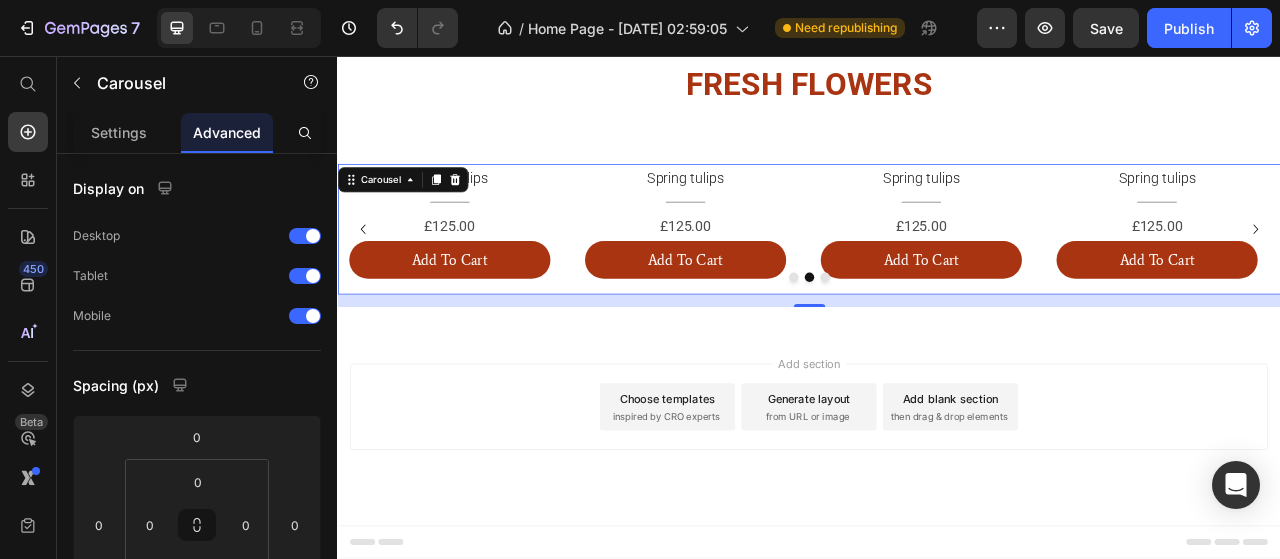 click at bounding box center [917, 338] 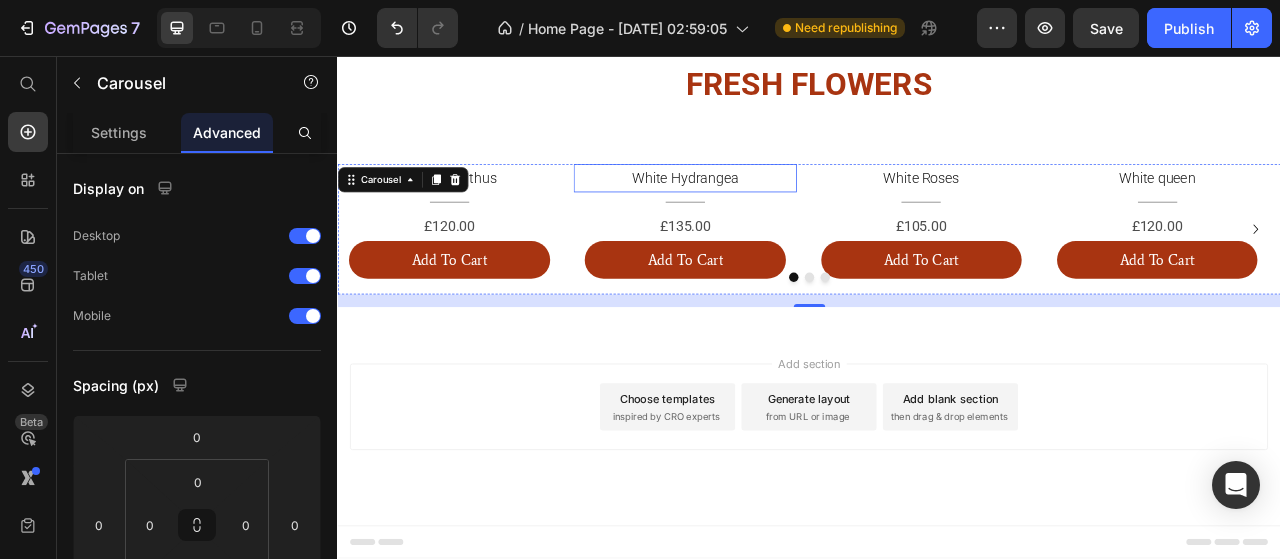 scroll, scrollTop: 1548, scrollLeft: 0, axis: vertical 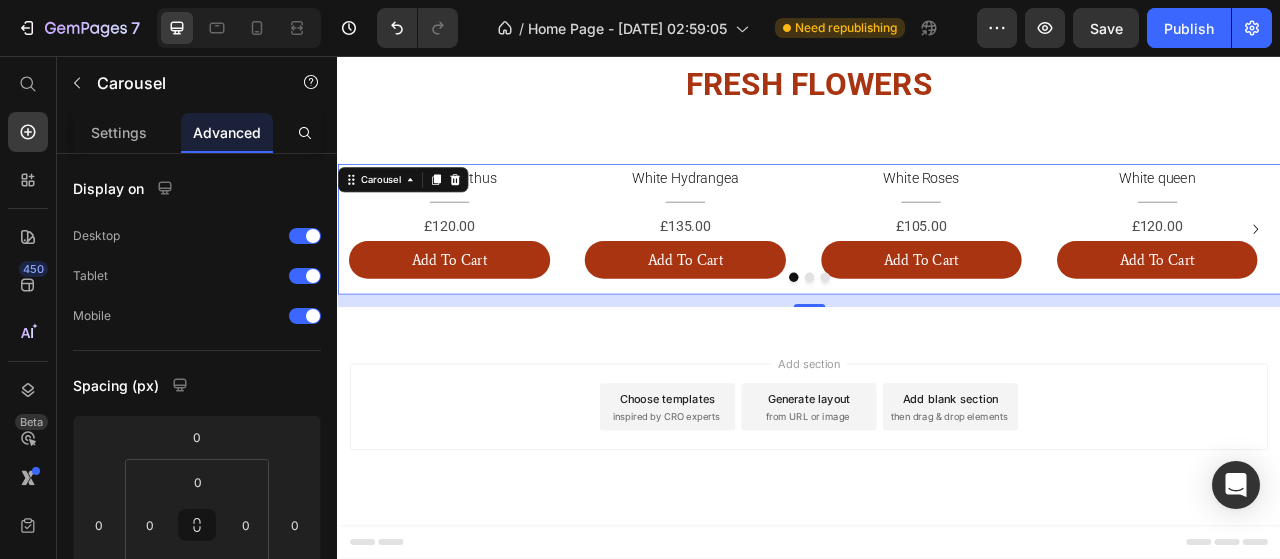 click at bounding box center (937, 338) 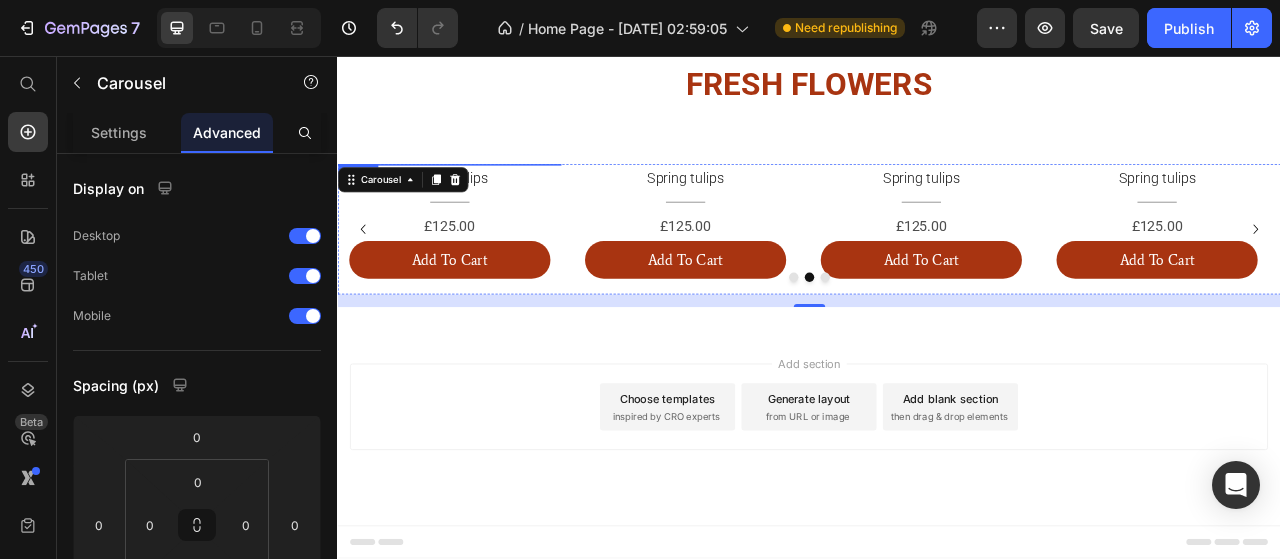 click at bounding box center (479, 194) 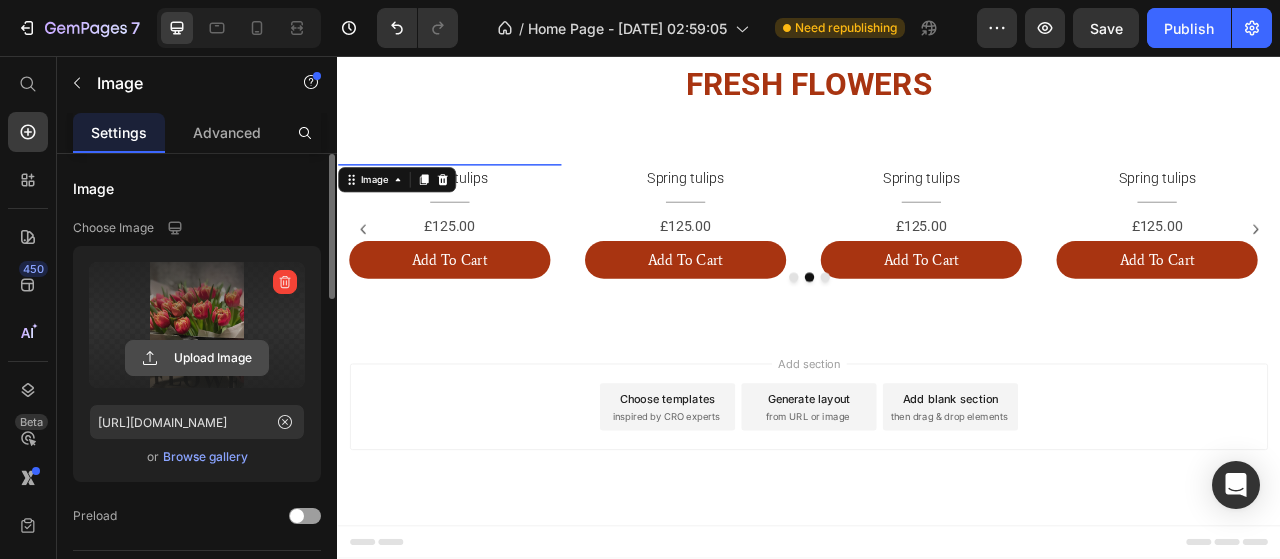 click 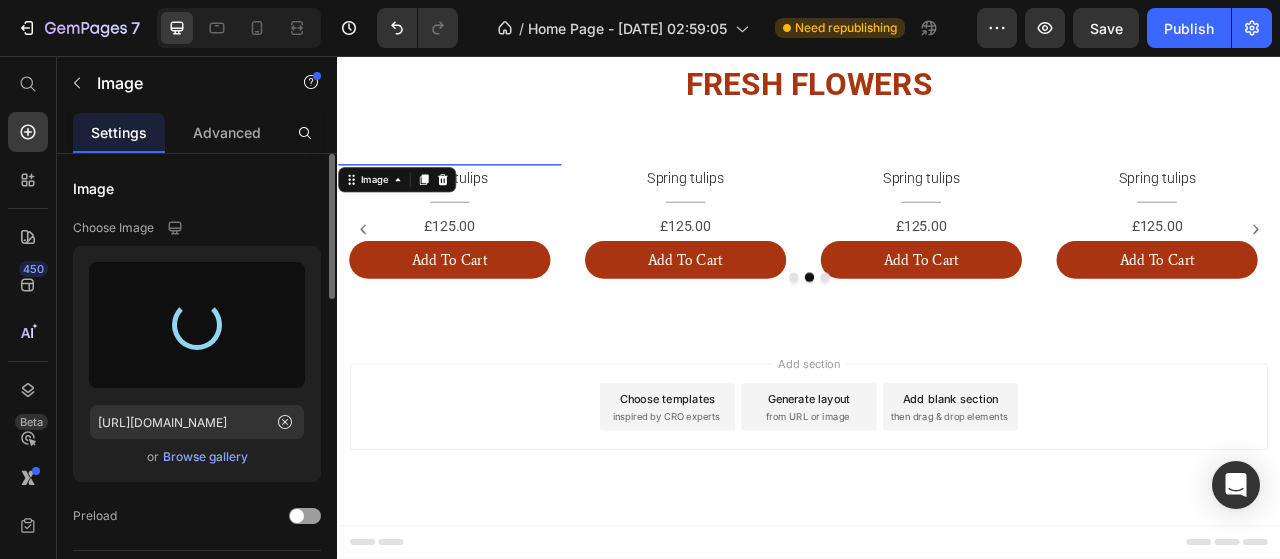type on "https://cdn.shopify.com/s/files/1/0745/3232/3558/files/gempages_574496718486242079-a11c4ab9-0ae9-469e-8459-3474f5ed5bcd.png" 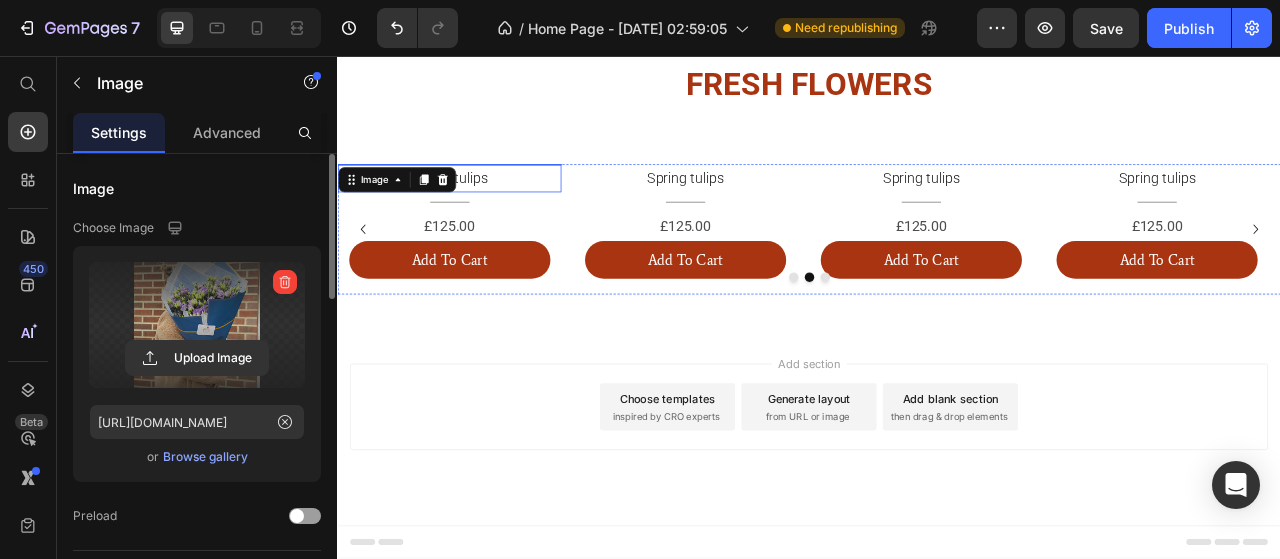 click on "Spring tulips" at bounding box center (479, 212) 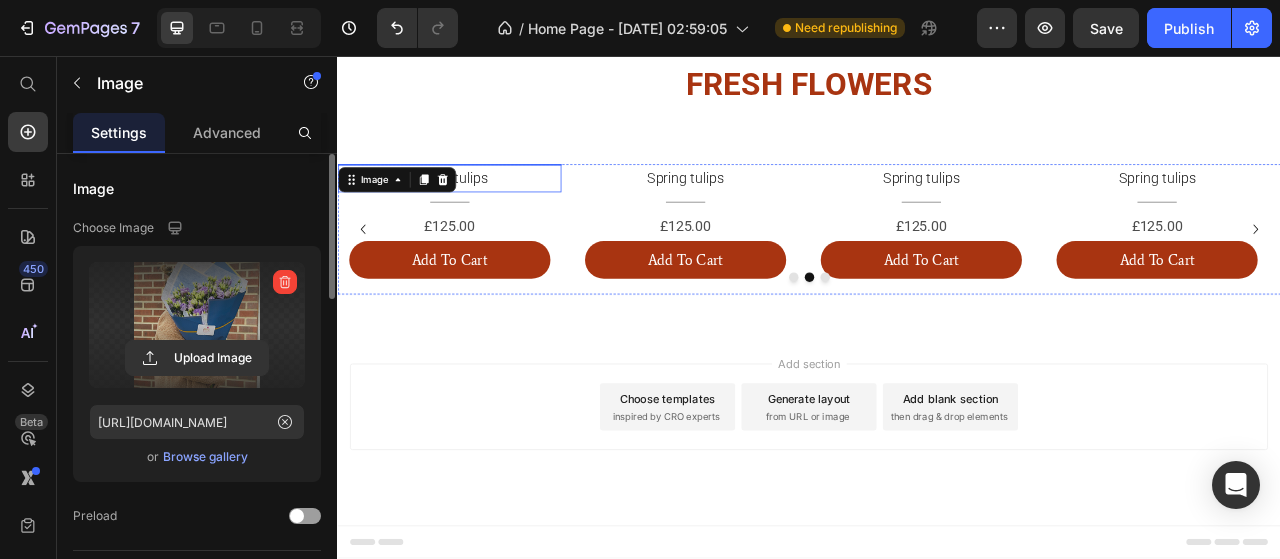 click on "Spring tulips" at bounding box center (479, 212) 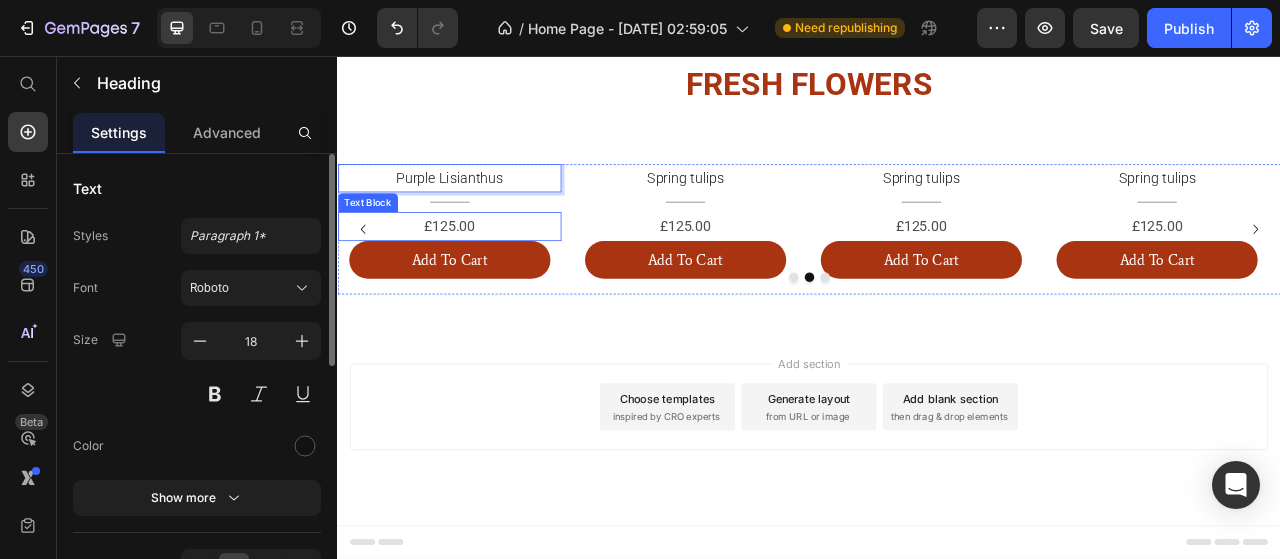 click on "£125.00" at bounding box center (479, 273) 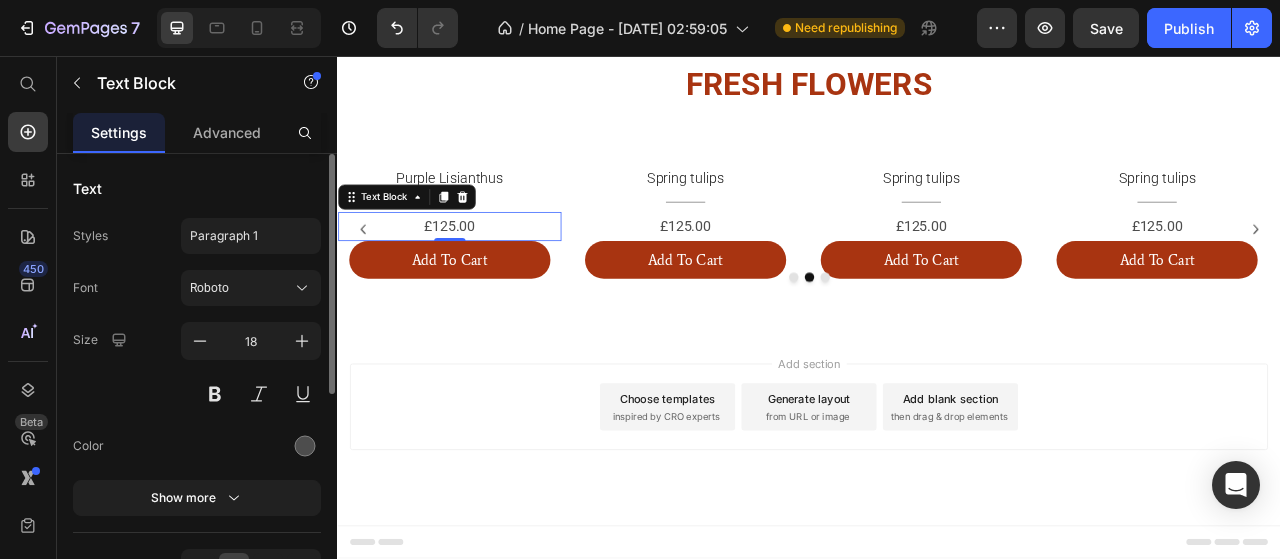 click on "£125.00" at bounding box center [479, 273] 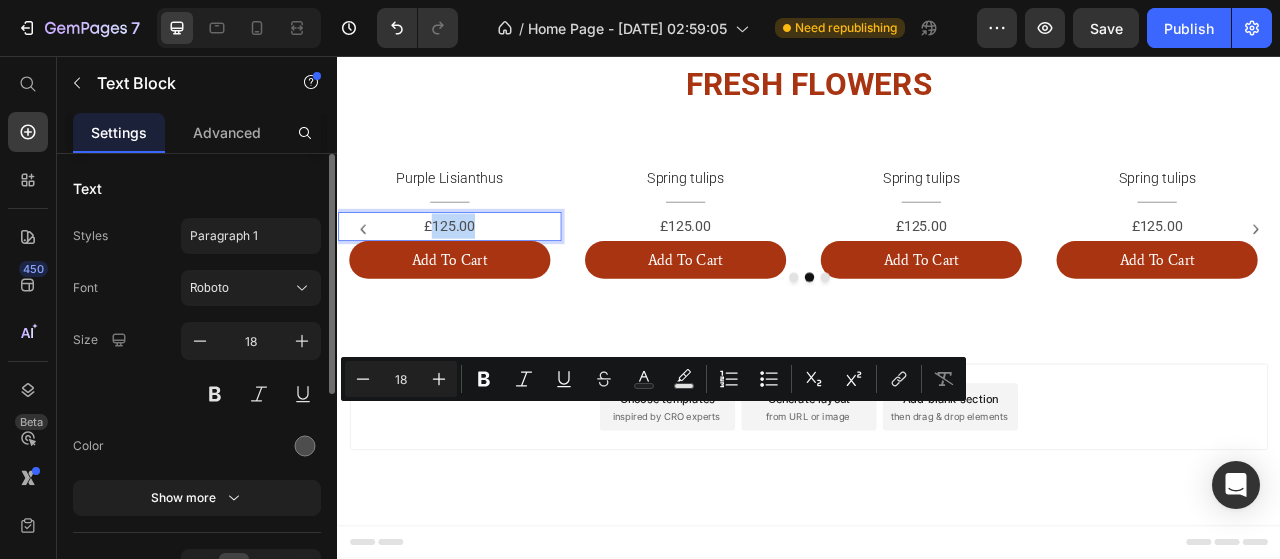 click on "£125.00" at bounding box center (479, 273) 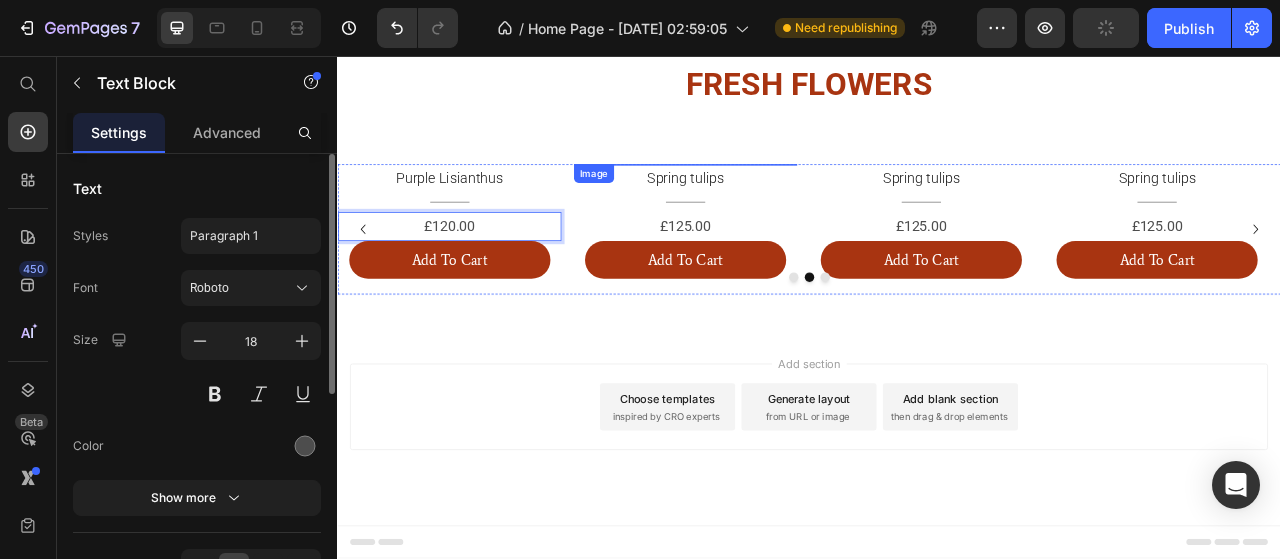 click at bounding box center (779, 194) 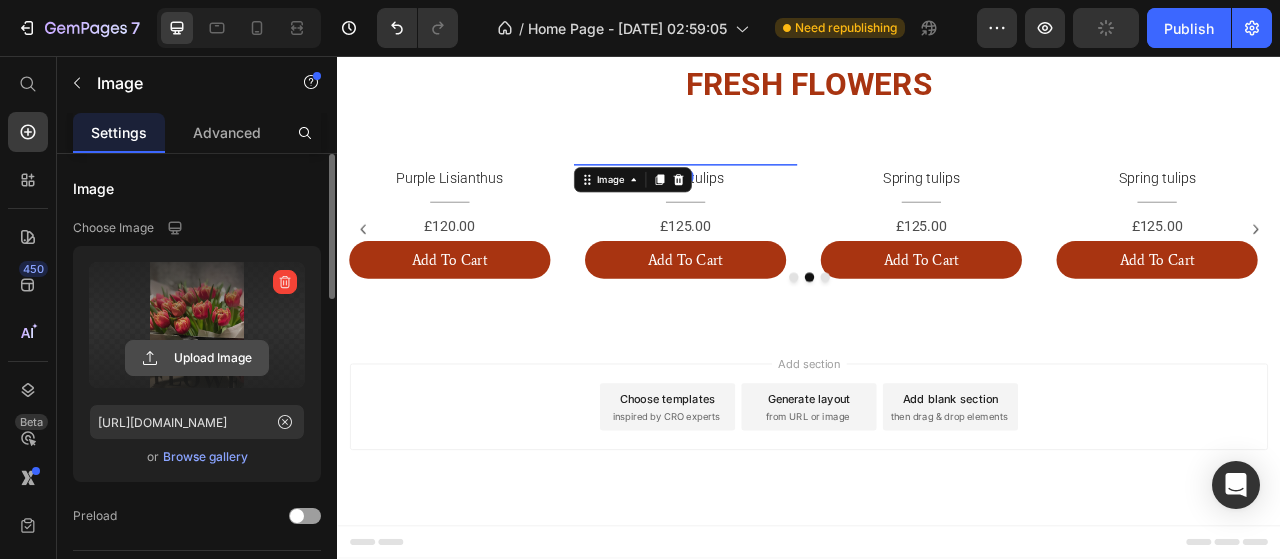 click 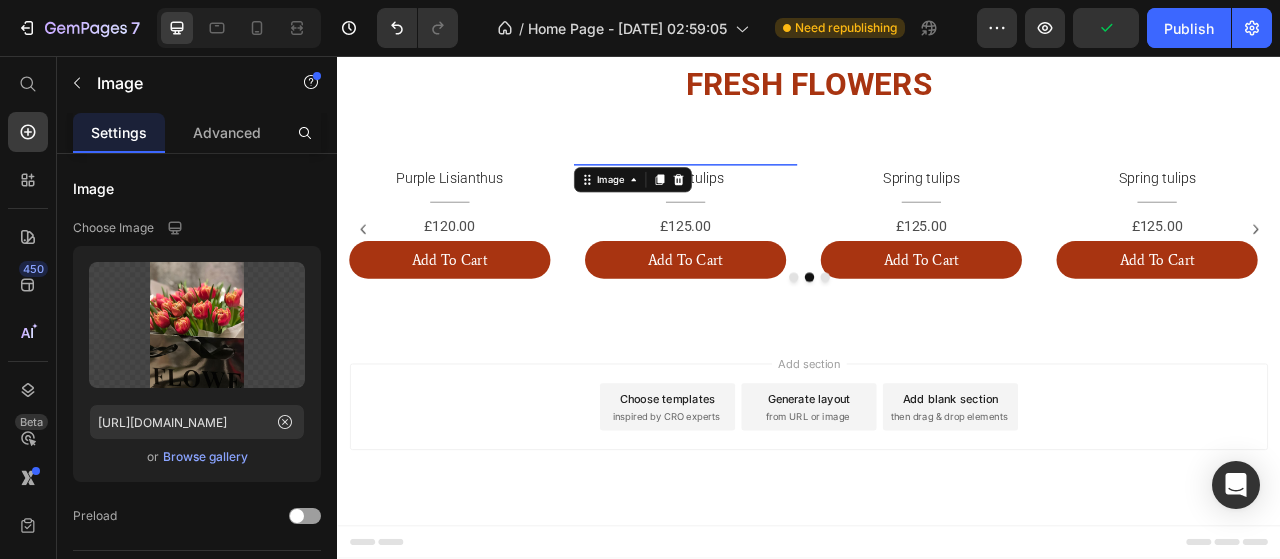click at bounding box center [779, 194] 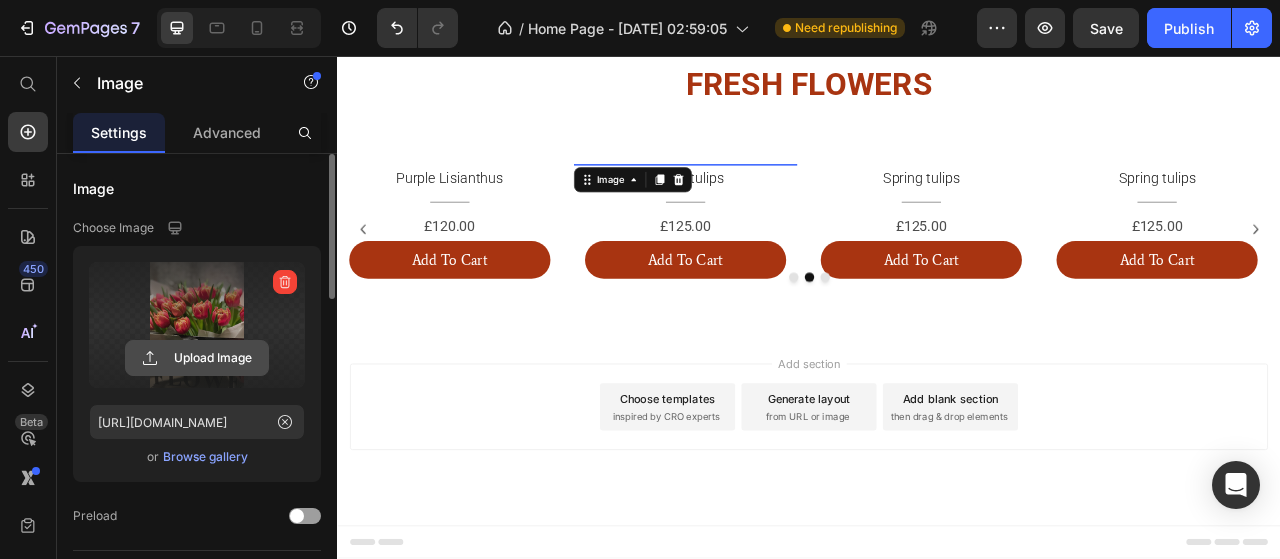 click 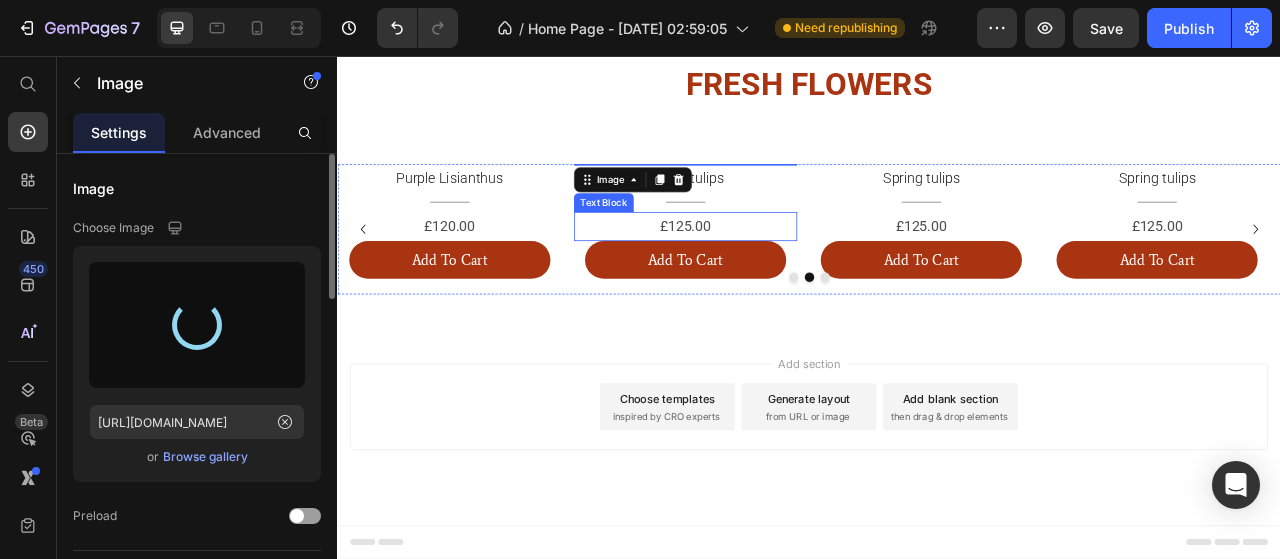 type on "https://cdn.shopify.com/s/files/1/0745/3232/3558/files/gempages_574496718486242079-17f09635-1341-41e5-aa1e-eb4940ce5fea.png" 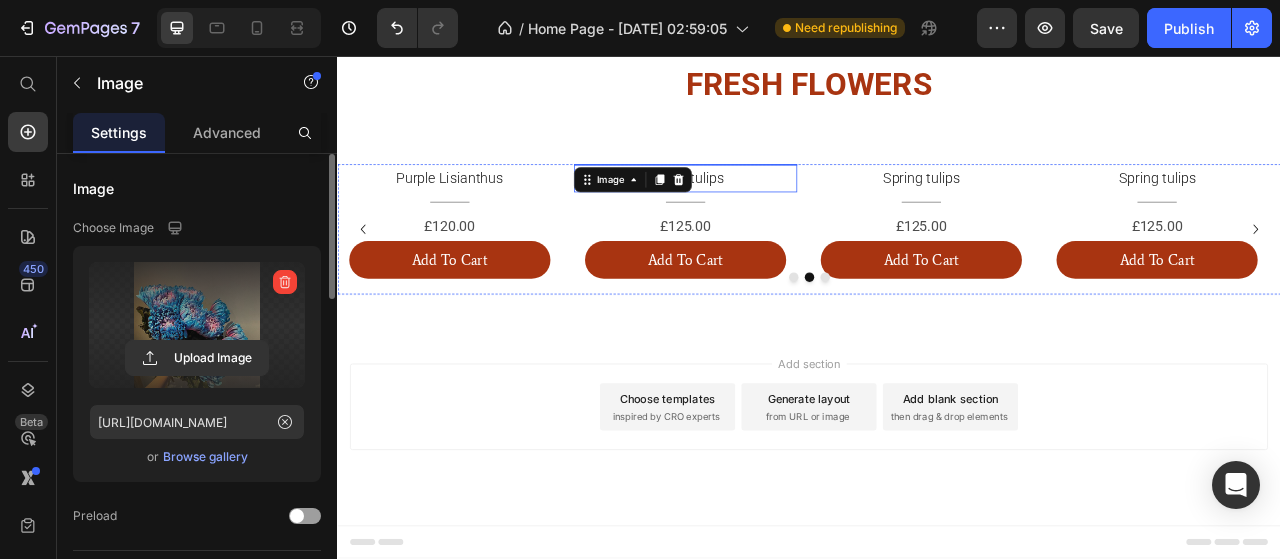 click on "Spring tulips" at bounding box center [779, 212] 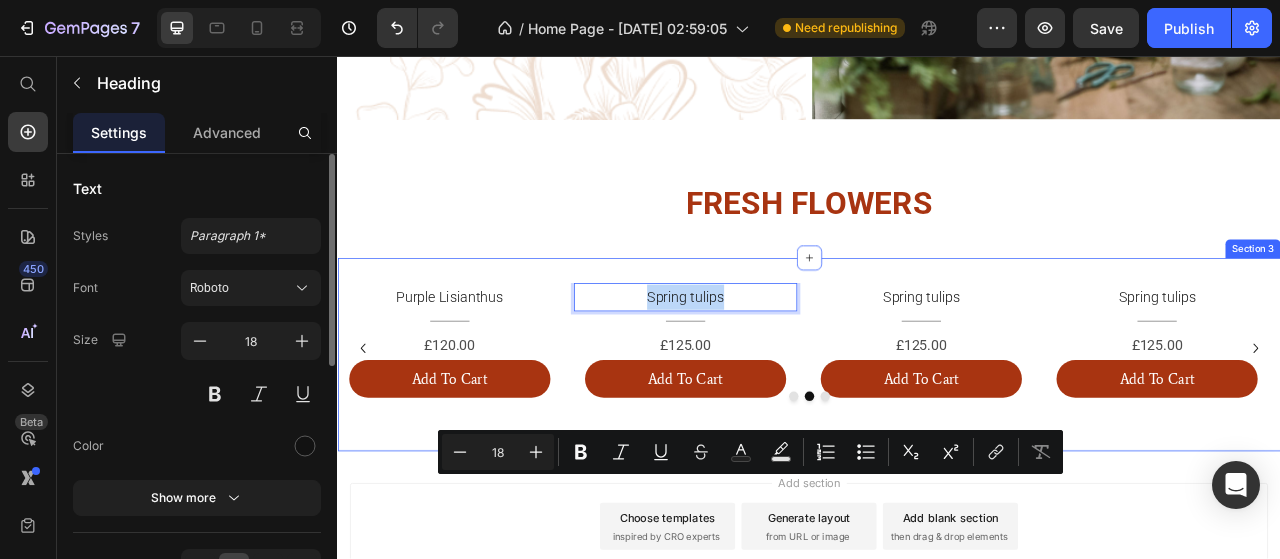 scroll, scrollTop: 1348, scrollLeft: 0, axis: vertical 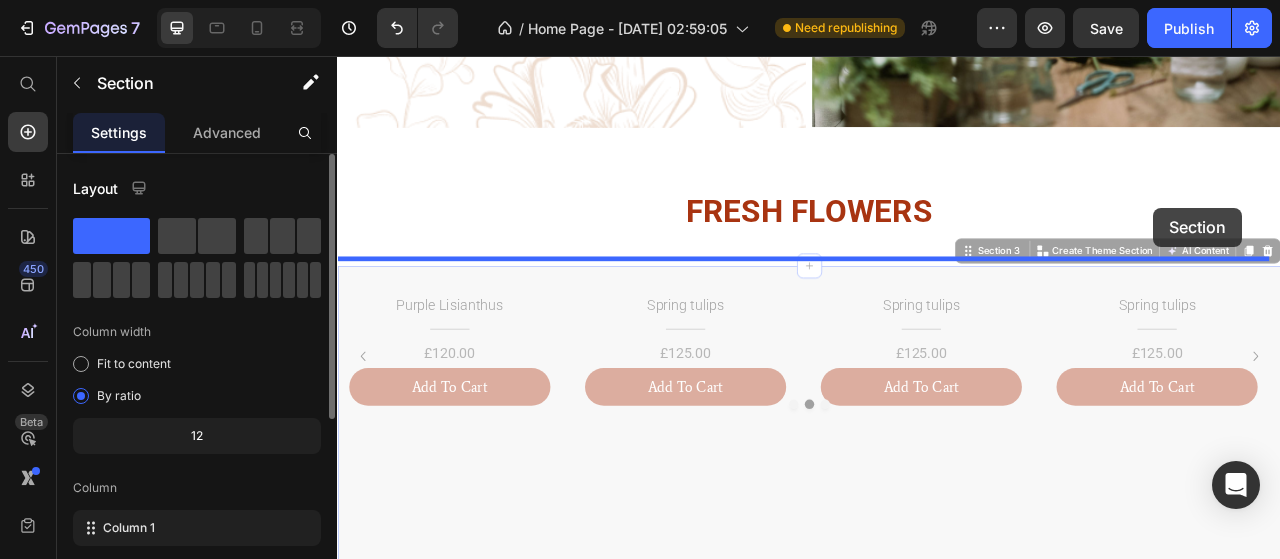 drag, startPoint x: 1481, startPoint y: 301, endPoint x: 1375, endPoint y: 249, distance: 118.06778 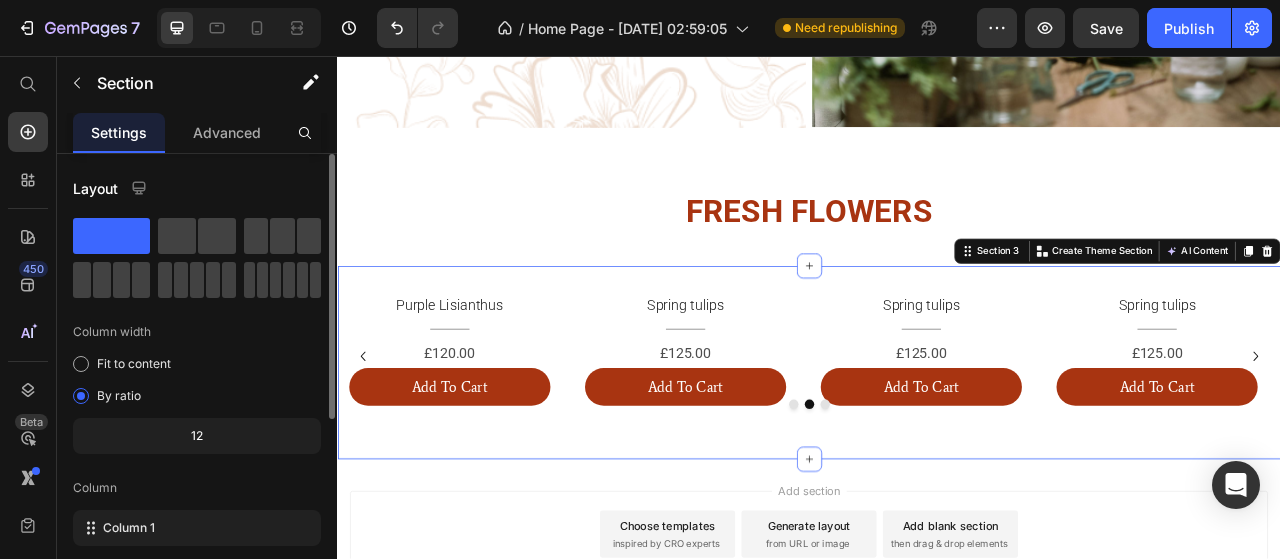 click on "Image Pink Lisianthus Heading                Title Line £120.00 Text Block Add To Cart Button Image White Hydrangea Heading                Title Line £135.00 Text Block Add To Cart Button Image White Roses Heading                Title Line £105.00 Text Block Add To Cart Button Image White queen Heading                Title Line £120.00 Text Block Add To Cart Button Image Purple Lisianthus Heading                Title Line £120.00 Text Block Add To Cart Button Image Spring tulips Heading                Title Line £125.00 Text Block Add To Cart Button Image Spring tulips Heading                Title Line £125.00 Text Block Add To Cart Button Image Spring tulips Heading                Title Line £125.00 Text Block Add To Cart Button Image Spring tulips Heading                Title Line £125.00 Text Block Add To Cart Button Image Spring tulips Heading                Title Line £125.00 Text Block Add To Cart Button Image Spring tulips Heading" at bounding box center (937, 447) 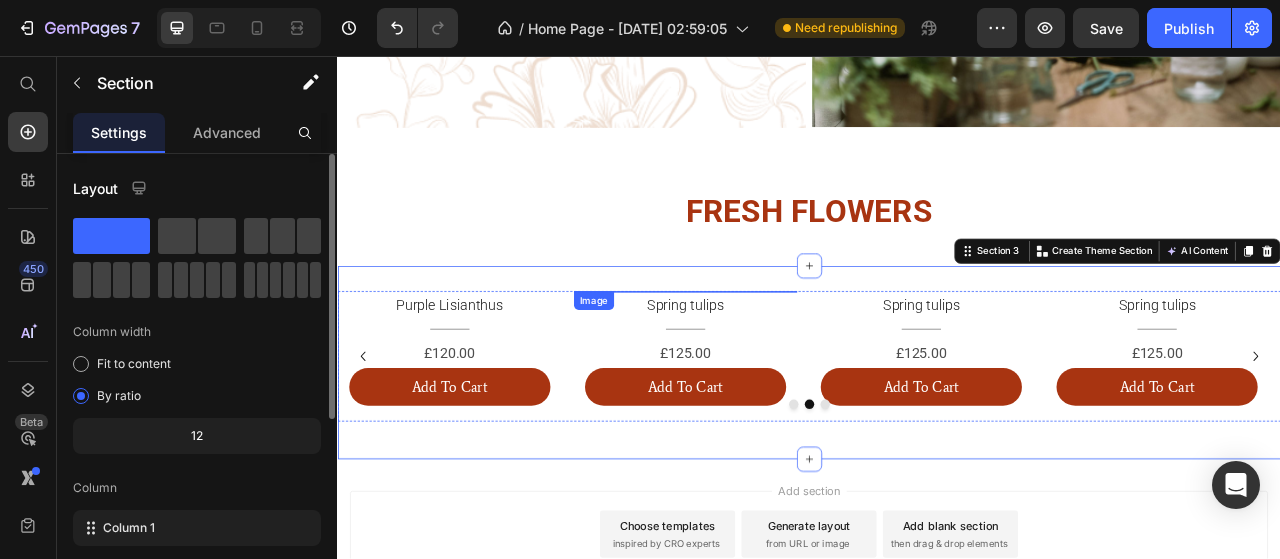 click at bounding box center (779, 356) 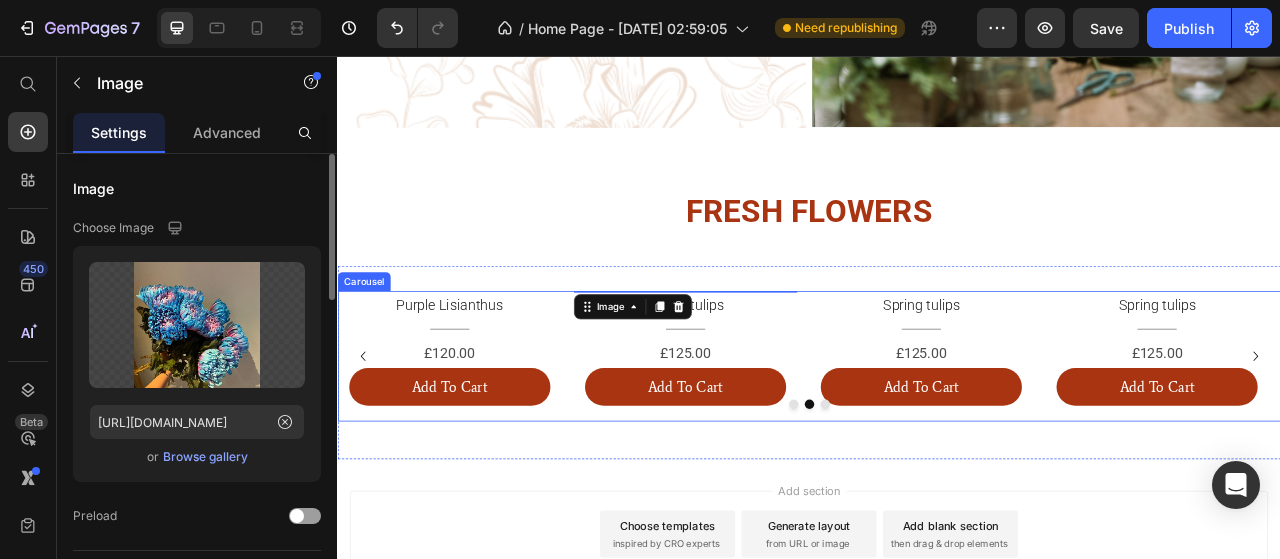 click on "Image Pink Lisianthus Heading                Title Line £120.00 Text Block Add To Cart Button Image White Hydrangea Heading                Title Line £135.00 Text Block Add To Cart Button Image White Roses Heading                Title Line £105.00 Text Block Add To Cart Button Image White queen Heading                Title Line £120.00 Text Block Add To Cart Button Image Purple Lisianthus Heading                Title Line £120.00 Text Block Add To Cart Button Image   0 Spring tulips Heading                Title Line £125.00 Text Block Add To Cart Button Image Spring tulips Heading                Title Line £125.00 Text Block Add To Cart Button Image Spring tulips Heading                Title Line £125.00 Text Block Add To Cart Button Image Spring tulips Heading                Title Line £125.00 Text Block Add To Cart Button Image Spring tulips Heading                Title Line £125.00 Text Block Add To Cart Button Image Spring tulips Heading                Title Line £125.00 Text Block Add To Cart" at bounding box center [937, 439] 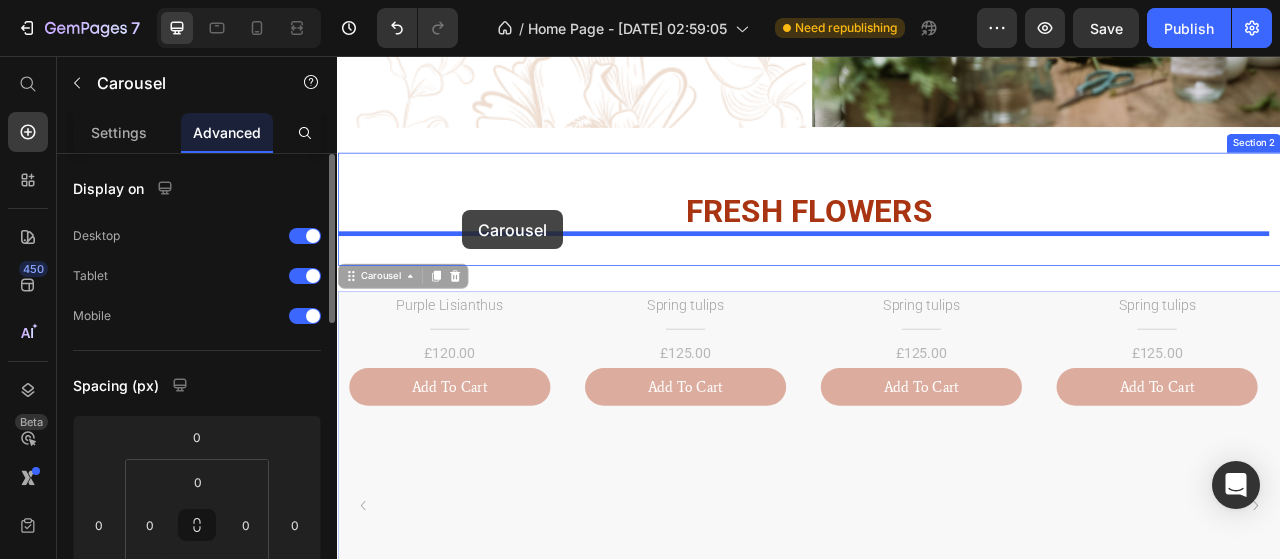 drag, startPoint x: 388, startPoint y: 325, endPoint x: 593, endPoint y: 277, distance: 210.54453 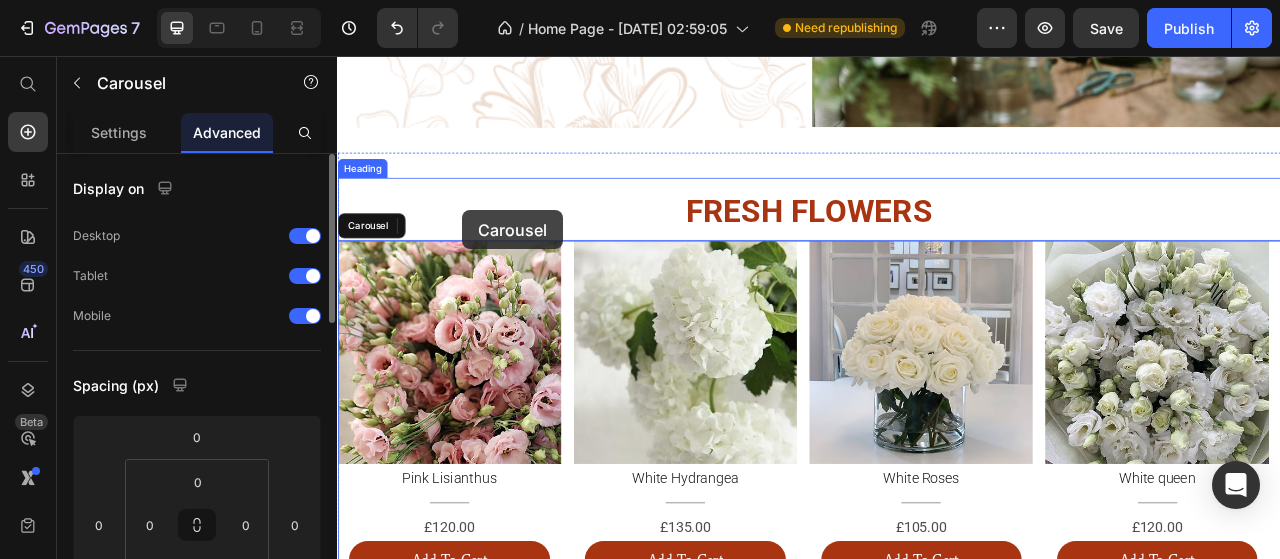 type on "0" 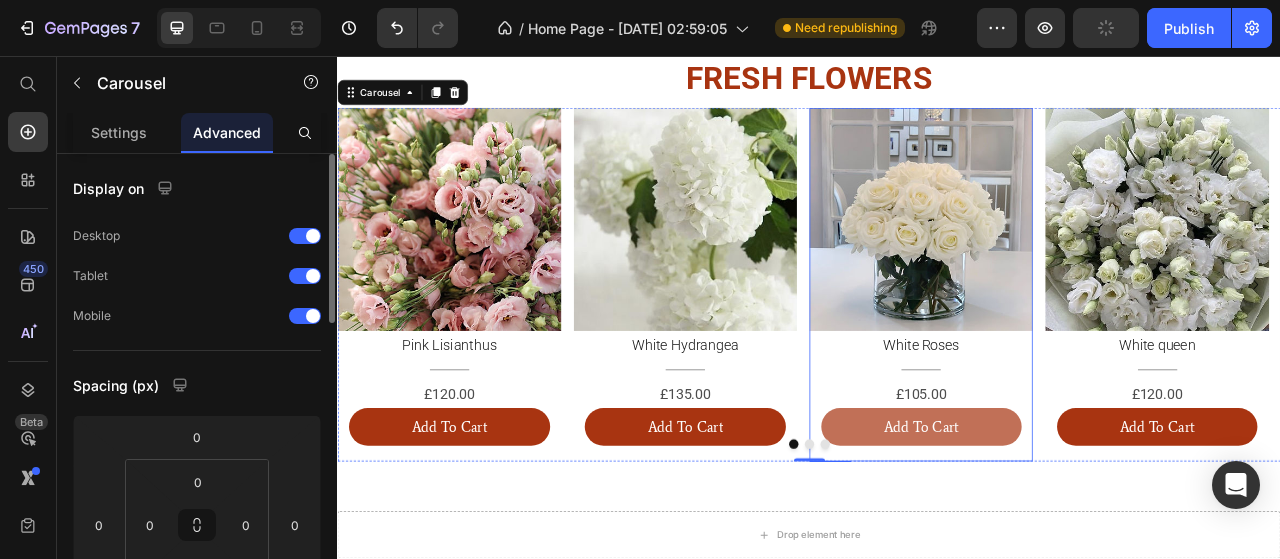 scroll, scrollTop: 1548, scrollLeft: 0, axis: vertical 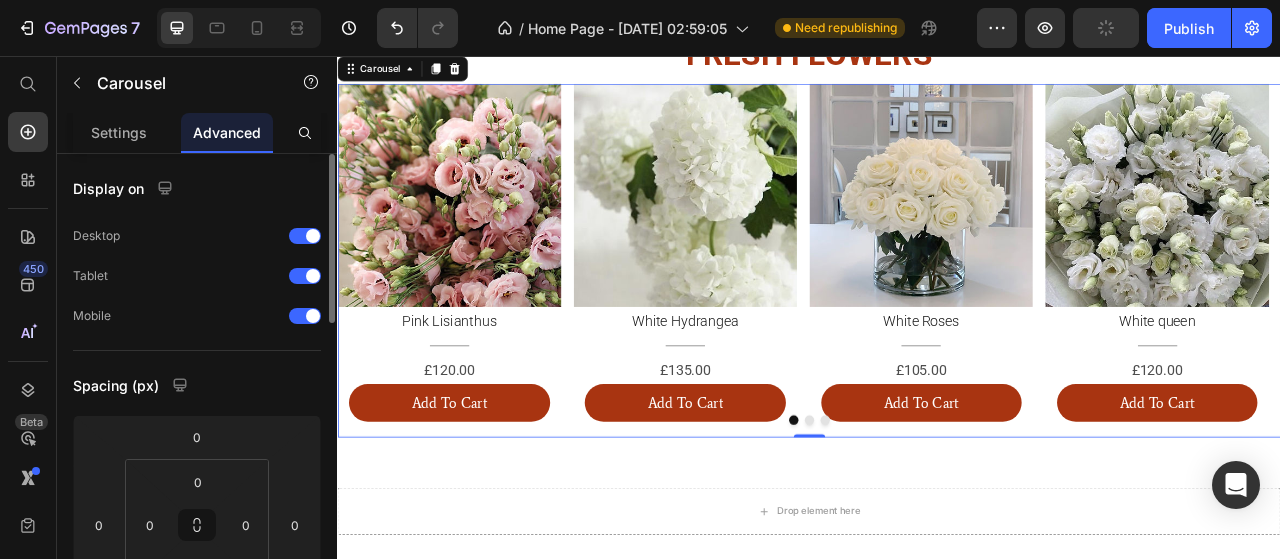 click at bounding box center [937, 520] 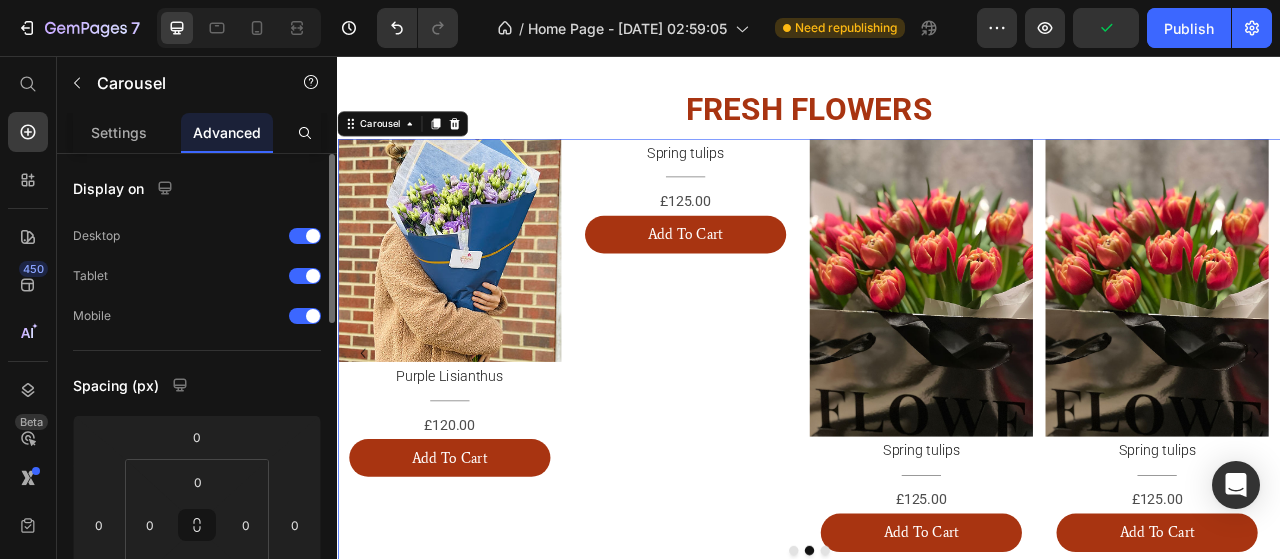 scroll, scrollTop: 1448, scrollLeft: 0, axis: vertical 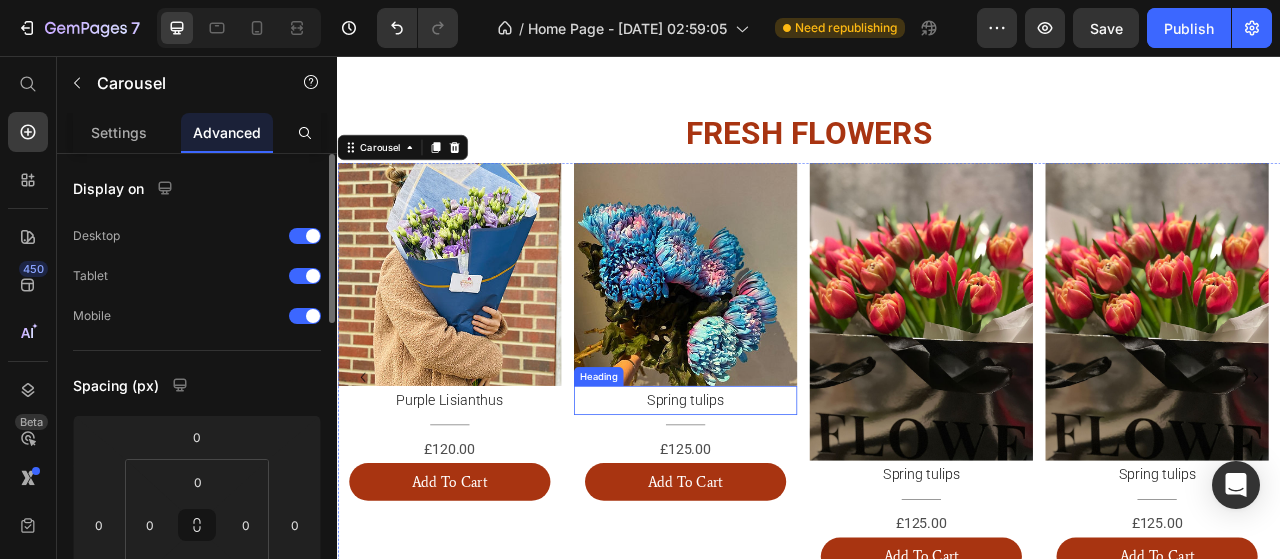 click on "Spring tulips" at bounding box center [779, 494] 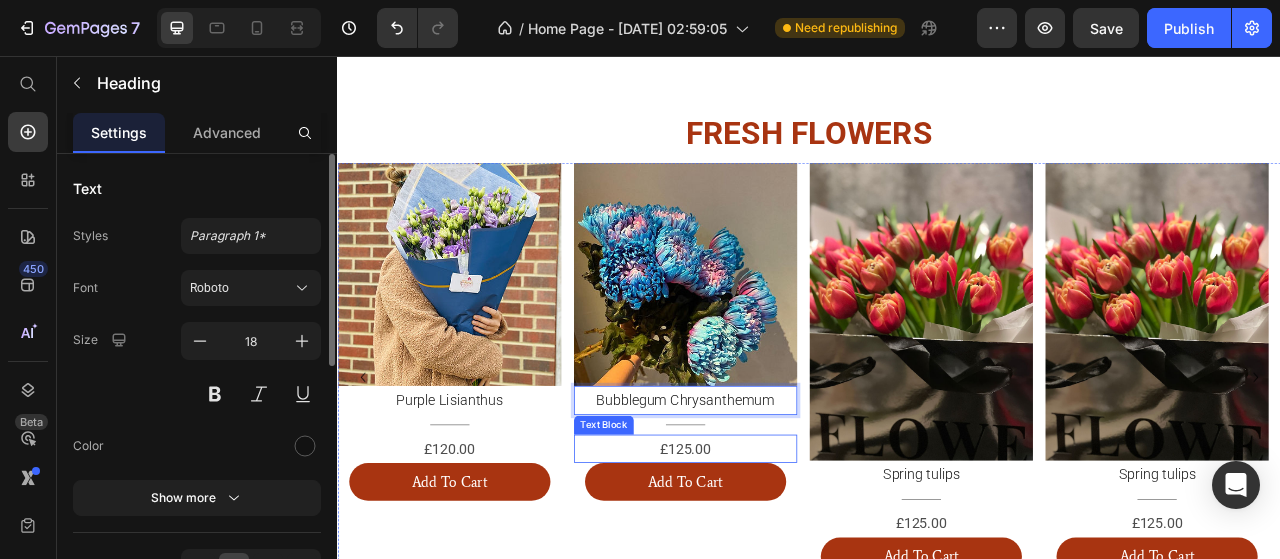 click on "£125.00" at bounding box center [779, 556] 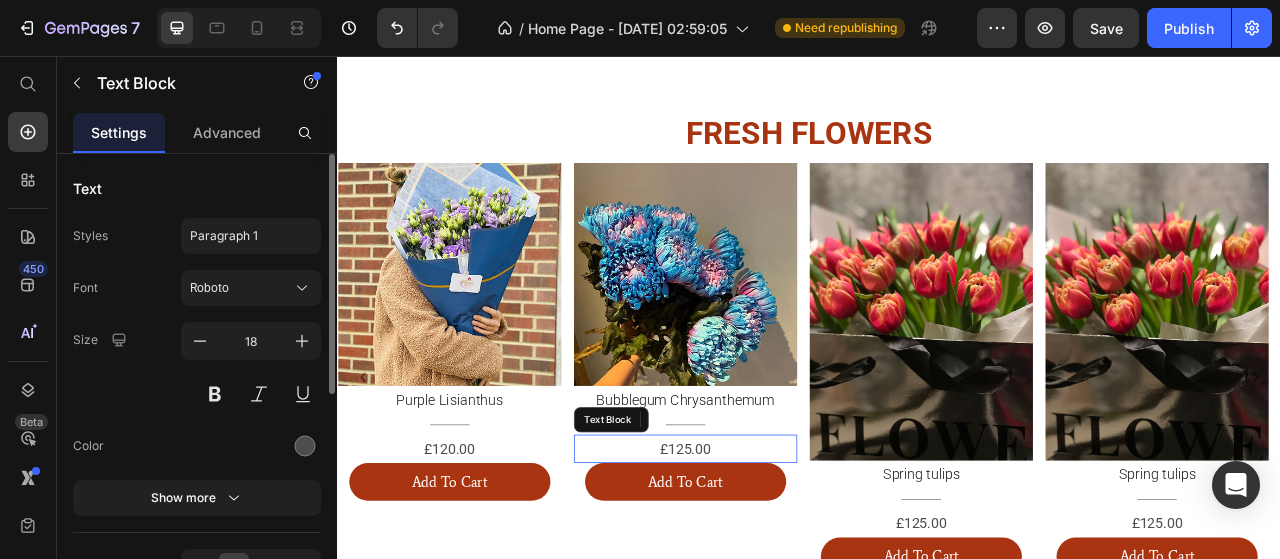 click on "£125.00" at bounding box center [779, 556] 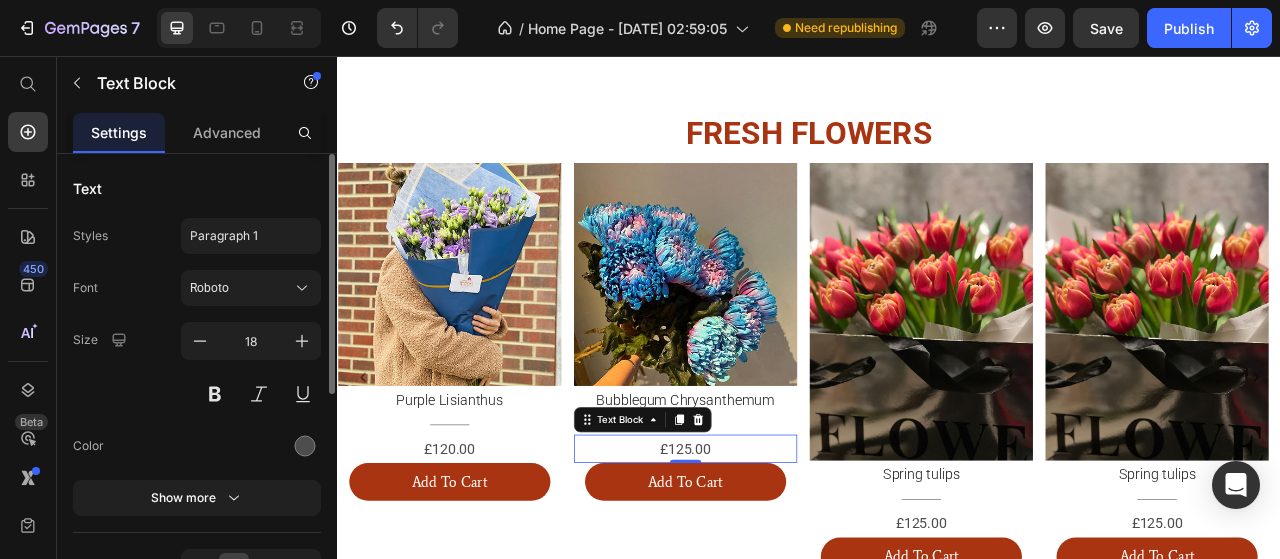 click on "£125.00" at bounding box center (779, 556) 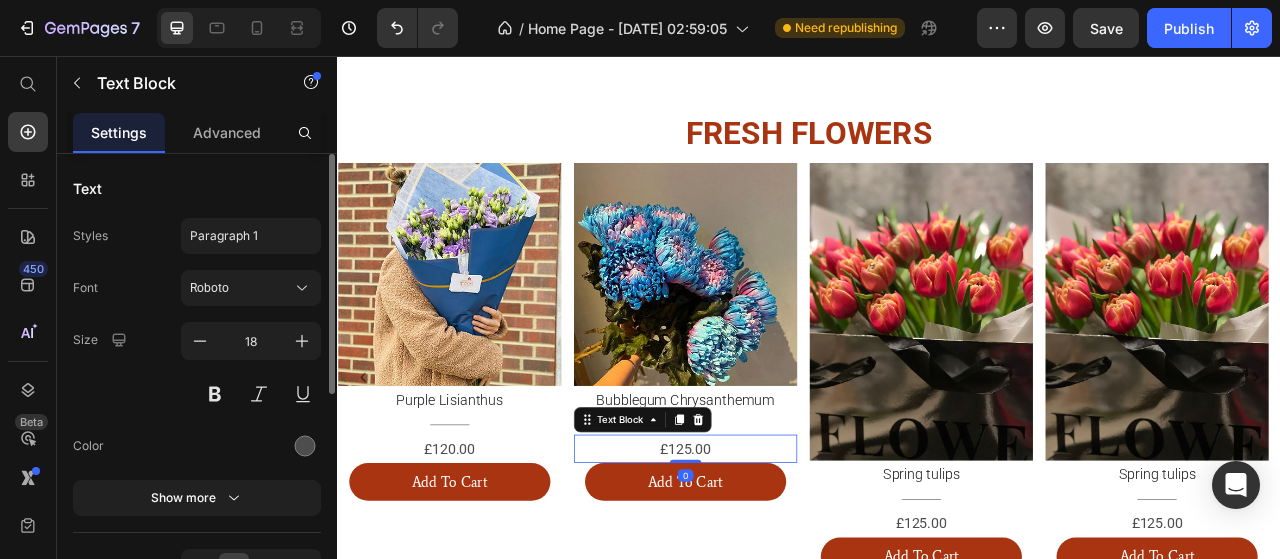 click on "£125.00" at bounding box center [779, 556] 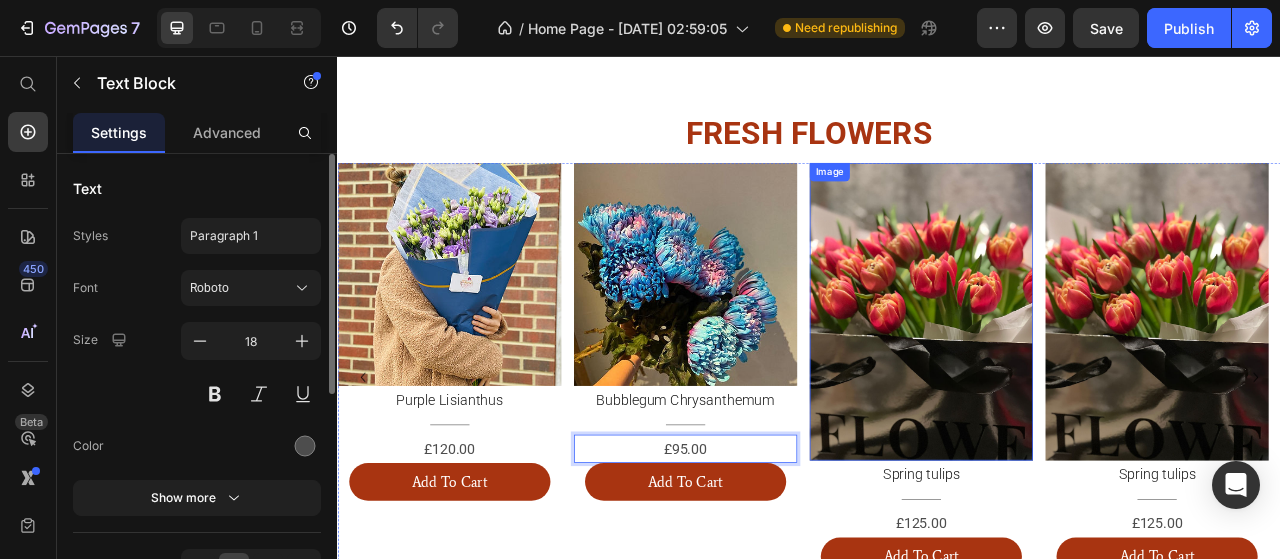 click at bounding box center (1079, 381) 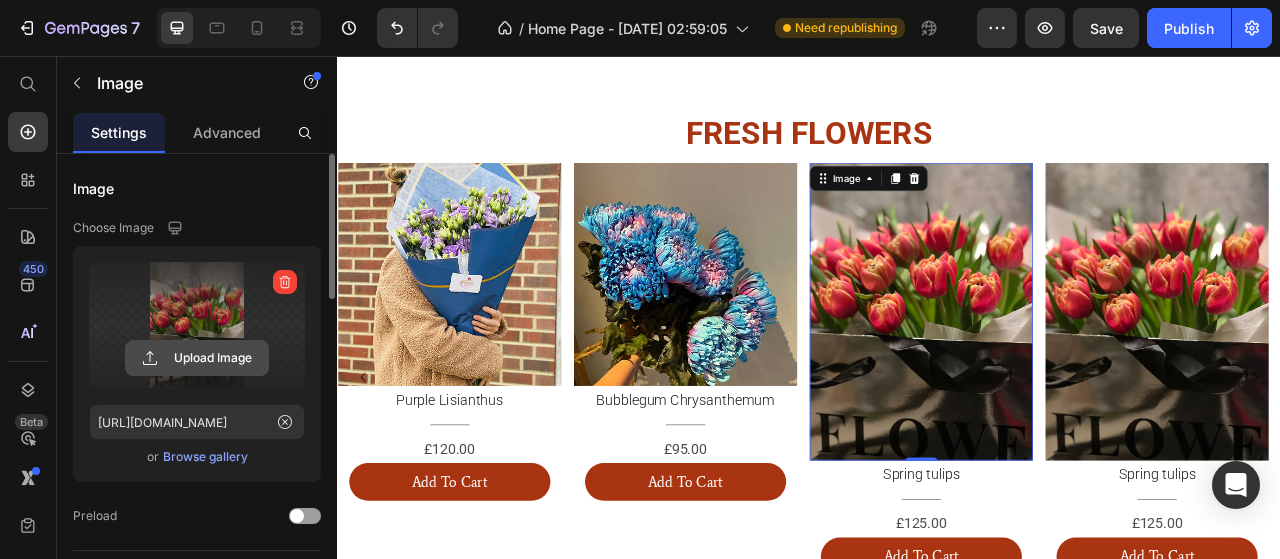 click 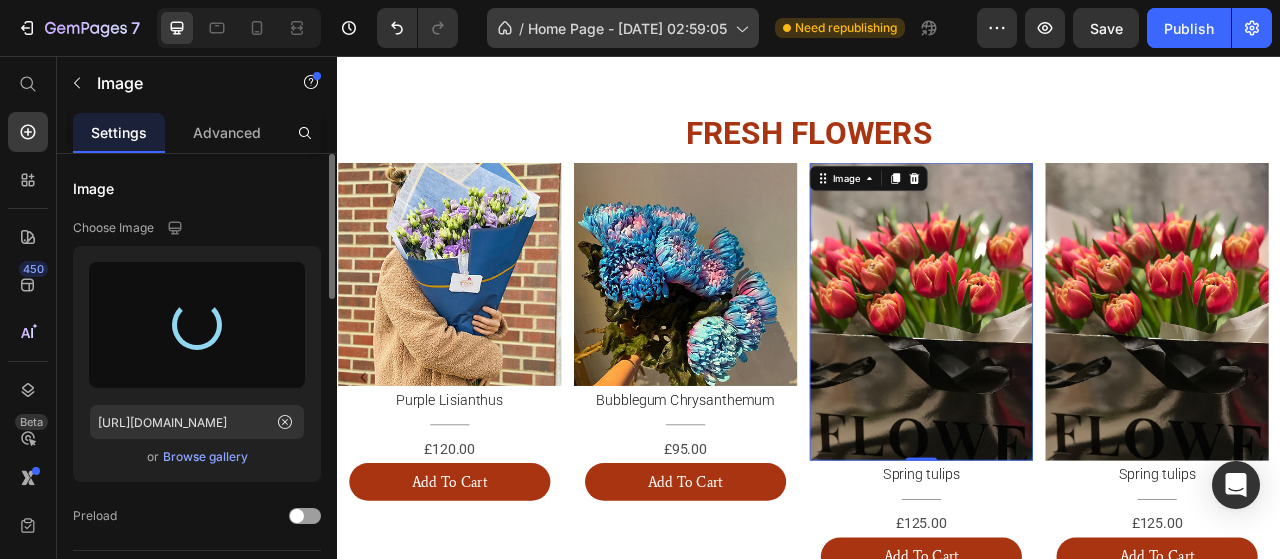 type on "https://cdn.shopify.com/s/files/1/0745/3232/3558/files/gempages_574496718486242079-2c093b7d-91bd-4045-9955-264c63099301.png" 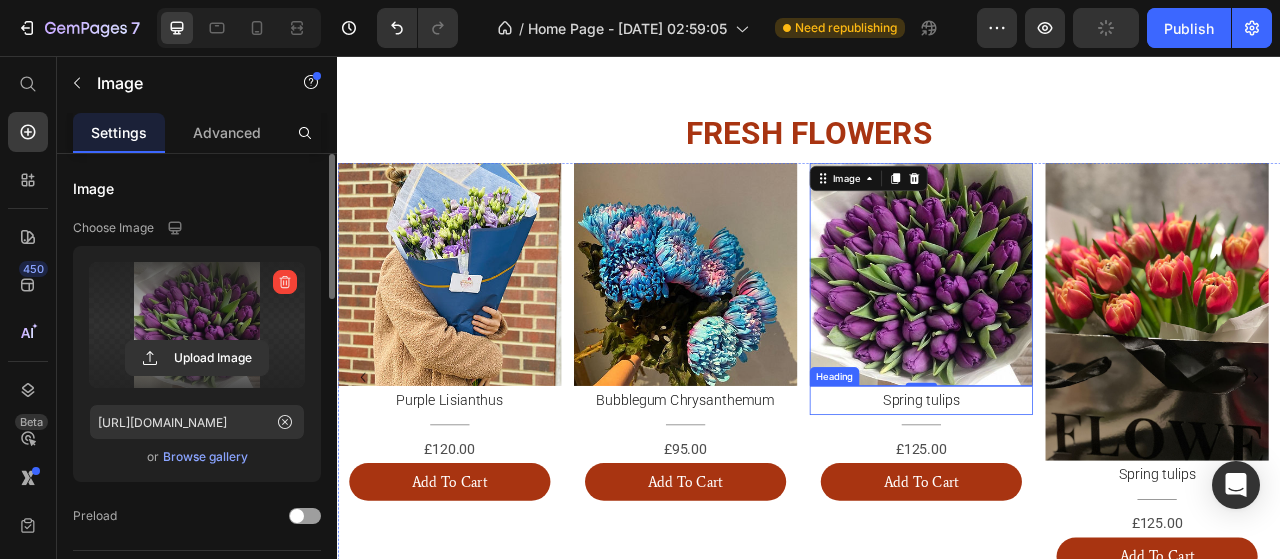 click on "Spring tulips" at bounding box center [1079, 494] 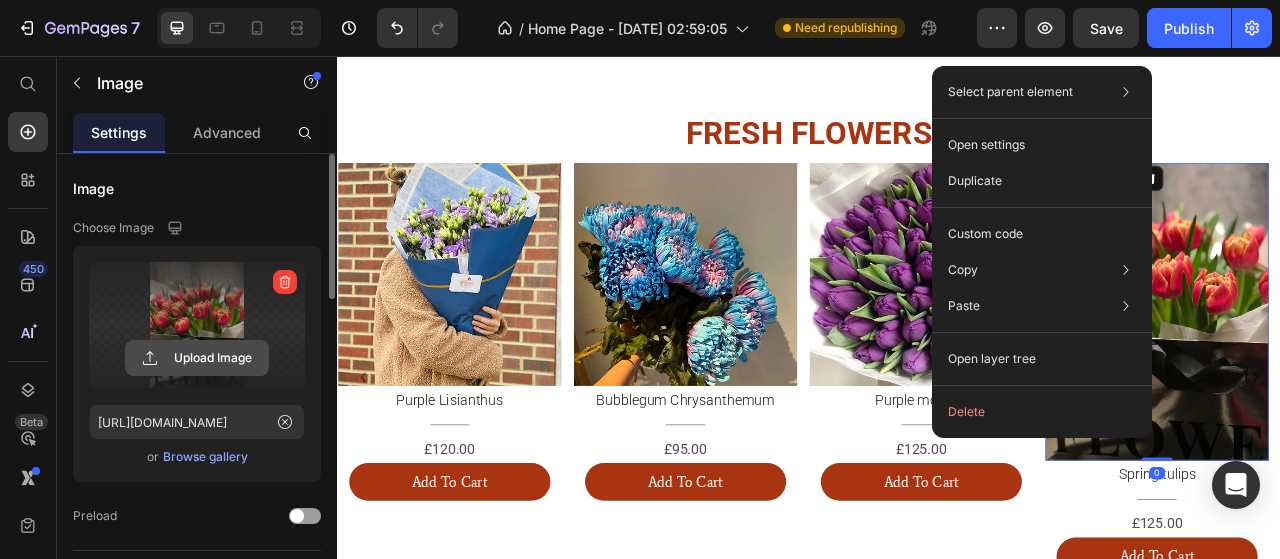 click 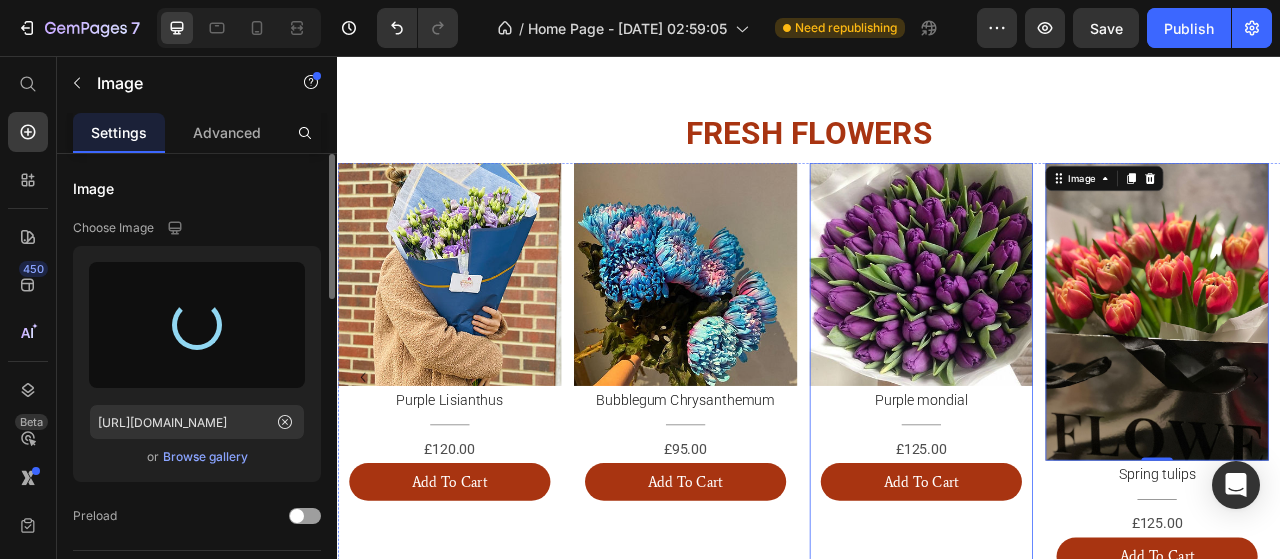 type on "https://cdn.shopify.com/s/files/1/0745/3232/3558/files/gempages_574496718486242079-cebf7c9e-8e12-476b-bc2d-e0da9f642e15.png" 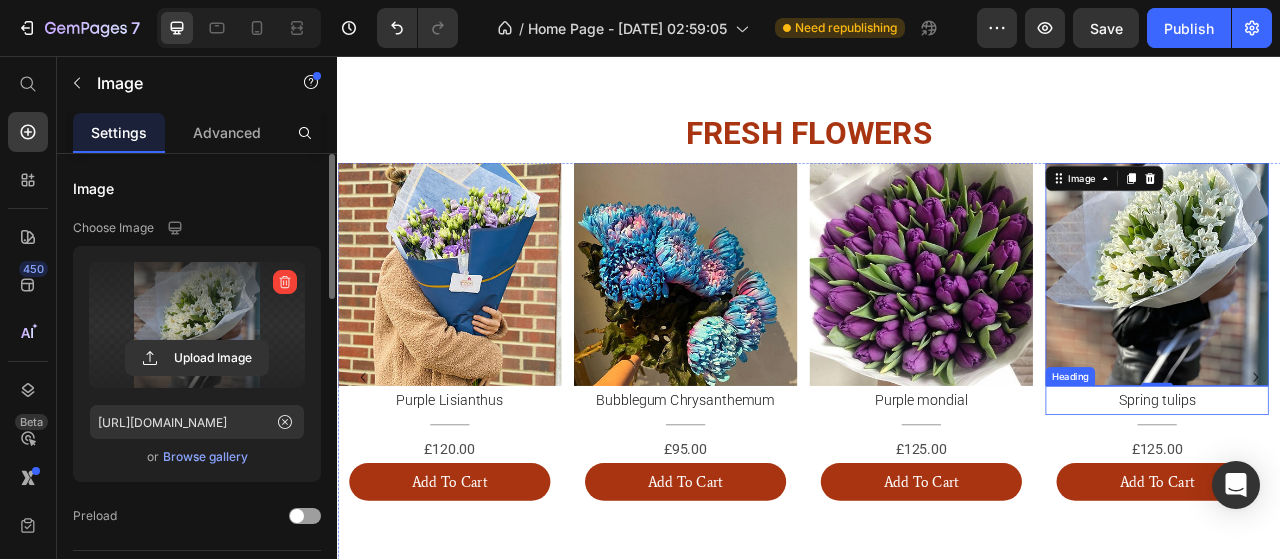 click on "Spring tulips" at bounding box center [1379, 494] 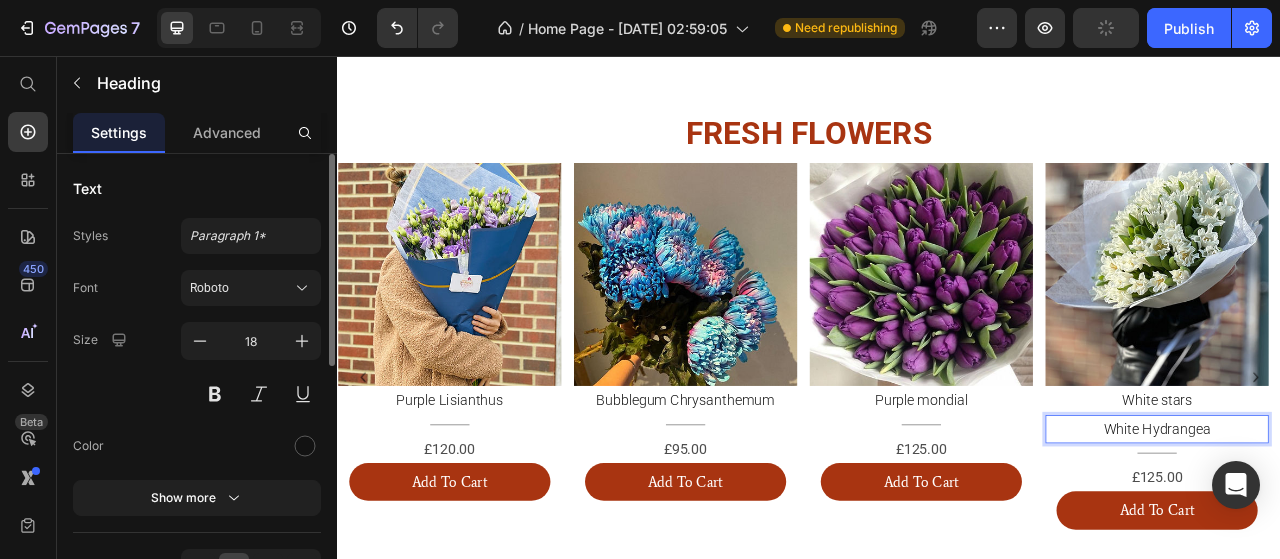 click on "White Hydrangea" at bounding box center (1379, 531) 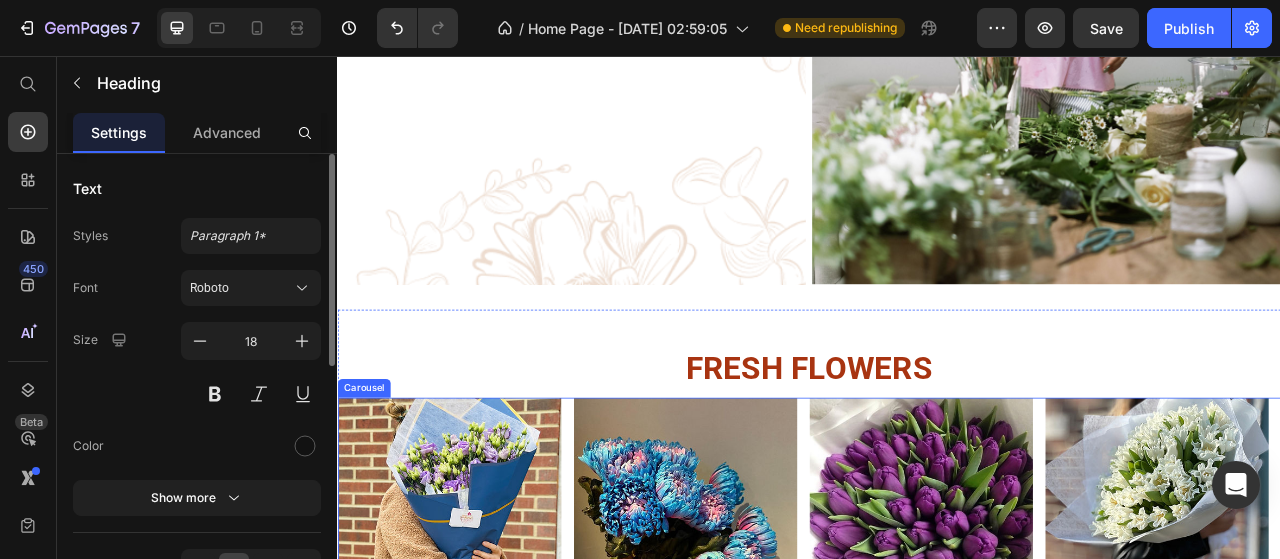 scroll, scrollTop: 1448, scrollLeft: 0, axis: vertical 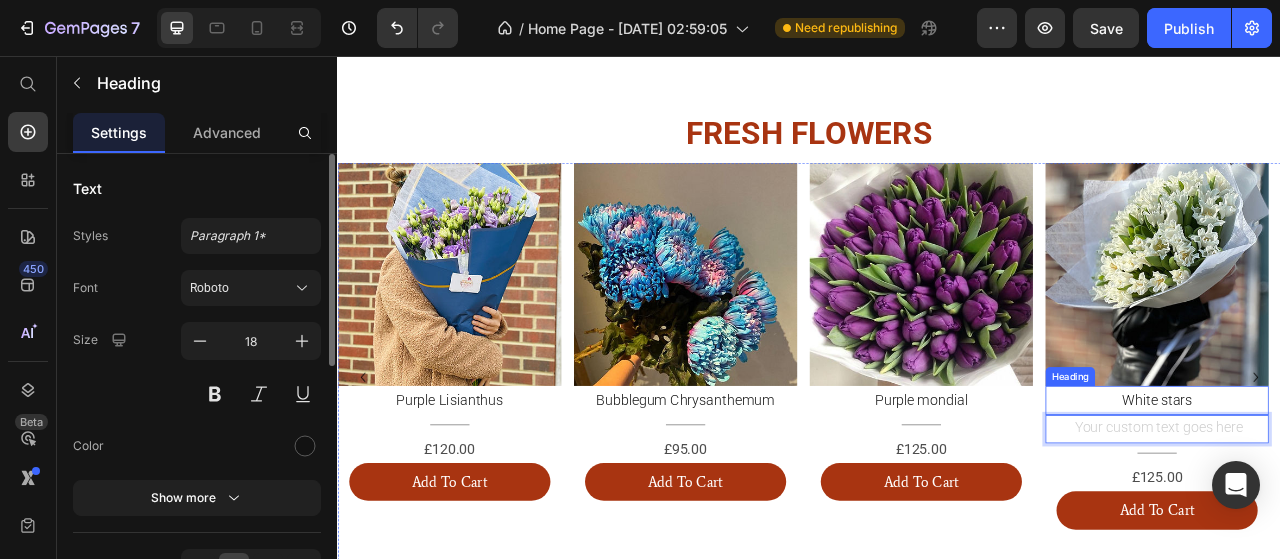 click on "White stars" at bounding box center [1379, 494] 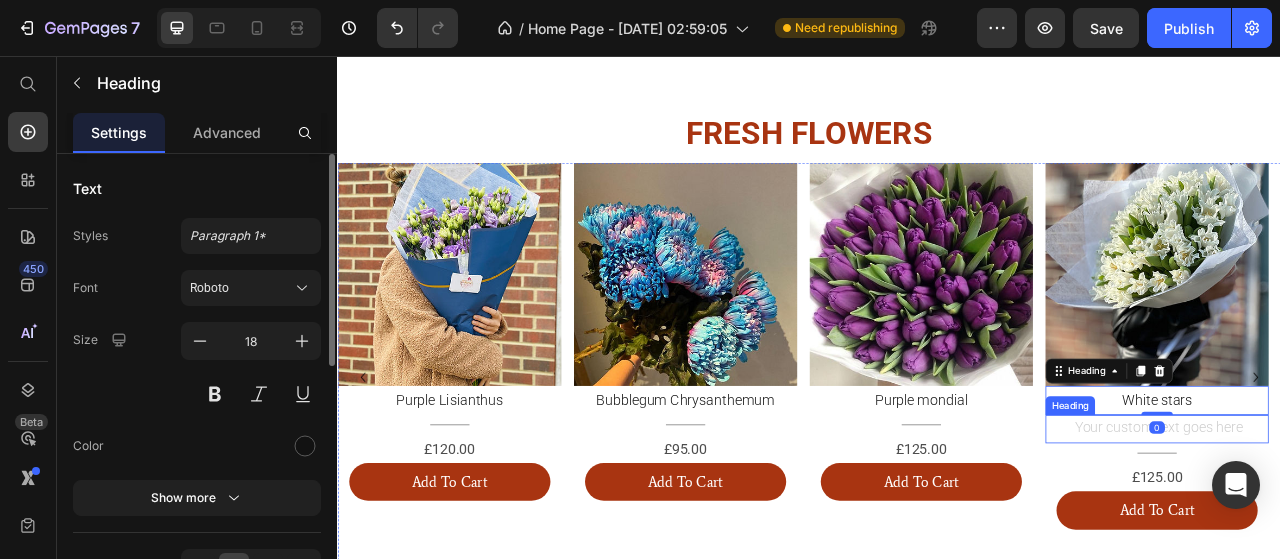 click at bounding box center (1379, 531) 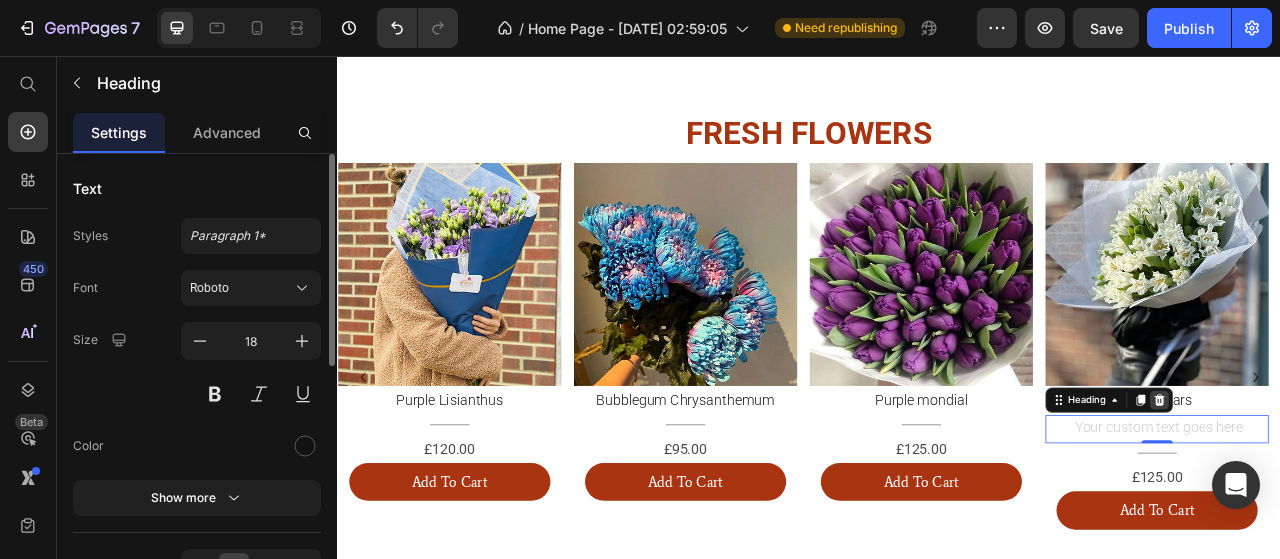 click 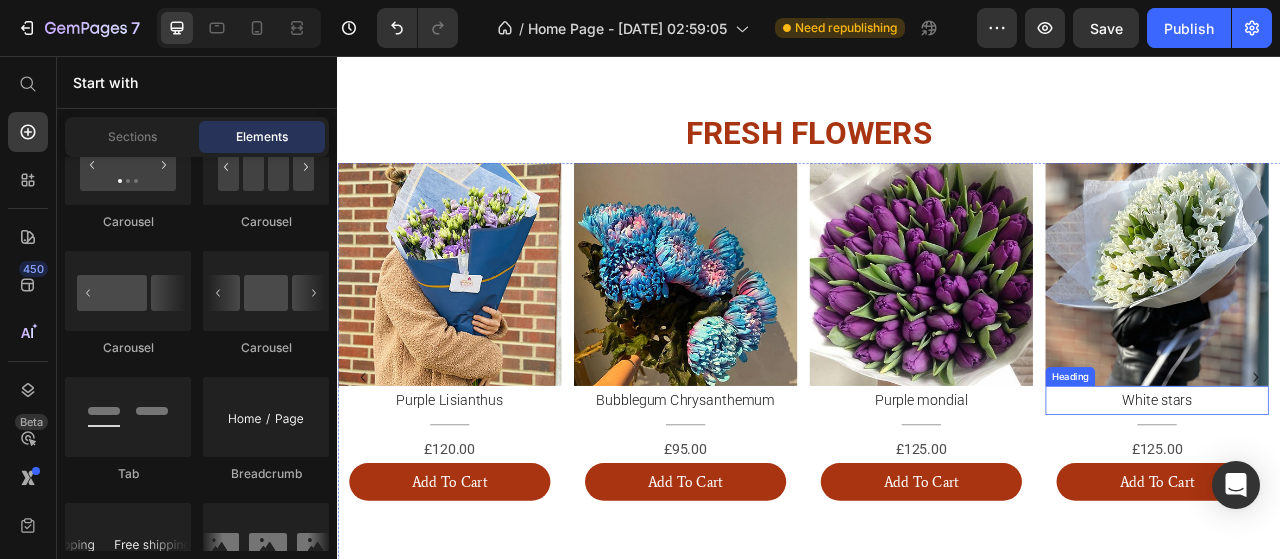 click on "White stars" at bounding box center (1379, 494) 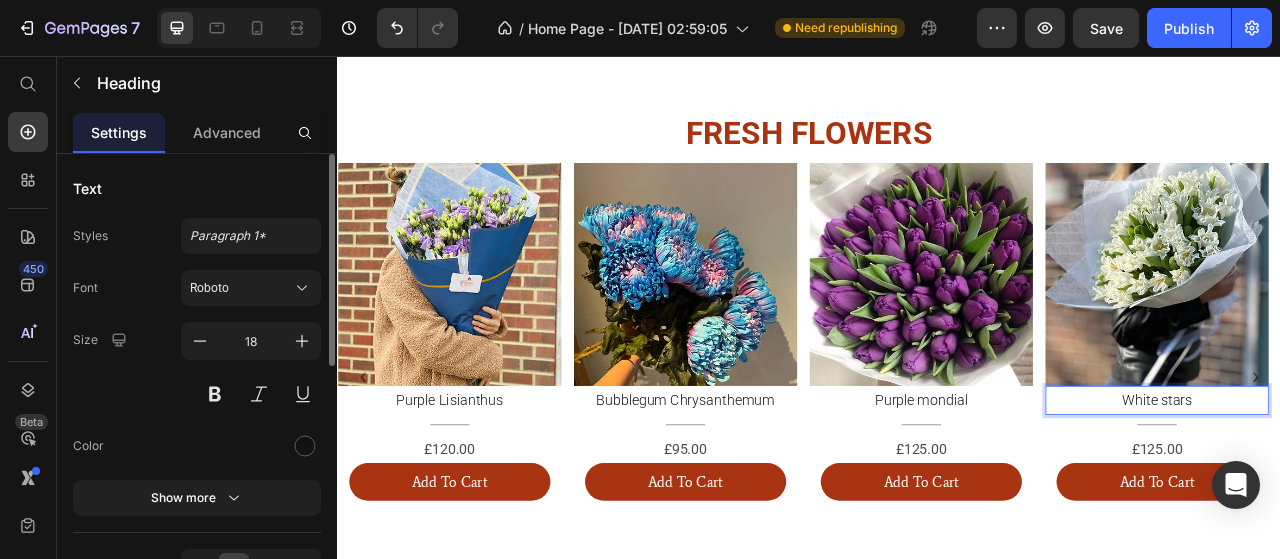 click on "White stars" at bounding box center (1379, 494) 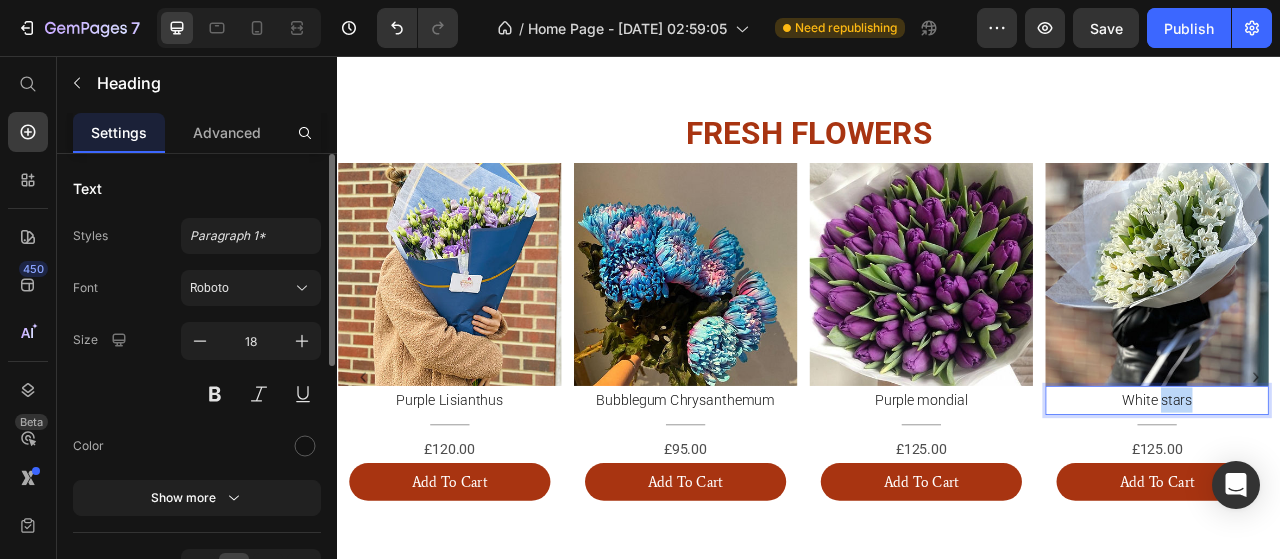 click on "White stars" at bounding box center (1379, 494) 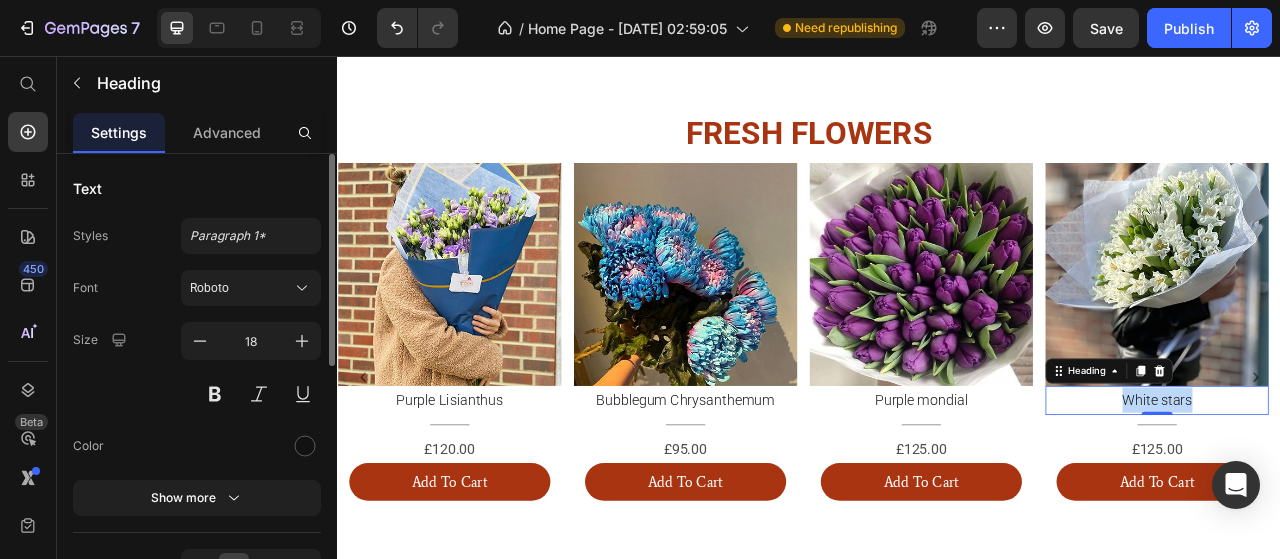 click on "White stars" at bounding box center (1379, 494) 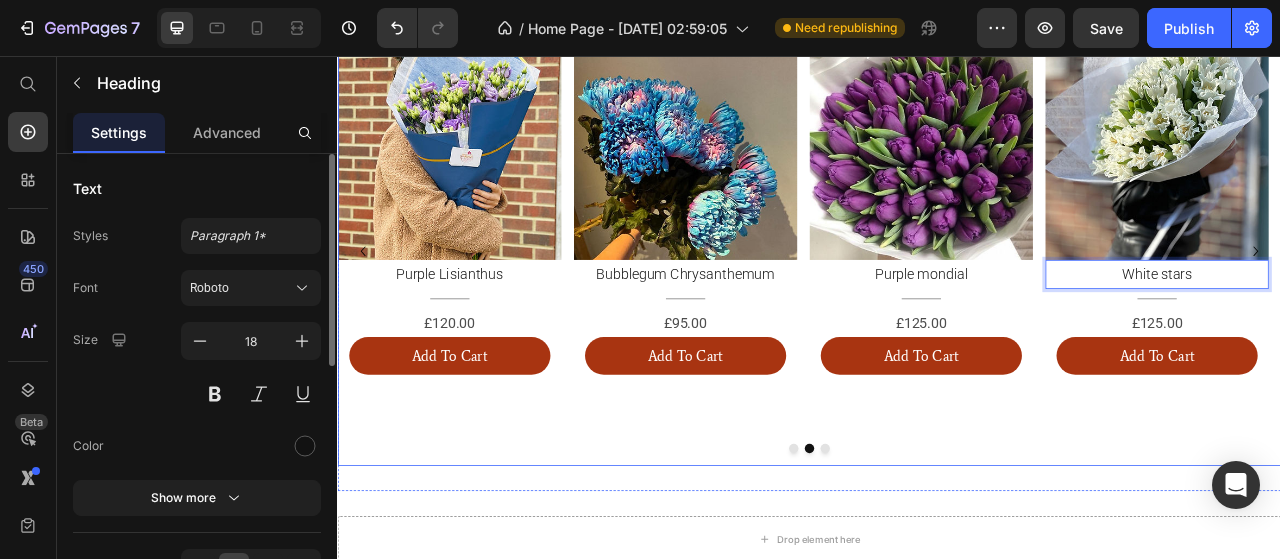 scroll, scrollTop: 1648, scrollLeft: 0, axis: vertical 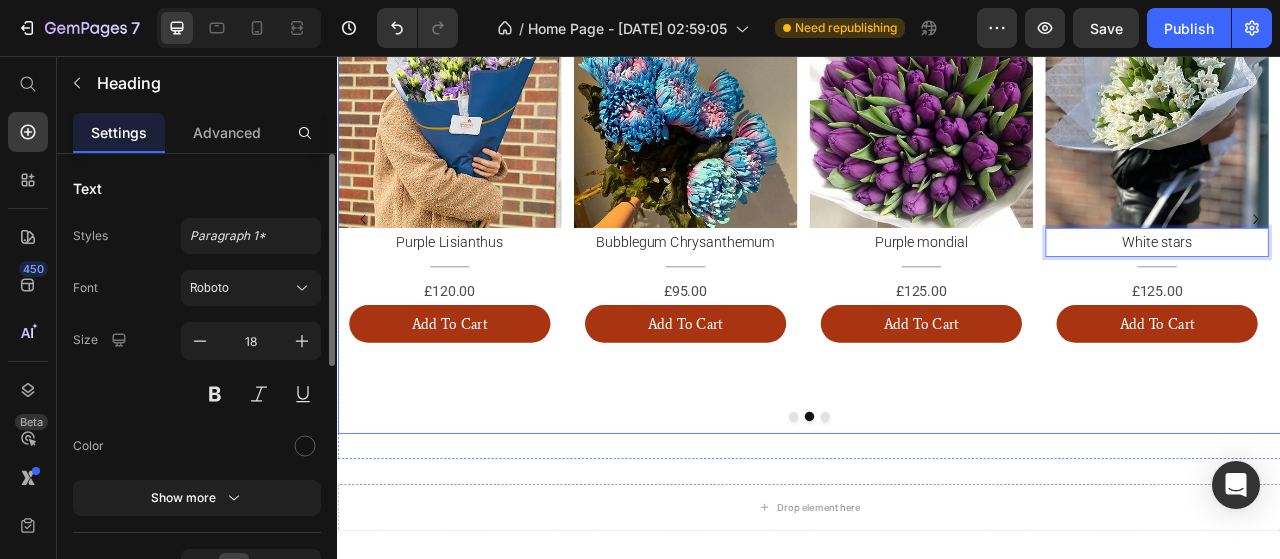 click at bounding box center [937, 516] 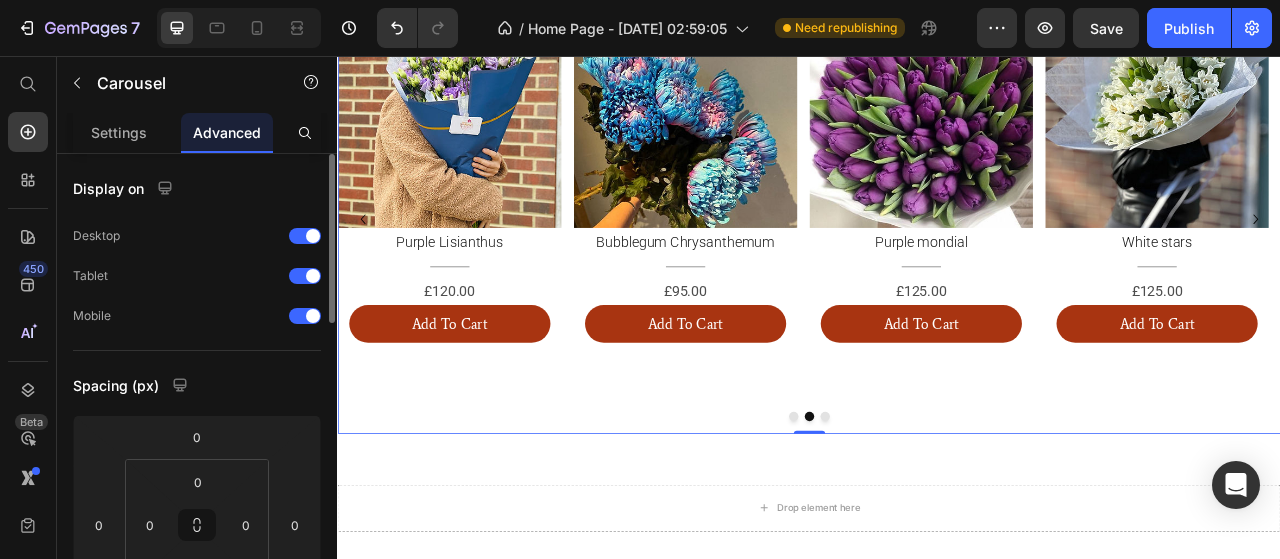 click at bounding box center (957, 516) 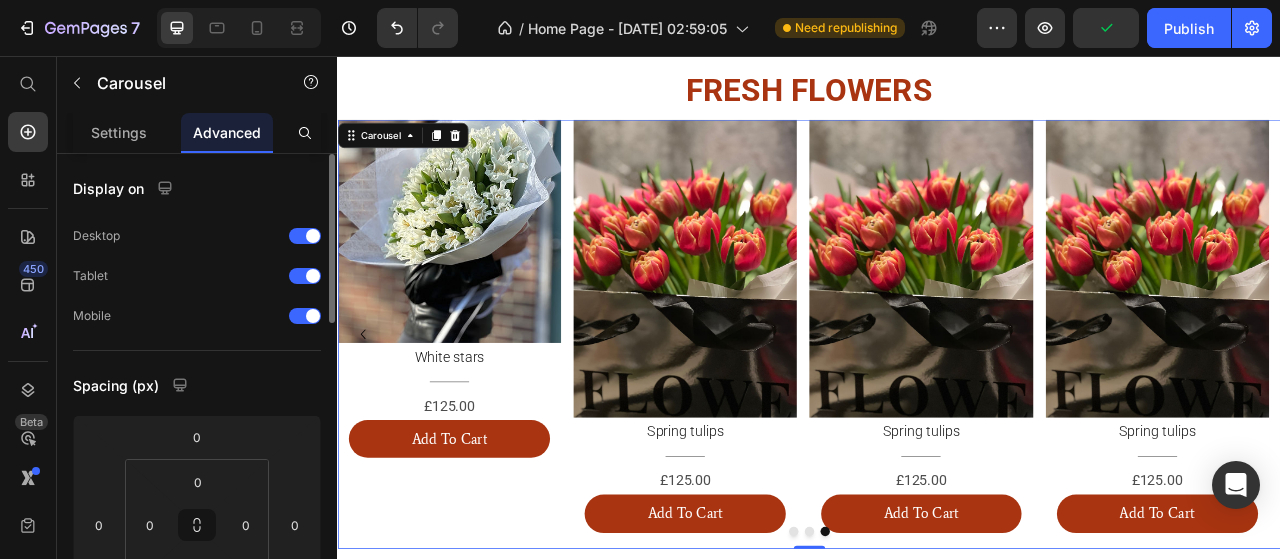 scroll, scrollTop: 1548, scrollLeft: 0, axis: vertical 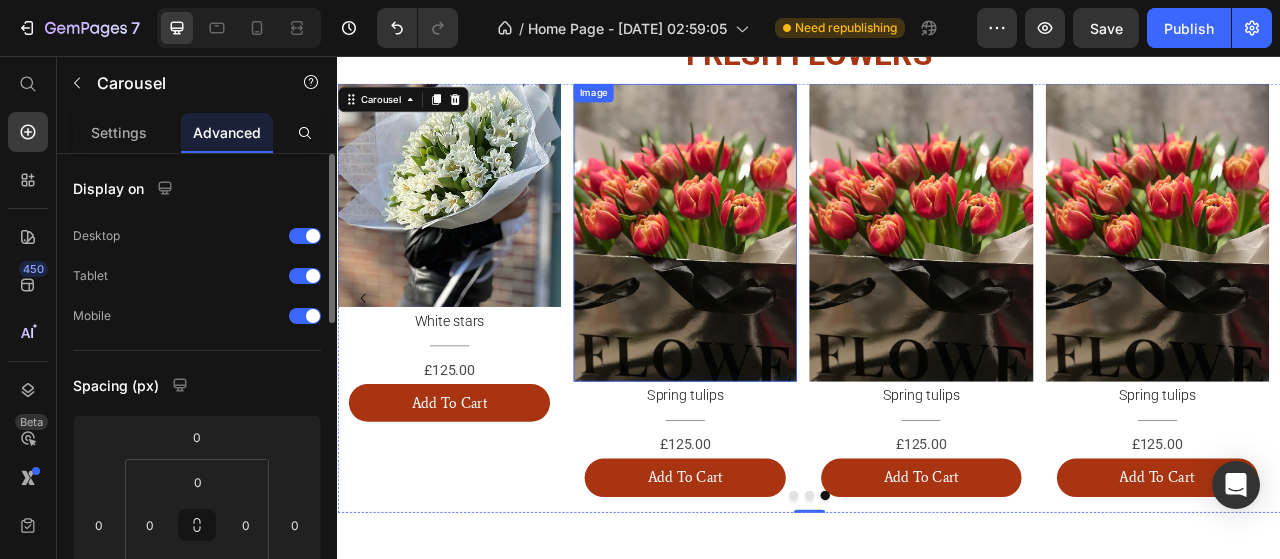 click at bounding box center (779, 281) 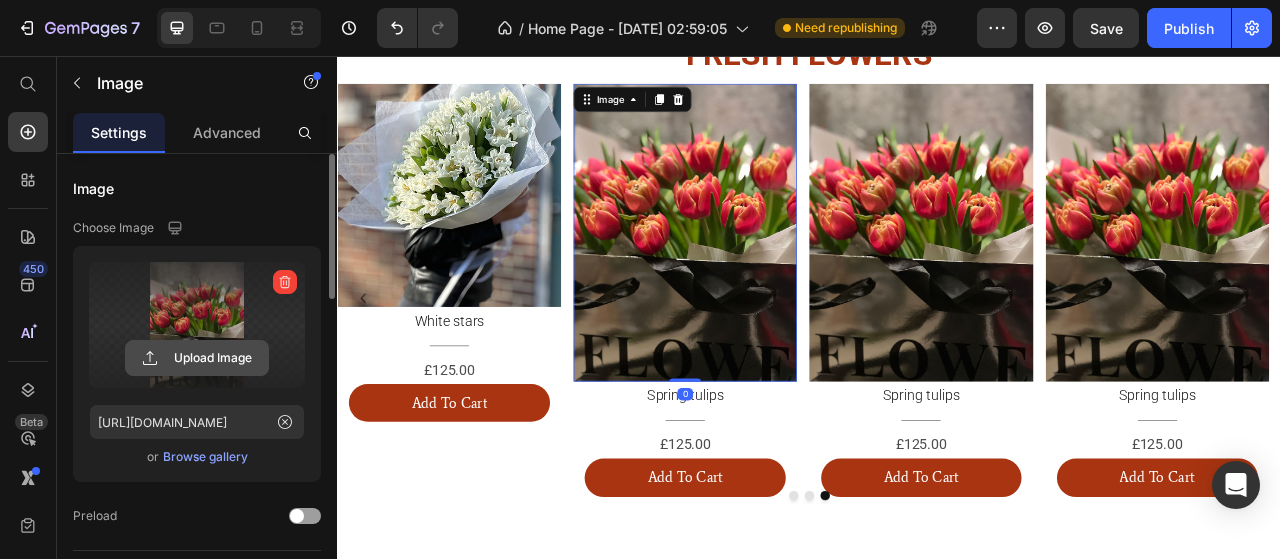 click 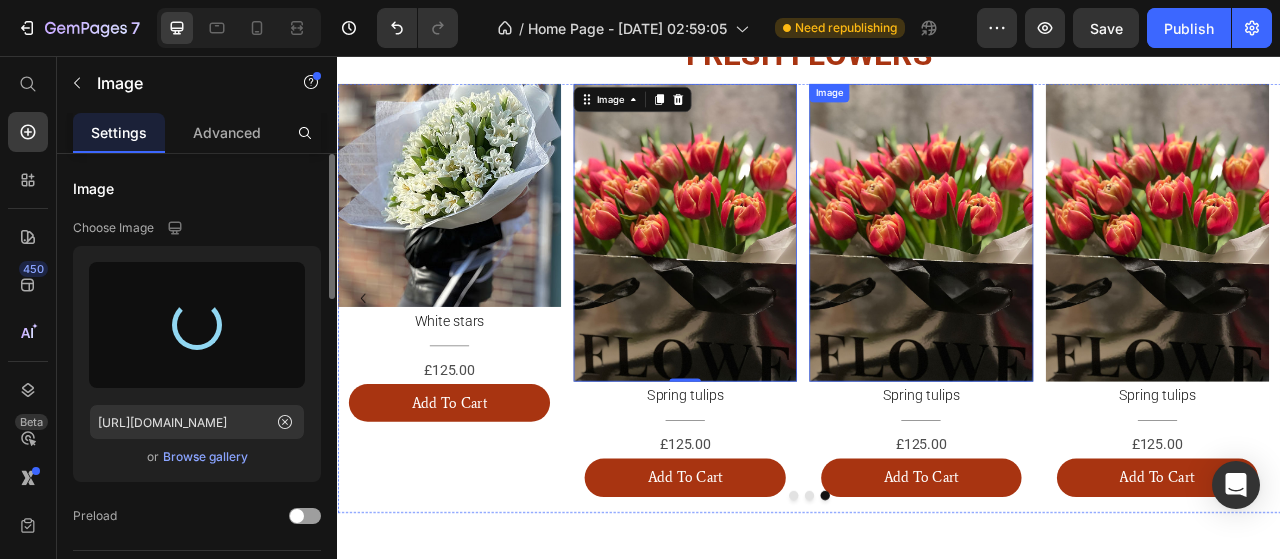 click at bounding box center [1079, 281] 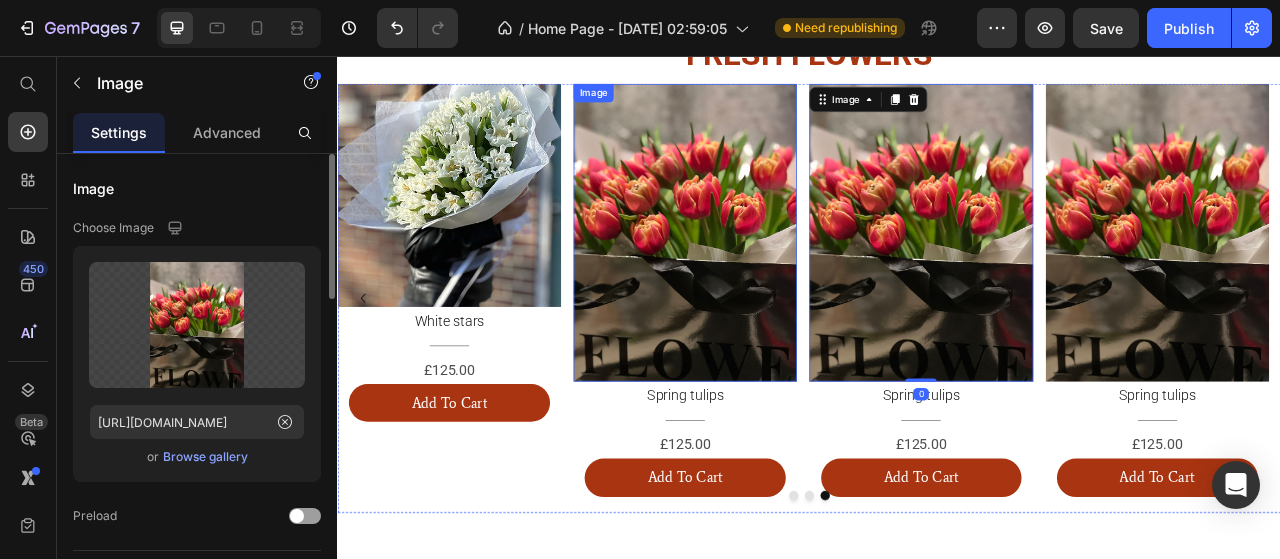 click at bounding box center [779, 281] 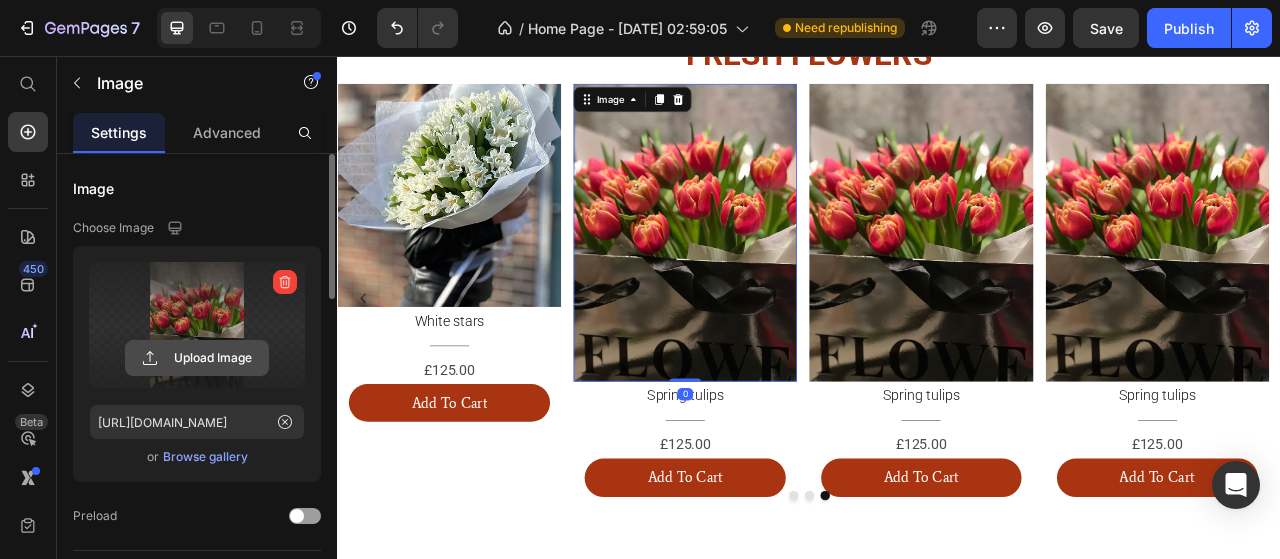 click on "Upload Image" at bounding box center [197, 358] 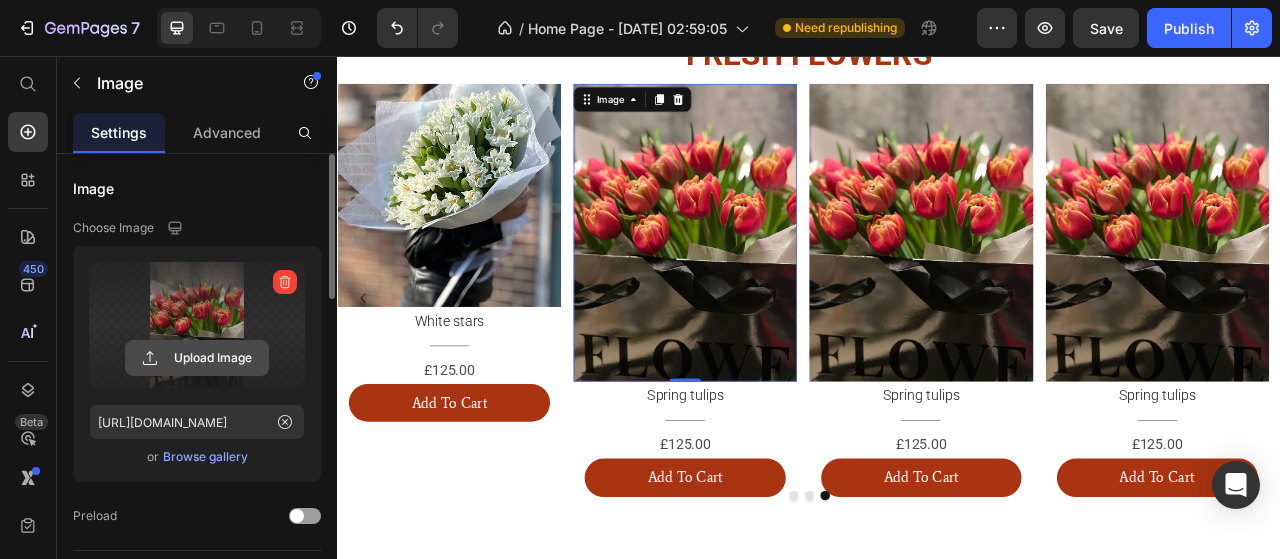 click 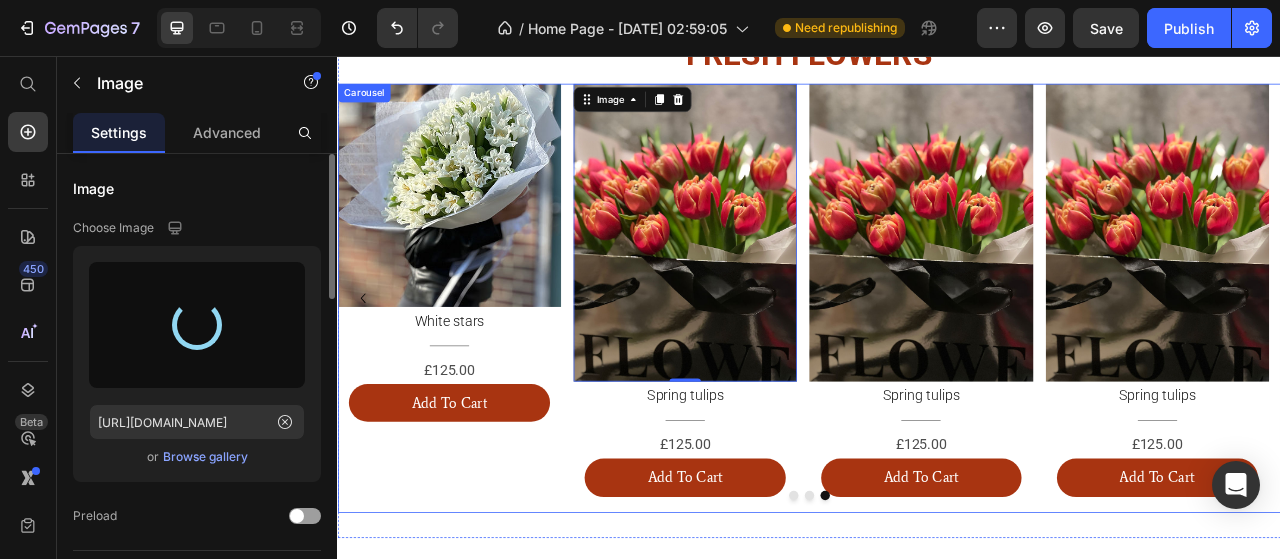 type on "https://cdn.shopify.com/s/files/1/0745/3232/3558/files/gempages_574496718486242079-7fc87d0c-2dac-418c-b8ac-e02adf6dd16f.png" 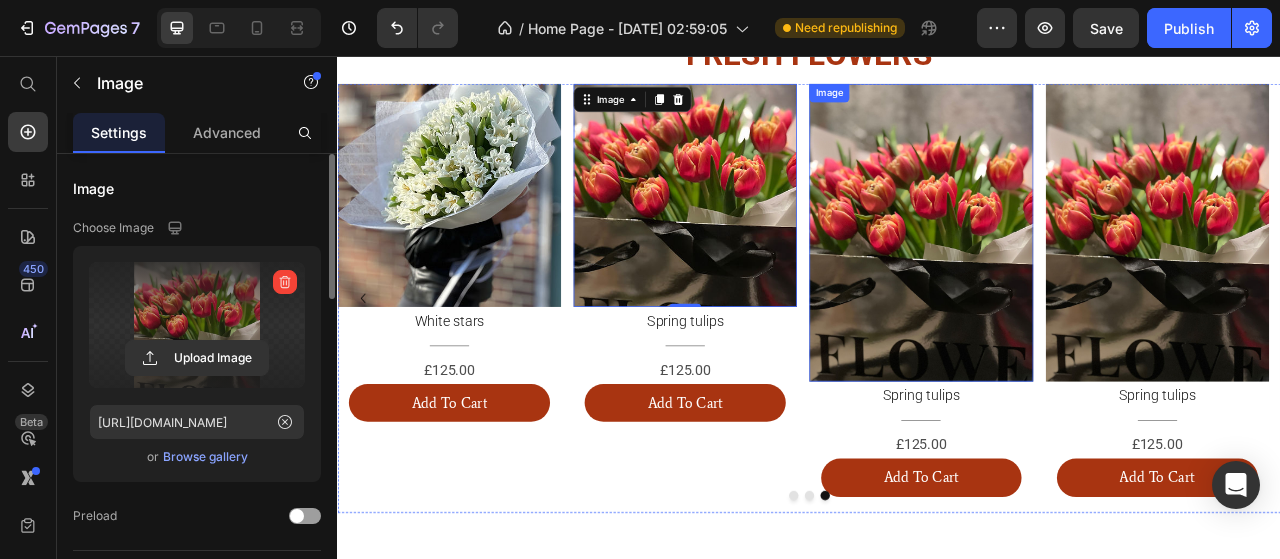 drag, startPoint x: 1063, startPoint y: 263, endPoint x: 882, endPoint y: 291, distance: 183.15294 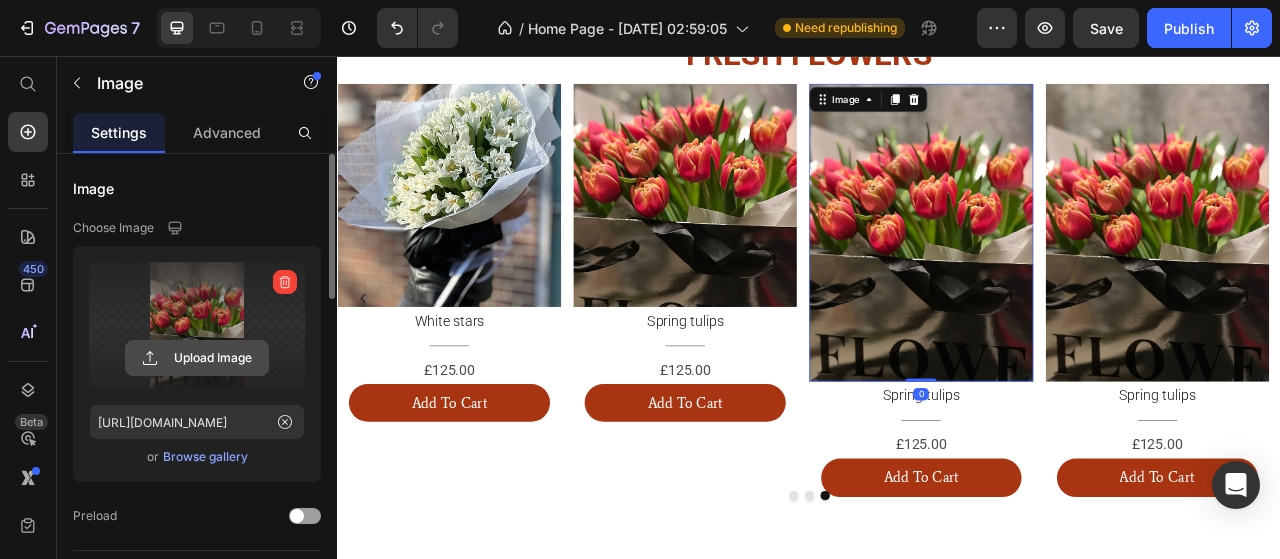 click 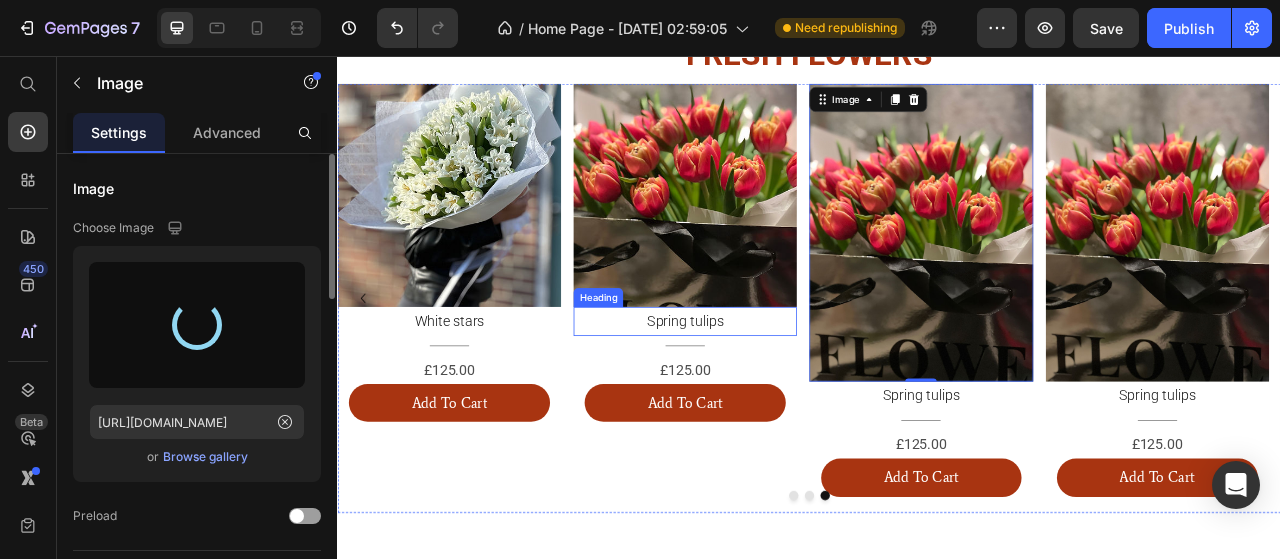 type on "https://cdn.shopify.com/s/files/1/0745/3232/3558/files/gempages_574496718486242079-45699bd8-0266-4782-a16c-873246a58f30.png" 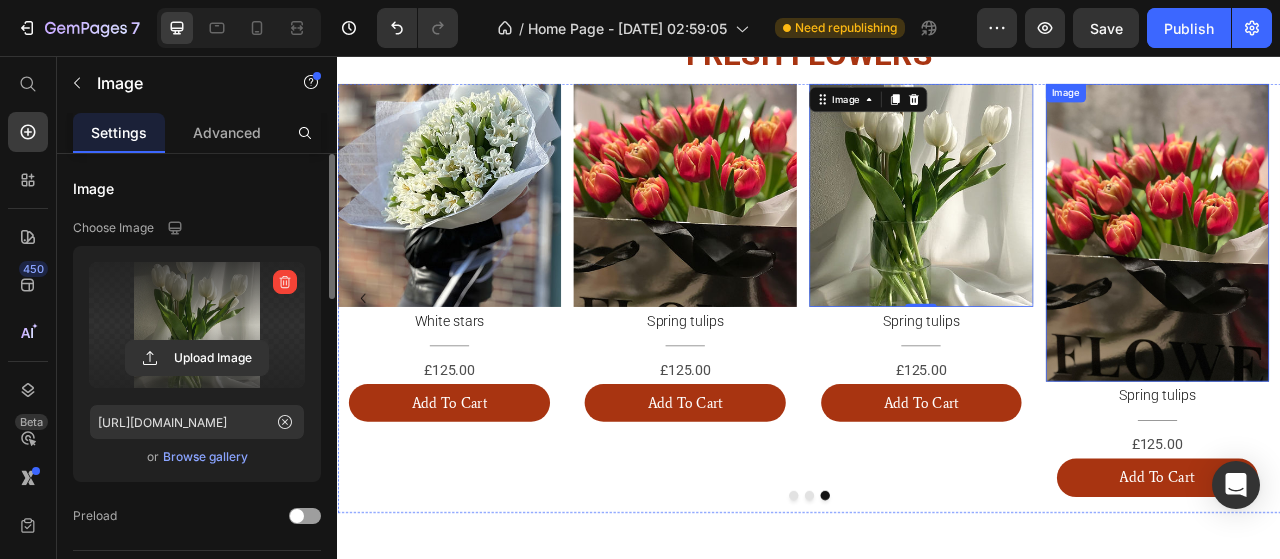 click at bounding box center [1379, 281] 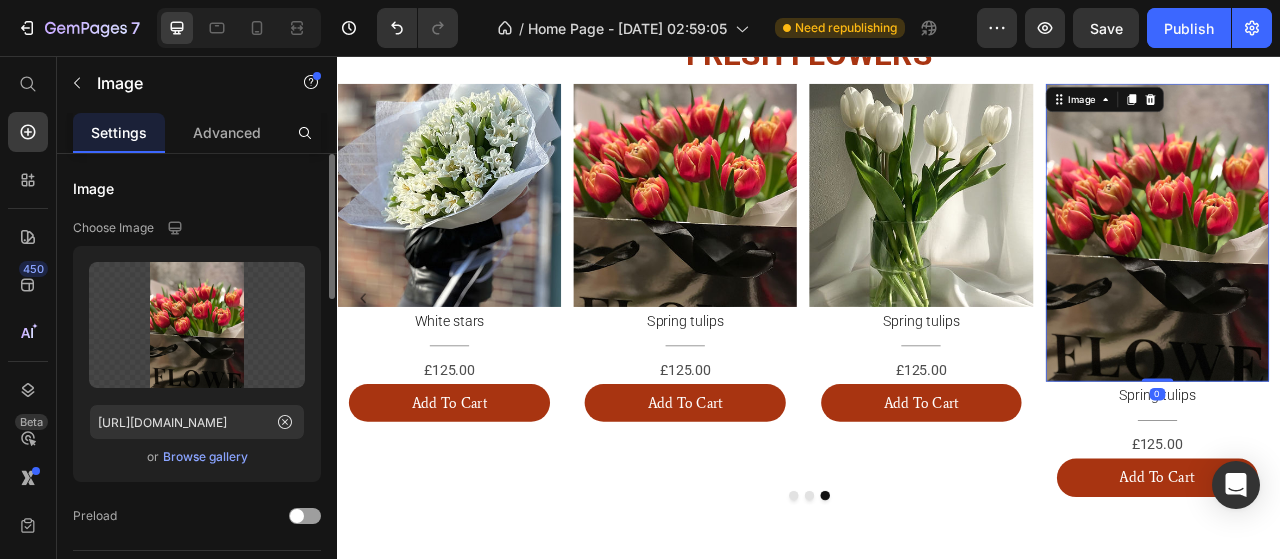 click at bounding box center [1379, 281] 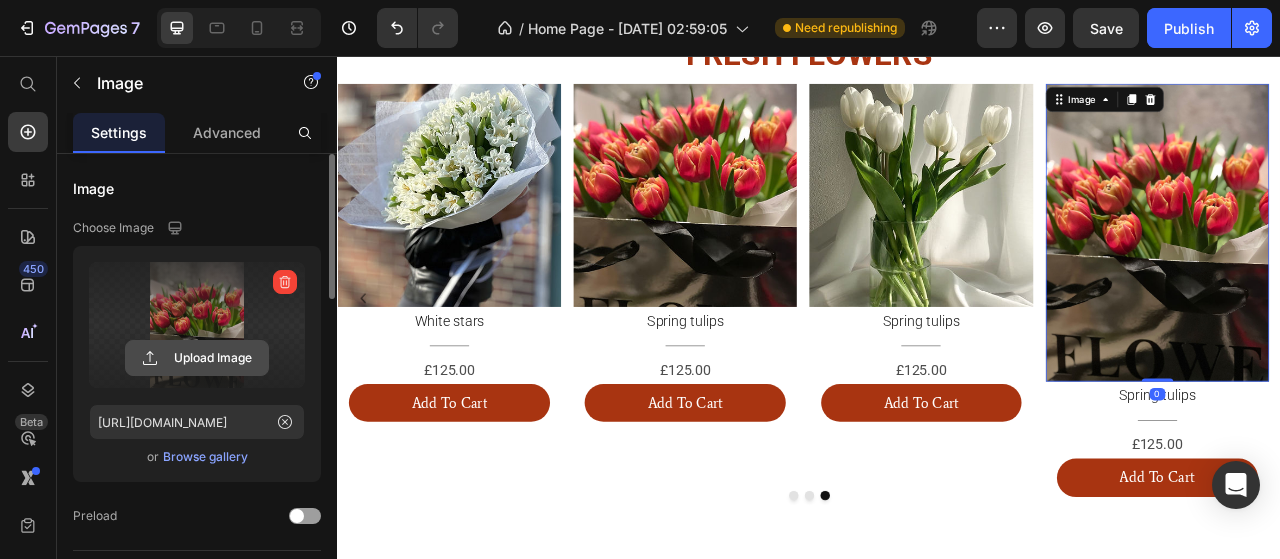 click 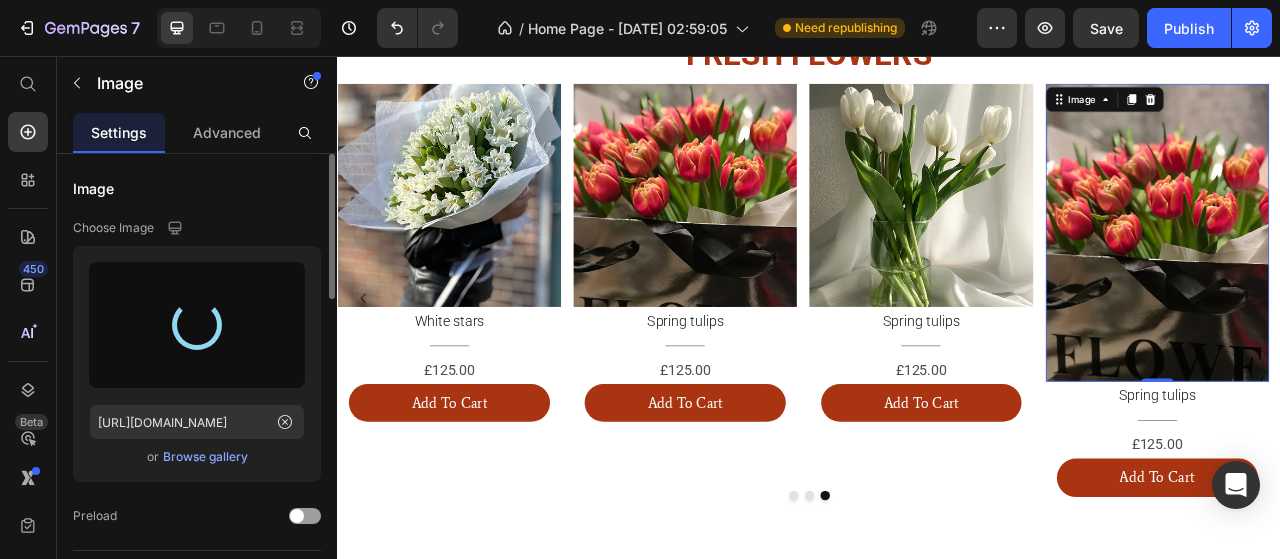 type on "https://cdn.shopify.com/s/files/1/0745/3232/3558/files/gempages_574496718486242079-b5531b75-c62e-4879-91c9-a1755391704d.png" 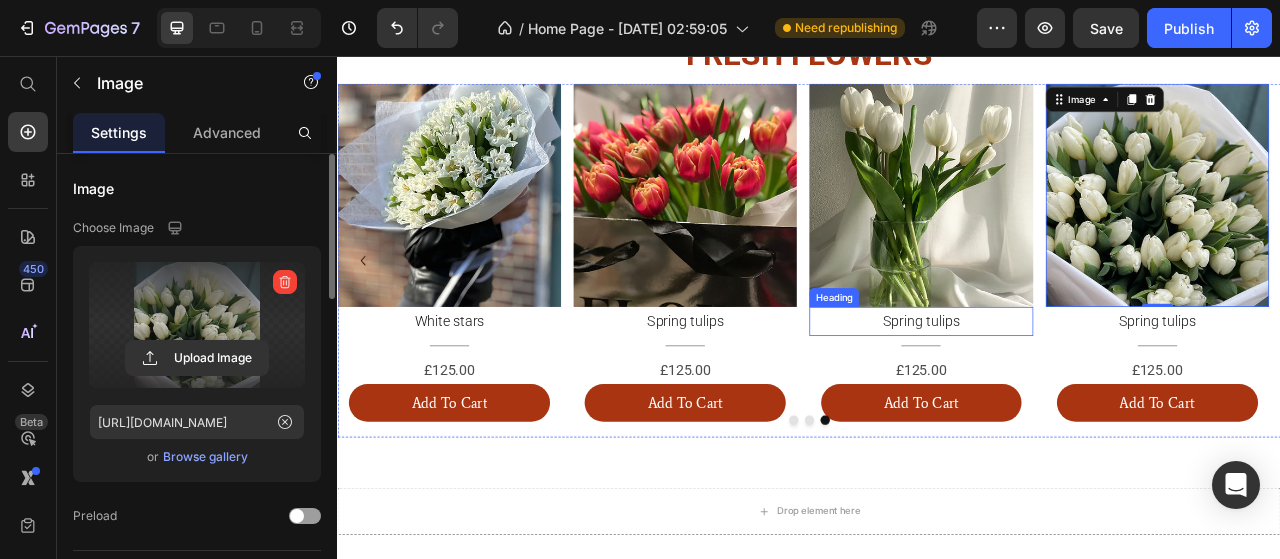 click on "Spring tulips" at bounding box center [1079, 394] 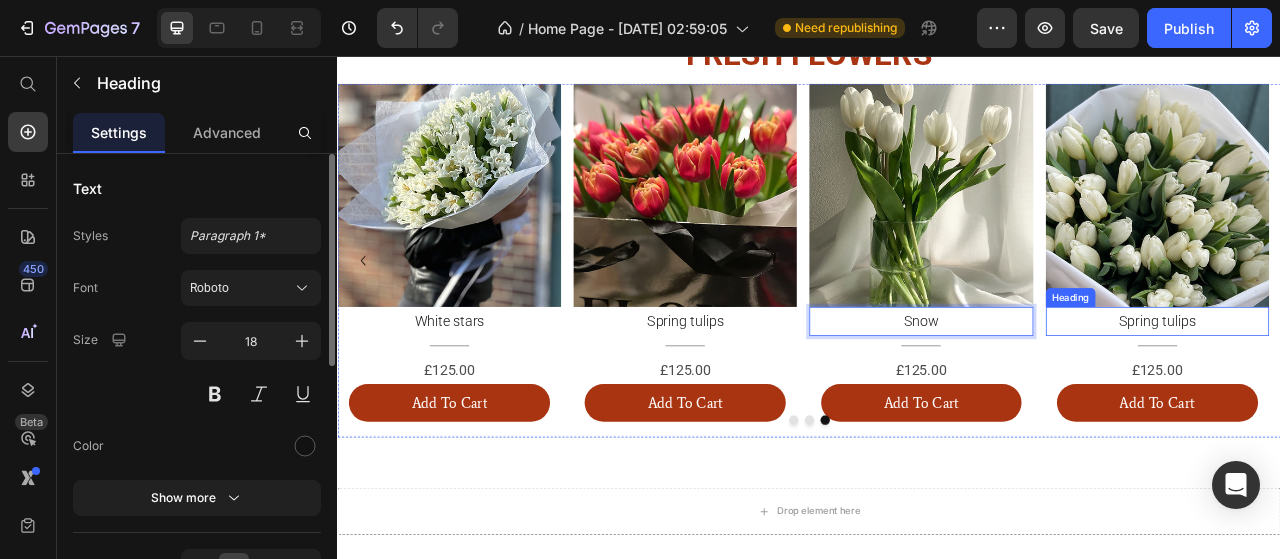 click on "Spring tulips" at bounding box center (1379, 394) 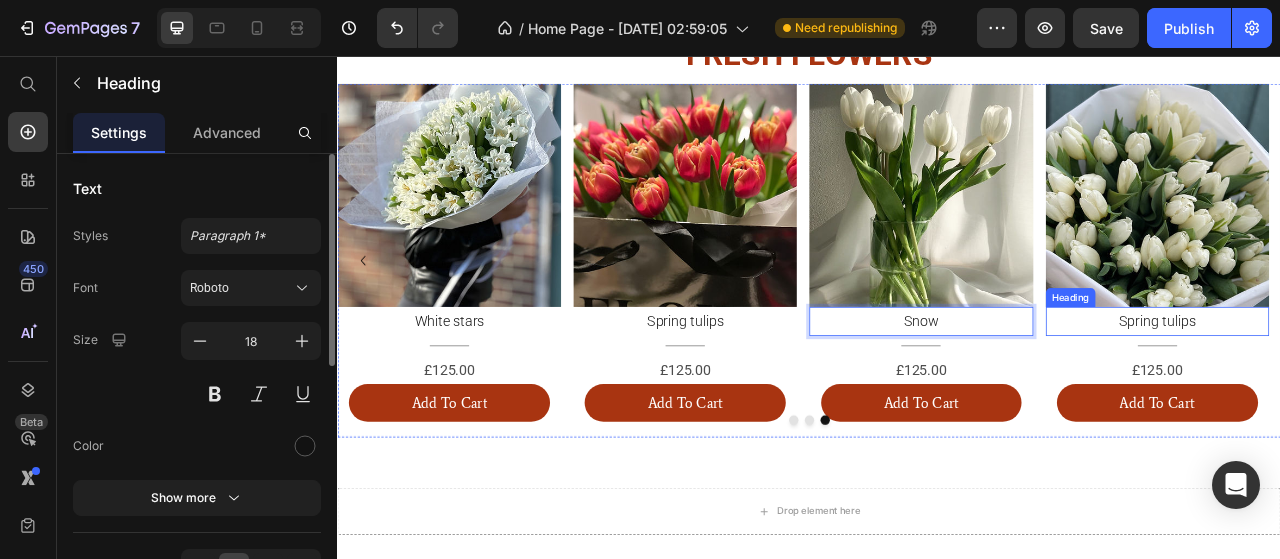 click on "Spring tulips" at bounding box center [1379, 394] 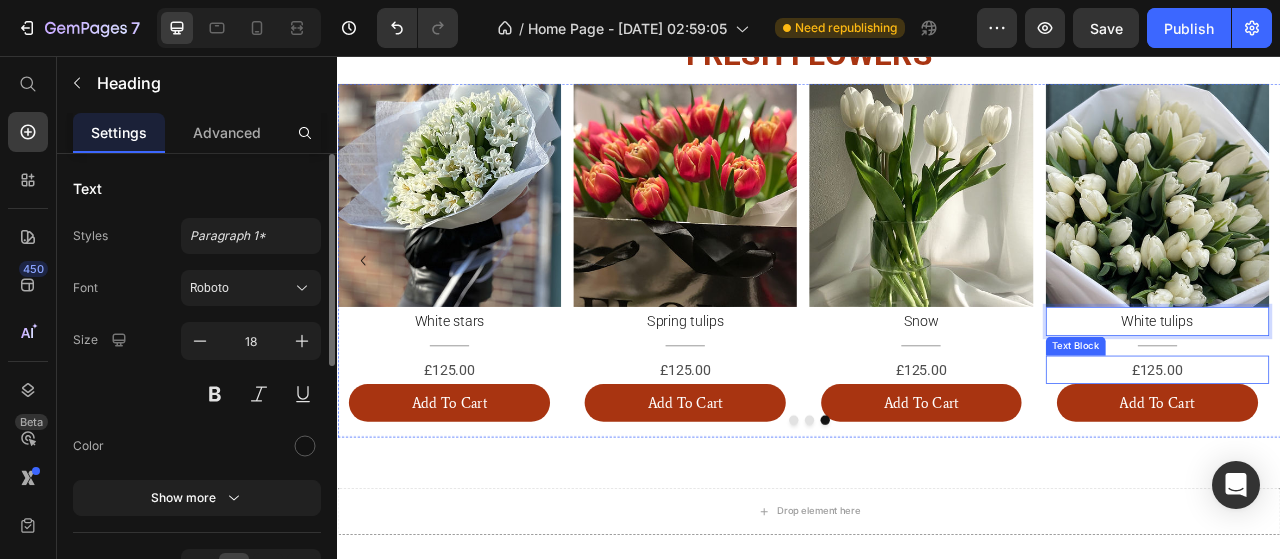 click on "£125.00" at bounding box center (1379, 456) 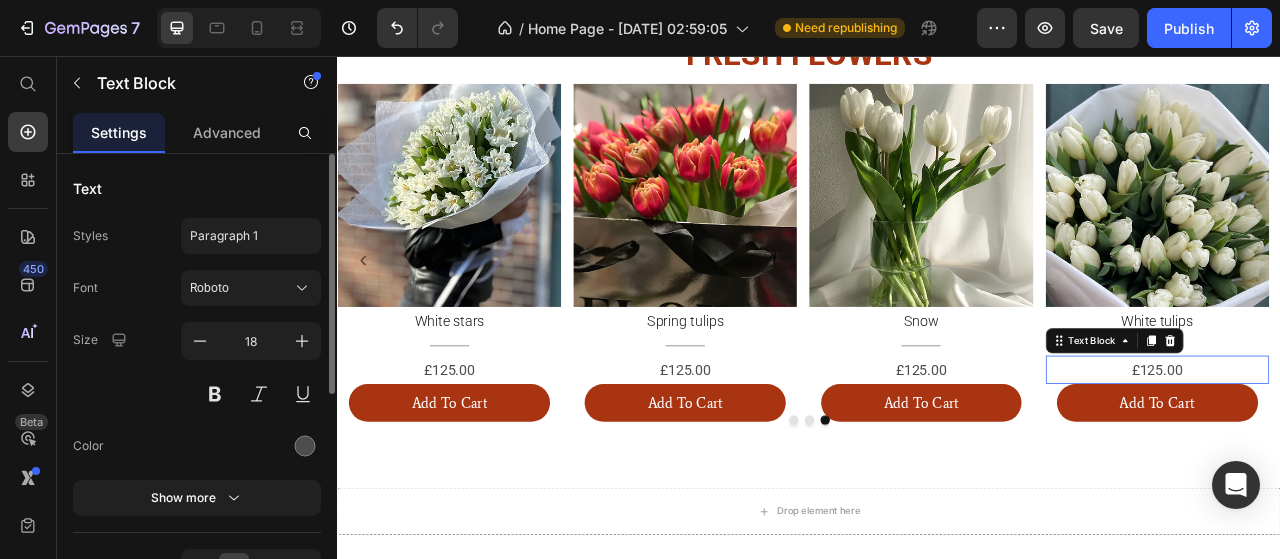 click on "£125.00" at bounding box center [1379, 456] 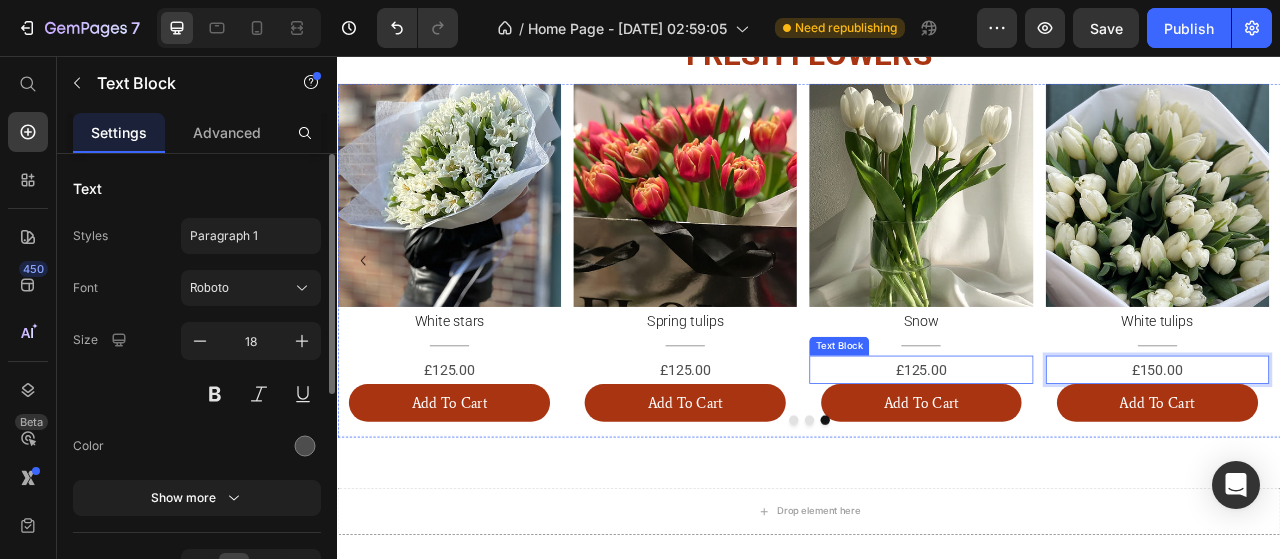 click on "£125.00" at bounding box center (1079, 456) 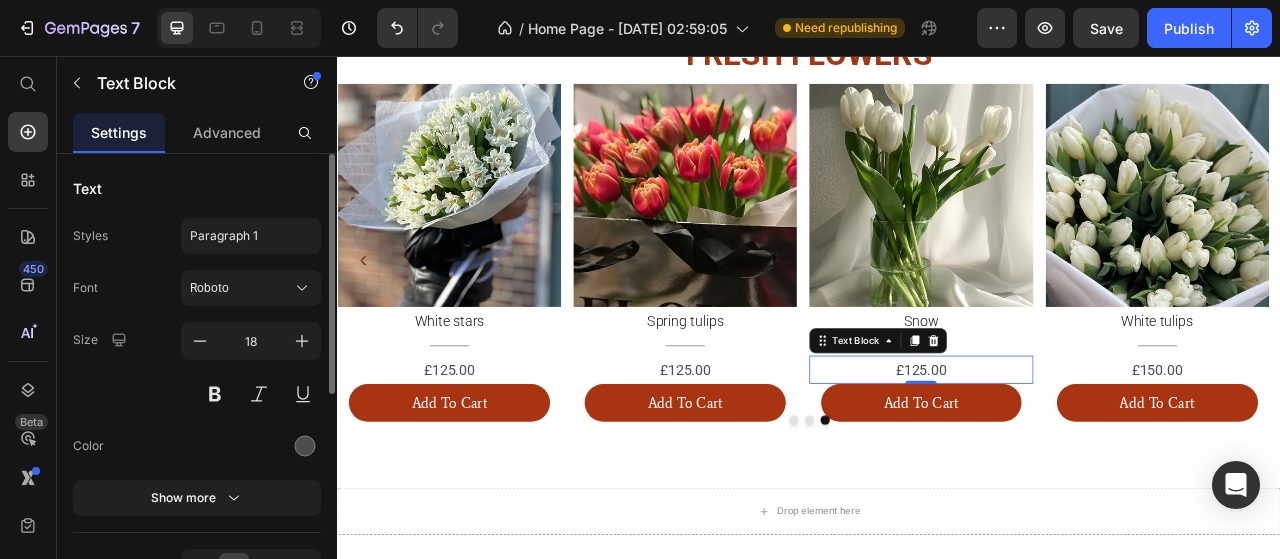 click on "£125.00" at bounding box center [1079, 456] 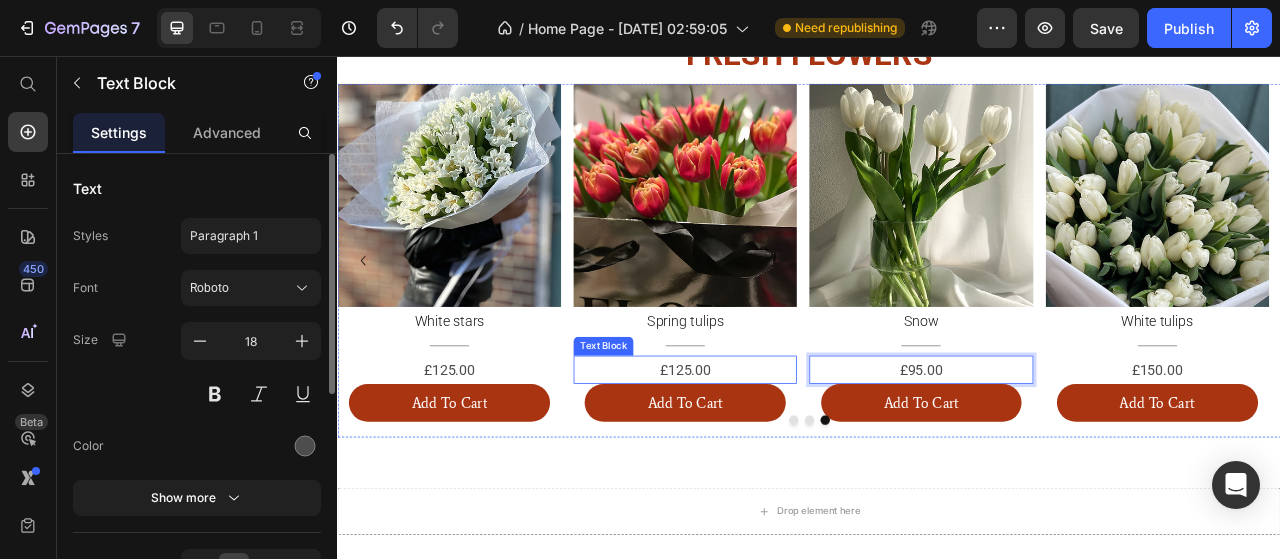 click on "£125.00" at bounding box center (779, 456) 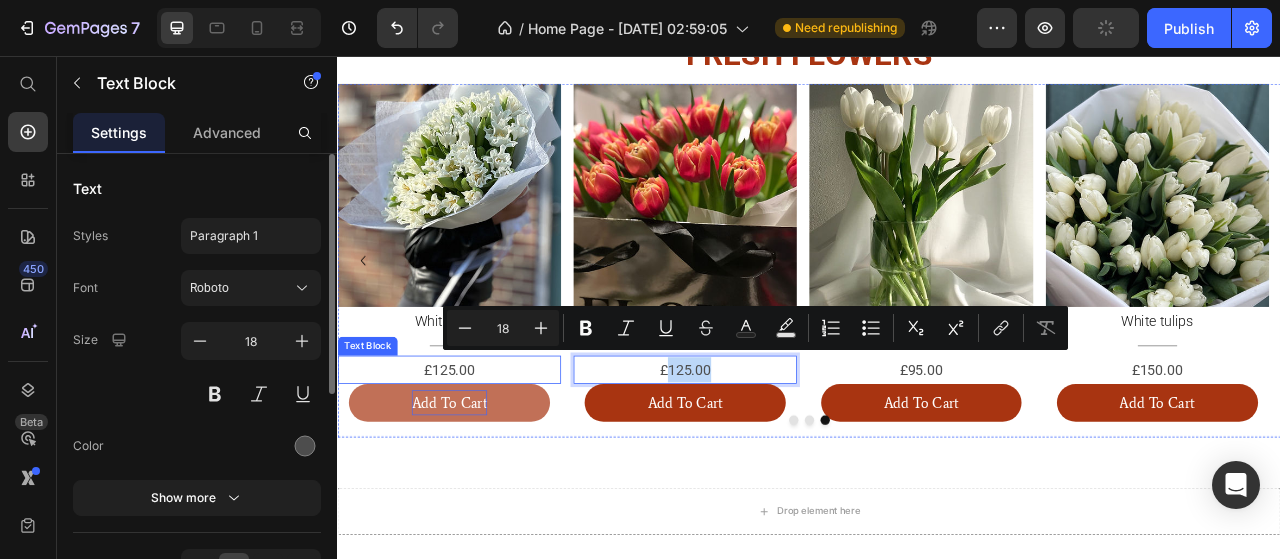 click on "£125.00" at bounding box center (479, 456) 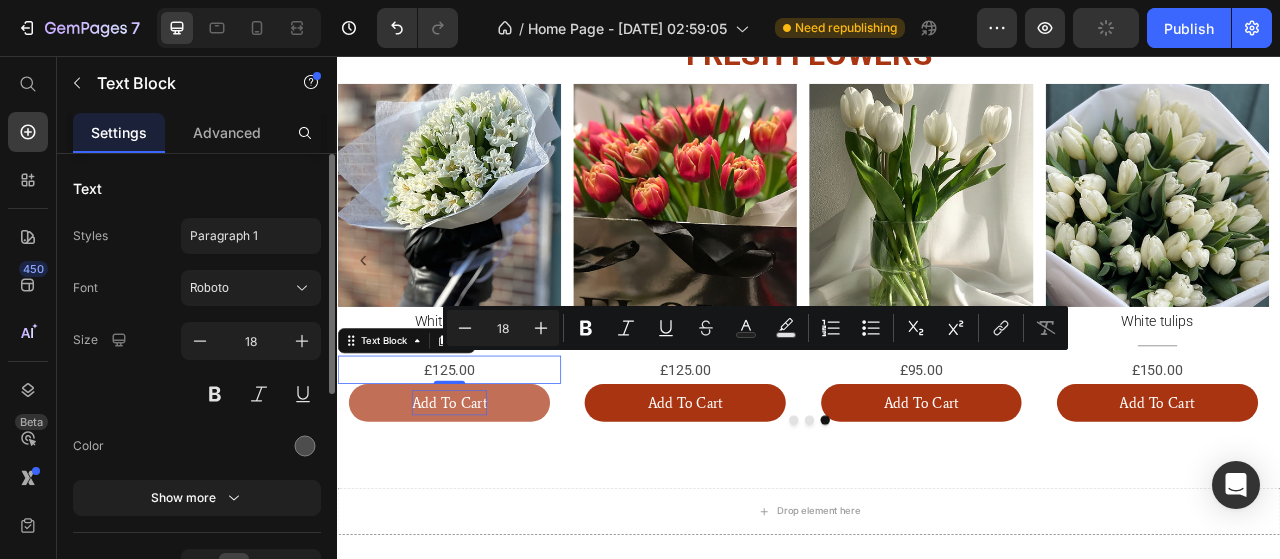 click on "£125.00" at bounding box center [479, 456] 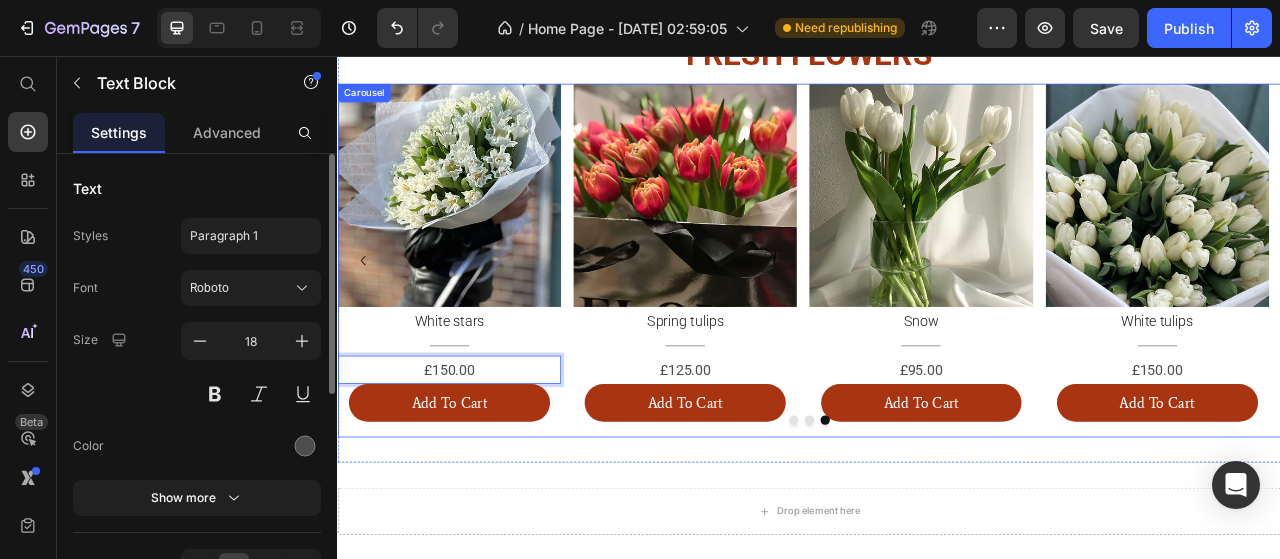 click on "Image Pink Lisianthus Heading                Title Line £120.00 Text Block Add To Cart Button Image White Hydrangea Heading                Title Line £135.00 Text Block Add To Cart Button Image White Roses Heading                Title Line £105.00 Text Block Add To Cart Button Image White queen Heading                Title Line £120.00 Text Block Add To Cart Button Image Purple Lisianthus Heading                Title Line £120.00 Text Block Add To Cart Button Image Bubblegum Chrysanthemum Heading                Title Line £95.00 Text Block Add To Cart Button Image Purple mondial Heading                Title Line £125.00 Text Block Add To Cart Button Image White stars Heading                Title Line £150.00 Text Block   0 Add To Cart Button Image Spring tulips Heading                Title Line £125.00 Text Block Add To Cart Button Image Snow Heading                Title Line £95.00 Text Block Add To Cart Button Image White tulips Heading                Title Line £150.00 Text Block Add To Cart" at bounding box center [937, 317] 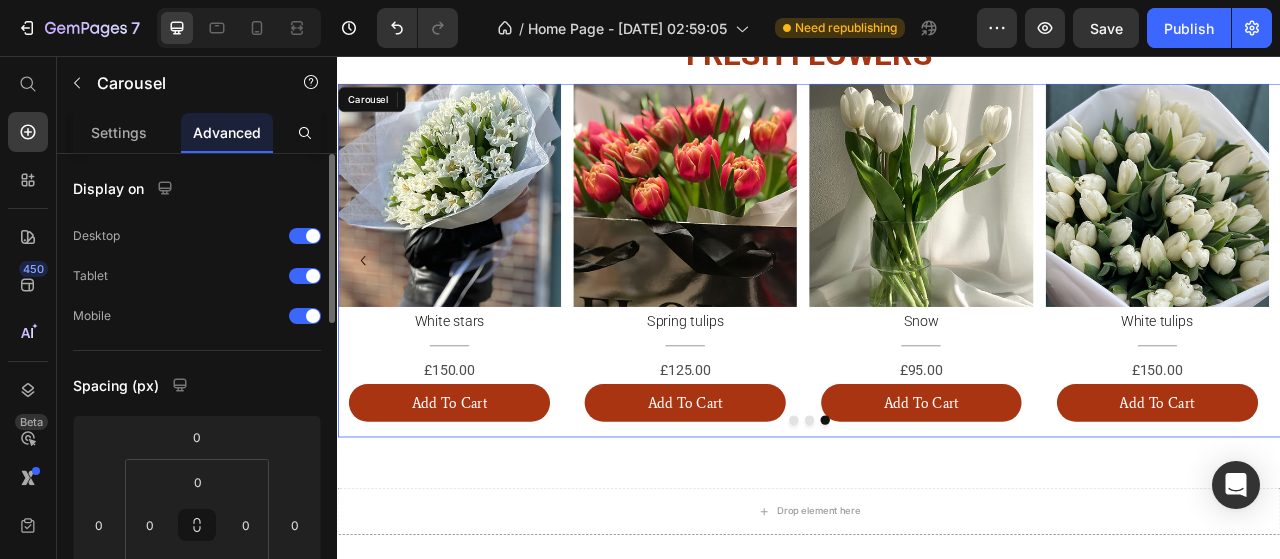 click on "Image Pink Lisianthus Heading                Title Line £120.00 Text Block Add To Cart Button Image White Hydrangea Heading                Title Line £135.00 Text Block Add To Cart Button Image White Roses Heading                Title Line £105.00 Text Block Add To Cart Button Image White queen Heading                Title Line £120.00 Text Block Add To Cart Button Image Purple Lisianthus Heading                Title Line £120.00 Text Block Add To Cart Button Image Bubblegum Chrysanthemum Heading                Title Line £95.00 Text Block Add To Cart Button Image Purple mondial Heading                Title Line £125.00 Text Block Add To Cart Button Image White stars Heading                Title Line £150.00 Text Block   0 Add To Cart Button Image Spring tulips Heading                Title Line £125.00 Text Block Add To Cart Button Image Snow Heading                Title Line £95.00 Text Block Add To Cart Button Image White tulips Heading                Title Line £150.00 Text Block Add To Cart" at bounding box center (937, 317) 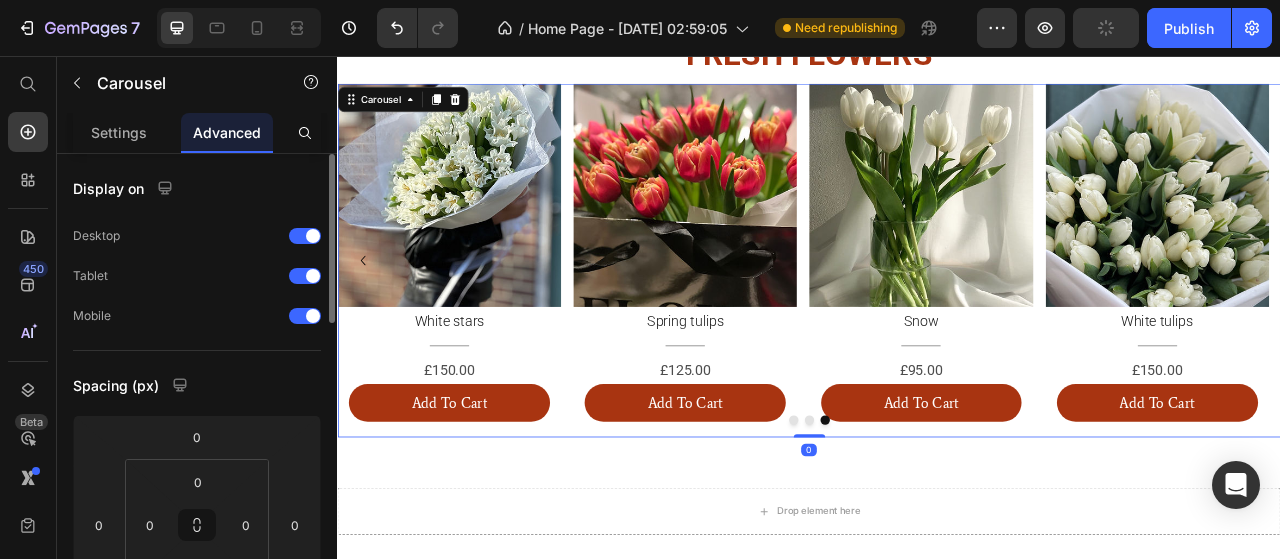 click at bounding box center [937, 520] 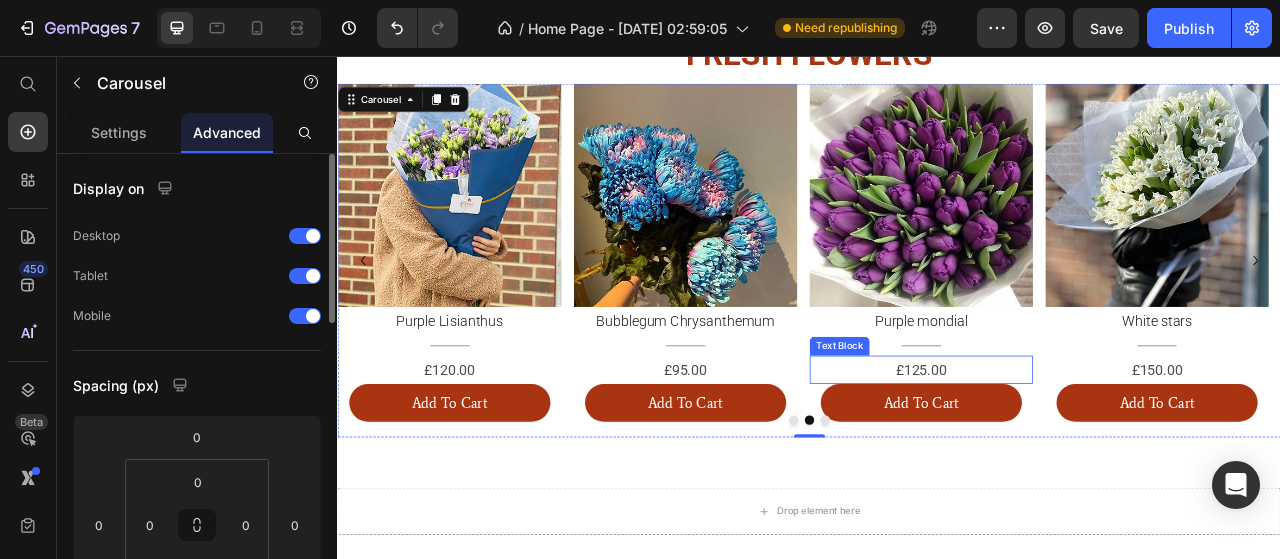 click on "£125.00" at bounding box center [1079, 456] 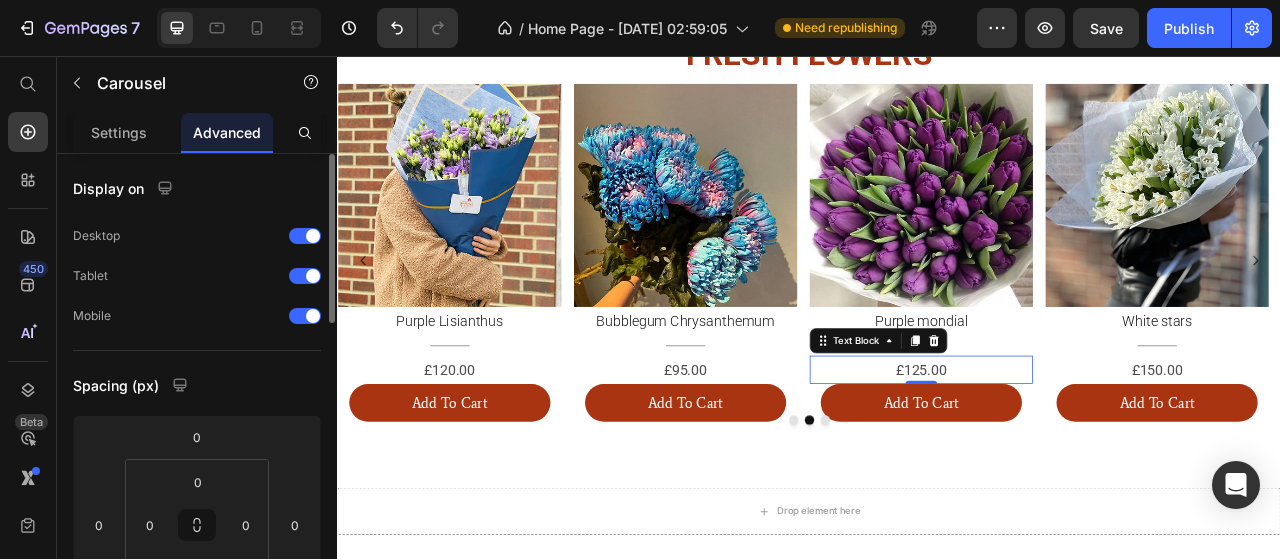 click on "£125.00" at bounding box center (1079, 456) 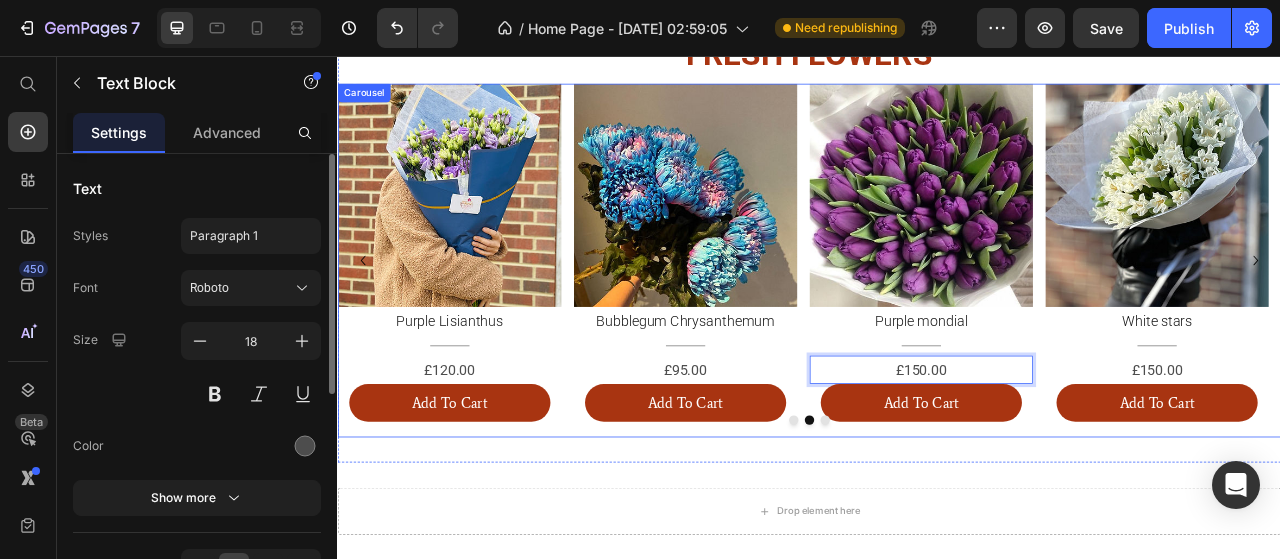 click 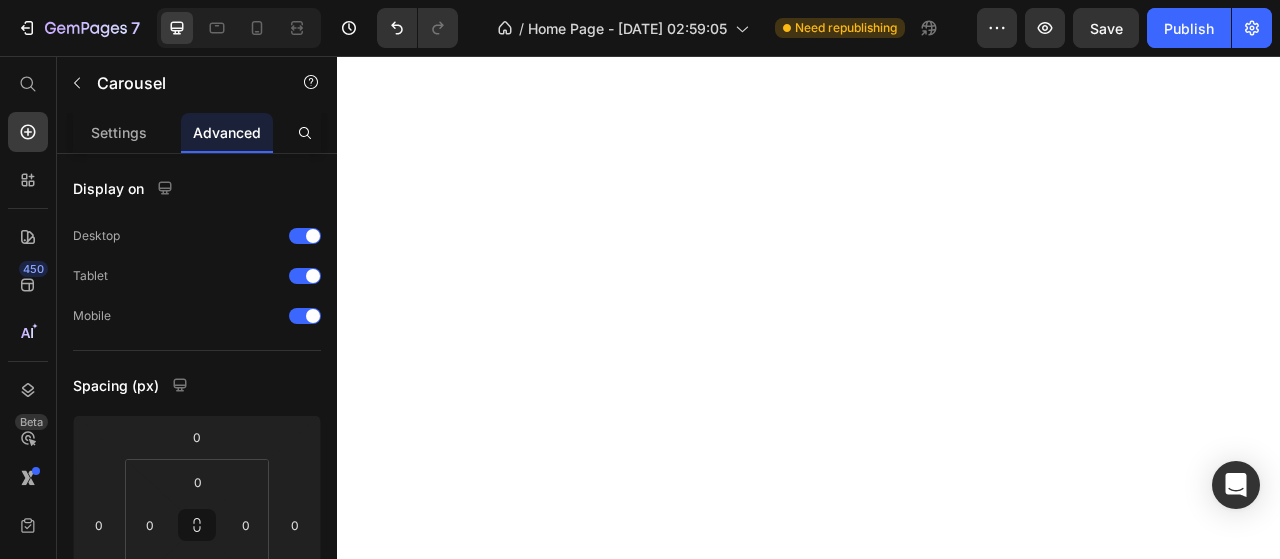scroll, scrollTop: 0, scrollLeft: 0, axis: both 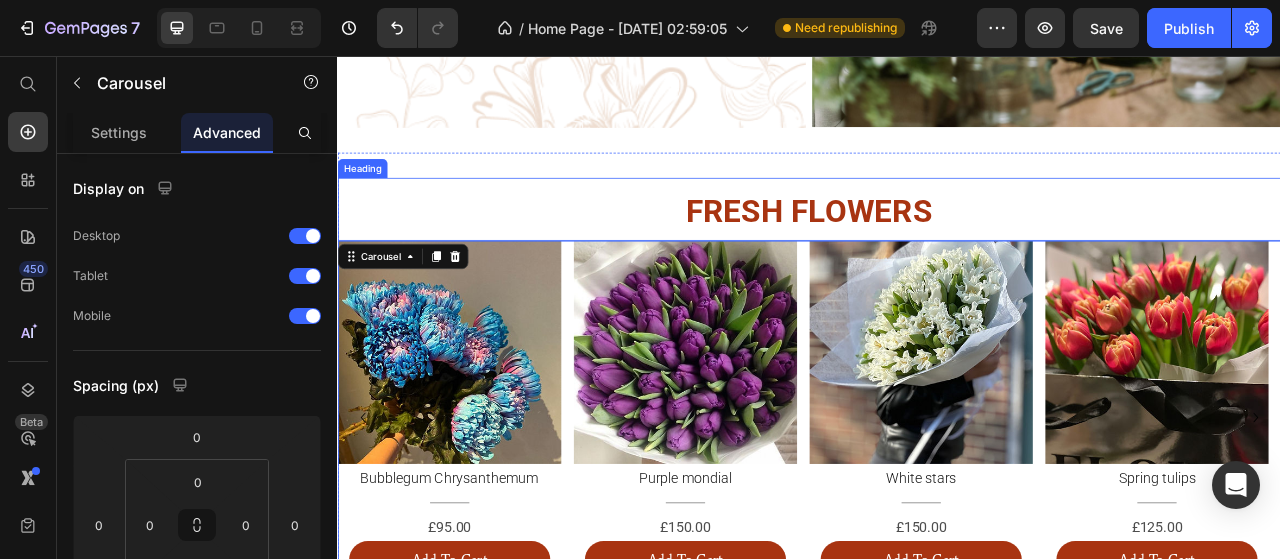 click on "FRESH FLOWERS" at bounding box center (937, 252) 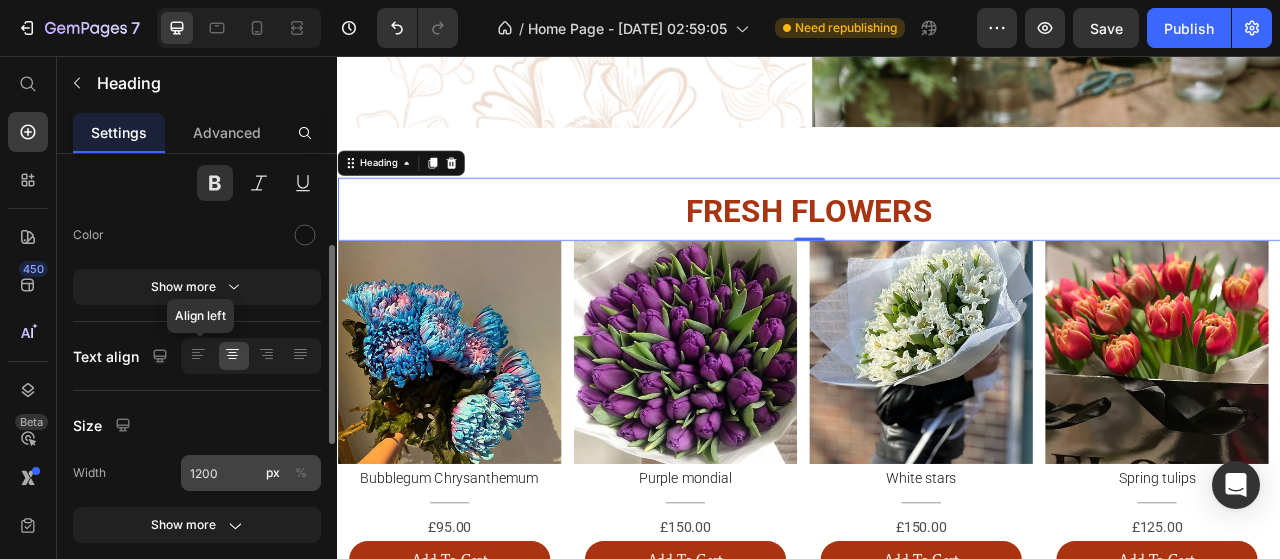 scroll, scrollTop: 311, scrollLeft: 0, axis: vertical 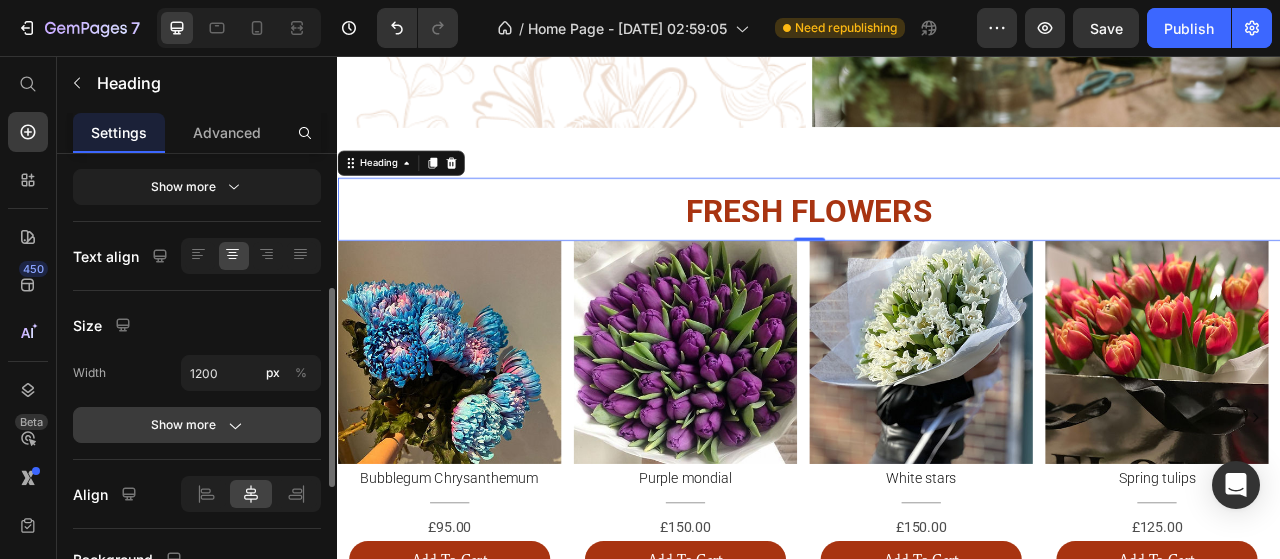 click 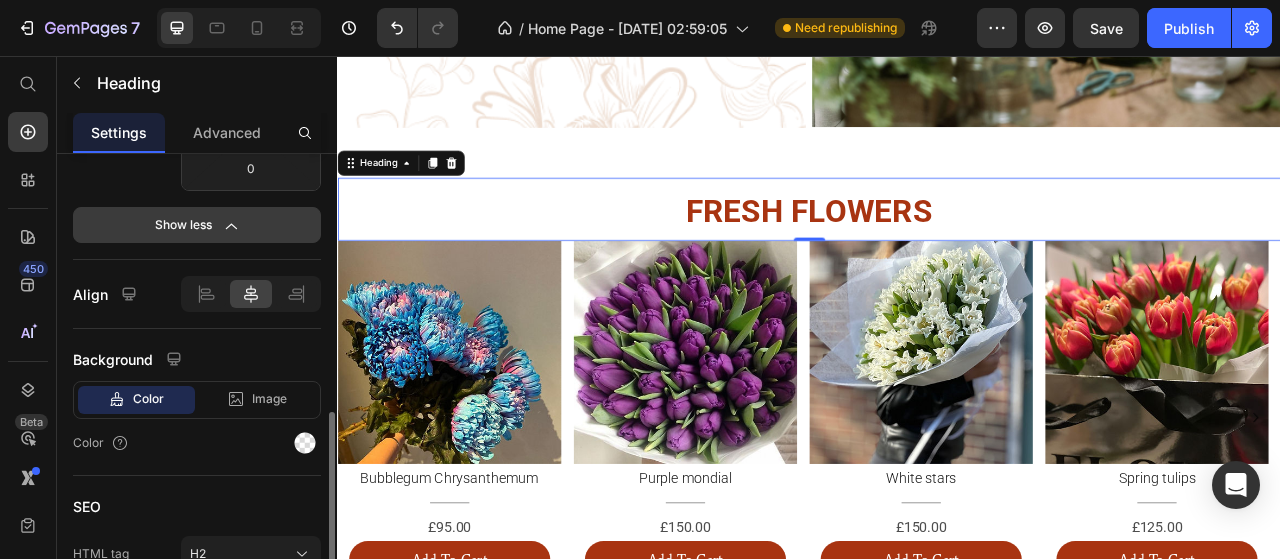 scroll, scrollTop: 811, scrollLeft: 0, axis: vertical 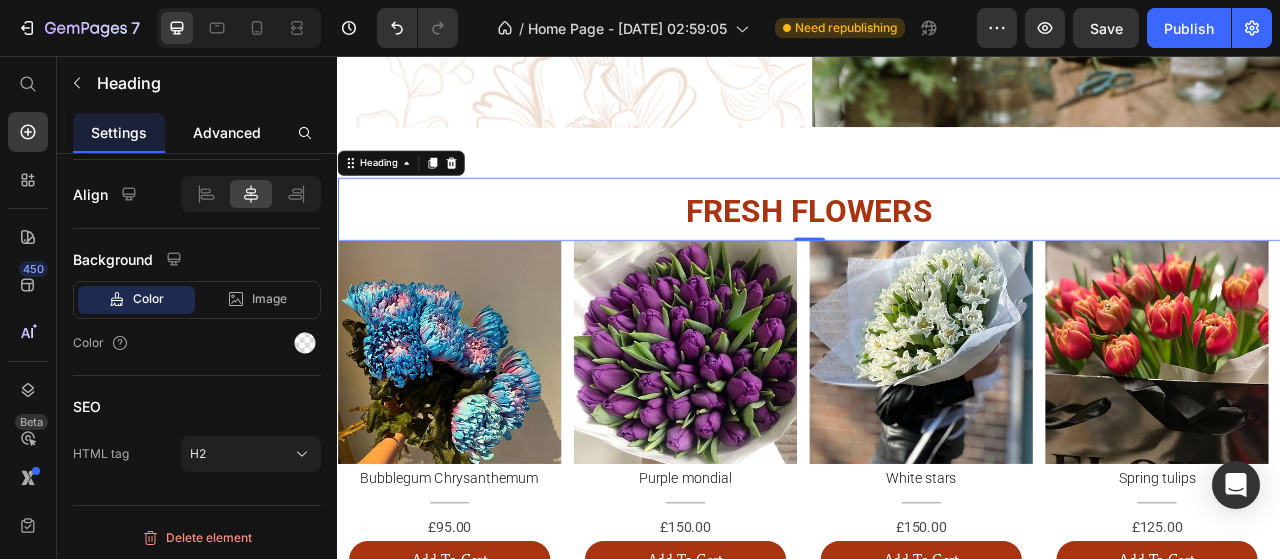 drag, startPoint x: 222, startPoint y: 127, endPoint x: 224, endPoint y: 152, distance: 25.079872 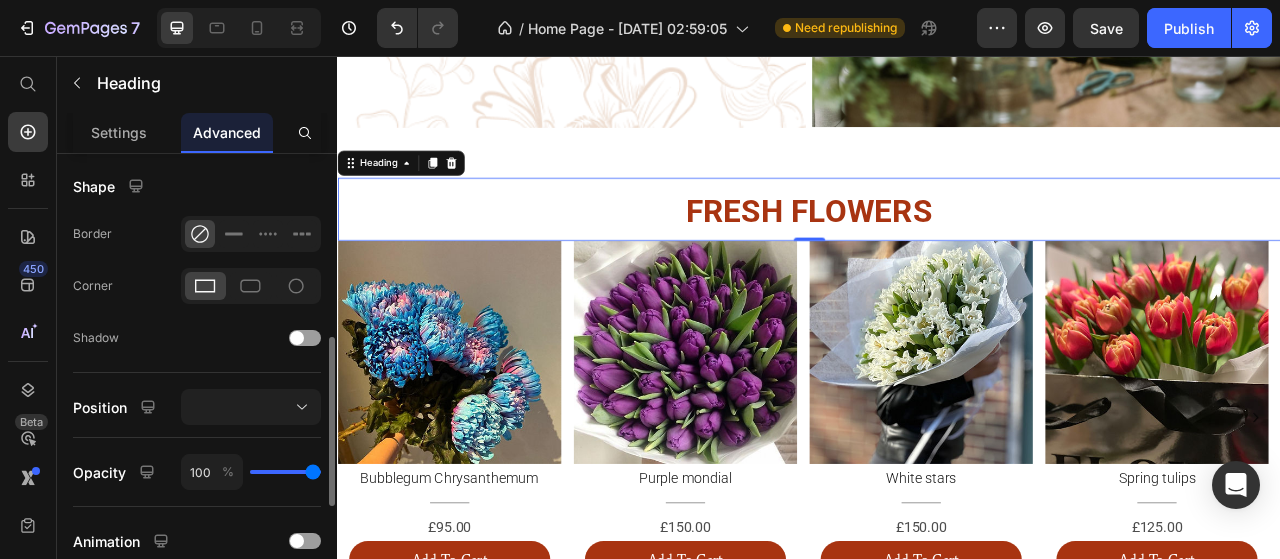 scroll, scrollTop: 600, scrollLeft: 0, axis: vertical 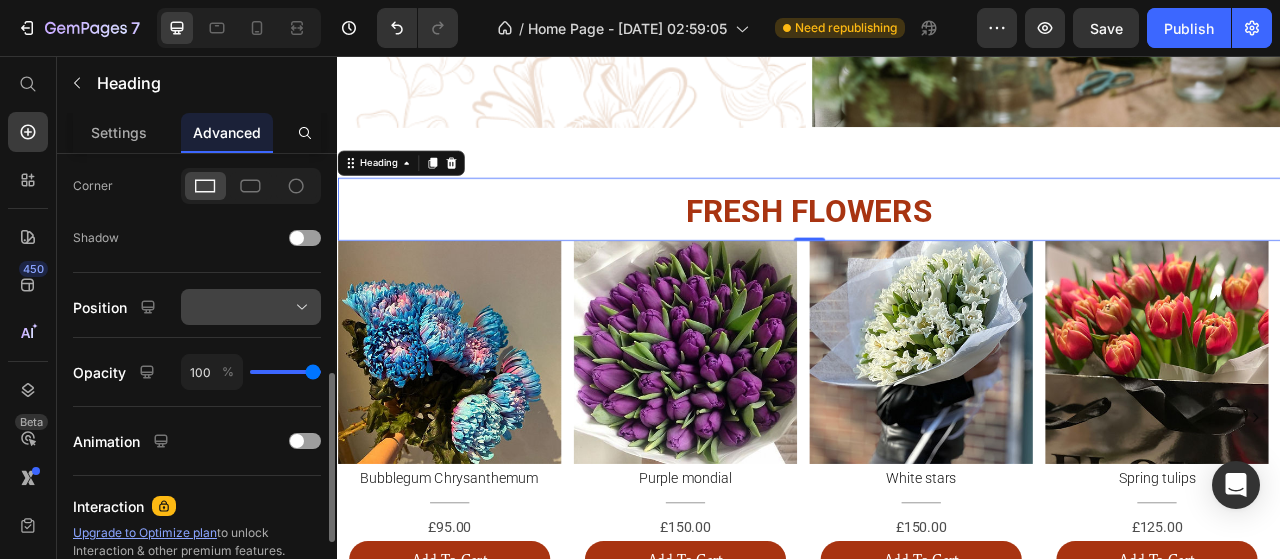 click at bounding box center [251, 307] 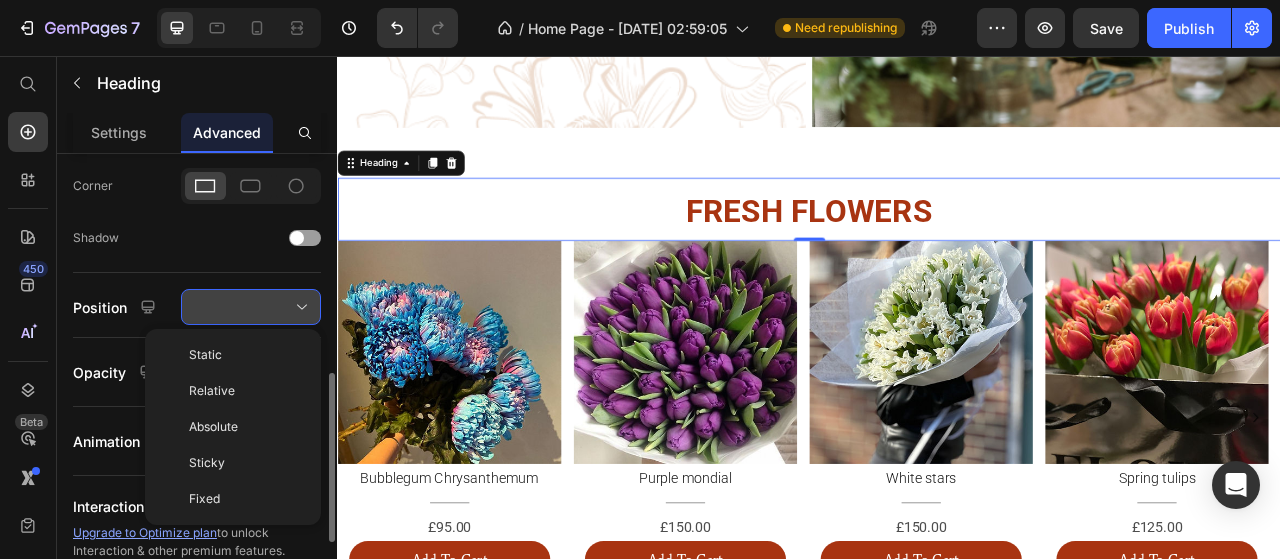 click at bounding box center [251, 307] 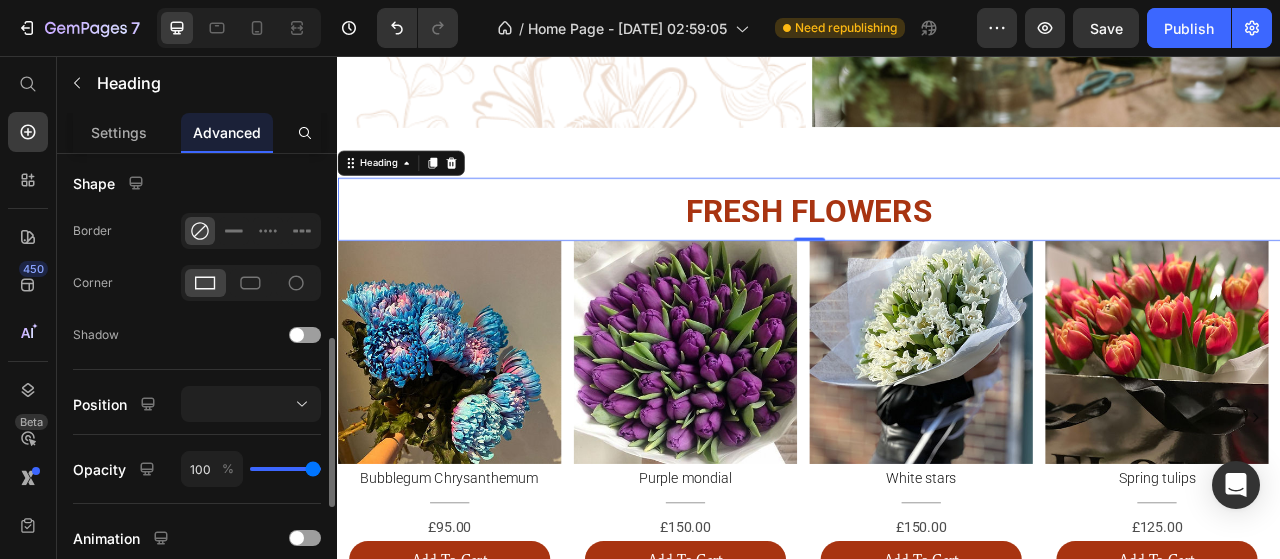 scroll, scrollTop: 403, scrollLeft: 0, axis: vertical 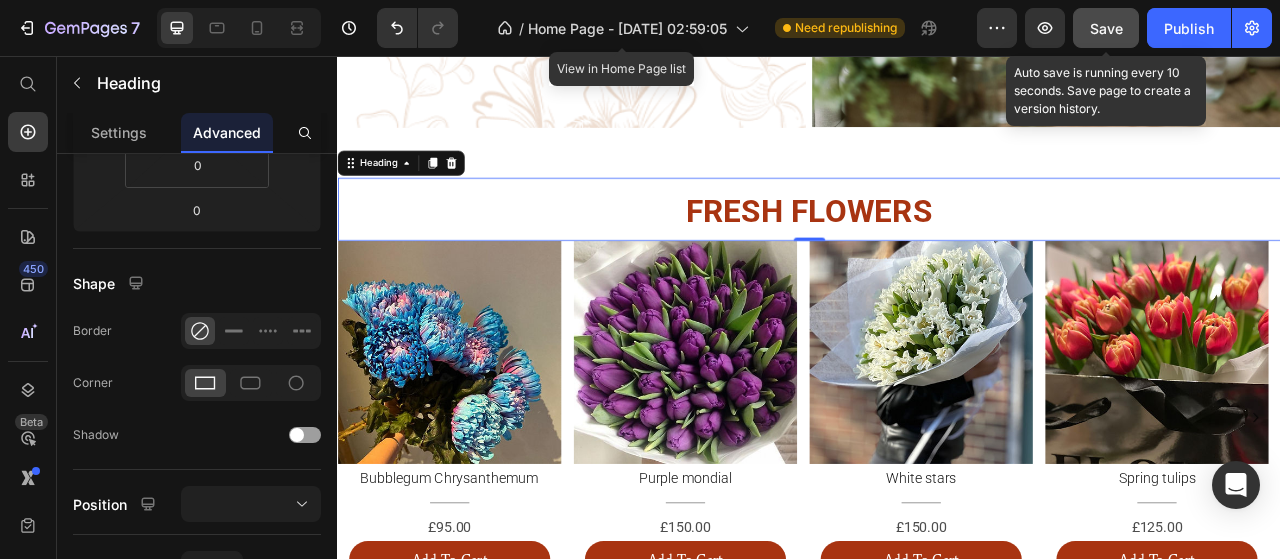 click on "Save" at bounding box center (1106, 28) 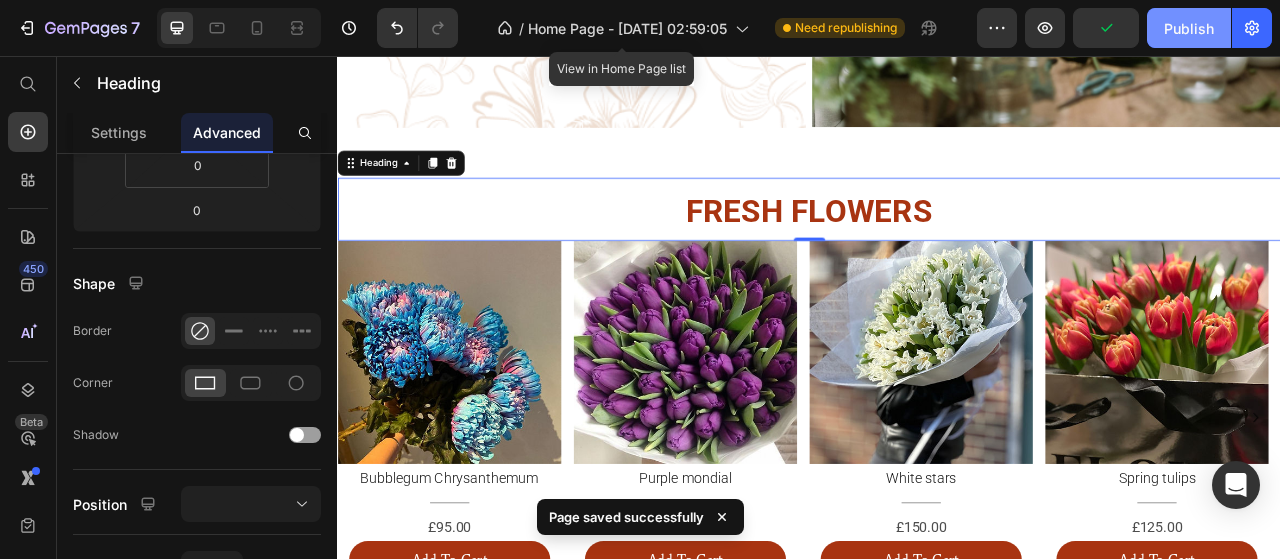 click on "Publish" at bounding box center [1189, 28] 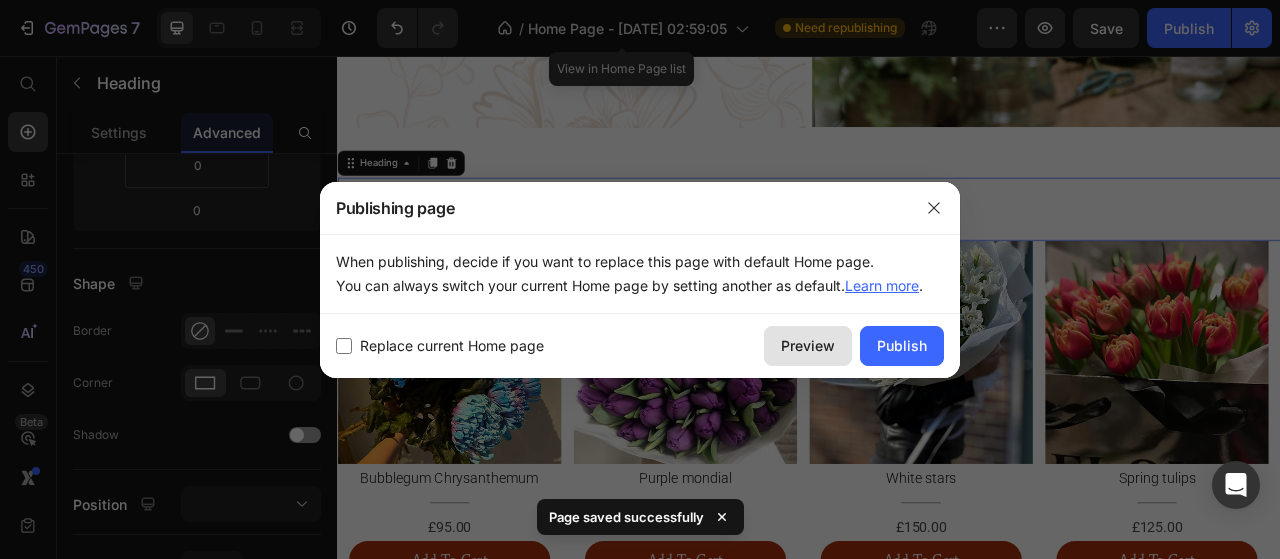 click on "Preview" at bounding box center [808, 345] 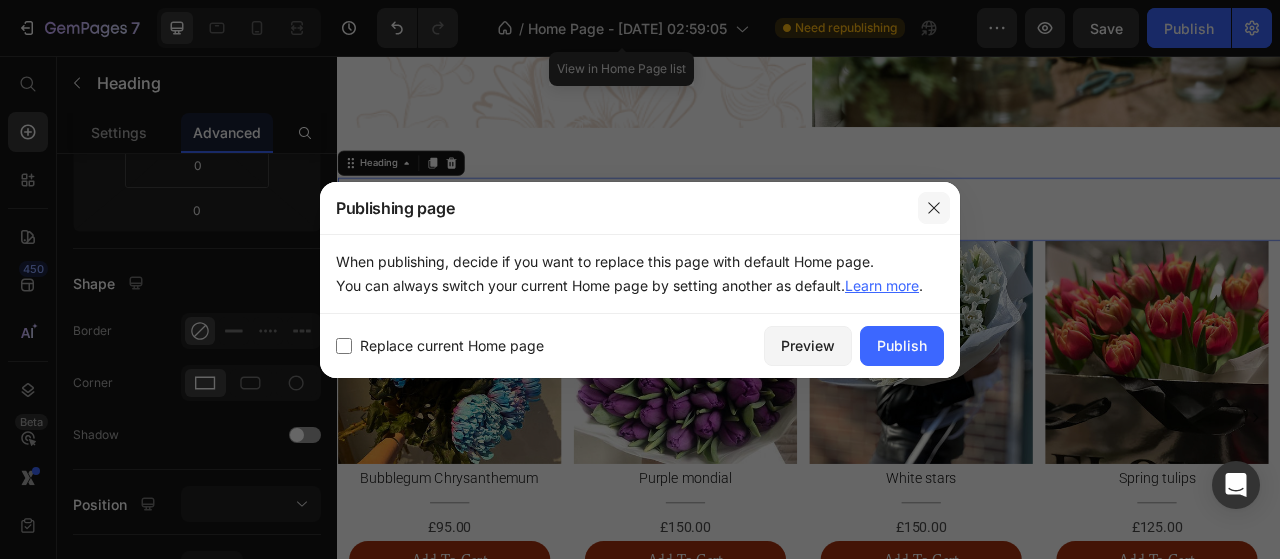 click 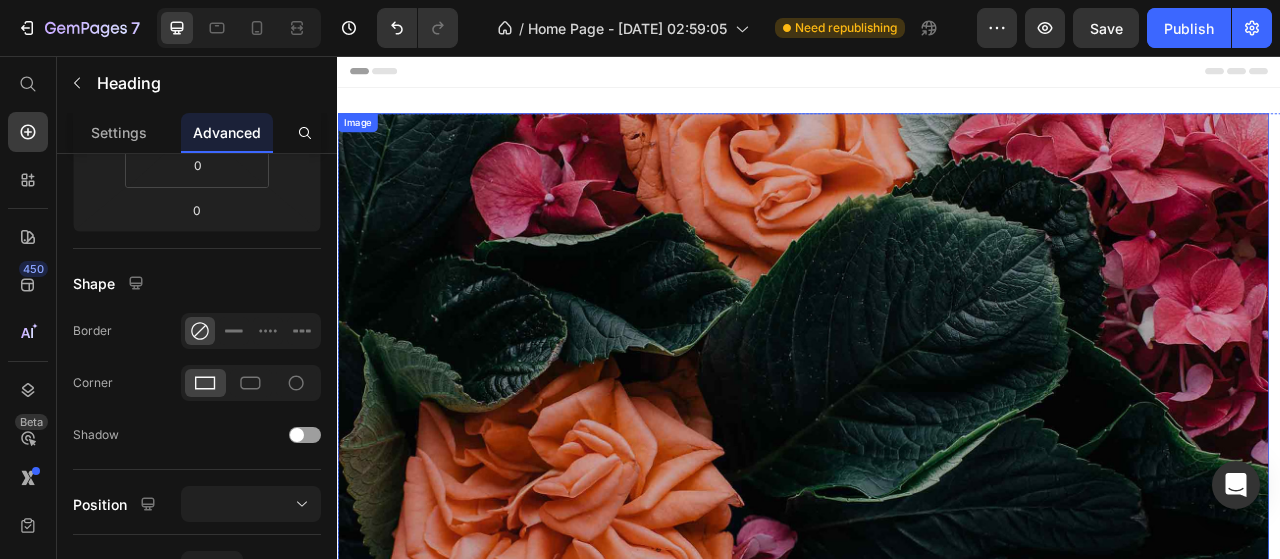 scroll, scrollTop: 100, scrollLeft: 0, axis: vertical 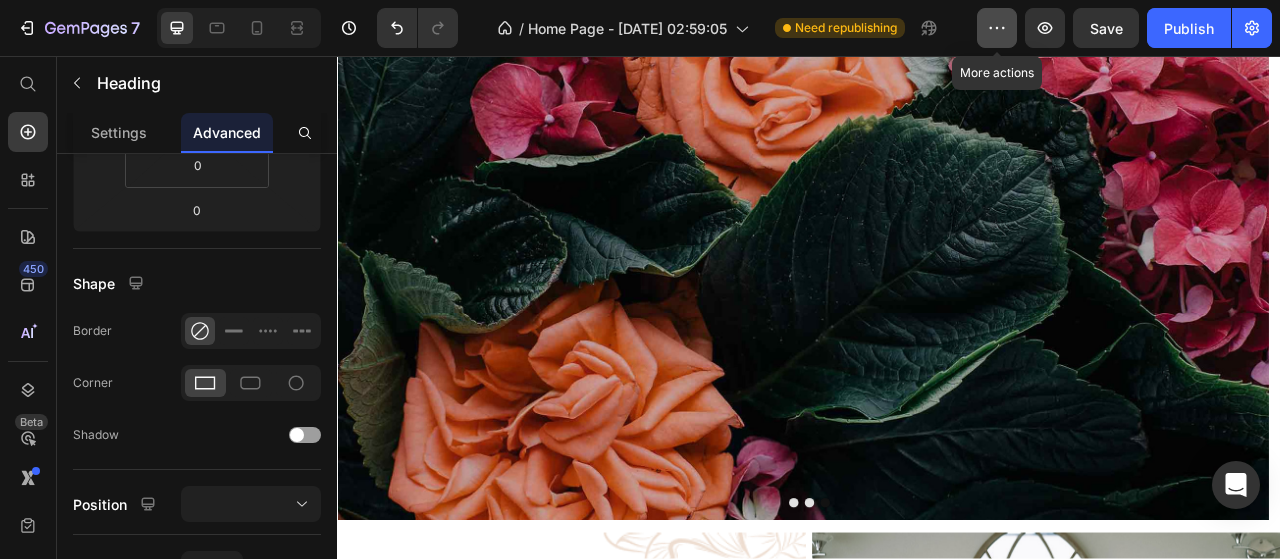click 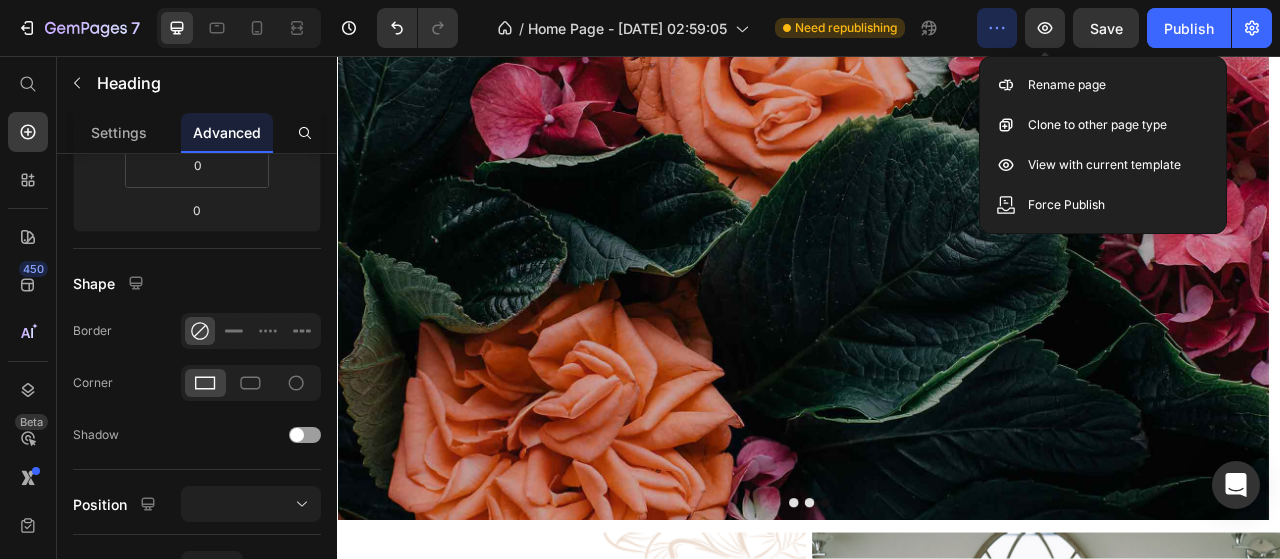 click 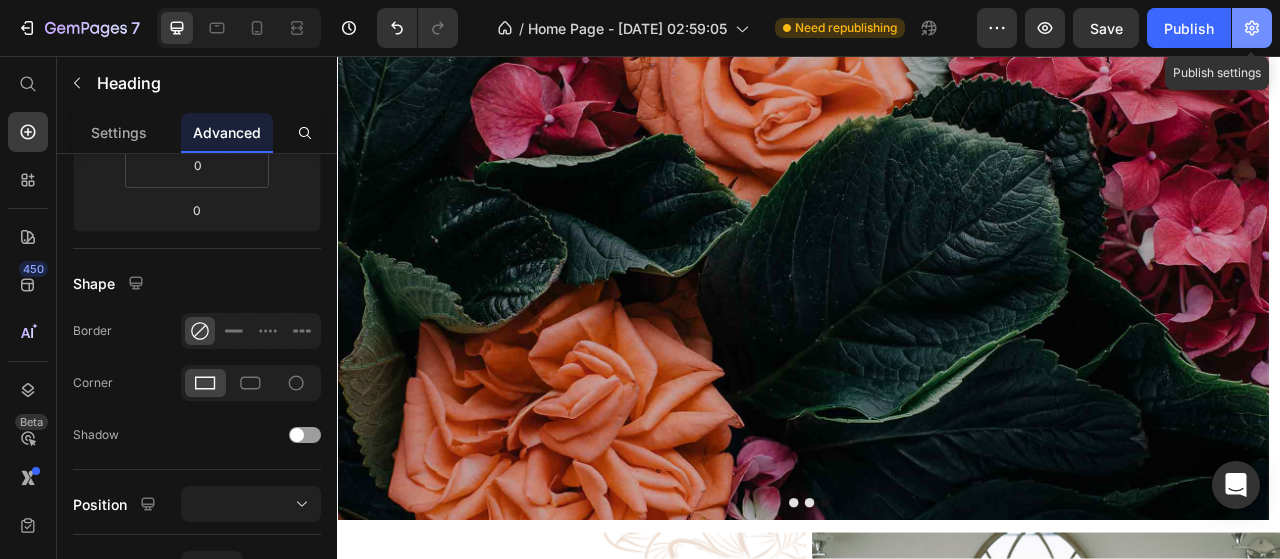 click 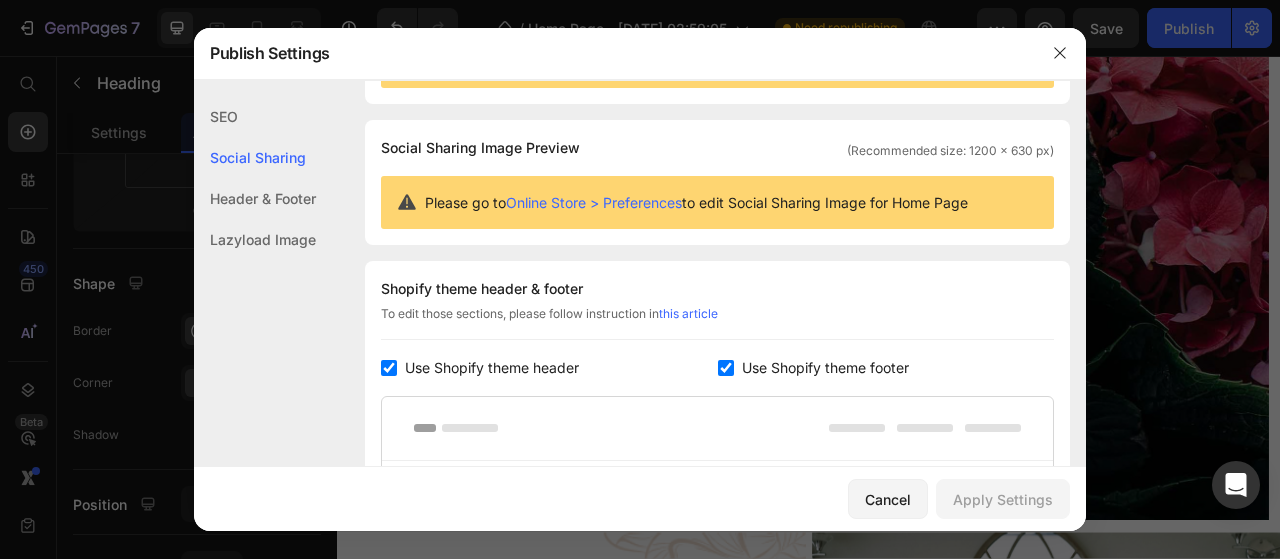 scroll, scrollTop: 100, scrollLeft: 0, axis: vertical 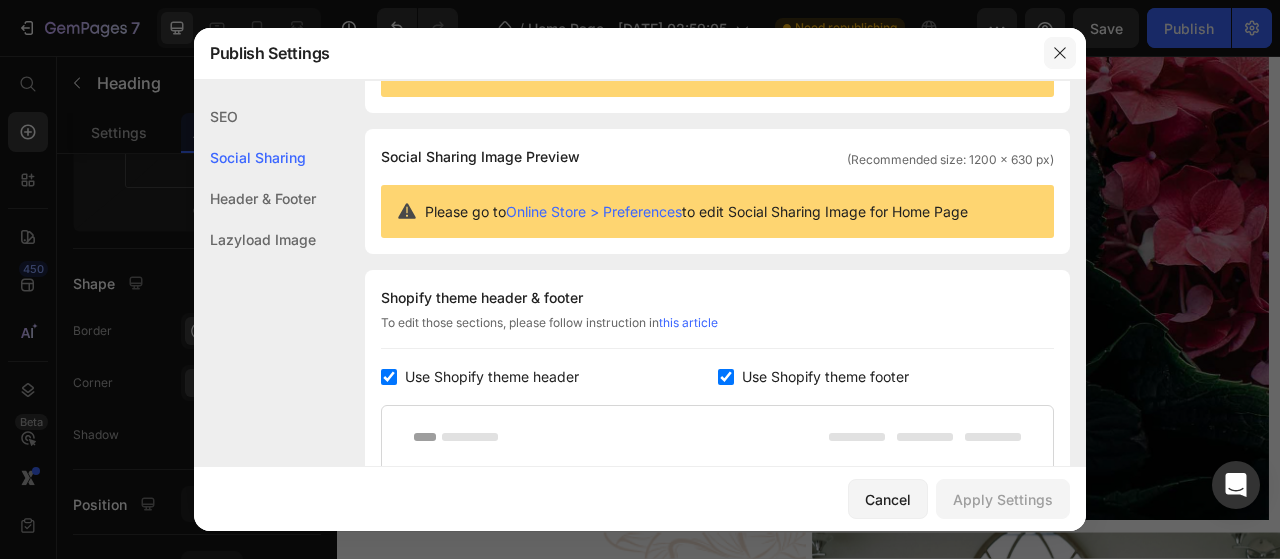 click 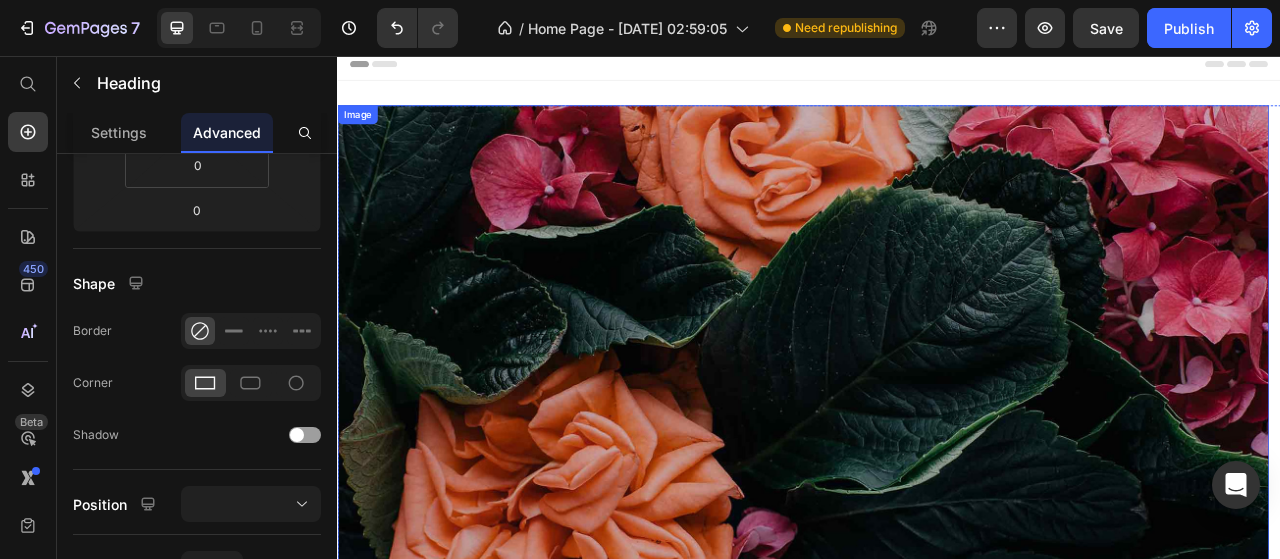 scroll, scrollTop: 0, scrollLeft: 0, axis: both 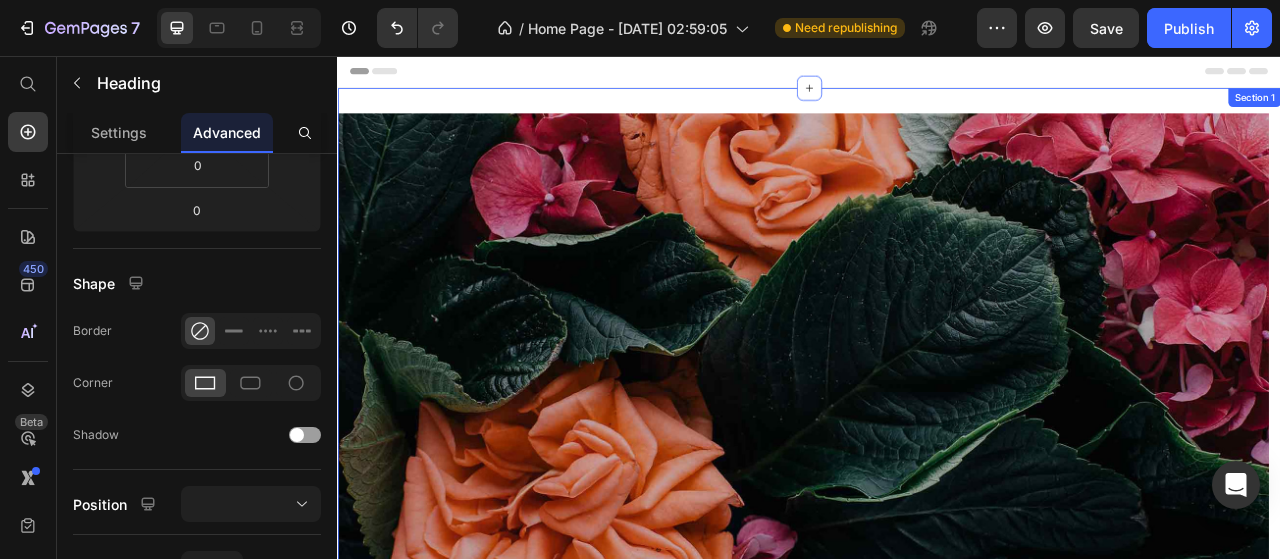 click on "Image Image Image
Carousel Image Image Row Section 1" at bounding box center [937, 812] 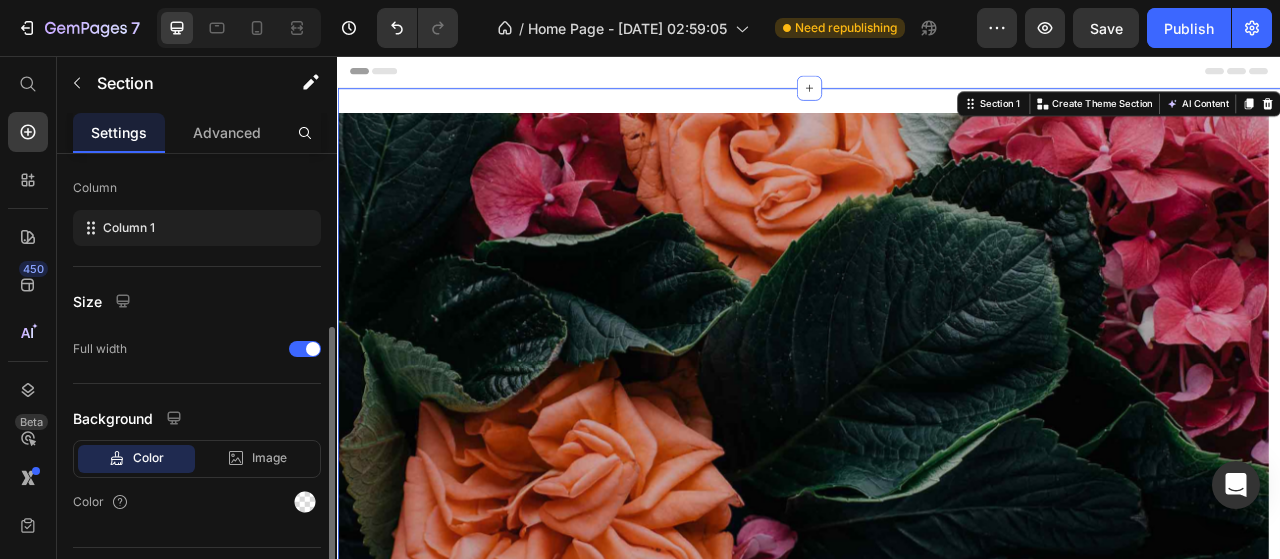scroll, scrollTop: 0, scrollLeft: 0, axis: both 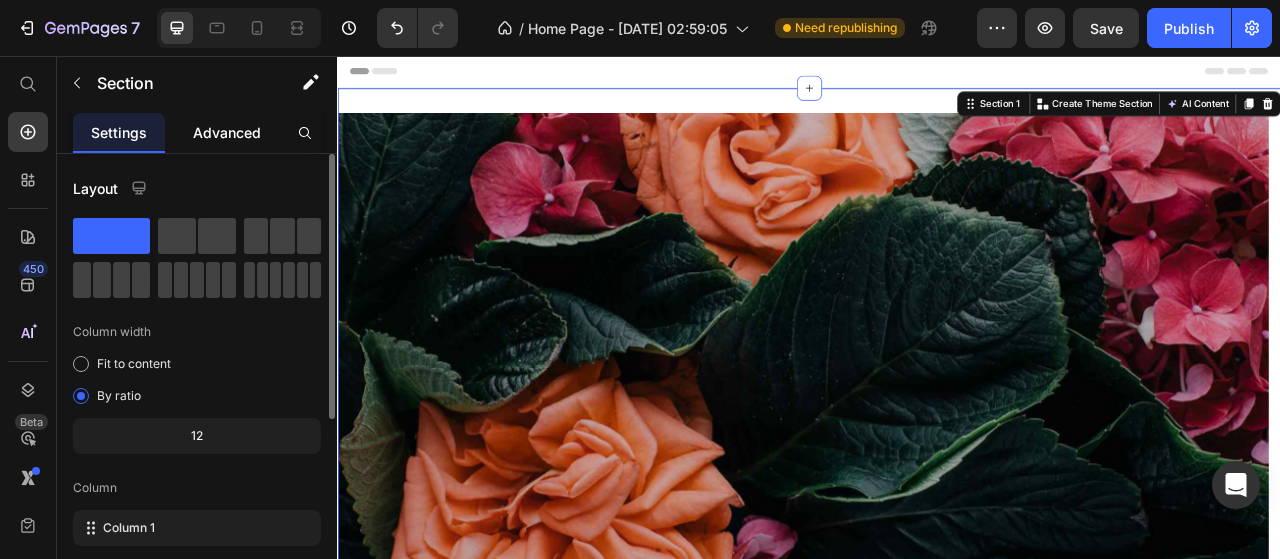 click on "Advanced" at bounding box center [227, 132] 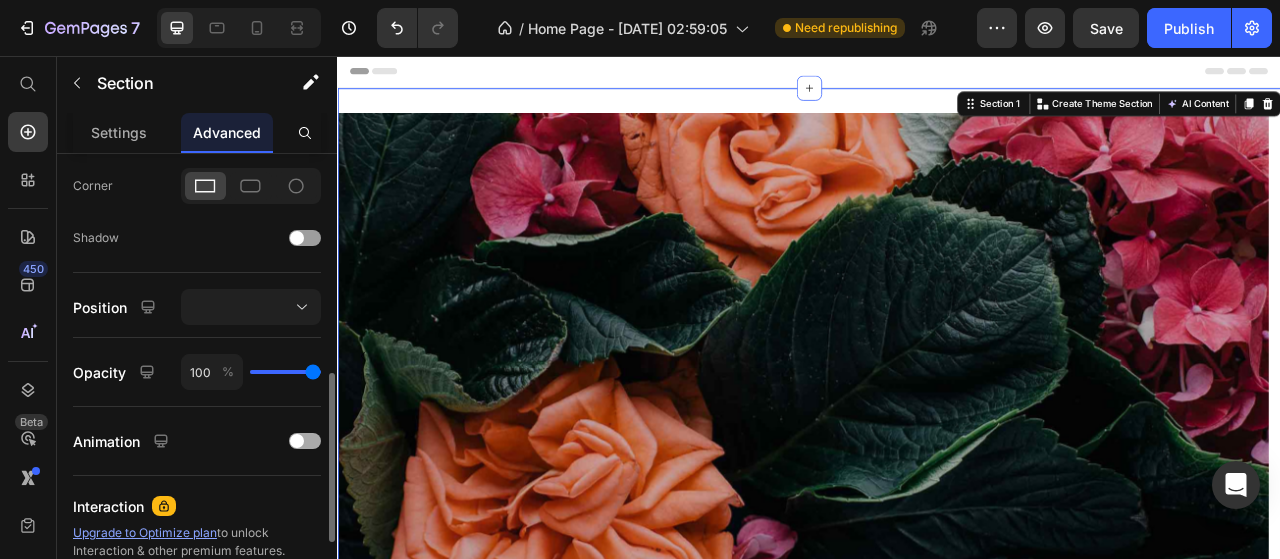 scroll, scrollTop: 700, scrollLeft: 0, axis: vertical 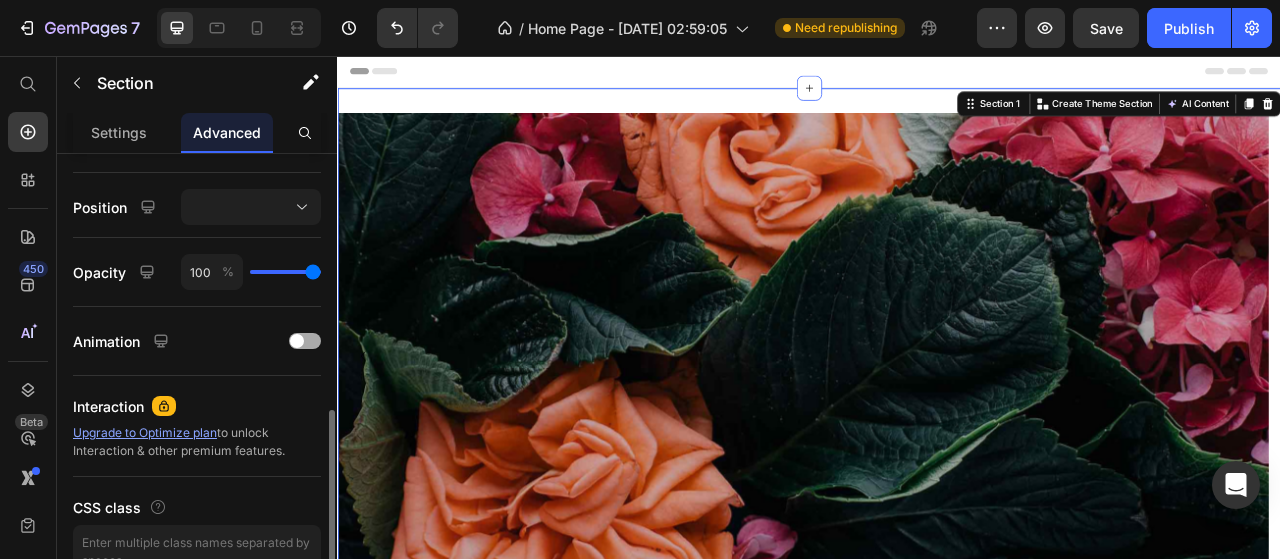 click at bounding box center [305, 341] 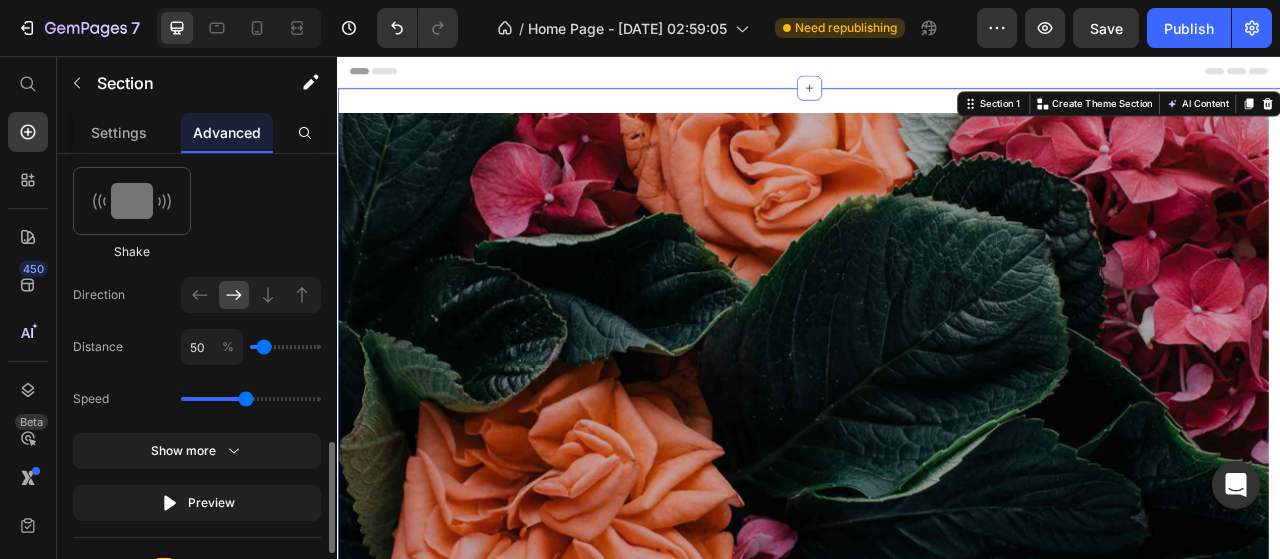 scroll, scrollTop: 1300, scrollLeft: 0, axis: vertical 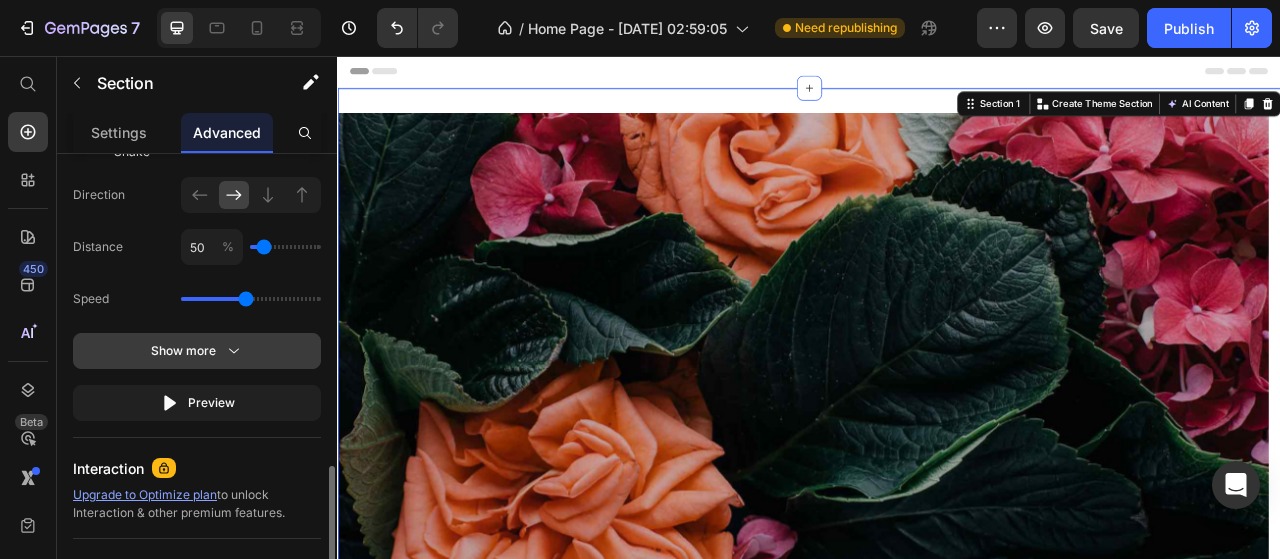 click on "Show more" at bounding box center [197, 351] 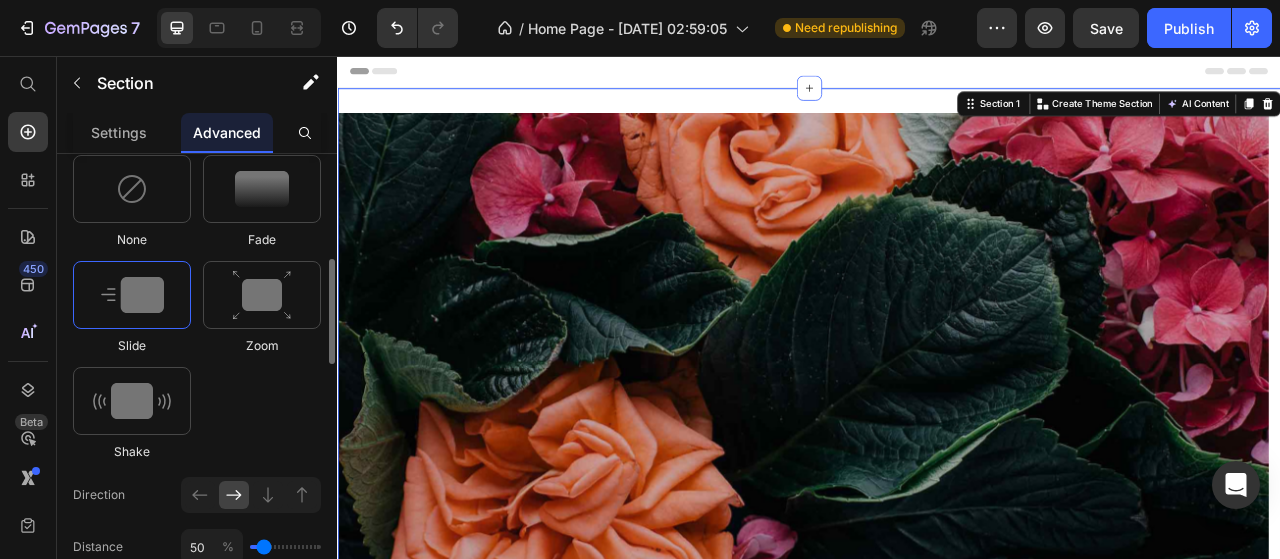 scroll, scrollTop: 900, scrollLeft: 0, axis: vertical 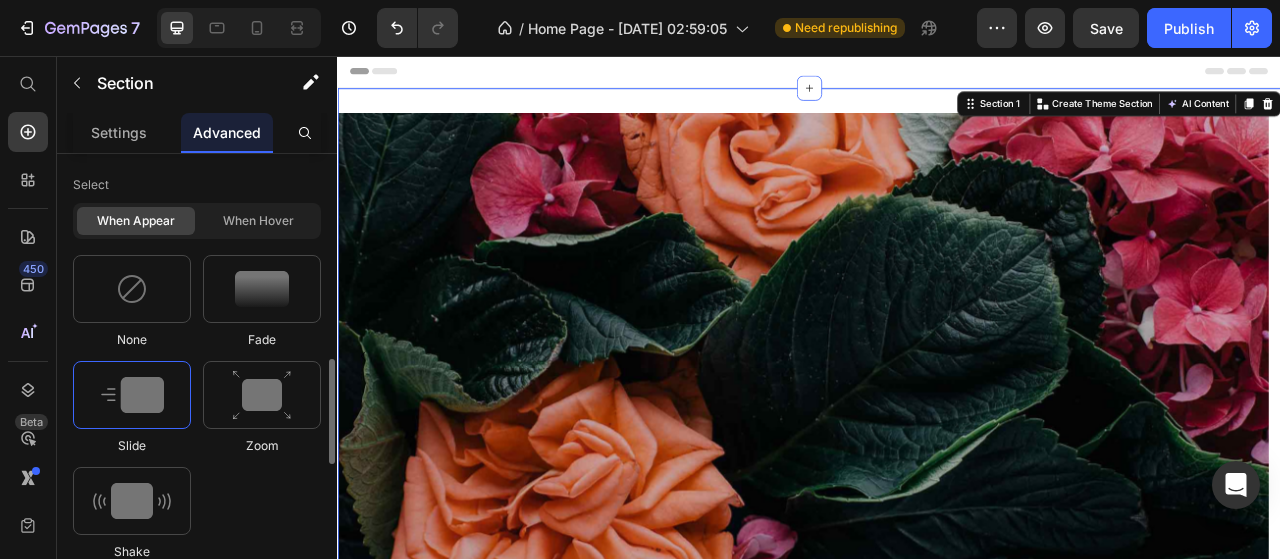 click on "When appear When hover" at bounding box center [197, 221] 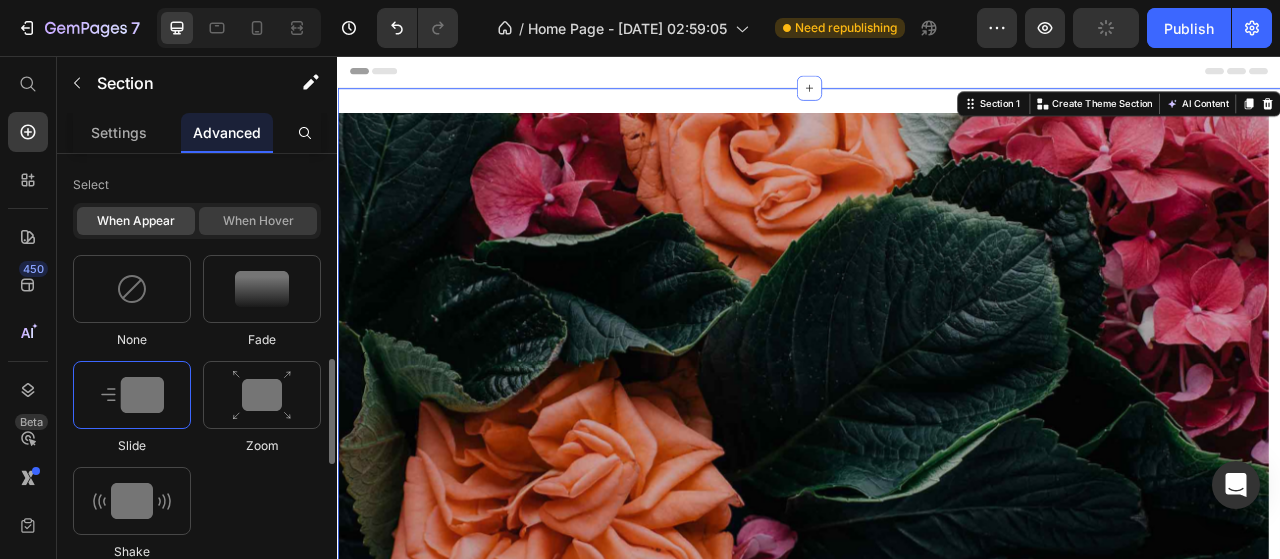 click on "When hover" 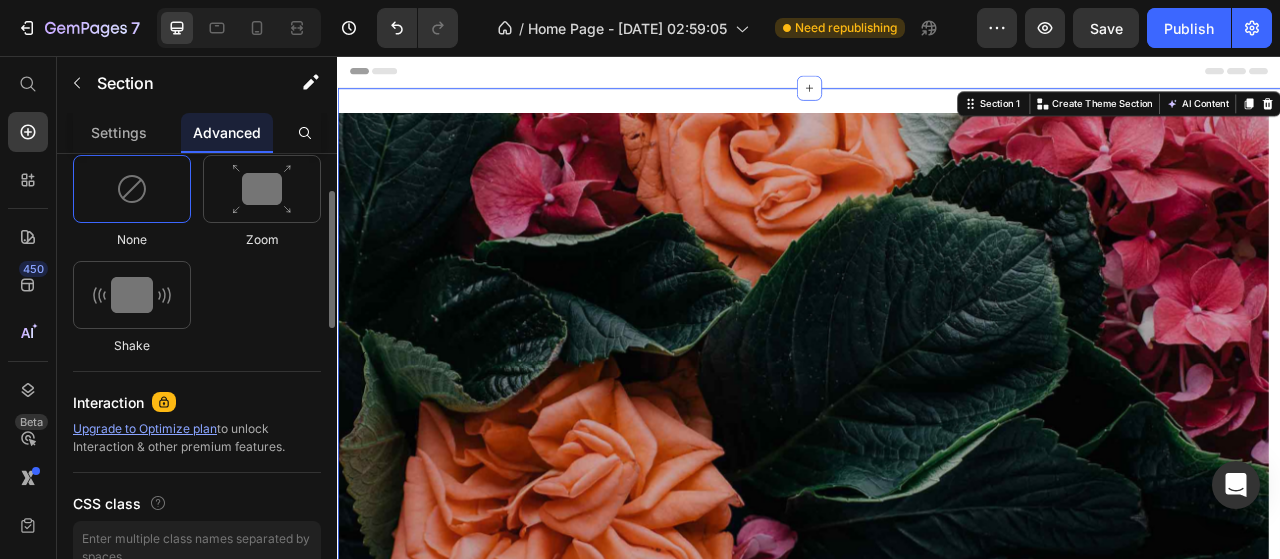 scroll, scrollTop: 800, scrollLeft: 0, axis: vertical 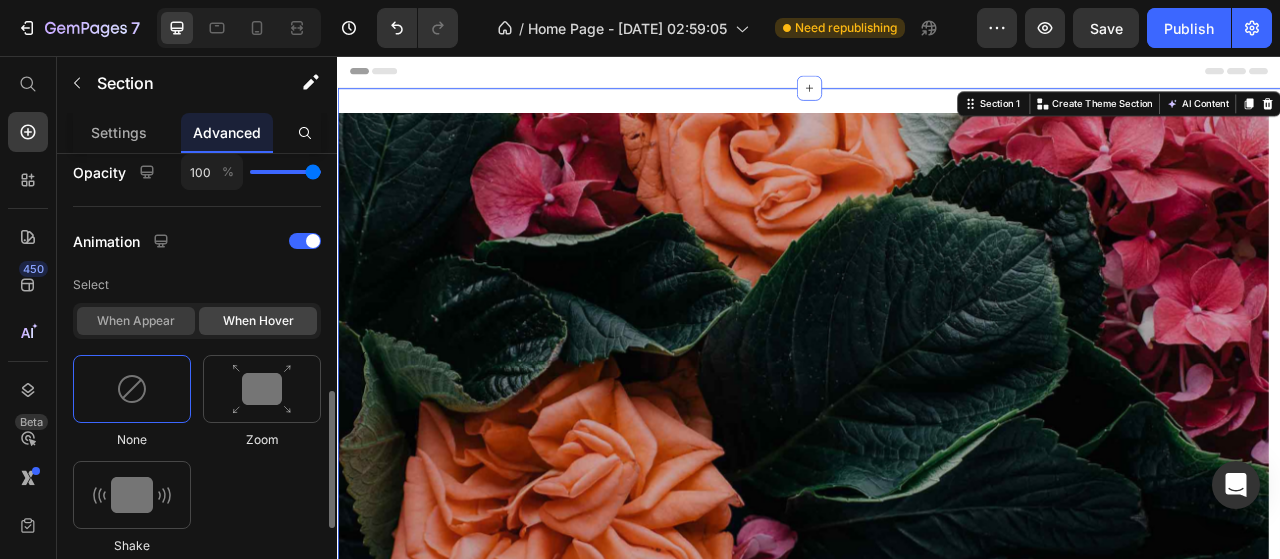 click on "When appear" 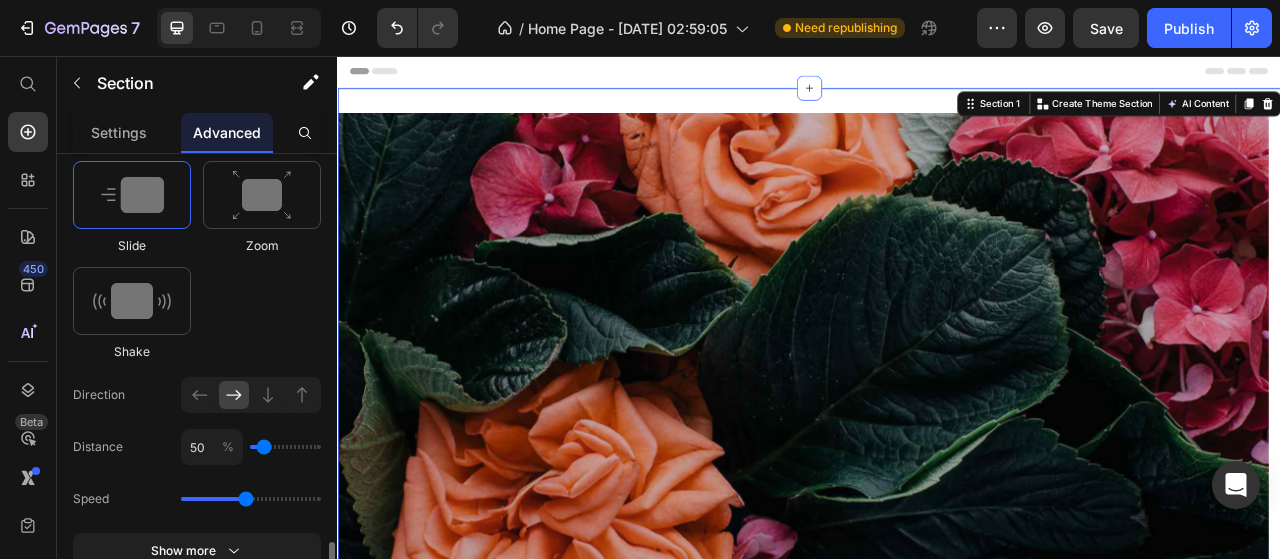 scroll, scrollTop: 1200, scrollLeft: 0, axis: vertical 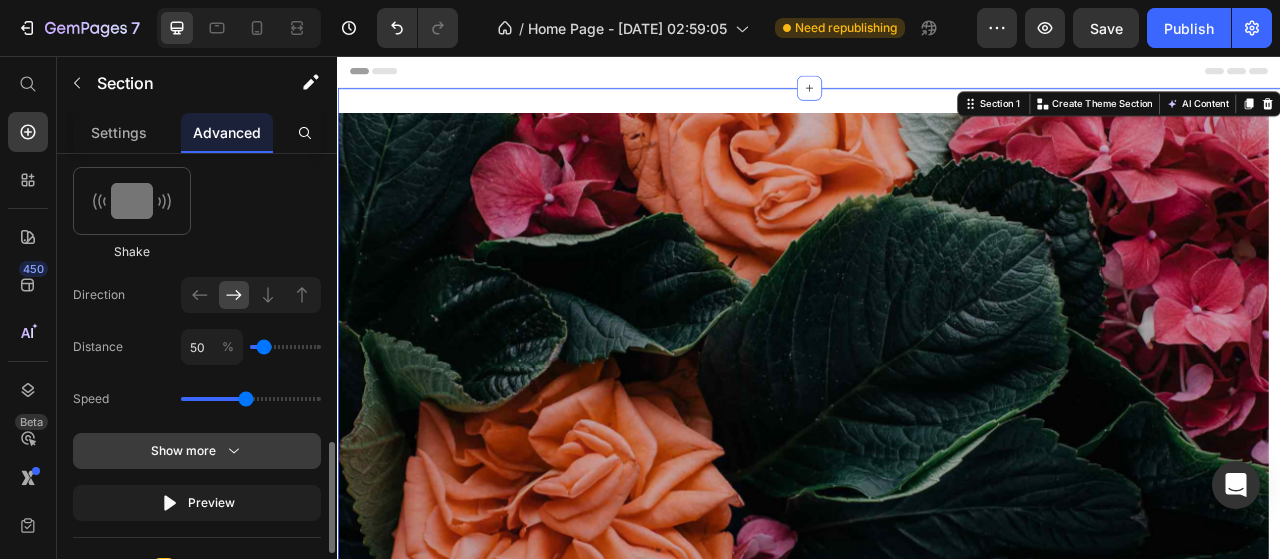 click on "Show more" at bounding box center [197, 451] 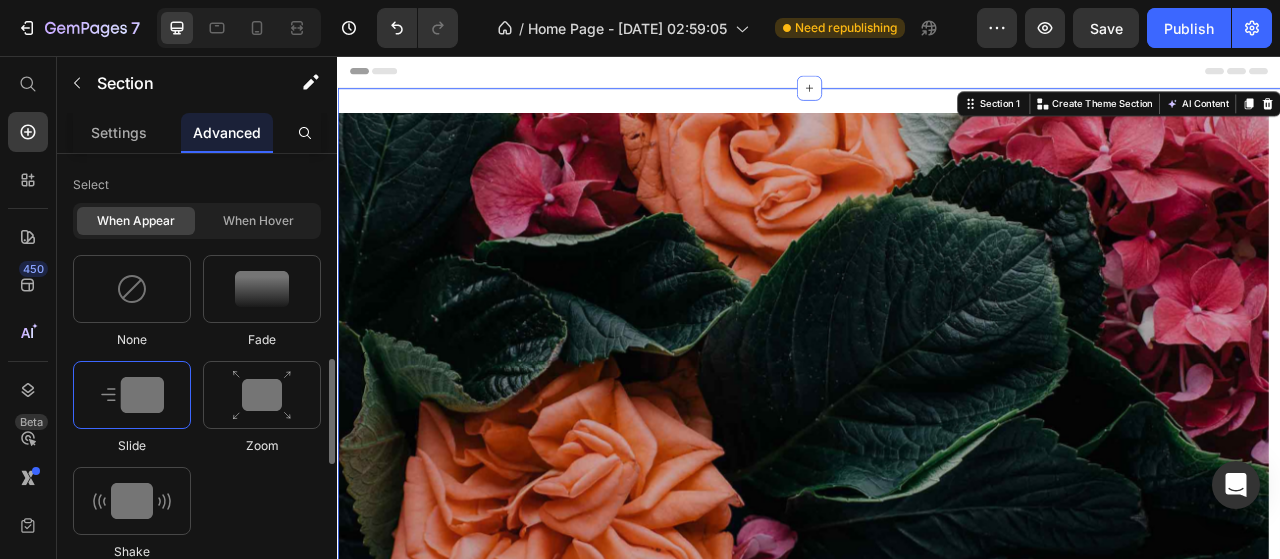 scroll, scrollTop: 700, scrollLeft: 0, axis: vertical 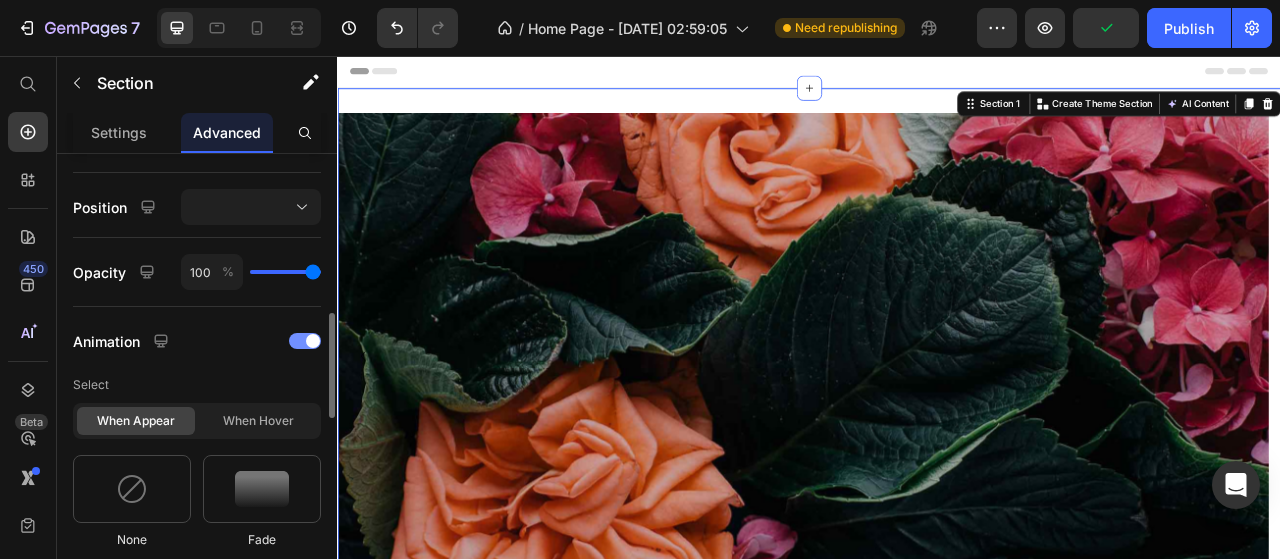 click at bounding box center [305, 341] 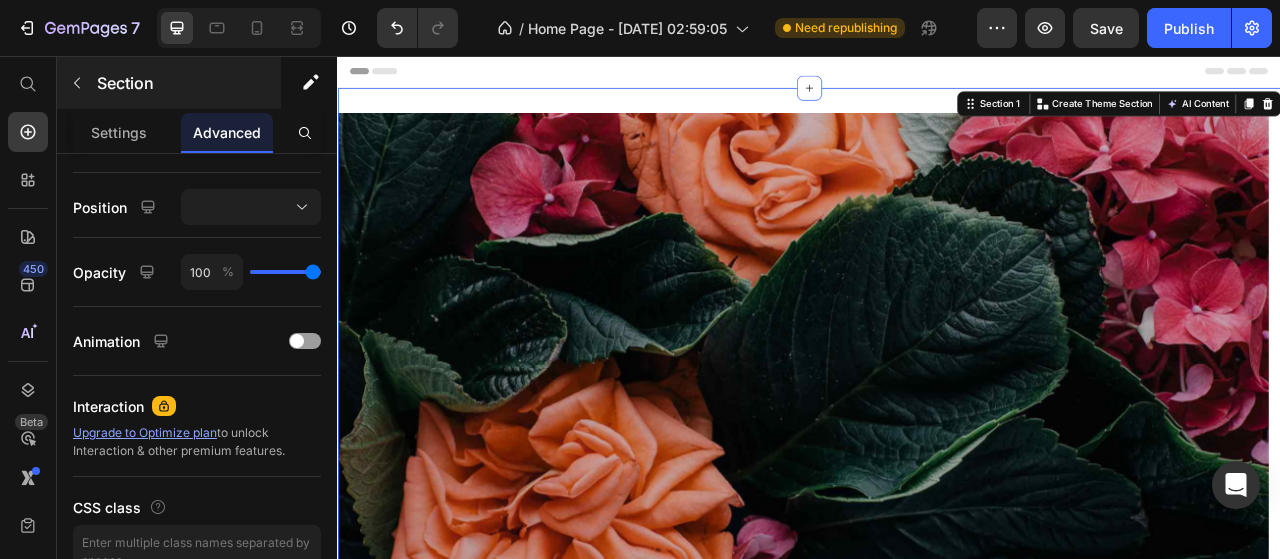 scroll, scrollTop: 1500, scrollLeft: 0, axis: vertical 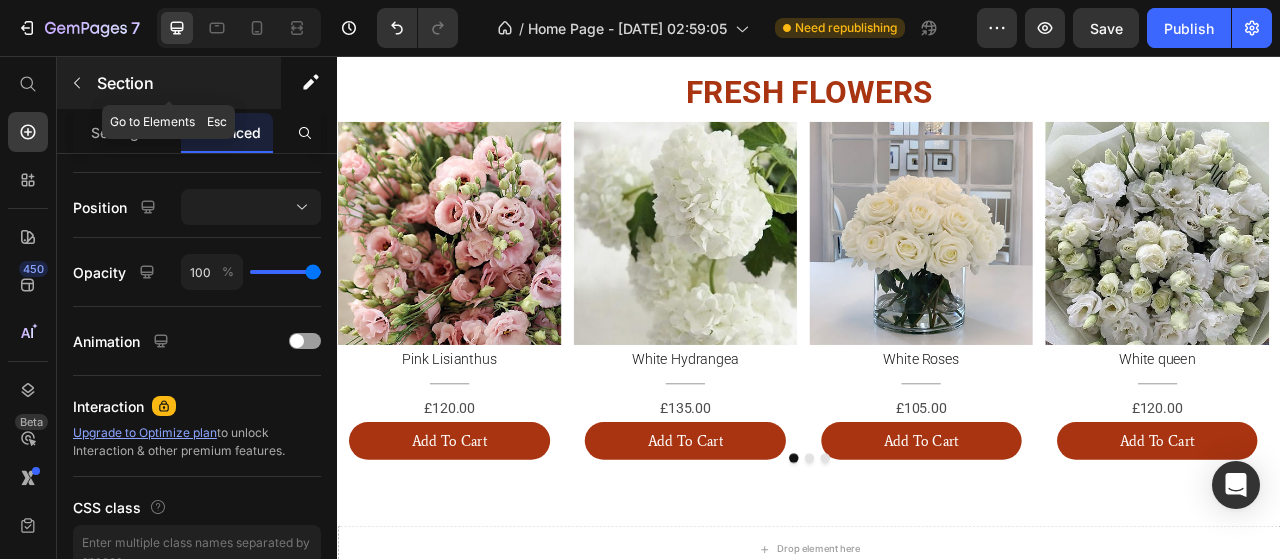 click 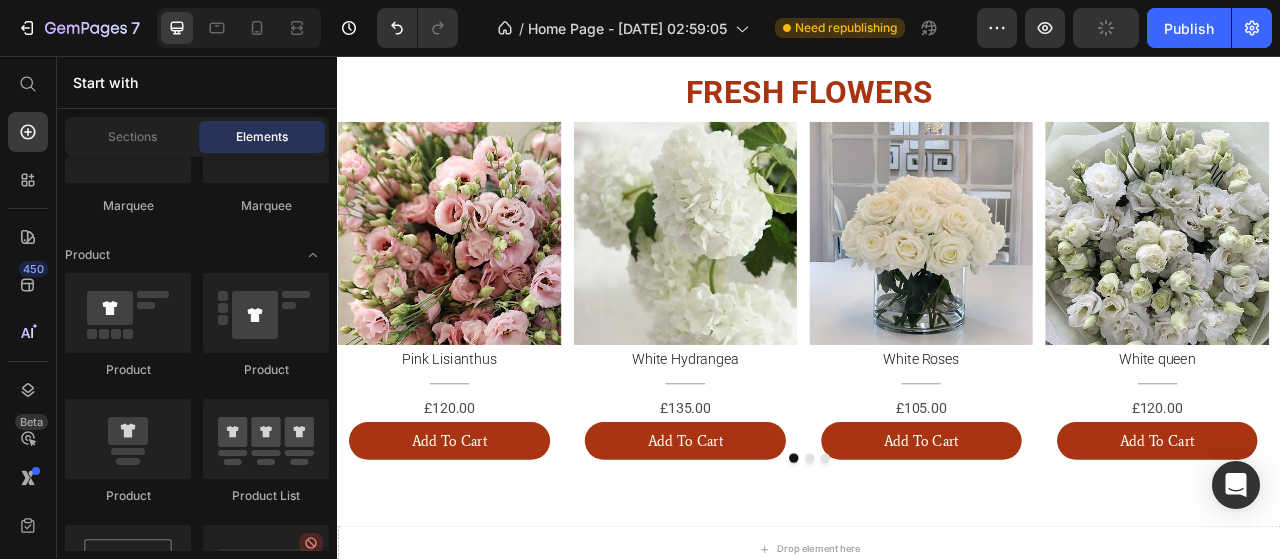 scroll, scrollTop: 2300, scrollLeft: 0, axis: vertical 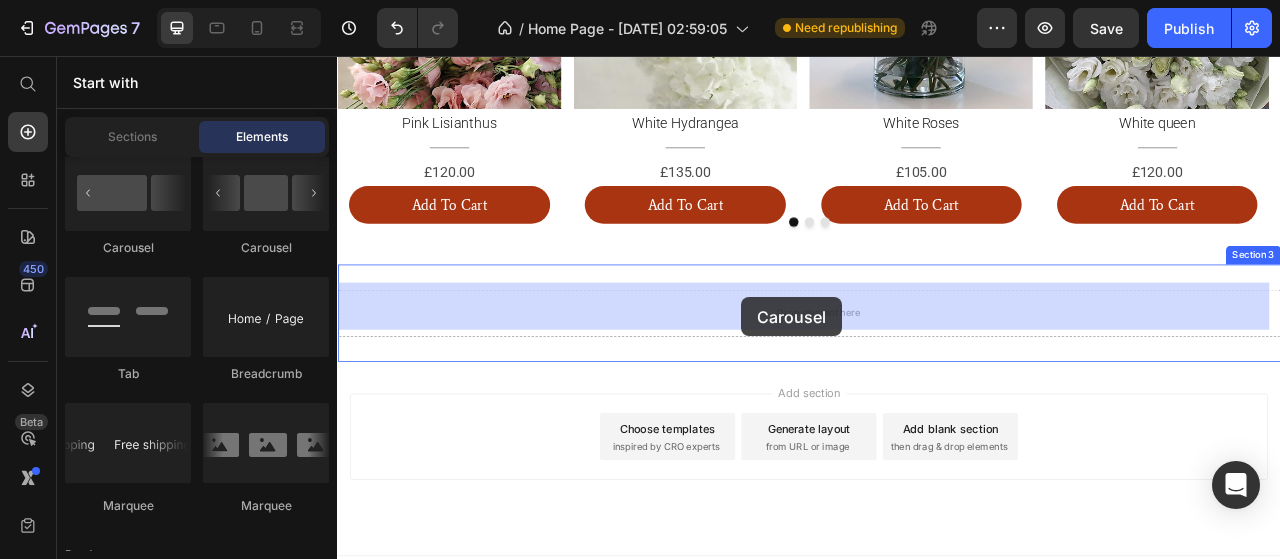 drag, startPoint x: 456, startPoint y: 265, endPoint x: 847, endPoint y: 367, distance: 404.0854 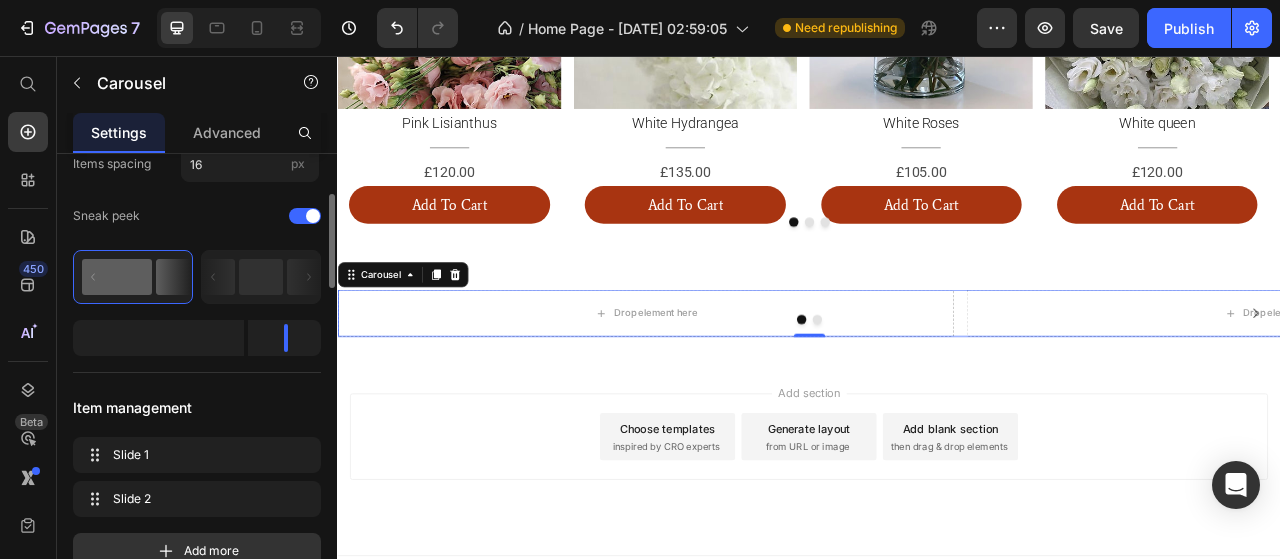 scroll, scrollTop: 100, scrollLeft: 0, axis: vertical 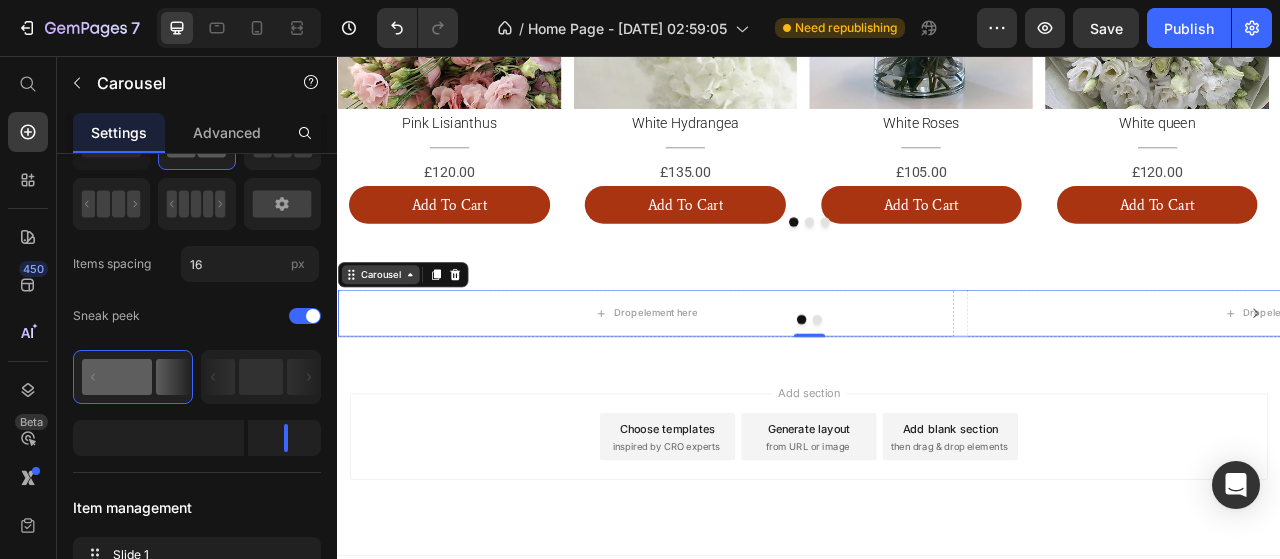 click on "Carousel" at bounding box center (391, 335) 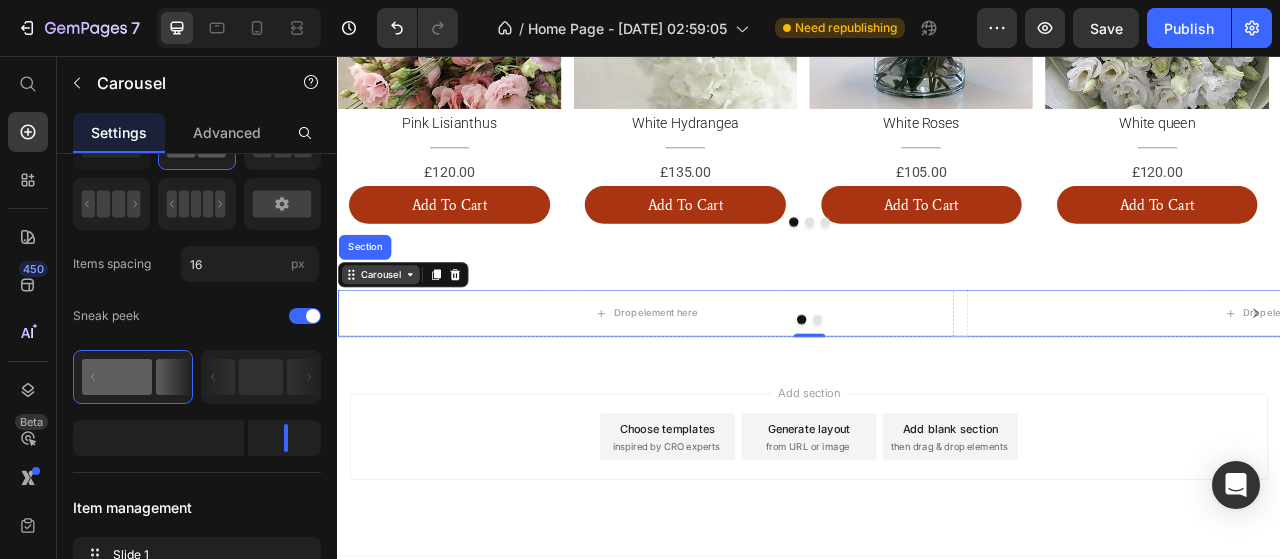 click on "Carousel" at bounding box center (391, 335) 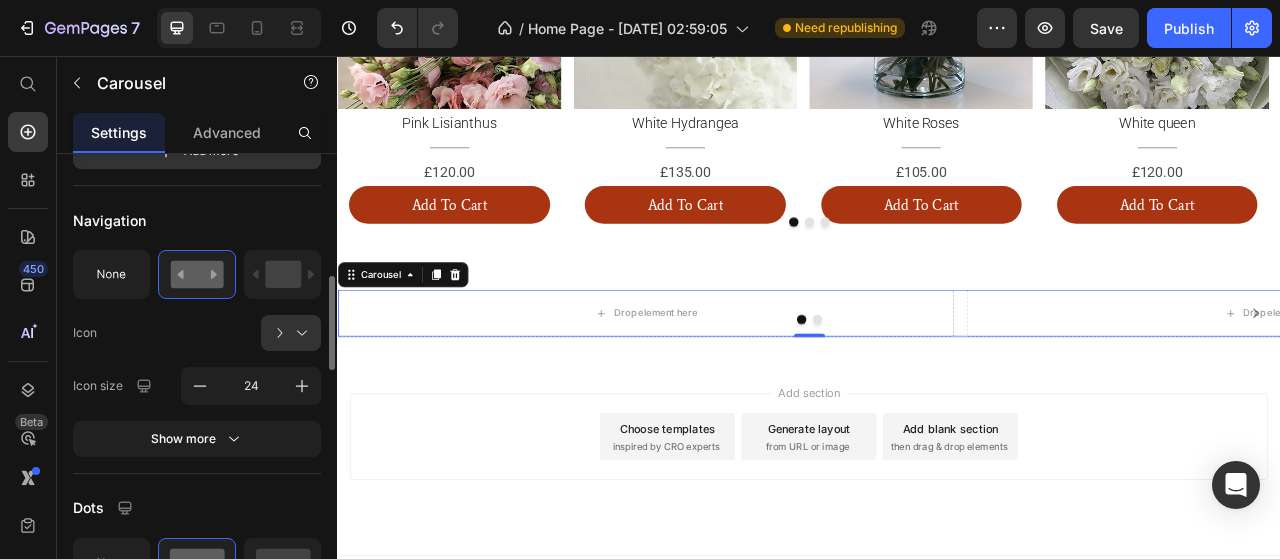 scroll, scrollTop: 700, scrollLeft: 0, axis: vertical 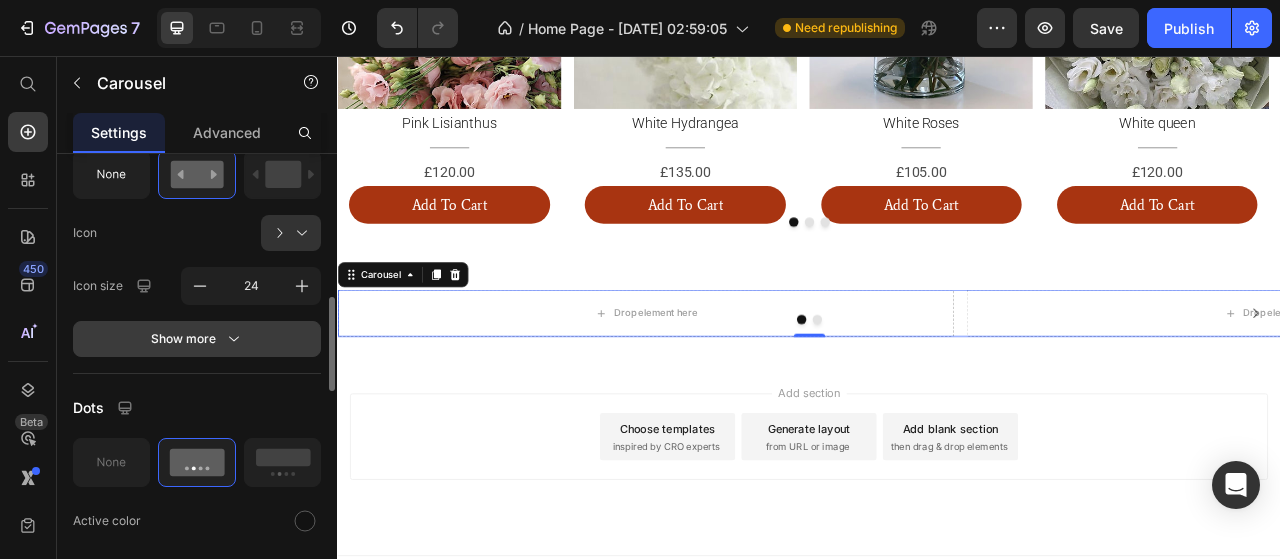 click on "Show more" at bounding box center [197, 339] 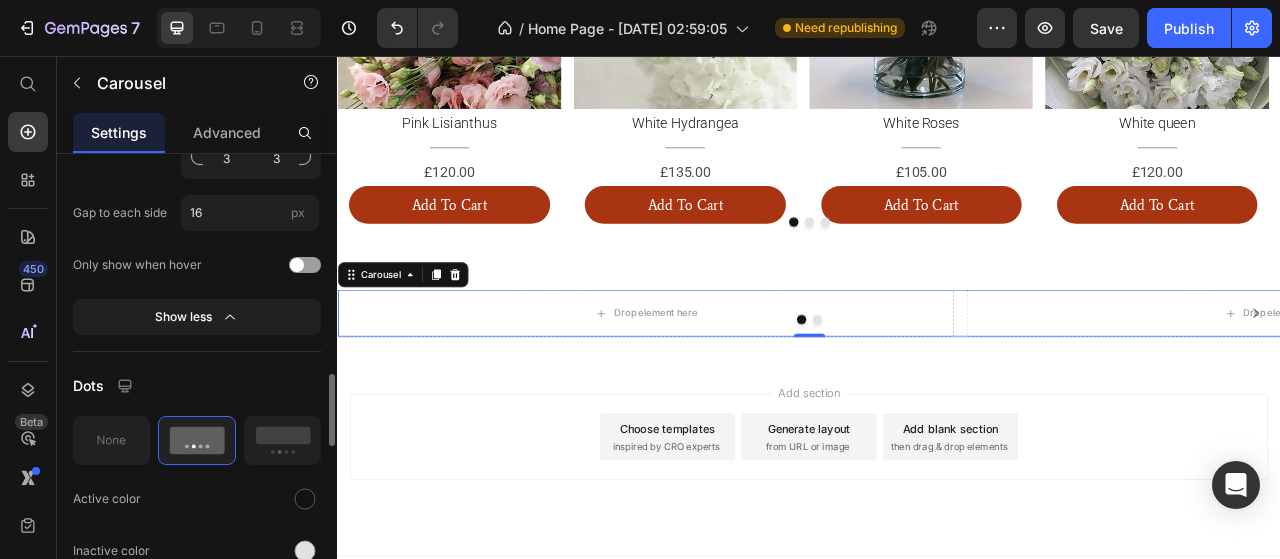 scroll, scrollTop: 1500, scrollLeft: 0, axis: vertical 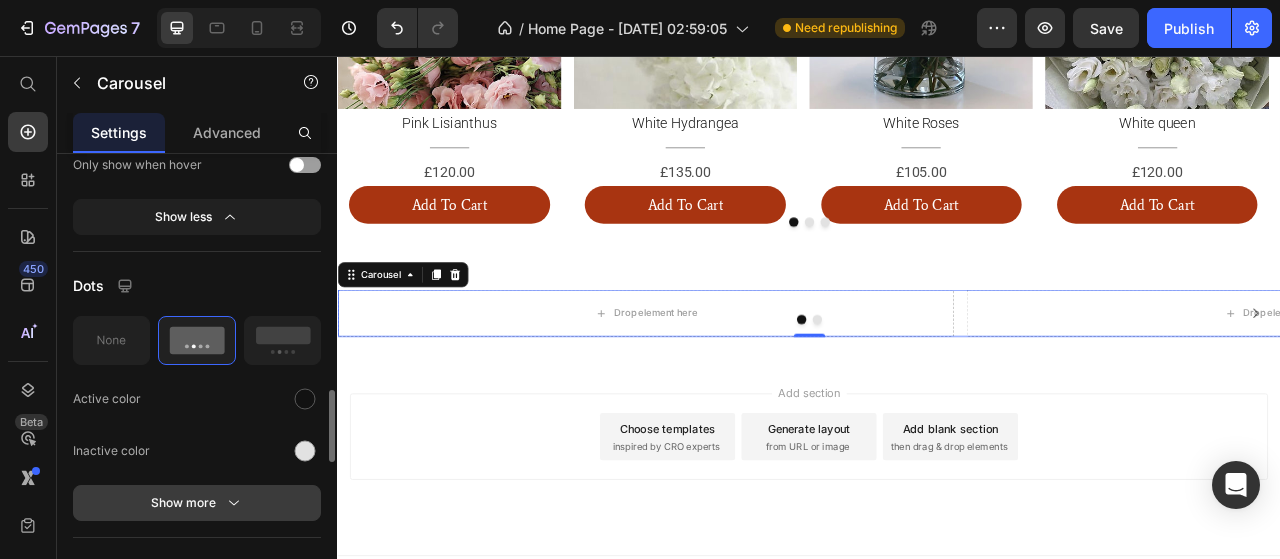 click 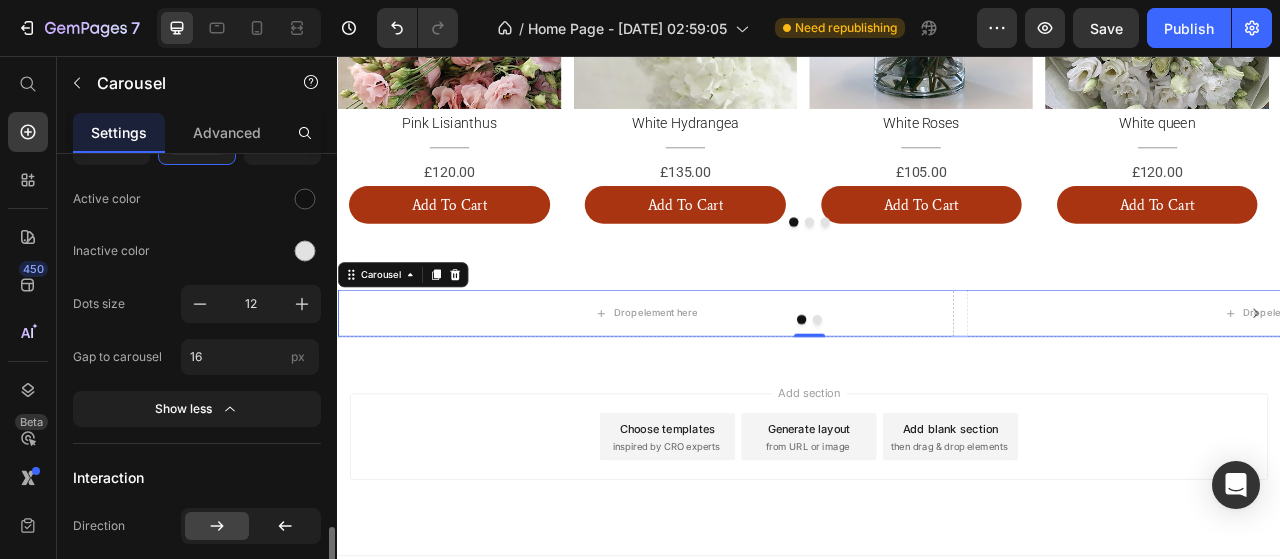scroll, scrollTop: 1900, scrollLeft: 0, axis: vertical 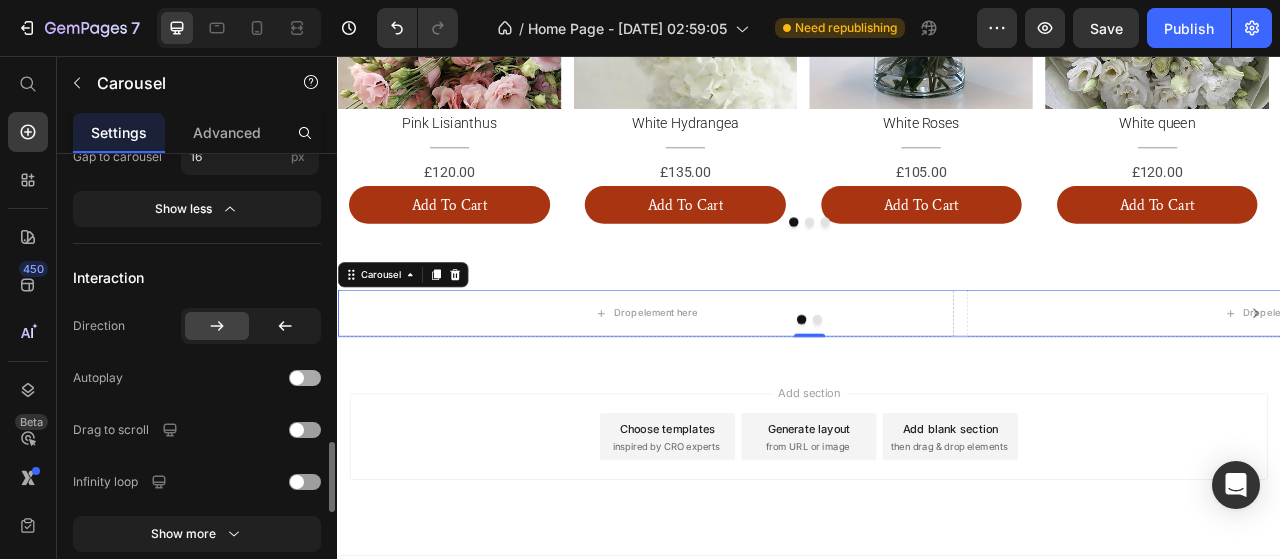 click at bounding box center [305, 378] 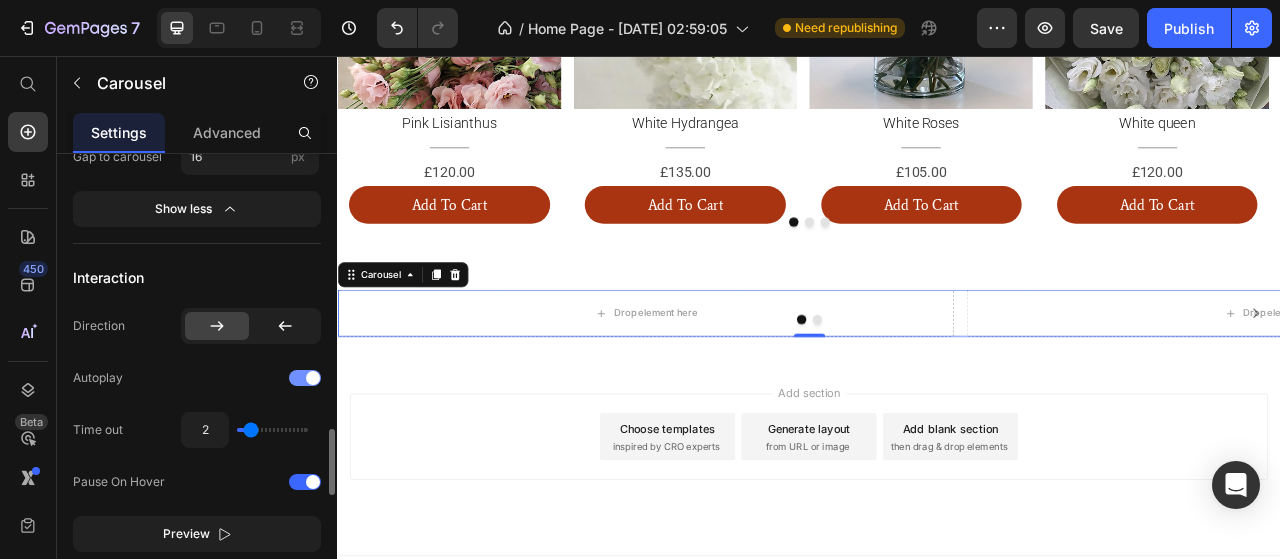 click at bounding box center (305, 378) 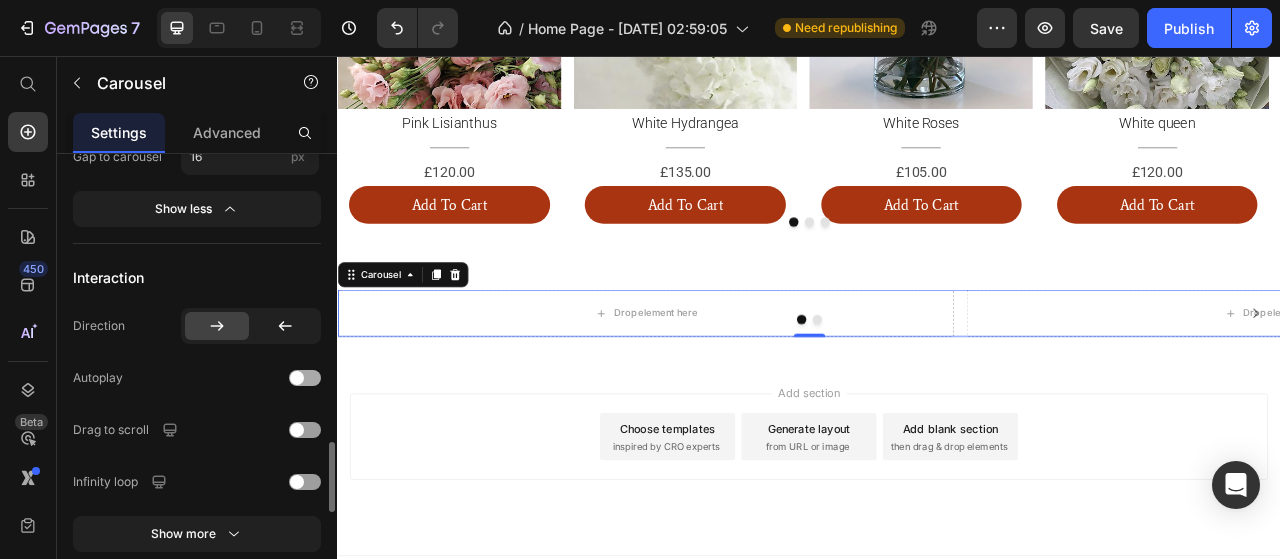click at bounding box center [297, 378] 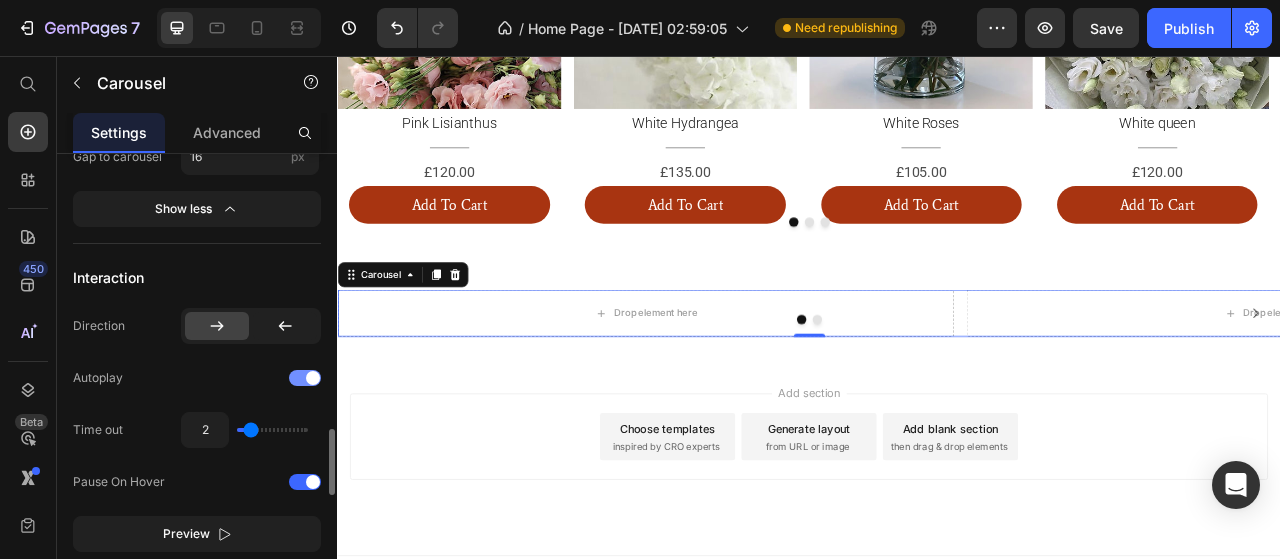click at bounding box center [305, 378] 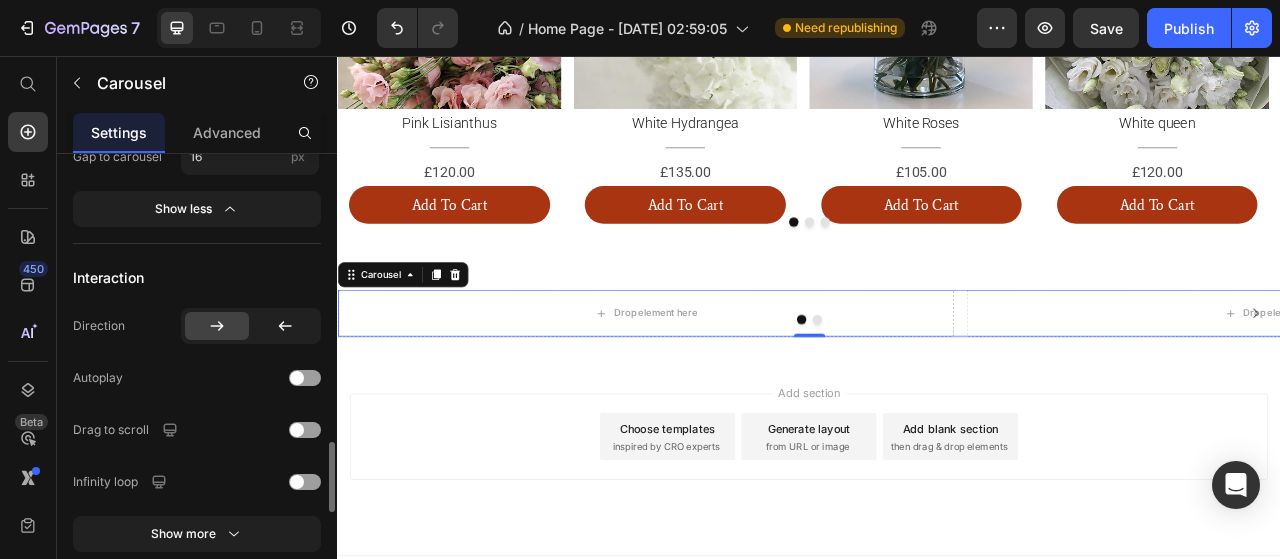 scroll, scrollTop: 2100, scrollLeft: 0, axis: vertical 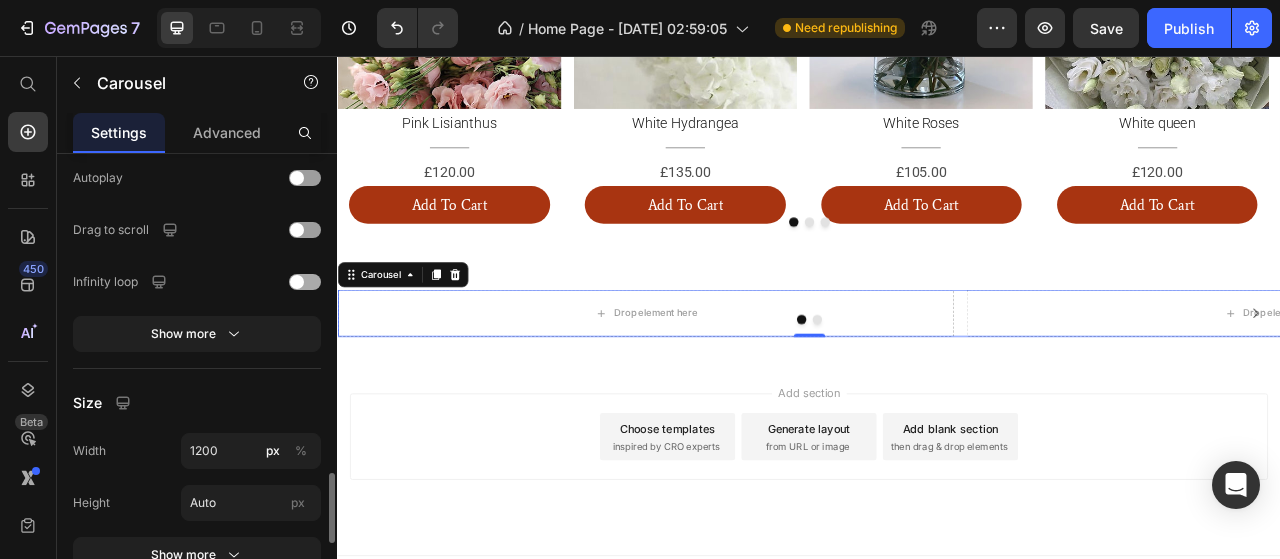 click at bounding box center (305, 282) 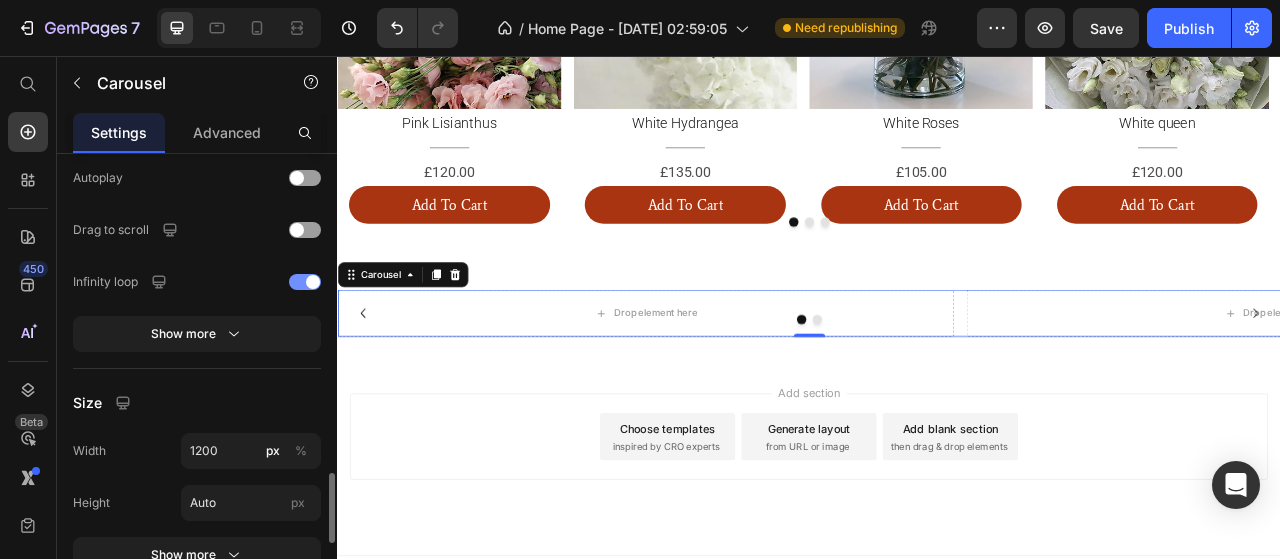 click at bounding box center (305, 282) 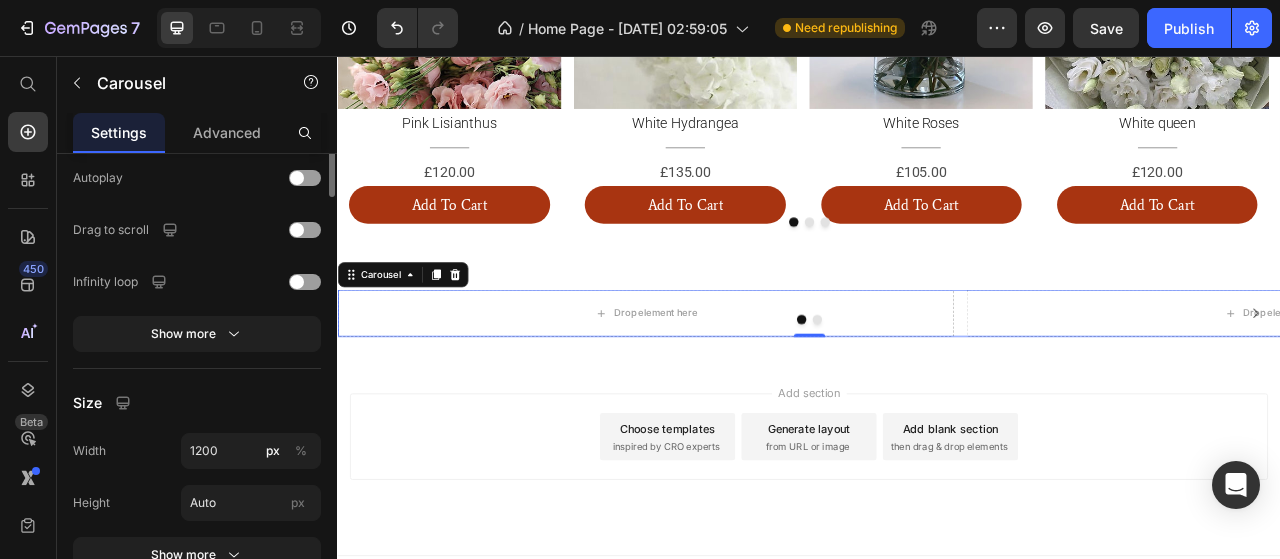 scroll, scrollTop: 1800, scrollLeft: 0, axis: vertical 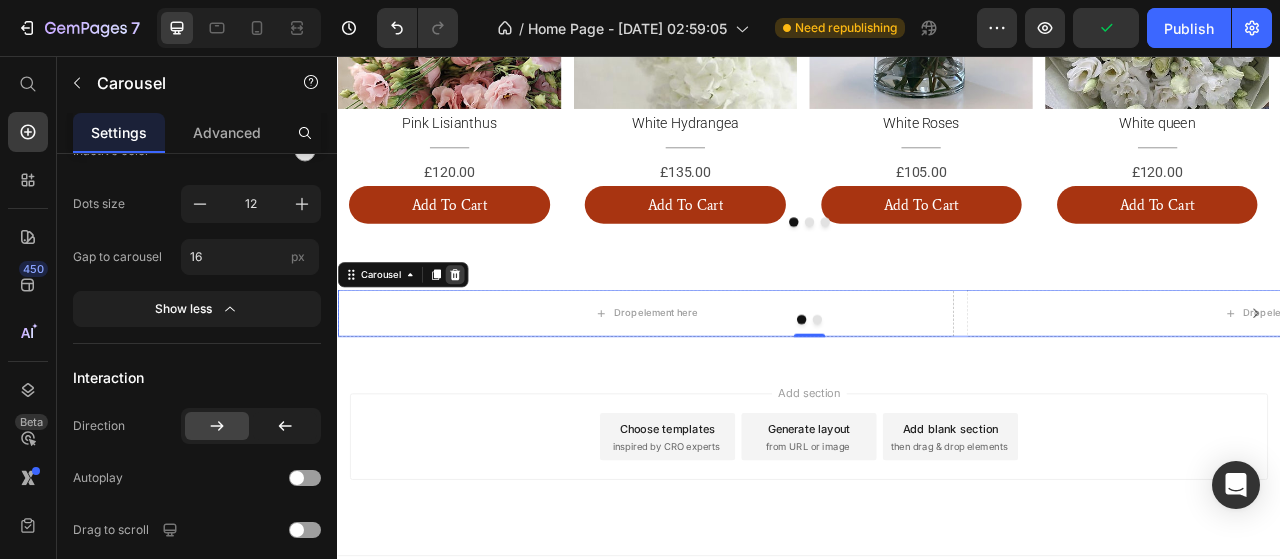 click 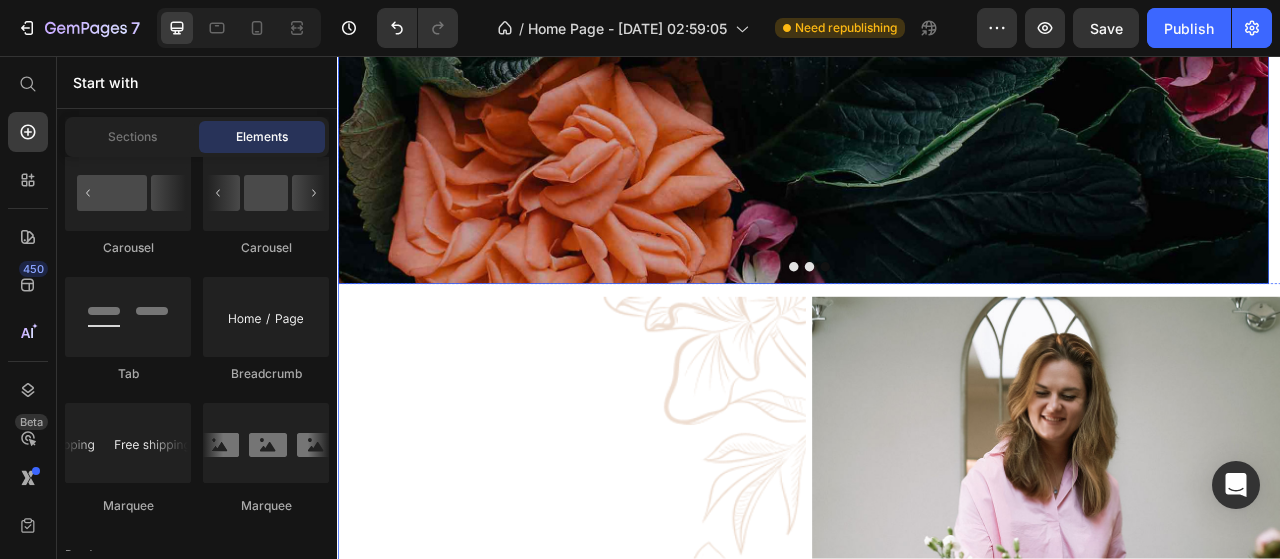 scroll, scrollTop: 0, scrollLeft: 0, axis: both 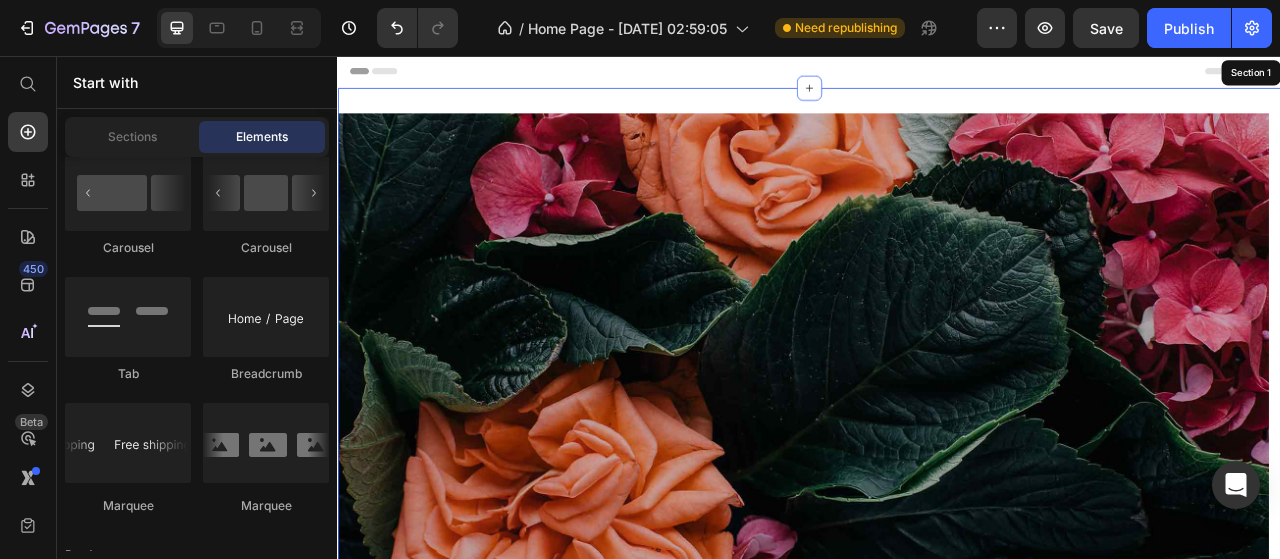 click on "Image Image Image
Carousel Image Image Row Section 1" at bounding box center [937, 812] 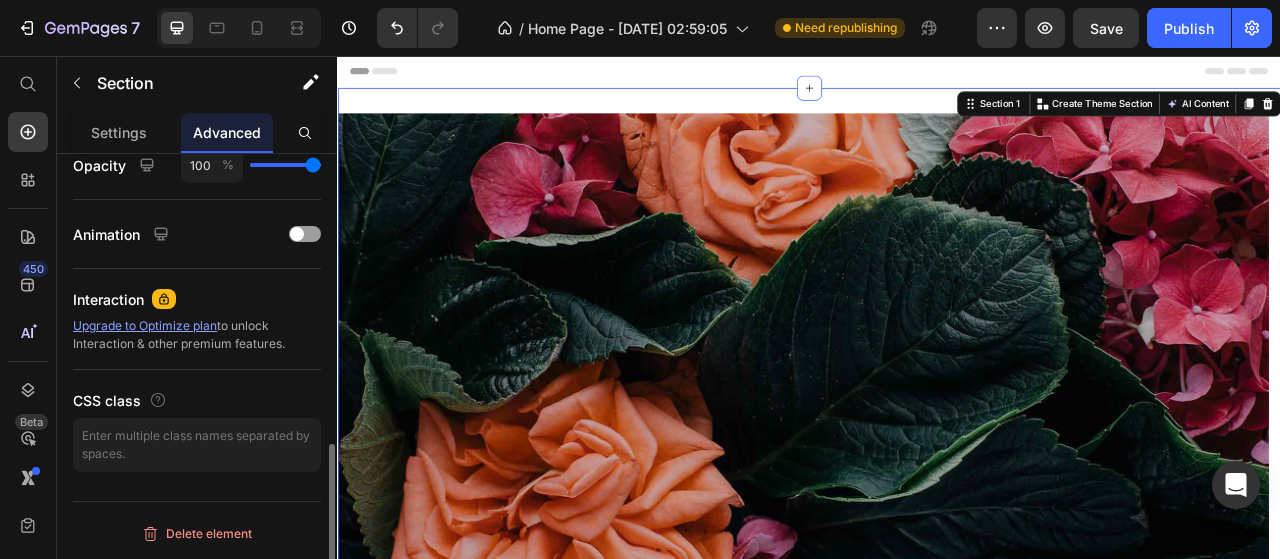 scroll, scrollTop: 0, scrollLeft: 0, axis: both 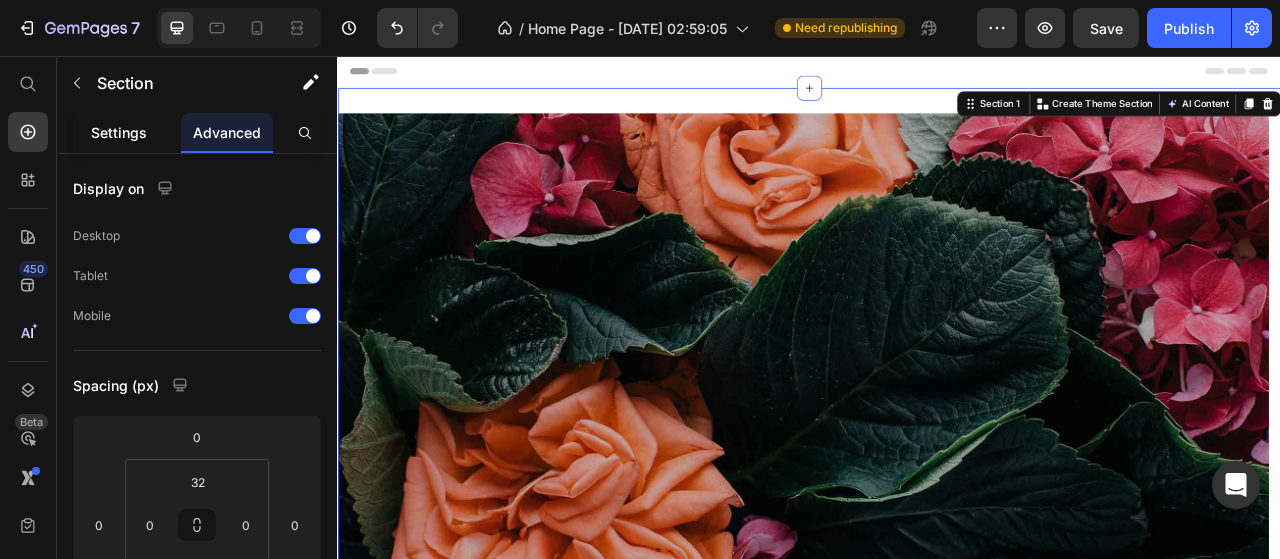 click on "Settings" at bounding box center [119, 132] 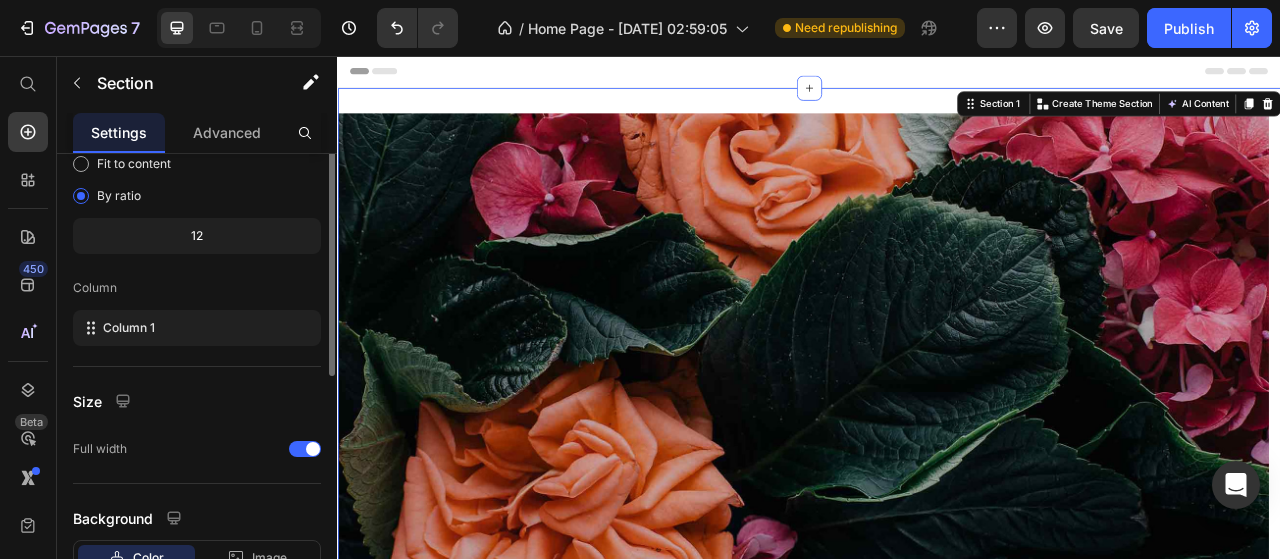scroll, scrollTop: 0, scrollLeft: 0, axis: both 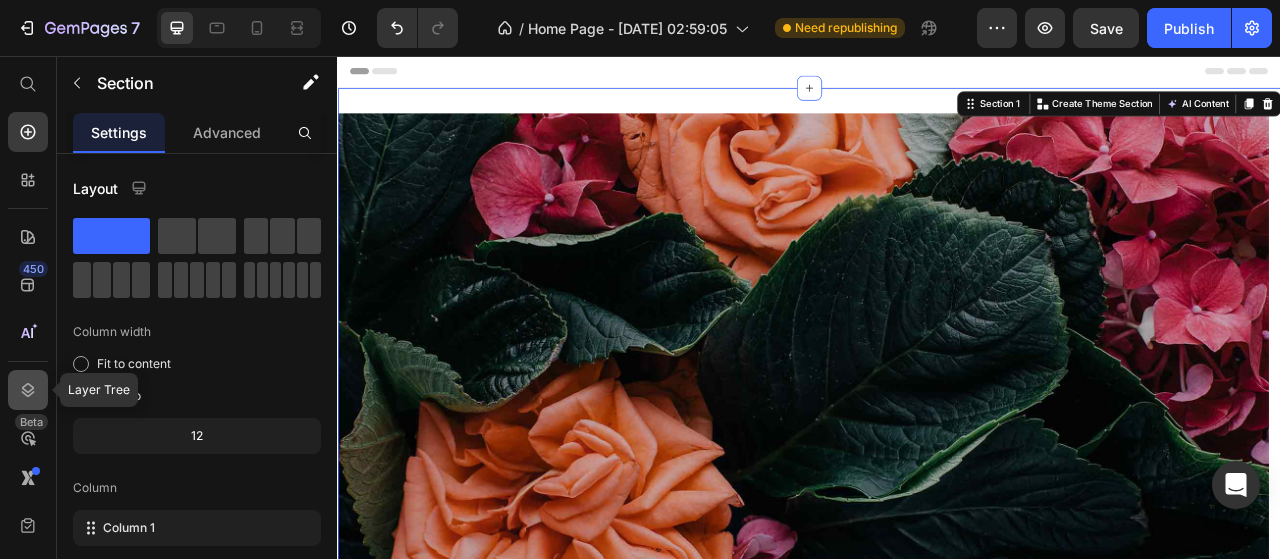 click 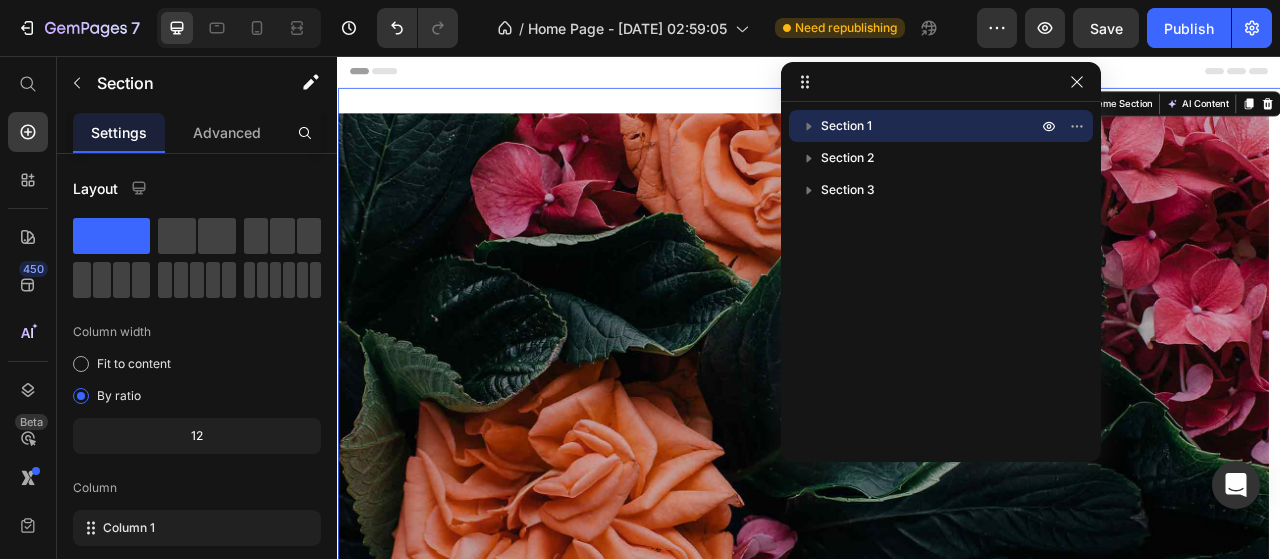 click 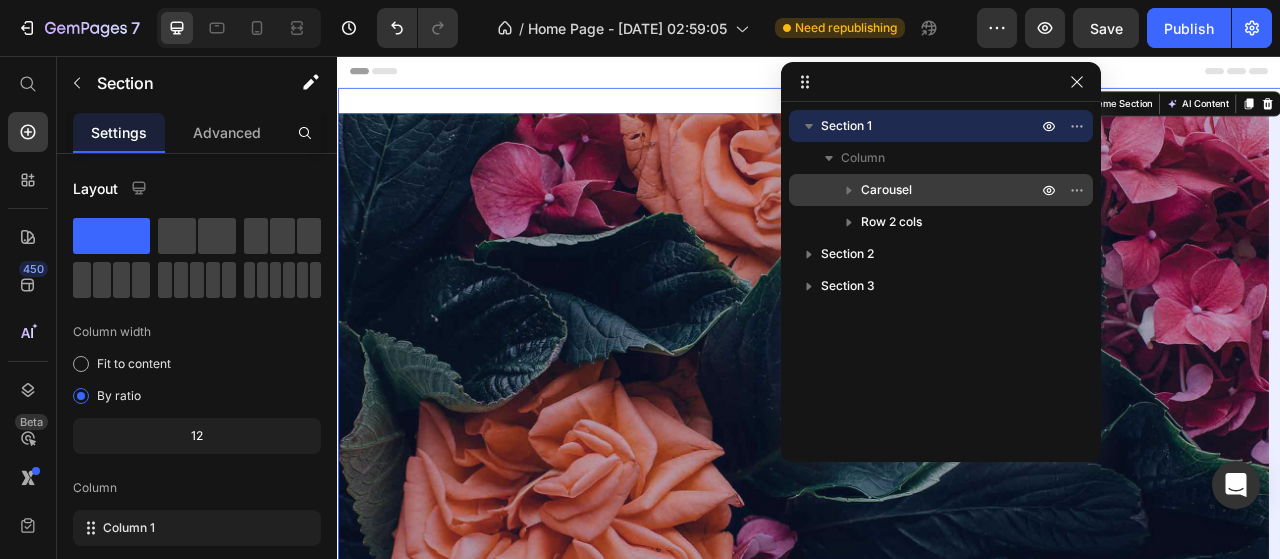 click on "Carousel" at bounding box center (886, 190) 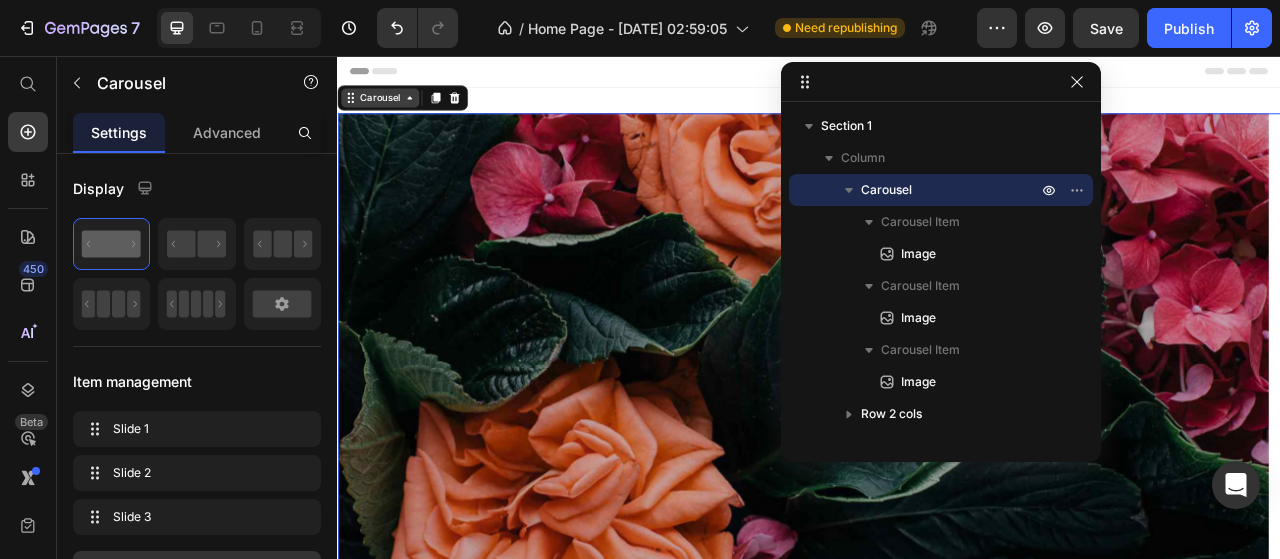 click on "Carousel" at bounding box center (391, 110) 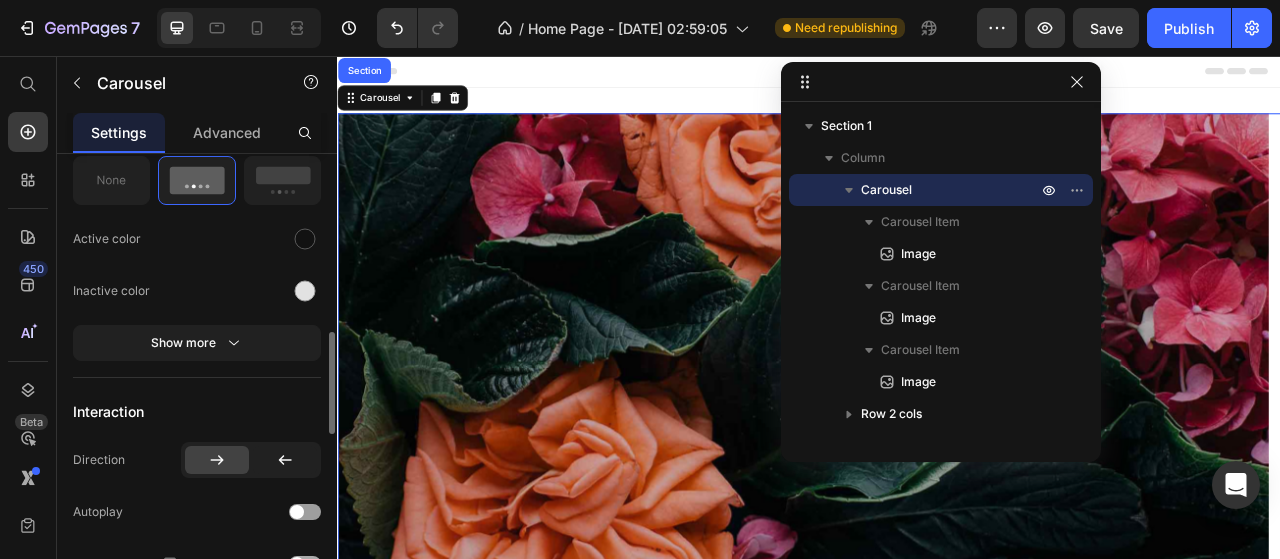 scroll, scrollTop: 1000, scrollLeft: 0, axis: vertical 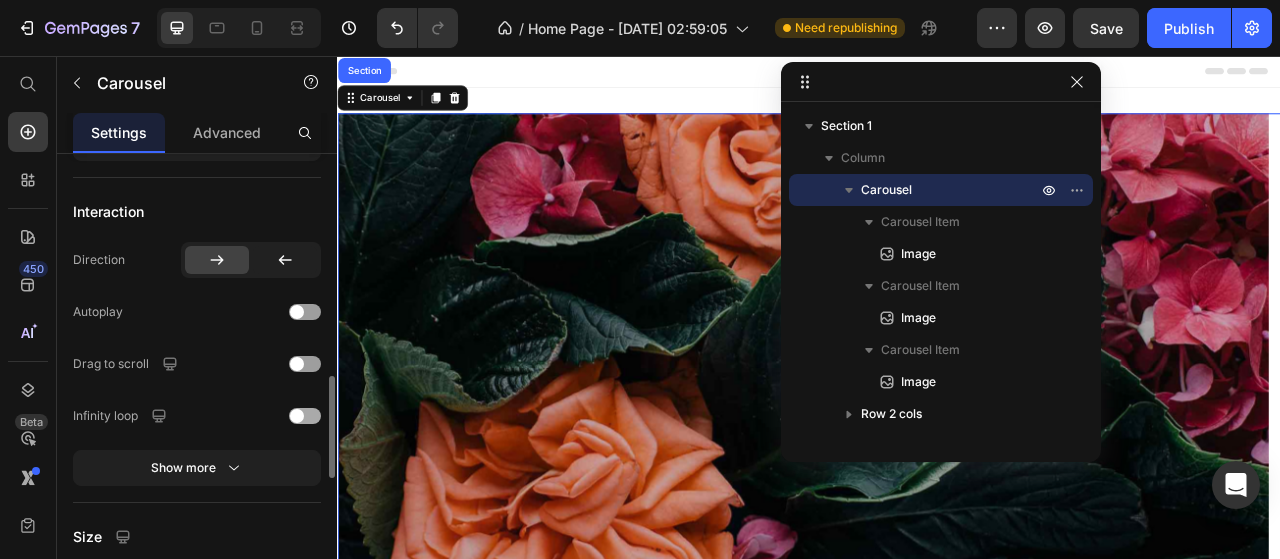 click at bounding box center [305, 416] 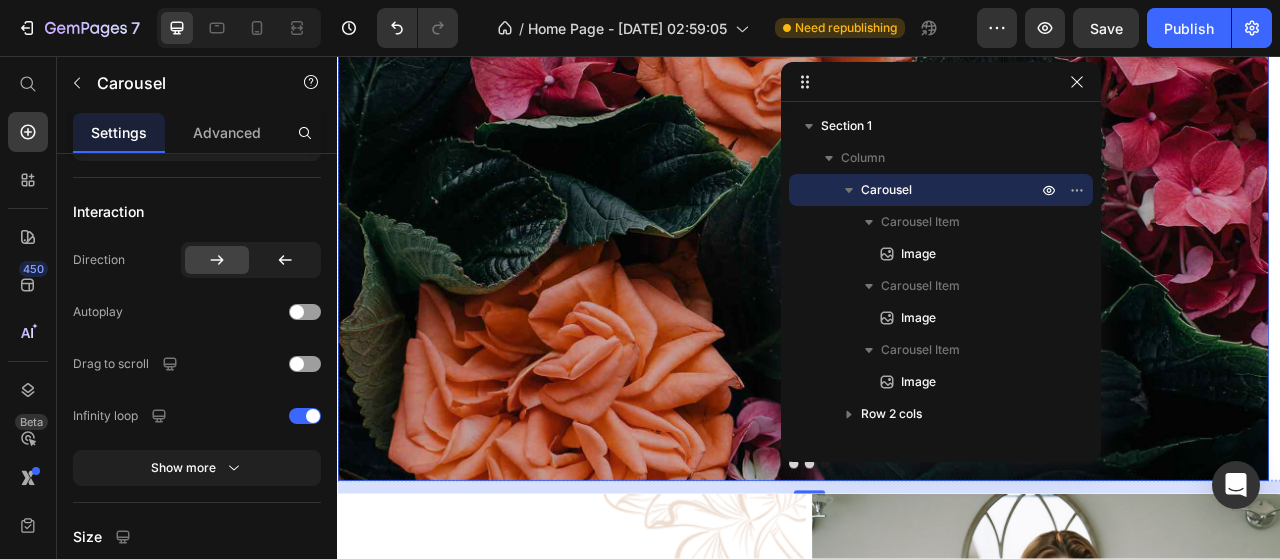 scroll, scrollTop: 200, scrollLeft: 0, axis: vertical 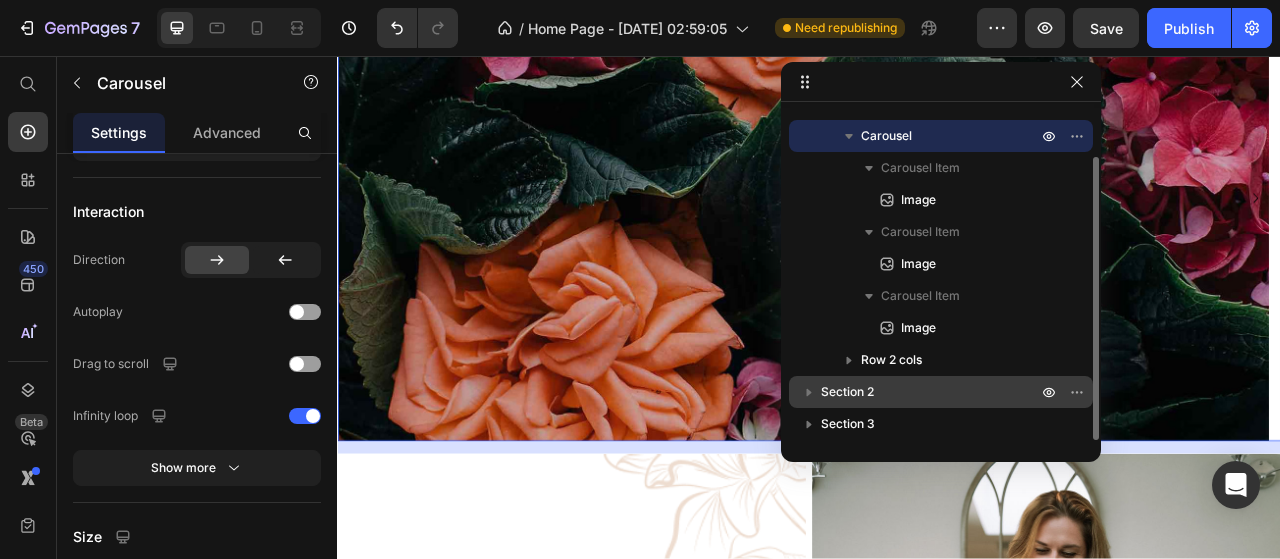 click on "Section 2" at bounding box center [847, 392] 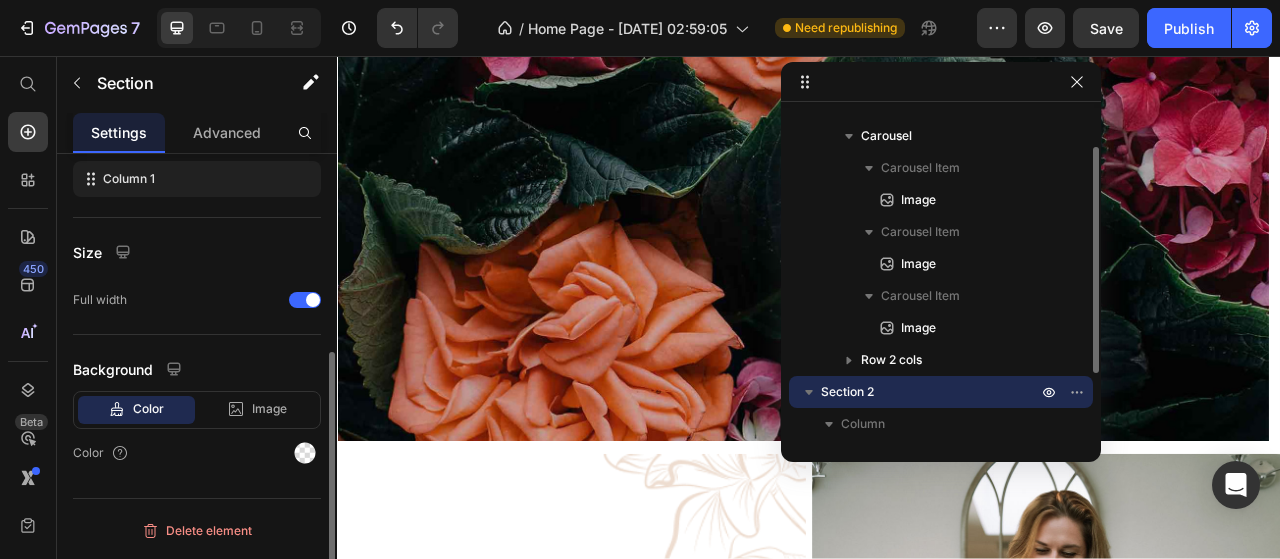 scroll, scrollTop: 0, scrollLeft: 0, axis: both 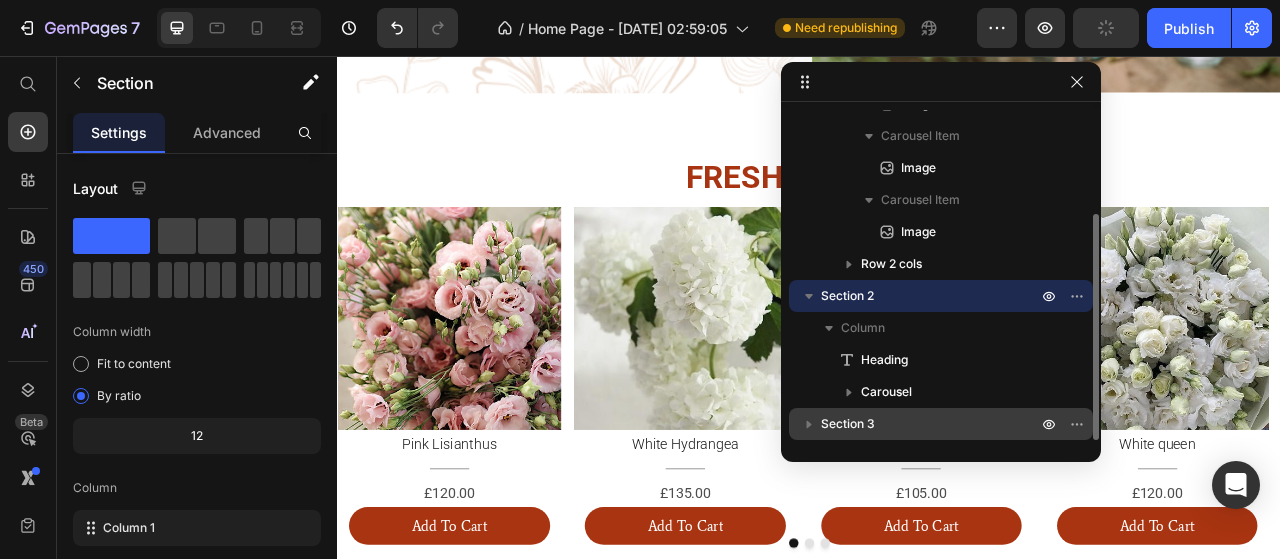 click on "Section 3" at bounding box center [848, 424] 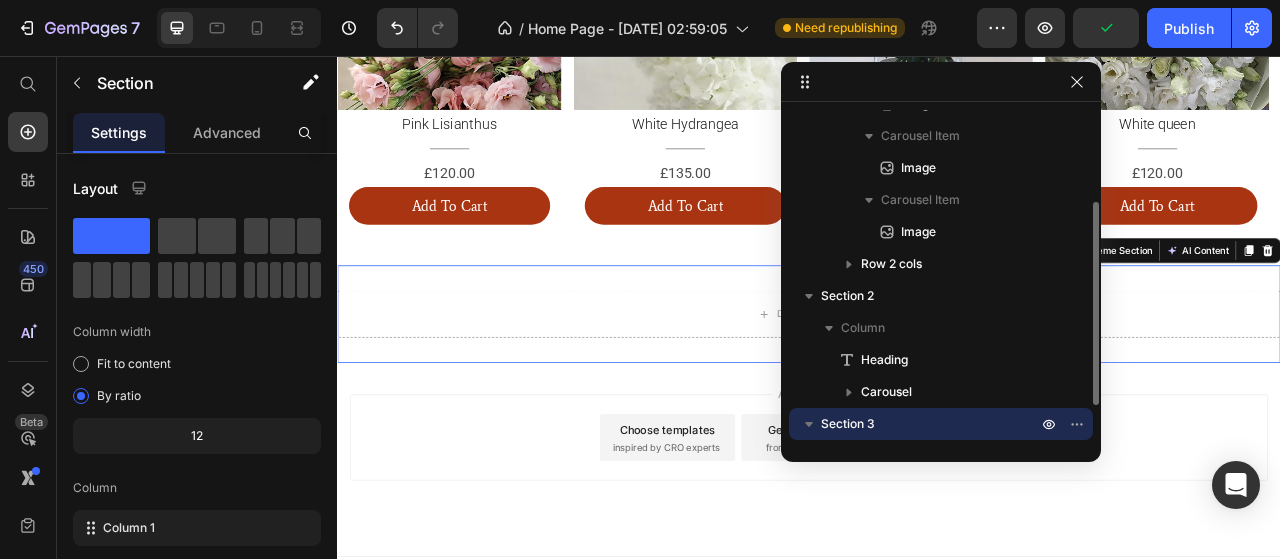 scroll, scrollTop: 1827, scrollLeft: 0, axis: vertical 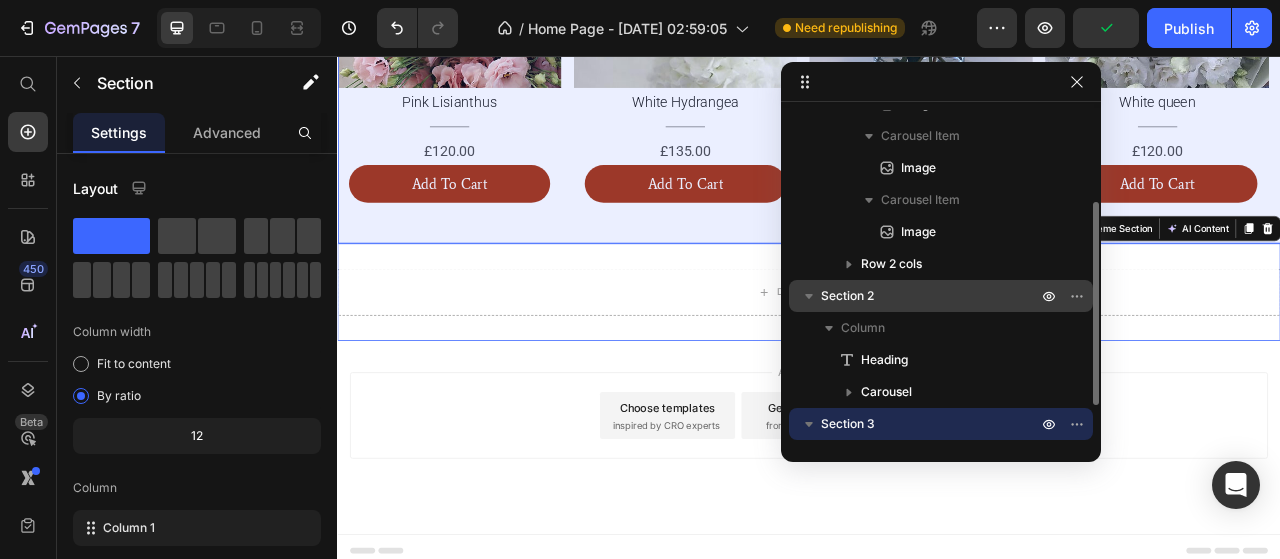 click at bounding box center (809, 296) 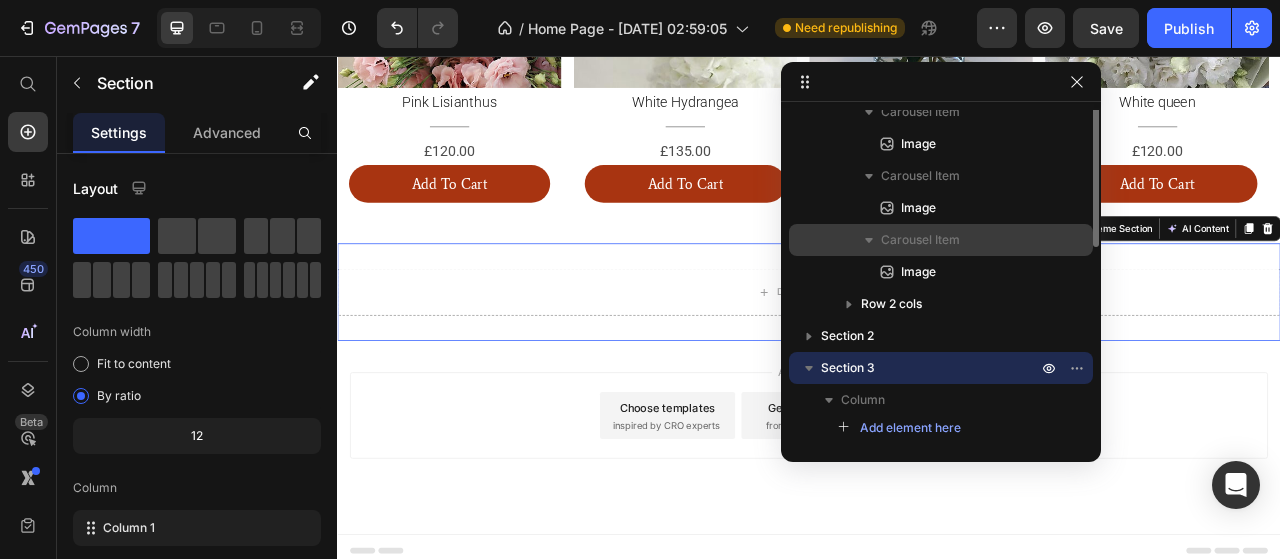 scroll, scrollTop: 0, scrollLeft: 0, axis: both 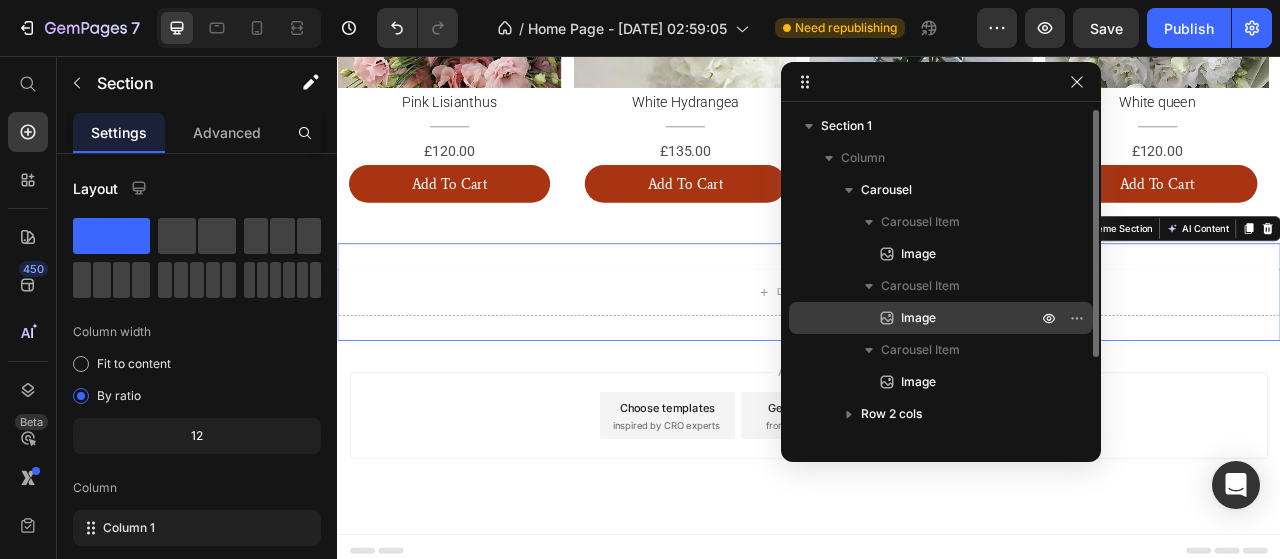 click on "Image" at bounding box center (918, 318) 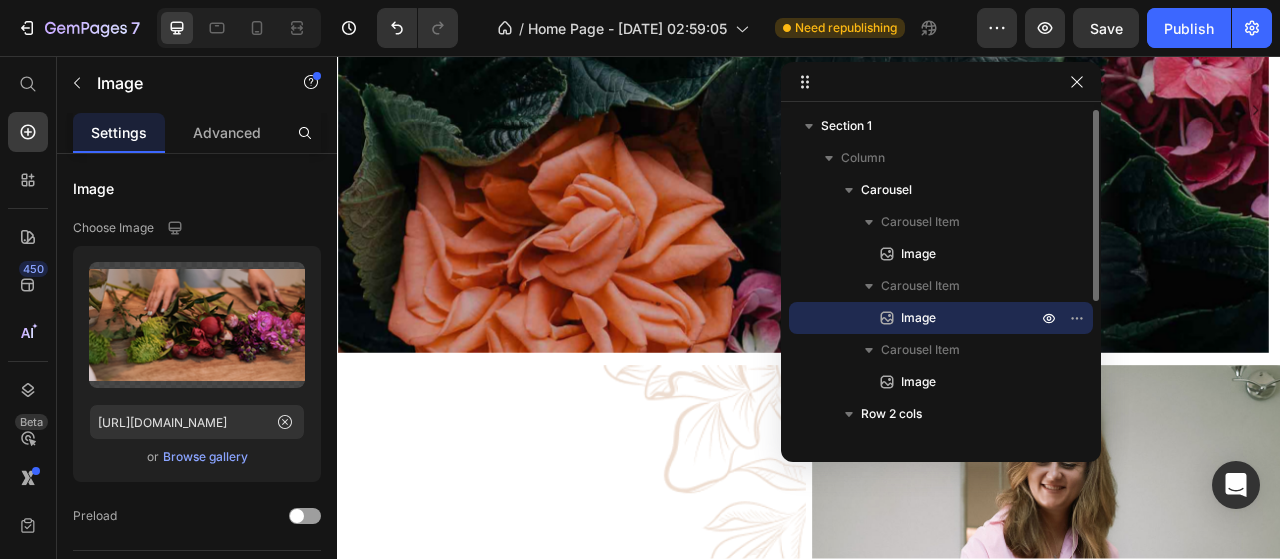 scroll, scrollTop: 2, scrollLeft: 0, axis: vertical 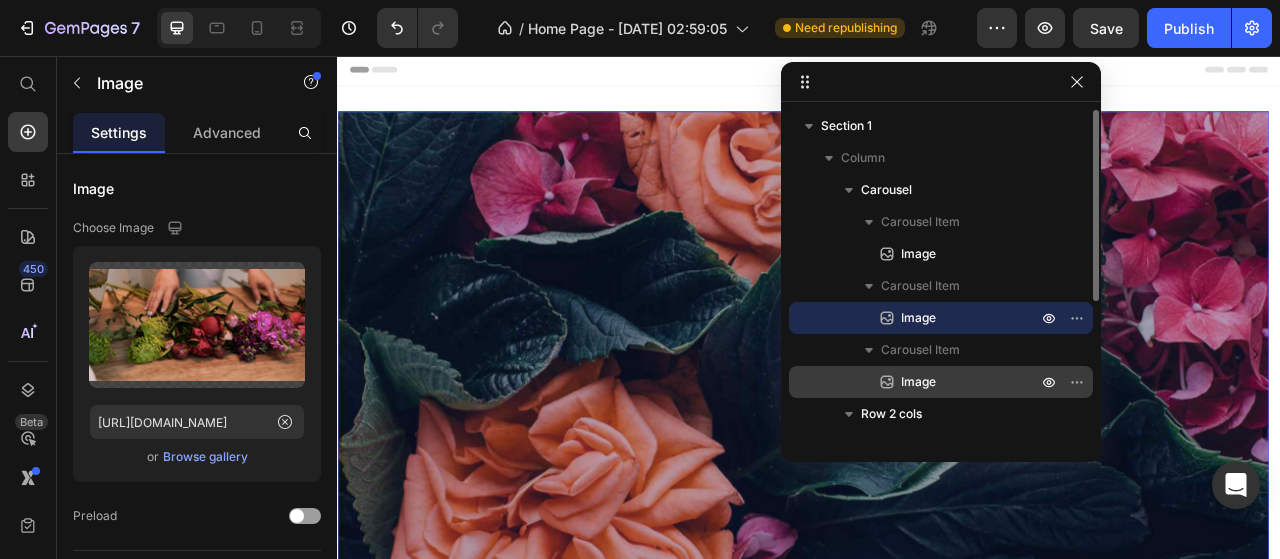click on "Image" at bounding box center [941, 382] 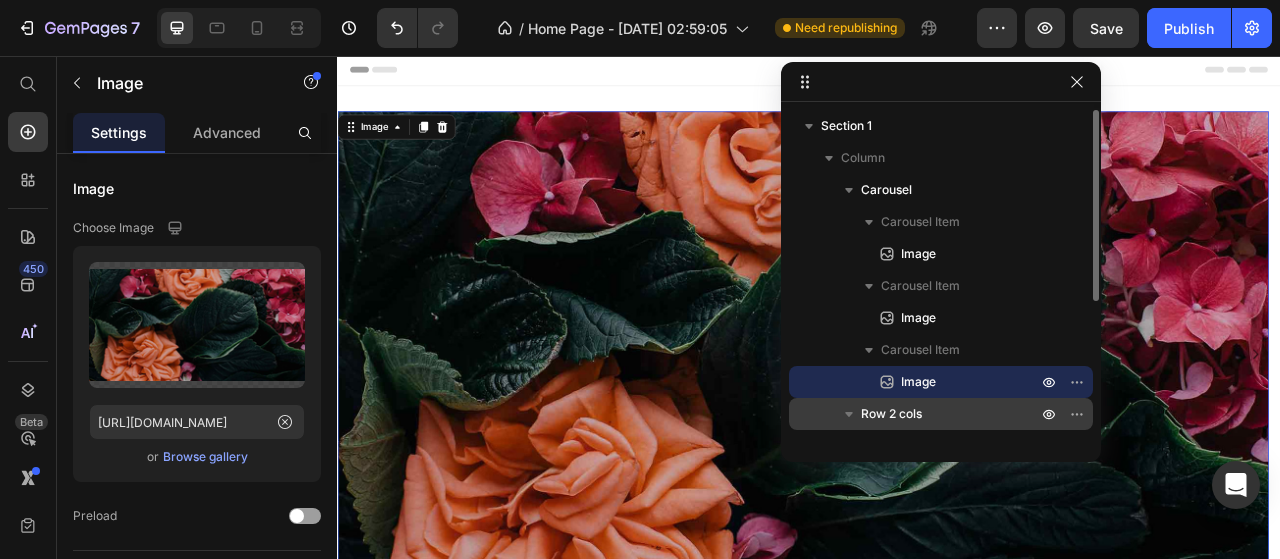 click on "Row 2 cols" at bounding box center (891, 414) 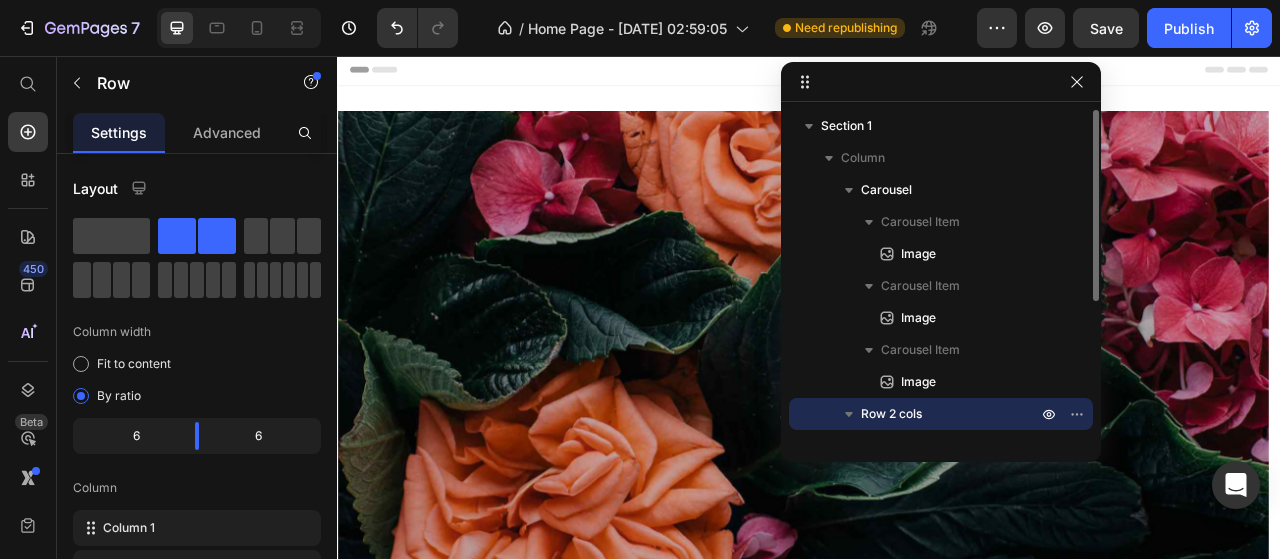 scroll, scrollTop: 636, scrollLeft: 0, axis: vertical 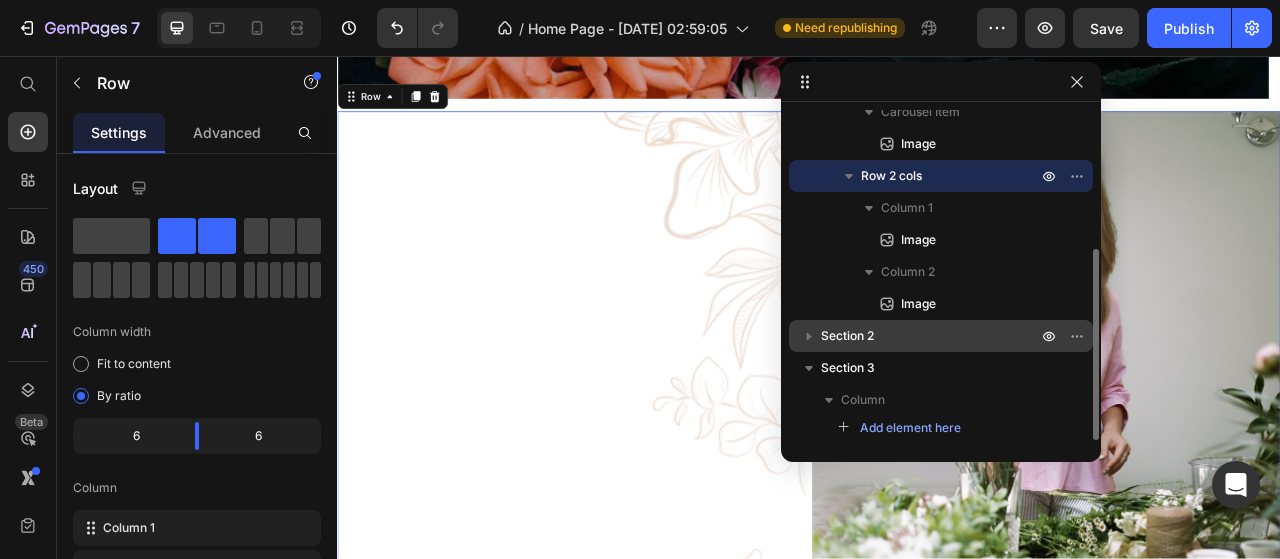 click on "Section 2" at bounding box center (847, 336) 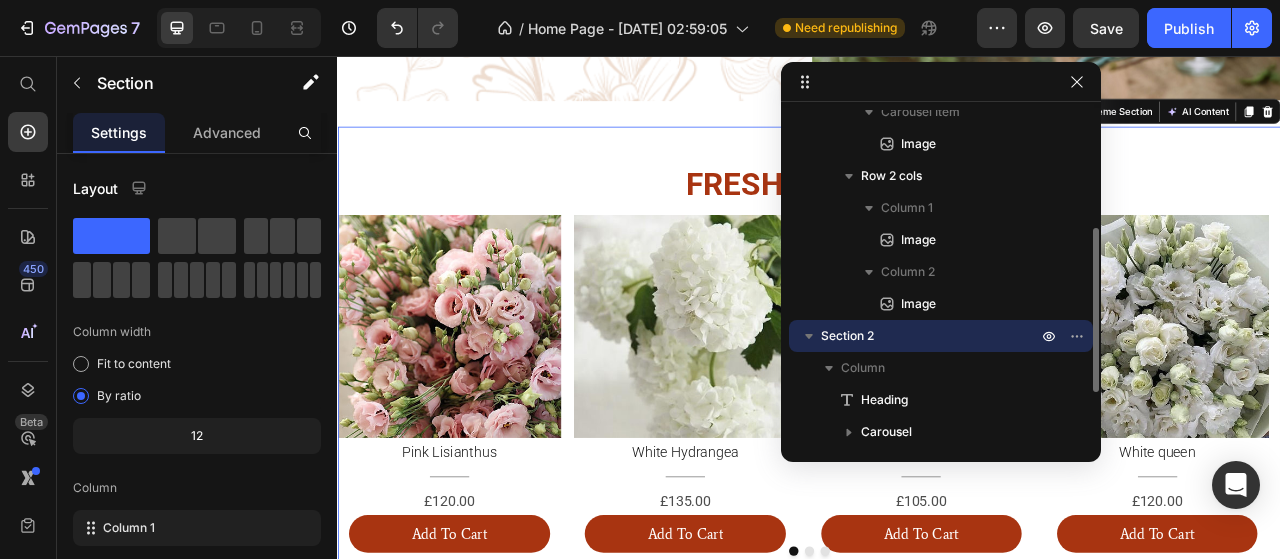scroll, scrollTop: 1392, scrollLeft: 0, axis: vertical 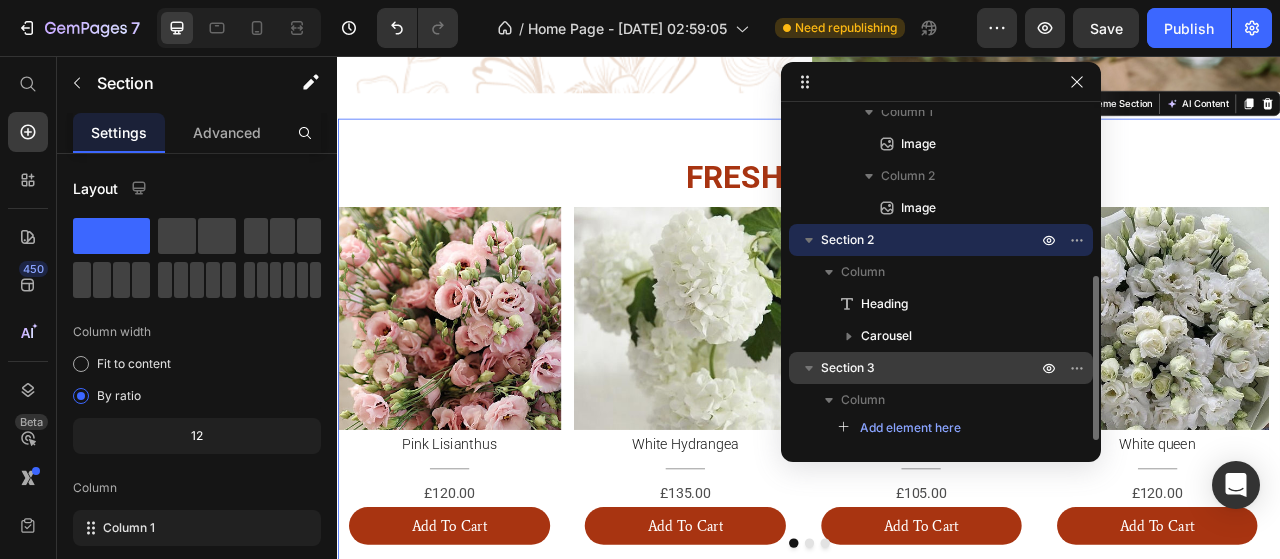 click on "Section 3" at bounding box center [931, 368] 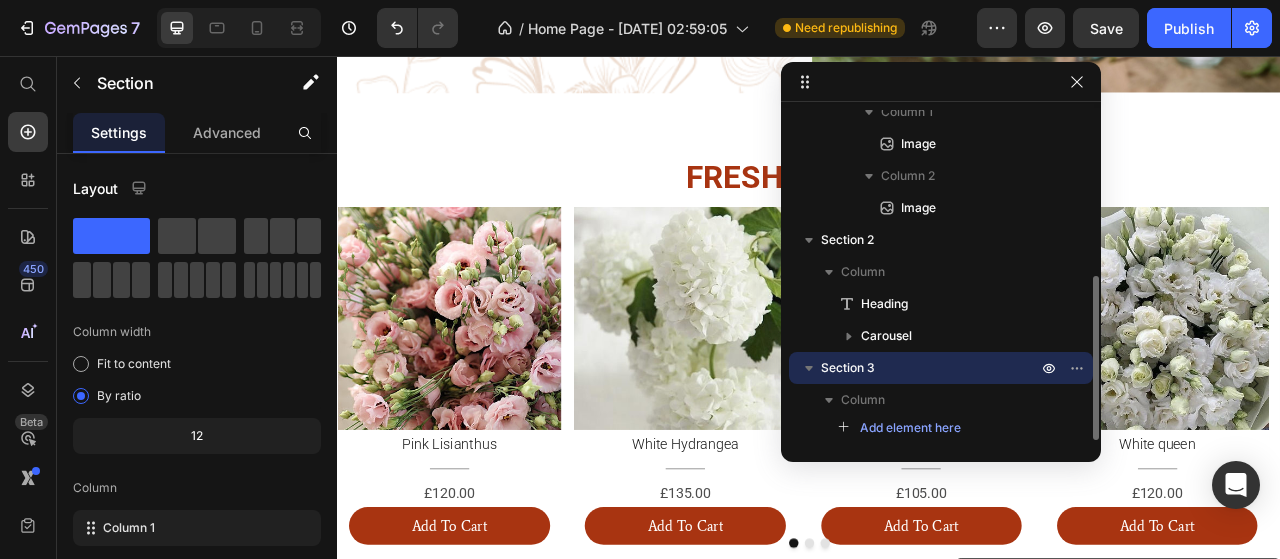 scroll, scrollTop: 1827, scrollLeft: 0, axis: vertical 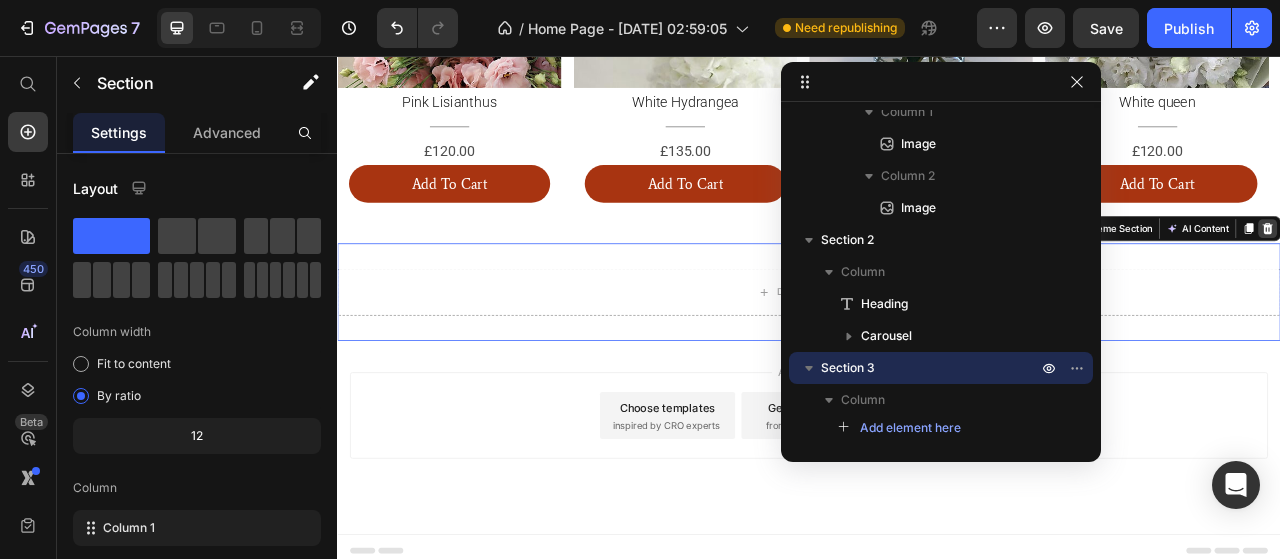 click 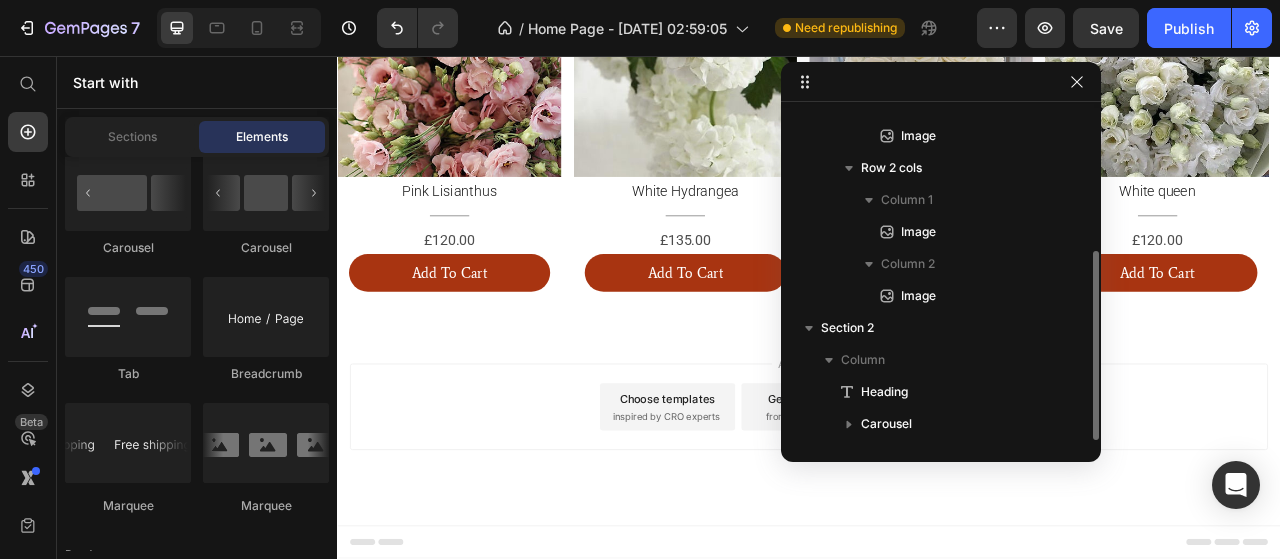 scroll, scrollTop: 1703, scrollLeft: 0, axis: vertical 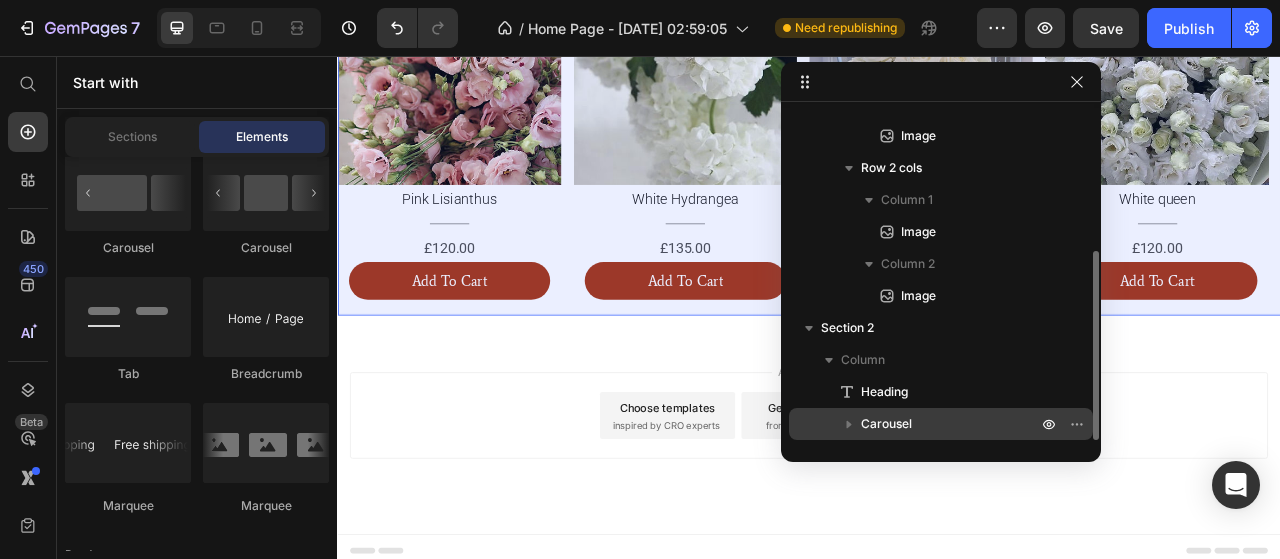 click on "Carousel" at bounding box center [886, 424] 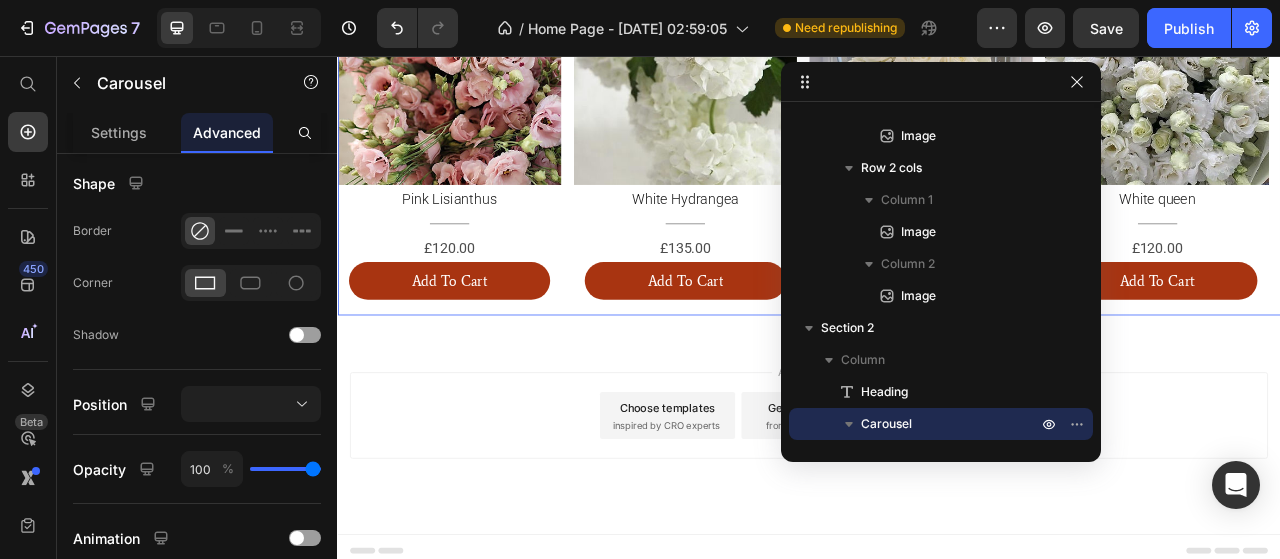 scroll, scrollTop: 103, scrollLeft: 0, axis: vertical 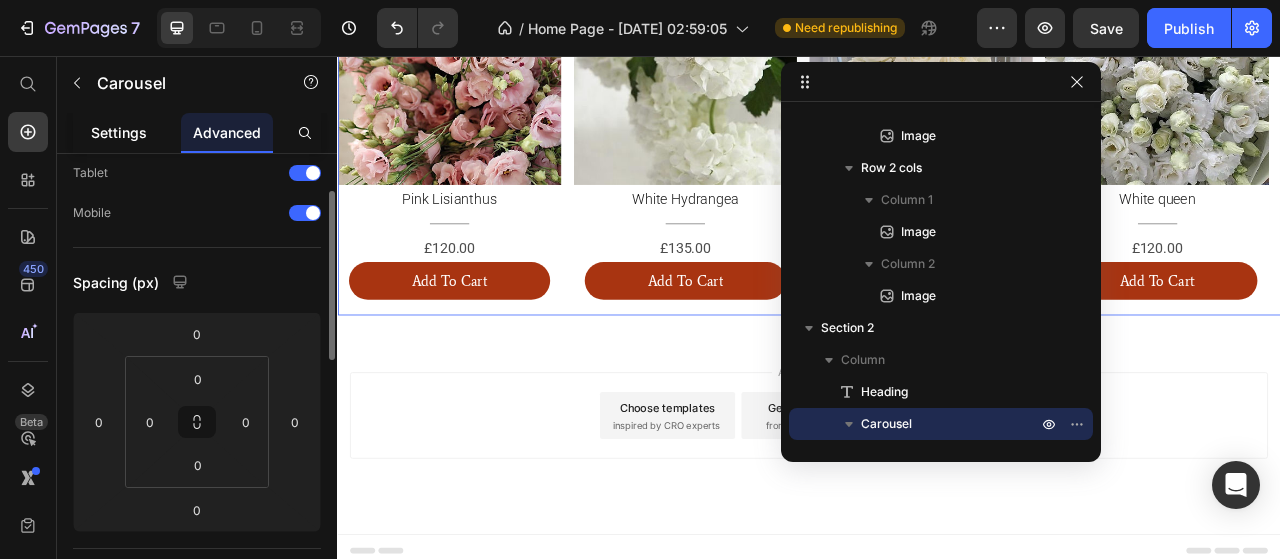 click on "Settings" at bounding box center [119, 132] 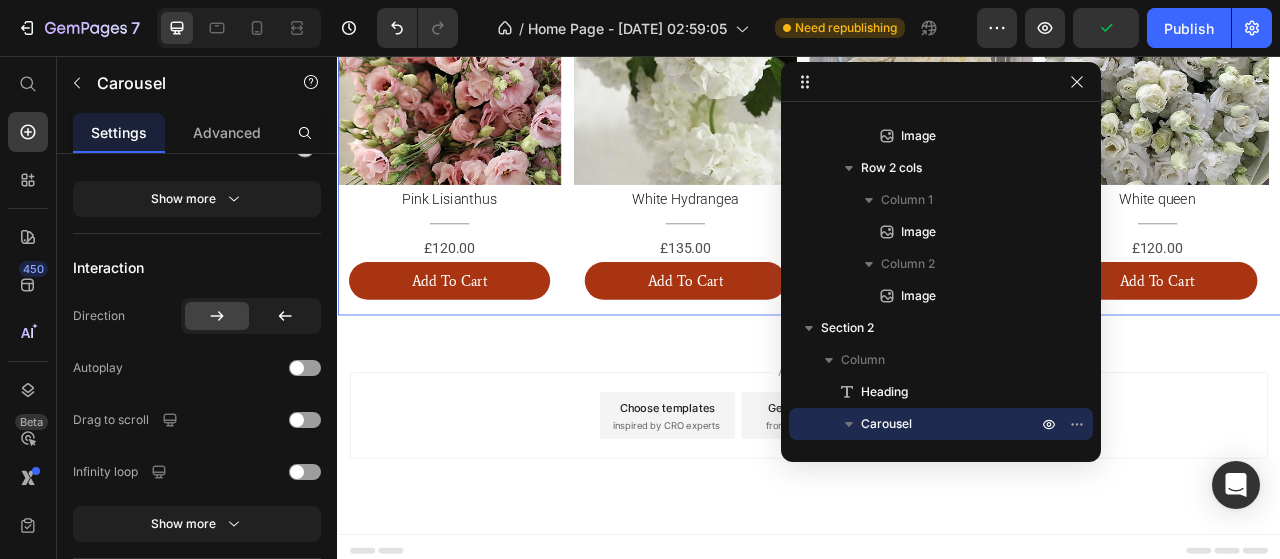 scroll, scrollTop: 1600, scrollLeft: 0, axis: vertical 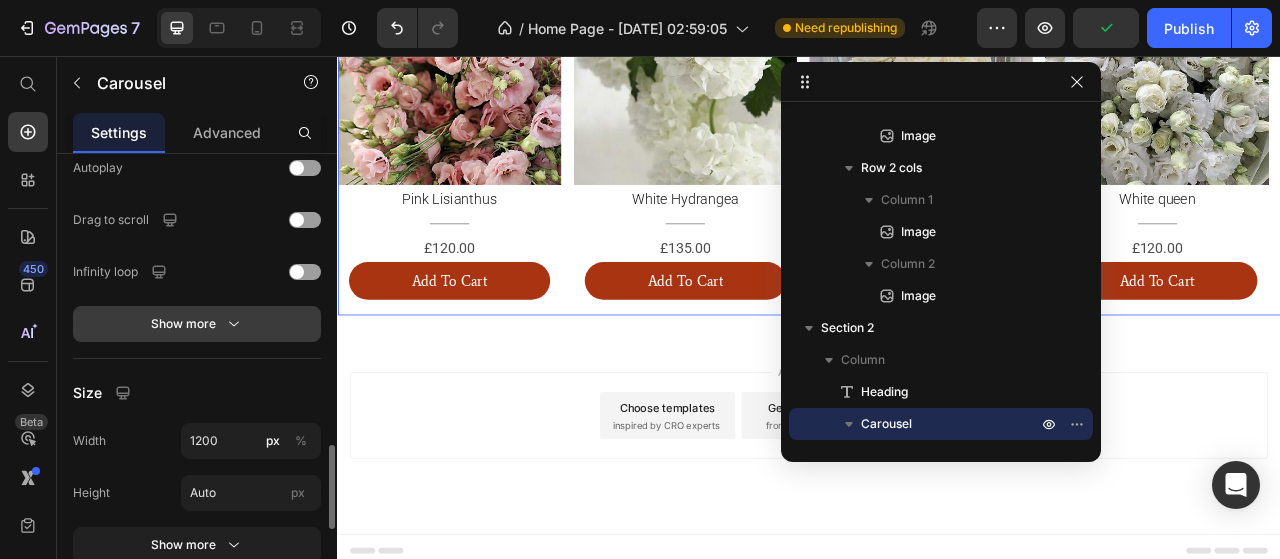 click on "Show more" at bounding box center [197, 324] 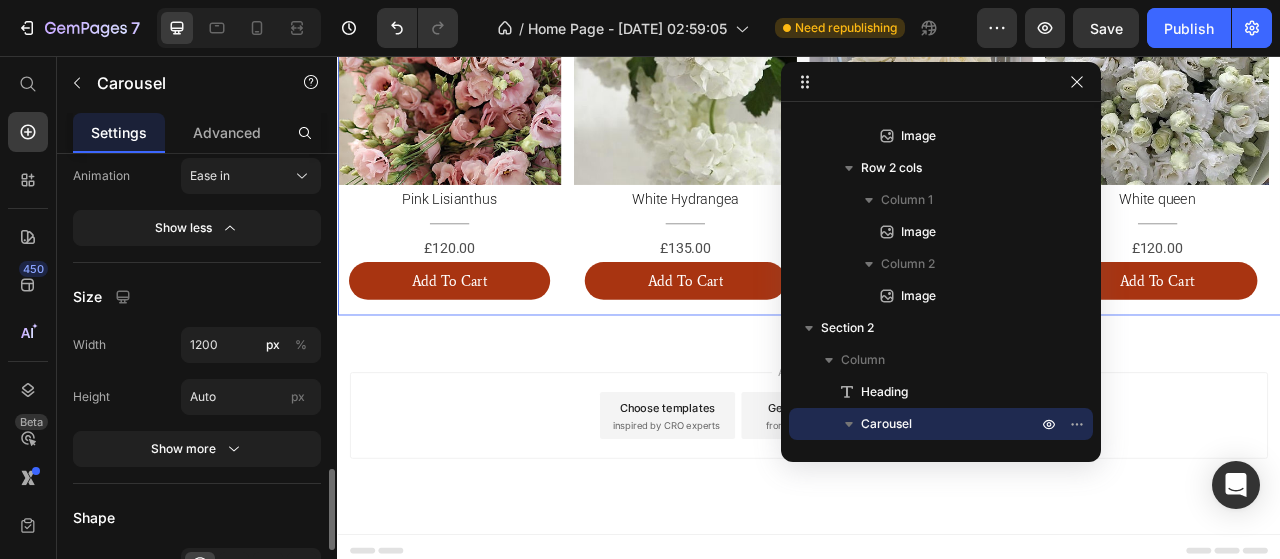 scroll, scrollTop: 1600, scrollLeft: 0, axis: vertical 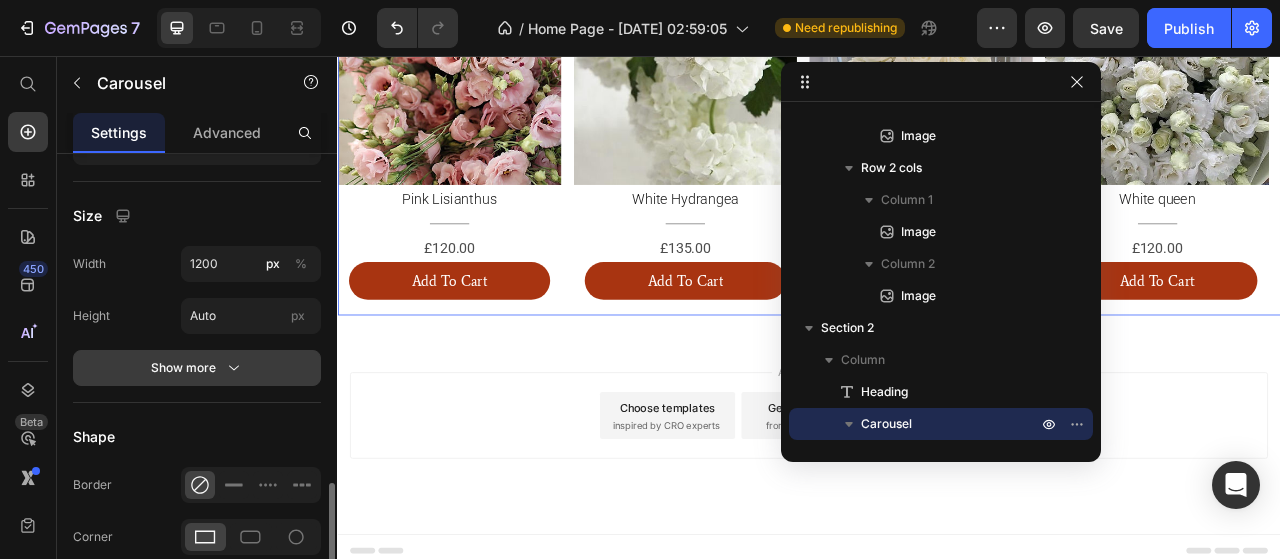 click on "Show more" at bounding box center [197, 368] 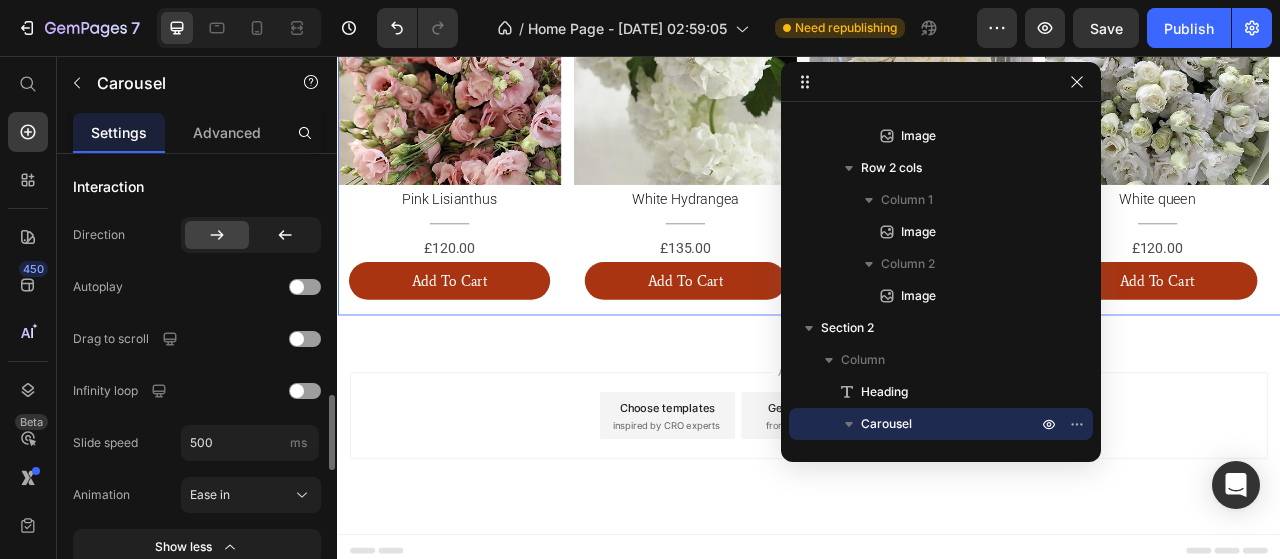 scroll, scrollTop: 1581, scrollLeft: 0, axis: vertical 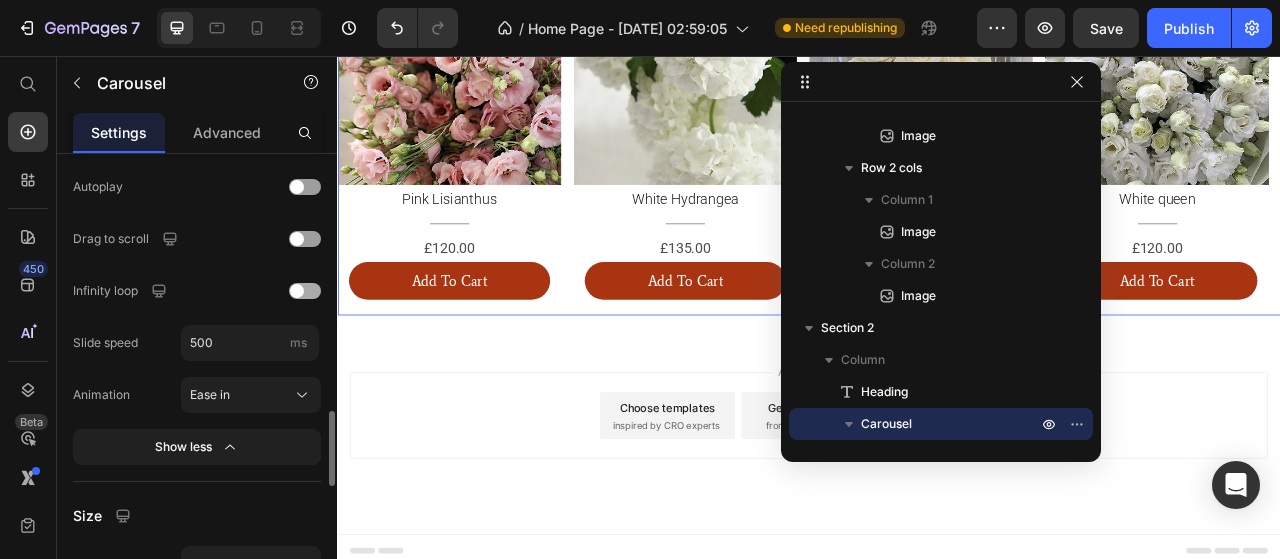 click at bounding box center (305, 291) 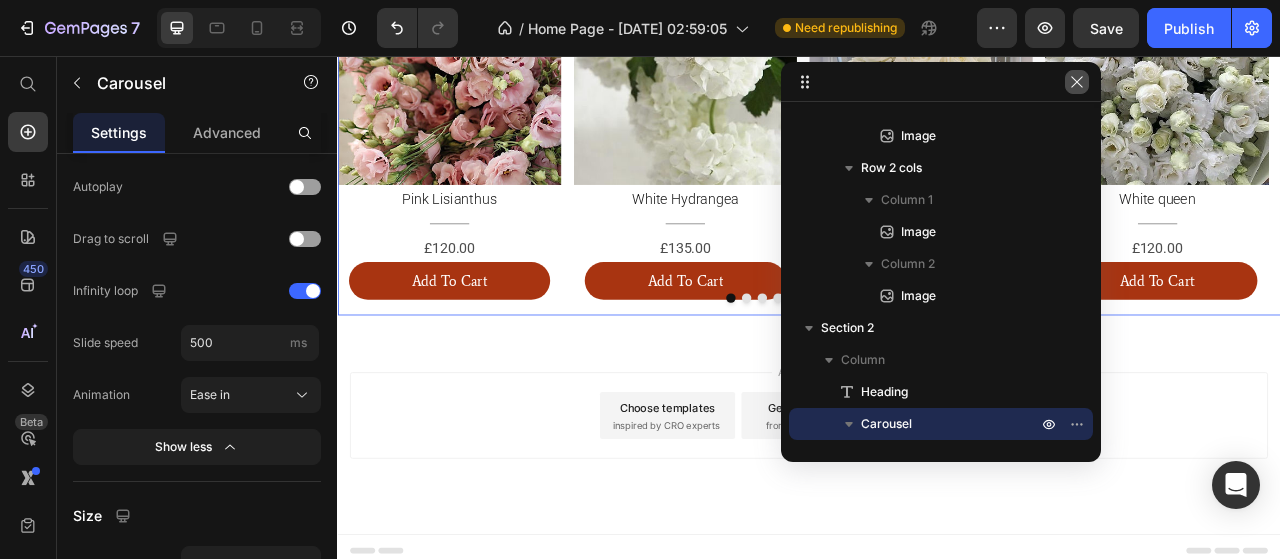 click 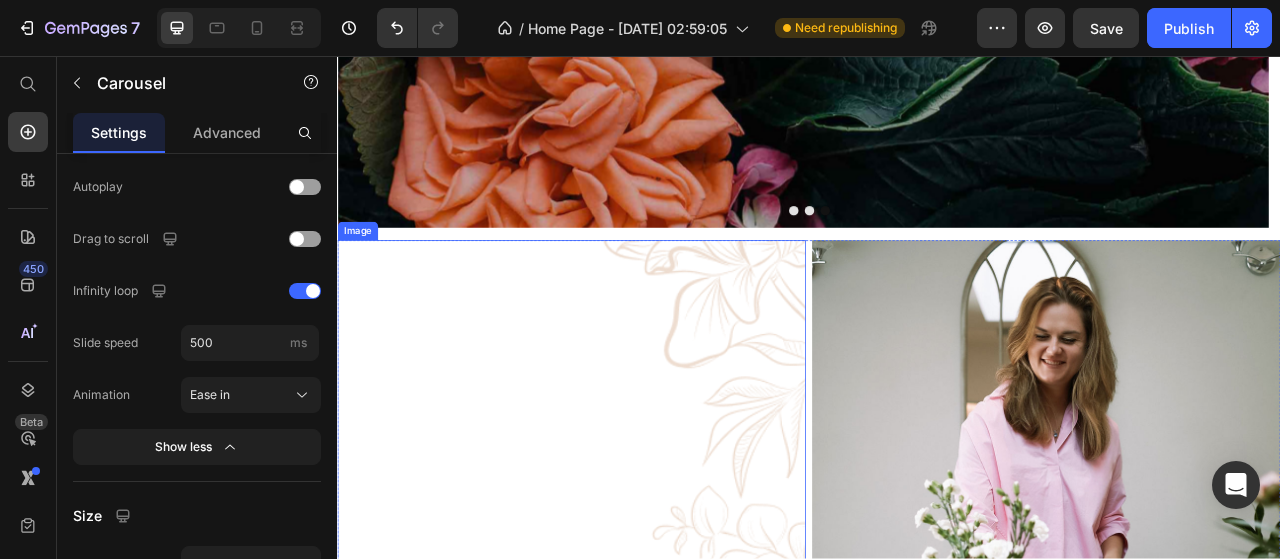 scroll, scrollTop: 503, scrollLeft: 0, axis: vertical 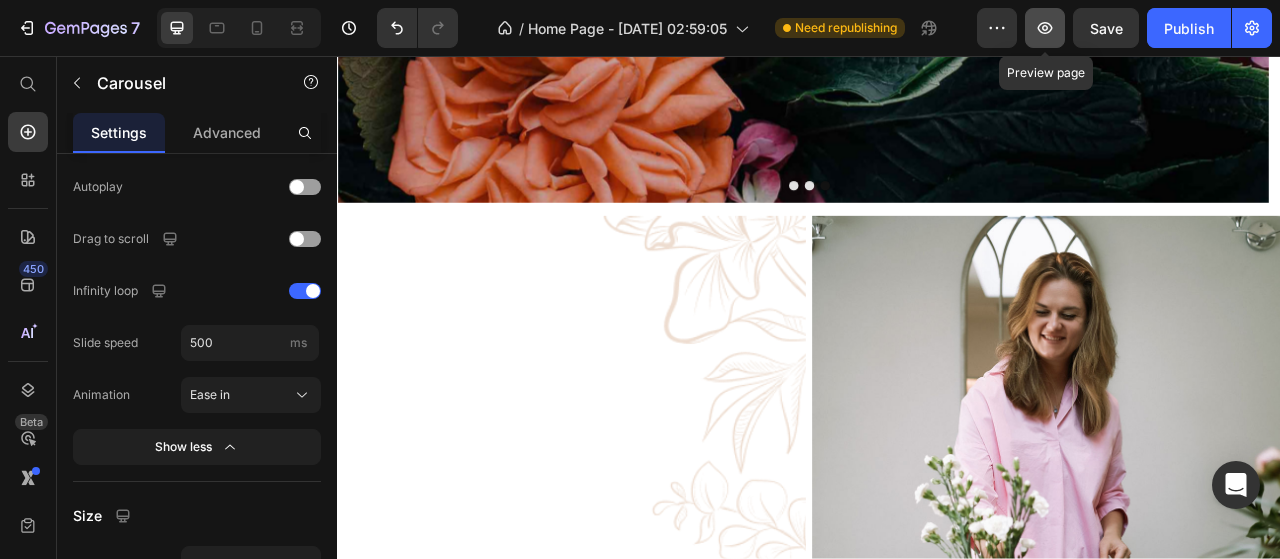 click 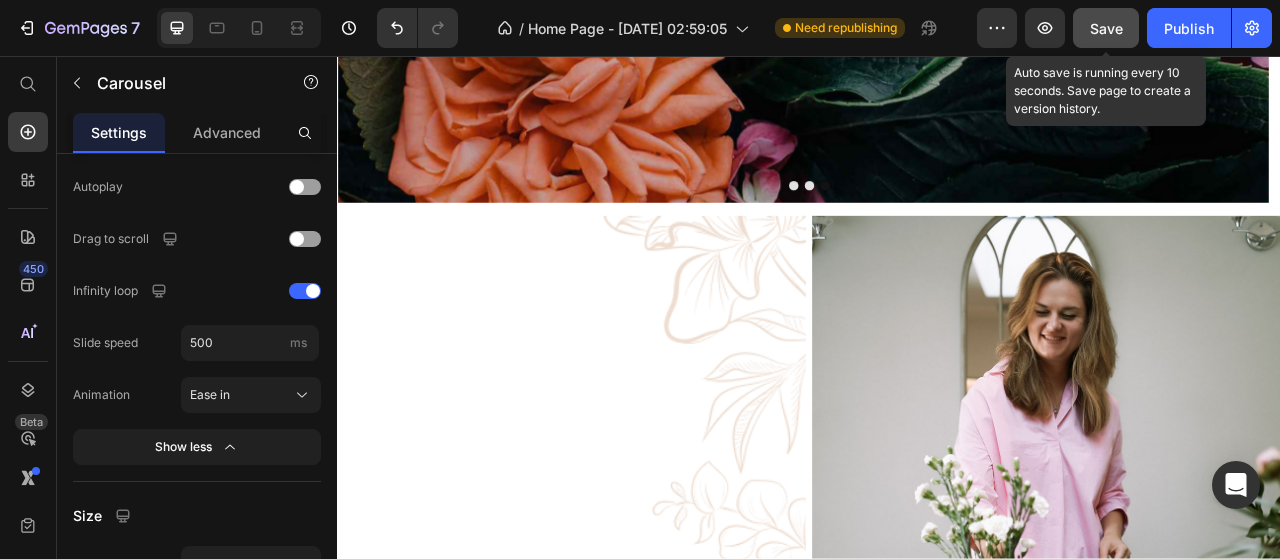 click on "Save" at bounding box center [1106, 28] 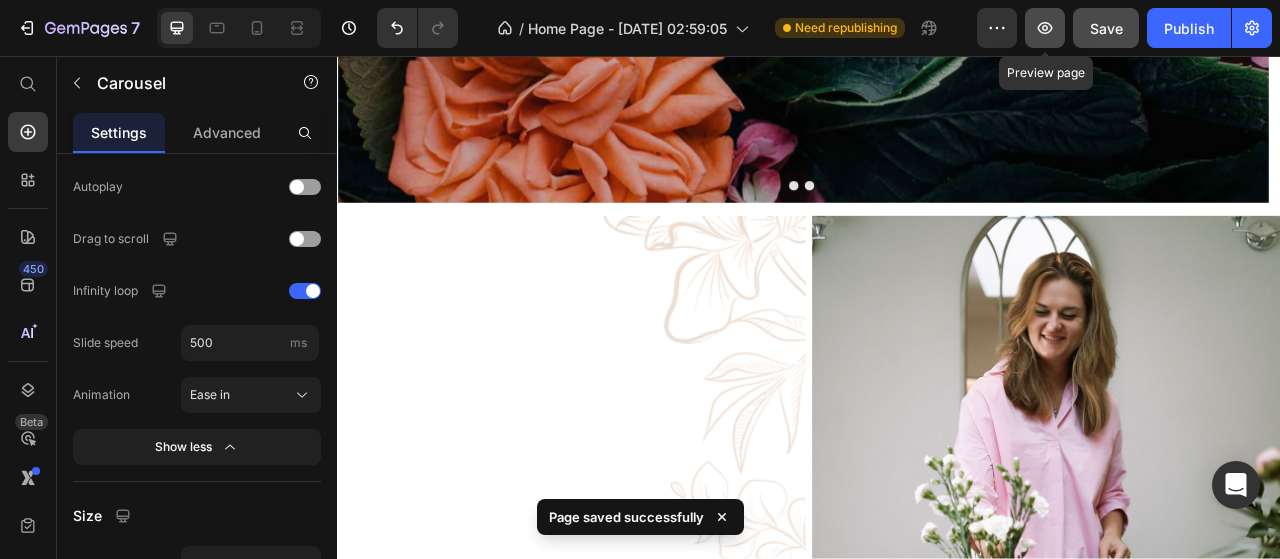 click 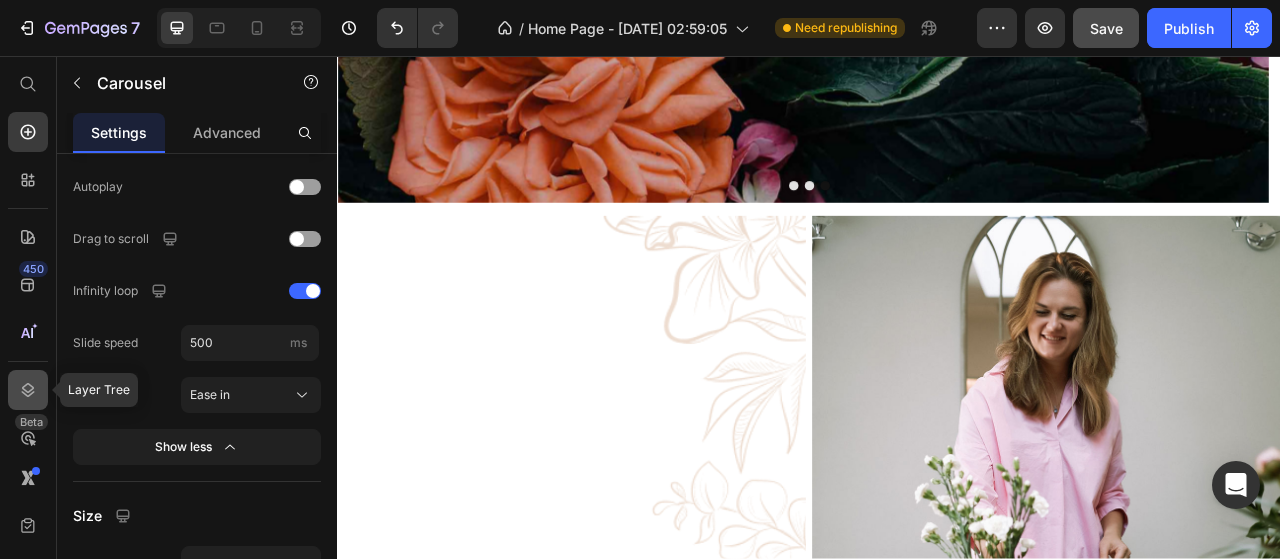 click 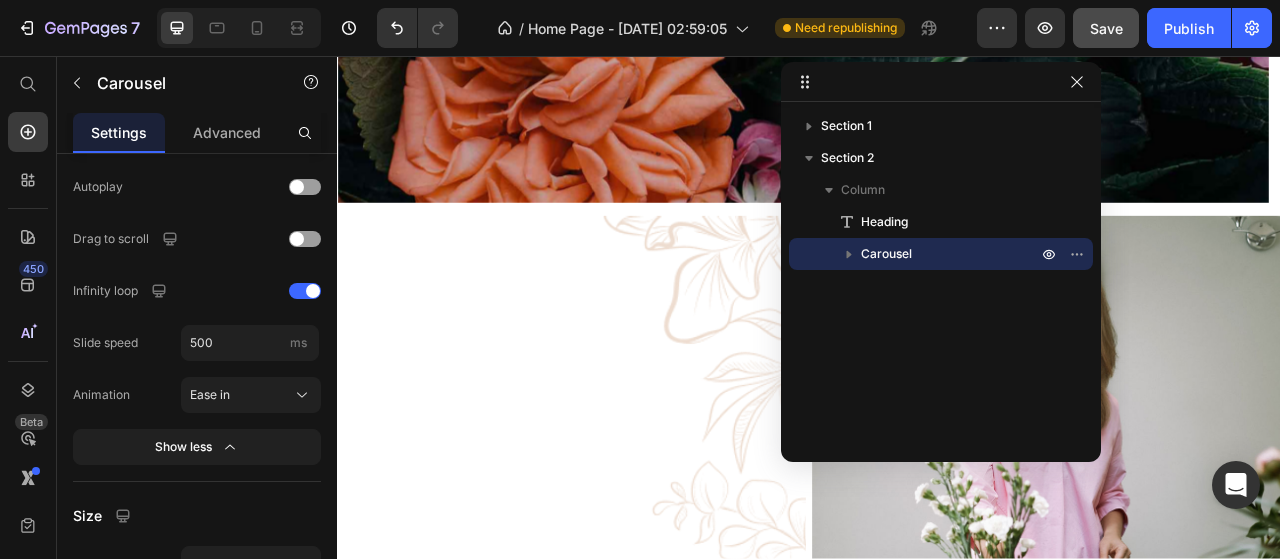 click on "Carousel" at bounding box center (886, 254) 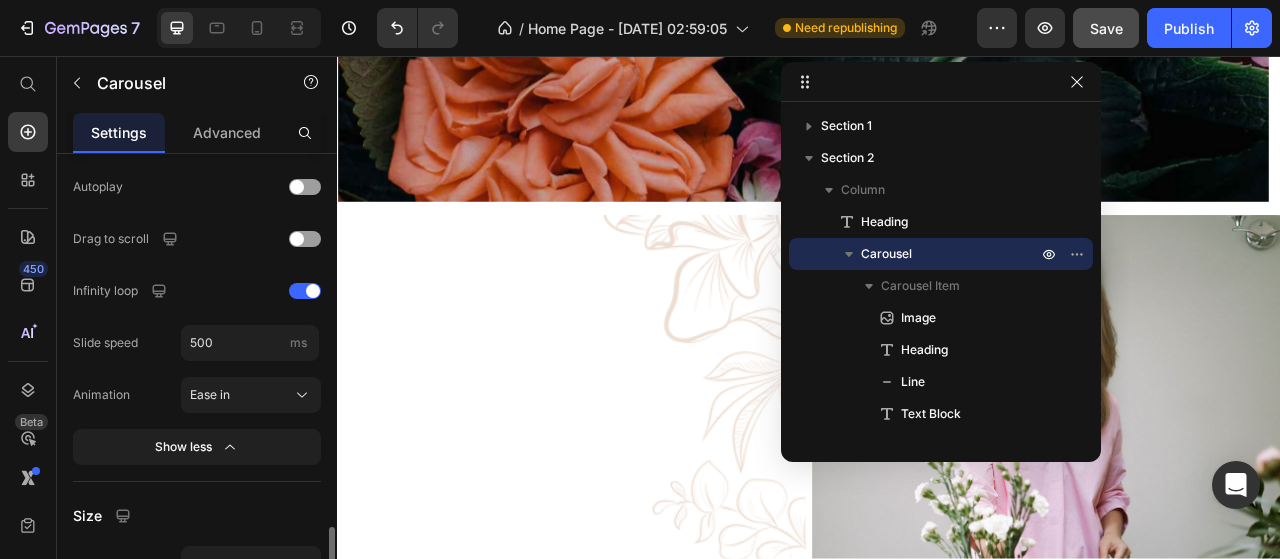 scroll, scrollTop: 1504, scrollLeft: 0, axis: vertical 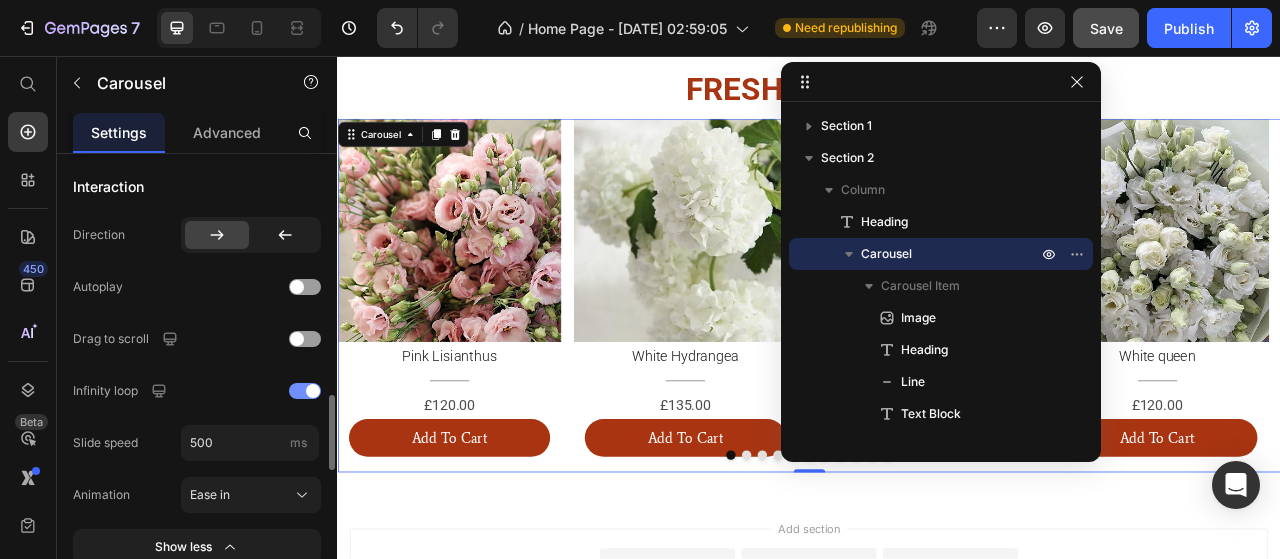 click at bounding box center [305, 391] 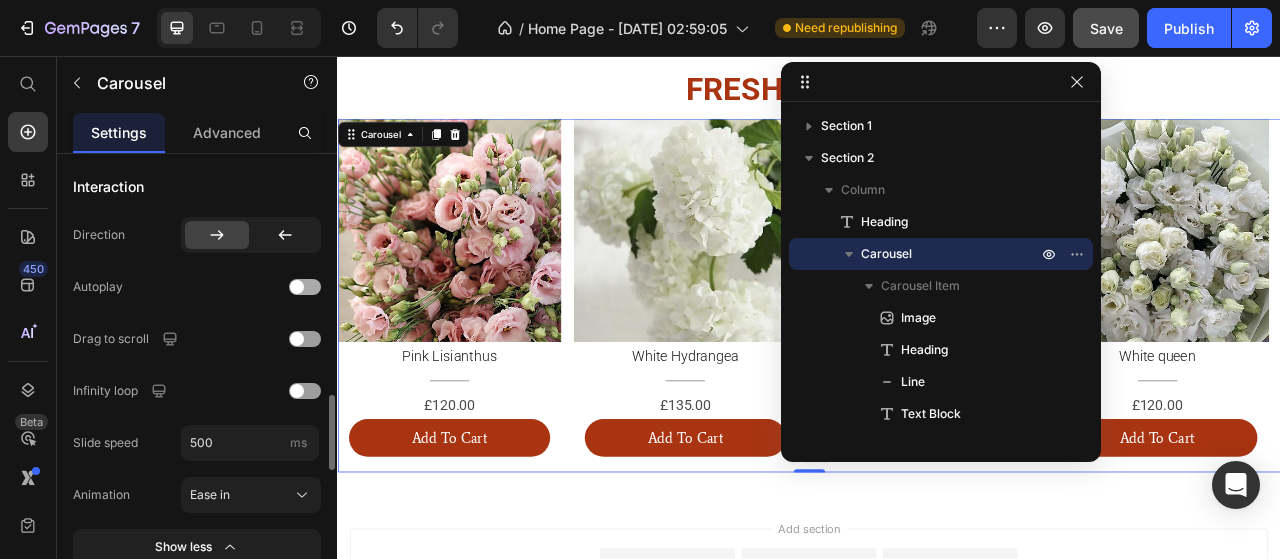 click at bounding box center (305, 287) 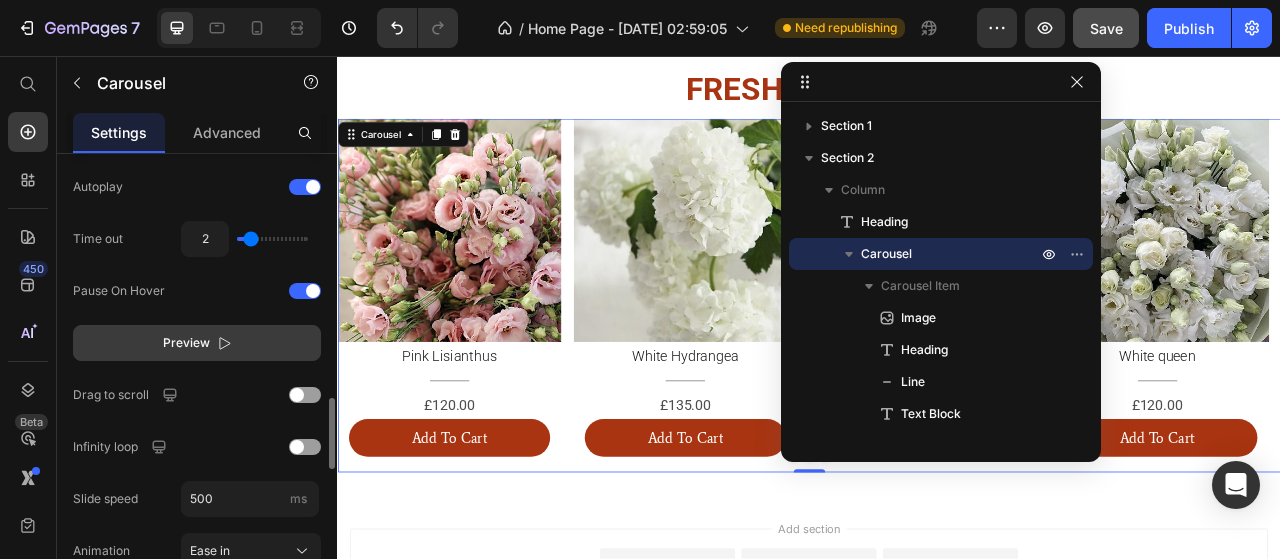 scroll, scrollTop: 1681, scrollLeft: 0, axis: vertical 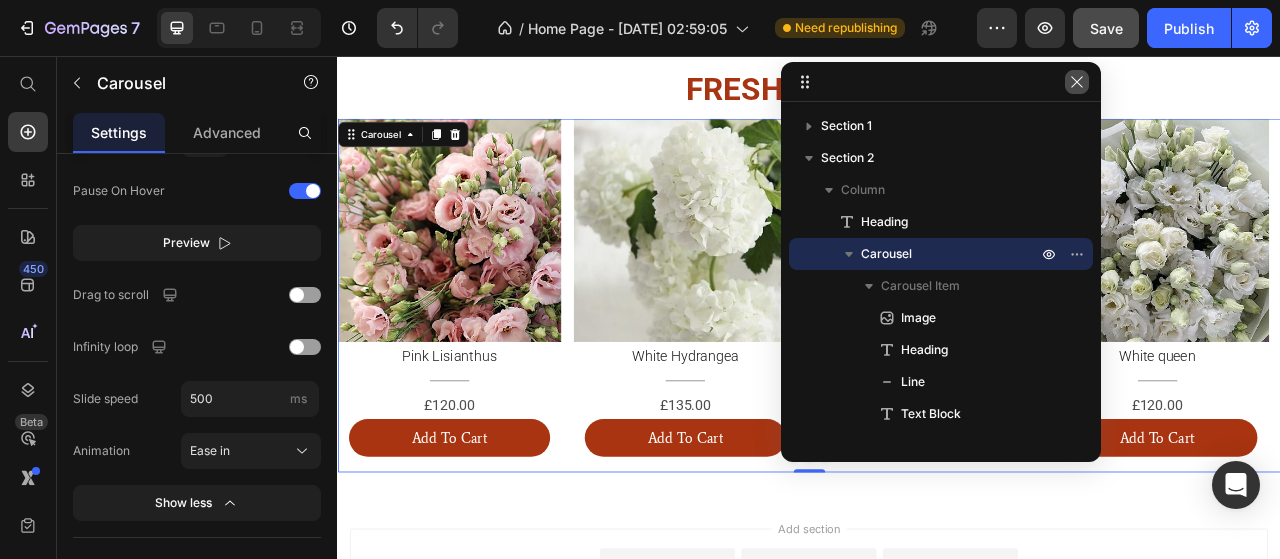 click 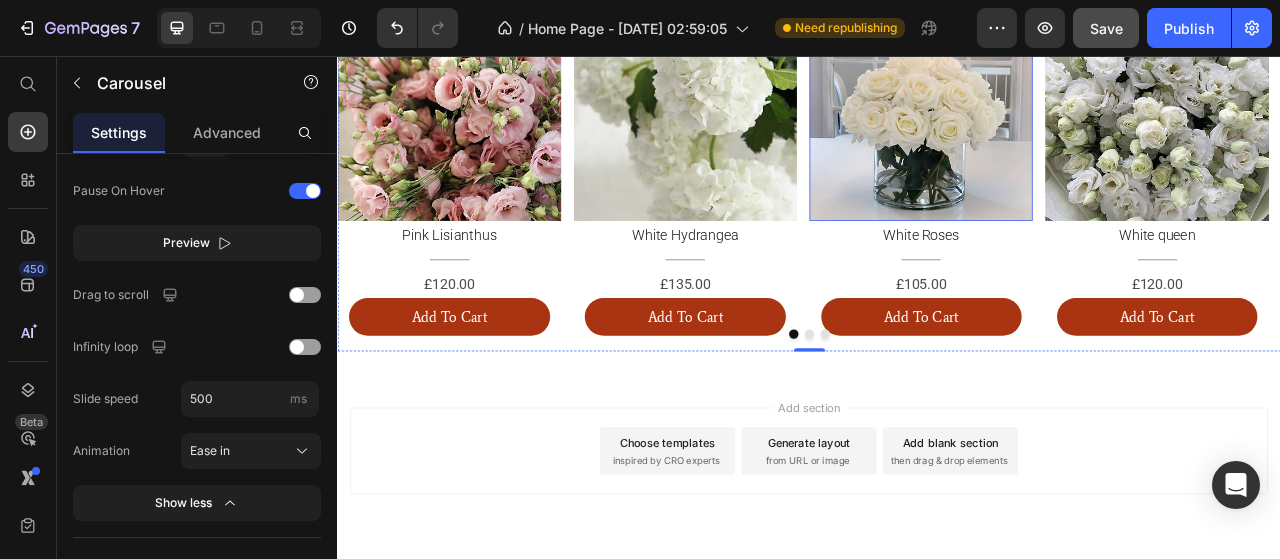 scroll, scrollTop: 1703, scrollLeft: 0, axis: vertical 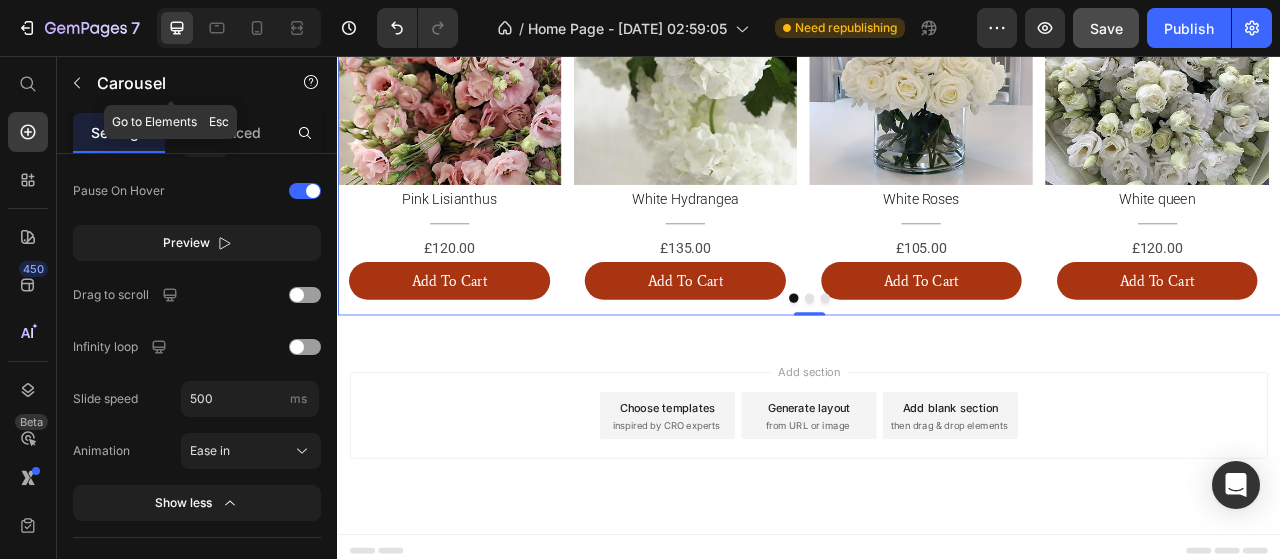 click 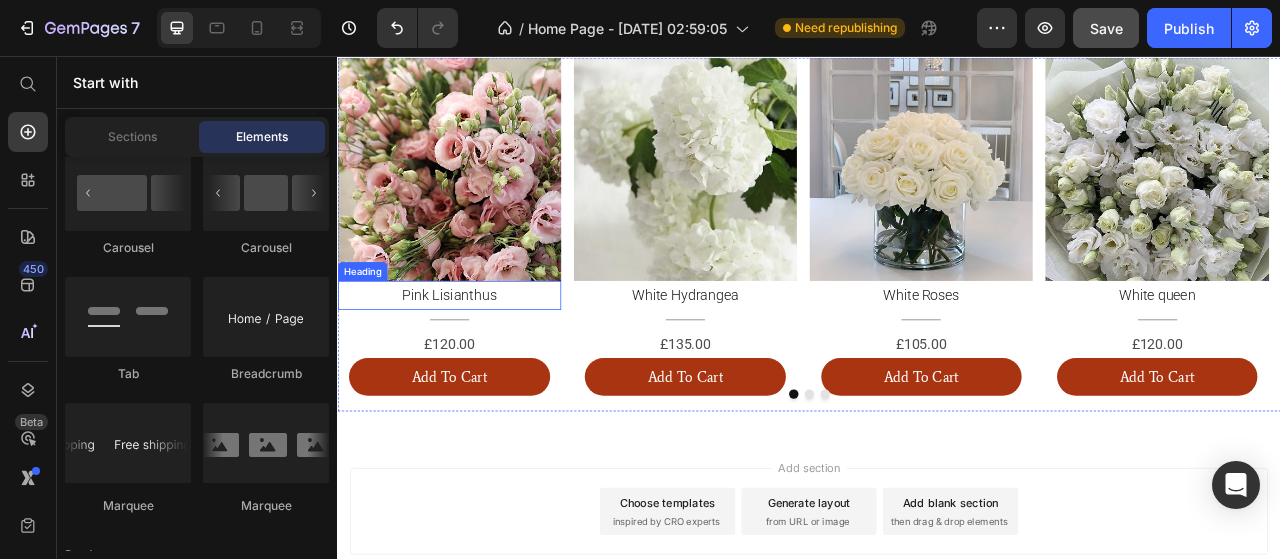 scroll, scrollTop: 1503, scrollLeft: 0, axis: vertical 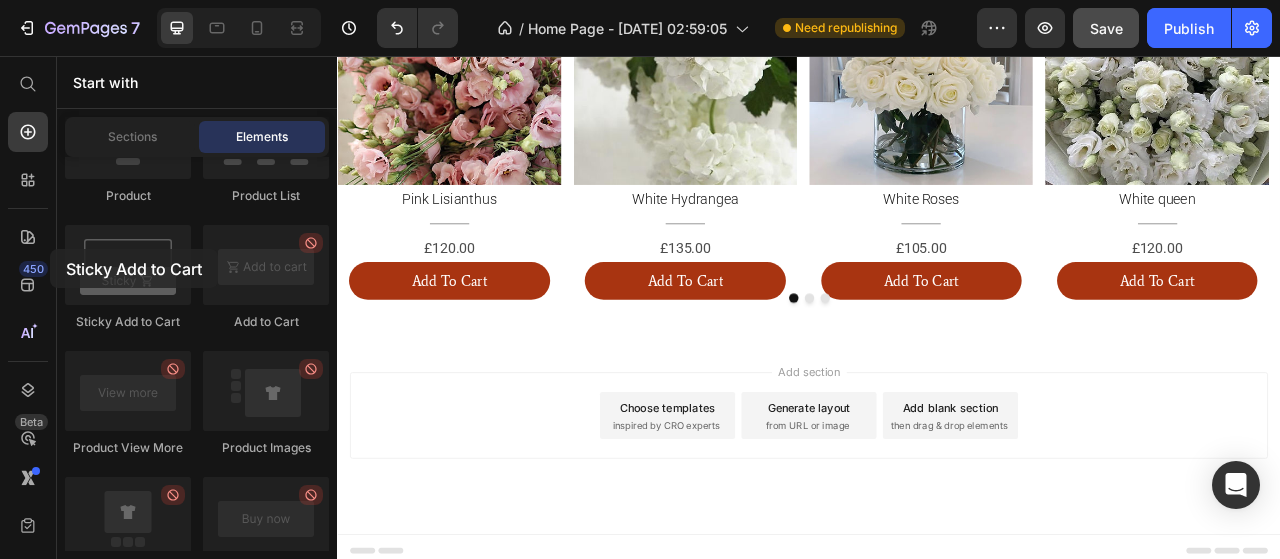 drag, startPoint x: 113, startPoint y: 280, endPoint x: 50, endPoint y: 249, distance: 70.21396 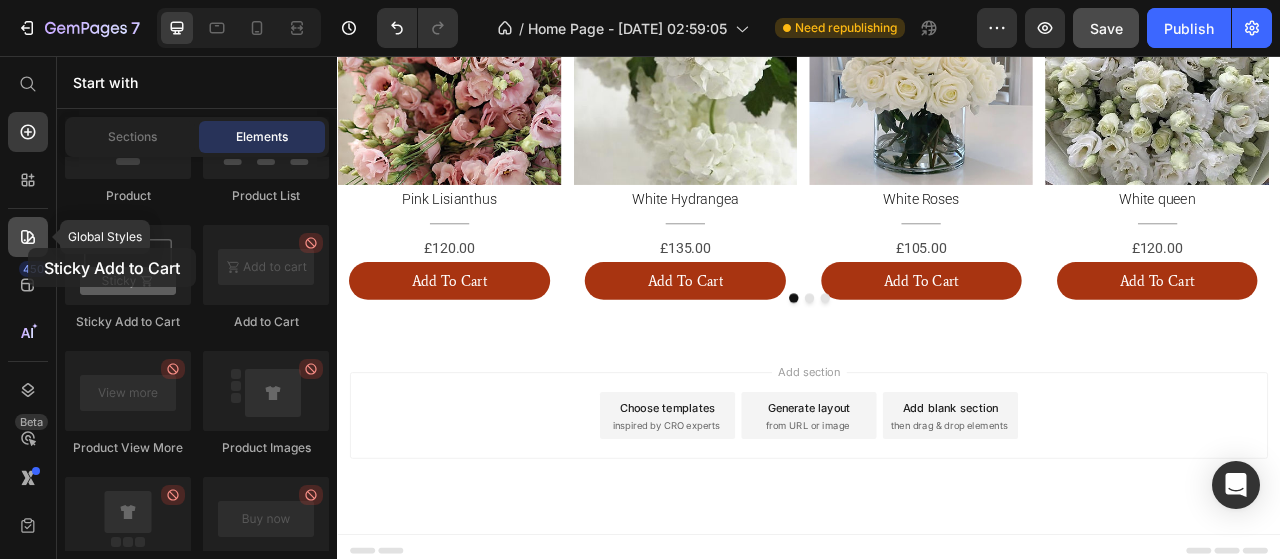 drag, startPoint x: 143, startPoint y: 293, endPoint x: 28, endPoint y: 248, distance: 123.49089 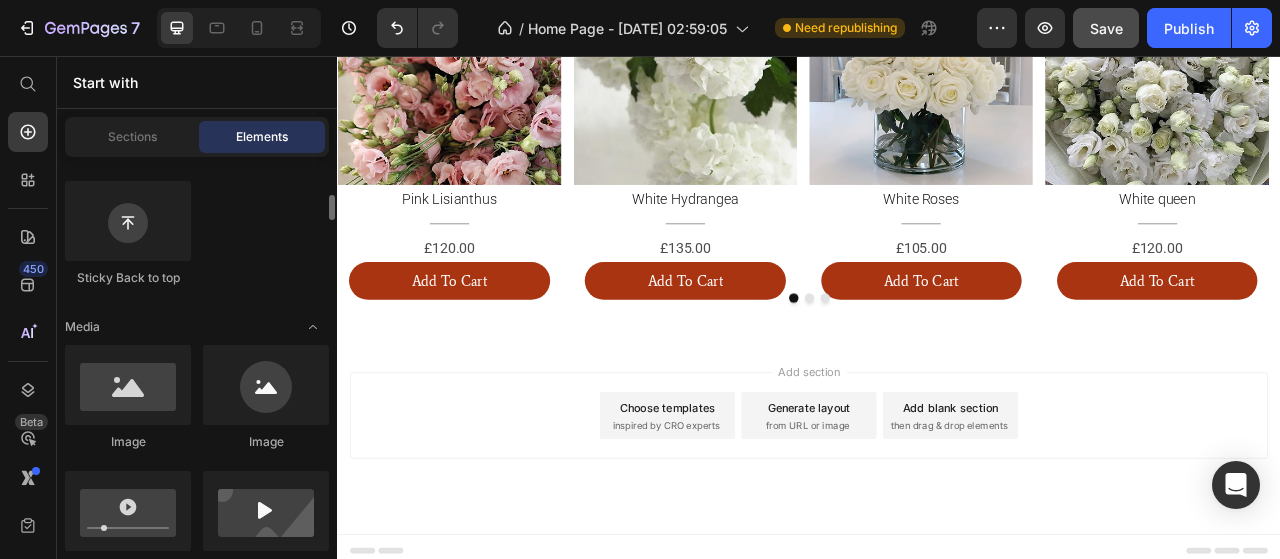 scroll, scrollTop: 400, scrollLeft: 0, axis: vertical 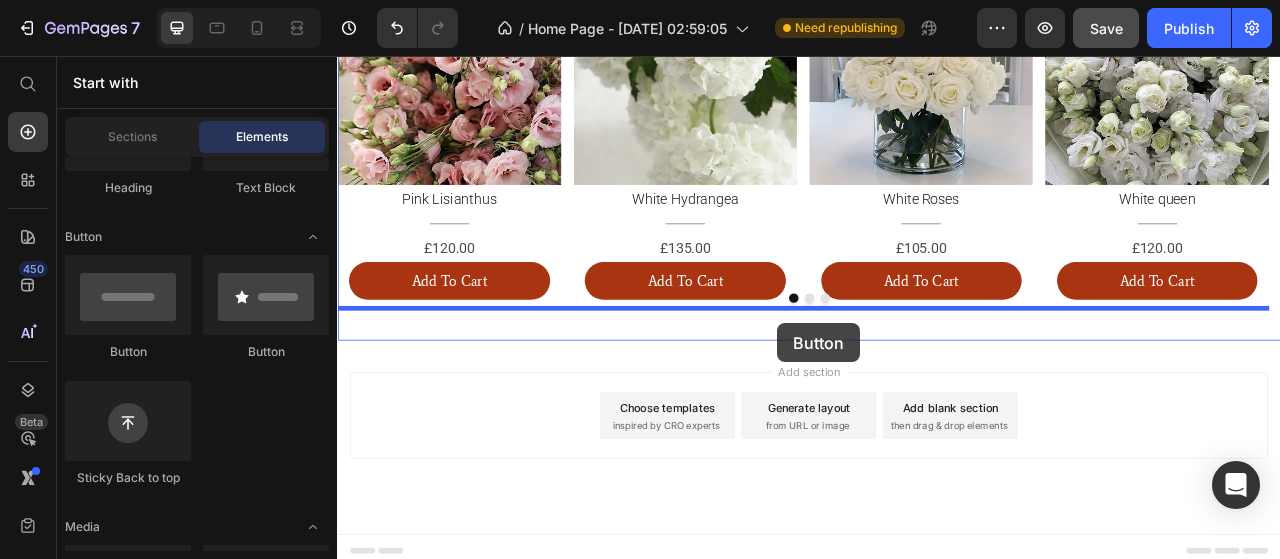 drag, startPoint x: 461, startPoint y: 351, endPoint x: 897, endPoint y: 396, distance: 438.3161 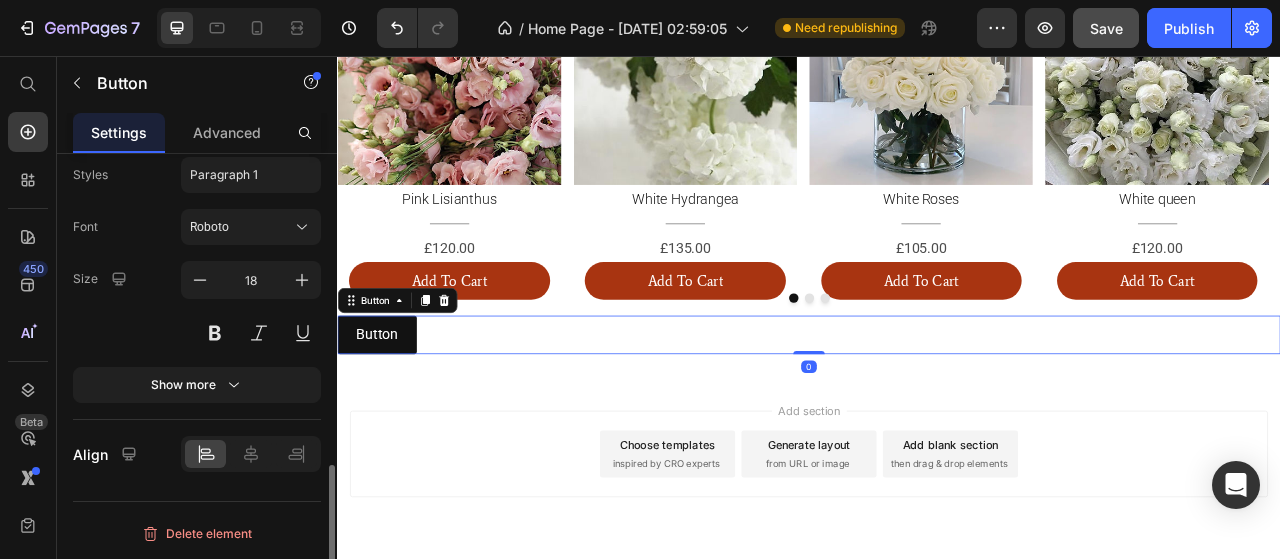 scroll, scrollTop: 0, scrollLeft: 0, axis: both 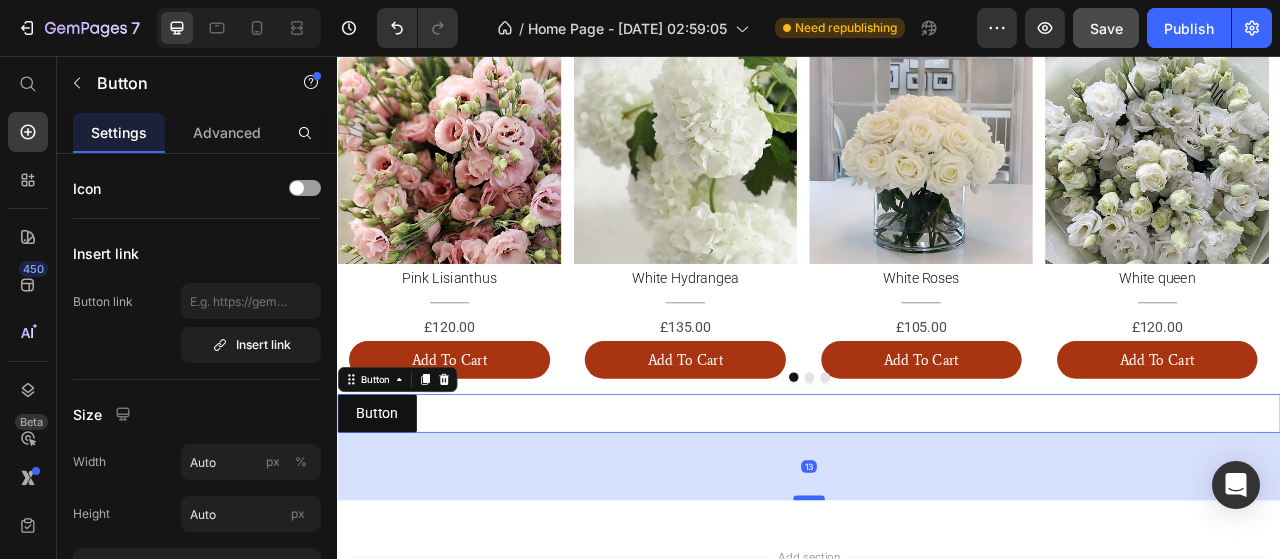 drag, startPoint x: 928, startPoint y: 522, endPoint x: 927, endPoint y: 608, distance: 86.00581 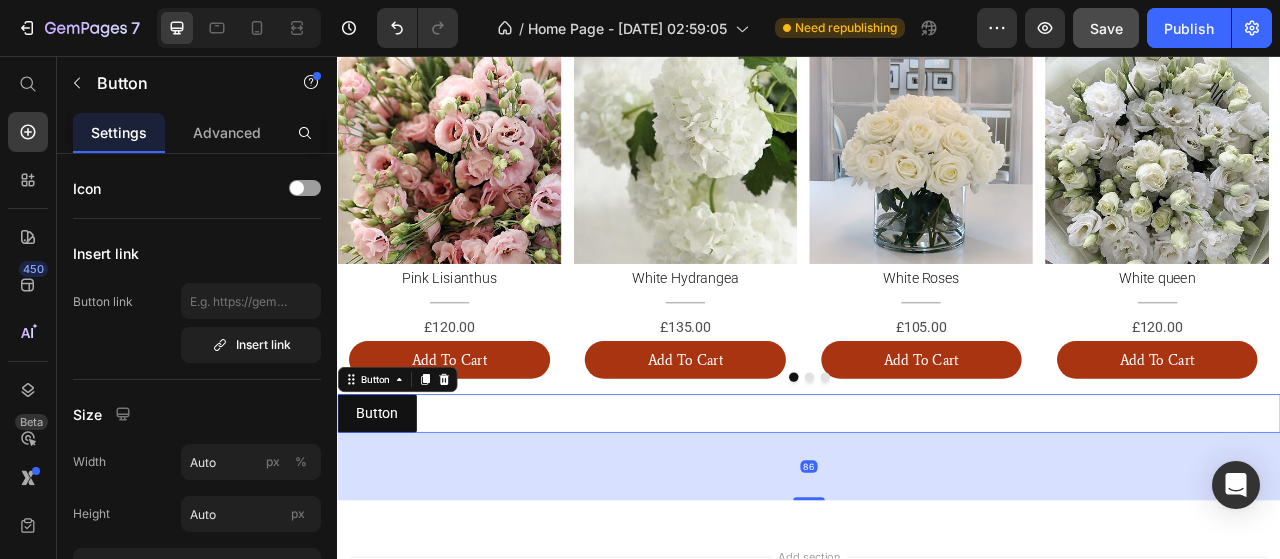 click on "FRESH FLOWERS Heading
Image Pink Lisianthus Heading                Title Line £120.00 Text Block Add To Cart Button Image White Hydrangea Heading                Title Line £135.00 Text Block Add To Cart Button Image White Roses Heading                Title Line £105.00 Text Block Add To Cart Button Image White queen Heading                Title Line £120.00 Text Block Add To Cart Button Image Purple Lisianthus Heading                Title Line £120.00 Text Block Add To Cart Button Image Bubblegum Chrysanthemum Heading                Title Line £95.00 Text Block Add To Cart Button Image Purple mondial Heading                Title Line £150.00 Text Block Add To Cart Button Image White stars Heading                Title Line £150.00 Text Block Add To Cart Button Image Spring tulips Heading                Title Line £125.00 Text Block Add To Cart Button Image Snow Heading                Title Line £95.00 Text Block Add To Cart Button Image White tulips" at bounding box center (937, 289) 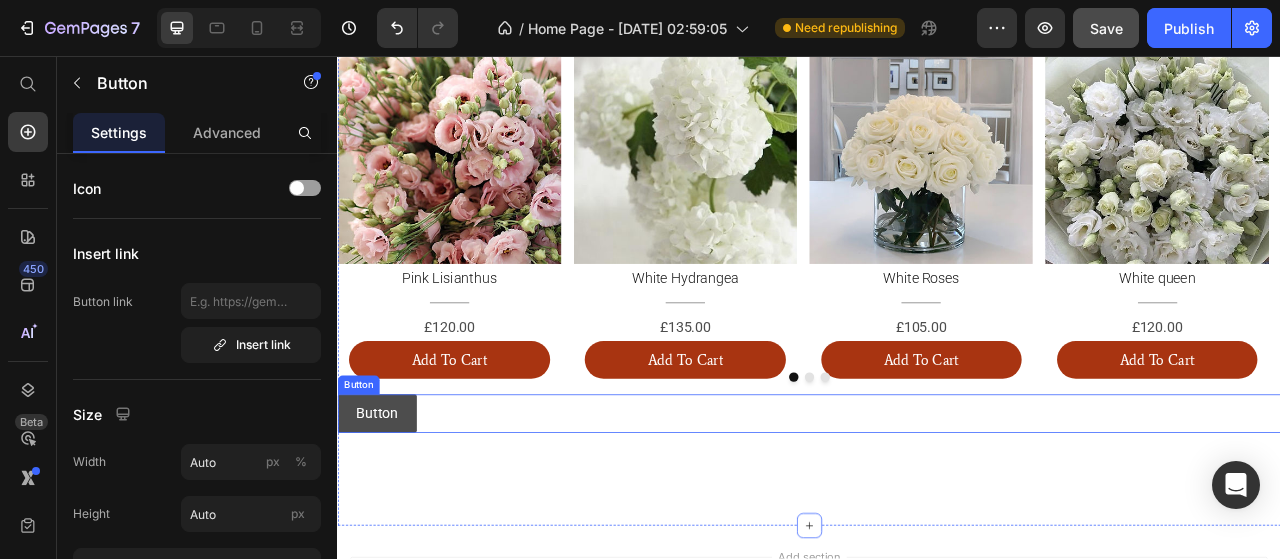 click on "Button" at bounding box center (387, 511) 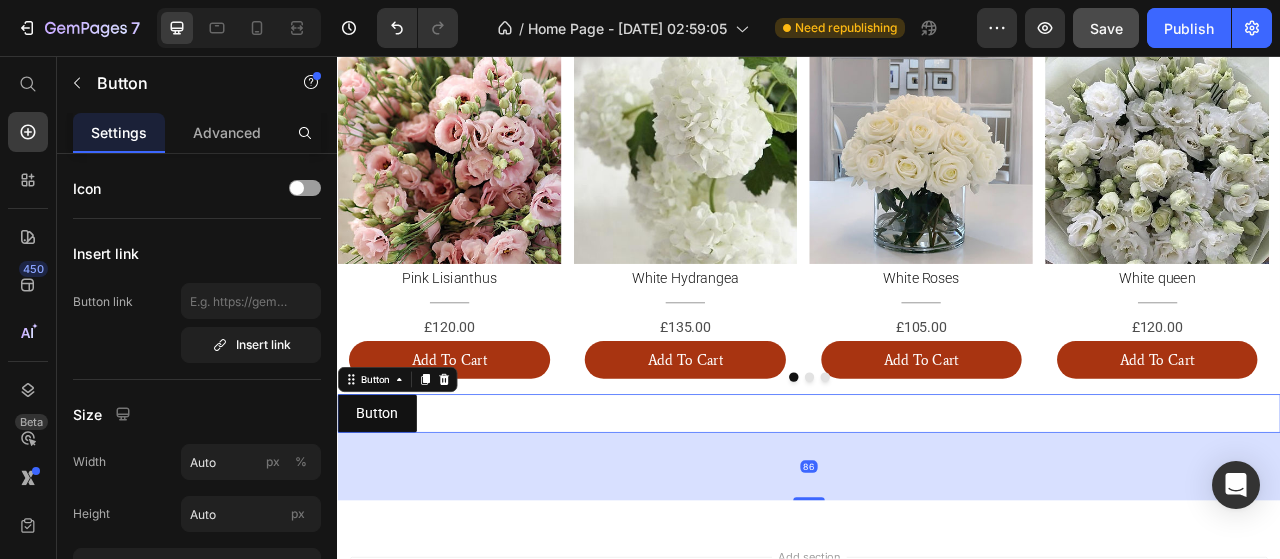 click on "Button Button   86" at bounding box center (937, 511) 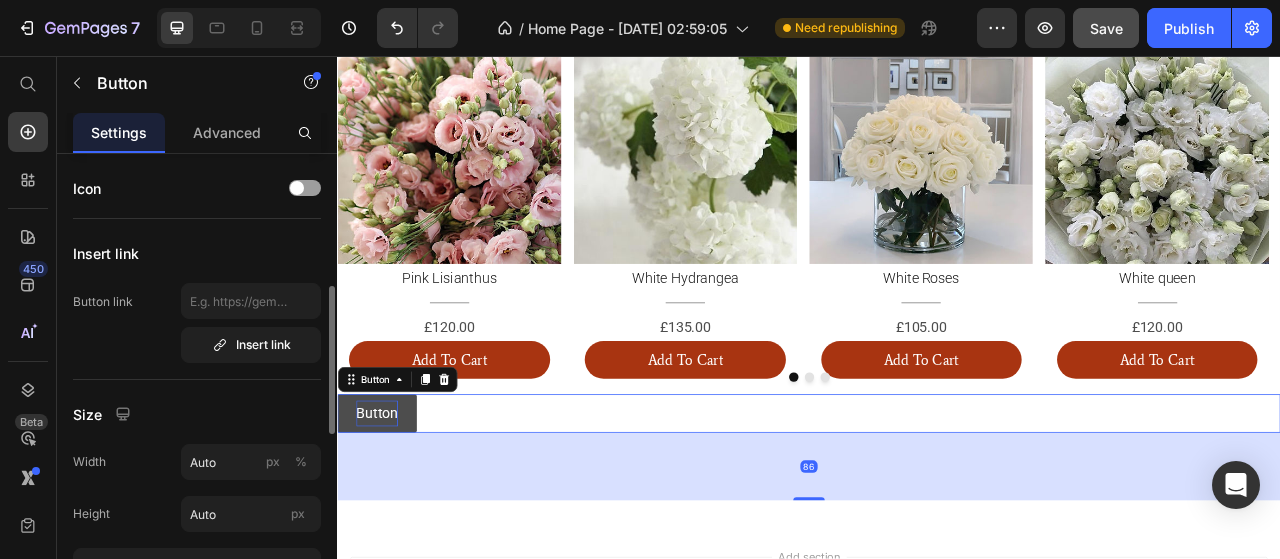 click on "Button" at bounding box center [387, 511] 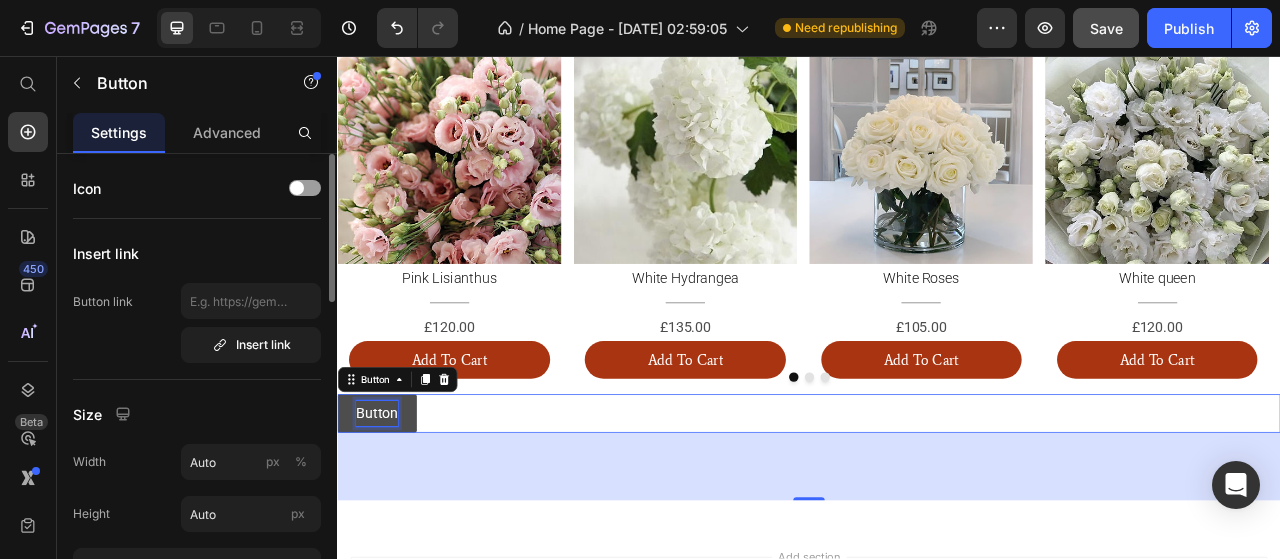 drag, startPoint x: 596, startPoint y: 513, endPoint x: 350, endPoint y: 492, distance: 246.89471 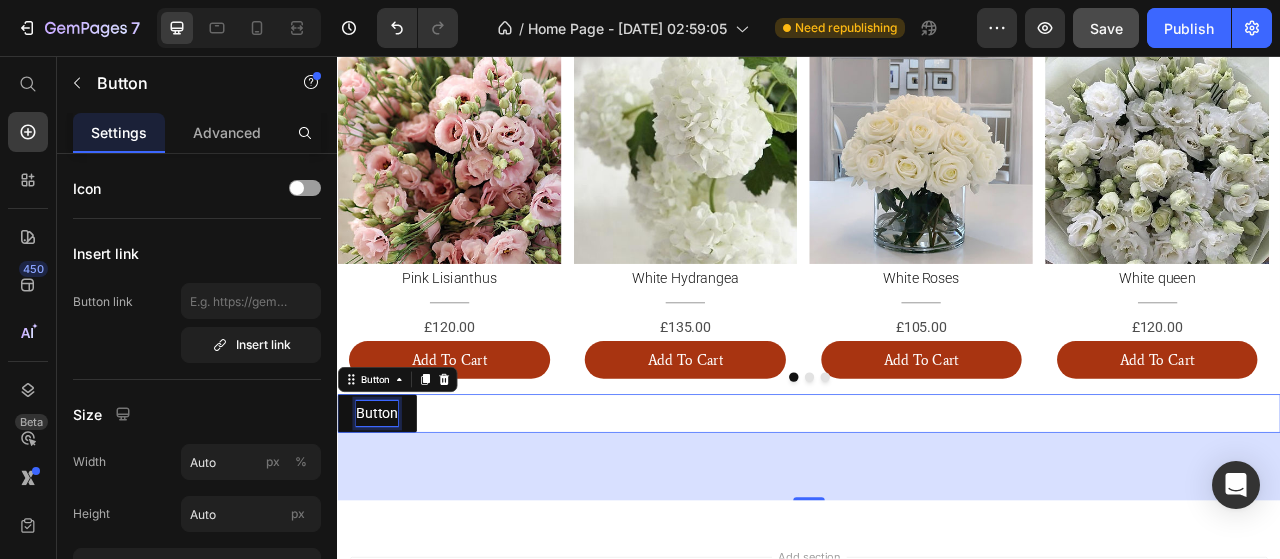 click 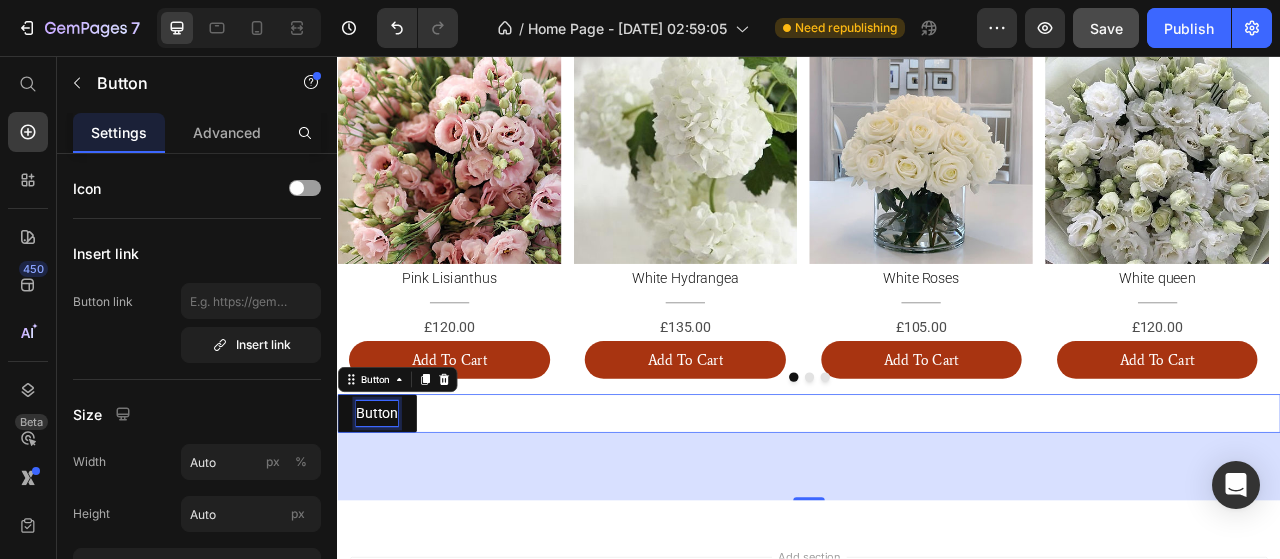scroll, scrollTop: 600, scrollLeft: 0, axis: vertical 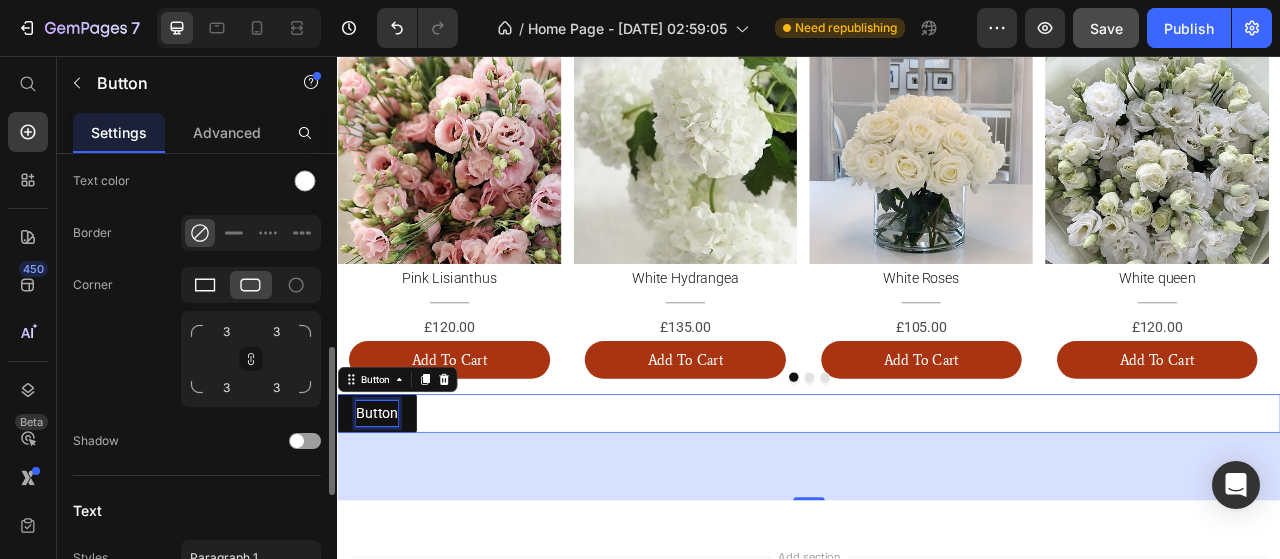 click 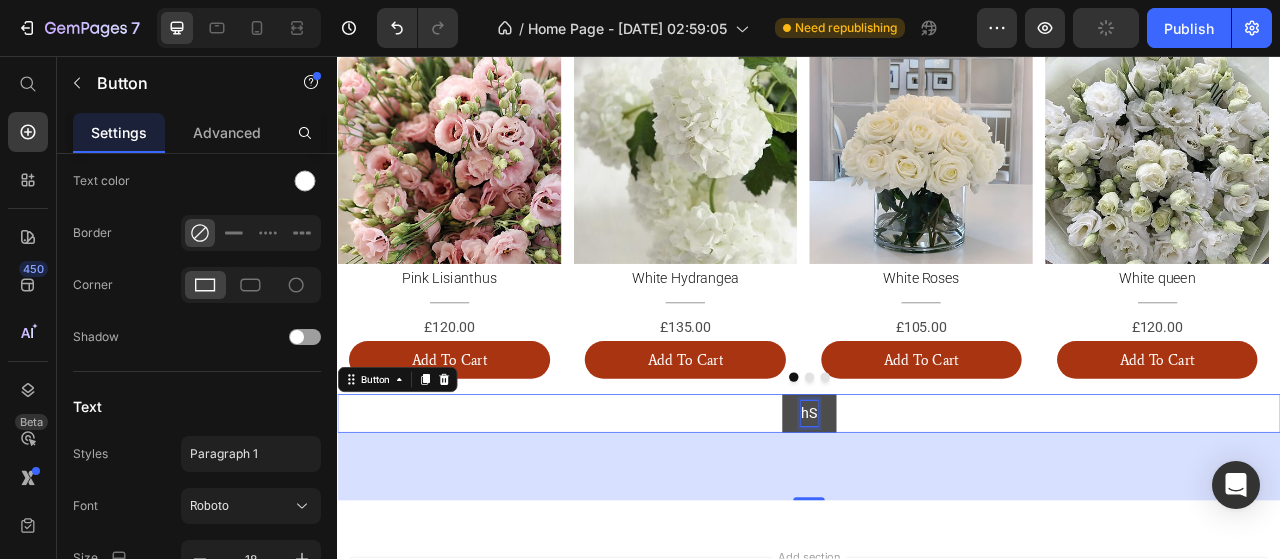 click on "hS" at bounding box center [937, 511] 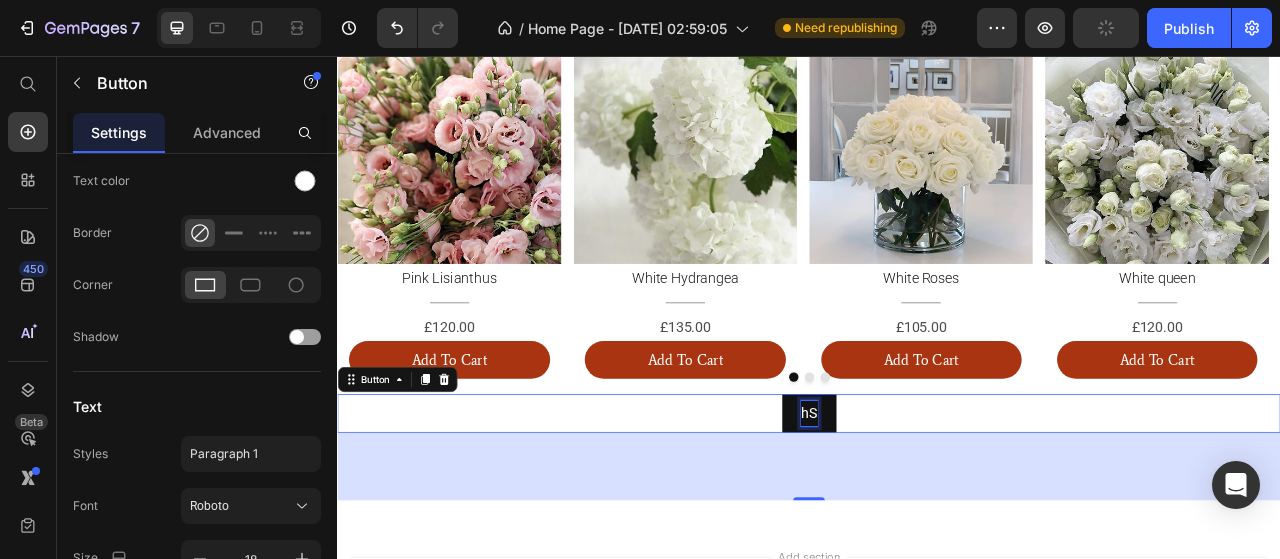 click on "hS" at bounding box center [937, 511] 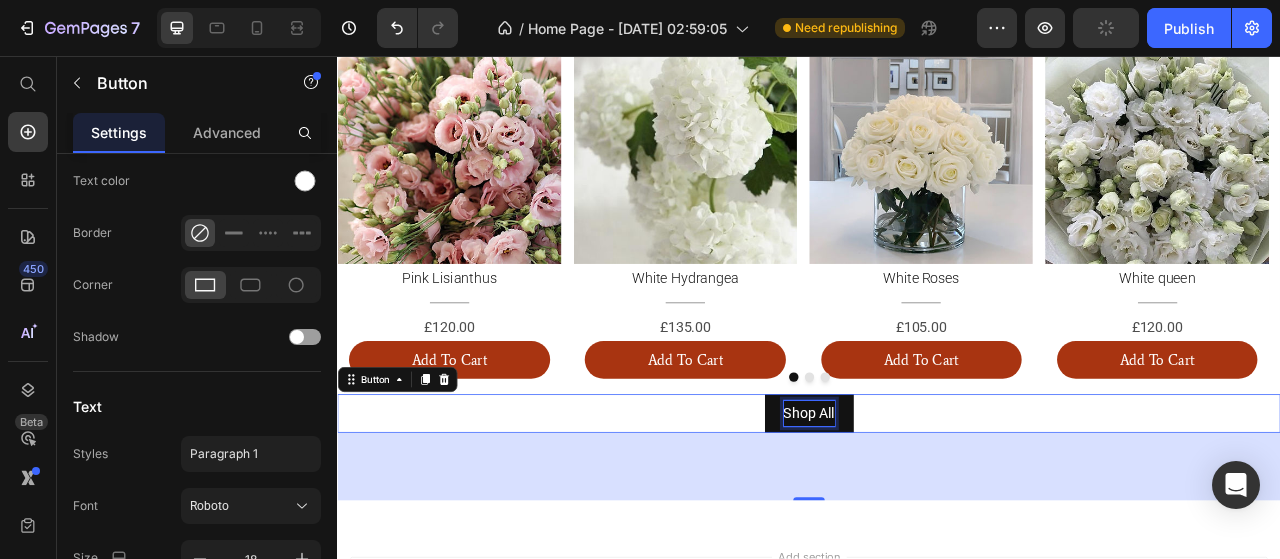 click on "Advanced" at bounding box center (227, 132) 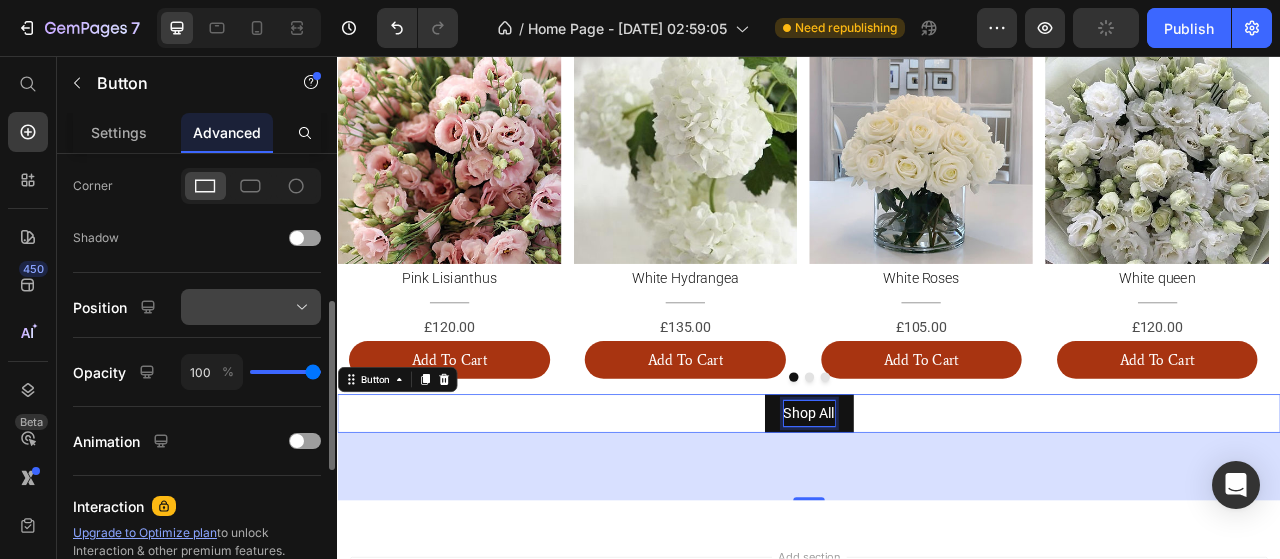 click at bounding box center [251, 307] 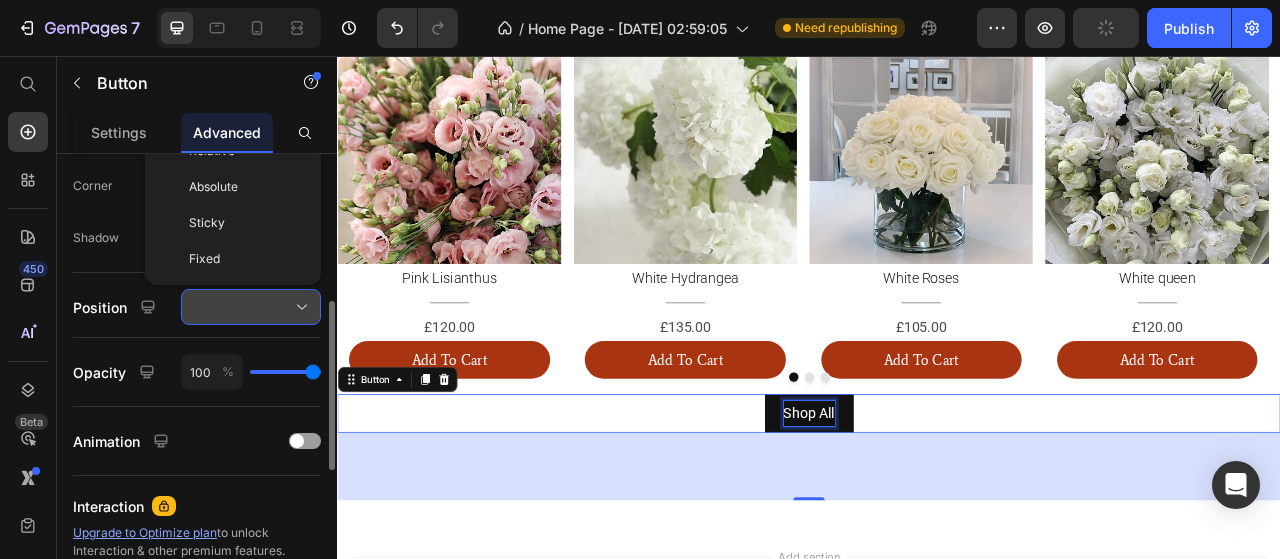 click at bounding box center (251, 307) 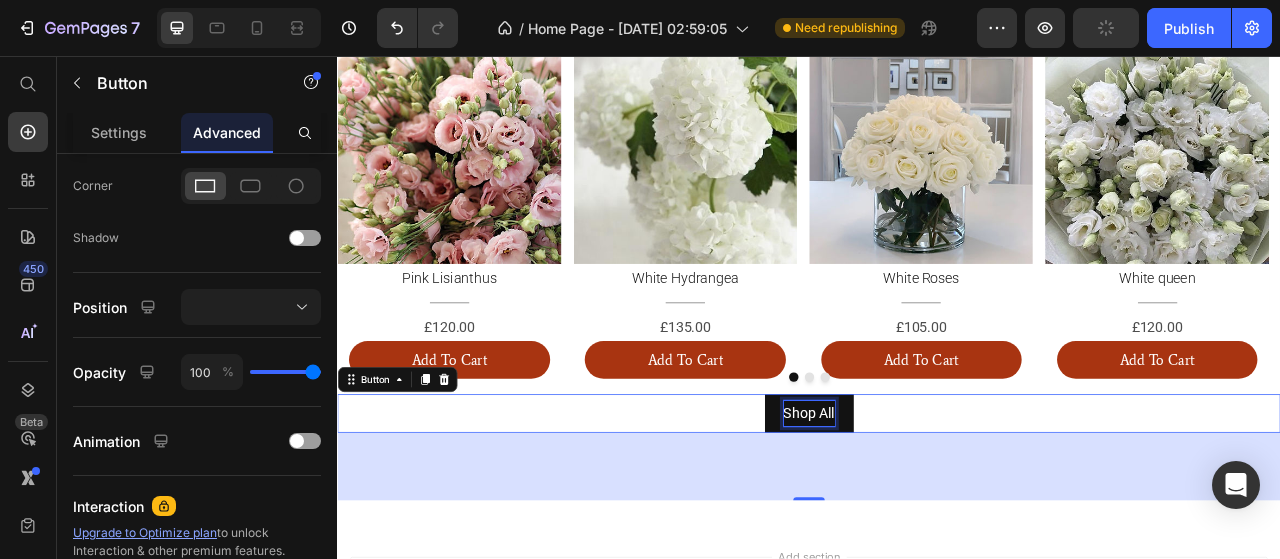 click on "0" at bounding box center (198, -118) 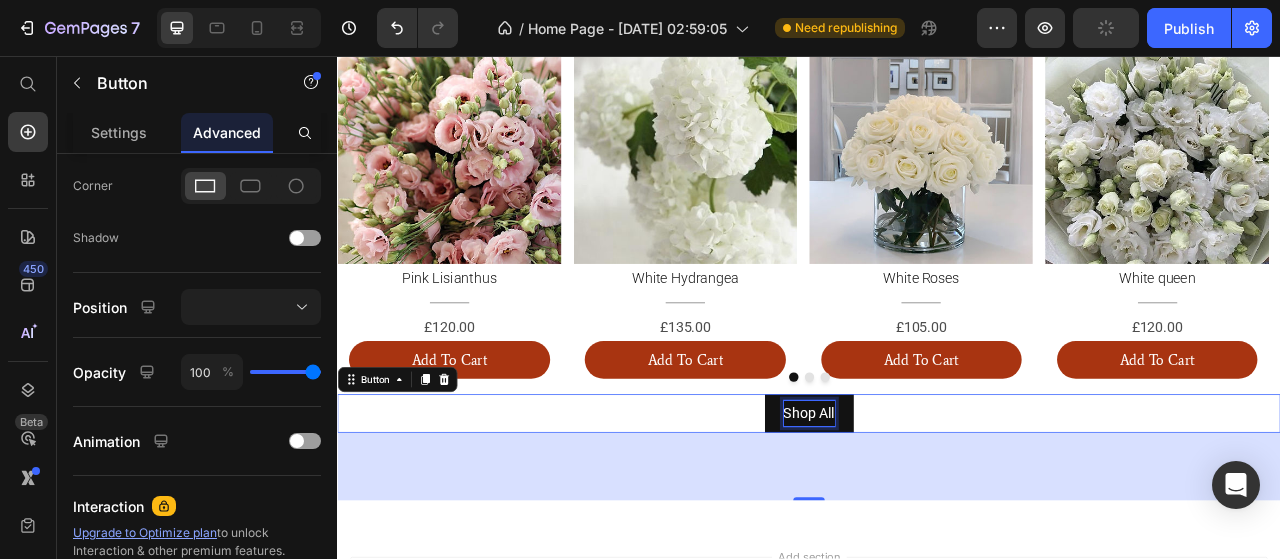 click on "0" at bounding box center [198, -118] 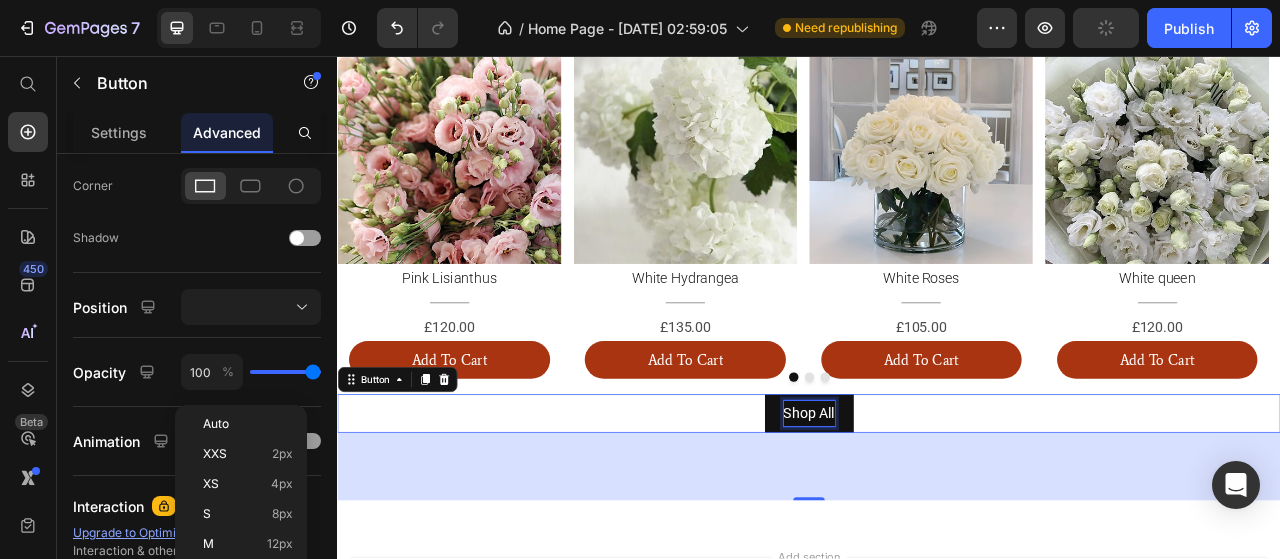 click on "7  Version history  /  Home Page - Jul 11, 02:59:05 Need republishing Preview  Publish  450 Beta Start with Sections Elements Hero Section Product Detail Brands Trusted Badges Guarantee Product Breakdown How to use Testimonials Compare Bundle FAQs Social Proof Brand Story Product List Collection Blog List Contact Sticky Add to Cart Custom Footer Browse Library 450 Layout
Row
Row
Row
Row Text
Heading
Text Block Button
Button
Button
Sticky Back to top Media
Image" at bounding box center (640, 0) 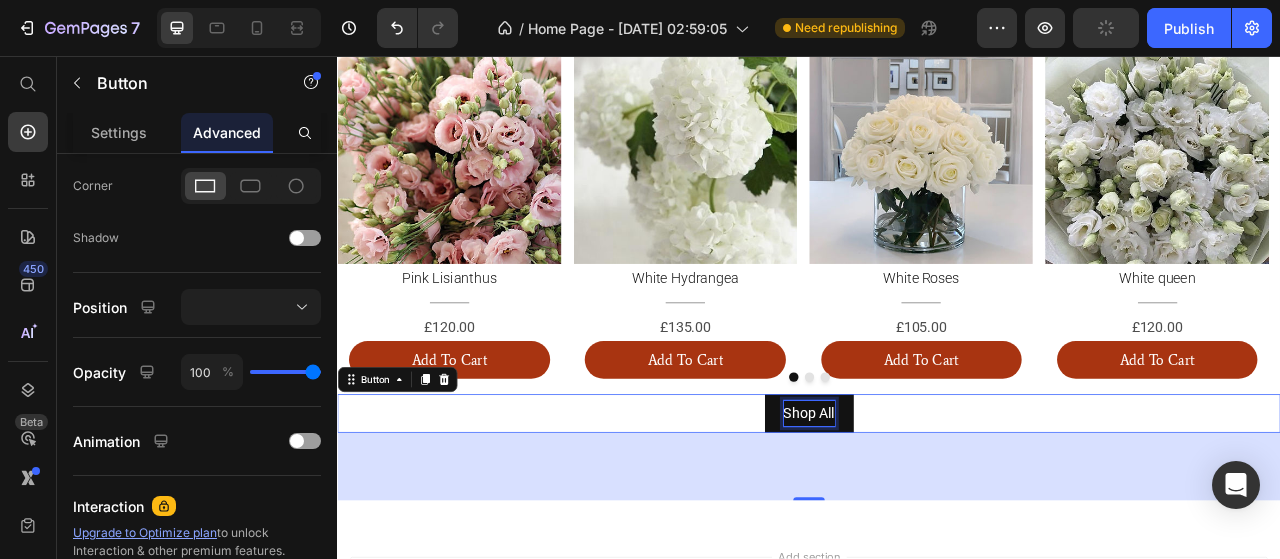 type on "0" 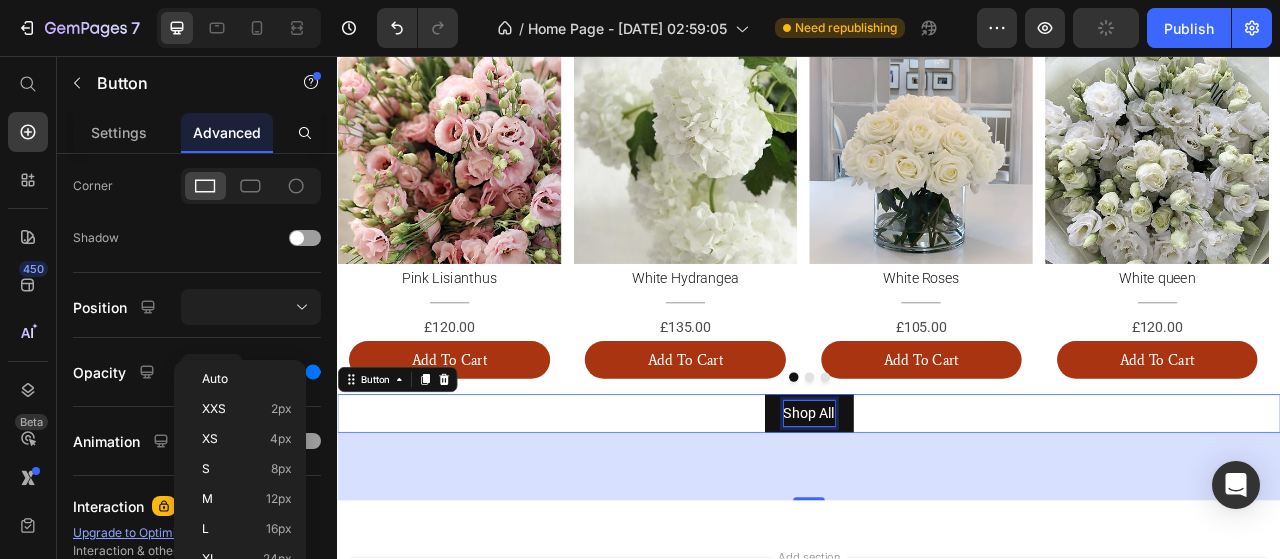 click on "0" at bounding box center [197, -163] 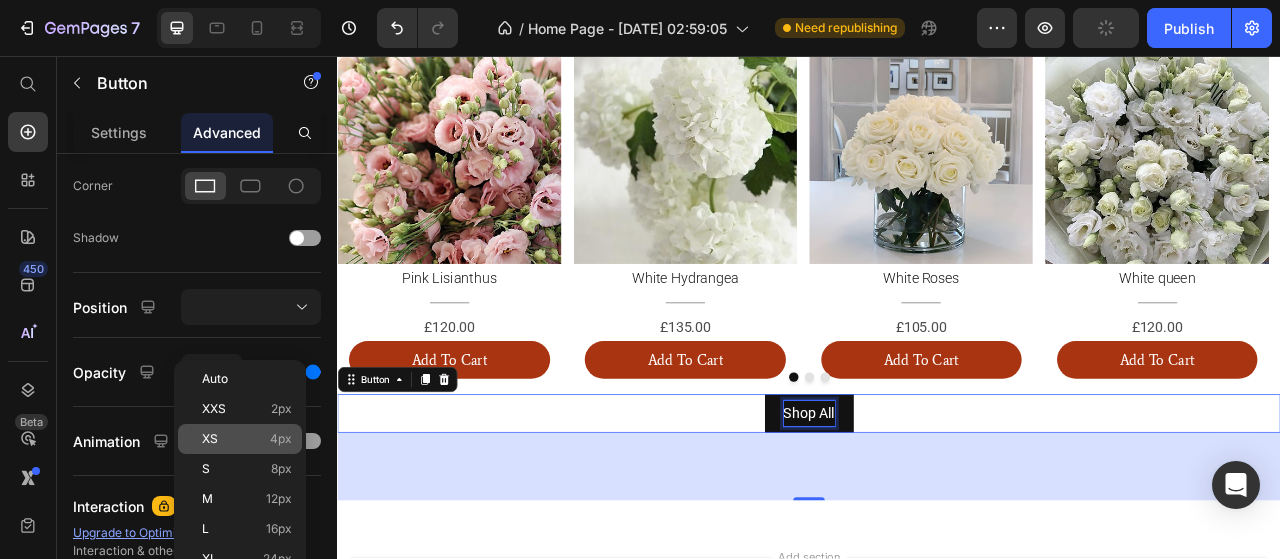 type on "50" 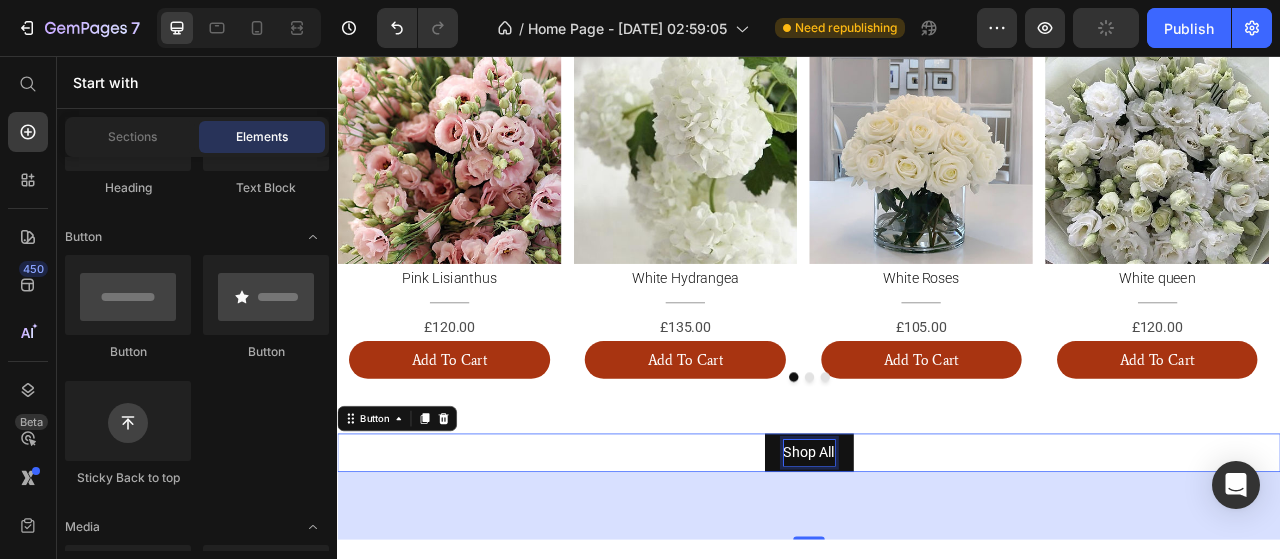click on "Add section Choose templates inspired by CRO experts Generate layout from URL or image Add blank section then drag & drop elements" at bounding box center [937, 827] 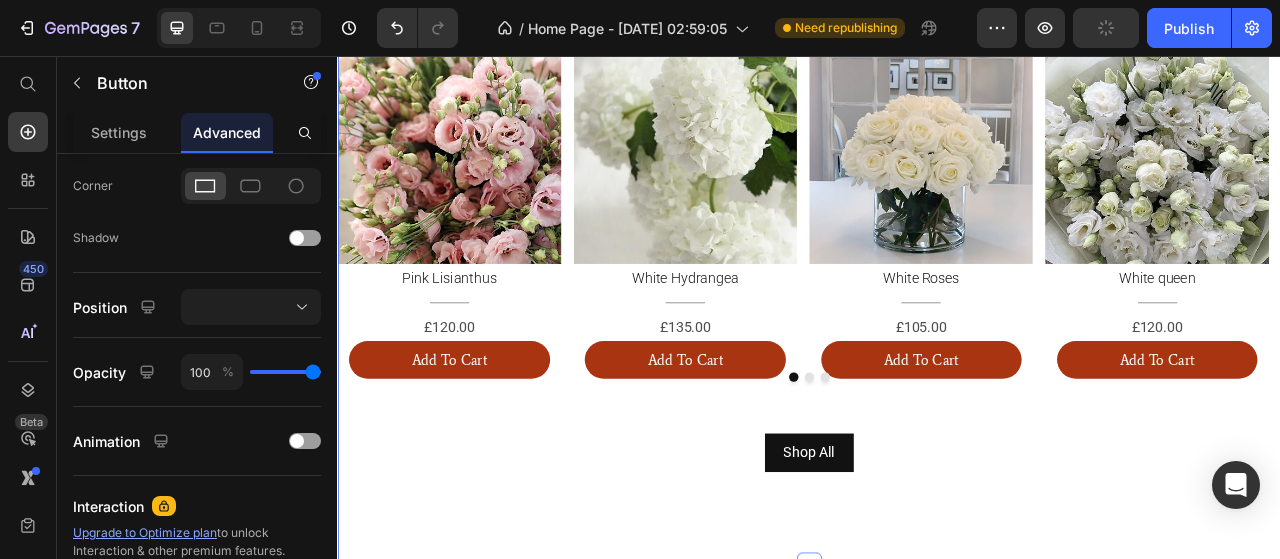 drag, startPoint x: 796, startPoint y: 331, endPoint x: 763, endPoint y: 352, distance: 39.115215 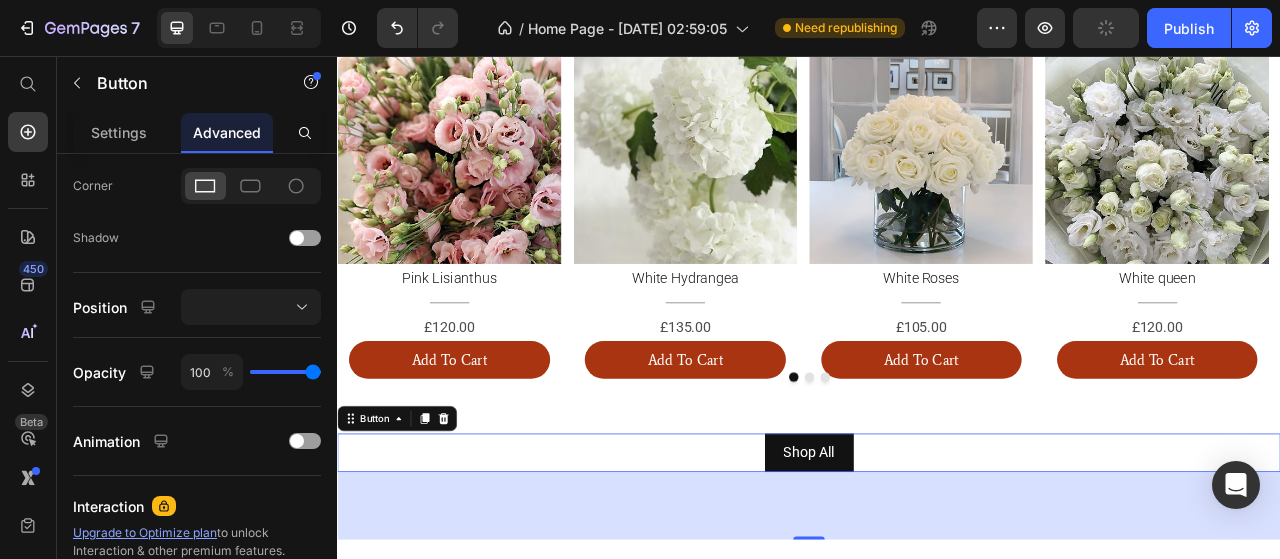 click on "86" at bounding box center [937, 629] 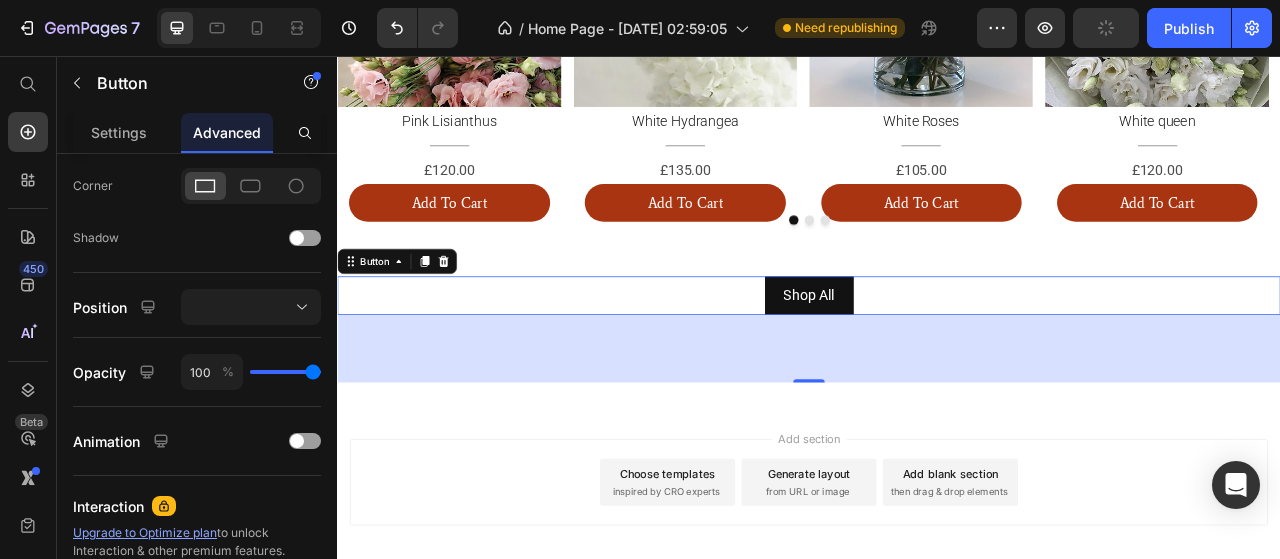 click on "86" at bounding box center [937, 429] 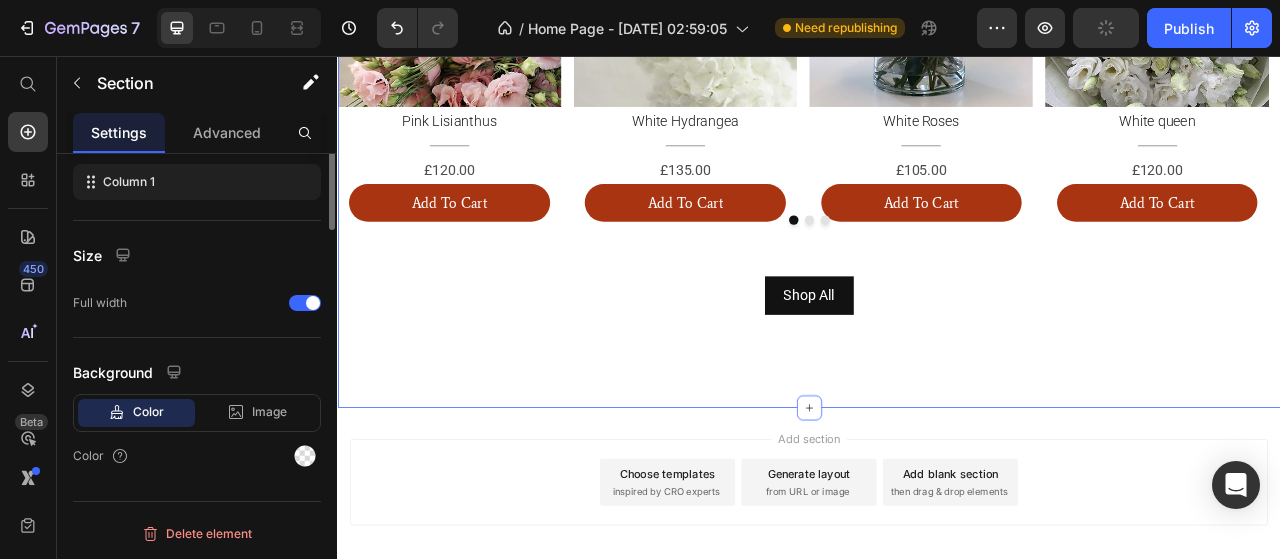 click on "FRESH FLOWERS Heading
Image Pink Lisianthus Heading                Title Line £120.00 Text Block Add To Cart Button Image White Hydrangea Heading                Title Line £135.00 Text Block Add To Cart Button Image White Roses Heading                Title Line £105.00 Text Block Add To Cart Button Image White queen Heading                Title Line £120.00 Text Block Add To Cart Button Image Purple Lisianthus Heading                Title Line £120.00 Text Block Add To Cart Button Image Bubblegum Chrysanthemum Heading                Title Line £95.00 Text Block Add To Cart Button Image Purple mondial Heading                Title Line £150.00 Text Block Add To Cart Button Image White stars Heading                Title Line £150.00 Text Block Add To Cart Button Image Spring tulips Heading                Title Line £125.00 Text Block Add To Cart Button Image Snow Heading                Title Line £95.00 Text Block Add To Cart Button Image White tulips" at bounding box center [937, 114] 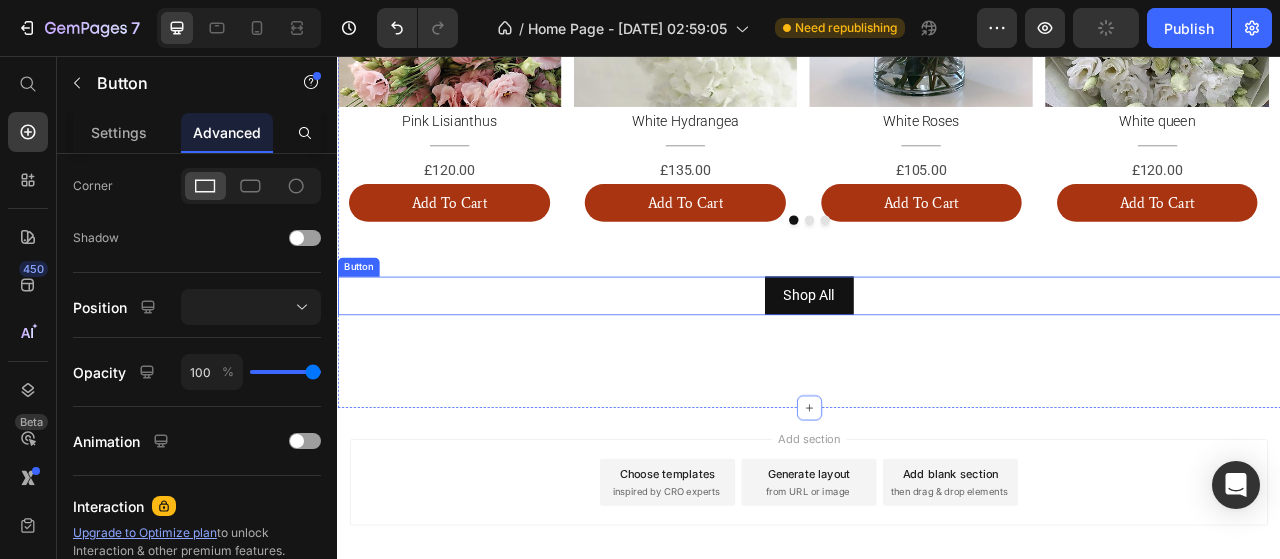 click on "Shop All Button   86" at bounding box center [937, 361] 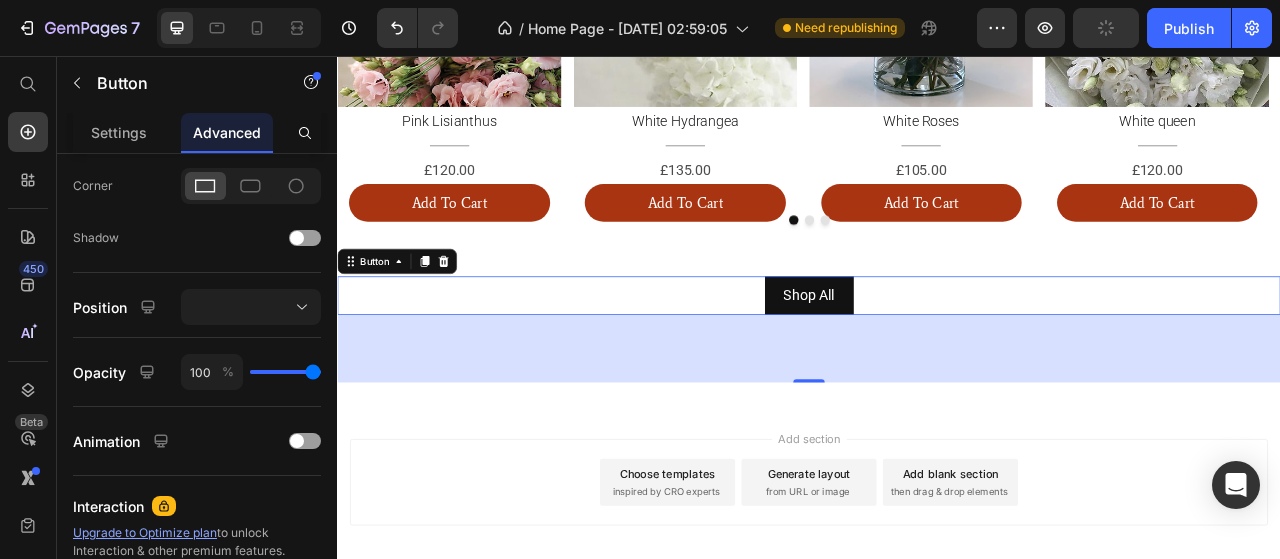 drag, startPoint x: 939, startPoint y: 459, endPoint x: 932, endPoint y: 416, distance: 43.56604 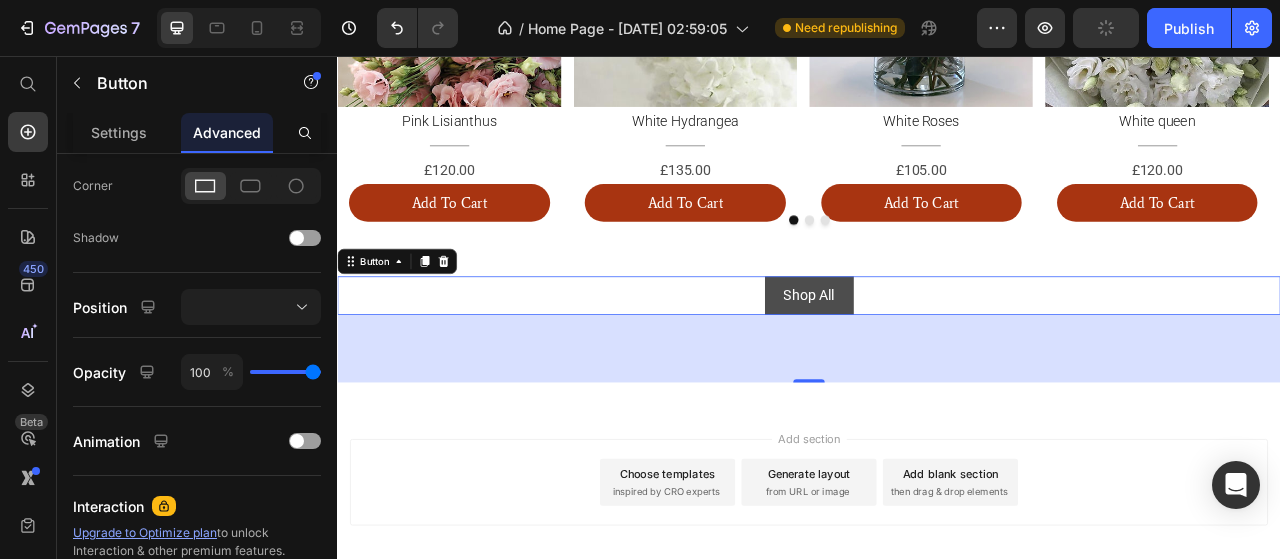 click on "Shop All" at bounding box center [937, 361] 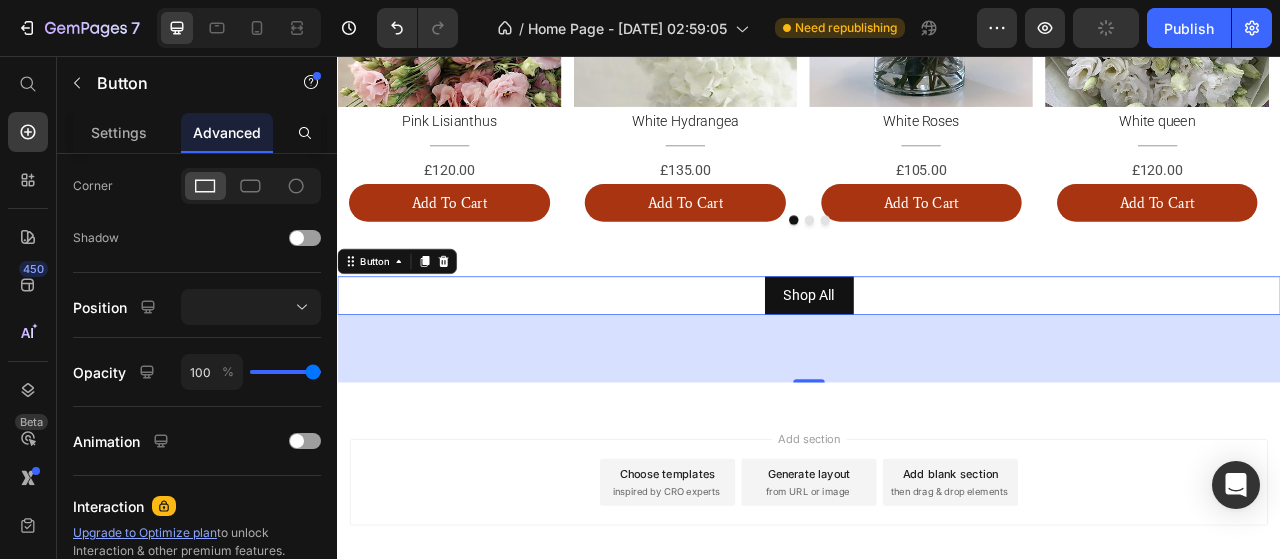 click on "Shop All" at bounding box center (937, 361) 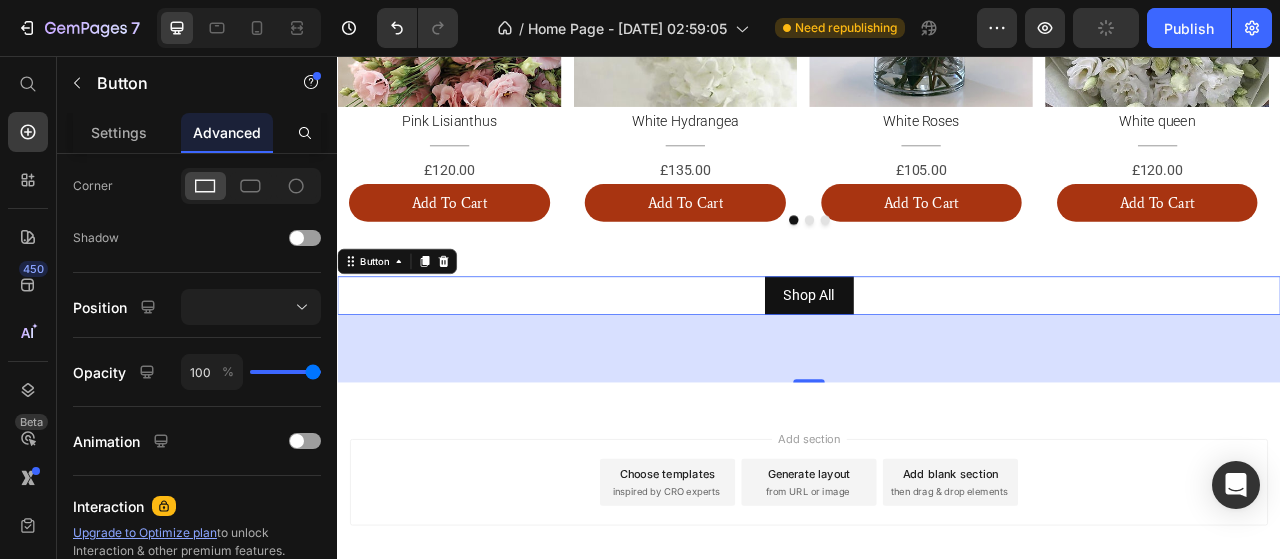 click on "Shop All Button   86" at bounding box center [937, 361] 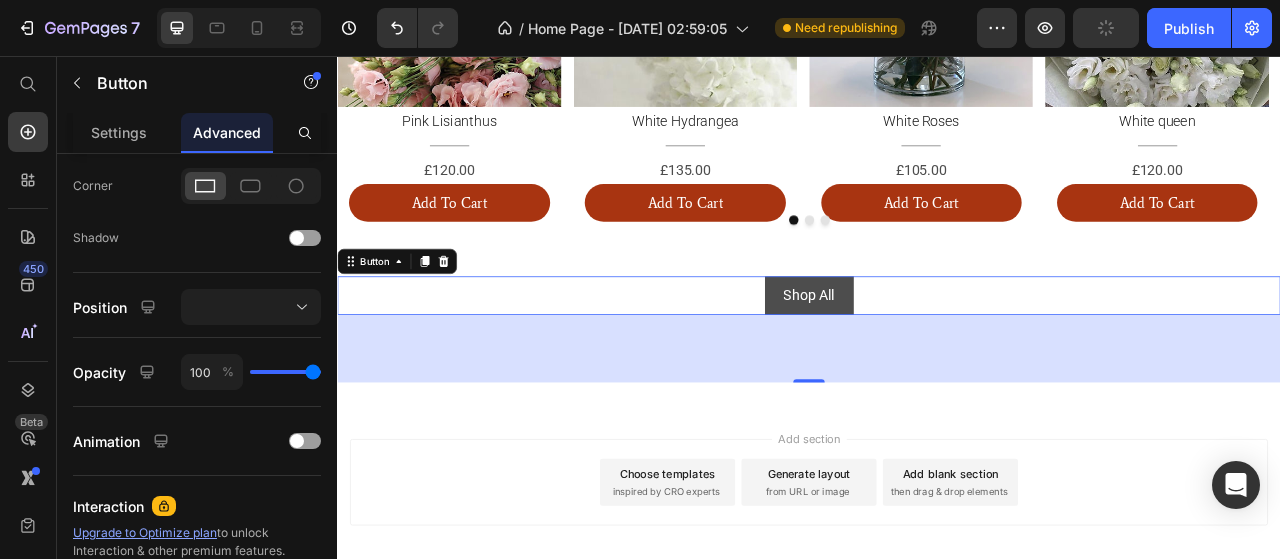 click on "Shop All" at bounding box center (937, 361) 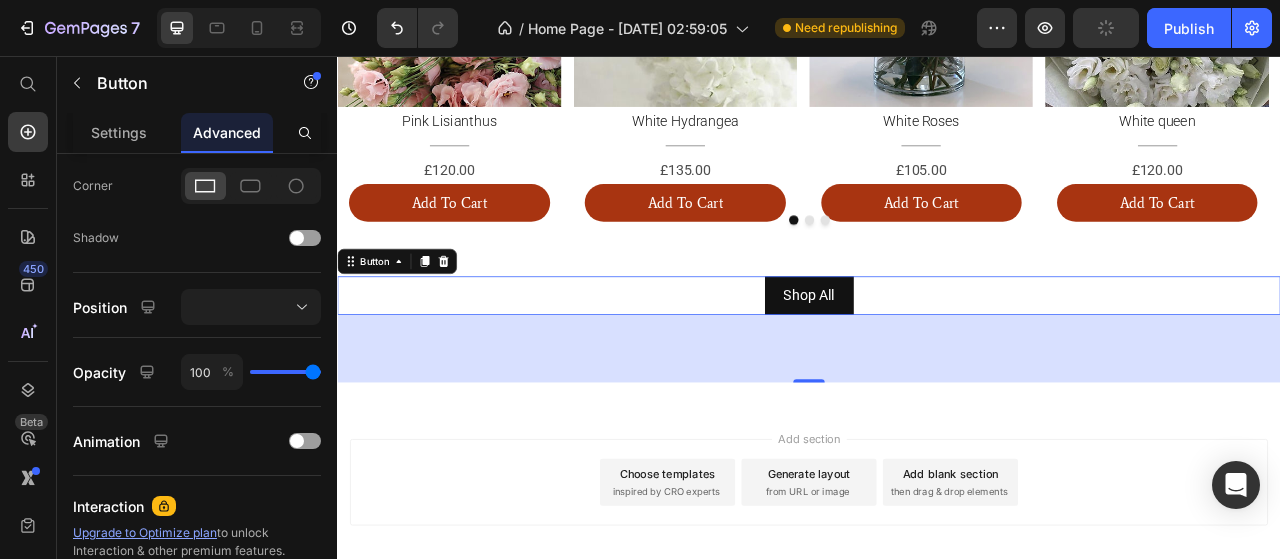 click on "Desktop Tablet Mobile" 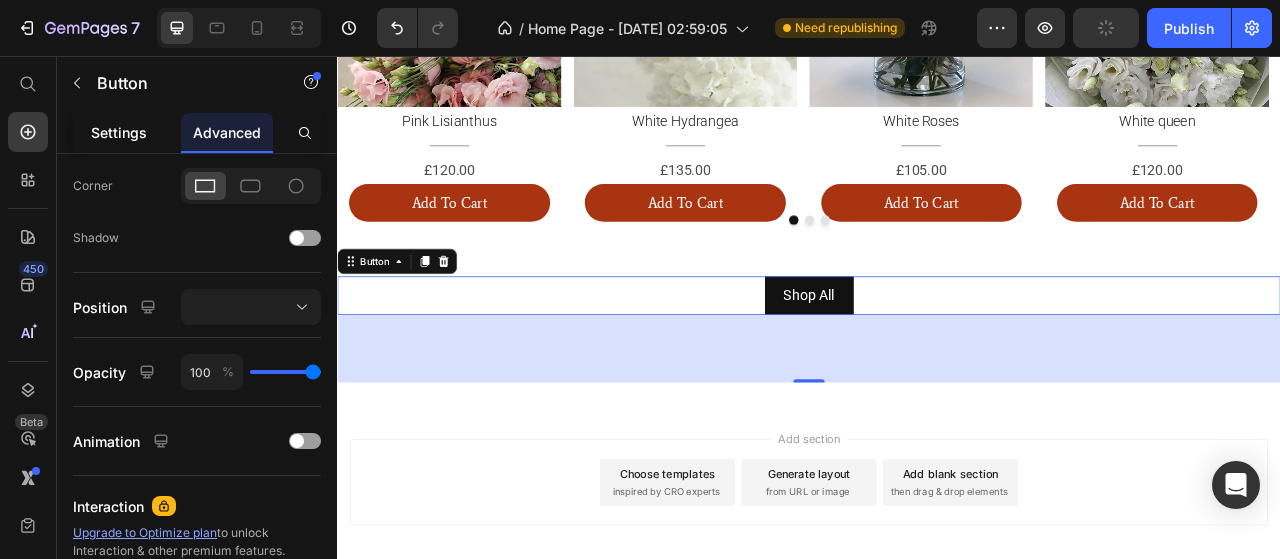 click on "Settings" at bounding box center [119, 132] 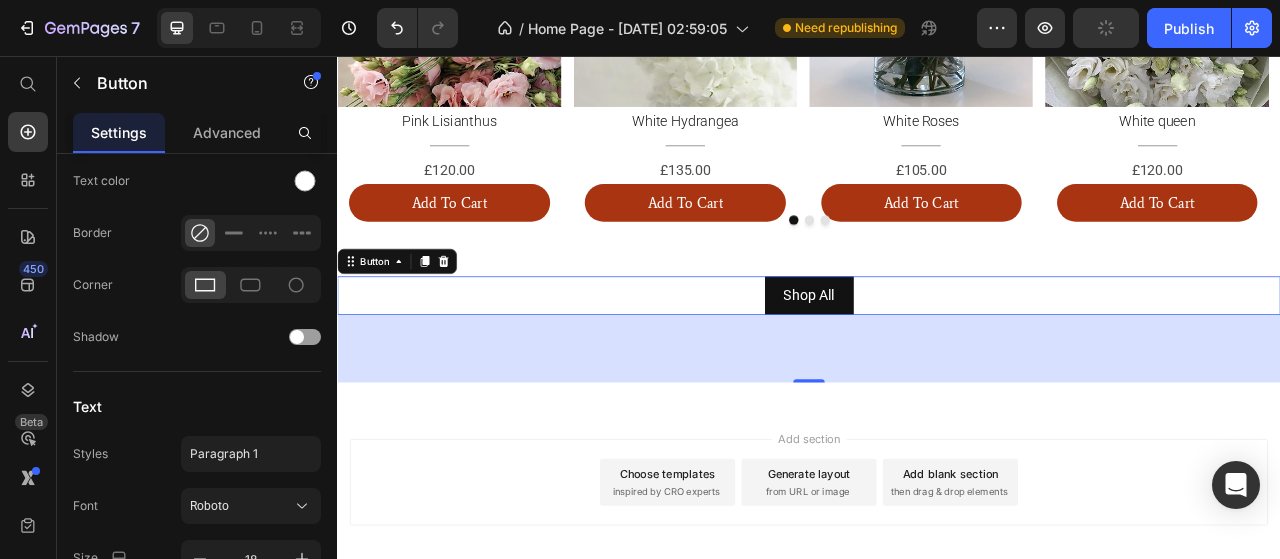 click 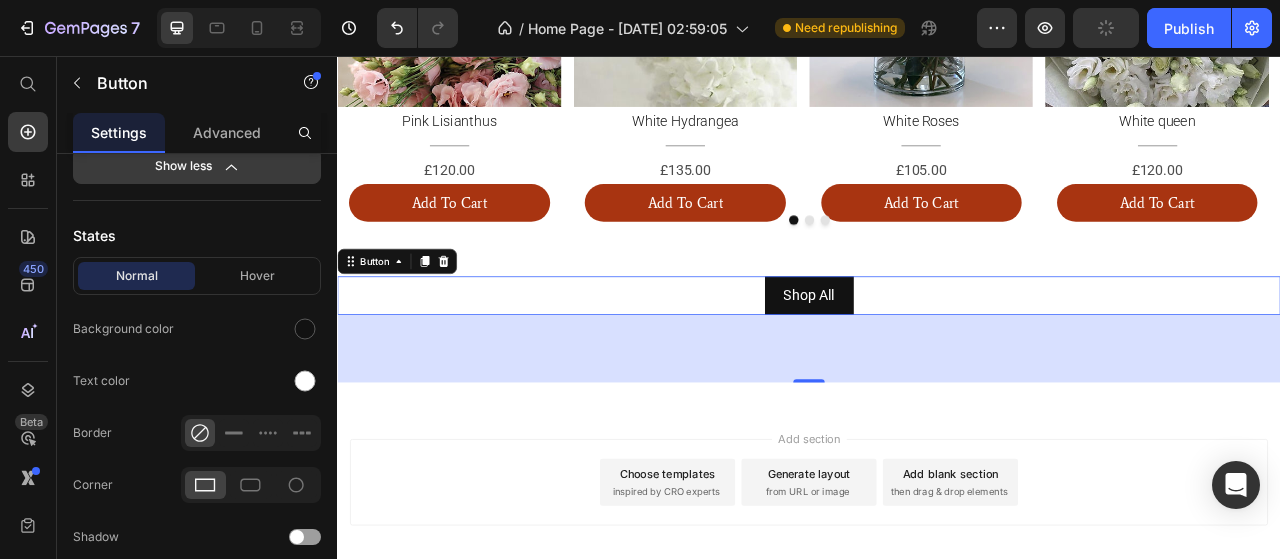 click on "Auto" at bounding box center (251, -138) 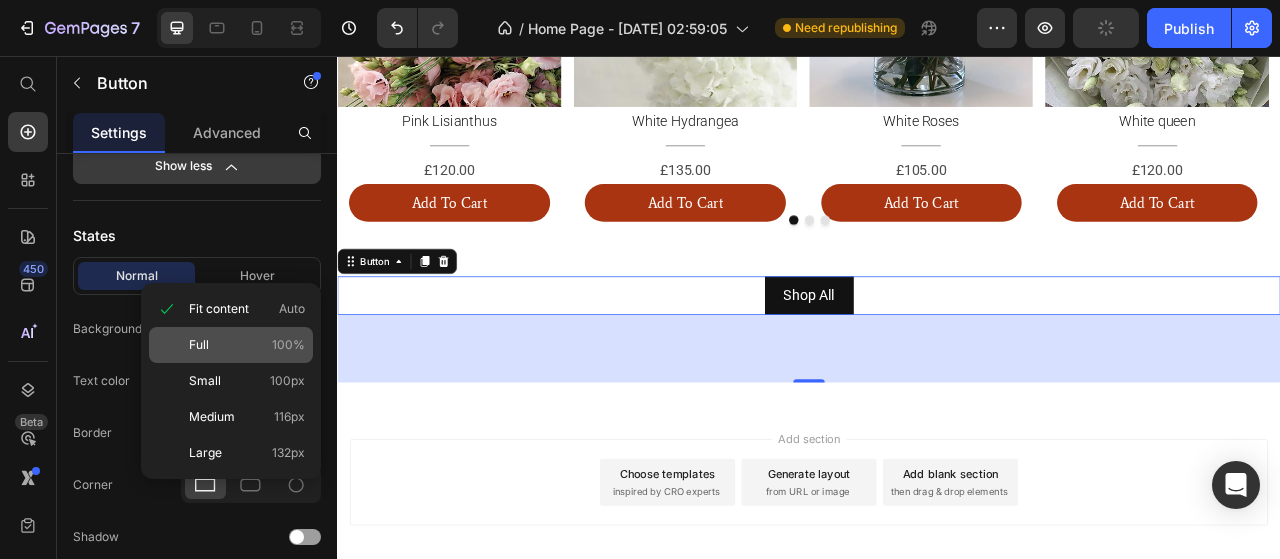 click on "Full 100%" at bounding box center [247, 345] 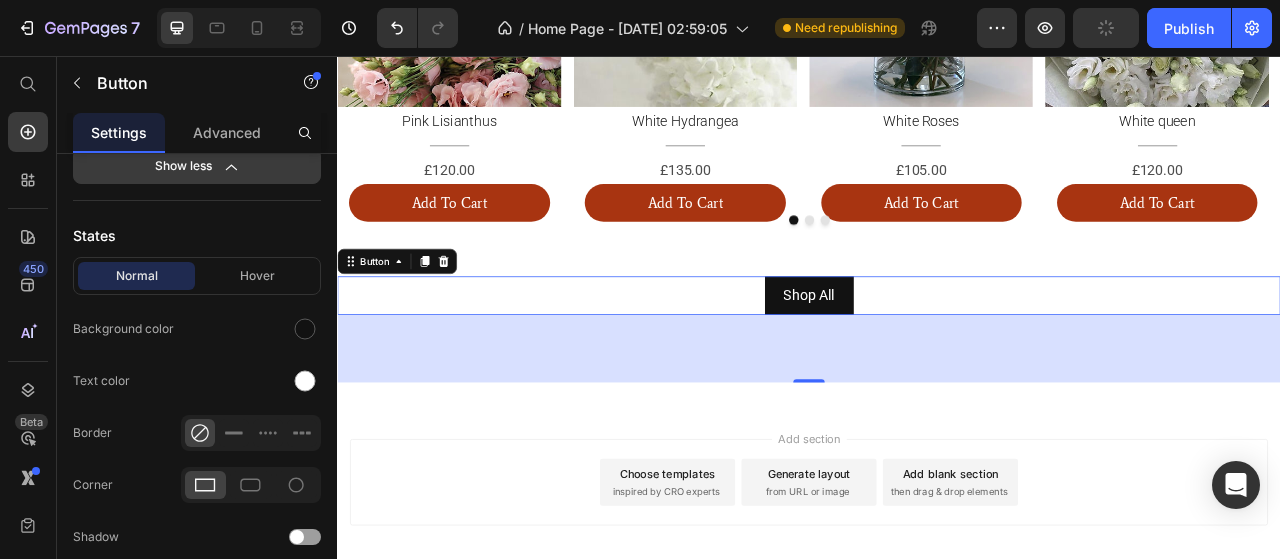 click on "Auto" at bounding box center (251, -86) 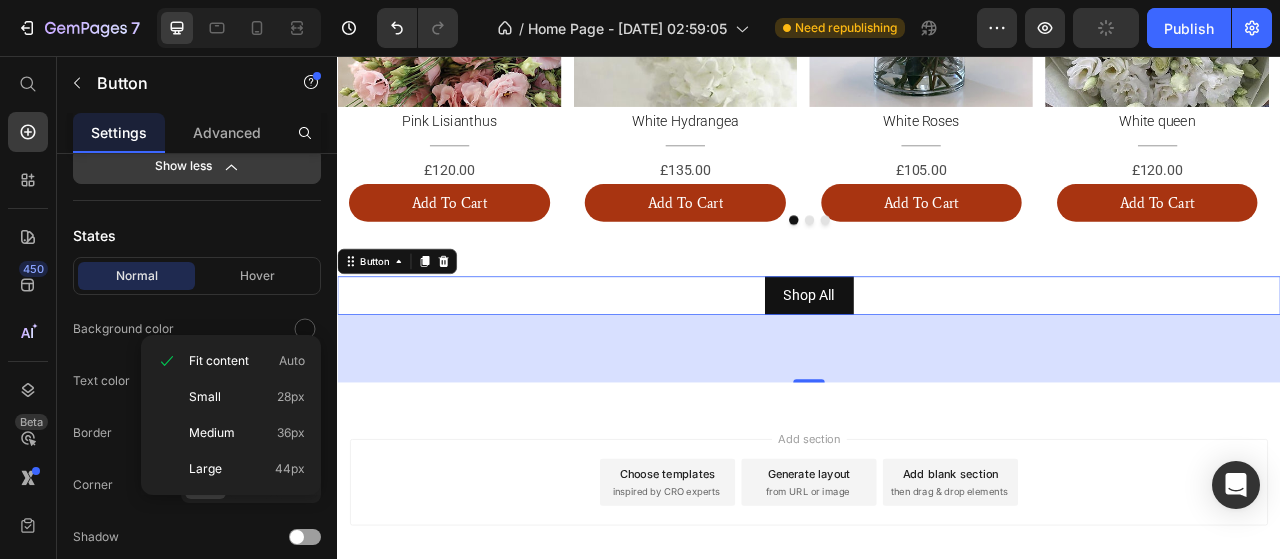 click on "100" at bounding box center (251, -138) 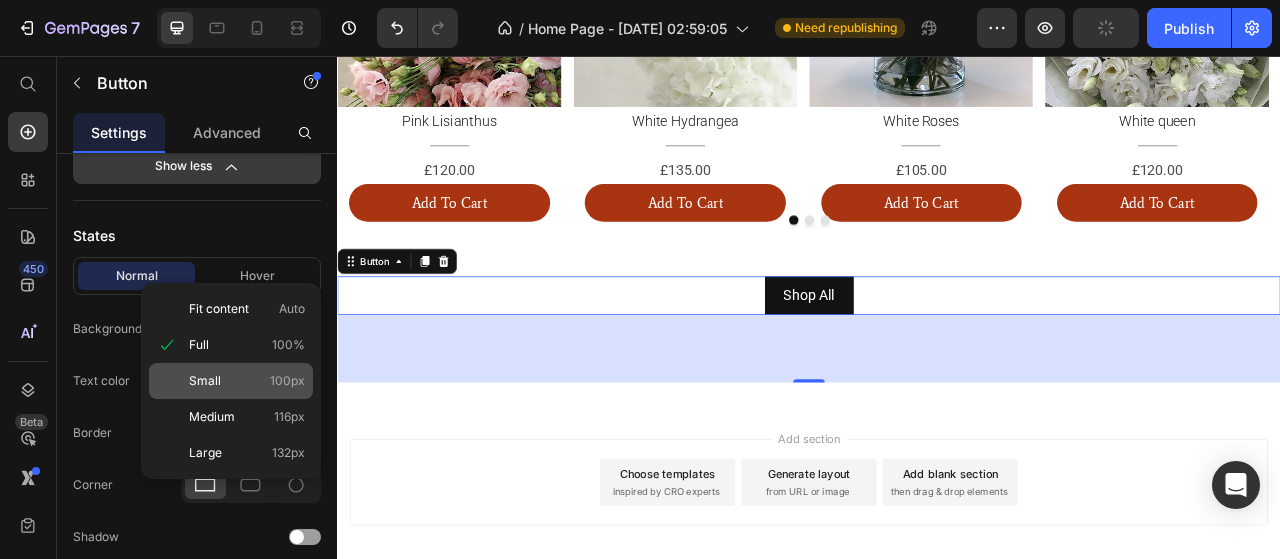 click on "Small 100px" 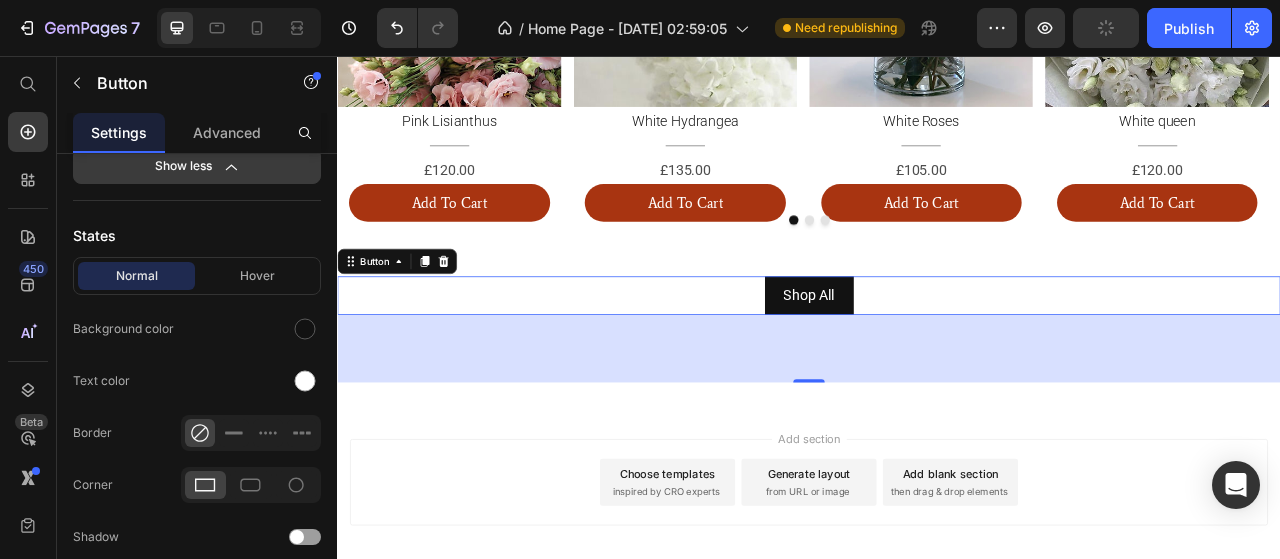 click on "100" at bounding box center (251, -138) 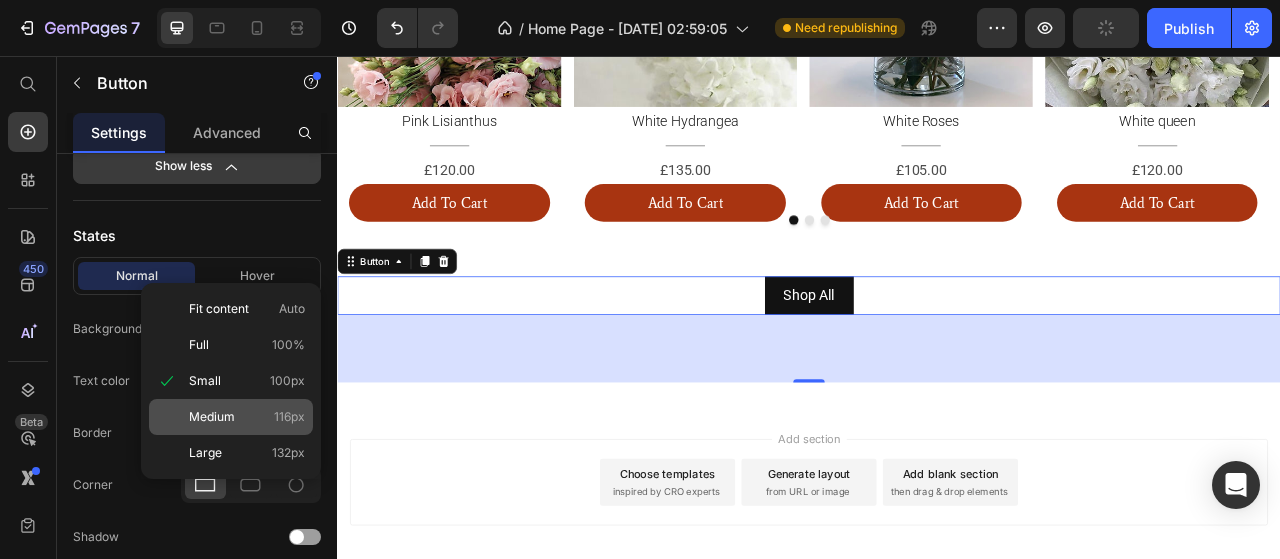click on "Medium" at bounding box center (212, 417) 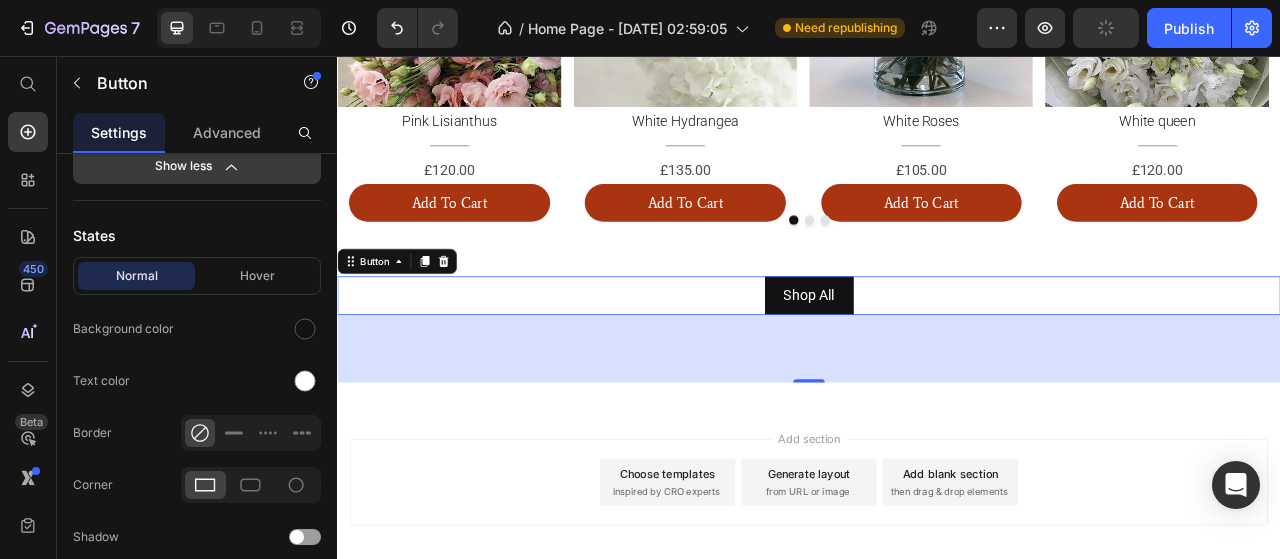 click on "116" at bounding box center (251, -138) 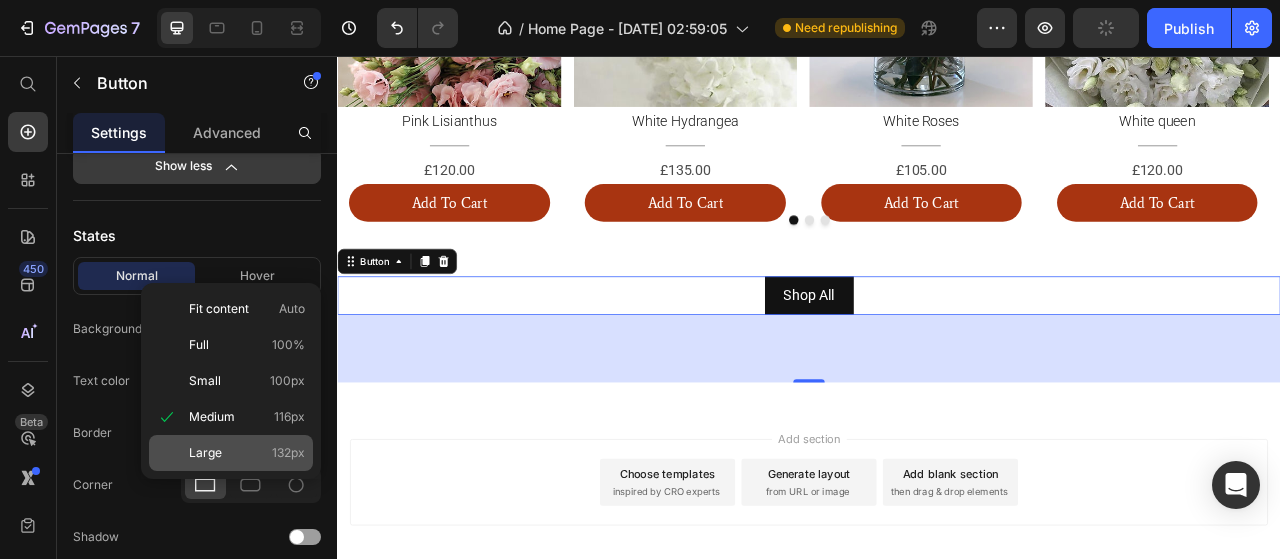 click on "Large 132px" at bounding box center (247, 453) 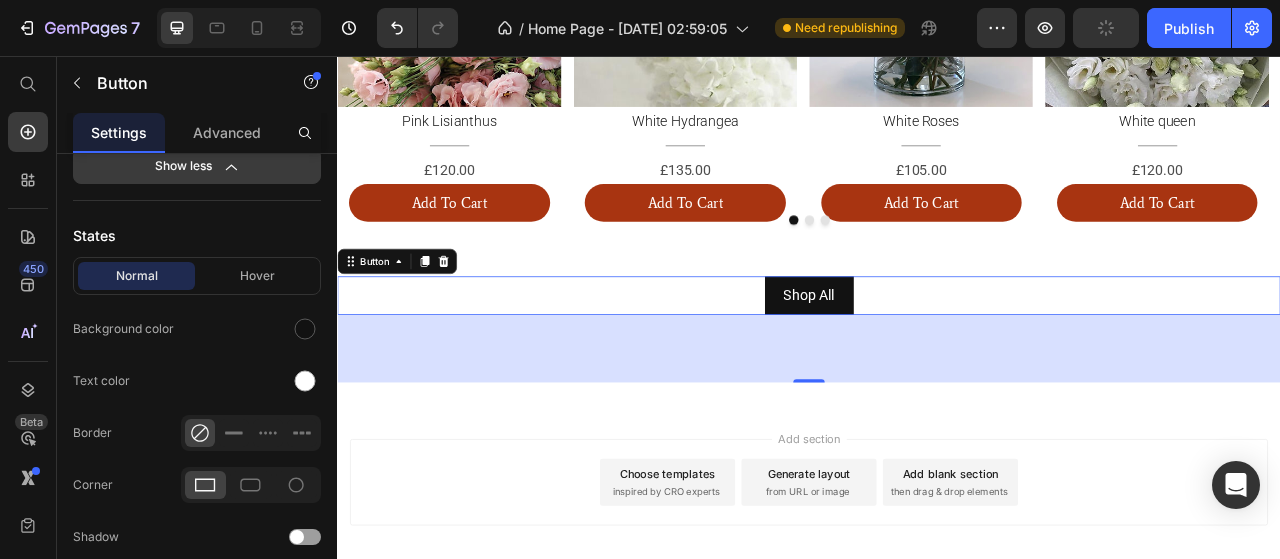 type on "132" 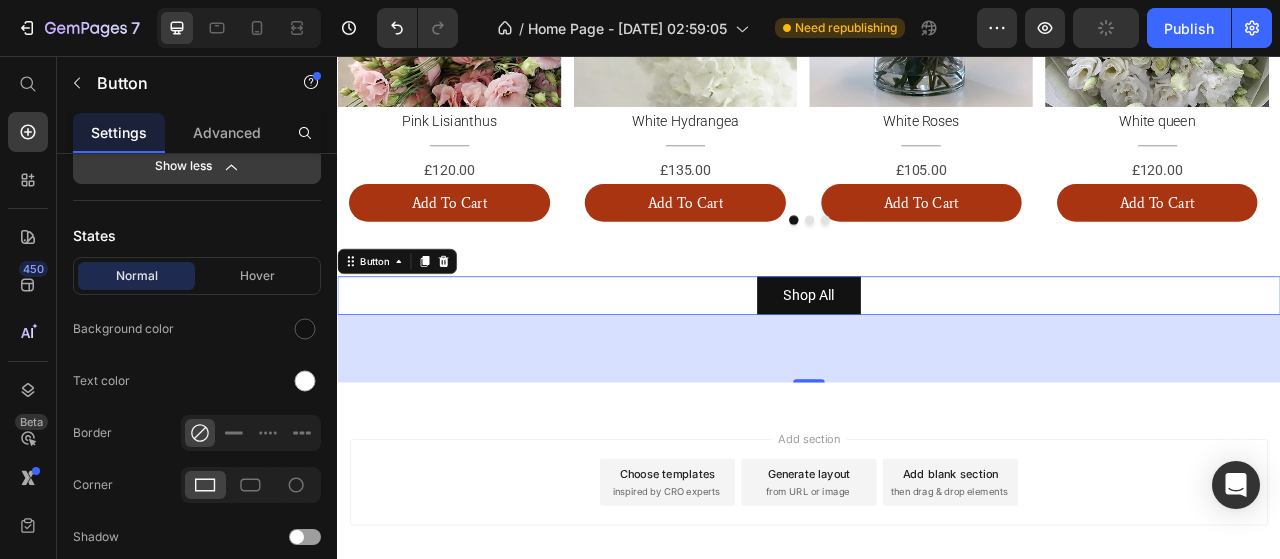 scroll, scrollTop: 0, scrollLeft: 0, axis: both 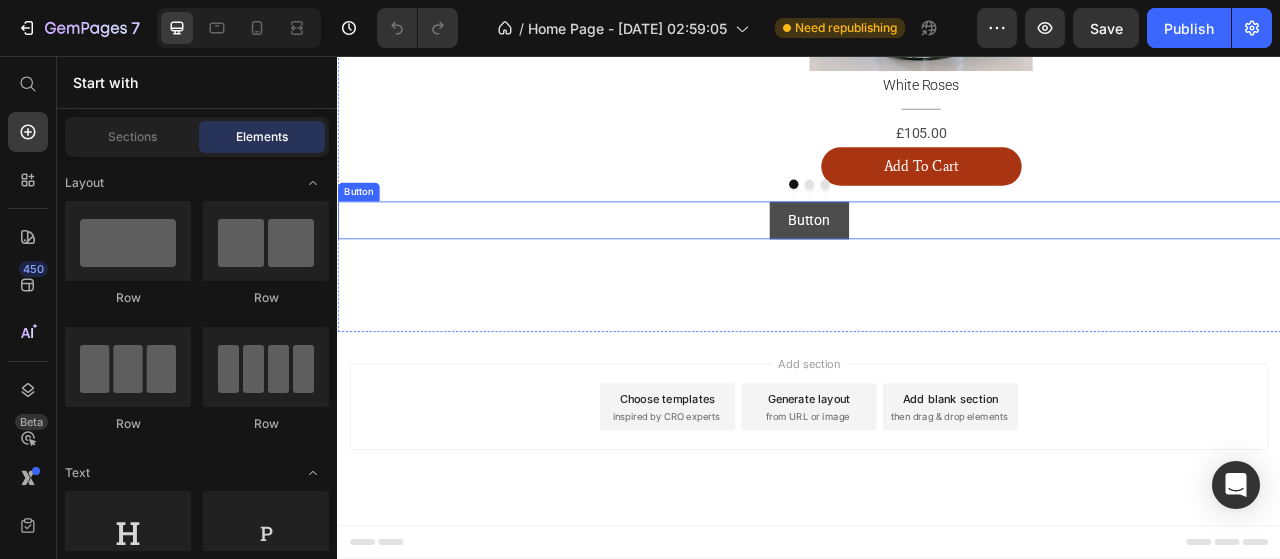 click on "Button" at bounding box center (937, 266) 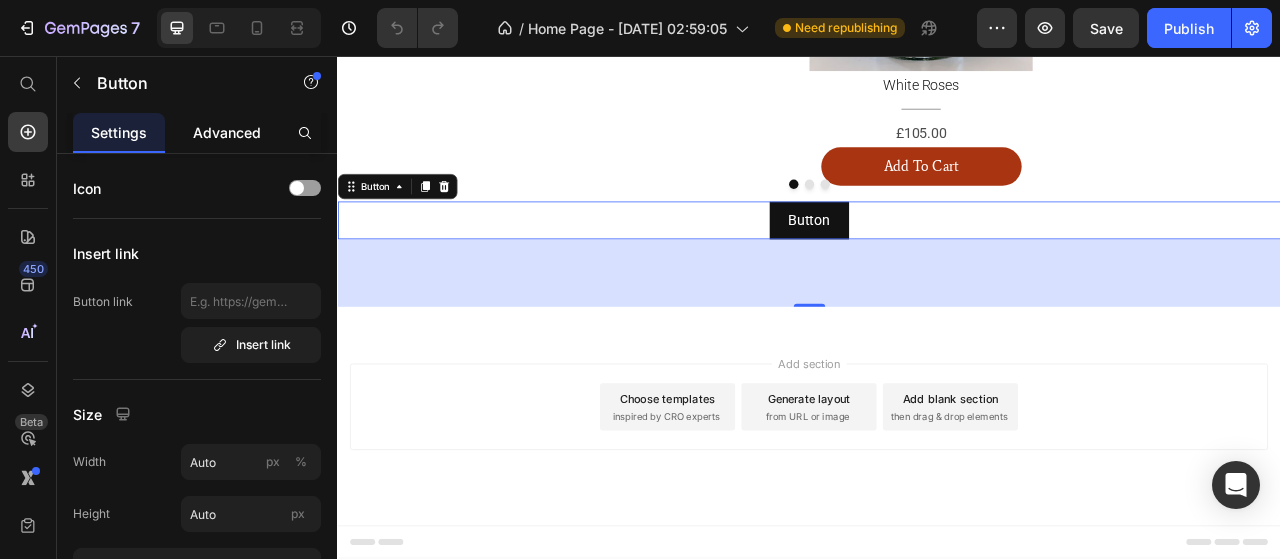 click on "Advanced" at bounding box center (227, 132) 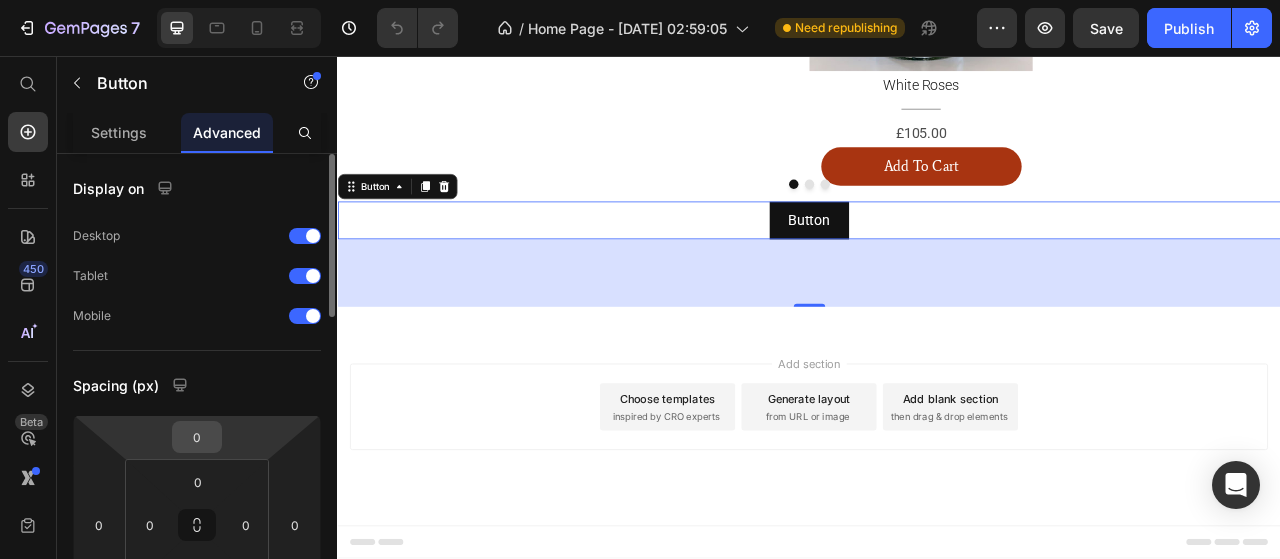 click on "0" at bounding box center [197, 437] 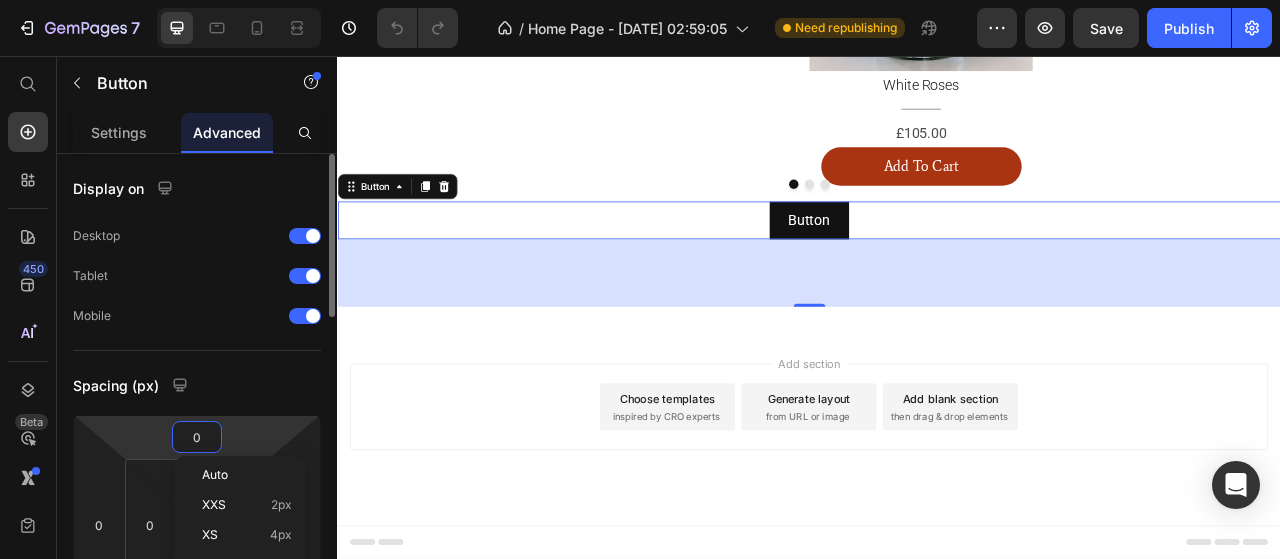 click on "0" at bounding box center (197, 437) 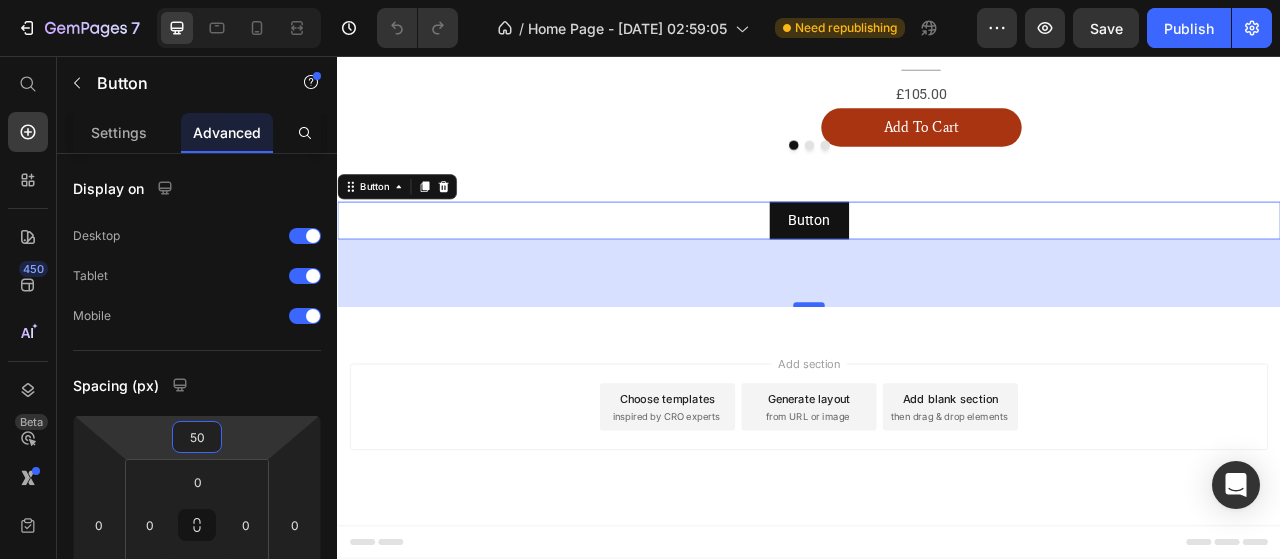 type on "50" 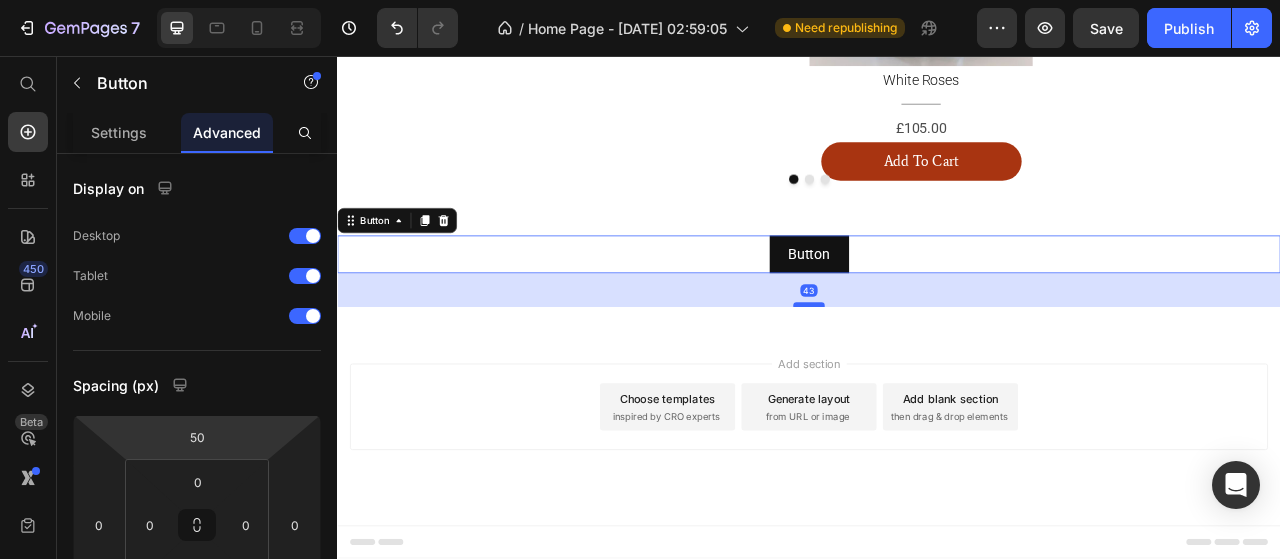 drag, startPoint x: 927, startPoint y: 422, endPoint x: 923, endPoint y: 379, distance: 43.185646 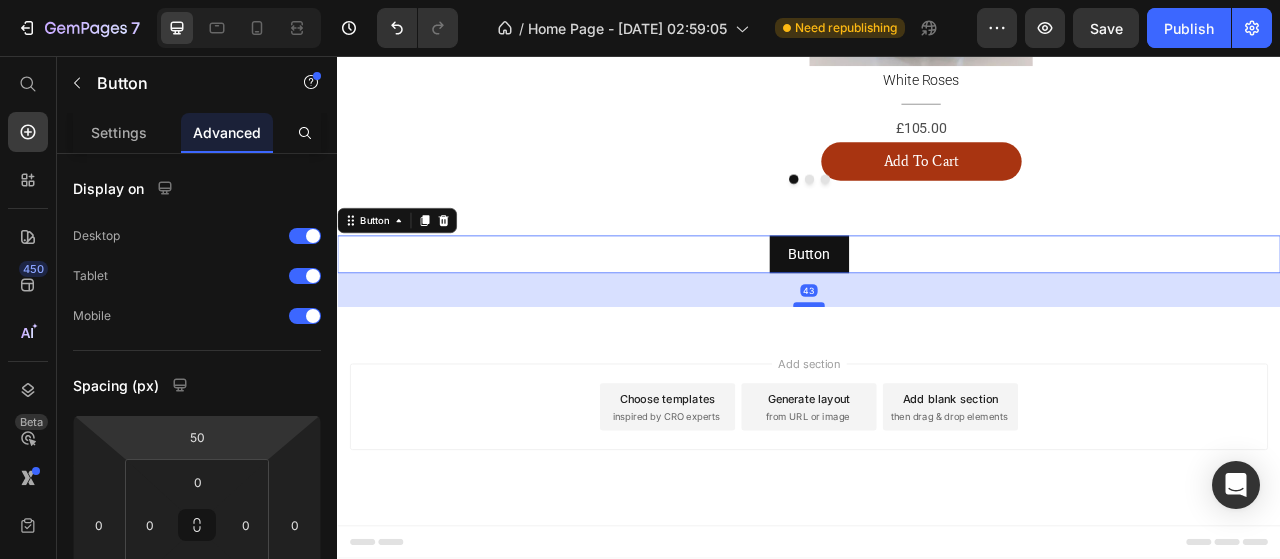 click at bounding box center [937, 373] 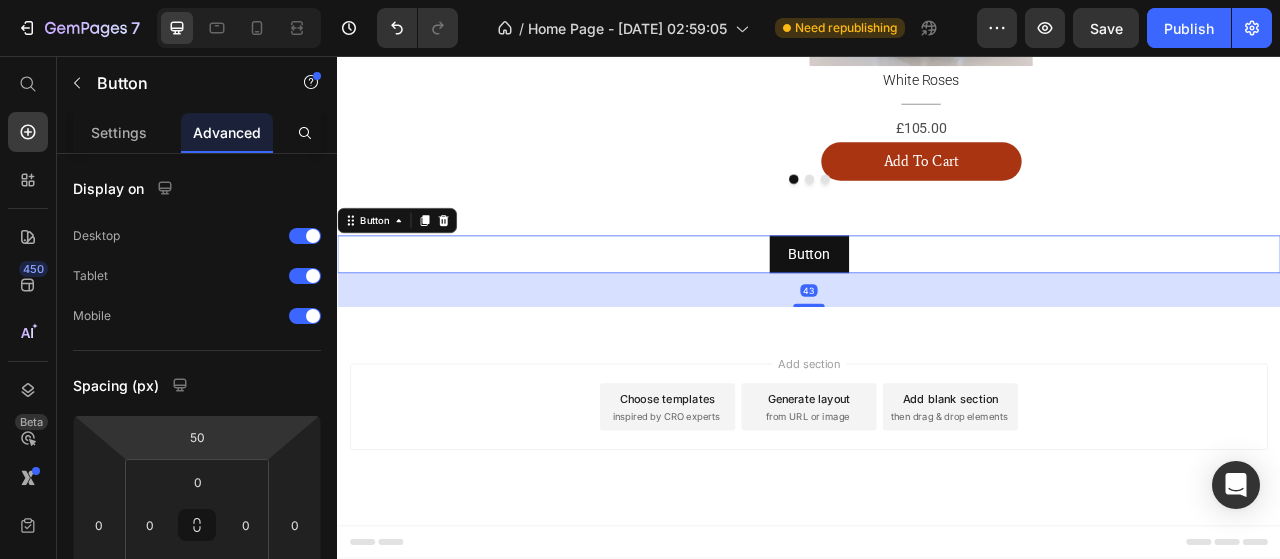 type on "43" 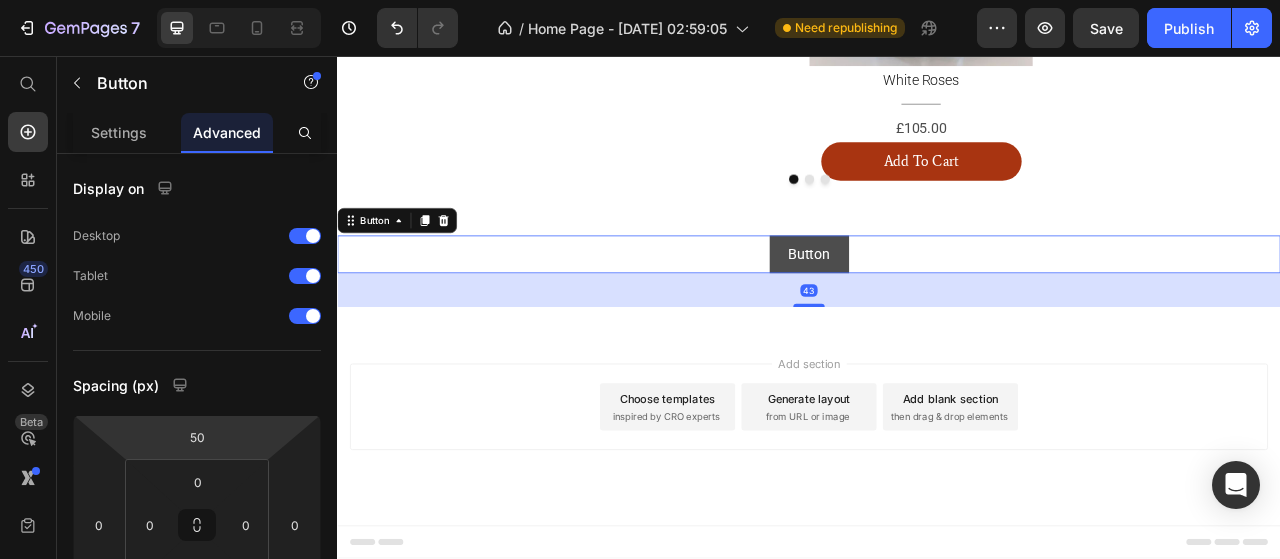 click on "Button" at bounding box center [937, 309] 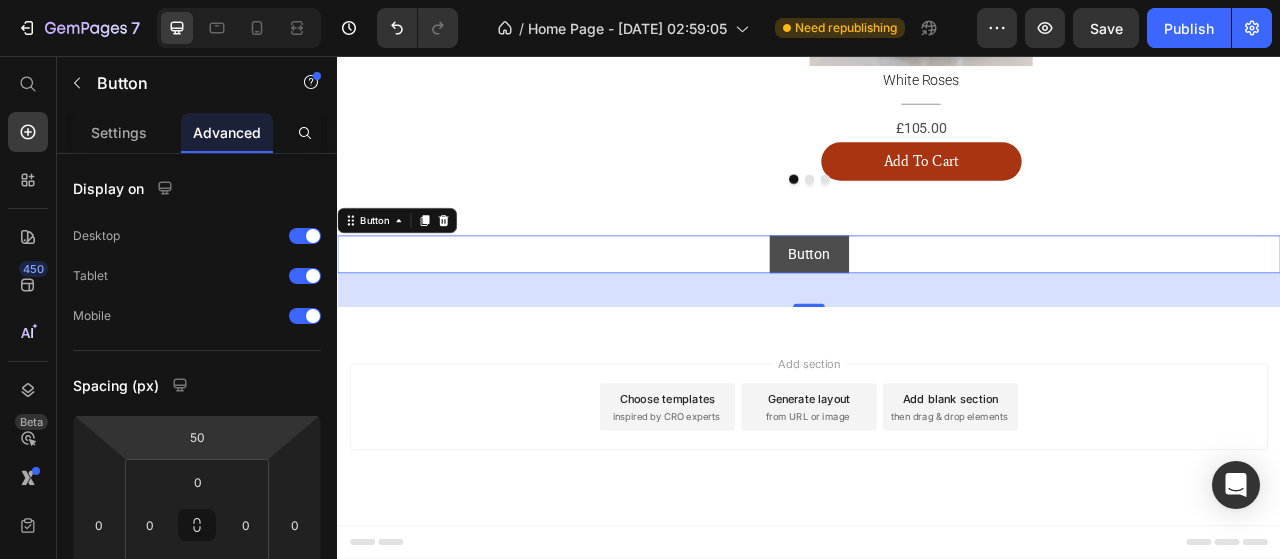 click on "Button" at bounding box center [937, 309] 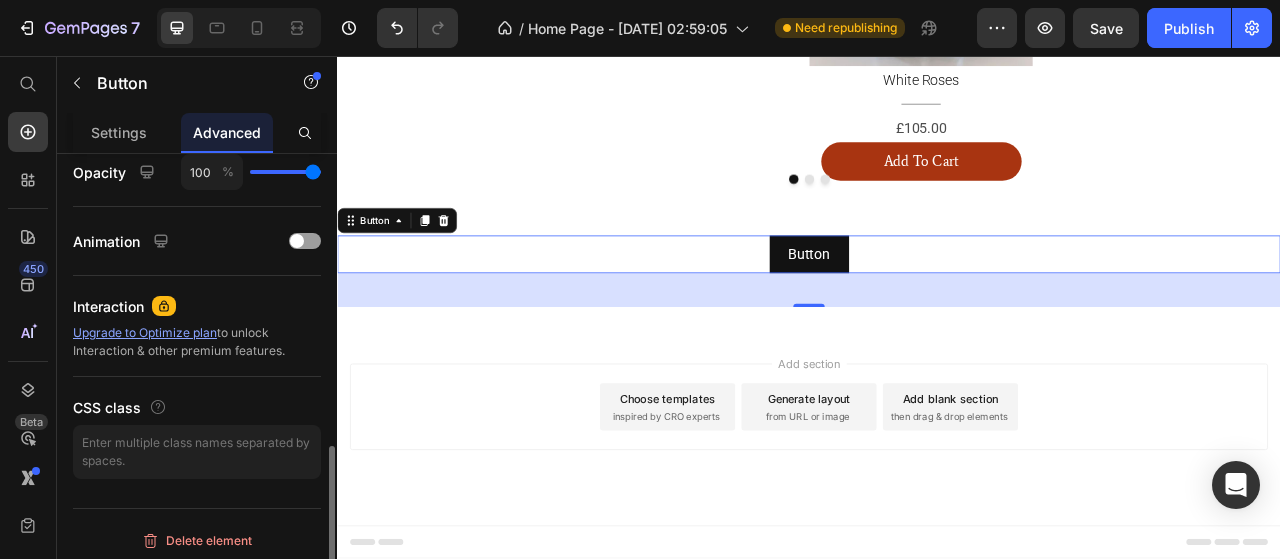 scroll, scrollTop: 700, scrollLeft: 0, axis: vertical 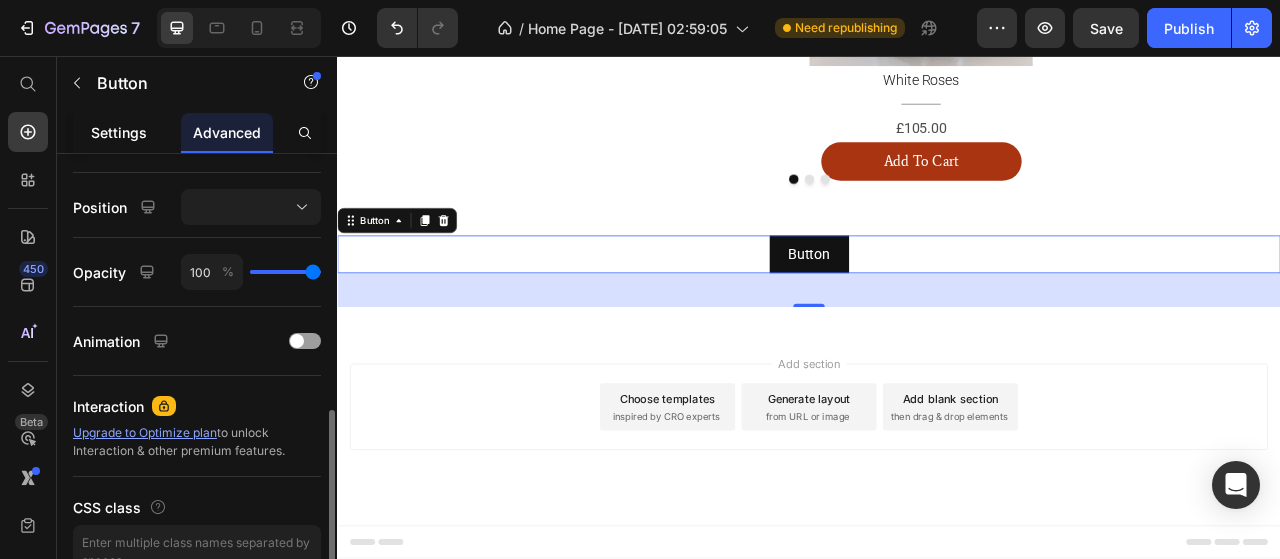 click on "Settings" at bounding box center [119, 132] 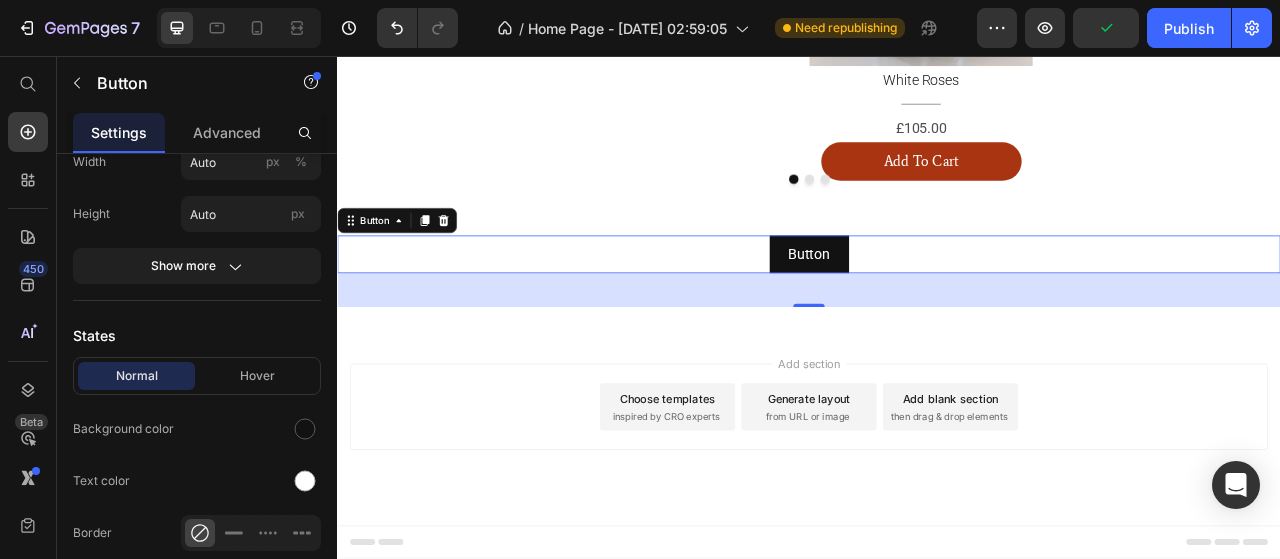 scroll, scrollTop: 100, scrollLeft: 0, axis: vertical 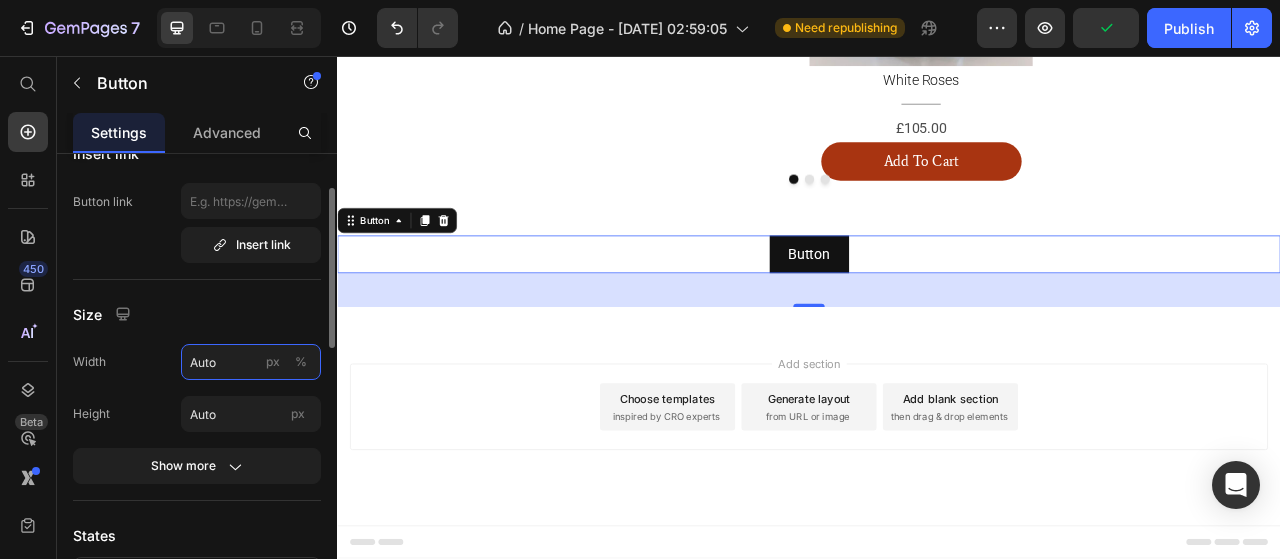 click on "Auto" at bounding box center (251, 362) 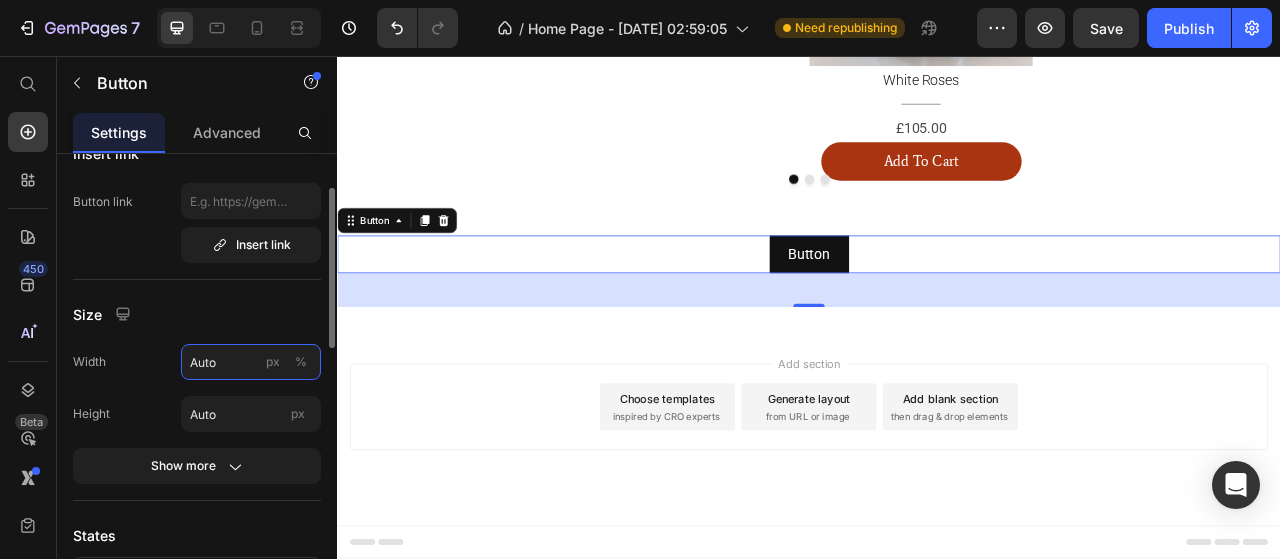 click on "Auto" at bounding box center [251, 362] 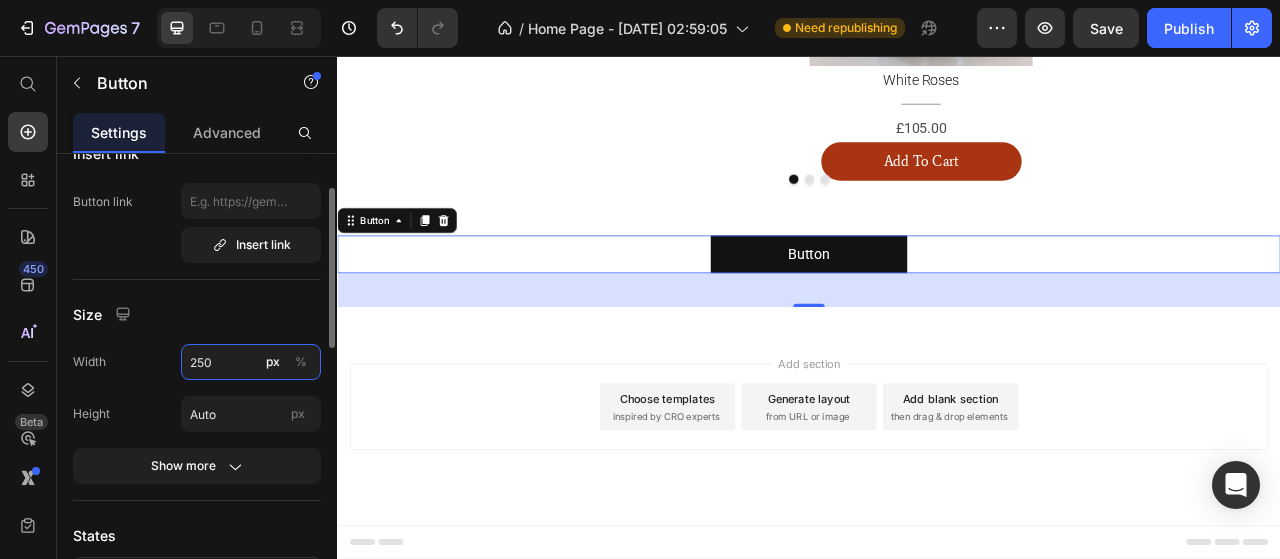 click on "250" at bounding box center [251, 362] 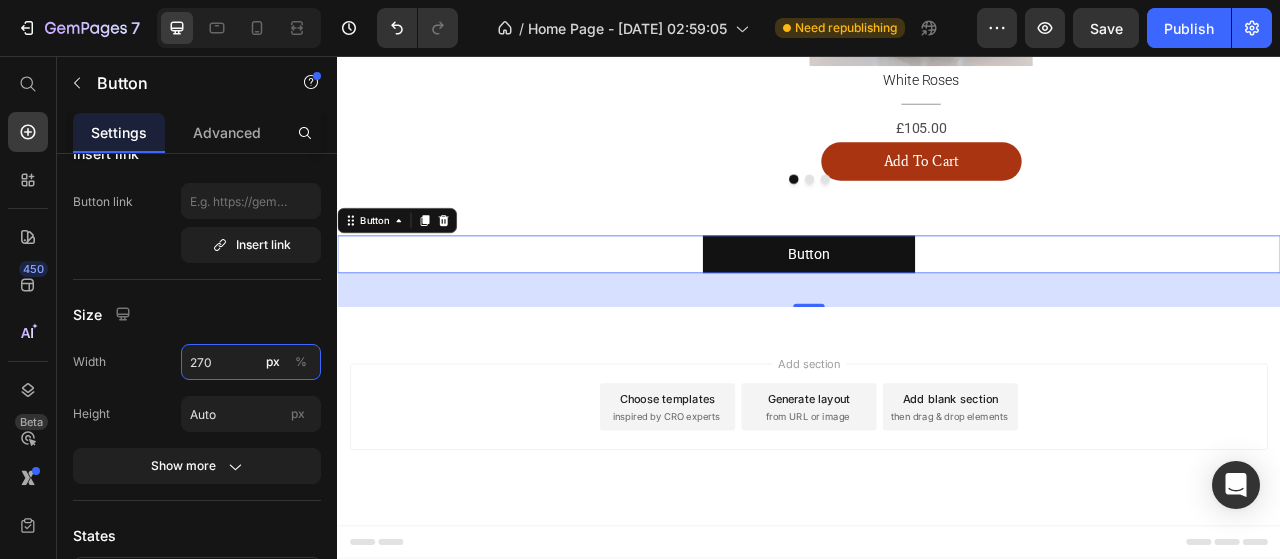 type on "270" 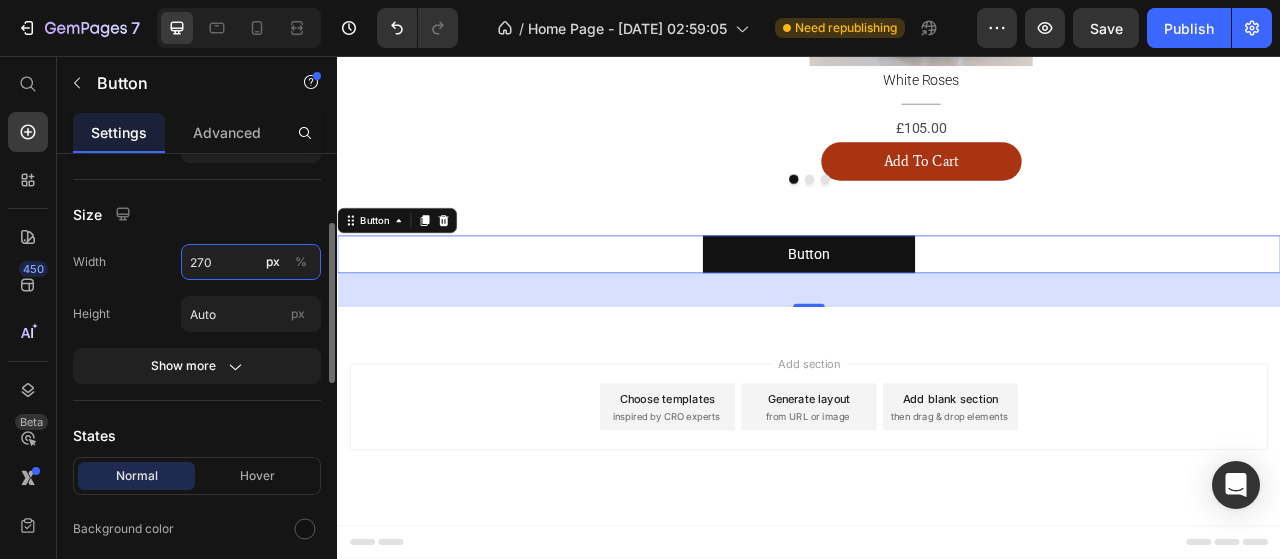 scroll, scrollTop: 400, scrollLeft: 0, axis: vertical 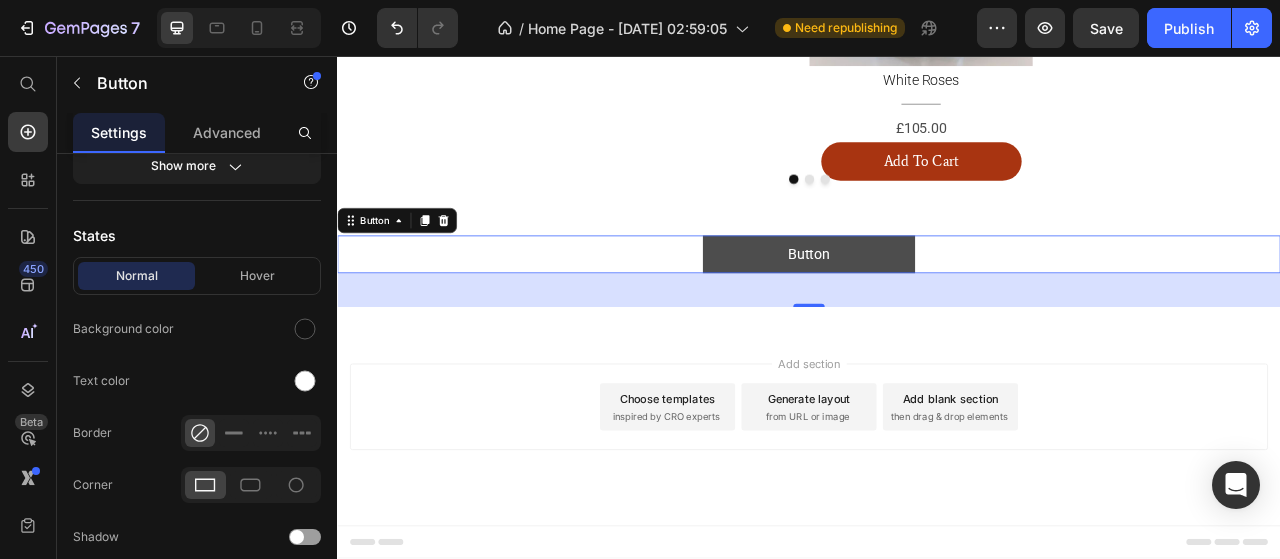click on "Button" at bounding box center (937, 309) 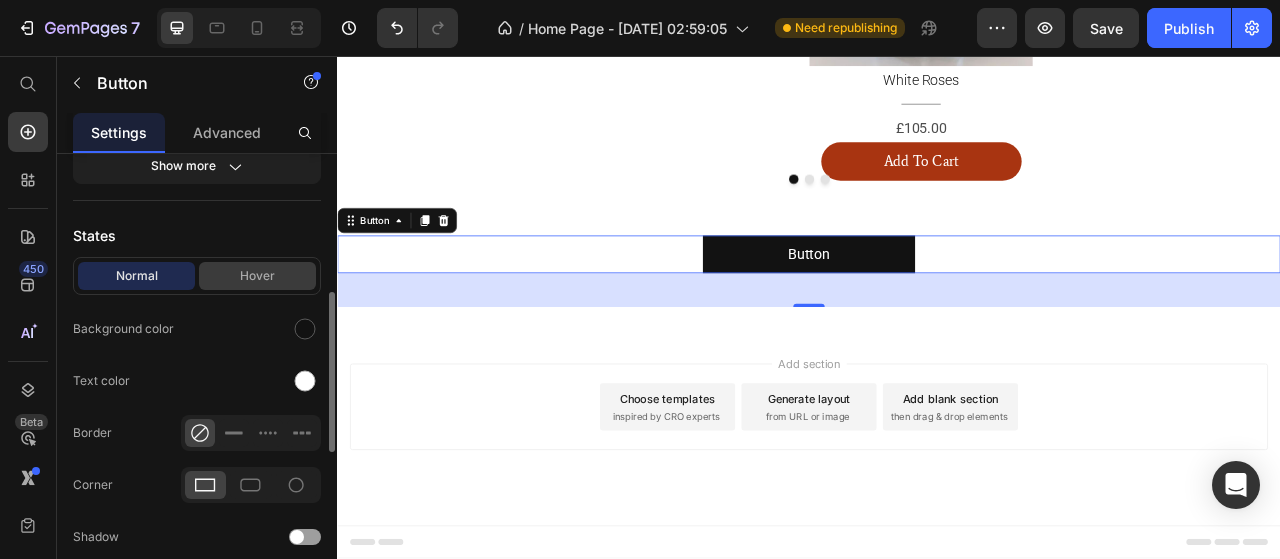 click on "Hover" at bounding box center [257, 276] 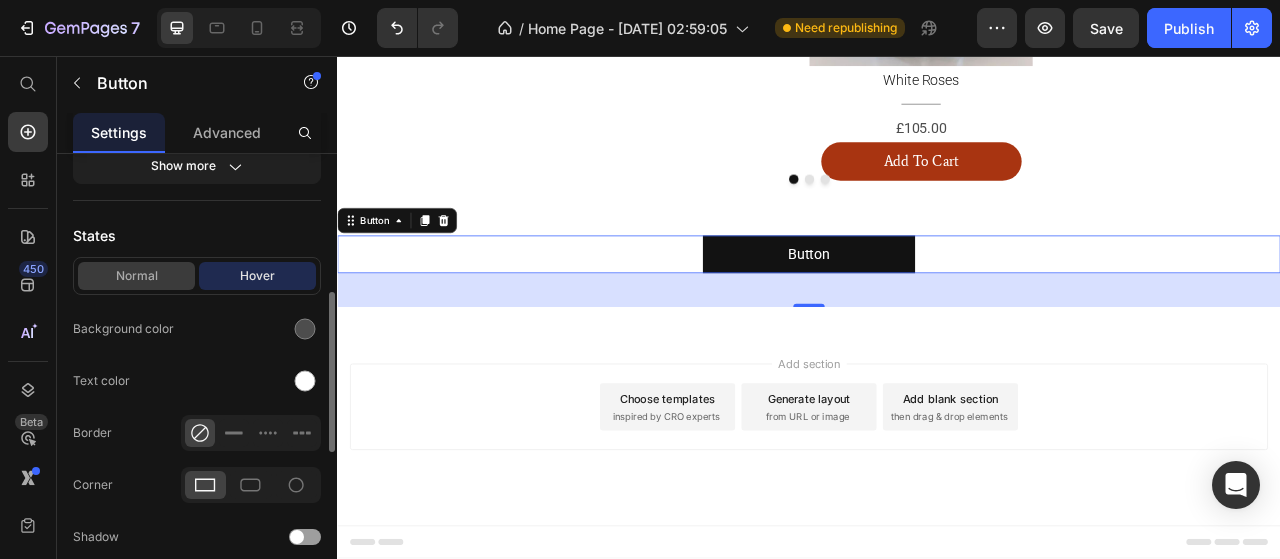 click on "Normal" at bounding box center (136, 276) 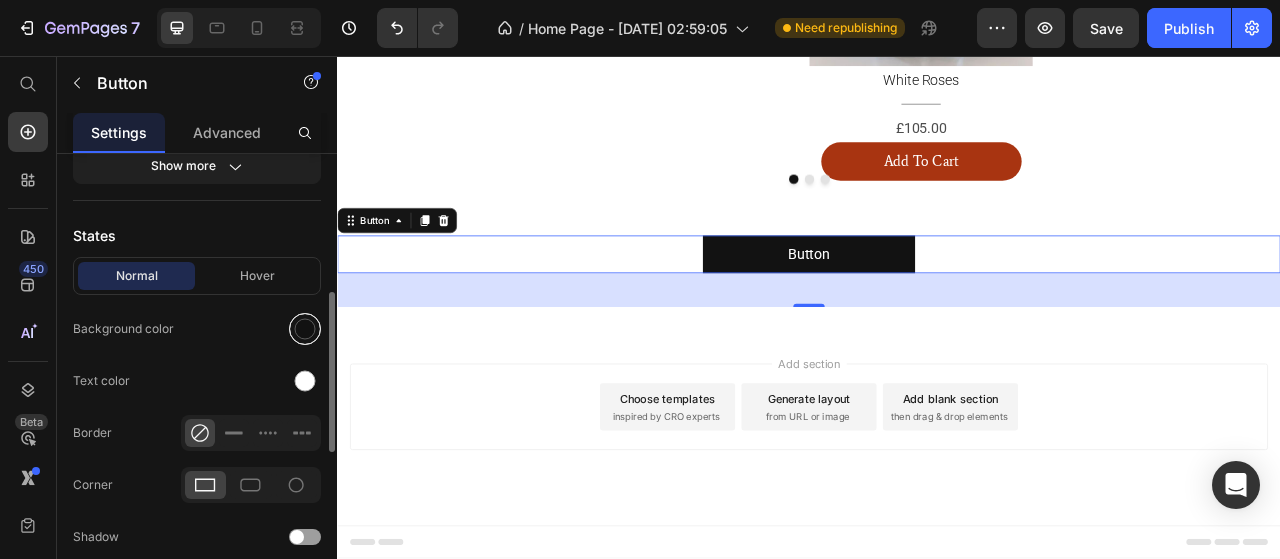 click at bounding box center (305, 329) 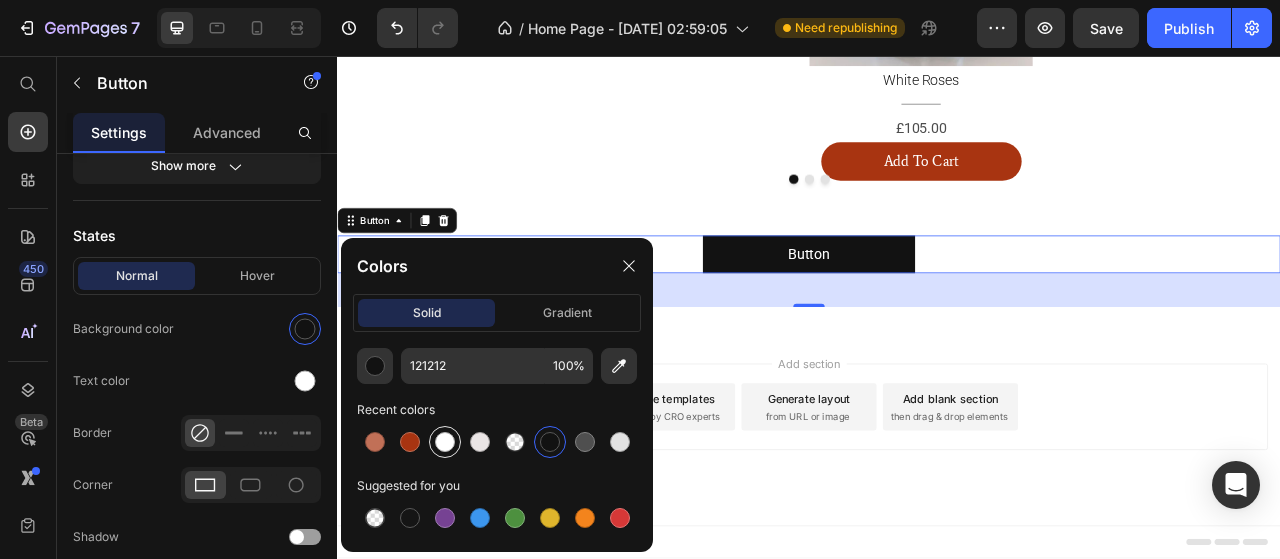 click at bounding box center (445, 442) 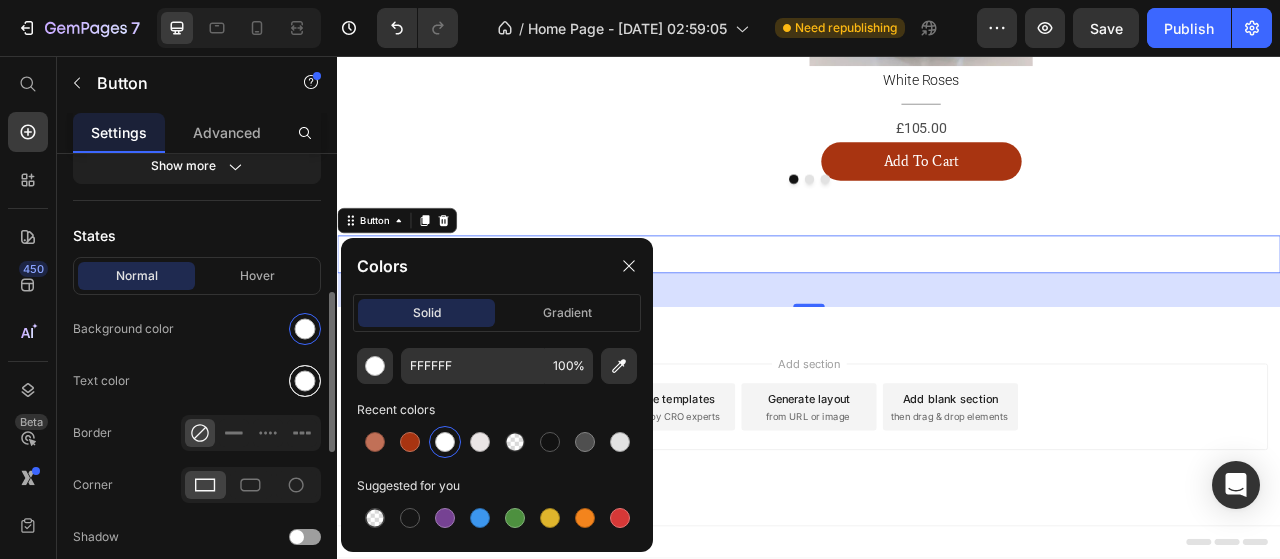 click at bounding box center [305, 381] 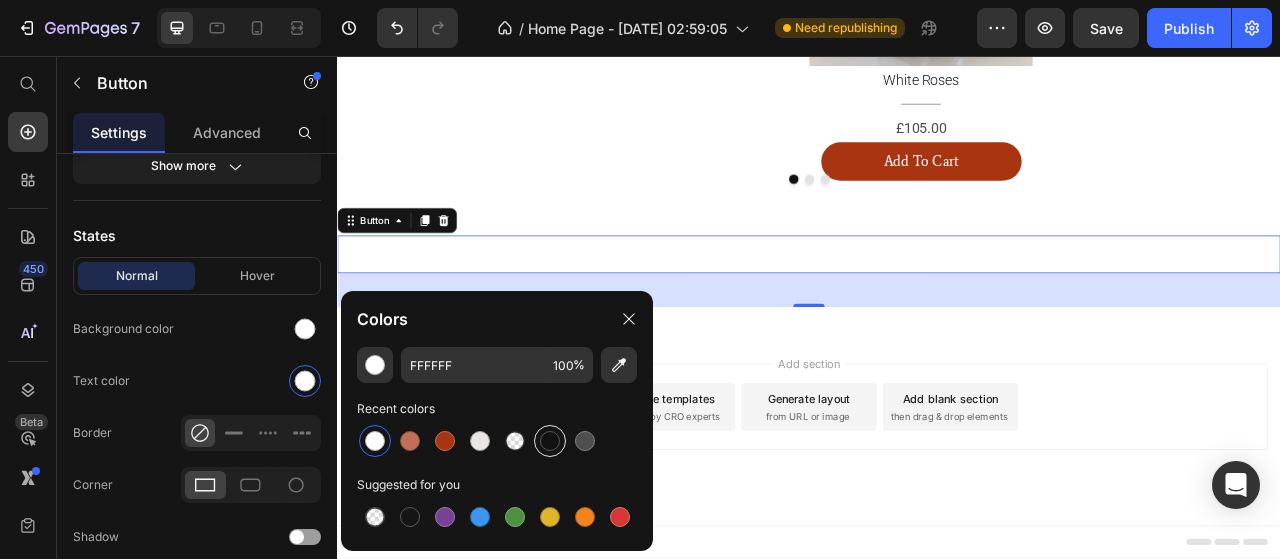 click at bounding box center [550, 441] 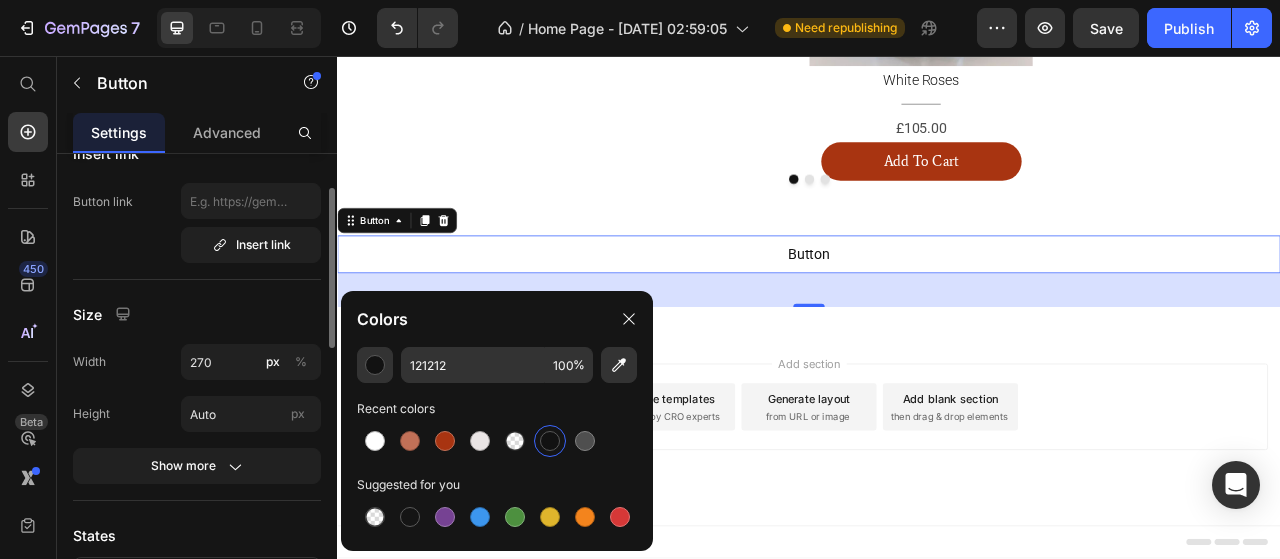 scroll, scrollTop: 0, scrollLeft: 0, axis: both 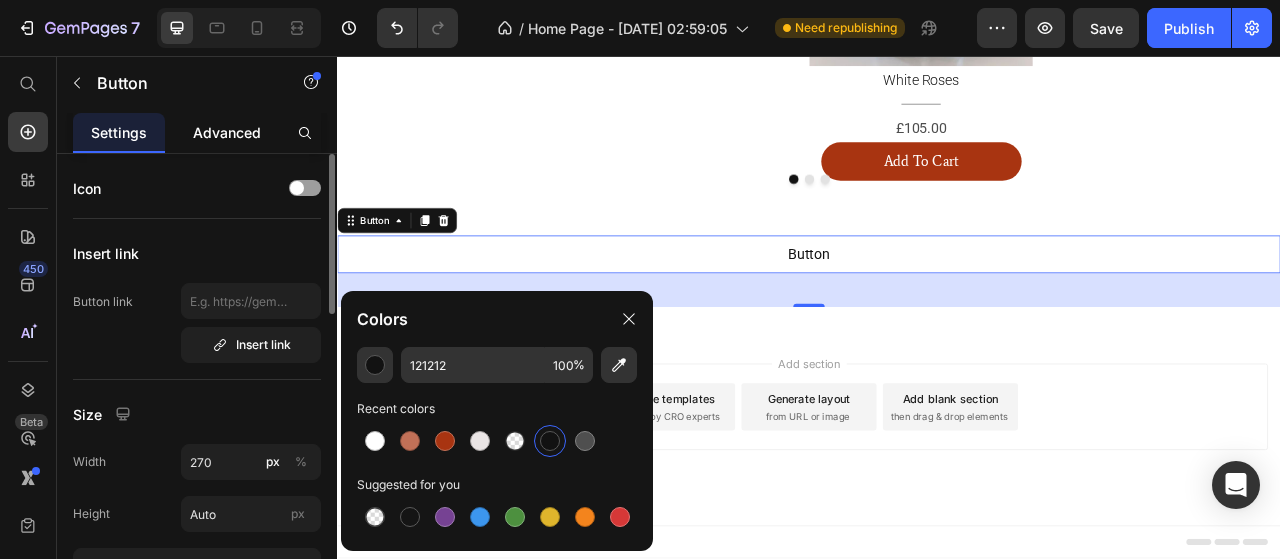 click on "Advanced" 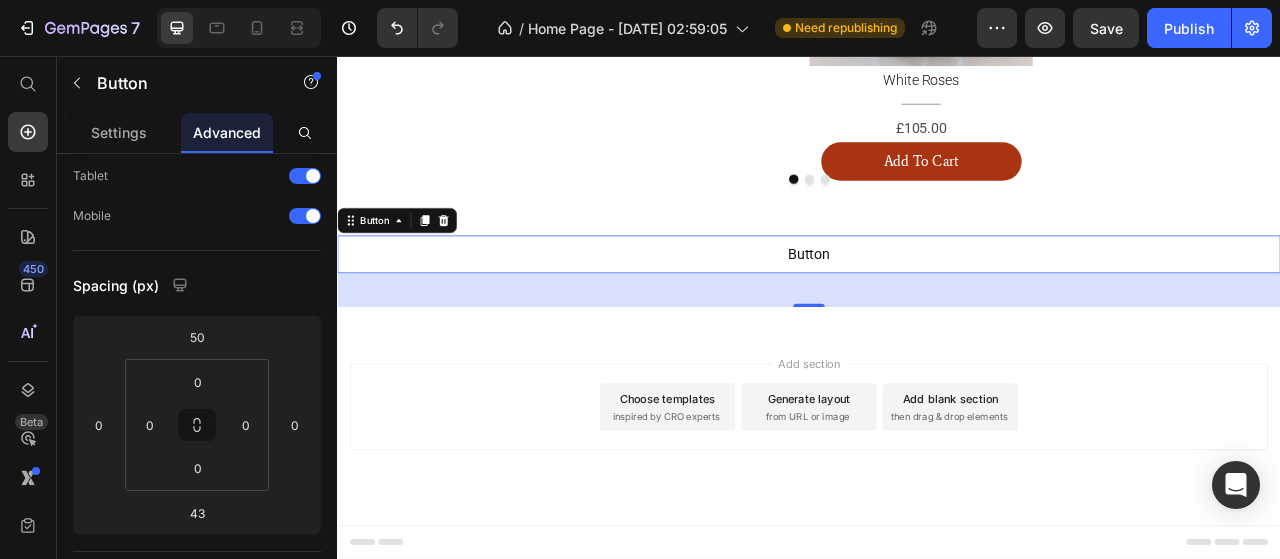 scroll, scrollTop: 400, scrollLeft: 0, axis: vertical 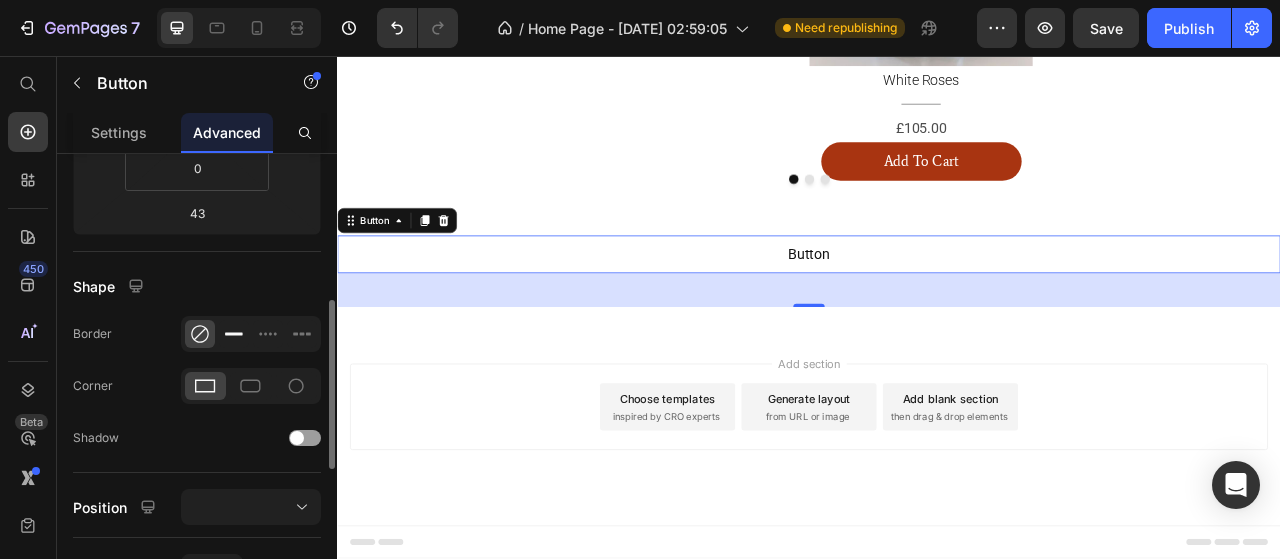 click 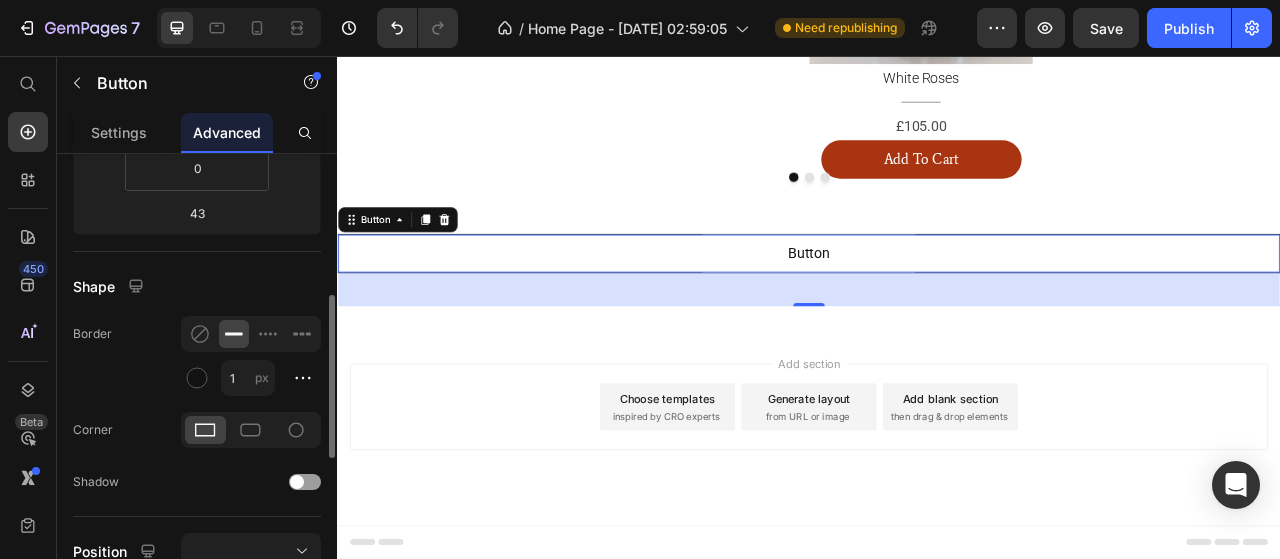 click 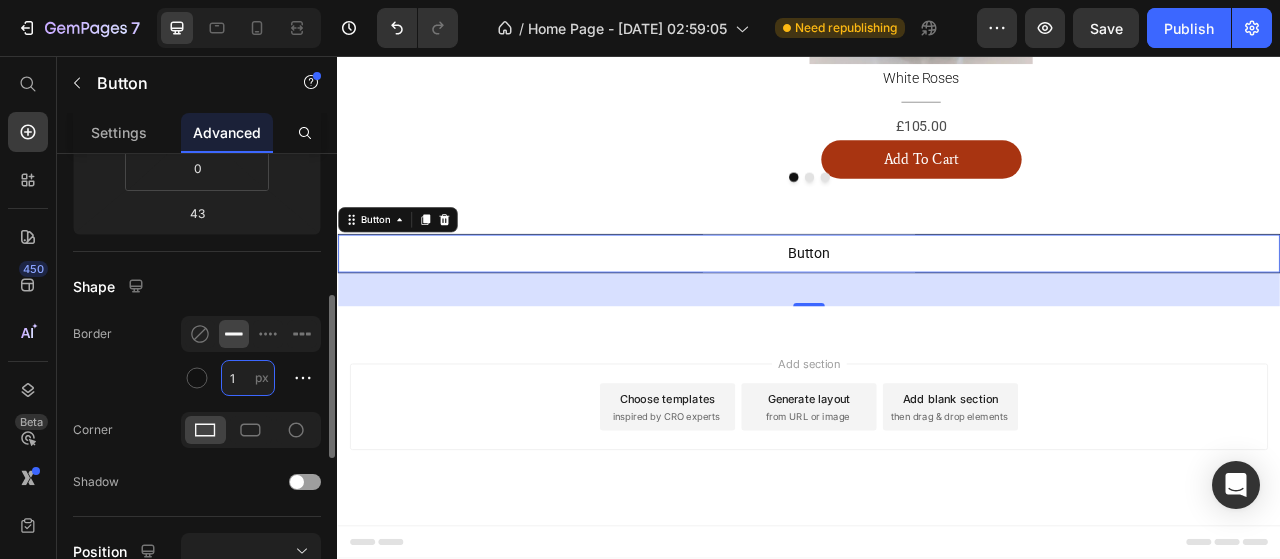 click on "1" at bounding box center (248, 378) 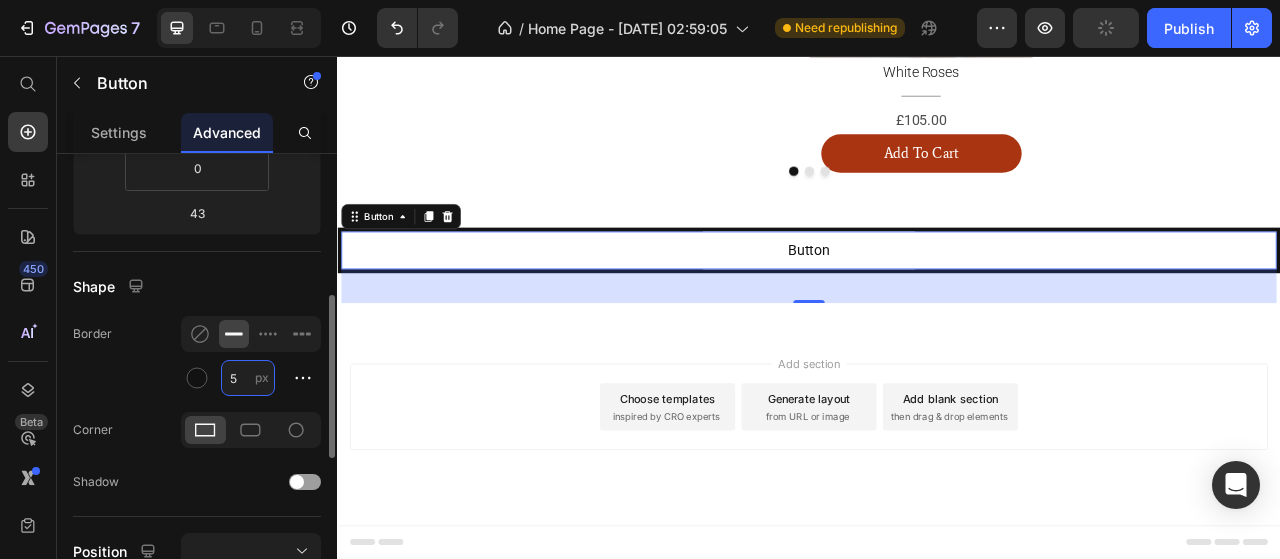 type on "1" 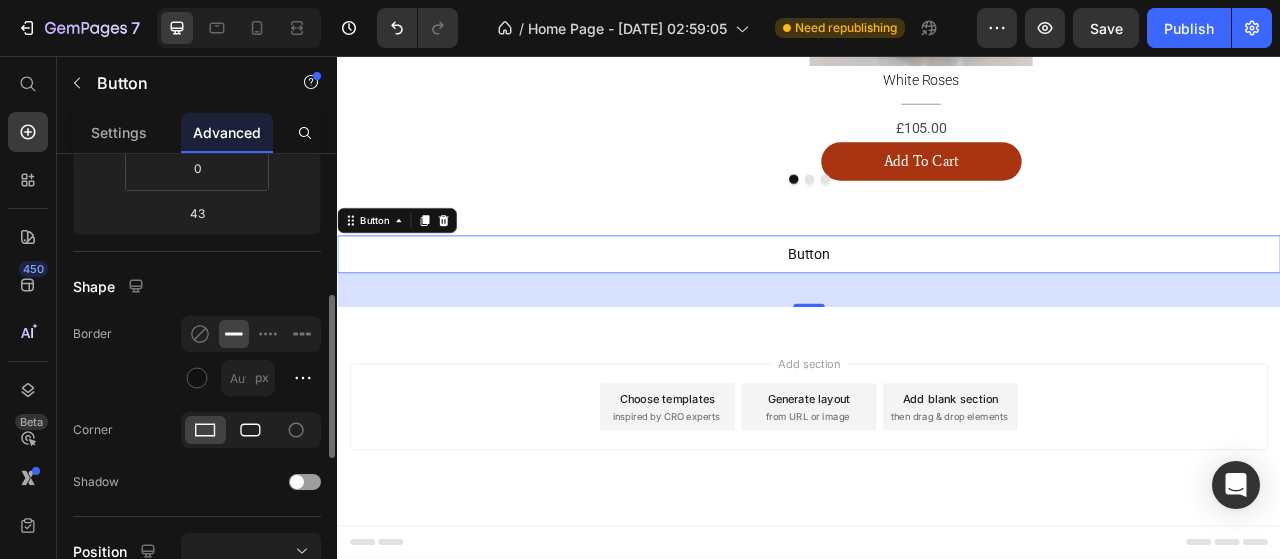 click 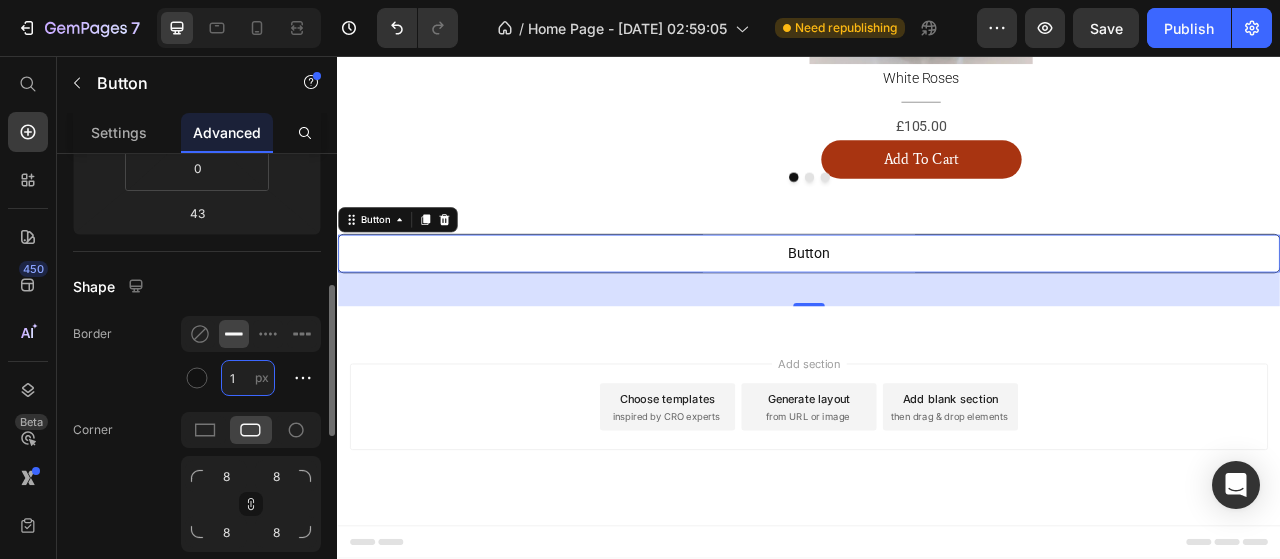 click on "1" at bounding box center (248, 378) 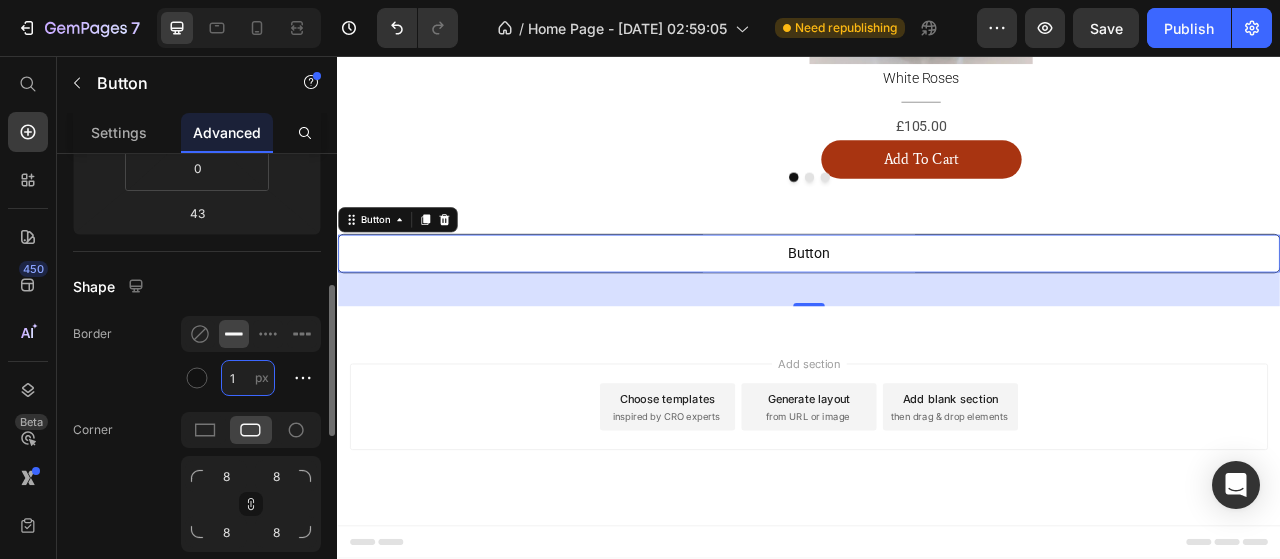 type on "5" 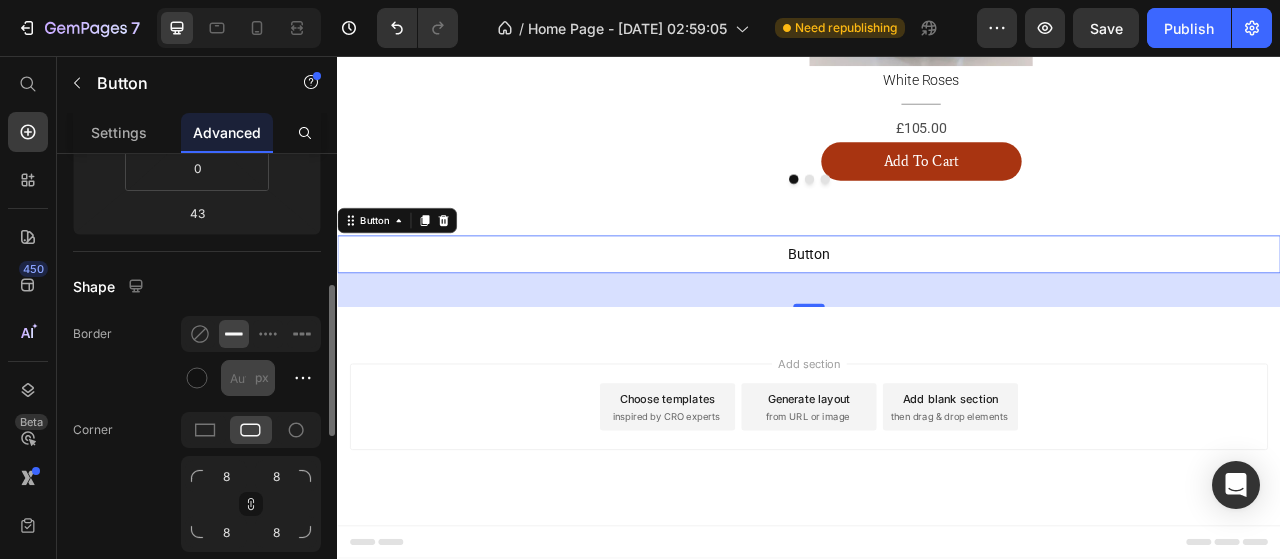 click on "px" at bounding box center [262, 378] 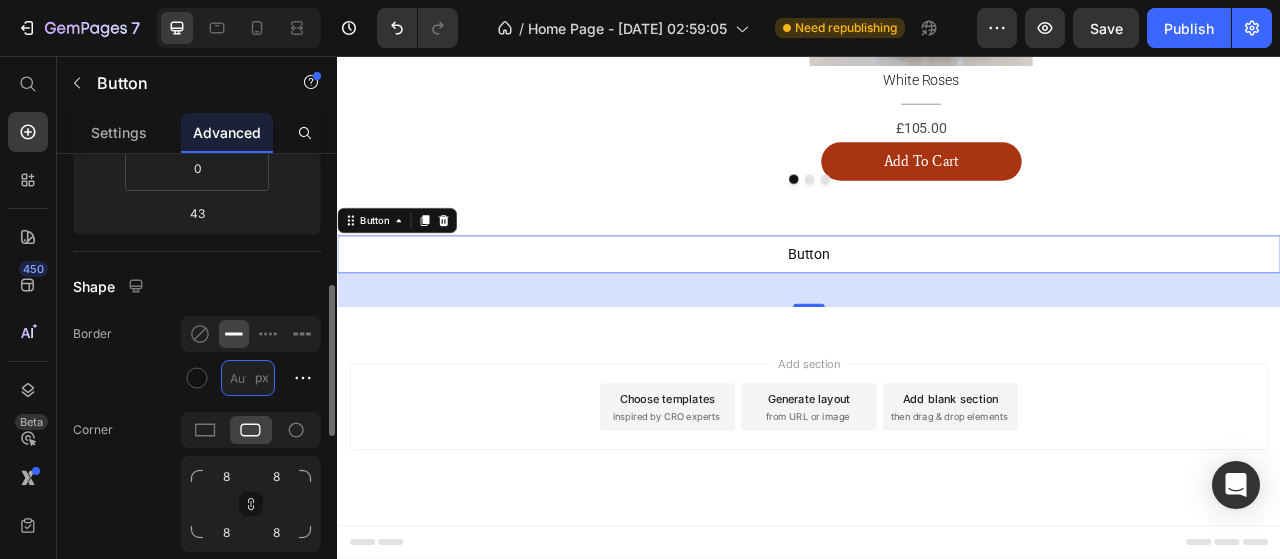 click on "px" at bounding box center (248, 378) 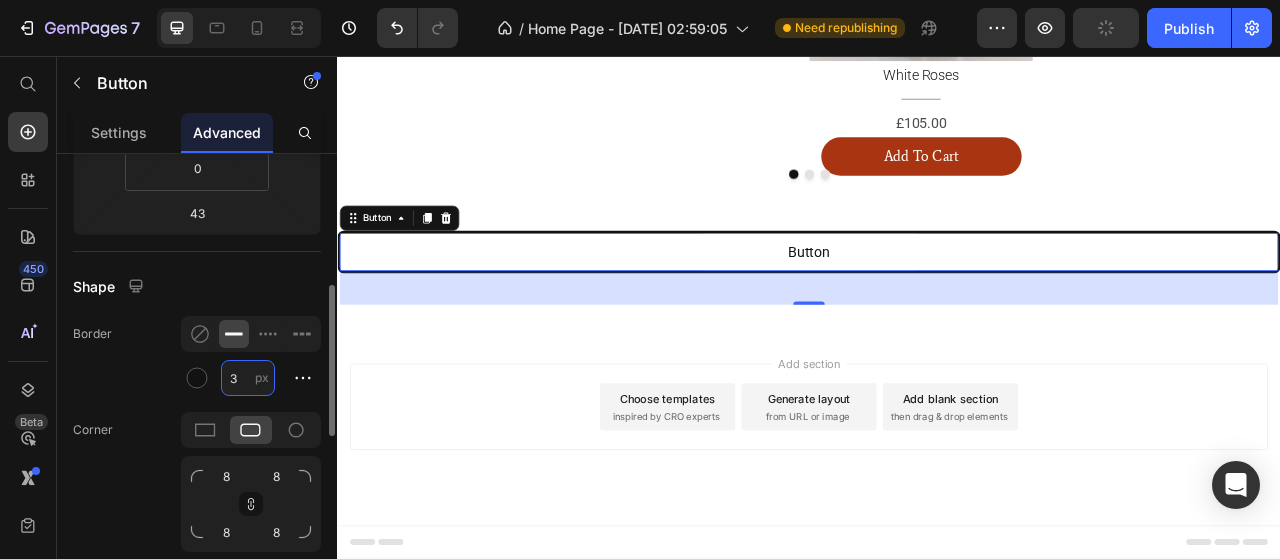 type on "1" 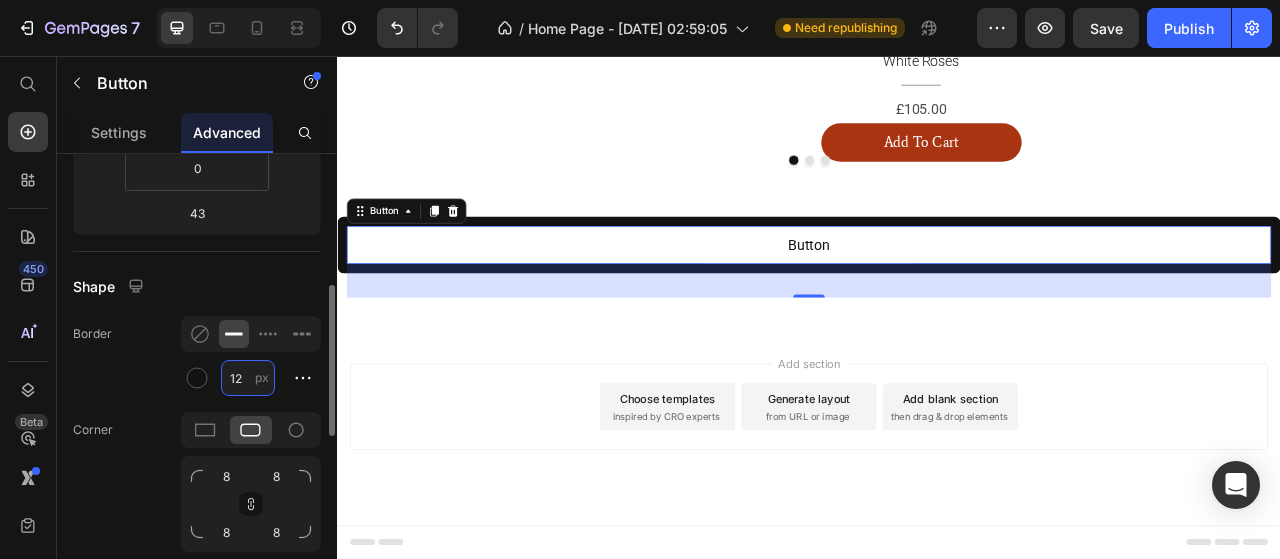 type on "1" 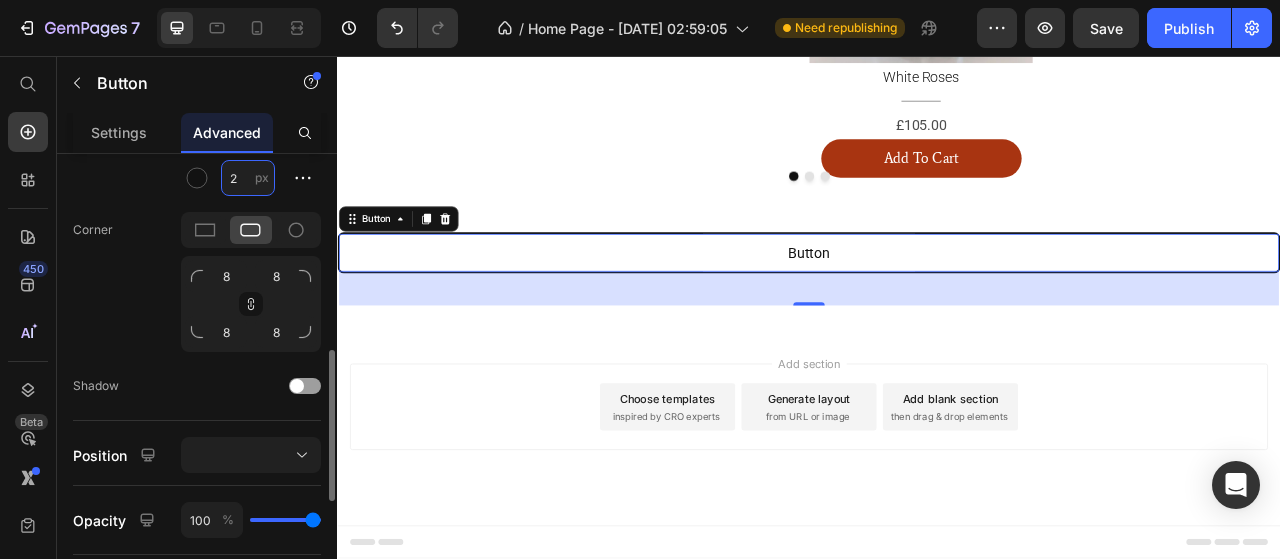 scroll, scrollTop: 700, scrollLeft: 0, axis: vertical 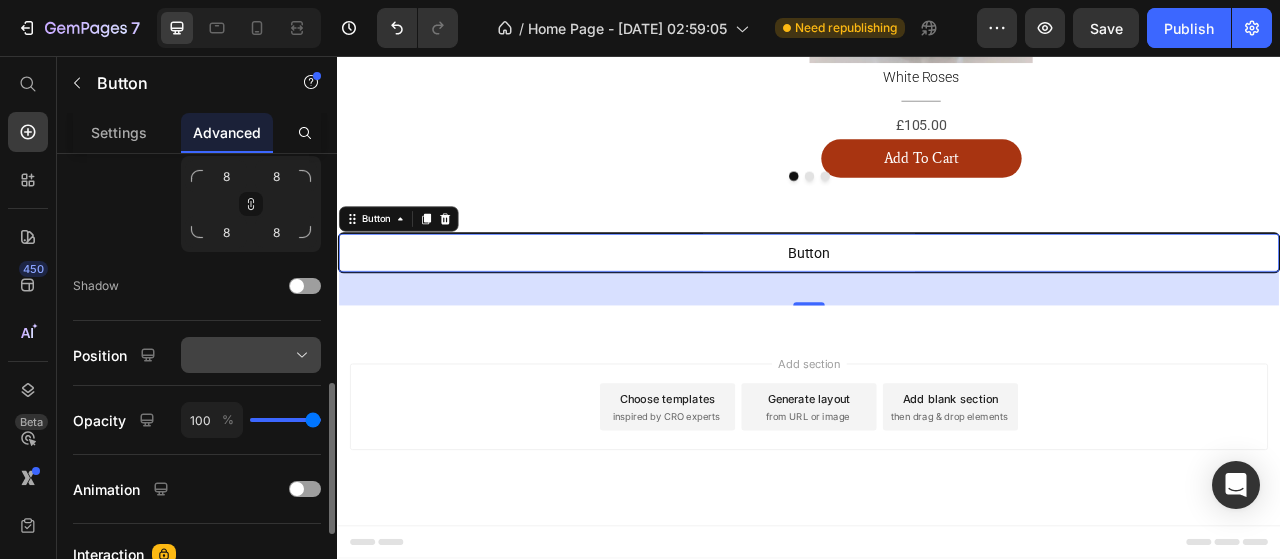 type on "2" 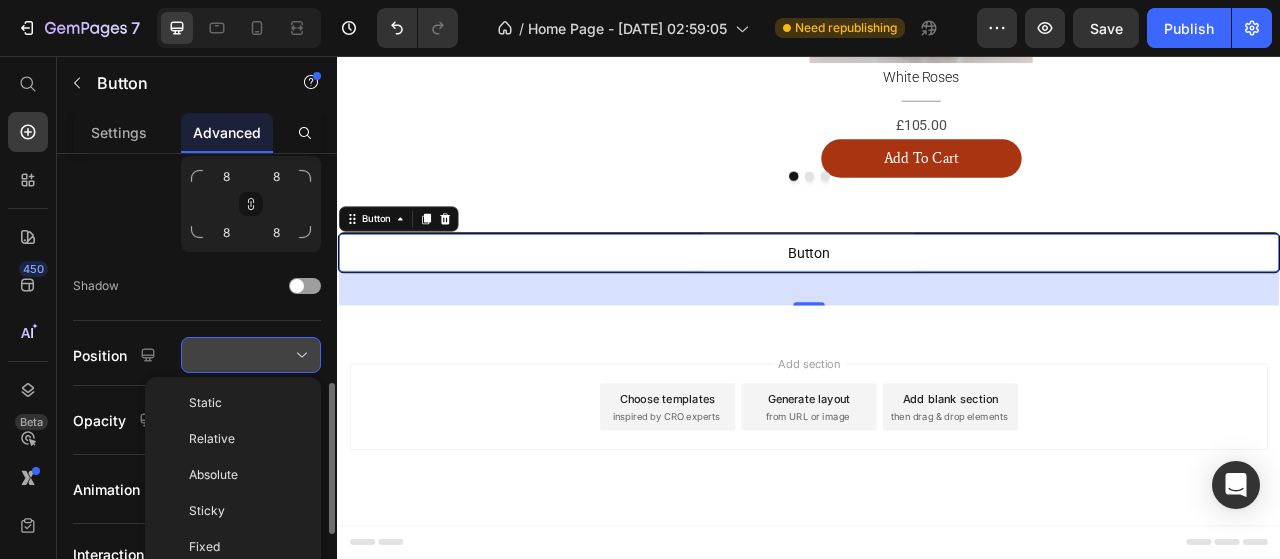 click at bounding box center [251, 355] 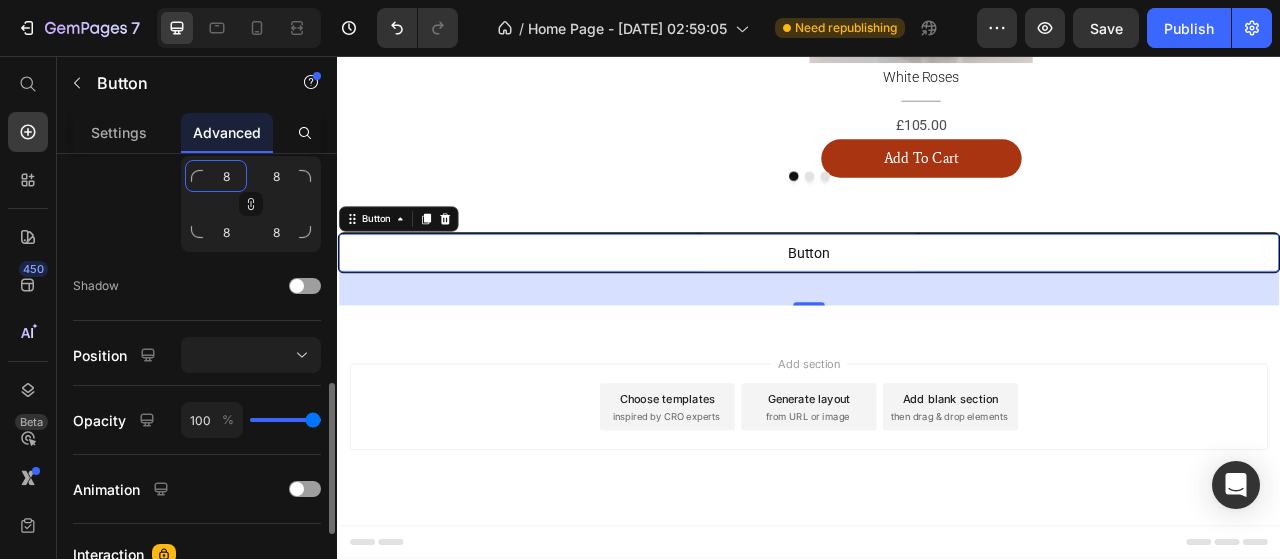 click on "8" 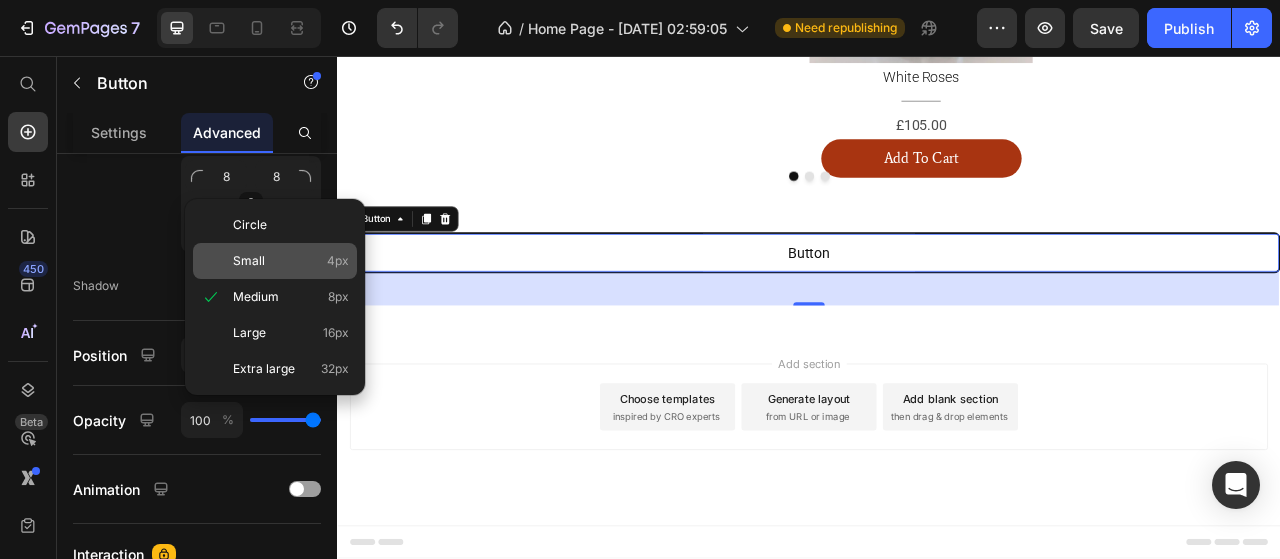 click on "Small 4px" at bounding box center [291, 261] 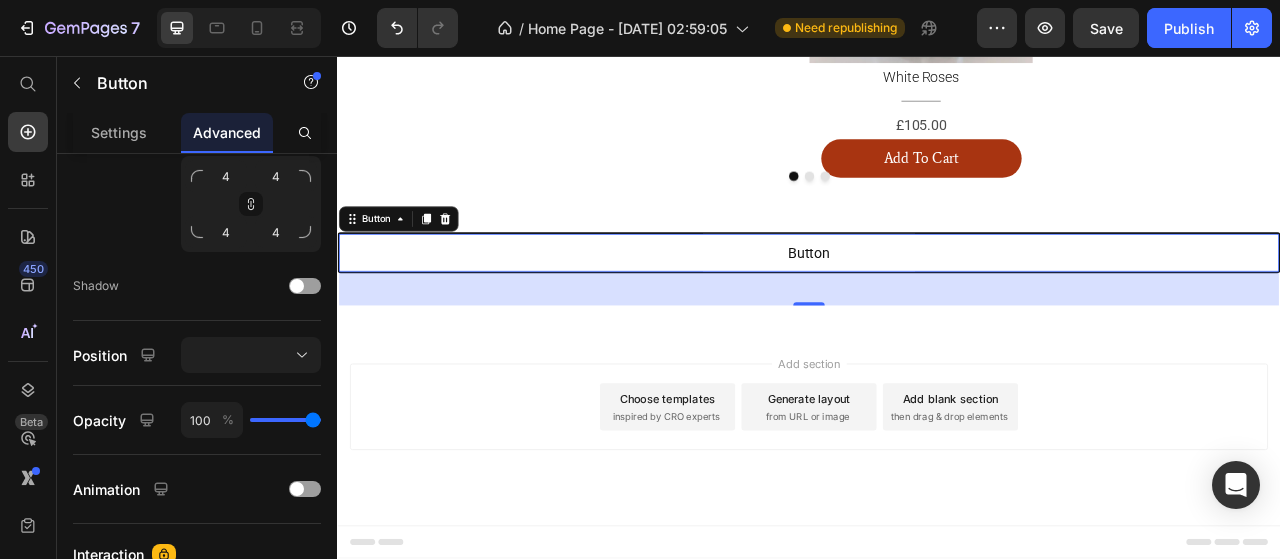 scroll, scrollTop: 1738, scrollLeft: 0, axis: vertical 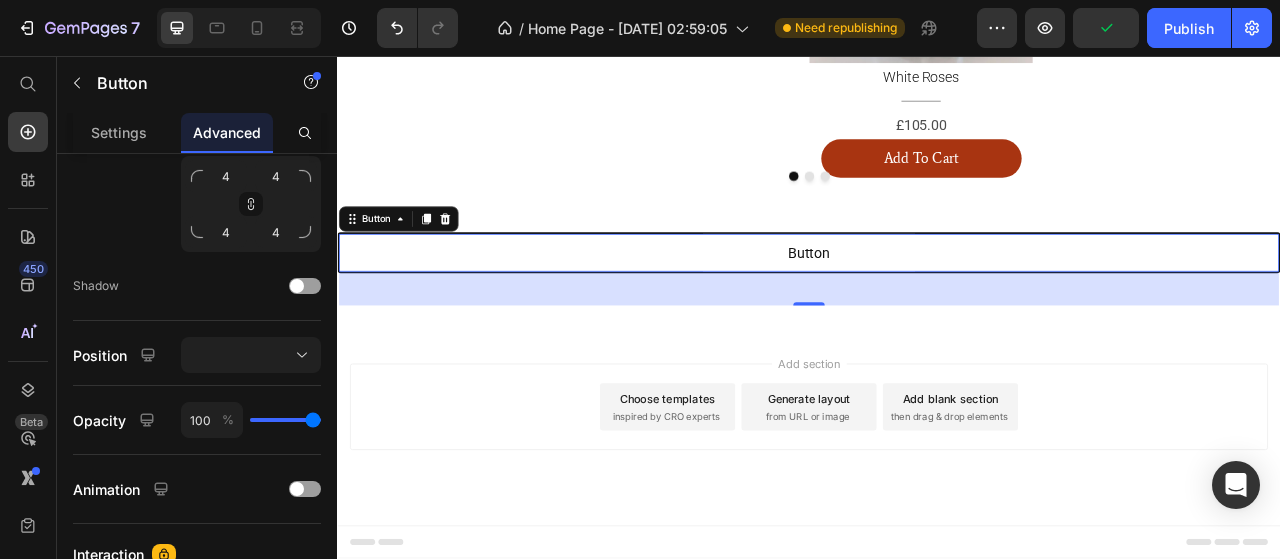 click on "Button Button   43" at bounding box center (937, 307) 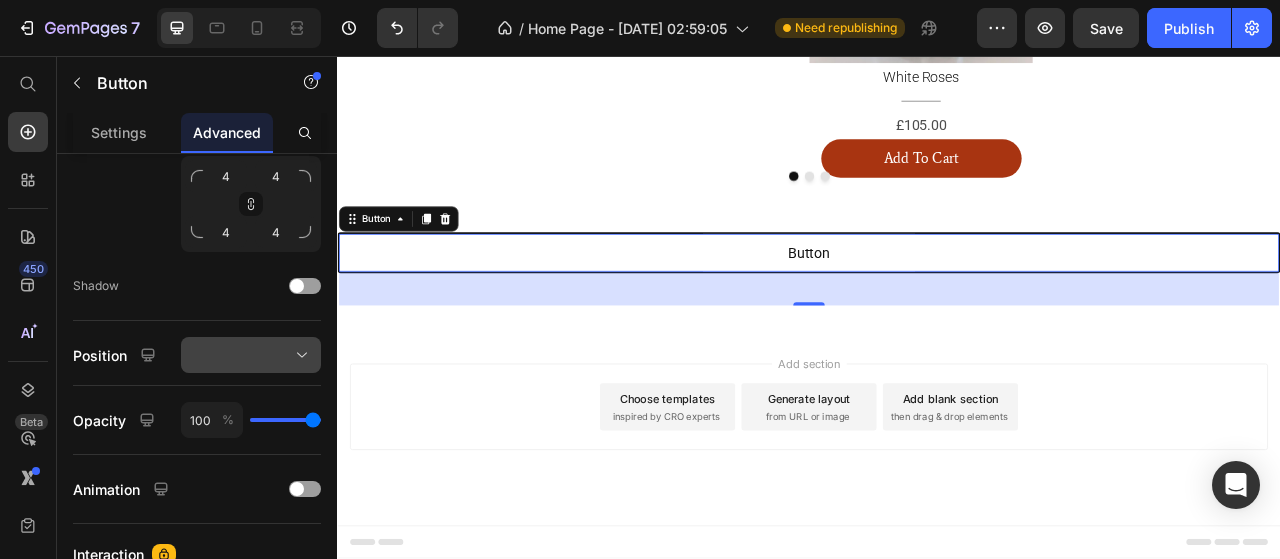 scroll, scrollTop: 400, scrollLeft: 0, axis: vertical 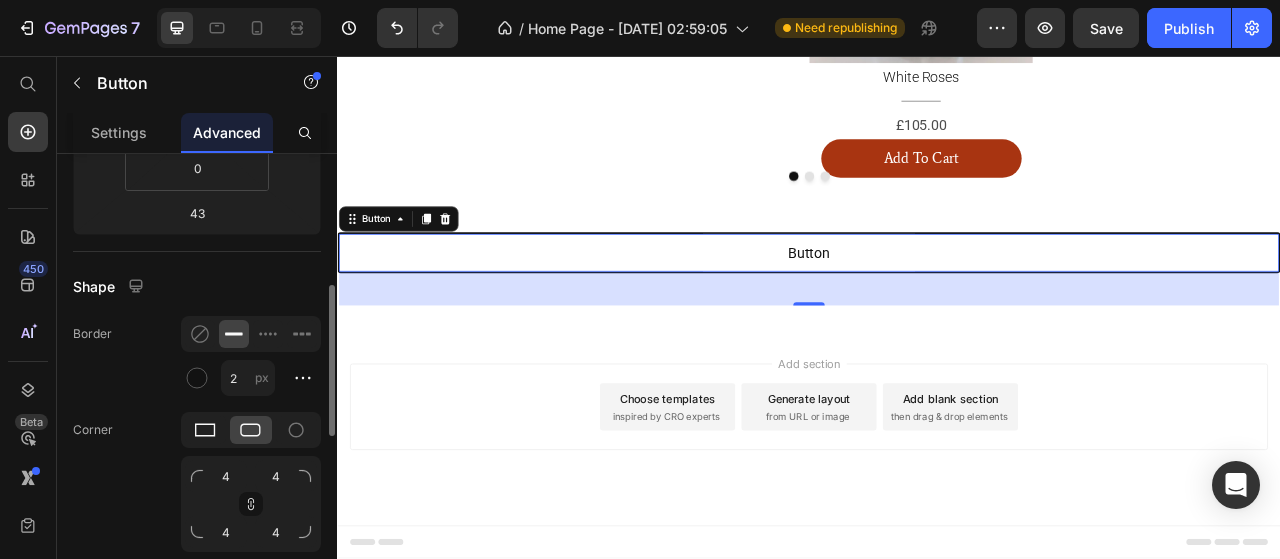 click 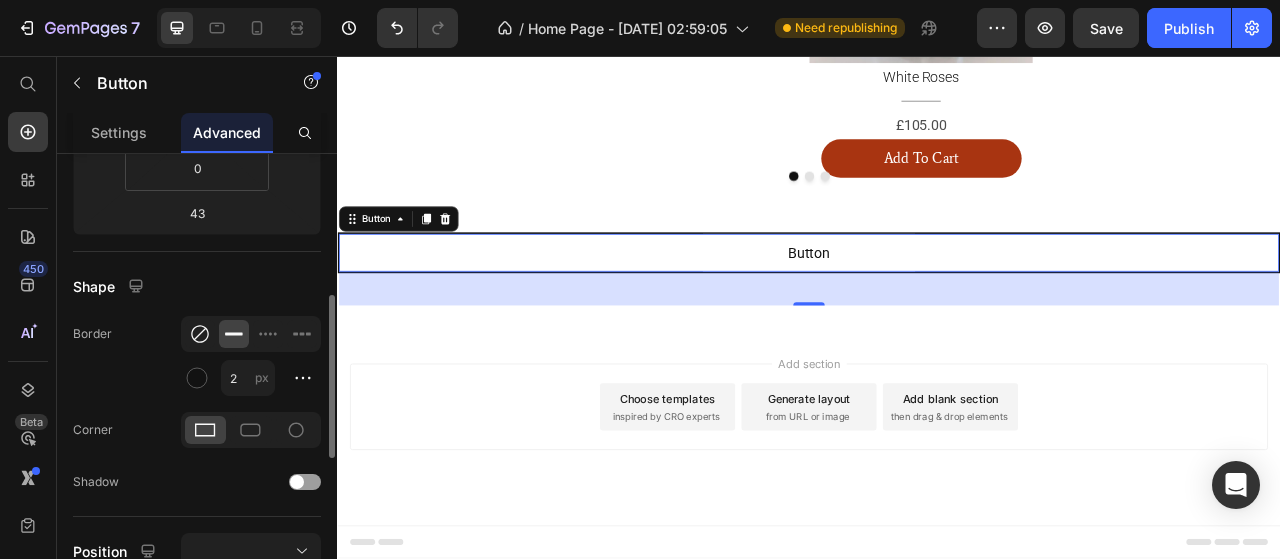 click 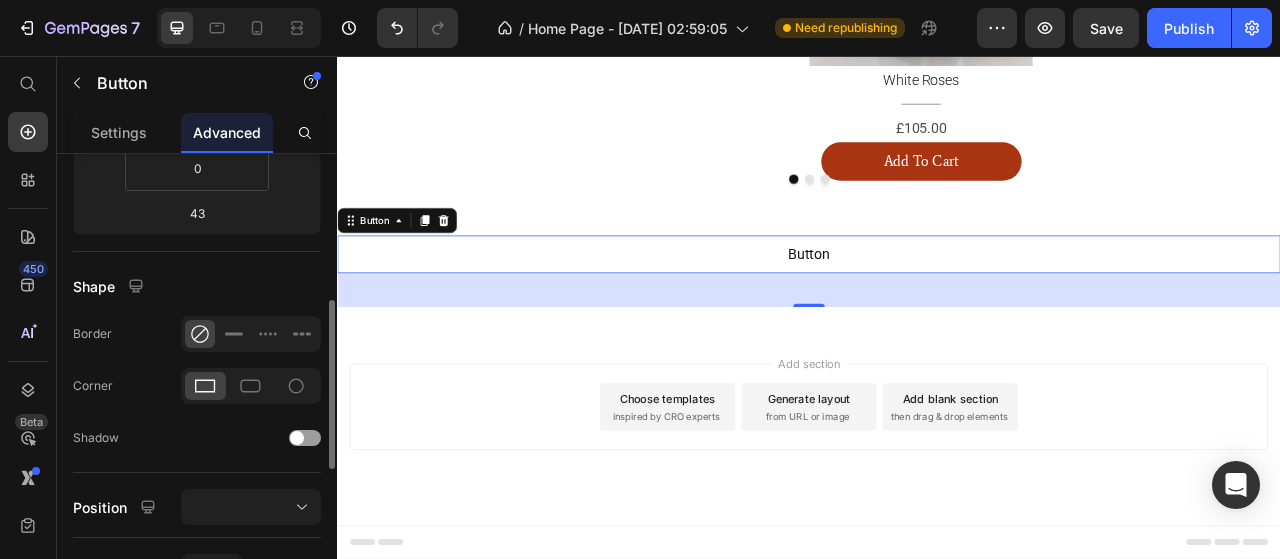 scroll, scrollTop: 0, scrollLeft: 0, axis: both 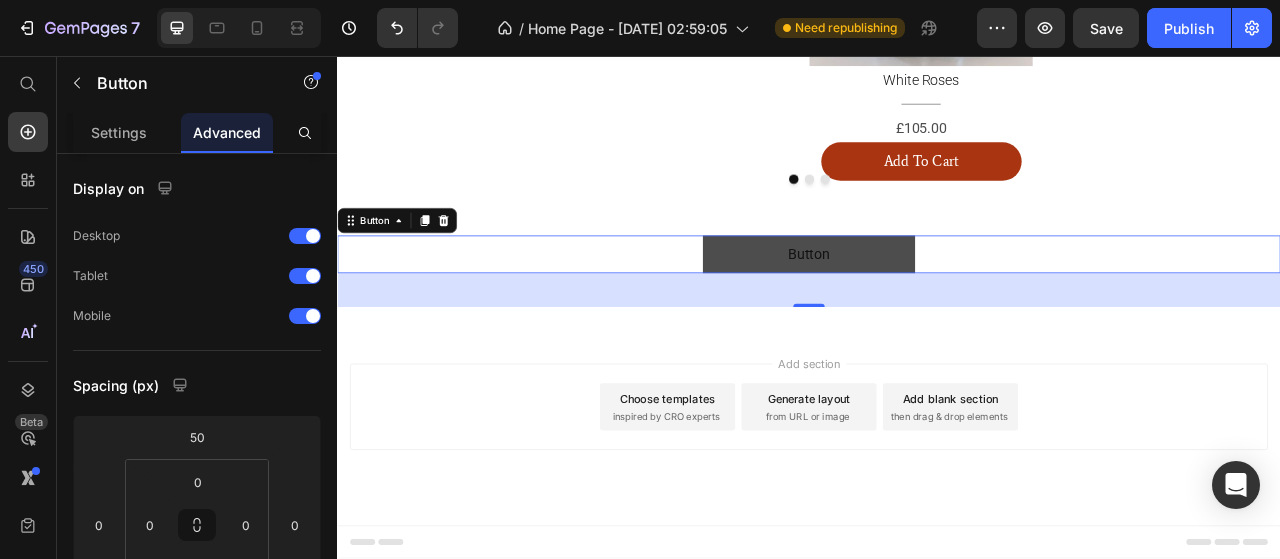 click on "Button" at bounding box center [937, 309] 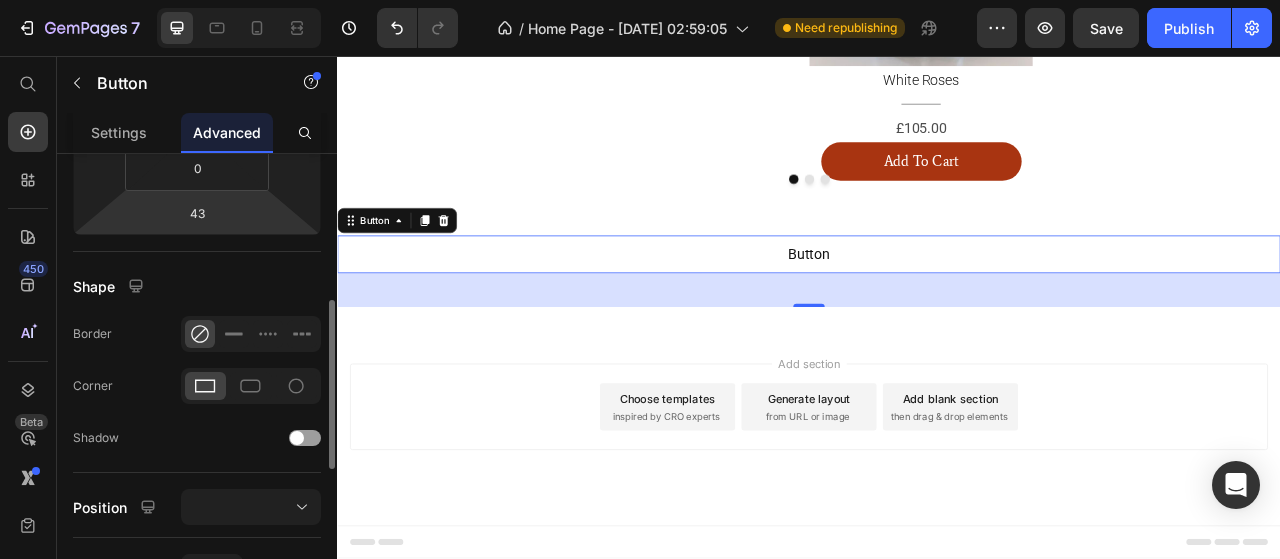 scroll, scrollTop: 300, scrollLeft: 0, axis: vertical 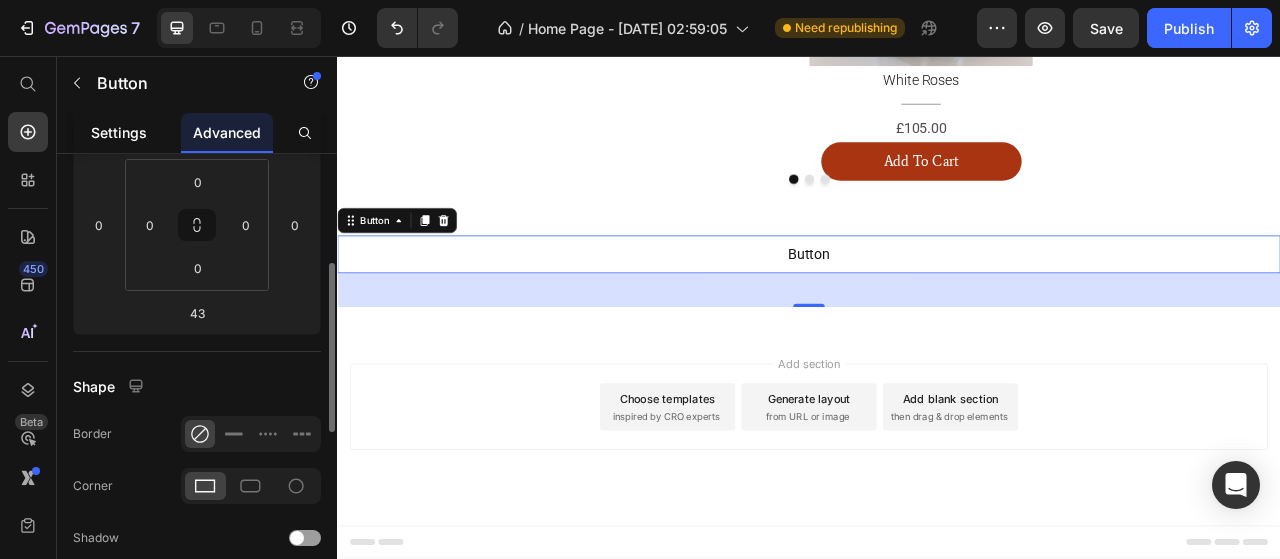 click on "Settings" at bounding box center [119, 132] 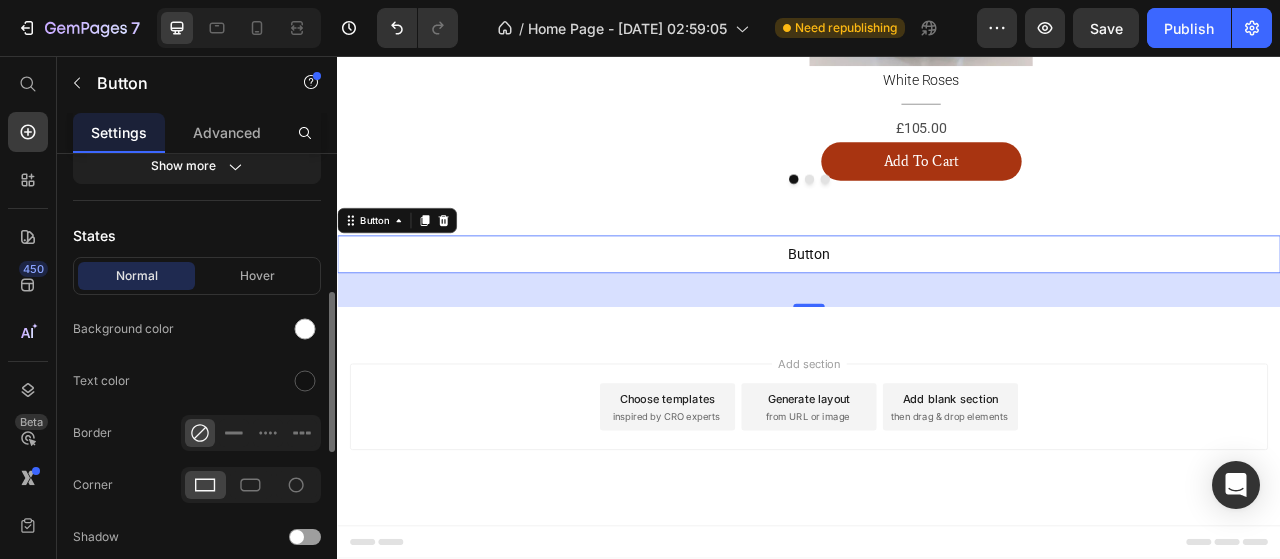 scroll, scrollTop: 500, scrollLeft: 0, axis: vertical 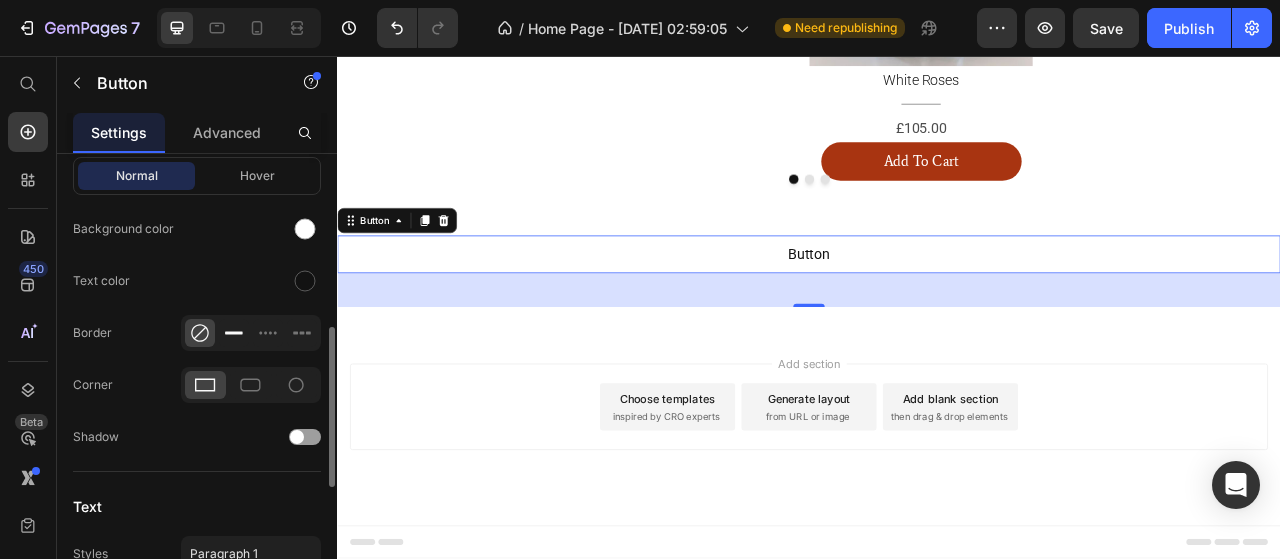 click 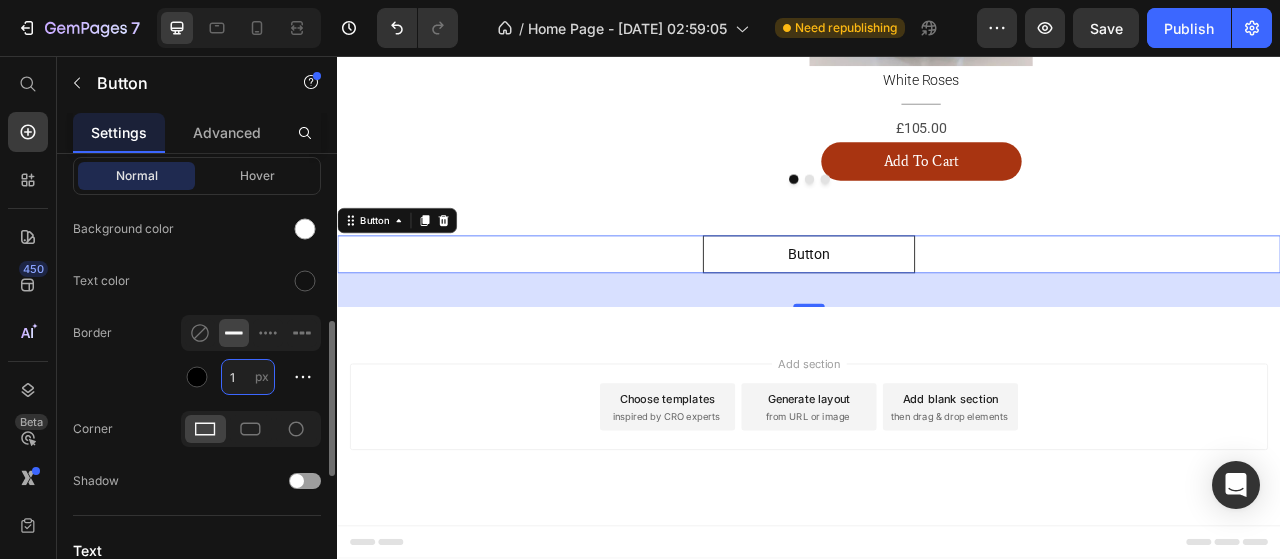 click on "1" at bounding box center [248, 377] 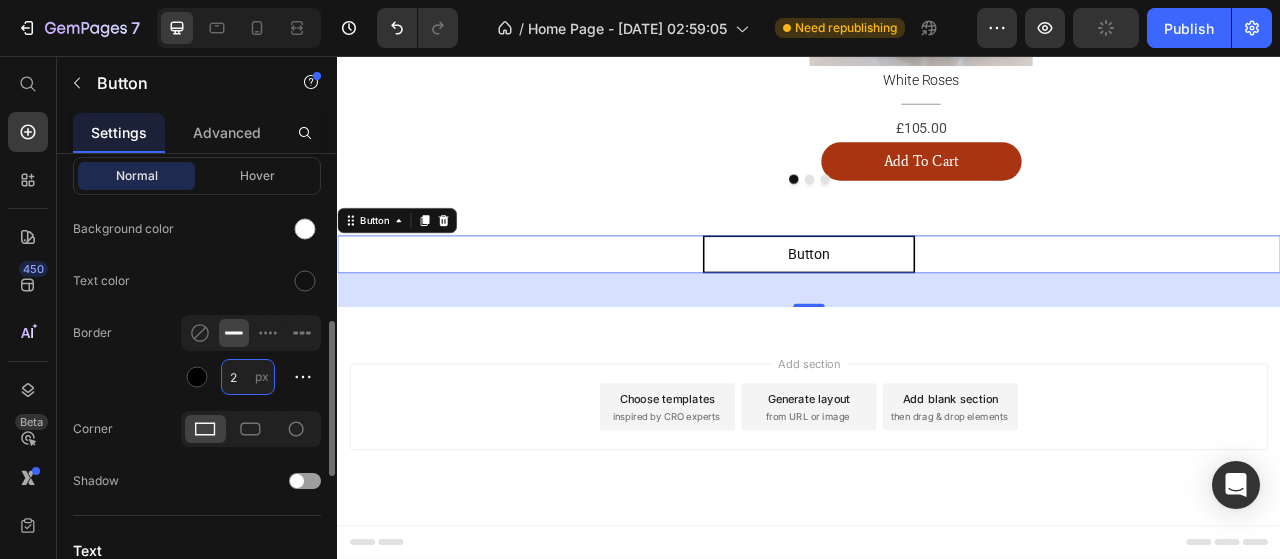 type on "1" 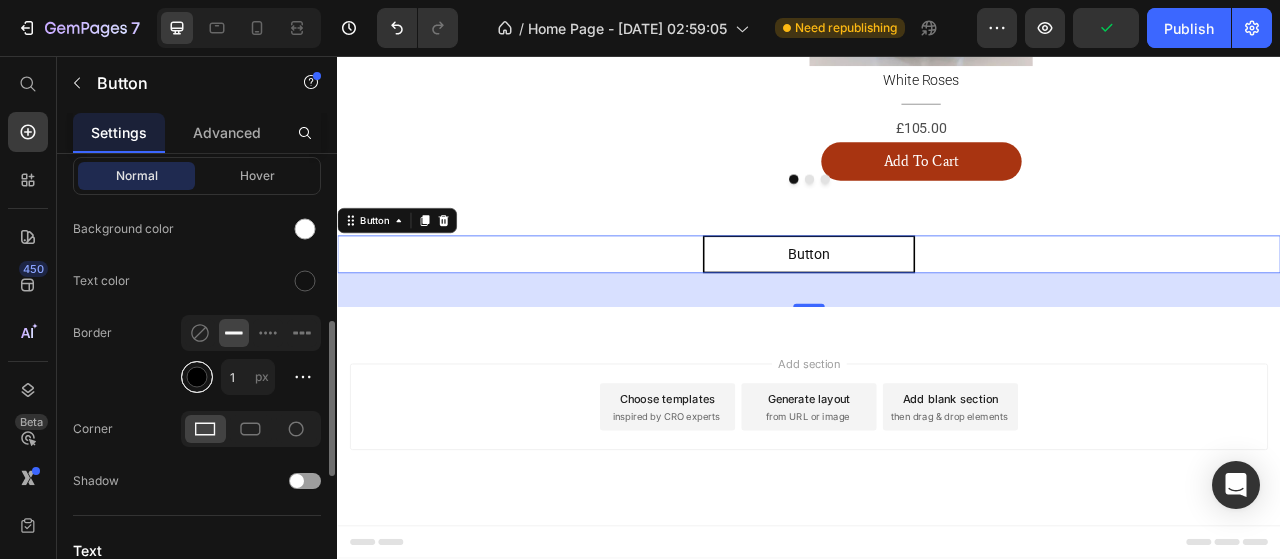 click at bounding box center (197, 377) 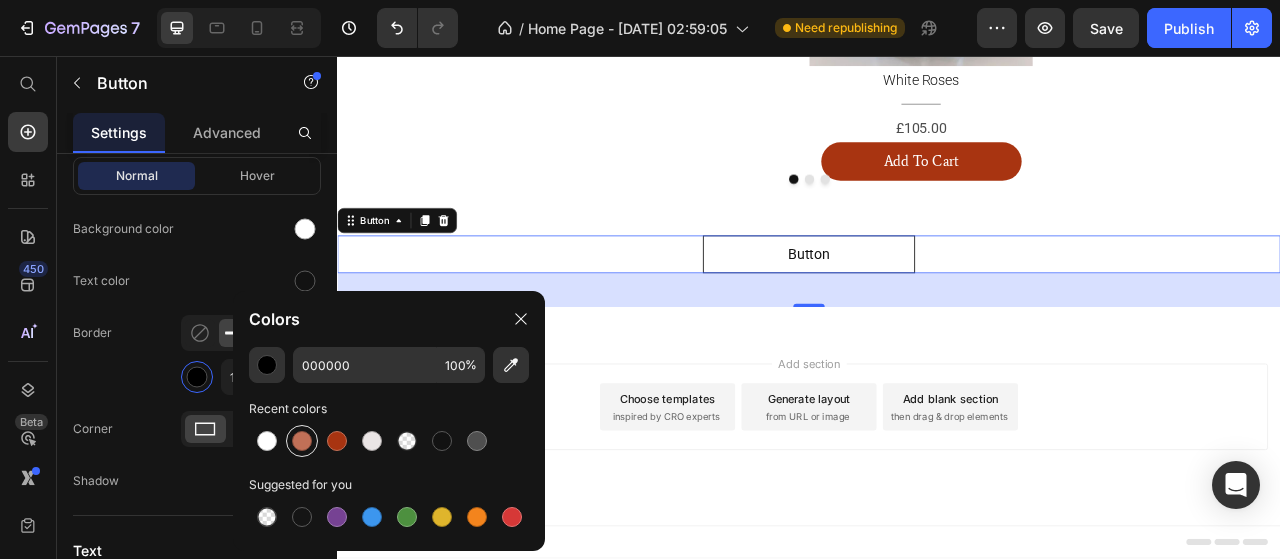 click at bounding box center (302, 441) 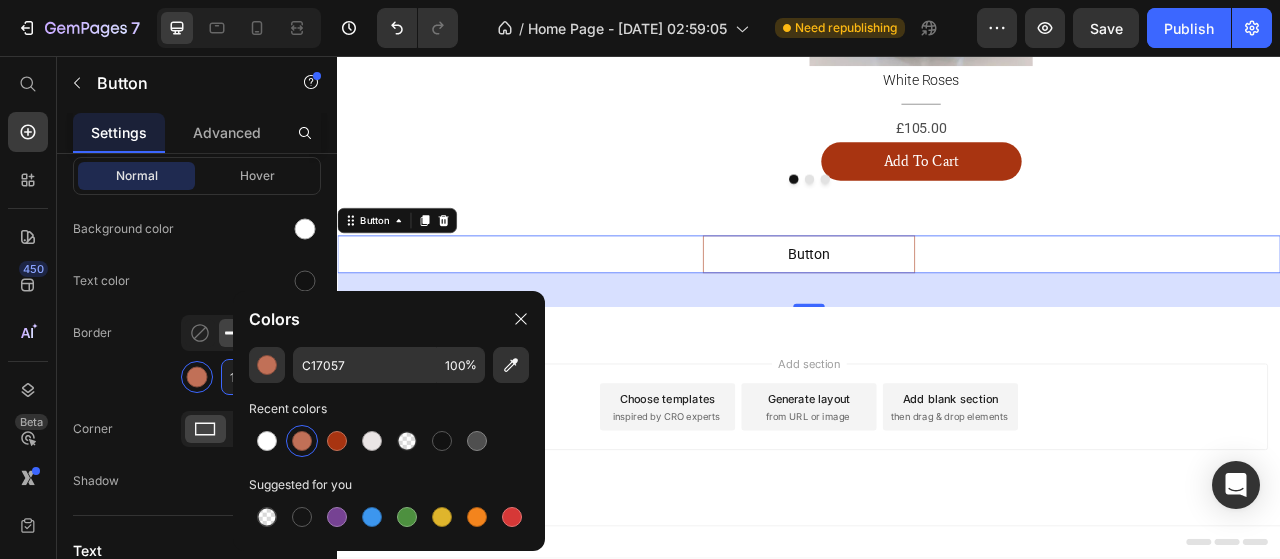 click on "1" at bounding box center (248, 377) 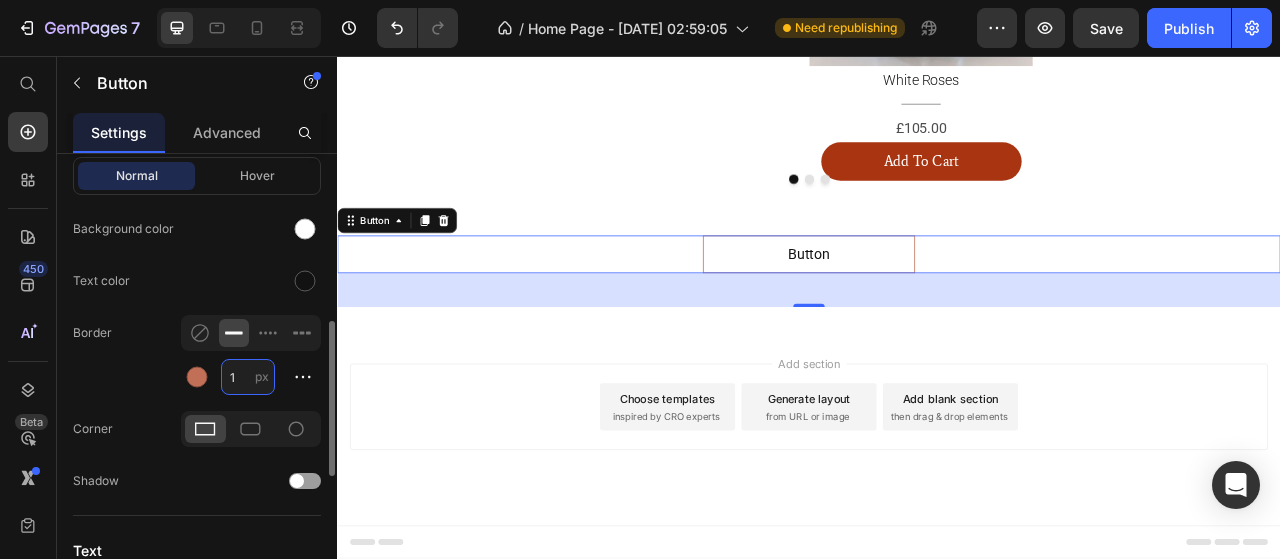 click on "1" at bounding box center (248, 377) 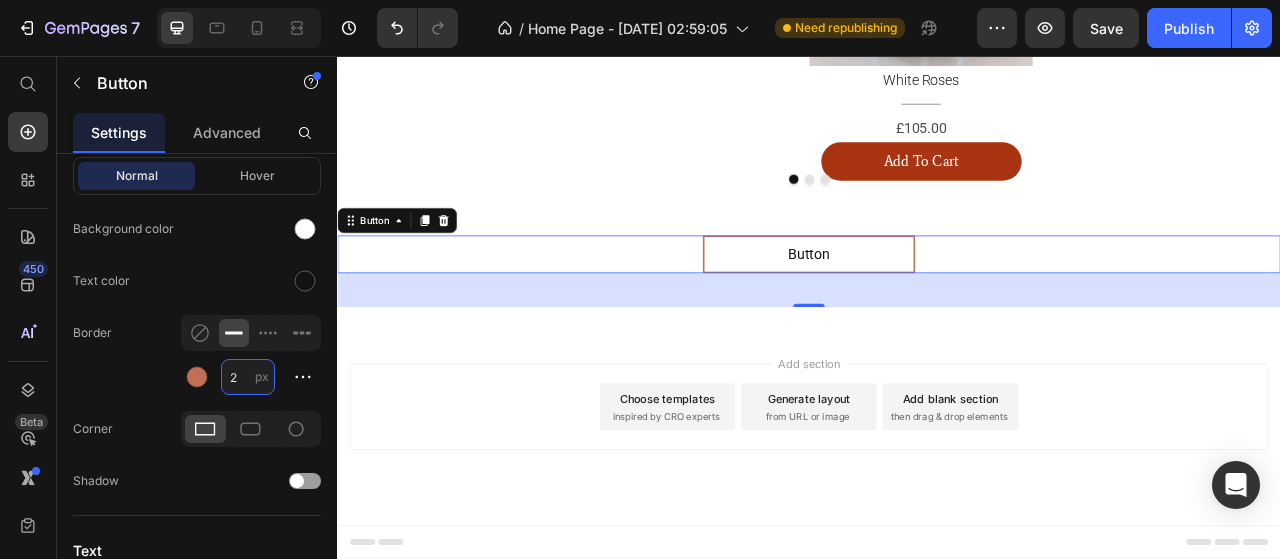 type on "2" 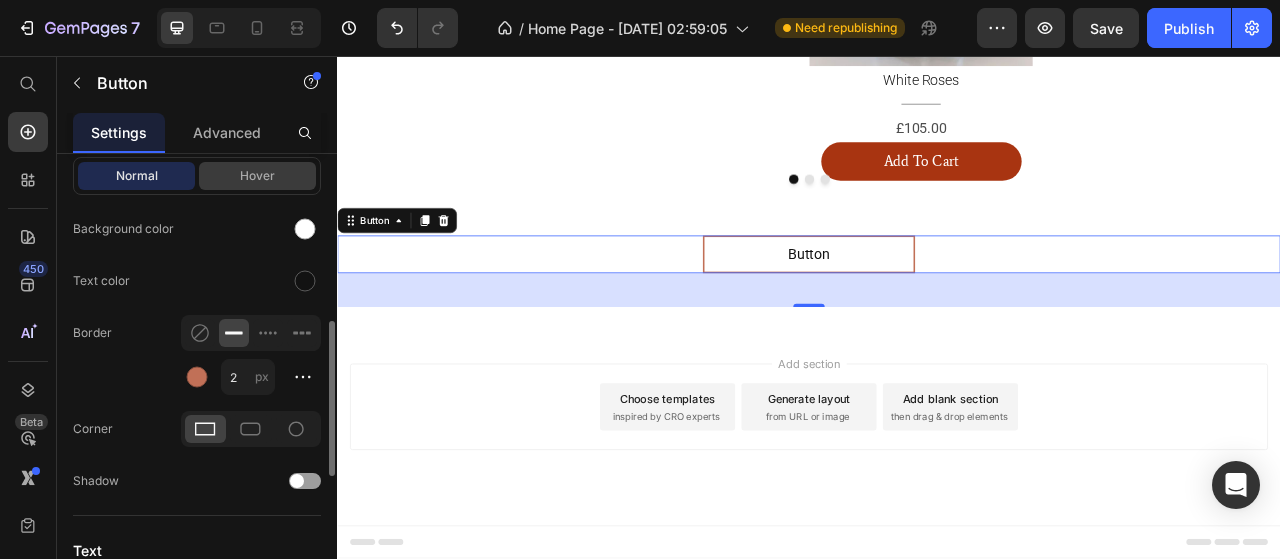 click on "Hover" at bounding box center (257, 176) 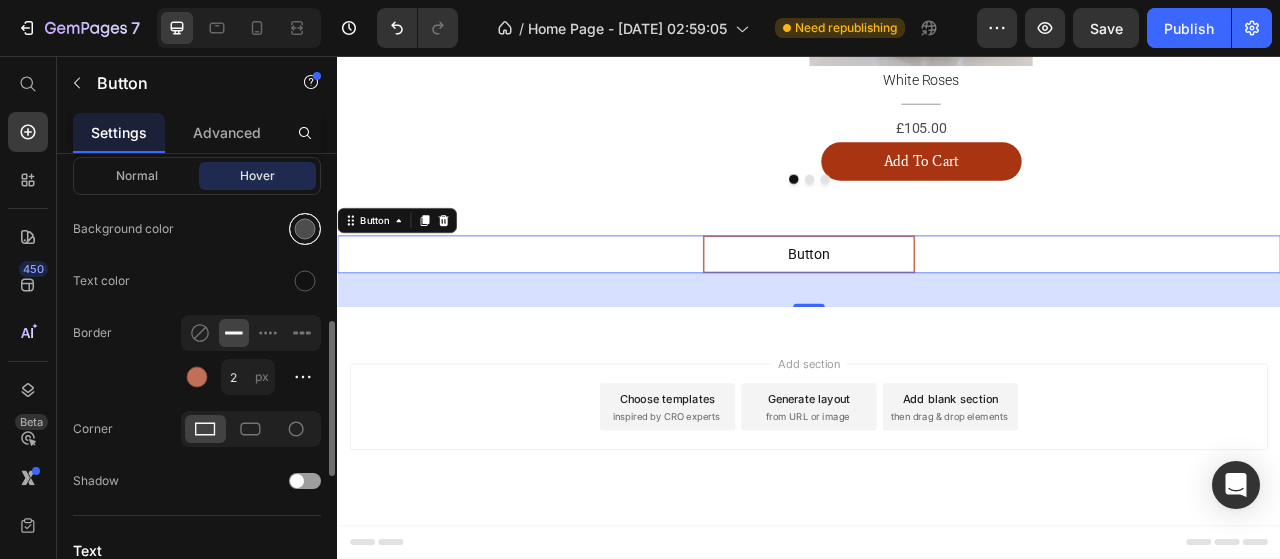 click at bounding box center (305, 229) 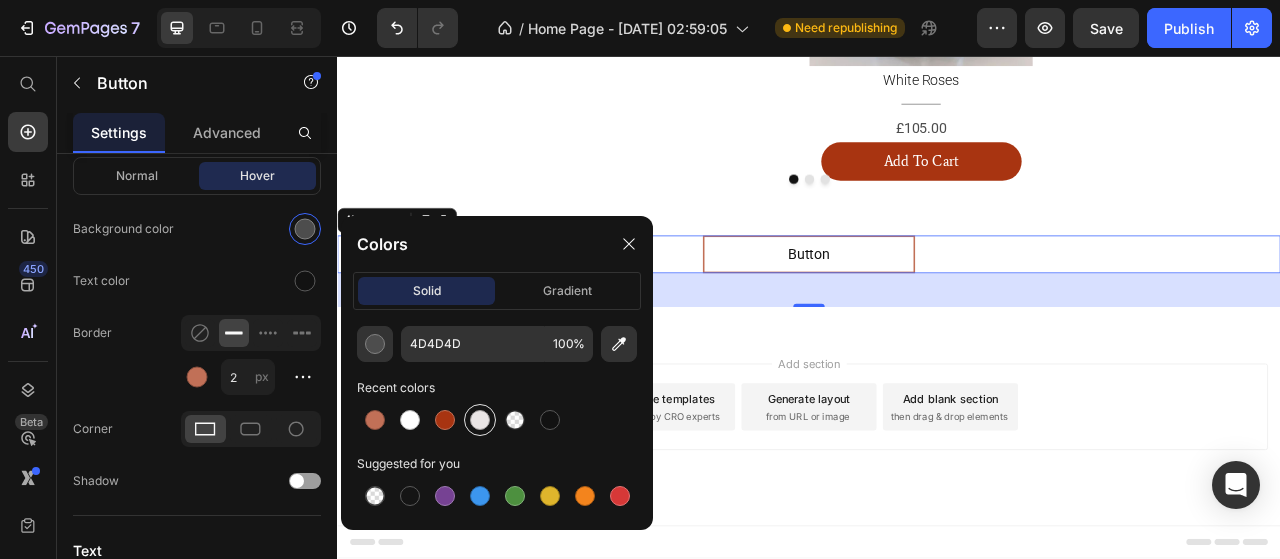 click at bounding box center [480, 420] 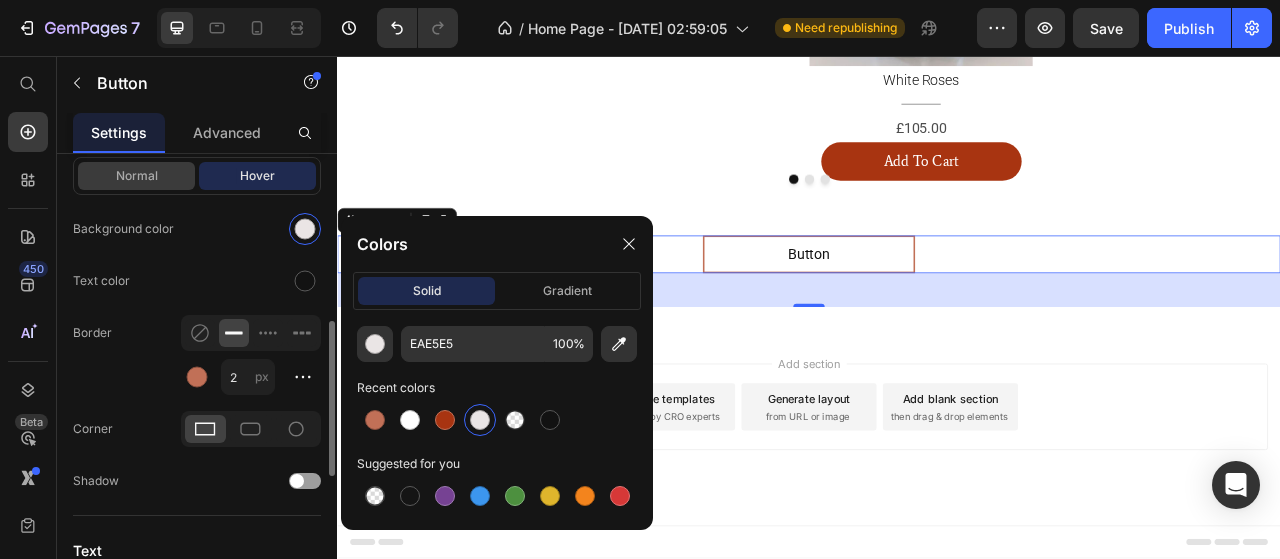 click on "Normal" at bounding box center [136, 176] 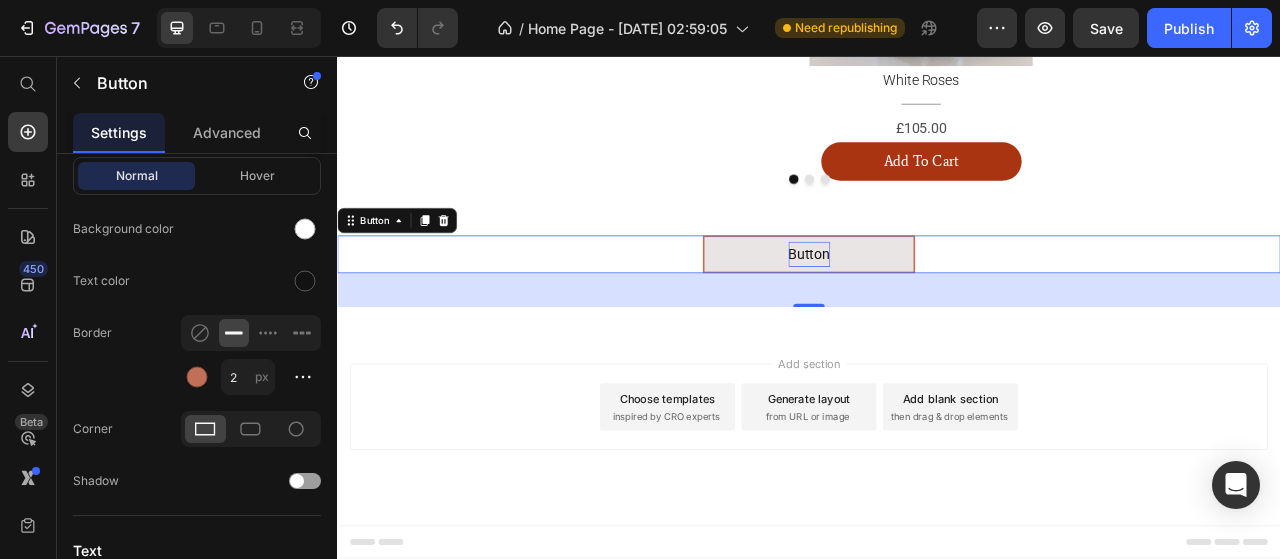 click on "Button" at bounding box center (937, 309) 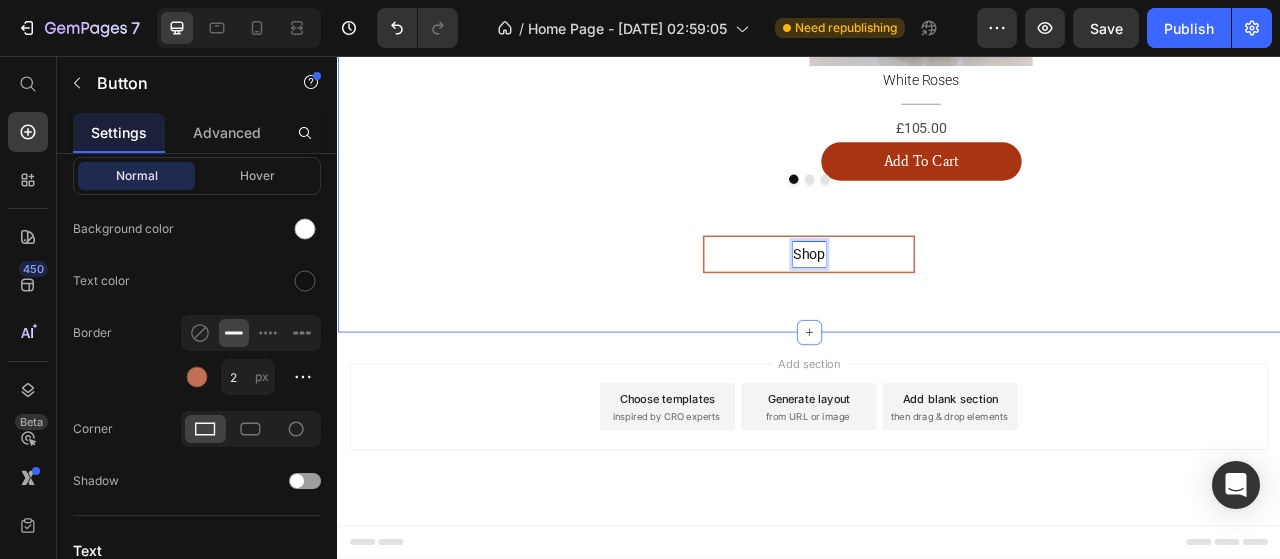 click on "Shop" at bounding box center [937, 309] 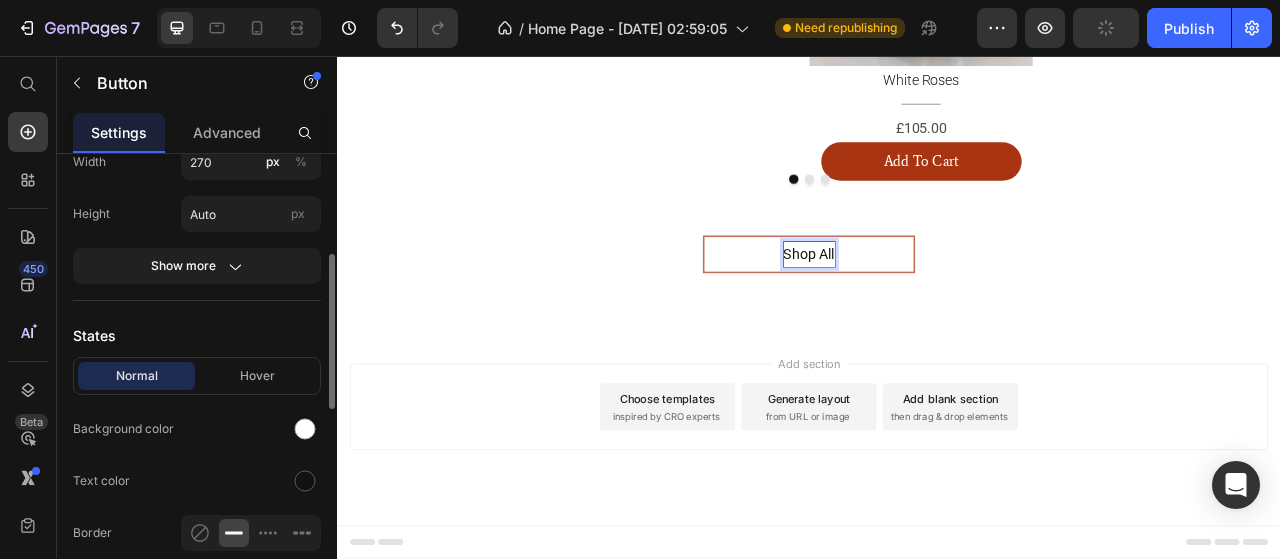 scroll, scrollTop: 400, scrollLeft: 0, axis: vertical 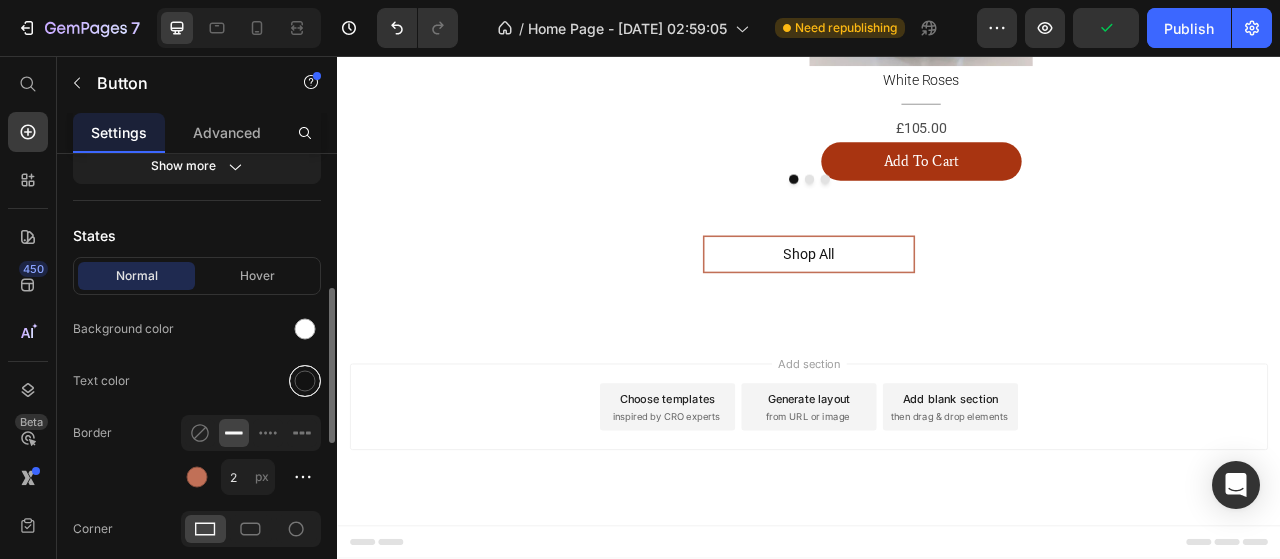 click at bounding box center [305, 381] 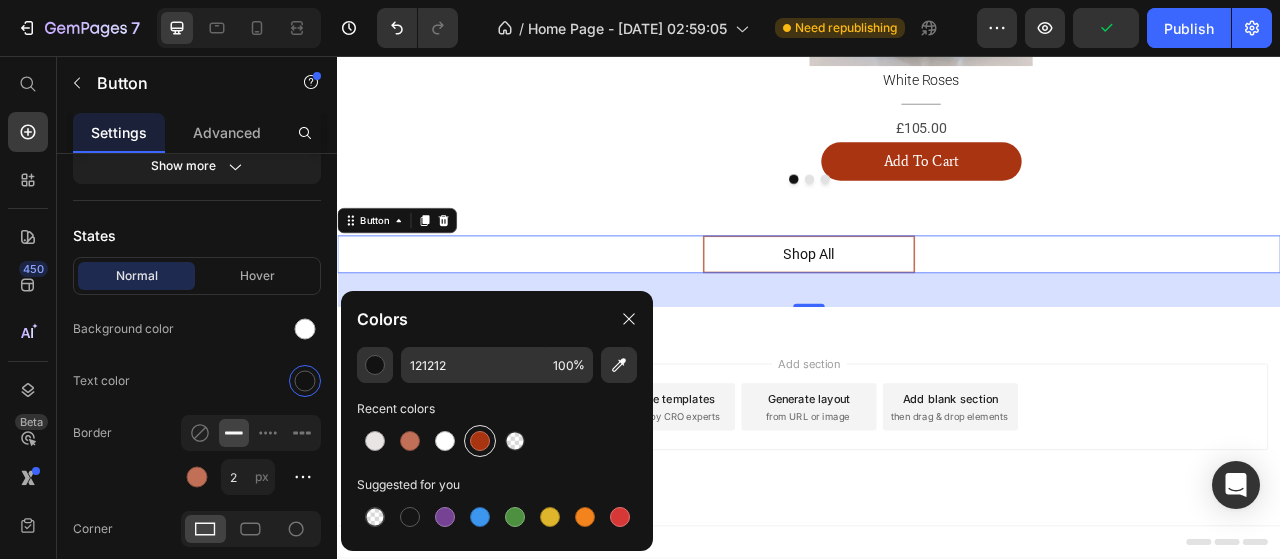 click at bounding box center [480, 441] 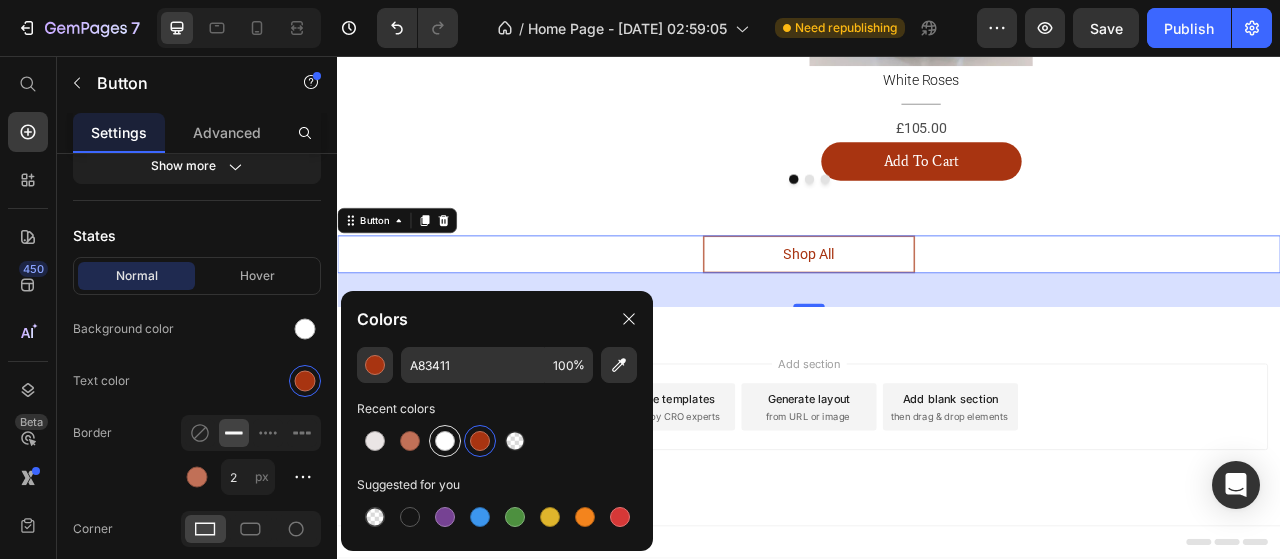 click at bounding box center [410, 441] 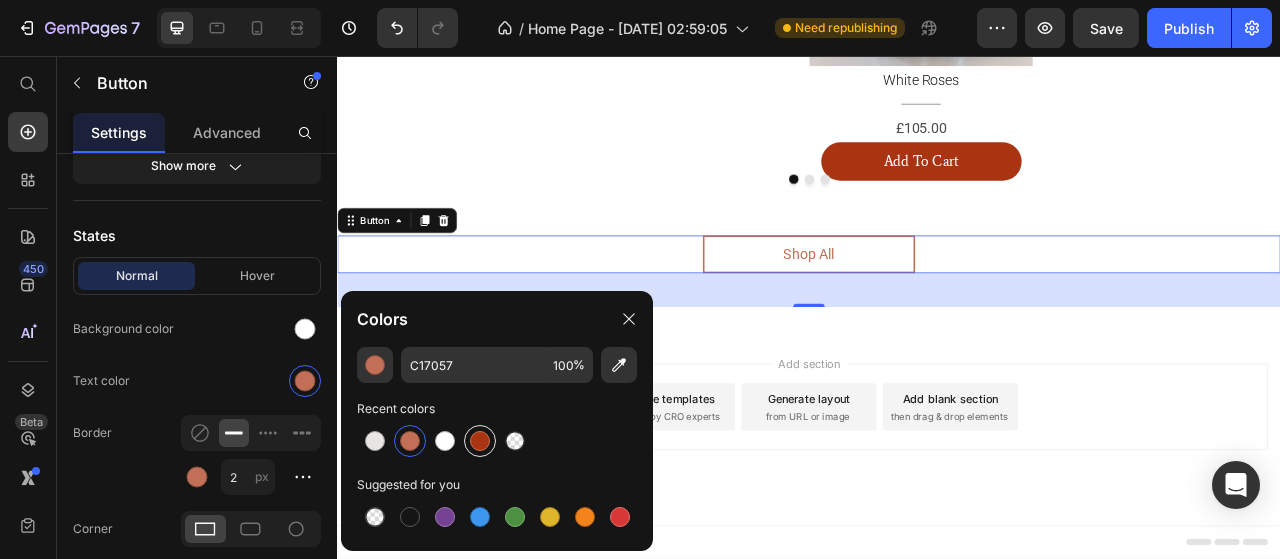 click at bounding box center [480, 441] 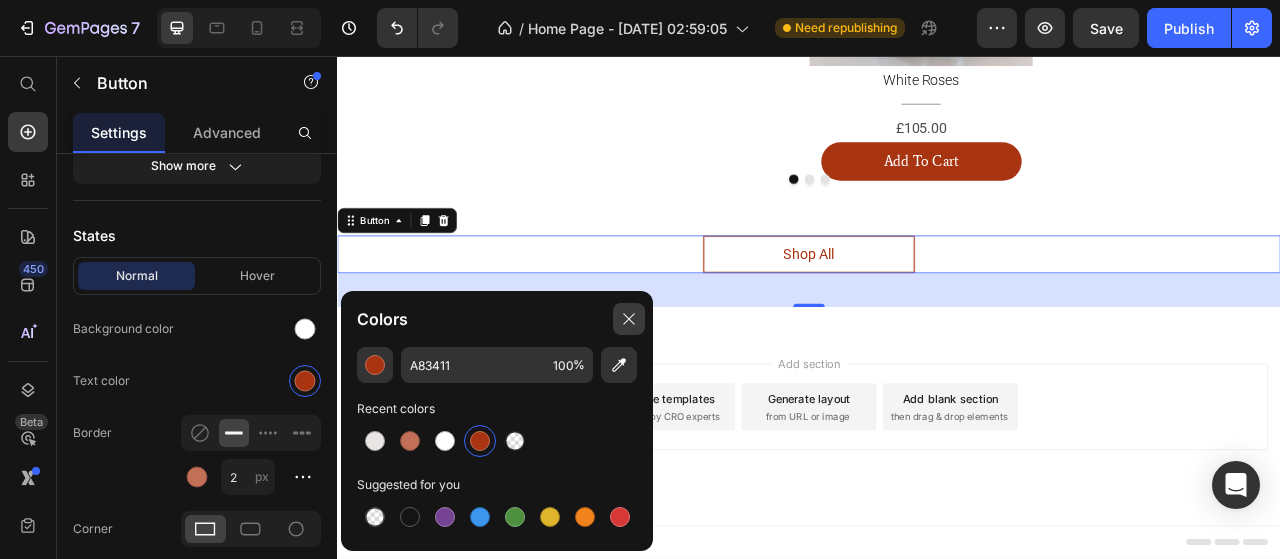 click 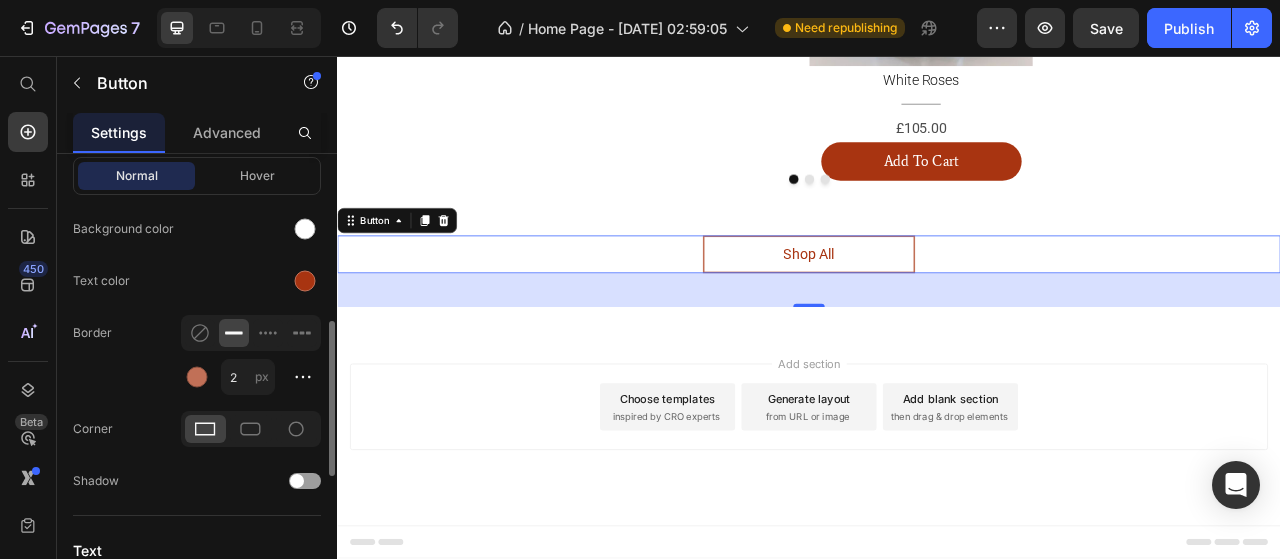 scroll, scrollTop: 700, scrollLeft: 0, axis: vertical 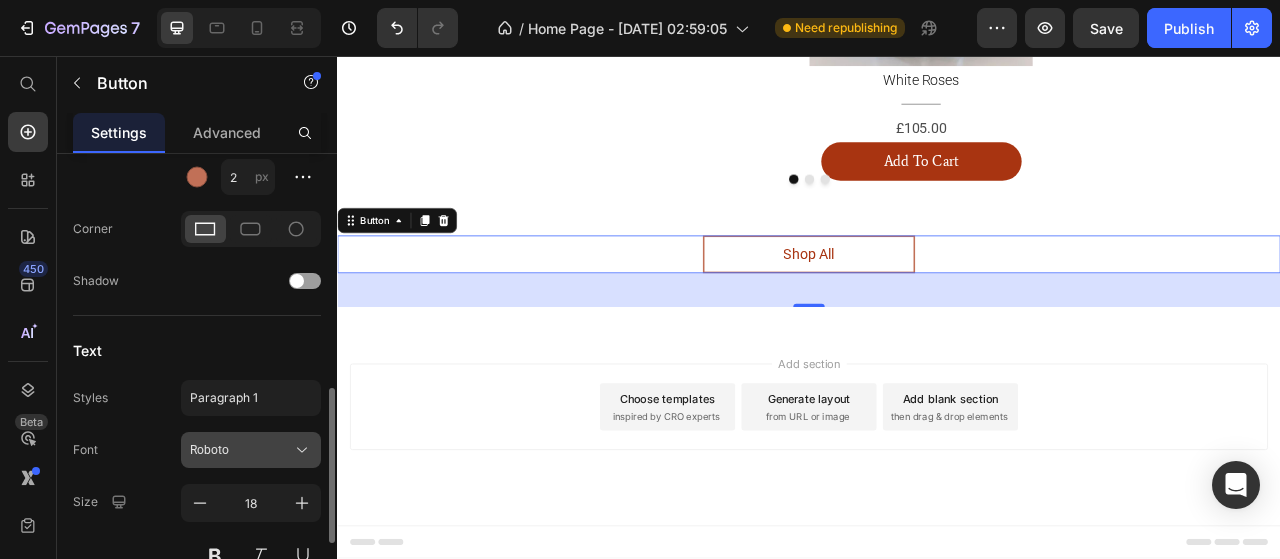 click on "Roboto" at bounding box center (251, 450) 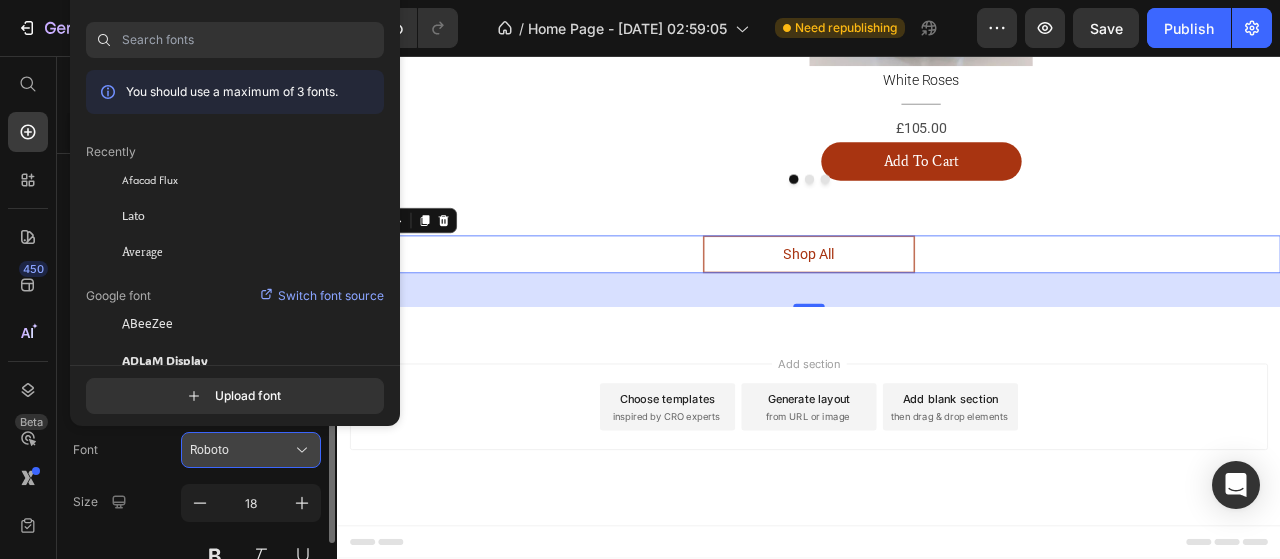 click 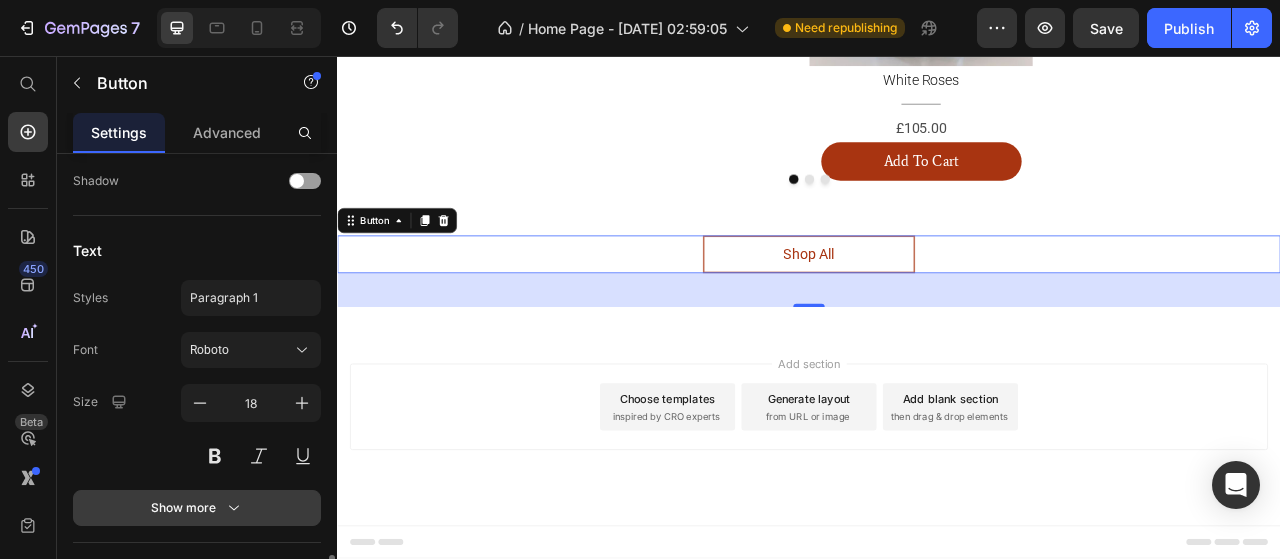 scroll, scrollTop: 900, scrollLeft: 0, axis: vertical 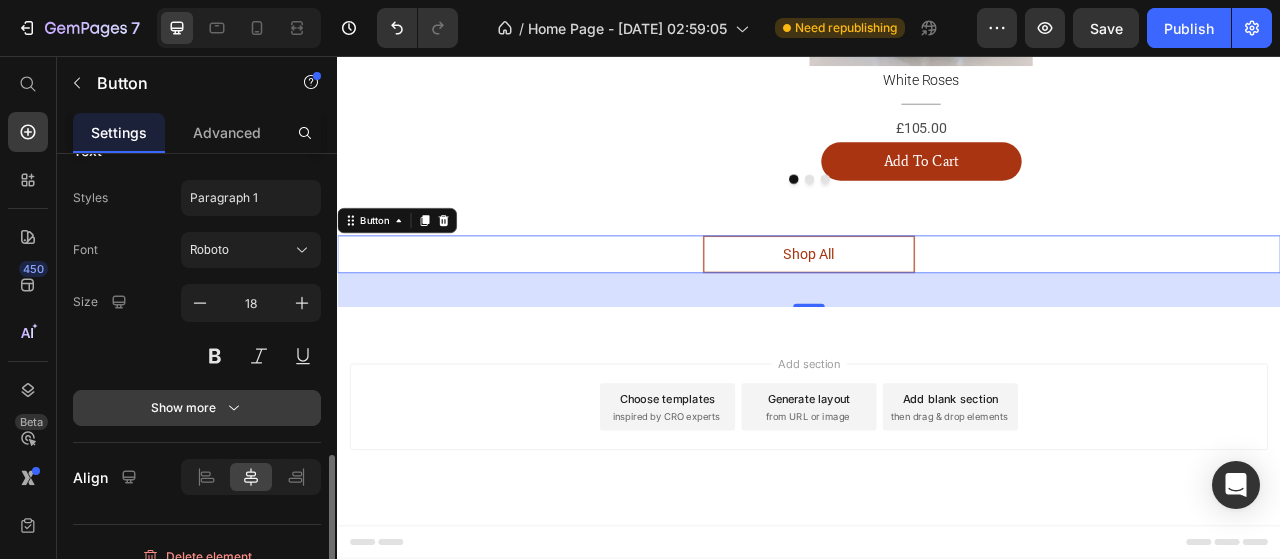 click 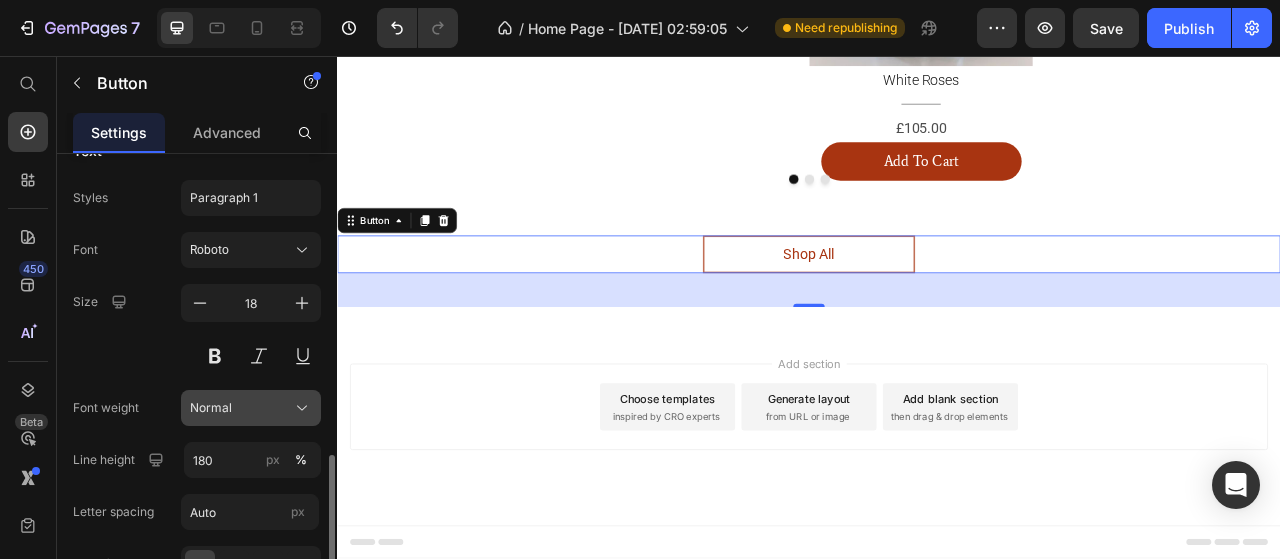 click on "Normal" 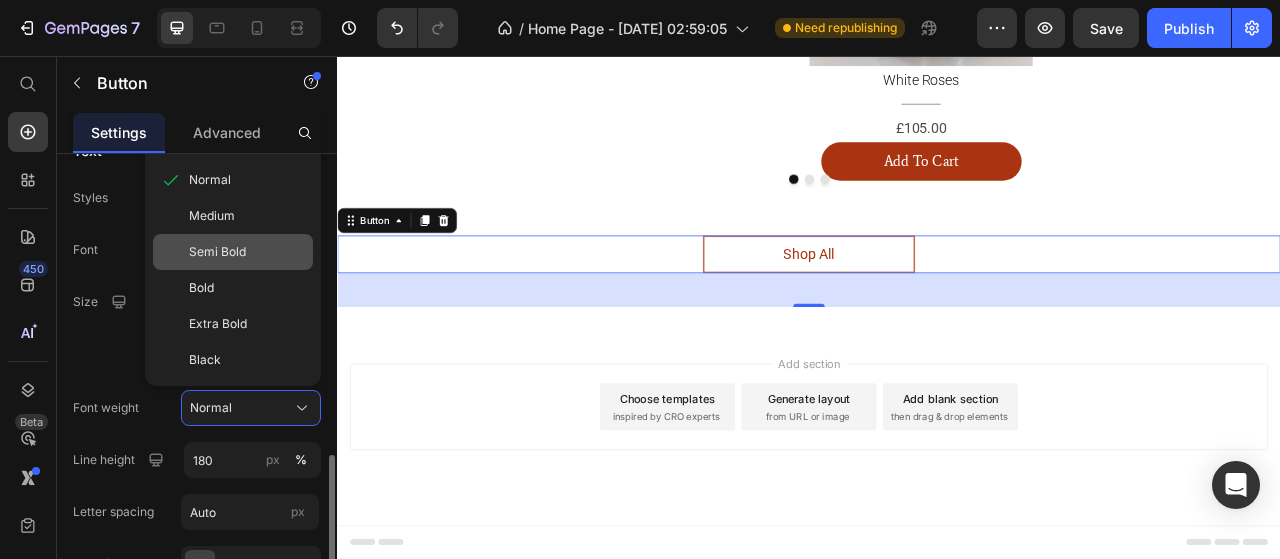 click on "Semi Bold" at bounding box center (217, 252) 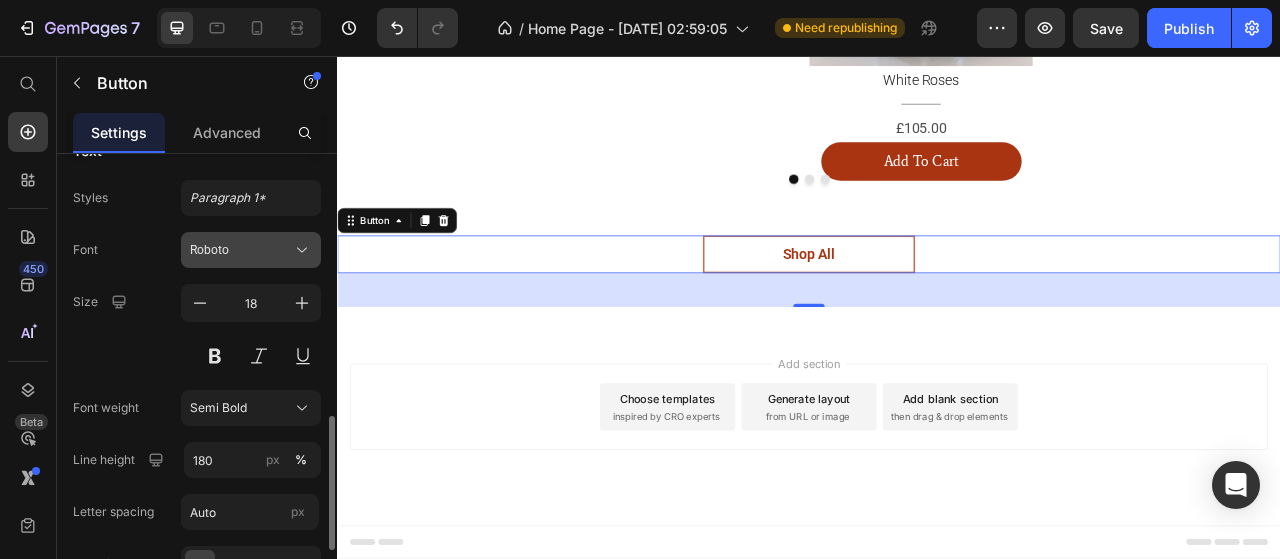click on "Roboto" at bounding box center (241, 250) 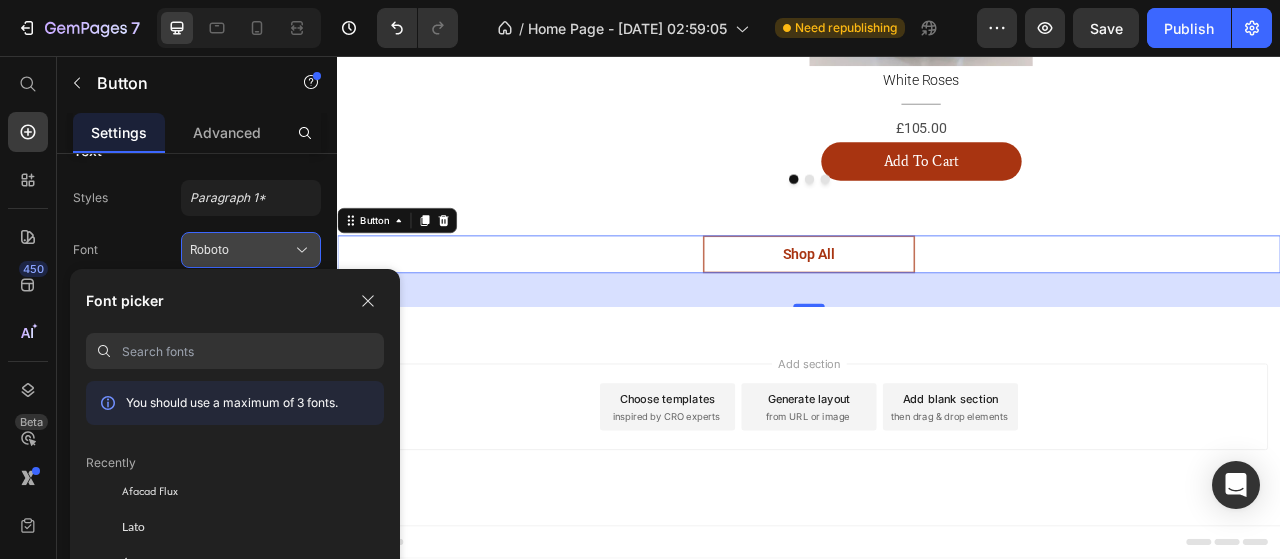 click on "Roboto" at bounding box center [241, 250] 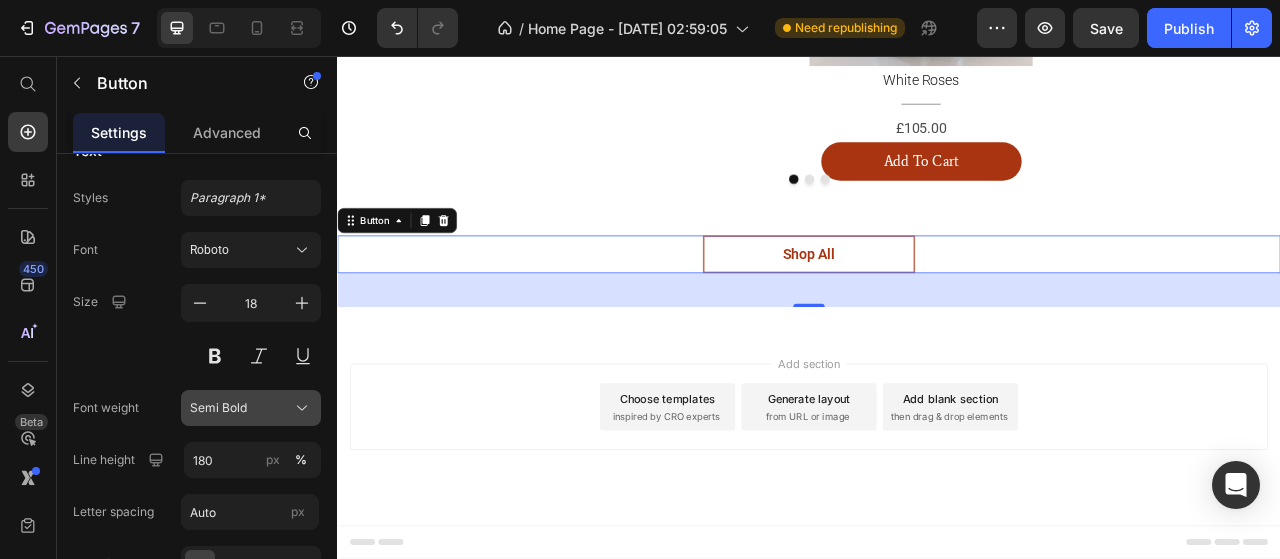 click on "Semi Bold" at bounding box center [251, 408] 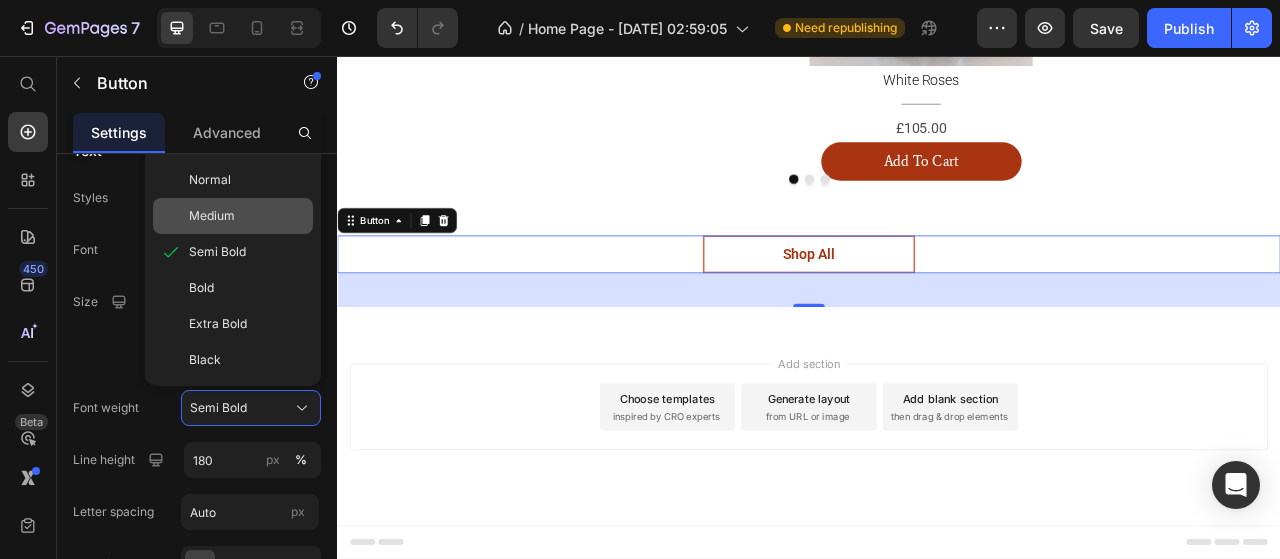 click on "Medium" at bounding box center [247, 216] 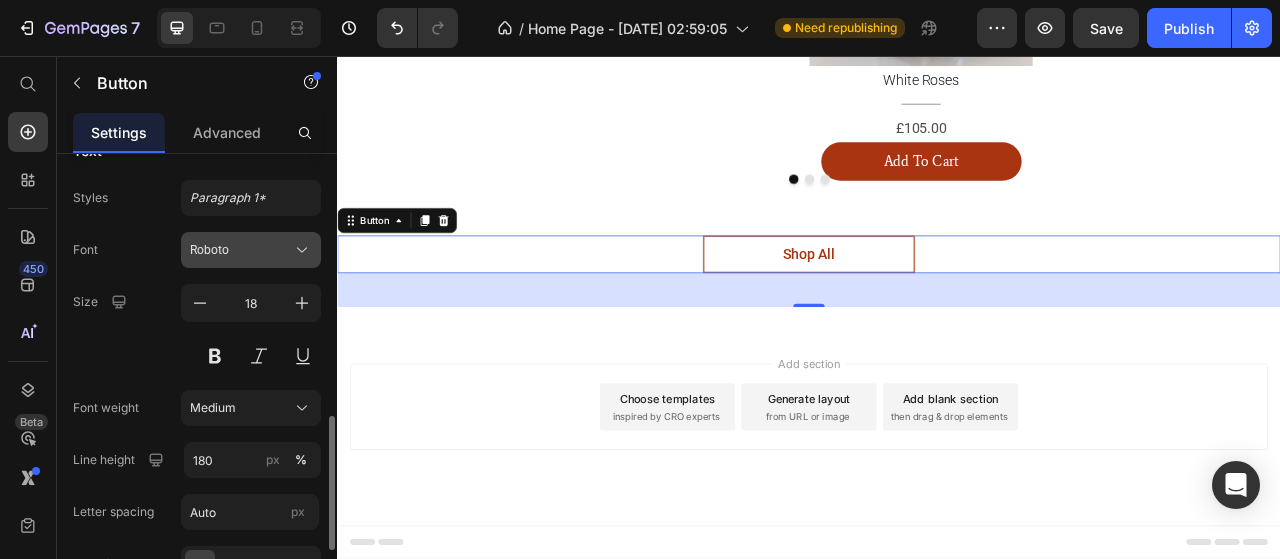 click on "Roboto" at bounding box center [241, 250] 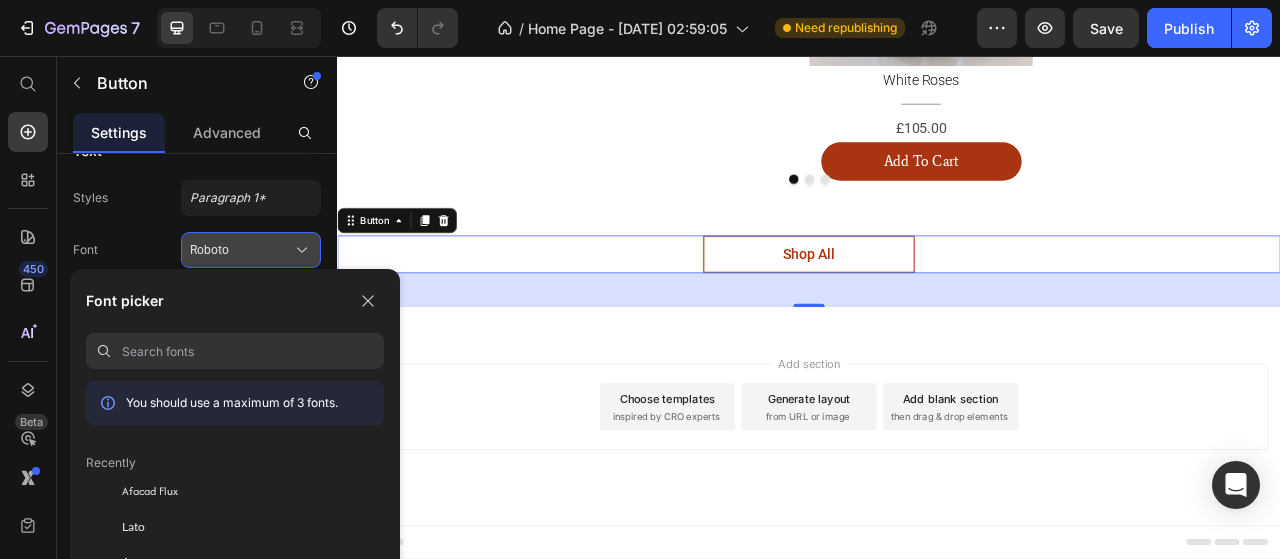 click on "Roboto" at bounding box center (241, 250) 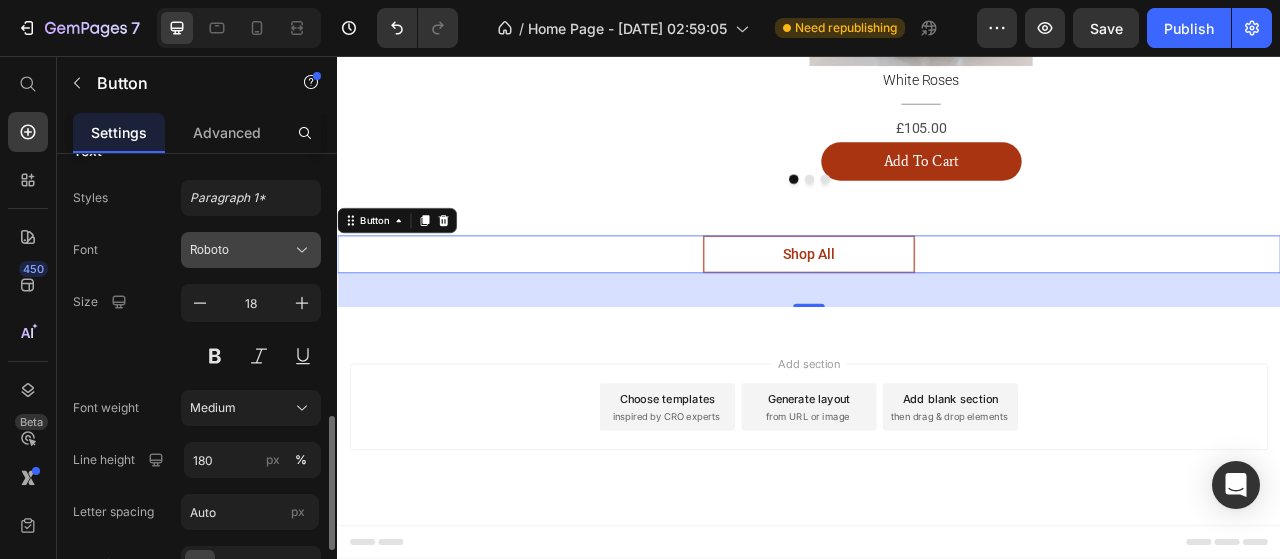 click on "Roboto" at bounding box center (251, 250) 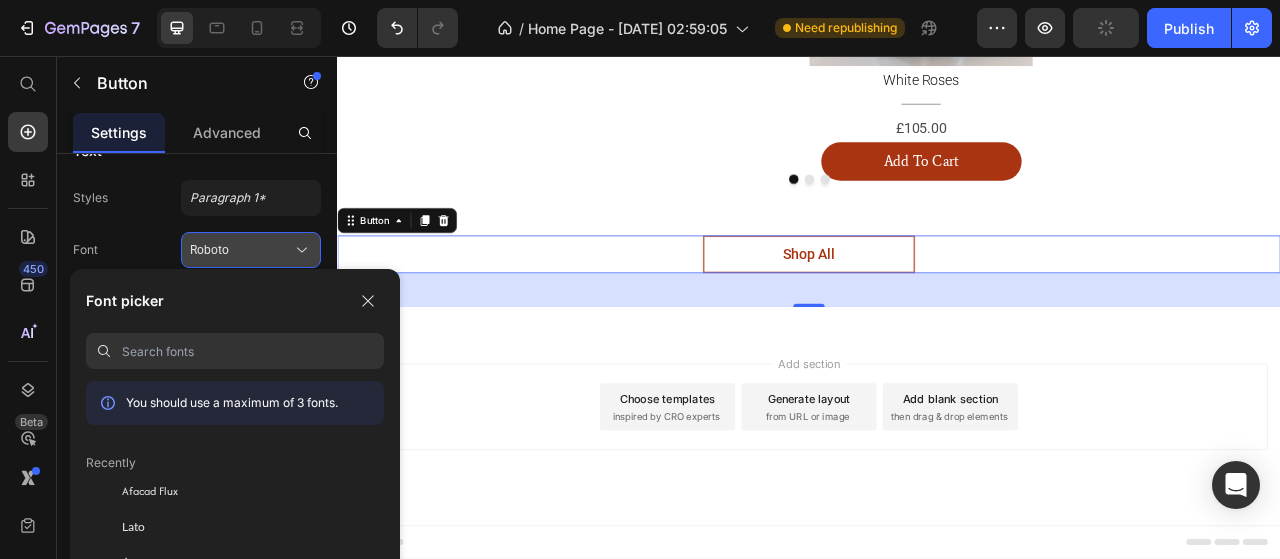 click on "Roboto" at bounding box center [251, 250] 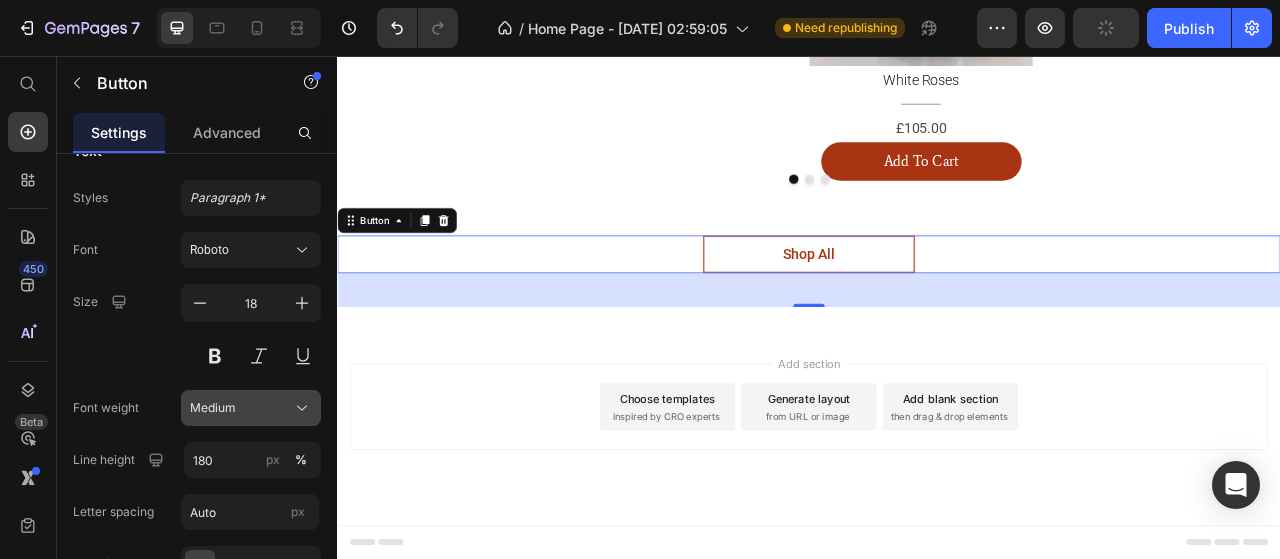 click on "Medium" 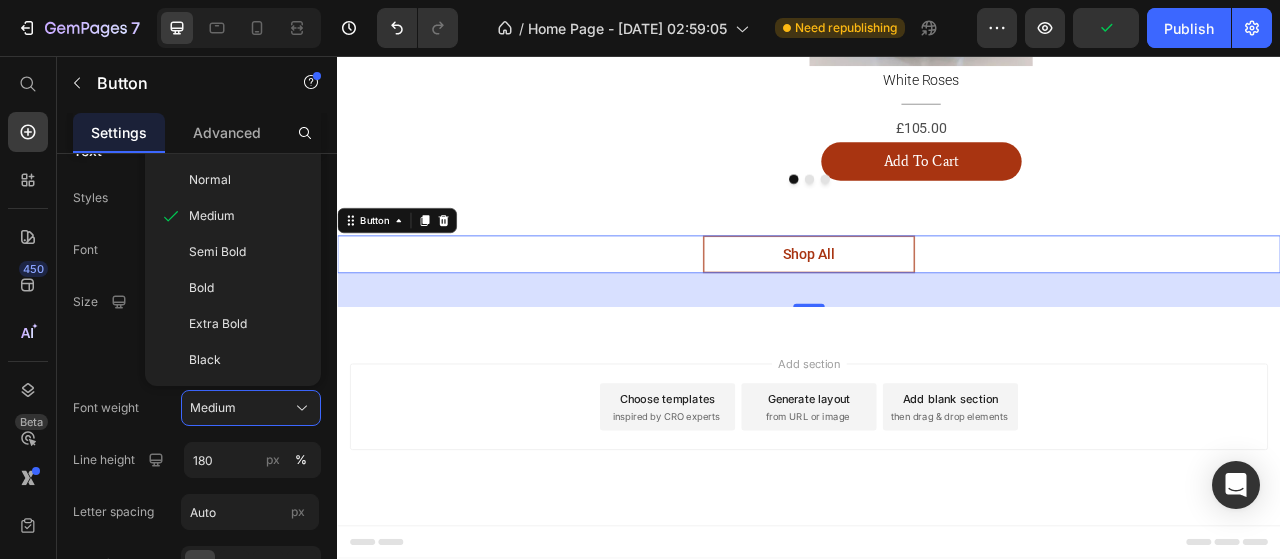 scroll, scrollTop: 700, scrollLeft: 0, axis: vertical 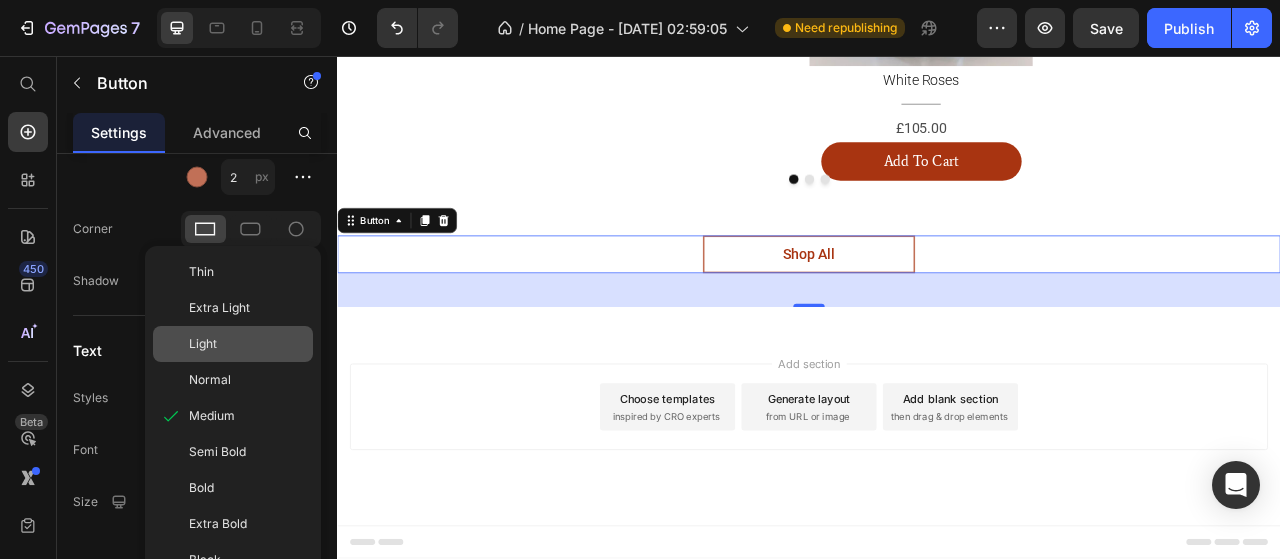 click on "Light" at bounding box center [247, 344] 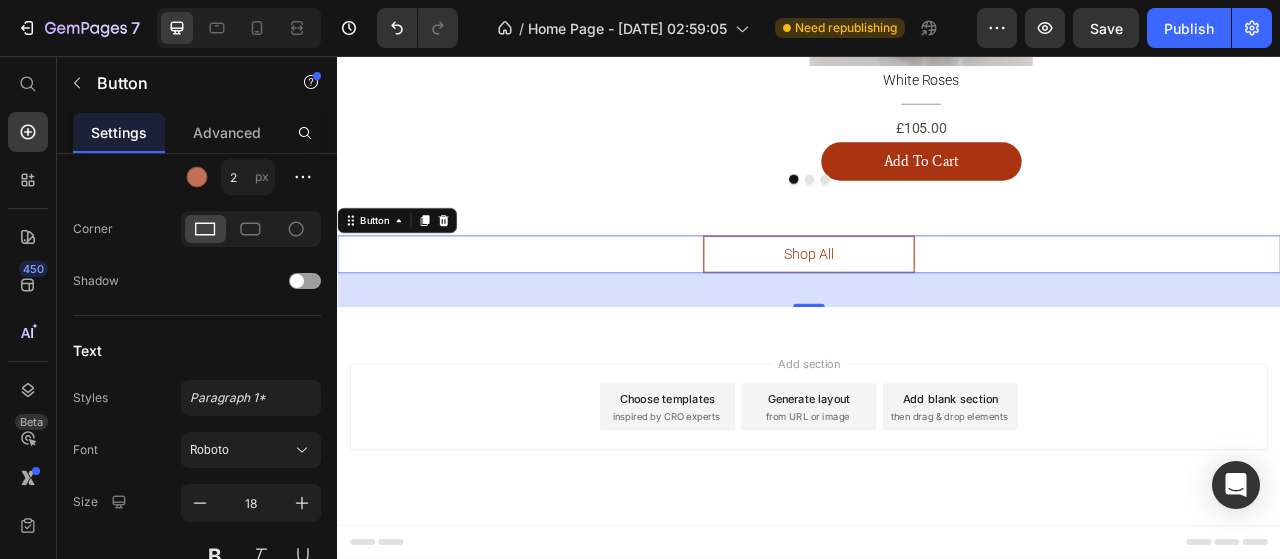 click on "Add section Choose templates inspired by CRO experts Generate layout from URL or image Add blank section then drag & drop elements" at bounding box center (937, 531) 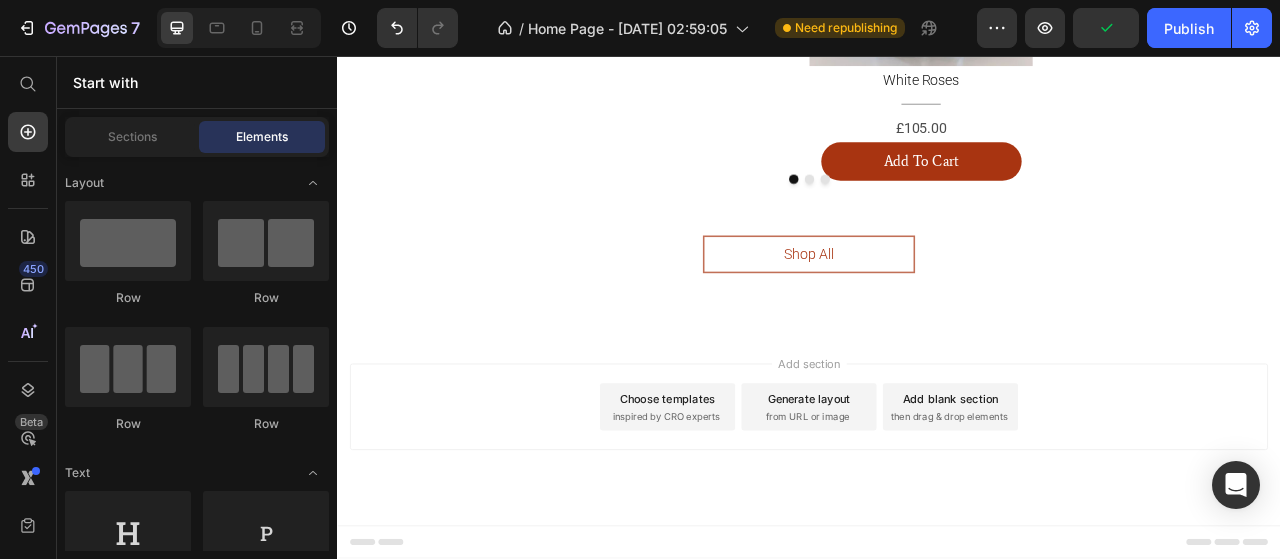 scroll, scrollTop: 1844, scrollLeft: 0, axis: vertical 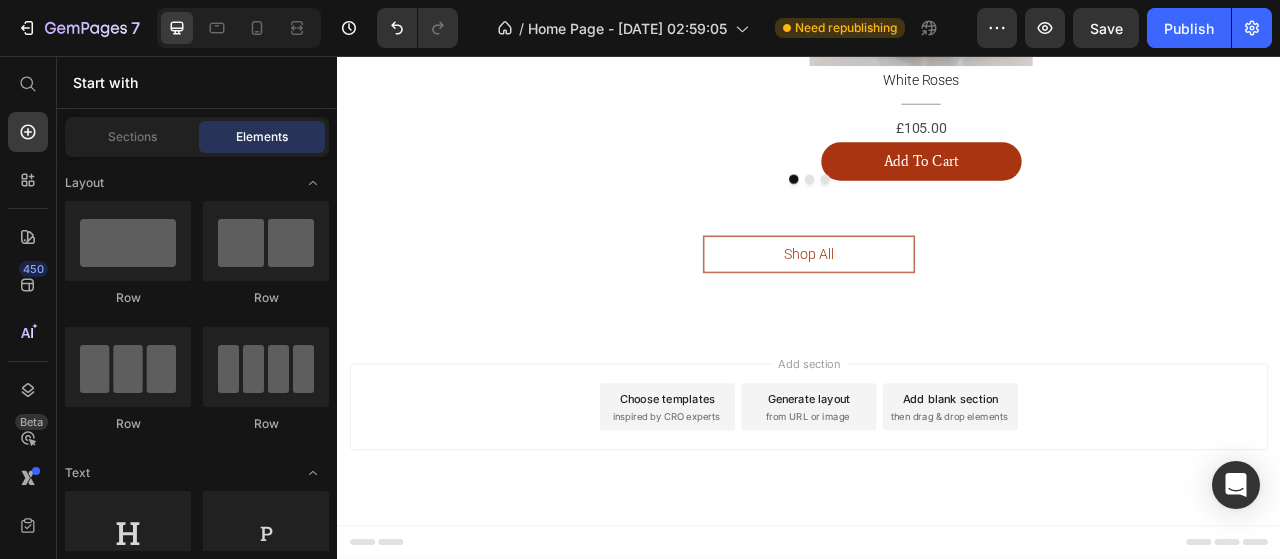 click on "from URL or image" at bounding box center [935, 516] 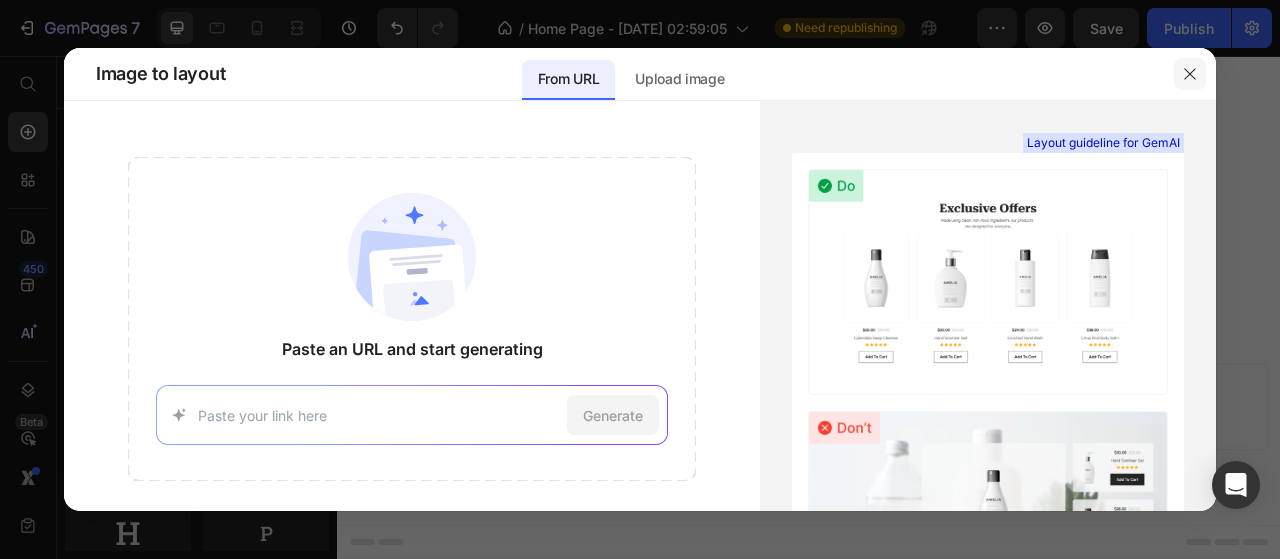 click at bounding box center (1190, 74) 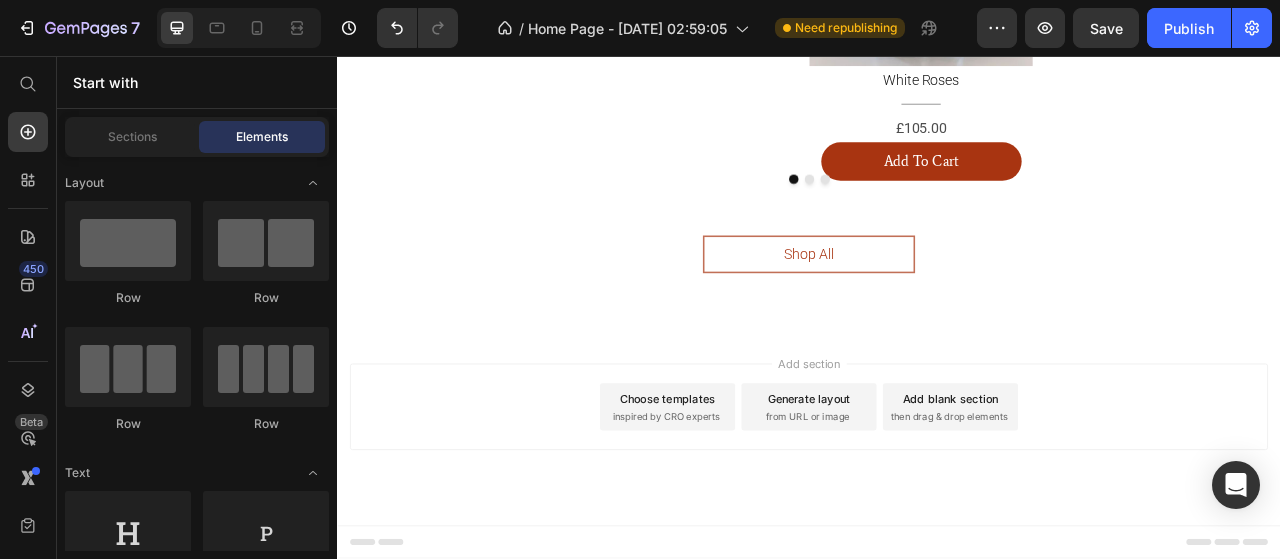 click on "Add blank section" at bounding box center (1117, 492) 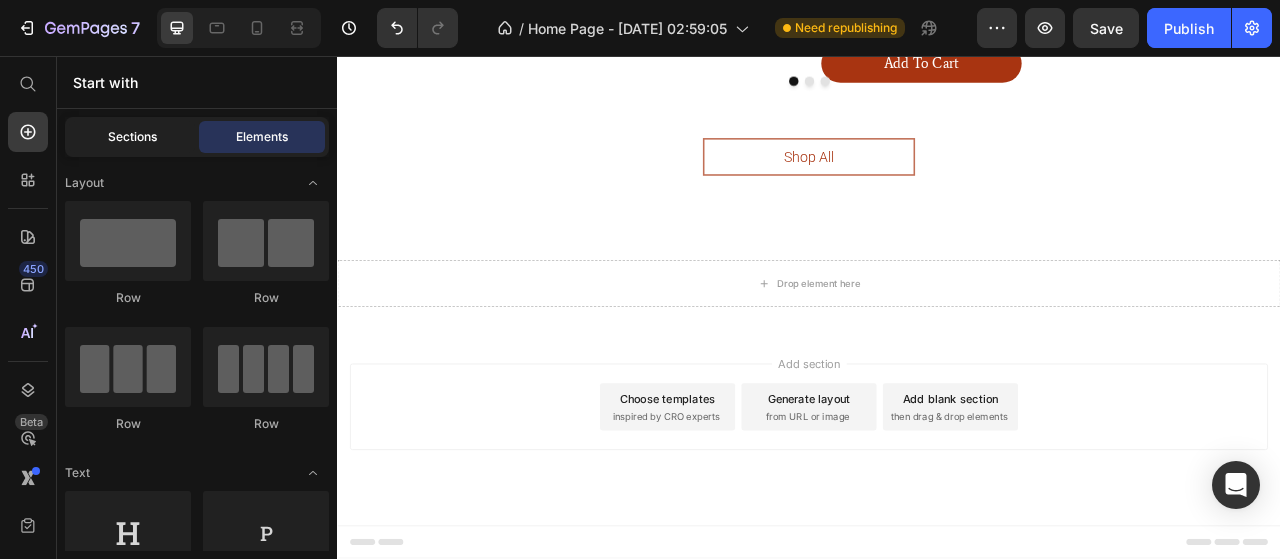 click on "Sections" 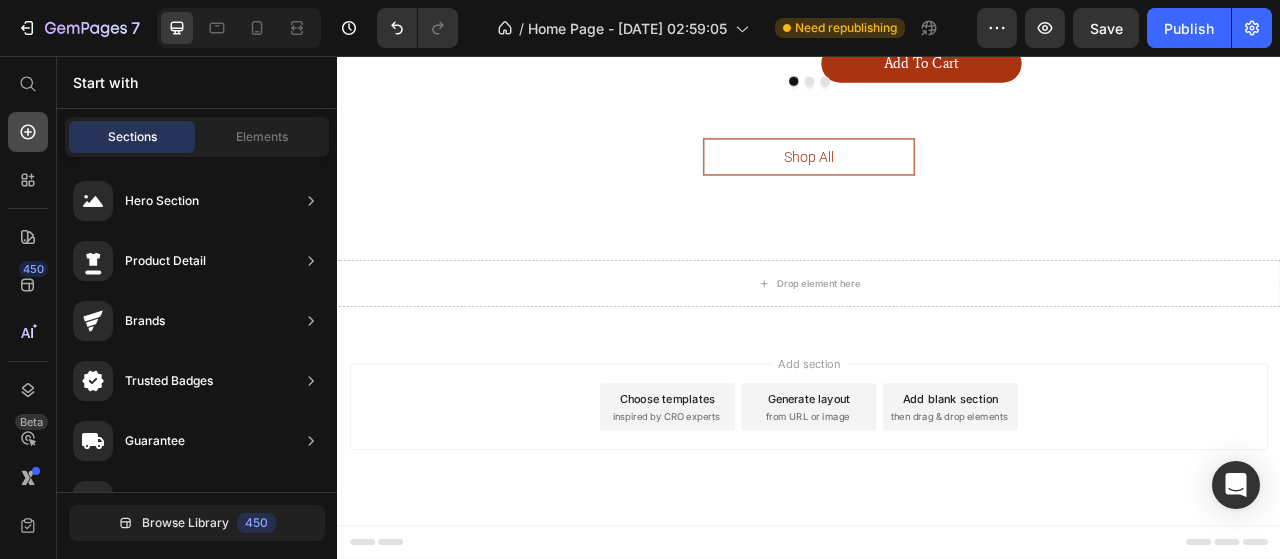 click 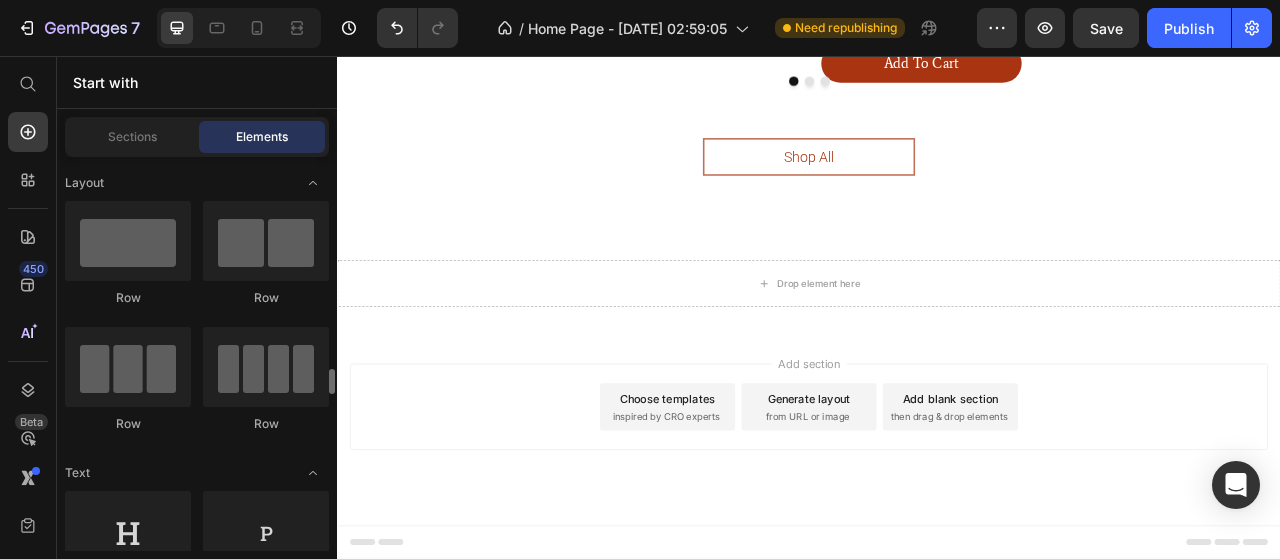 scroll, scrollTop: 300, scrollLeft: 0, axis: vertical 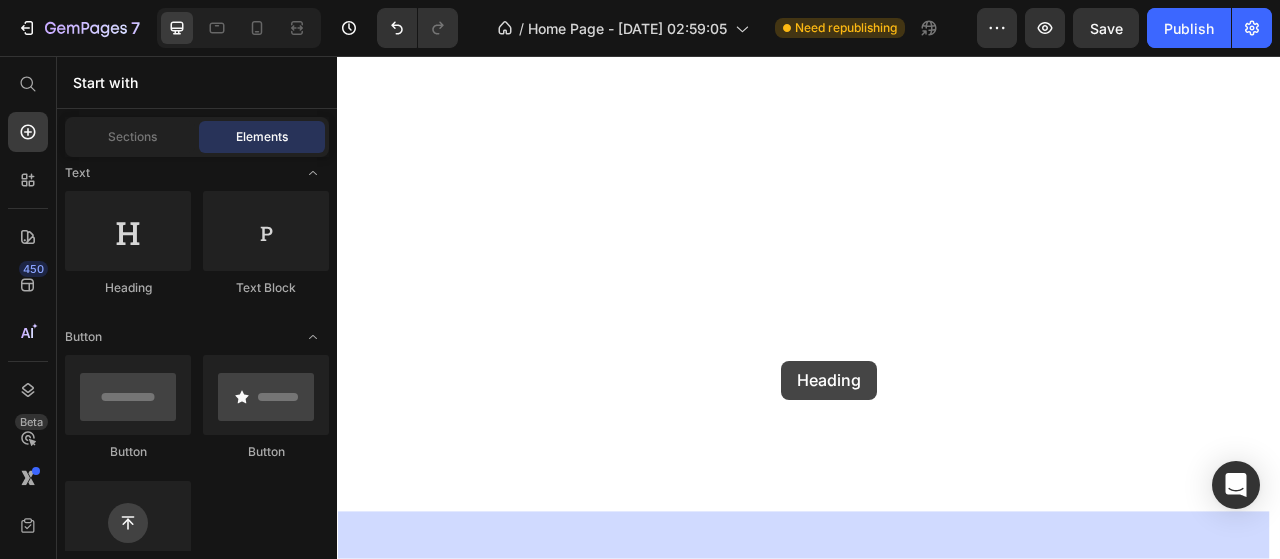 drag, startPoint x: 492, startPoint y: 274, endPoint x: 902, endPoint y: 444, distance: 443.84683 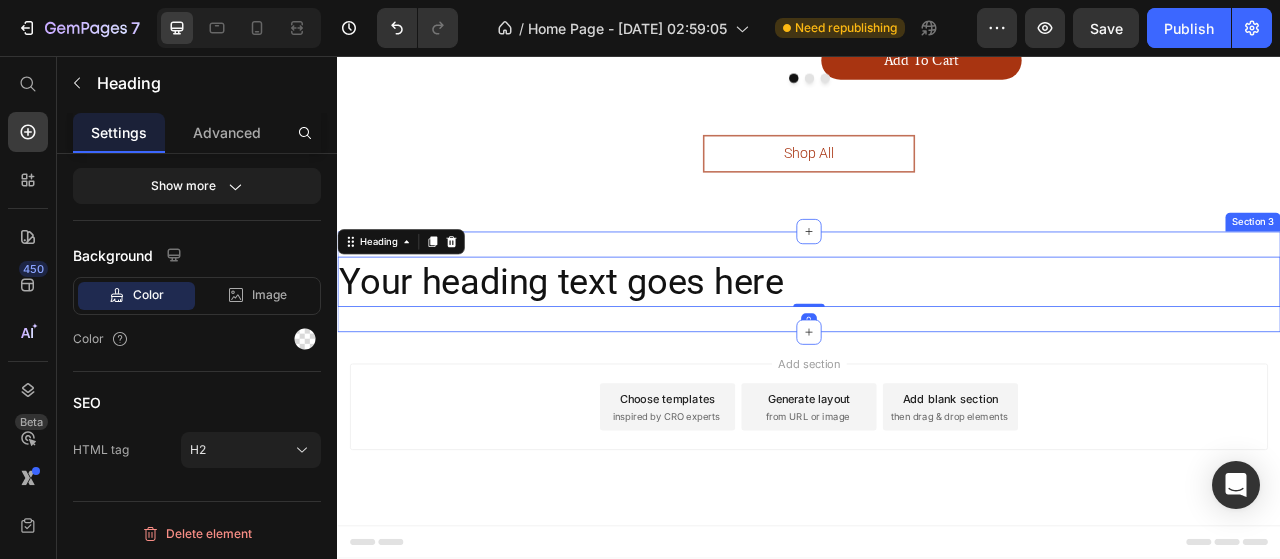scroll, scrollTop: 0, scrollLeft: 0, axis: both 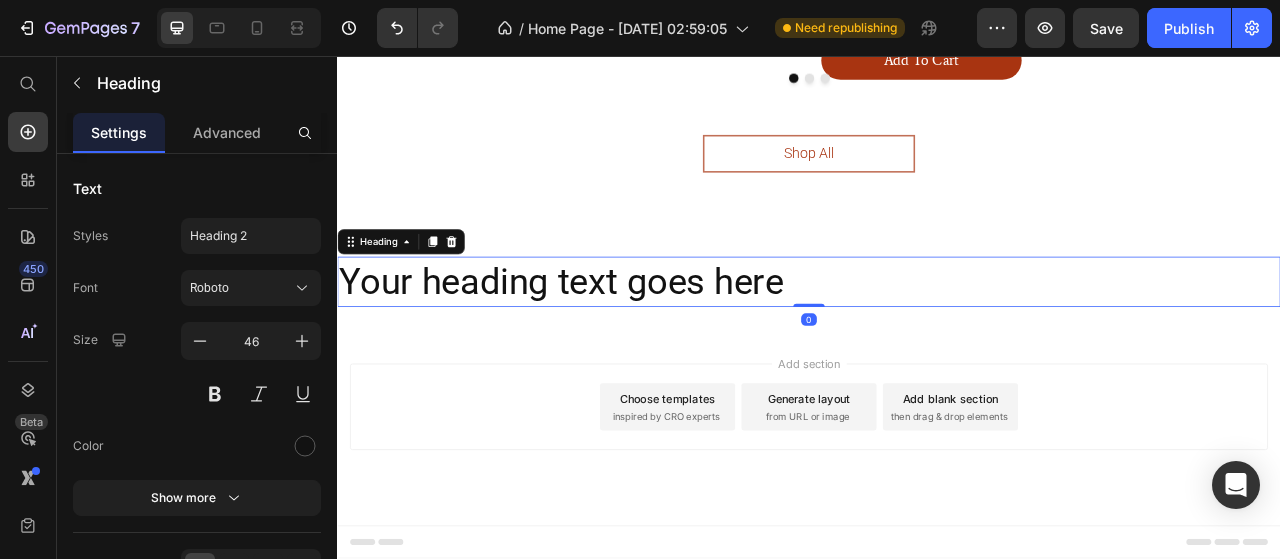 click on "Your heading text goes here" at bounding box center (937, 344) 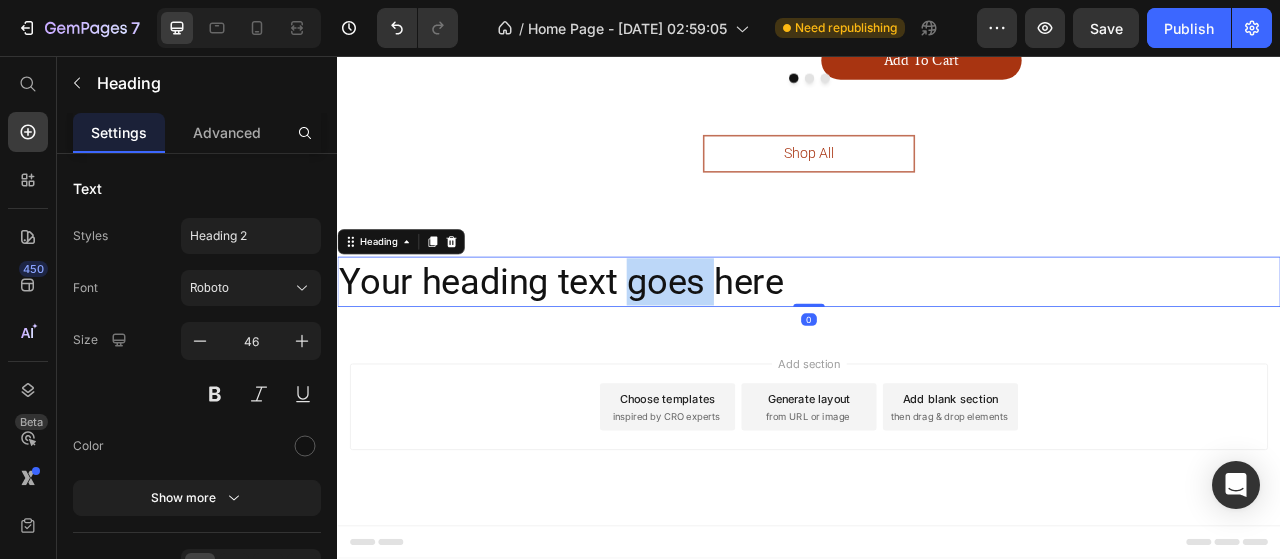 click on "Your heading text goes here" at bounding box center [937, 344] 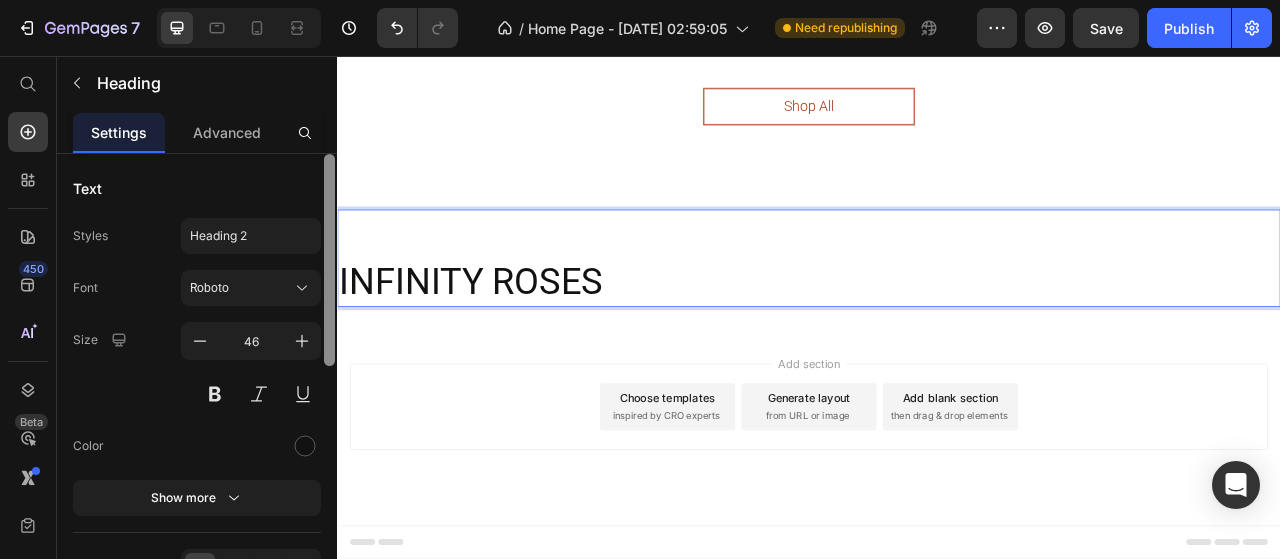 click at bounding box center (329, 385) 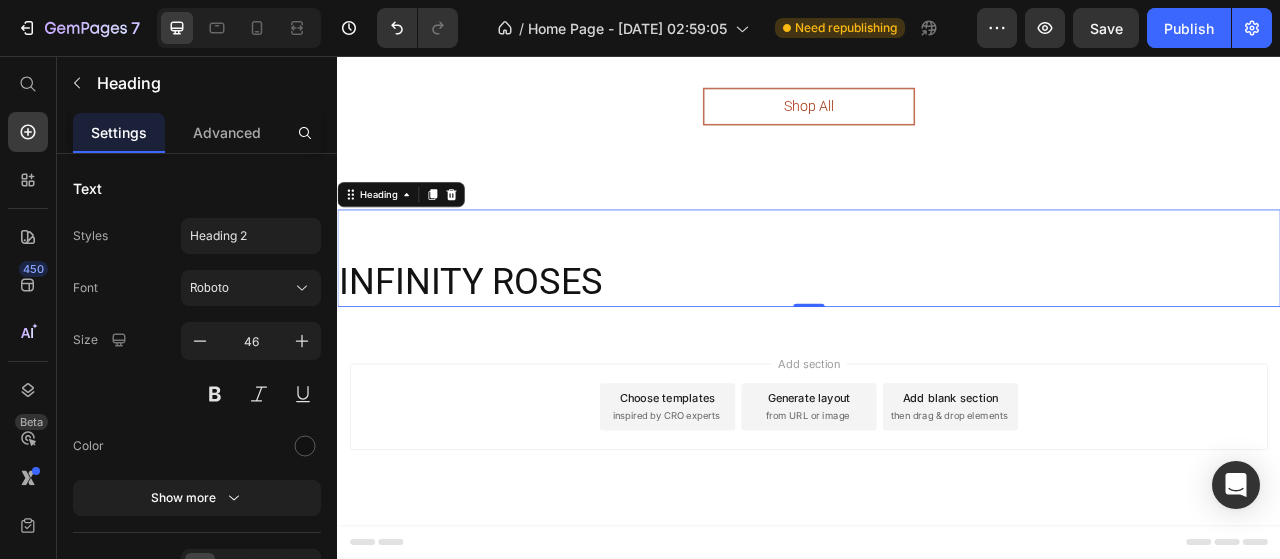 scroll, scrollTop: 463, scrollLeft: 0, axis: vertical 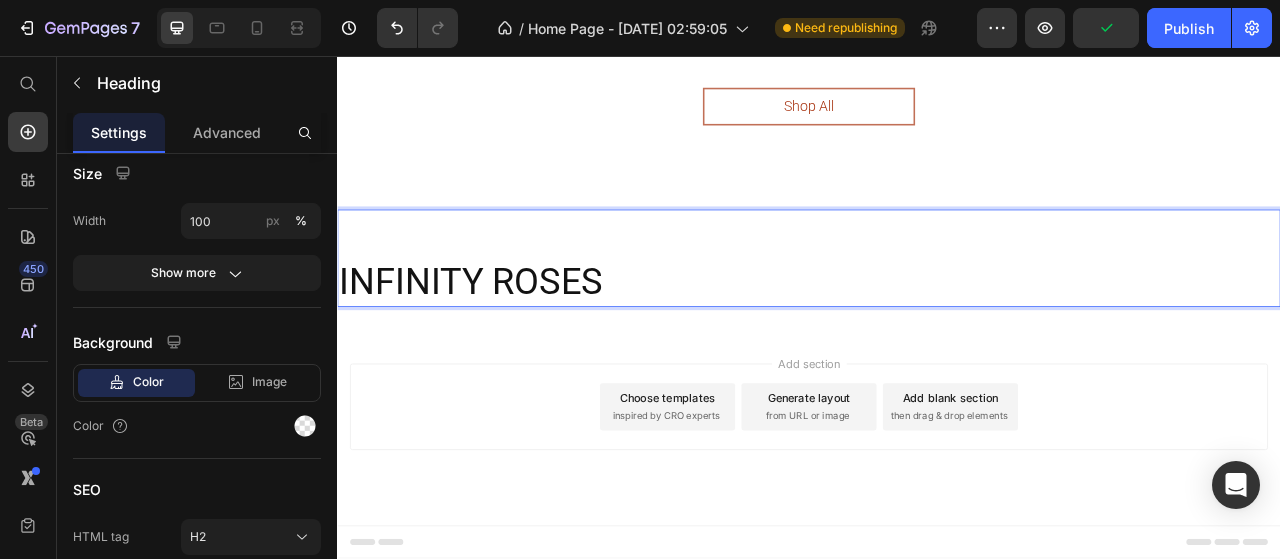 click on "⁠⁠⁠⁠⁠⁠⁠ INFINITY ROSES" at bounding box center (937, 314) 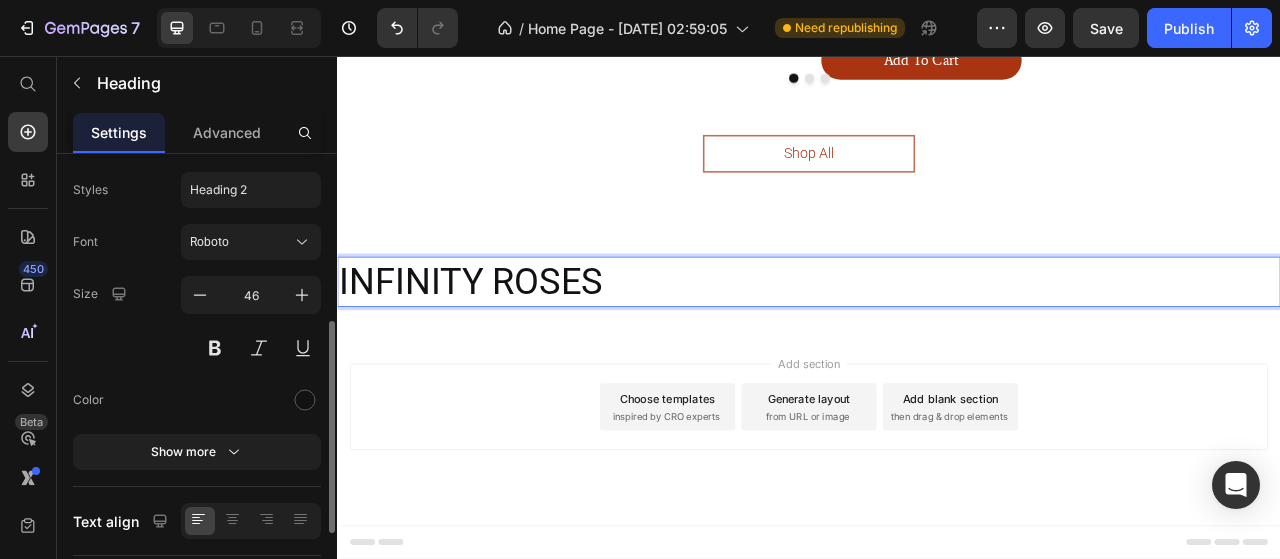 scroll, scrollTop: 0, scrollLeft: 0, axis: both 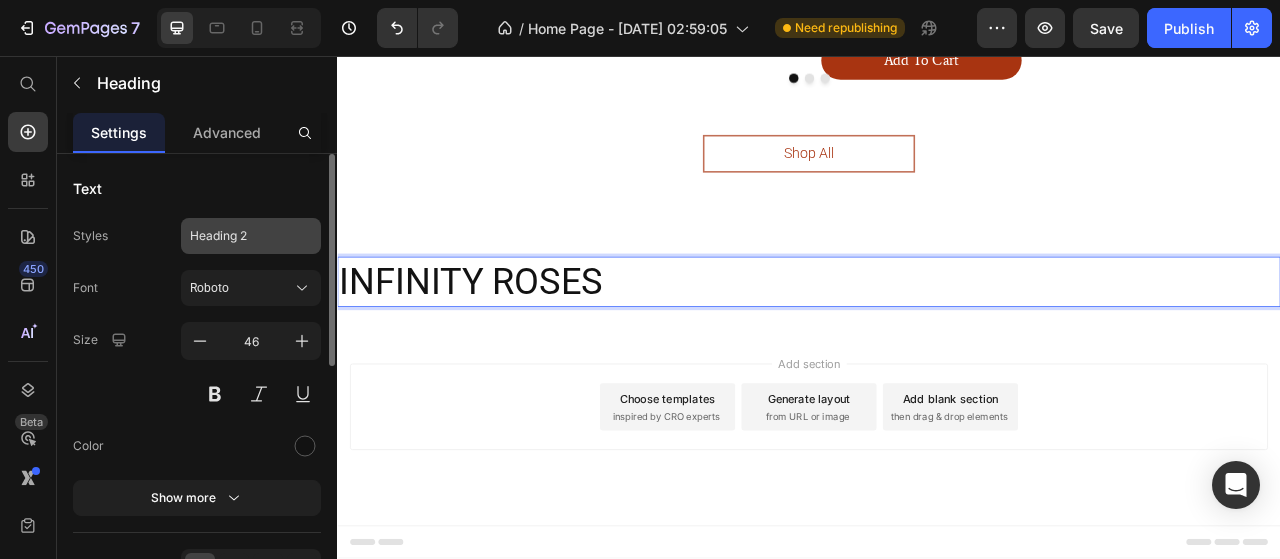 click on "Heading 2" 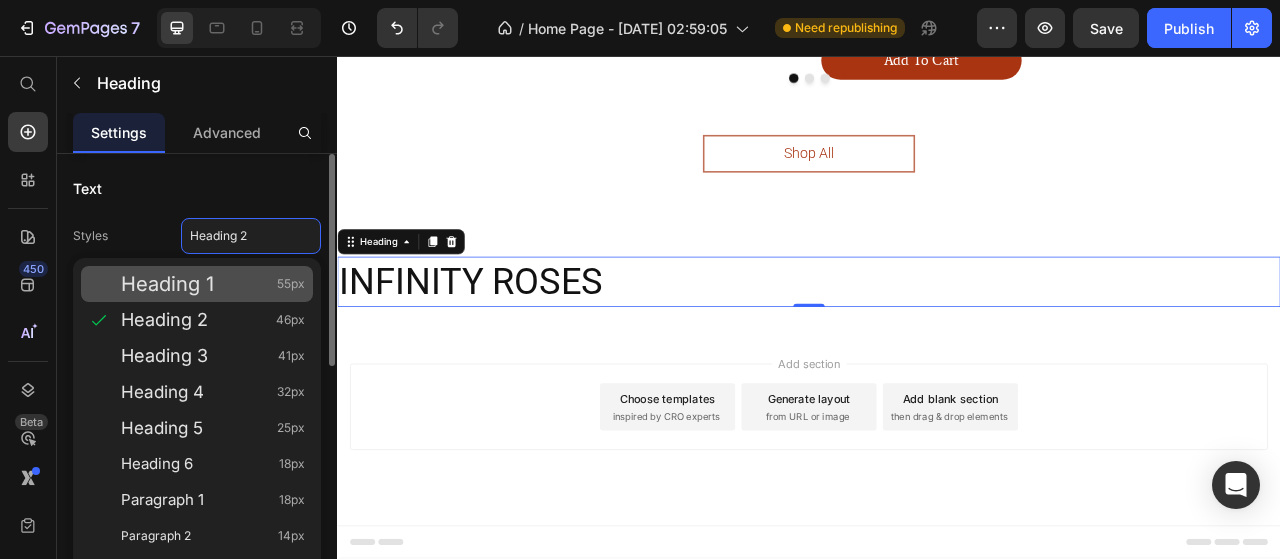 click on "Heading 1 55px" at bounding box center (213, 284) 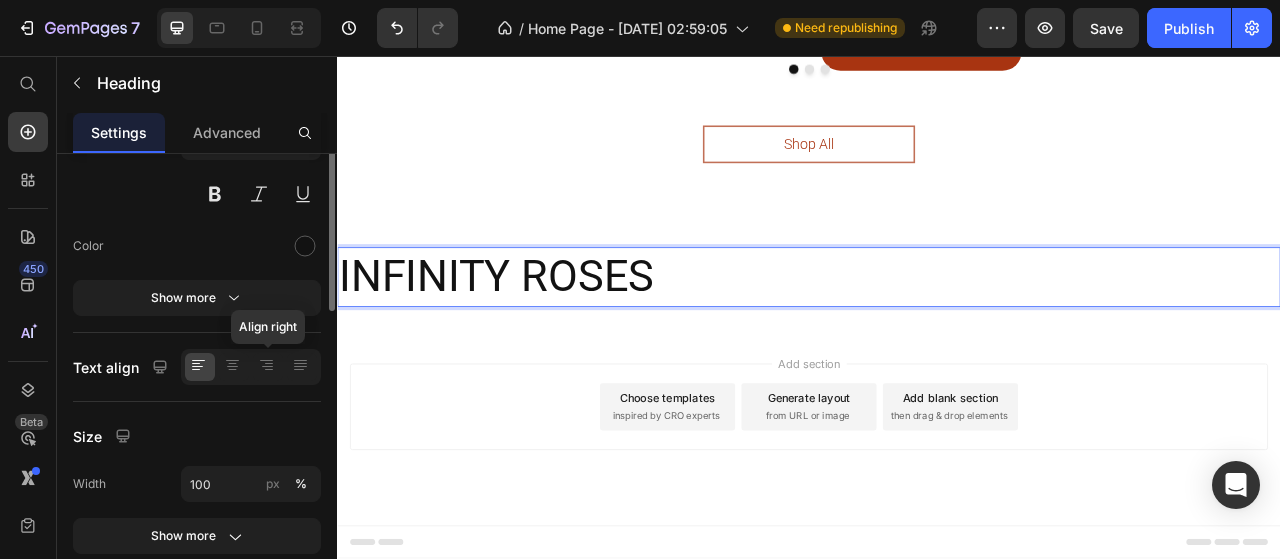 scroll, scrollTop: 100, scrollLeft: 0, axis: vertical 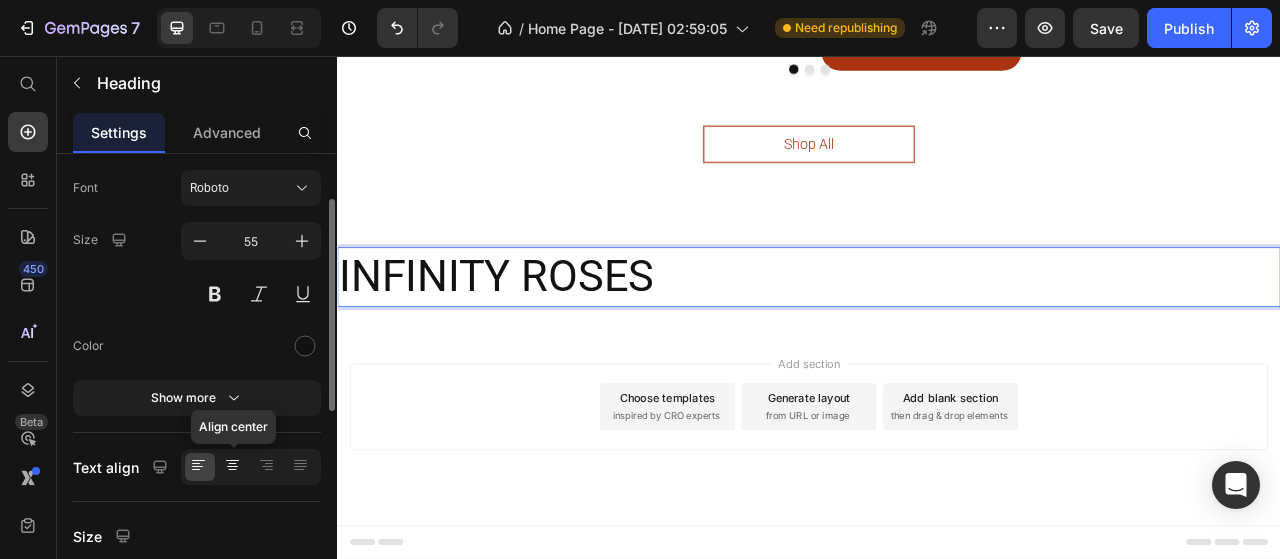 click 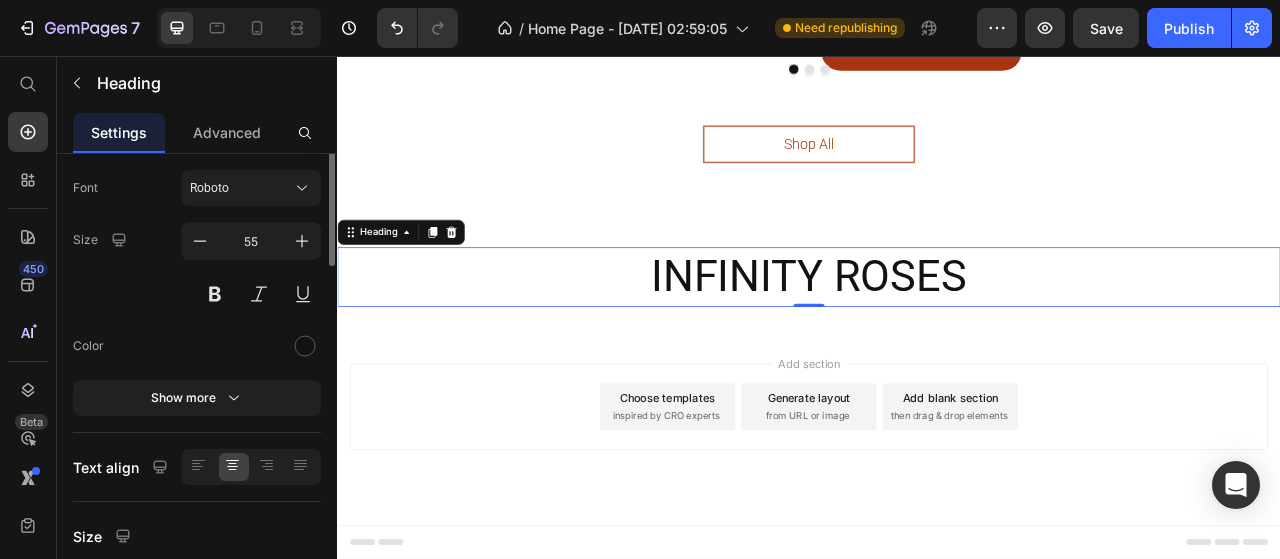 scroll, scrollTop: 0, scrollLeft: 0, axis: both 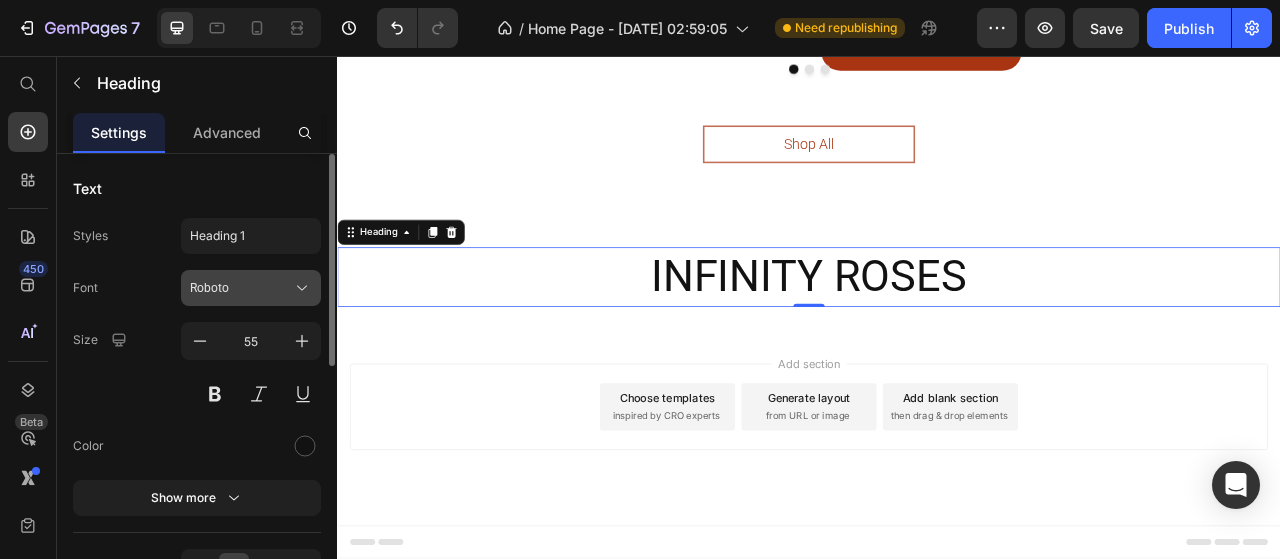 click on "Roboto" at bounding box center (241, 288) 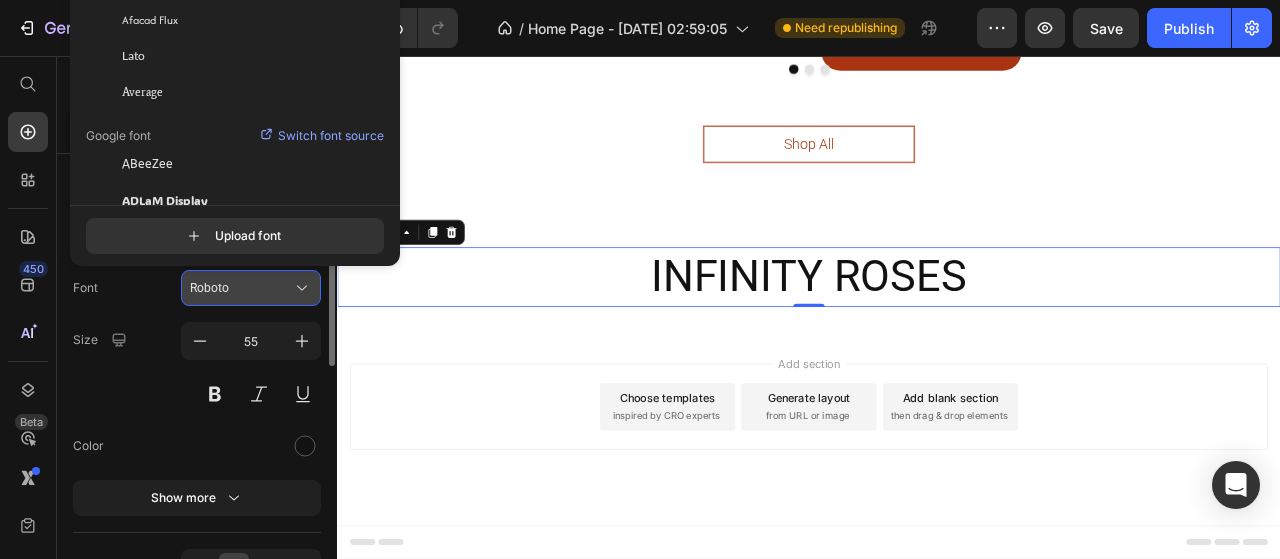 click on "Roboto" at bounding box center (241, 288) 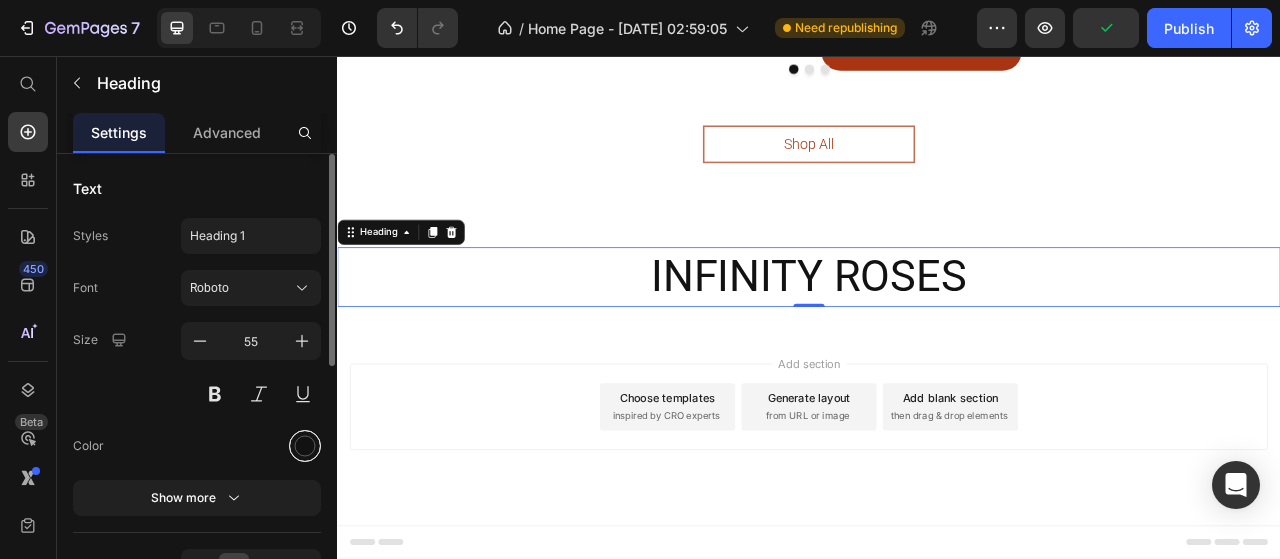 click at bounding box center (305, 446) 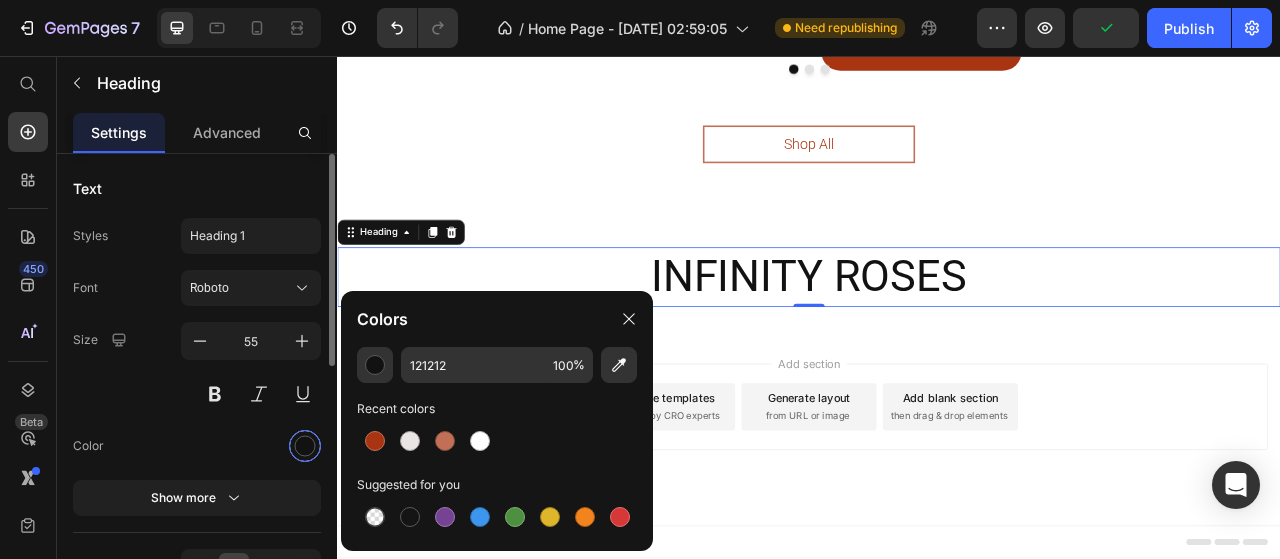 click at bounding box center (305, 446) 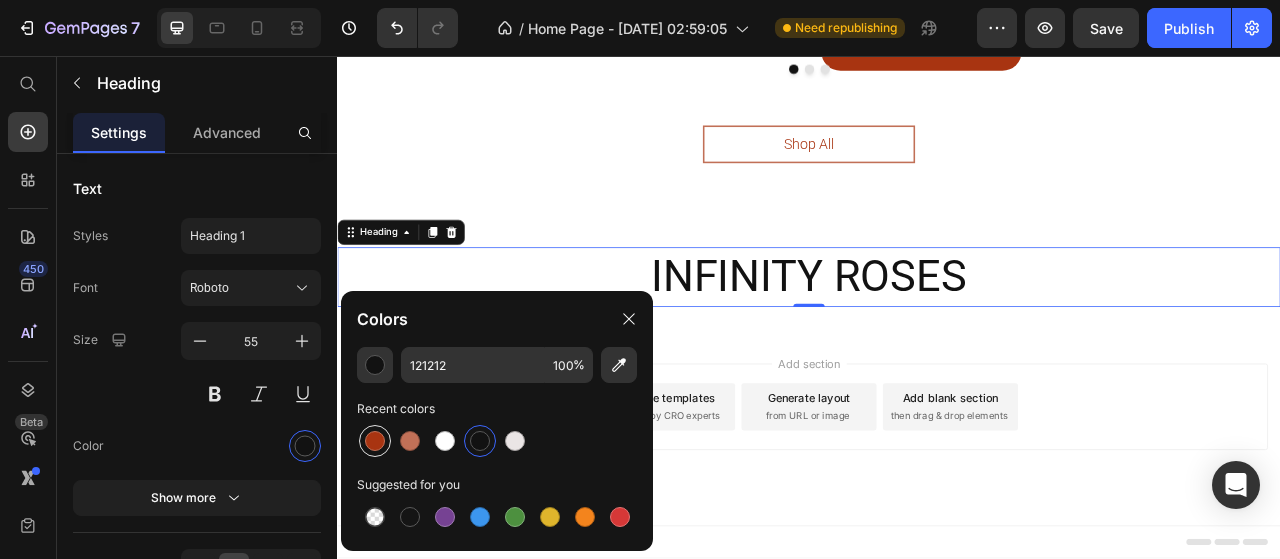 click at bounding box center (375, 441) 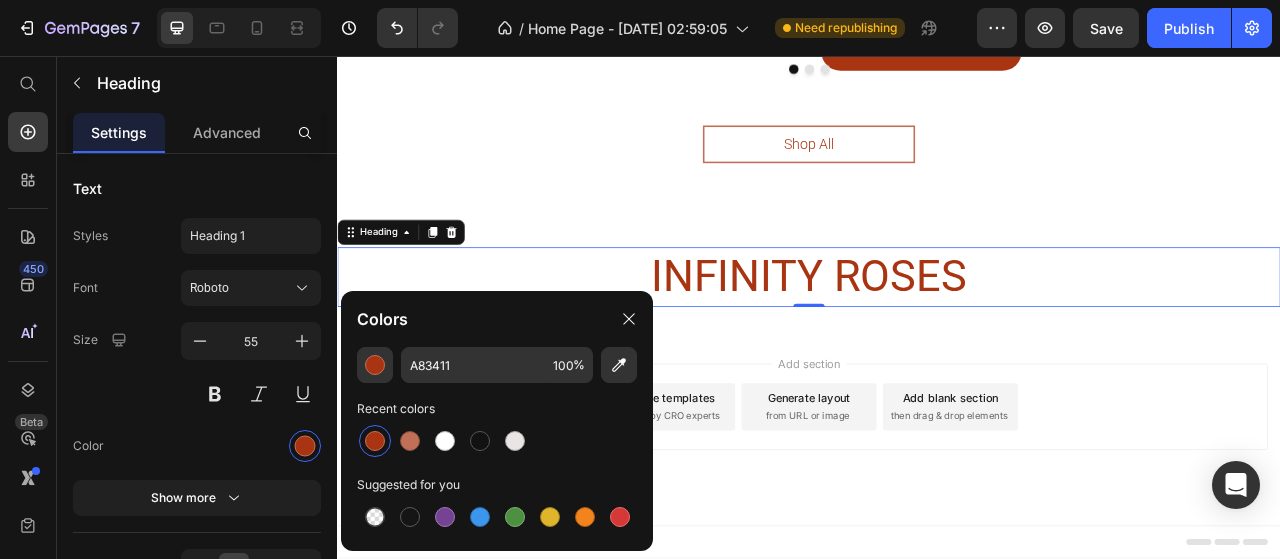 click on "Add section Choose templates inspired by CRO experts Generate layout from URL or image Add blank section then drag & drop elements" at bounding box center [937, 531] 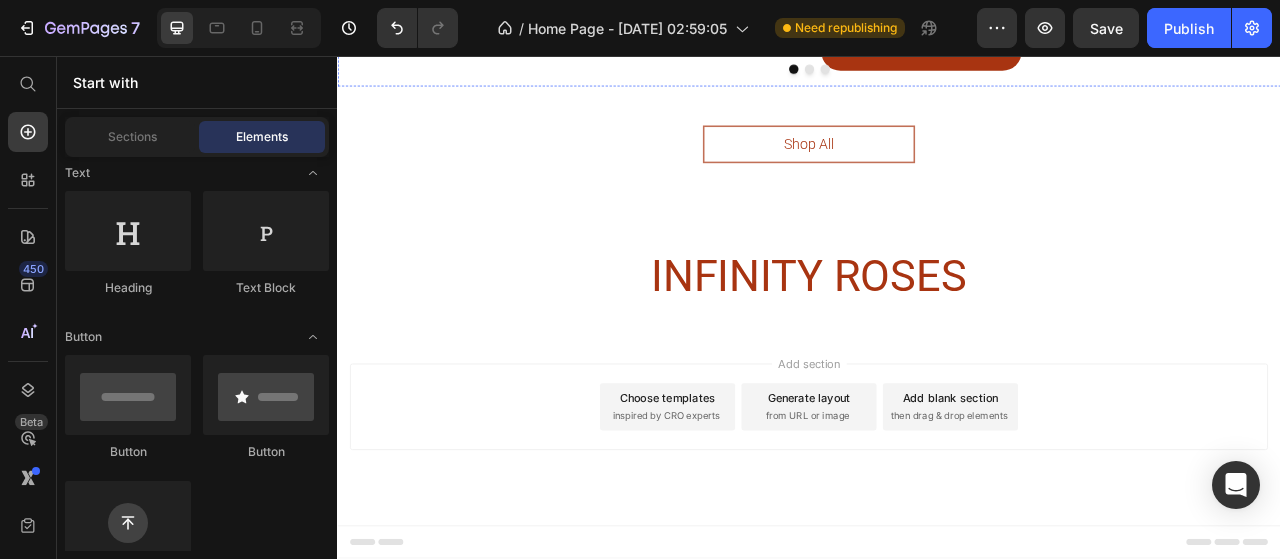 scroll, scrollTop: 1344, scrollLeft: 0, axis: vertical 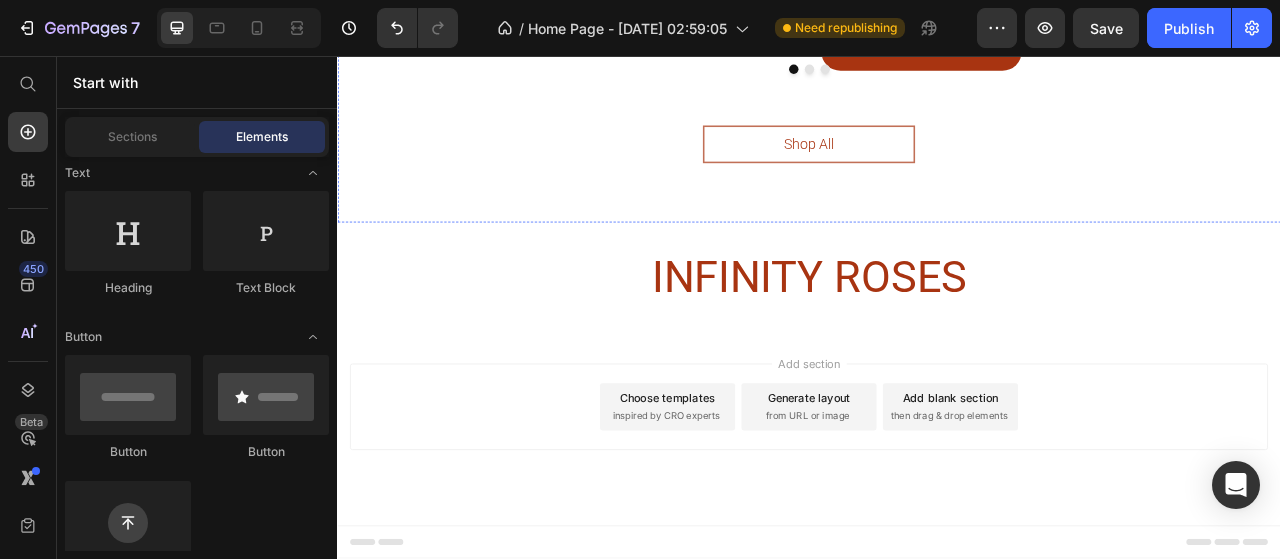 click on "FRESH FLOWERS" at bounding box center [937, -394] 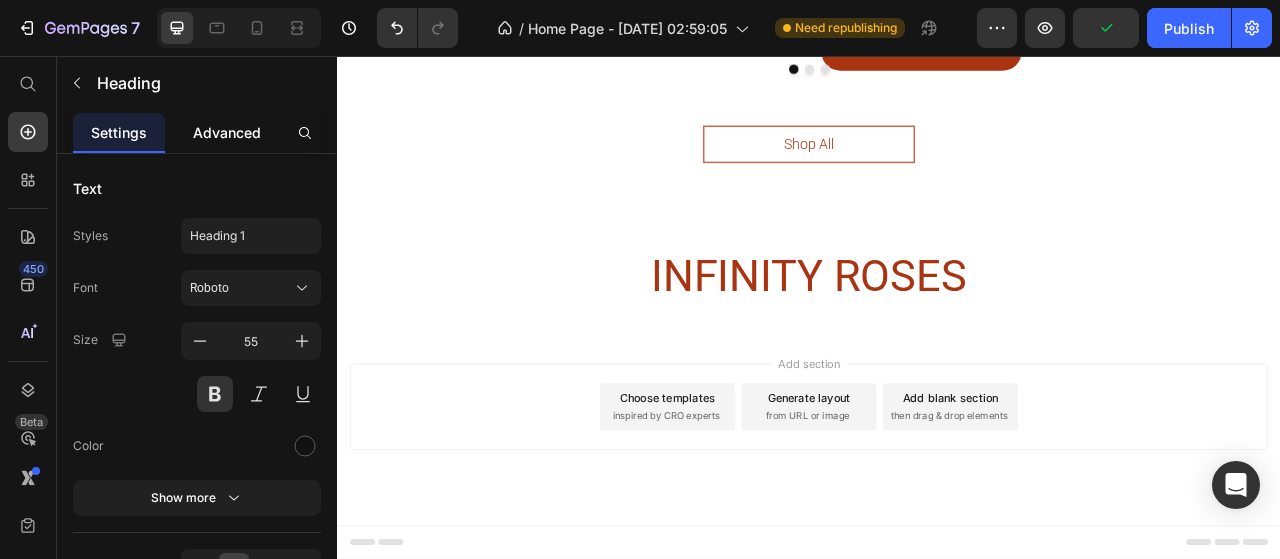 click on "Advanced" at bounding box center [227, 132] 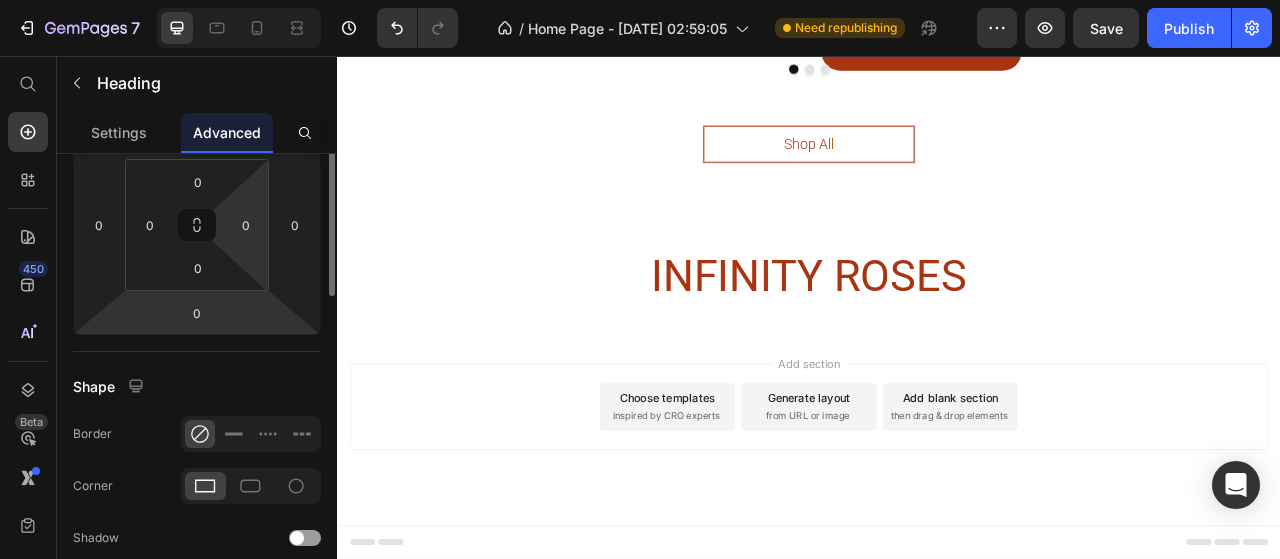 scroll, scrollTop: 200, scrollLeft: 0, axis: vertical 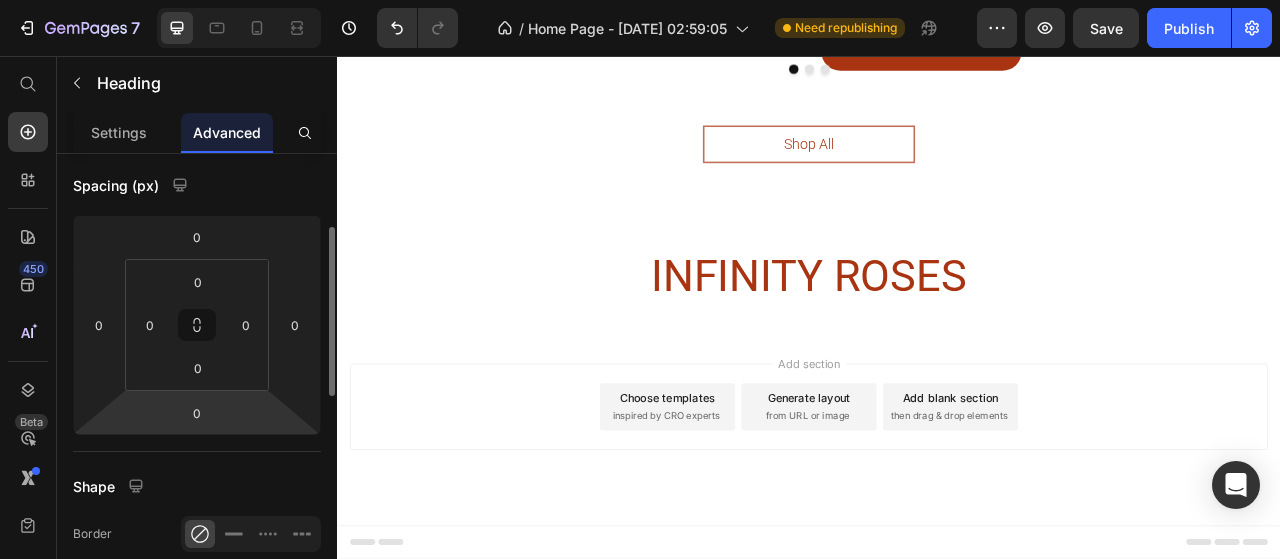 click on "7  Version history  /  Home Page - Jul 11, 02:59:05 Need republishing Preview  Save   Publish  450 Beta Start with Sections Elements Hero Section Product Detail Brands Trusted Badges Guarantee Product Breakdown How to use Testimonials Compare Bundle FAQs Social Proof Brand Story Product List Collection Blog List Contact Sticky Add to Cart Custom Footer Browse Library 450 Layout
Row
Row
Row
Row Text
Heading
Text Block Button
Button
Button
Sticky Back to top Media" at bounding box center [640, 0] 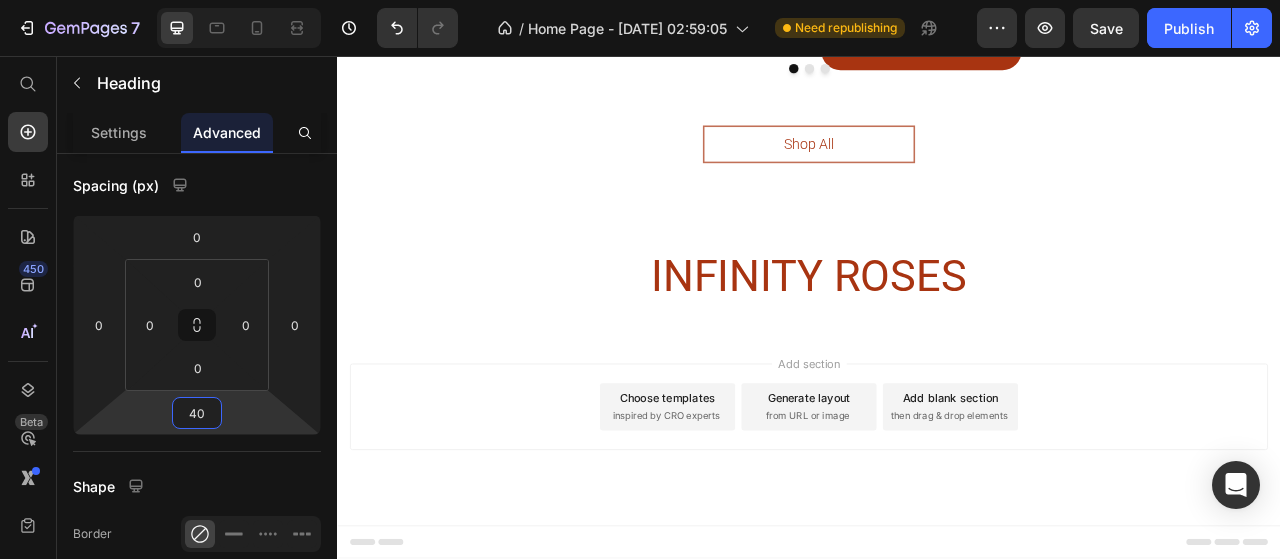 type on "40" 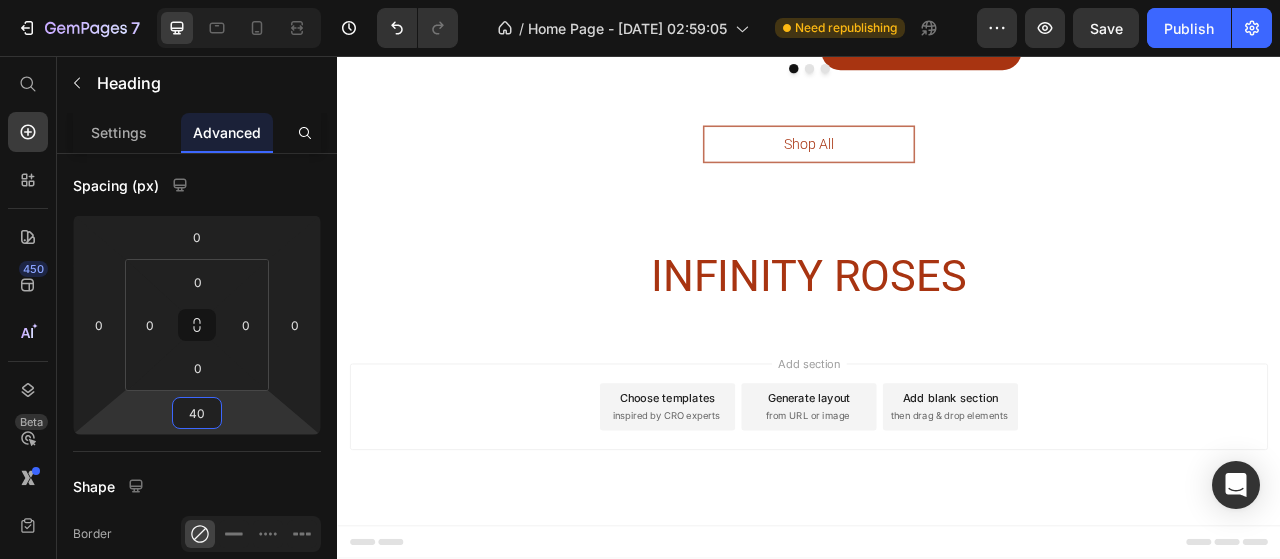 click on "FRESH FLOWERS" at bounding box center [937, -436] 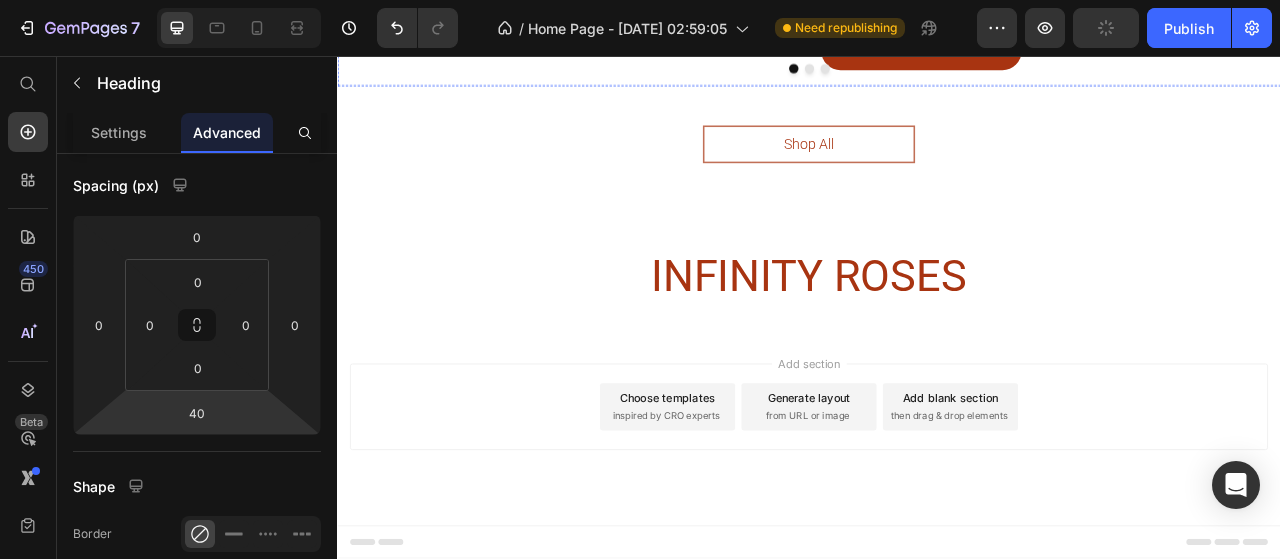 scroll, scrollTop: 1544, scrollLeft: 0, axis: vertical 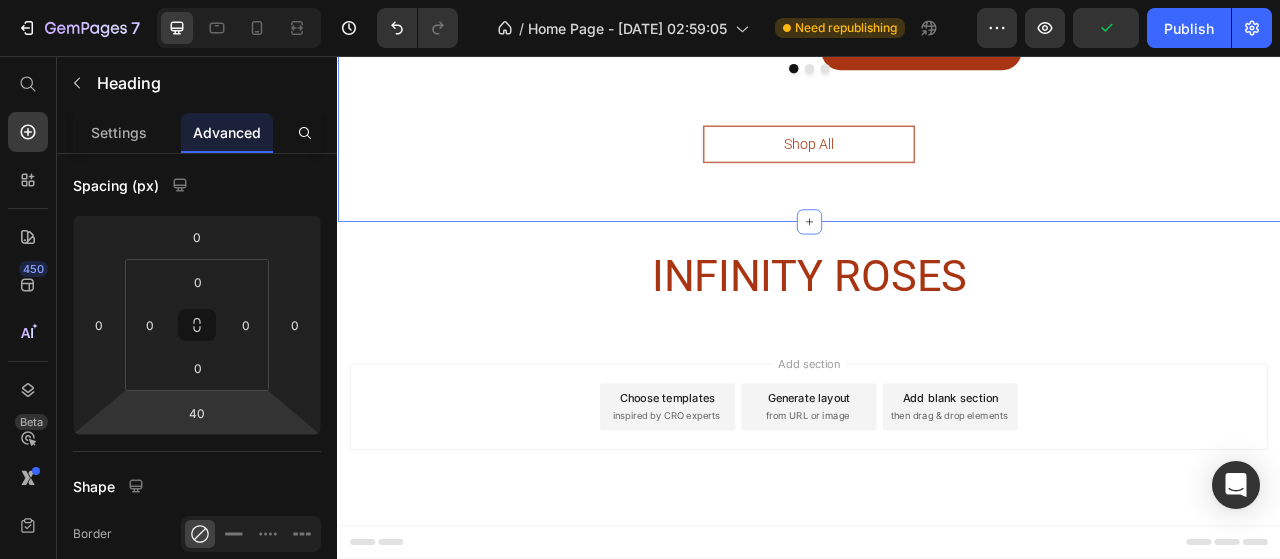 click on "FRESH FLOWERS Heading   40
Image Pink Lisianthus Heading                Title Line £120.00 Text Block Add To Cart Button Image White Hydrangea Heading                Title Line £135.00 Text Block Add To Cart Button Image White Roses Heading                Title Line £105.00 Text Block Add To Cart Button Image White queen Heading                Title Line £120.00 Text Block Add To Cart Button Image Purple Lisianthus Heading                Title Line £120.00 Text Block Add To Cart Button Image Bubblegum Chrysanthemum Heading                Title Line £95.00 Text Block Add To Cart Button Image Purple mondial Heading                Title Line £150.00 Text Block Add To Cart Button Image White stars Heading                Title Line £150.00 Text Block Add To Cart Button Image Spring tulips Heading                Title Line £125.00 Text Block Add To Cart Button Image Snow Heading                Title Line £95.00 Text Block Add To Cart Button Image Heading" at bounding box center (937, -120) 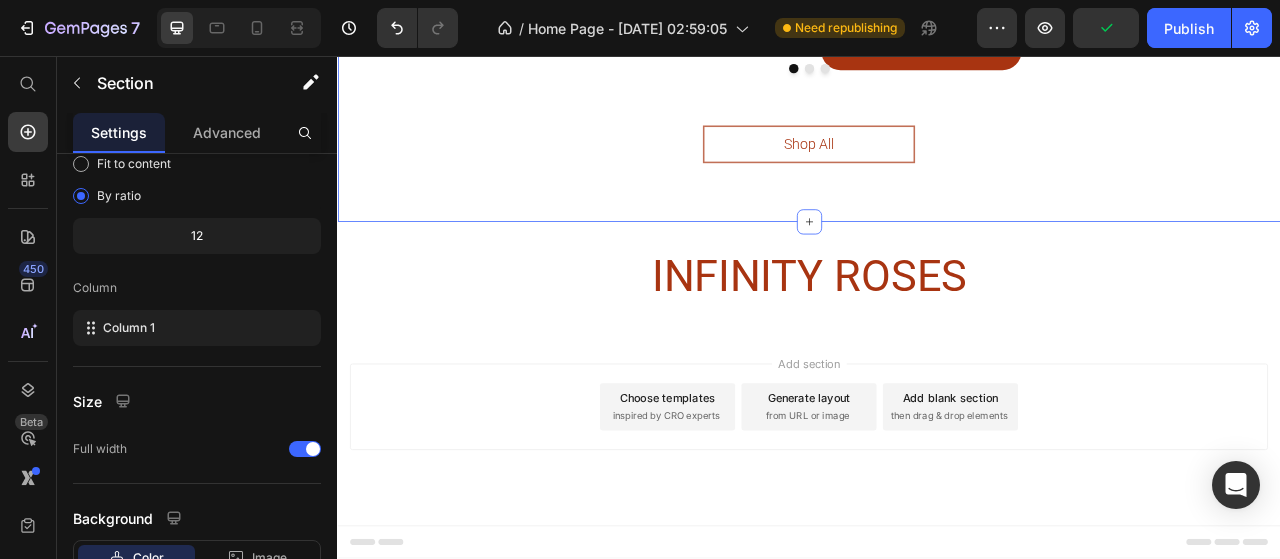 scroll, scrollTop: 0, scrollLeft: 0, axis: both 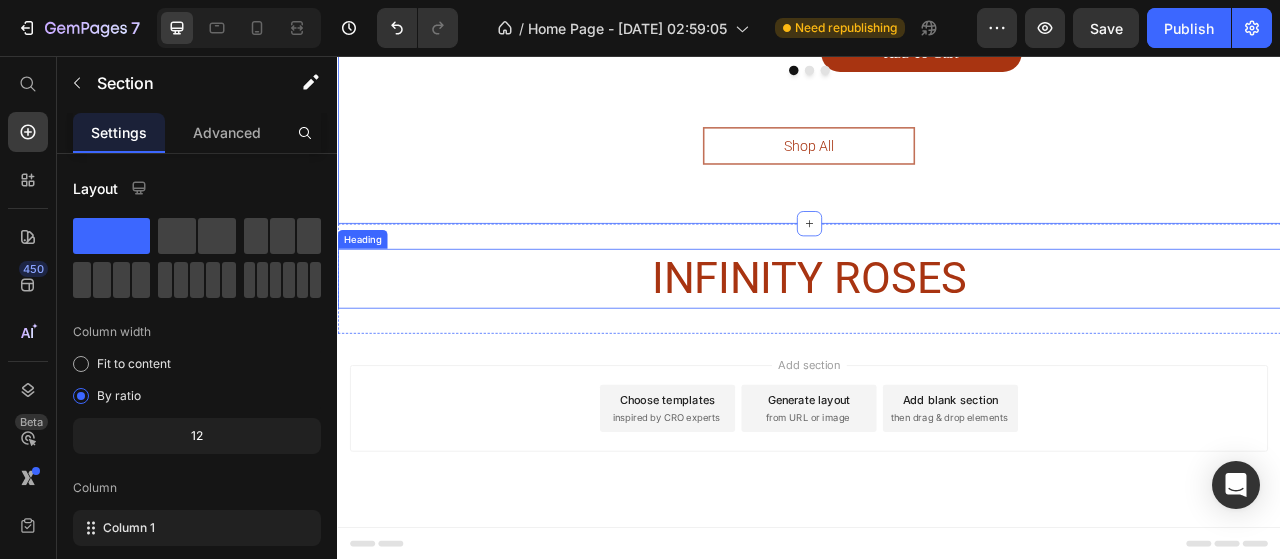 click on "INFINITY ROSES" at bounding box center [937, 340] 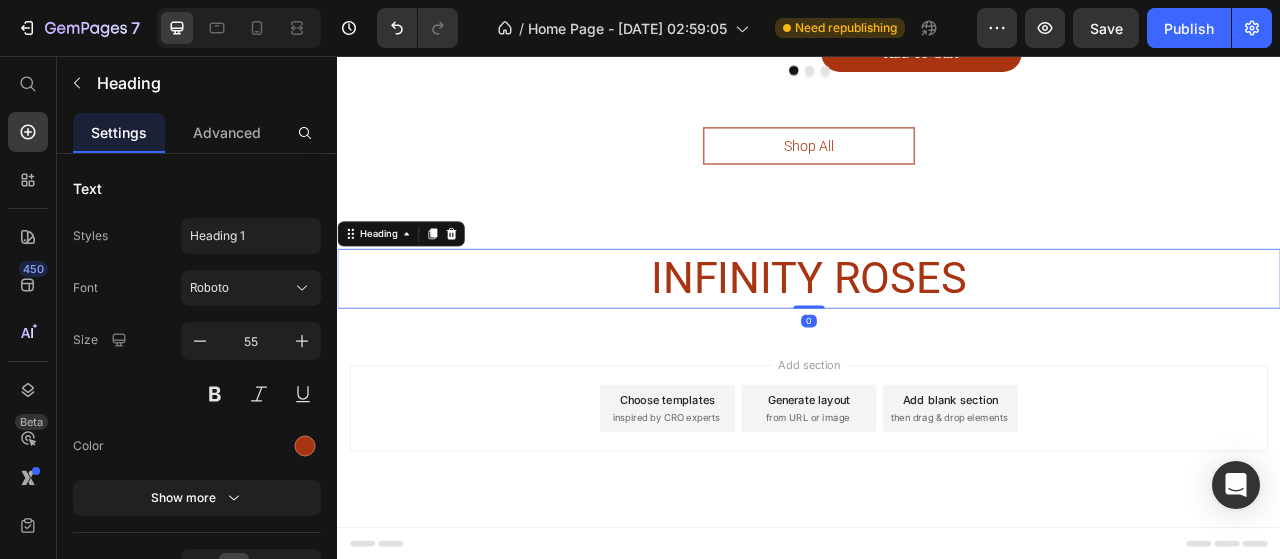 click on "INFINITY ROSES" at bounding box center [937, 340] 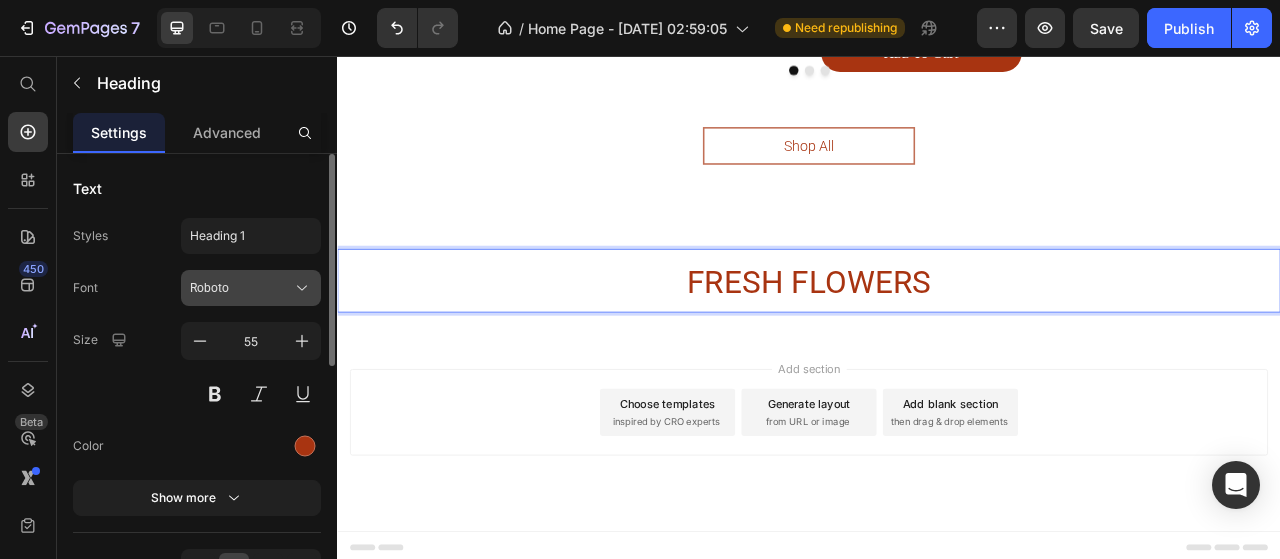 click 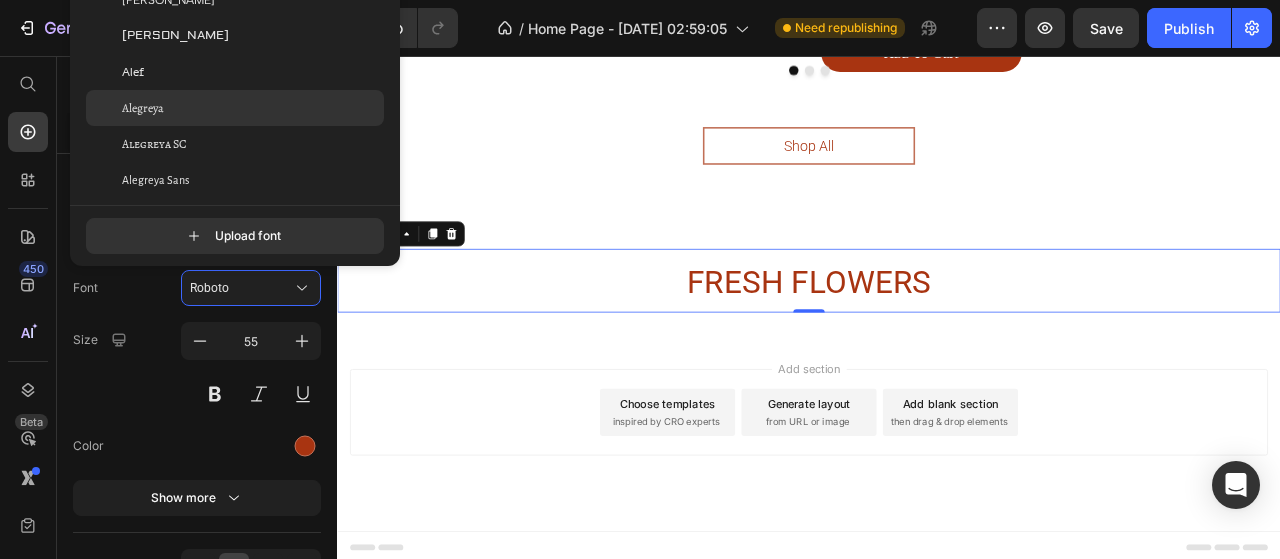 scroll, scrollTop: 1300, scrollLeft: 0, axis: vertical 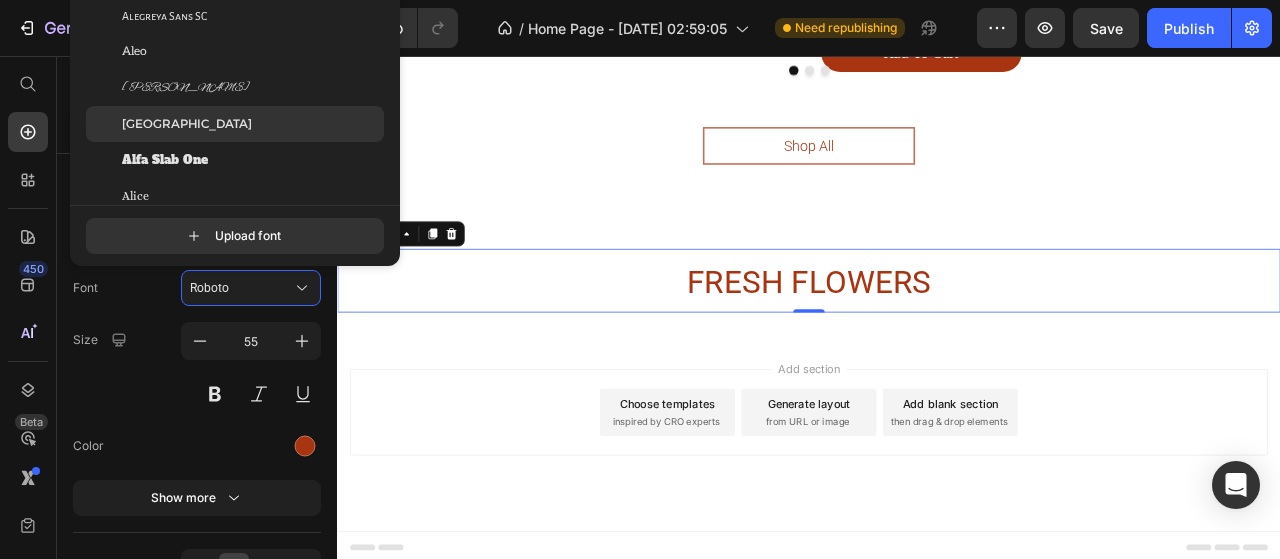 click on "Alexandria" 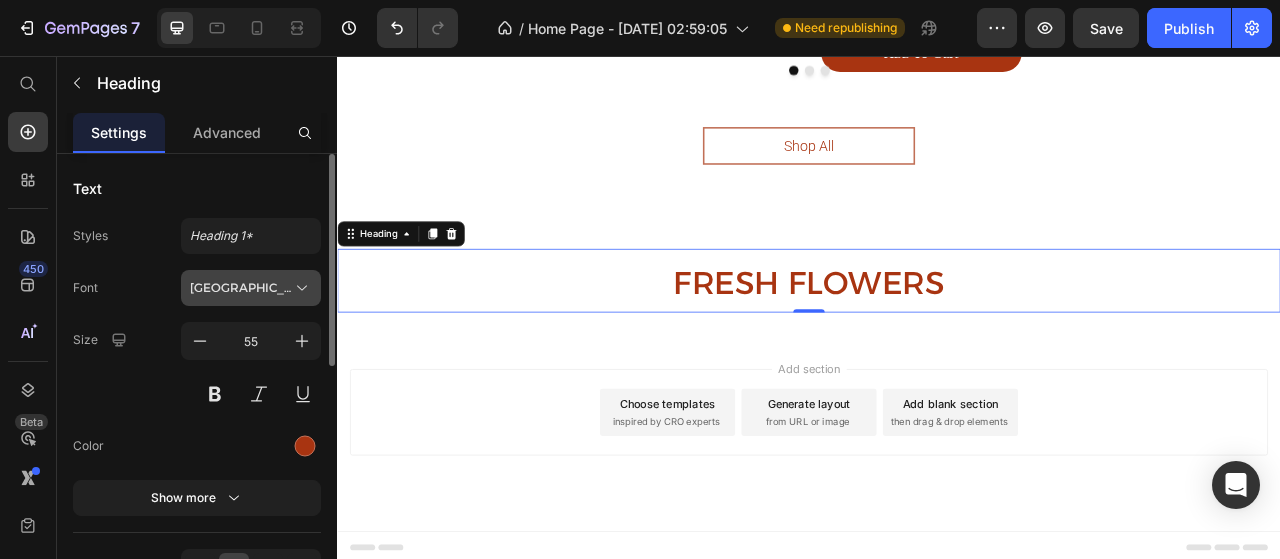 click 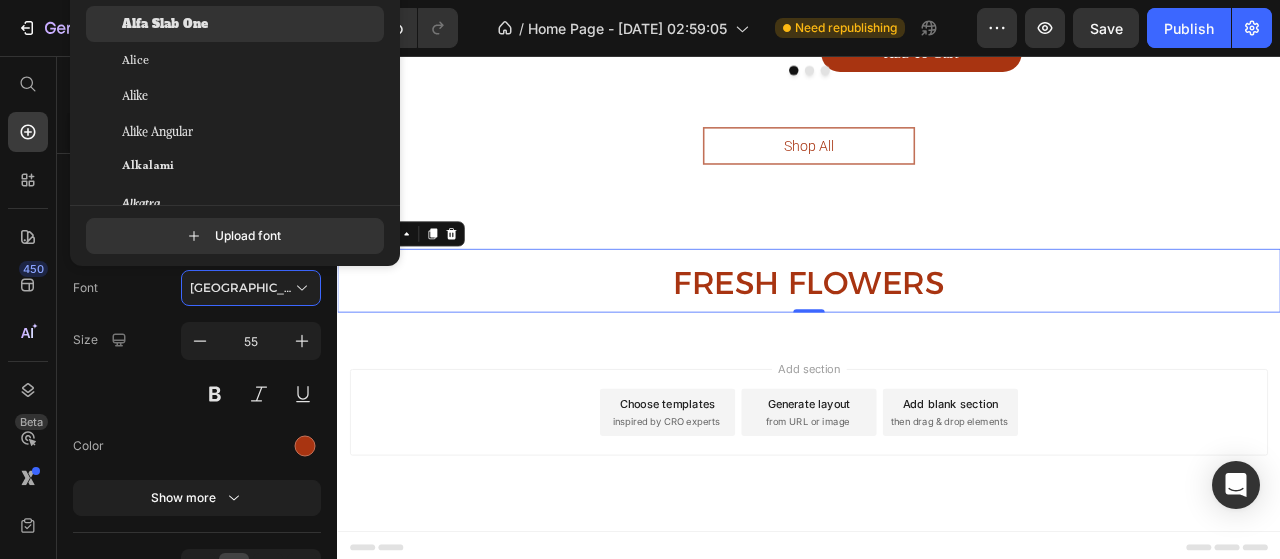scroll, scrollTop: 1500, scrollLeft: 0, axis: vertical 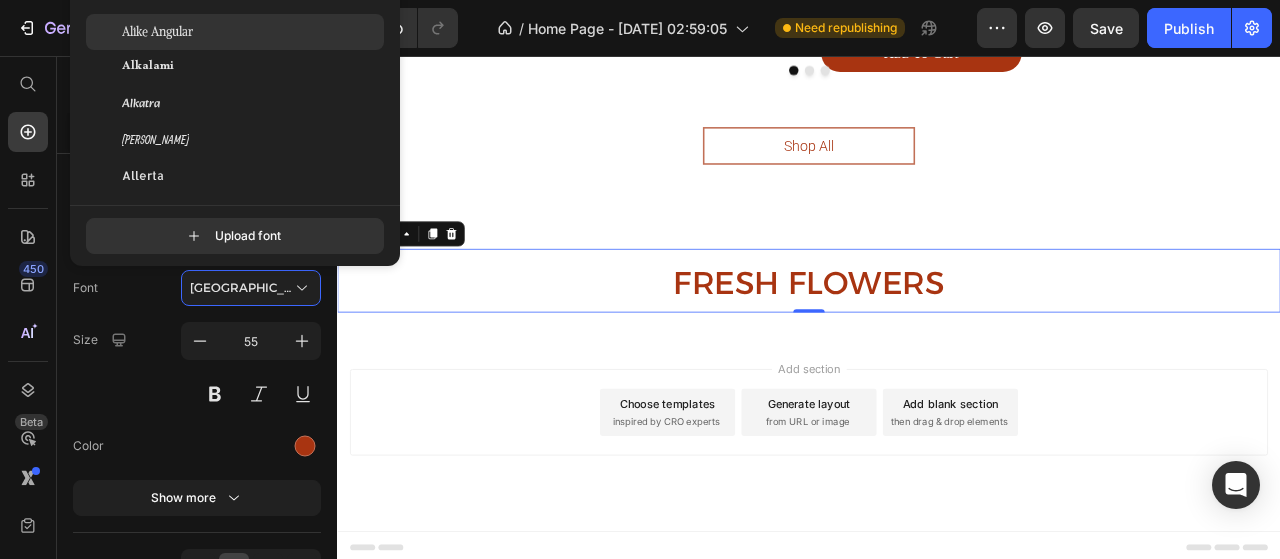 click on "Alike Angular" 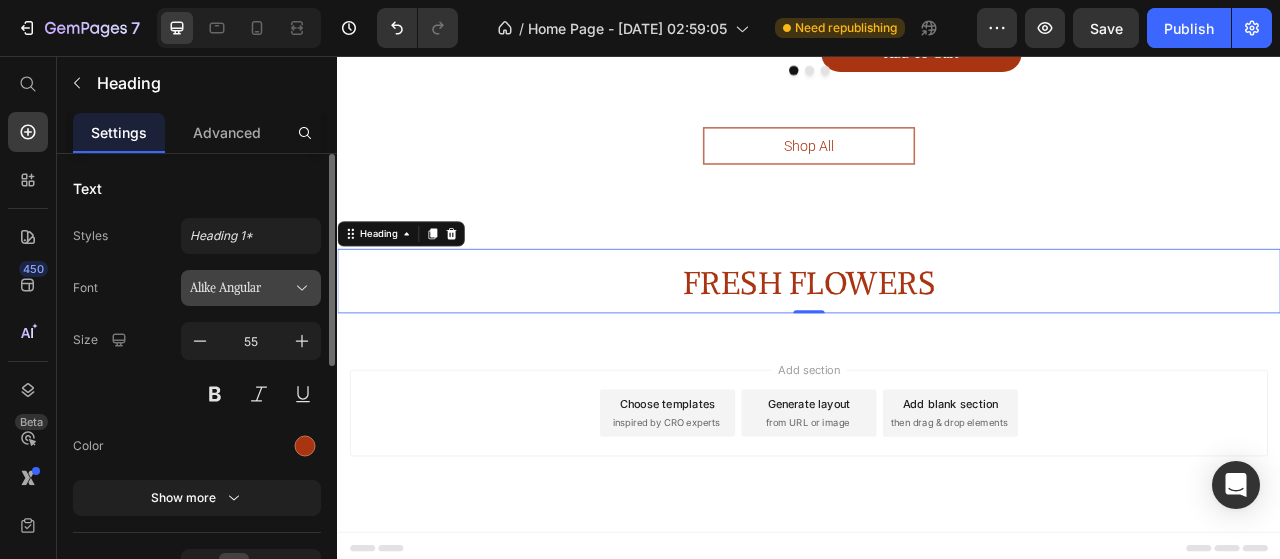 click on "Alike Angular" at bounding box center (241, 288) 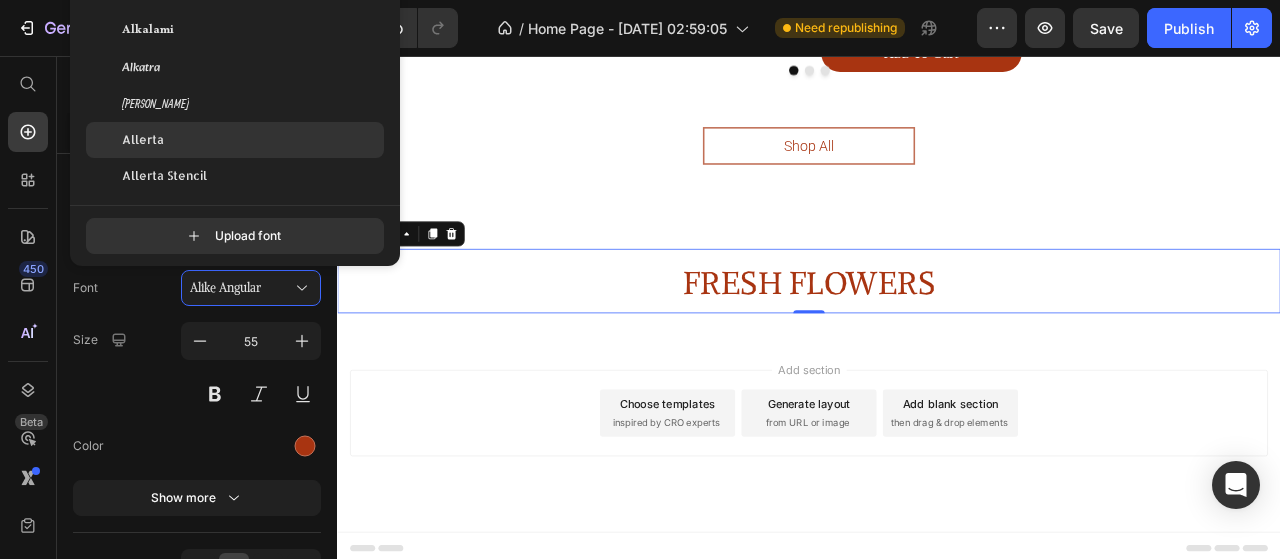 click on "Allerta" 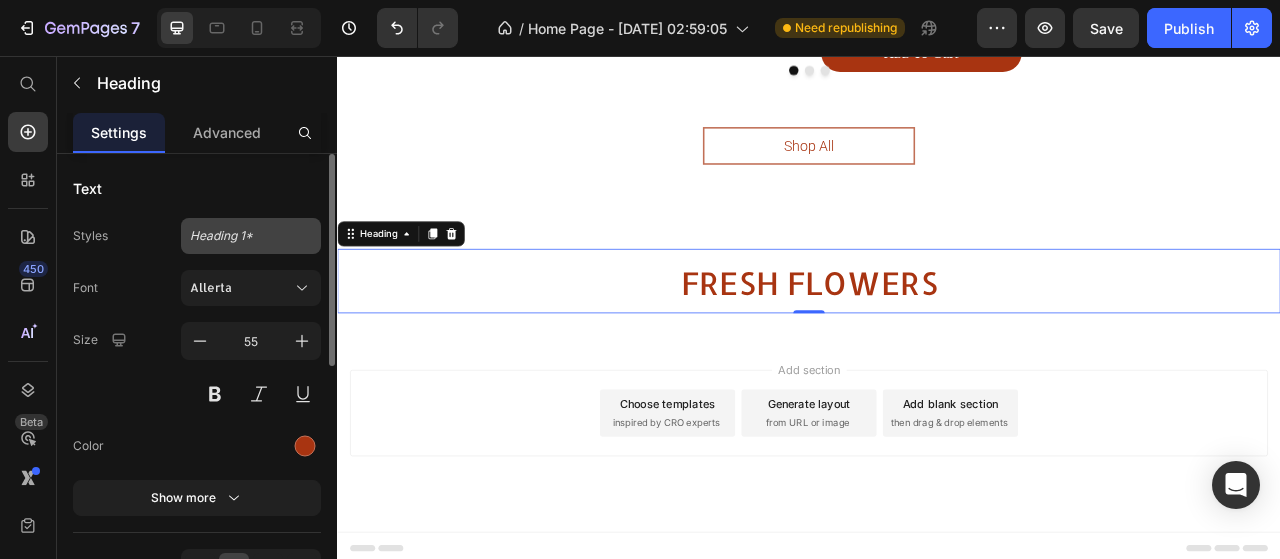 click on "Heading 1*" at bounding box center [251, 236] 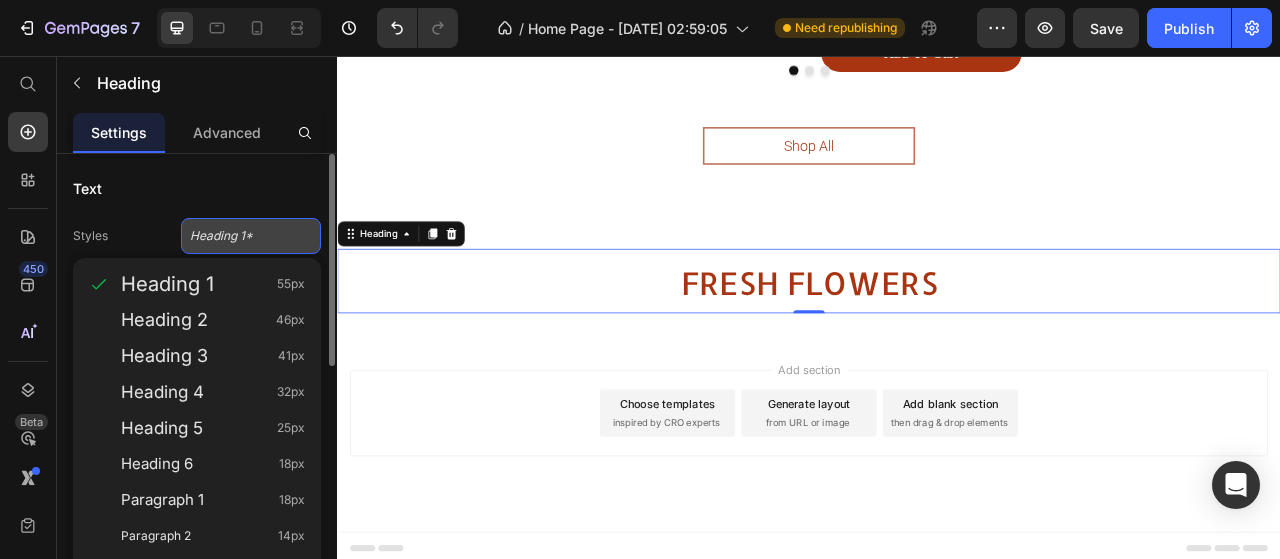 click on "Heading 1*" at bounding box center [251, 236] 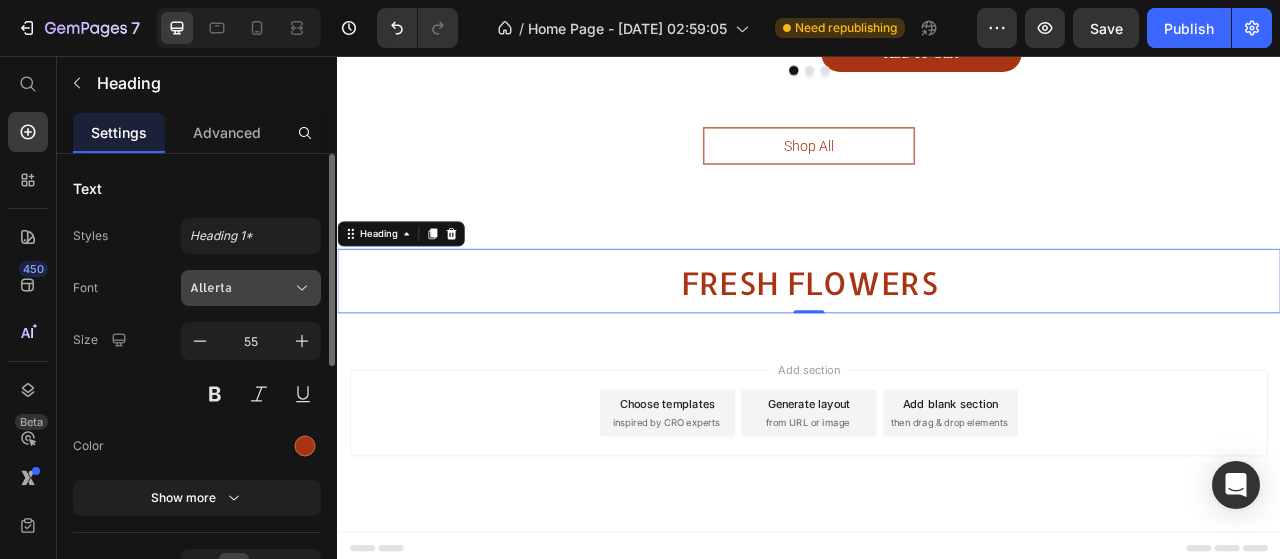 click on "Allerta" at bounding box center [241, 288] 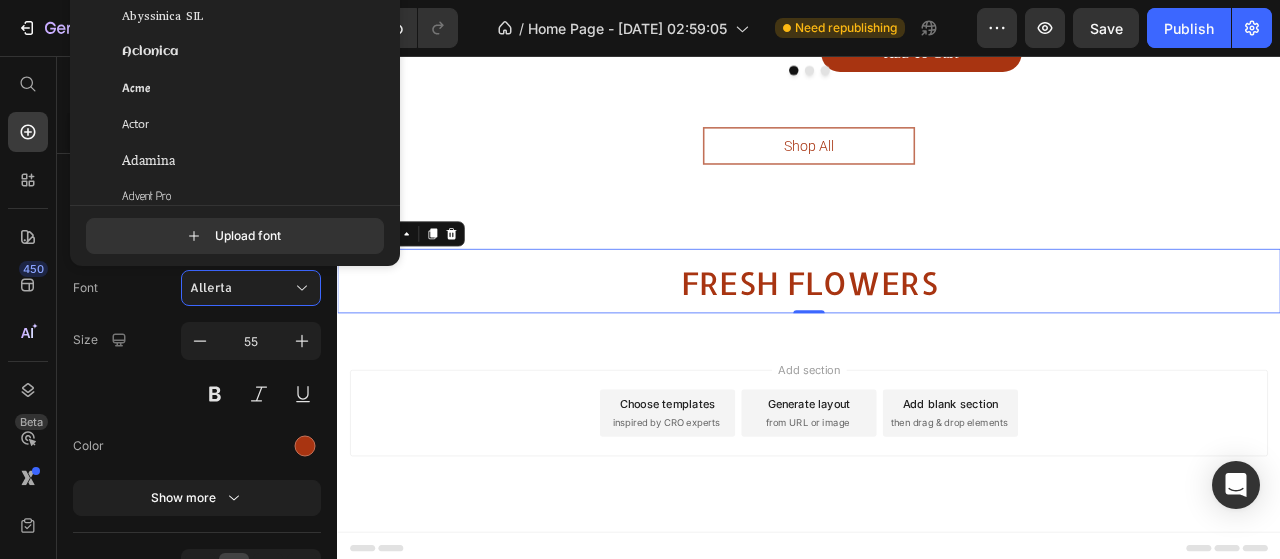 scroll, scrollTop: 0, scrollLeft: 0, axis: both 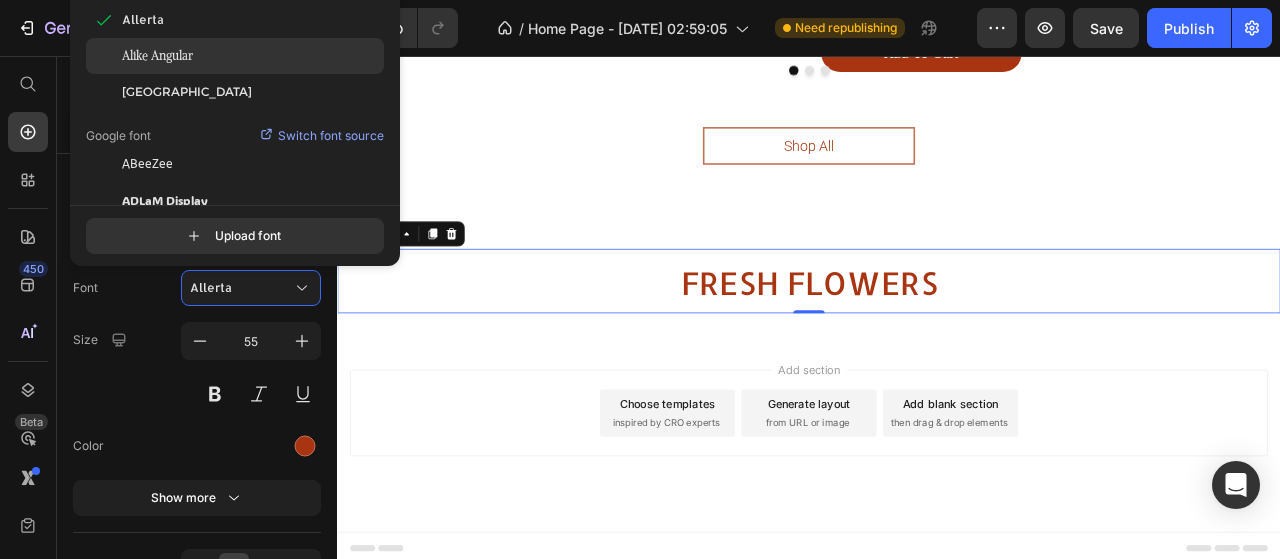 click on "Alike Angular" 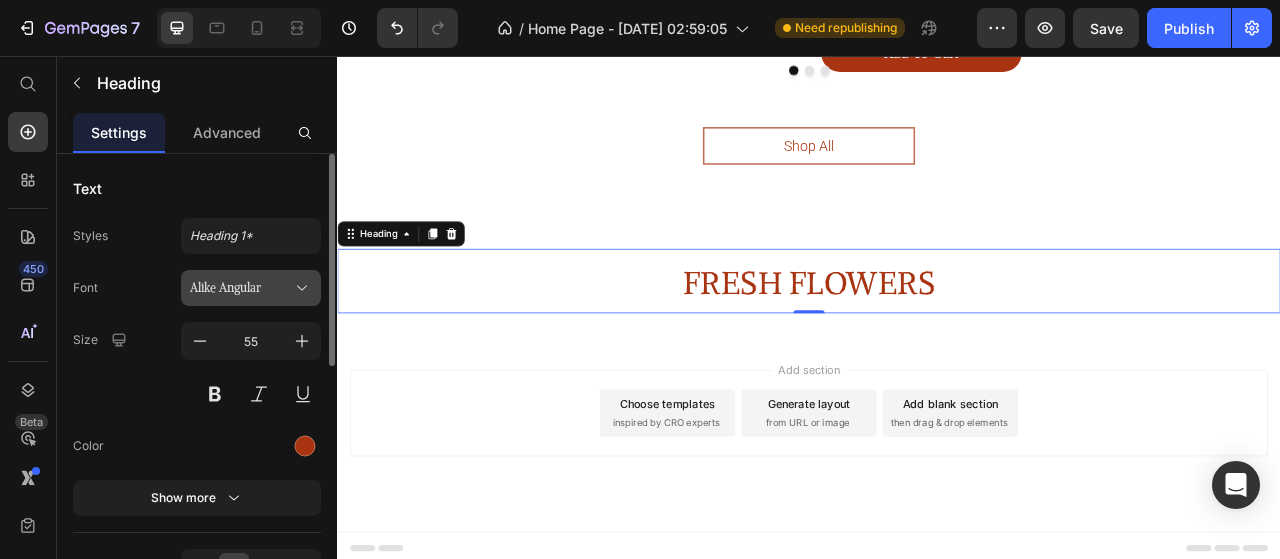 click on "Alike Angular" at bounding box center [241, 288] 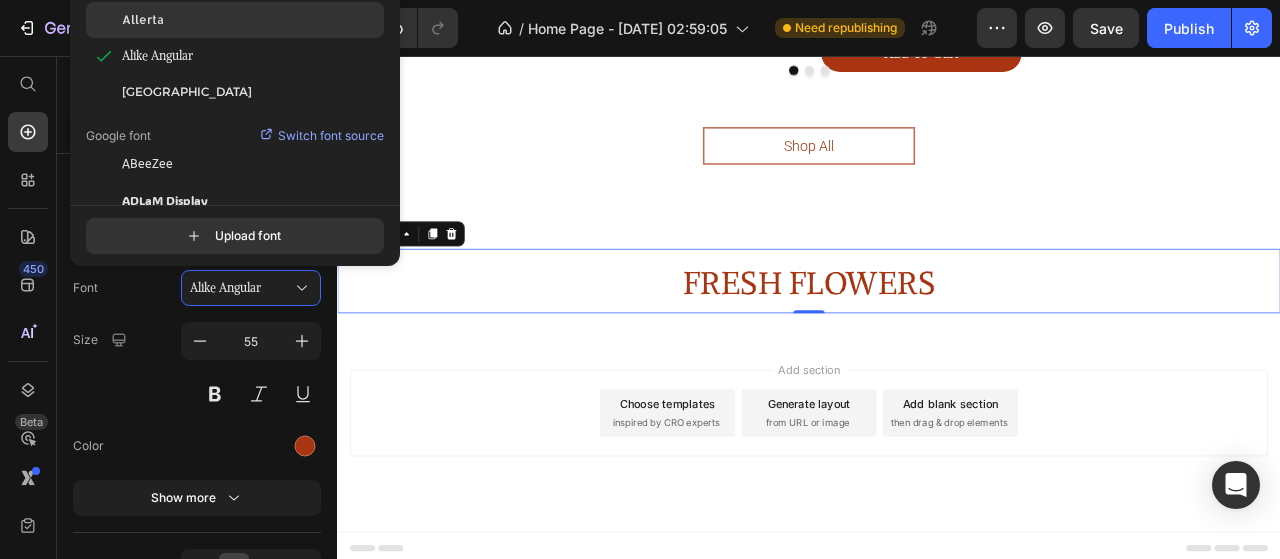 click on "Allerta" 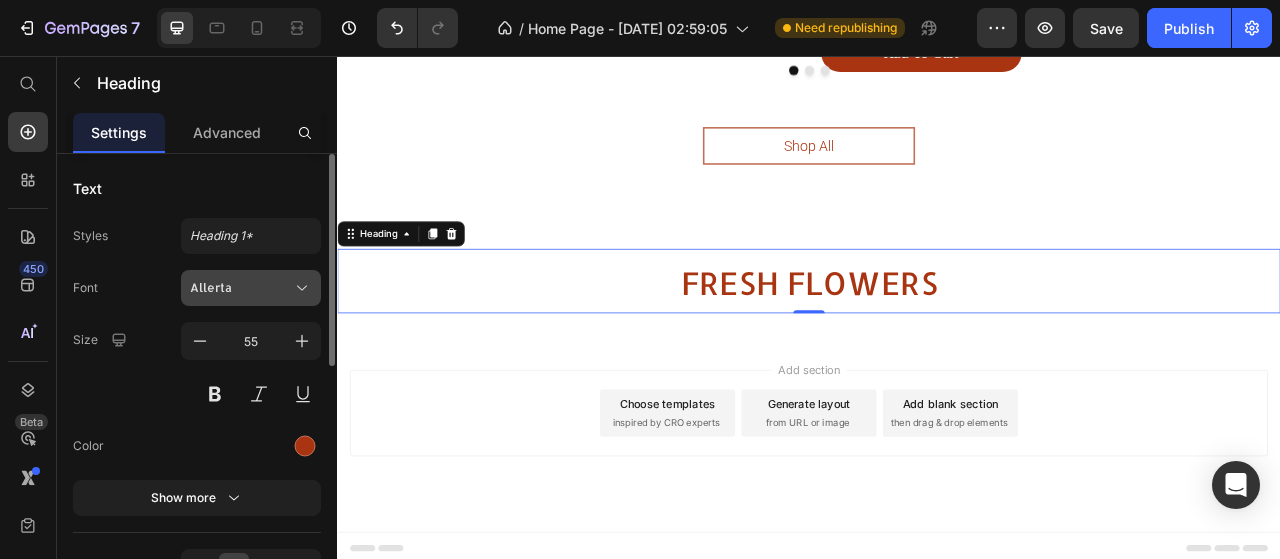 click on "Allerta" at bounding box center [251, 288] 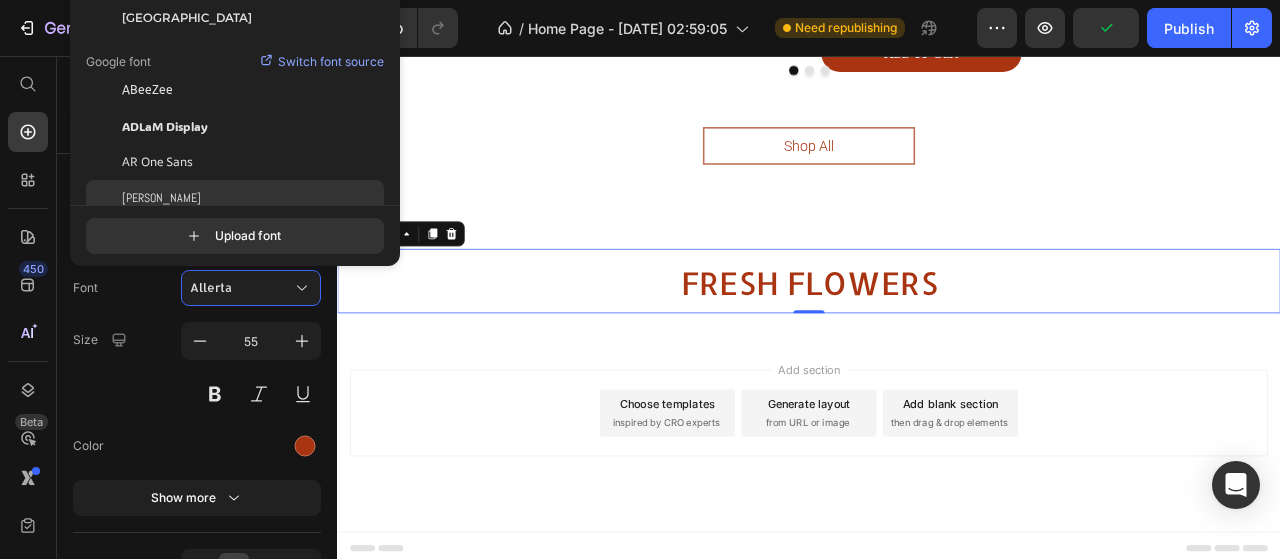 scroll, scrollTop: 100, scrollLeft: 0, axis: vertical 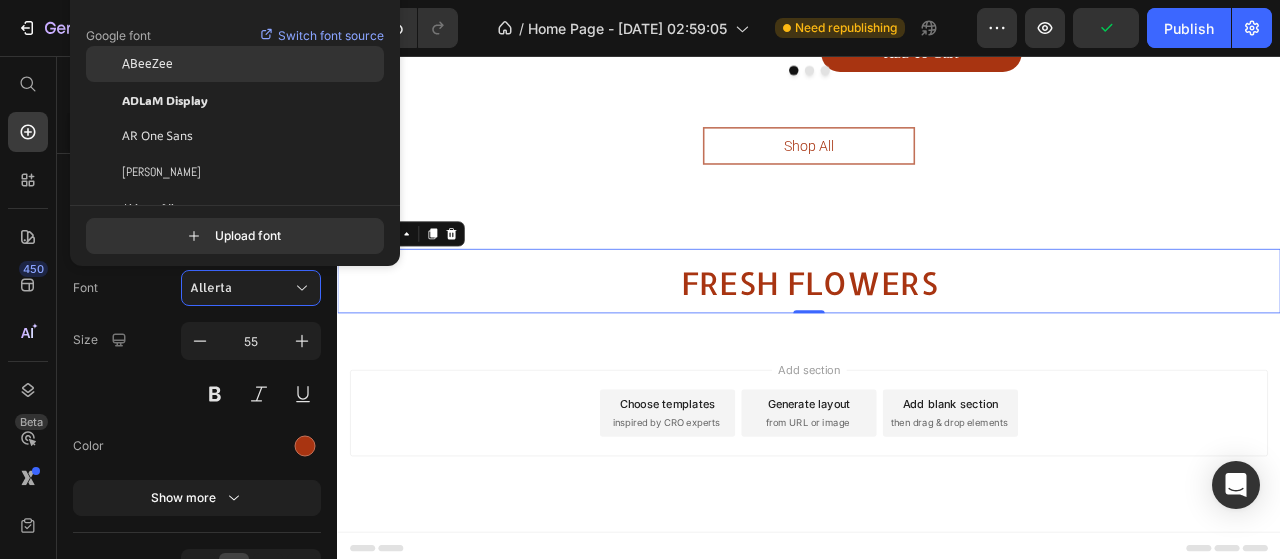 click on "ABeeZee" 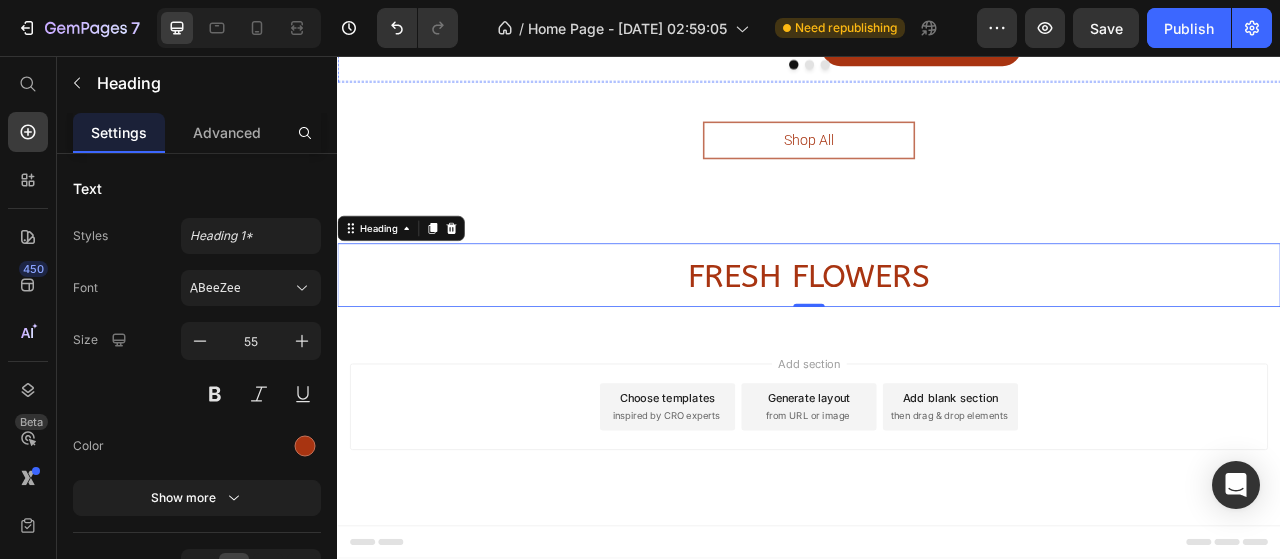 scroll, scrollTop: 1324, scrollLeft: 0, axis: vertical 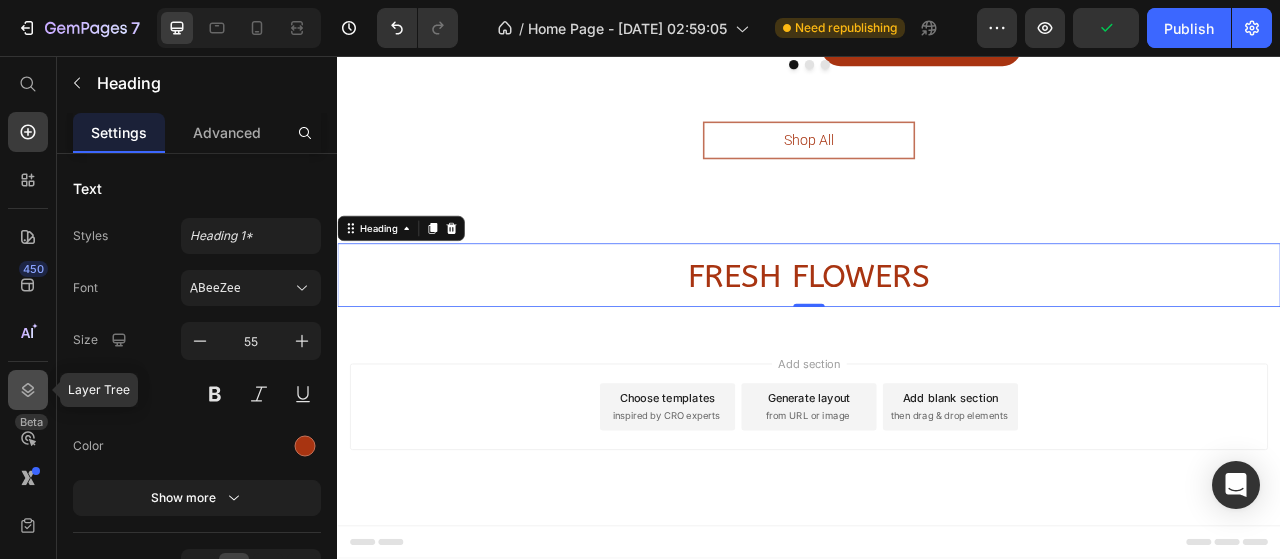 click 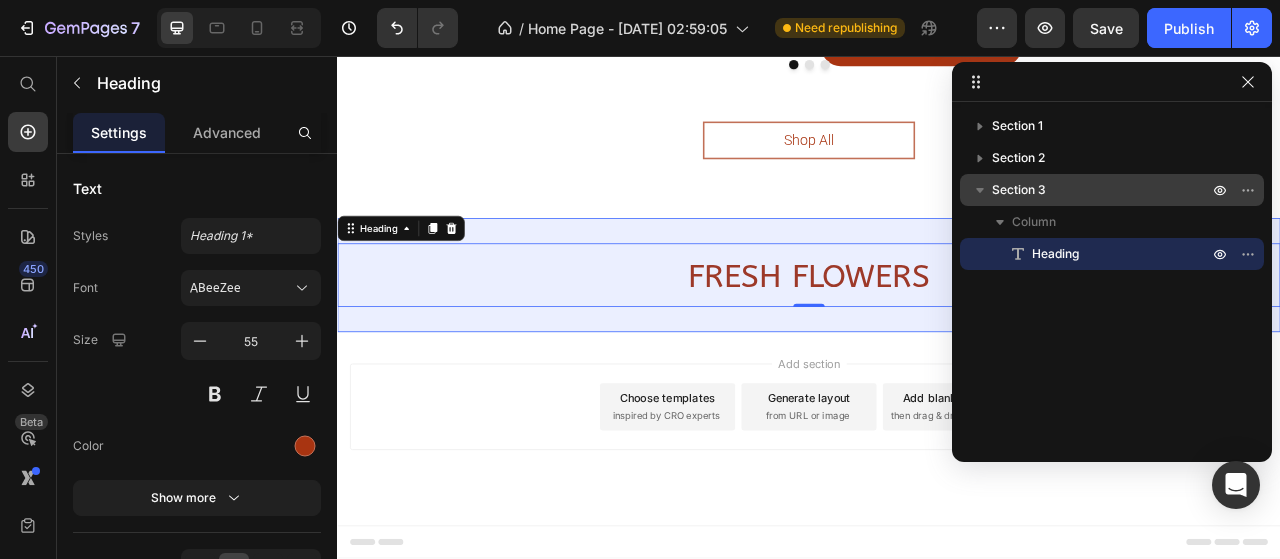 click on "Section 3" at bounding box center [1019, 190] 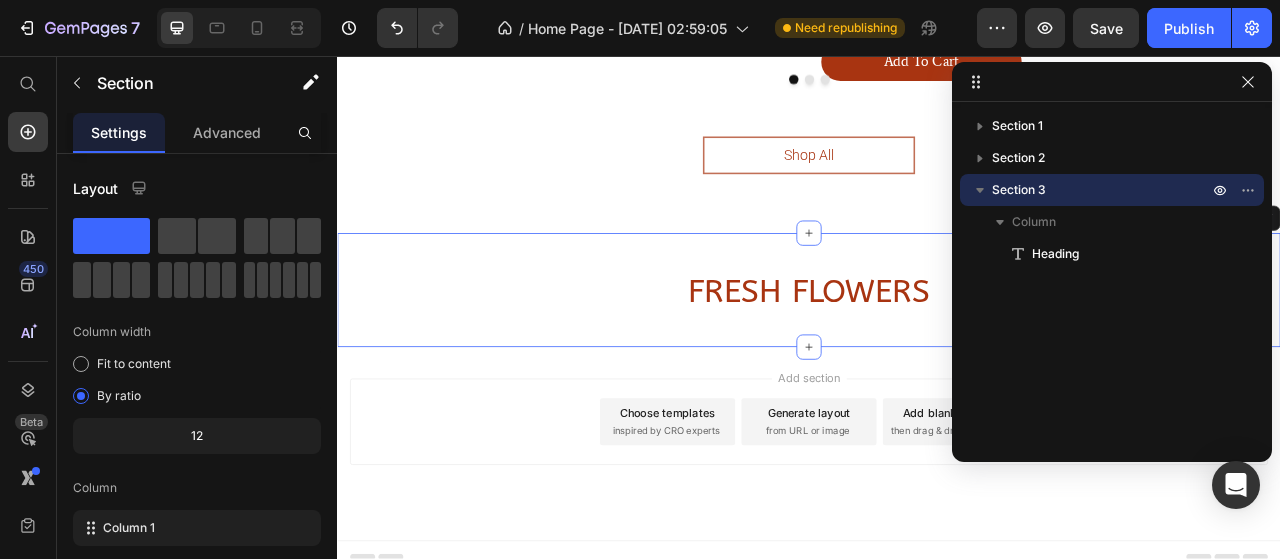 scroll, scrollTop: 2028, scrollLeft: 0, axis: vertical 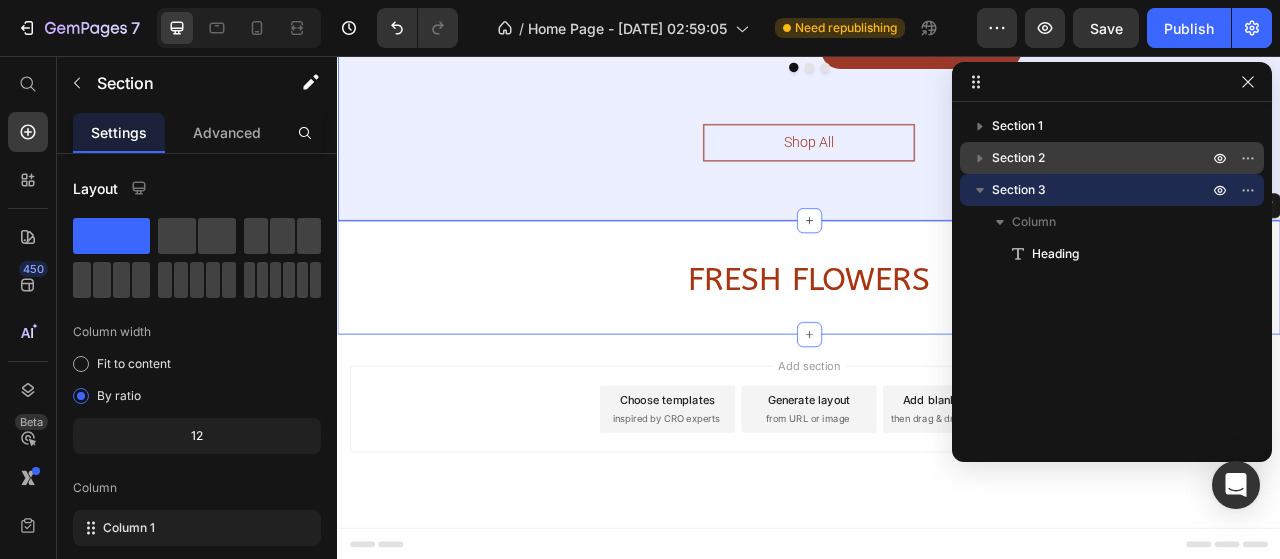 click on "Section 2" at bounding box center [1018, 158] 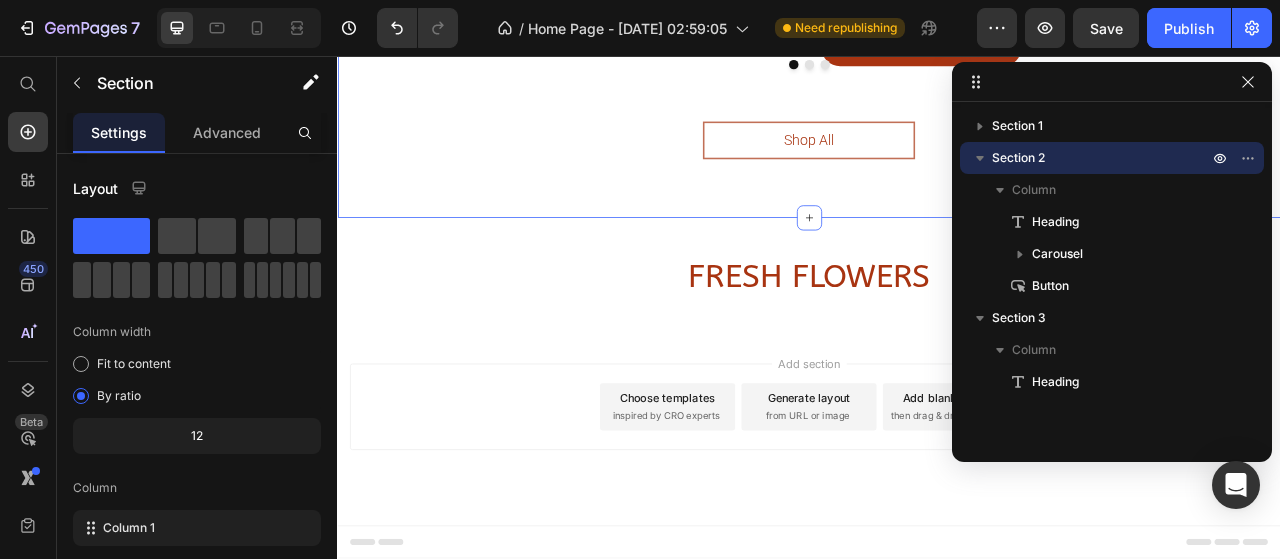 scroll, scrollTop: 1392, scrollLeft: 0, axis: vertical 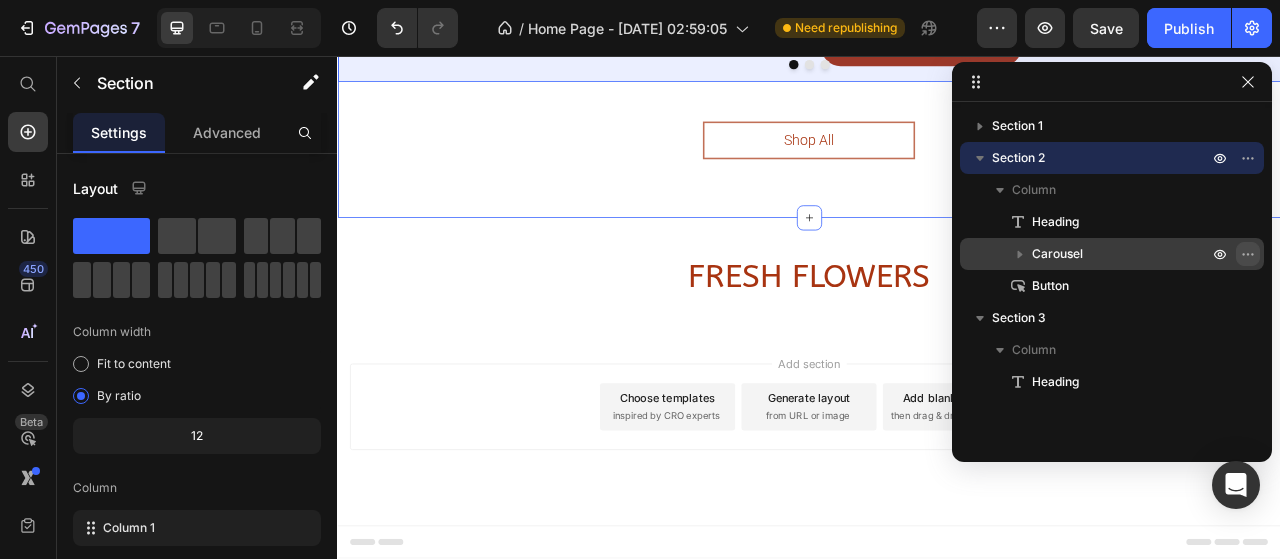 click 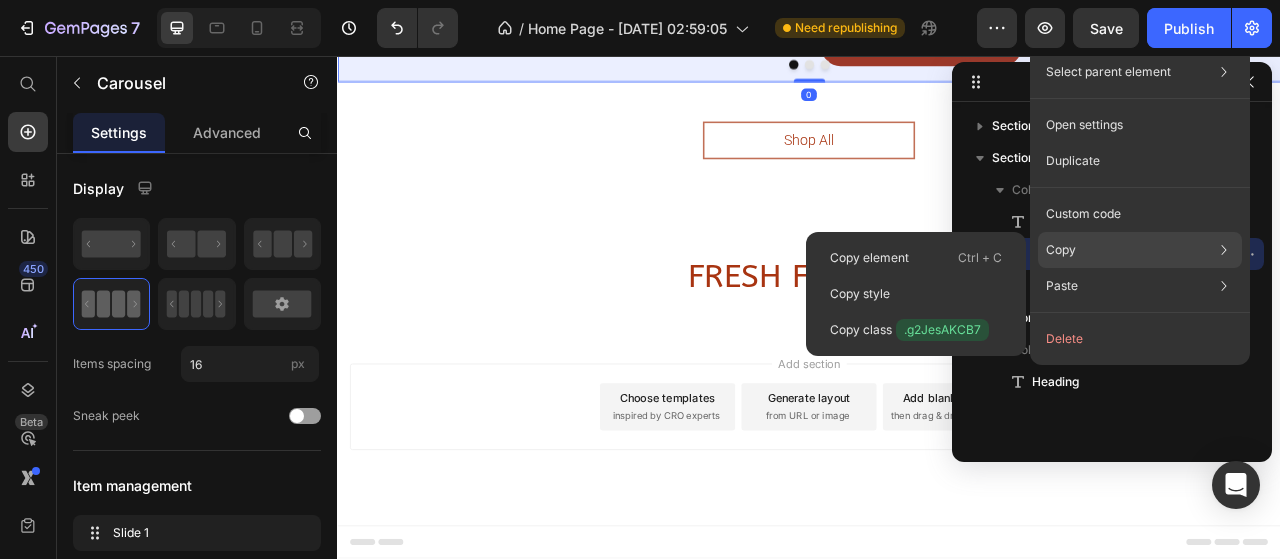 click on "Copy Copy element  Ctrl + C Copy style  Copy class  .g2JesAKCB7" 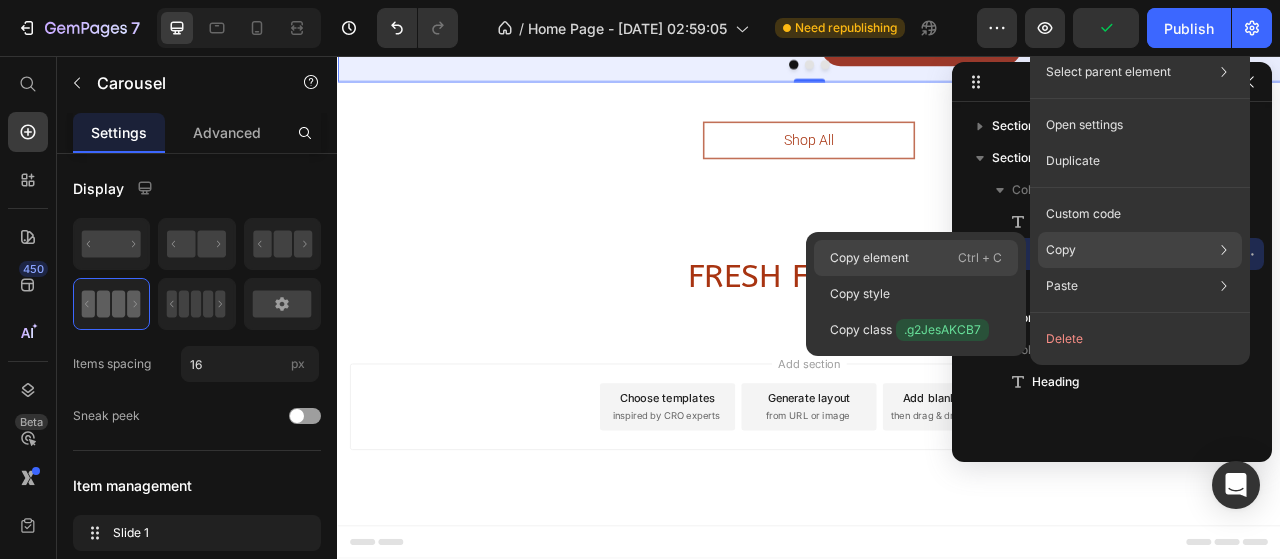 click on "Copy element" at bounding box center [869, 258] 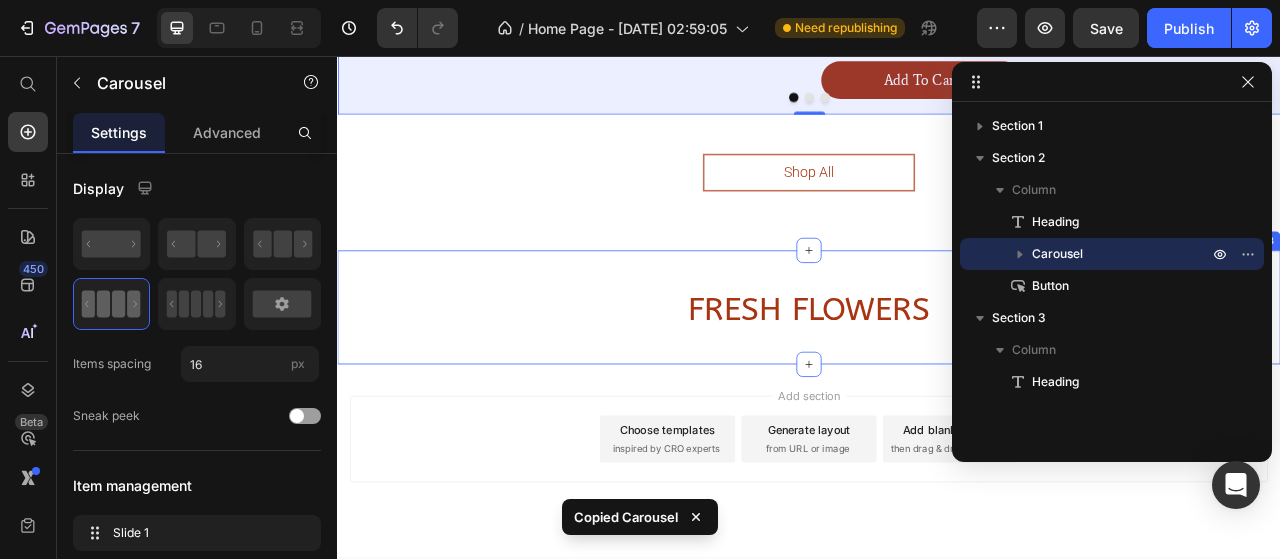 scroll, scrollTop: 1992, scrollLeft: 0, axis: vertical 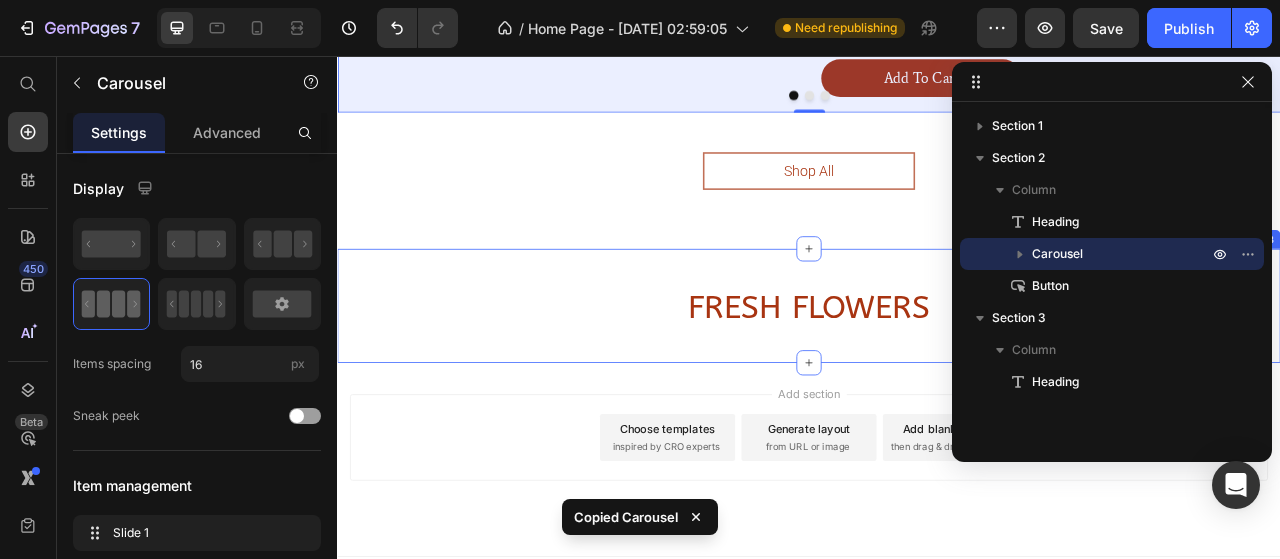 click on "⁠⁠⁠⁠⁠⁠⁠ FRESH FLOWERS Heading Section 3" at bounding box center [937, 374] 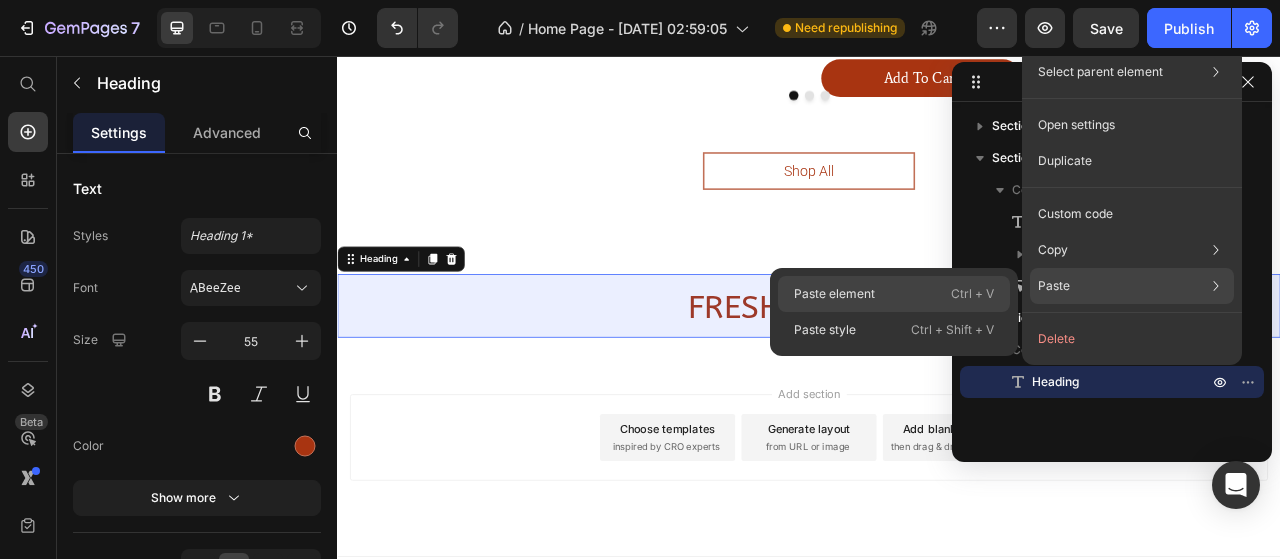click on "Paste element" at bounding box center (834, 294) 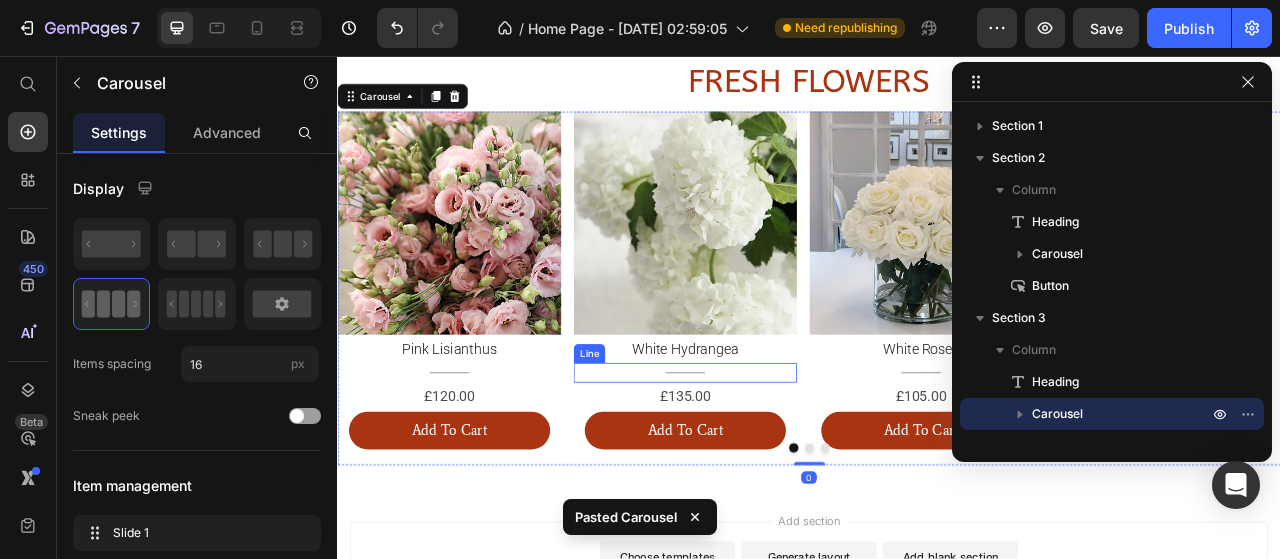 scroll, scrollTop: 2180, scrollLeft: 0, axis: vertical 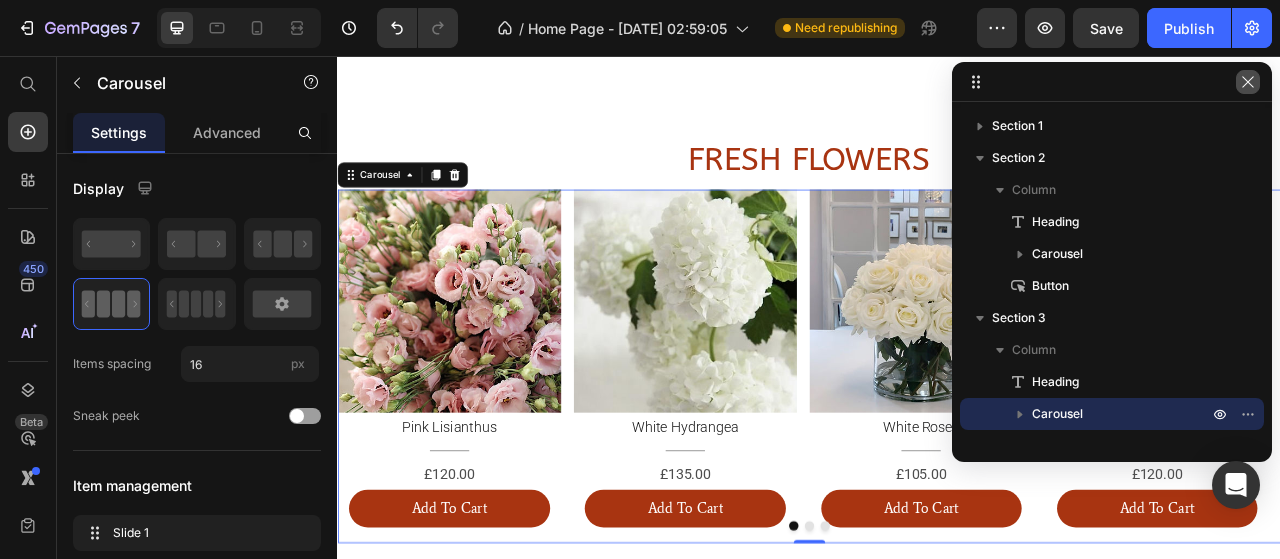click 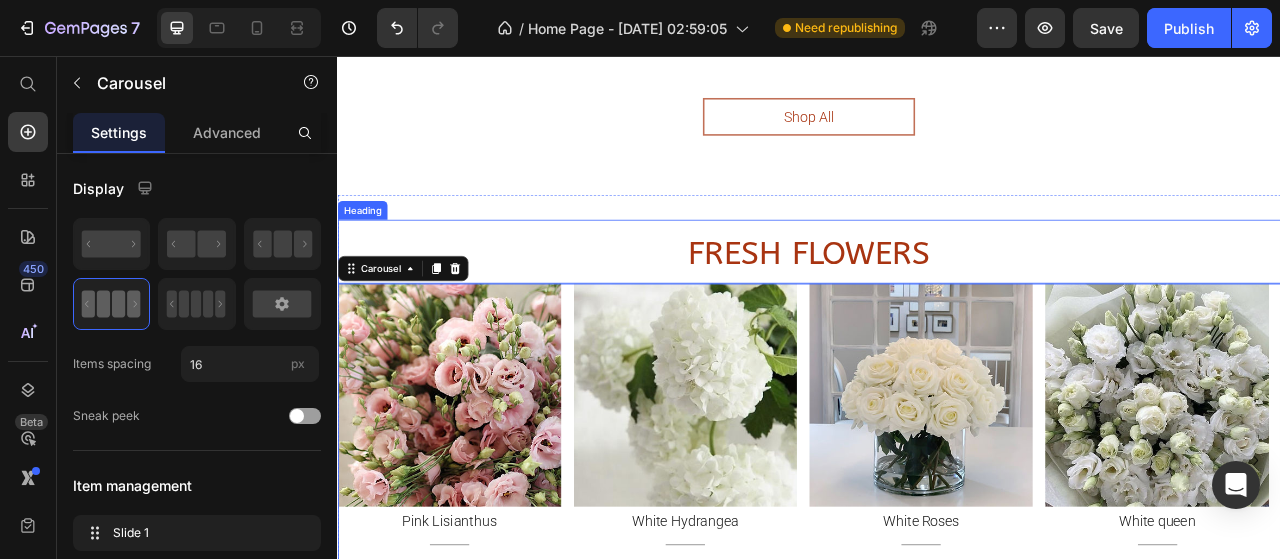 scroll, scrollTop: 2080, scrollLeft: 0, axis: vertical 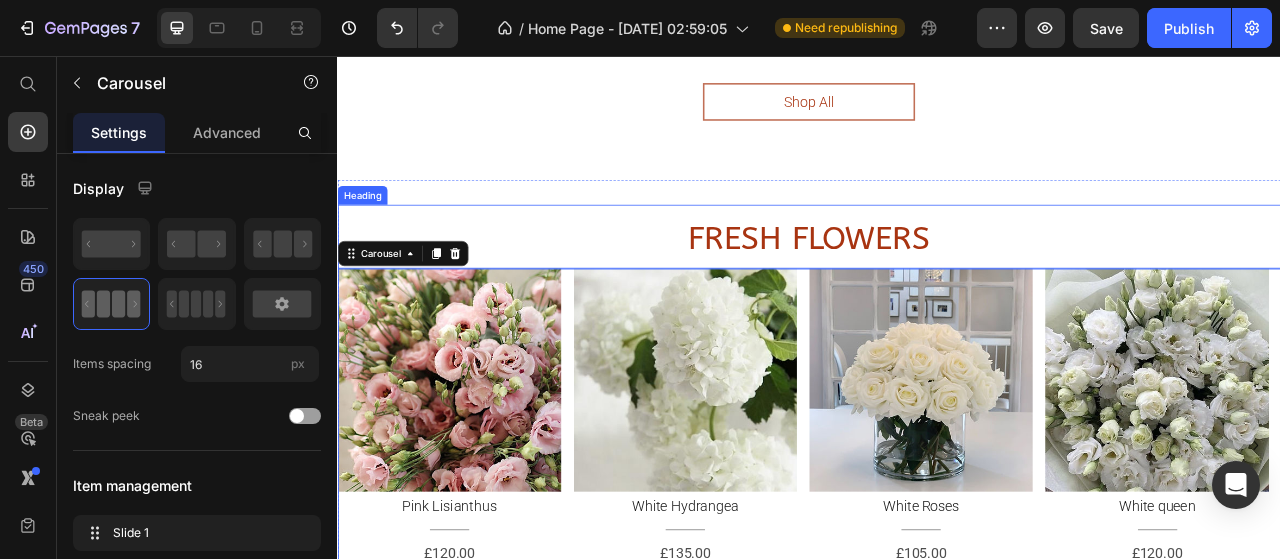 click on "FRESH FLOWERS" at bounding box center [937, 288] 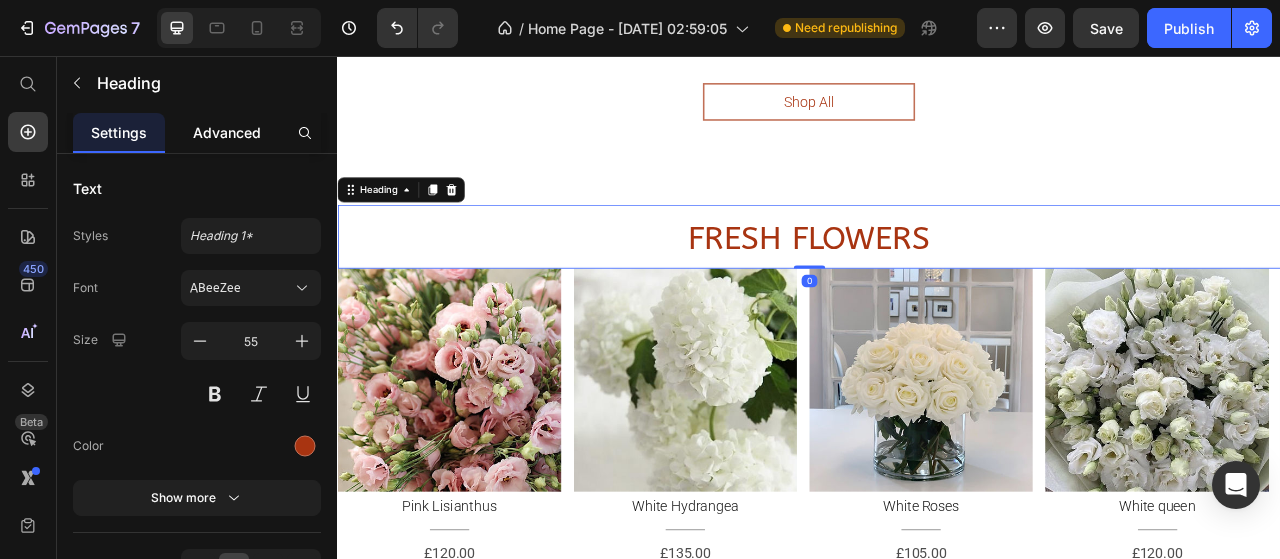 click on "Advanced" at bounding box center [227, 132] 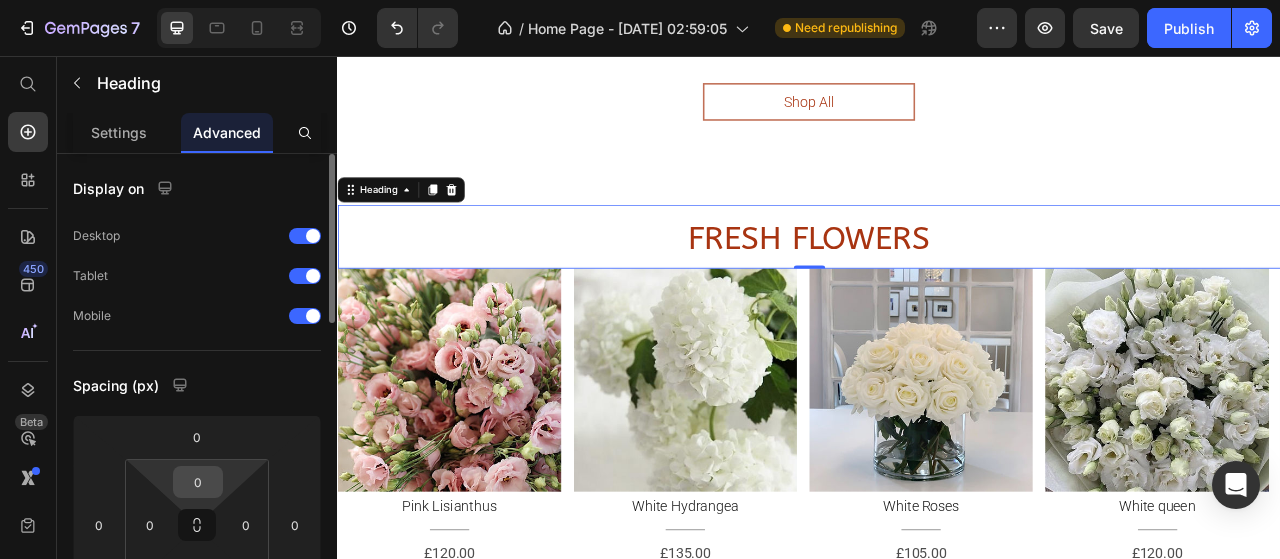 click on "0" at bounding box center (198, 482) 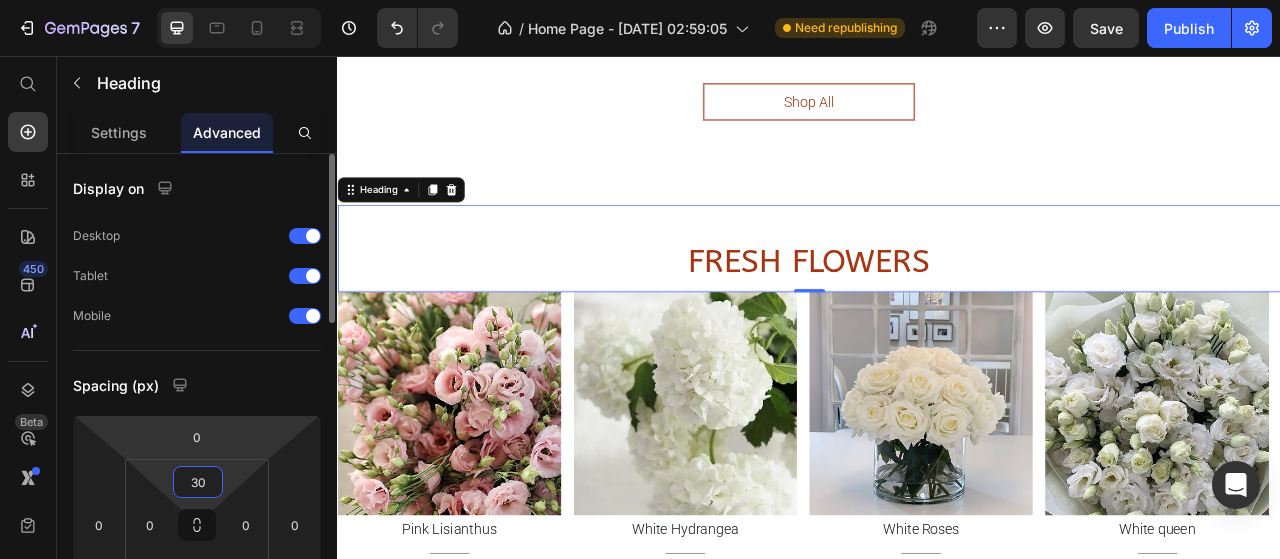type on "3" 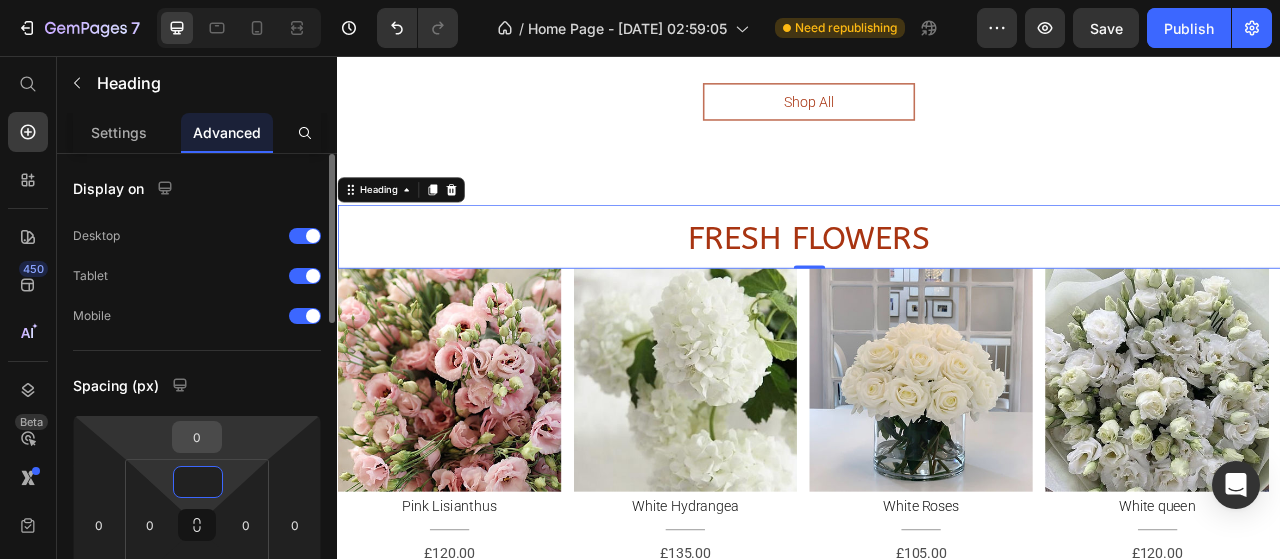 click on "0" at bounding box center [197, 437] 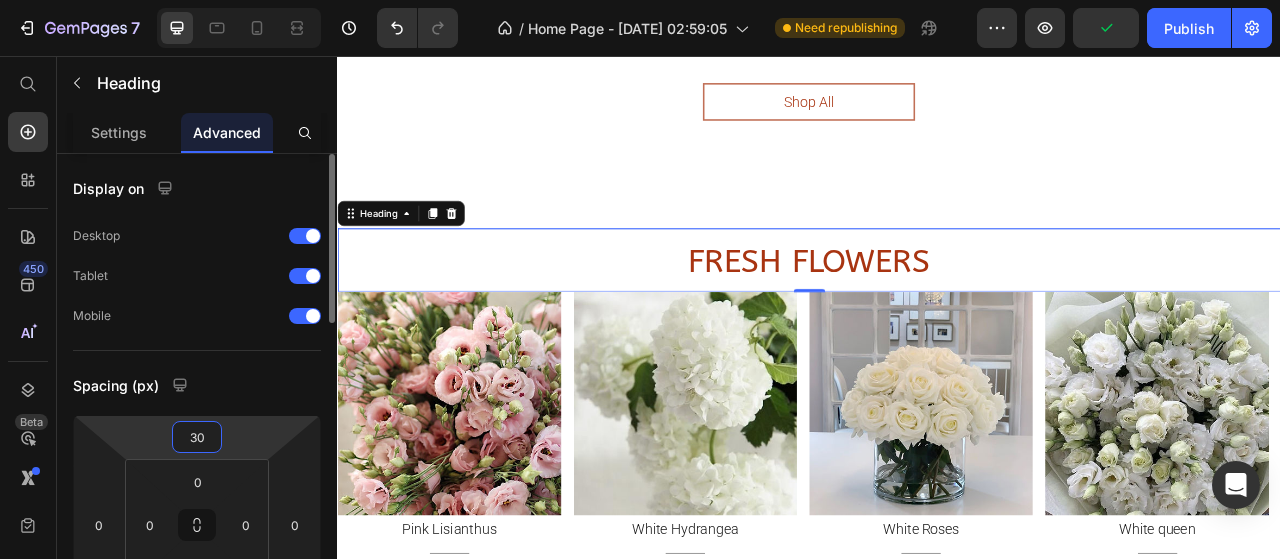 type on "0" 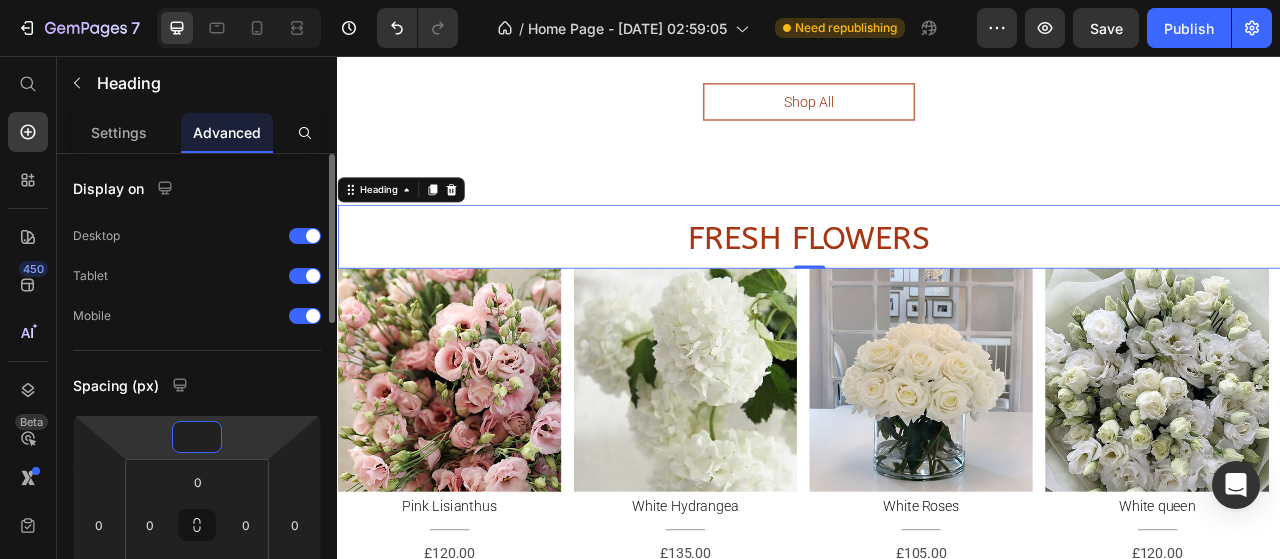 scroll, scrollTop: 2280, scrollLeft: 0, axis: vertical 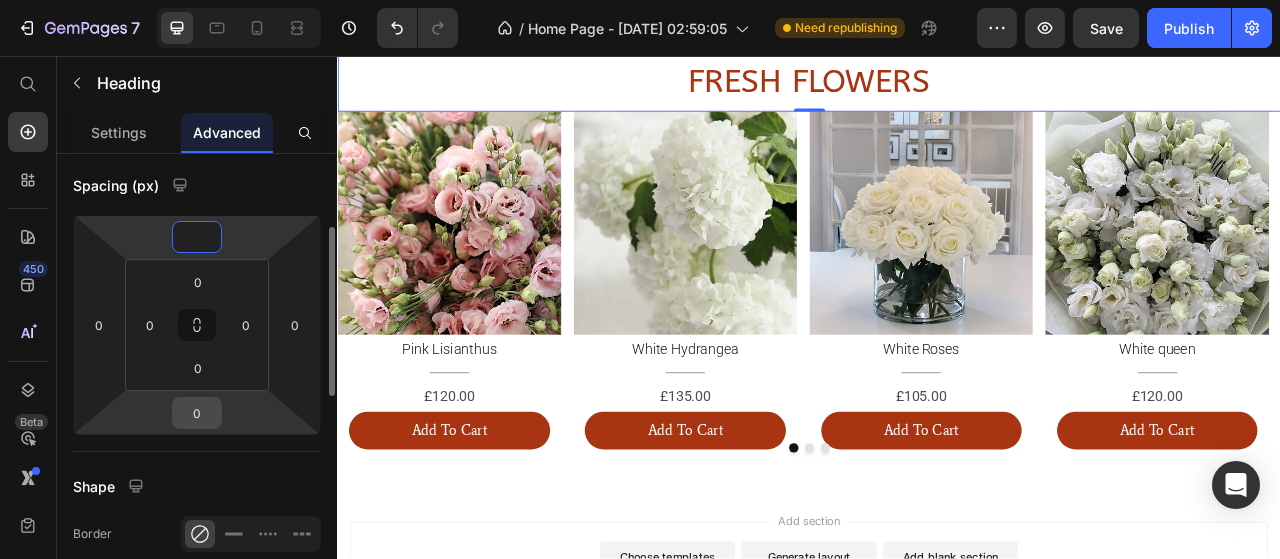 click on "0" at bounding box center (197, 413) 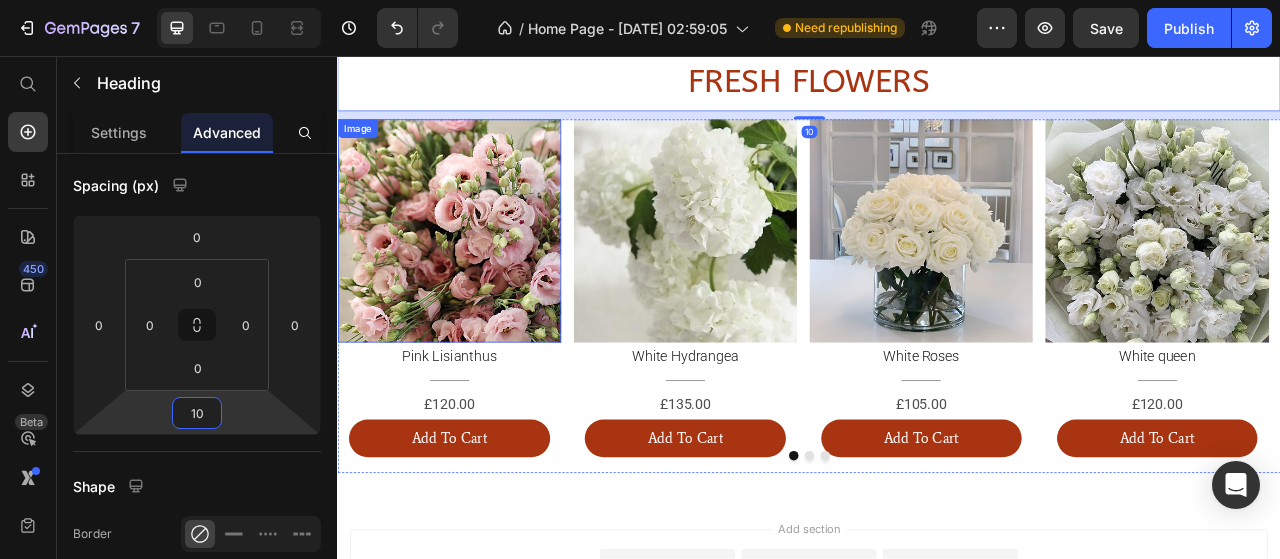 type on "1" 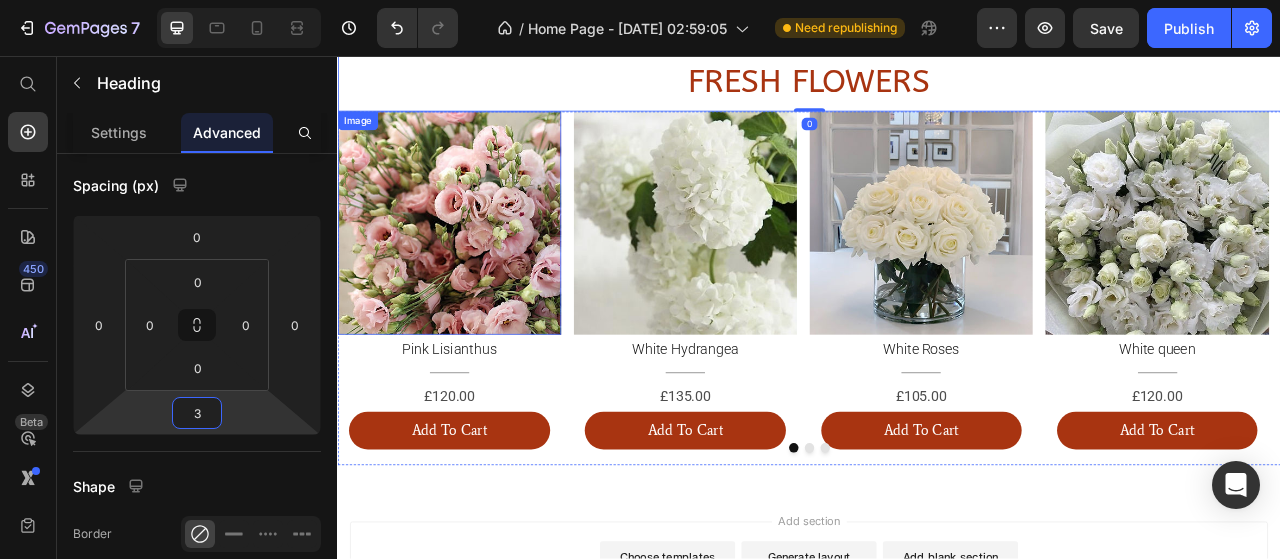 type on "30" 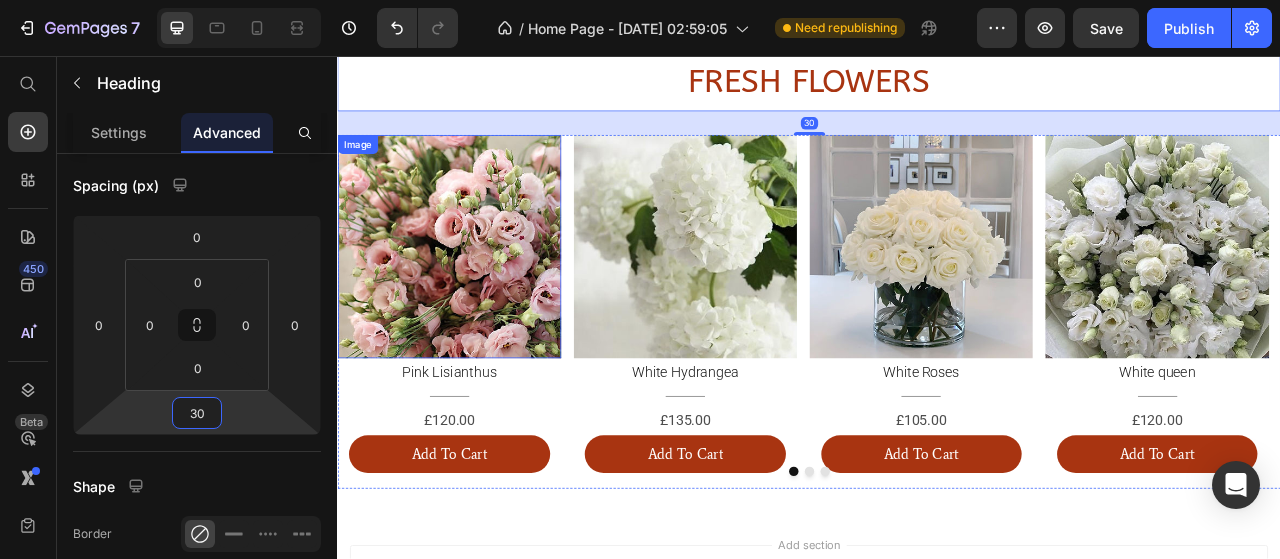 scroll, scrollTop: 2080, scrollLeft: 0, axis: vertical 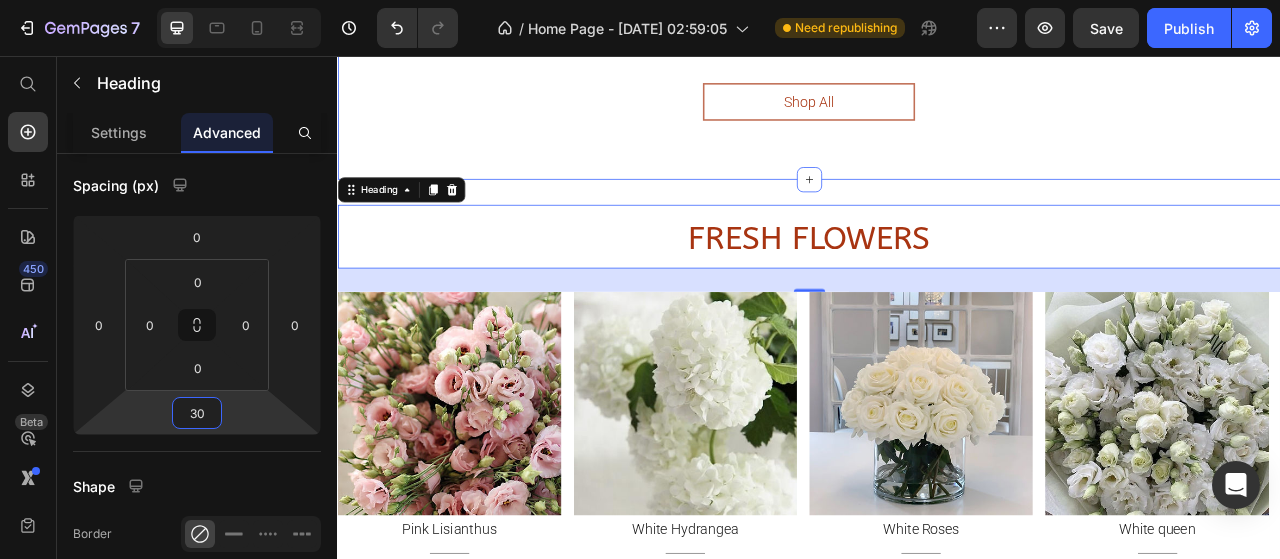 click on "⁠⁠⁠⁠⁠⁠⁠ FRESH FLOWERS Heading
Image Pink Lisianthus Heading                Title Line £120.00 Text Block Add To Cart Button Image White Hydrangea Heading                Title Line £135.00 Text Block Add To Cart Button Image White Roses Heading                Title Line £105.00 Text Block Add To Cart Button Image White queen Heading                Title Line £120.00 Text Block Add To Cart Button Image Purple Lisianthus Heading                Title Line £120.00 Text Block Add To Cart Button Image Bubblegum Chrysanthemum Heading                Title Line £95.00 Text Block Add To Cart Button Image Purple mondial Heading                Title Line £150.00 Text Block Add To Cart Button Image White stars Heading                Title Line £150.00 Text Block Add To Cart Button Image Spring tulips Heading                Title Line £125.00 Text Block Add To Cart Button Image Snow Heading                Title Line £95.00 Text Block Add To Cart Button" at bounding box center (937, -174) 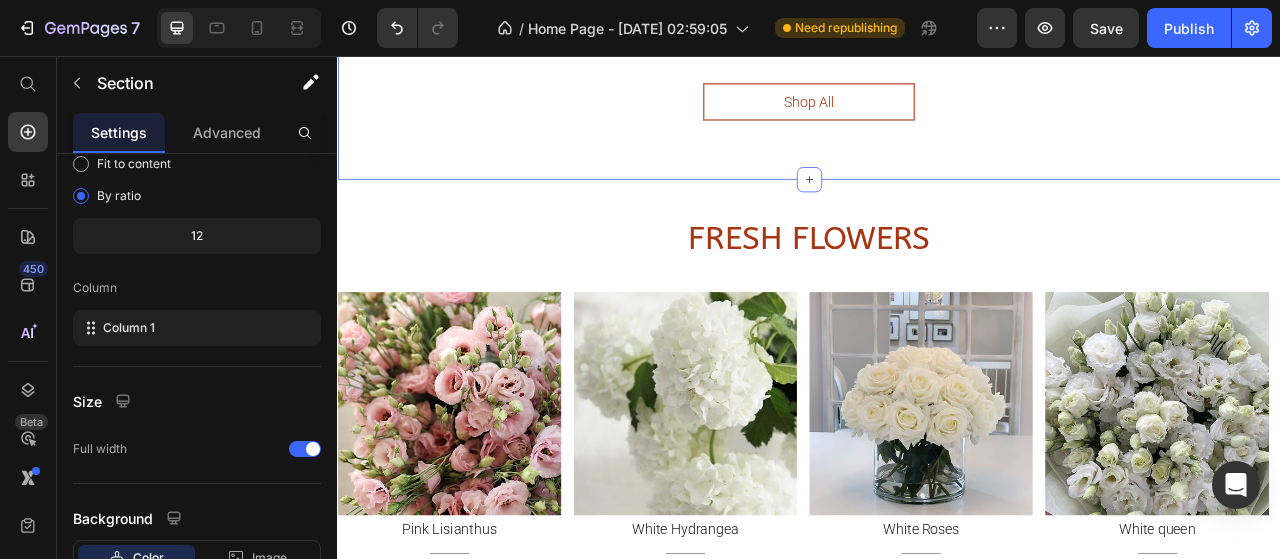 scroll, scrollTop: 0, scrollLeft: 0, axis: both 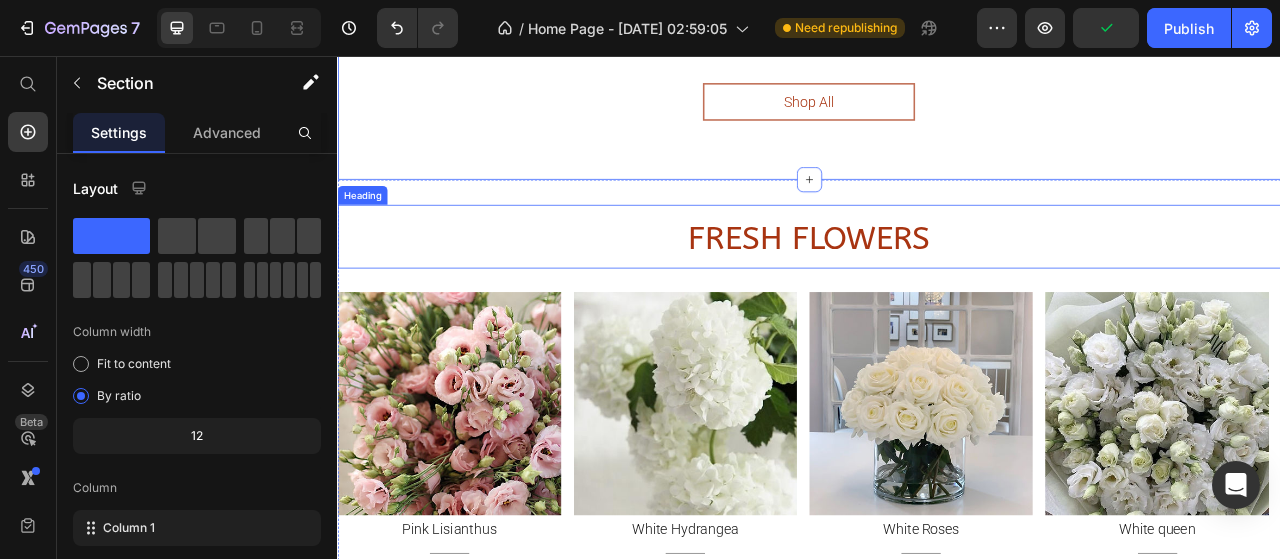 click on "FRESH FLOWERS" at bounding box center (937, 288) 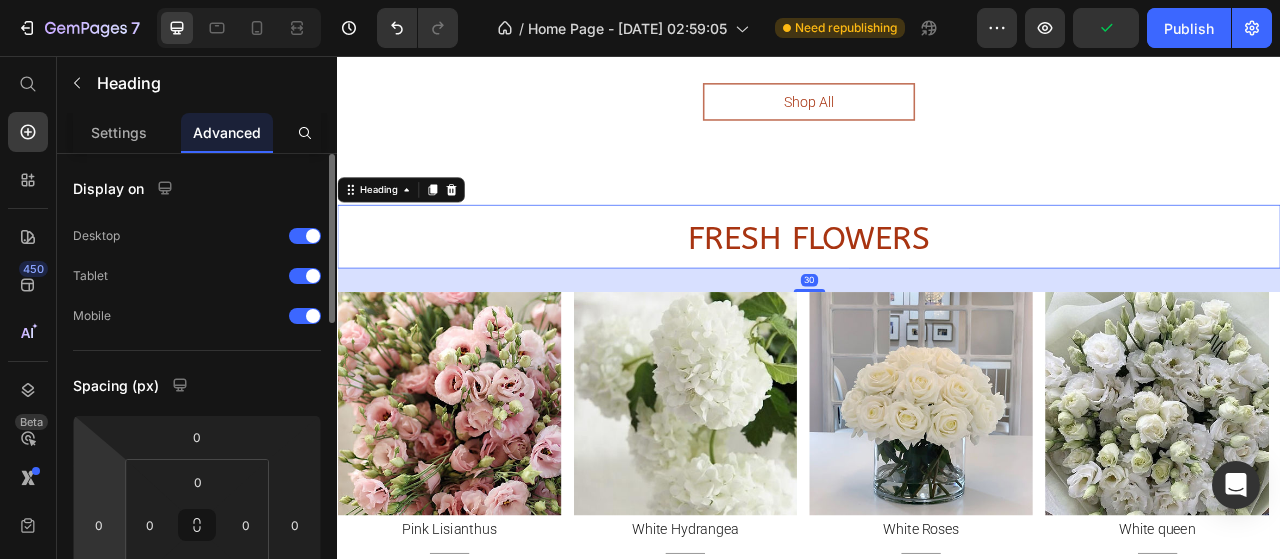 scroll, scrollTop: 300, scrollLeft: 0, axis: vertical 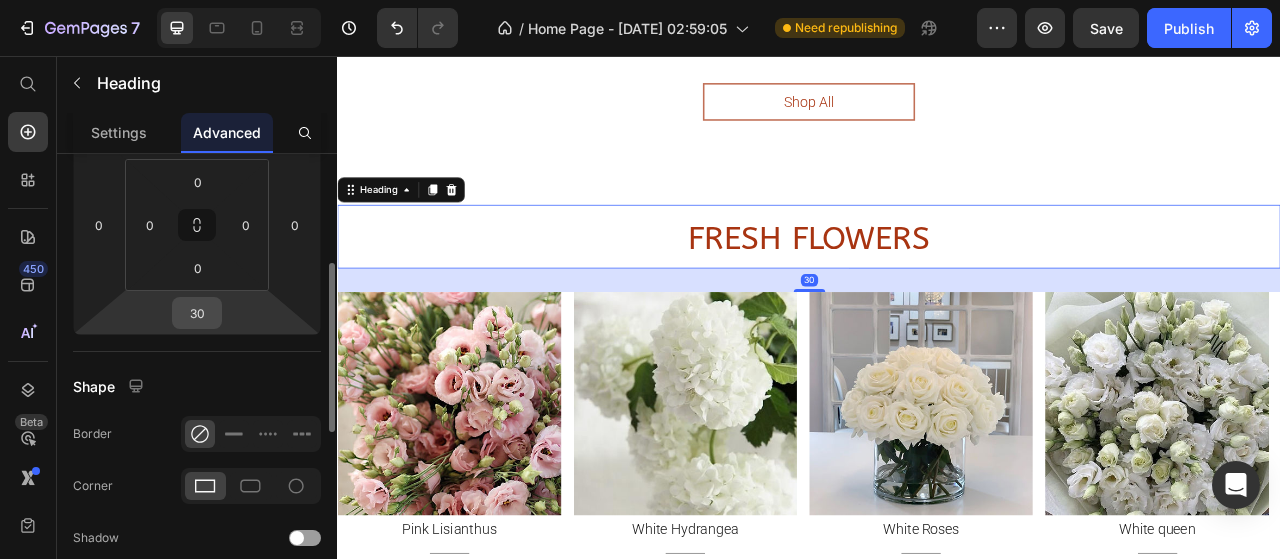 click on "30" at bounding box center [197, 313] 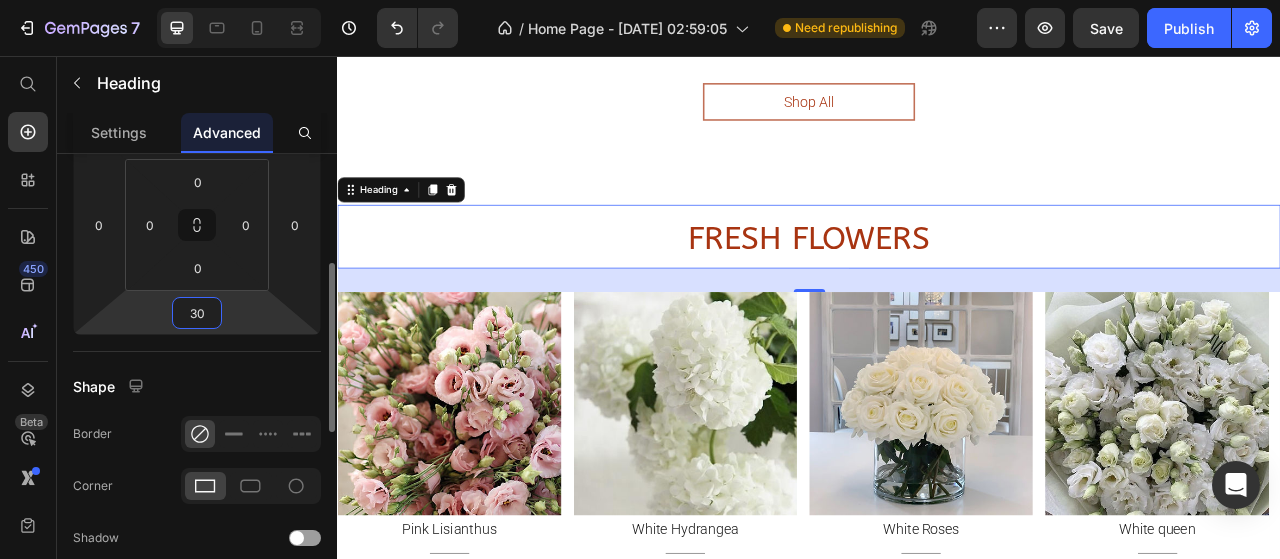 click on "30" at bounding box center (197, 313) 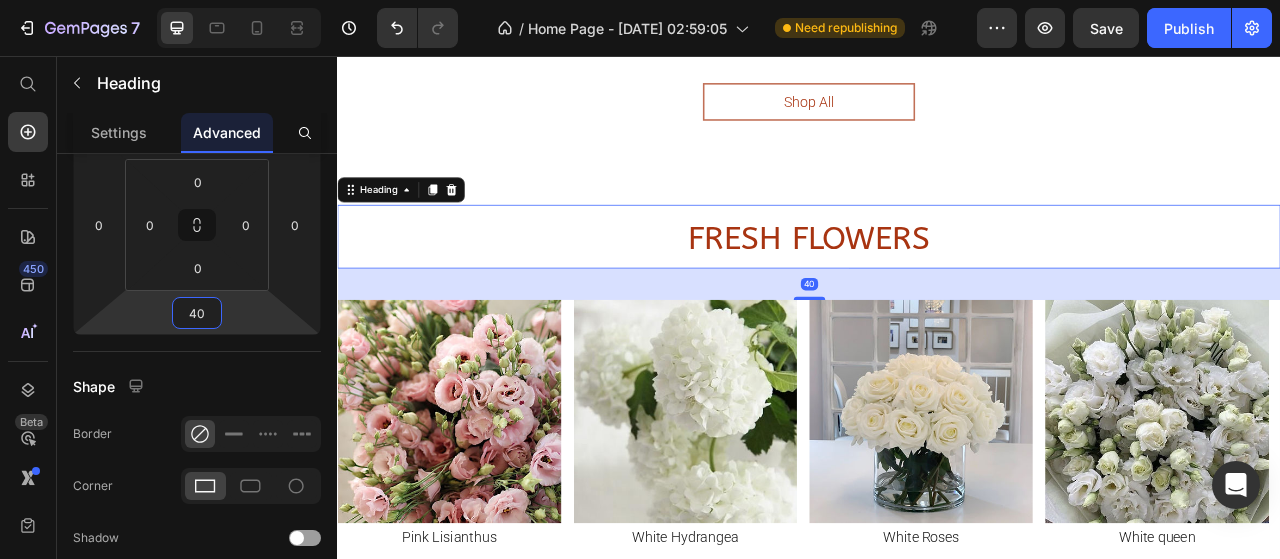 type on "40" 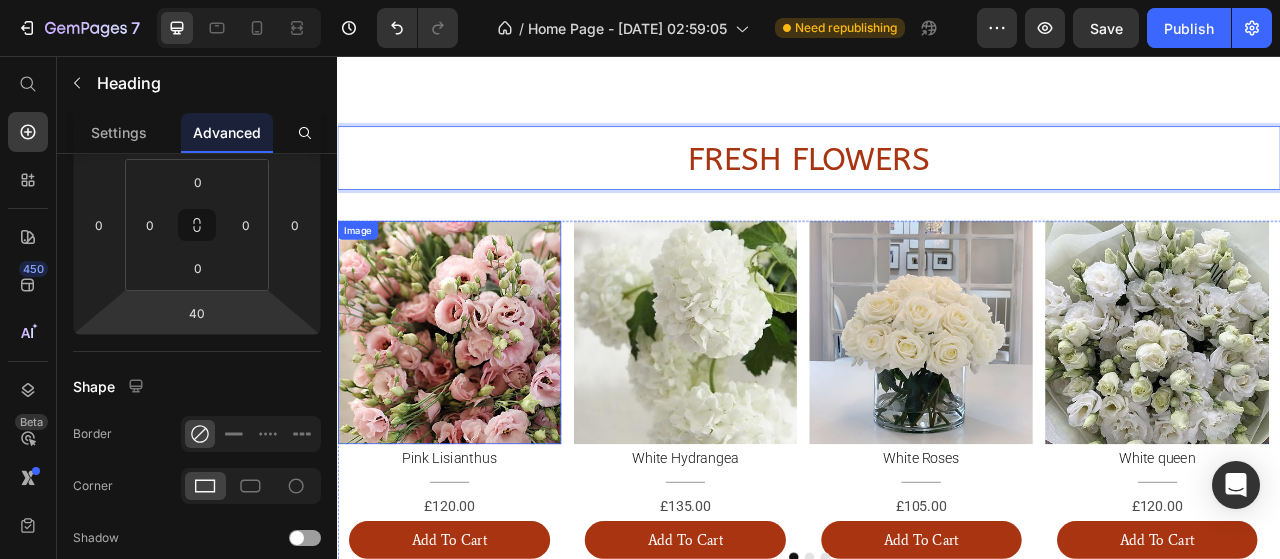 scroll, scrollTop: 2080, scrollLeft: 0, axis: vertical 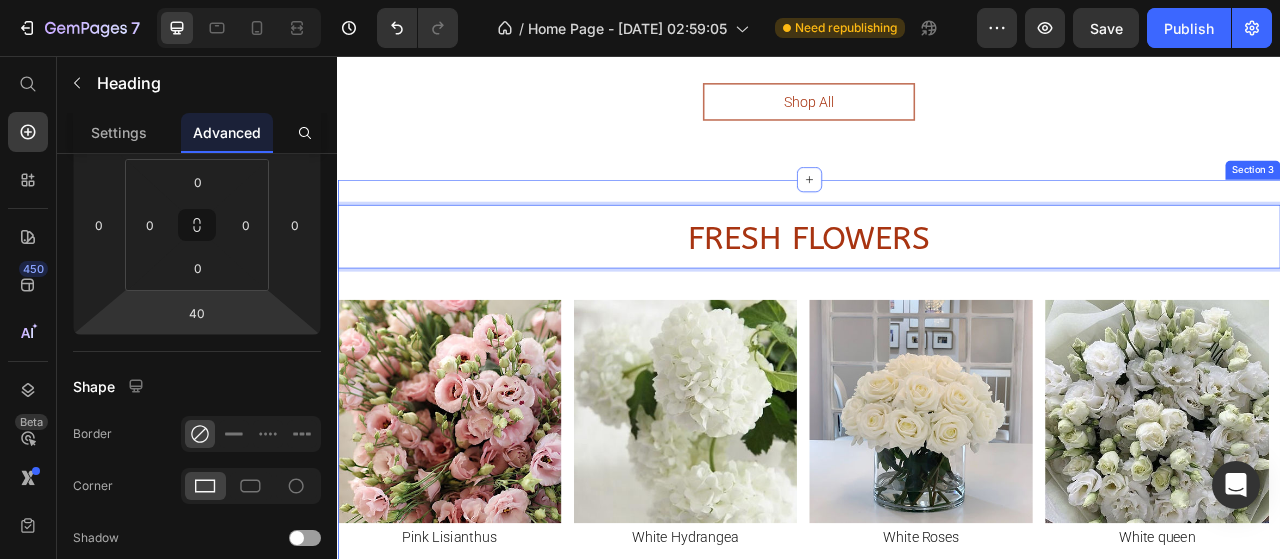 click on "Section 3" at bounding box center [1502, 202] 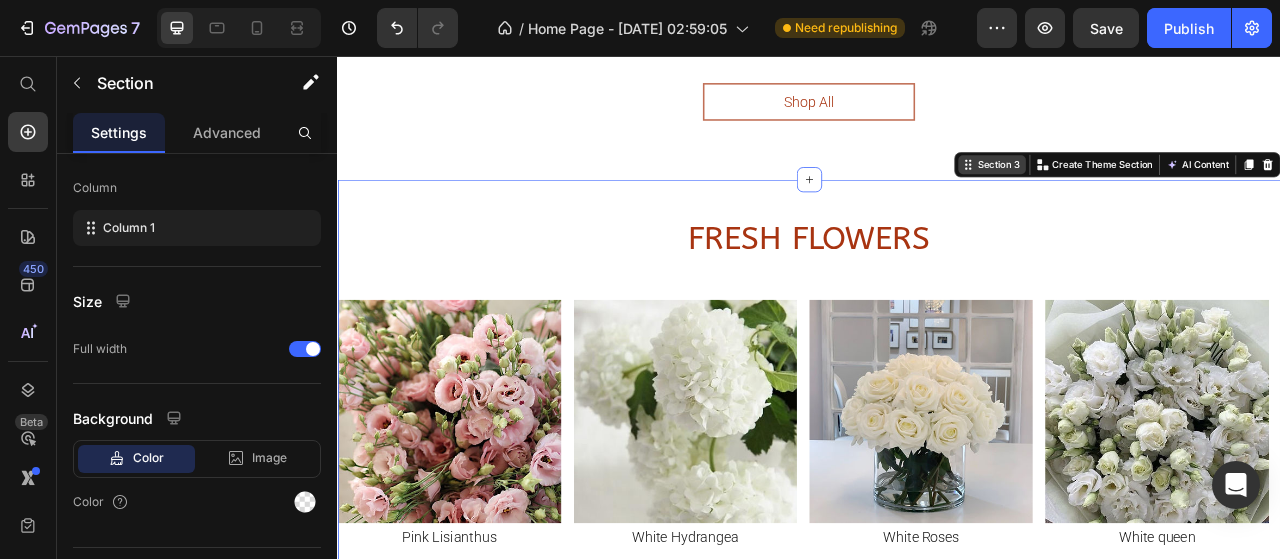scroll, scrollTop: 0, scrollLeft: 0, axis: both 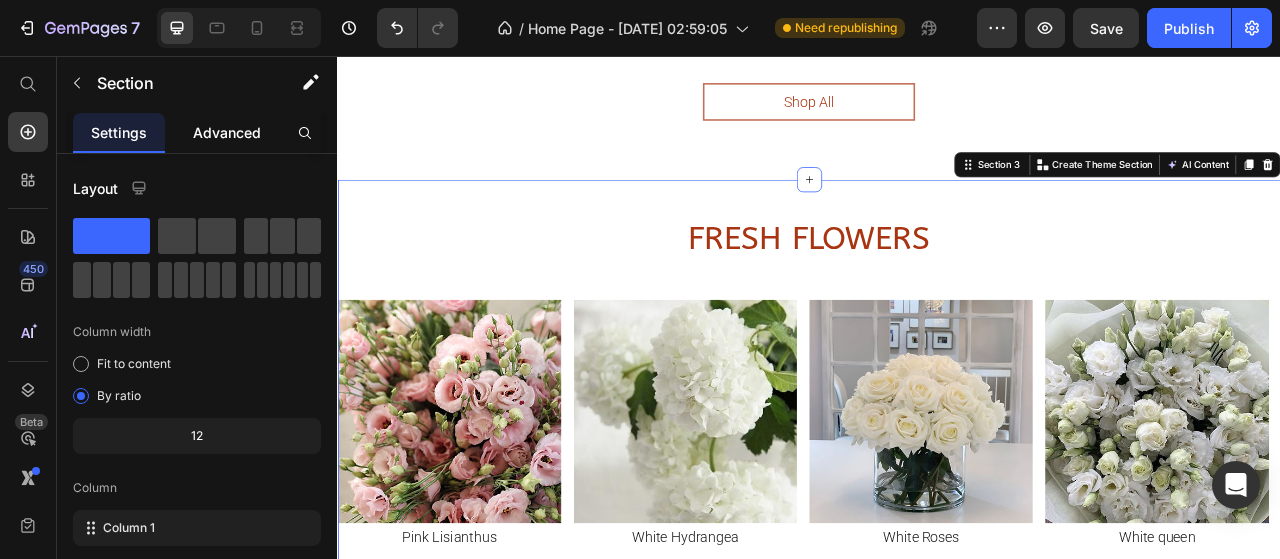click on "Advanced" at bounding box center [227, 132] 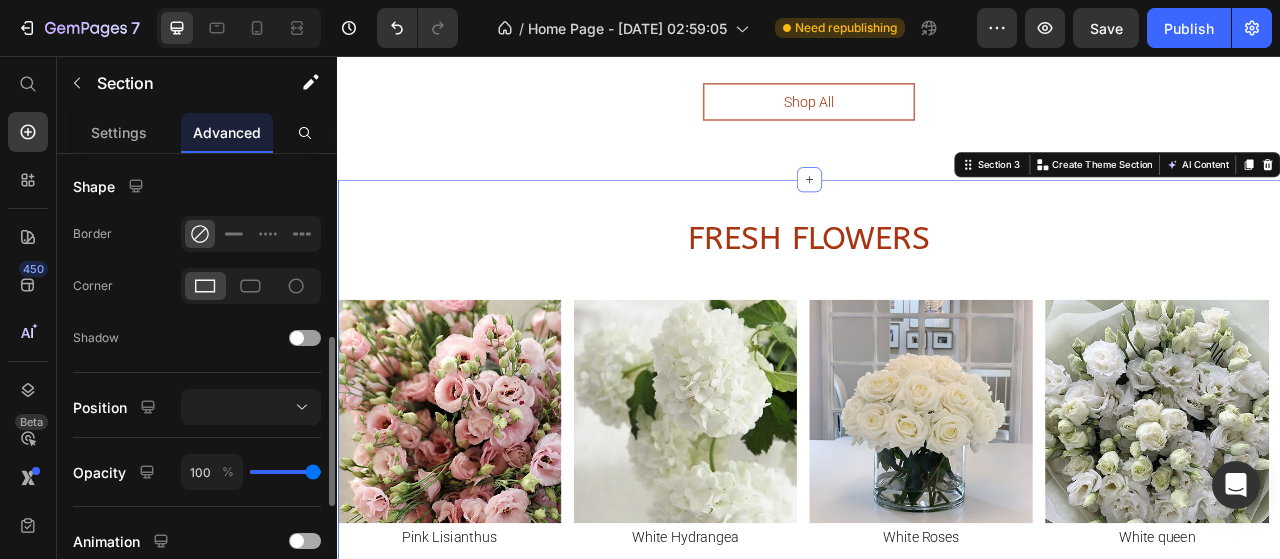 scroll, scrollTop: 700, scrollLeft: 0, axis: vertical 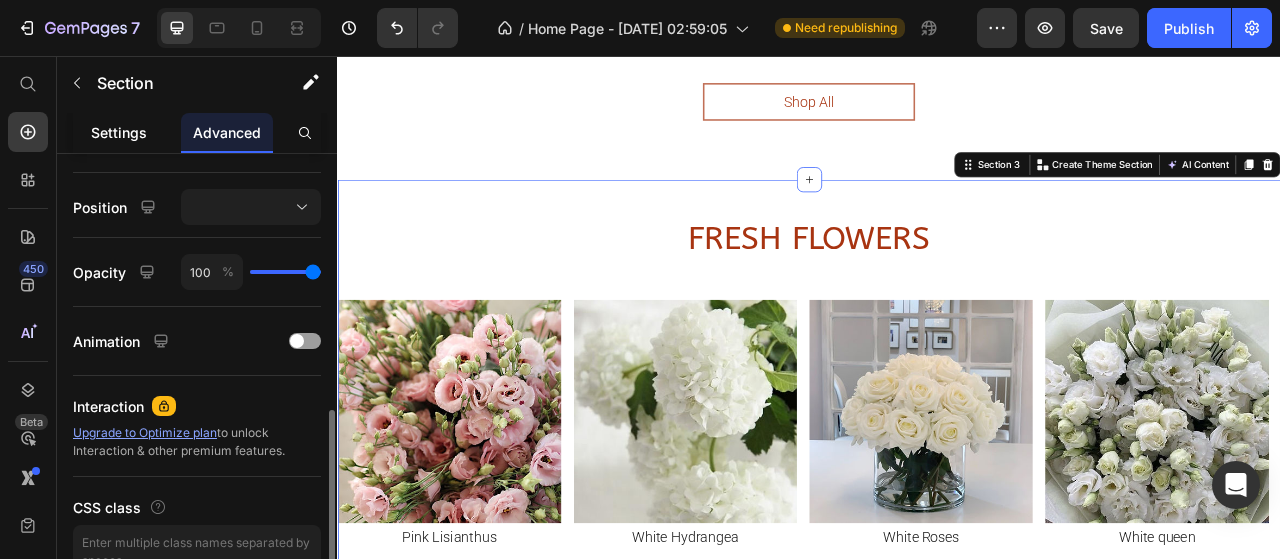 click on "Settings" 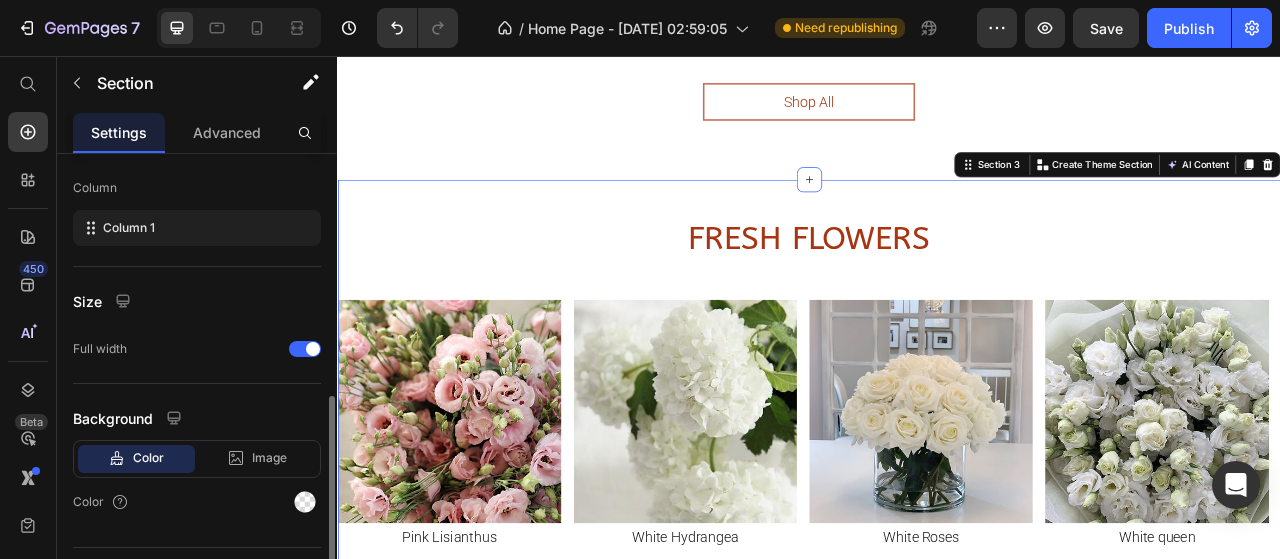 scroll, scrollTop: 344, scrollLeft: 0, axis: vertical 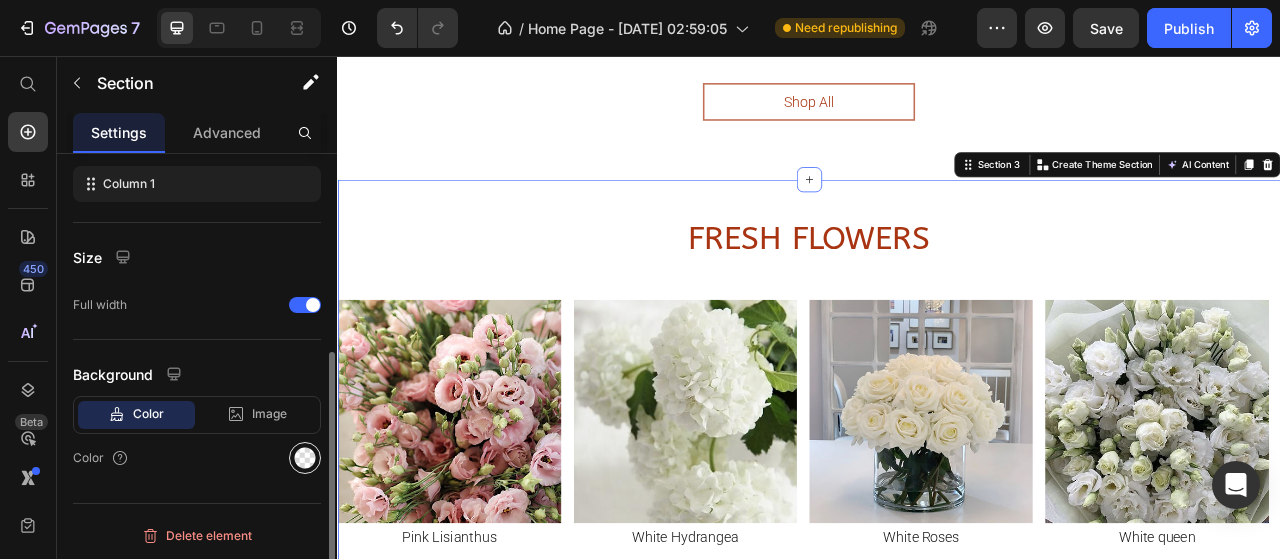 click at bounding box center (305, 458) 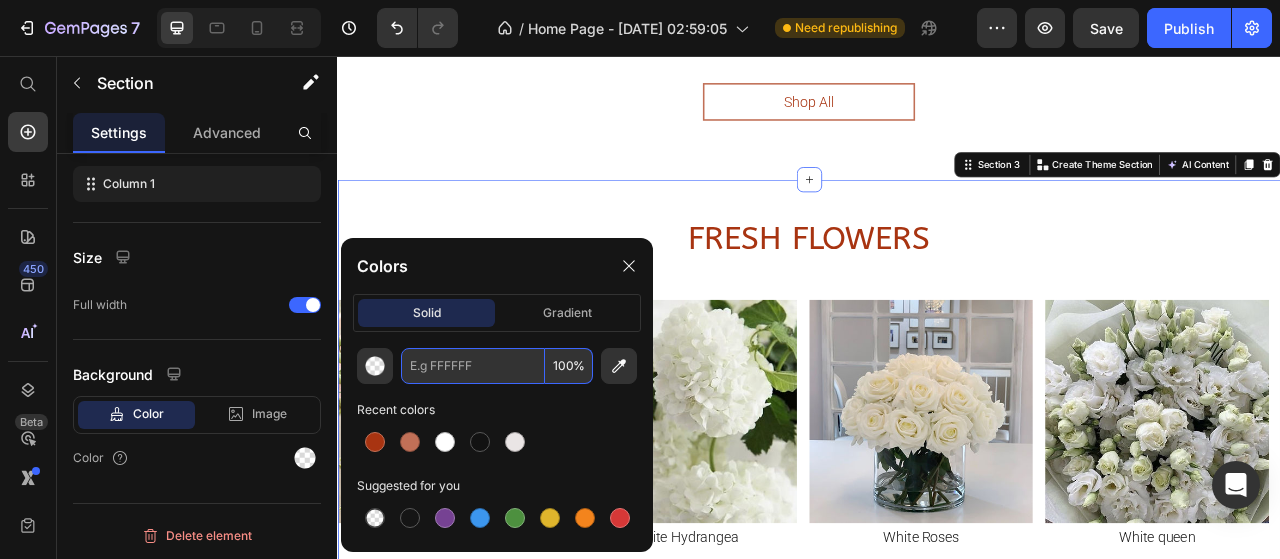 click at bounding box center (473, 366) 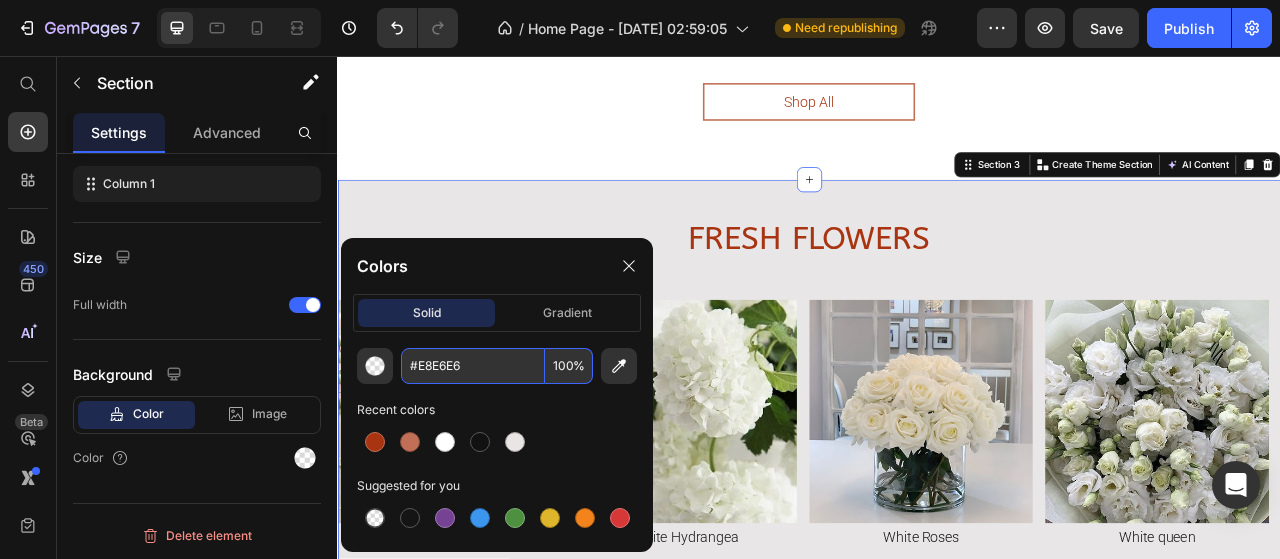 type on "E8E6E6" 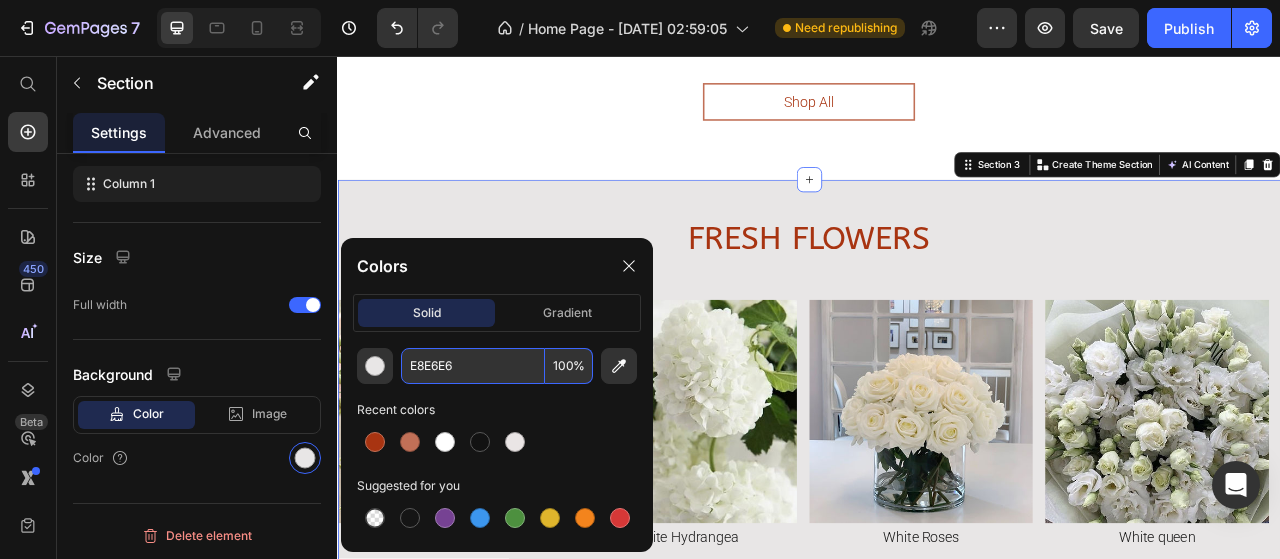 scroll, scrollTop: 344, scrollLeft: 0, axis: vertical 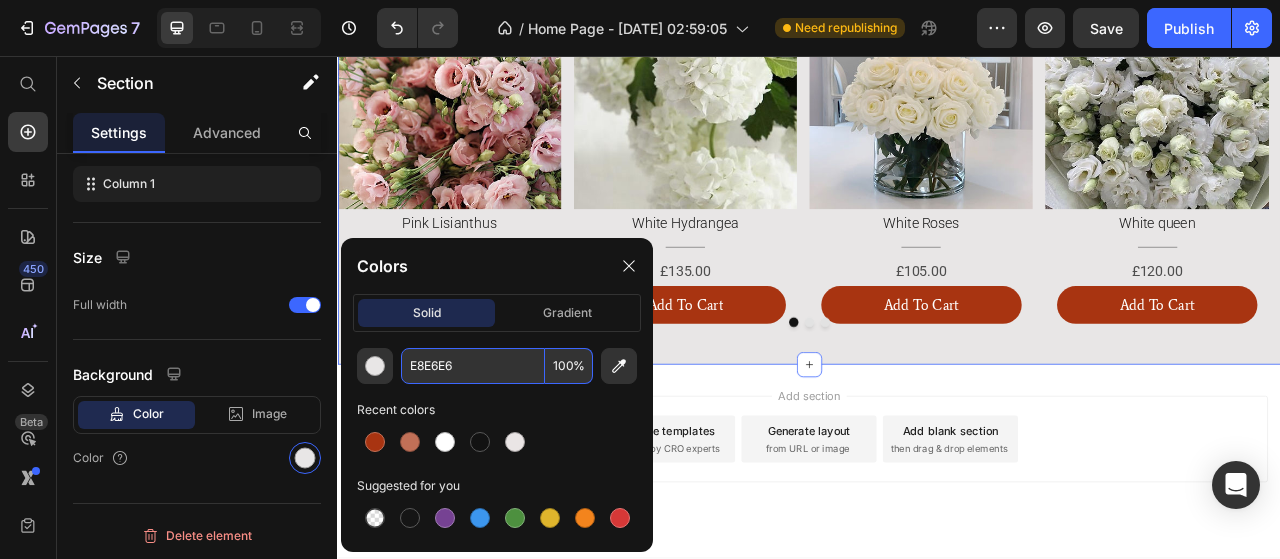 click on "Add section Choose templates inspired by CRO experts Generate layout from URL or image Add blank section then drag & drop elements" at bounding box center [937, 544] 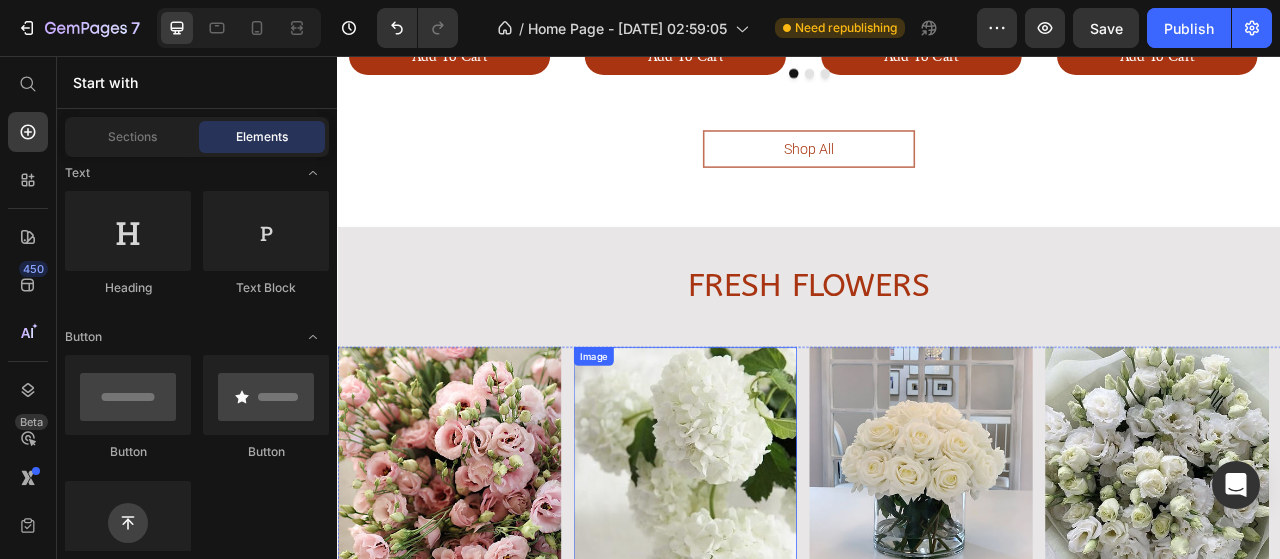 scroll, scrollTop: 2018, scrollLeft: 0, axis: vertical 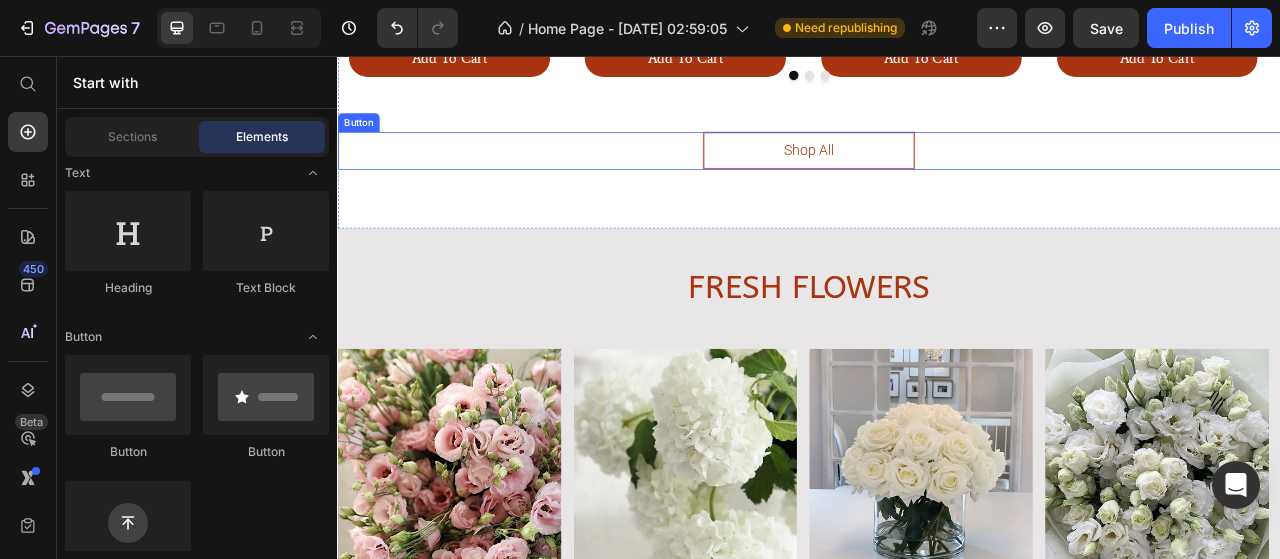 click on "Button" at bounding box center (363, 141) 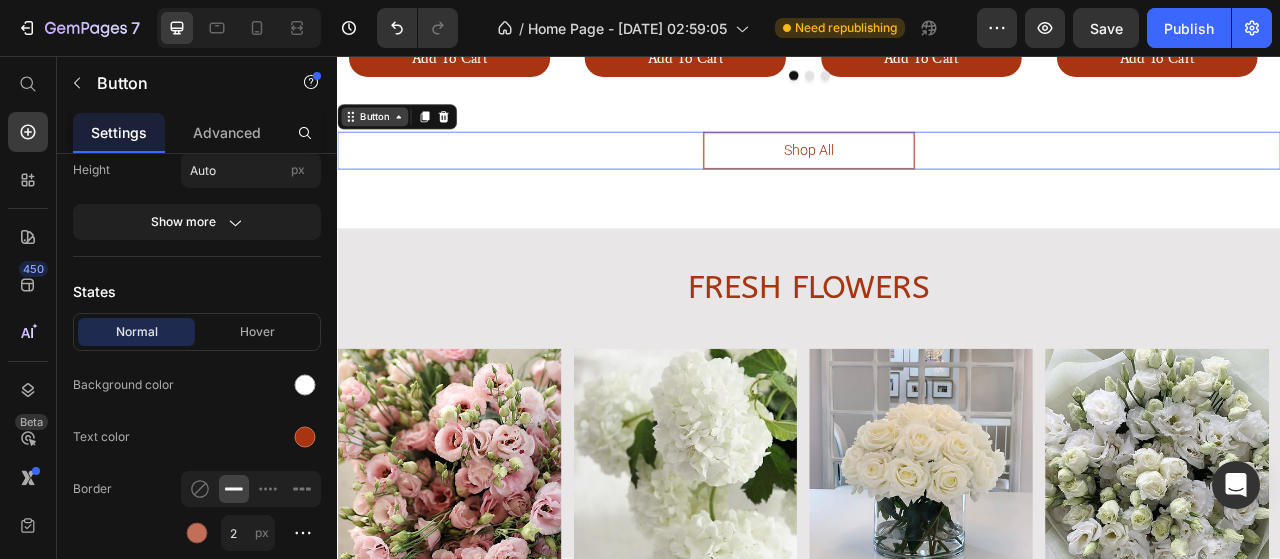 scroll, scrollTop: 0, scrollLeft: 0, axis: both 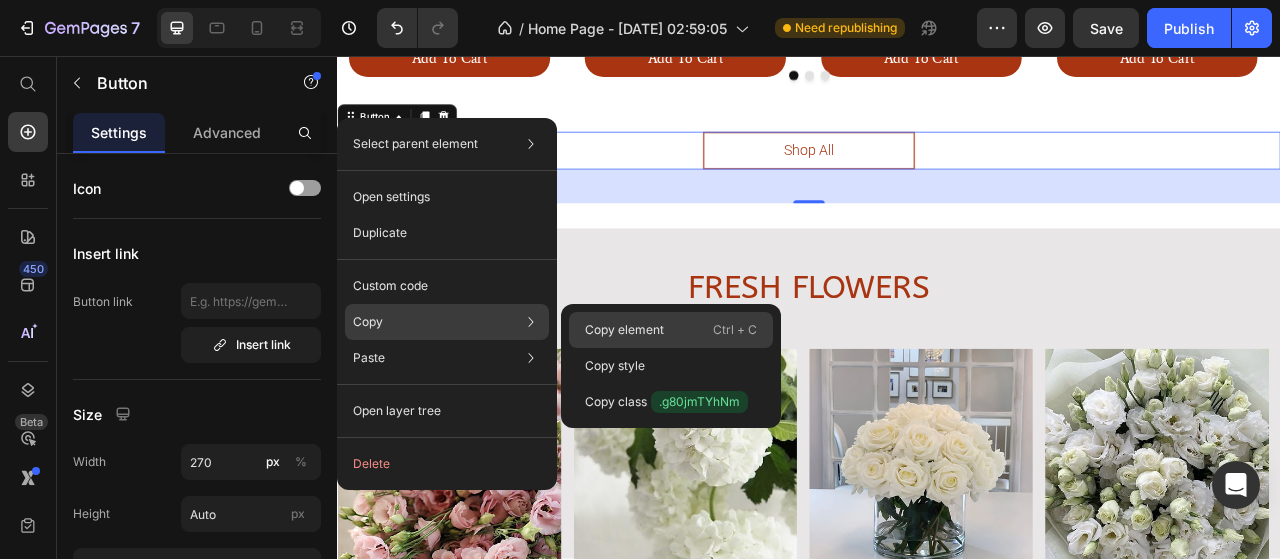 click on "Copy element" at bounding box center [624, 330] 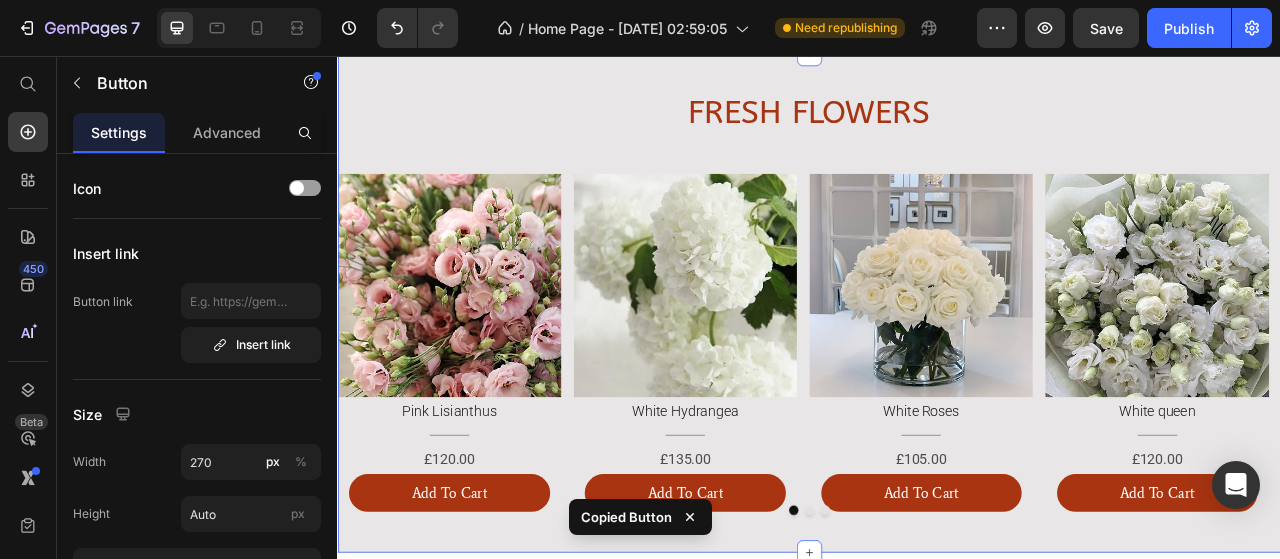 scroll, scrollTop: 2518, scrollLeft: 0, axis: vertical 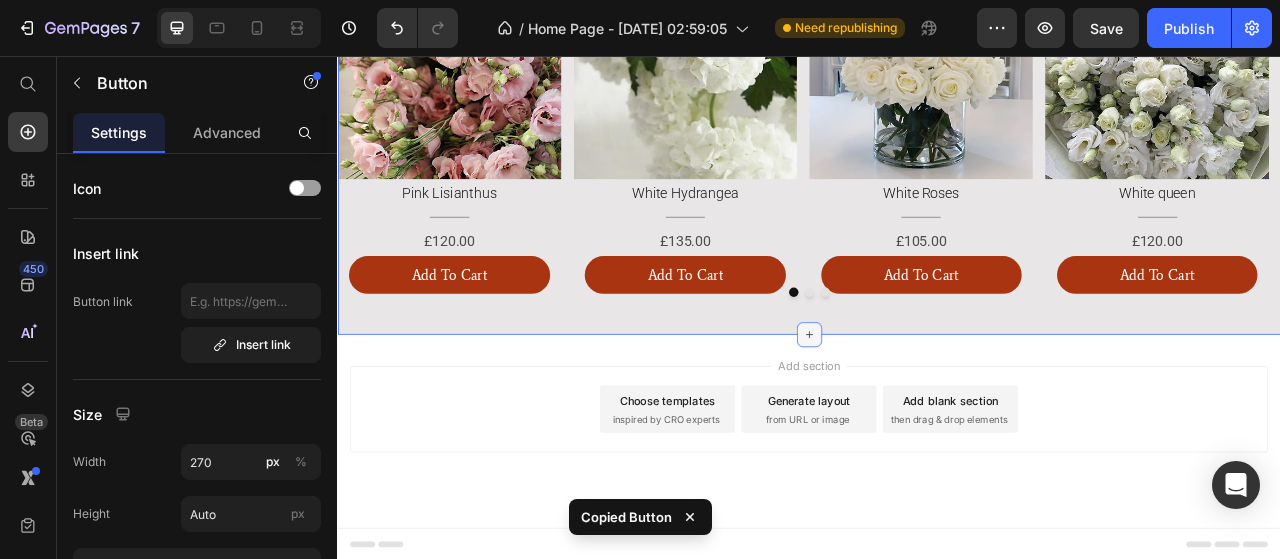 click 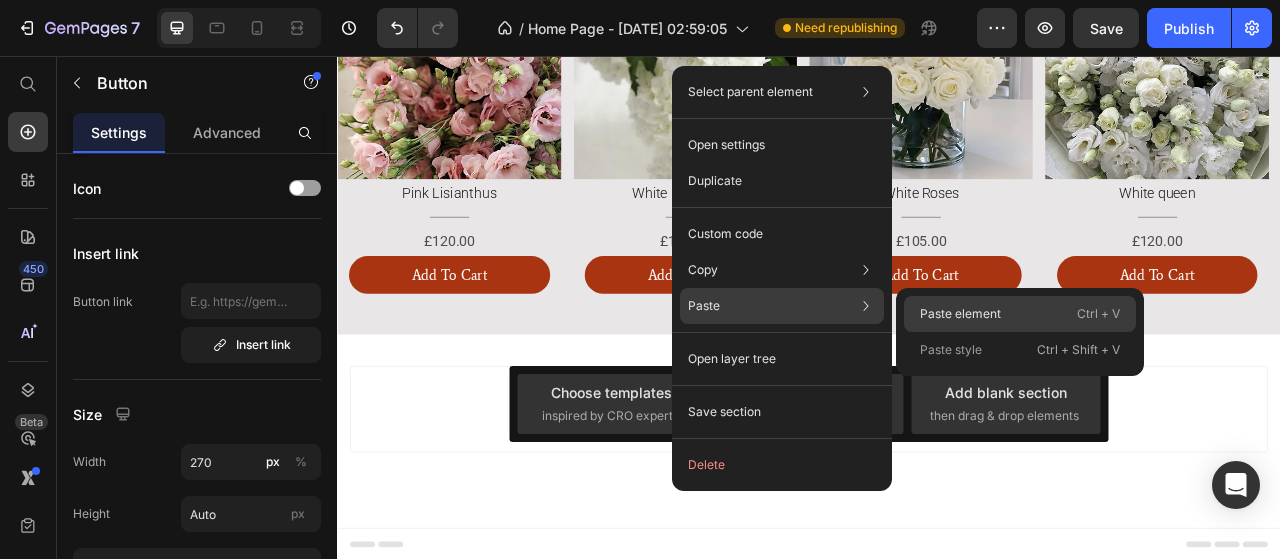 click on "Paste element  Ctrl + V" 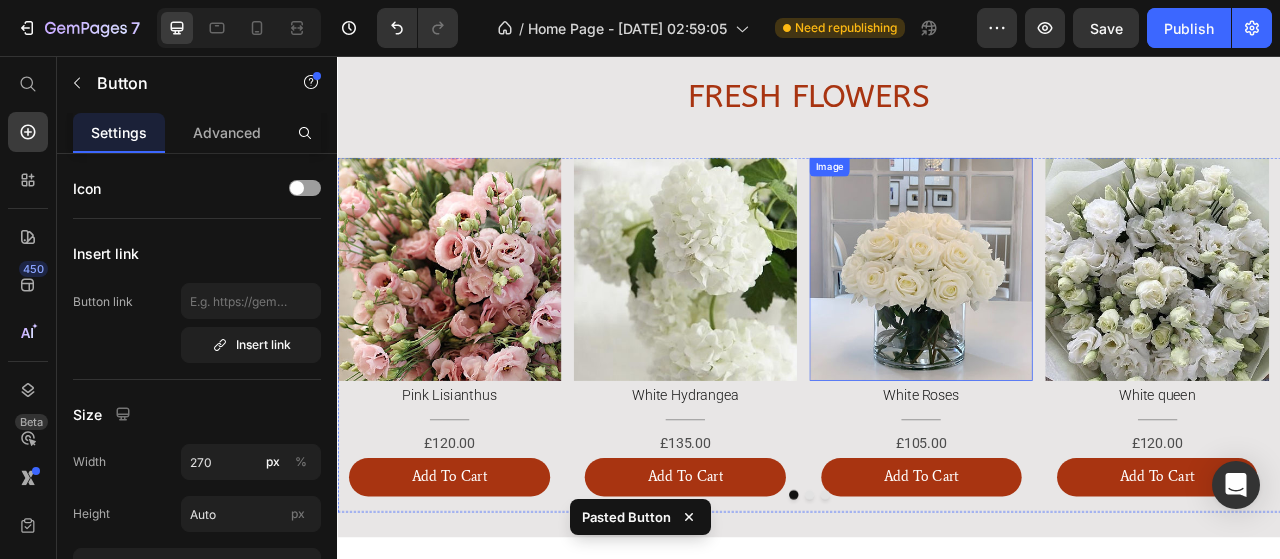 scroll, scrollTop: 2186, scrollLeft: 0, axis: vertical 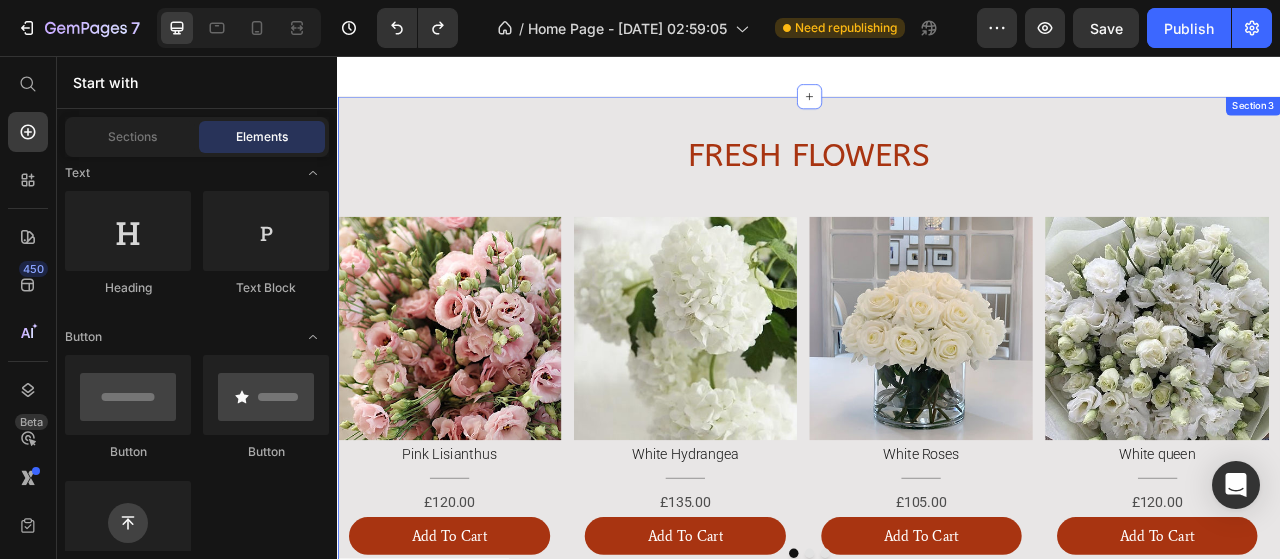 click on "Section 3" at bounding box center [1502, 120] 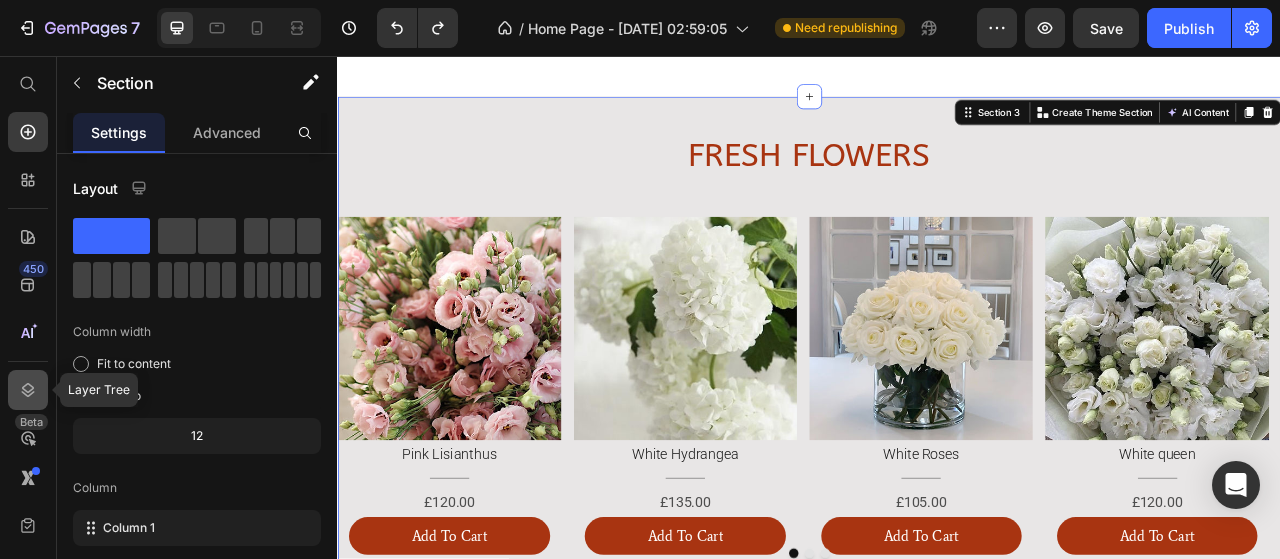 click 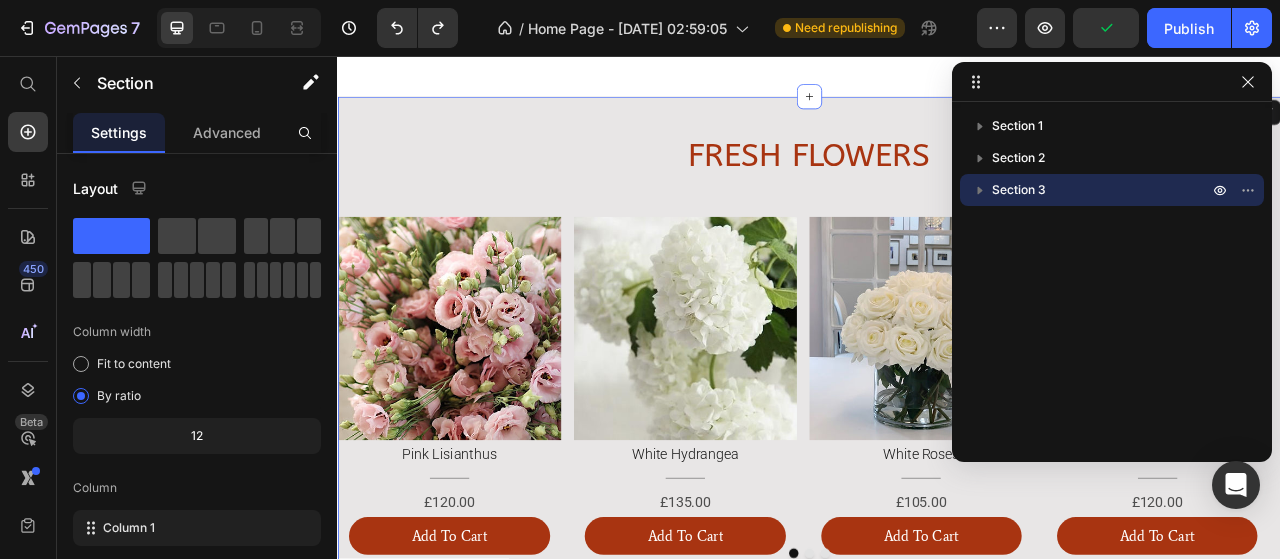 click 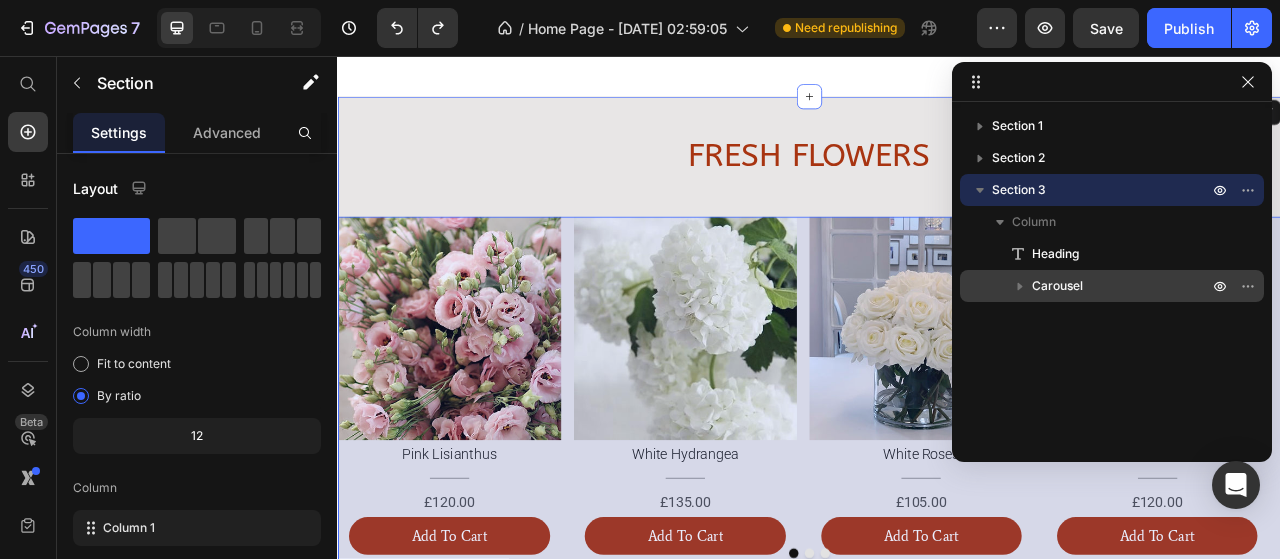 click 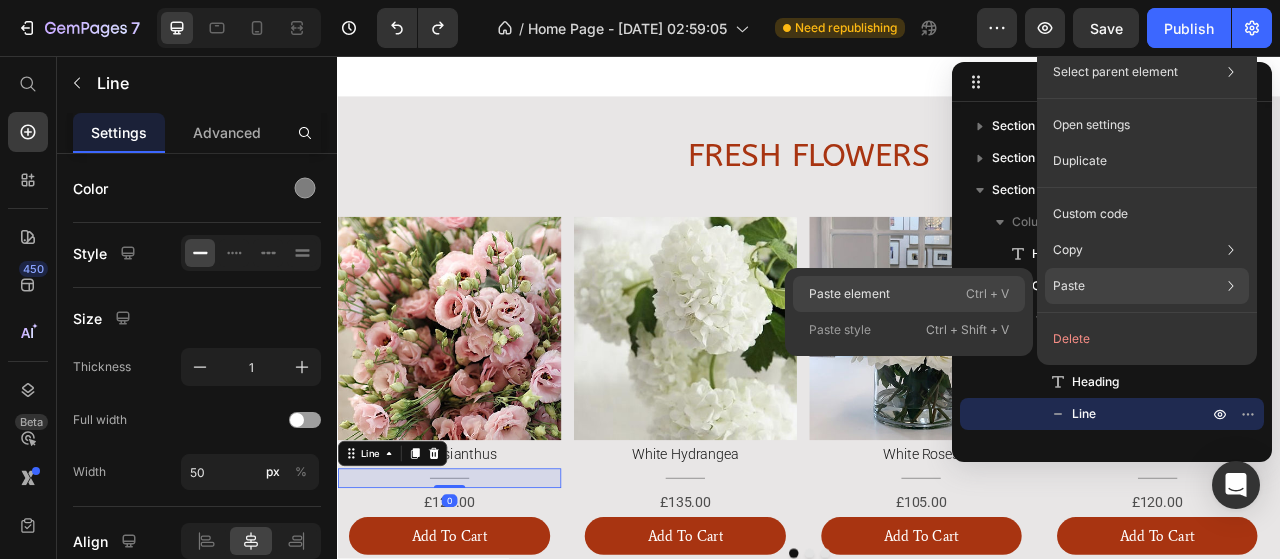click on "Paste element  Ctrl + V" 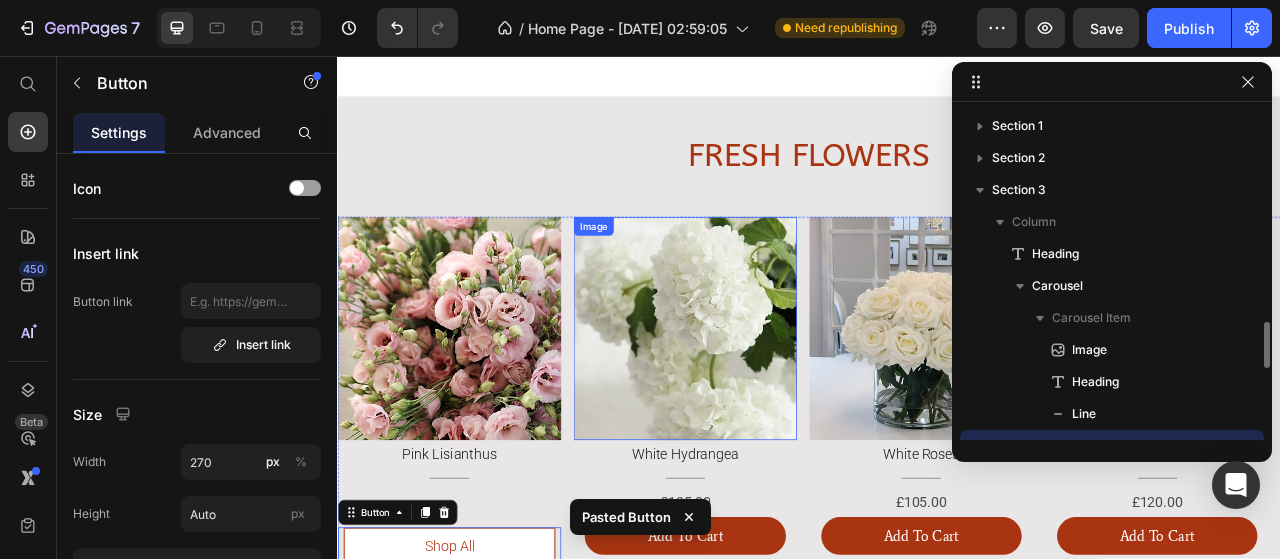 scroll, scrollTop: 186, scrollLeft: 0, axis: vertical 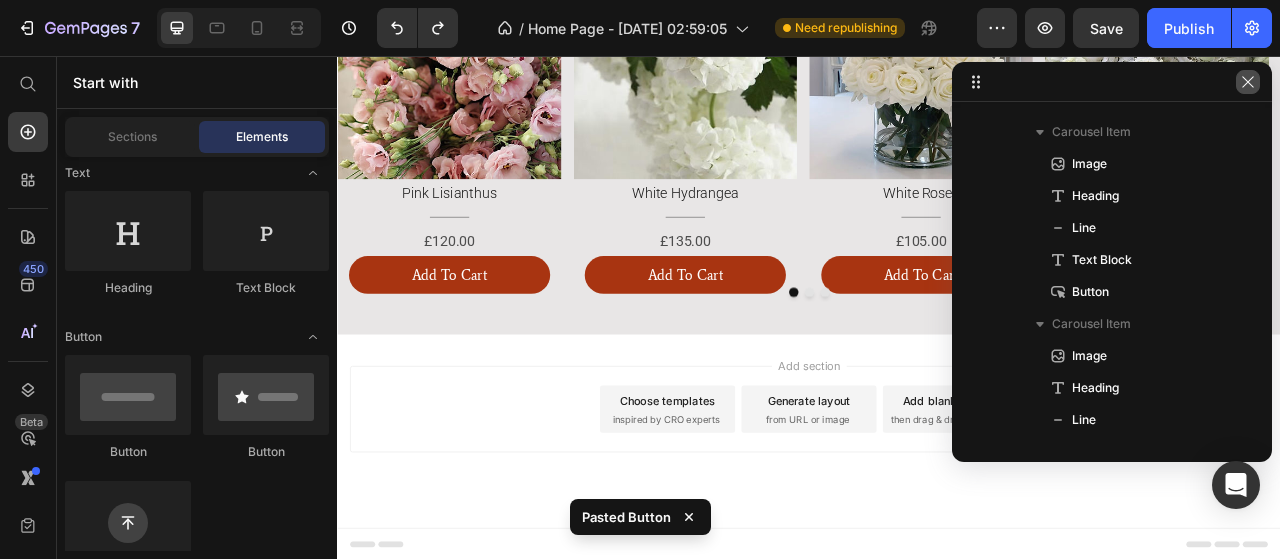 click at bounding box center (1248, 82) 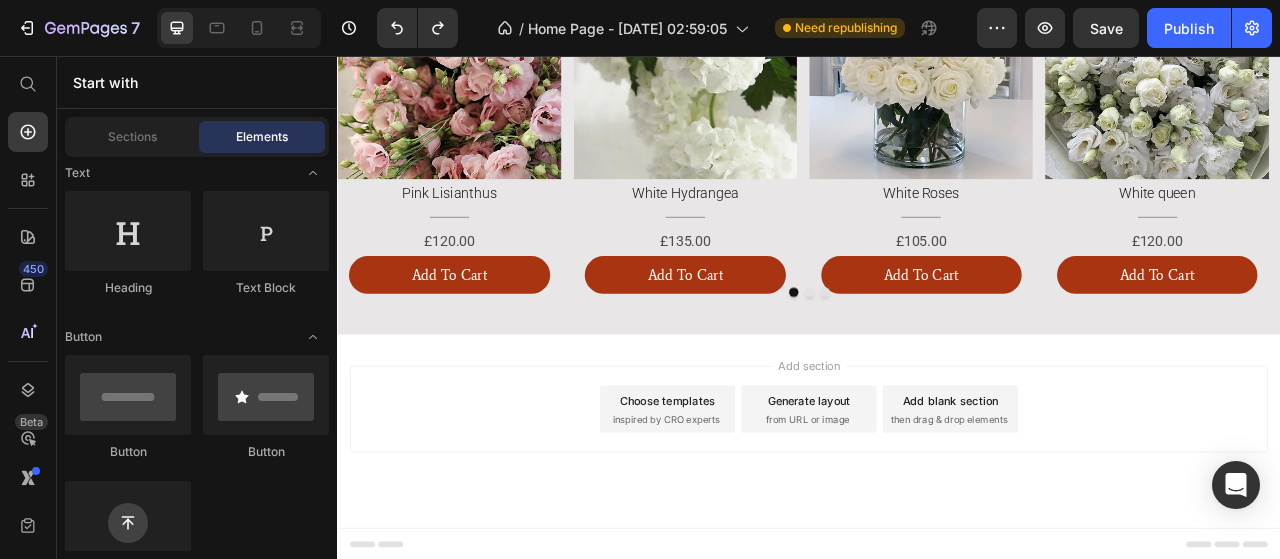 click on "Add section" at bounding box center [937, 450] 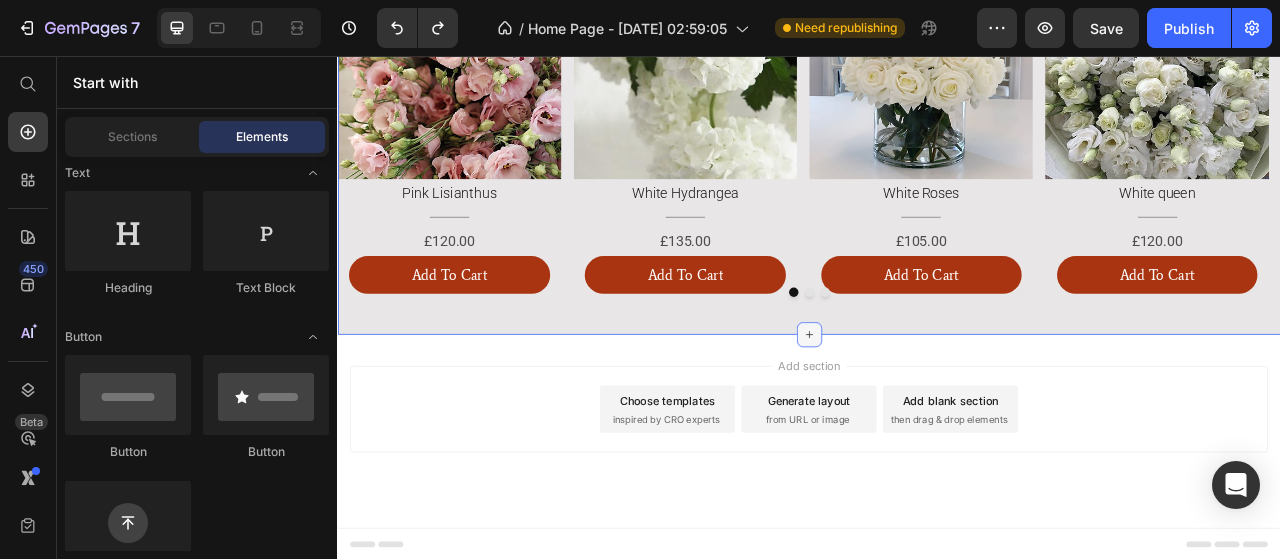 click 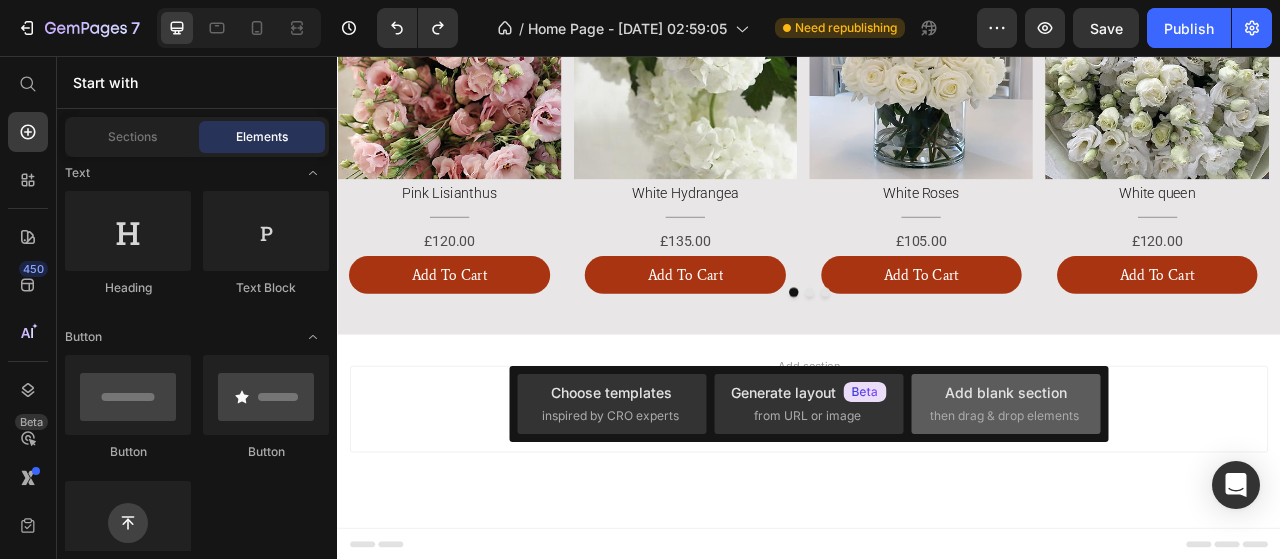 click on "Add blank section" at bounding box center [1006, 392] 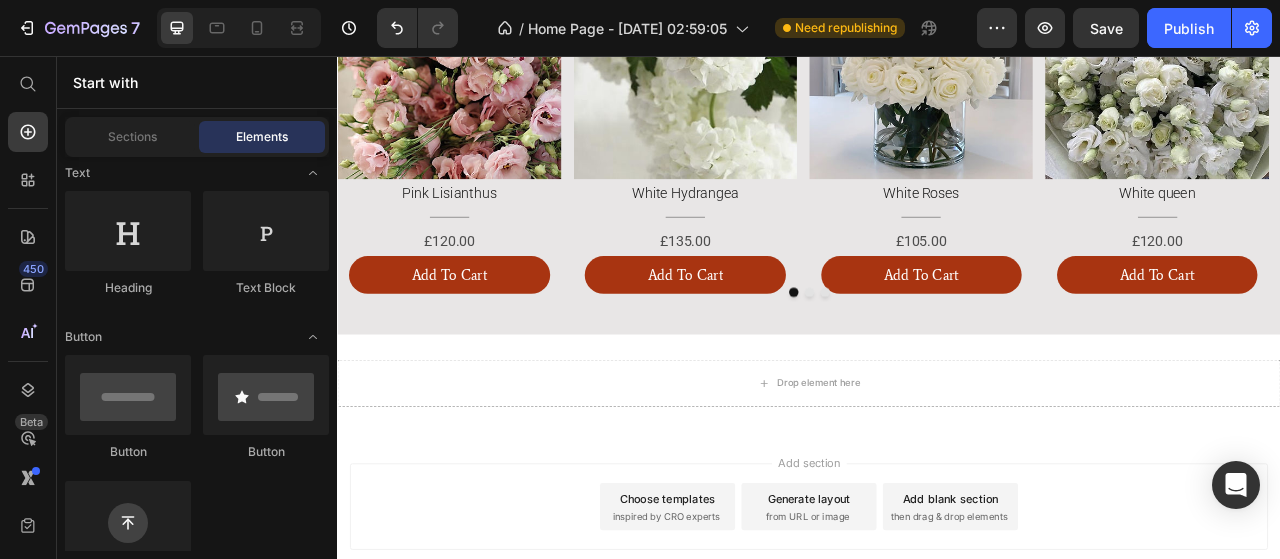 scroll, scrollTop: 2560, scrollLeft: 0, axis: vertical 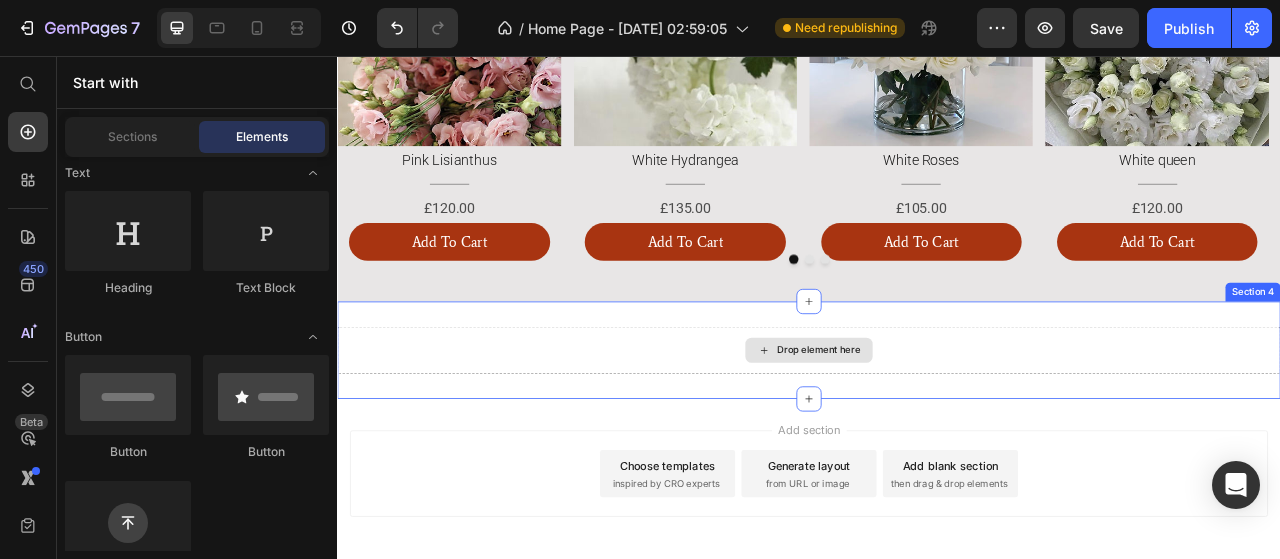 click on "Drop element here" at bounding box center [937, 431] 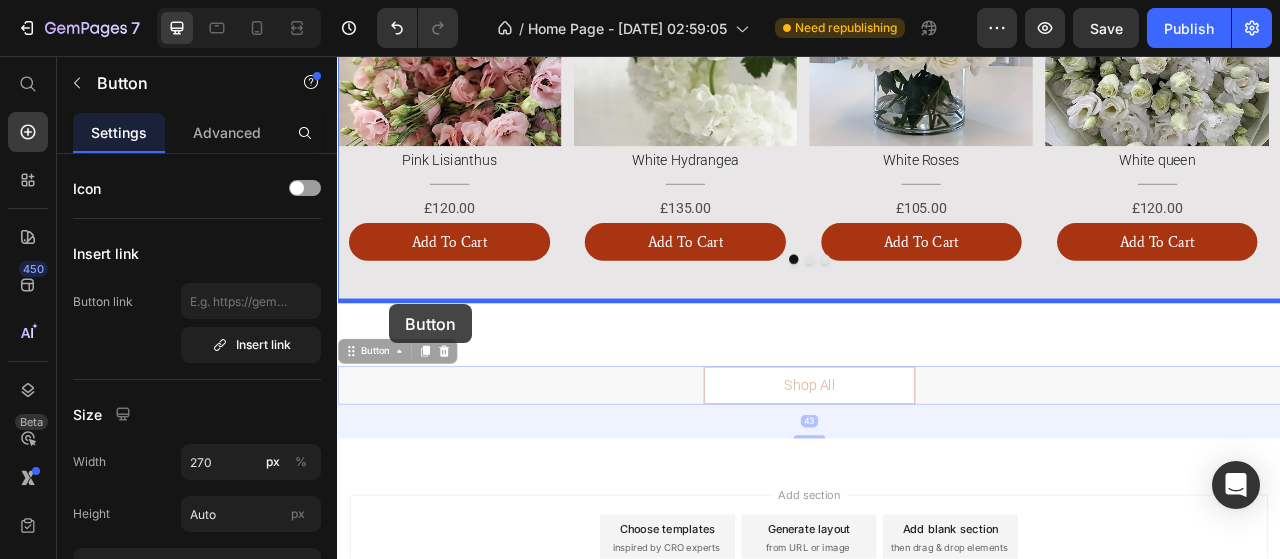 drag, startPoint x: 403, startPoint y: 433, endPoint x: 403, endPoint y: 372, distance: 61 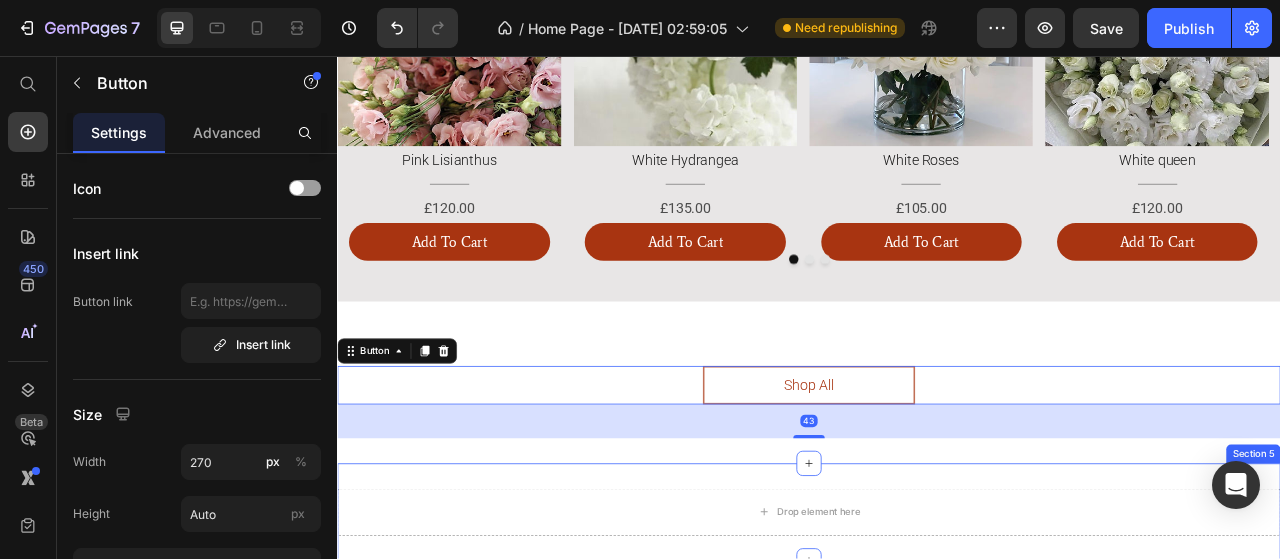 click on "Drop element here Section 5" at bounding box center (937, 637) 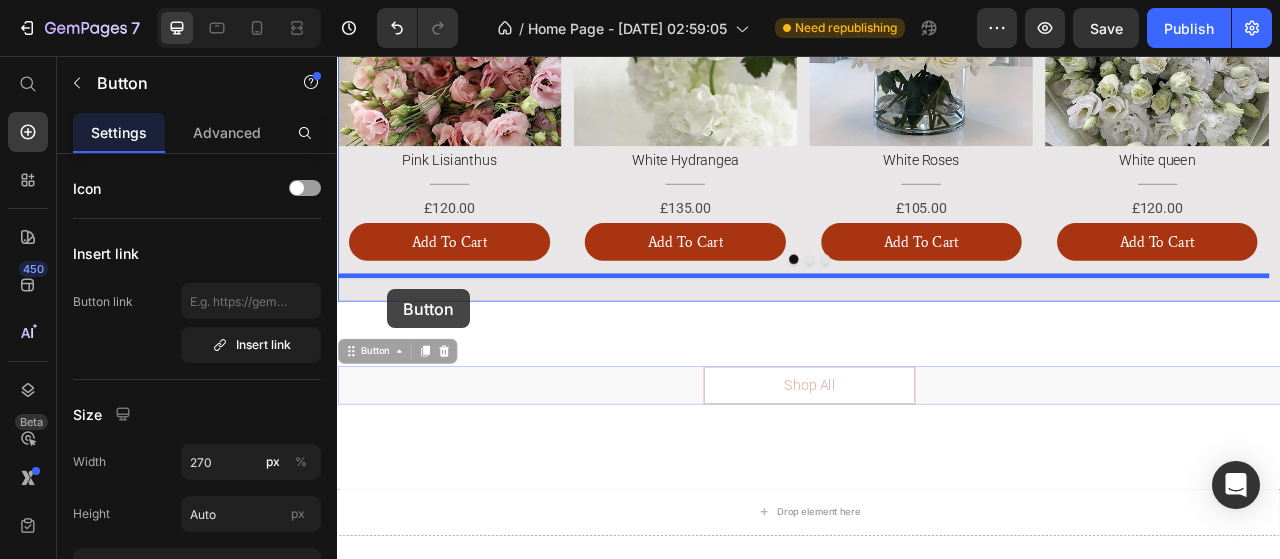 drag, startPoint x: 367, startPoint y: 439, endPoint x: 401, endPoint y: 353, distance: 92.47703 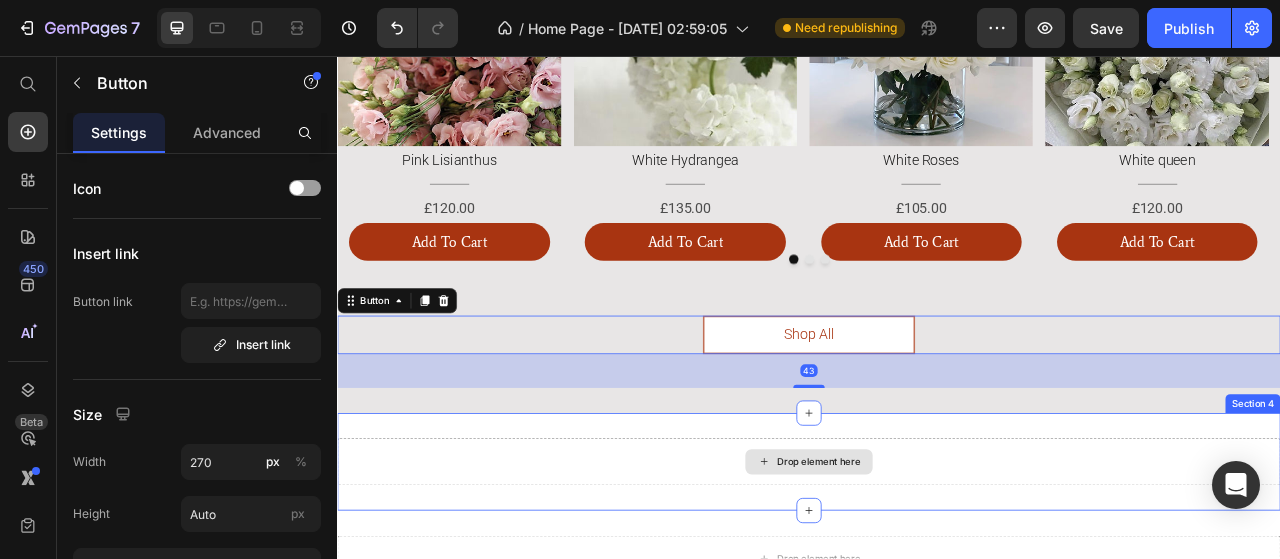 click on "Drop element here" at bounding box center [937, 573] 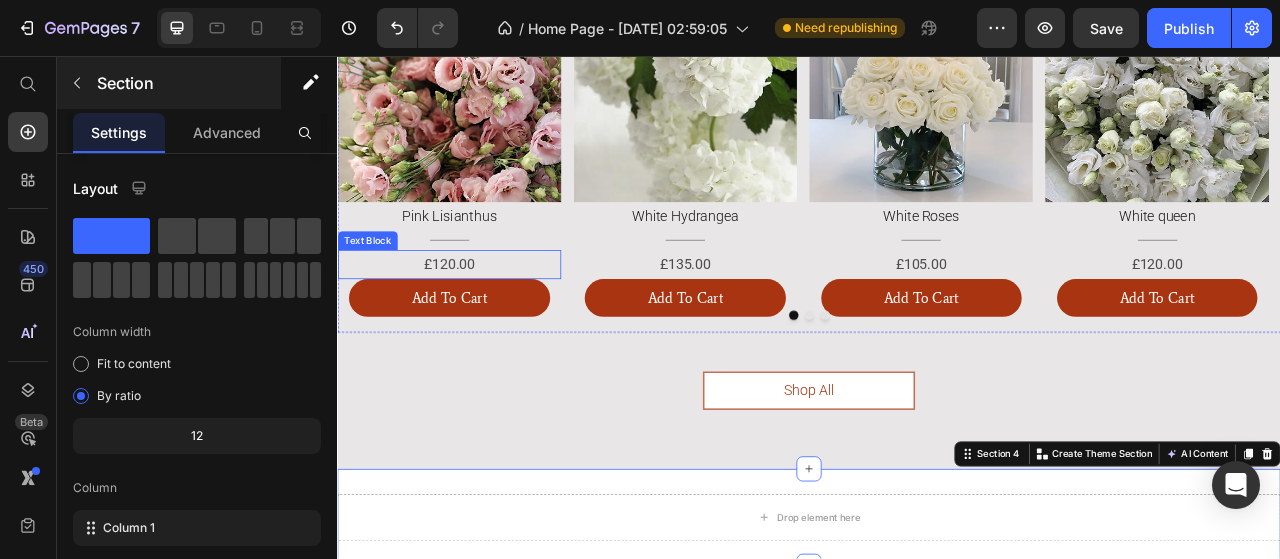 scroll, scrollTop: 2560, scrollLeft: 0, axis: vertical 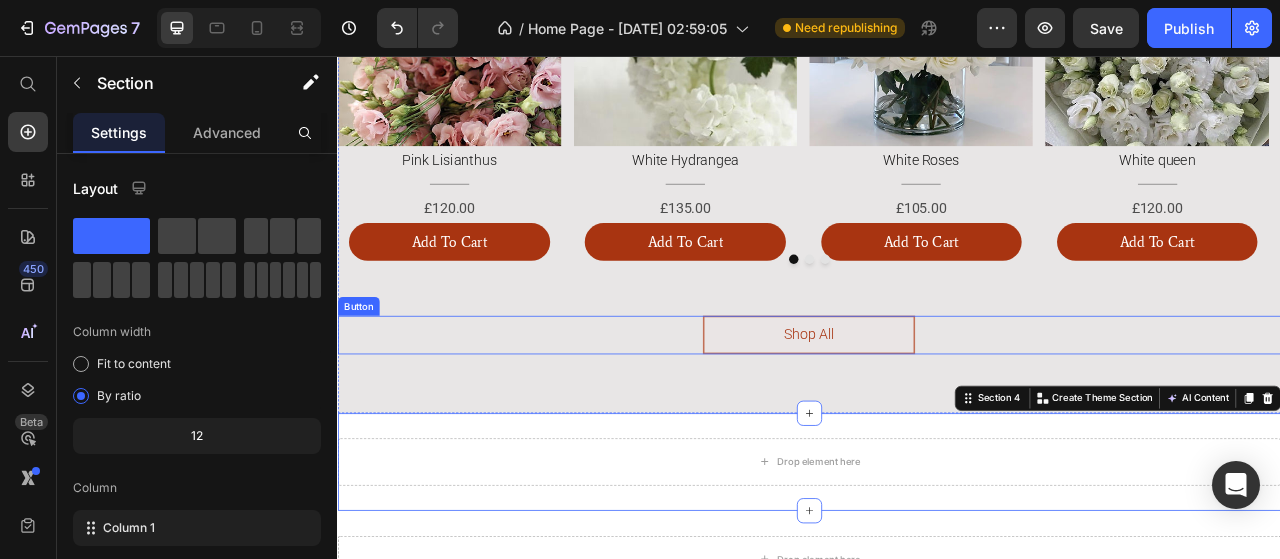click on "Shop All" at bounding box center (937, 411) 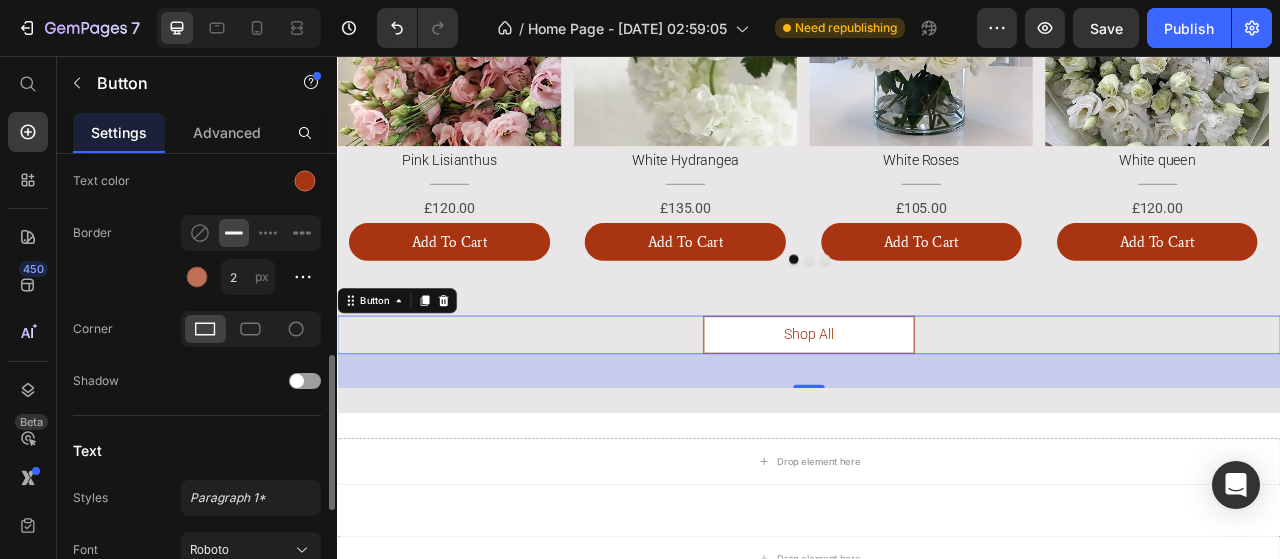 scroll, scrollTop: 500, scrollLeft: 0, axis: vertical 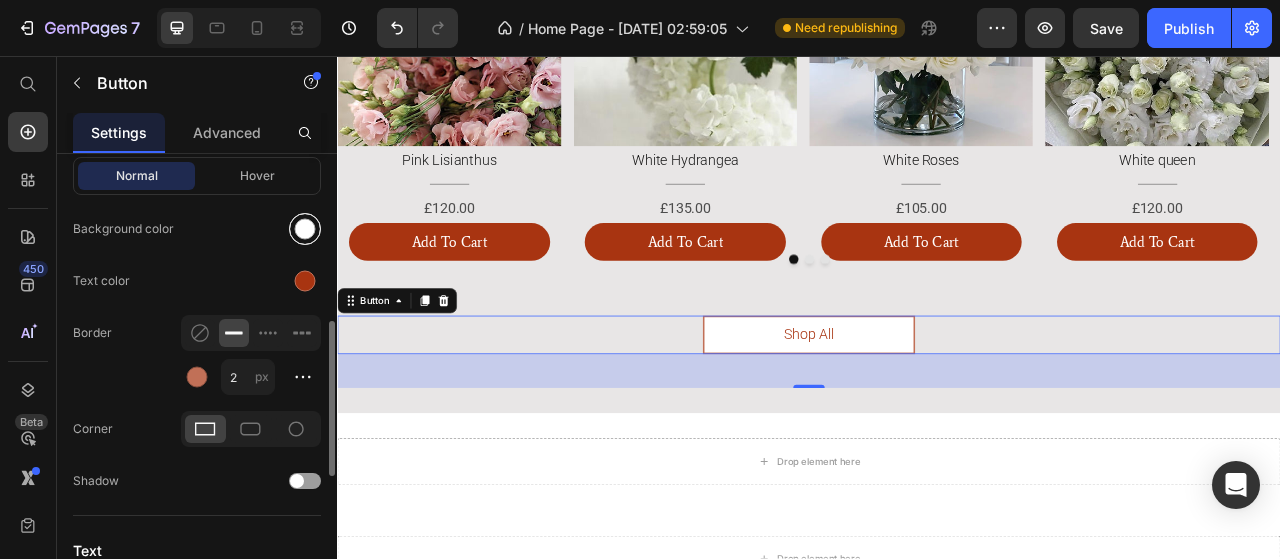 click at bounding box center (305, 229) 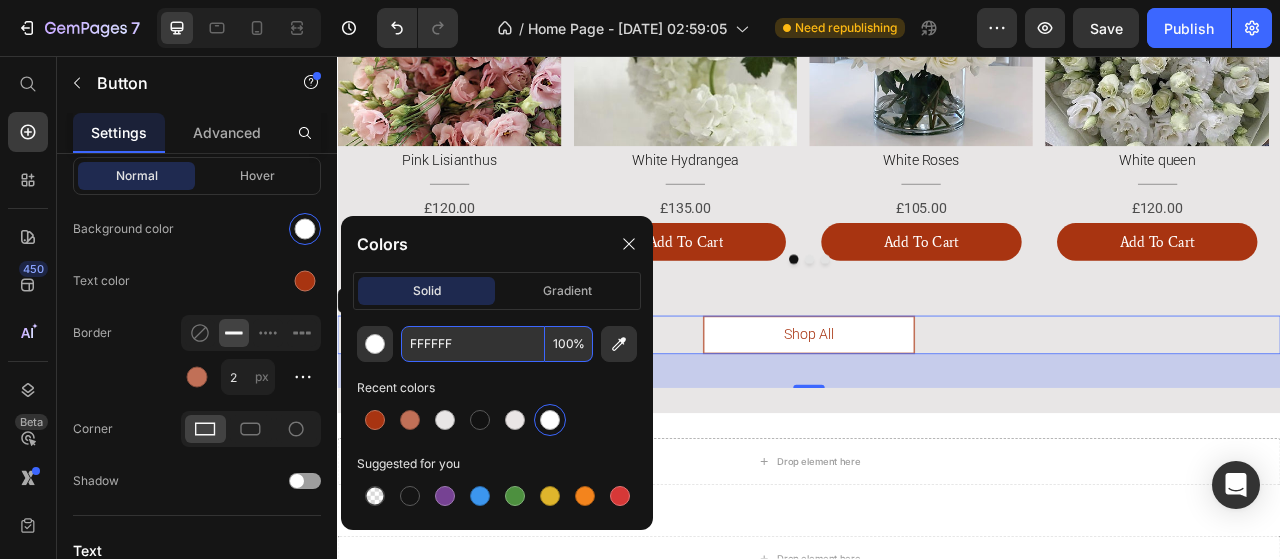 click on "FFFFFF" at bounding box center [473, 344] 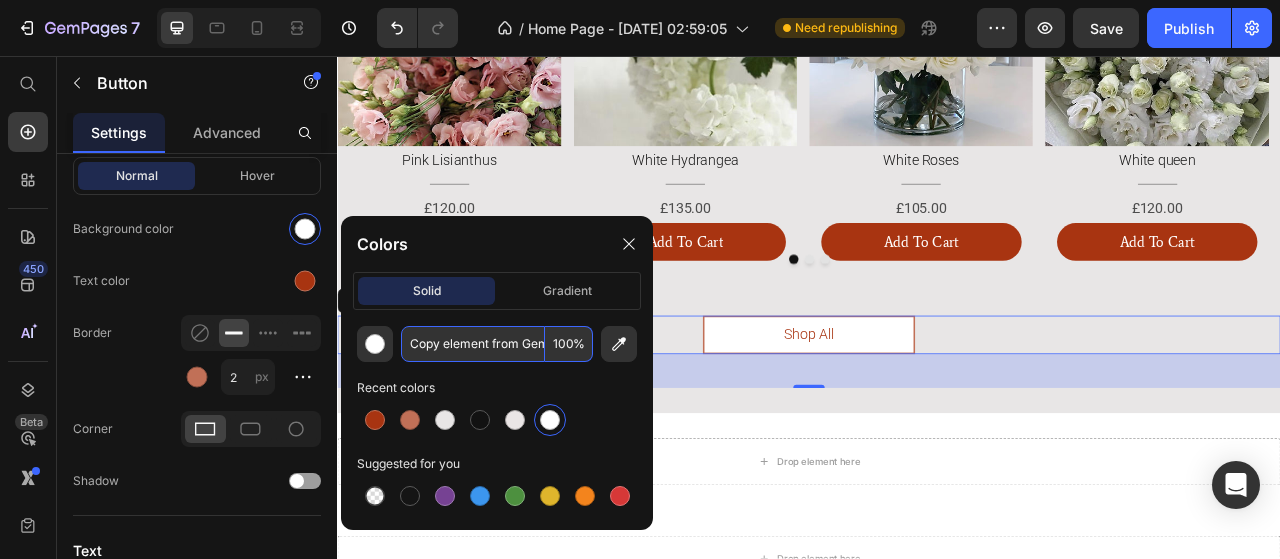 scroll, scrollTop: 0, scrollLeft: 42, axis: horizontal 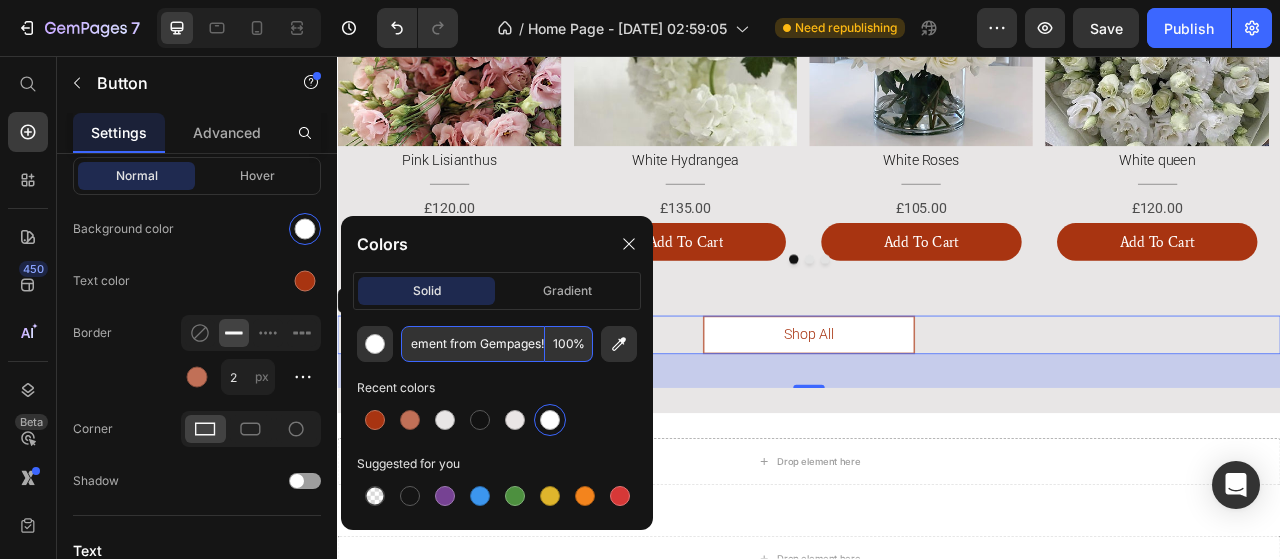 type on "FFFFFF" 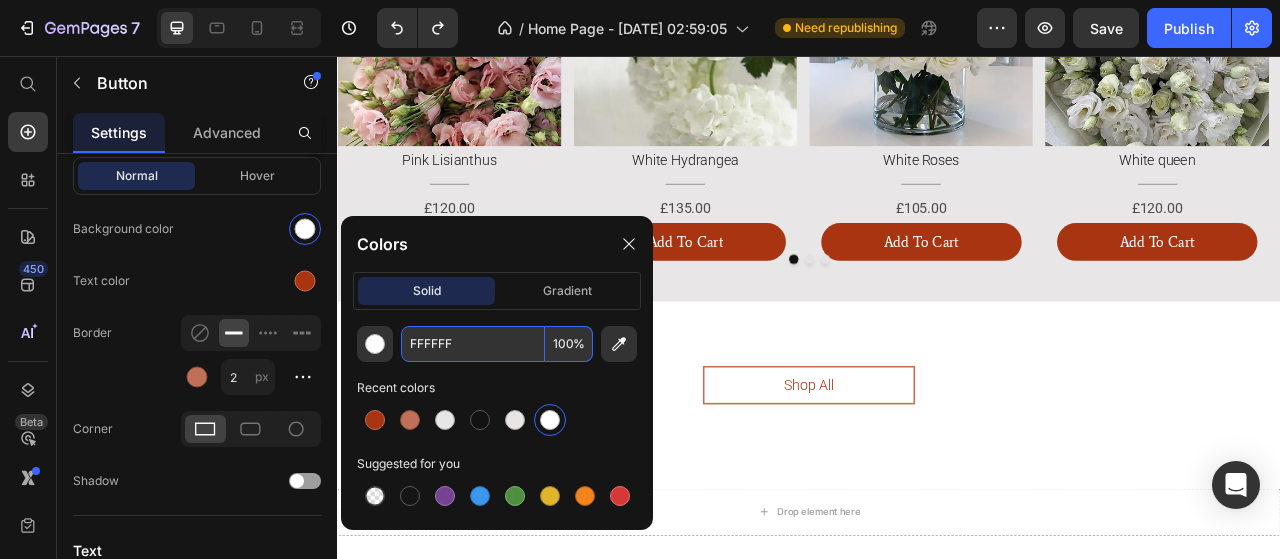 scroll, scrollTop: 0, scrollLeft: 0, axis: both 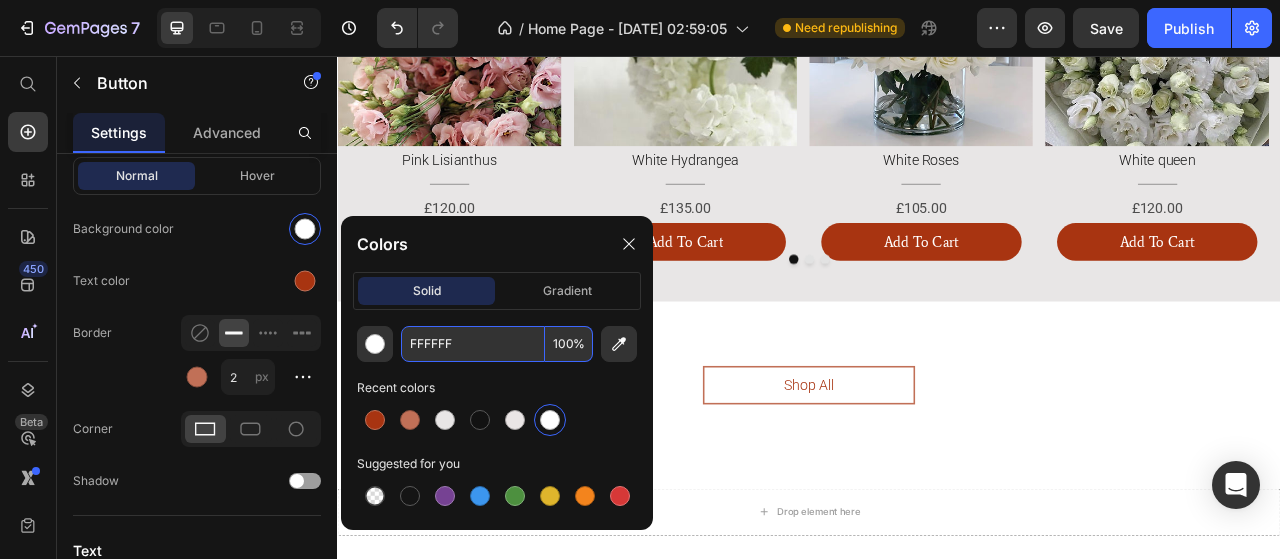 click on "Shop All Button" at bounding box center [937, 475] 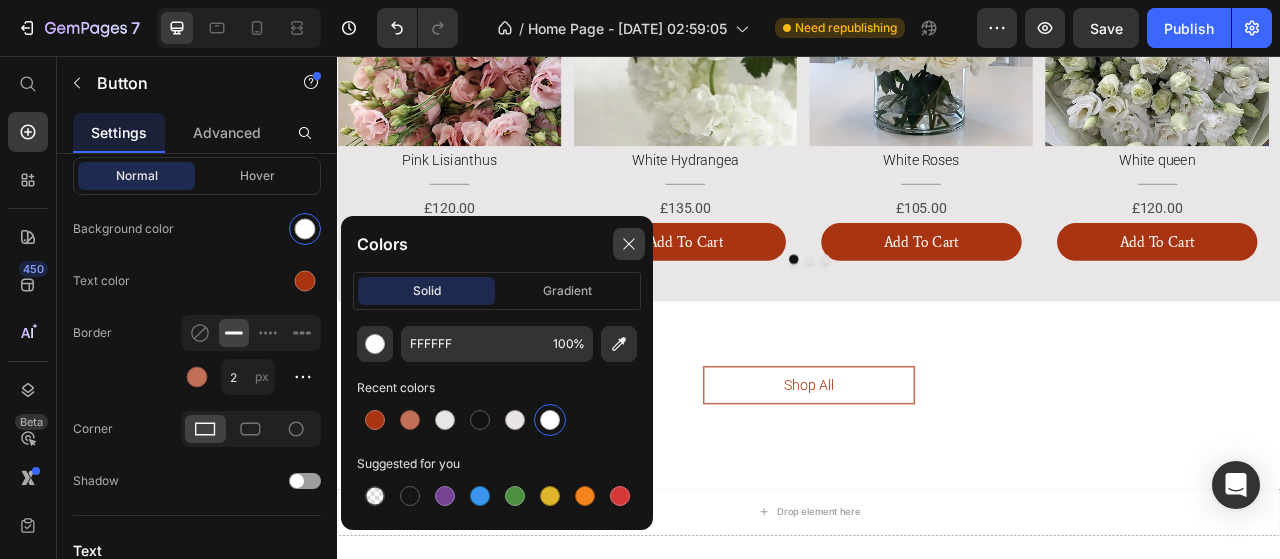 click 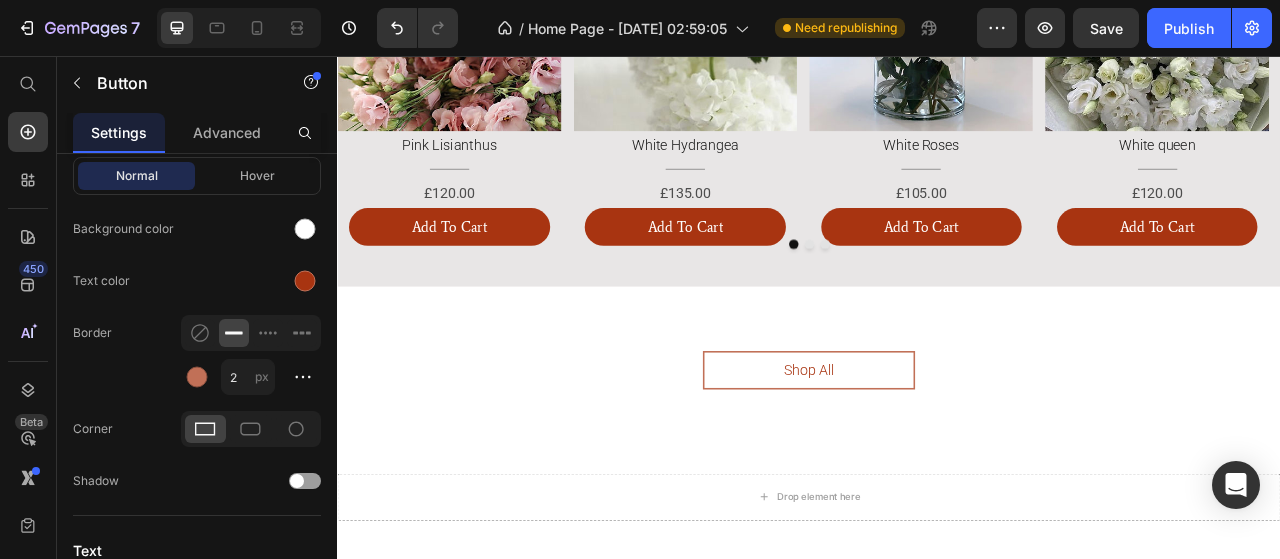 scroll, scrollTop: 2548, scrollLeft: 0, axis: vertical 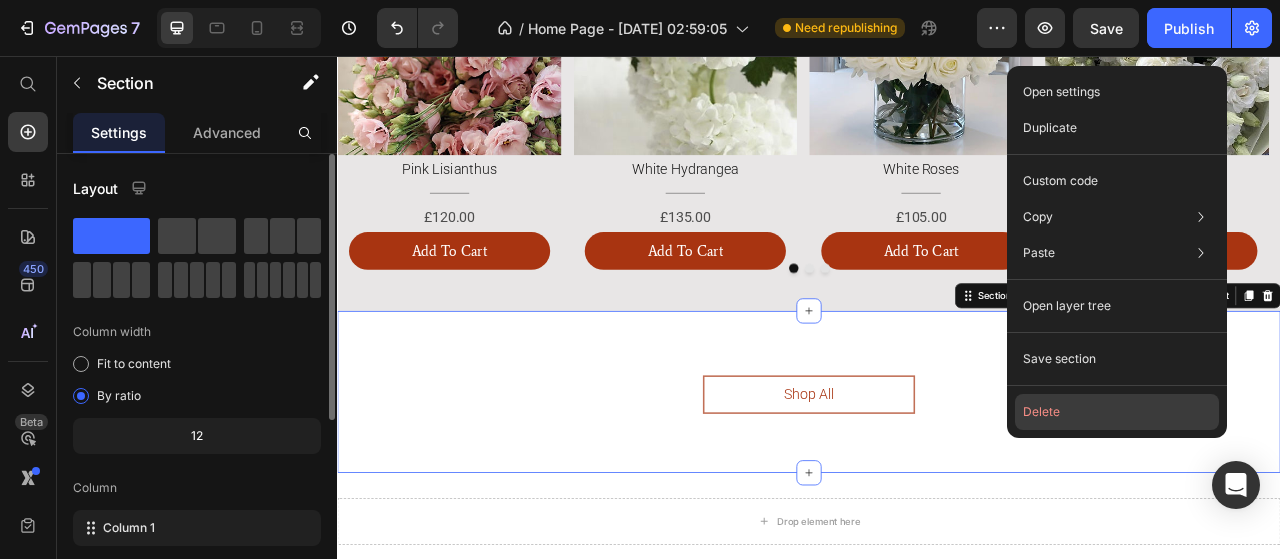 click on "Delete" 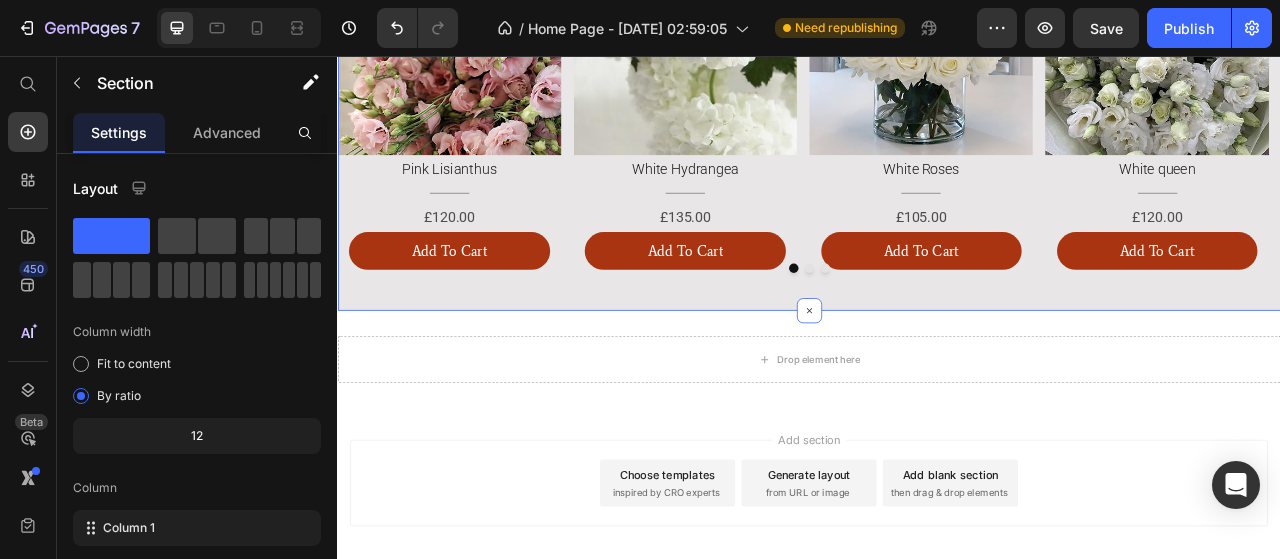 click on "⁠⁠⁠⁠⁠⁠⁠ FRESH FLOWERS Heading
Image Pink Lisianthus Heading                Title Line £120.00 Text Block Add To Cart Button Image White Hydrangea Heading                Title Line £135.00 Text Block Add To Cart Button Image White Roses Heading                Title Line £105.00 Text Block Add To Cart Button Image White queen Heading                Title Line £120.00 Text Block Add To Cart Button Image Purple Lisianthus Heading                Title Line £120.00 Text Block Add To Cart Button Image Bubblegum Chrysanthemum Heading                Title Line £95.00 Text Block Add To Cart Button Image Purple mondial Heading                Title Line £150.00 Text Block Add To Cart Button Image White stars Heading                Title Line £150.00 Text Block Add To Cart Button Image Spring tulips Heading                Title Line £125.00 Text Block Add To Cart Button Image Snow Heading                Title Line £95.00 Text Block Add To Cart Button" at bounding box center (937, 63) 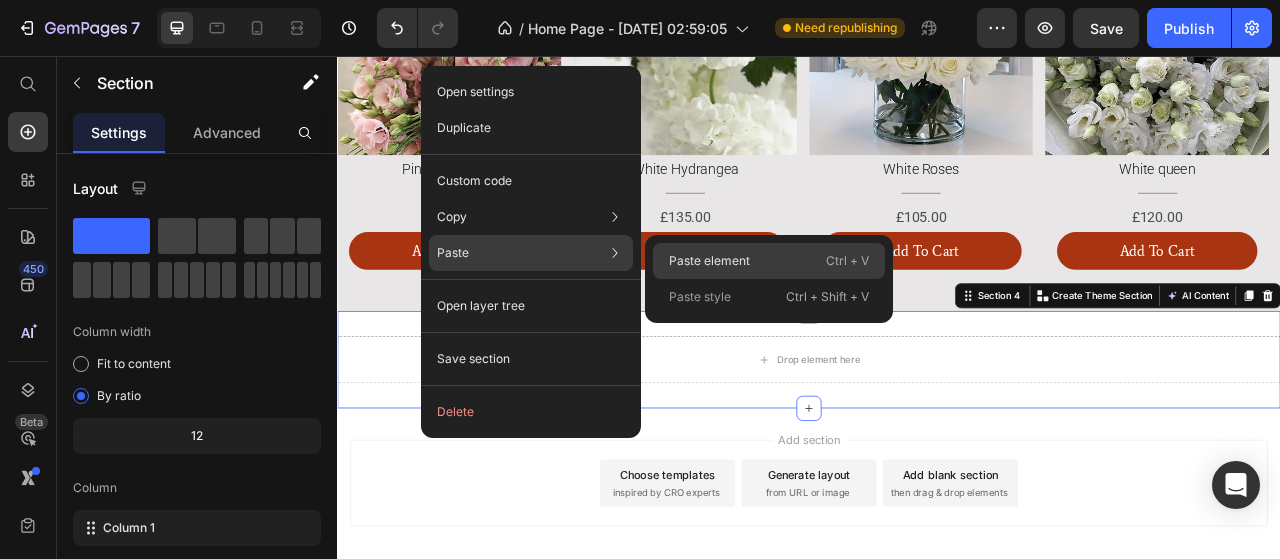 click on "Paste element" at bounding box center (709, 261) 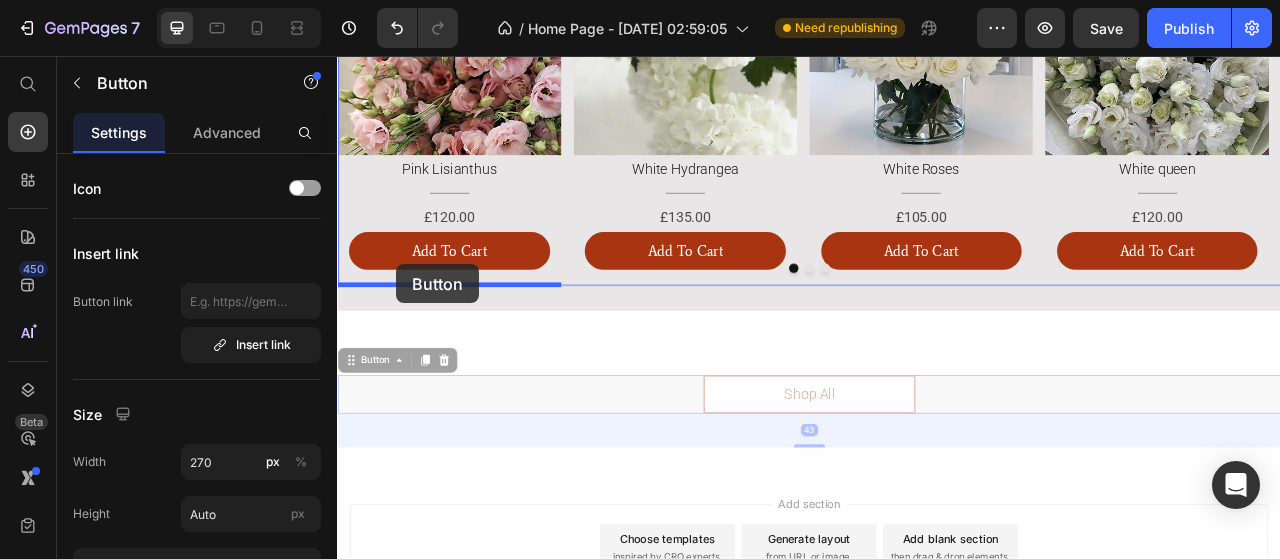 drag, startPoint x: 378, startPoint y: 440, endPoint x: 412, endPoint y: 321, distance: 123.76187 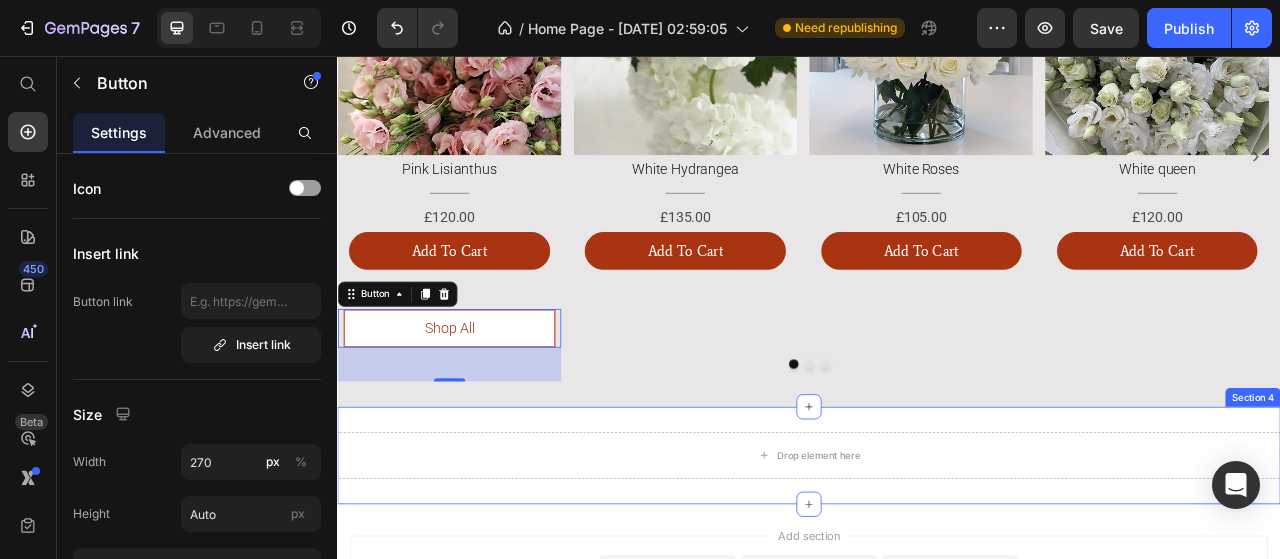 click on "Section 4" at bounding box center [1502, 491] 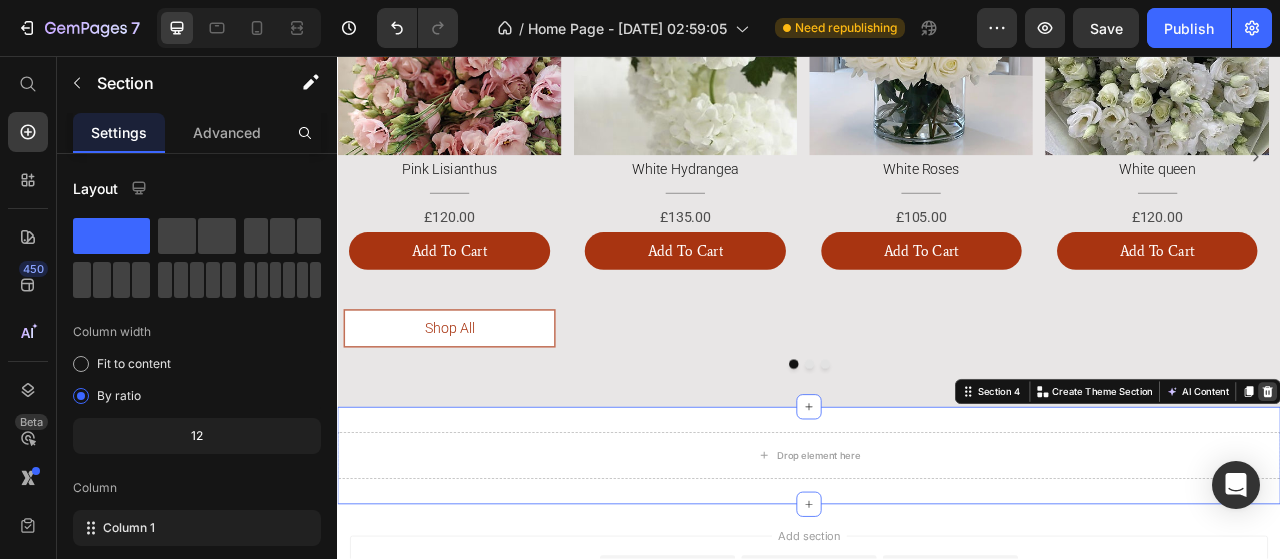 click at bounding box center (1520, 484) 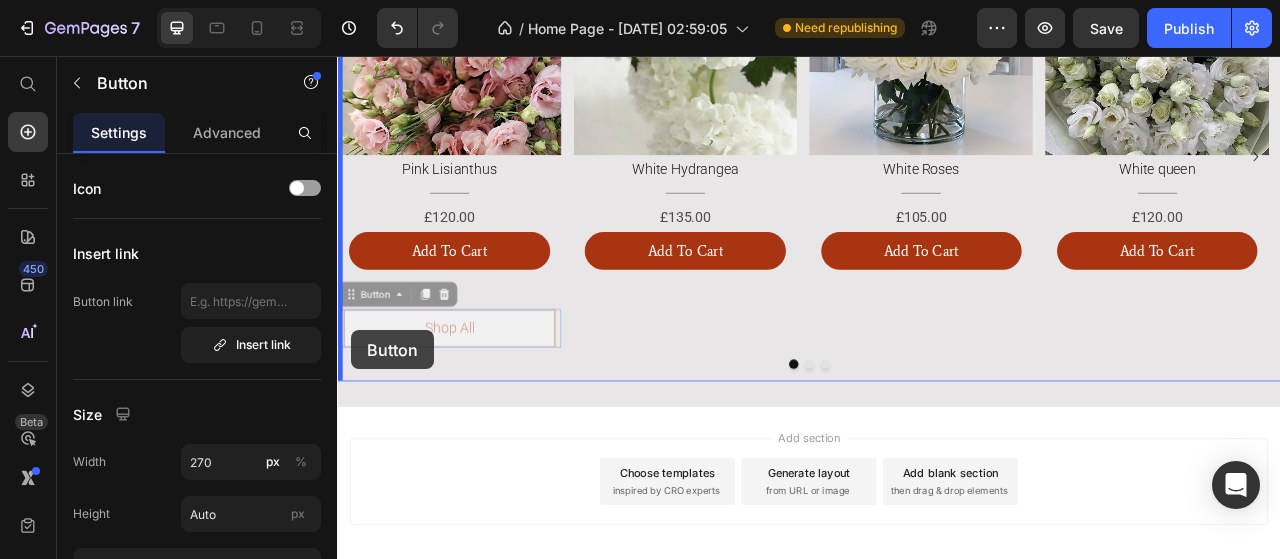 drag, startPoint x: 355, startPoint y: 366, endPoint x: 663, endPoint y: 413, distance: 311.5654 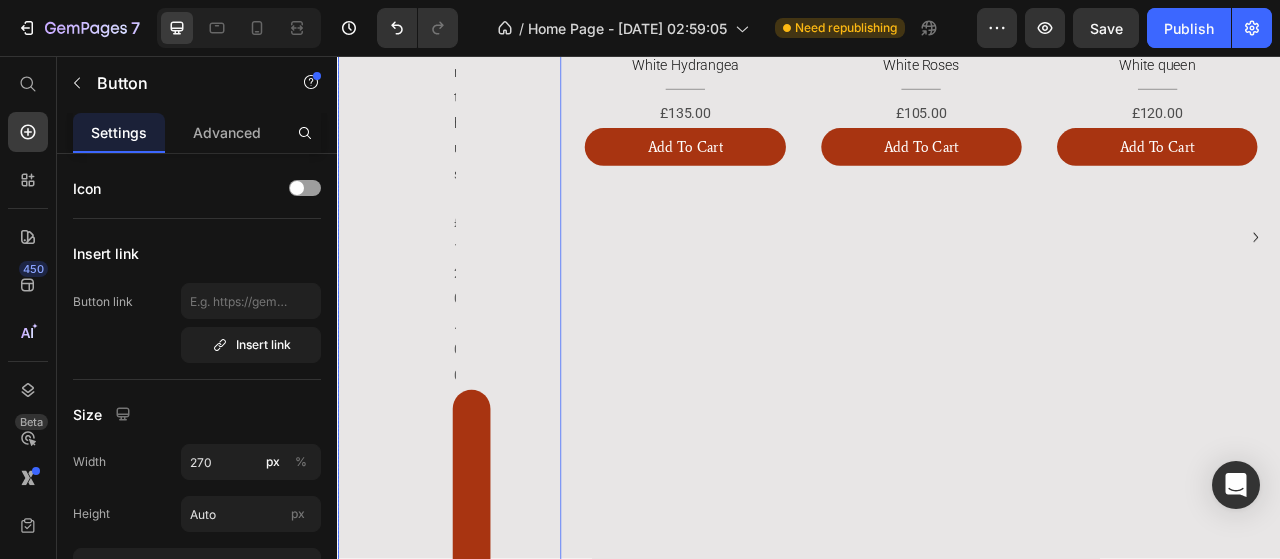 scroll, scrollTop: 2548, scrollLeft: 0, axis: vertical 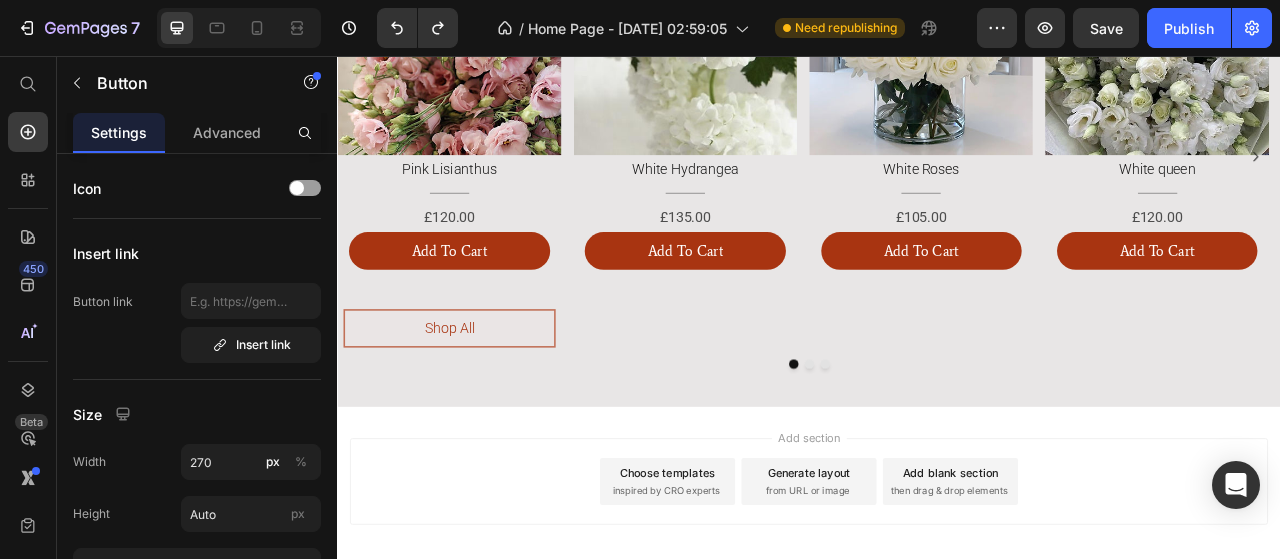 click on "Shop All" at bounding box center [479, 403] 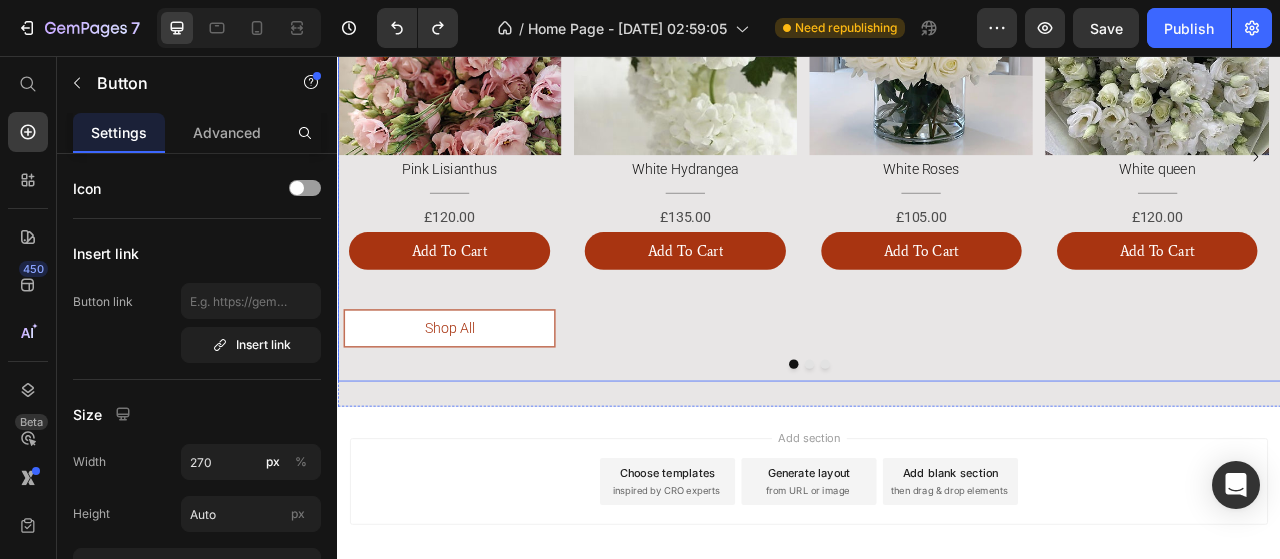 click on "Image Pink Lisianthus Heading                Title Line £120.00 Text Block Add To Cart Button Shop All Button" at bounding box center [479, 185] 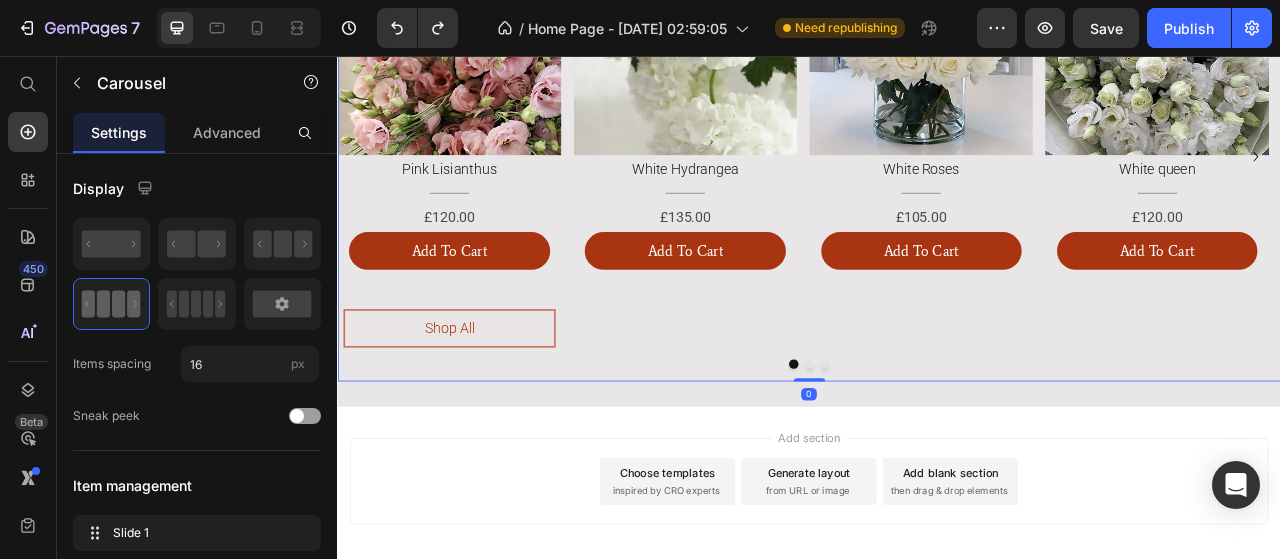click on "Shop All" at bounding box center (479, 403) 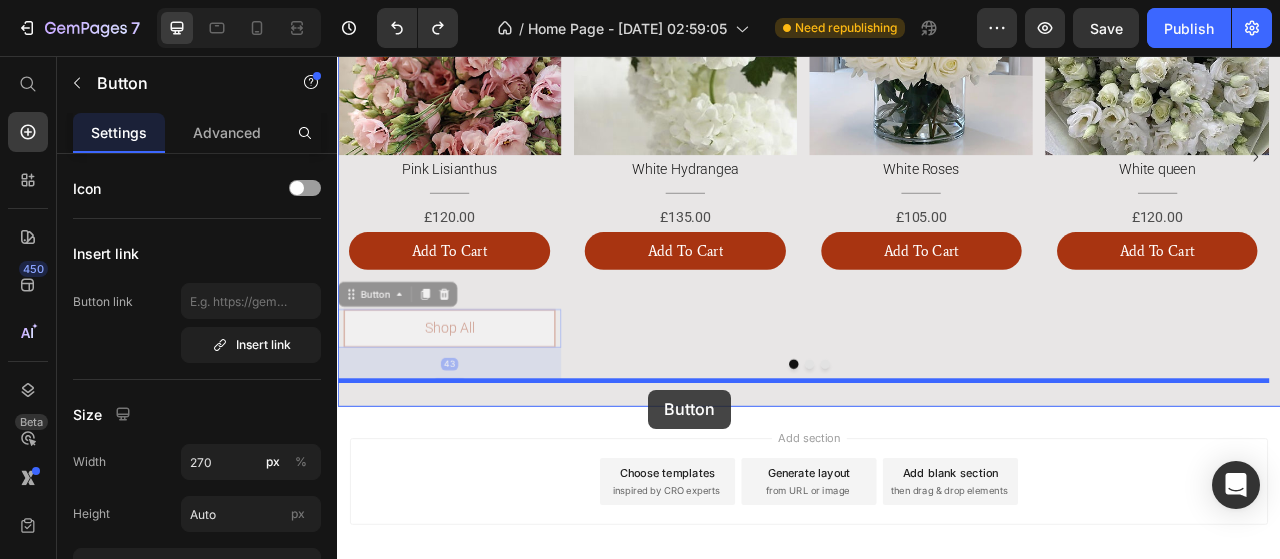 drag, startPoint x: 356, startPoint y: 355, endPoint x: 739, endPoint y: 487, distance: 405.10864 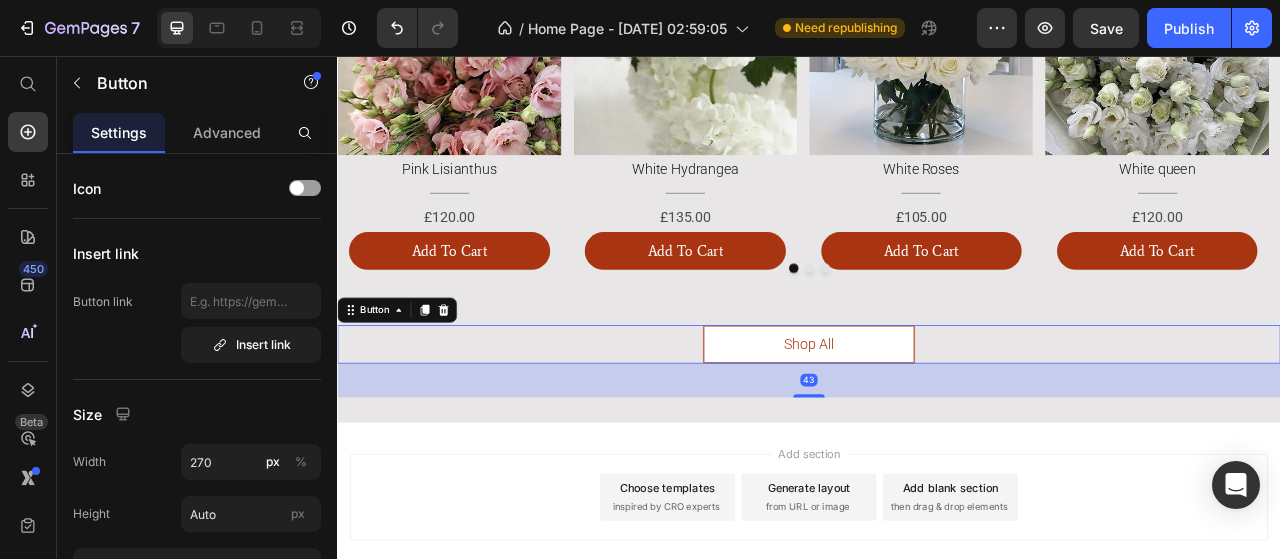 click on "Add section Choose templates inspired by CRO experts Generate layout from URL or image Add blank section then drag & drop elements" at bounding box center [937, 618] 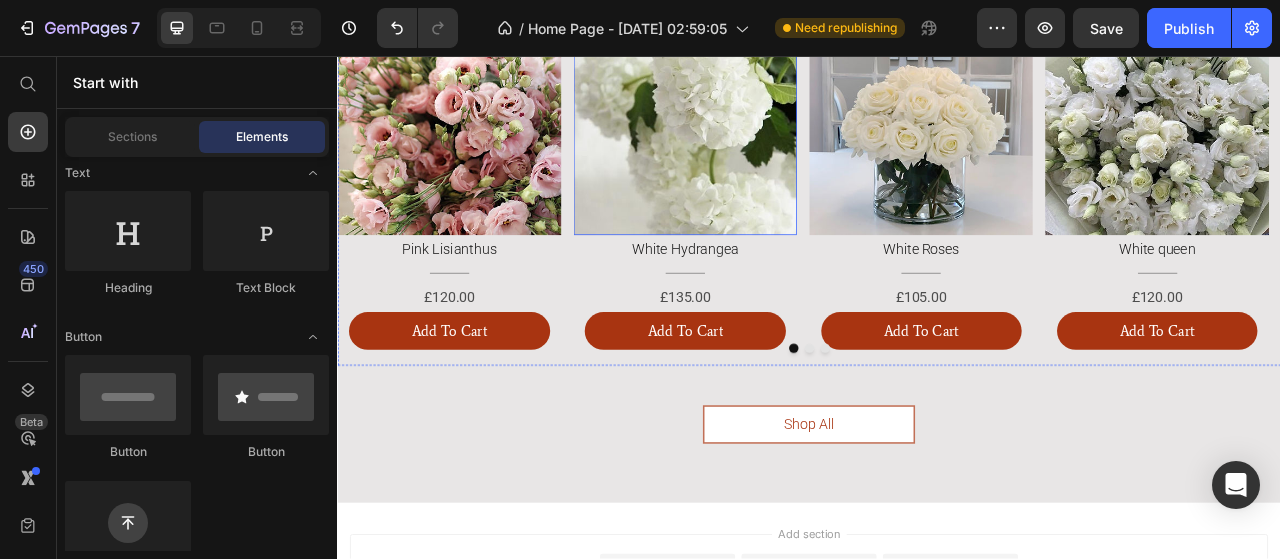 scroll, scrollTop: 2448, scrollLeft: 0, axis: vertical 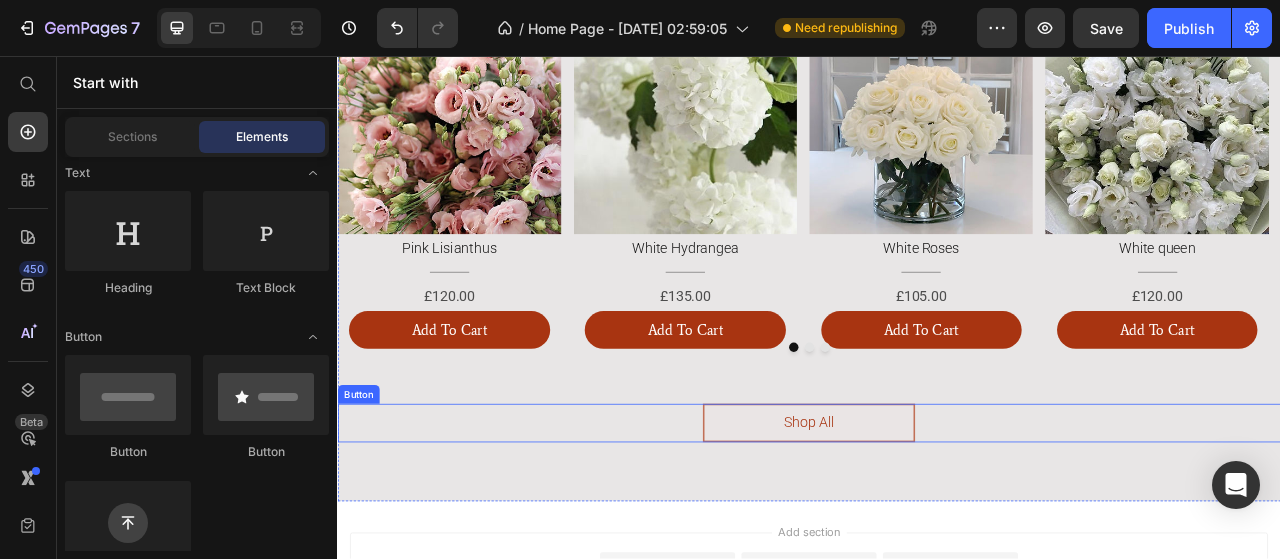 click on "Shop All" at bounding box center [937, 523] 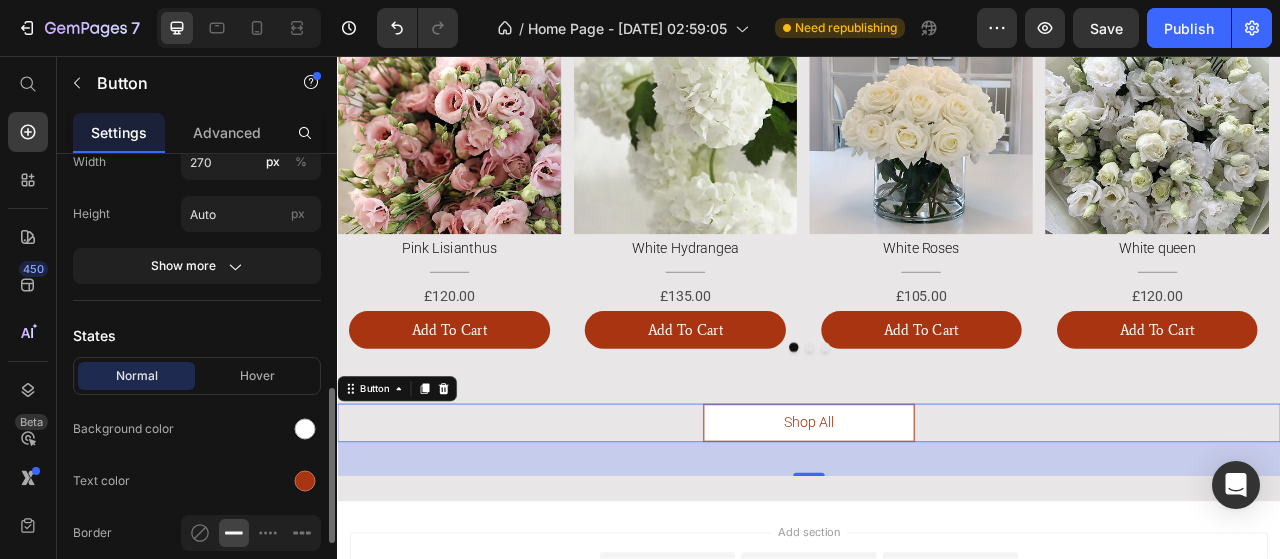 scroll, scrollTop: 400, scrollLeft: 0, axis: vertical 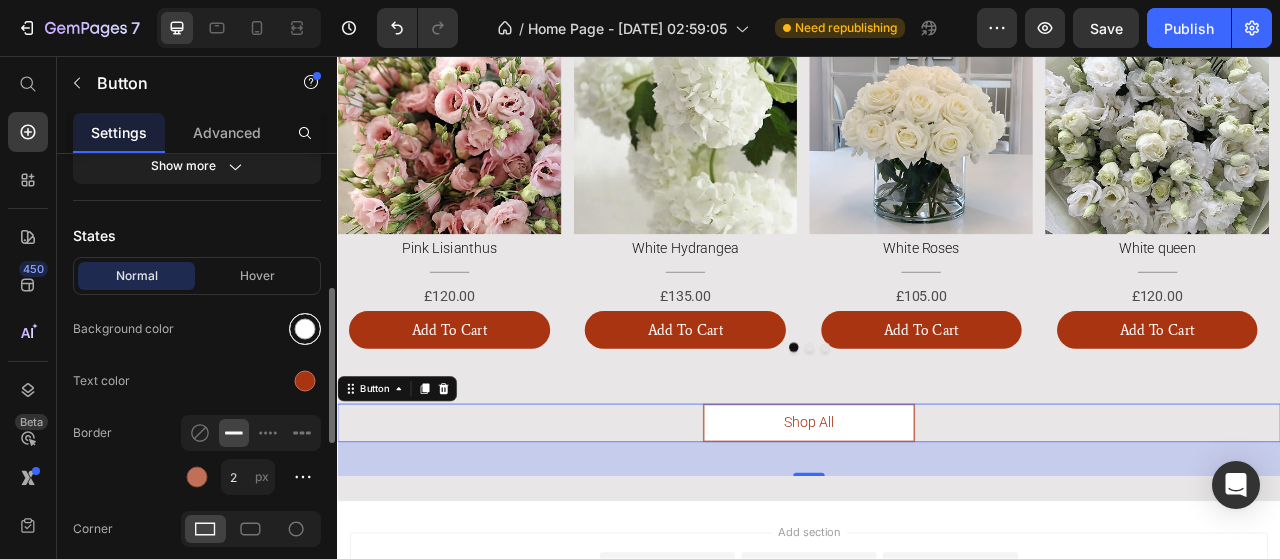click at bounding box center (305, 329) 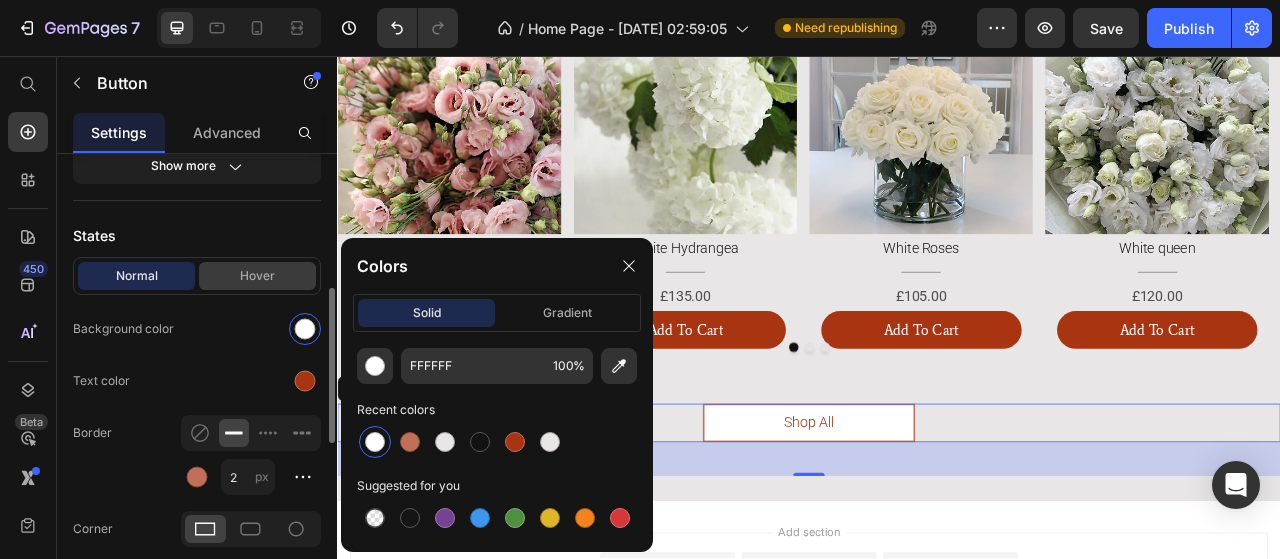 click on "Hover" at bounding box center (257, 276) 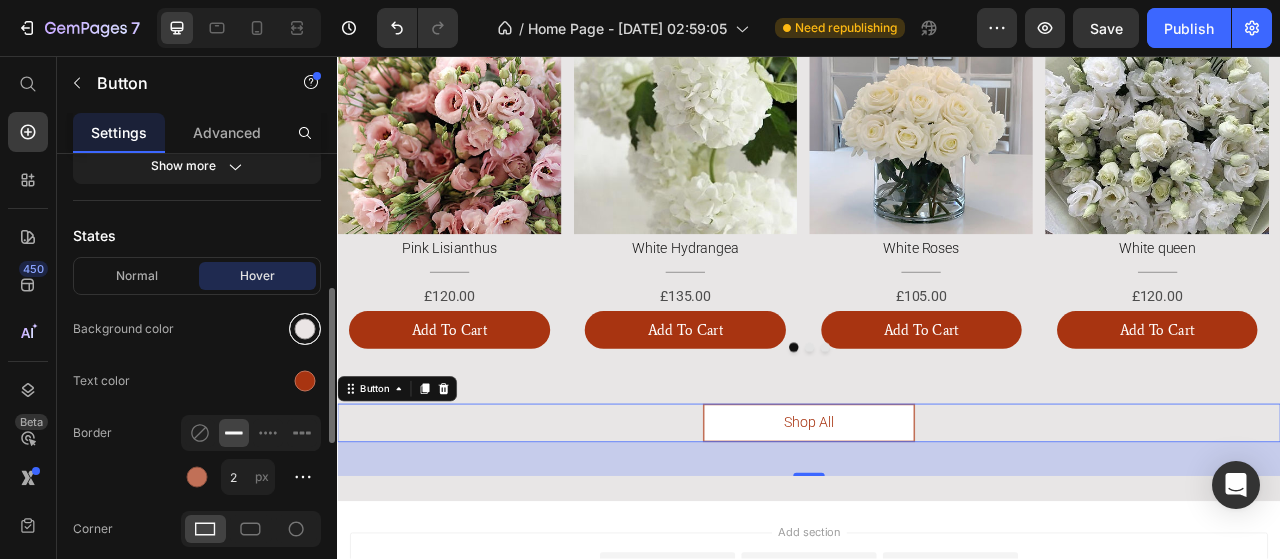click at bounding box center [305, 329] 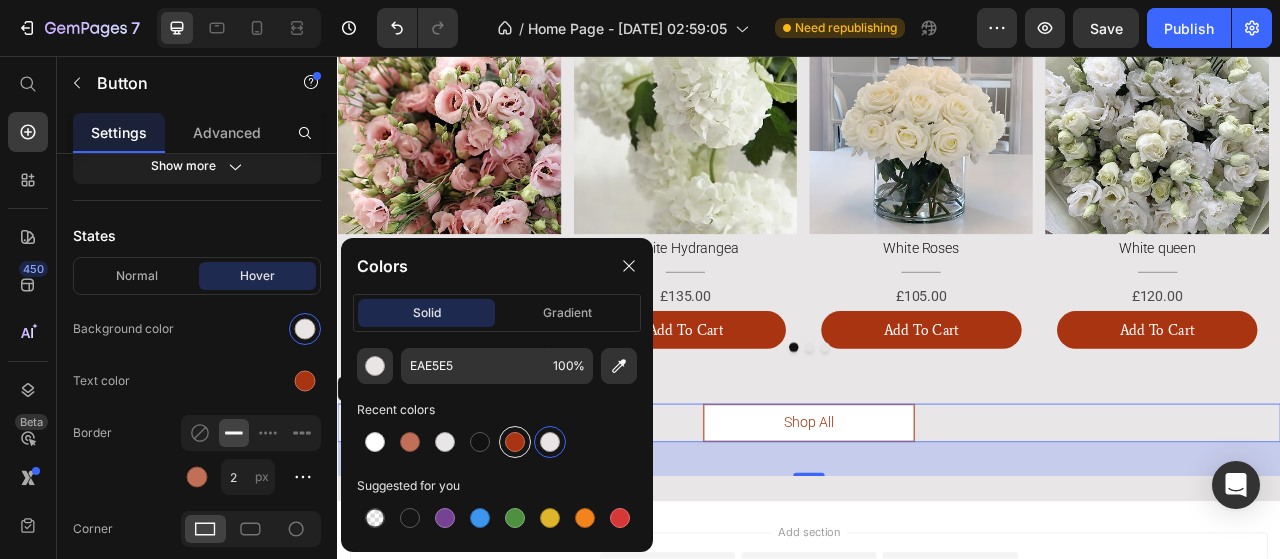 click at bounding box center [515, 442] 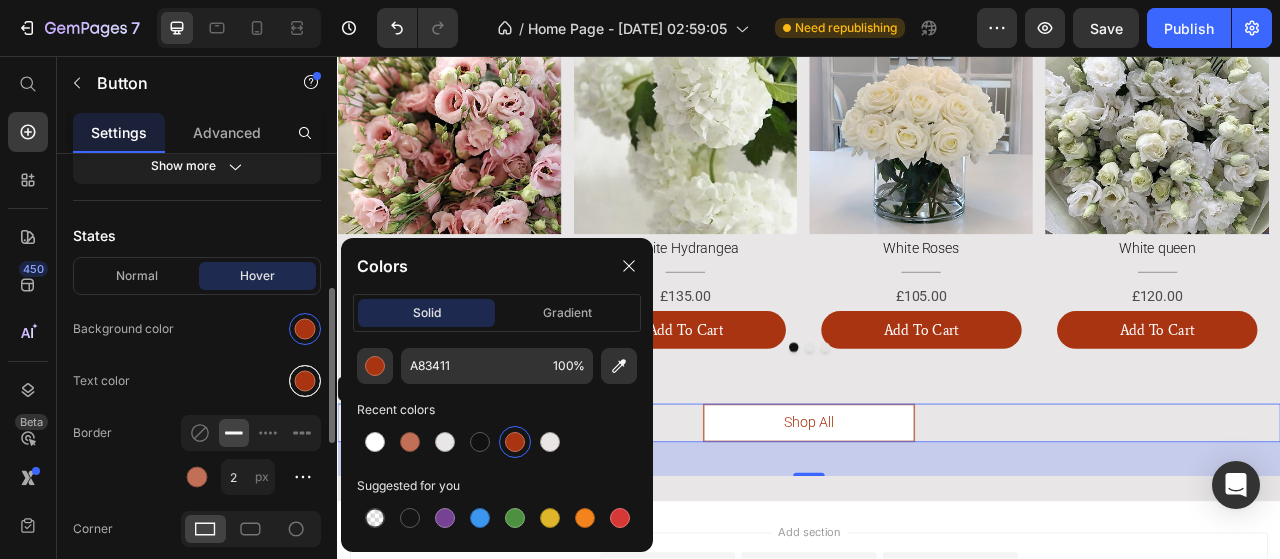 click at bounding box center (305, 381) 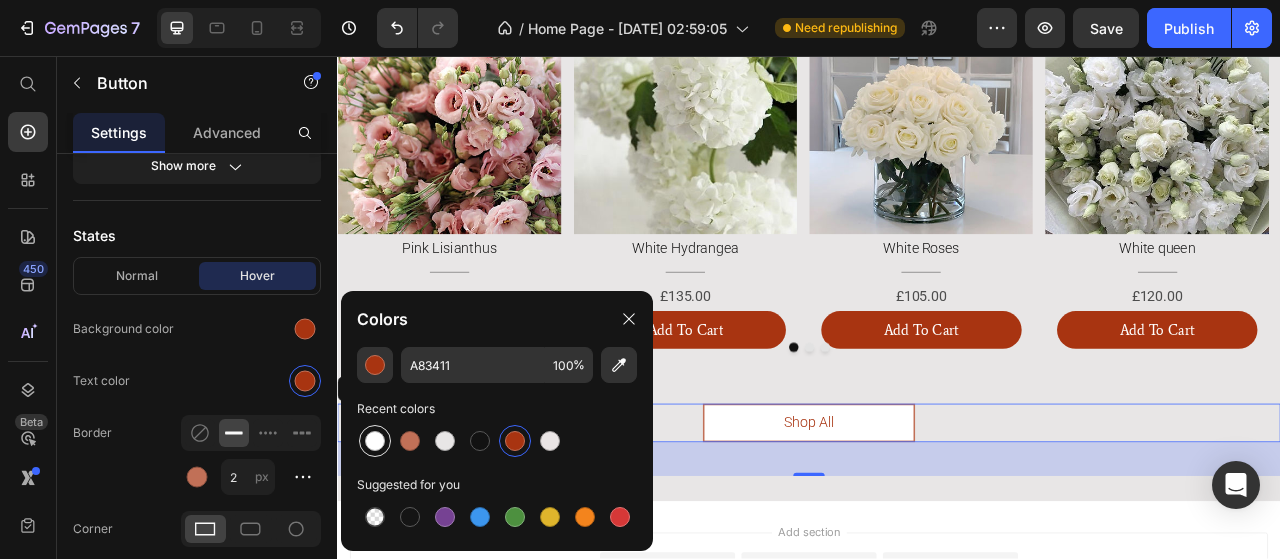 click at bounding box center [375, 441] 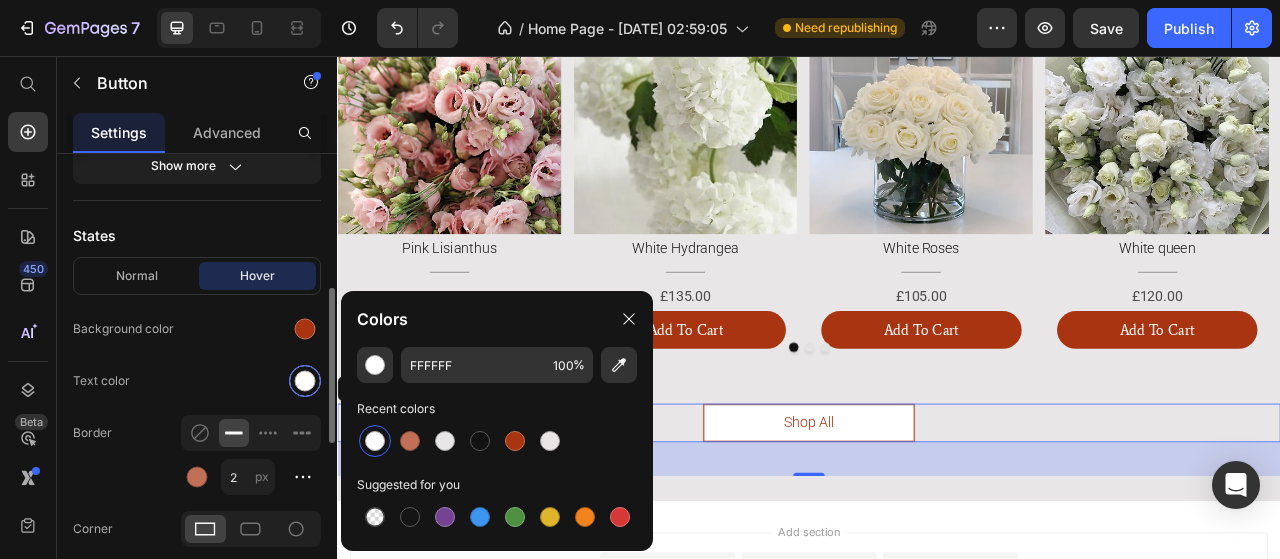 click at bounding box center (305, 381) 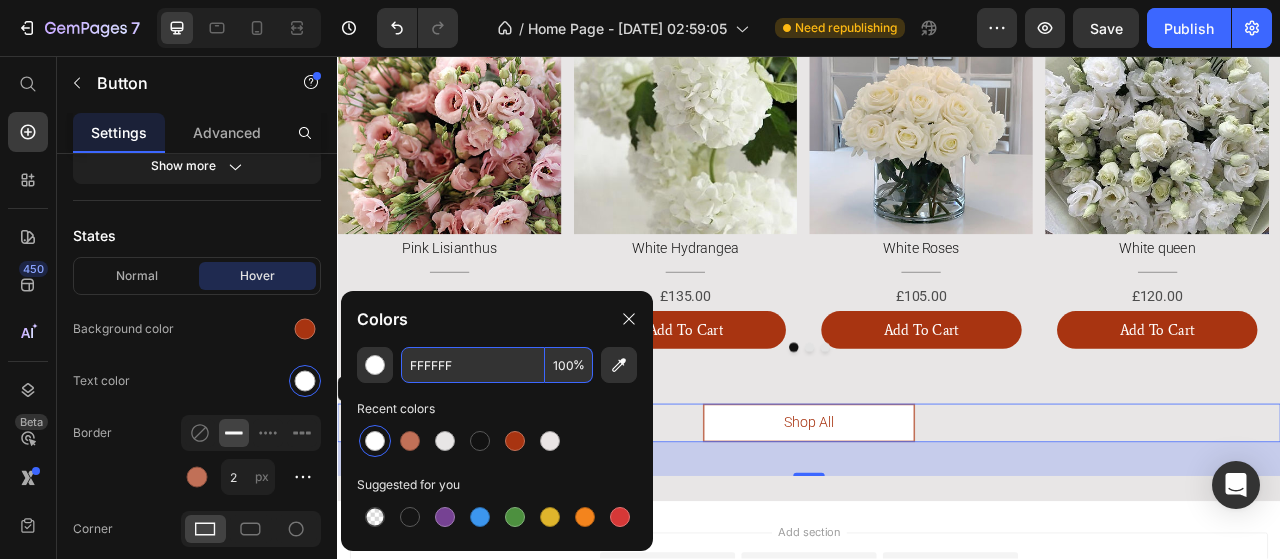 click on "FFFFFF" at bounding box center [473, 365] 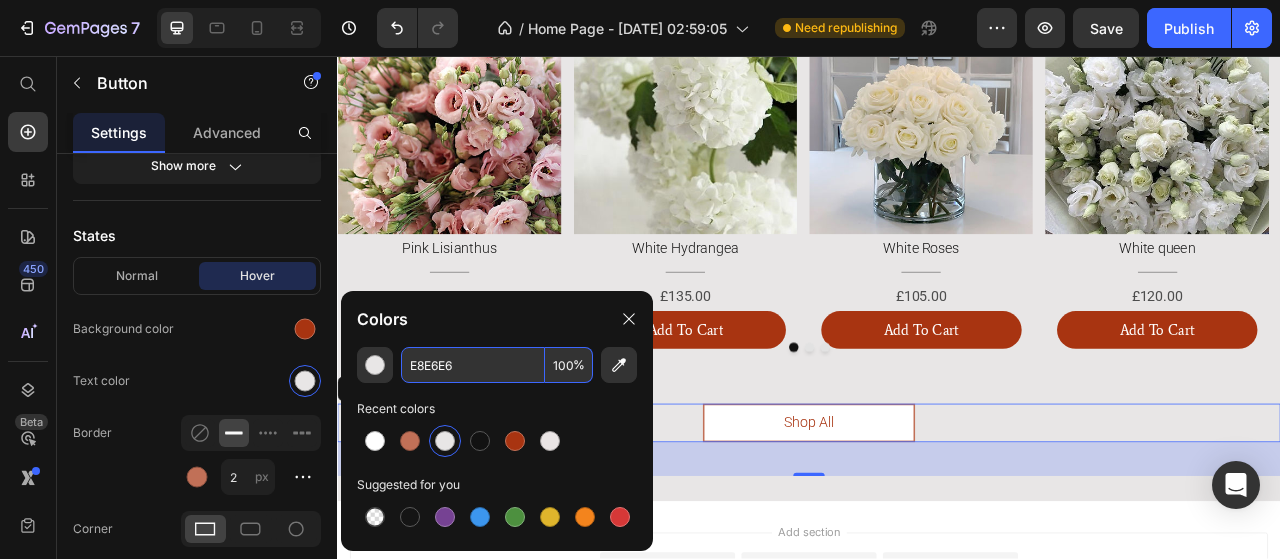 type on "E8E6E6" 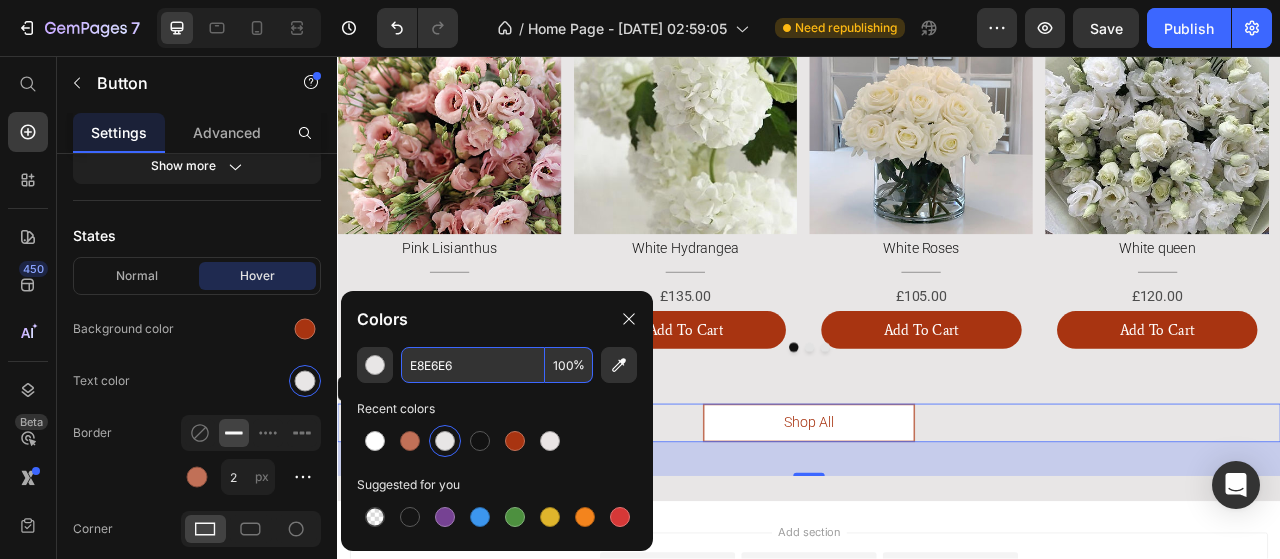 click on "Shop All Button   43" at bounding box center [937, 523] 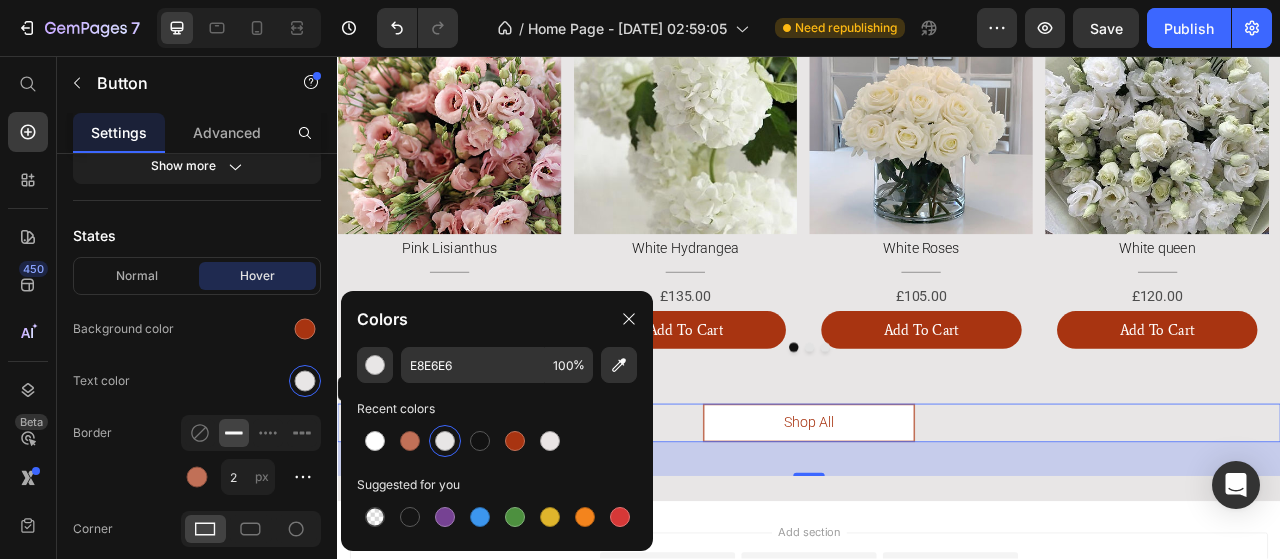 click on "Shop All Button   43" at bounding box center (937, 523) 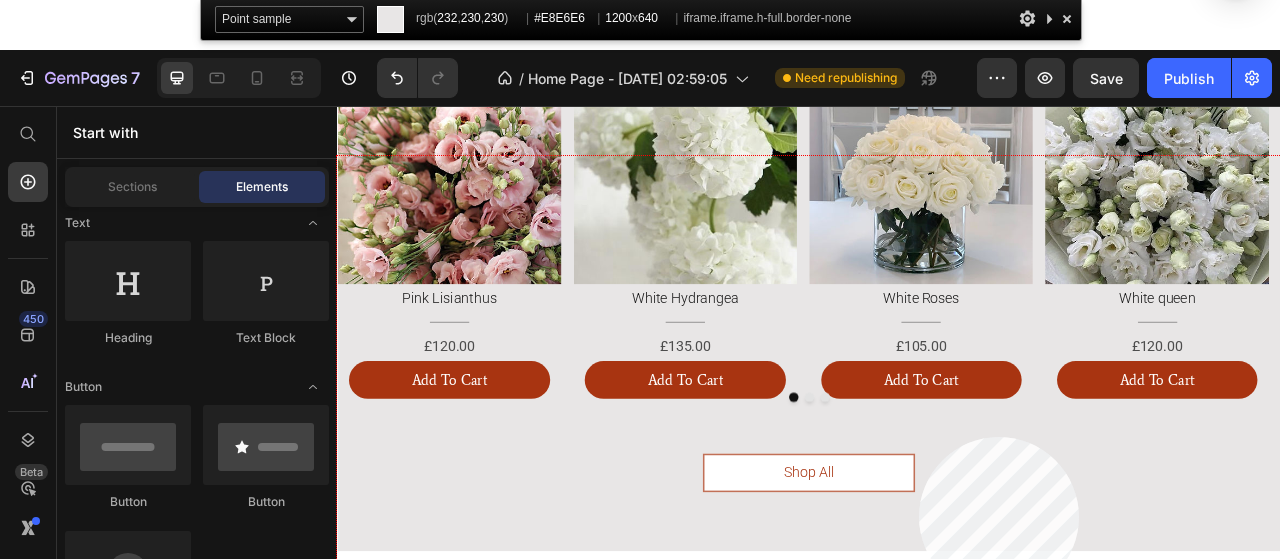 click 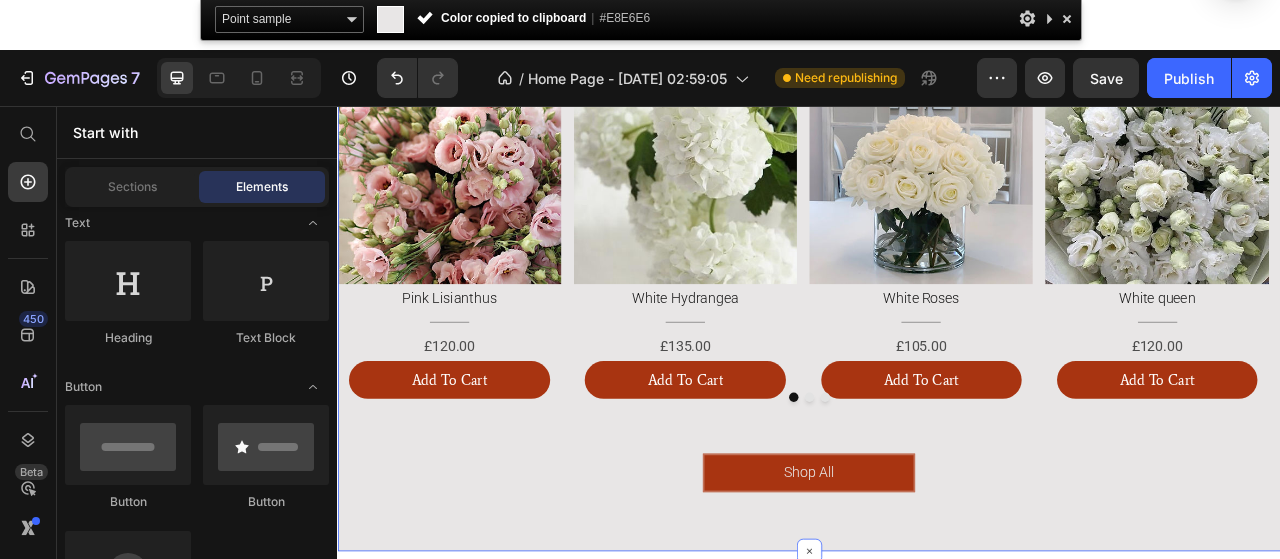 click on "Shop All" at bounding box center (937, 573) 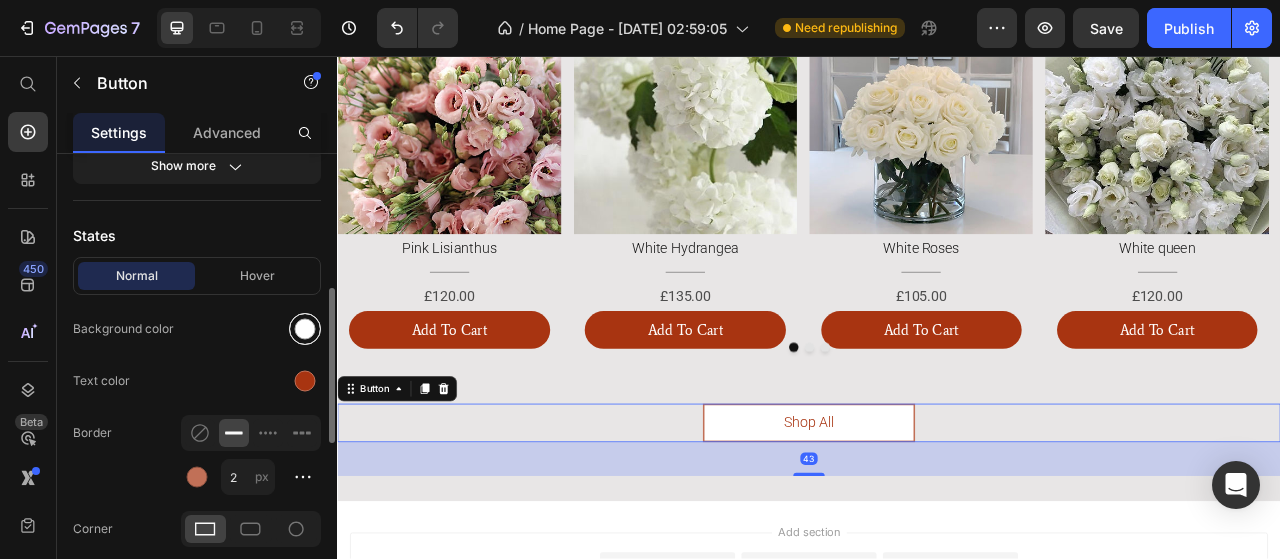 click at bounding box center [305, 329] 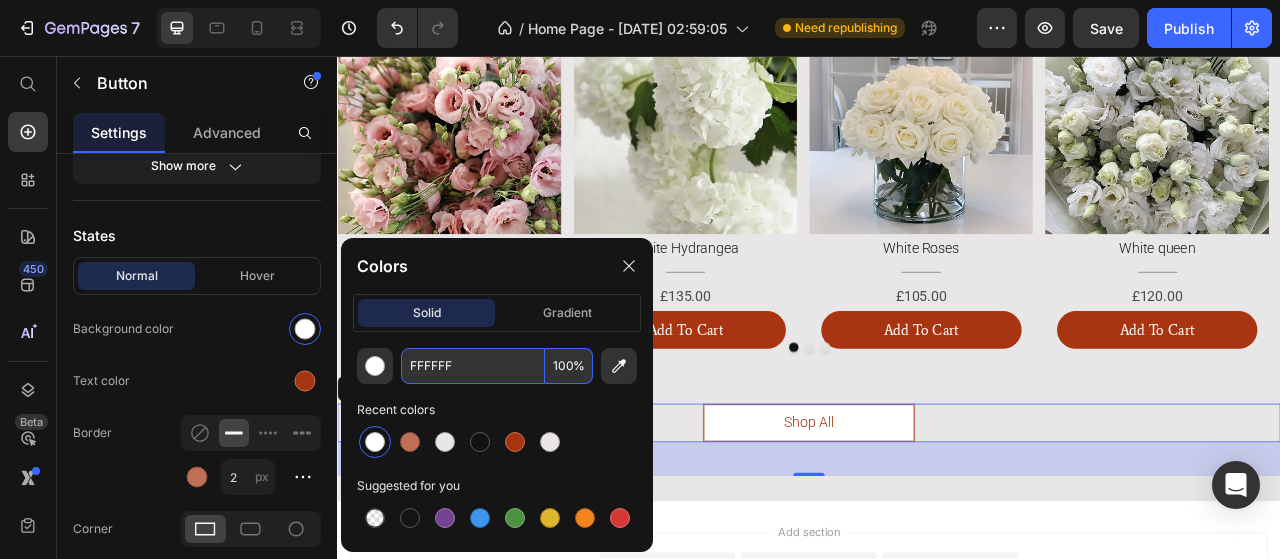 click on "FFFFFF" at bounding box center [473, 366] 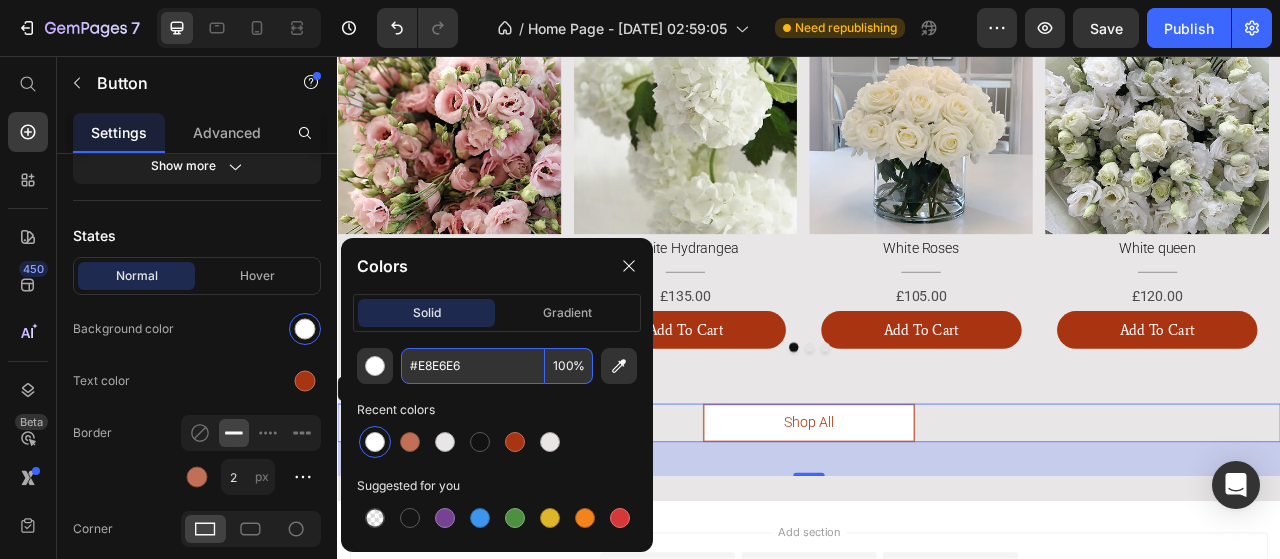 type on "E8E6E6" 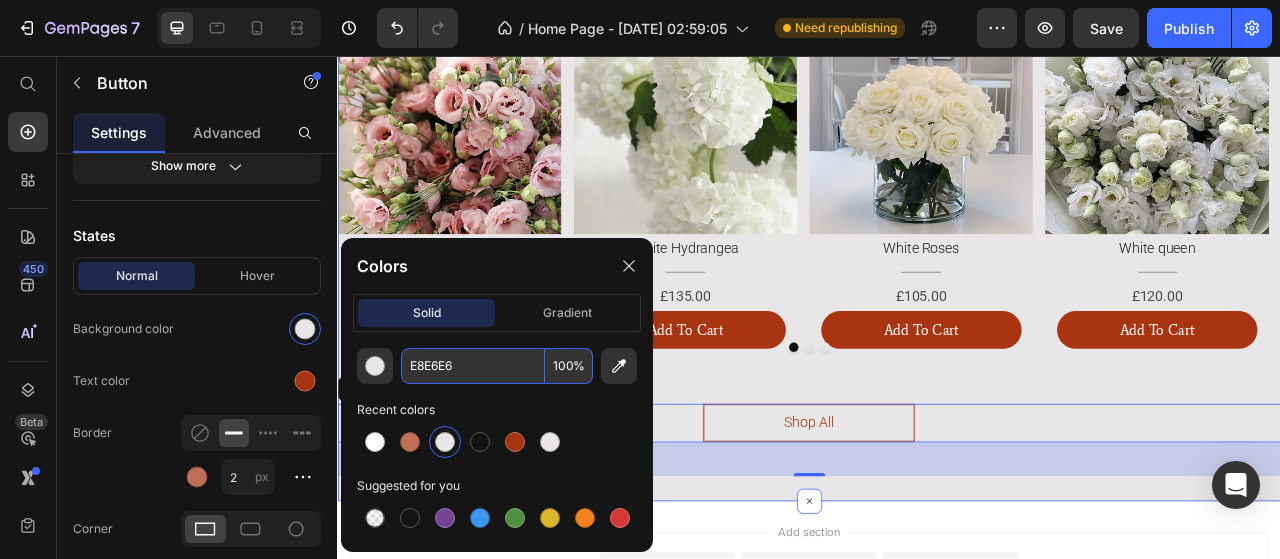 click on "⁠⁠⁠⁠⁠⁠⁠ FRESH FLOWERS Heading
Image Pink Lisianthus Heading                Title Line £120.00 Text Block Add To Cart Button Image White Hydrangea Heading                Title Line £135.00 Text Block Add To Cart Button Image White Roses Heading                Title Line £105.00 Text Block Add To Cart Button Image White queen Heading                Title Line £120.00 Text Block Add To Cart Button Image Purple Lisianthus Heading                Title Line £120.00 Text Block Add To Cart Button Image Bubblegum Chrysanthemum Heading                Title Line £95.00 Text Block Add To Cart Button Image Purple mondial Heading                Title Line £150.00 Text Block Add To Cart Button Image White stars Heading                Title Line £150.00 Text Block Add To Cart Button Image Spring tulips Heading                Title Line £125.00 Text Block Add To Cart Button Image Snow Heading                Title Line £95.00 Text Block Add To Cart Button" at bounding box center (937, 234) 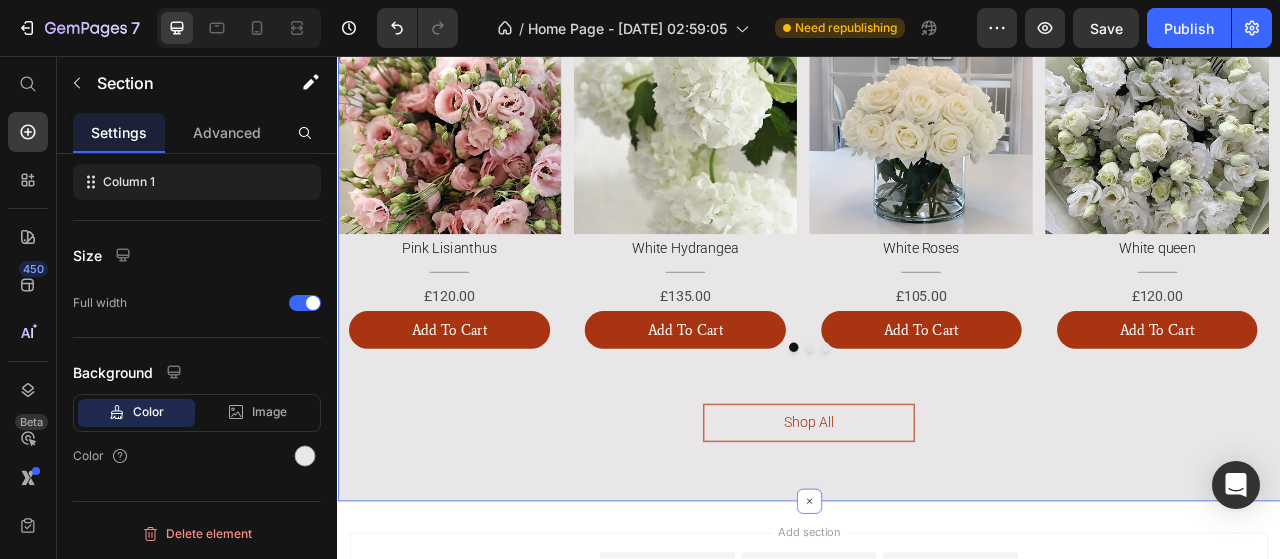 scroll, scrollTop: 0, scrollLeft: 0, axis: both 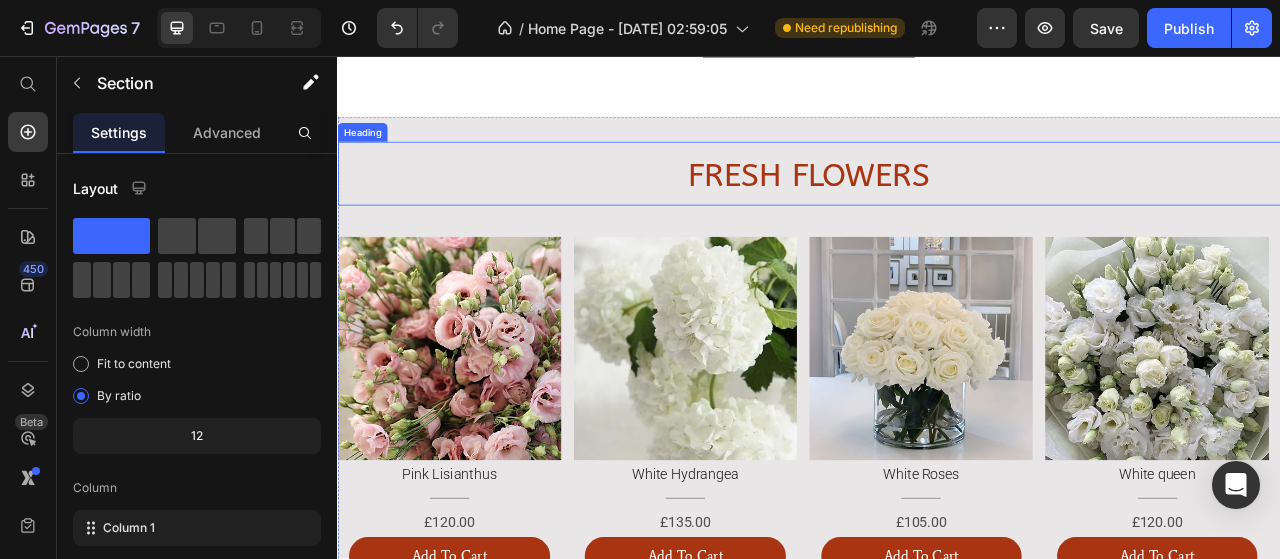 click on "FRESH FLOWERS" at bounding box center (937, 208) 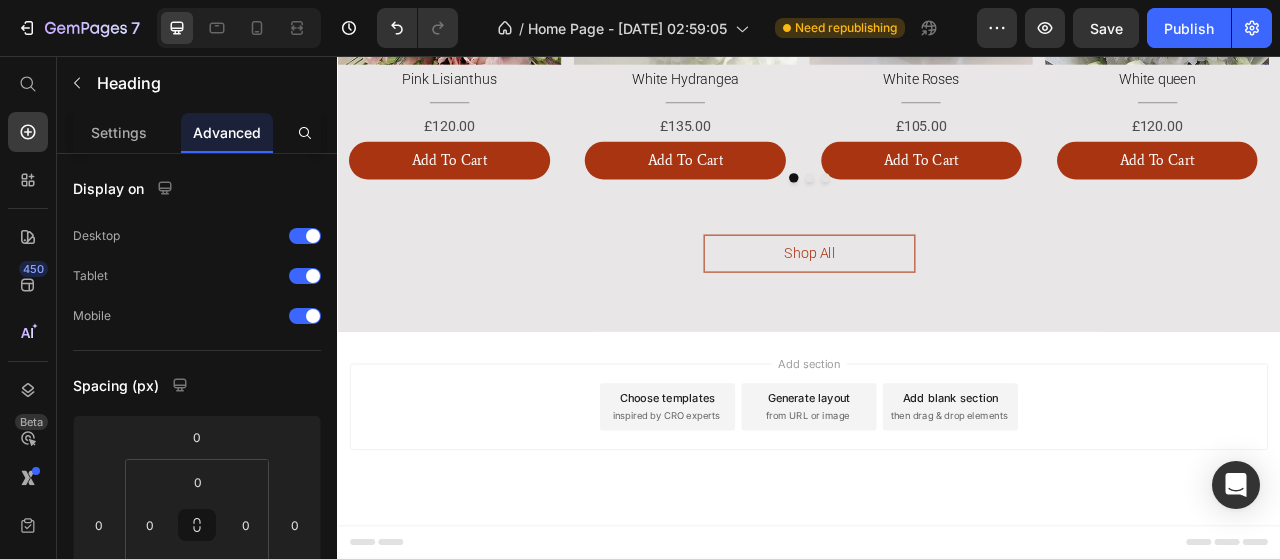 scroll, scrollTop: 2160, scrollLeft: 0, axis: vertical 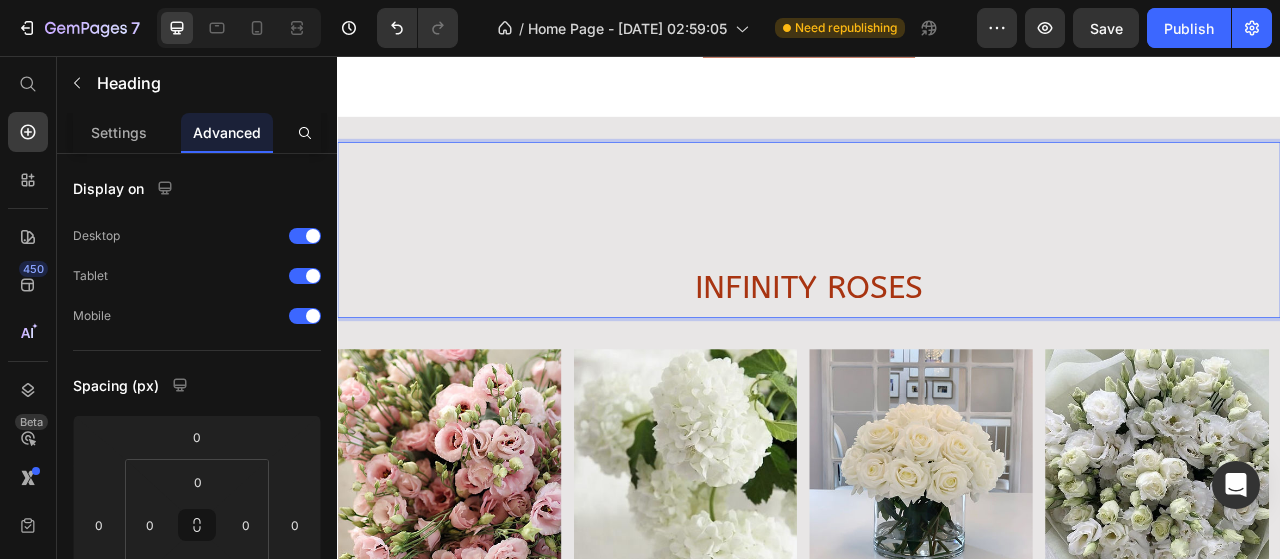 click on "INFINITY ROSES" at bounding box center [937, 349] 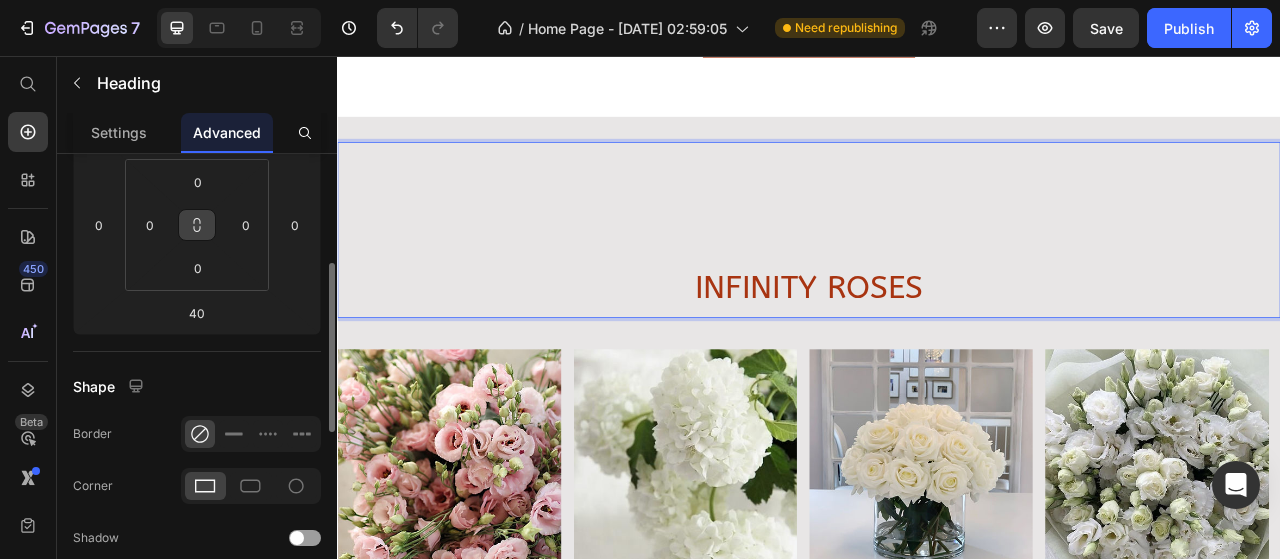 scroll, scrollTop: 100, scrollLeft: 0, axis: vertical 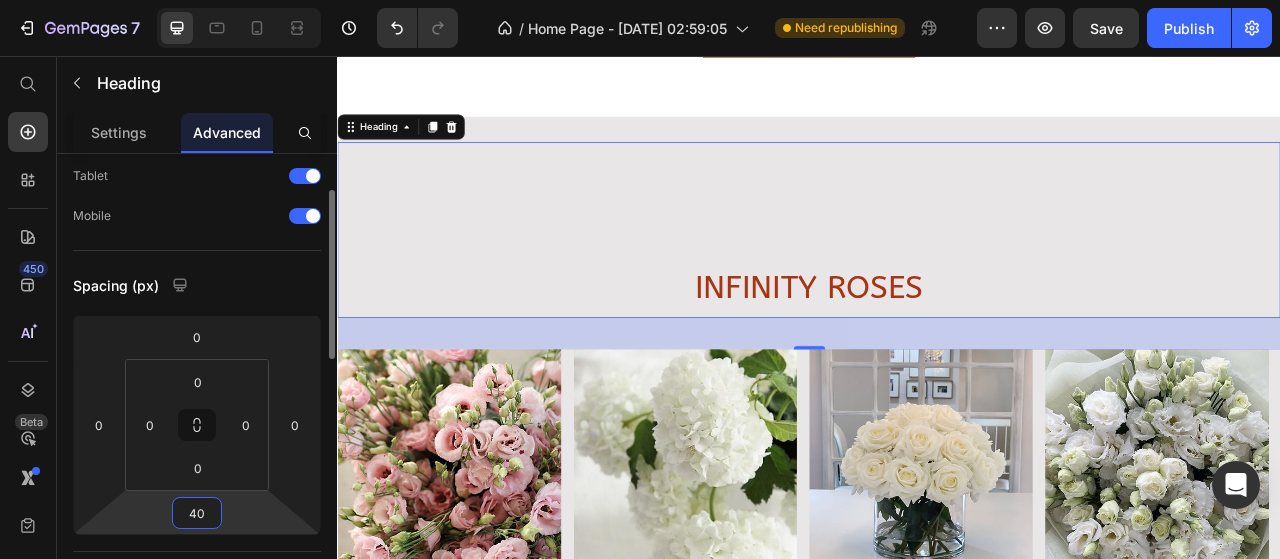 click on "40" at bounding box center (197, 513) 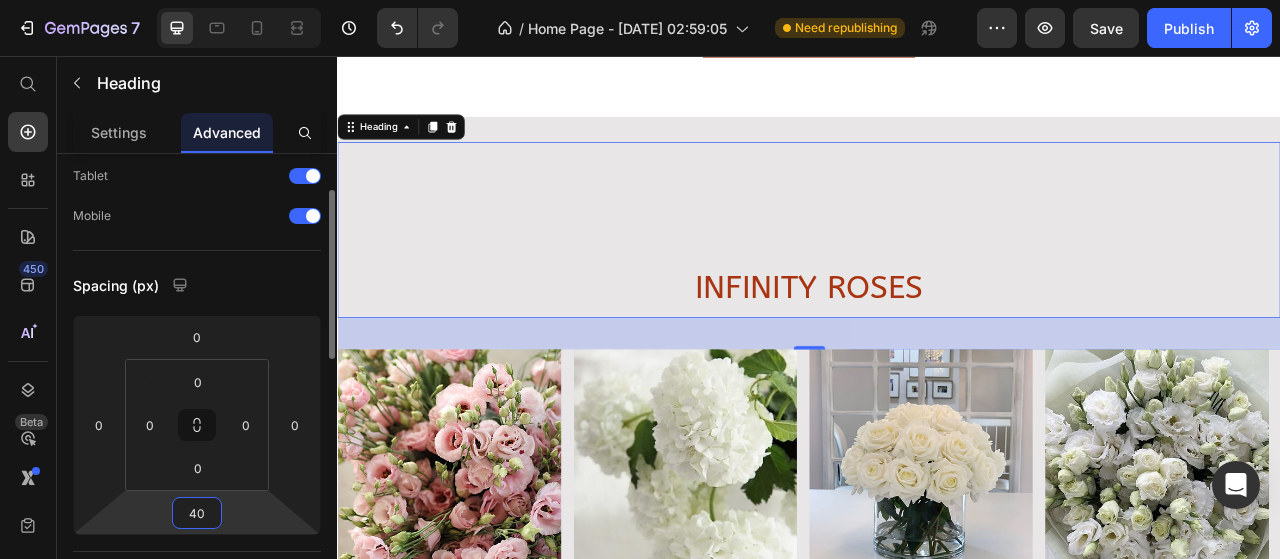 click on "40" at bounding box center (197, 513) 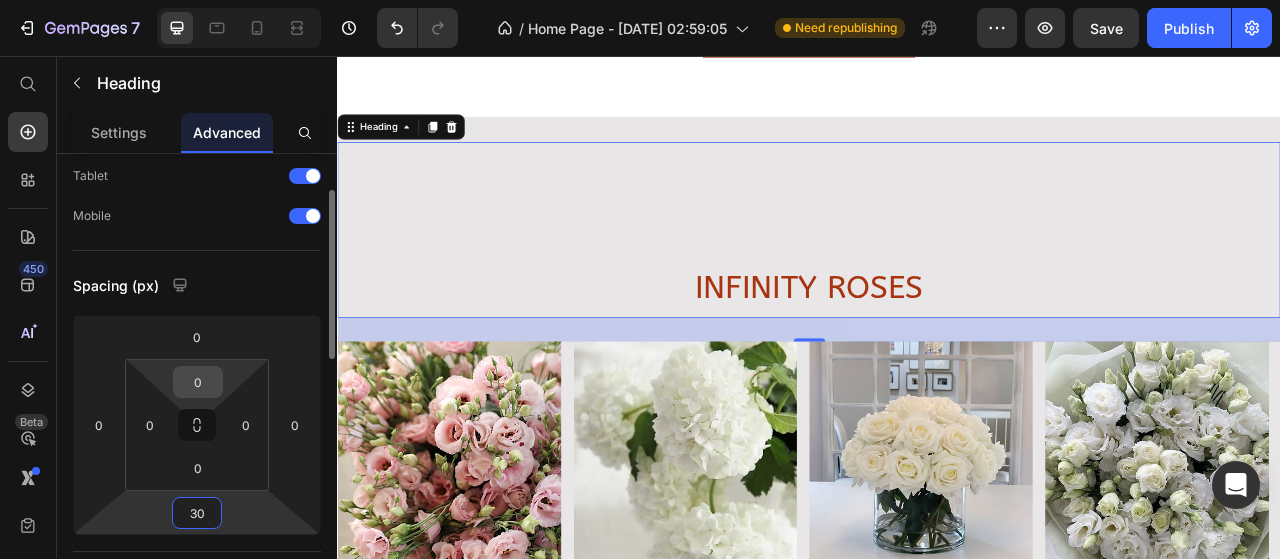 type on "30" 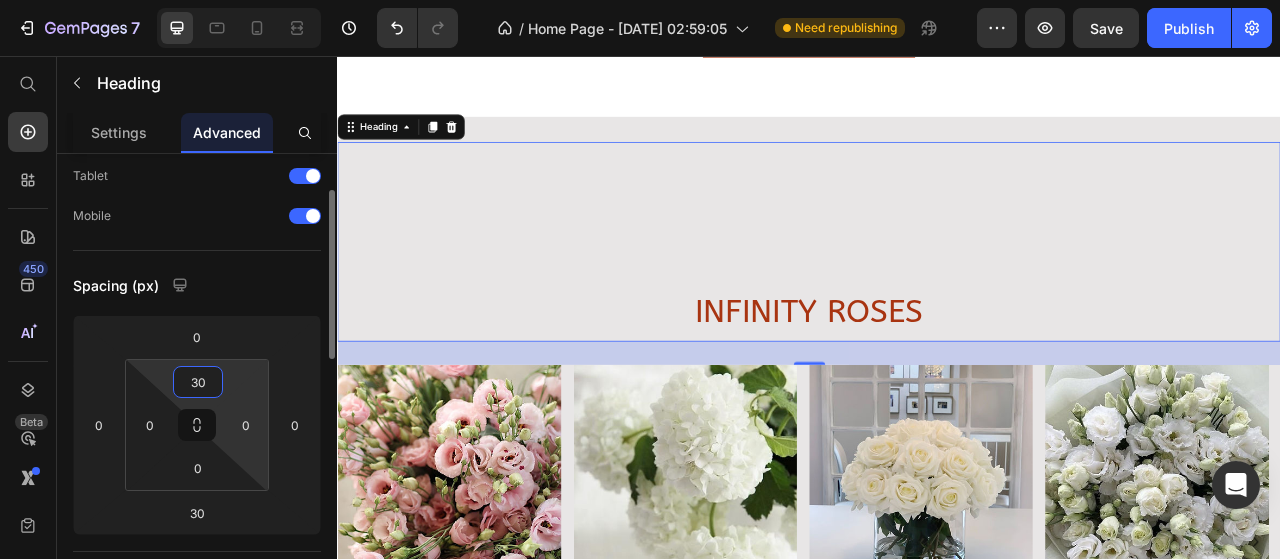 type on "3" 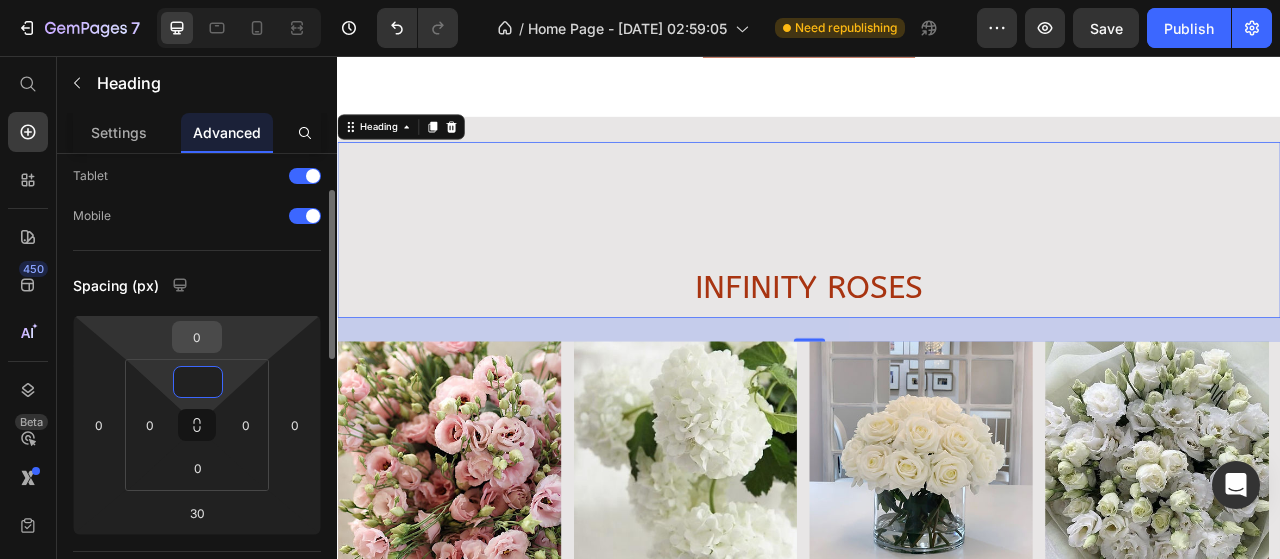 click on "0" at bounding box center (197, 337) 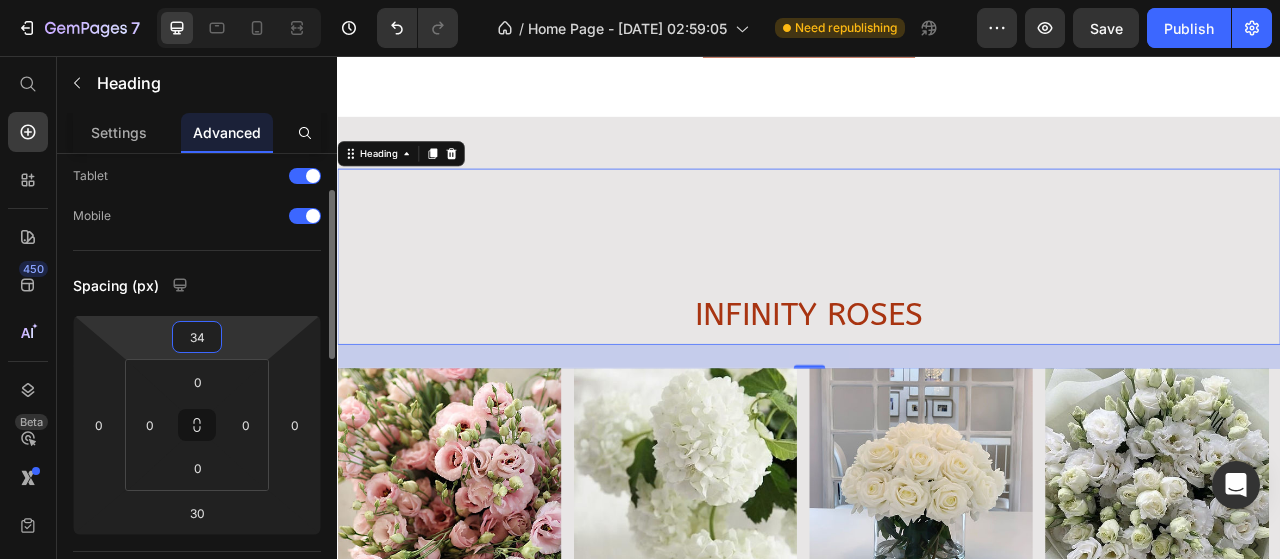 type on "3" 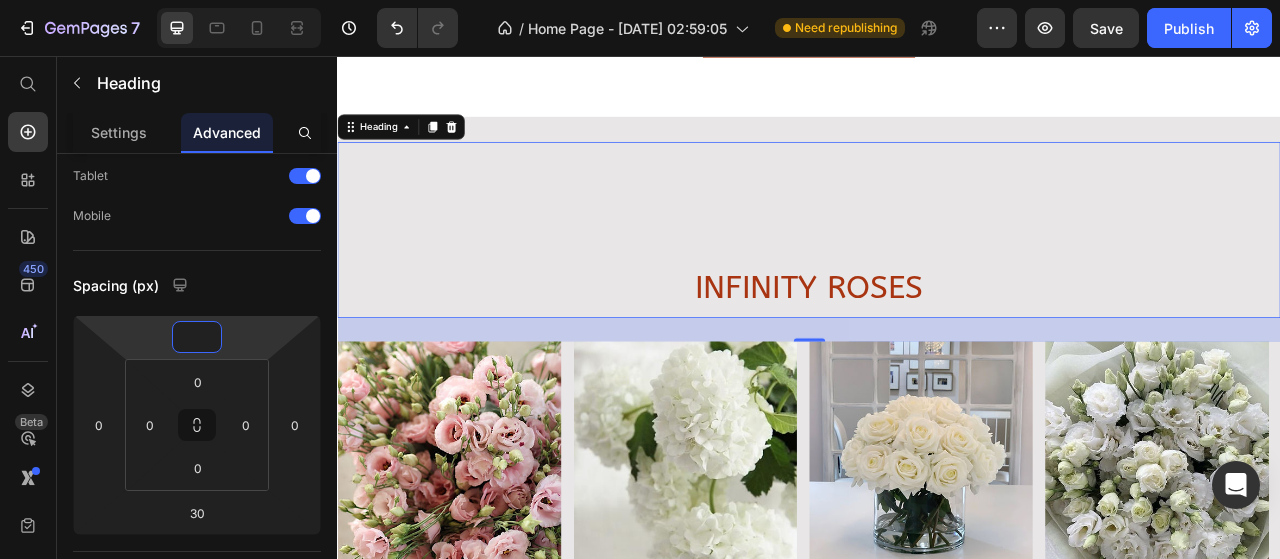 click on "INFINITY ROSES" at bounding box center [937, 278] 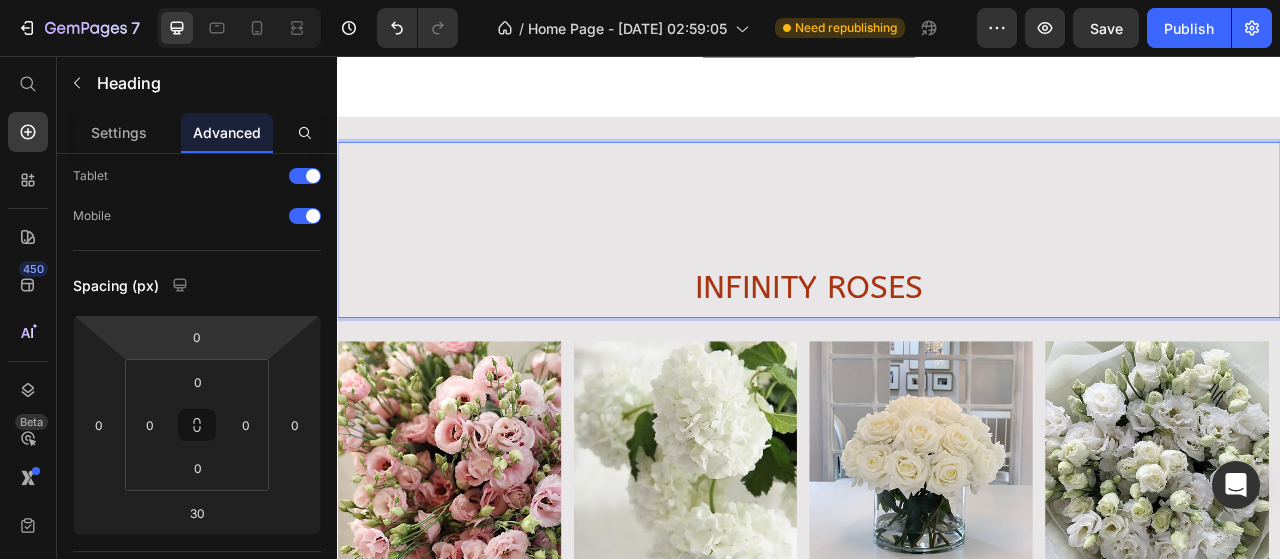 click on "⁠⁠⁠⁠⁠⁠⁠   INFINITY ROSES" at bounding box center (937, 278) 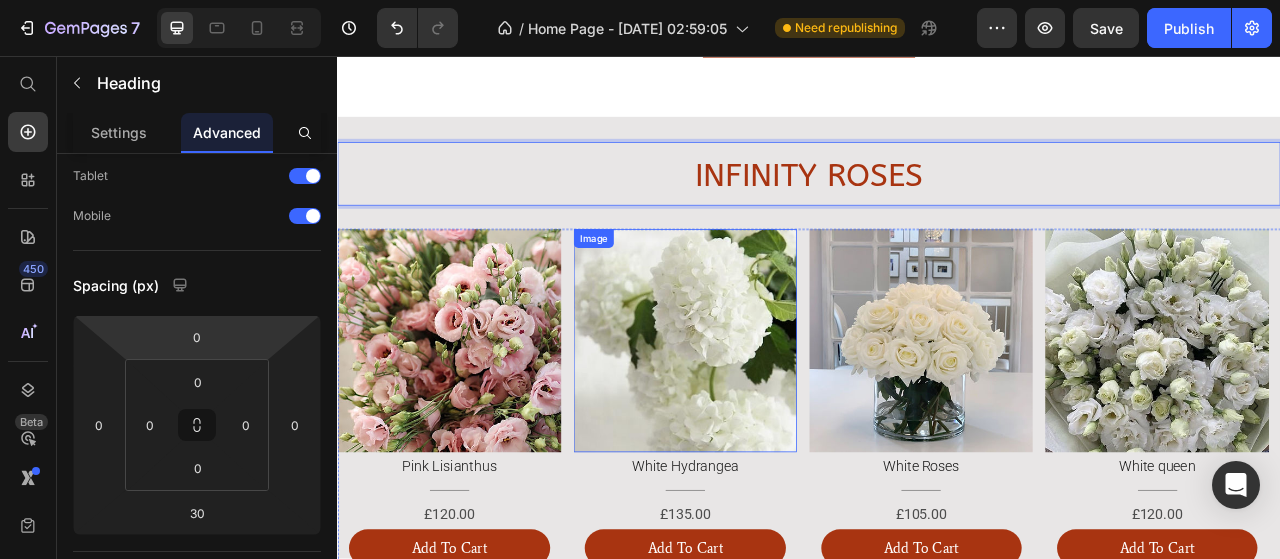 scroll, scrollTop: 2260, scrollLeft: 0, axis: vertical 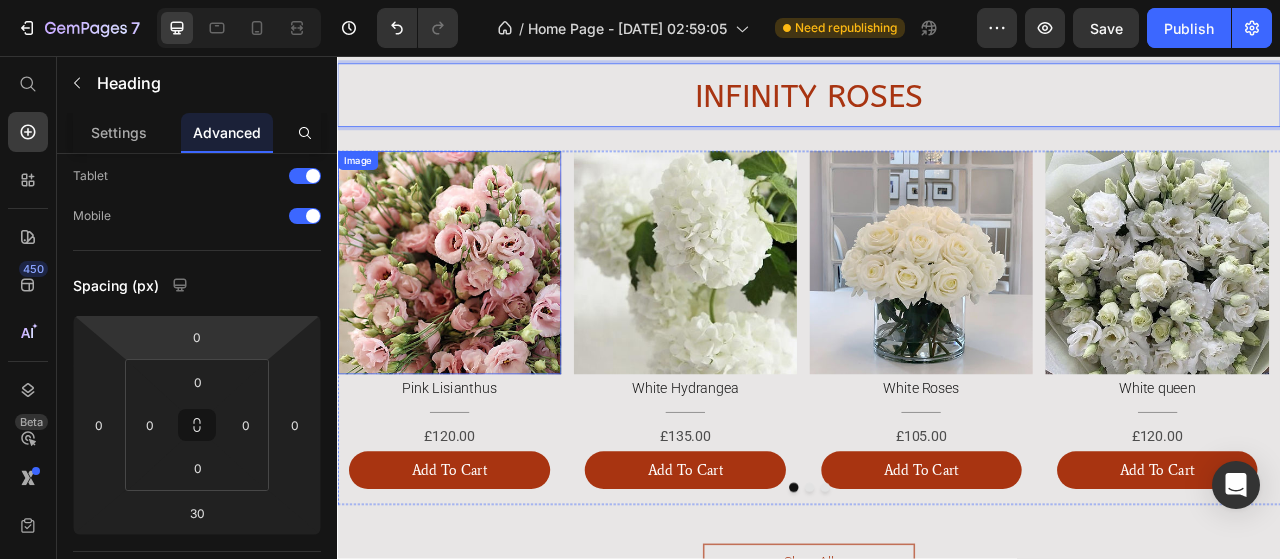 click at bounding box center (479, 319) 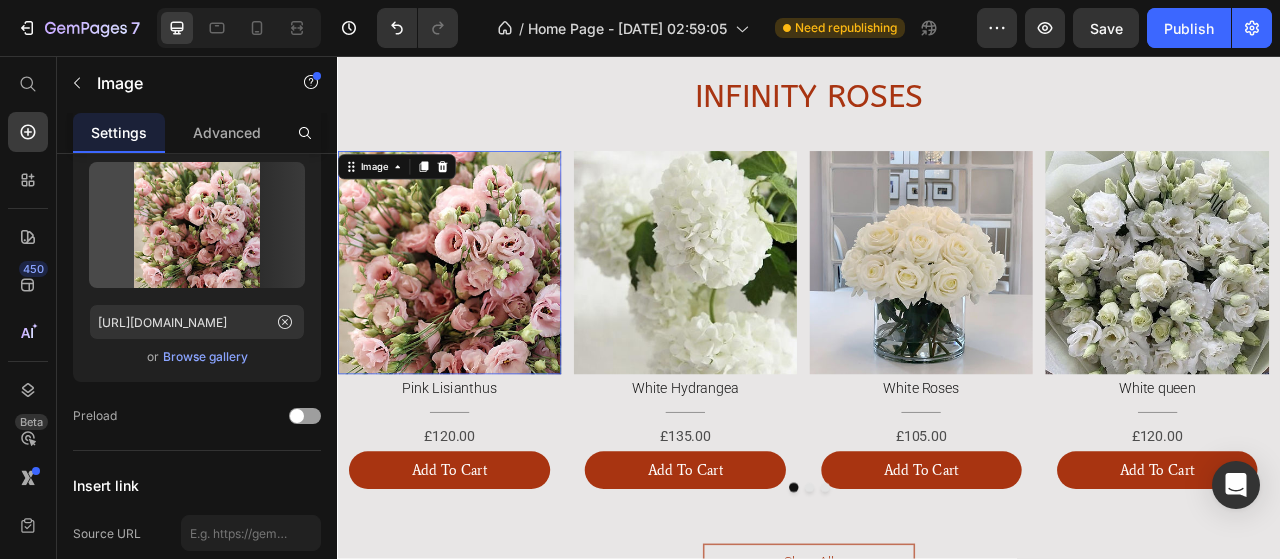 scroll, scrollTop: 0, scrollLeft: 0, axis: both 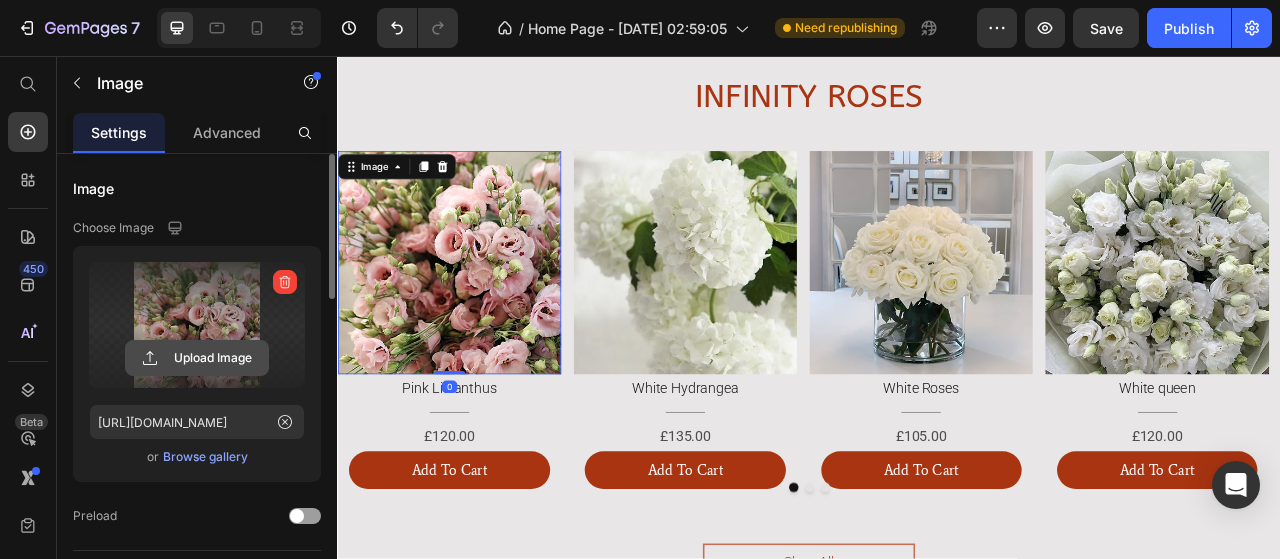 click 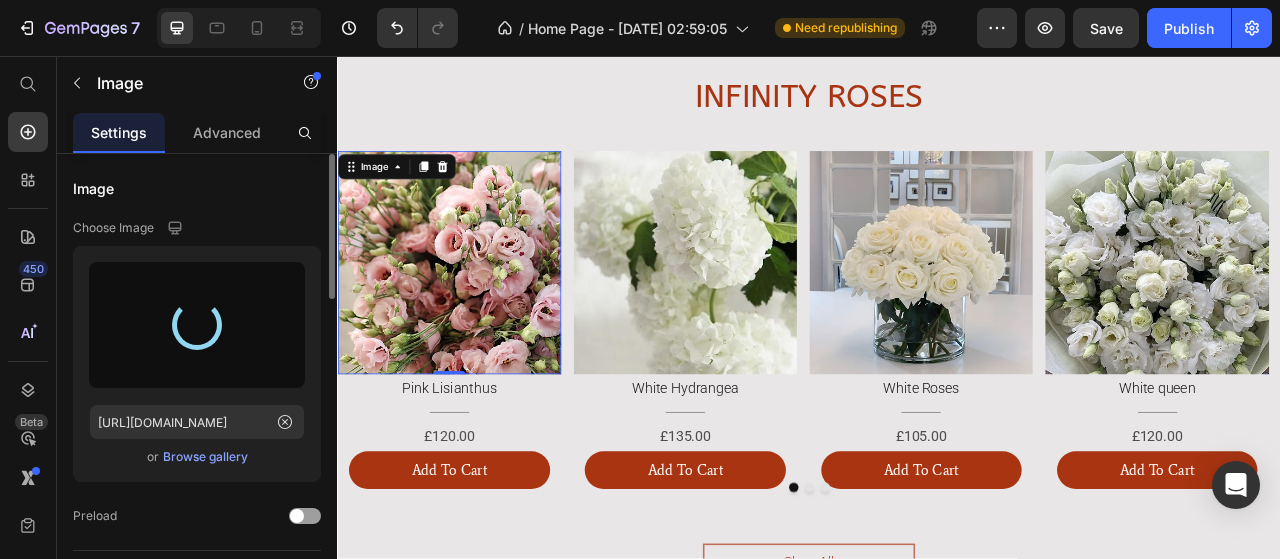 type on "https://cdn.shopify.com/s/files/1/0745/3232/3558/files/gempages_574496718486242079-7d9fe69e-c8fe-4515-9ead-ee51a97e0037.png" 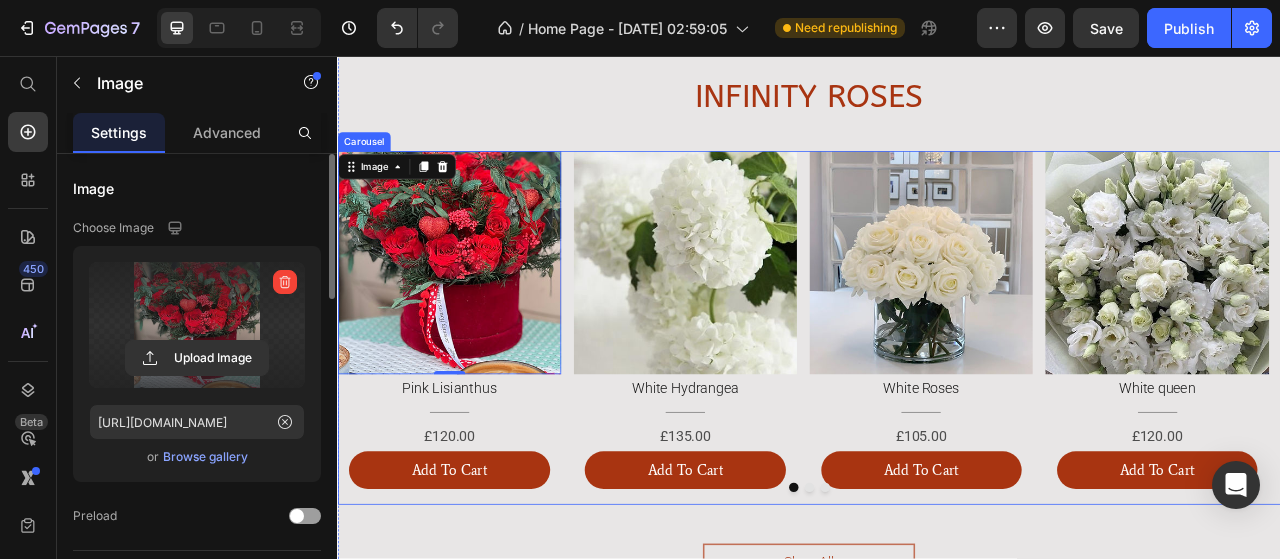 click at bounding box center (779, 319) 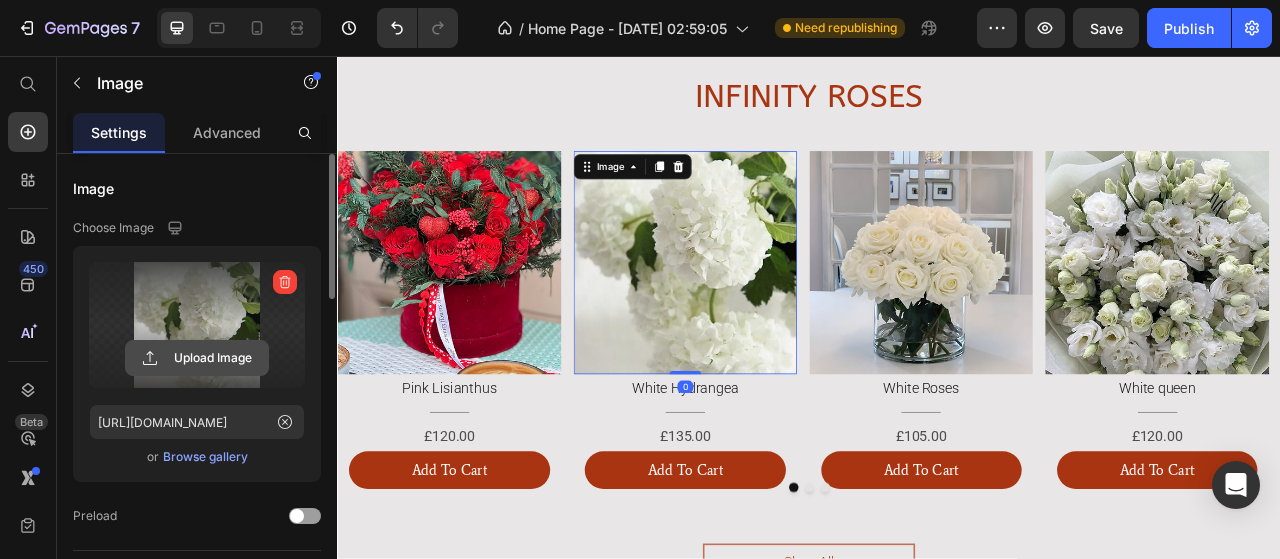 click 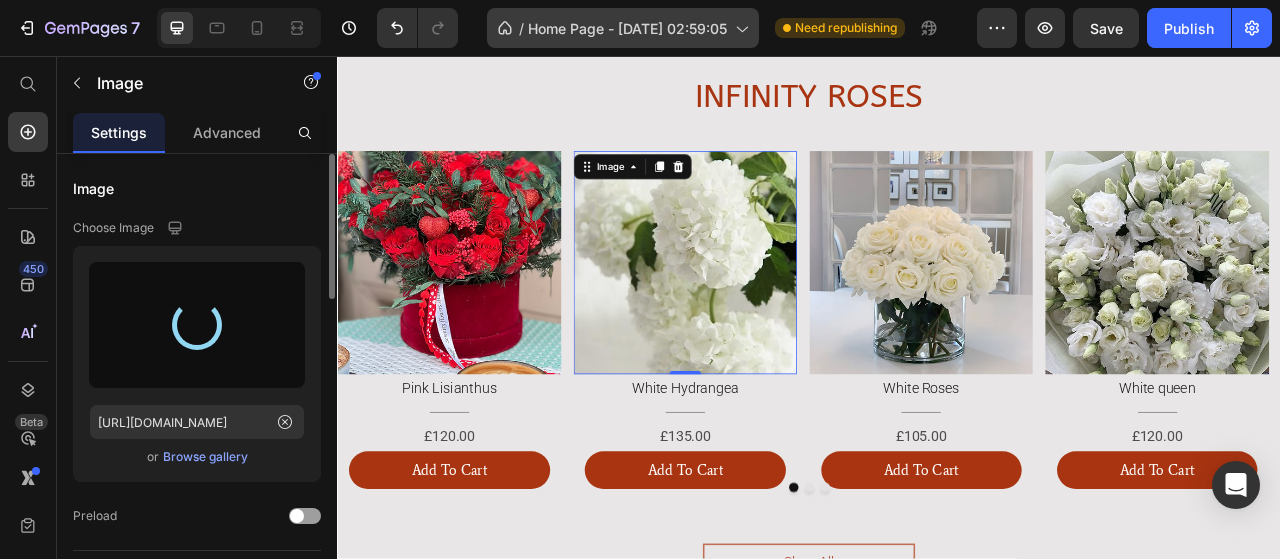 type on "https://cdn.shopify.com/s/files/1/0745/3232/3558/files/gempages_574496718486242079-cdb4af23-a3dc-4c51-9faf-cc558e877f4b.png" 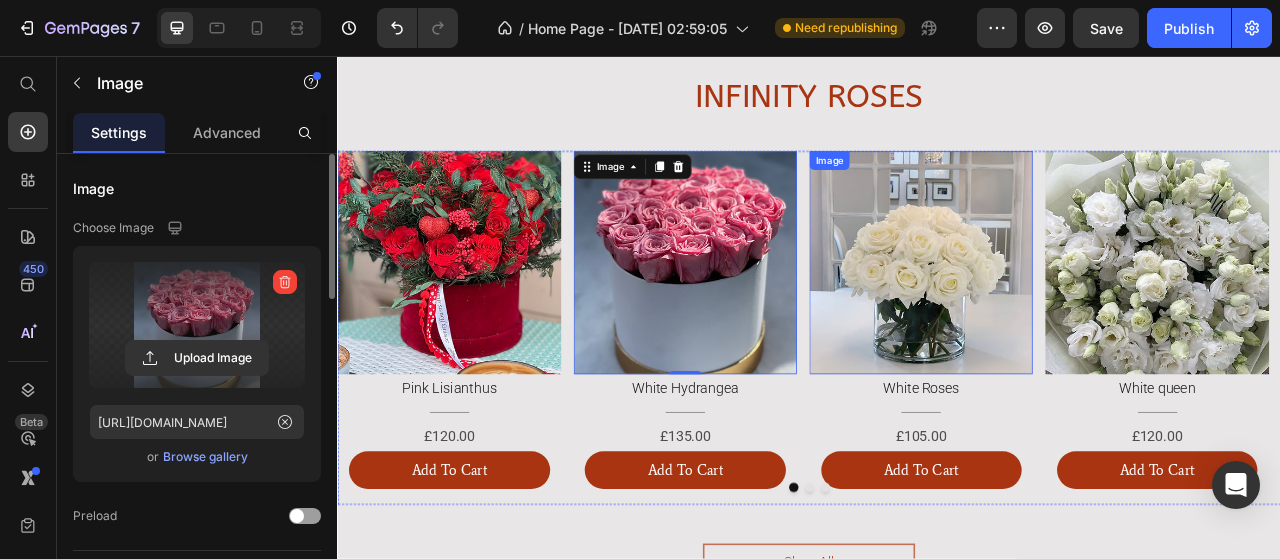 click at bounding box center (1079, 319) 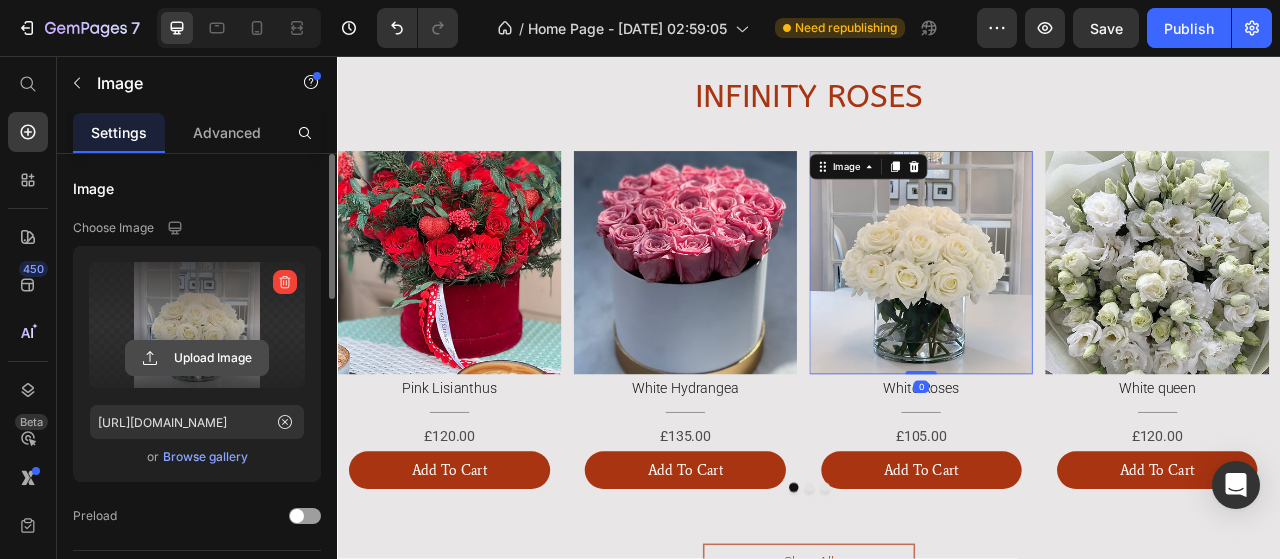 click 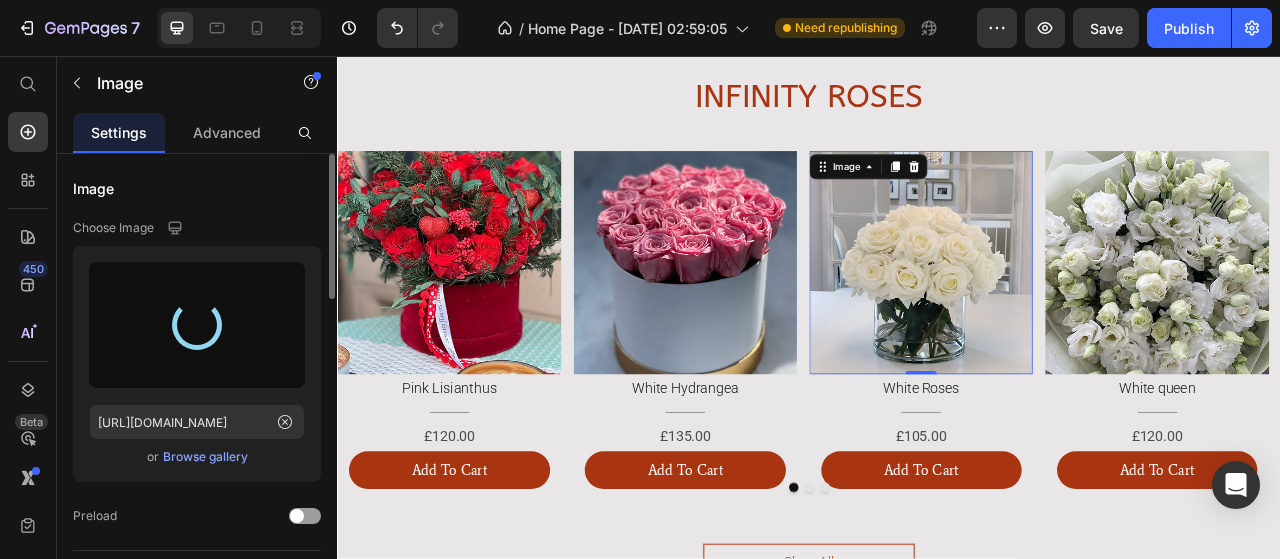 type on "https://cdn.shopify.com/s/files/1/0745/3232/3558/files/gempages_574496718486242079-44e93d5a-5ded-4461-9fce-f4eb75467a1b.png" 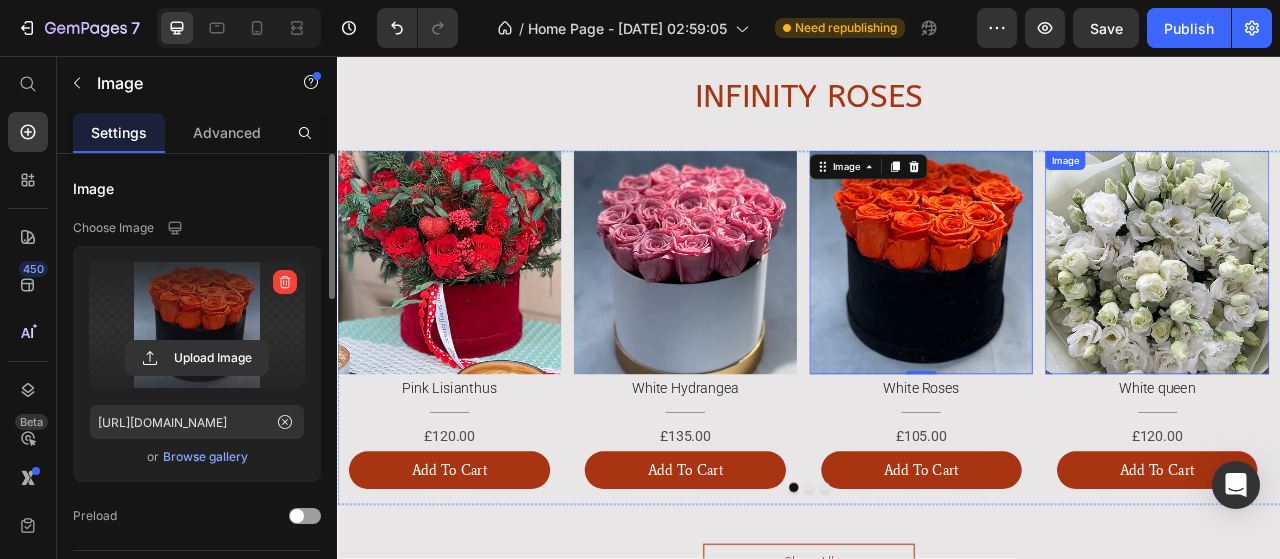 click at bounding box center [1379, 319] 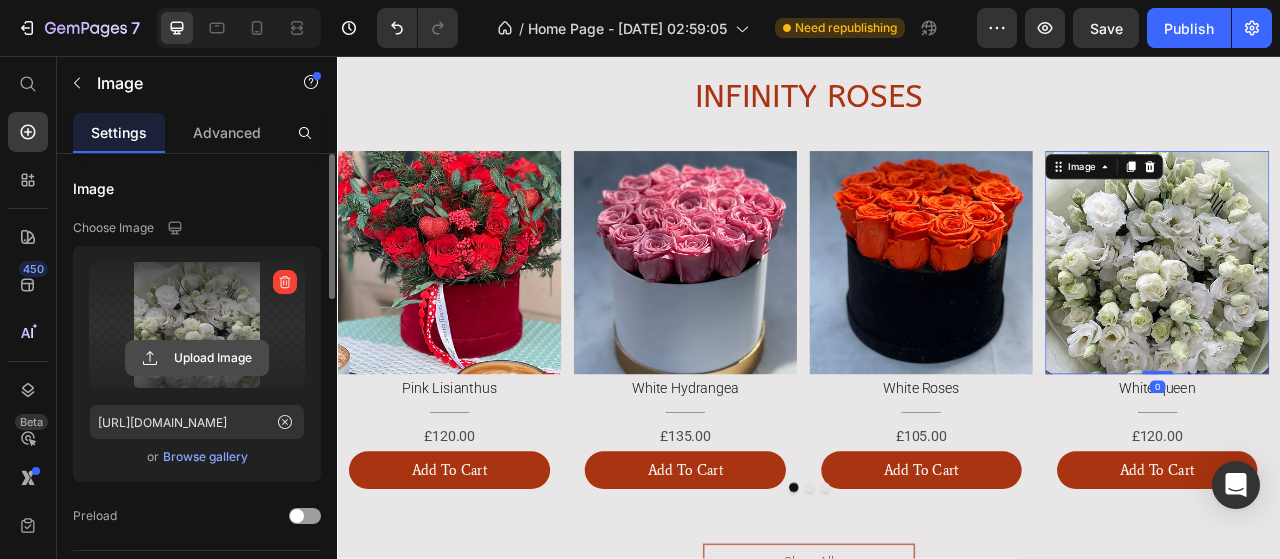 click 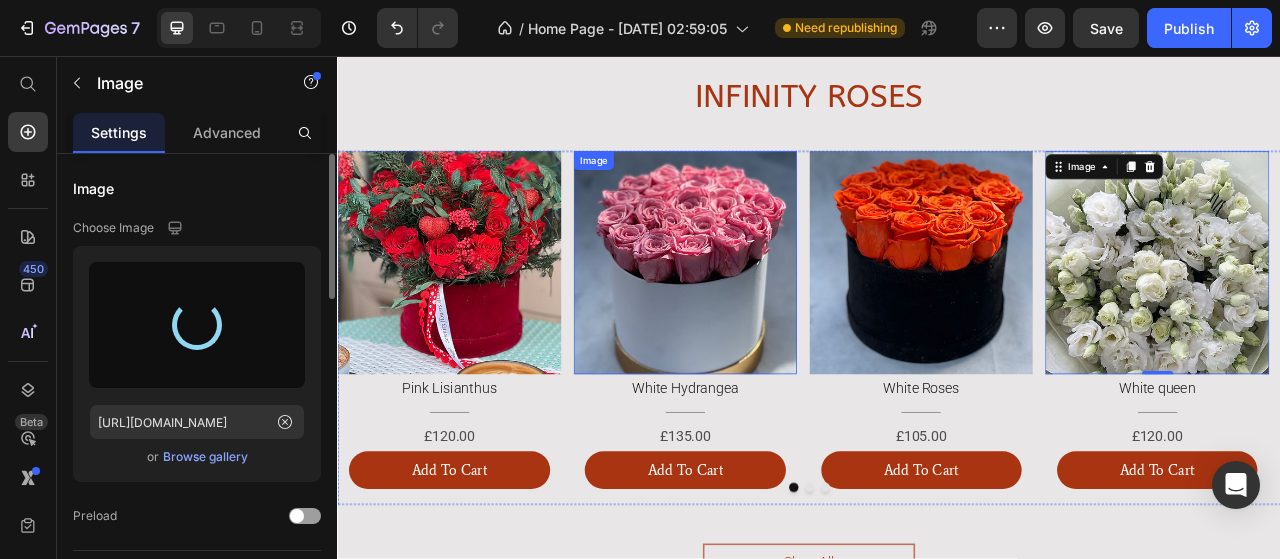 type on "https://cdn.shopify.com/s/files/1/0745/3232/3558/files/gempages_574496718486242079-b5e3bf08-f25f-4b8b-9def-b94b679045ca.png" 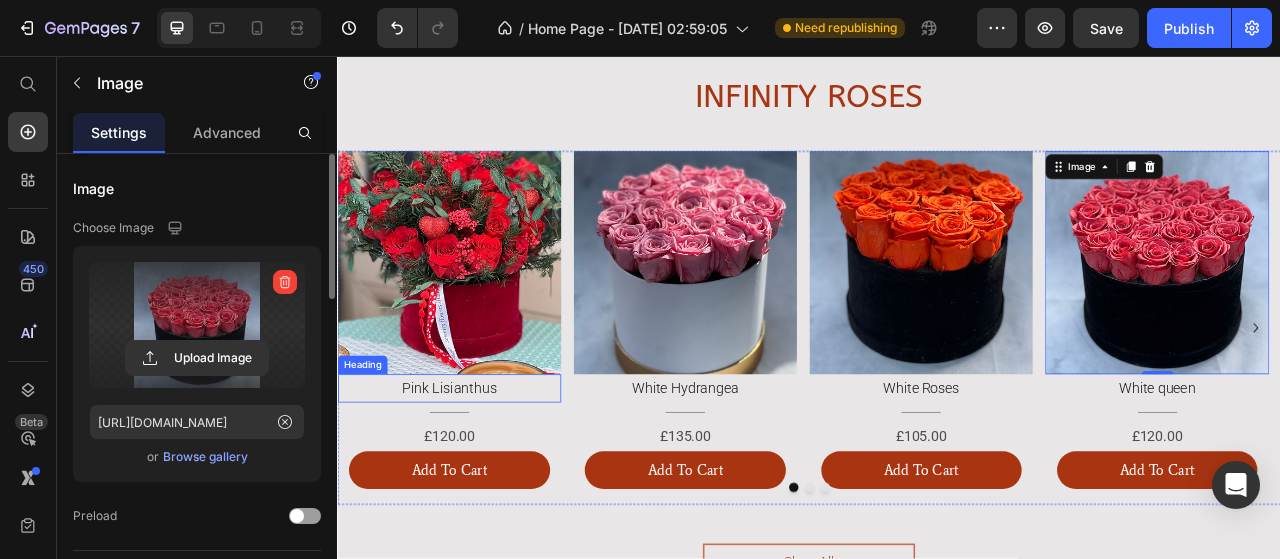 click on "Pink Lisianthus" at bounding box center (479, 479) 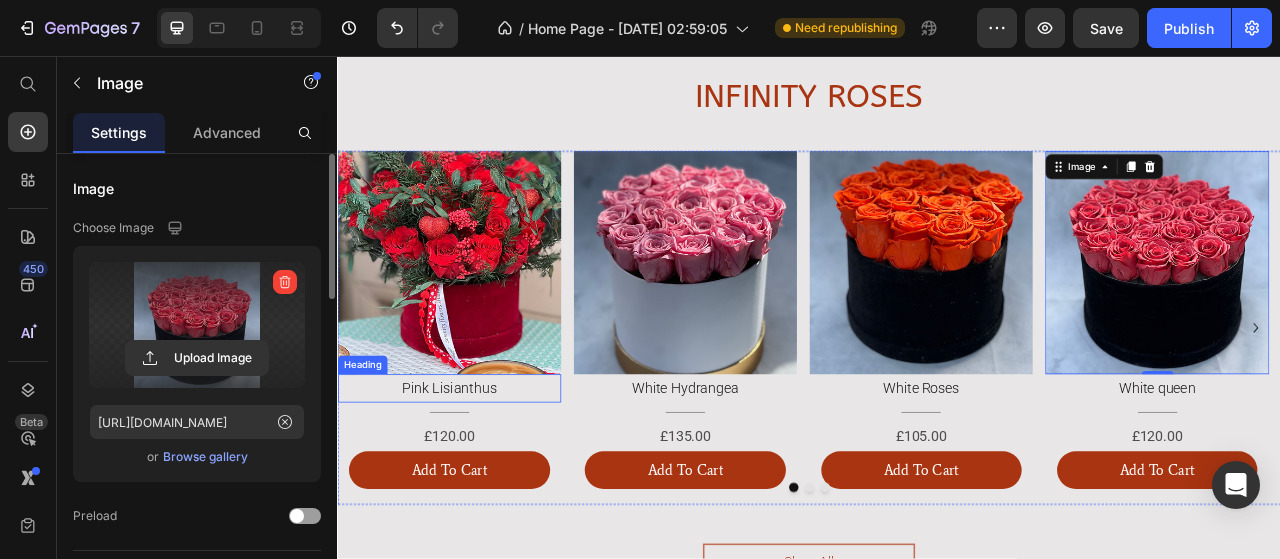 click on "Pink Lisianthus" at bounding box center [479, 479] 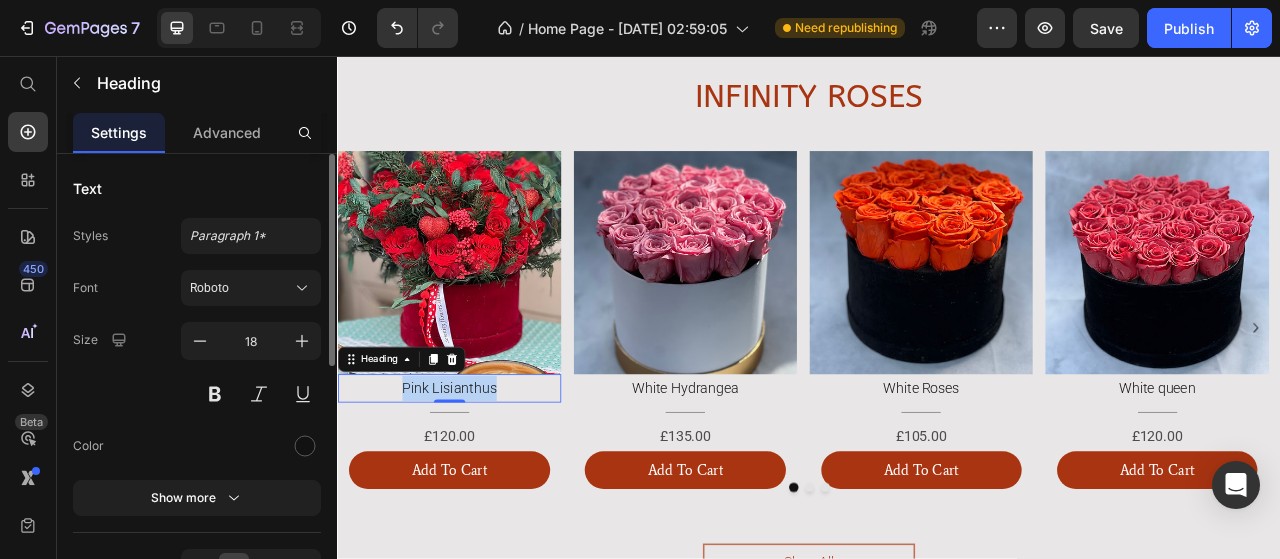 click on "Pink Lisianthus" at bounding box center [479, 479] 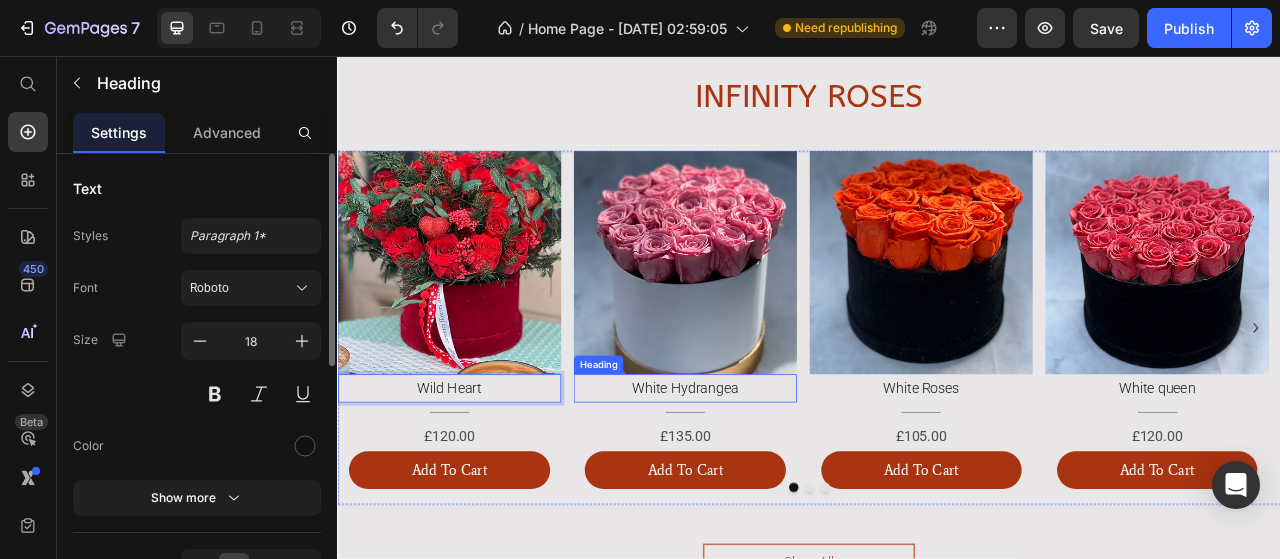 click on "White Hydrangea" at bounding box center (779, 479) 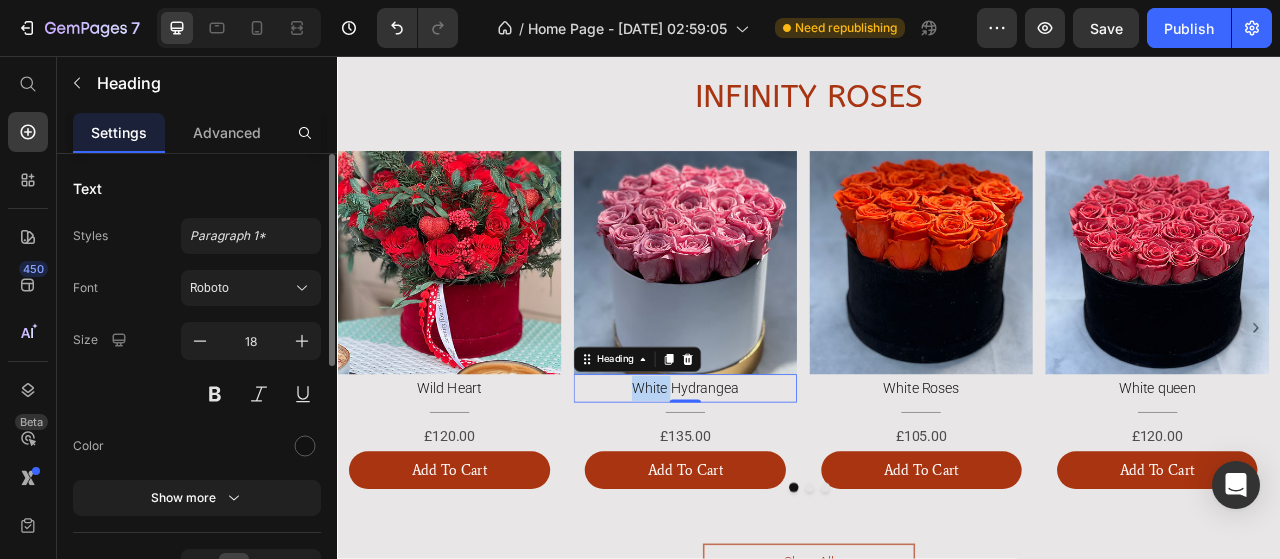 click on "White Hydrangea" at bounding box center (779, 479) 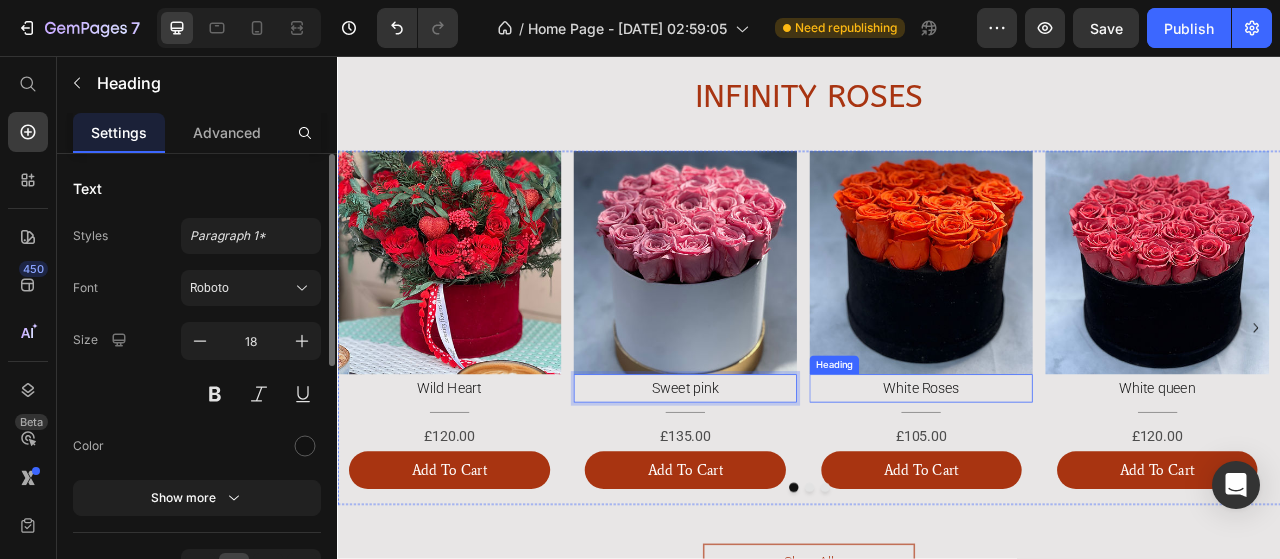 click on "White Roses" at bounding box center [1079, 479] 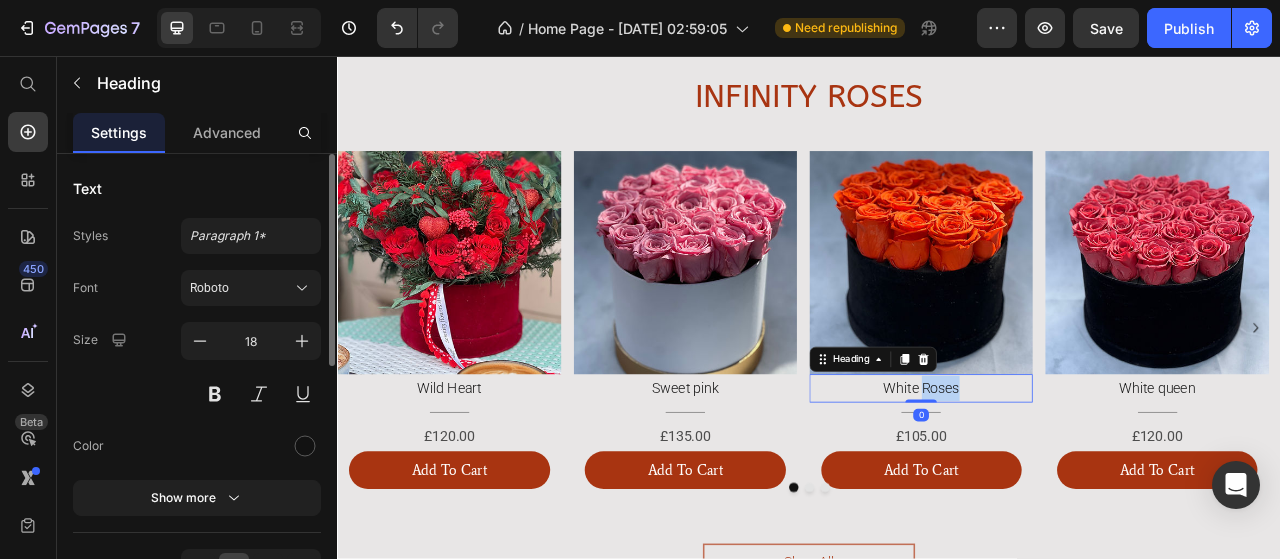 click on "White Roses" at bounding box center (1079, 479) 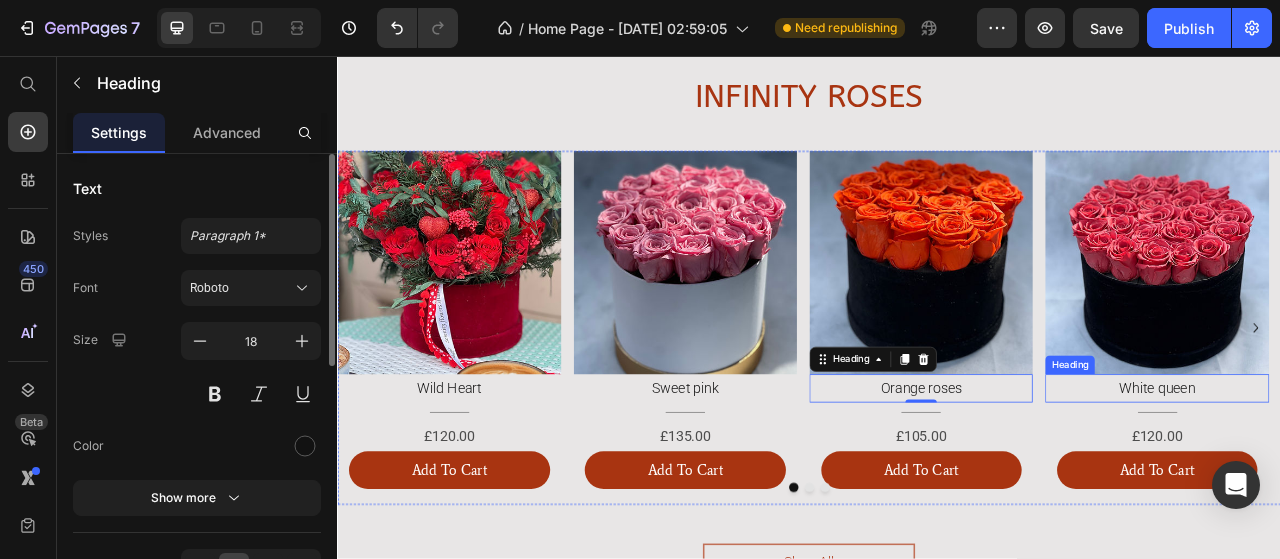click on "White queen" at bounding box center [1379, 479] 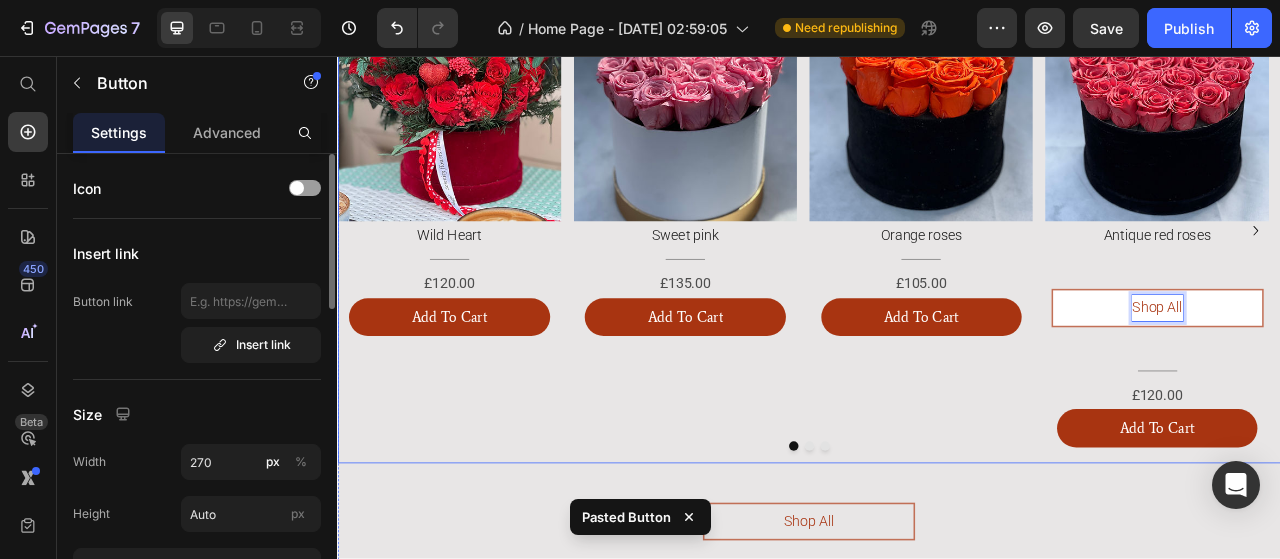 scroll, scrollTop: 2460, scrollLeft: 0, axis: vertical 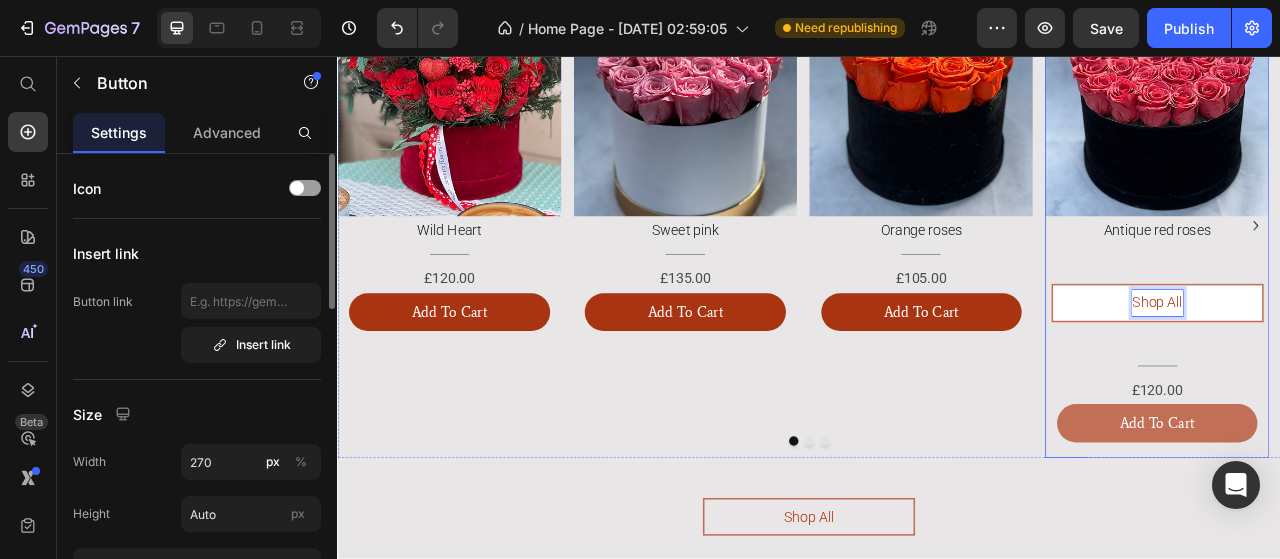 click on "Add To Cart" at bounding box center [1380, 524] 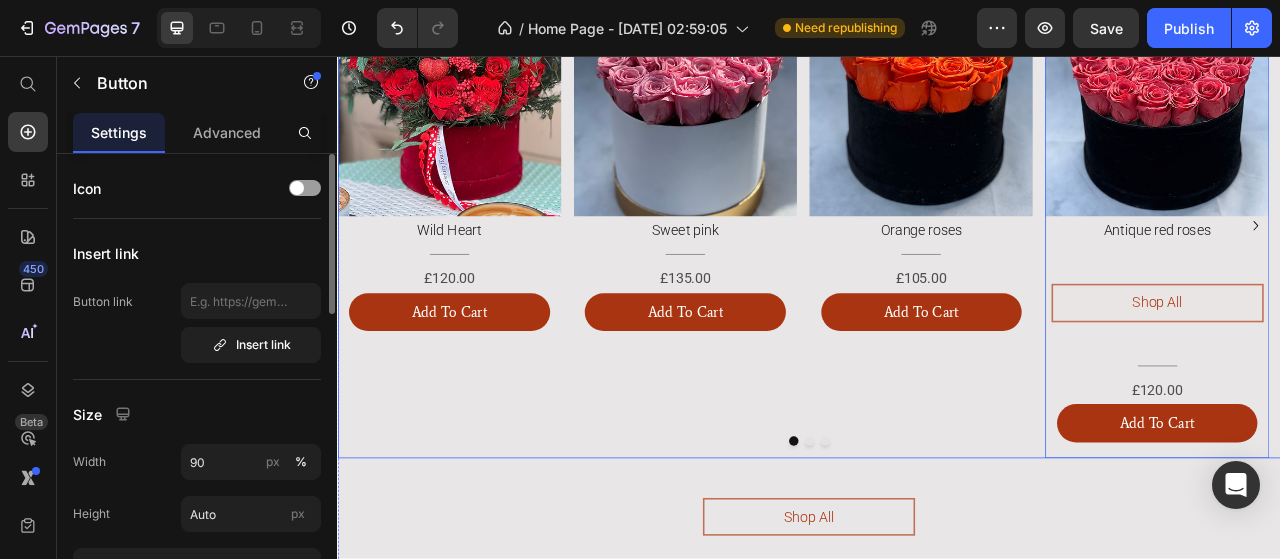 drag, startPoint x: 1364, startPoint y: 344, endPoint x: 1305, endPoint y: 356, distance: 60.207973 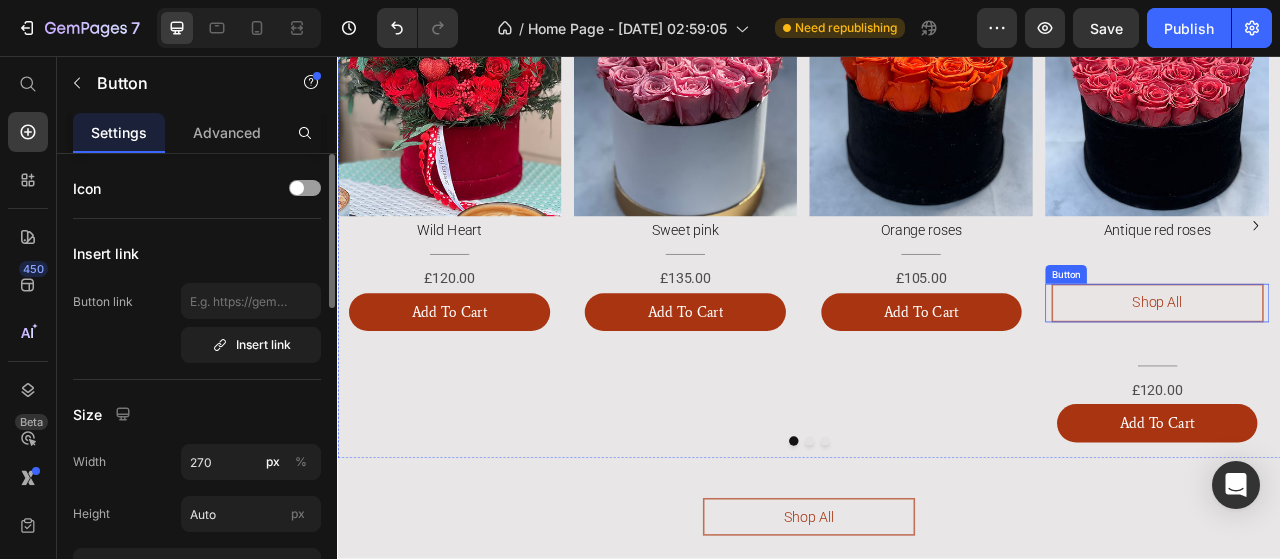 click on "Shop All" at bounding box center (1380, 371) 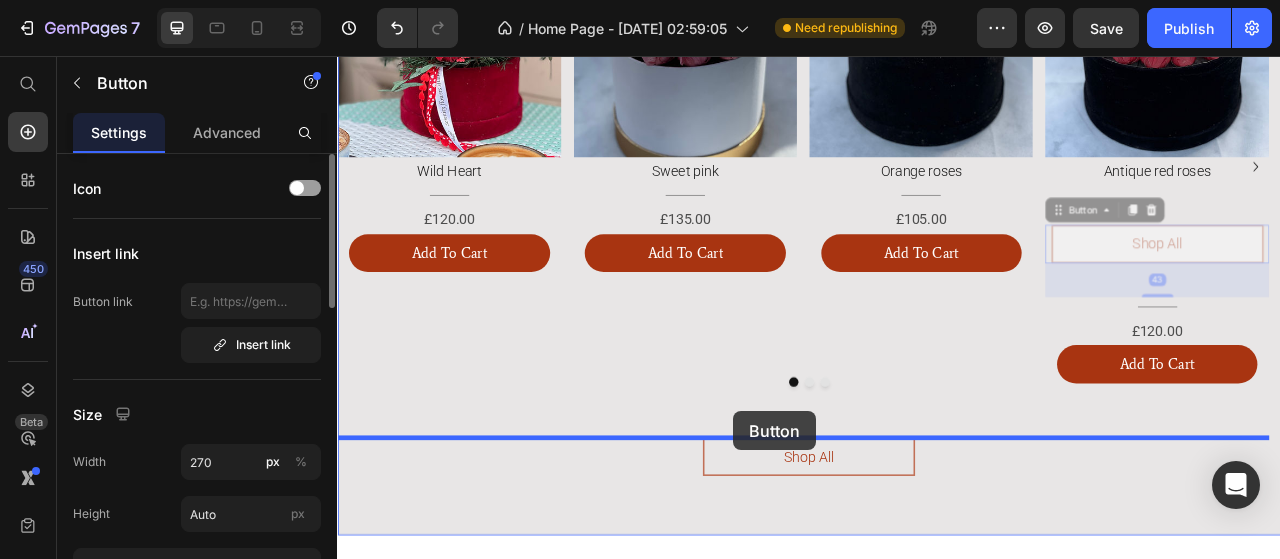 scroll, scrollTop: 2656, scrollLeft: 0, axis: vertical 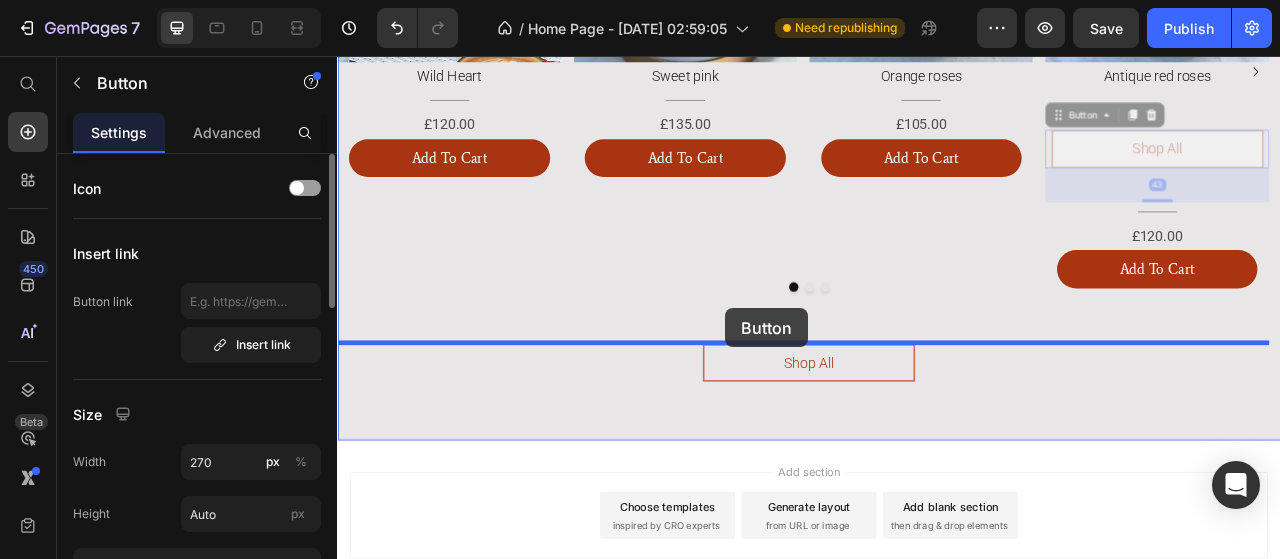 drag, startPoint x: 1263, startPoint y: 324, endPoint x: 831, endPoint y: 377, distance: 435.239 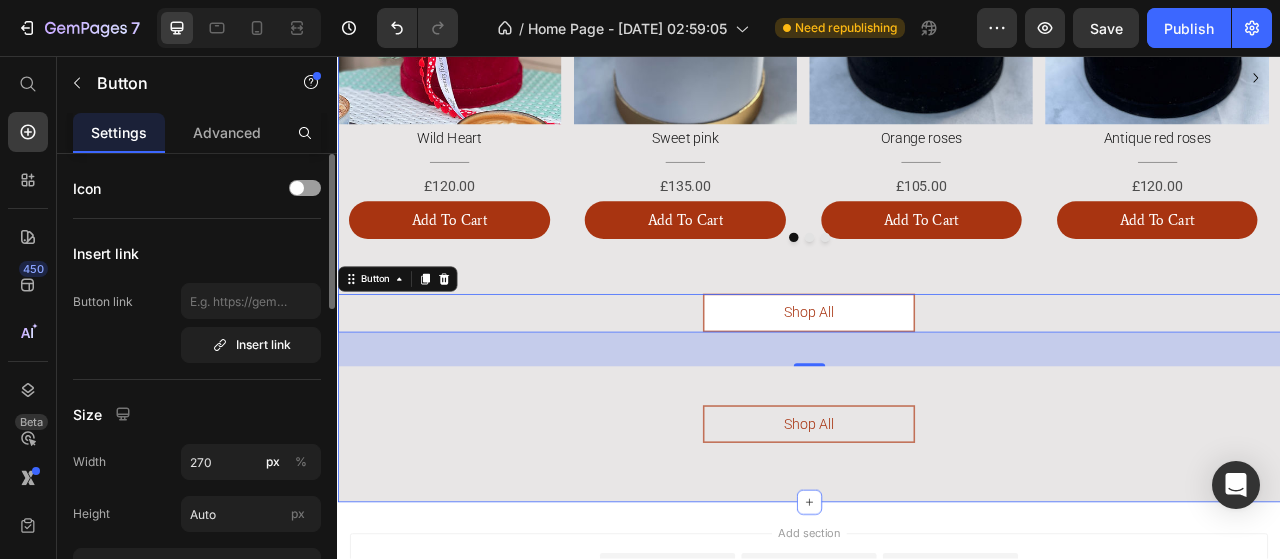 scroll, scrollTop: 2756, scrollLeft: 0, axis: vertical 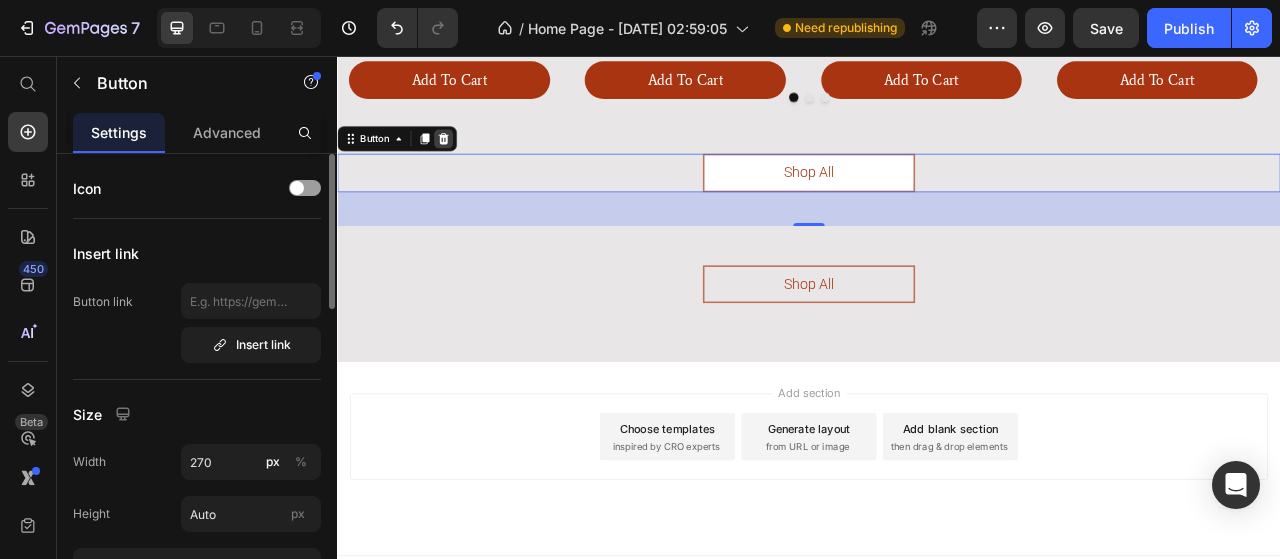 click 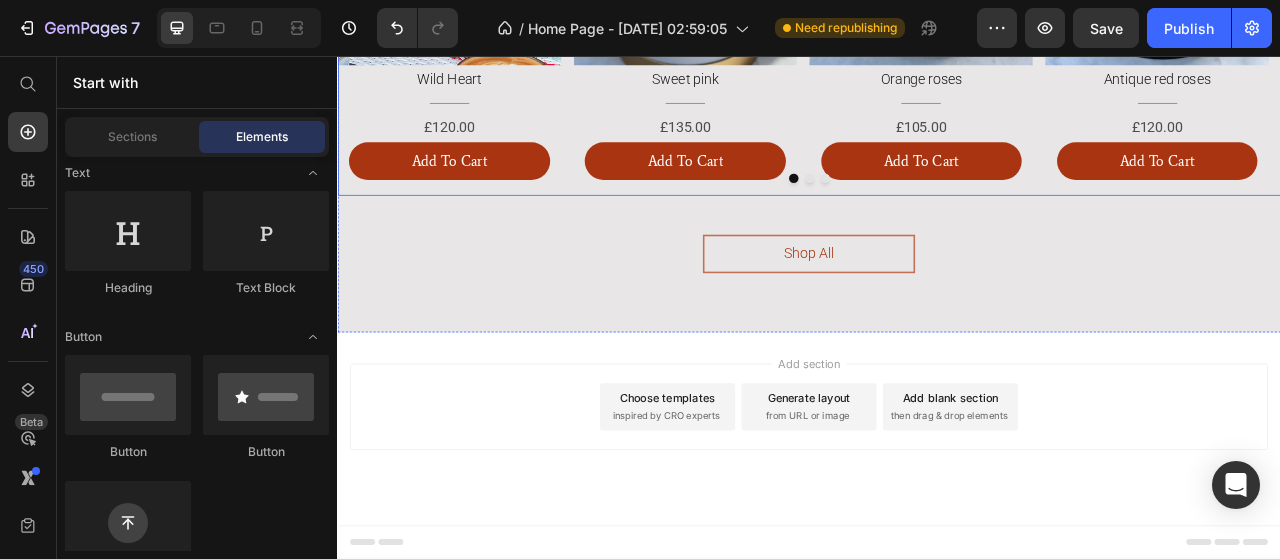 scroll, scrollTop: 2350, scrollLeft: 0, axis: vertical 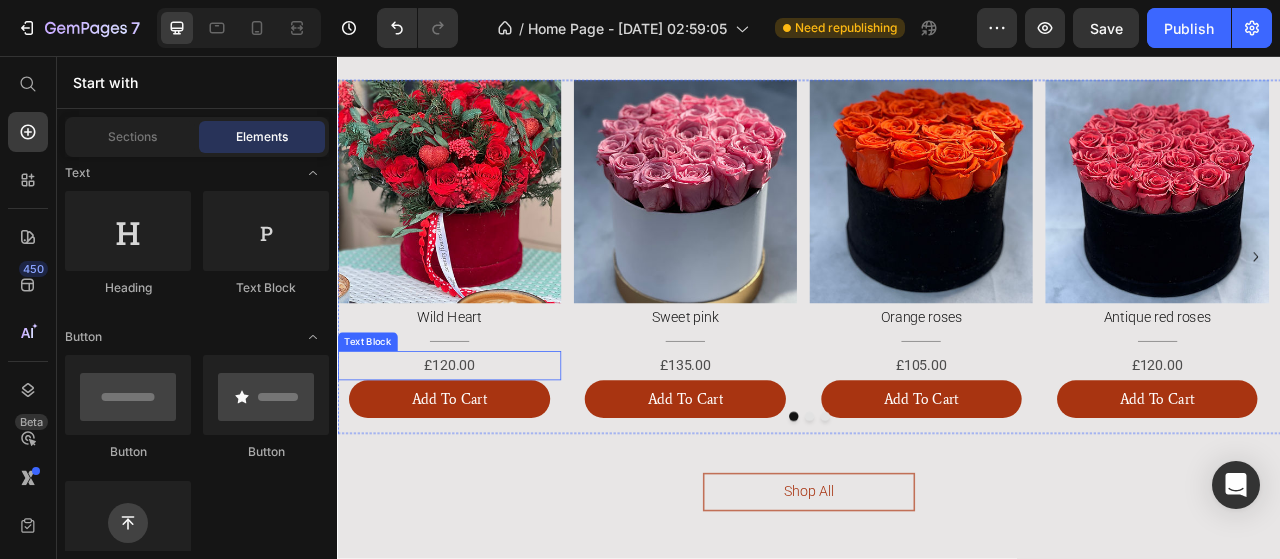 click on "£120.00" at bounding box center (479, 450) 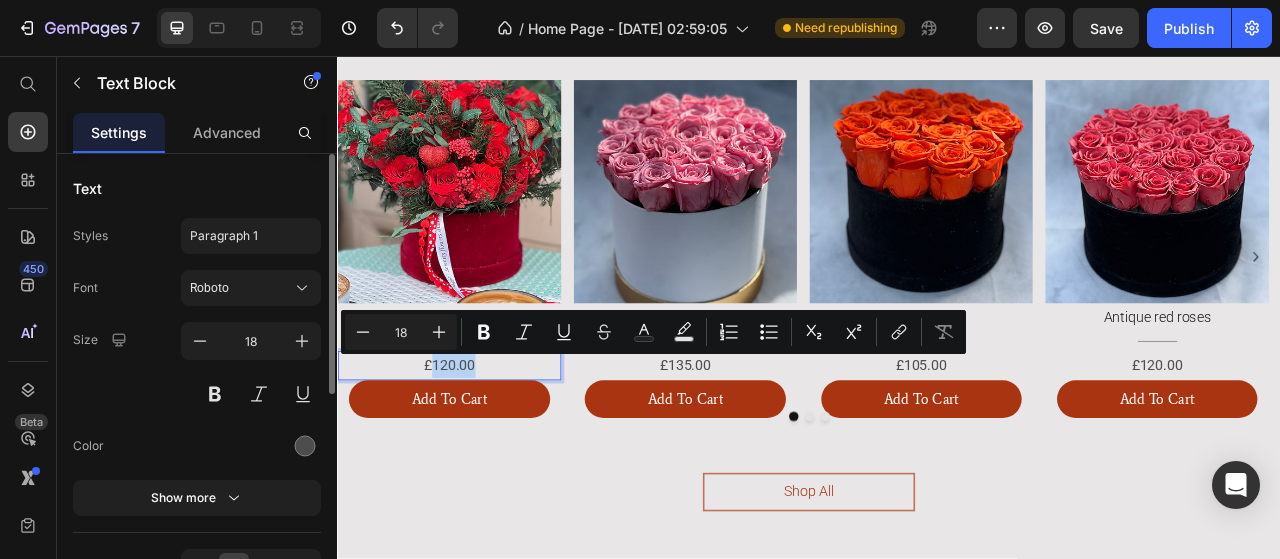 click on "£120.00" at bounding box center (479, 450) 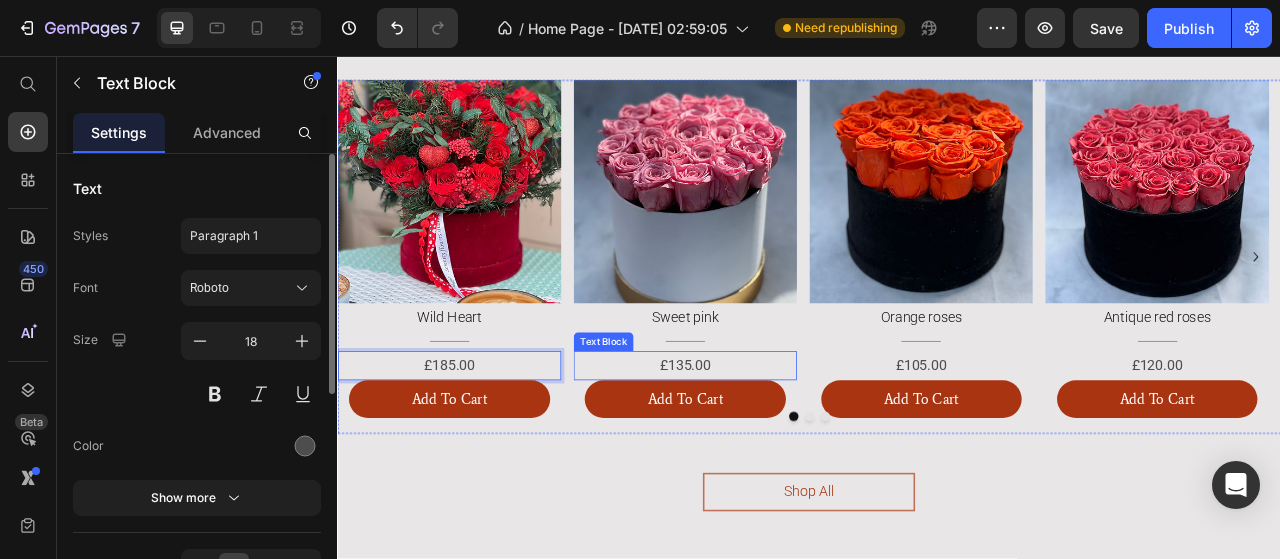 click on "£135.00" at bounding box center (779, 450) 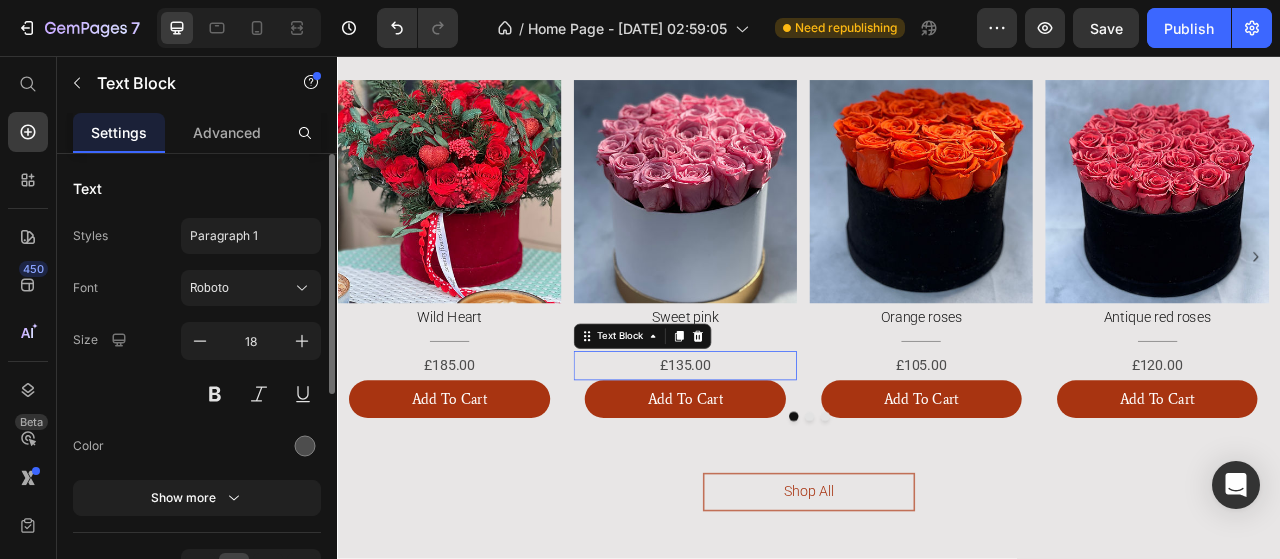 click on "£135.00" at bounding box center [779, 450] 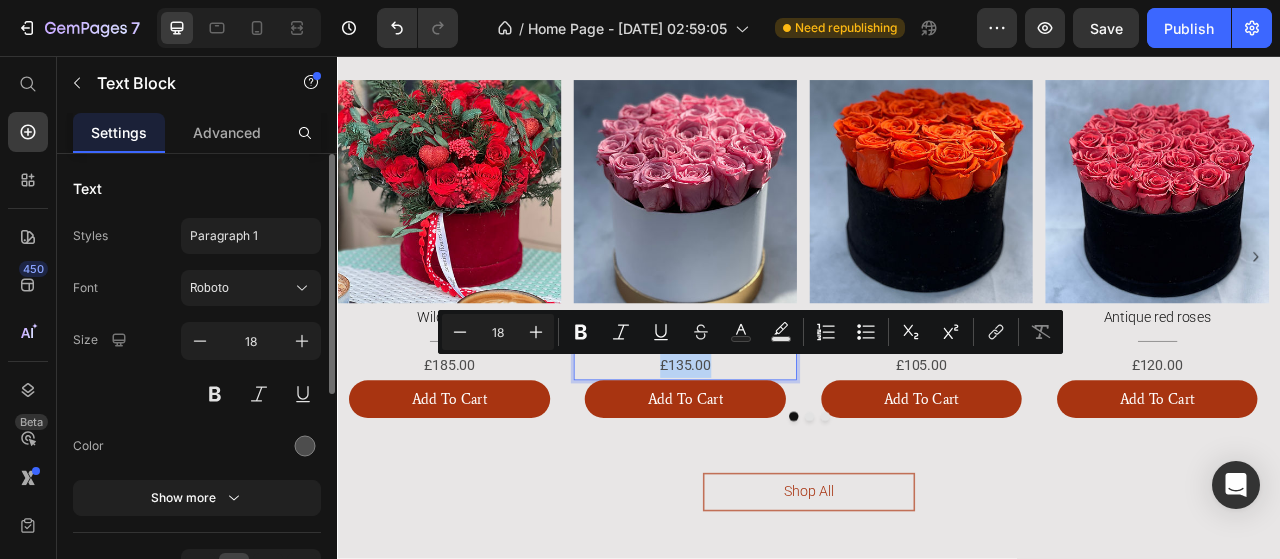 click on "£135.00" at bounding box center (779, 450) 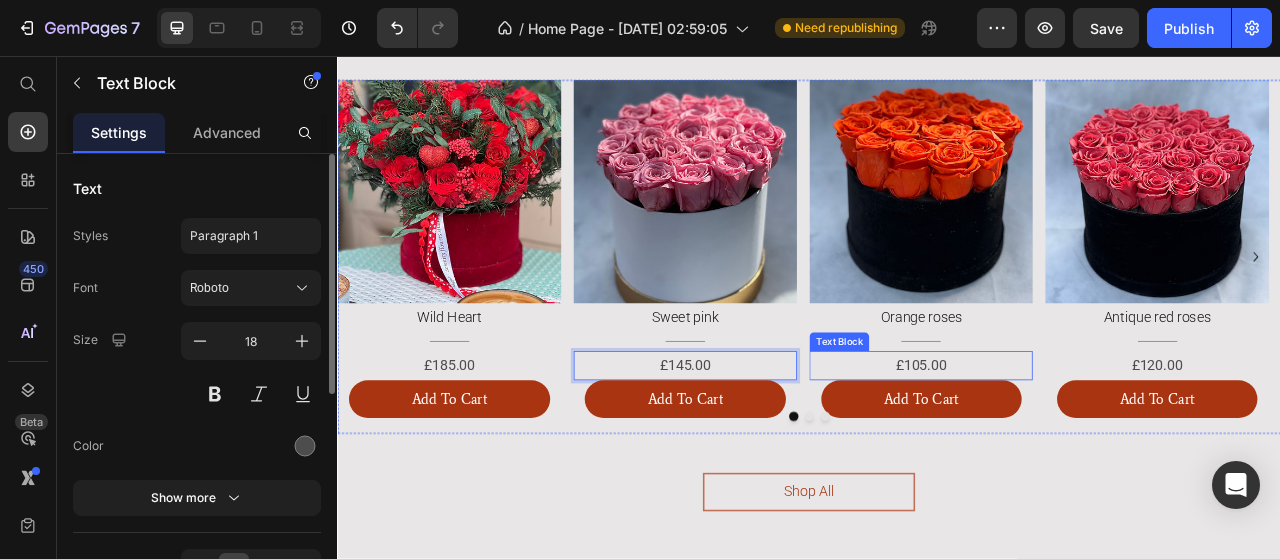 click on "£105.00" at bounding box center (1079, 450) 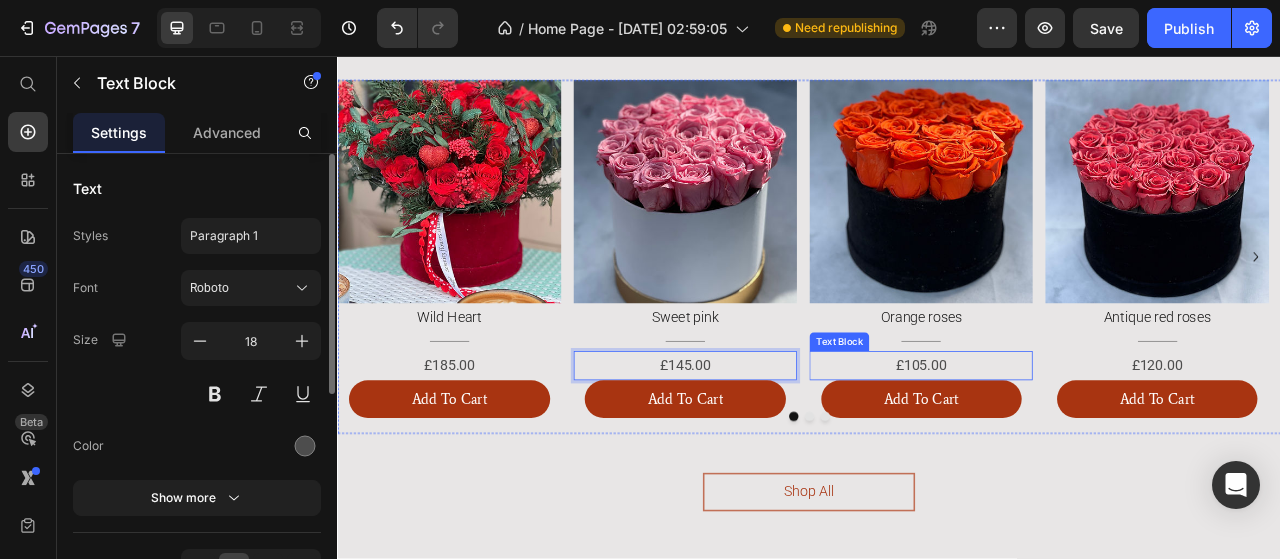click on "£105.00" at bounding box center [1079, 450] 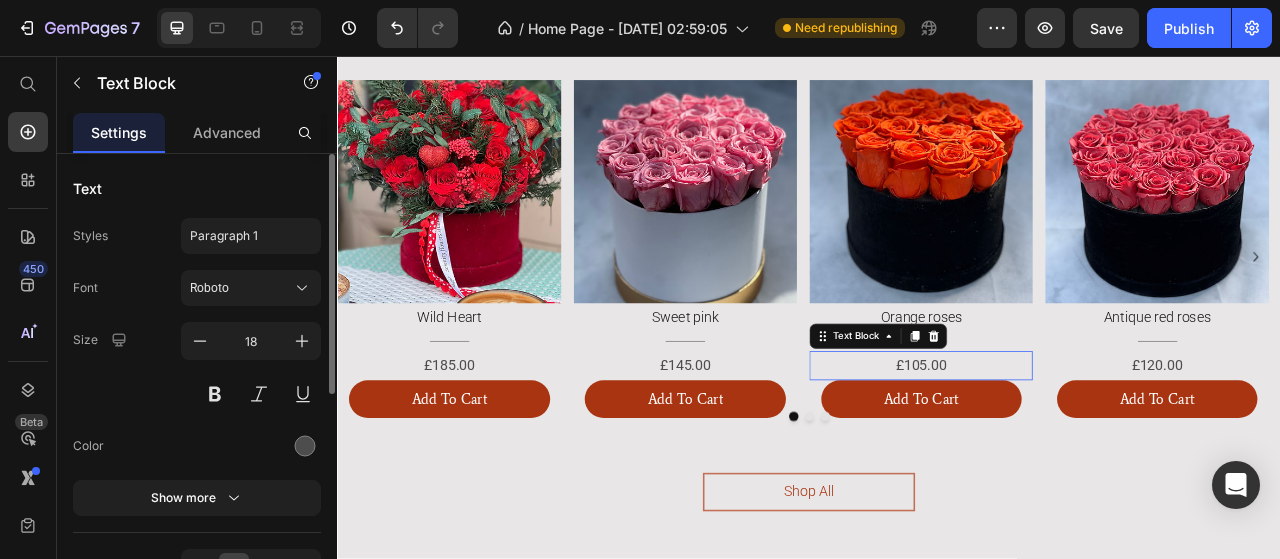 click on "£105.00" at bounding box center (1079, 450) 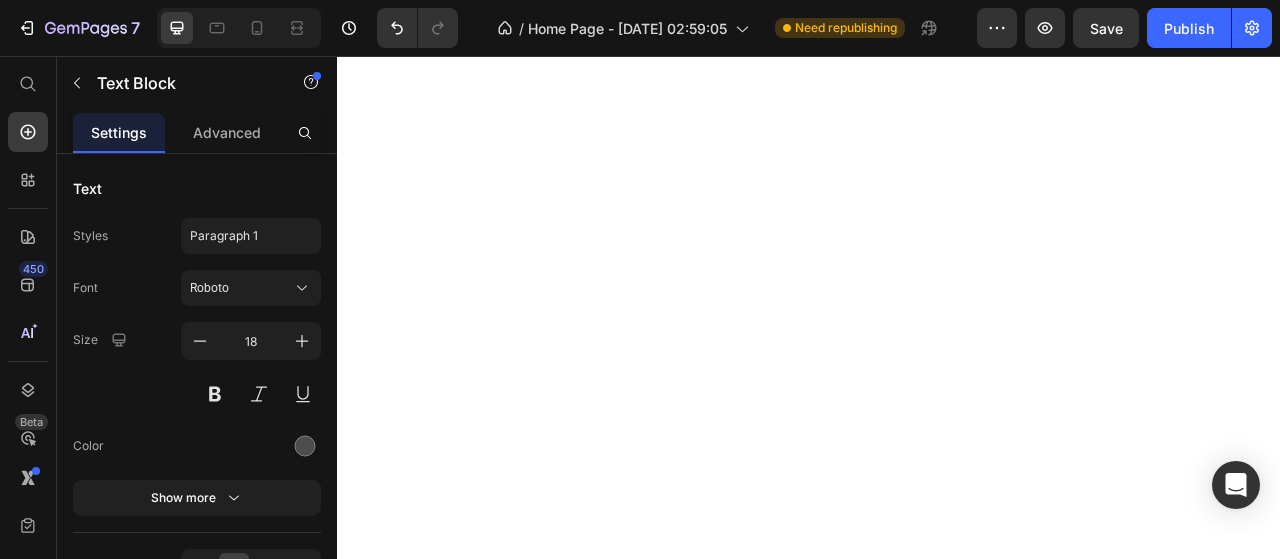 scroll, scrollTop: 0, scrollLeft: 0, axis: both 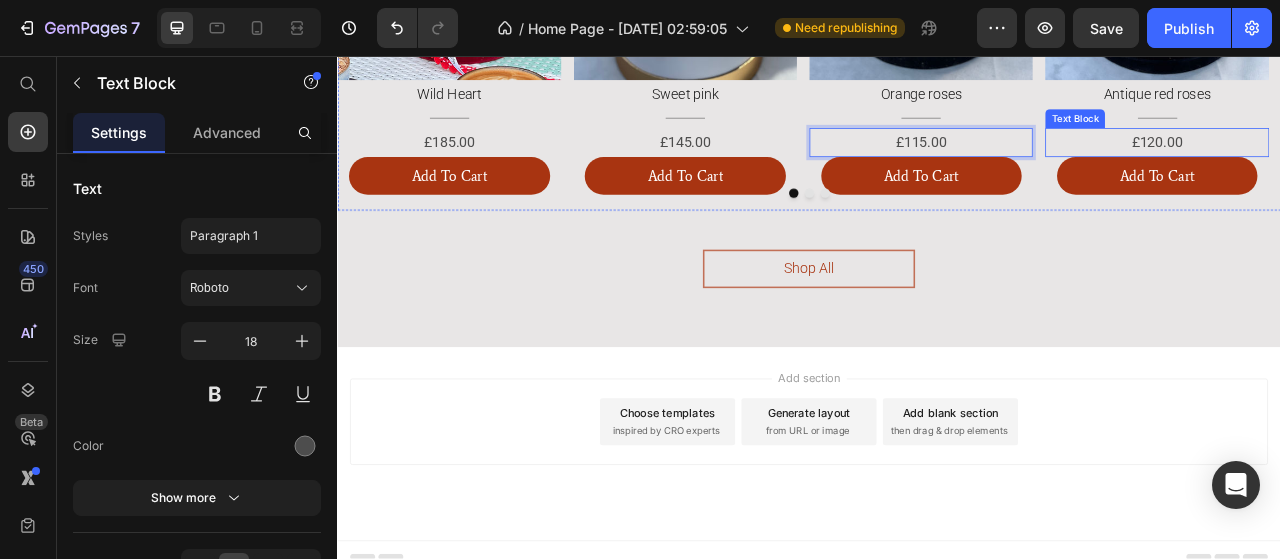 click on "£120.00" at bounding box center [1379, 166] 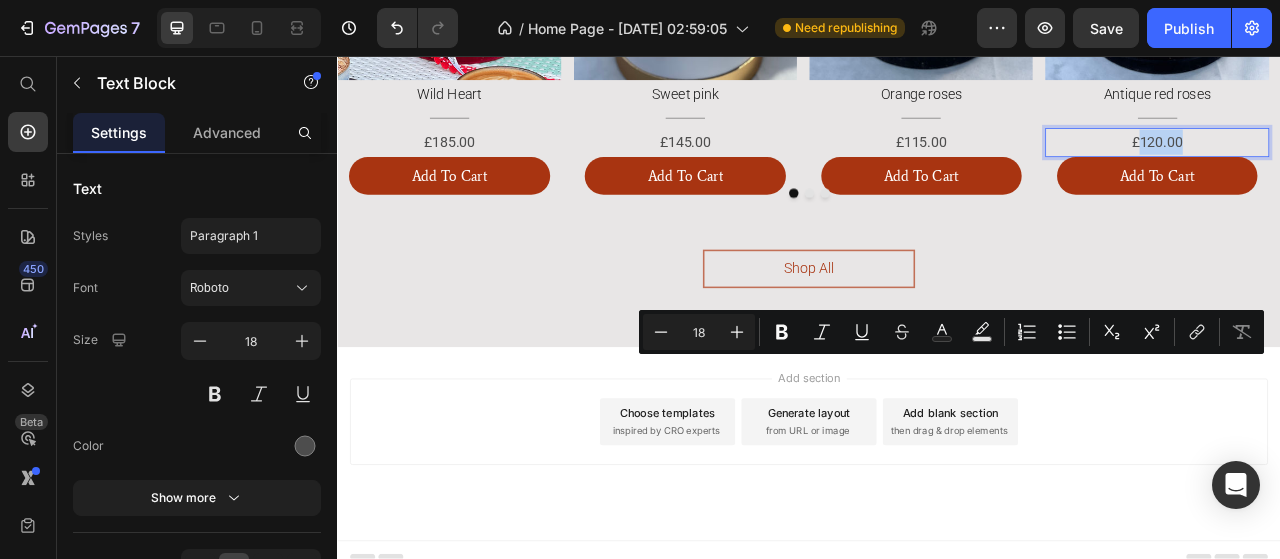 click on "£120.00" at bounding box center [1379, 166] 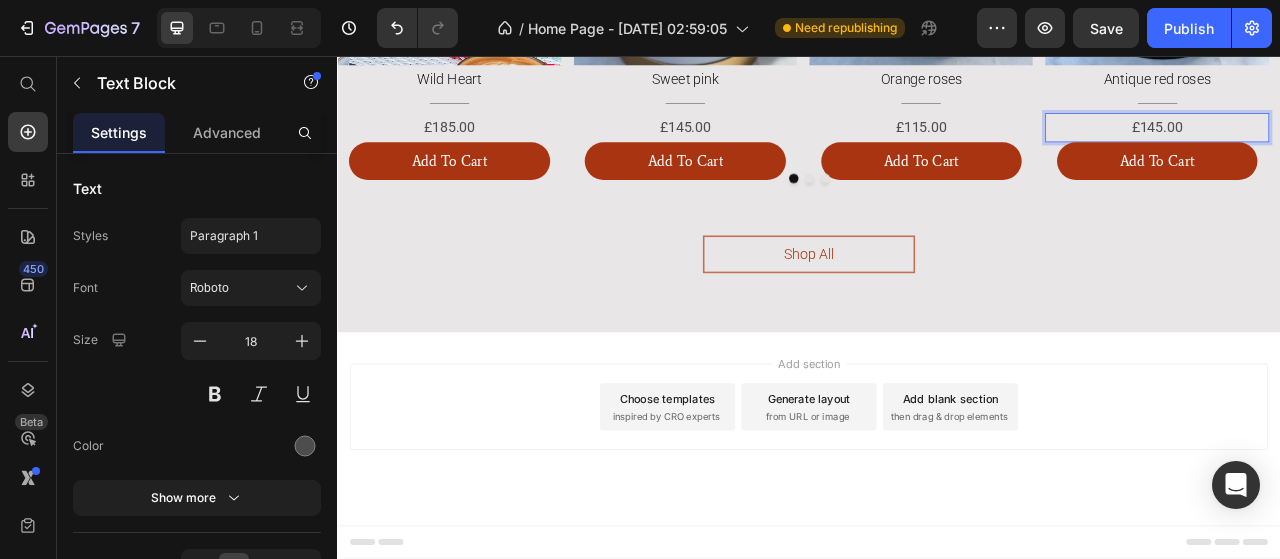 scroll, scrollTop: 1550, scrollLeft: 0, axis: vertical 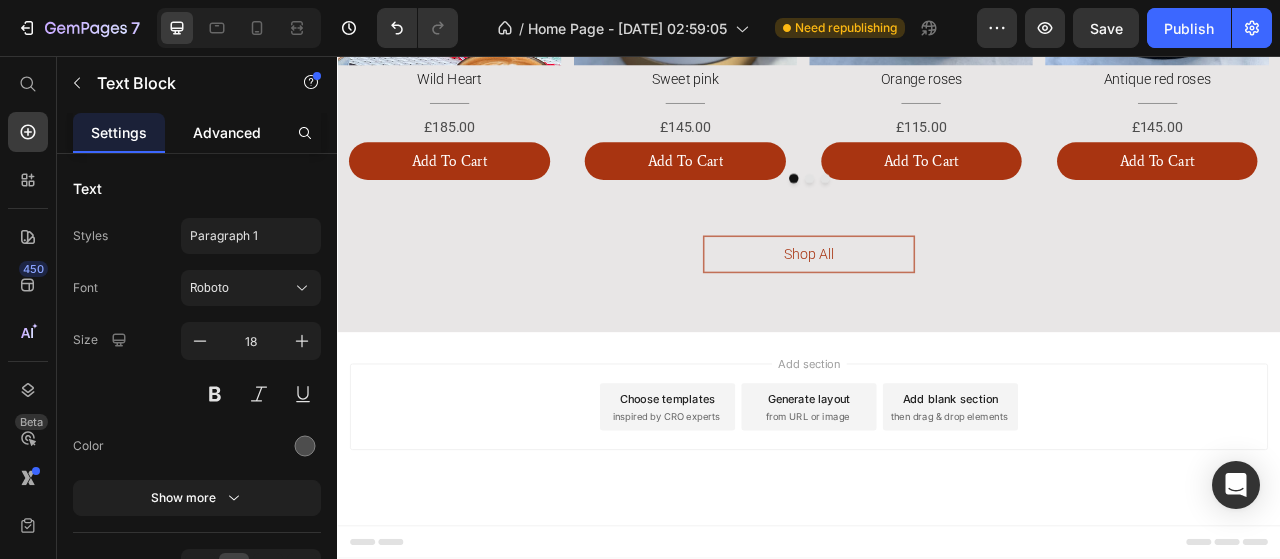 click on "Advanced" at bounding box center (227, 132) 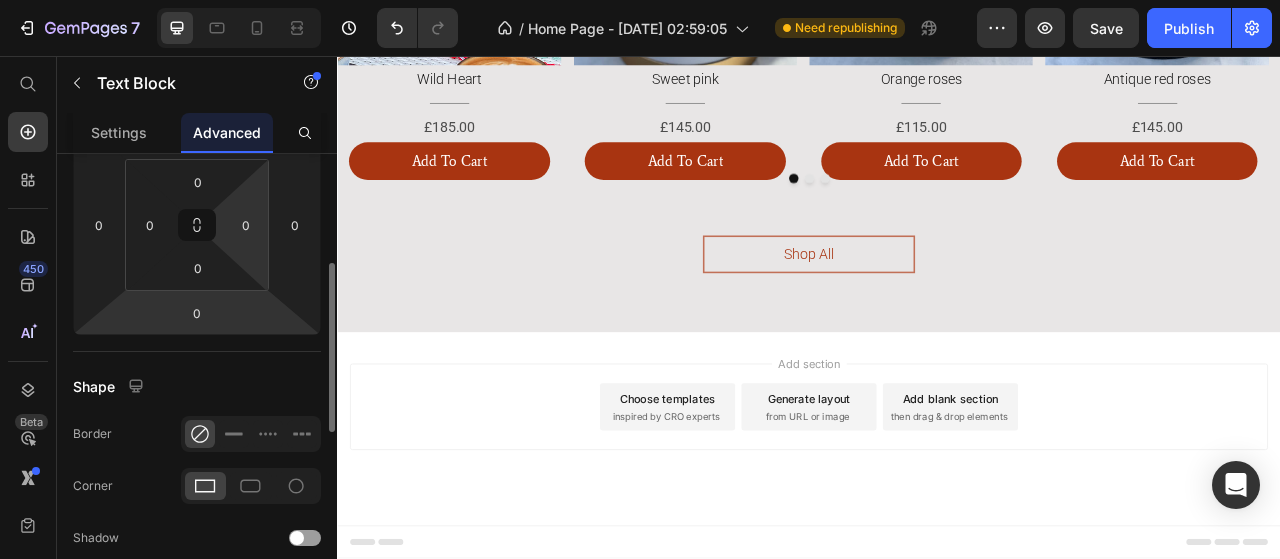 scroll, scrollTop: 200, scrollLeft: 0, axis: vertical 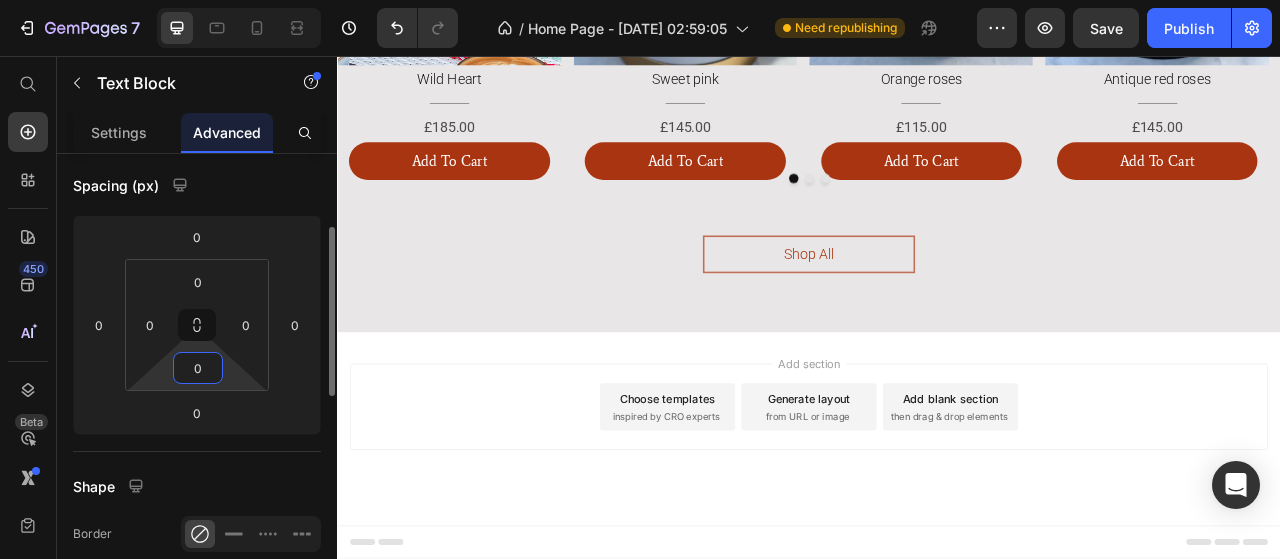 click on "0" at bounding box center [198, 368] 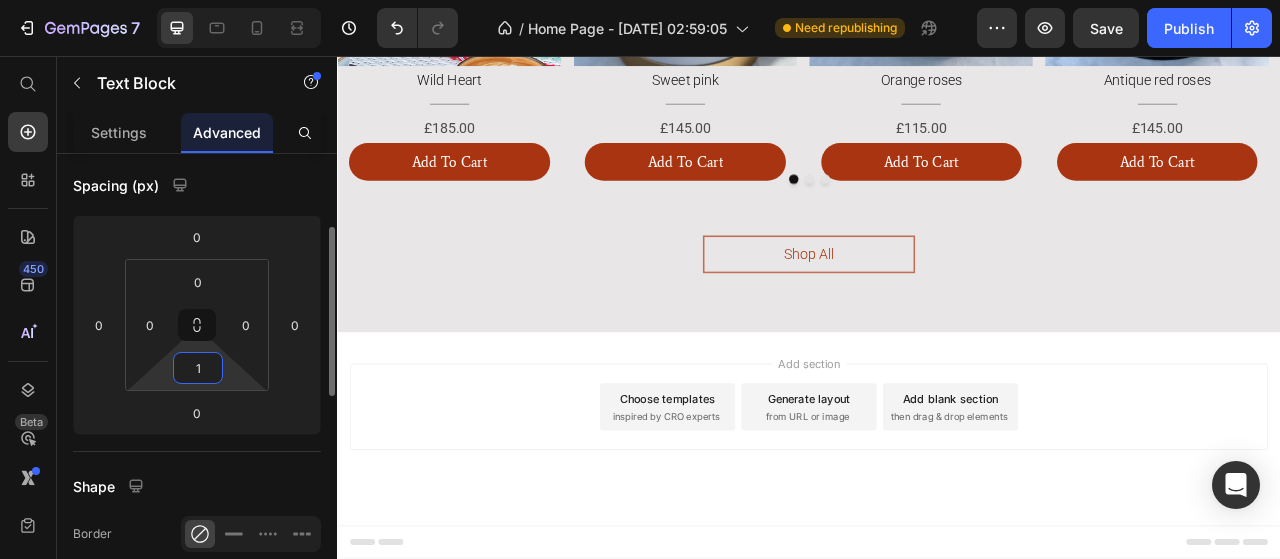 type on "10" 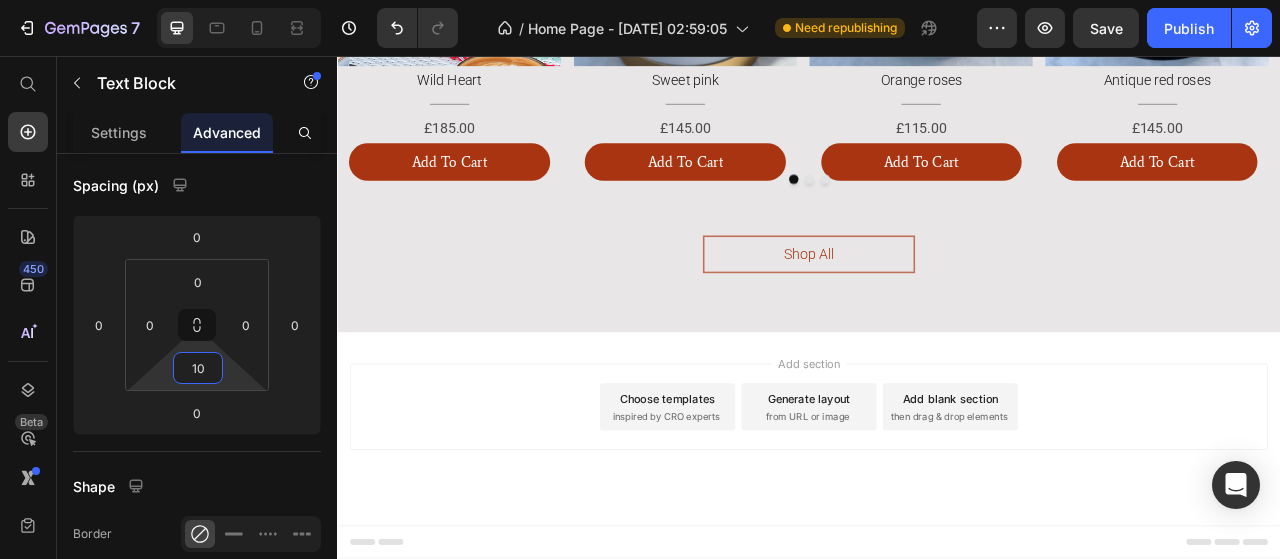 click on "£135.00" at bounding box center [779, -628] 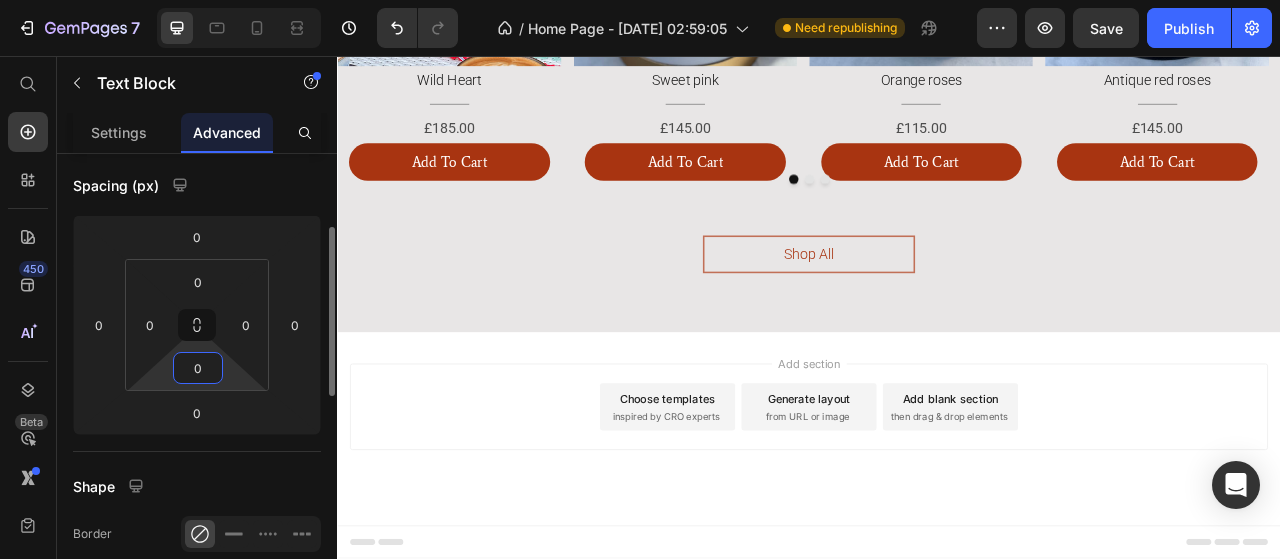 click on "0" at bounding box center (198, 368) 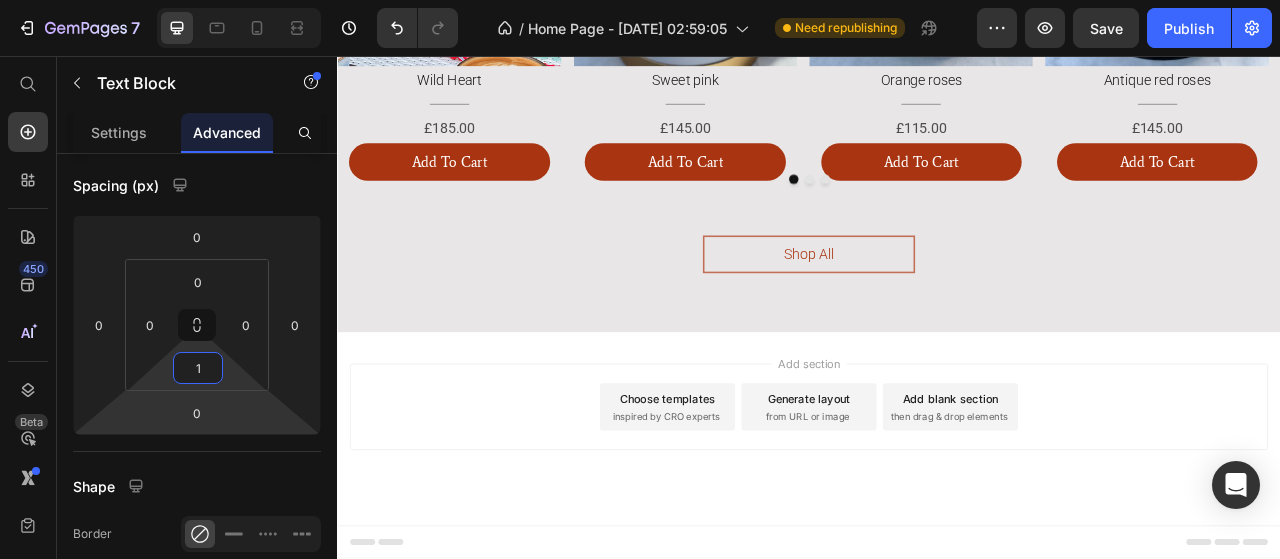 type on "10" 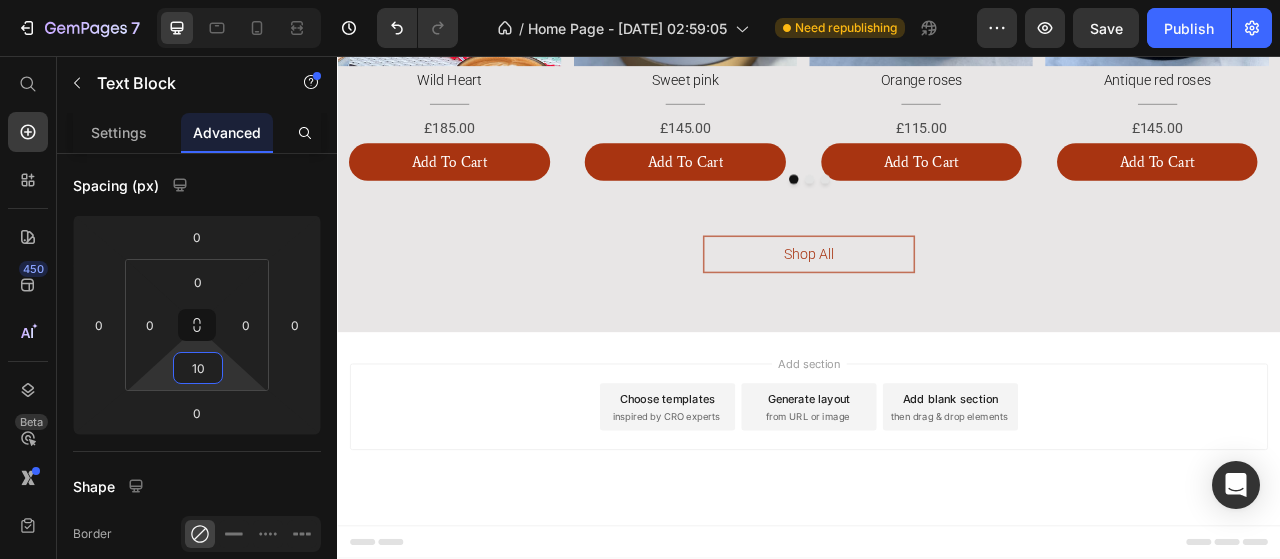 click on "£105.00" at bounding box center [1079, -628] 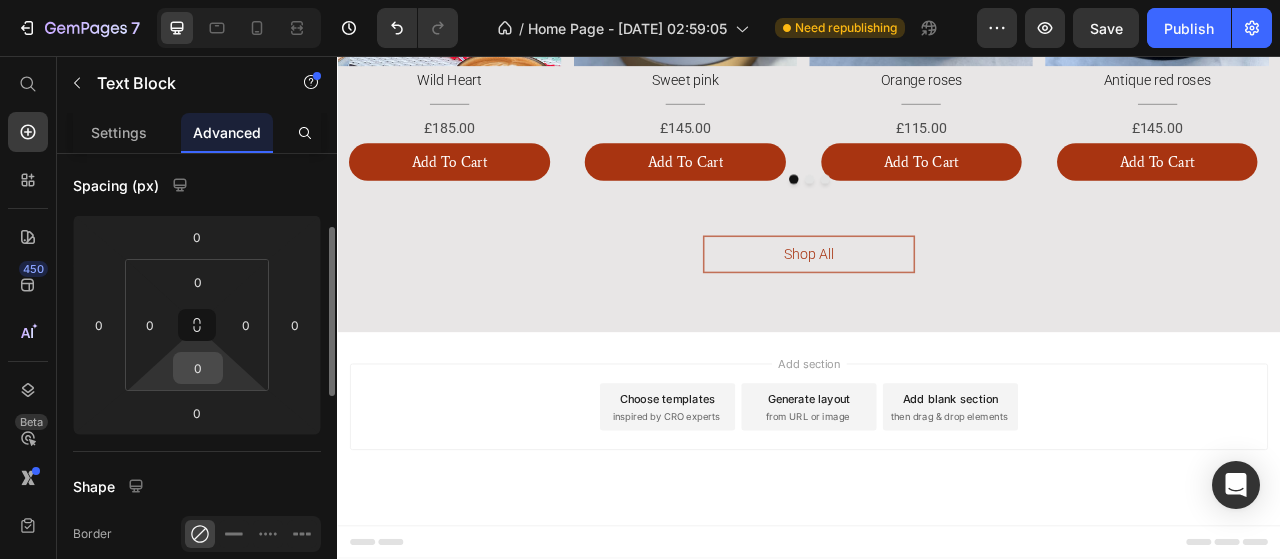 click on "0" at bounding box center (198, 368) 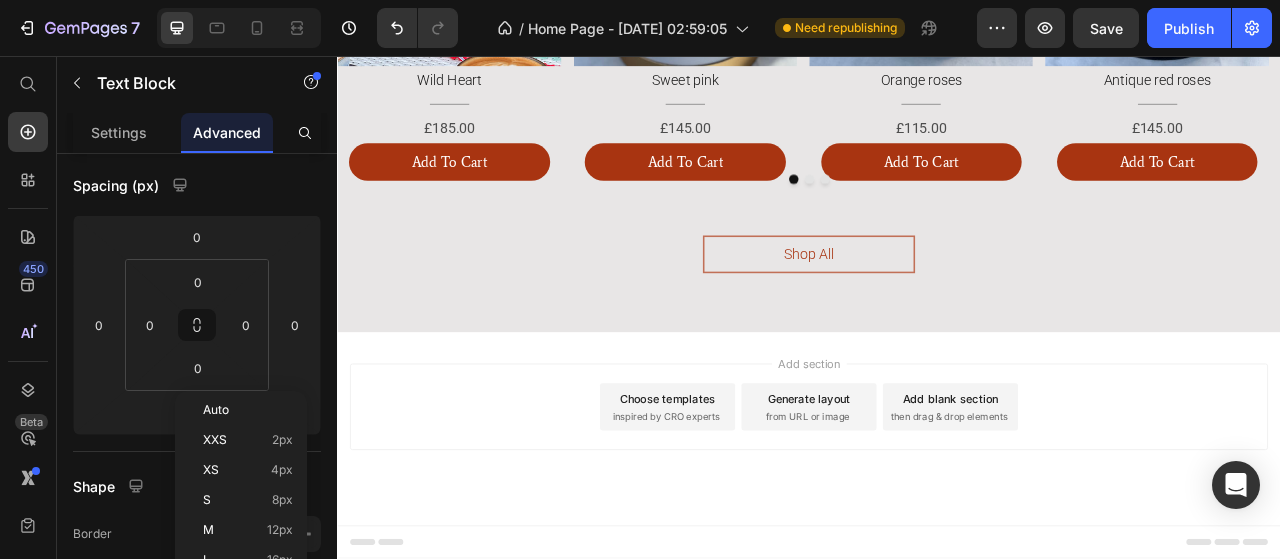 click on "£105.00" at bounding box center [1079, -628] 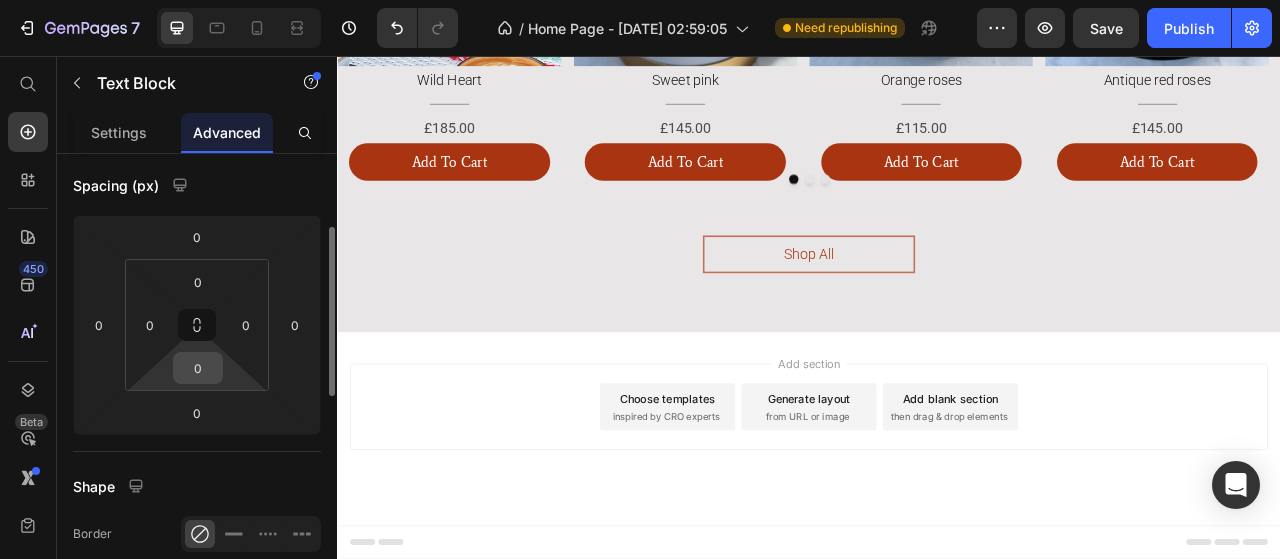 click on "0" at bounding box center [198, 368] 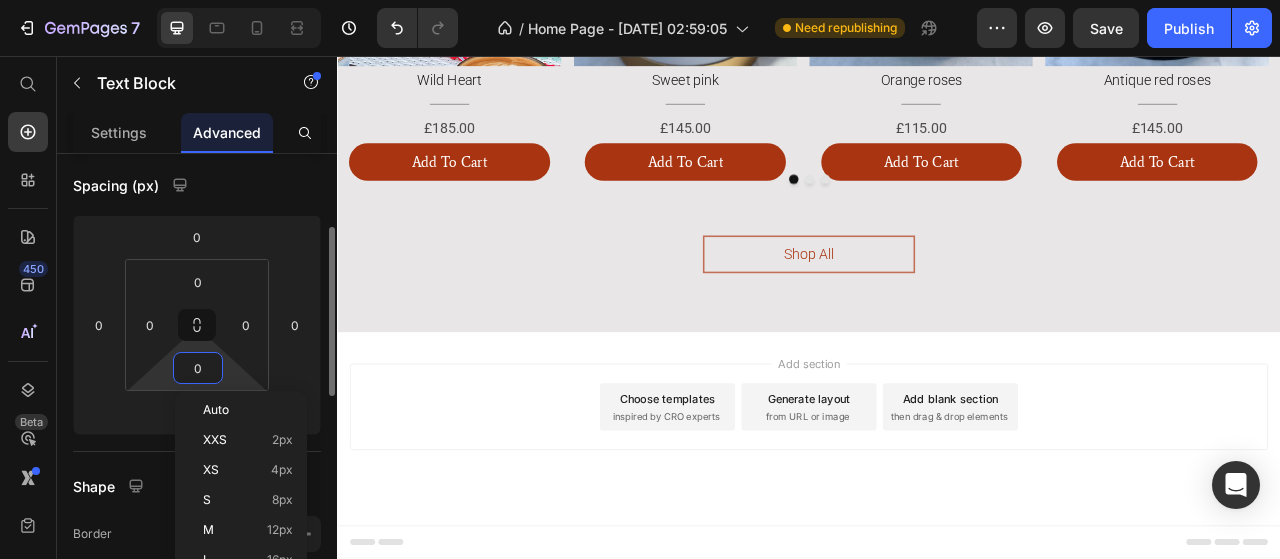 type on "2" 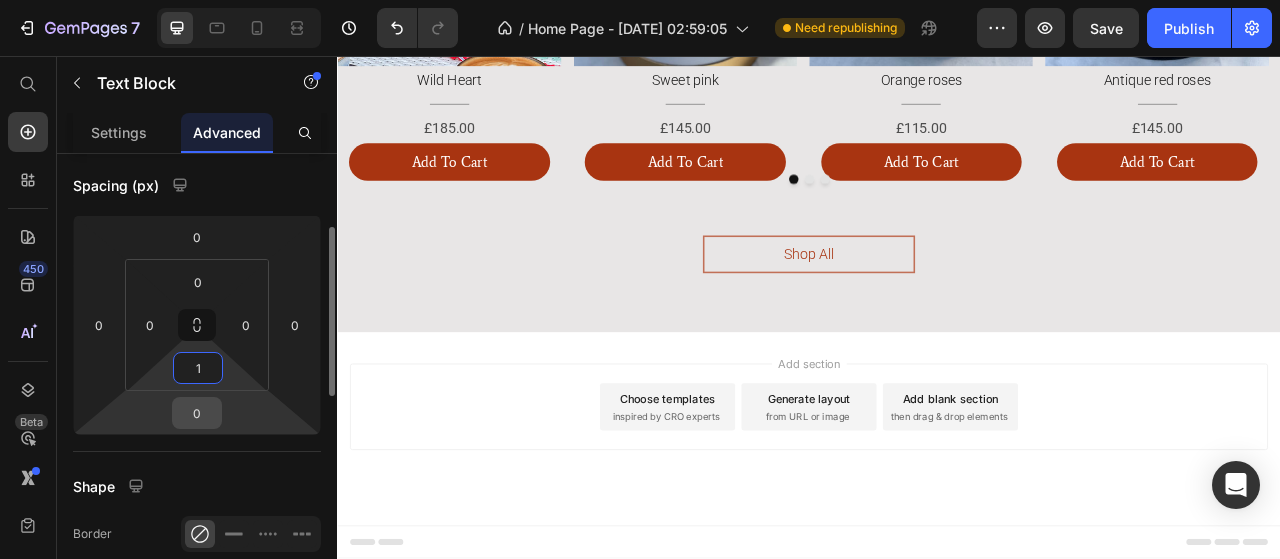 type on "10" 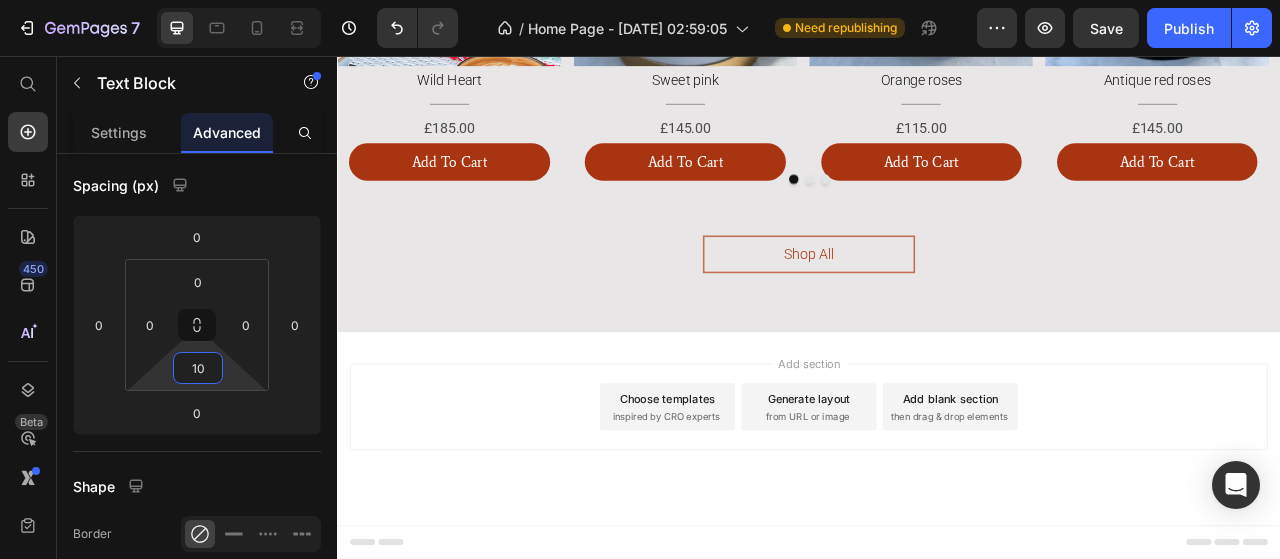 click on "£120.00" at bounding box center (1379, -628) 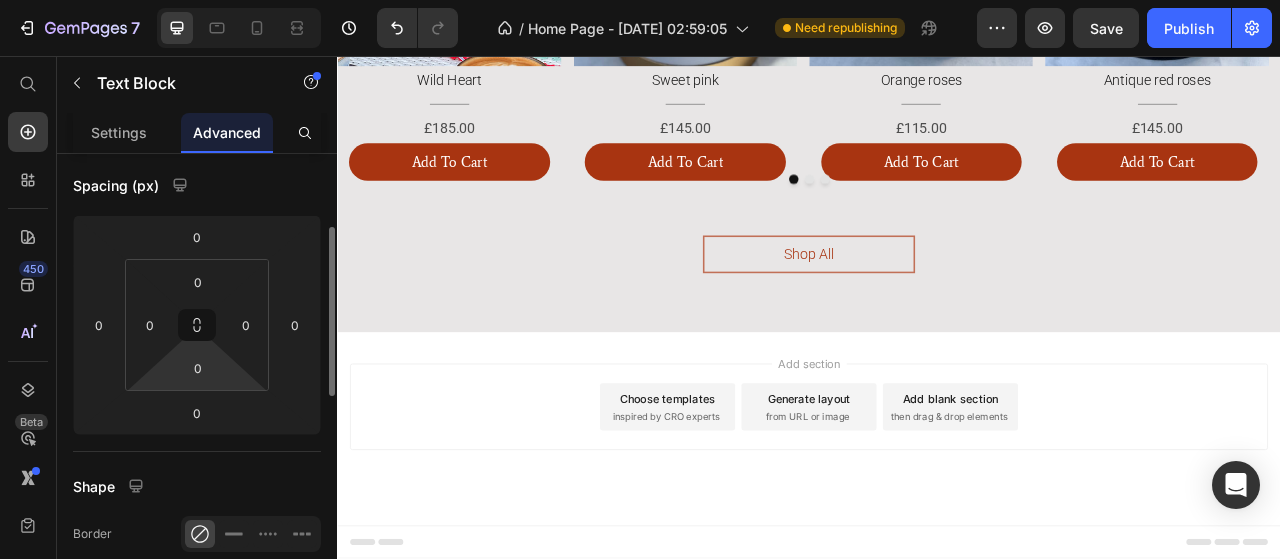 click on "7  Version history  /  Home Page - Jul 11, 02:59:05 Need republishing Preview  Save   Publish  450 Beta Start with Sections Elements Hero Section Product Detail Brands Trusted Badges Guarantee Product Breakdown How to use Testimonials Compare Bundle FAQs Social Proof Brand Story Product List Collection Blog List Contact Sticky Add to Cart Custom Footer Browse Library 450 Layout
Row
Row
Row
Row Text
Heading
Text Block Button
Button
Button
Sticky Back to top Media" at bounding box center [640, 0] 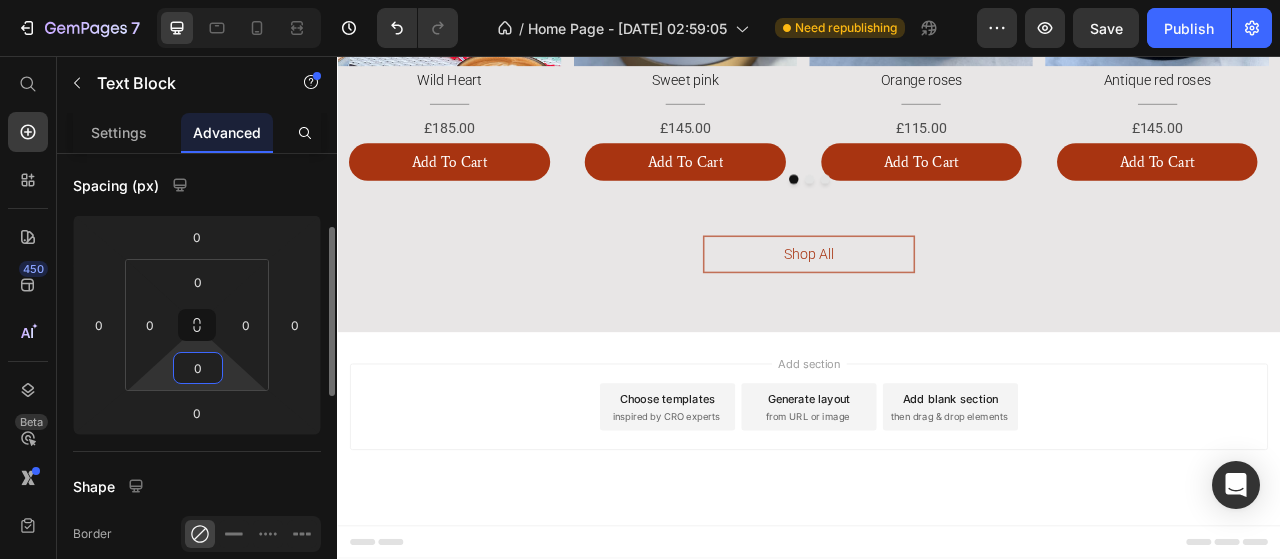 click on "0" at bounding box center [198, 368] 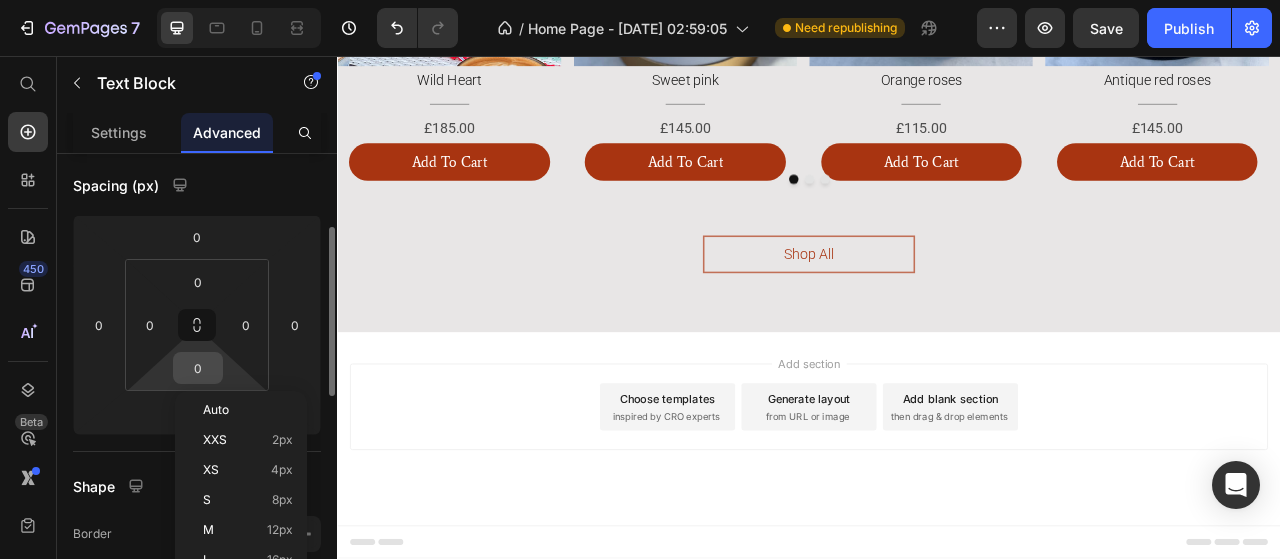 click on "0" at bounding box center [198, 368] 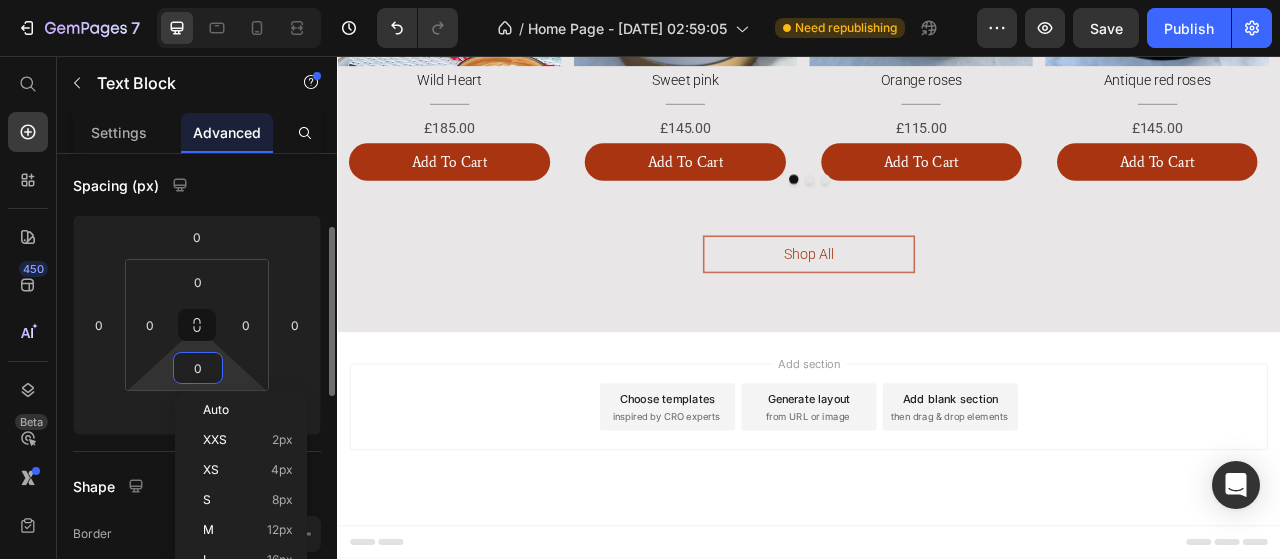 click on "0" at bounding box center (198, 368) 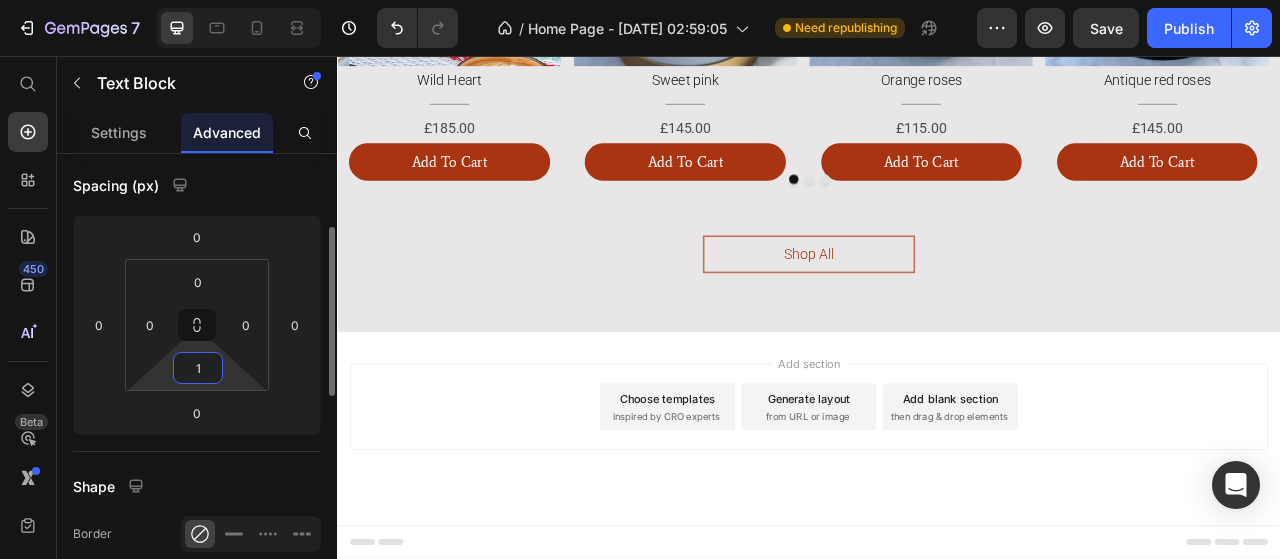 type on "10" 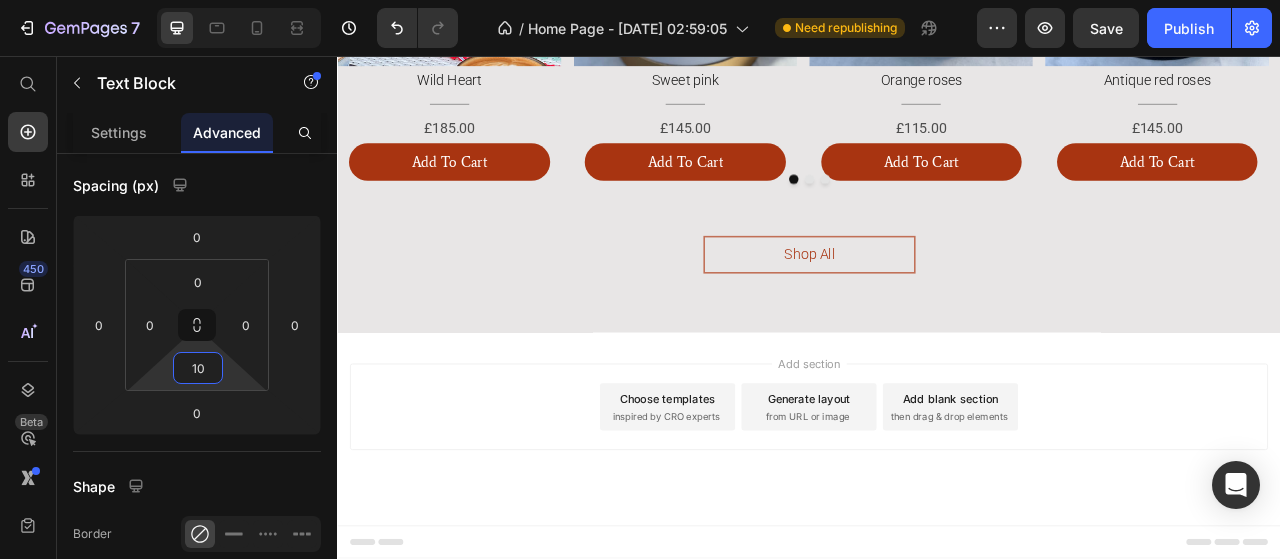 scroll, scrollTop: 1650, scrollLeft: 0, axis: vertical 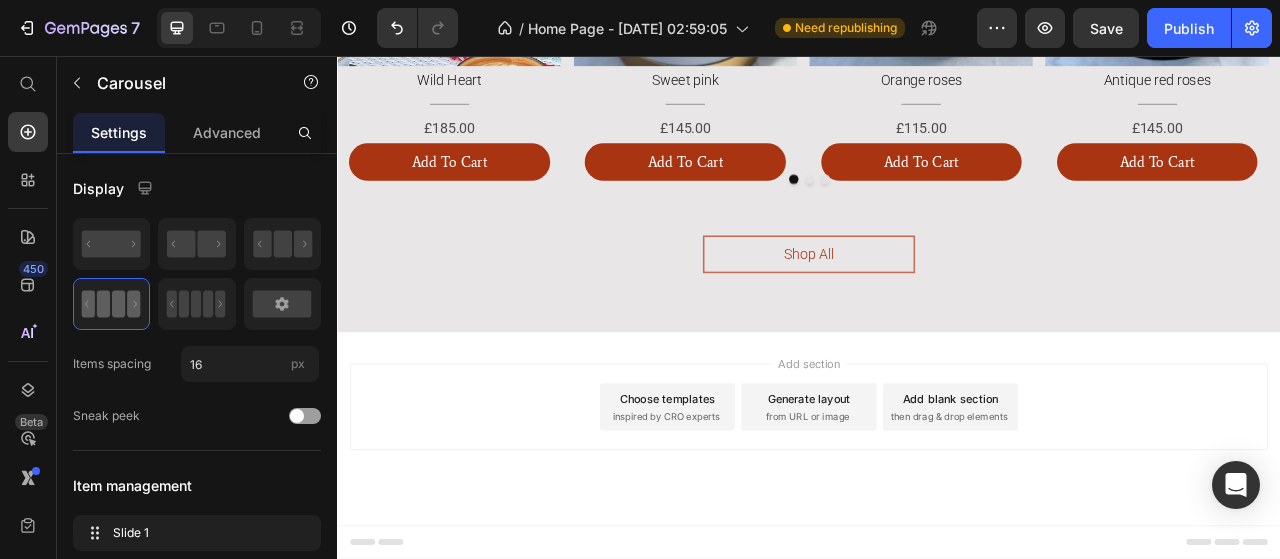 click at bounding box center [937, -553] 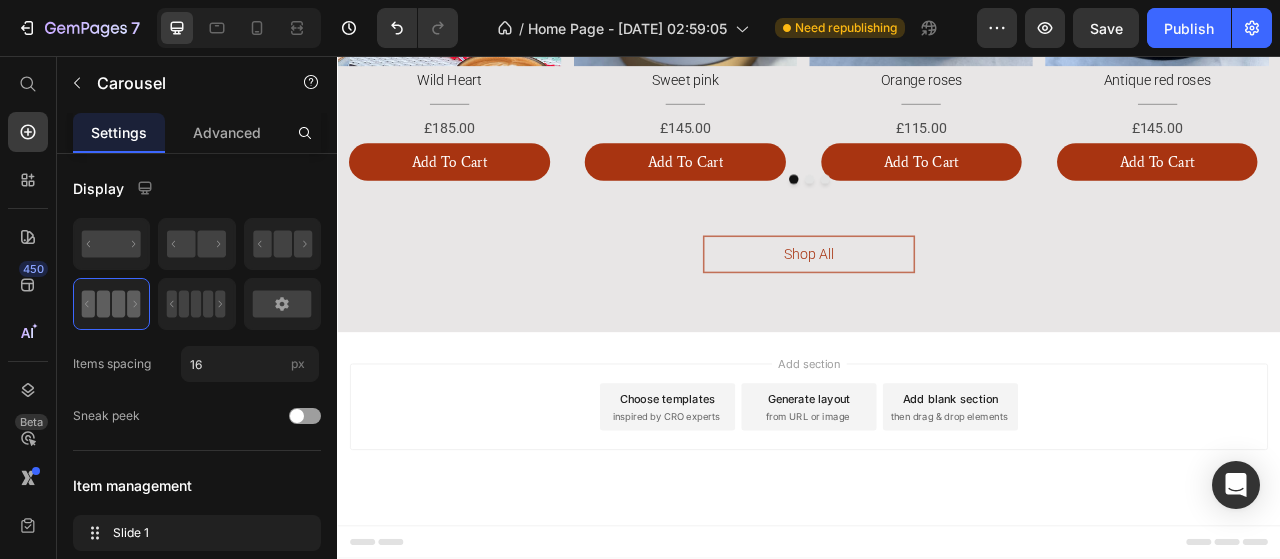 click on "£120.00" at bounding box center (479, -628) 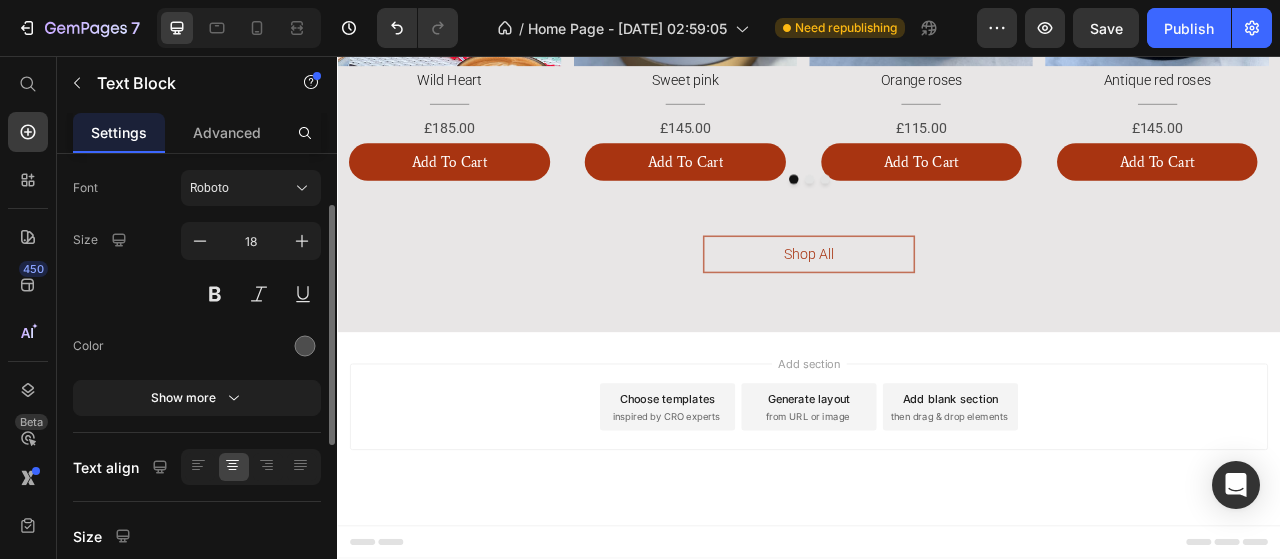 scroll, scrollTop: 0, scrollLeft: 0, axis: both 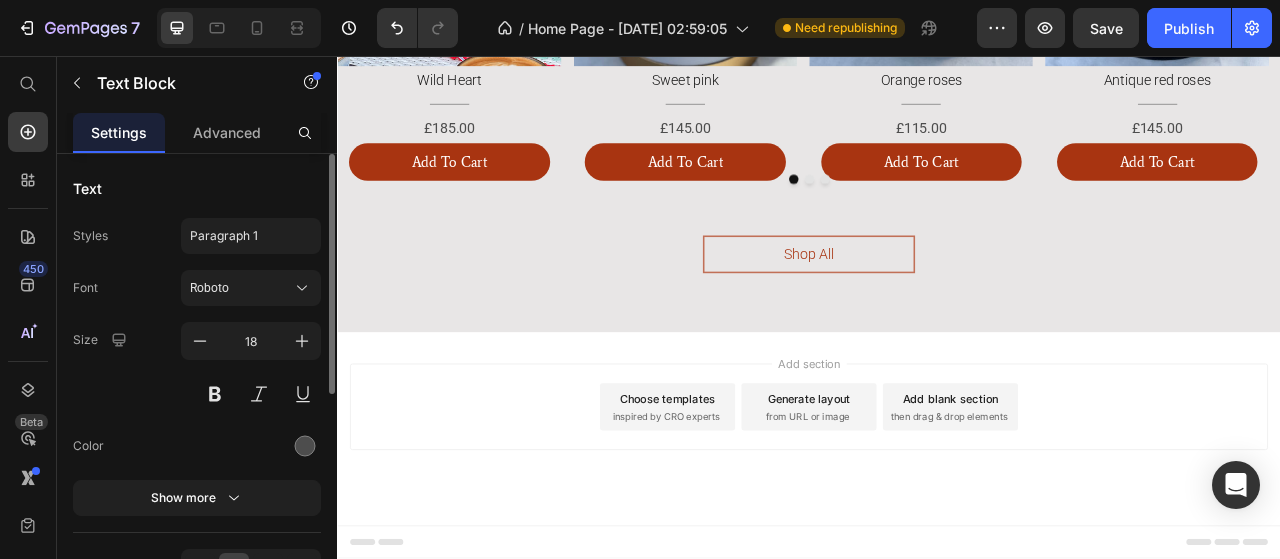 drag, startPoint x: 222, startPoint y: 133, endPoint x: 217, endPoint y: 157, distance: 24.5153 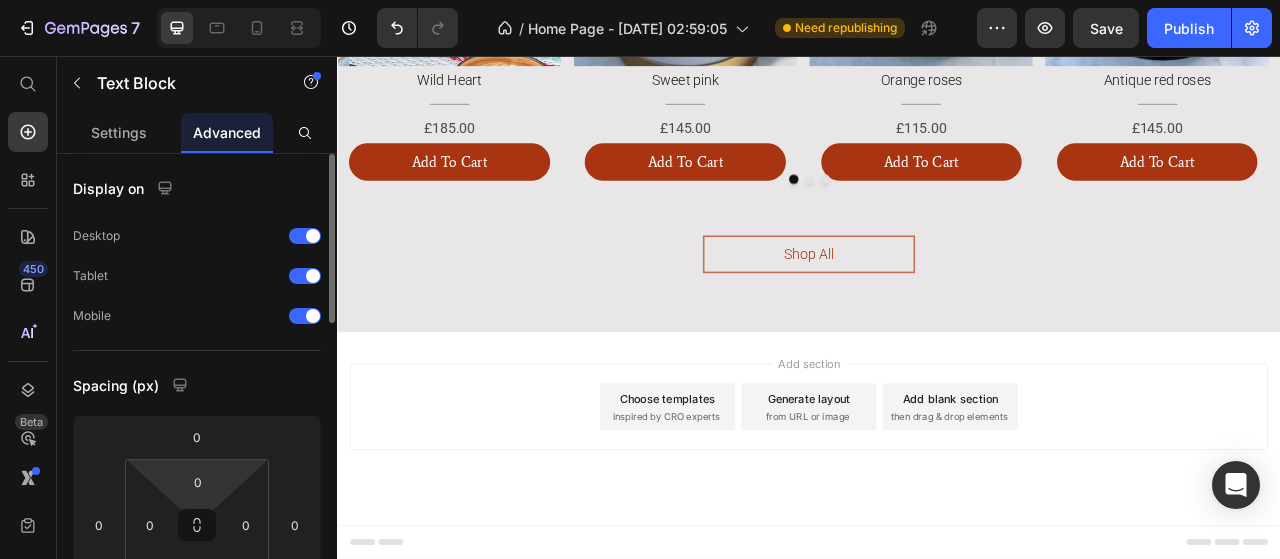 scroll, scrollTop: 300, scrollLeft: 0, axis: vertical 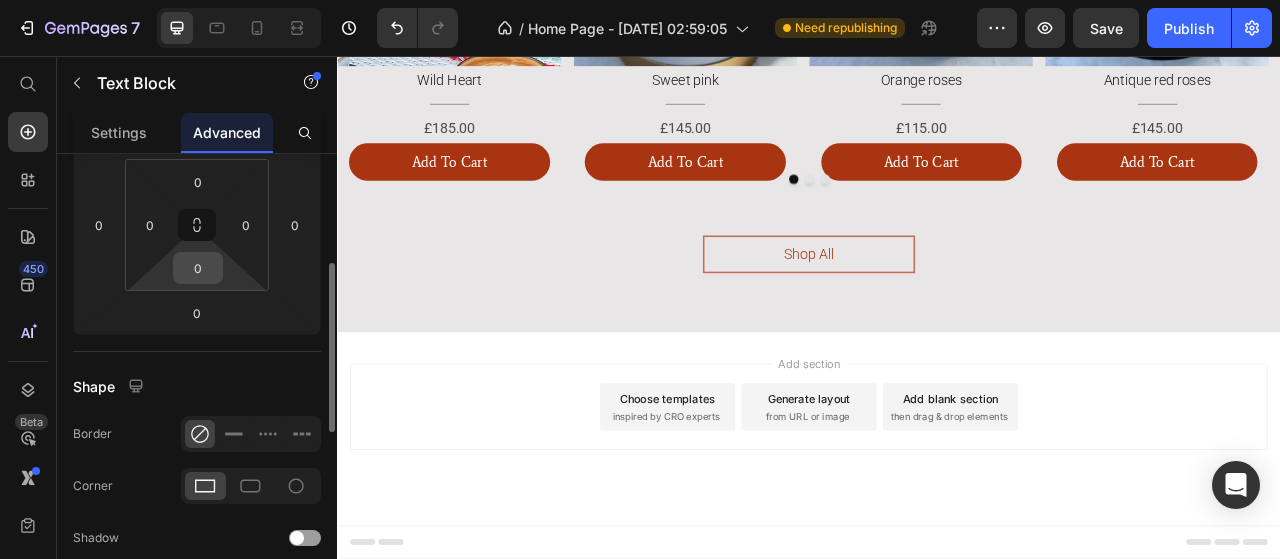 click on "0" at bounding box center [198, 268] 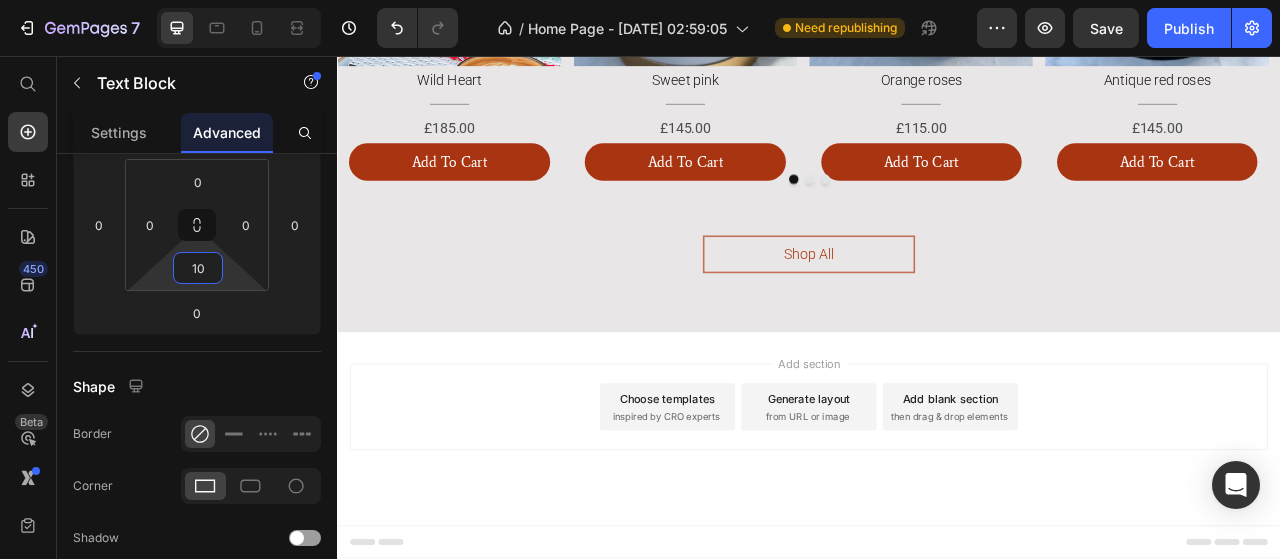 type on "10" 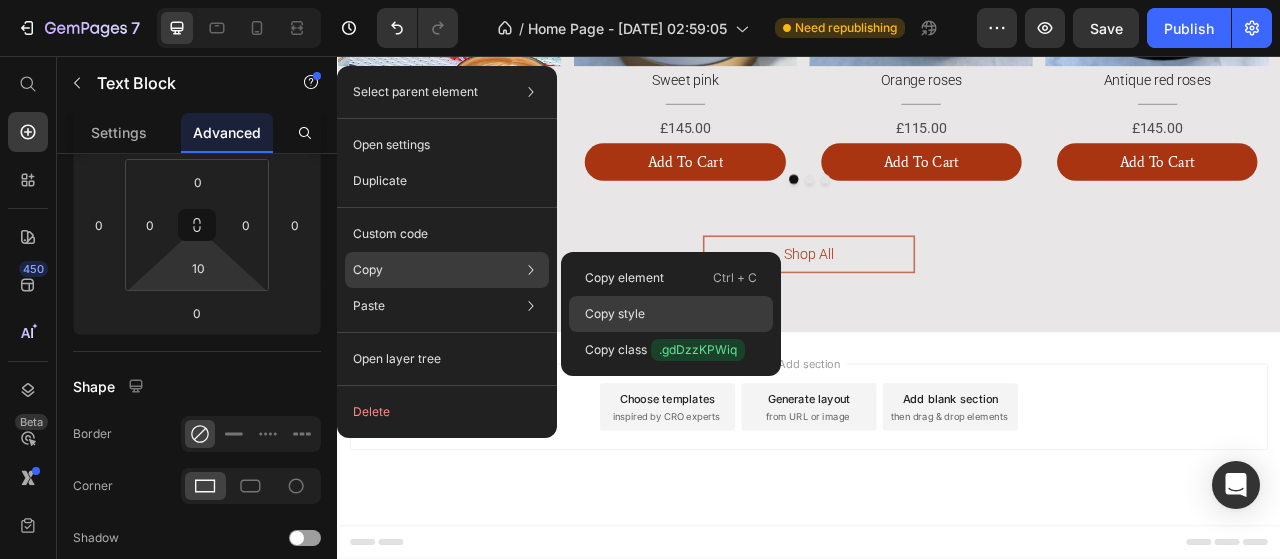 click on "Copy style" at bounding box center [615, 314] 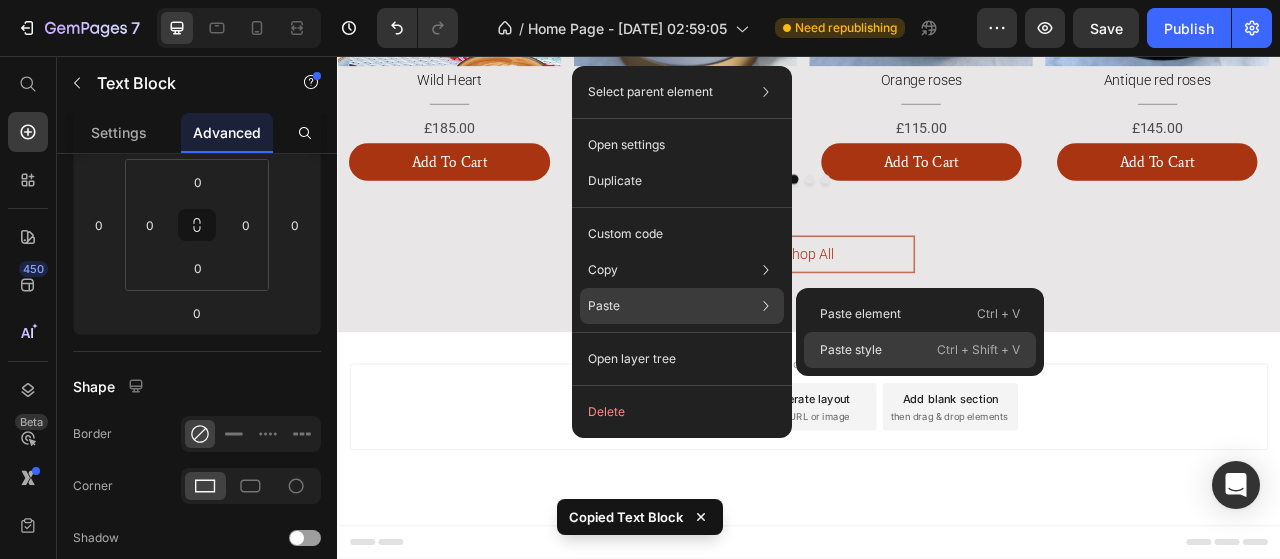 click on "Paste style" at bounding box center (851, 350) 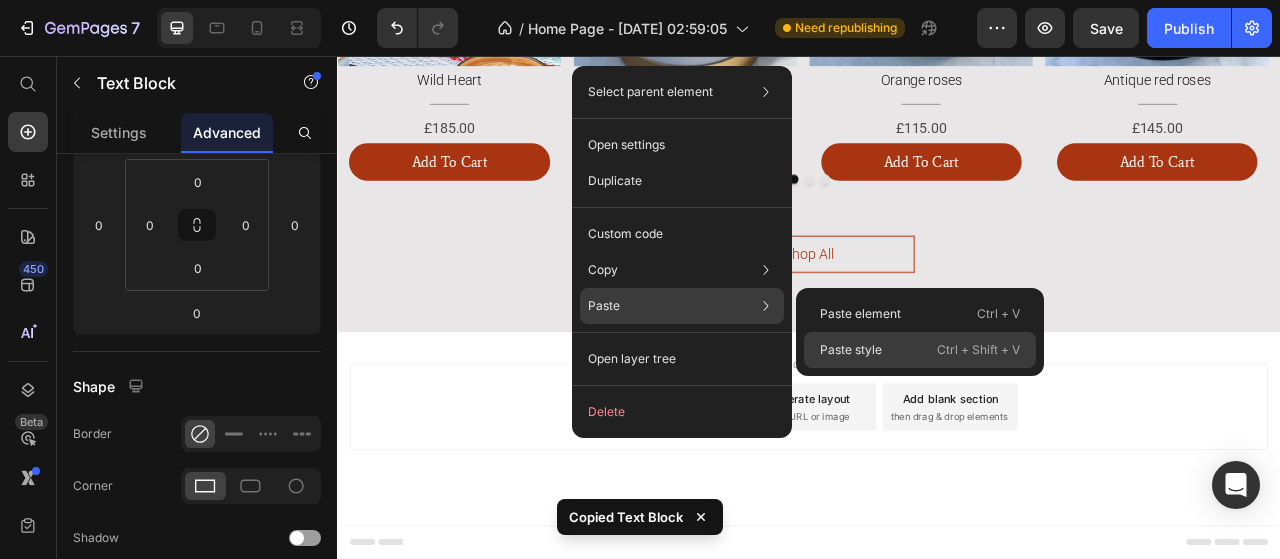 type on "10" 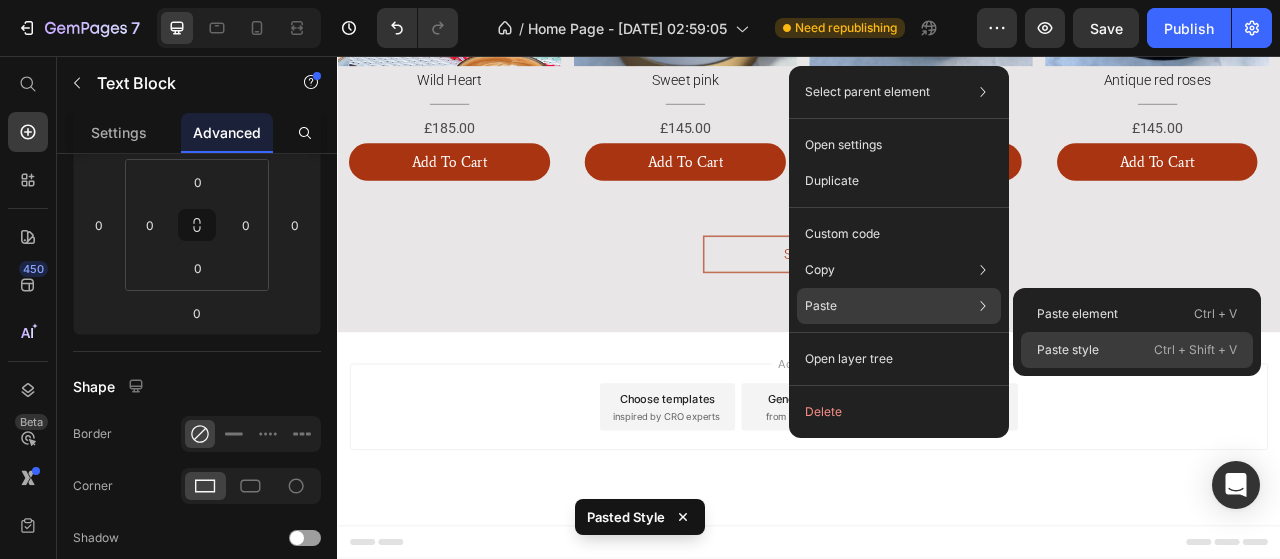 click on "Paste style" at bounding box center [1068, 350] 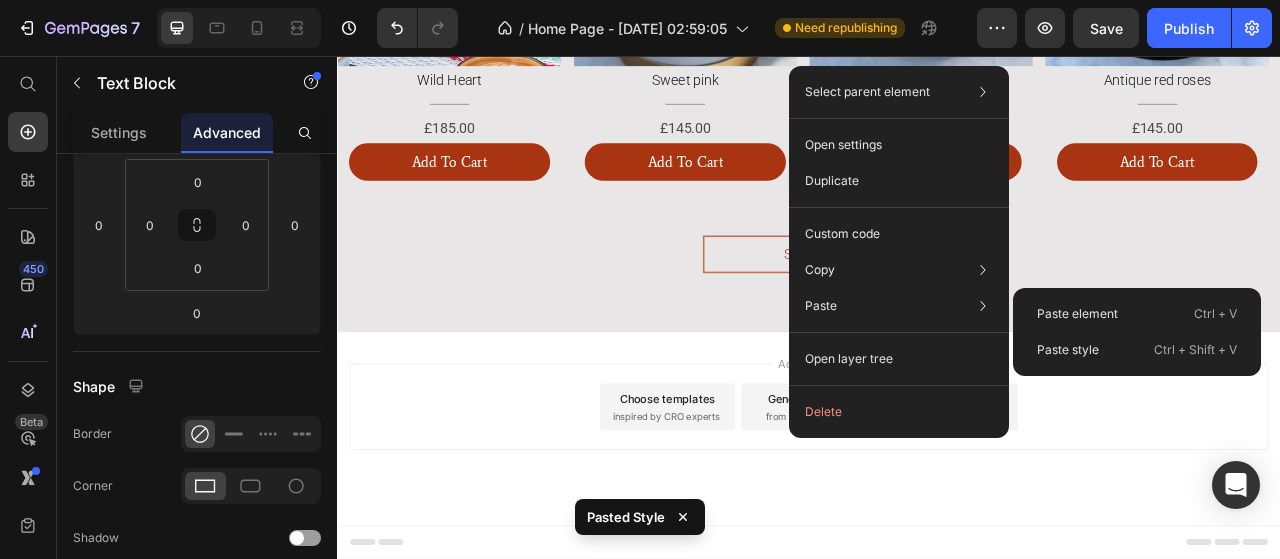 type on "10" 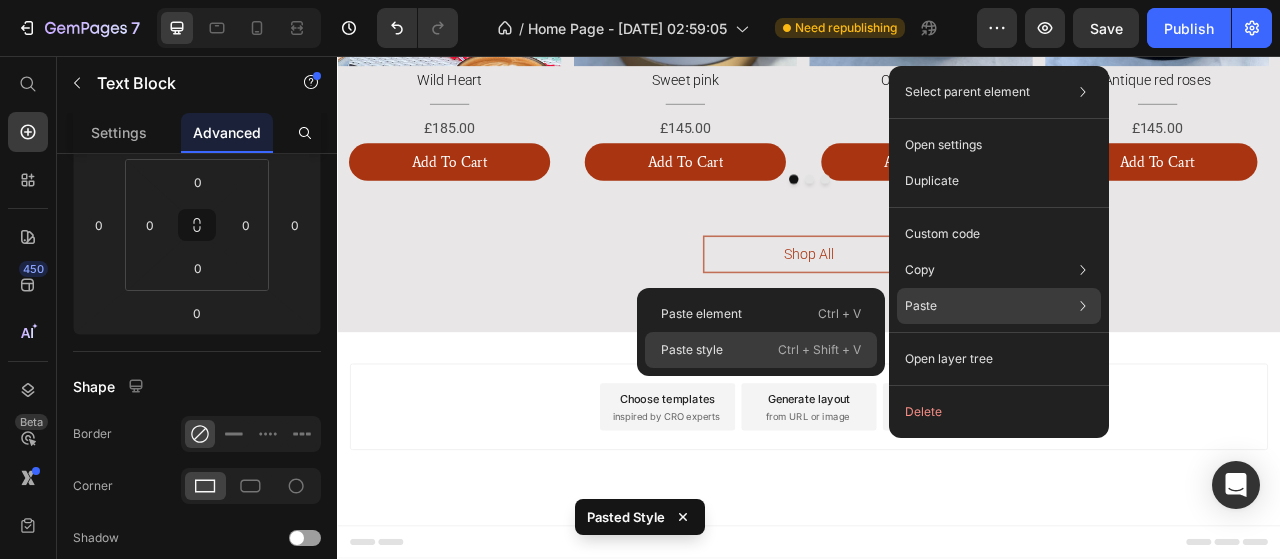 click on "Paste style  Ctrl + Shift + V" 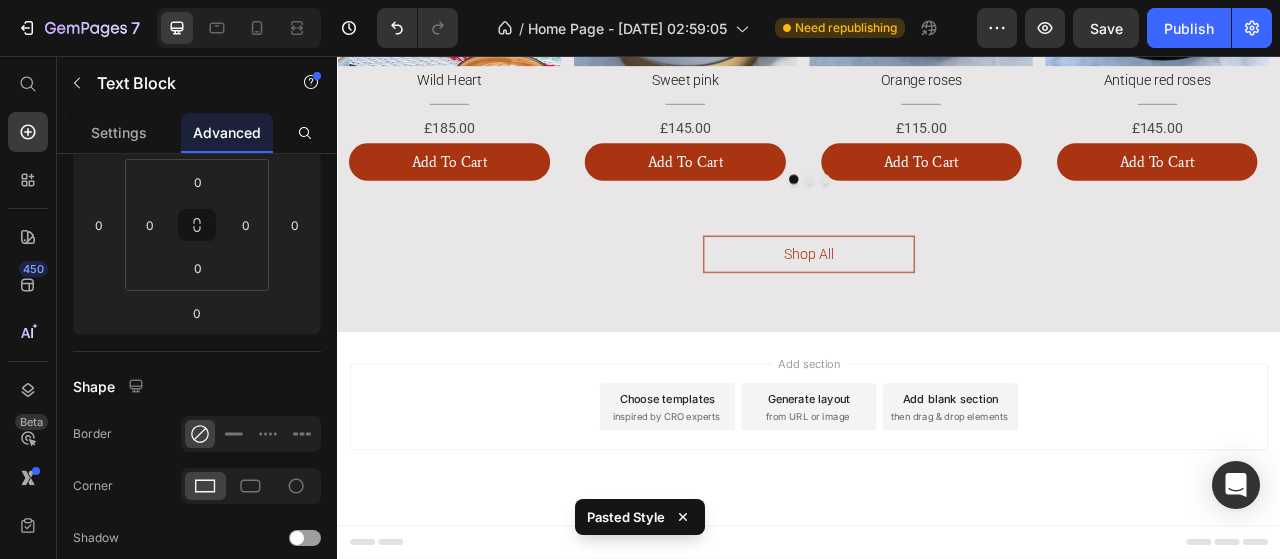 type on "10" 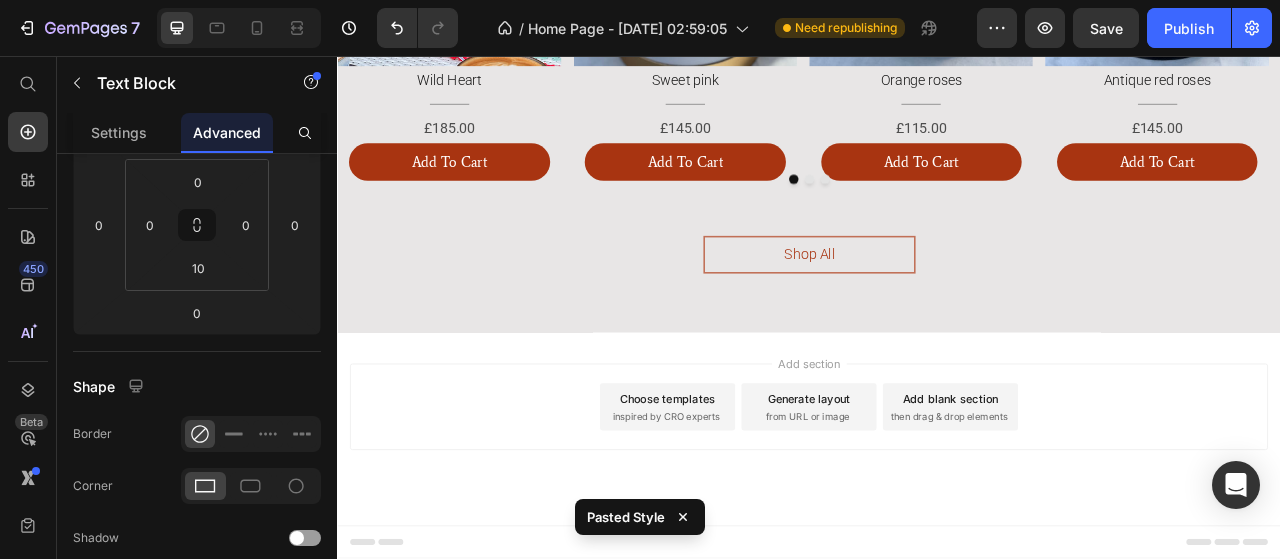 click at bounding box center (957, -553) 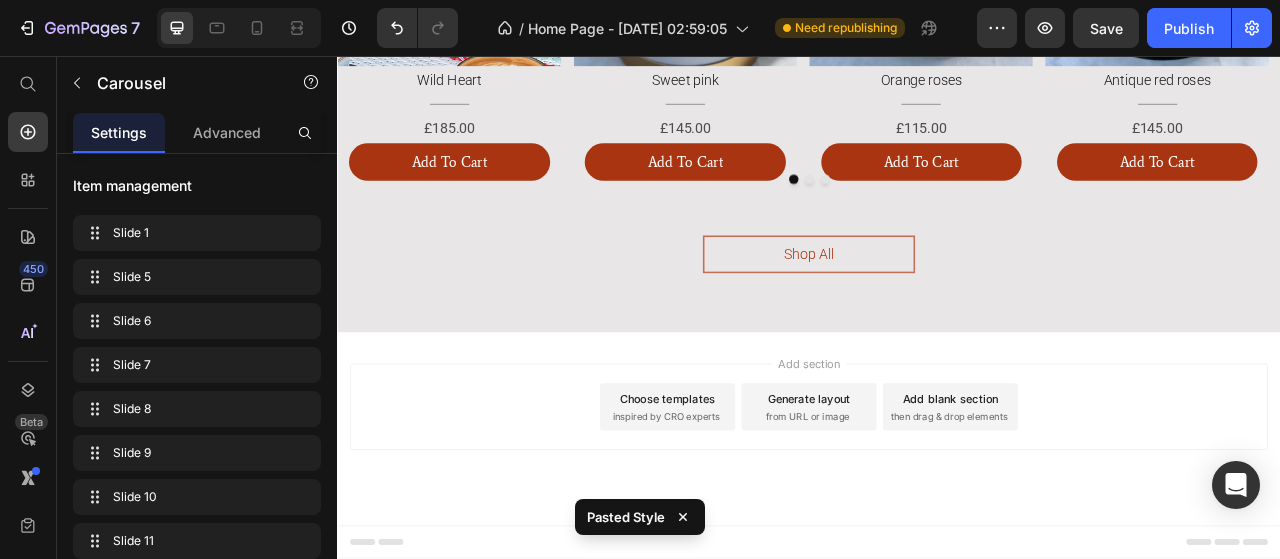 scroll, scrollTop: 0, scrollLeft: 0, axis: both 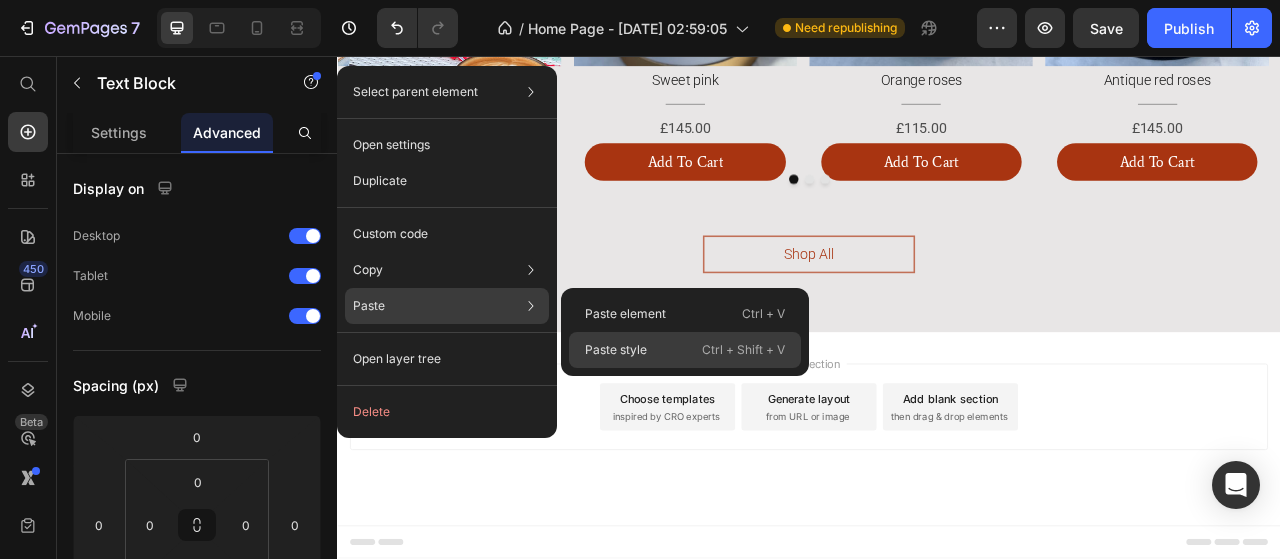 drag, startPoint x: 614, startPoint y: 353, endPoint x: 352, endPoint y: 377, distance: 263.09695 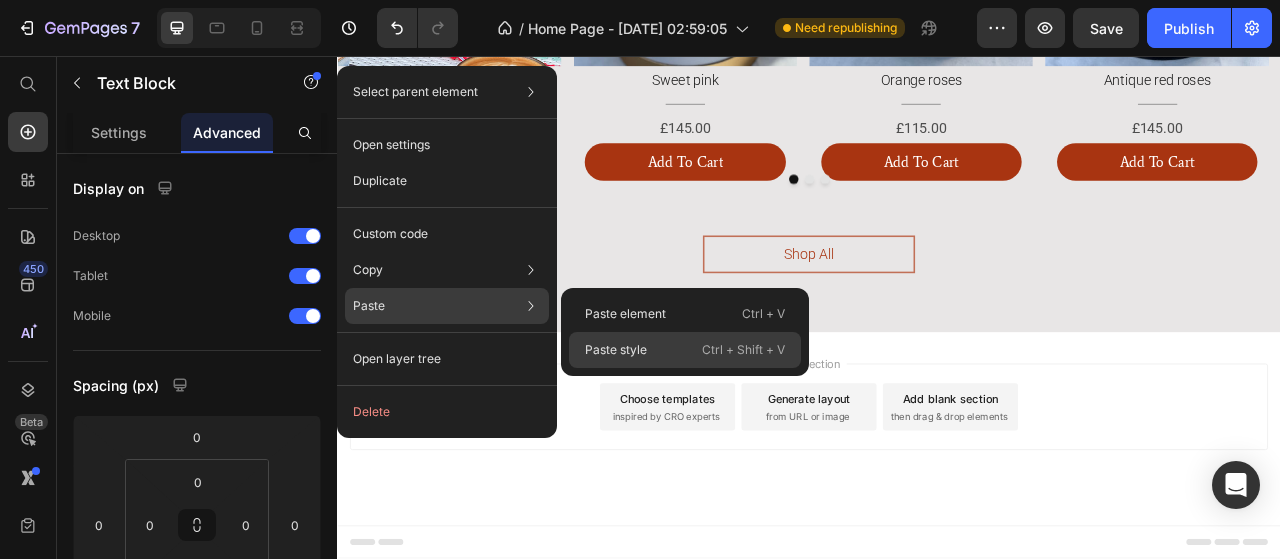 click on "Paste style" at bounding box center (616, 350) 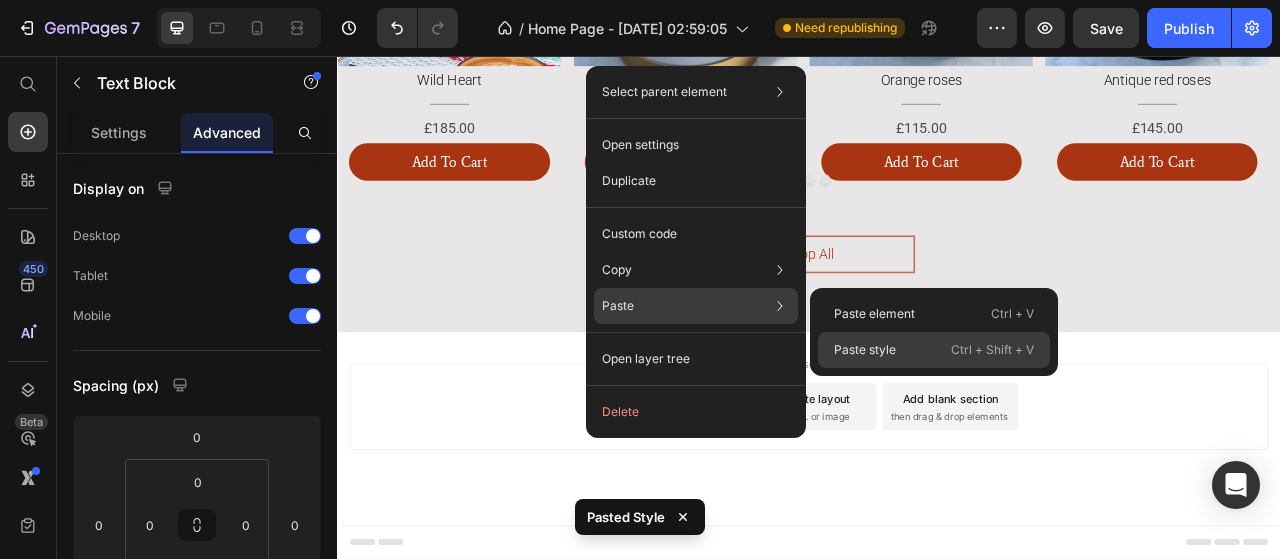 click on "Paste style" at bounding box center (865, 350) 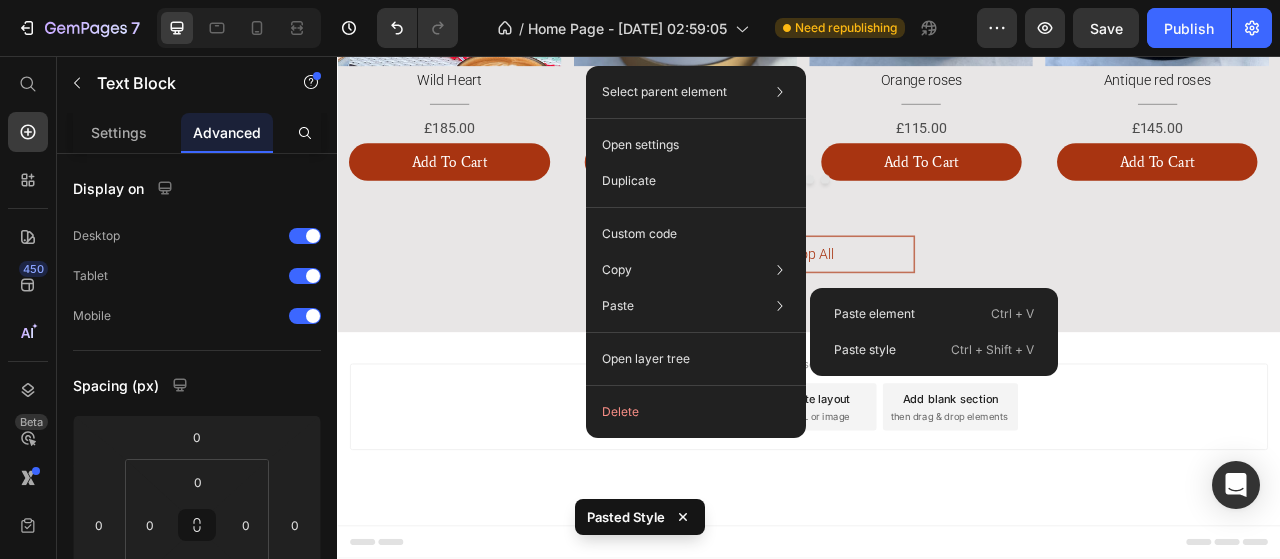 type on "10" 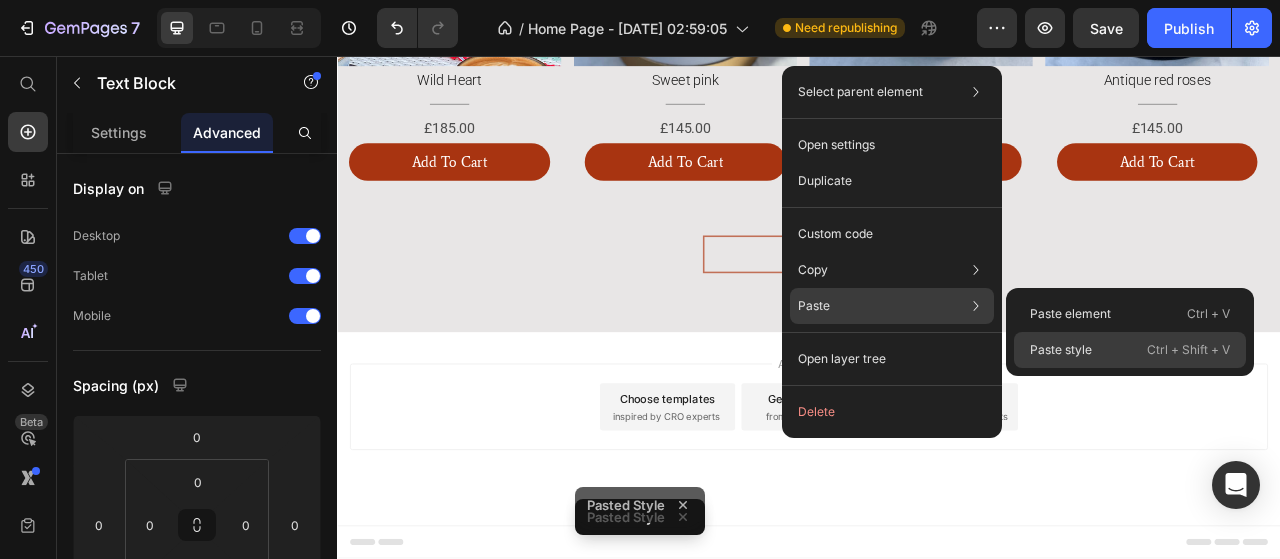 click on "Paste style" at bounding box center (1061, 350) 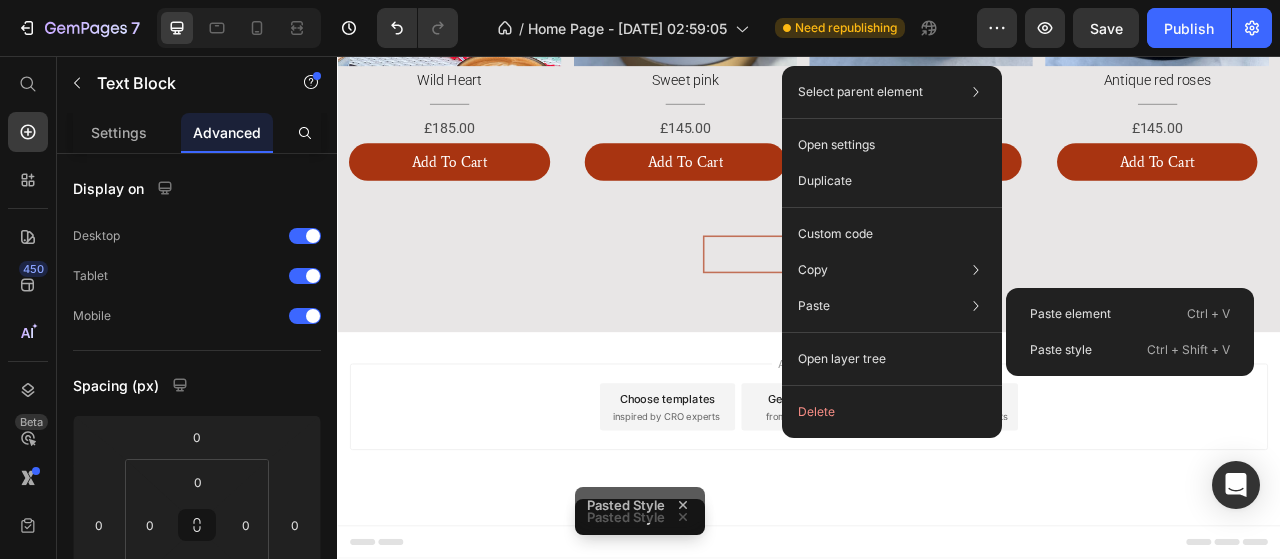 type on "10" 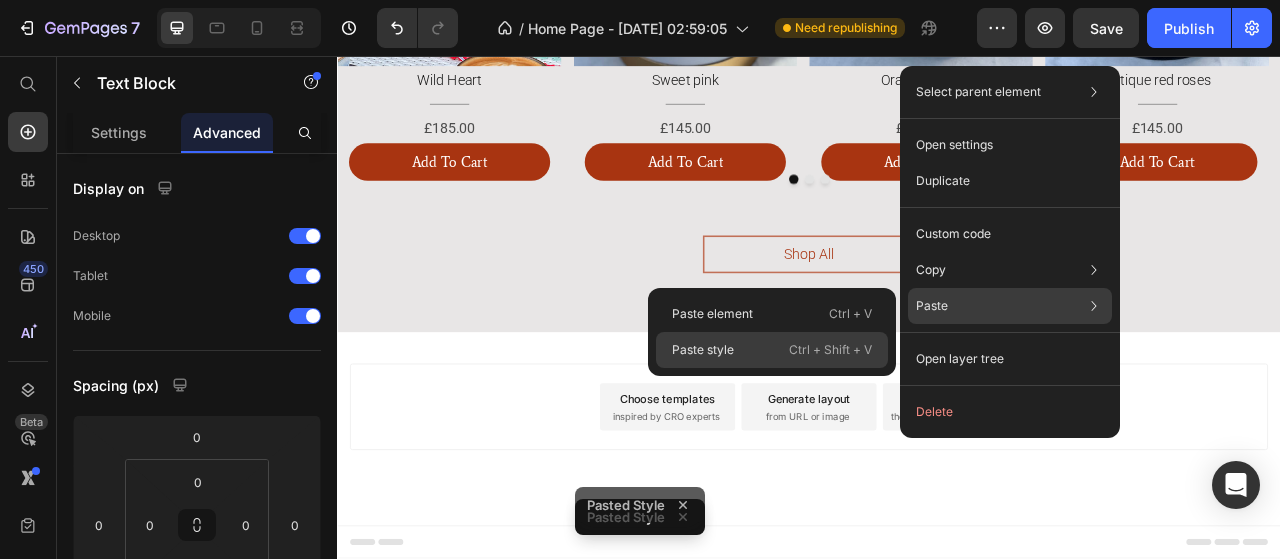 click on "Ctrl + Shift + V" at bounding box center (830, 350) 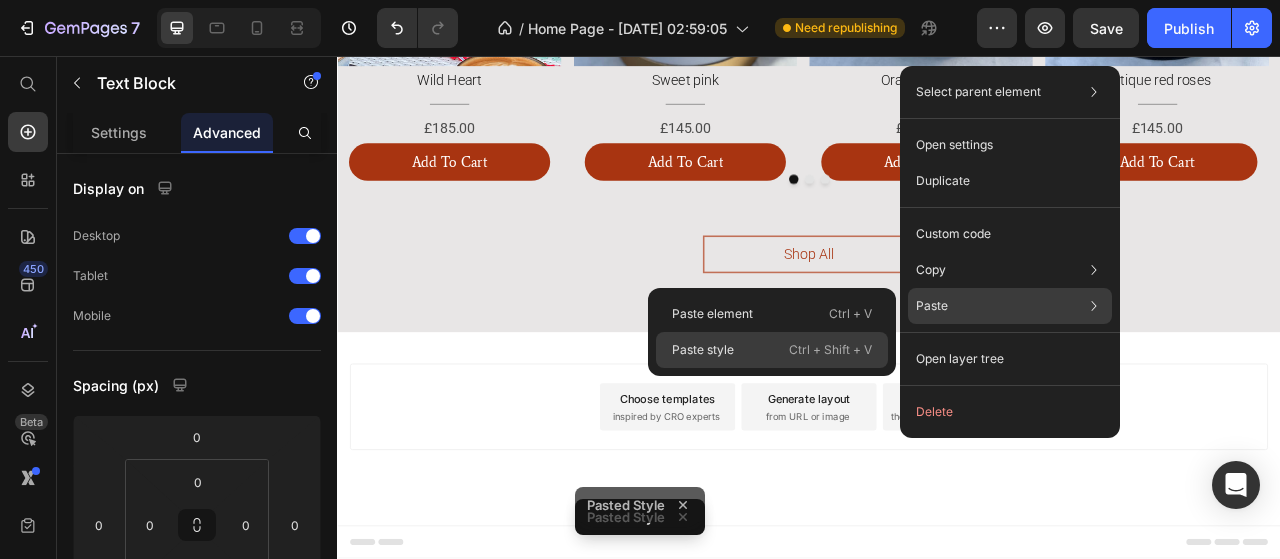 type on "10" 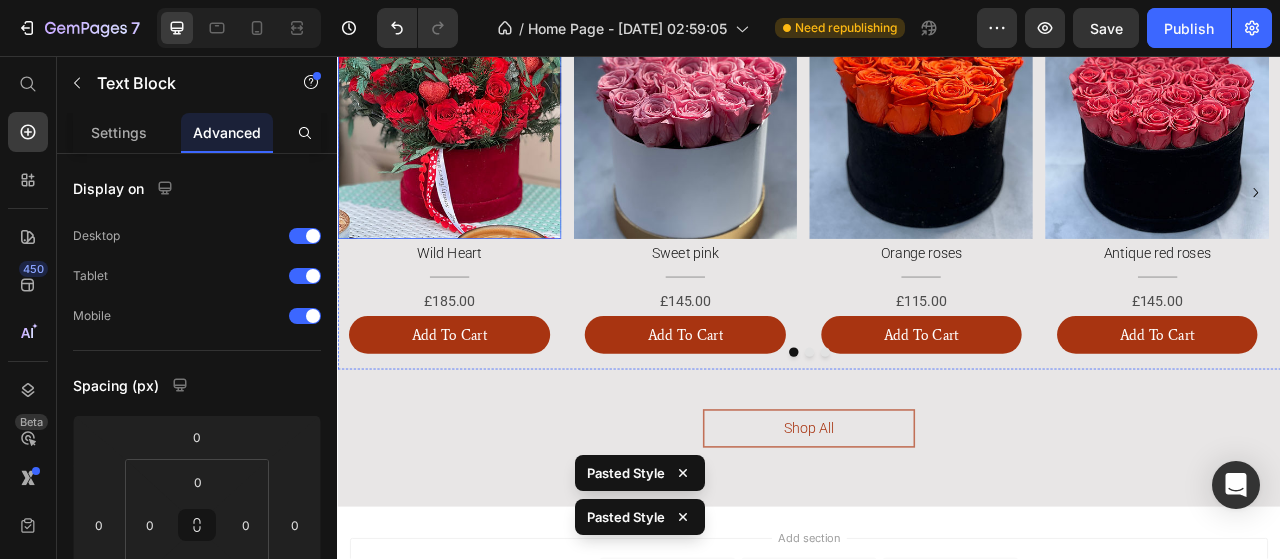 scroll, scrollTop: 2350, scrollLeft: 0, axis: vertical 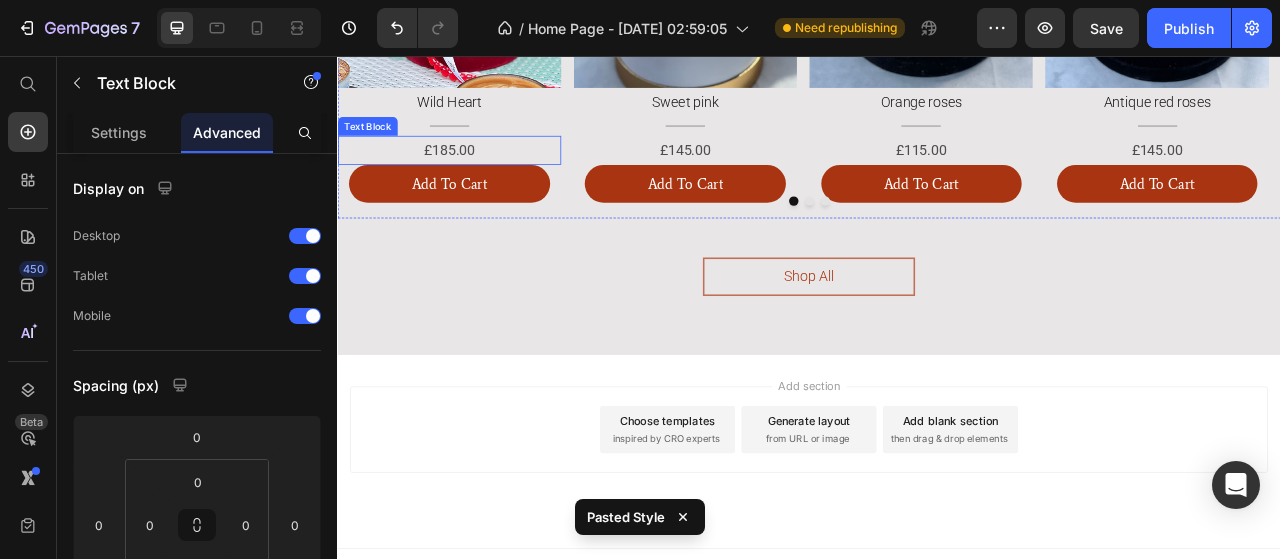 click on "£185.00" at bounding box center [479, 176] 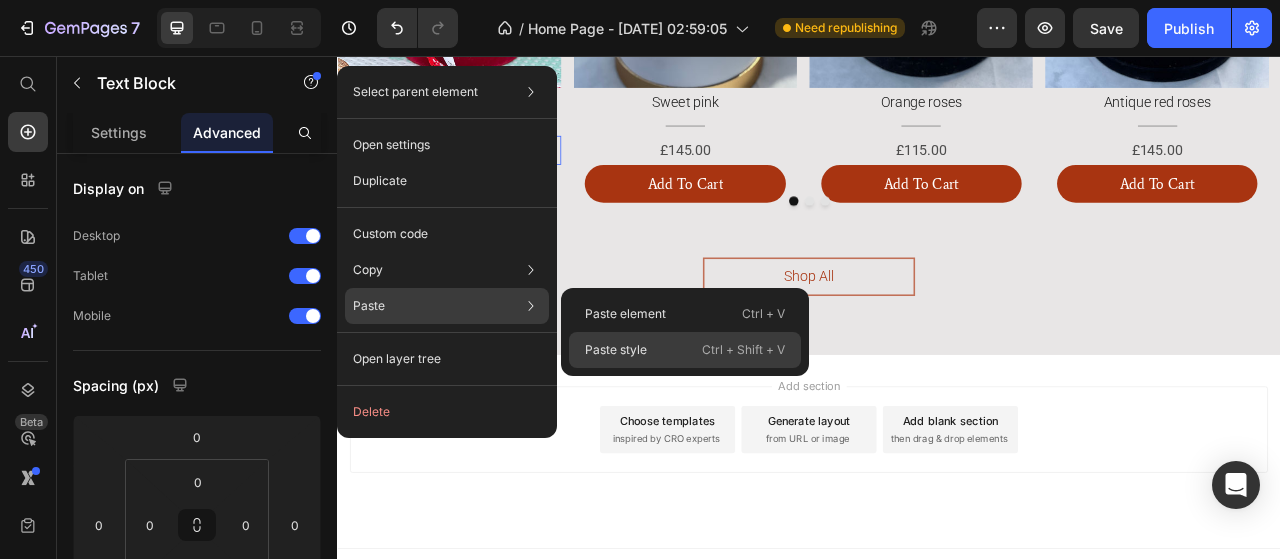 click on "Paste style" at bounding box center [616, 350] 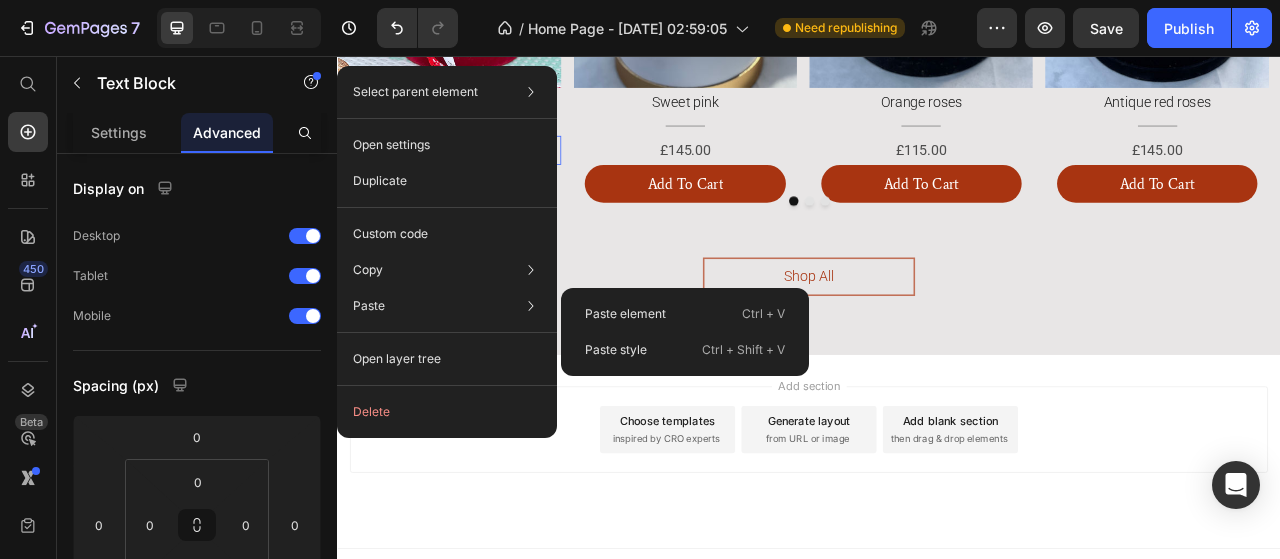 type on "10" 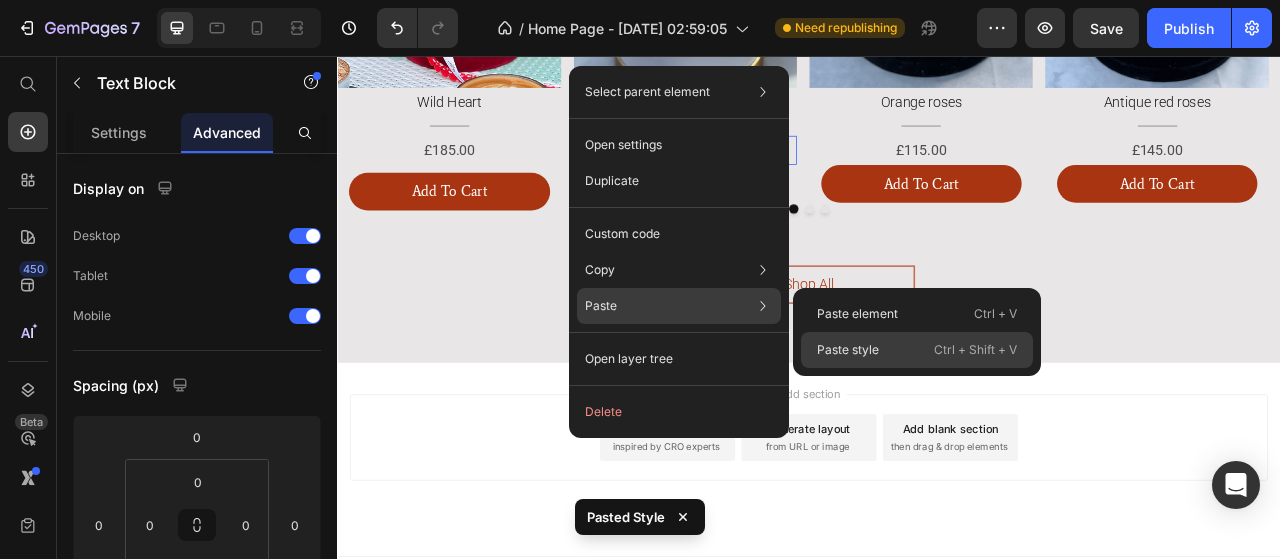 click on "Paste style" at bounding box center [848, 350] 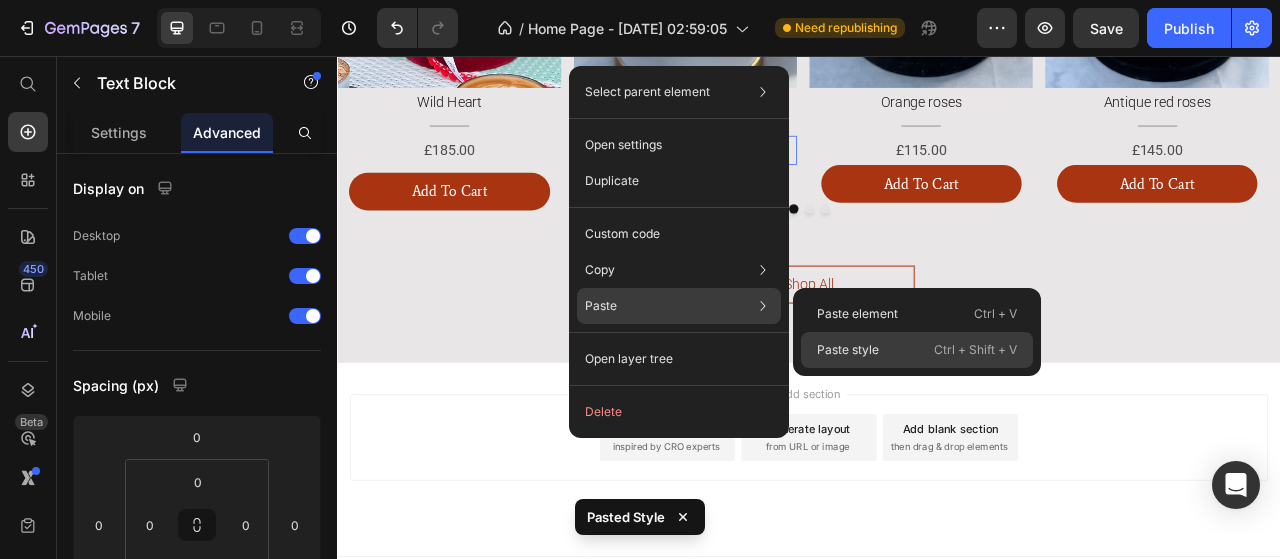 type on "10" 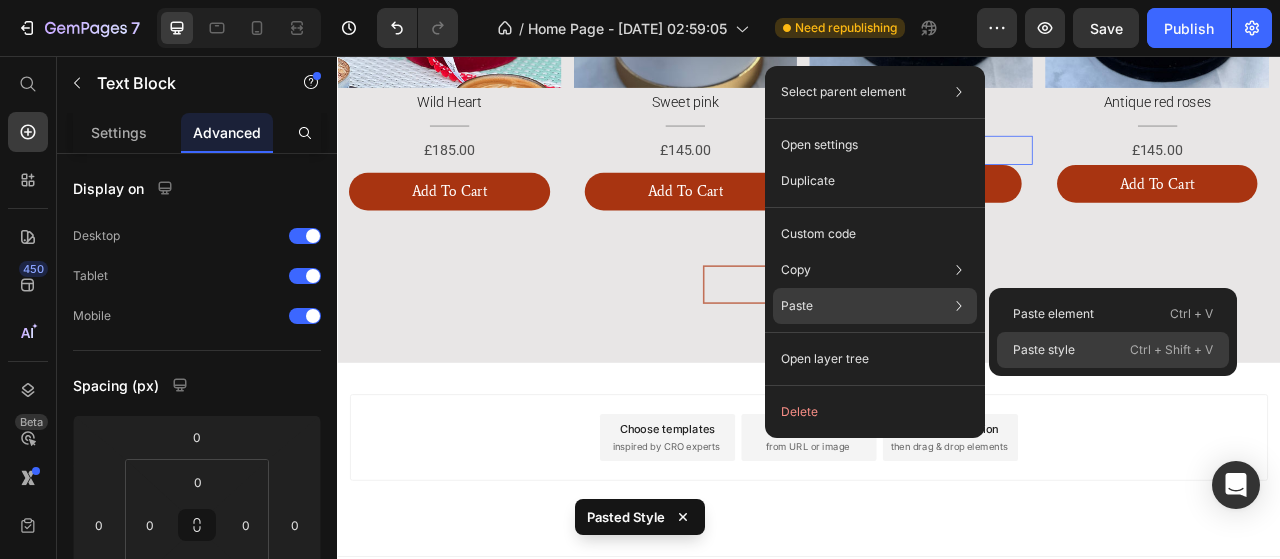 drag, startPoint x: 1022, startPoint y: 351, endPoint x: 864, endPoint y: 372, distance: 159.38947 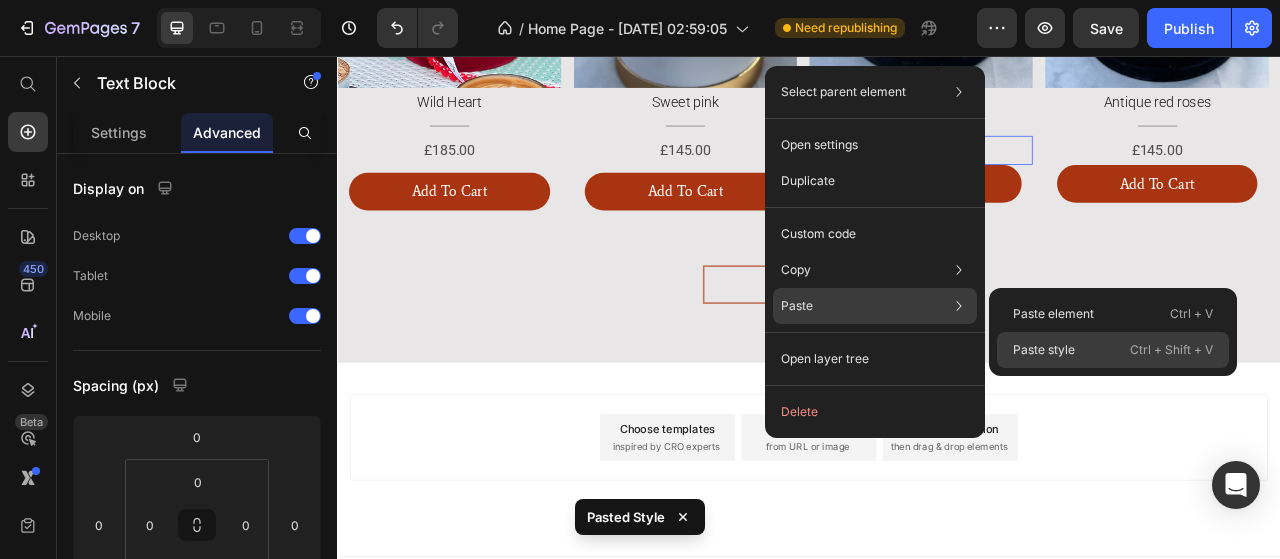 click on "Paste style" at bounding box center (1044, 350) 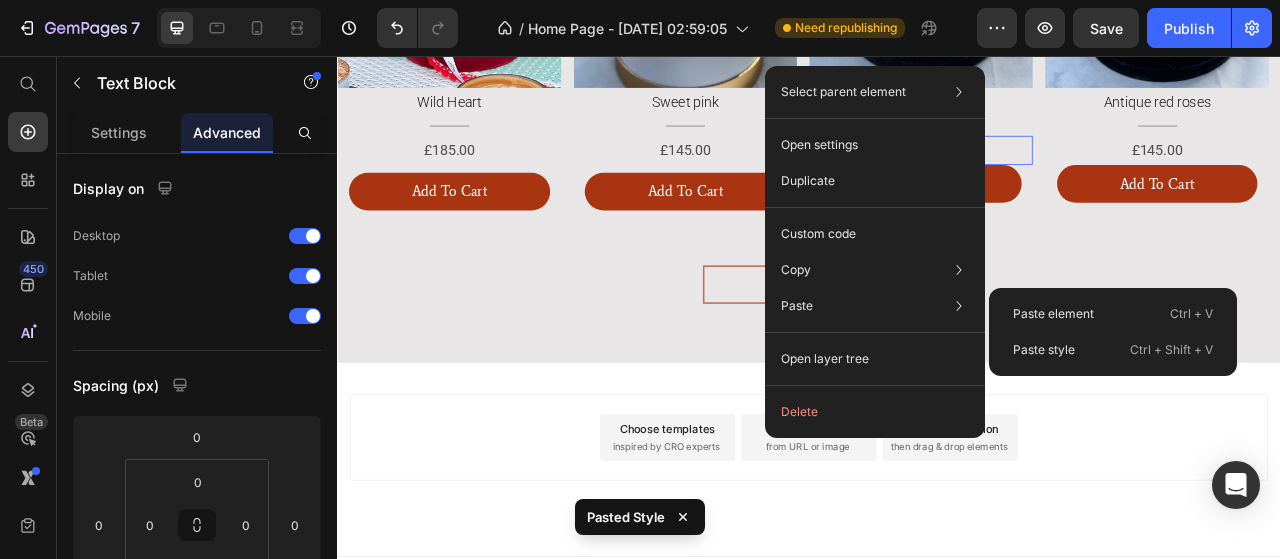 type on "10" 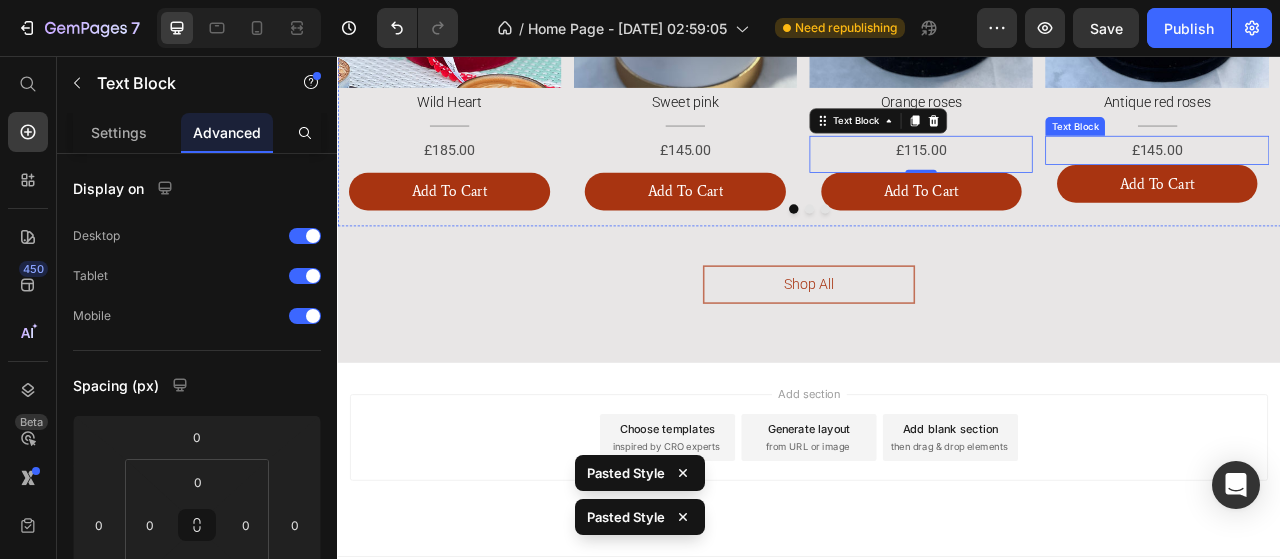 click on "£145.00" at bounding box center [1379, 176] 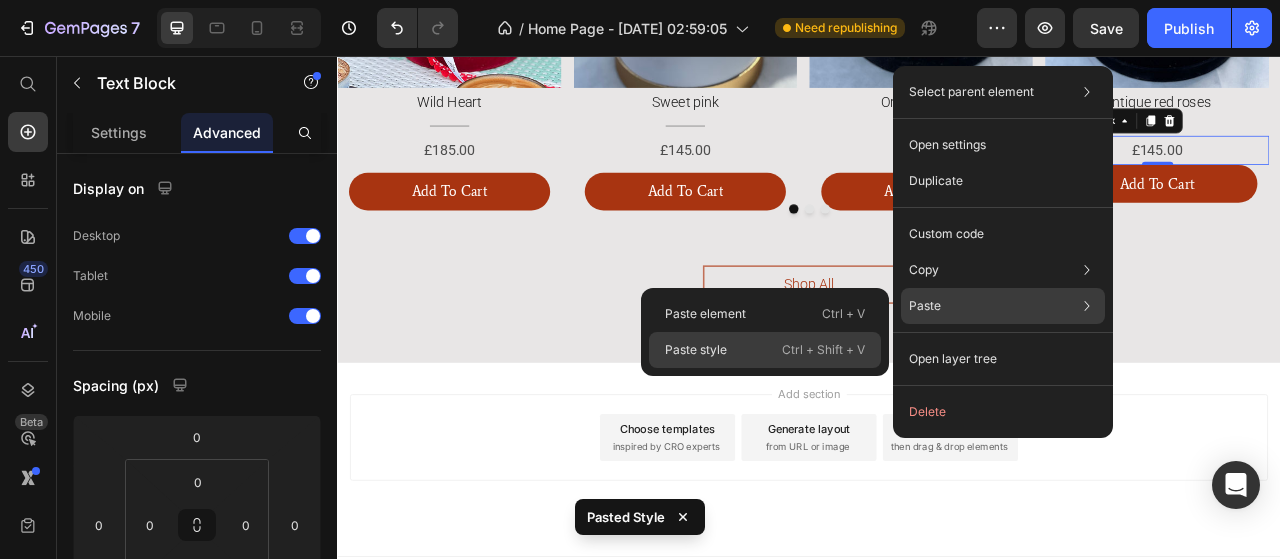 click on "Ctrl + Shift + V" at bounding box center [823, 350] 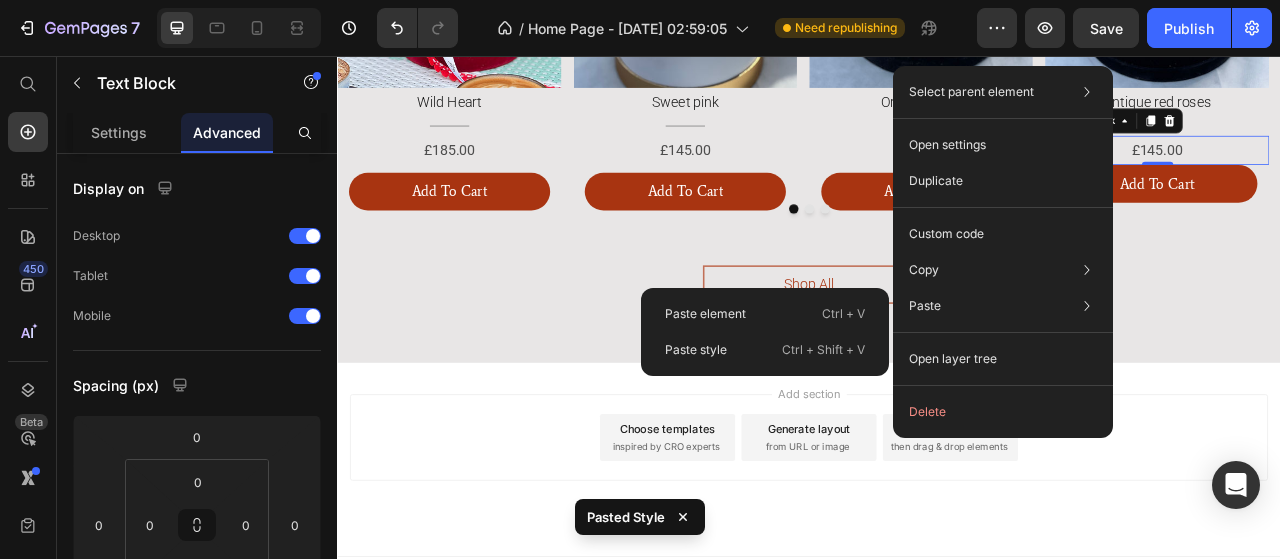 type on "10" 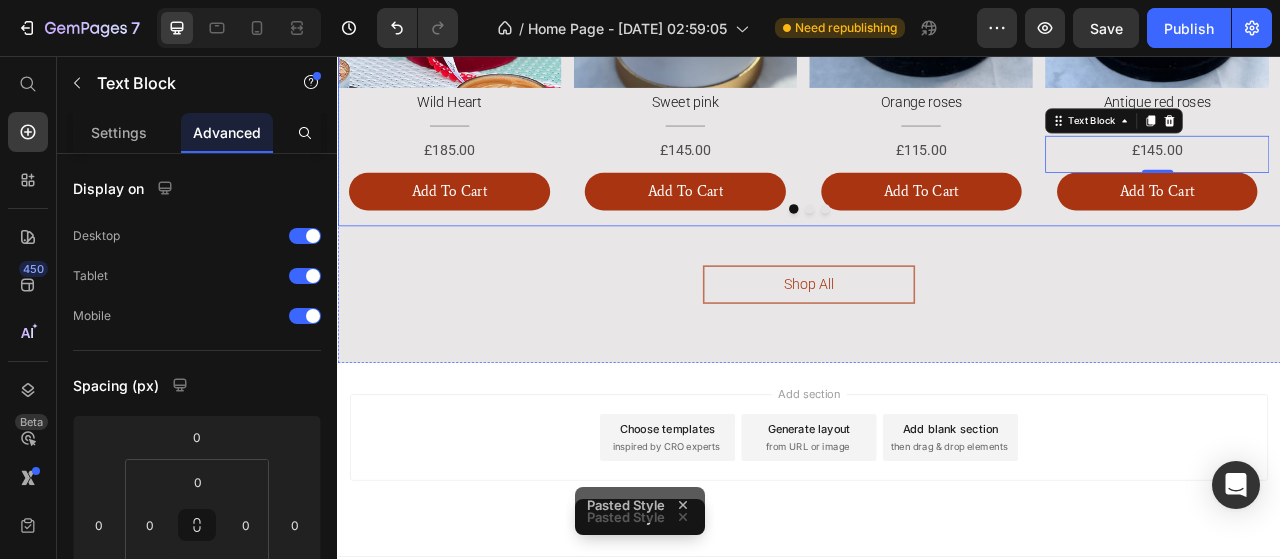 click at bounding box center [937, 251] 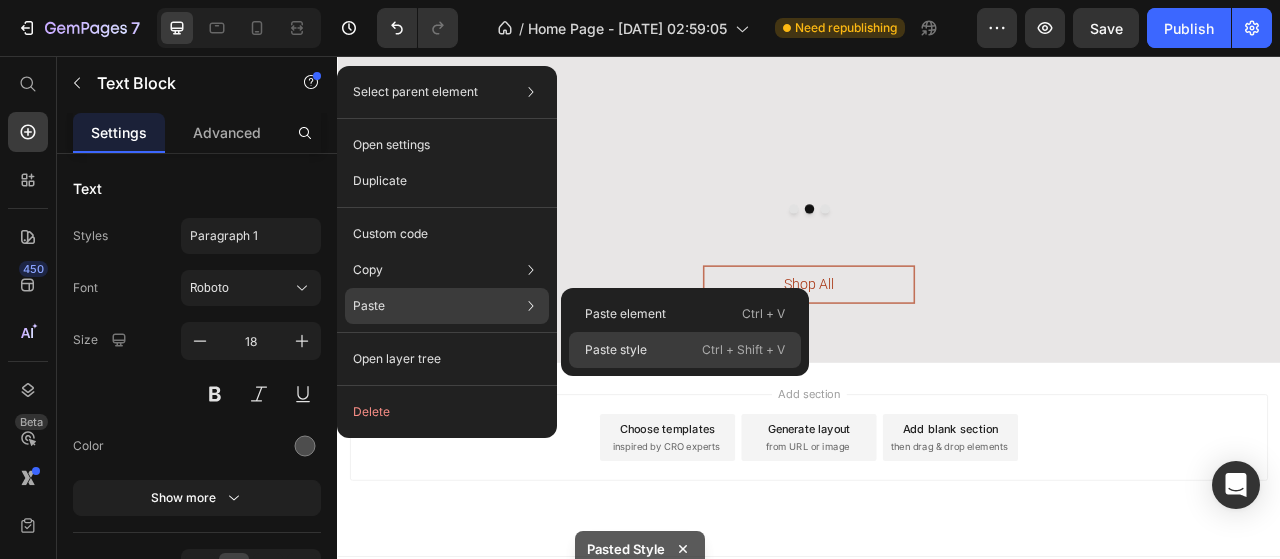 click on "Paste style" at bounding box center (616, 350) 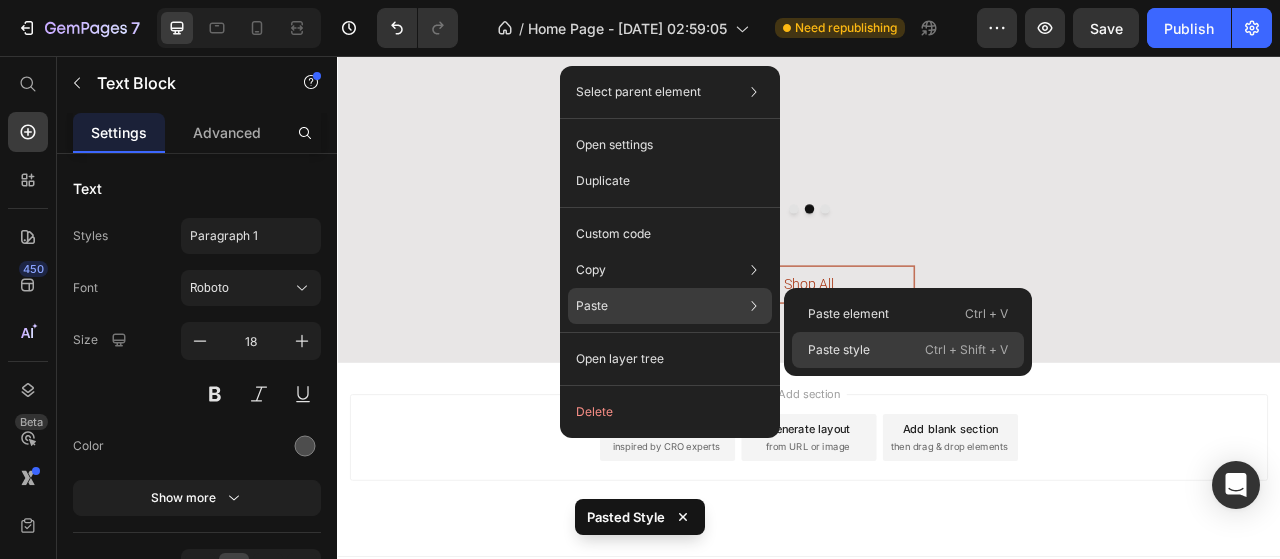 click on "Paste style" at bounding box center (839, 350) 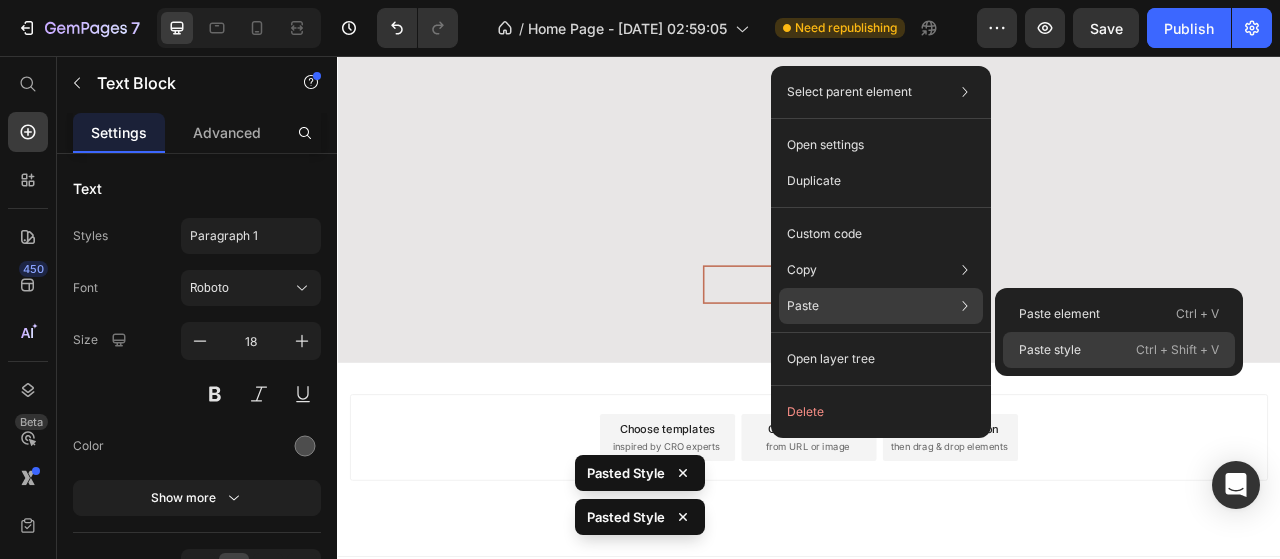 click on "Paste style" at bounding box center [1050, 350] 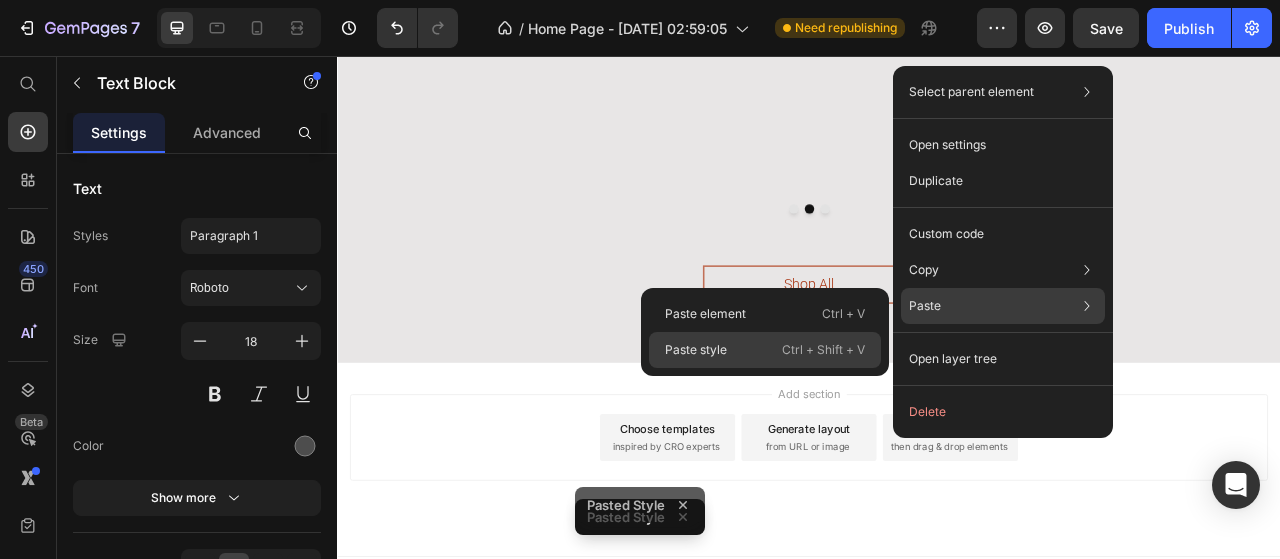 drag, startPoint x: 724, startPoint y: 336, endPoint x: 492, endPoint y: 354, distance: 232.69724 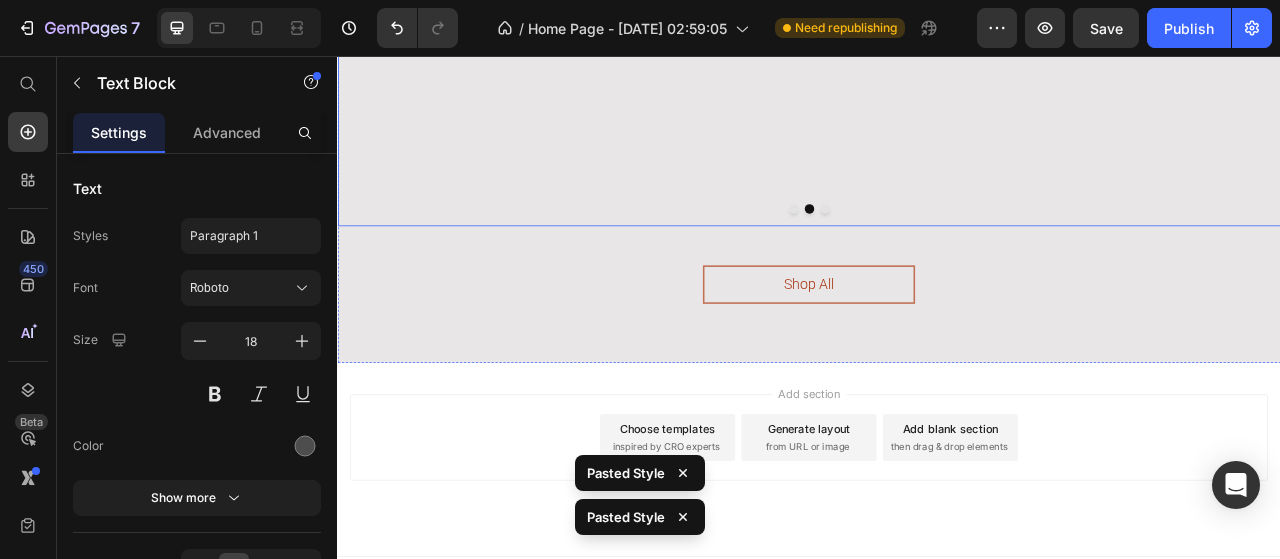 click at bounding box center [957, 251] 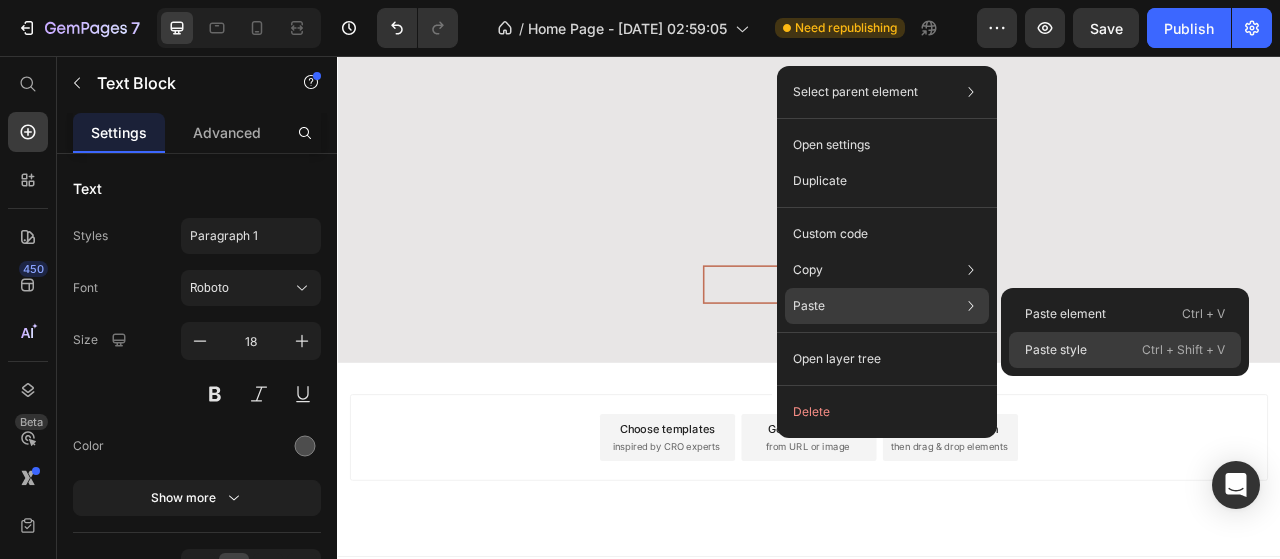drag, startPoint x: 1042, startPoint y: 345, endPoint x: 897, endPoint y: 369, distance: 146.9728 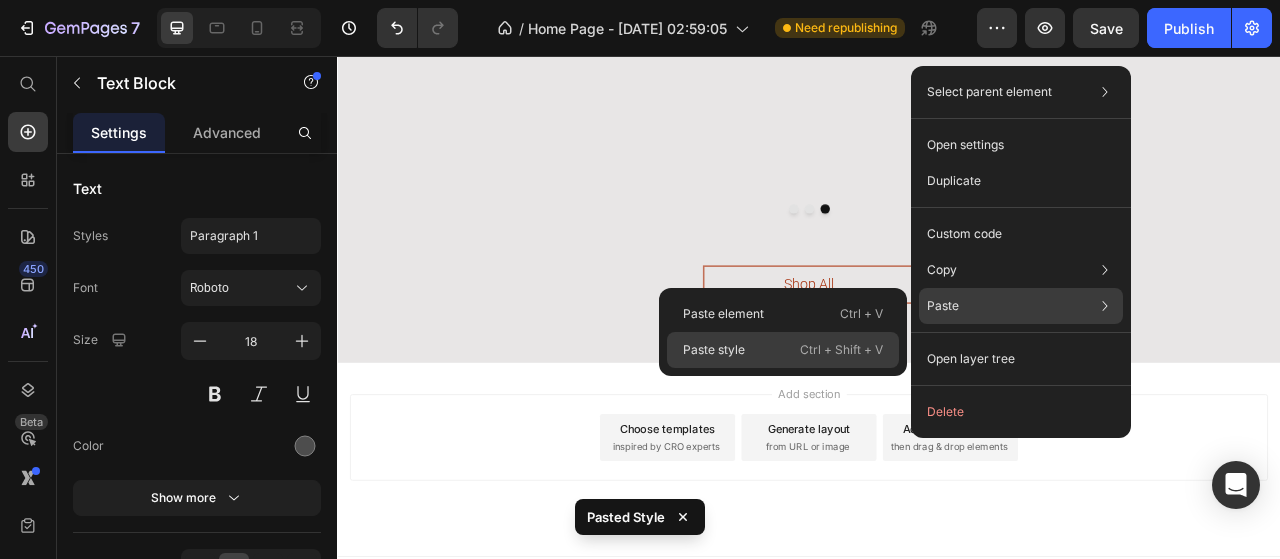 click on "Paste style  Ctrl + Shift + V" 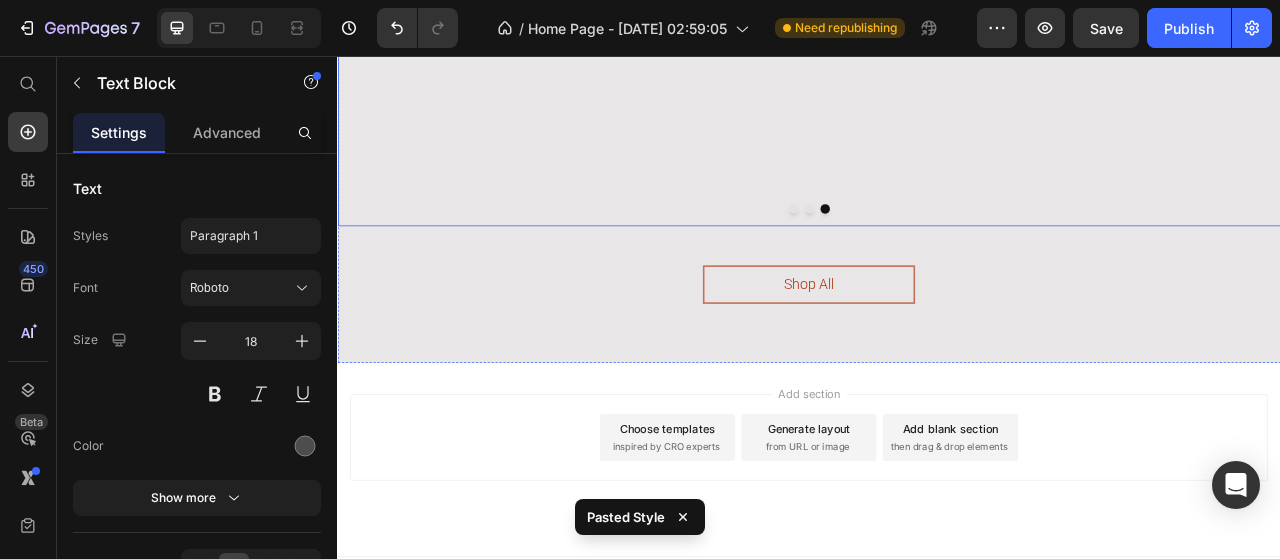 click at bounding box center [917, 251] 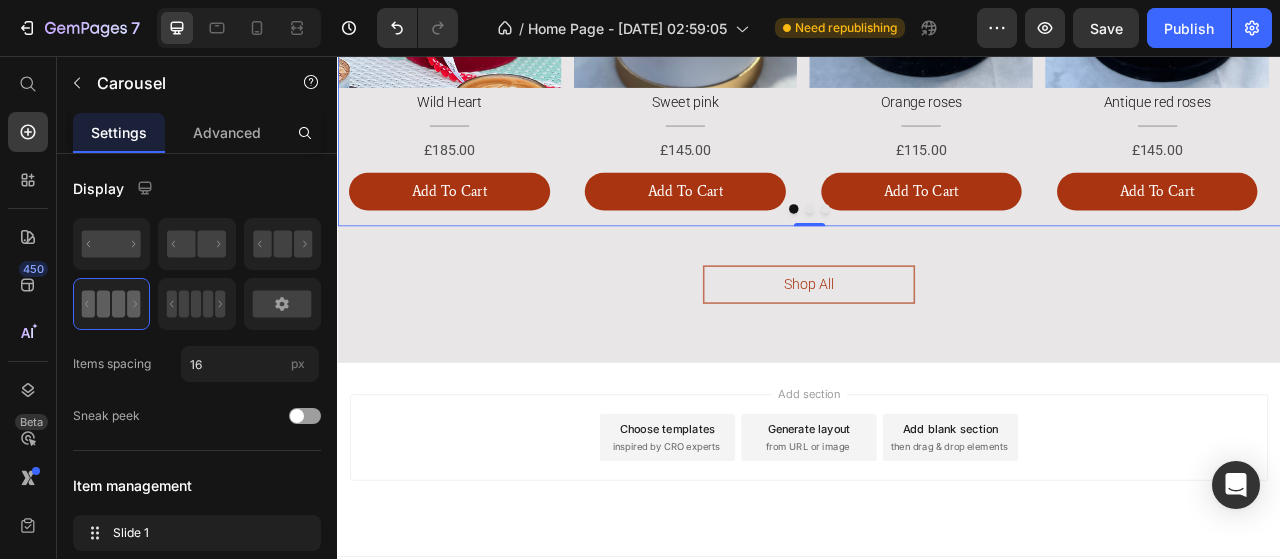 click at bounding box center [937, 251] 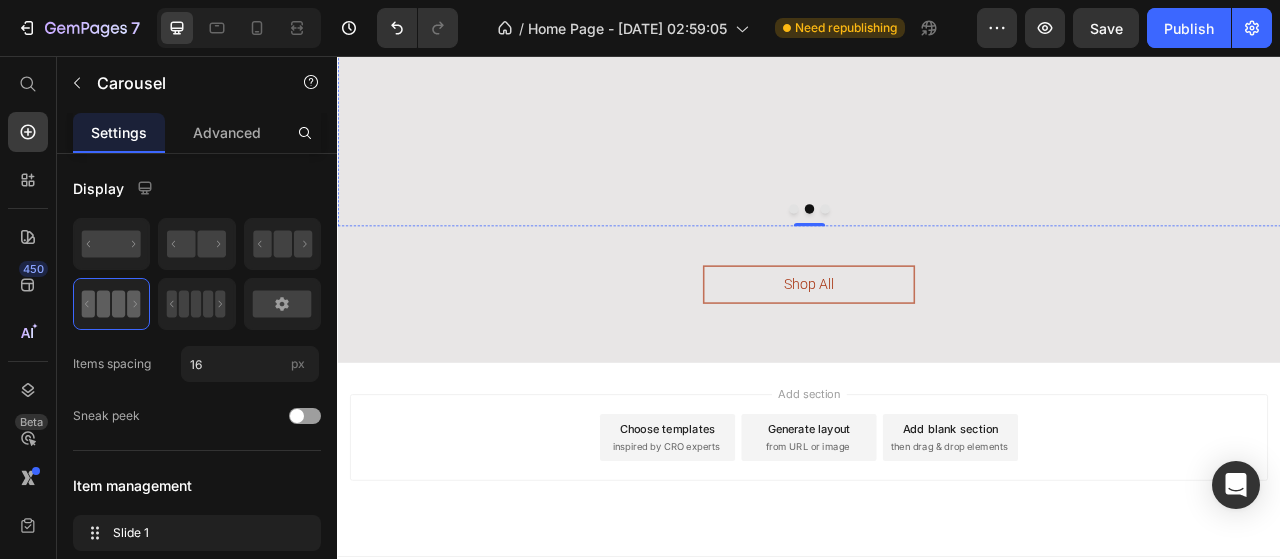 click at bounding box center (479, -187) 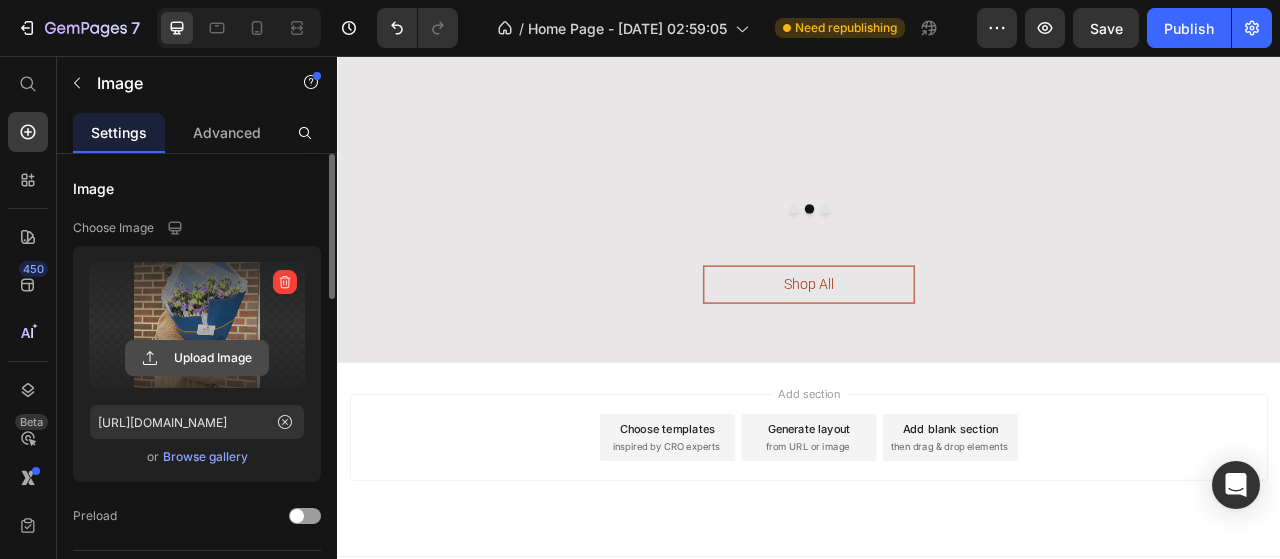 click 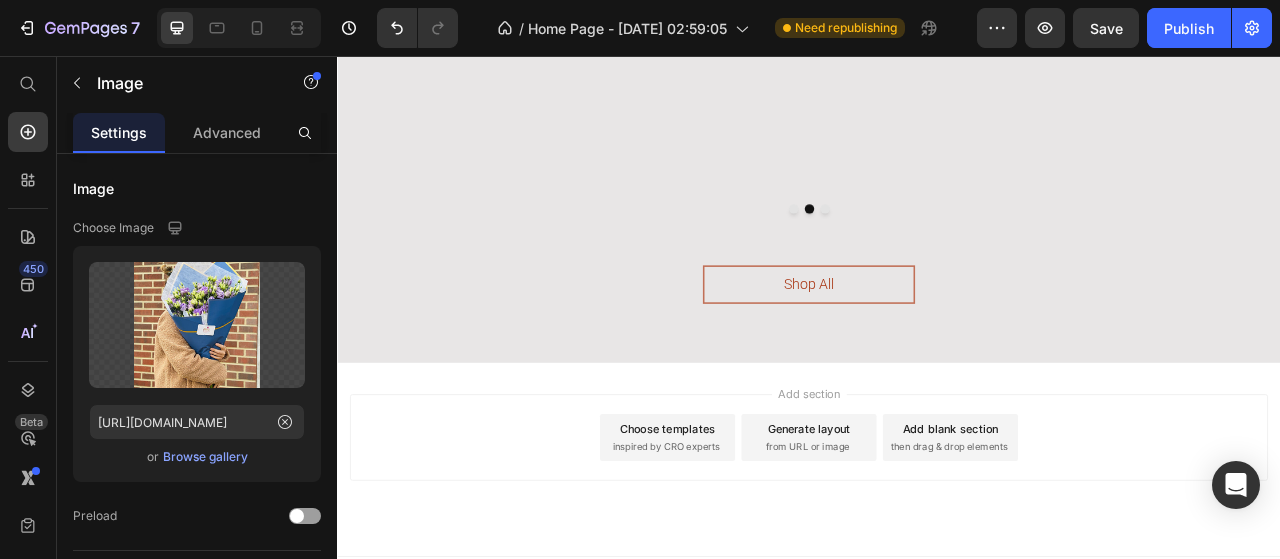 click at bounding box center [479, -187] 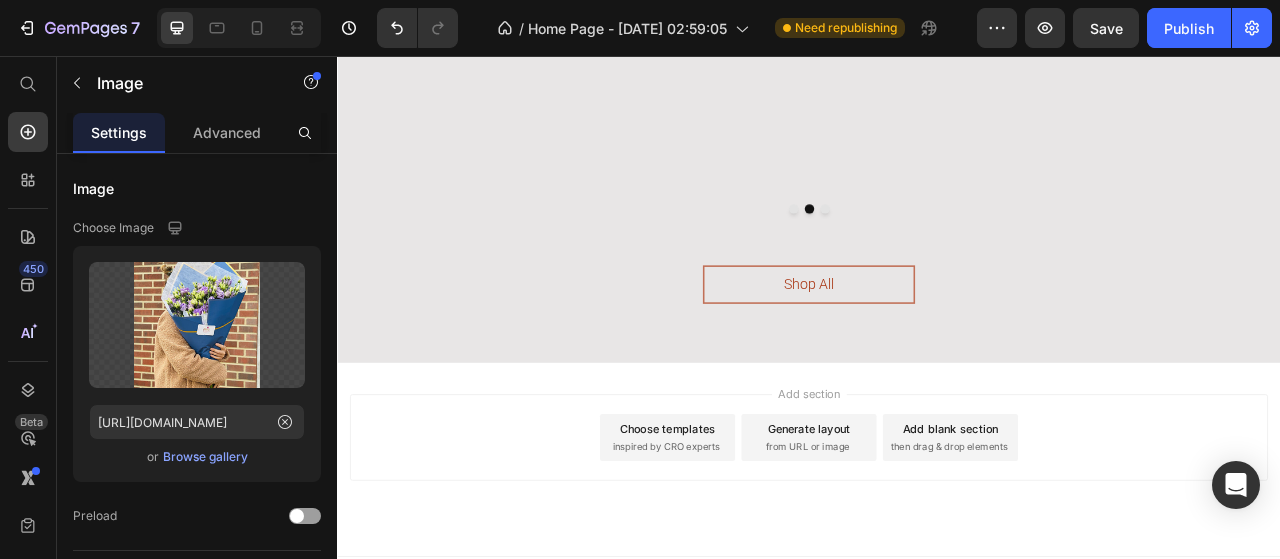 click at bounding box center (479, -187) 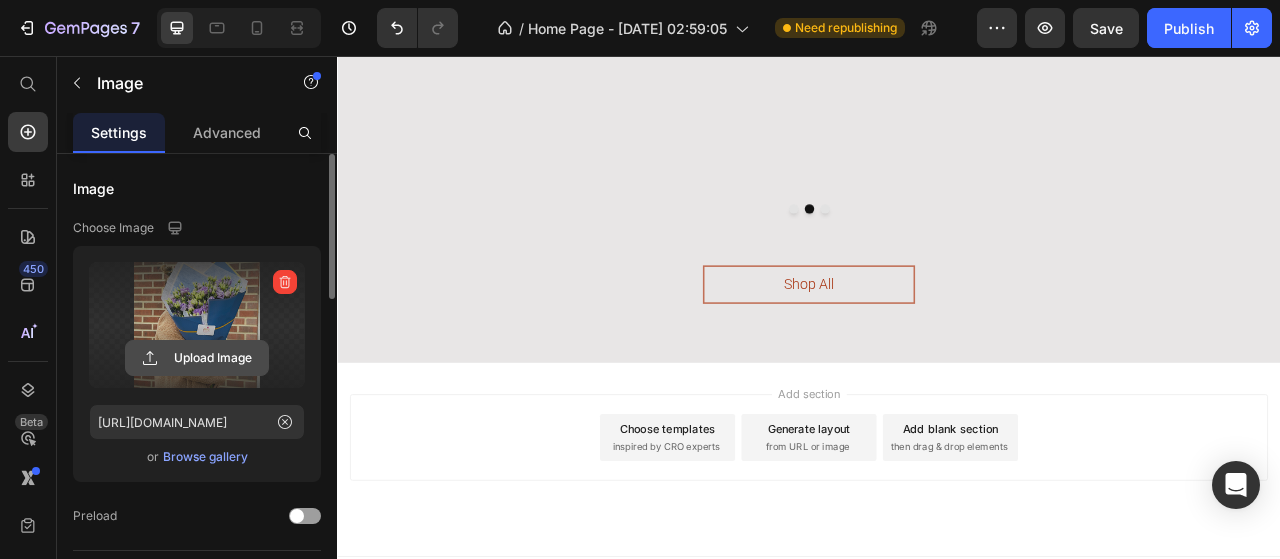 click 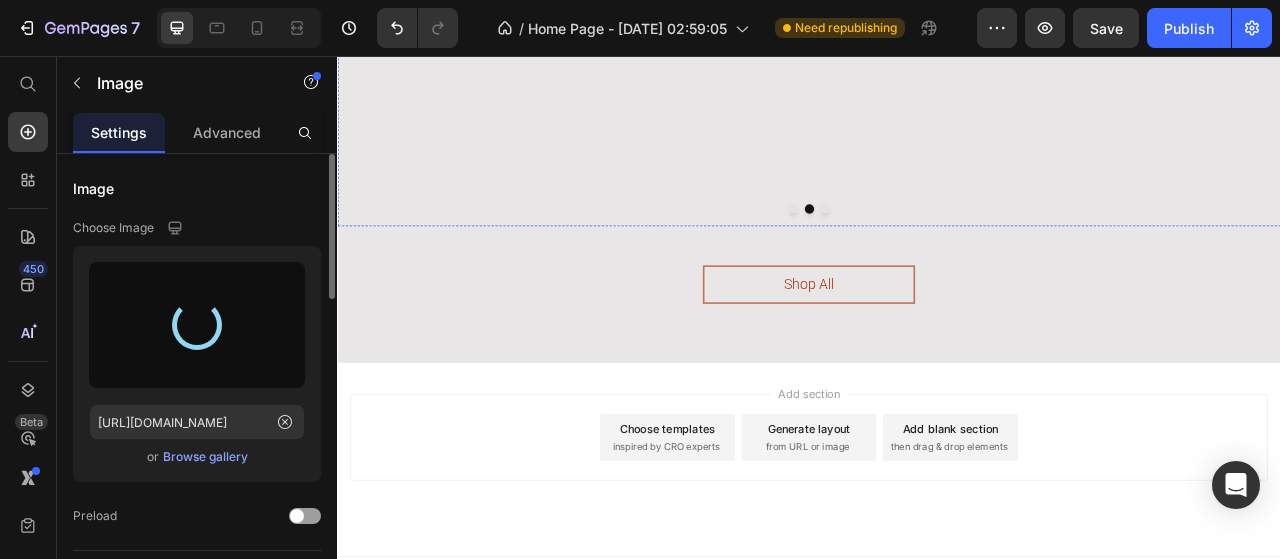 click on "Purple Lisianthus" at bounding box center [479, -169] 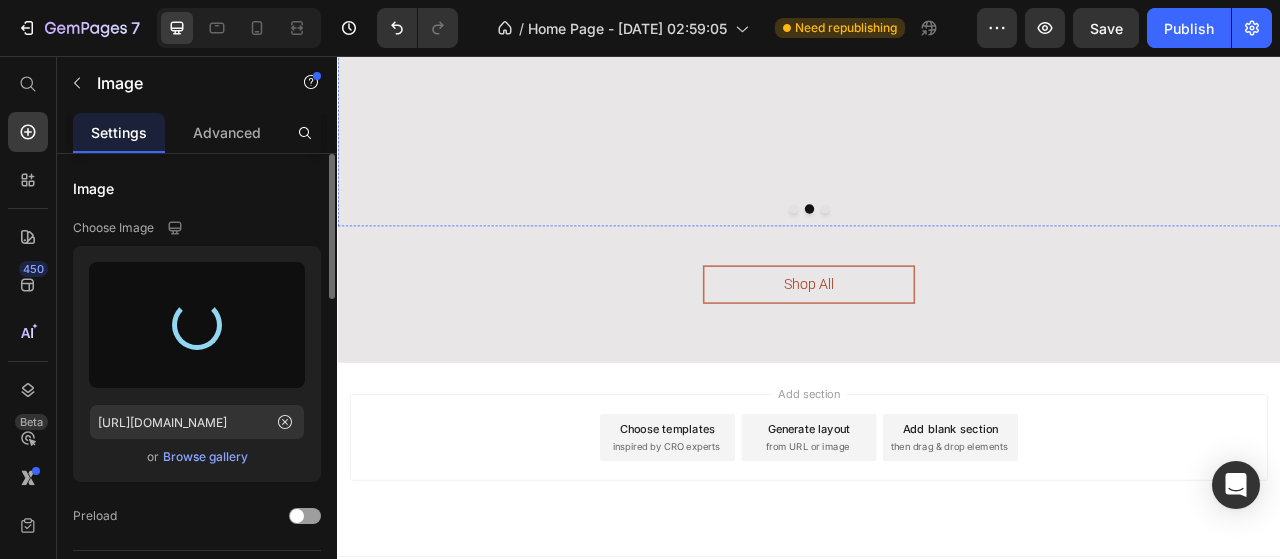 click on "Purple Lisianthus" at bounding box center [479, -169] 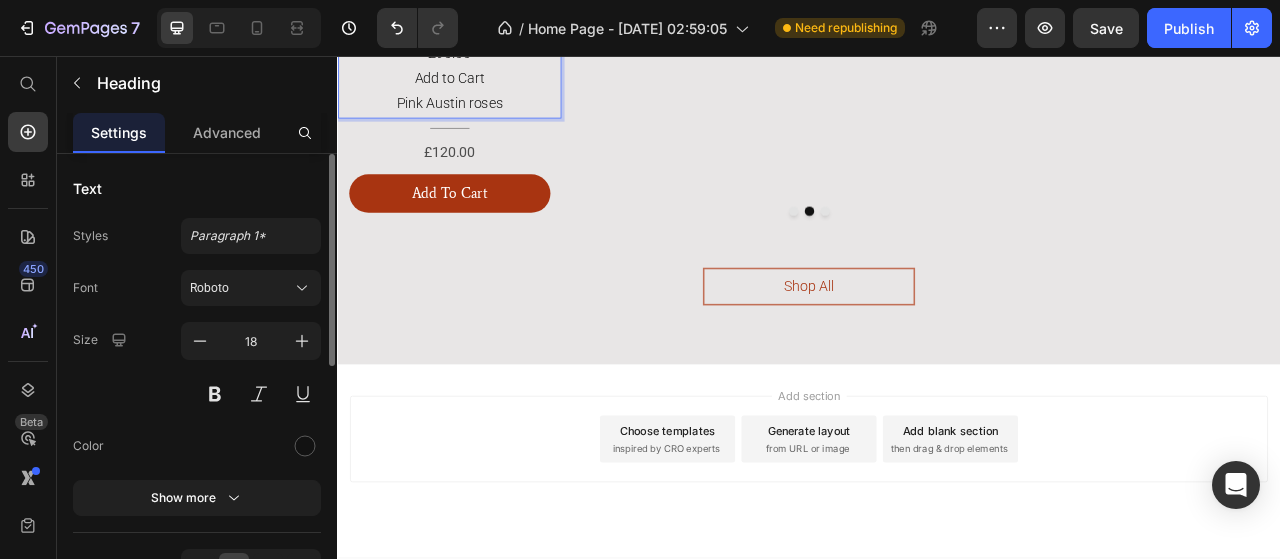 scroll, scrollTop: 2374, scrollLeft: 0, axis: vertical 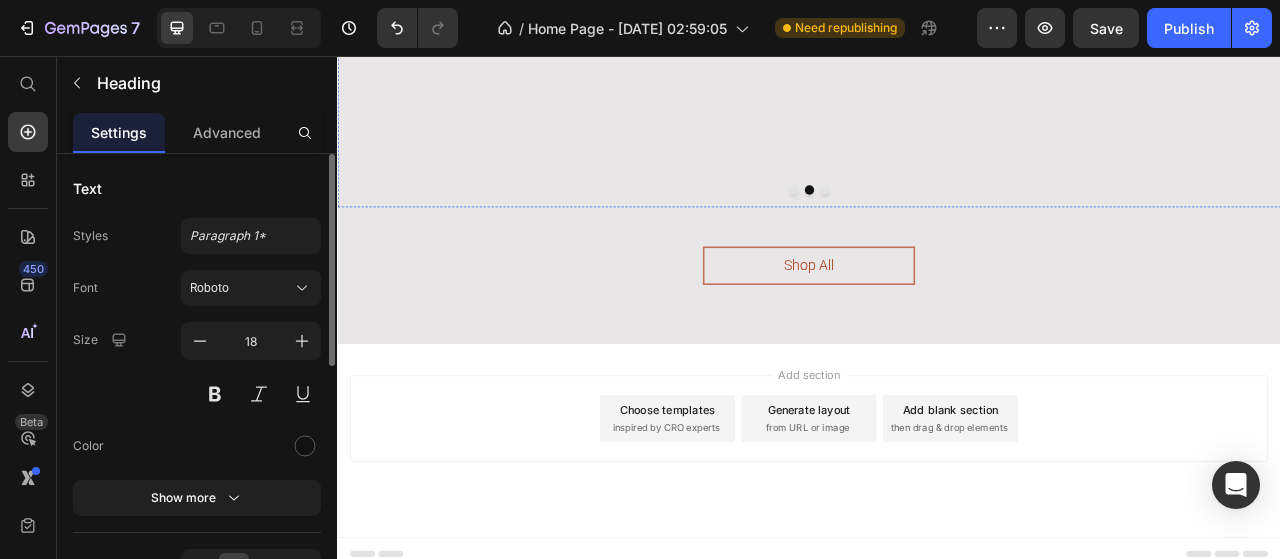 click on "£120.00" at bounding box center (479, -132) 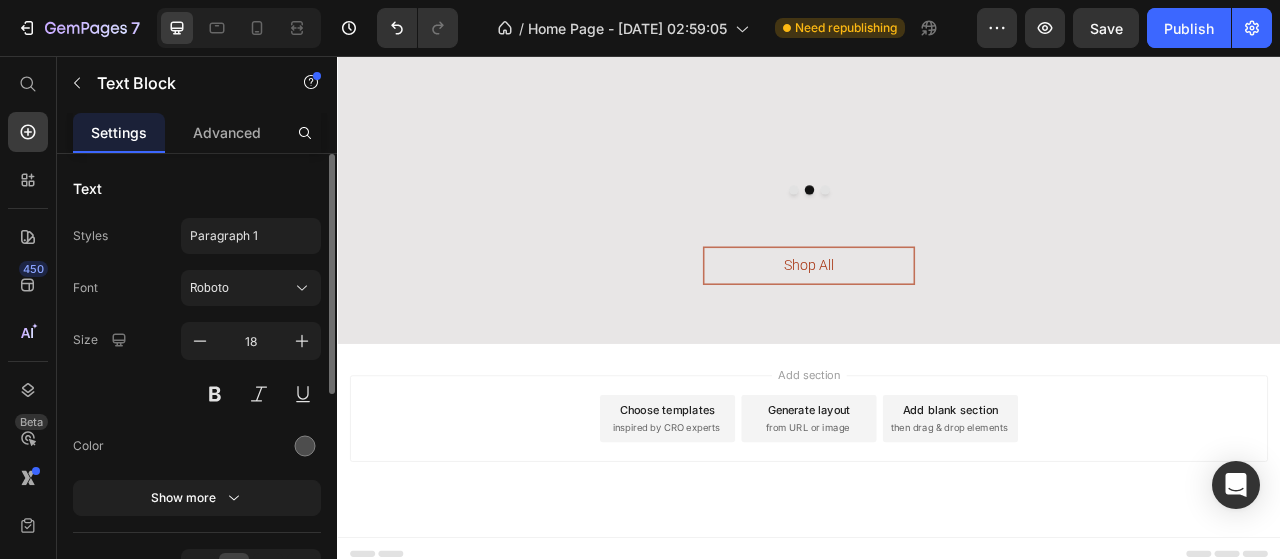 click on "£120.00" at bounding box center [479, -132] 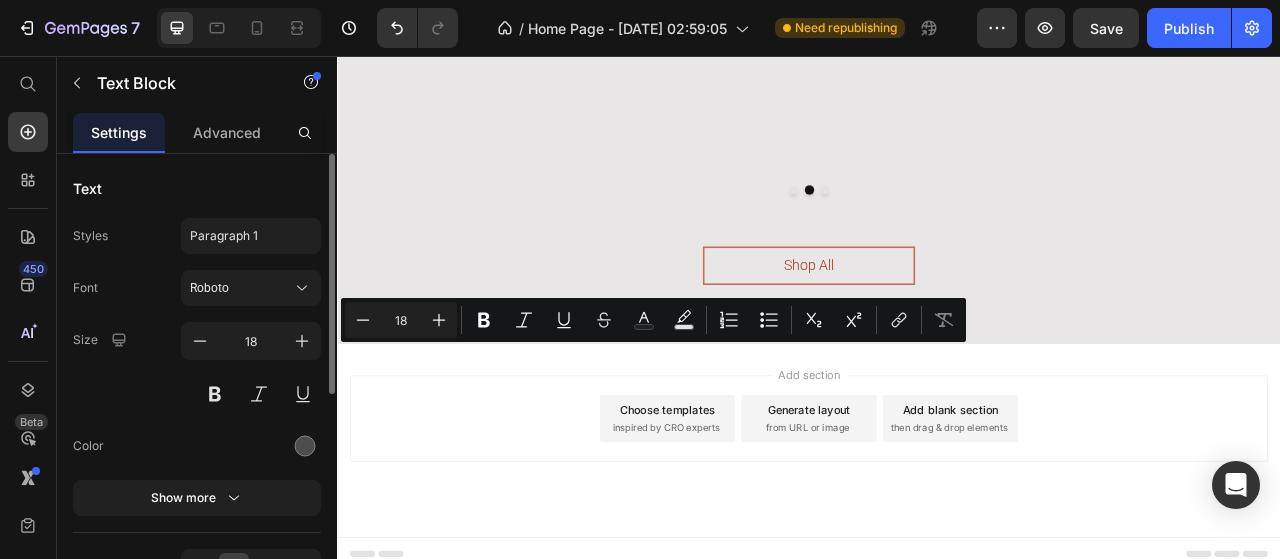 click on "£90.00" at bounding box center (479, -132) 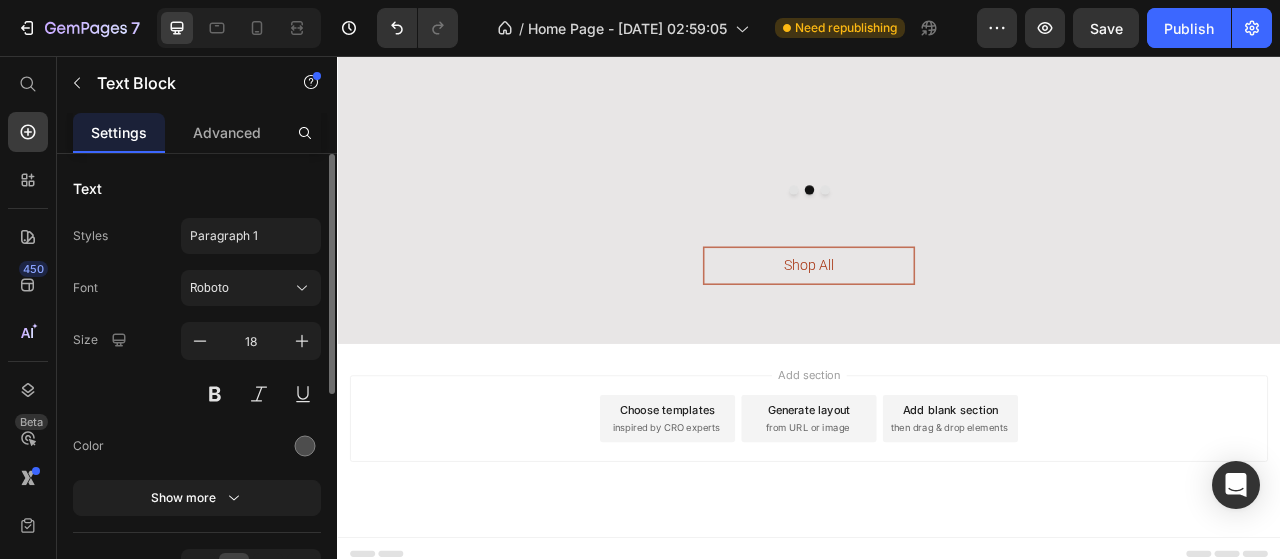 click on "£90.00" at bounding box center [479, -132] 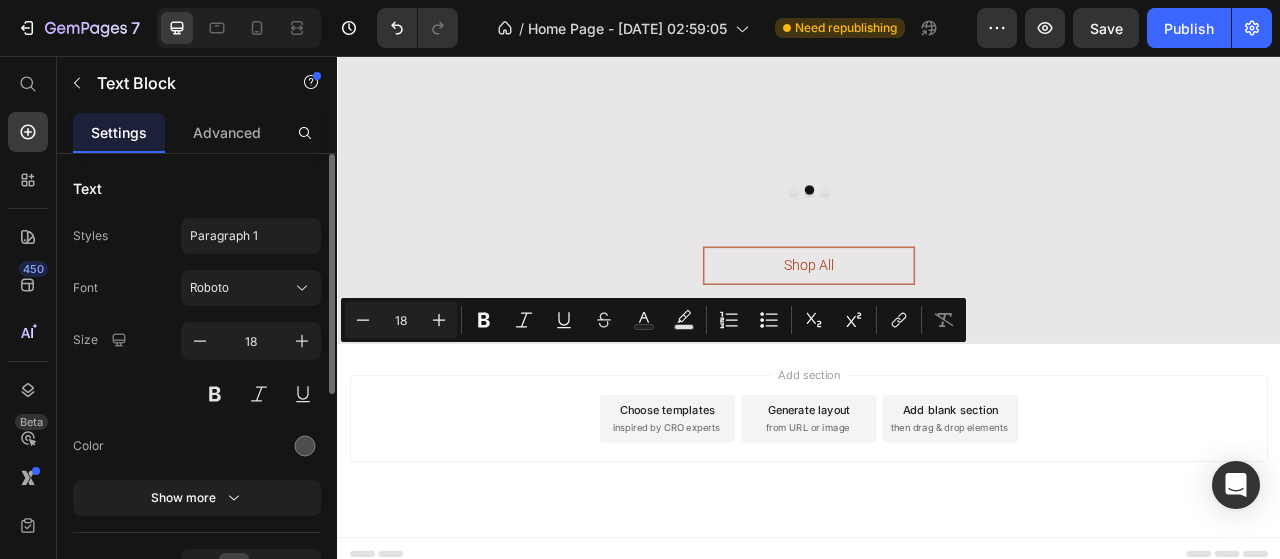 copy on "£90.00" 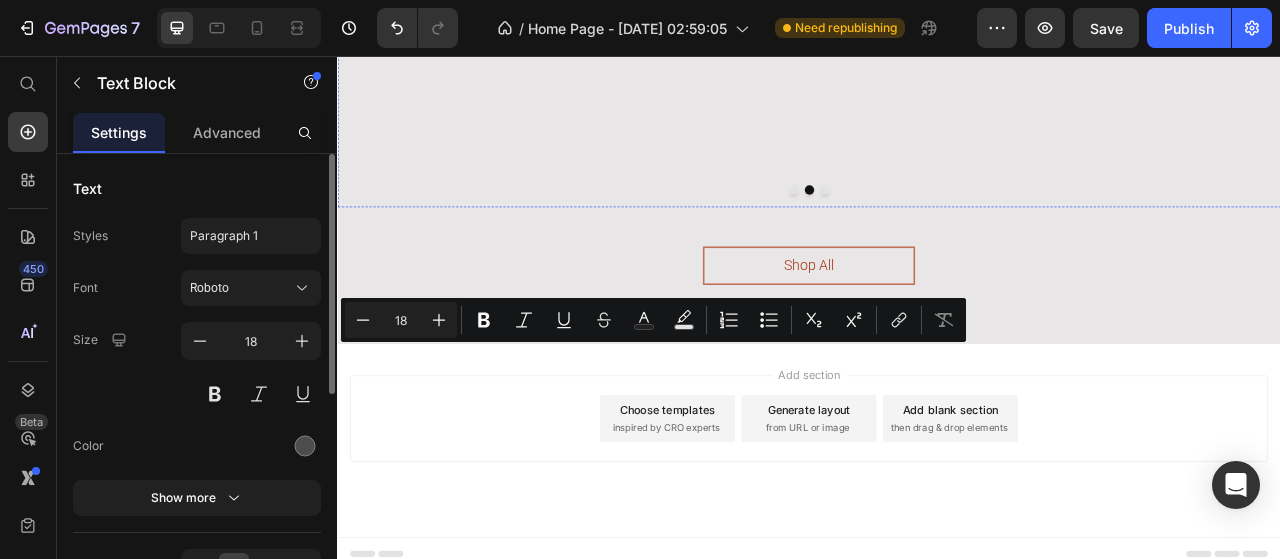 click on "£95.00" at bounding box center [779, -132] 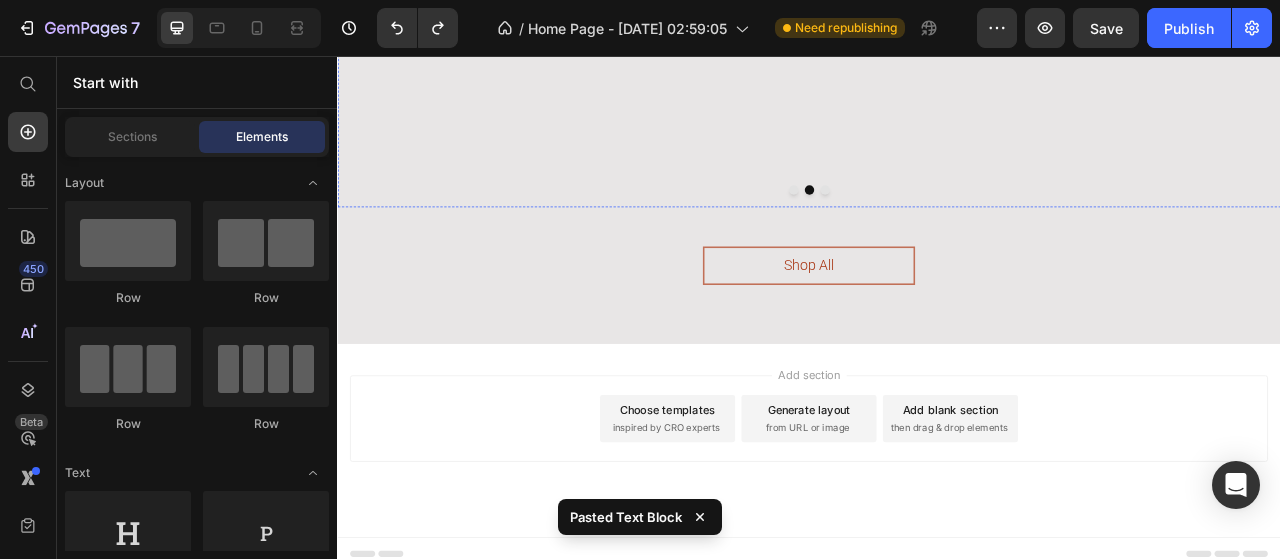 click on "£95.00" at bounding box center (779, -132) 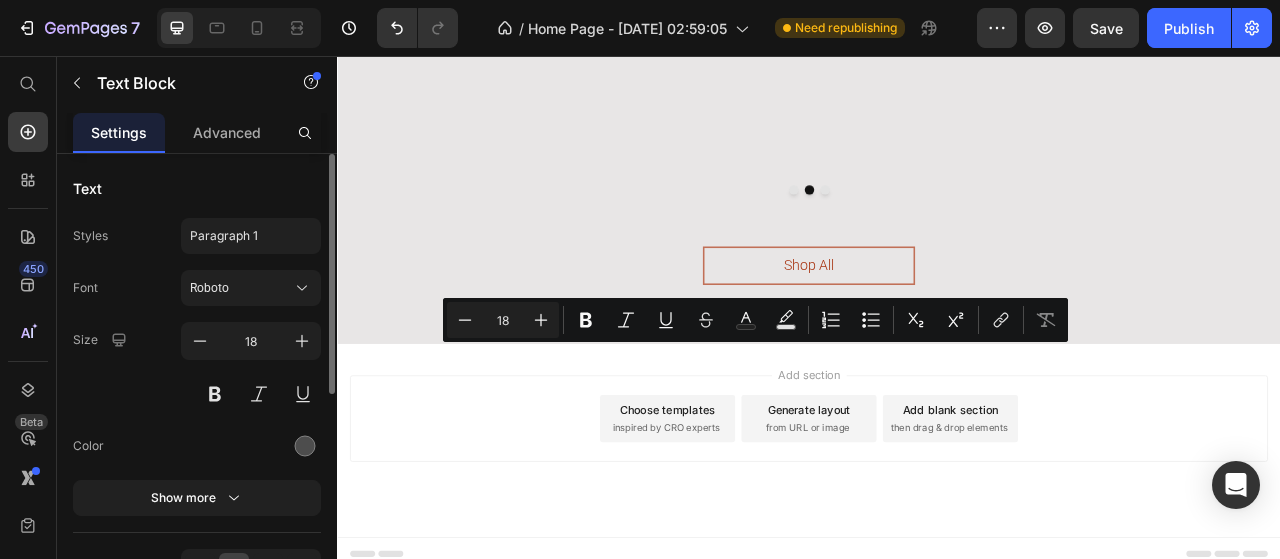 click on "£95.00" at bounding box center (779, -132) 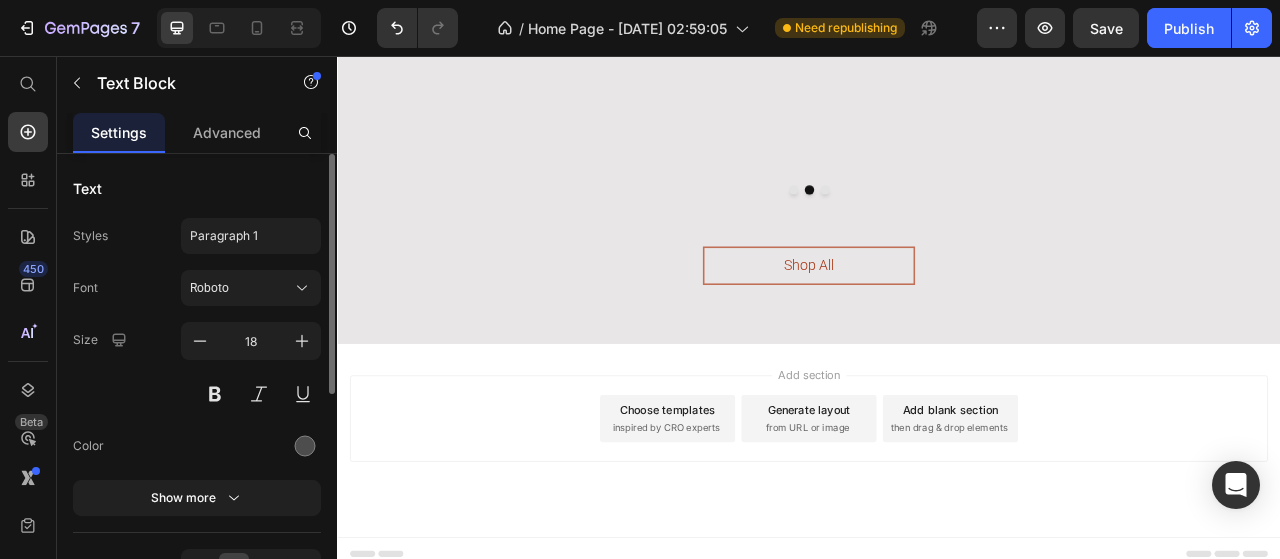click on "£95.00" at bounding box center [779, -132] 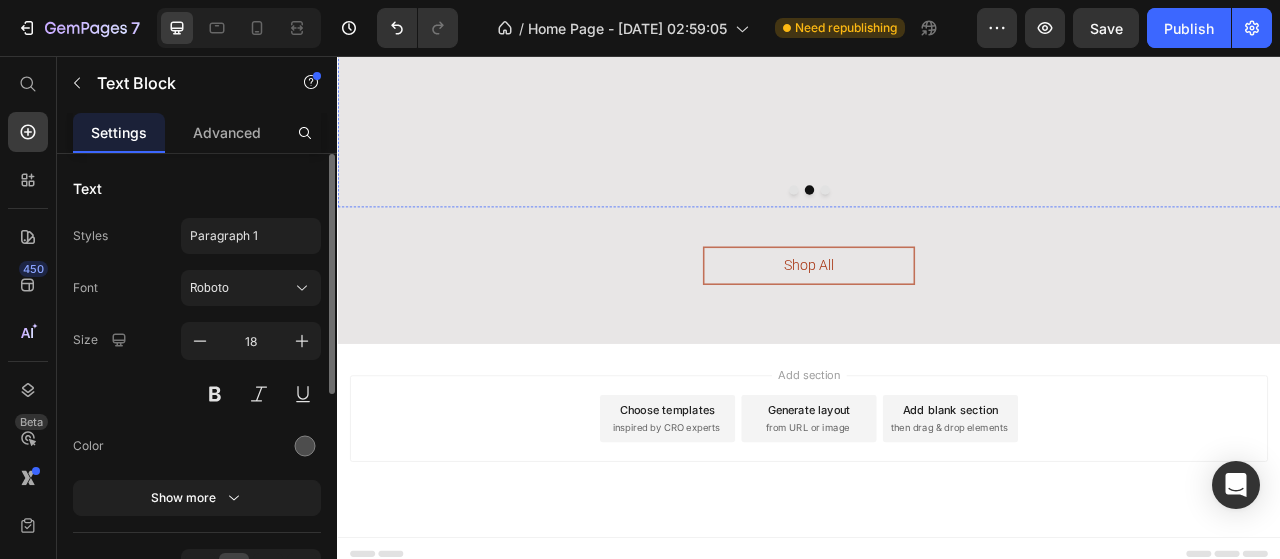 click on "£150.00" at bounding box center [1079, -132] 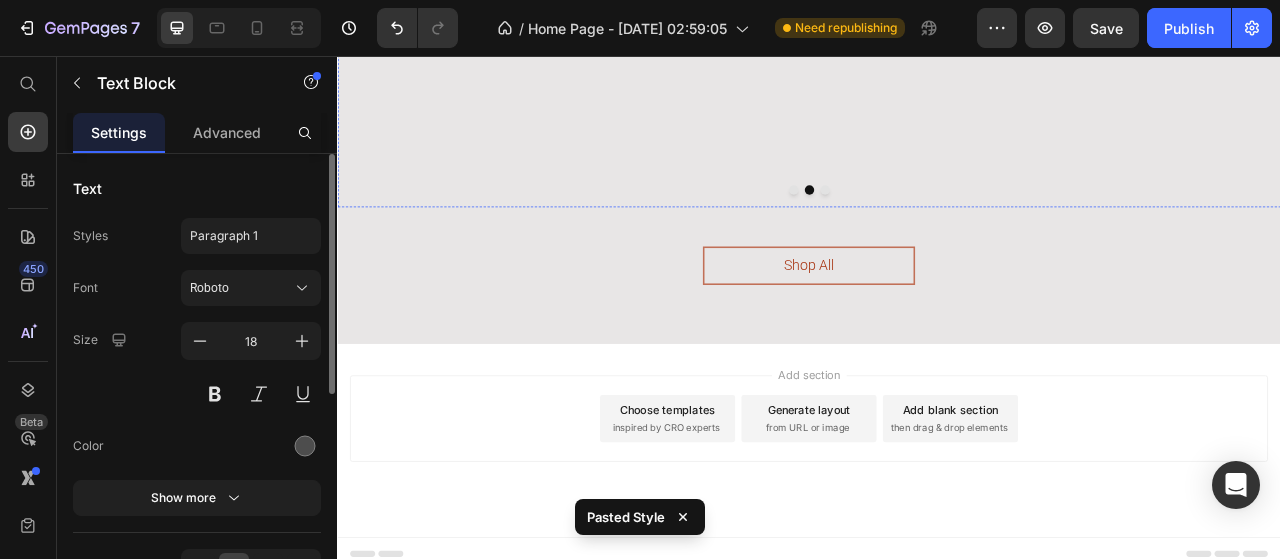 click on "£150.00" at bounding box center [1379, -132] 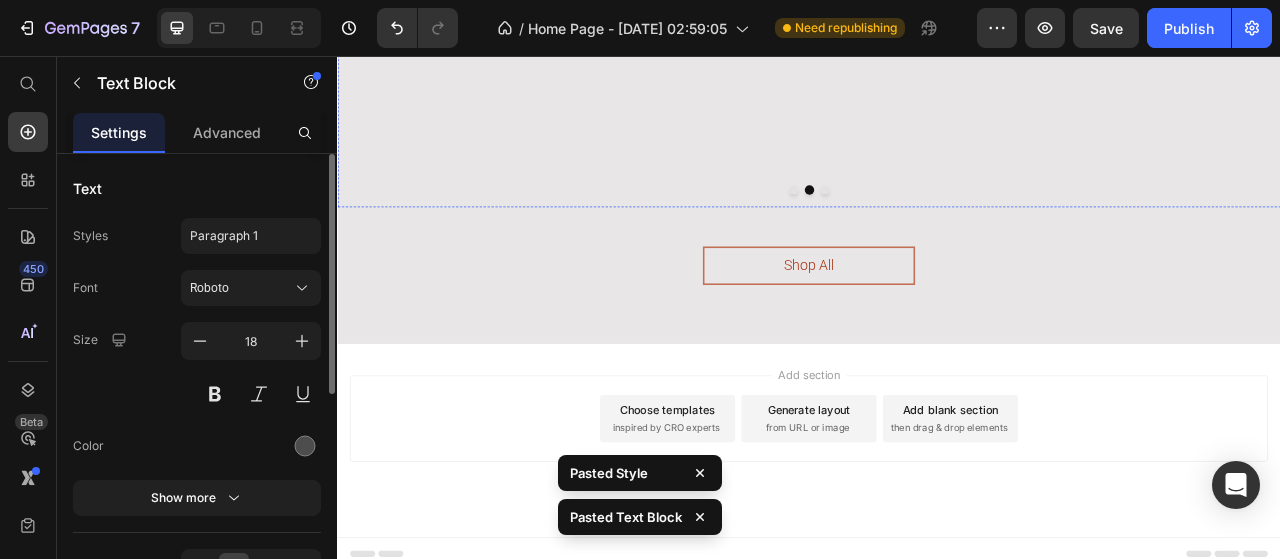 click at bounding box center (479, -211) 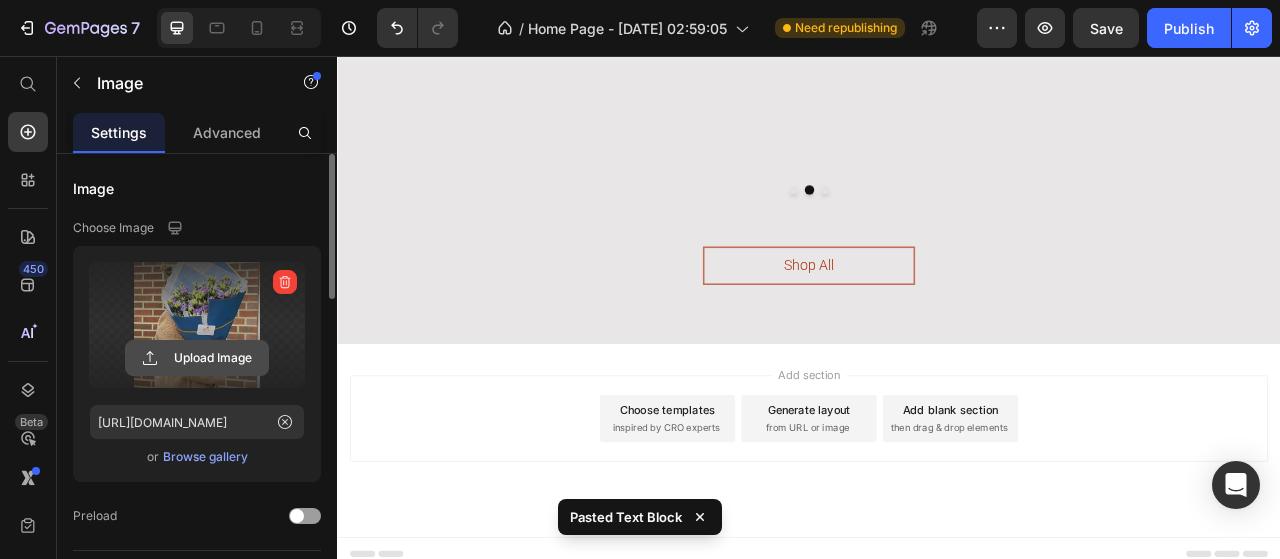 click 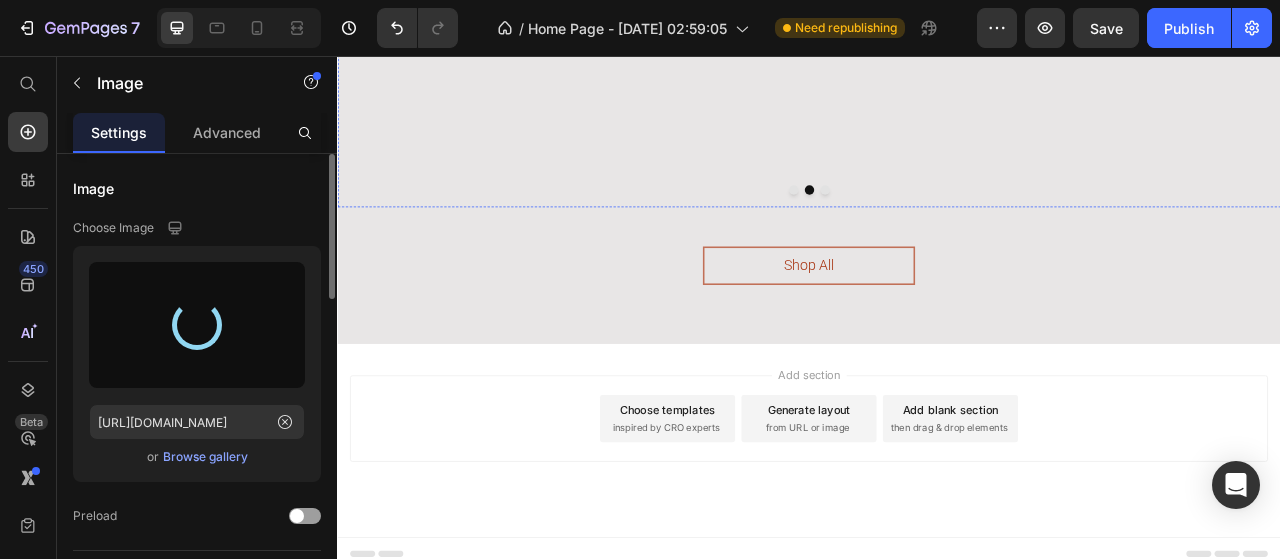 click at bounding box center [779, -211] 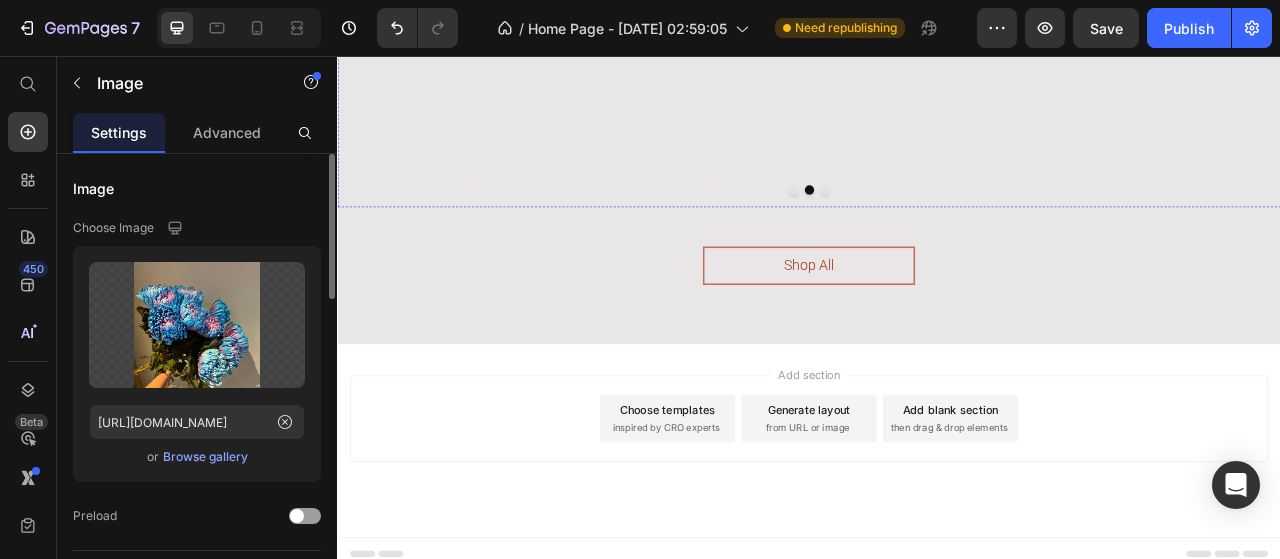 click at bounding box center (479, -211) 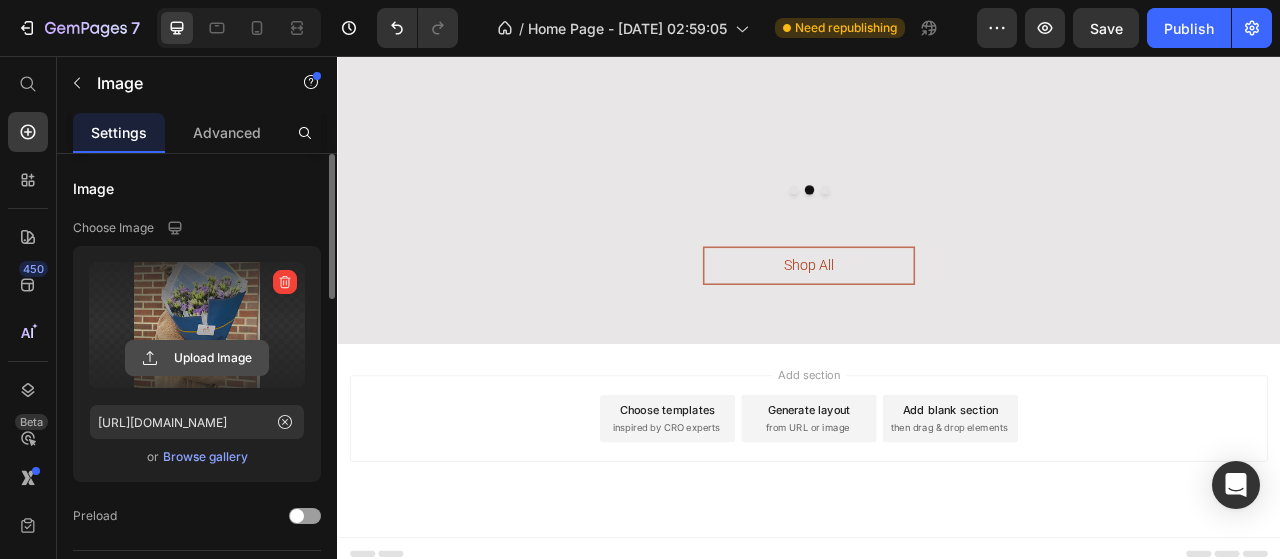 click 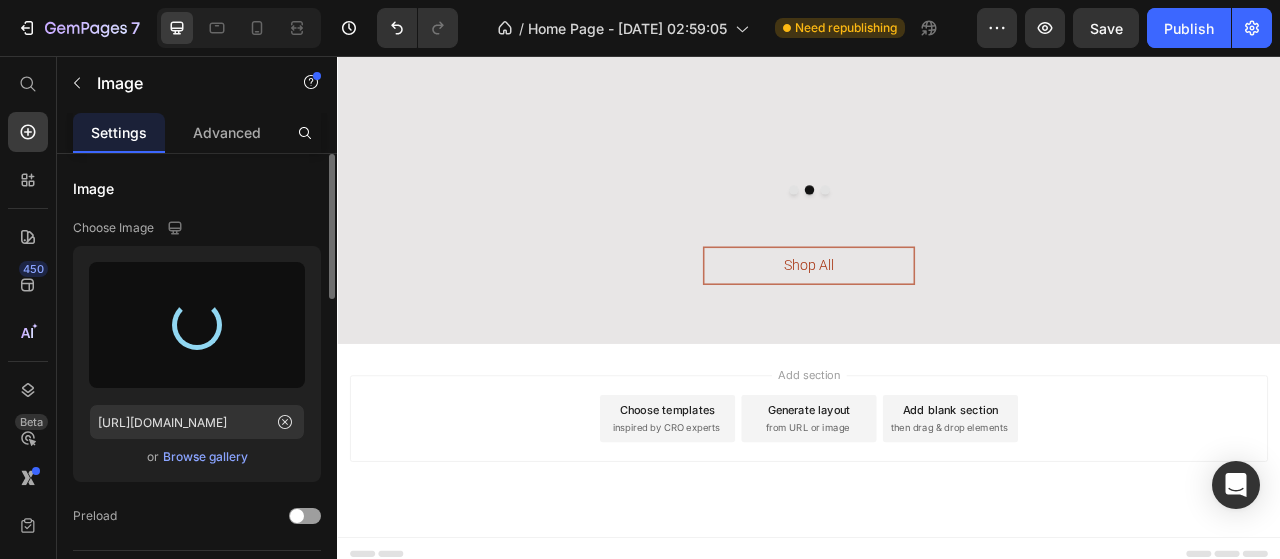 type on "https://cdn.shopify.com/s/files/1/0745/3232/3558/files/gempages_574496718486242079-d45f3cb8-3c0e-4102-84dd-f67f68f4ca4a.png" 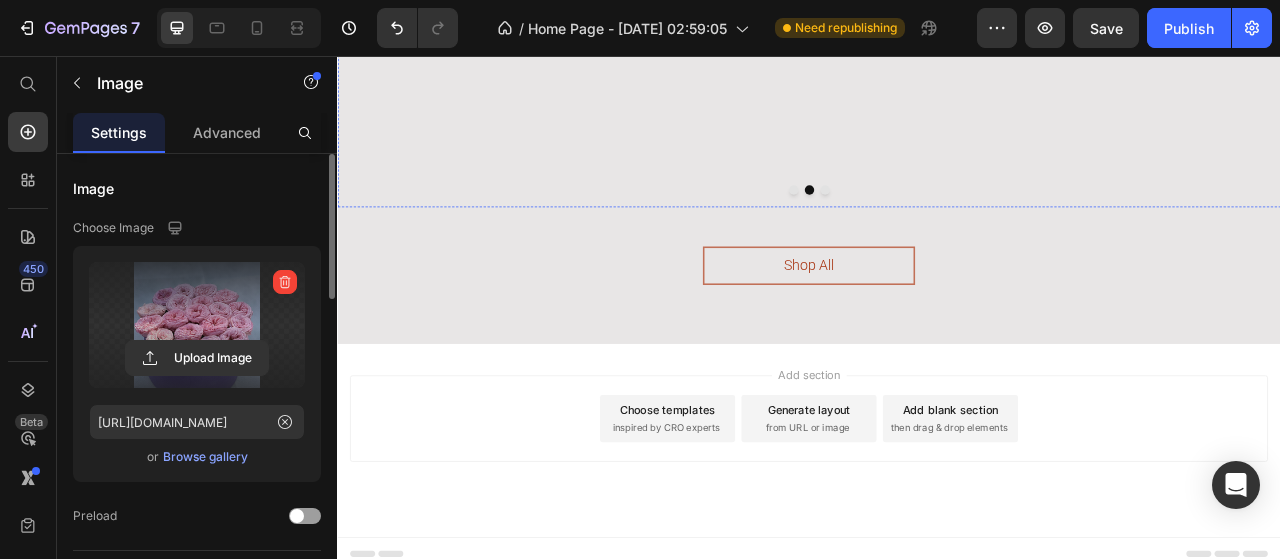 click at bounding box center (779, -211) 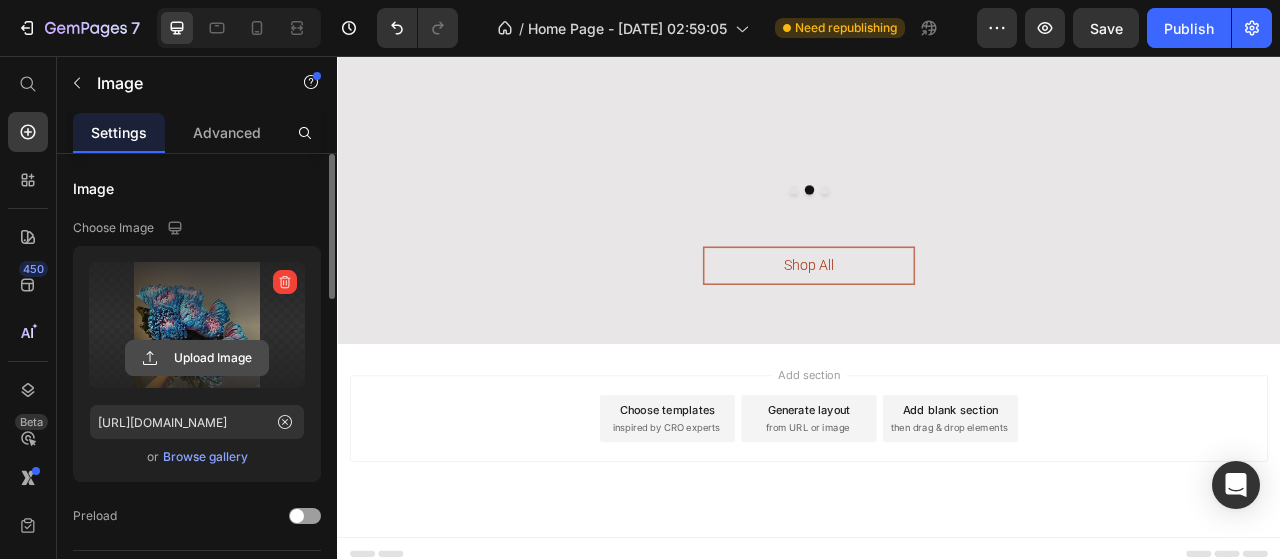 click 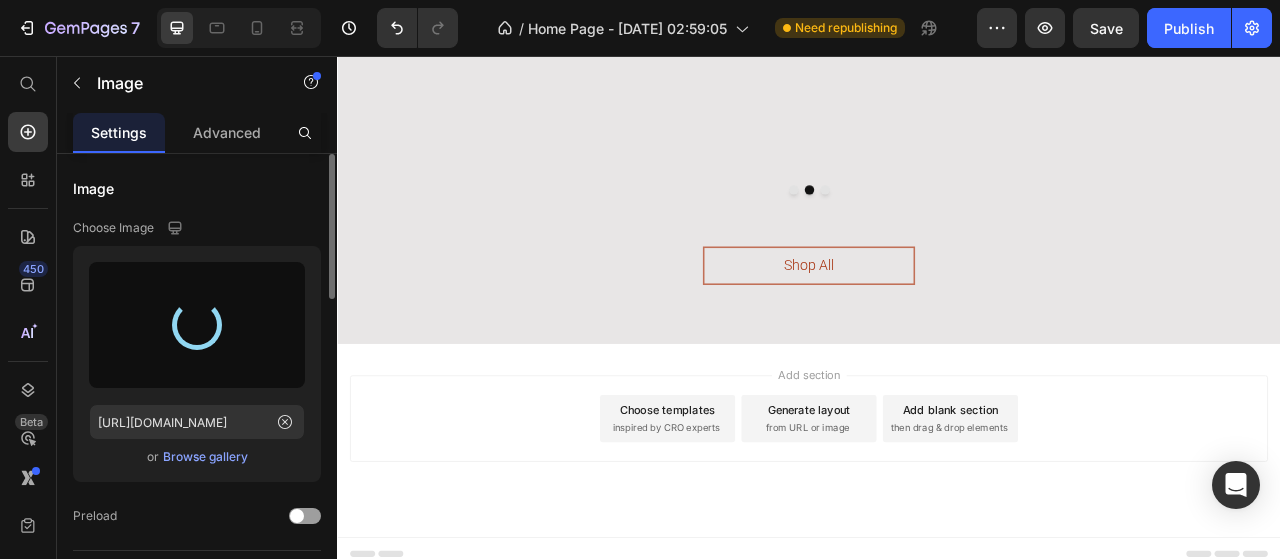 type on "https://cdn.shopify.com/s/files/1/0745/3232/3558/files/gempages_574496718486242079-ad27e13b-2d45-42b0-adfb-eff1258f98ef.png" 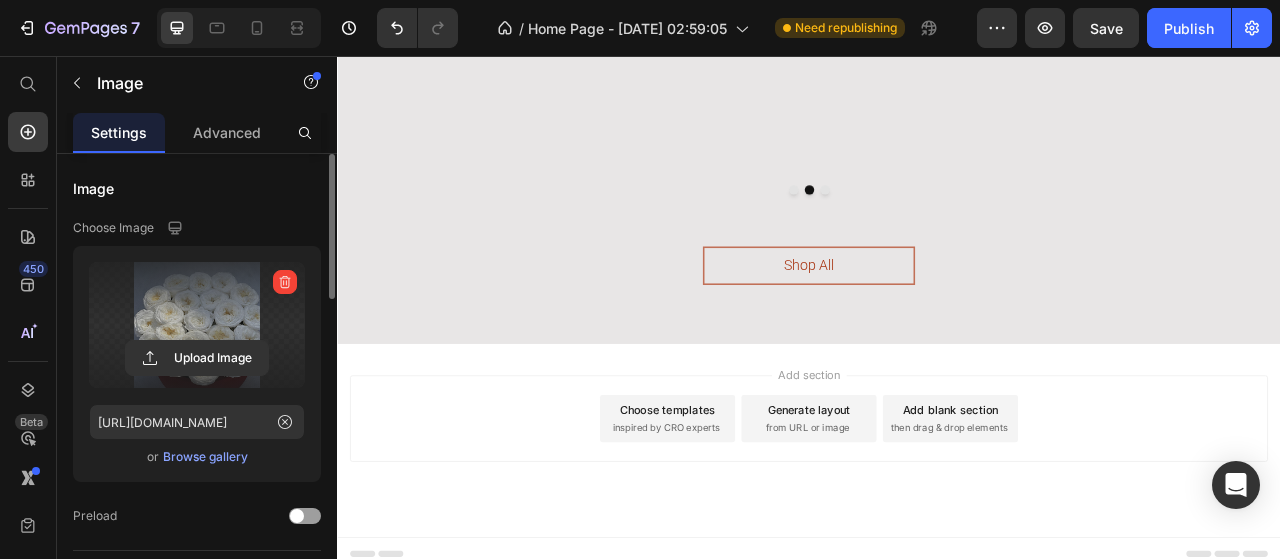 click on "0" at bounding box center (779, -195) 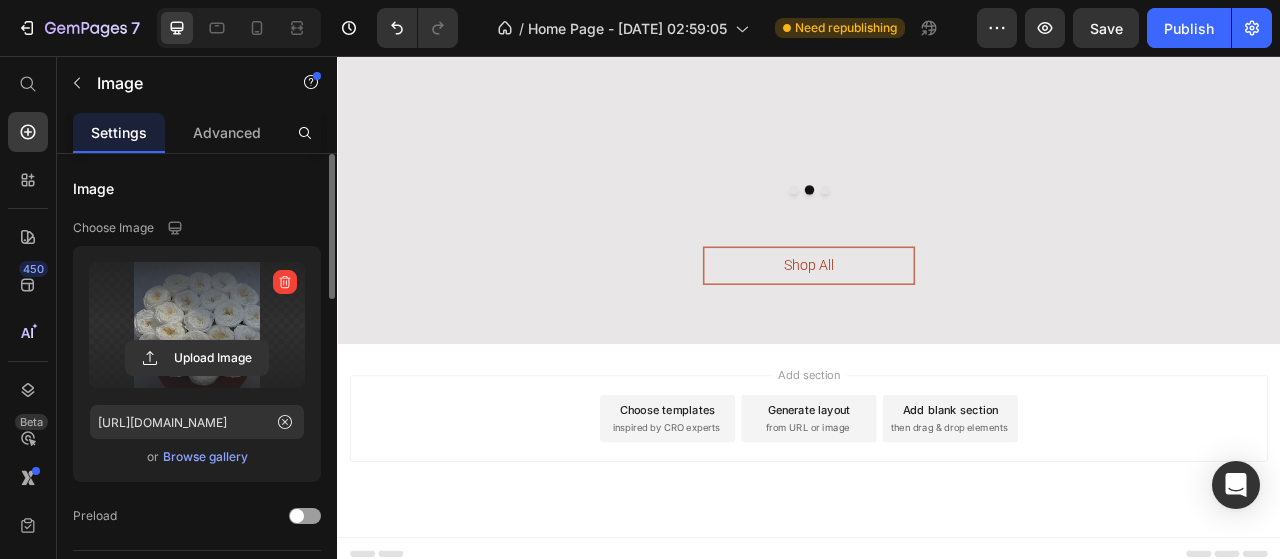 click on "0" at bounding box center [779, -195] 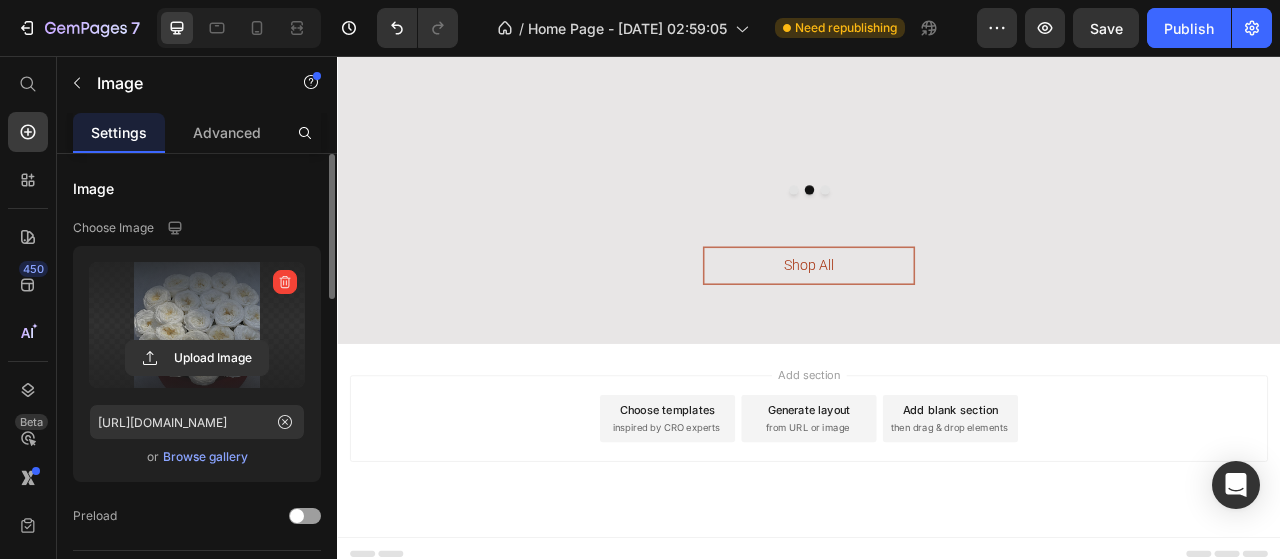 click on "0" at bounding box center (779, -195) 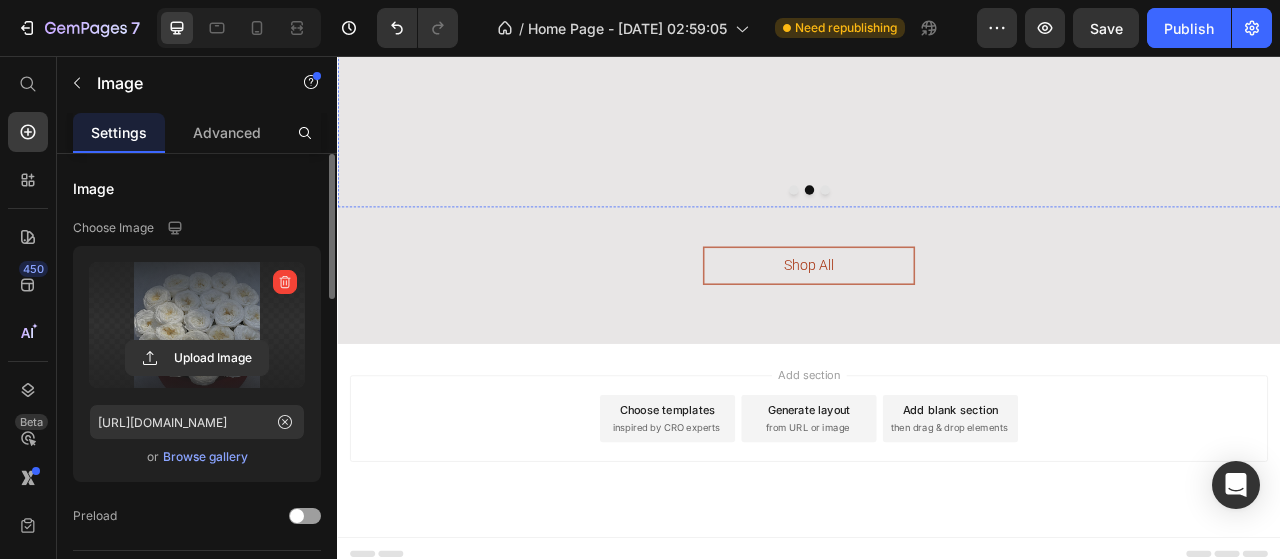 click on "Bubblegum Chrysanthemum" at bounding box center [779, -193] 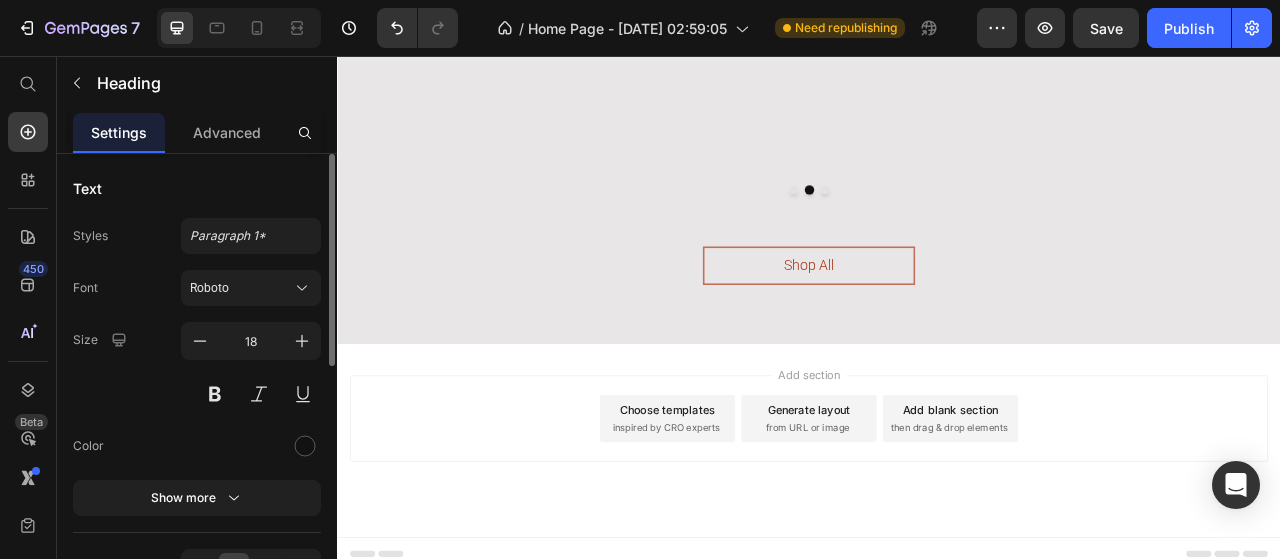 click on "Bubblegum Chrysanthemum" at bounding box center [779, -193] 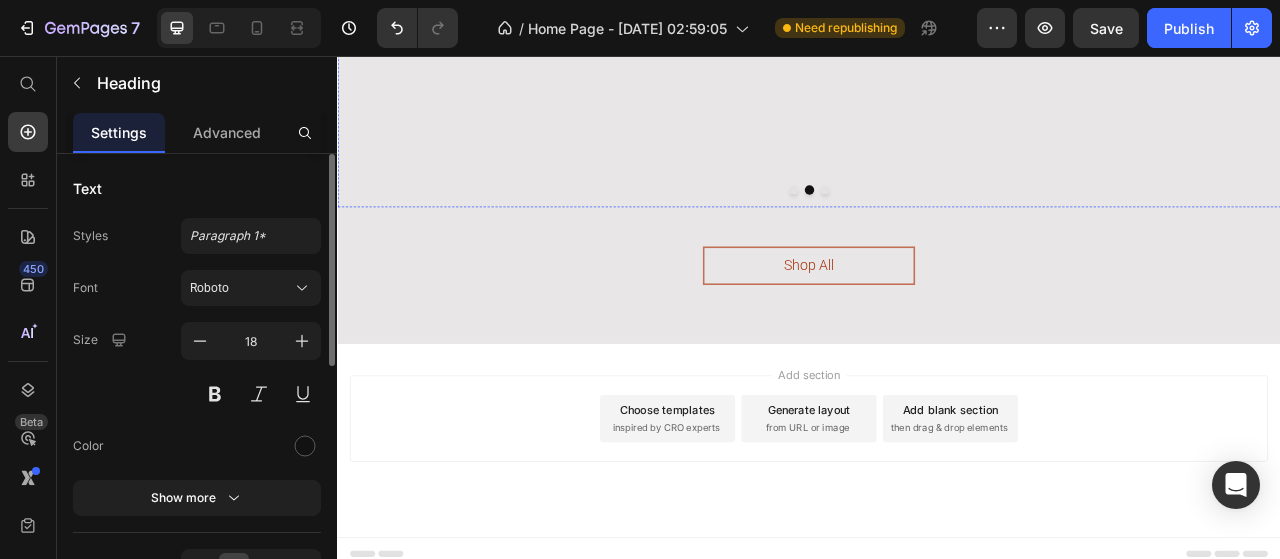 click on "Purple mondial" at bounding box center (1079, -193) 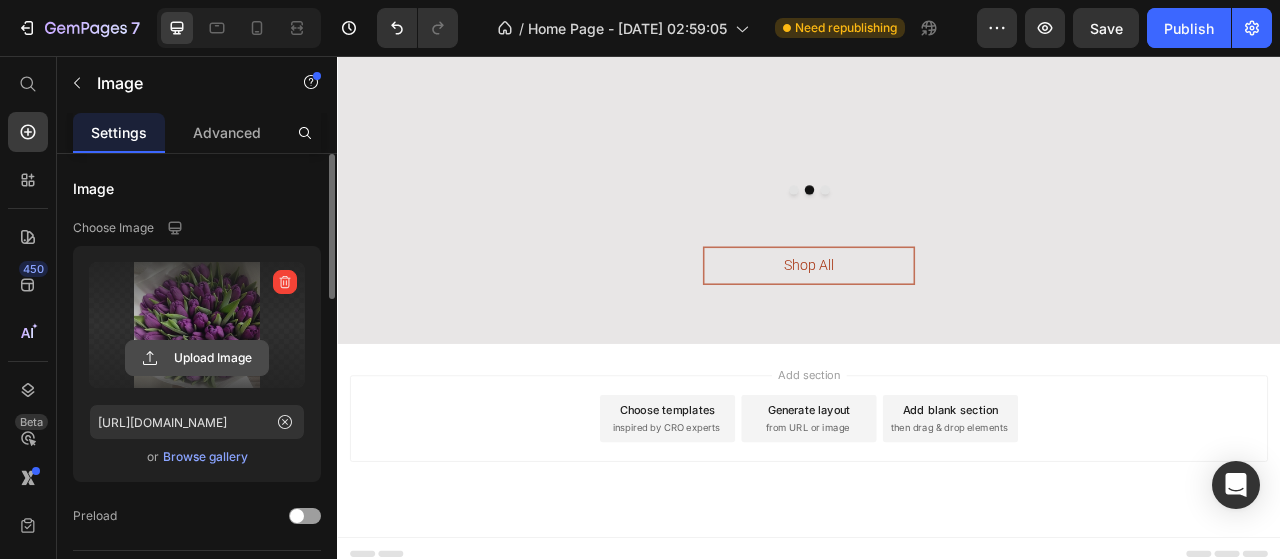 click 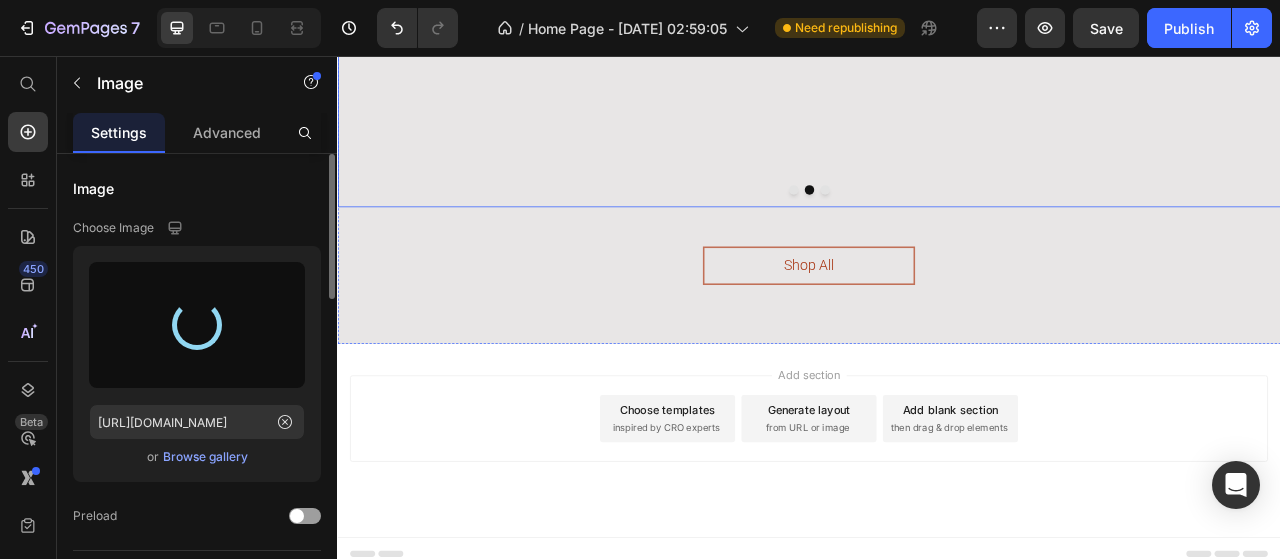 type on "https://cdn.shopify.com/s/files/1/0745/3232/3558/files/gempages_574496718486242079-59f4f21f-0490-4a9a-92d3-996c6e20ebc6.png" 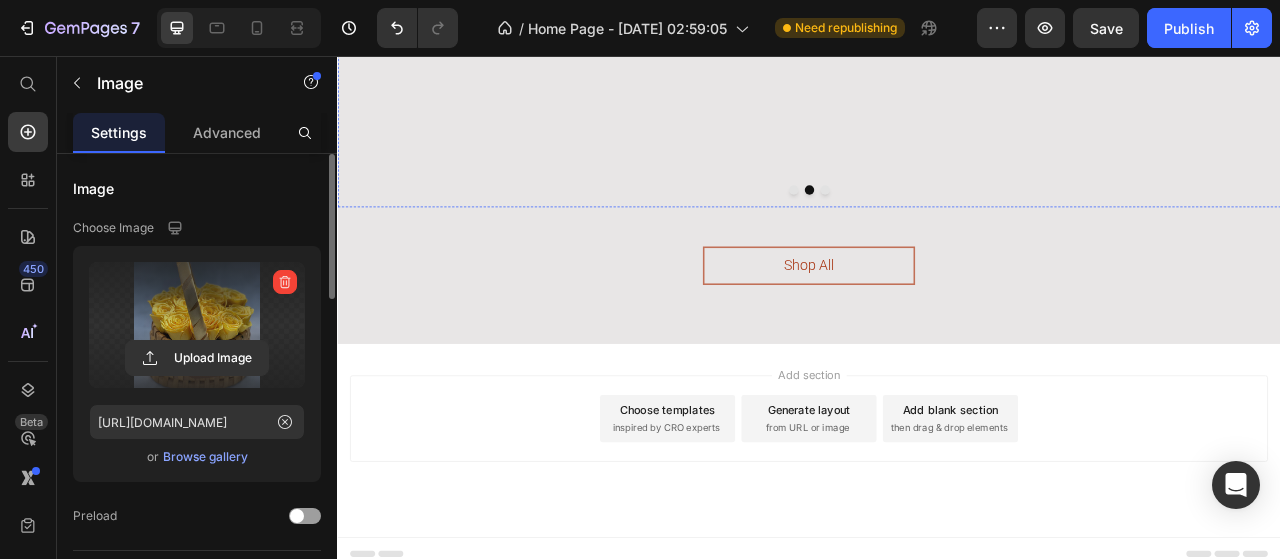 click on "Purple mondial" at bounding box center (1079, -193) 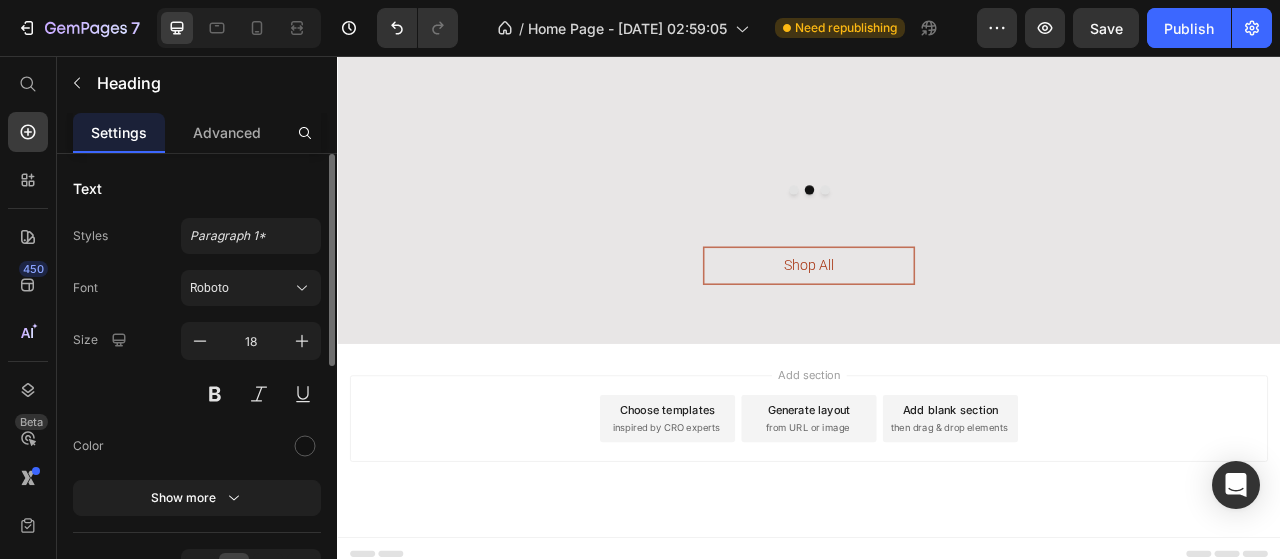 click on "Purple mondial" at bounding box center [1079, -193] 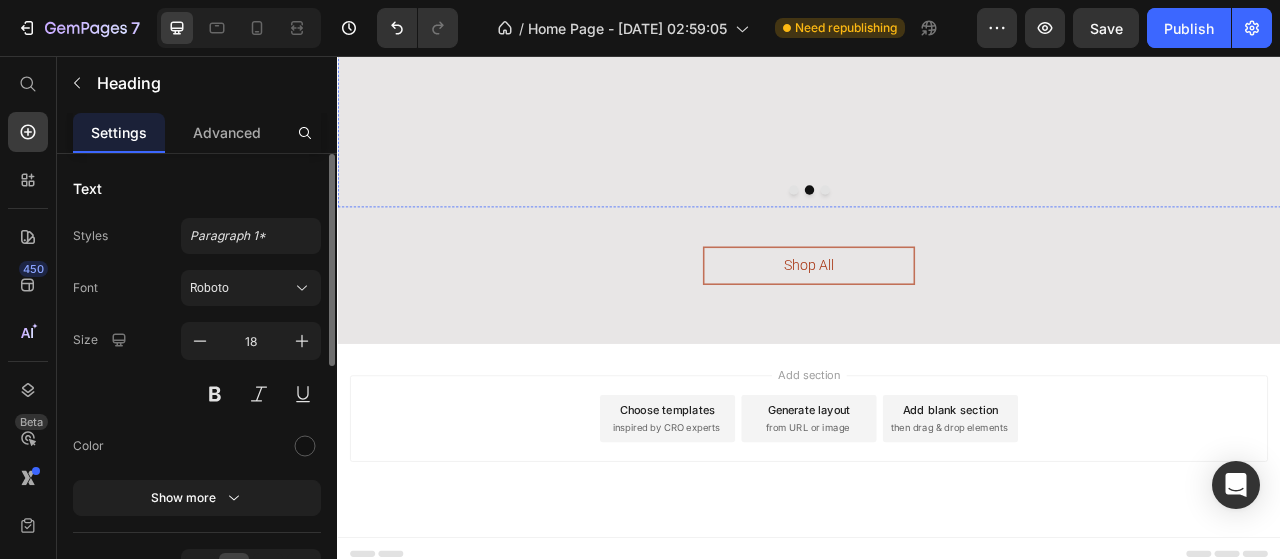 click on "£120.00" at bounding box center (1379, -85) 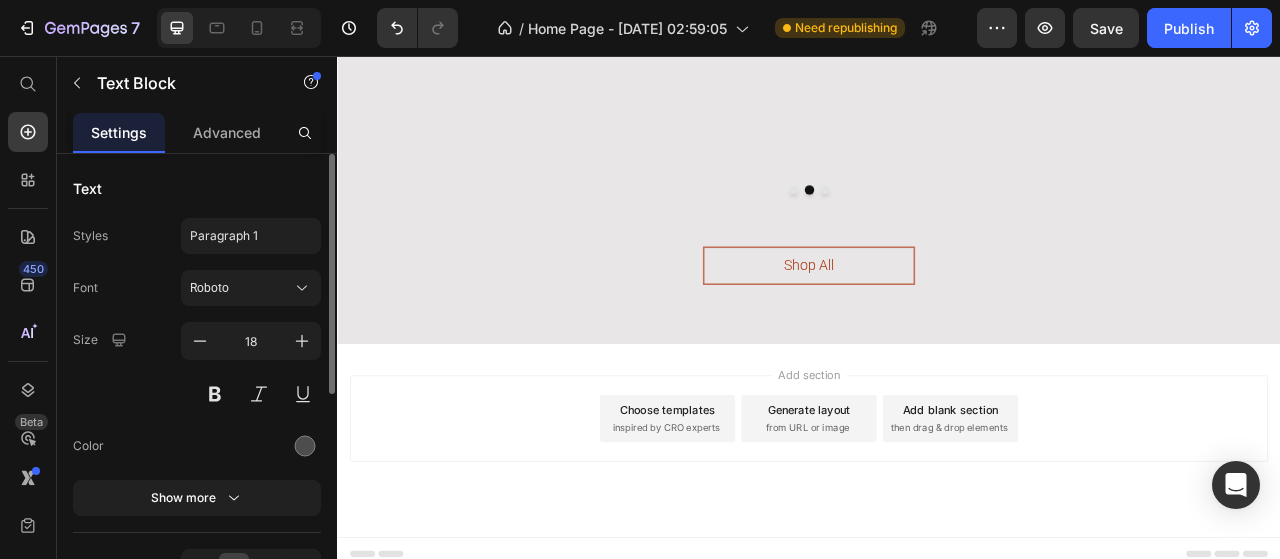 click on "Text Block" at bounding box center (1324, -122) 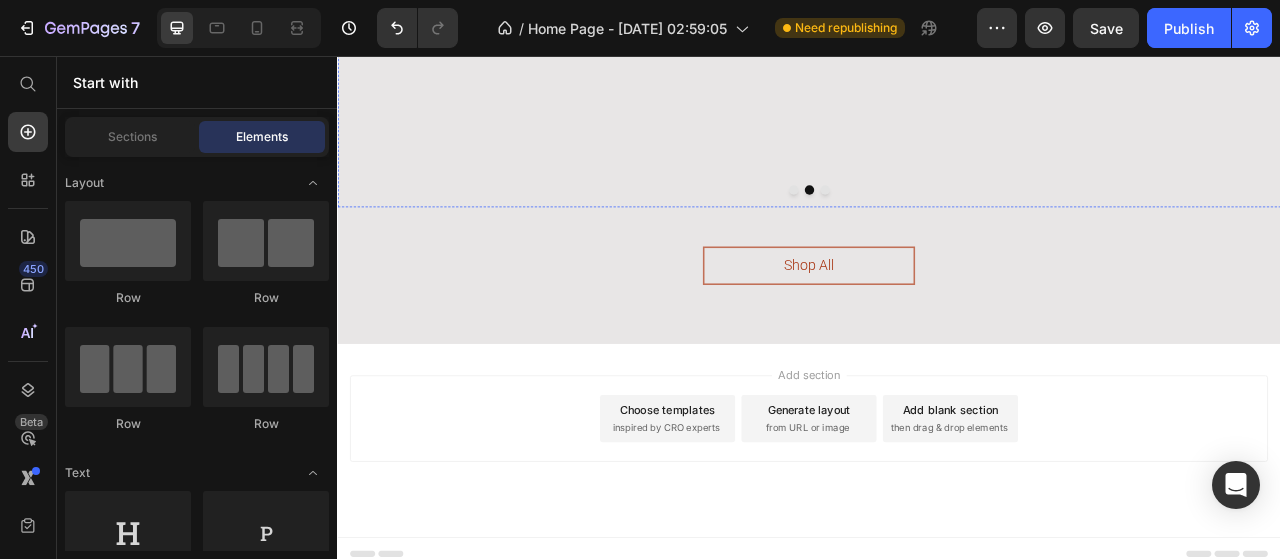 click at bounding box center [1379, -211] 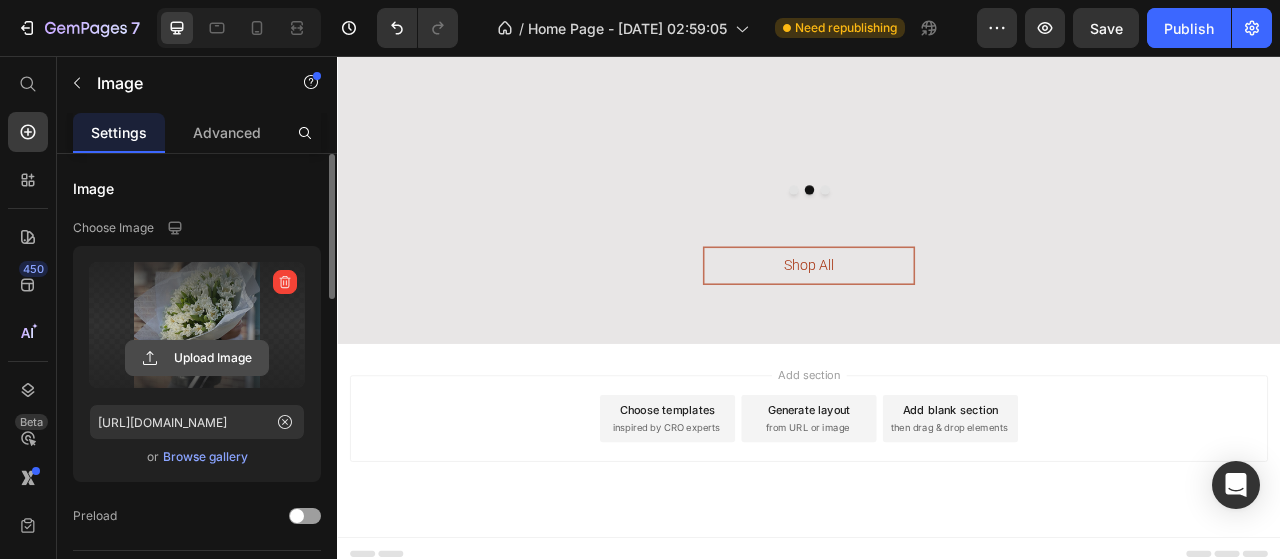 click 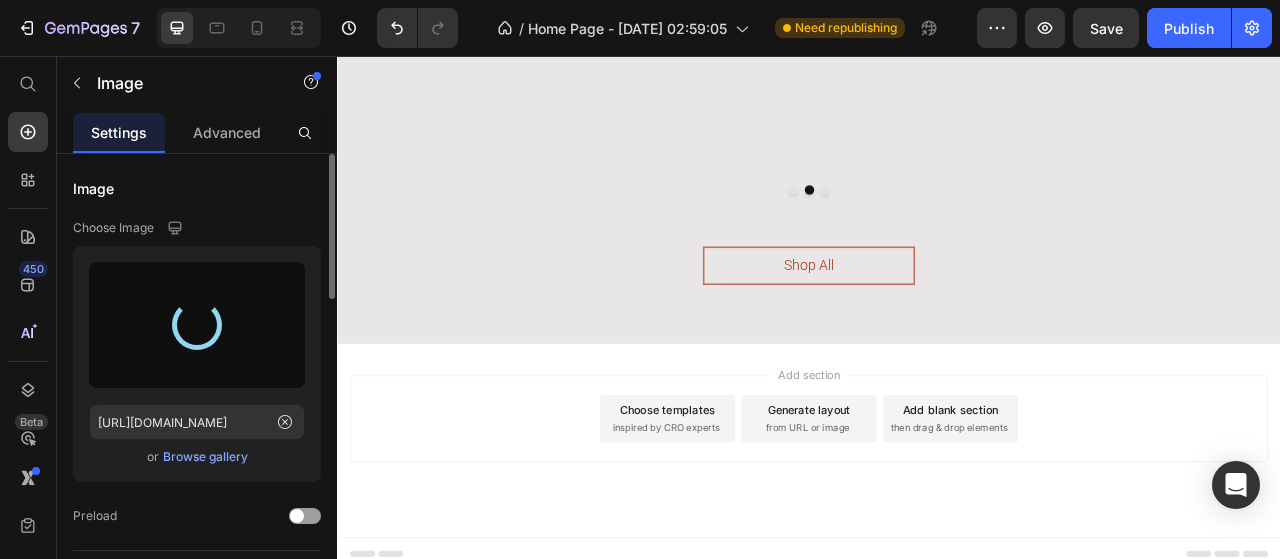 type on "https://cdn.shopify.com/s/files/1/0745/3232/3558/files/gempages_574496718486242079-1dc95cbf-492d-40ee-a01f-a87d827f41a5.png" 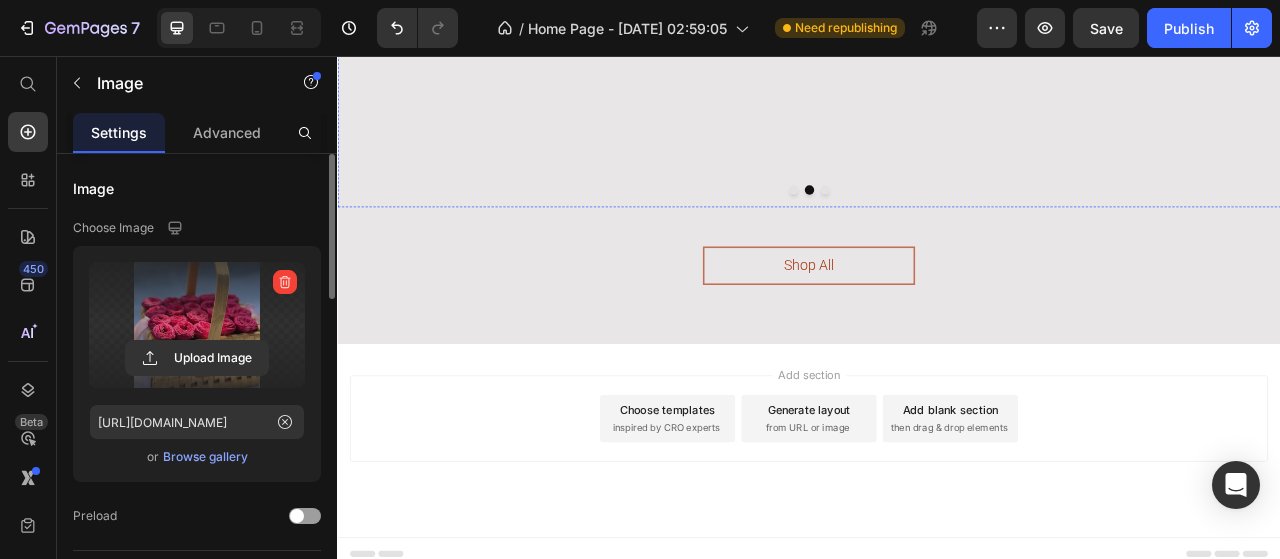 click on "White stars" at bounding box center [1379, -193] 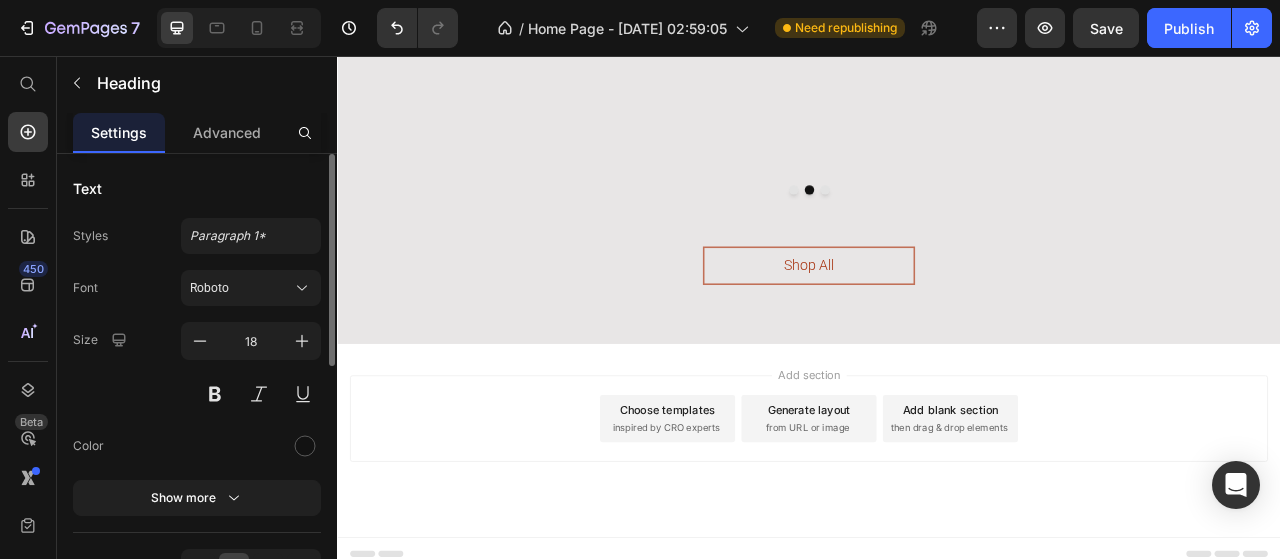click on "White stars" at bounding box center (1379, -193) 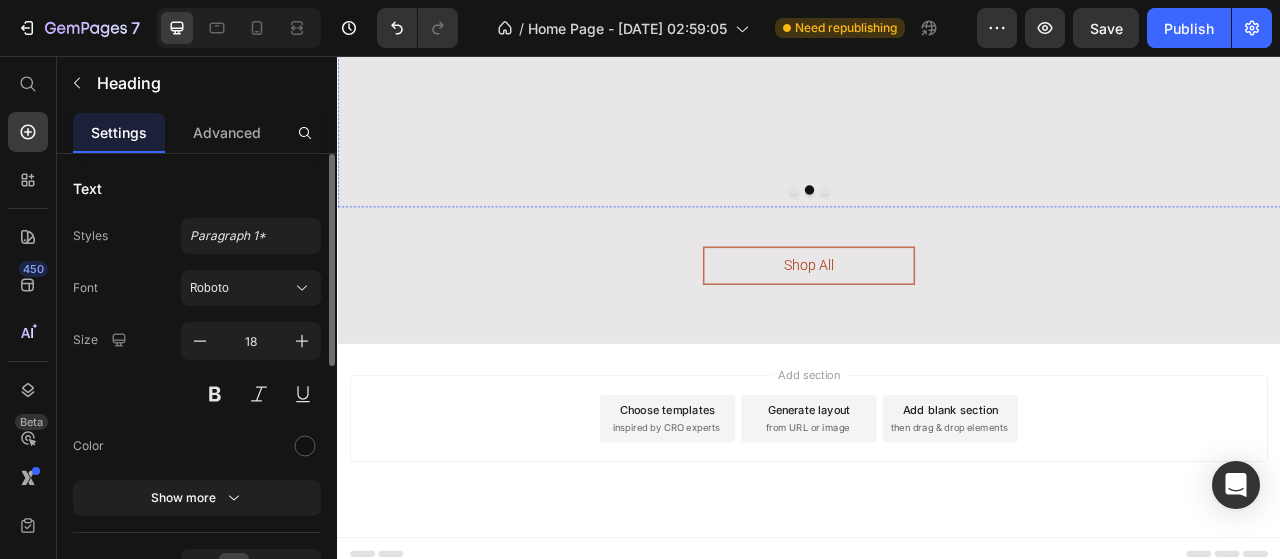 click on "Pink Austin velvet box" at bounding box center [479, -193] 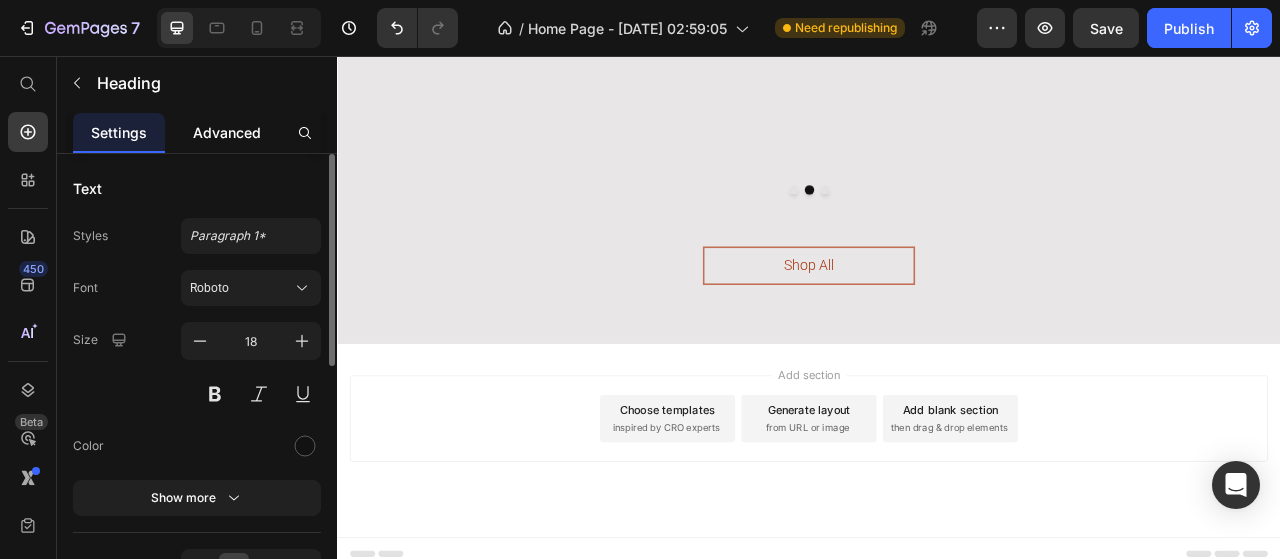 click on "Advanced" at bounding box center (227, 132) 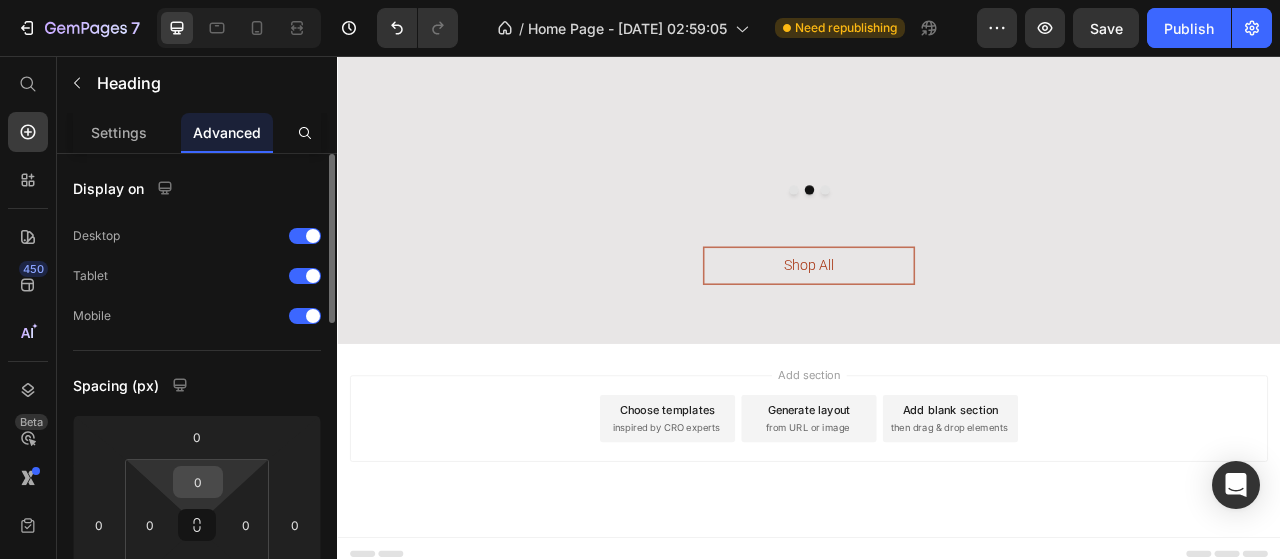 click on "0" at bounding box center (198, 482) 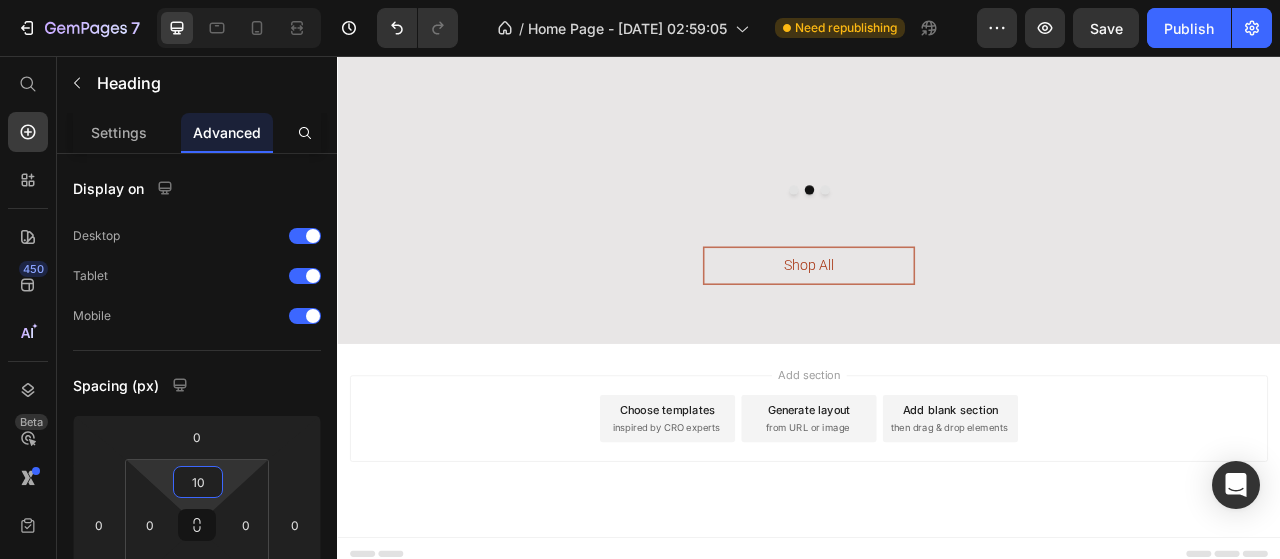 type on "10" 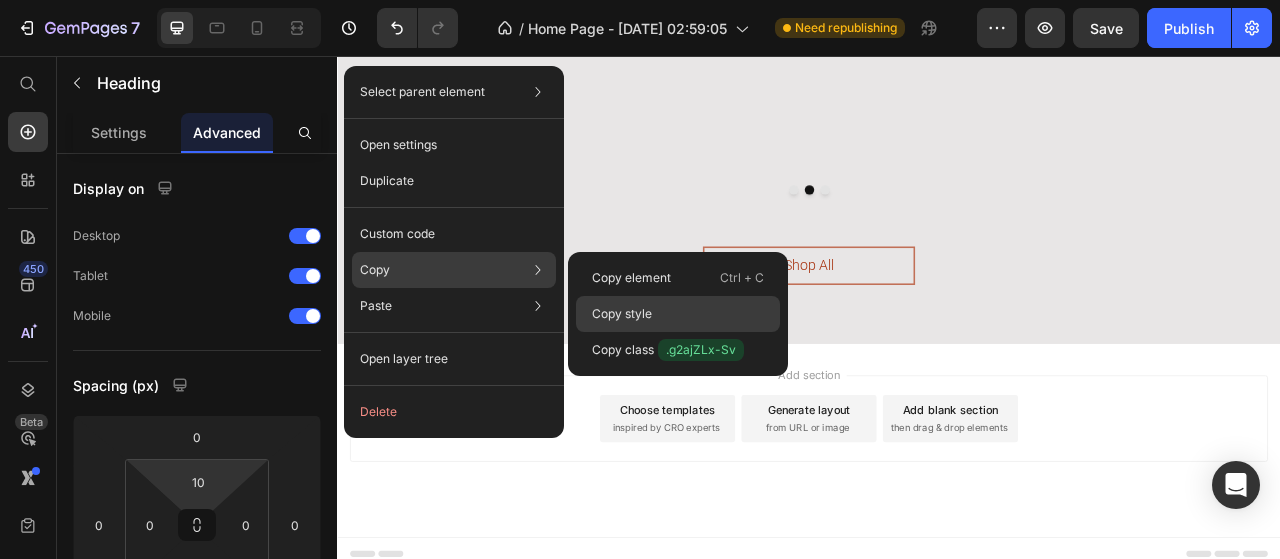 click on "Copy style" at bounding box center (622, 314) 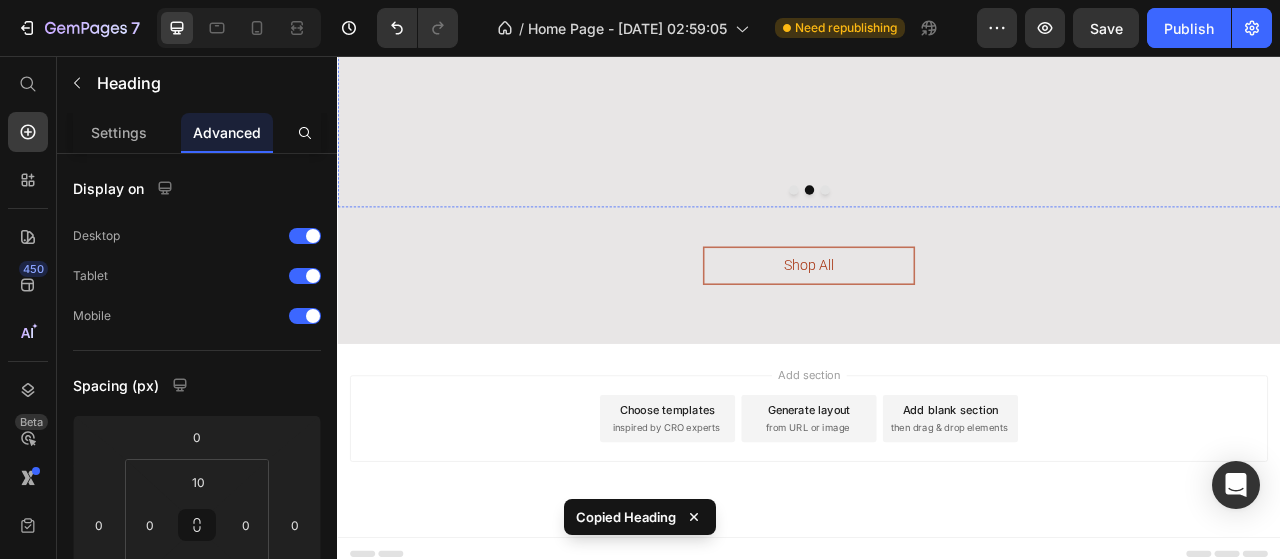 drag, startPoint x: 1029, startPoint y: 358, endPoint x: 749, endPoint y: 376, distance: 280.57797 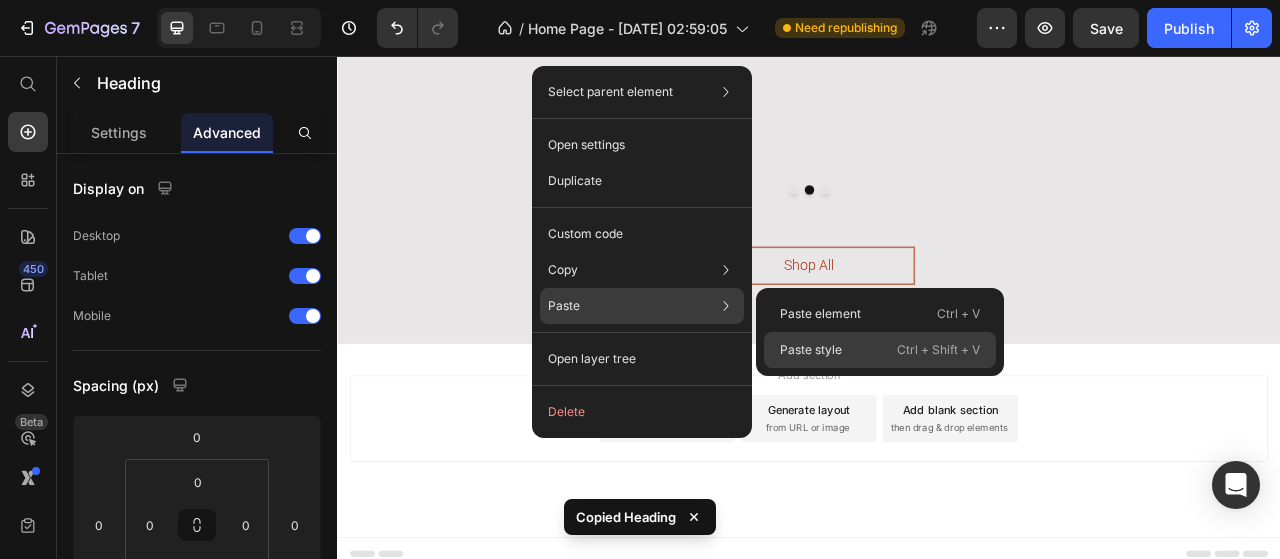 click on "Paste style" at bounding box center [811, 350] 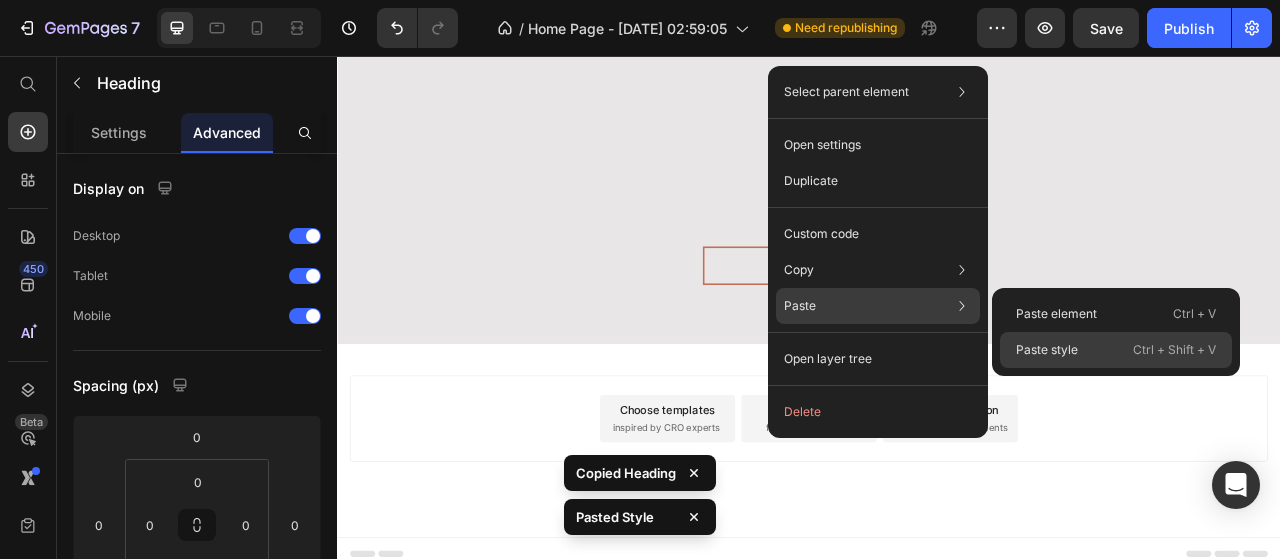 click on "Paste style" at bounding box center [1047, 350] 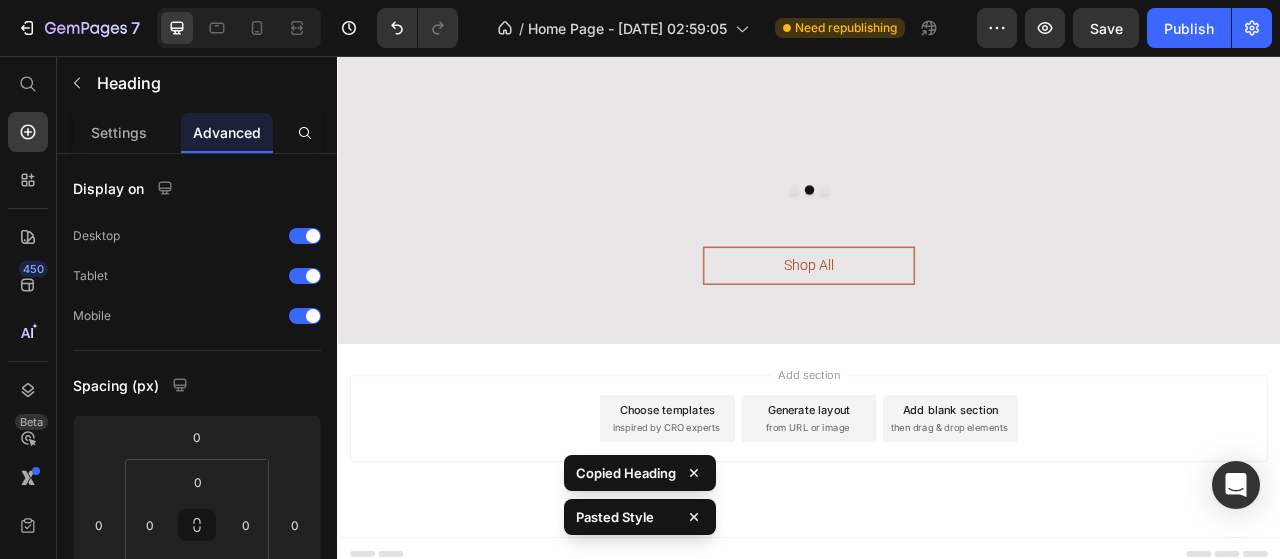 type on "10" 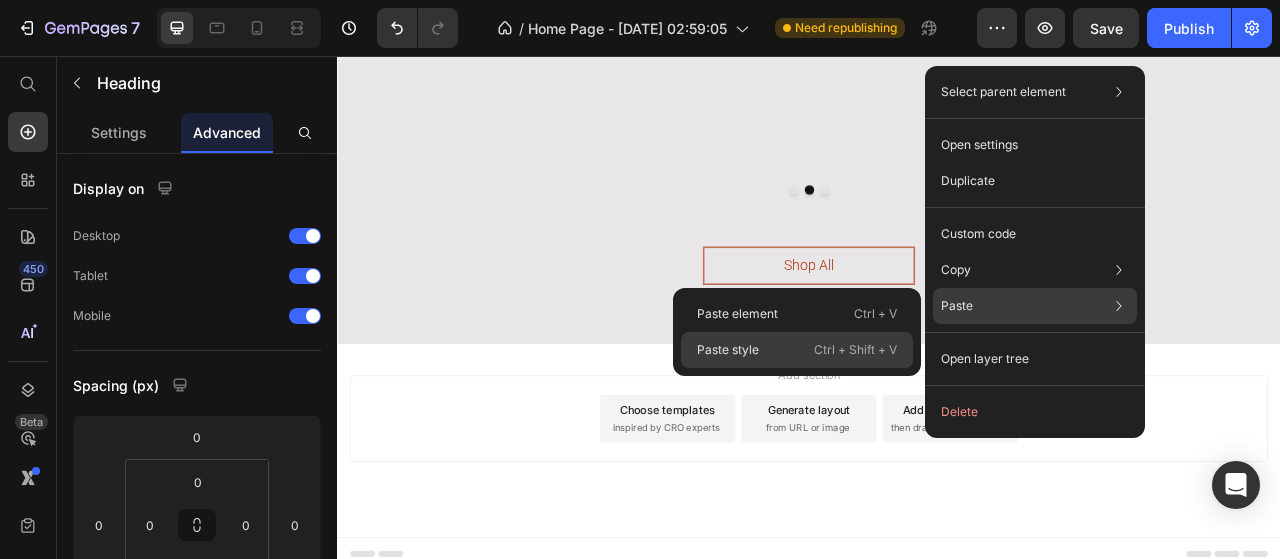 click on "Paste style  Ctrl + Shift + V" 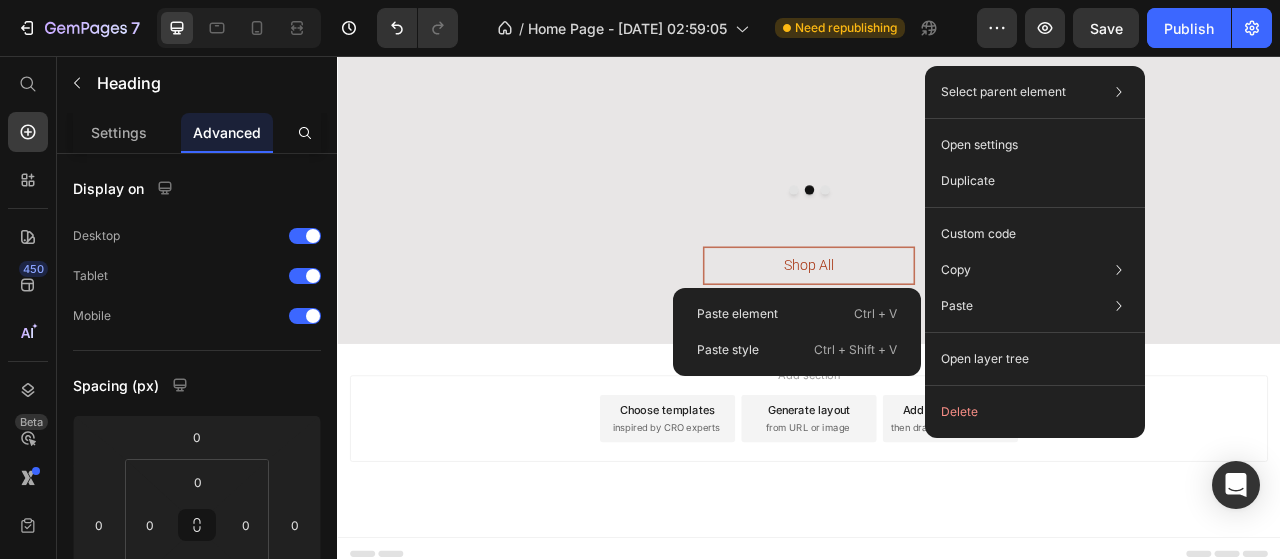 type on "10" 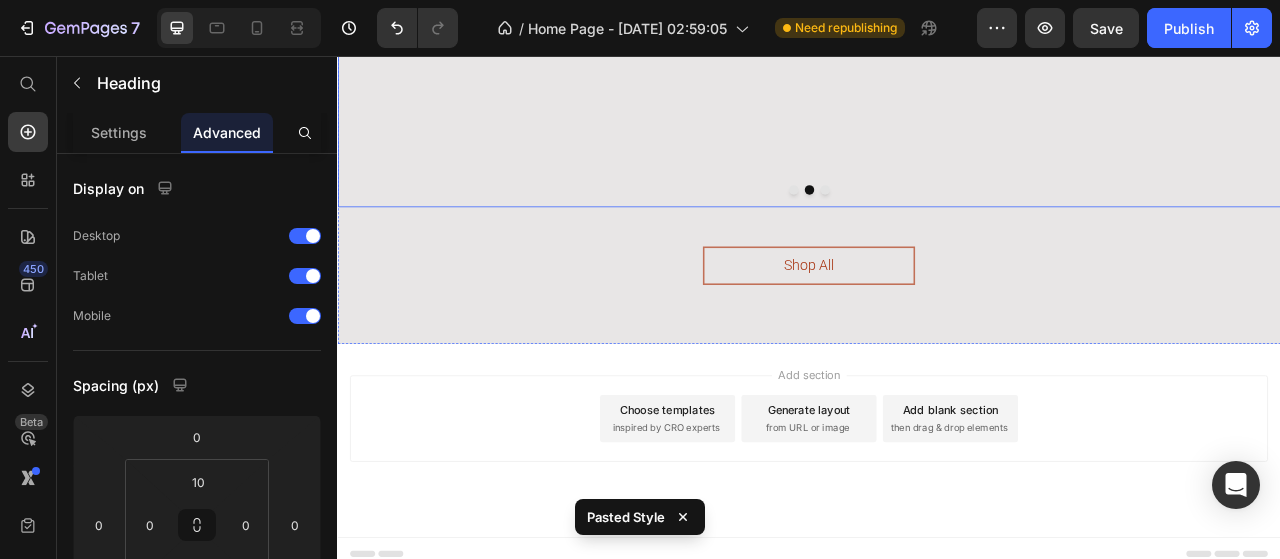 click at bounding box center [917, 227] 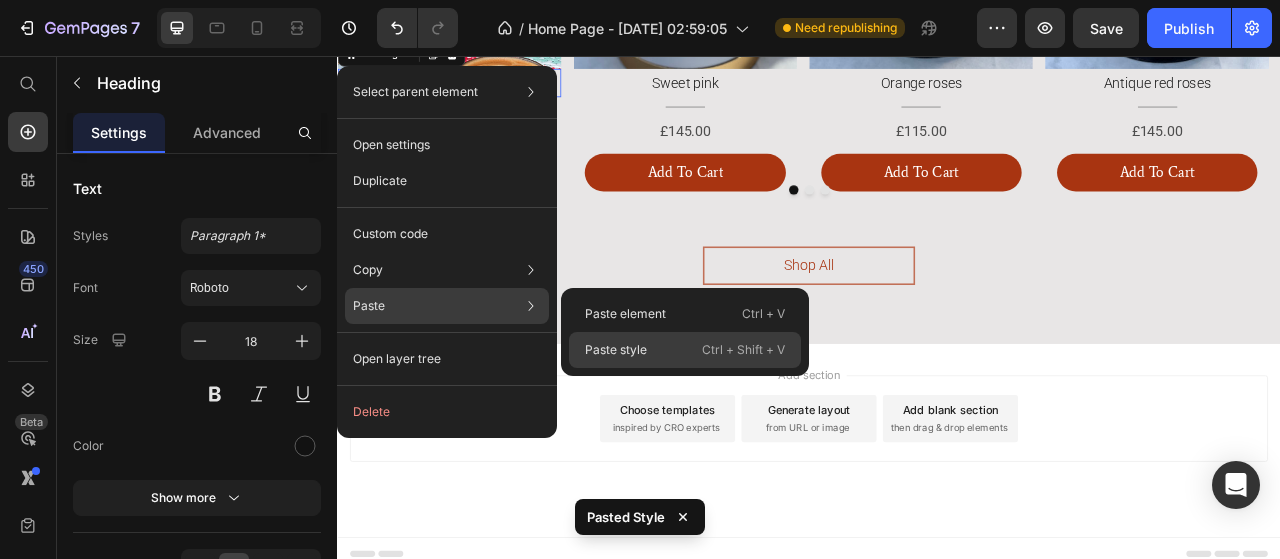 click on "Paste style  Ctrl + Shift + V" 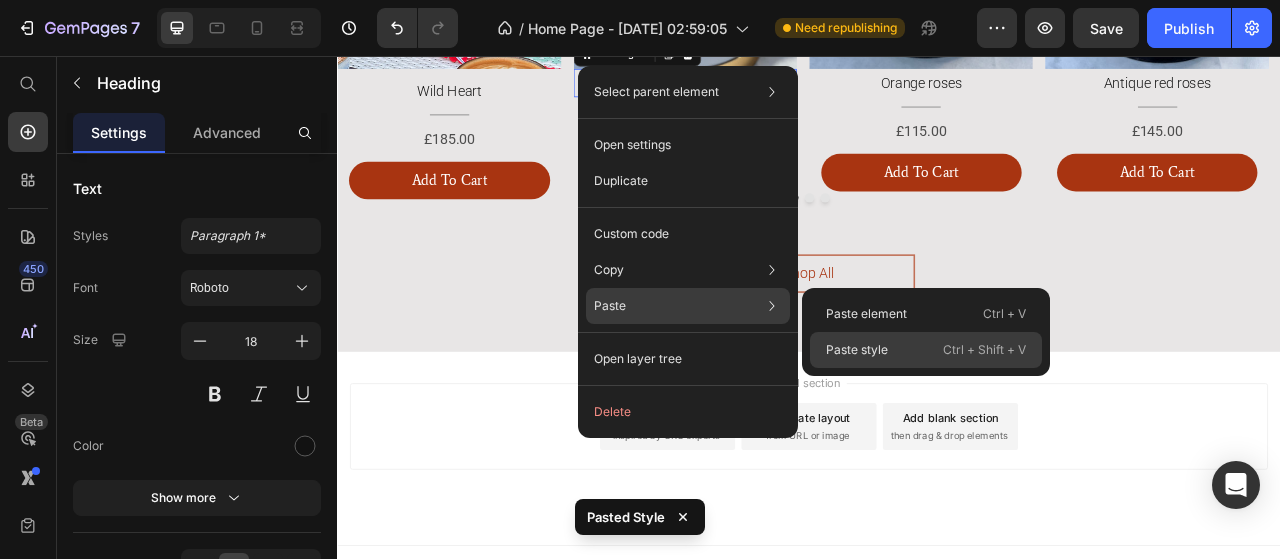 click on "Paste style" at bounding box center (857, 350) 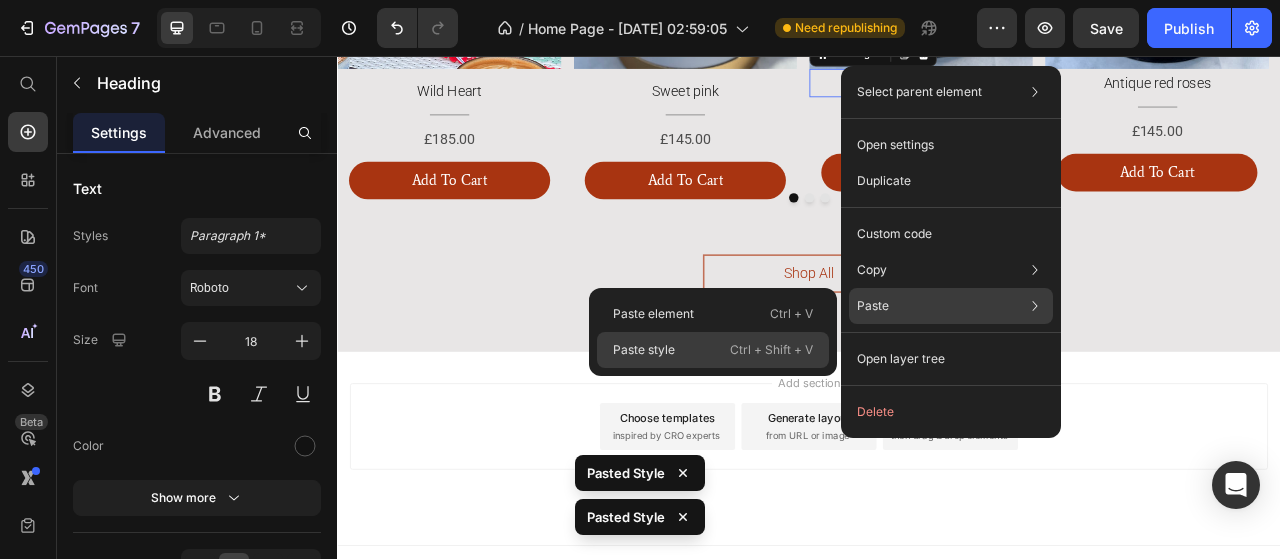 click on "Paste style" at bounding box center (644, 350) 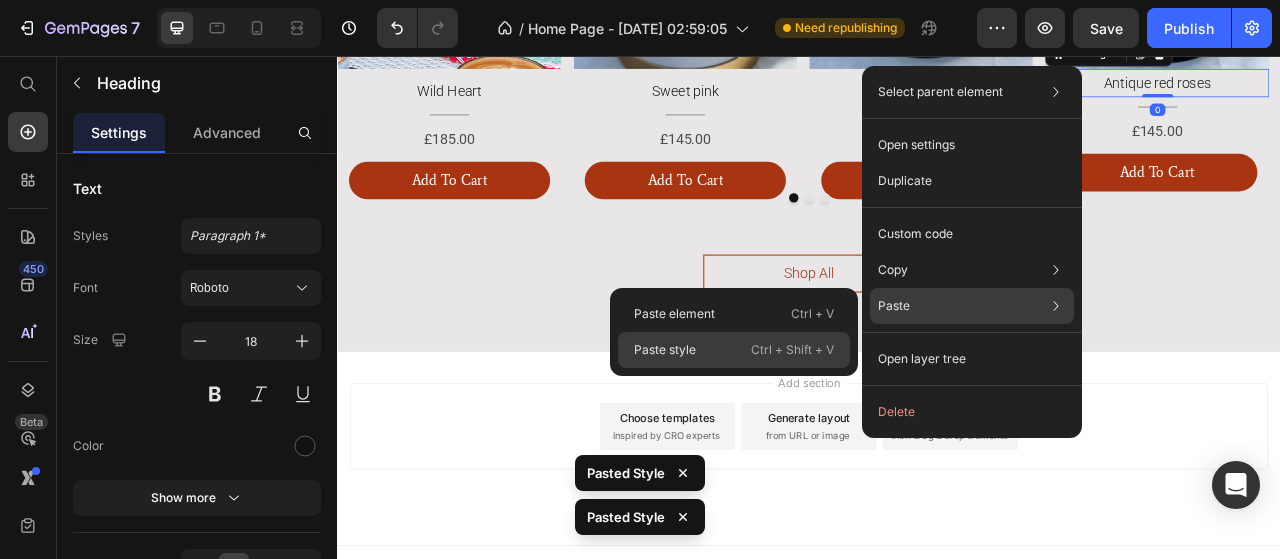 click on "Paste style  Ctrl + Shift + V" 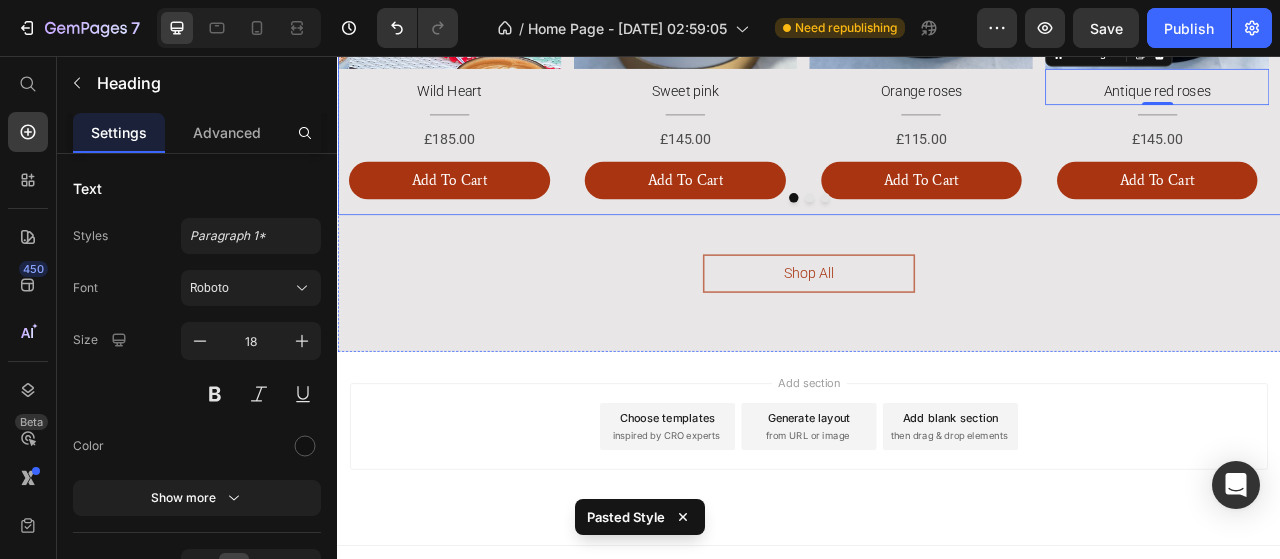 click at bounding box center [957, 237] 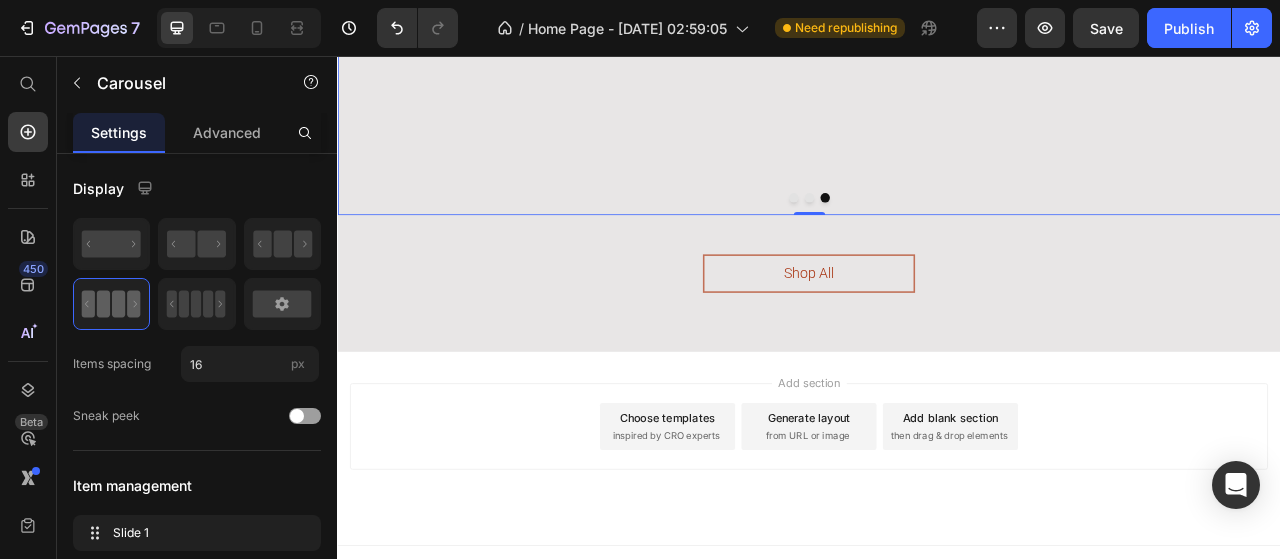 click at bounding box center [937, 237] 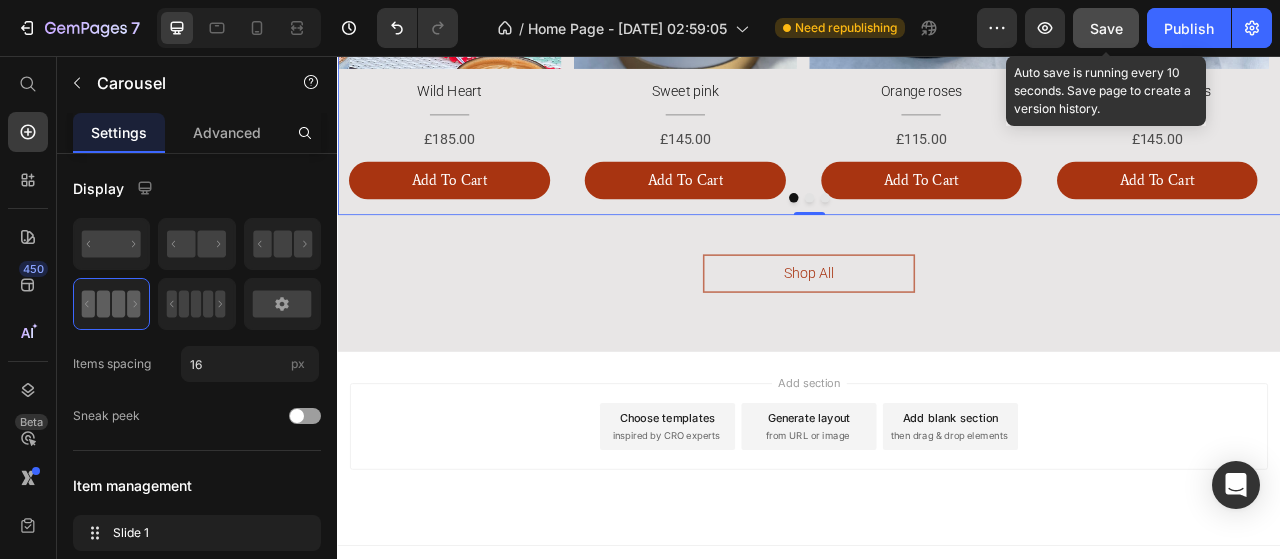 click on "Save" at bounding box center (1106, 28) 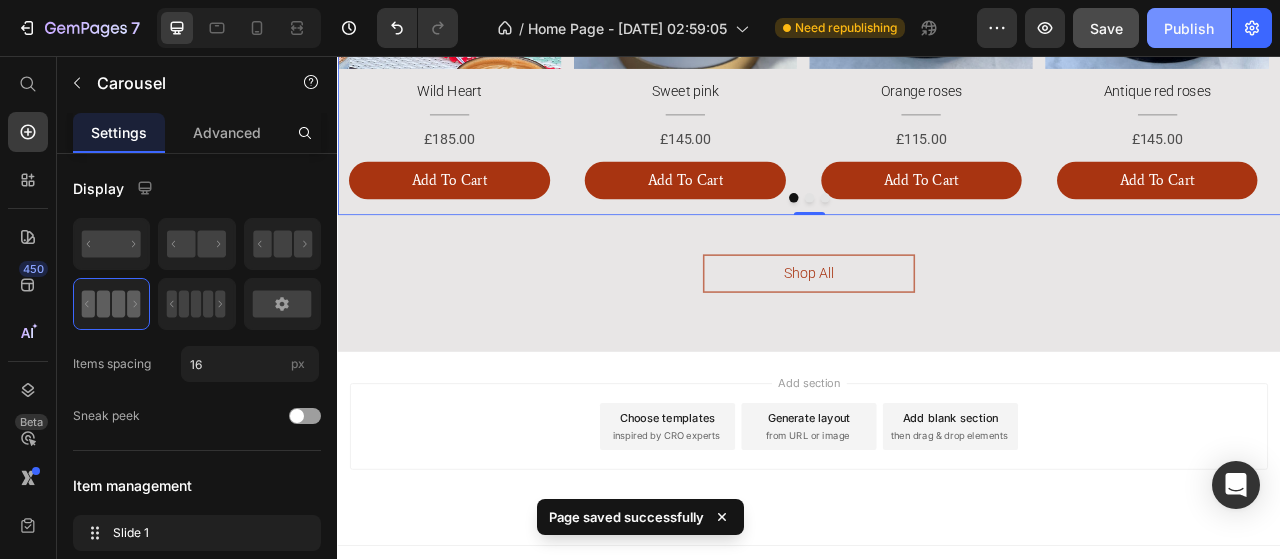 click on "Publish" at bounding box center (1189, 28) 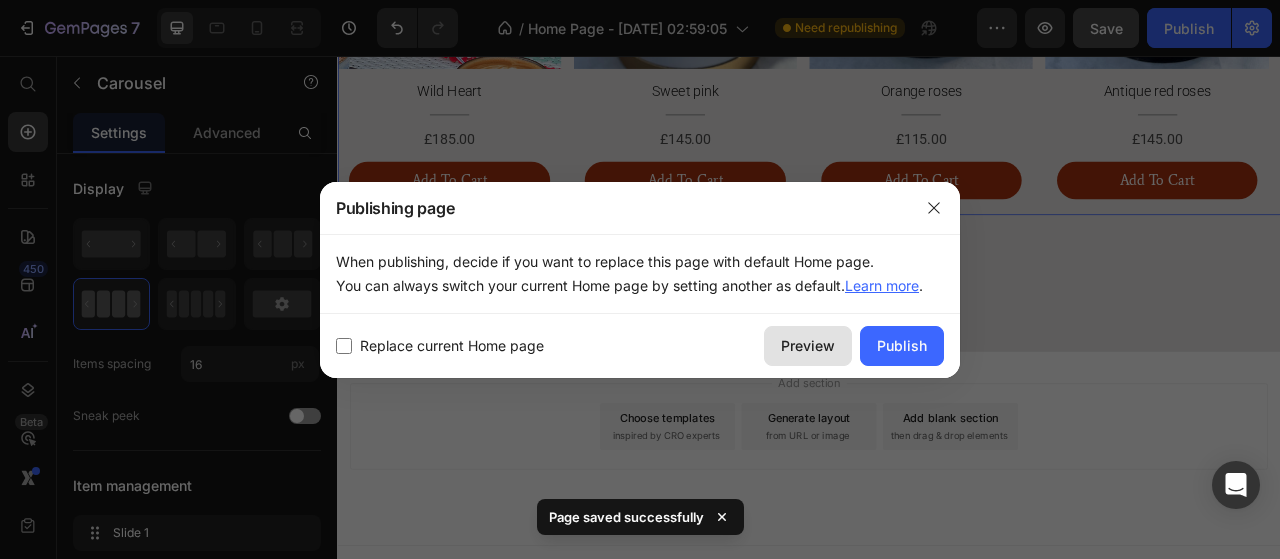 click on "Preview" at bounding box center [808, 346] 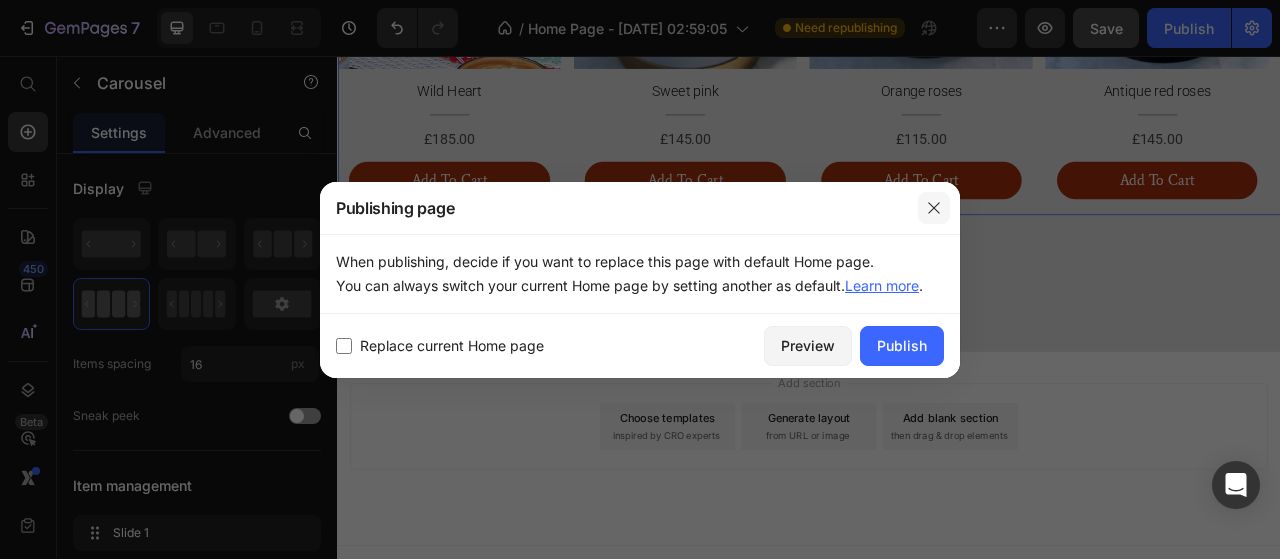 click 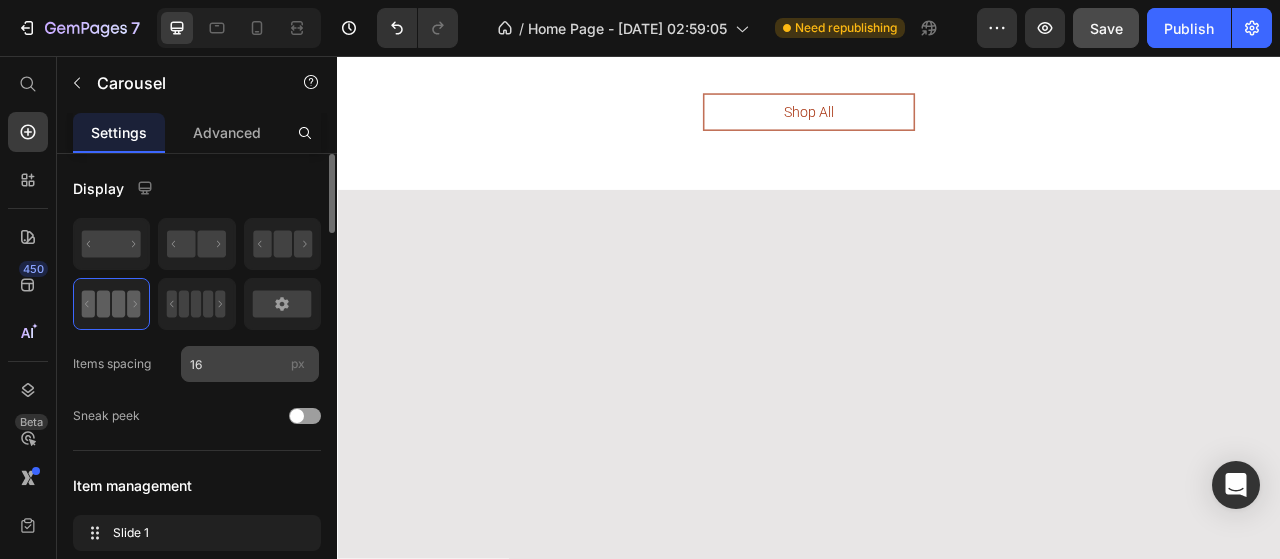 scroll, scrollTop: 541, scrollLeft: 0, axis: vertical 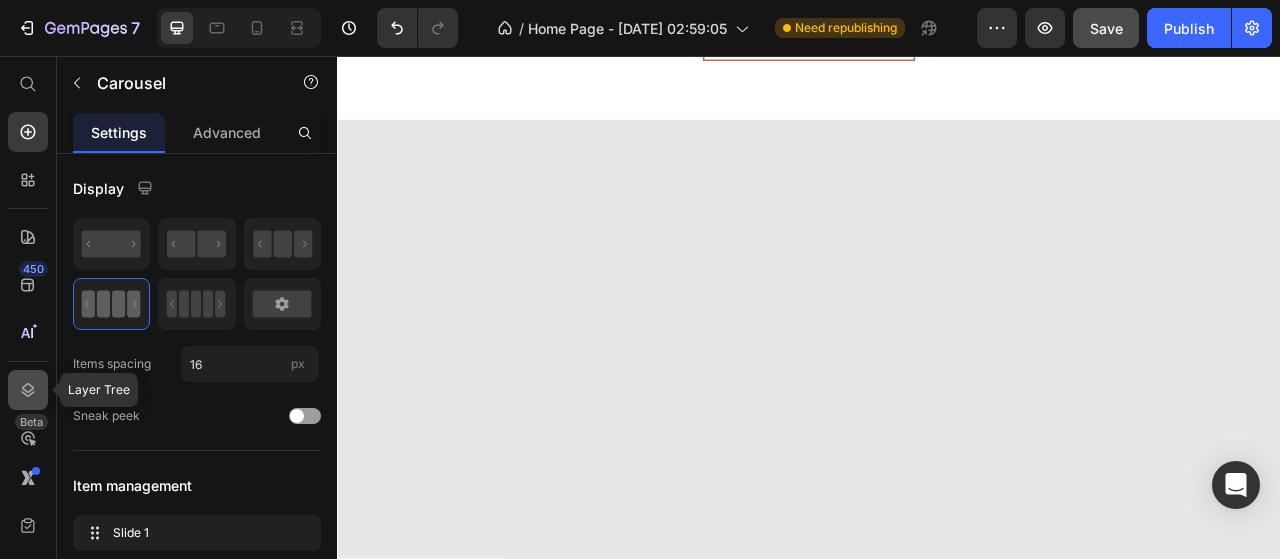 click 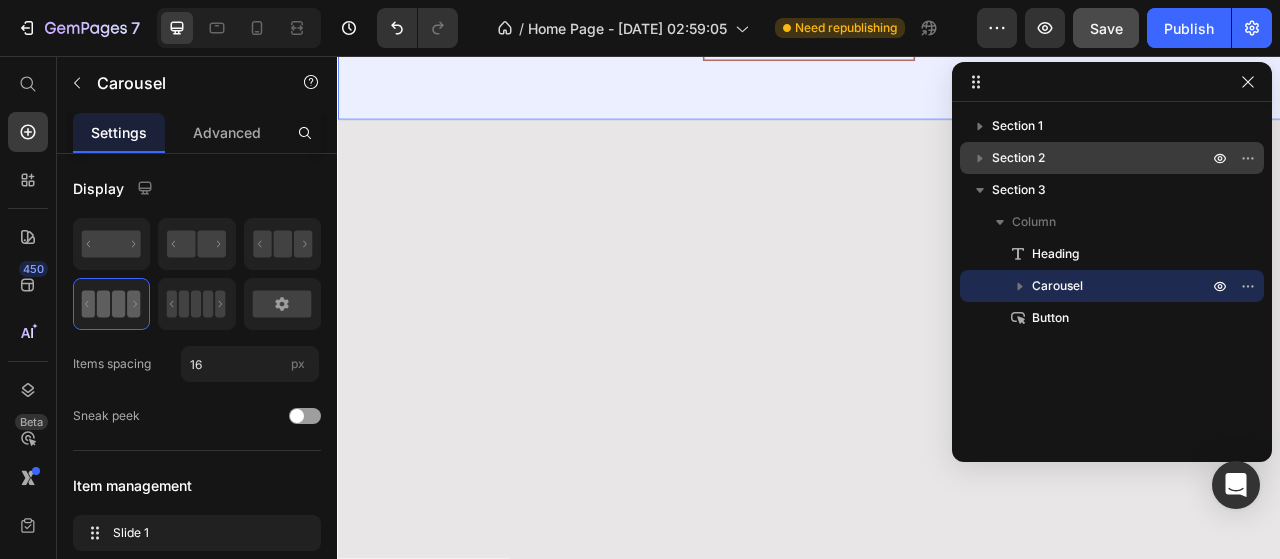 click 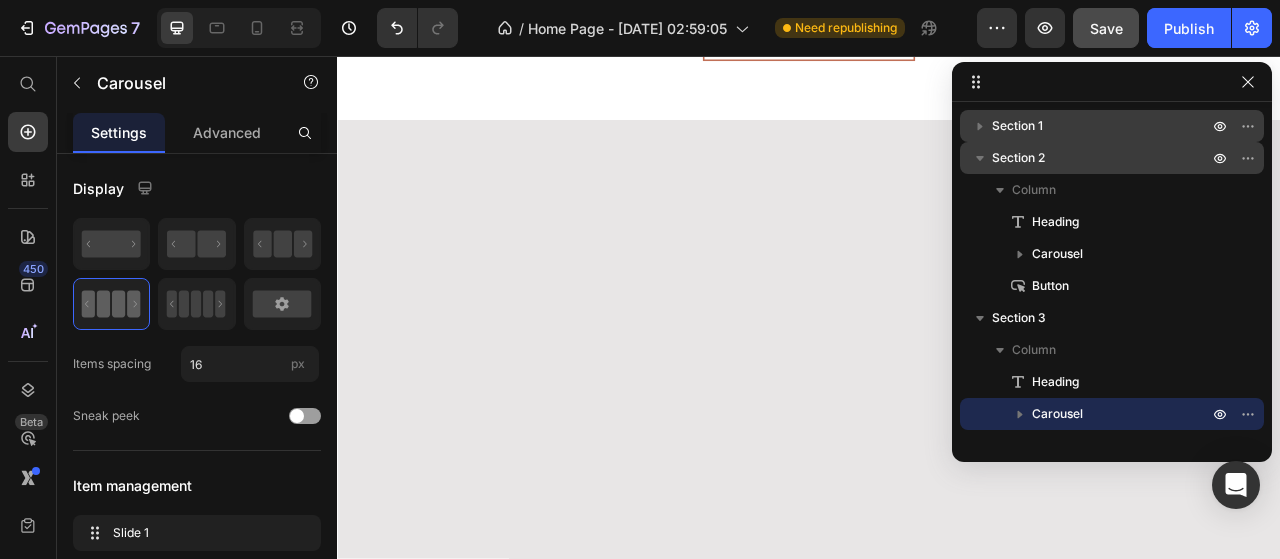 click 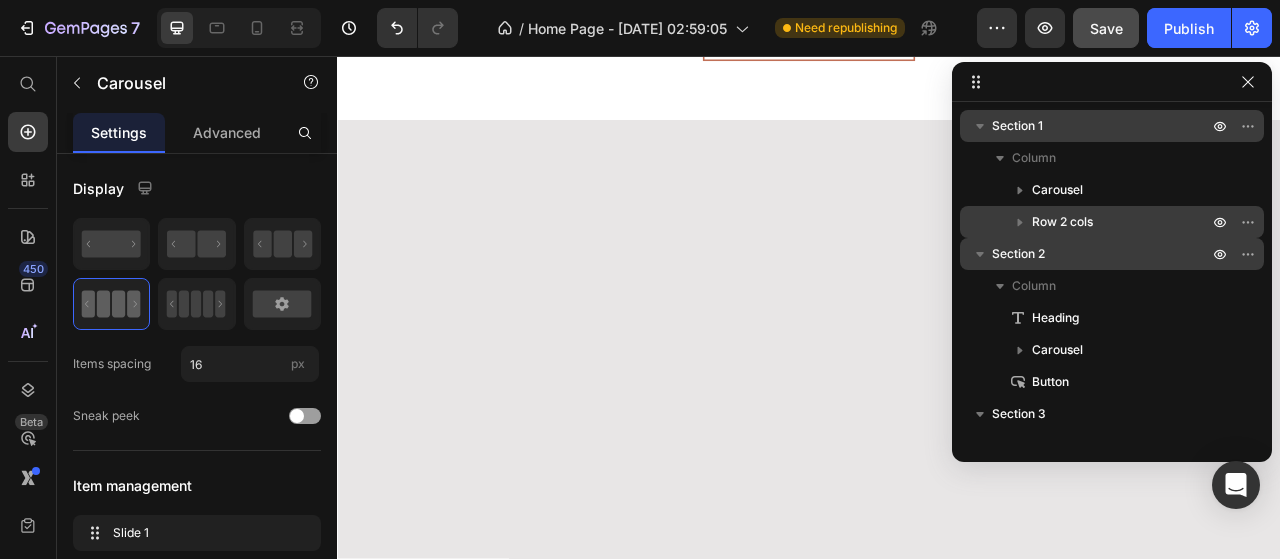click on "Row 2 cols" at bounding box center (1062, 222) 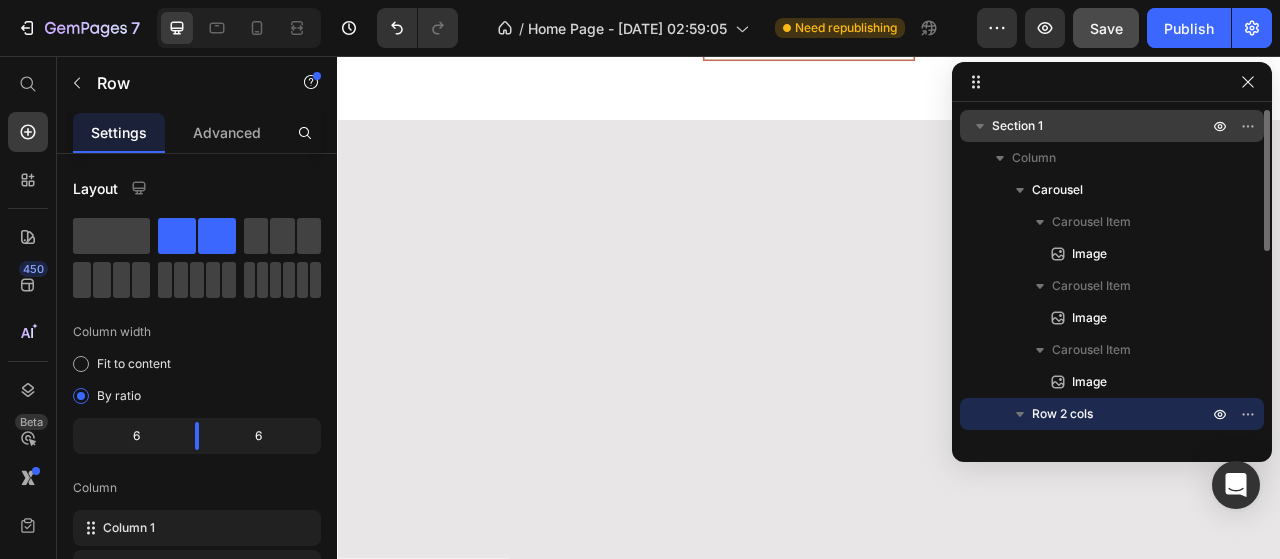 scroll, scrollTop: 636, scrollLeft: 0, axis: vertical 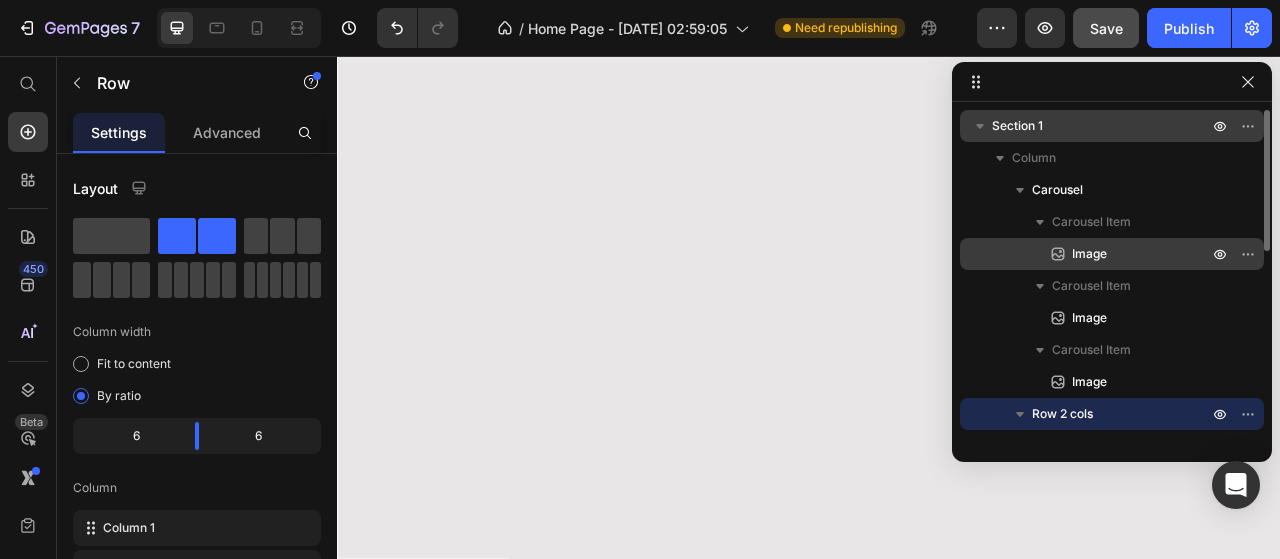 click on "Image" at bounding box center [1118, 254] 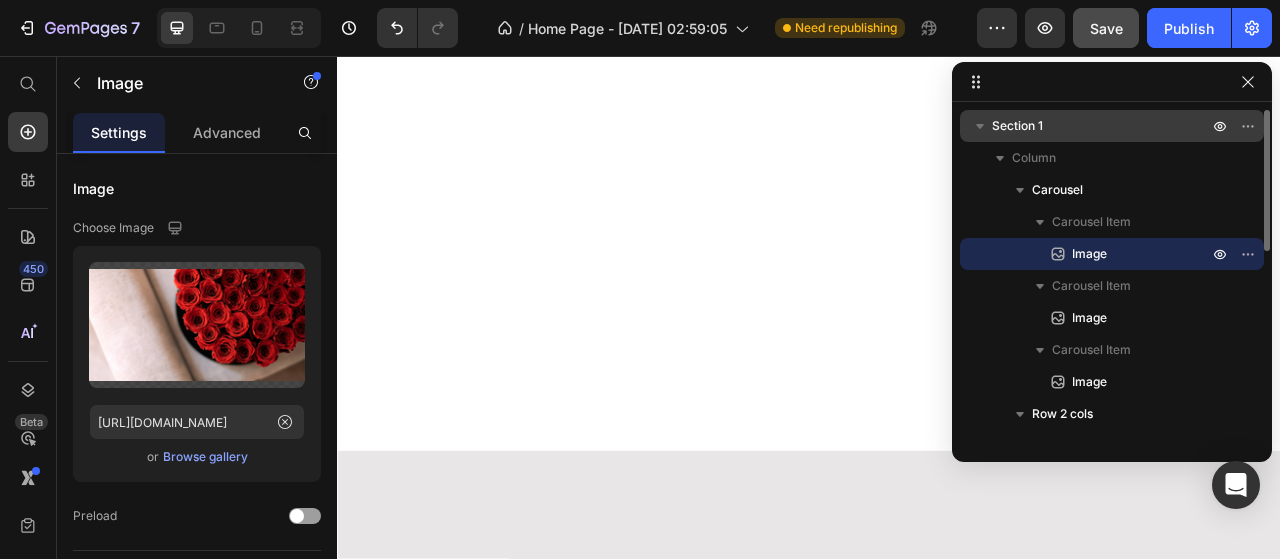 scroll, scrollTop: 2, scrollLeft: 0, axis: vertical 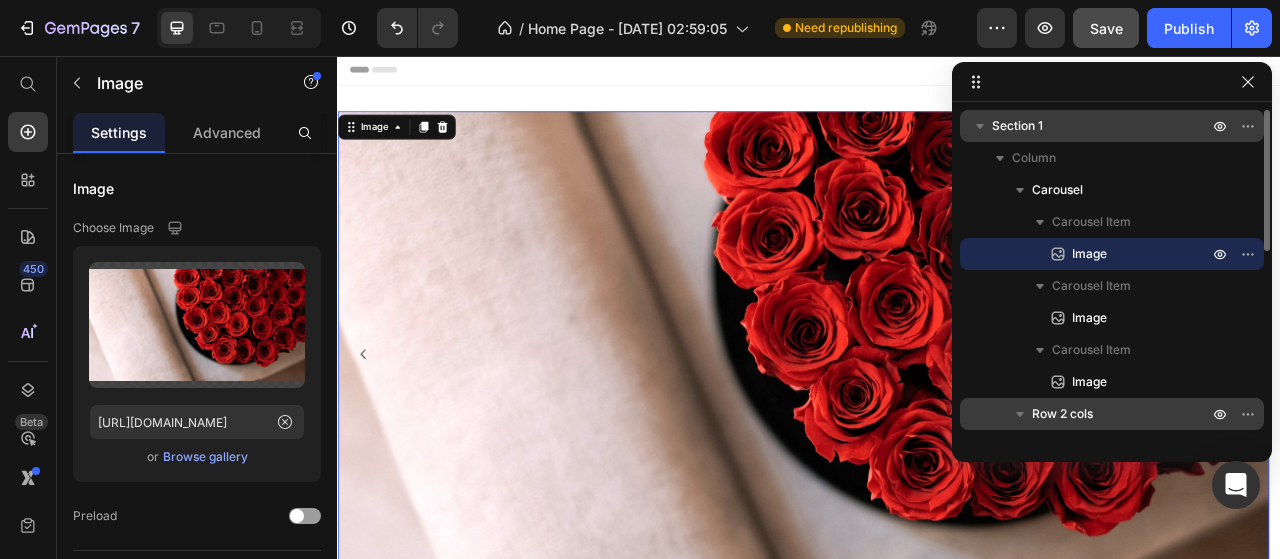 click on "Row 2 cols" at bounding box center [1062, 414] 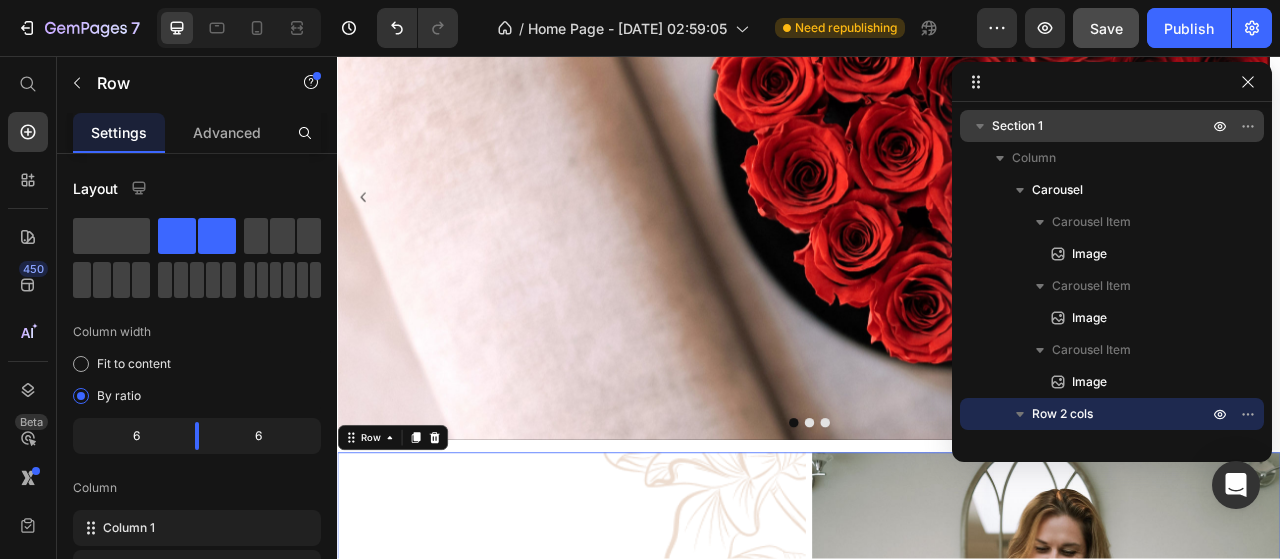 scroll, scrollTop: 636, scrollLeft: 0, axis: vertical 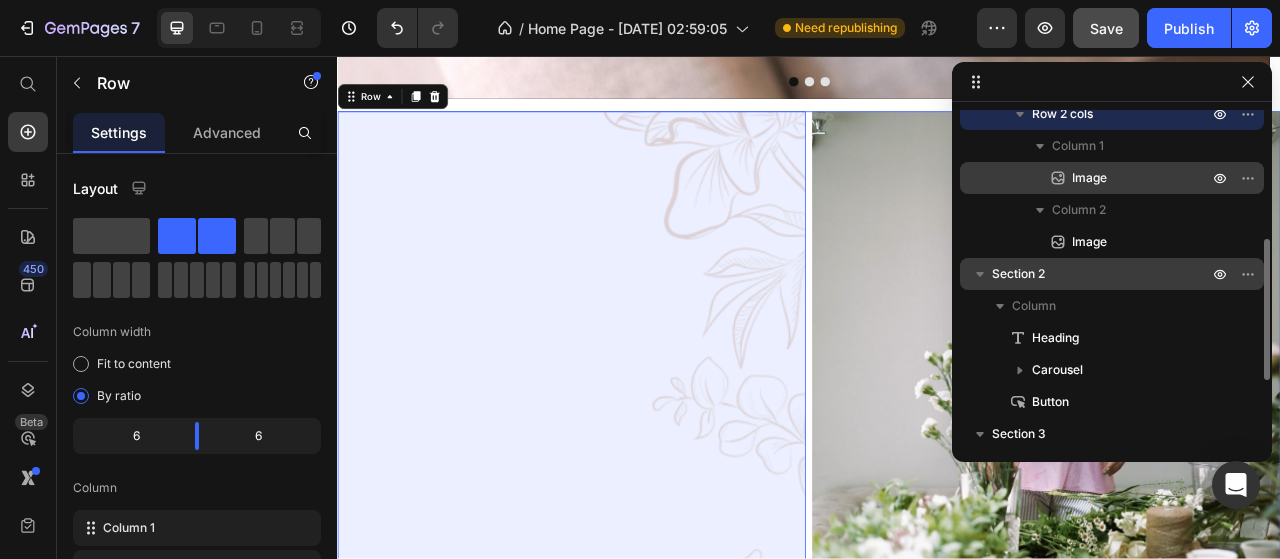 click on "Image" at bounding box center [1089, 178] 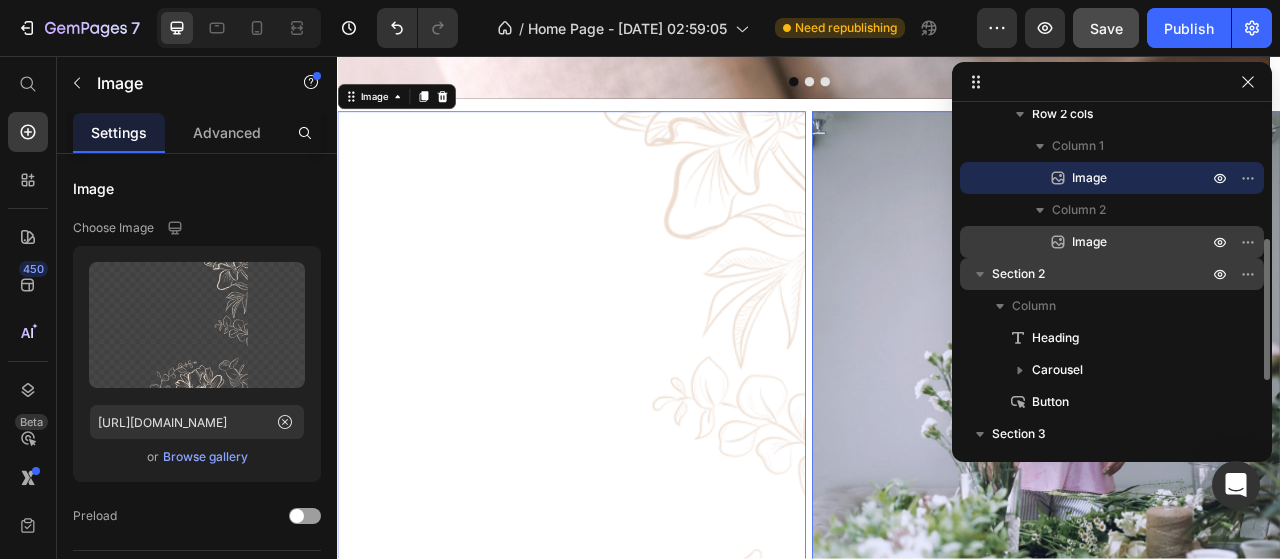 click on "Image" at bounding box center (1089, 242) 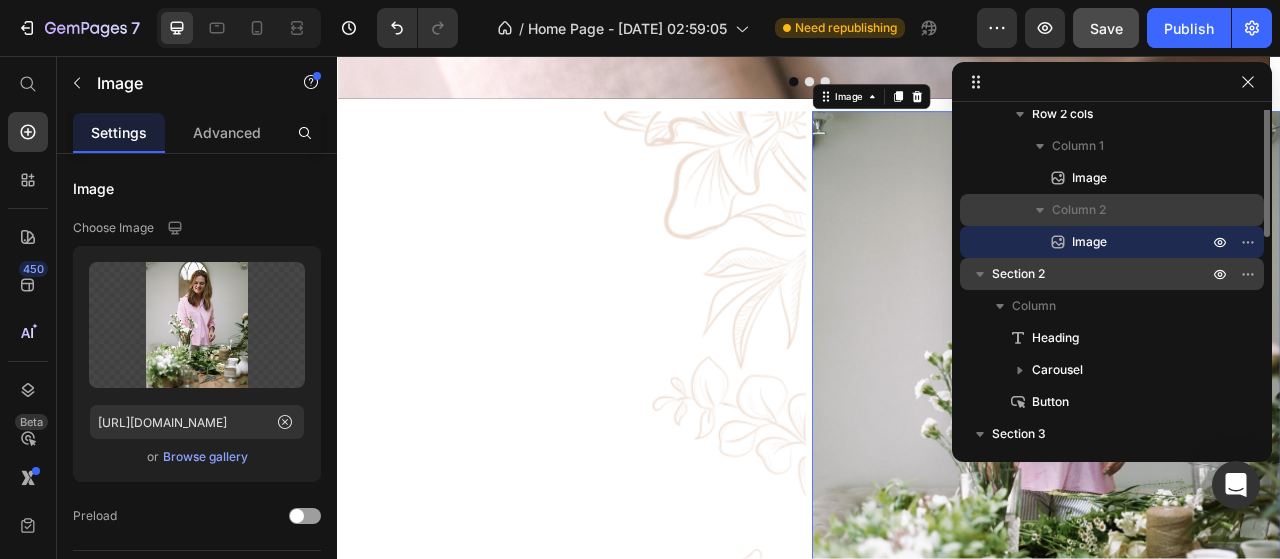scroll, scrollTop: 200, scrollLeft: 0, axis: vertical 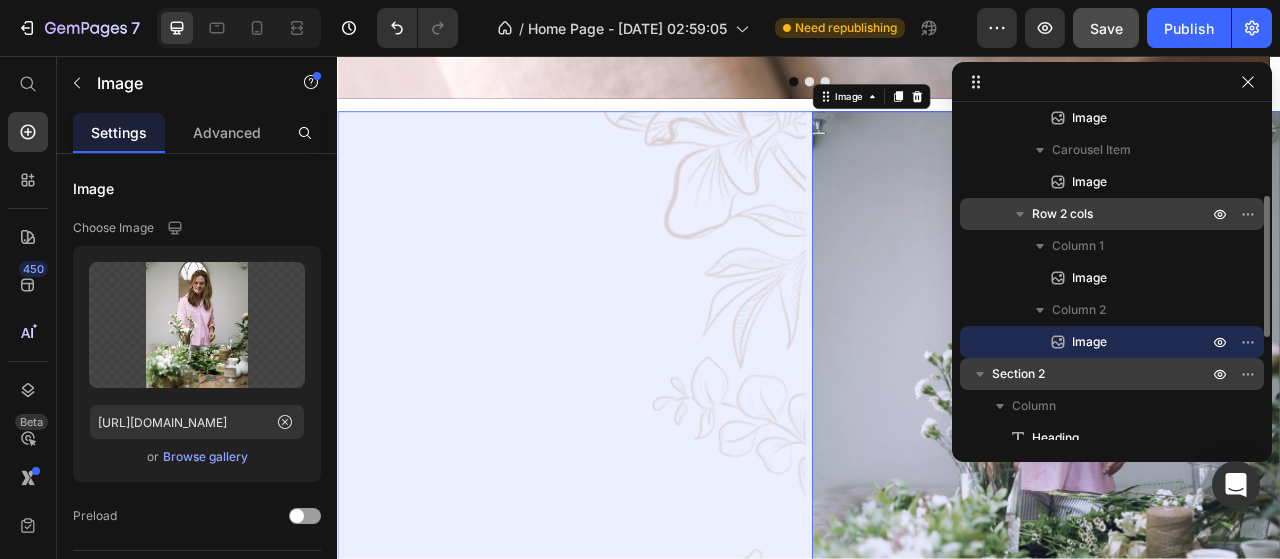 click on "Row 2 cols" at bounding box center [1062, 214] 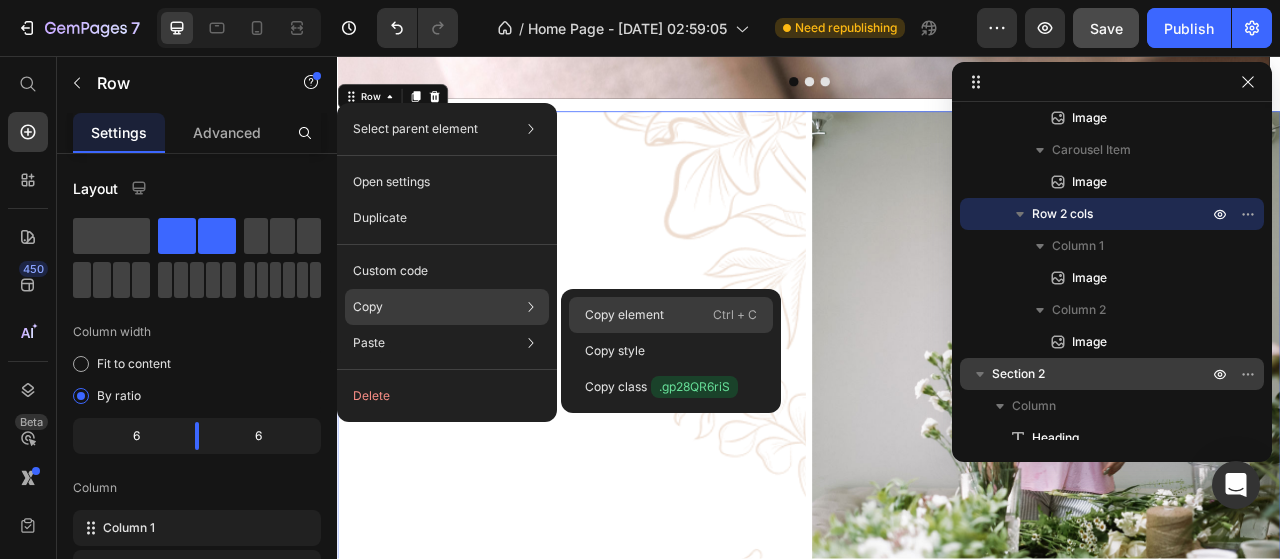 click on "Copy element" at bounding box center (624, 315) 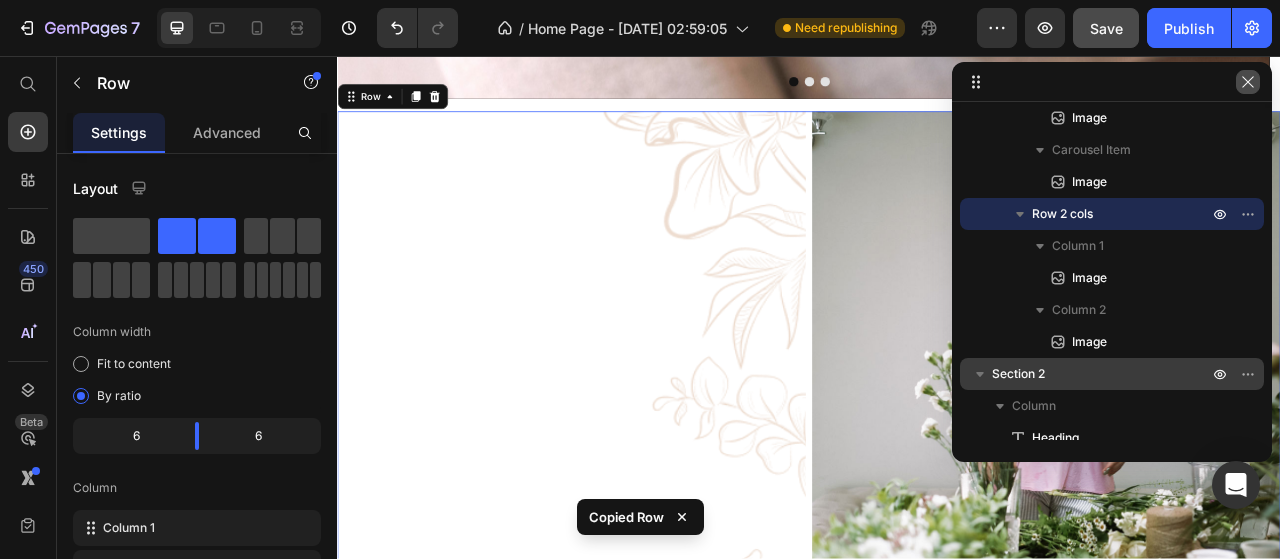 click 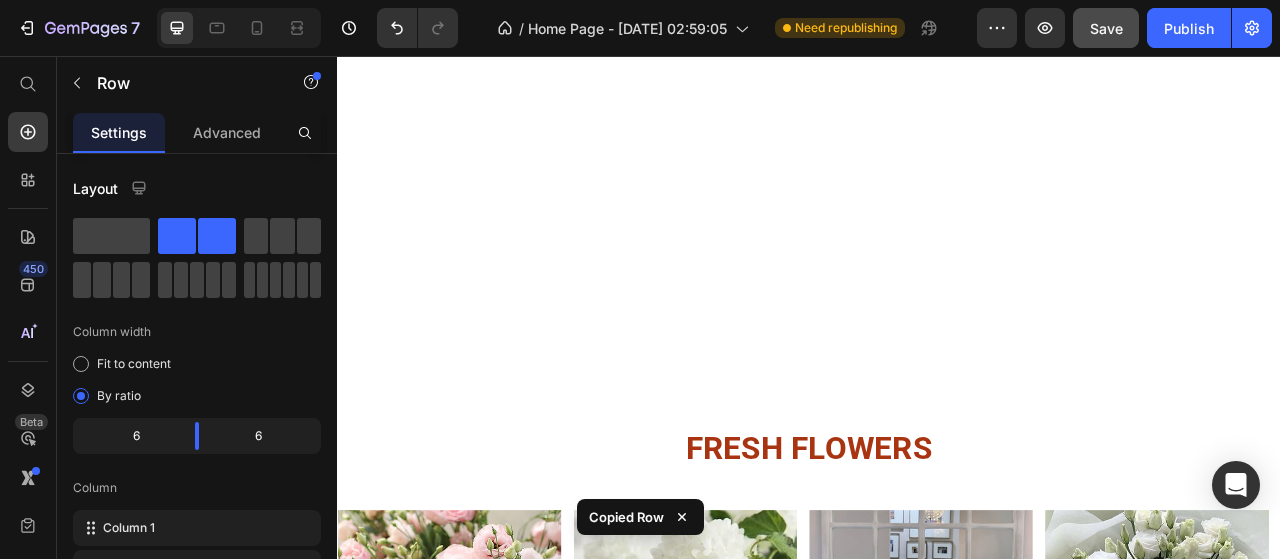 scroll, scrollTop: 2680, scrollLeft: 0, axis: vertical 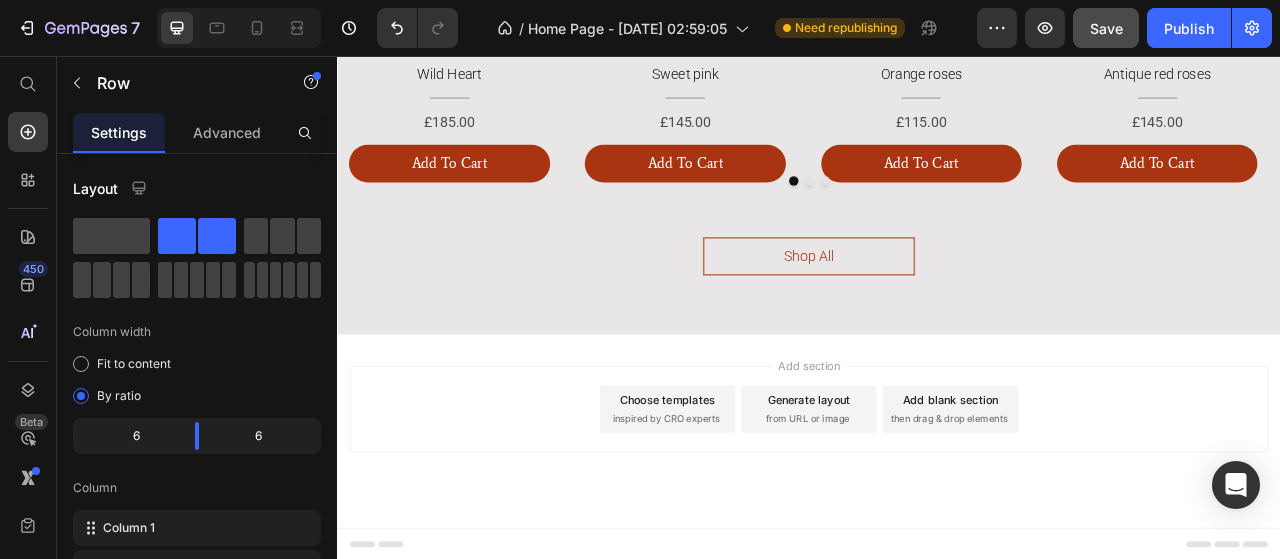 click on "then drag & drop elements" at bounding box center [1115, 518] 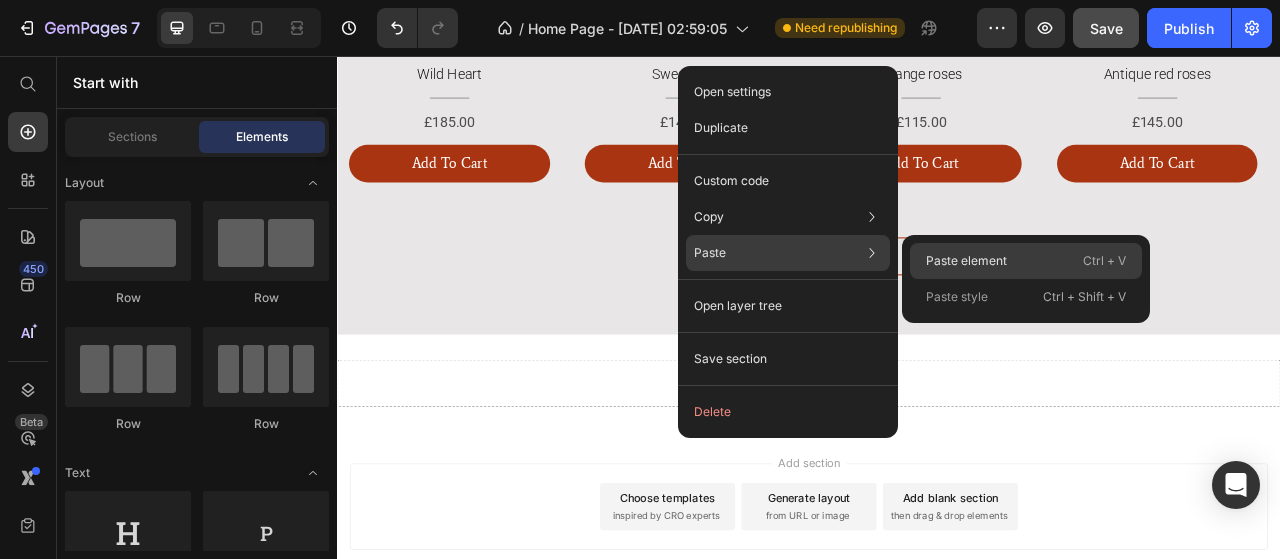 click on "Paste element" at bounding box center [966, 261] 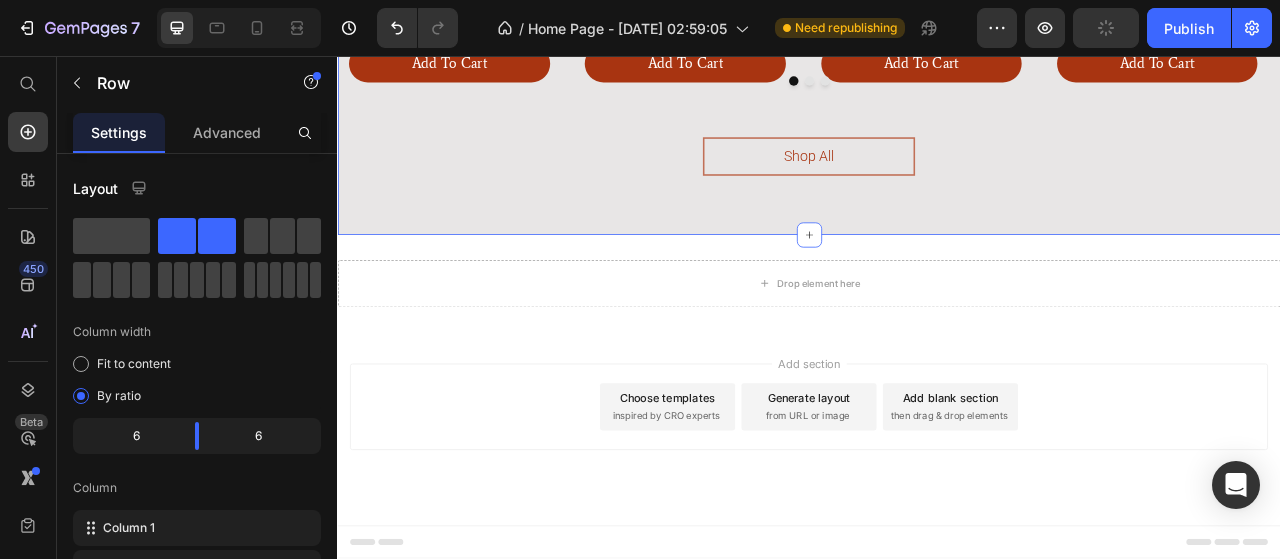 scroll, scrollTop: 2804, scrollLeft: 0, axis: vertical 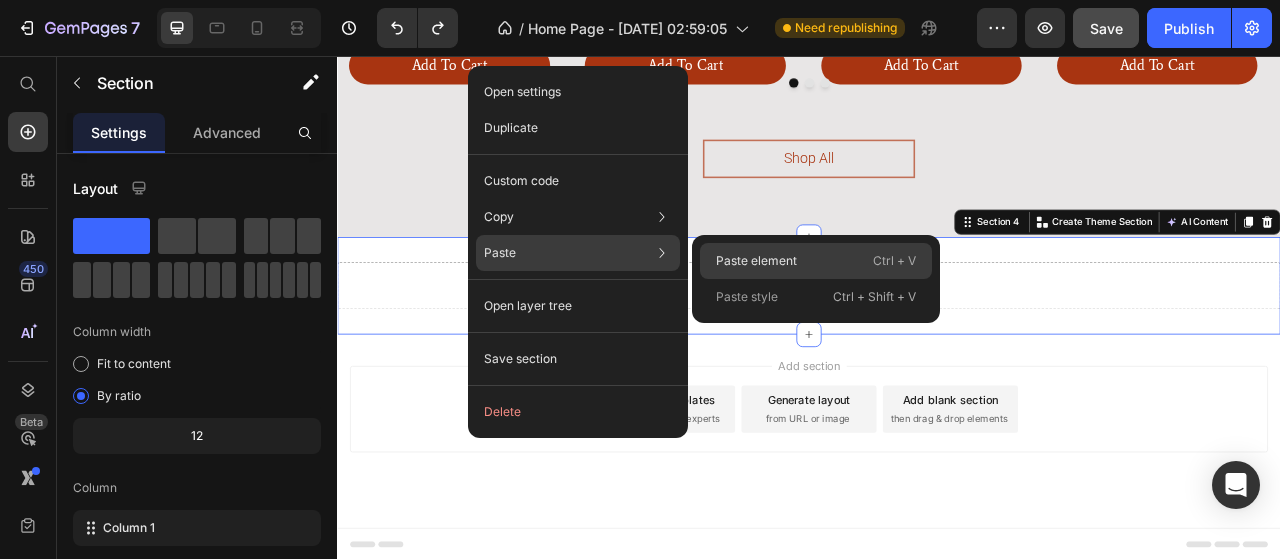 click on "Paste element" at bounding box center [756, 261] 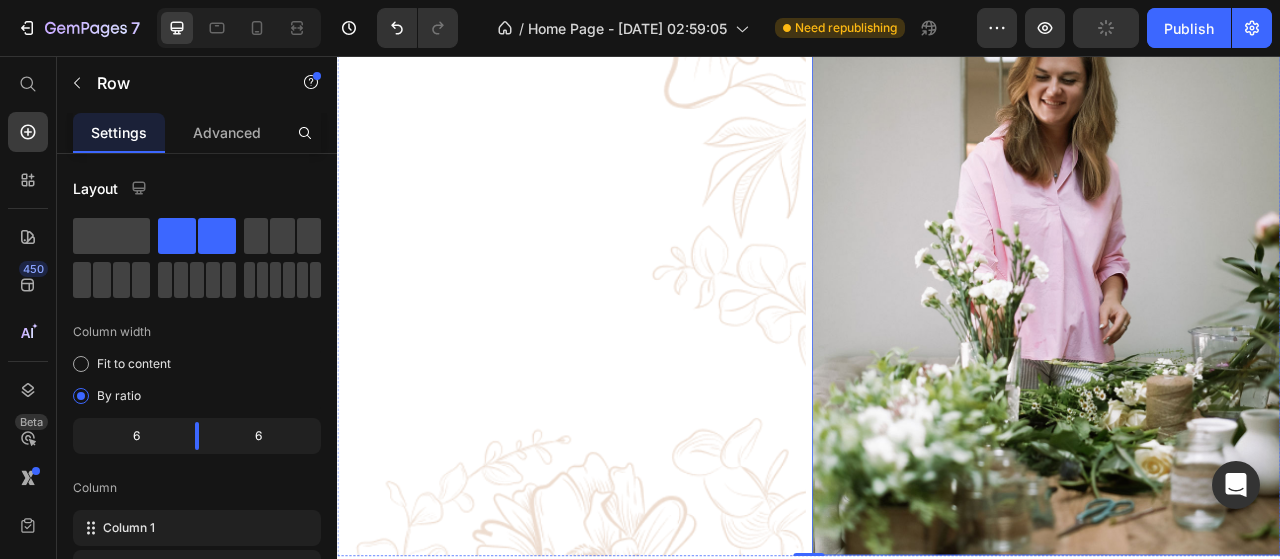 scroll, scrollTop: 3095, scrollLeft: 0, axis: vertical 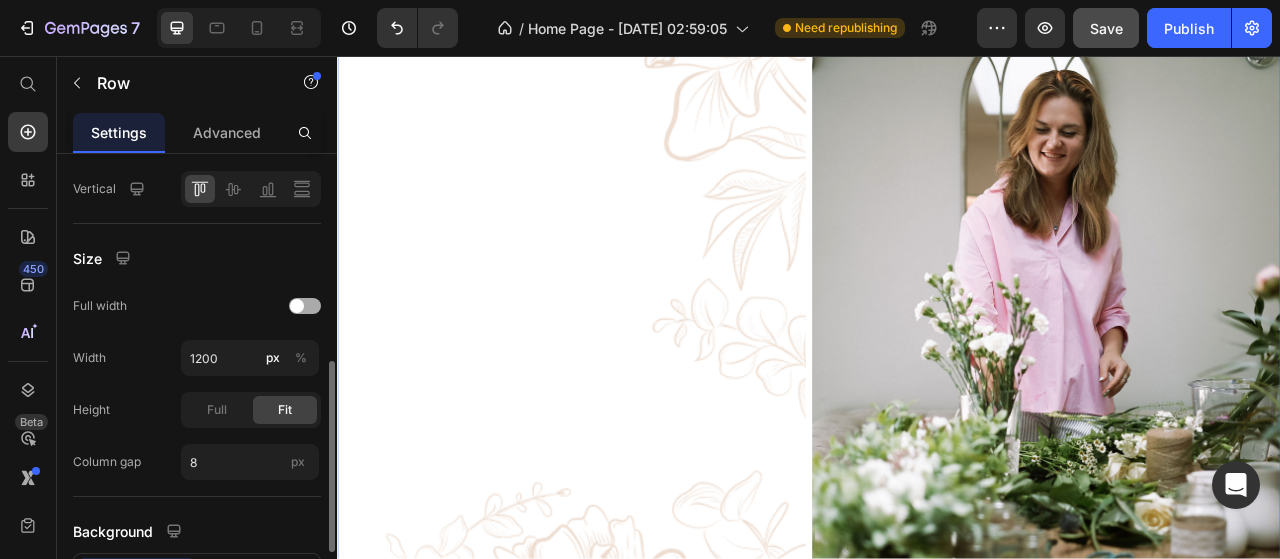 click at bounding box center [305, 306] 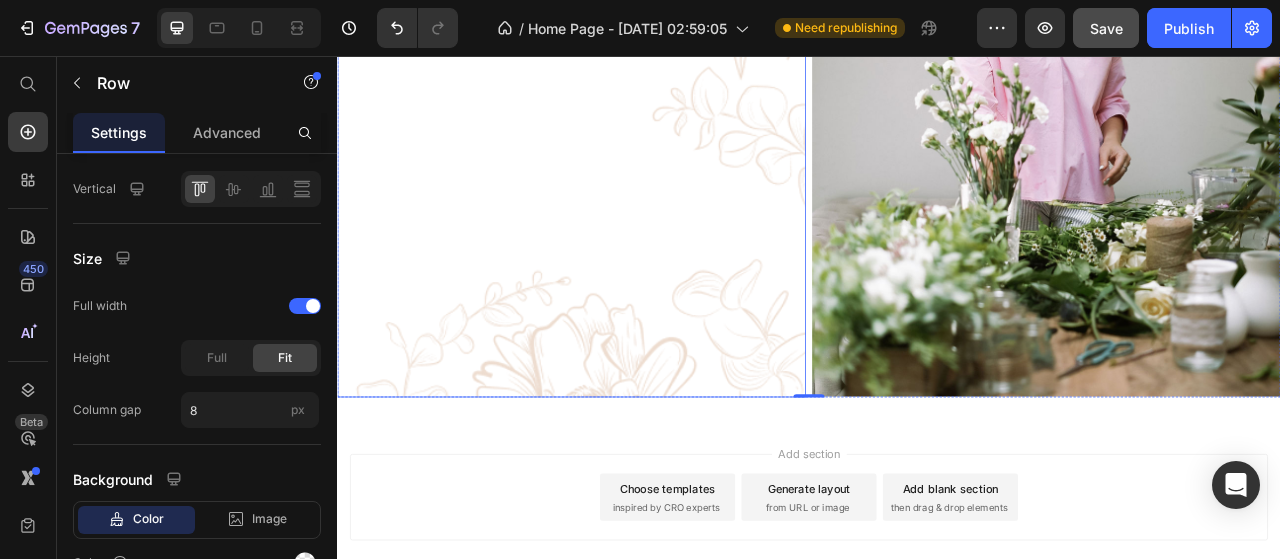 scroll, scrollTop: 3395, scrollLeft: 0, axis: vertical 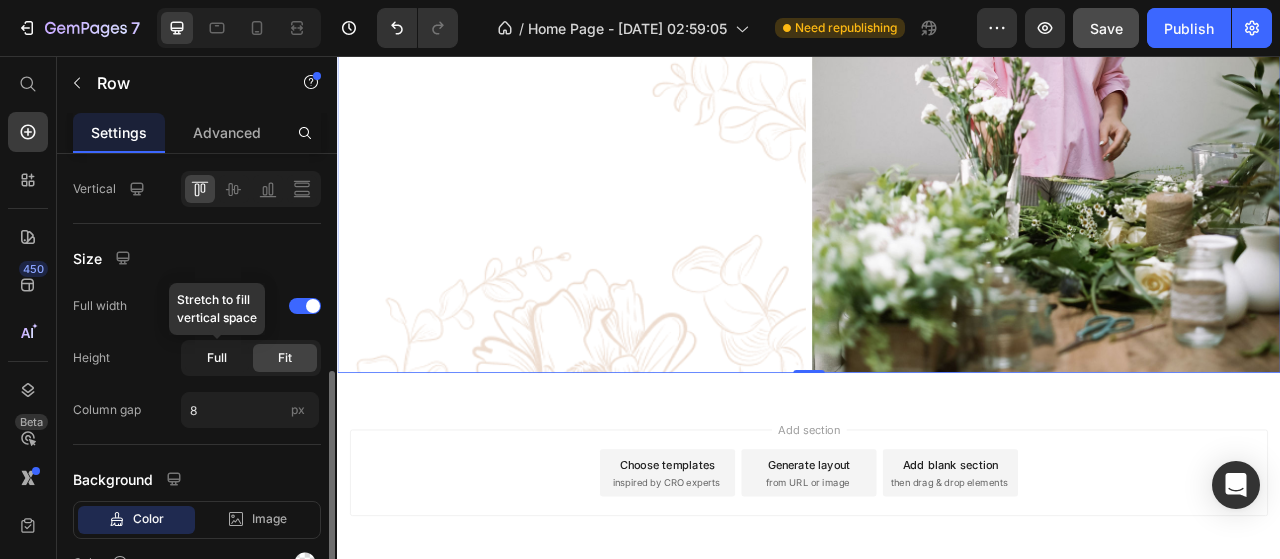 click on "Full" 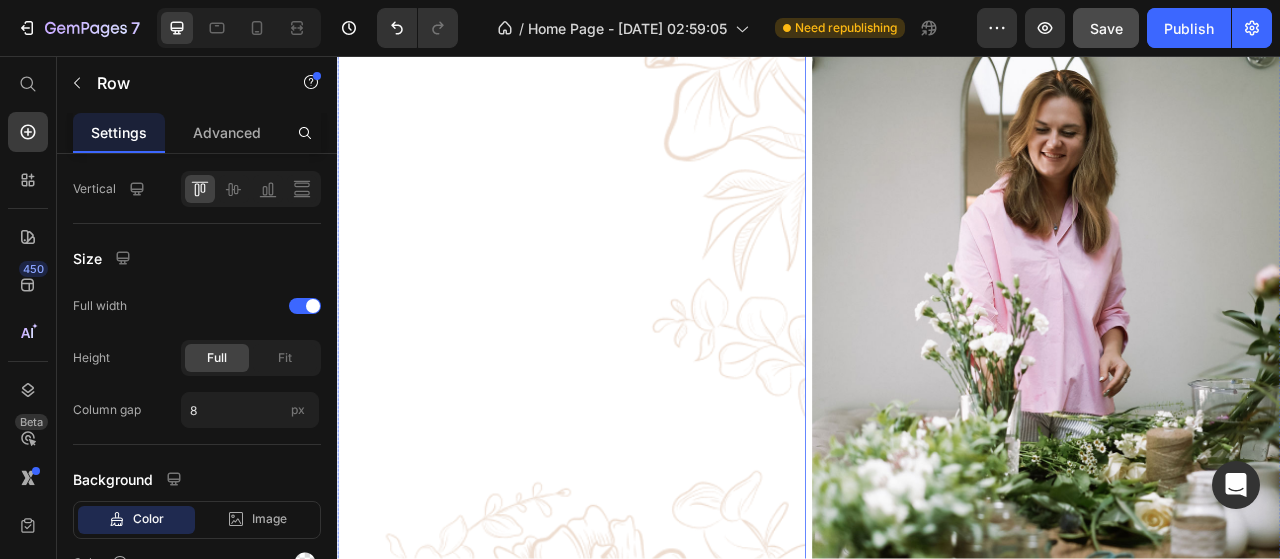 scroll, scrollTop: 3295, scrollLeft: 0, axis: vertical 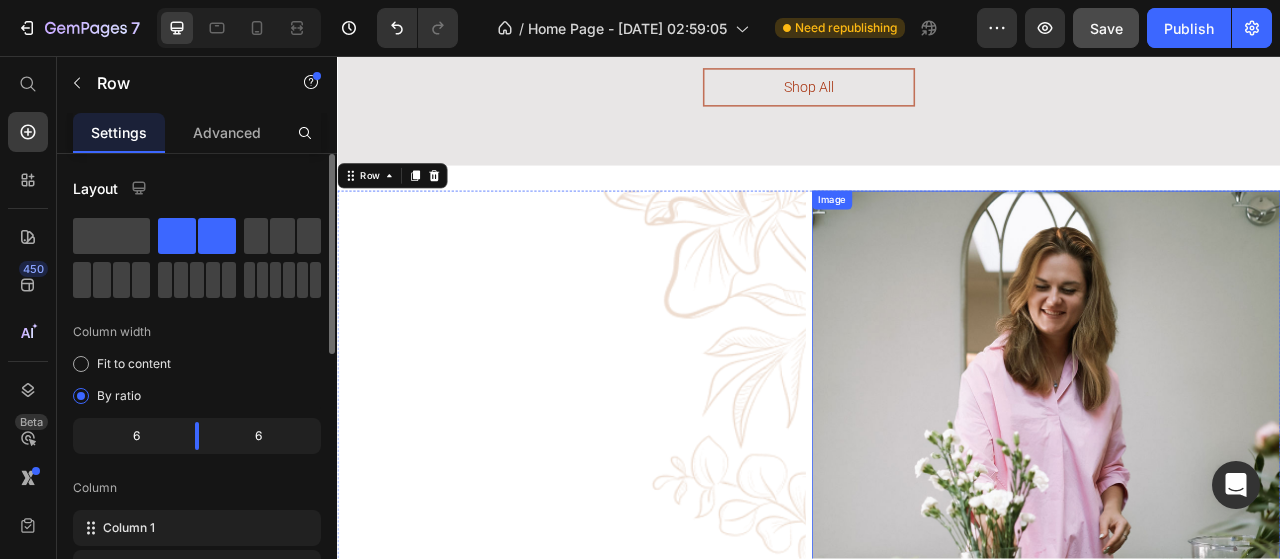 click at bounding box center [635, 594] 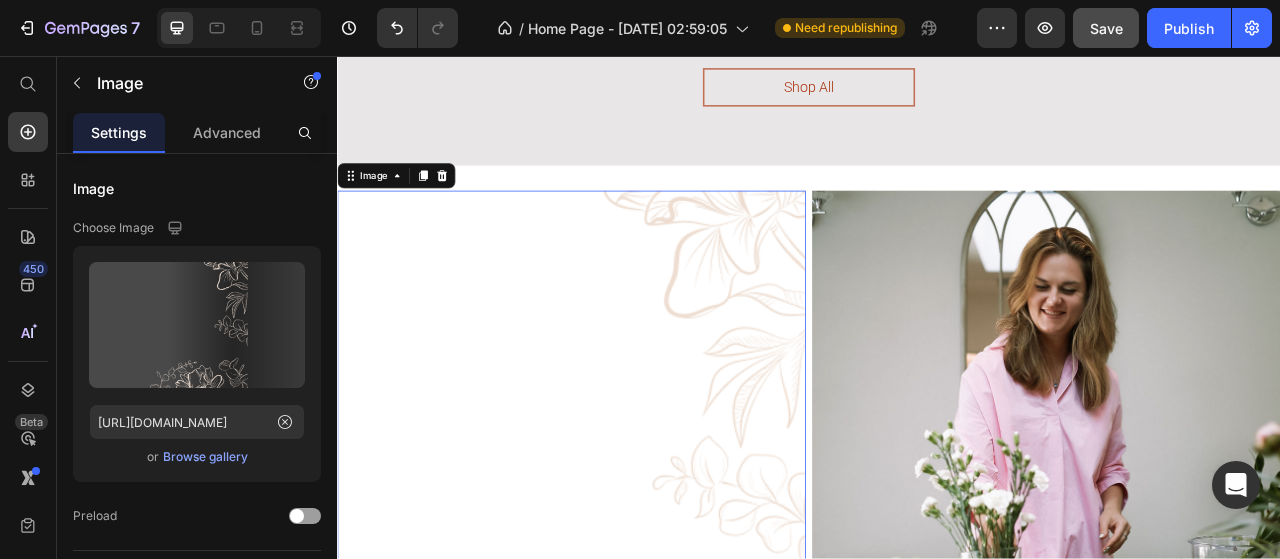 scroll, scrollTop: 2696, scrollLeft: 0, axis: vertical 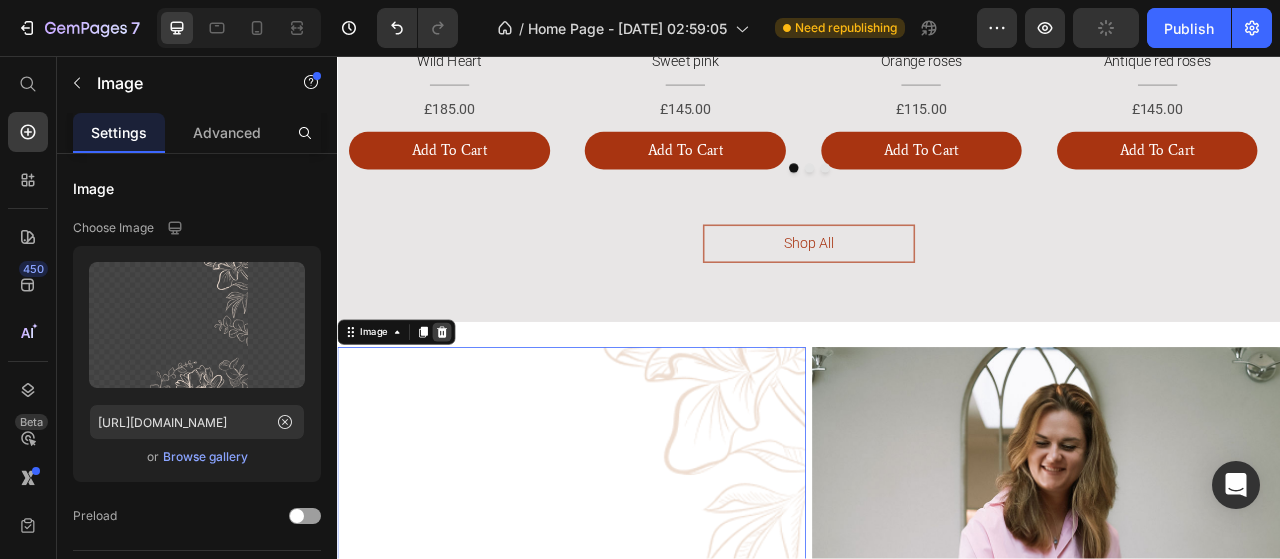 click 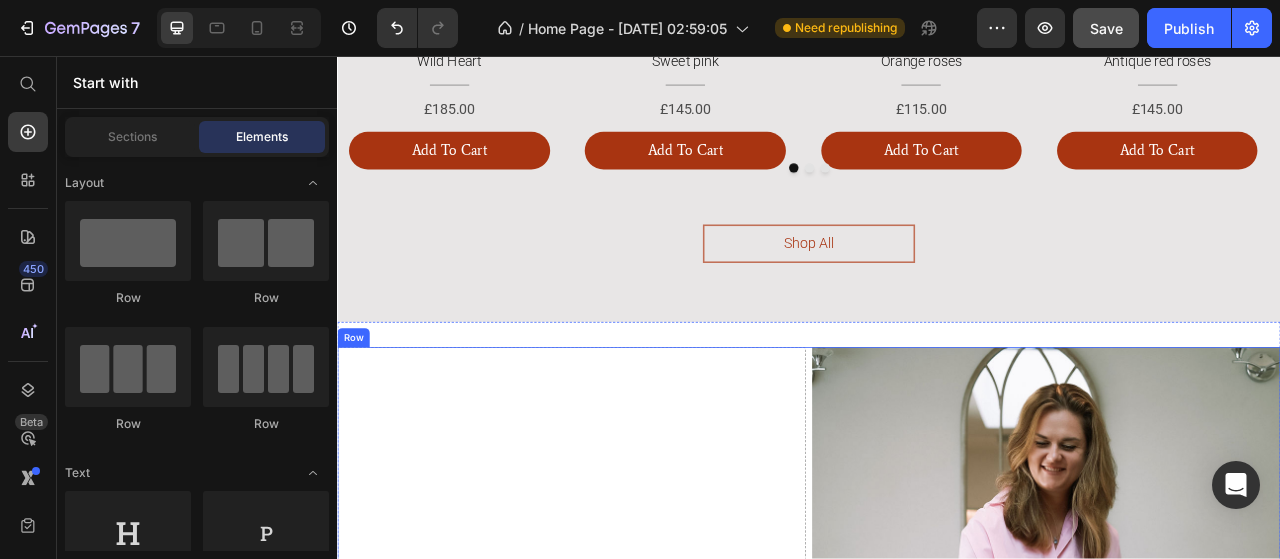 scroll, scrollTop: 2796, scrollLeft: 0, axis: vertical 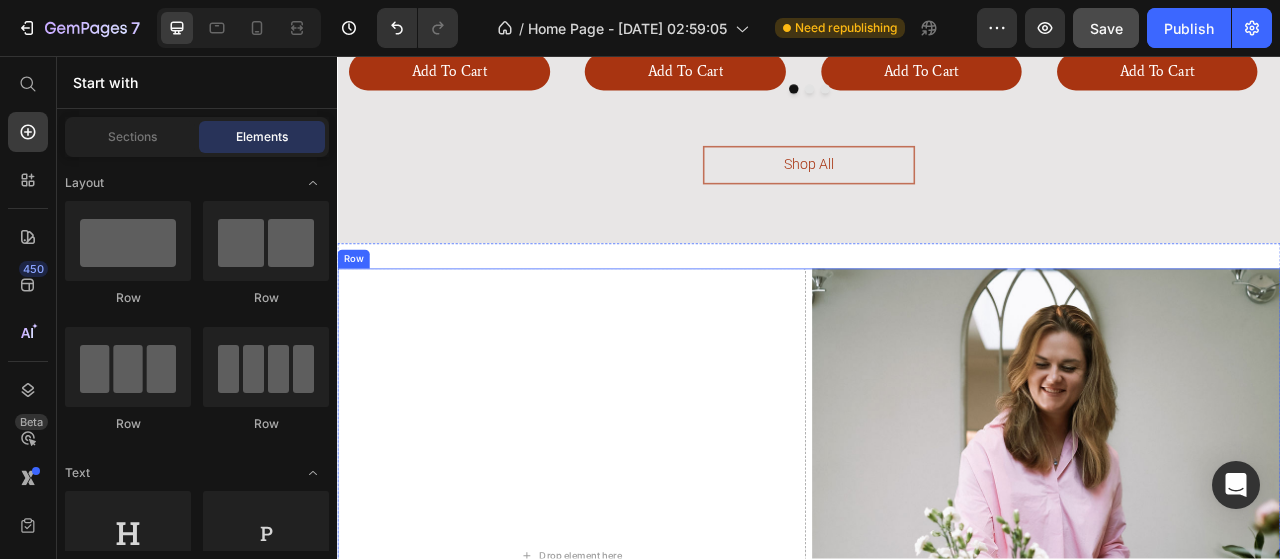 click on "Row" at bounding box center [357, 315] 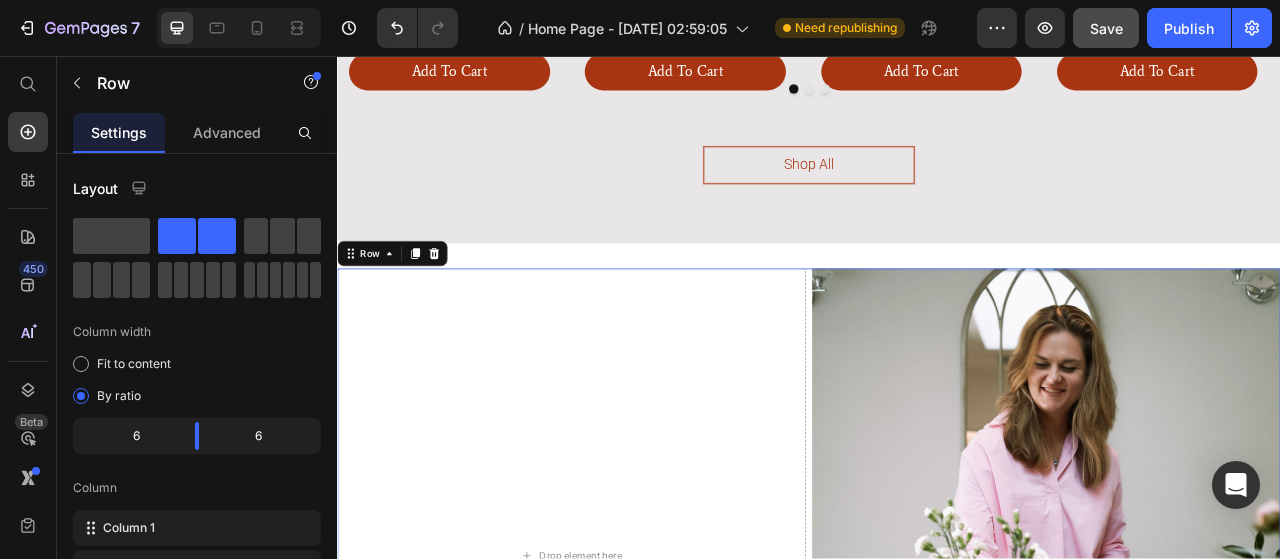 click on "Row" at bounding box center [407, 308] 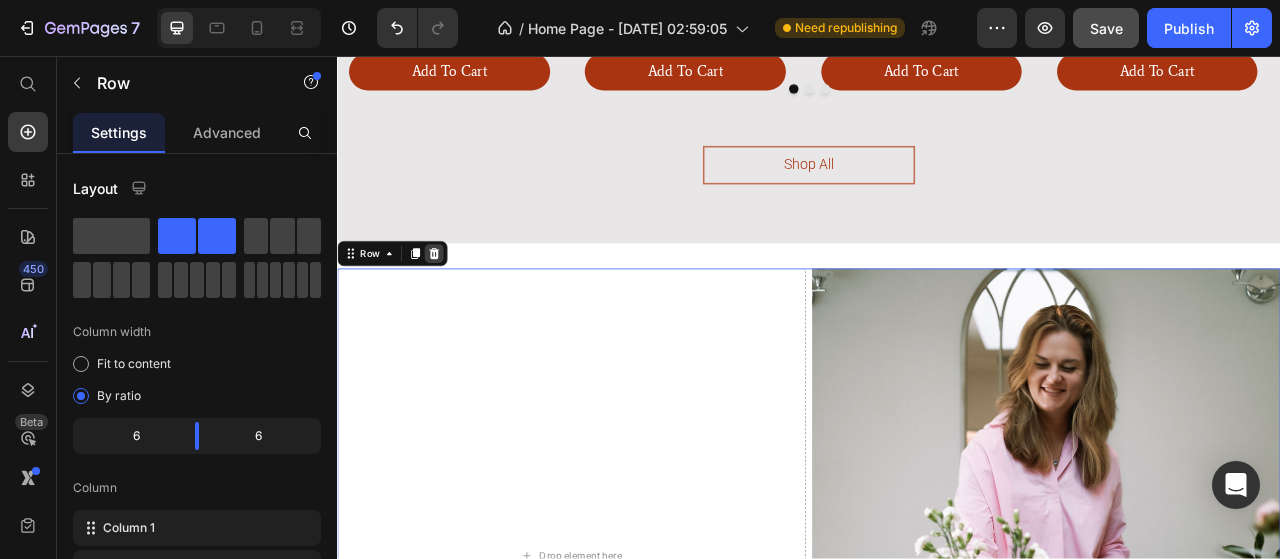 click 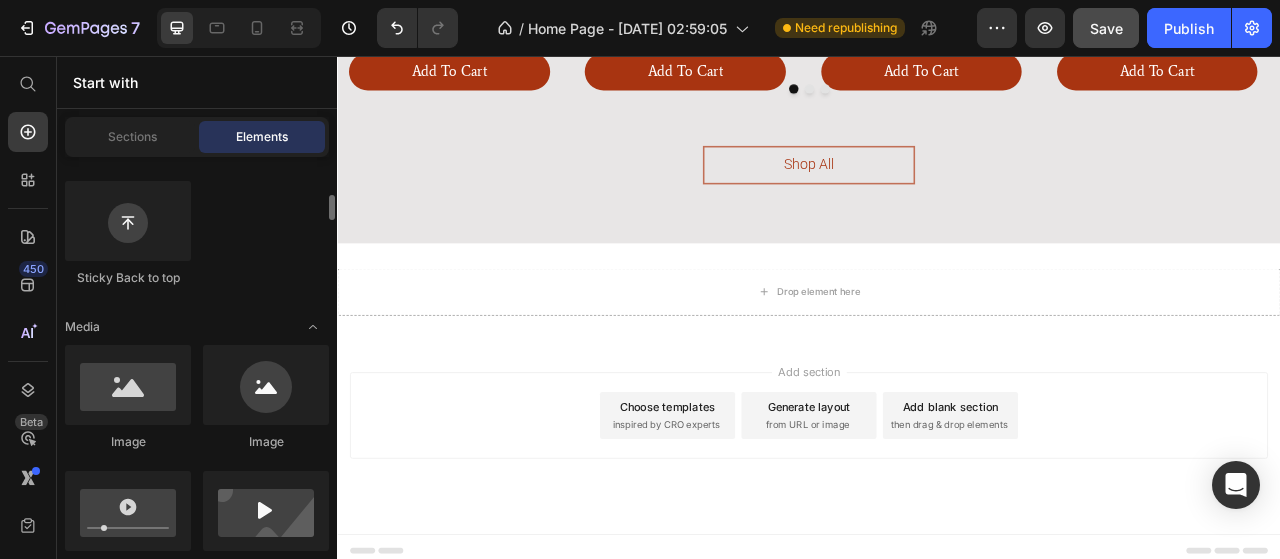 scroll, scrollTop: 500, scrollLeft: 0, axis: vertical 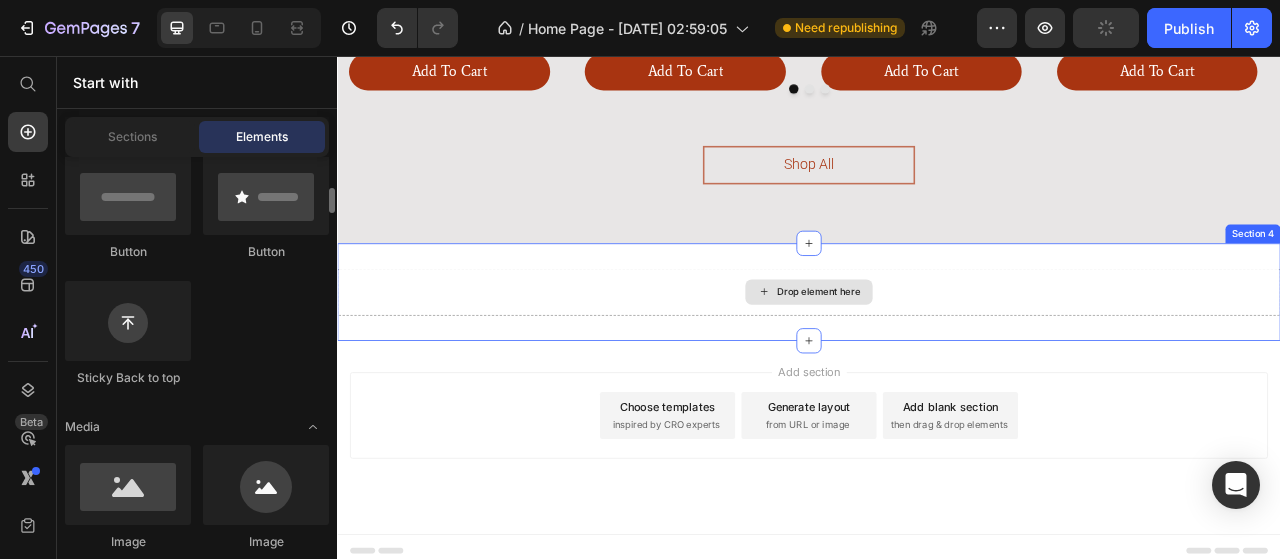 click on "Drop element here" at bounding box center (937, 357) 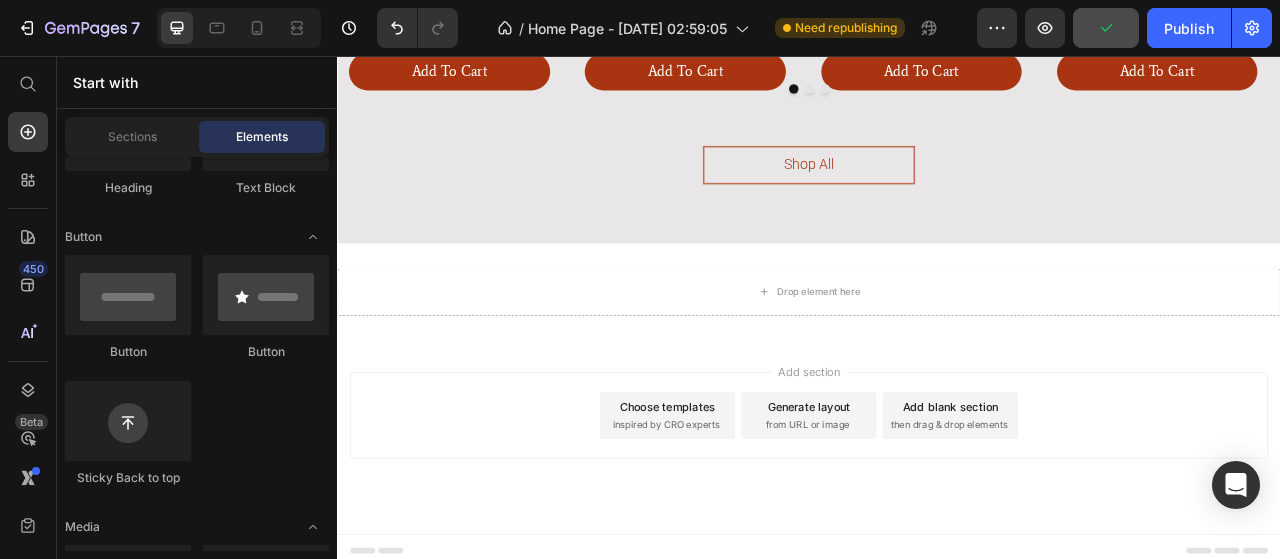 scroll, scrollTop: 0, scrollLeft: 0, axis: both 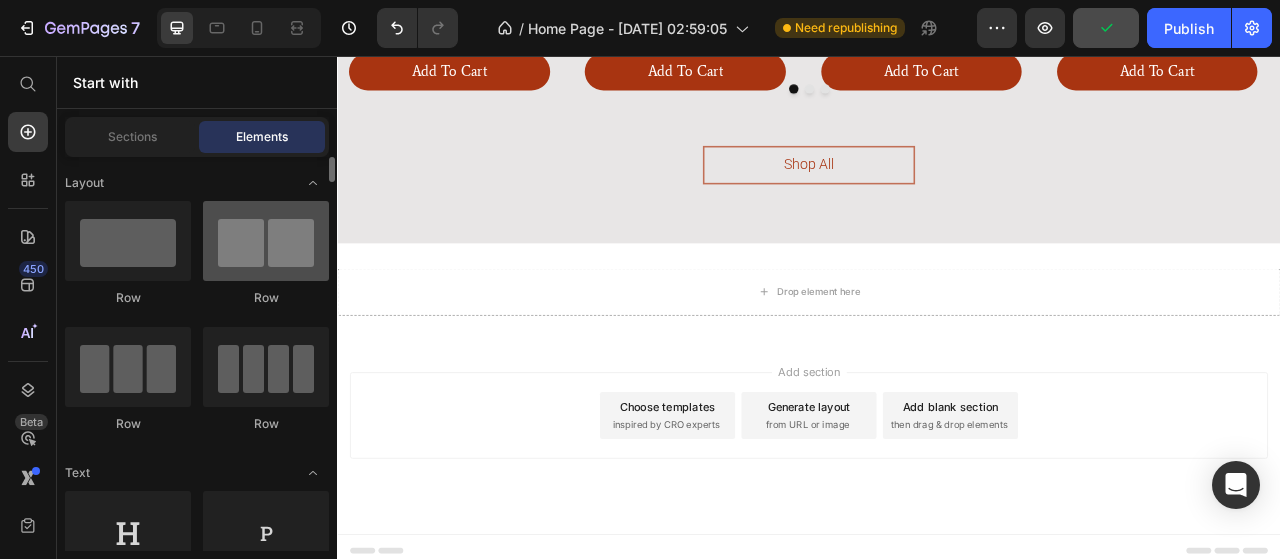 click at bounding box center [266, 241] 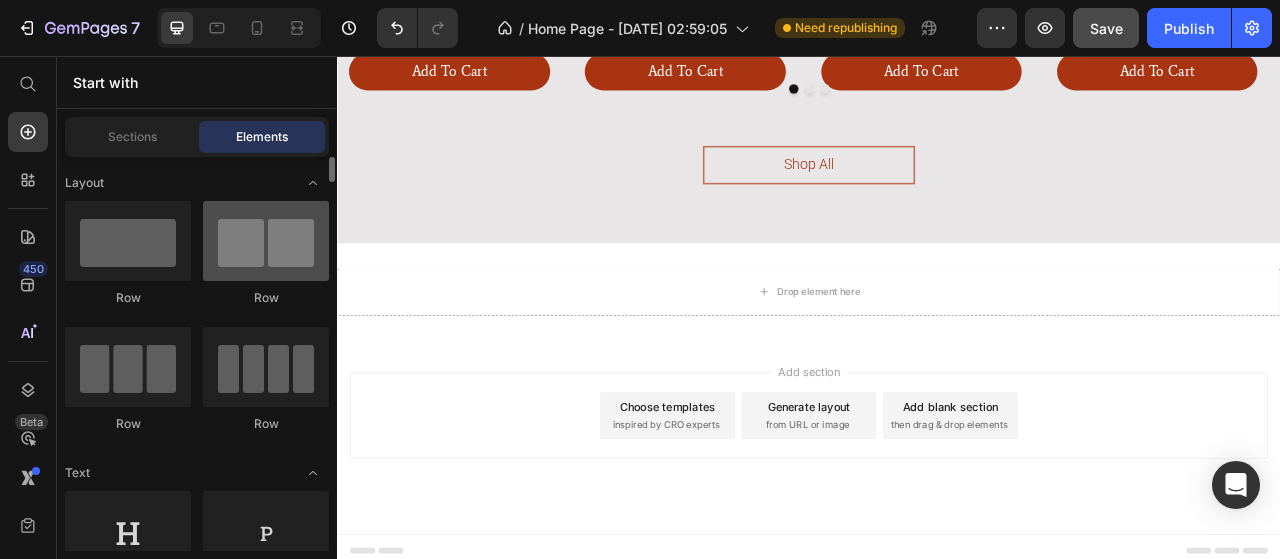 click at bounding box center [266, 241] 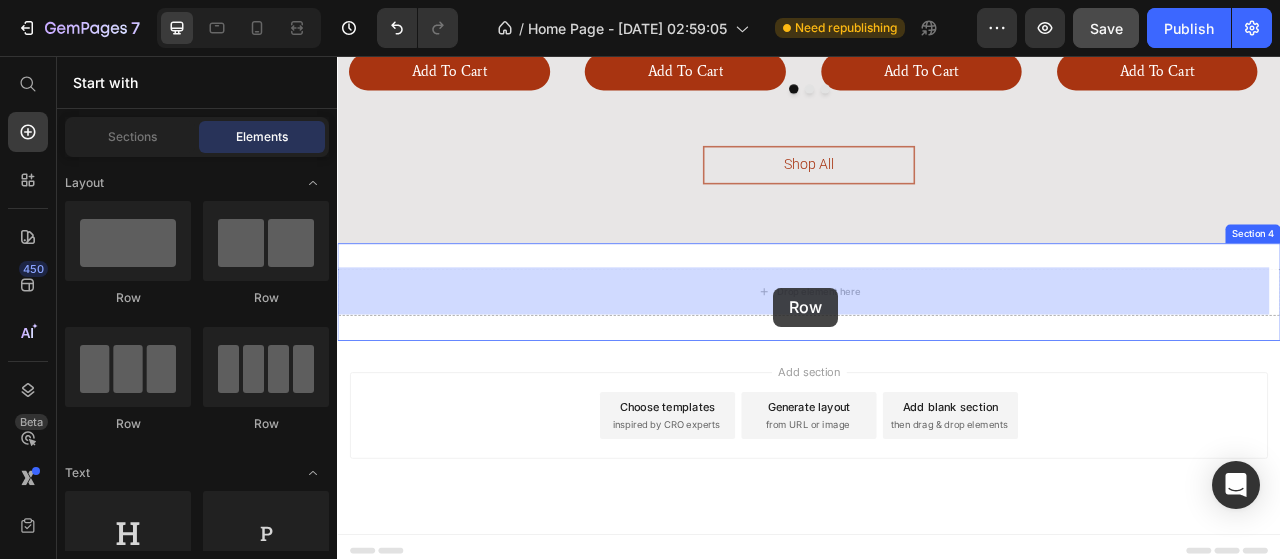 drag, startPoint x: 625, startPoint y: 310, endPoint x: 892, endPoint y: 351, distance: 270.1296 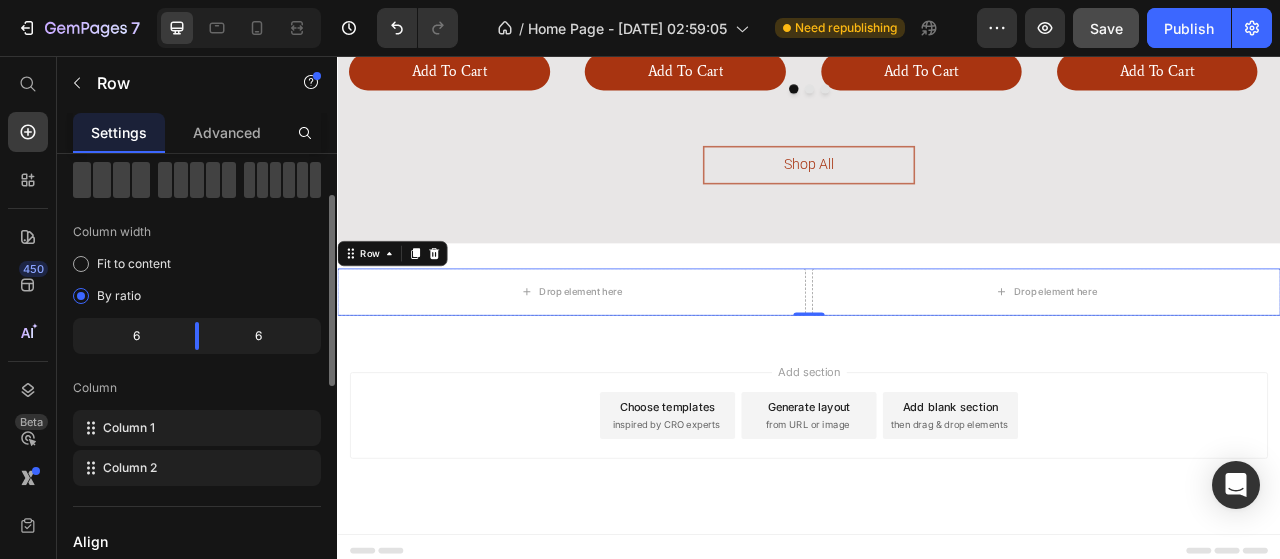 scroll, scrollTop: 0, scrollLeft: 0, axis: both 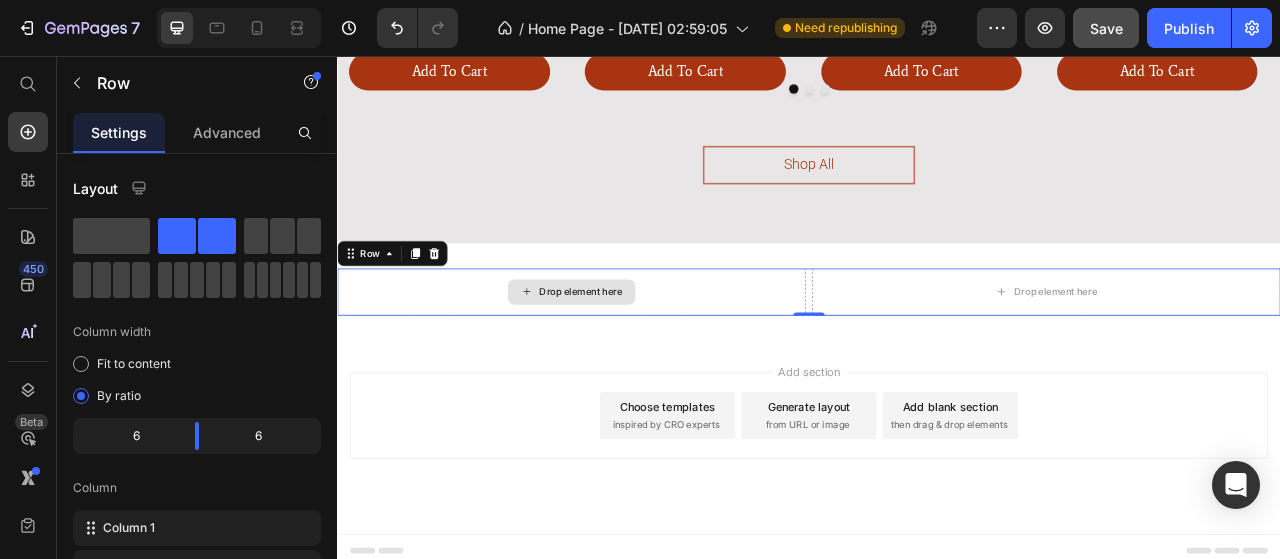 click on "Drop element here" at bounding box center (647, 357) 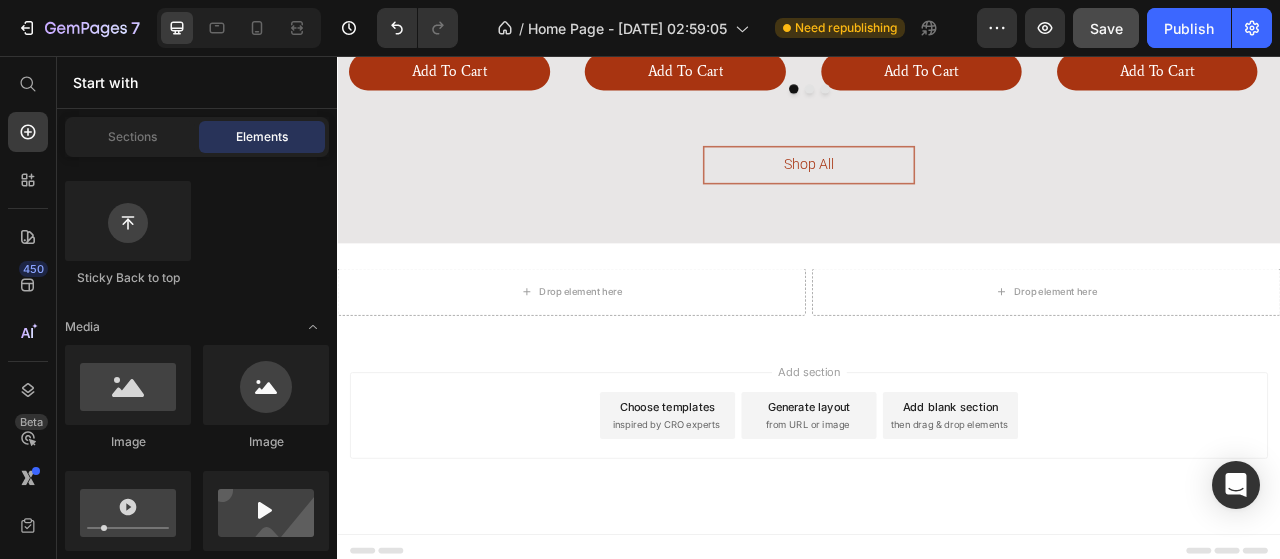 scroll, scrollTop: 700, scrollLeft: 0, axis: vertical 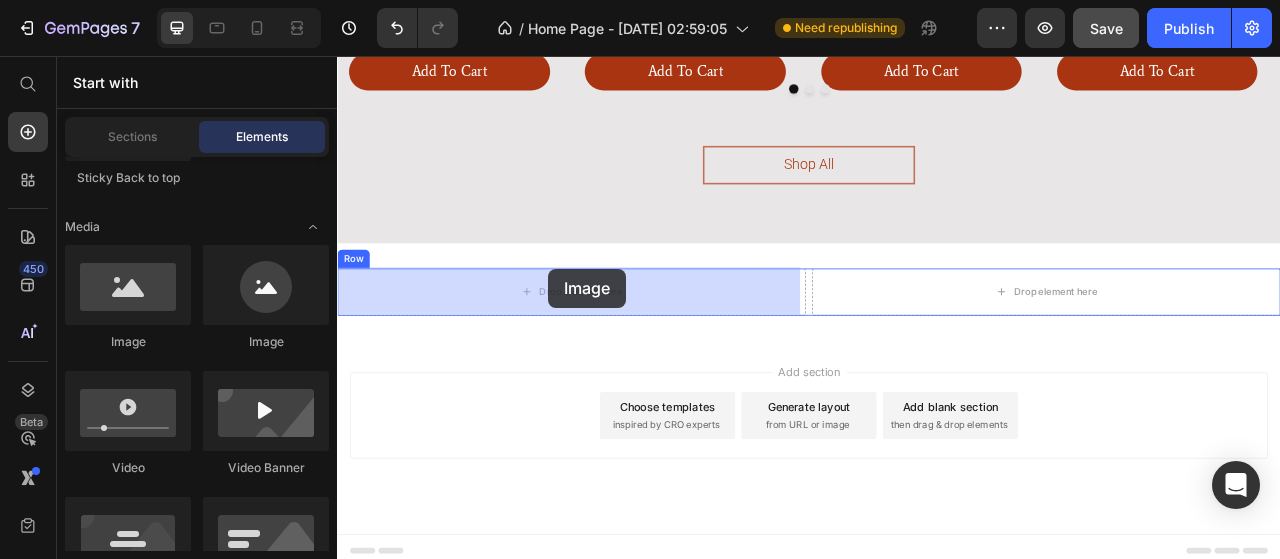drag, startPoint x: 553, startPoint y: 344, endPoint x: 606, endPoint y: 327, distance: 55.65968 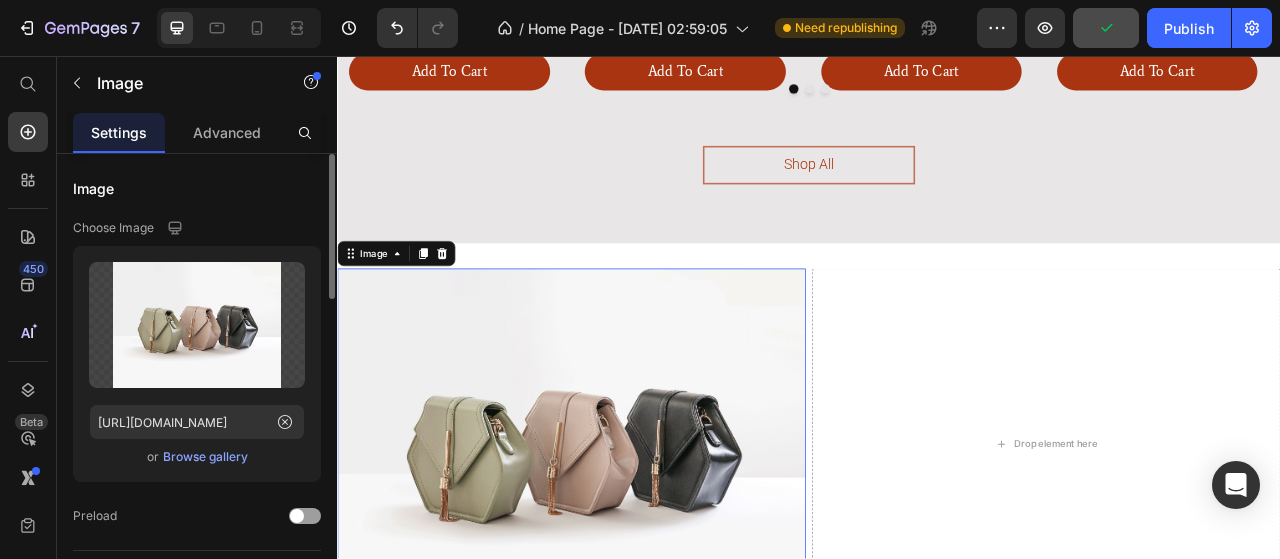 scroll, scrollTop: 2896, scrollLeft: 0, axis: vertical 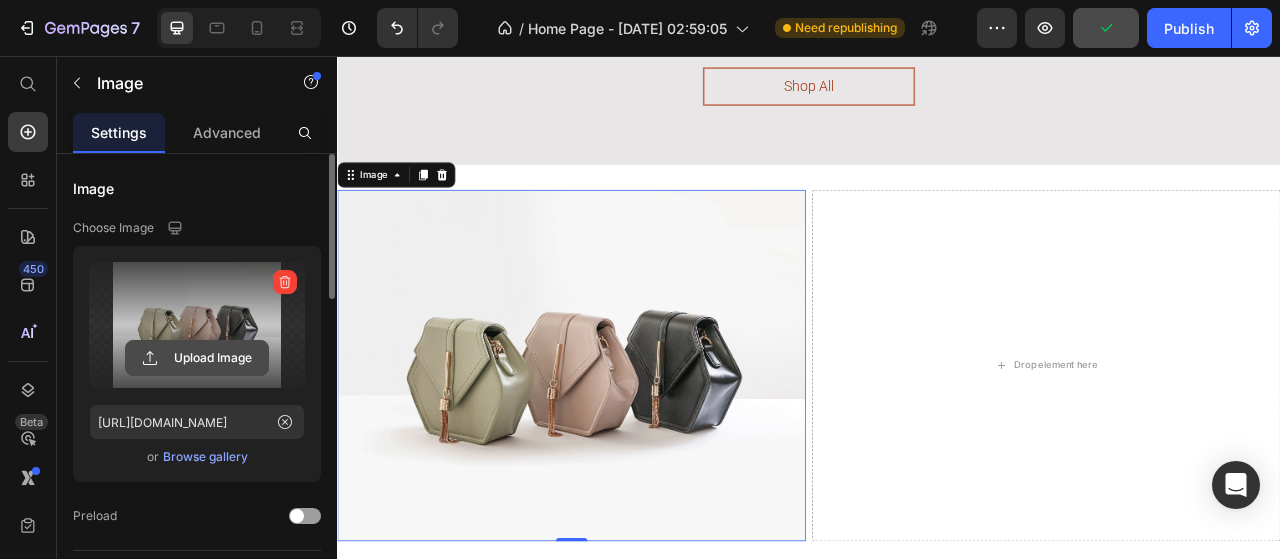 click 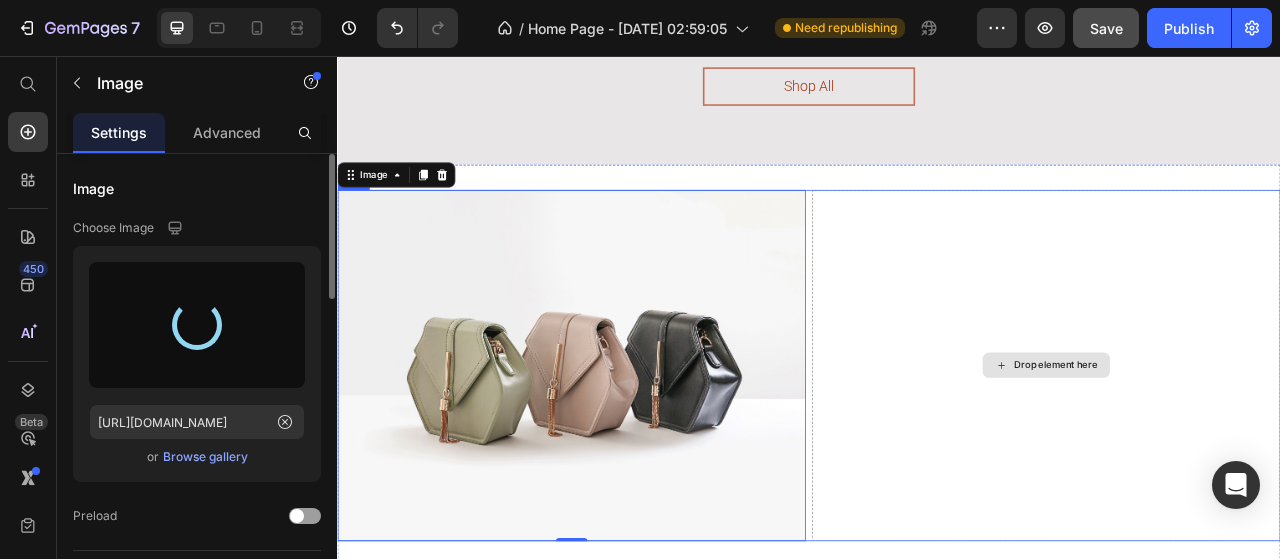 click on "Drop element here" at bounding box center [1239, 450] 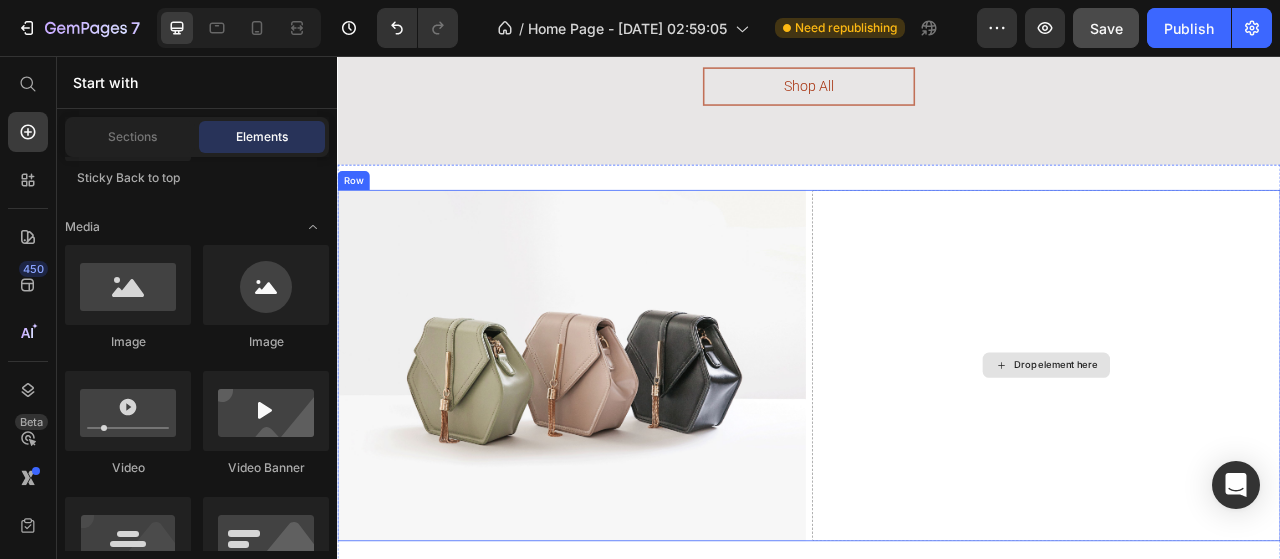 click on "Drop element here" at bounding box center (1239, 450) 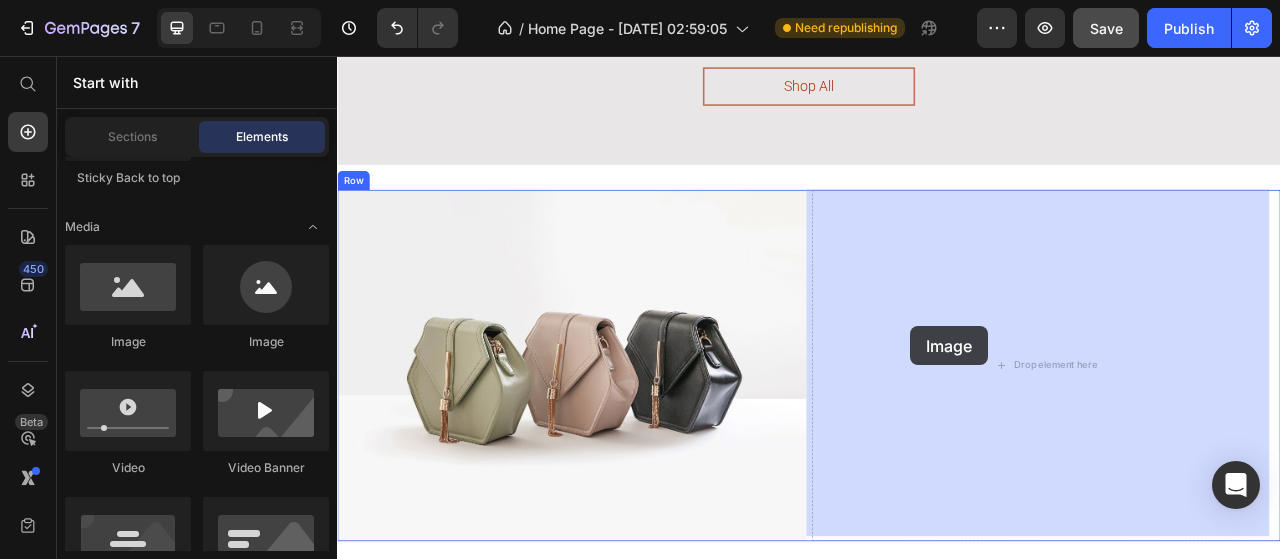 drag, startPoint x: 1004, startPoint y: 404, endPoint x: 1066, endPoint y: 400, distance: 62.1289 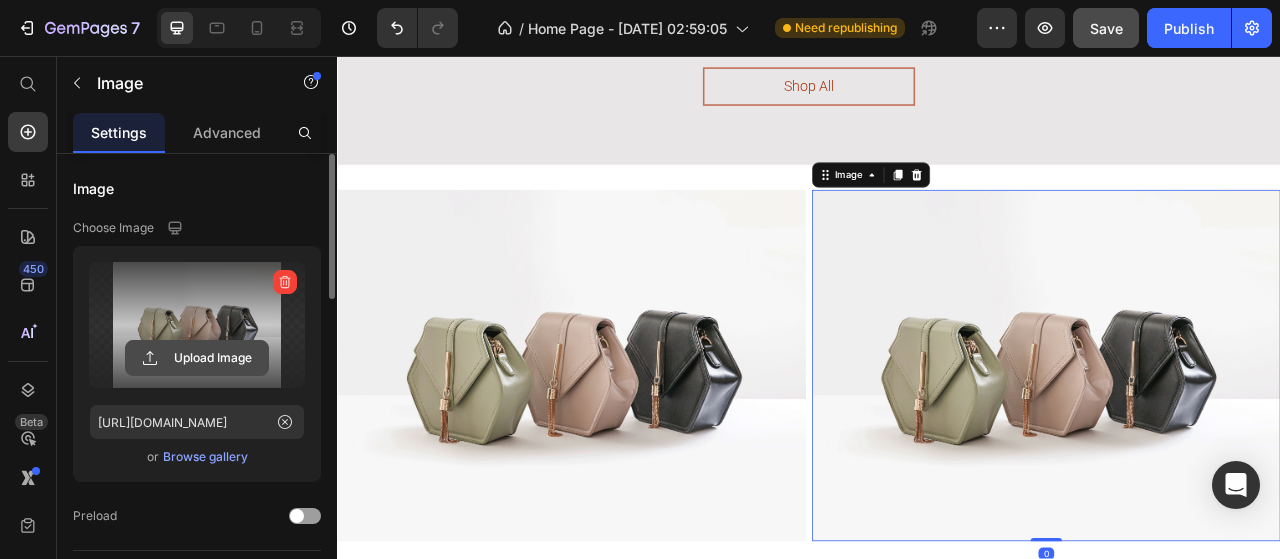 click 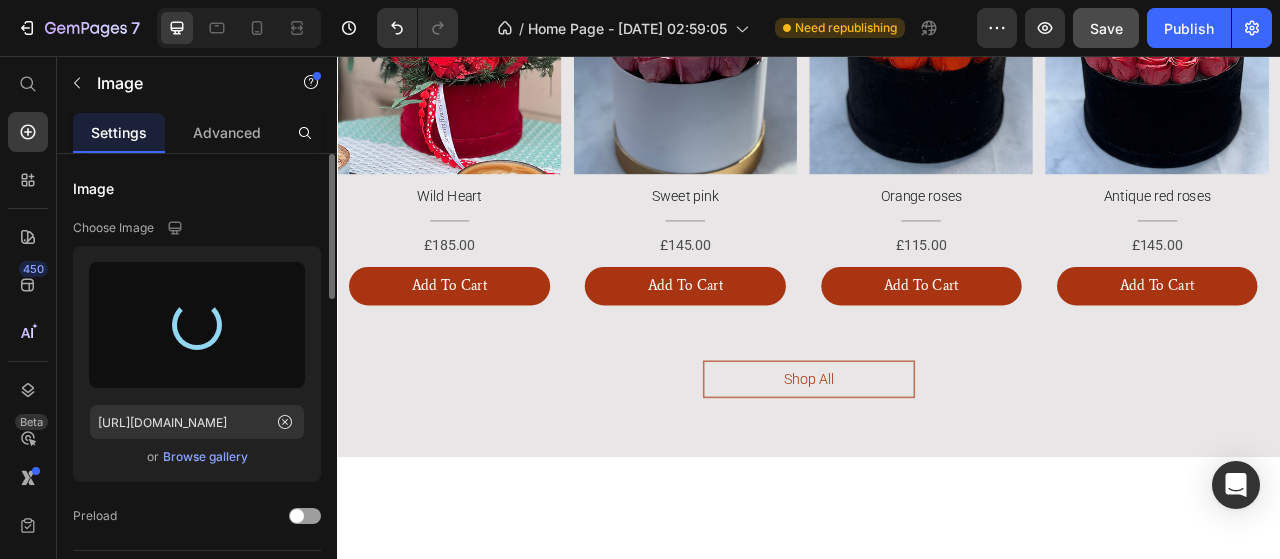 scroll, scrollTop: 0, scrollLeft: 0, axis: both 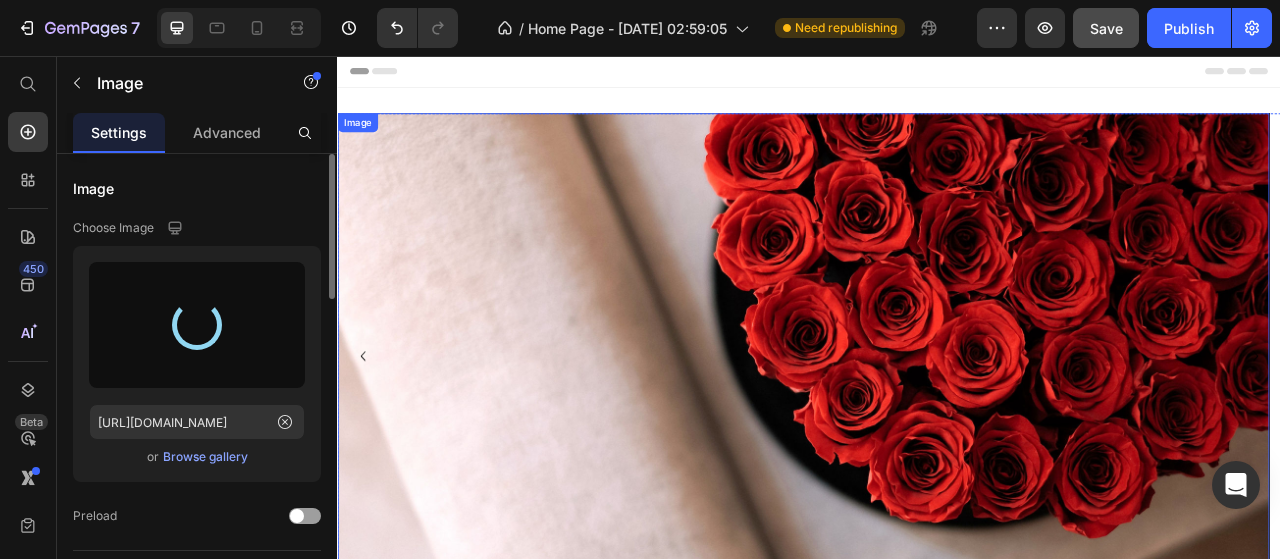 type on "https://cdn.shopify.com/s/files/1/0745/3232/3558/files/gempages_574496718486242079-923b129c-c4b2-4ccc-9862-4c084fe3b035.png" 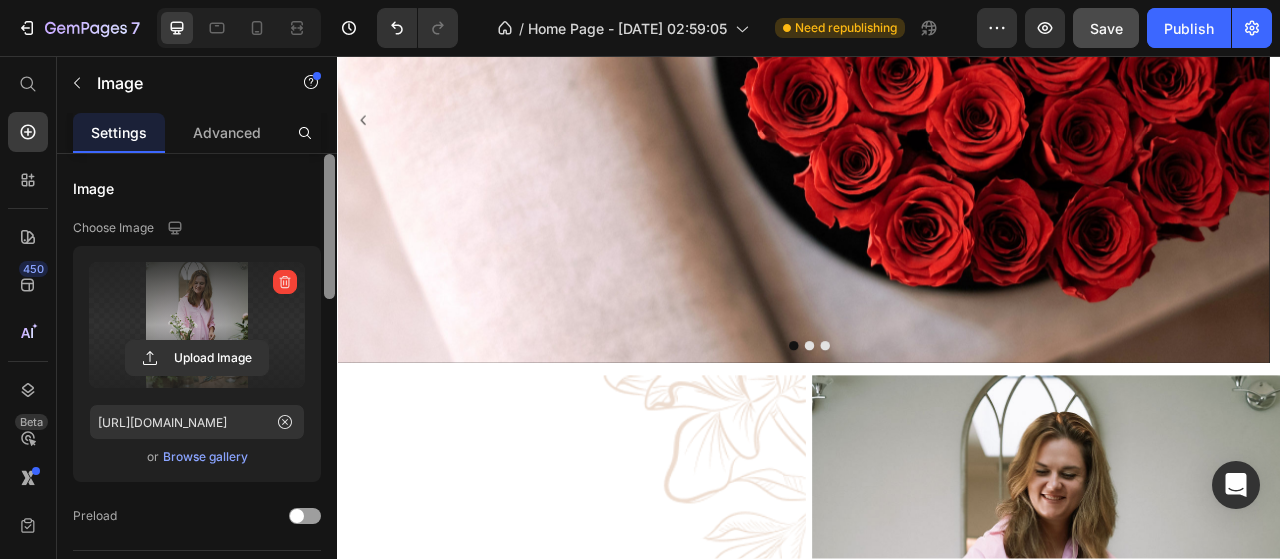 scroll, scrollTop: 0, scrollLeft: 0, axis: both 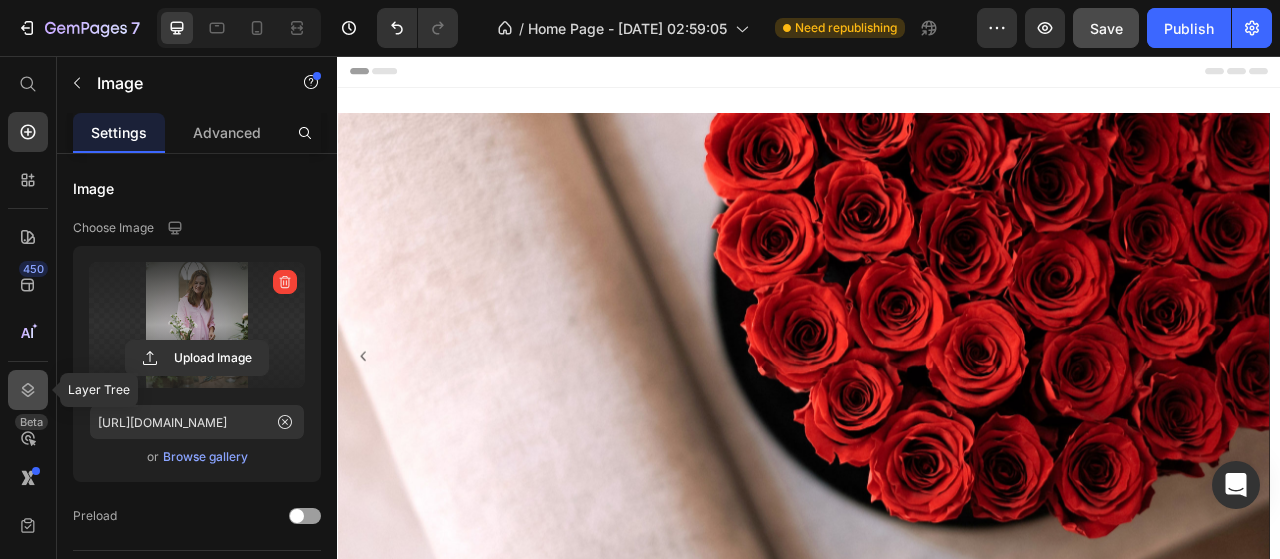 click 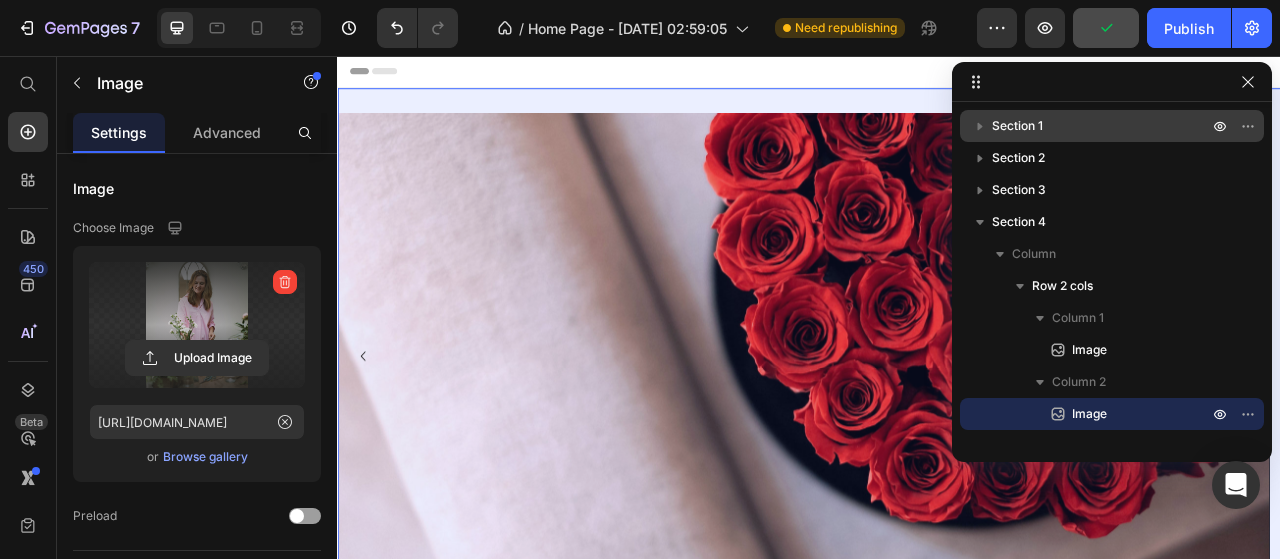 click on "Section 1" at bounding box center (1017, 126) 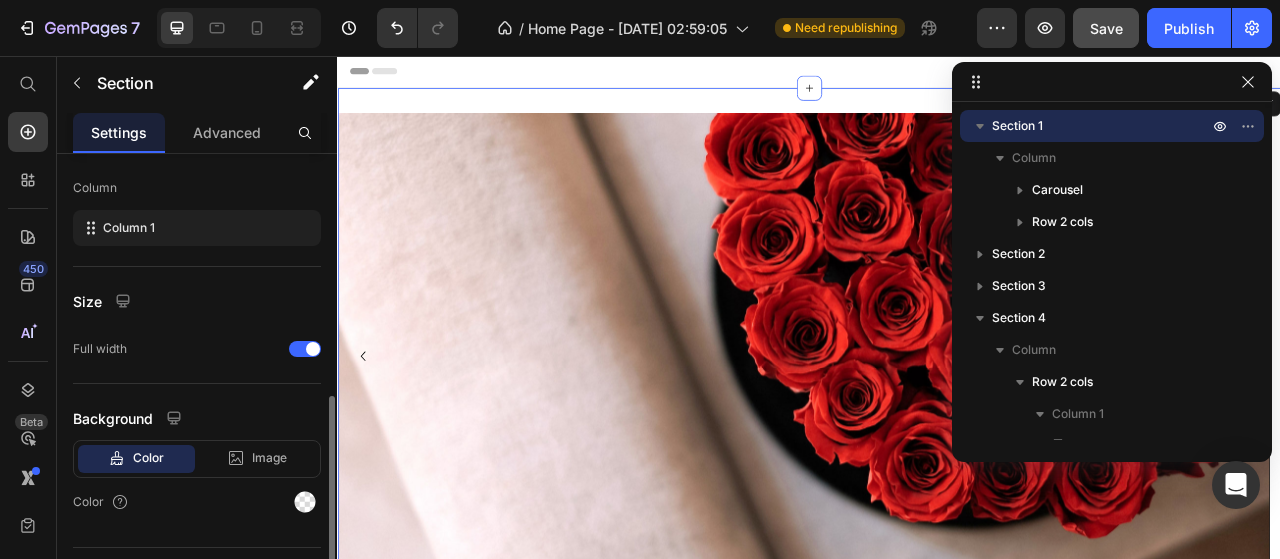 scroll, scrollTop: 344, scrollLeft: 0, axis: vertical 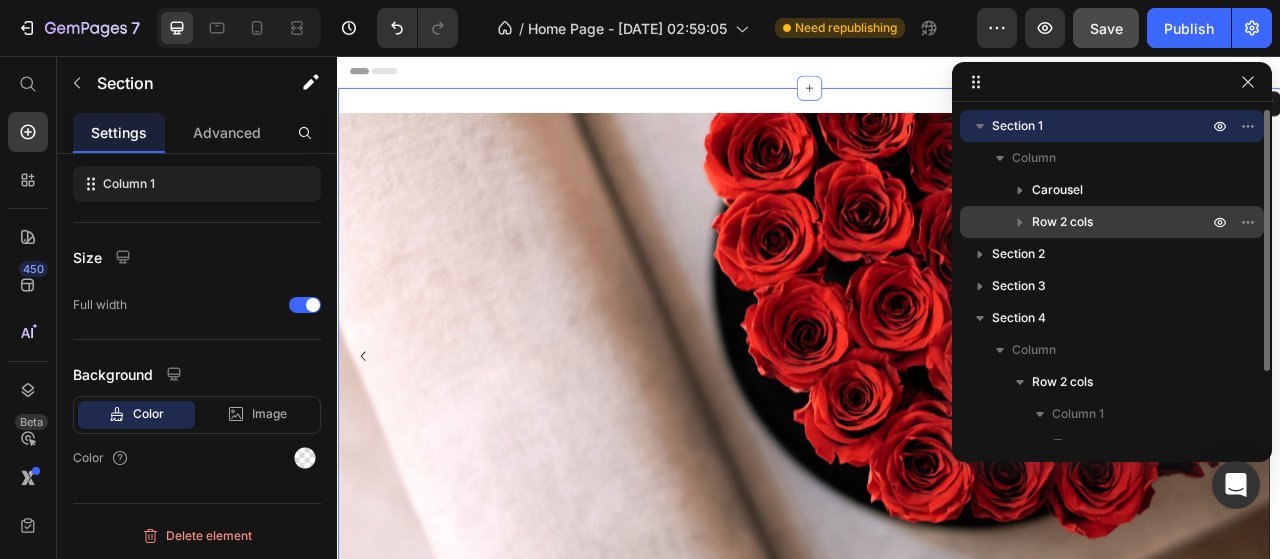 click on "Row 2 cols" at bounding box center [1062, 222] 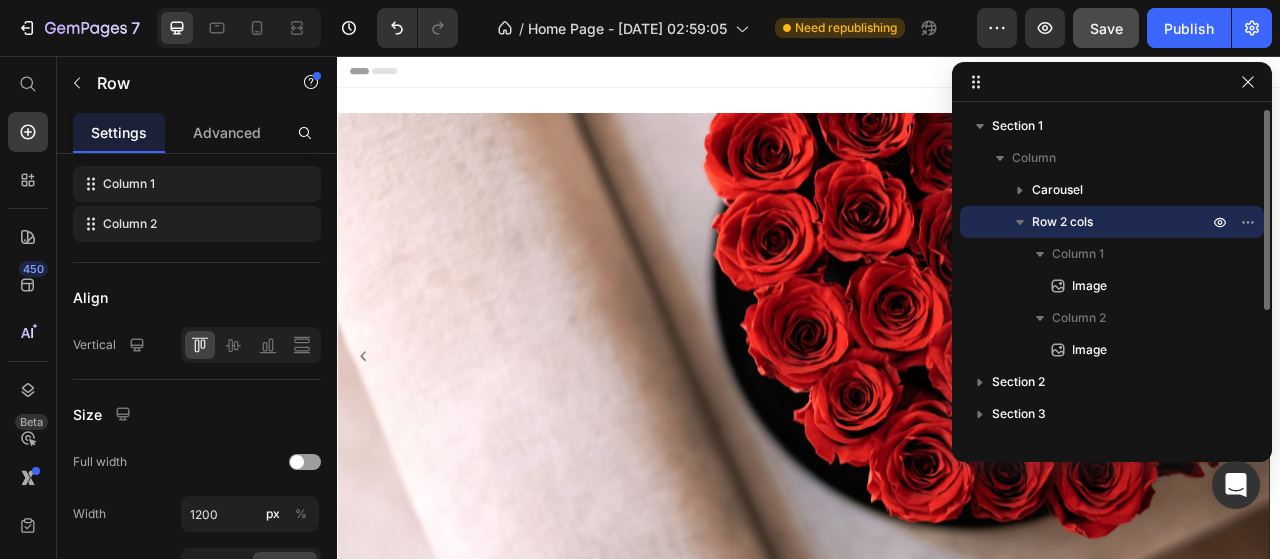 scroll, scrollTop: 0, scrollLeft: 0, axis: both 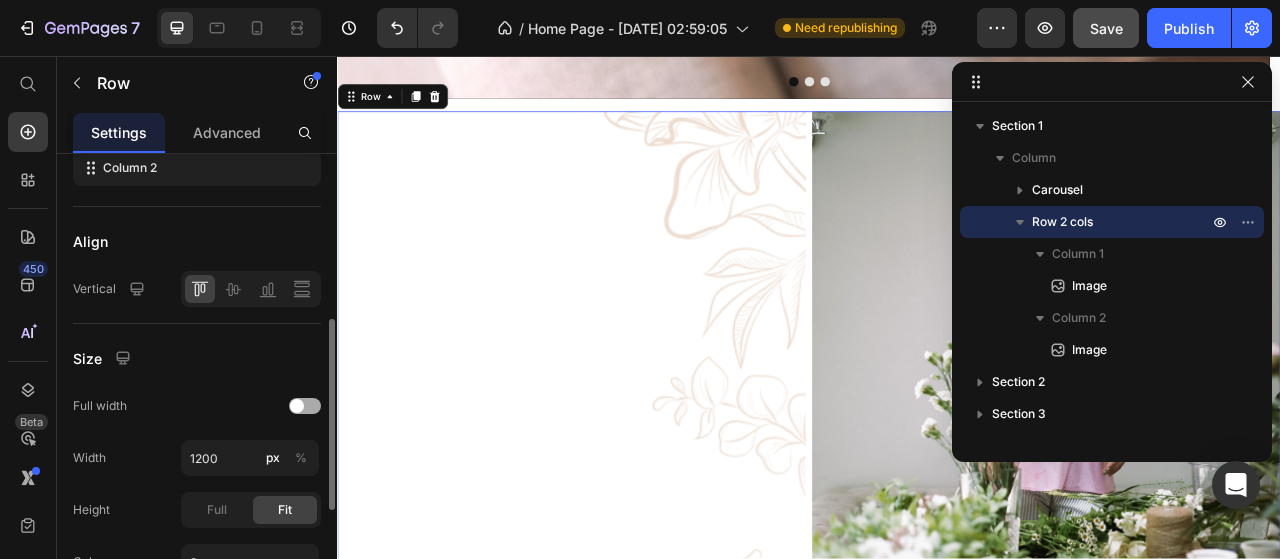 click at bounding box center (305, 406) 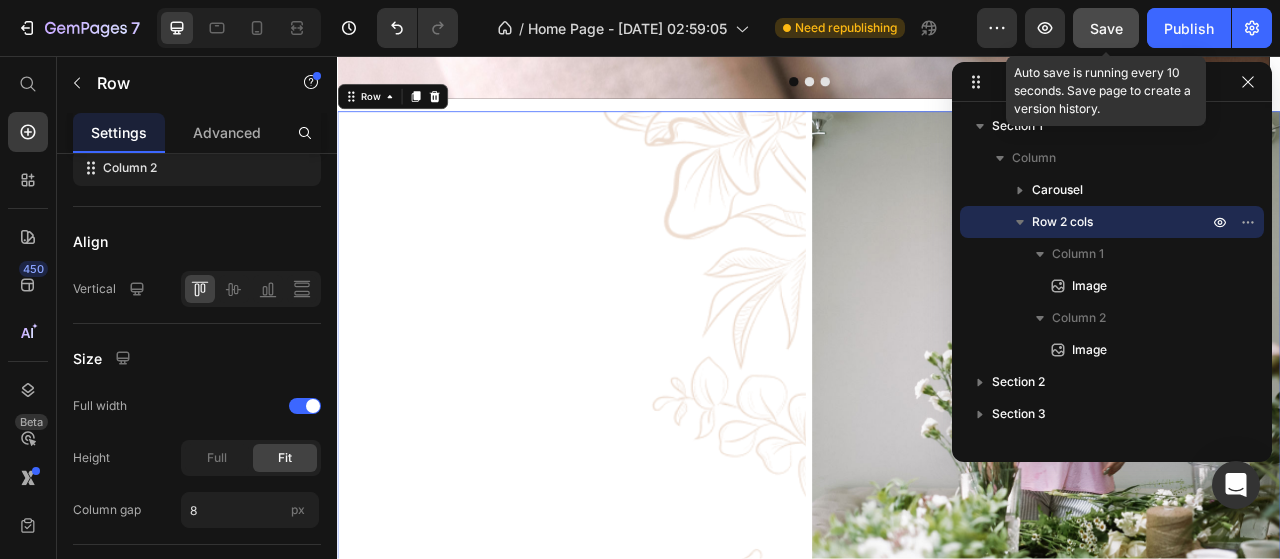 click on "Save" at bounding box center [1106, 28] 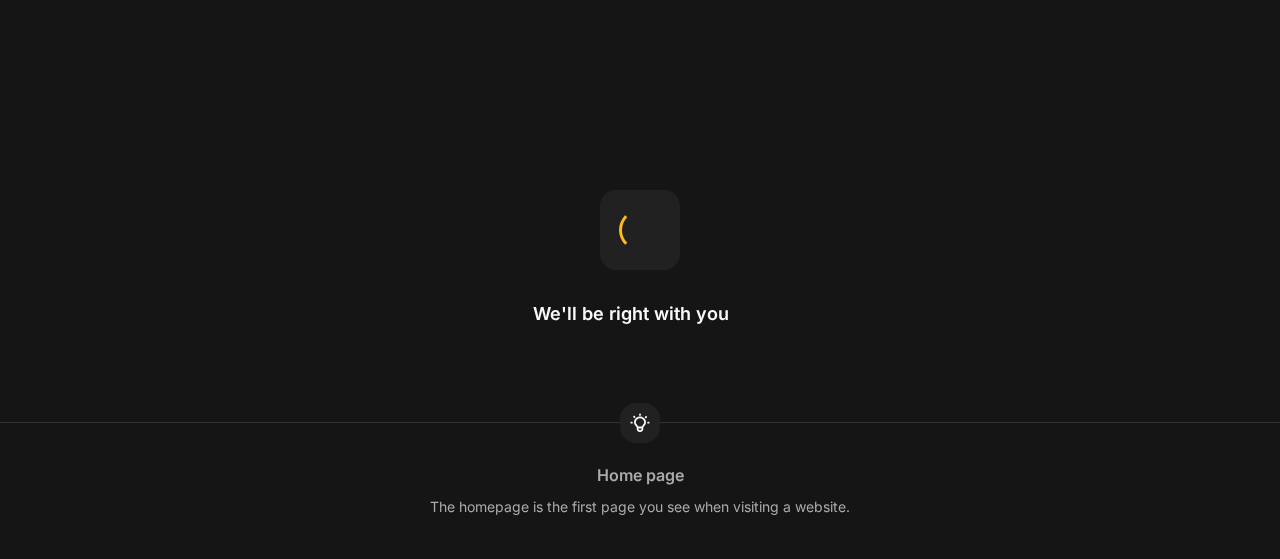 scroll, scrollTop: 0, scrollLeft: 0, axis: both 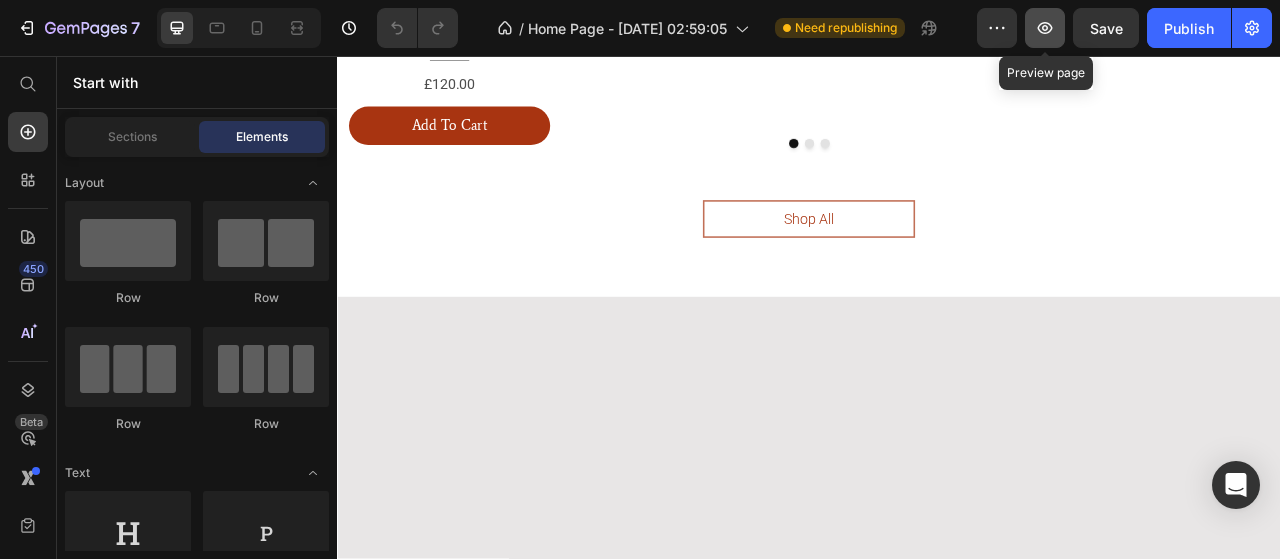 click 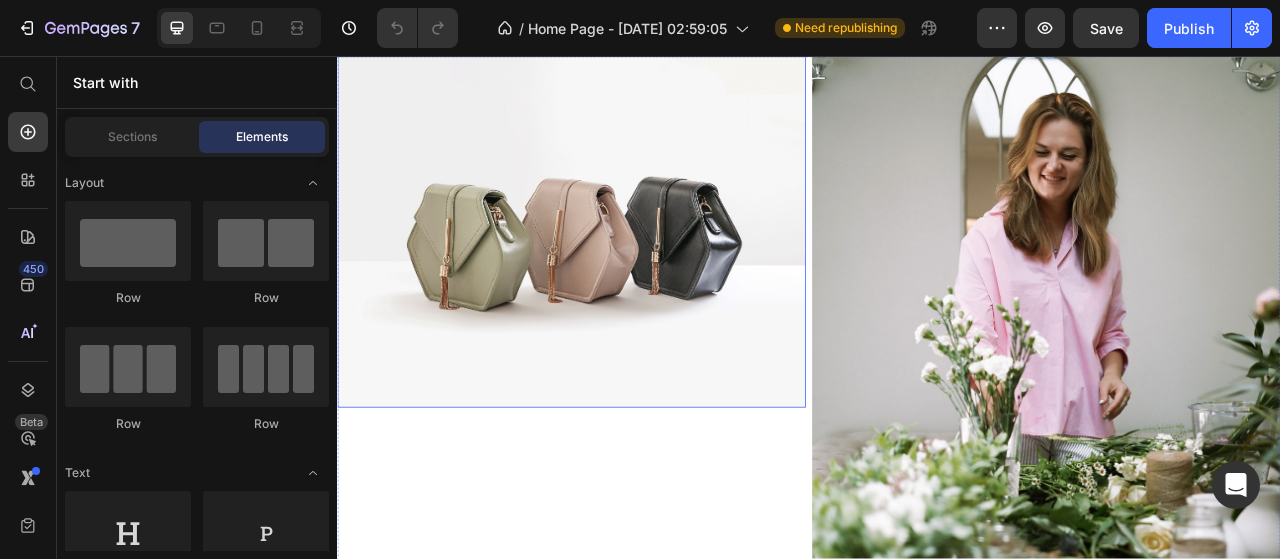 scroll, scrollTop: 2900, scrollLeft: 0, axis: vertical 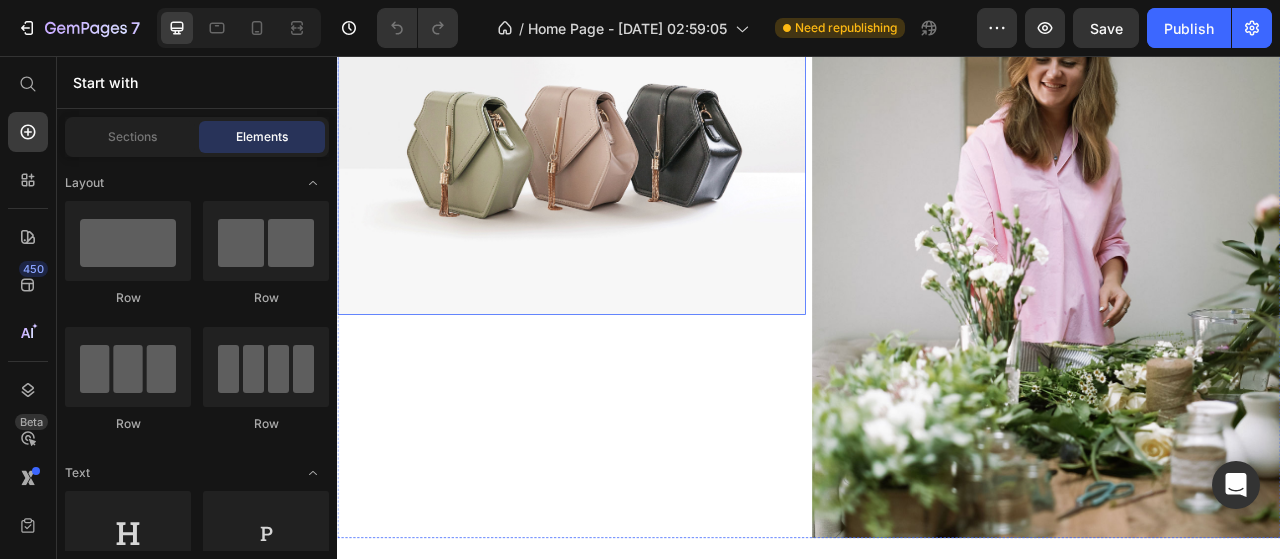 click on "Image" at bounding box center (362, -73) 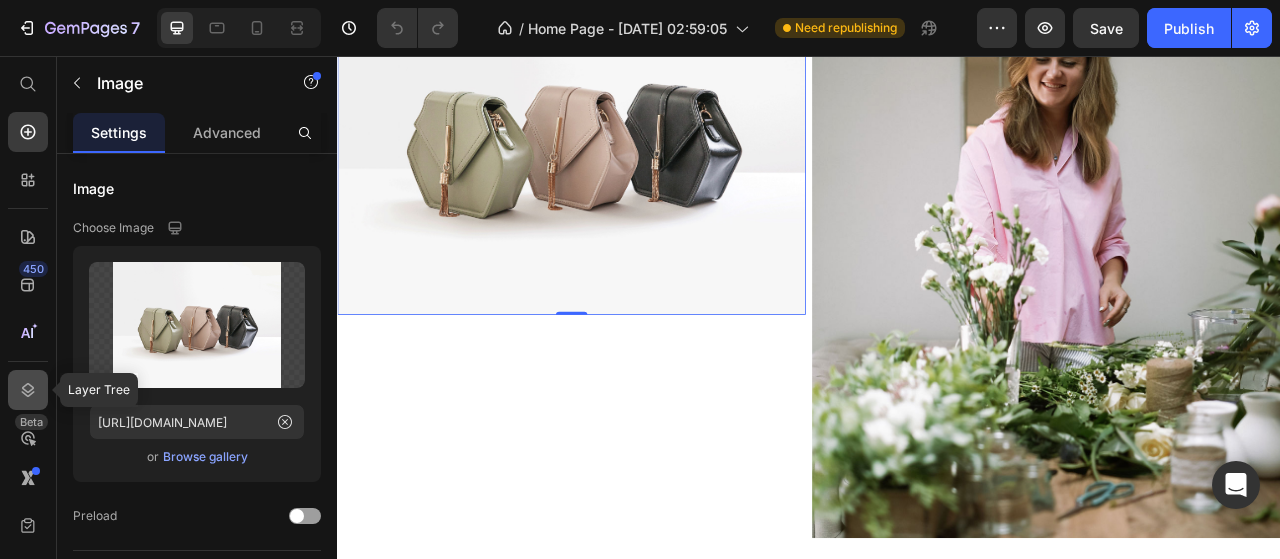 click 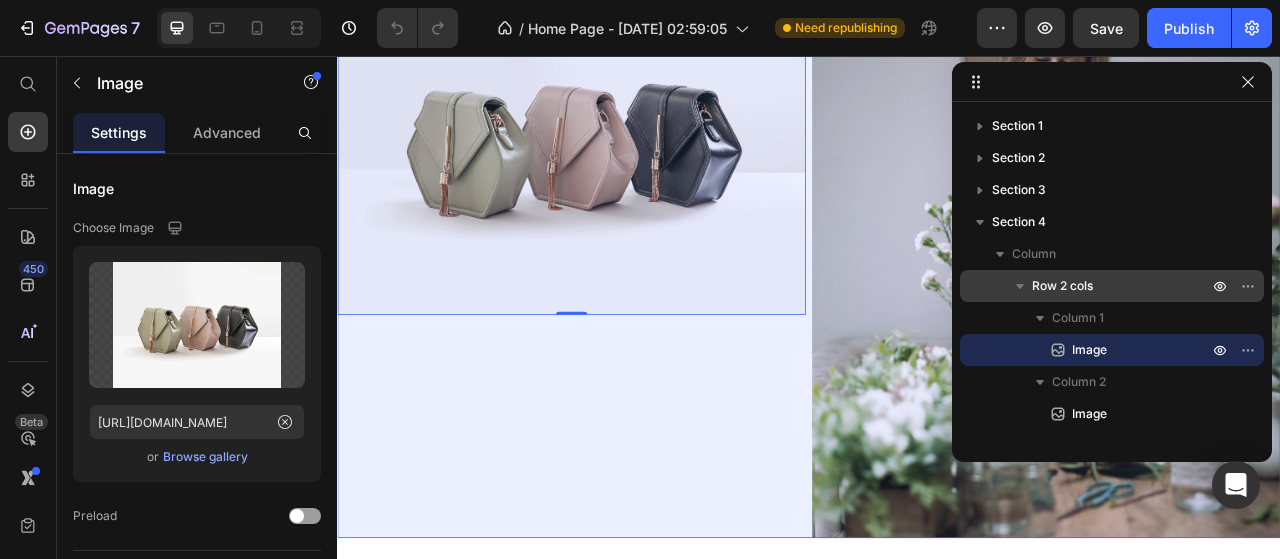 click on "Row 2 cols" at bounding box center [1062, 286] 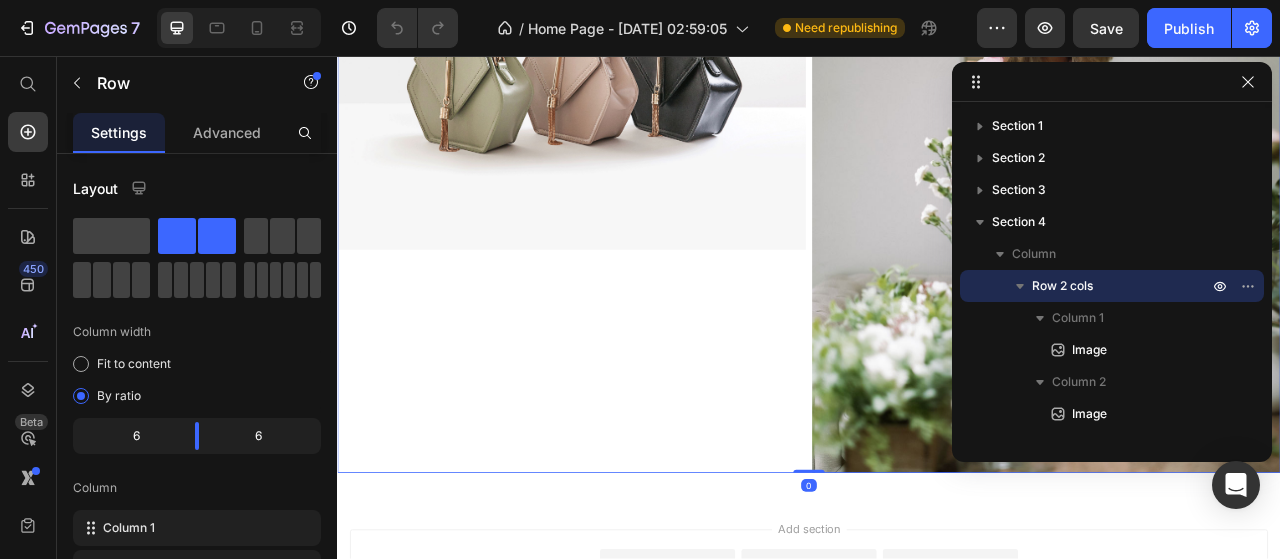 scroll, scrollTop: 2995, scrollLeft: 0, axis: vertical 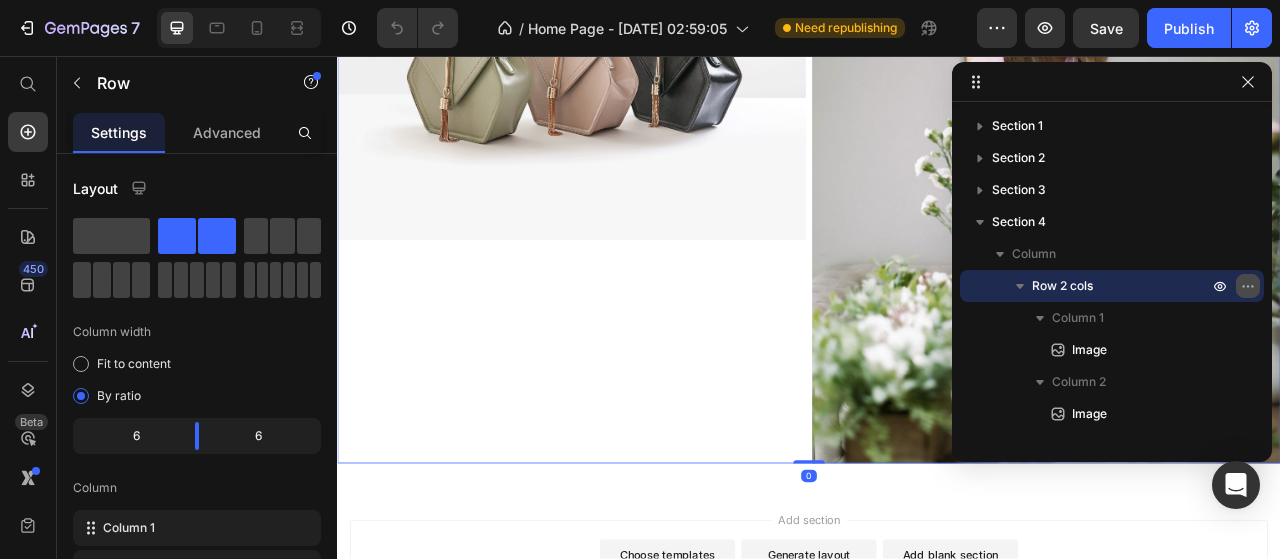 click 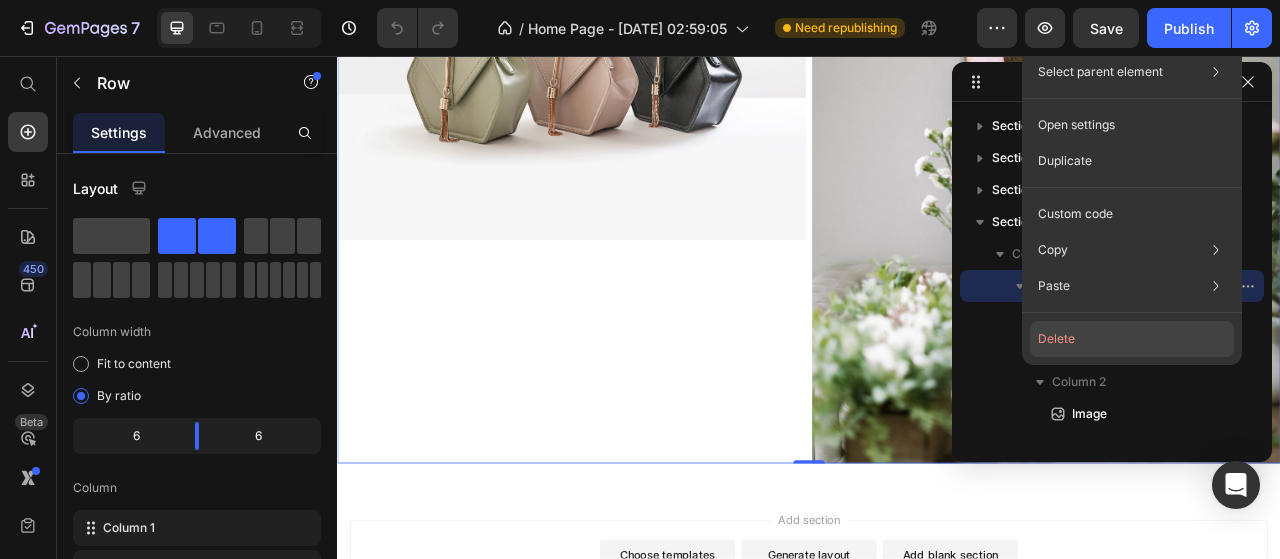 click on "Delete" 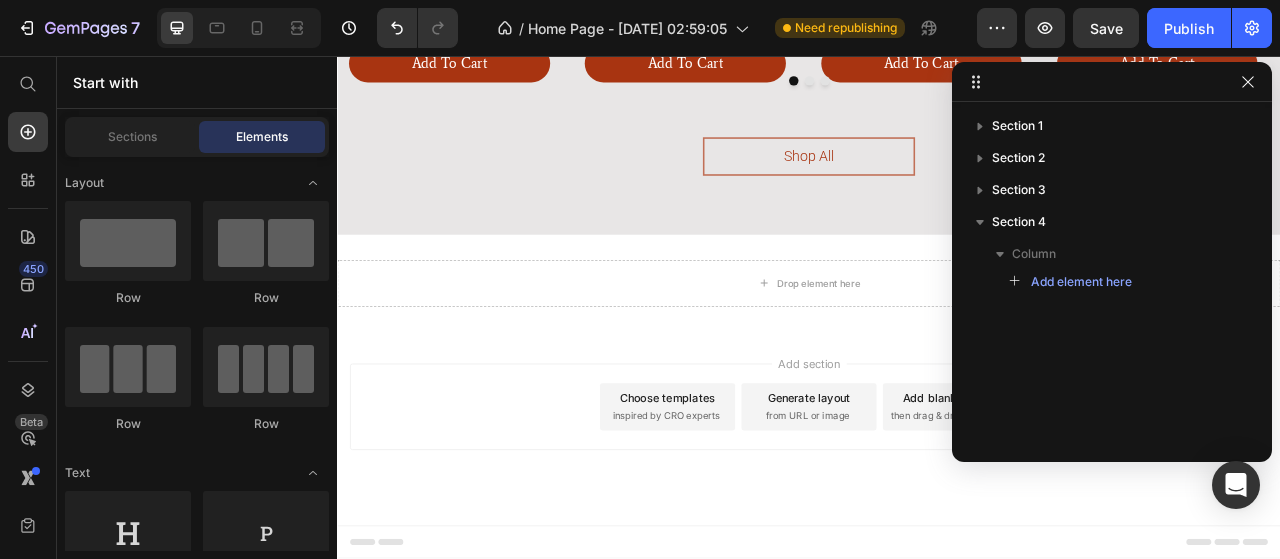 scroll, scrollTop: 2804, scrollLeft: 0, axis: vertical 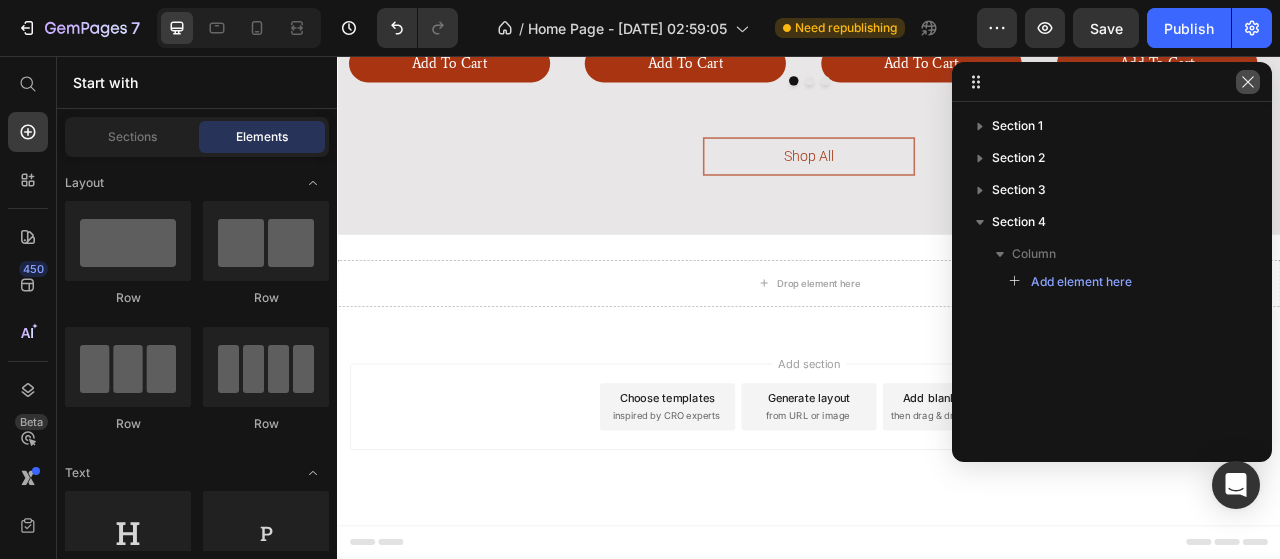 click 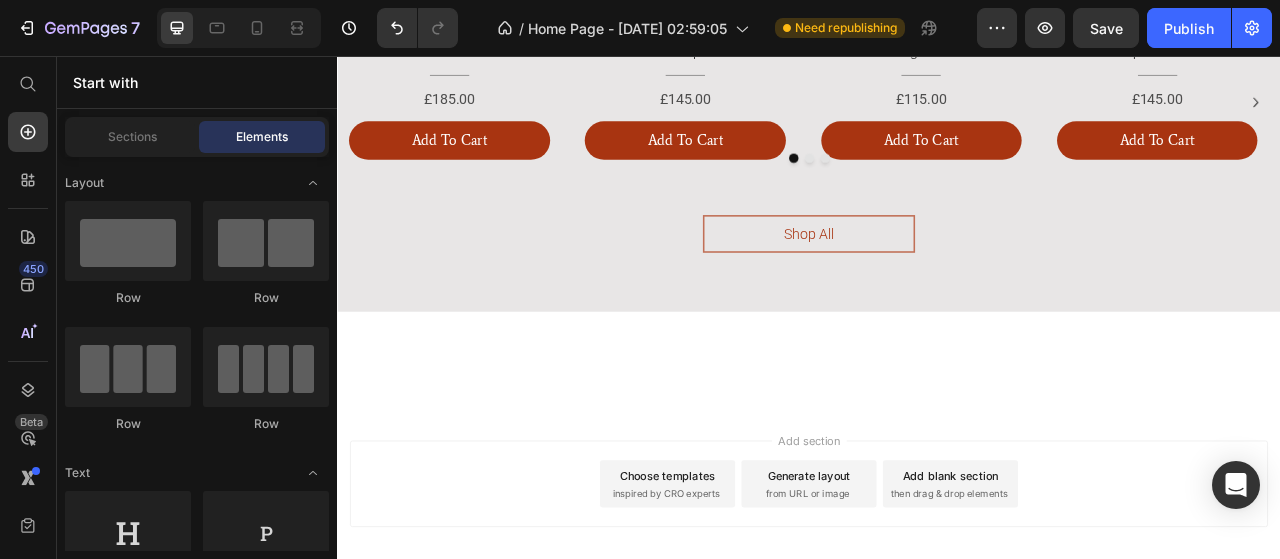 scroll, scrollTop: 1504, scrollLeft: 0, axis: vertical 